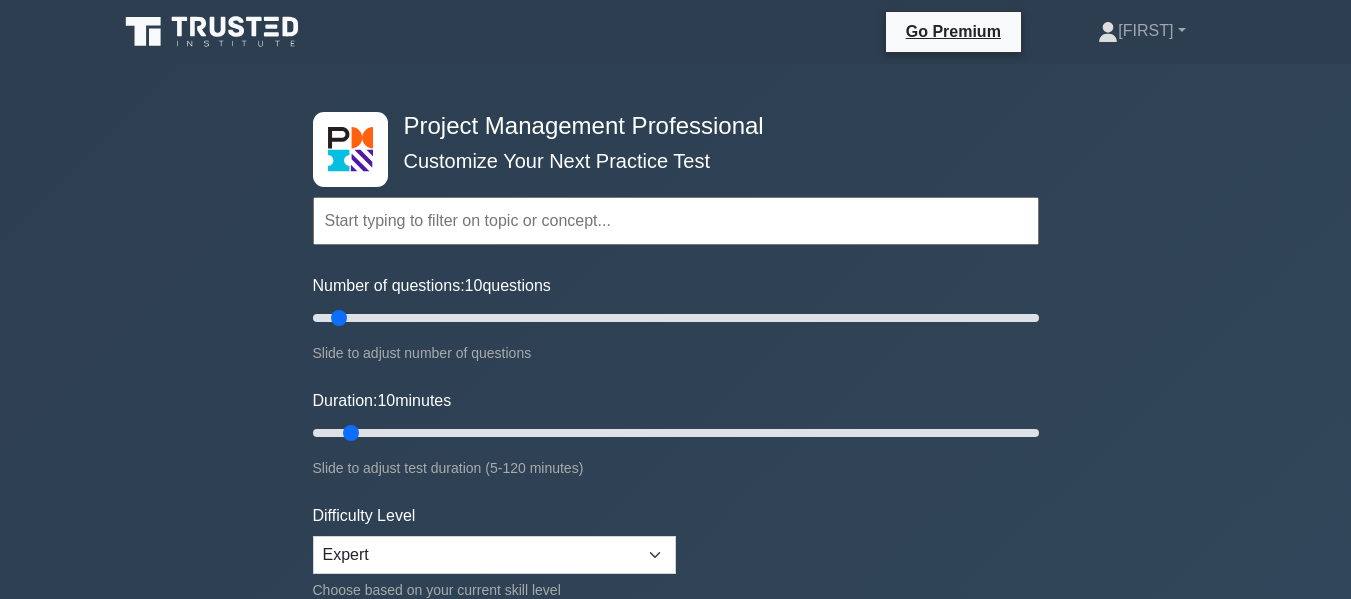 scroll, scrollTop: 0, scrollLeft: 0, axis: both 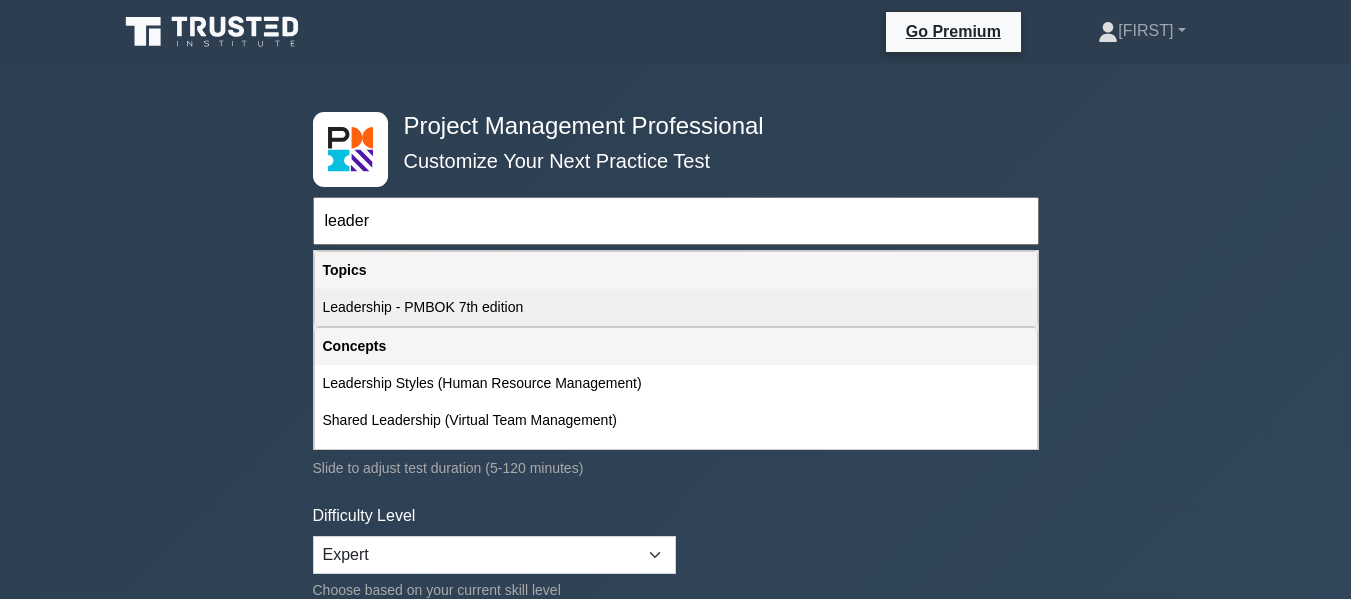 click on "Leadership - PMBOK 7th edition" at bounding box center (676, 307) 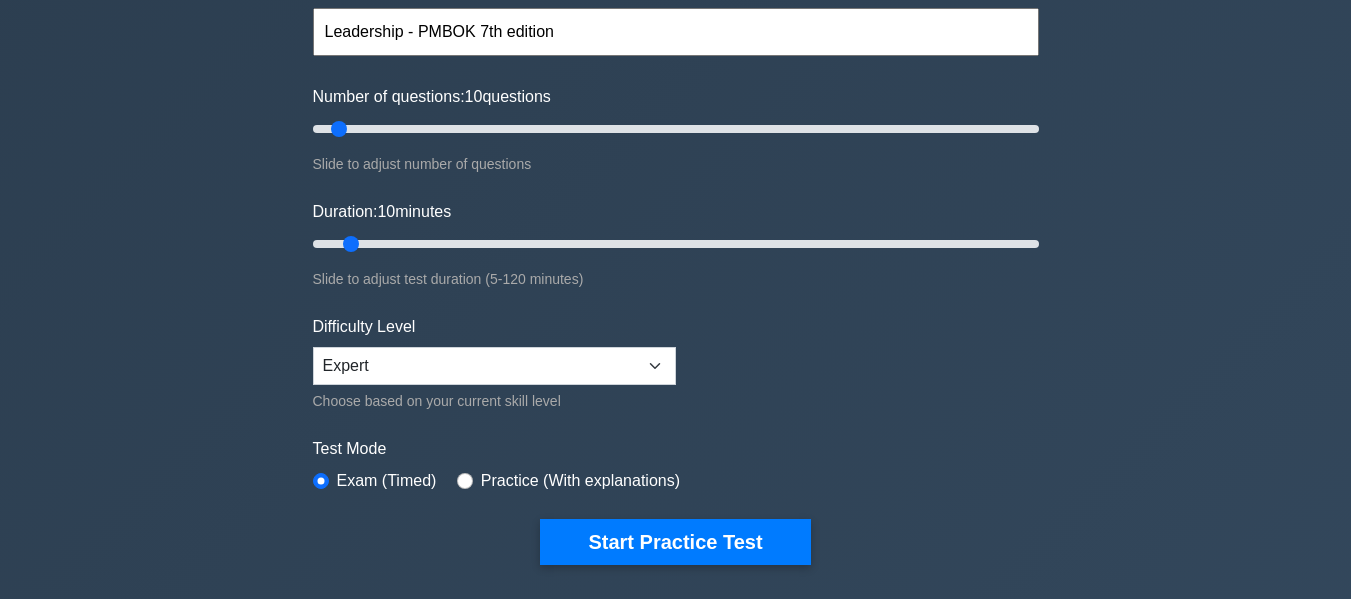 scroll, scrollTop: 200, scrollLeft: 0, axis: vertical 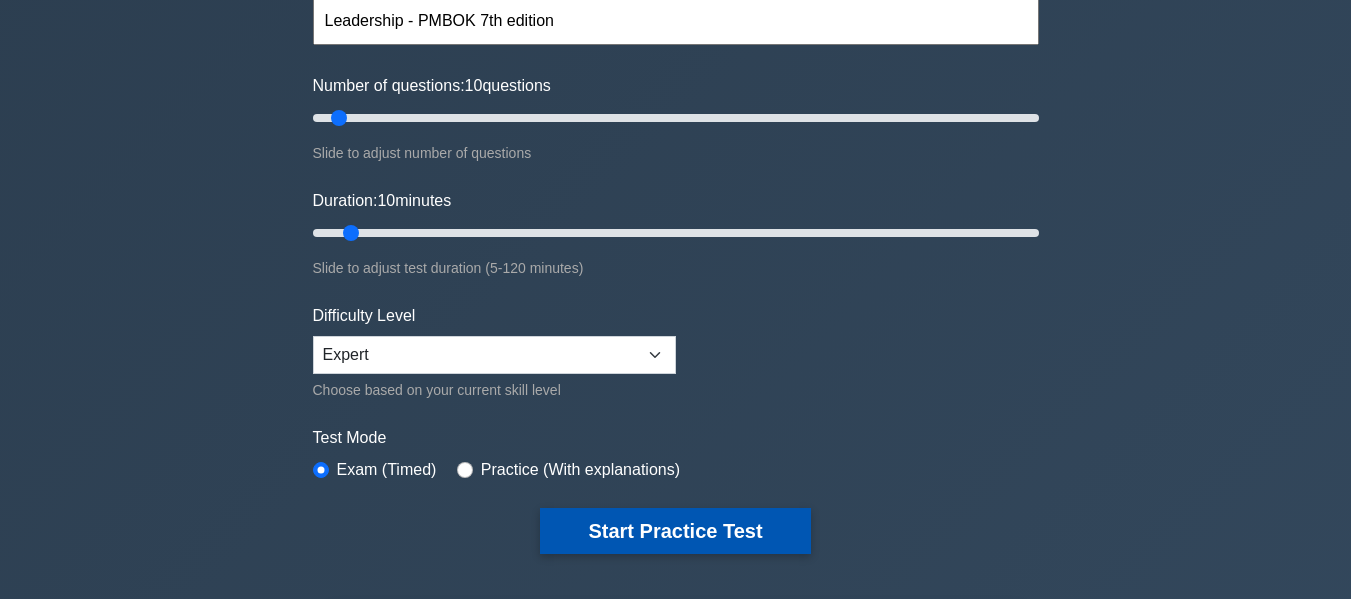 click on "Start Practice Test" at bounding box center [675, 531] 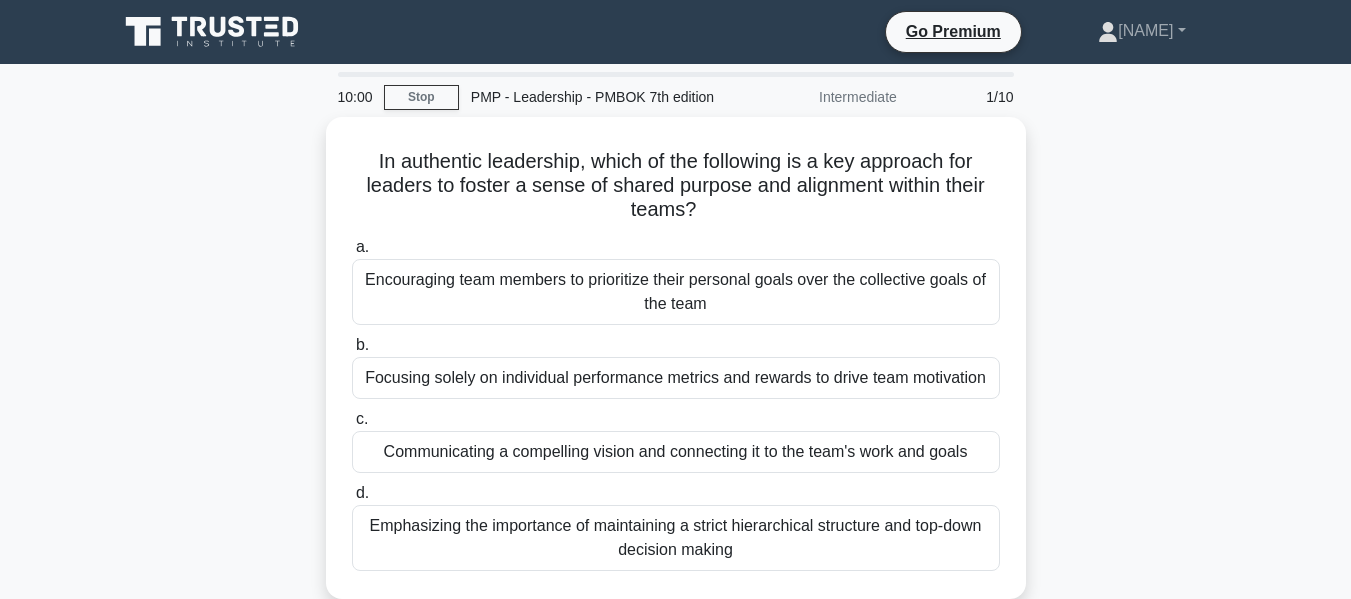 scroll, scrollTop: 0, scrollLeft: 0, axis: both 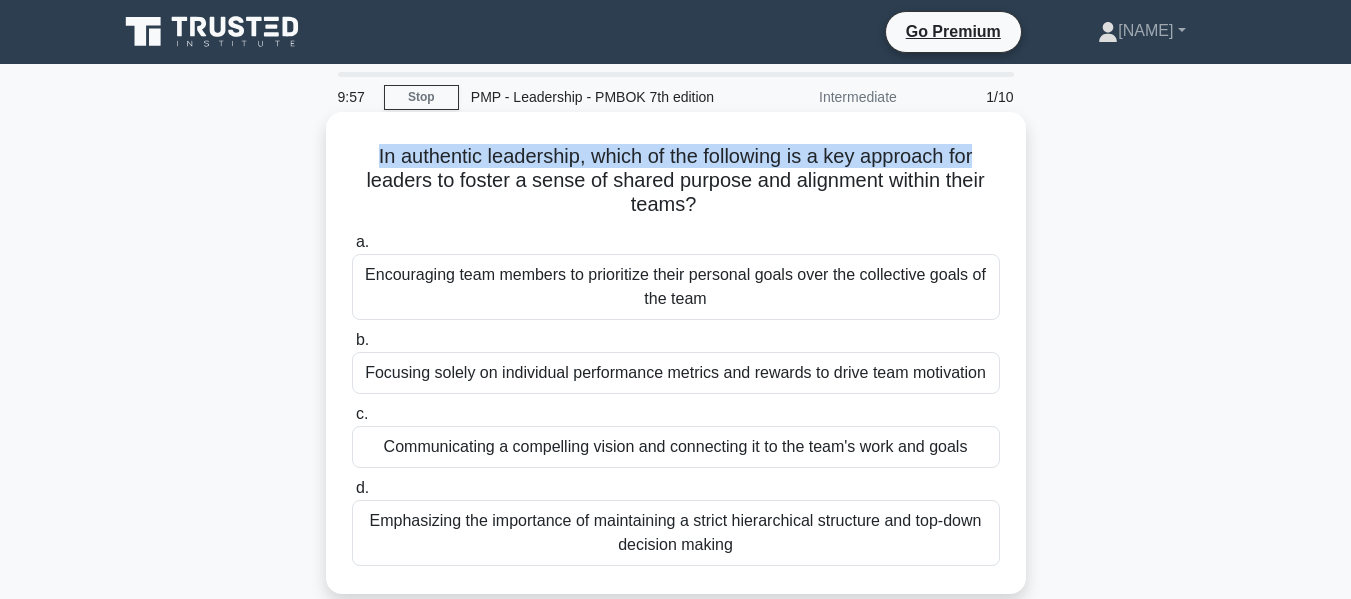 drag, startPoint x: 370, startPoint y: 157, endPoint x: 1003, endPoint y: 222, distance: 636.32855 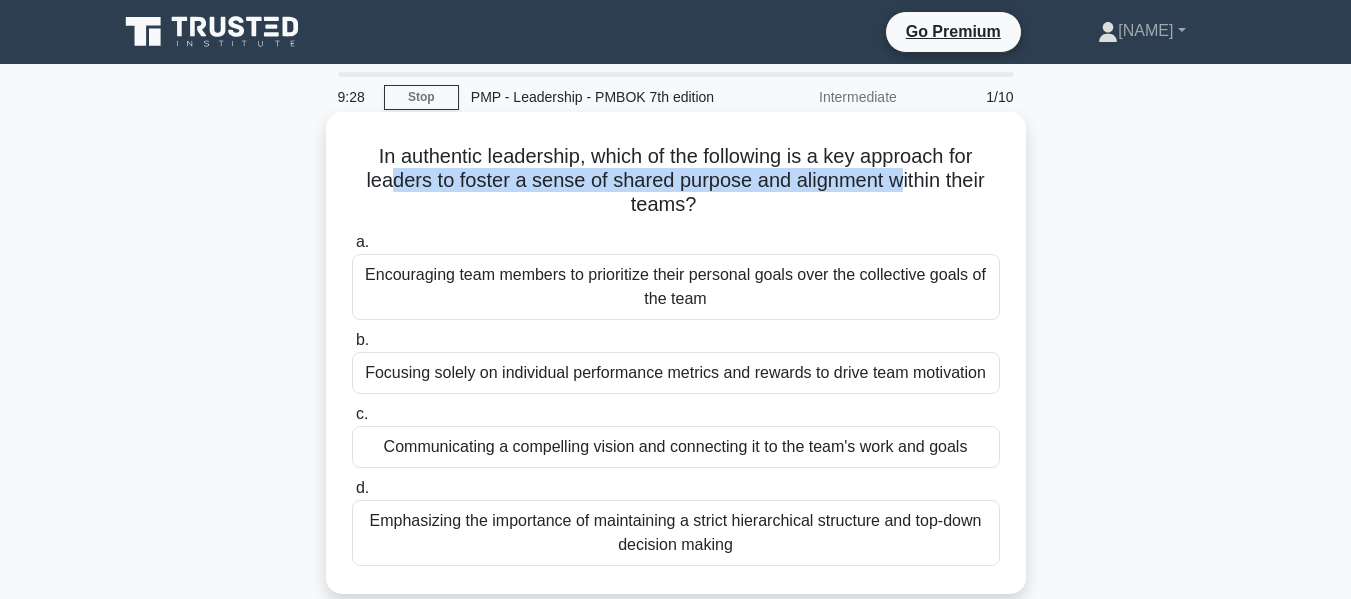 drag, startPoint x: 380, startPoint y: 180, endPoint x: 903, endPoint y: 190, distance: 523.0956 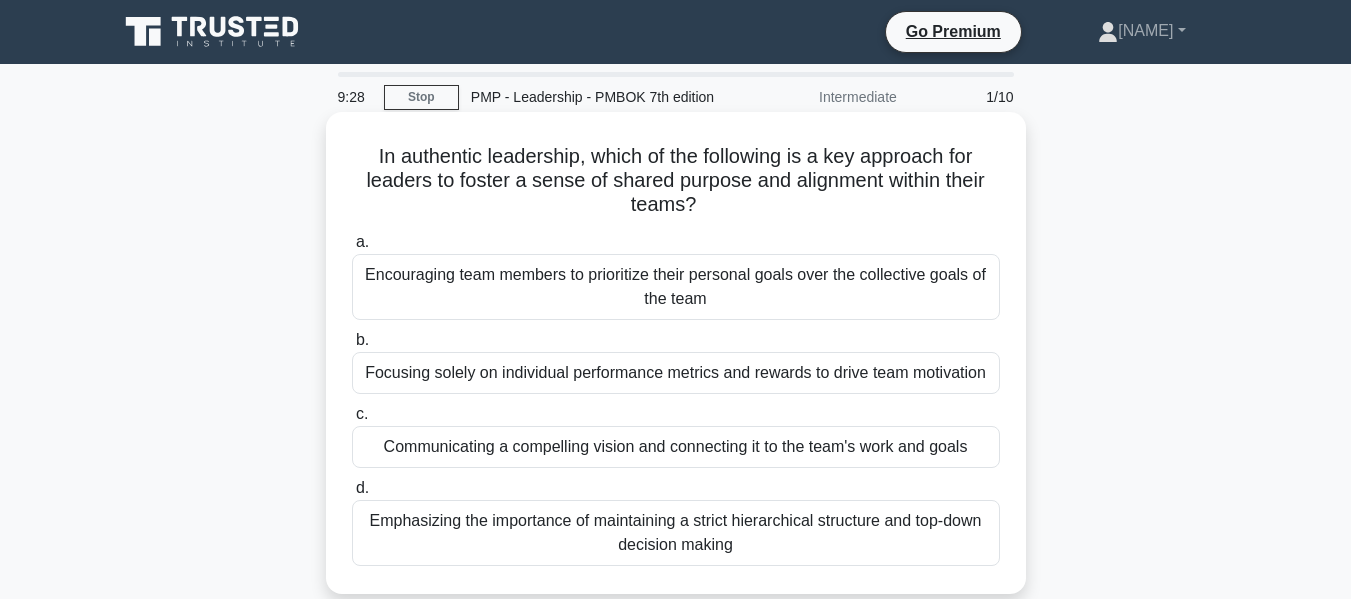 click on "In authentic leadership, which of the following is a key approach for leaders to foster a sense of shared purpose and alignment within their teams?
.spinner_0XTQ{transform-origin:center;animation:spinner_y6GP .75s linear infinite}@keyframes spinner_y6GP{100%{transform:rotate(360deg)}}" at bounding box center (676, 181) 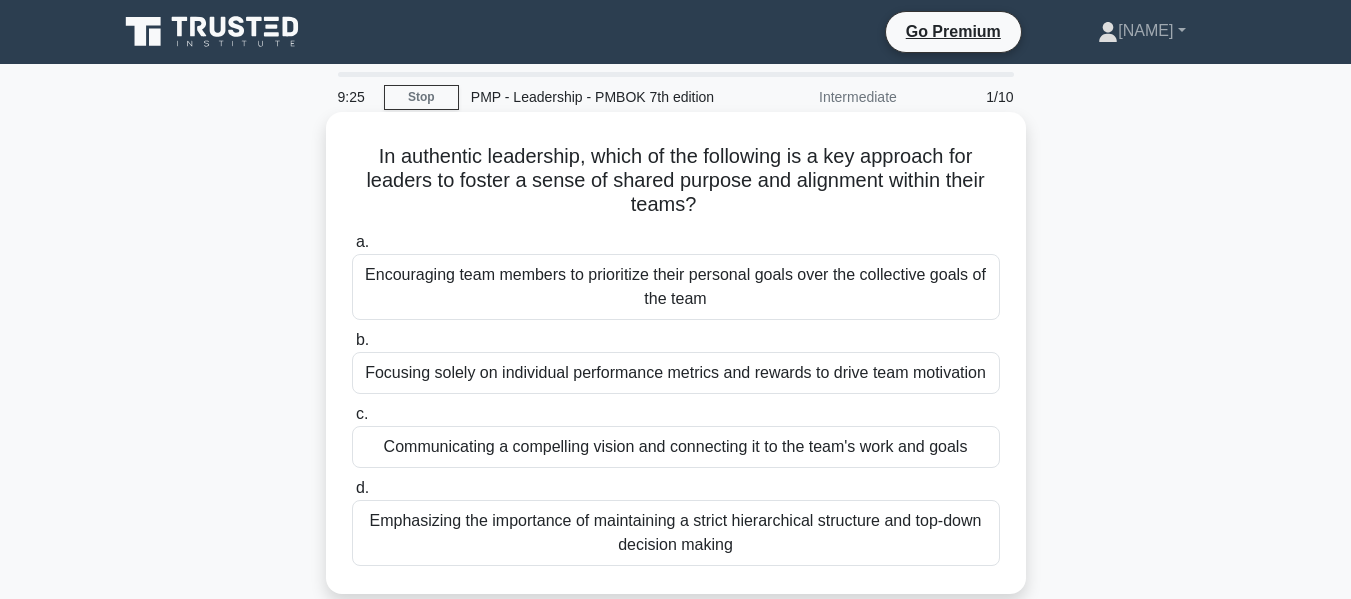 drag, startPoint x: 609, startPoint y: 179, endPoint x: 854, endPoint y: 213, distance: 247.34793 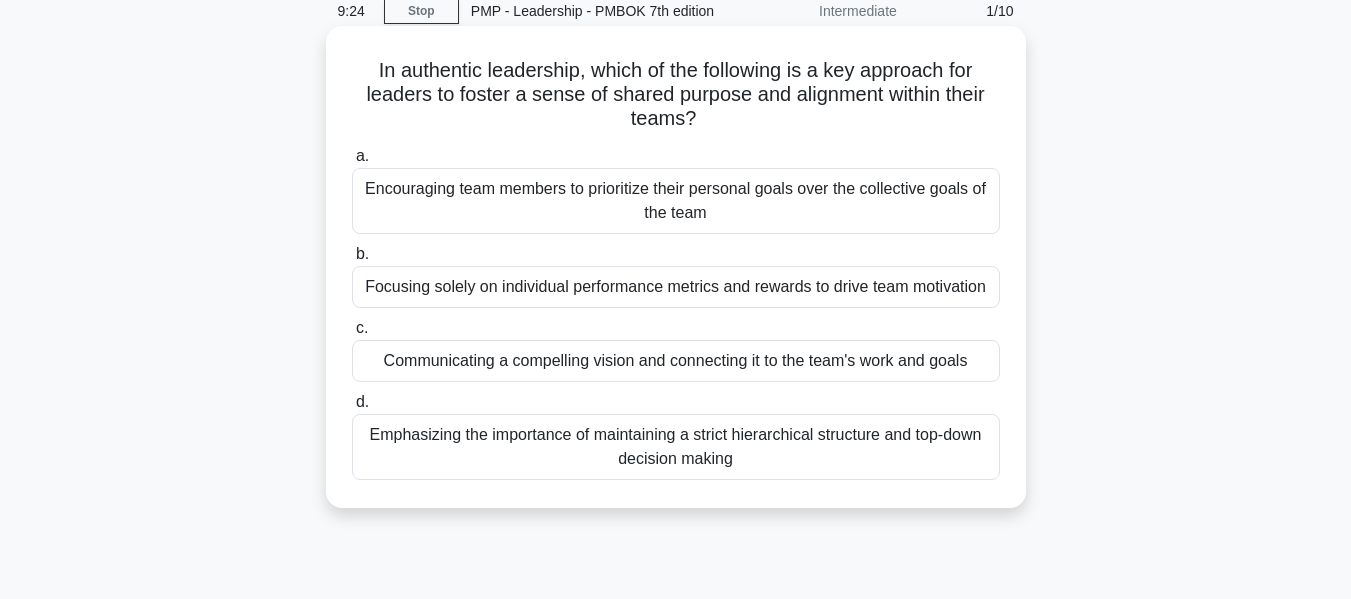 scroll, scrollTop: 200, scrollLeft: 0, axis: vertical 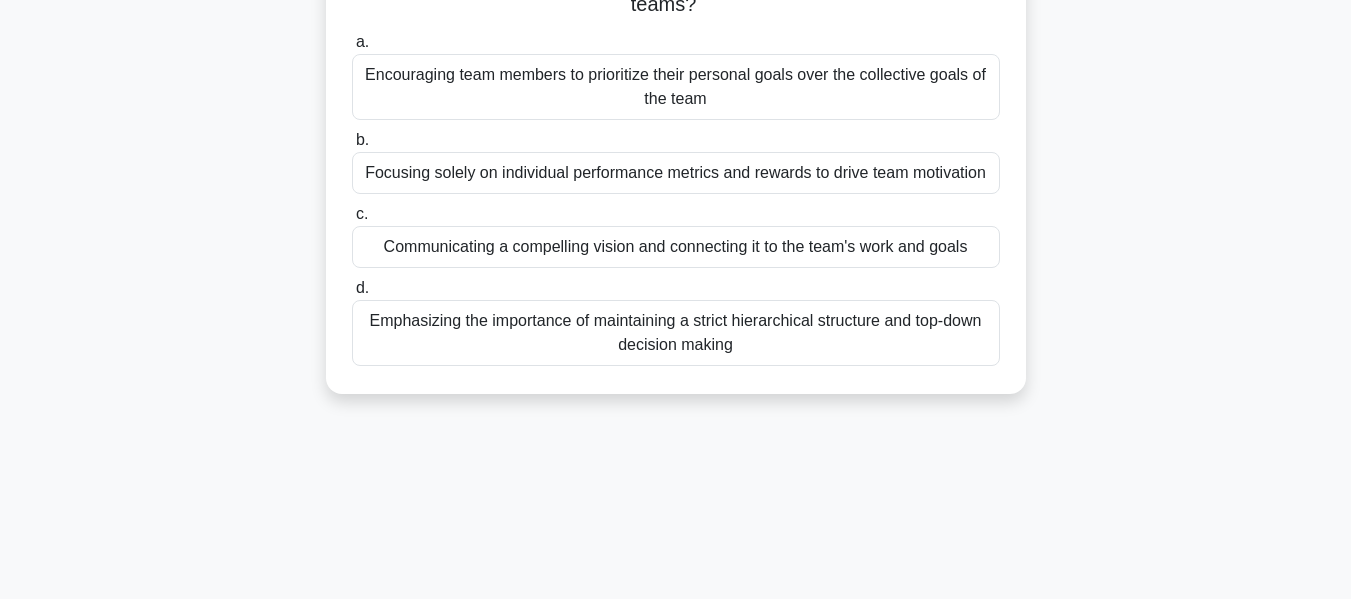 click on "Emphasizing the importance of maintaining a strict hierarchical structure and top-down decision making" at bounding box center (676, 333) 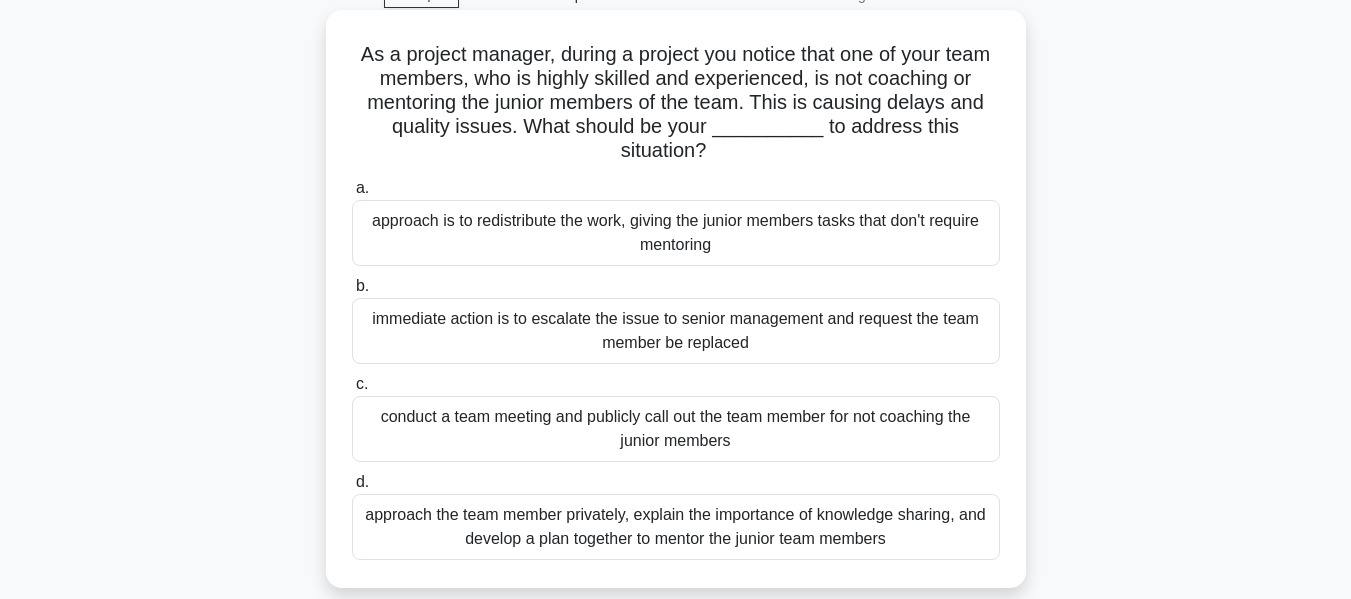 scroll, scrollTop: 0, scrollLeft: 0, axis: both 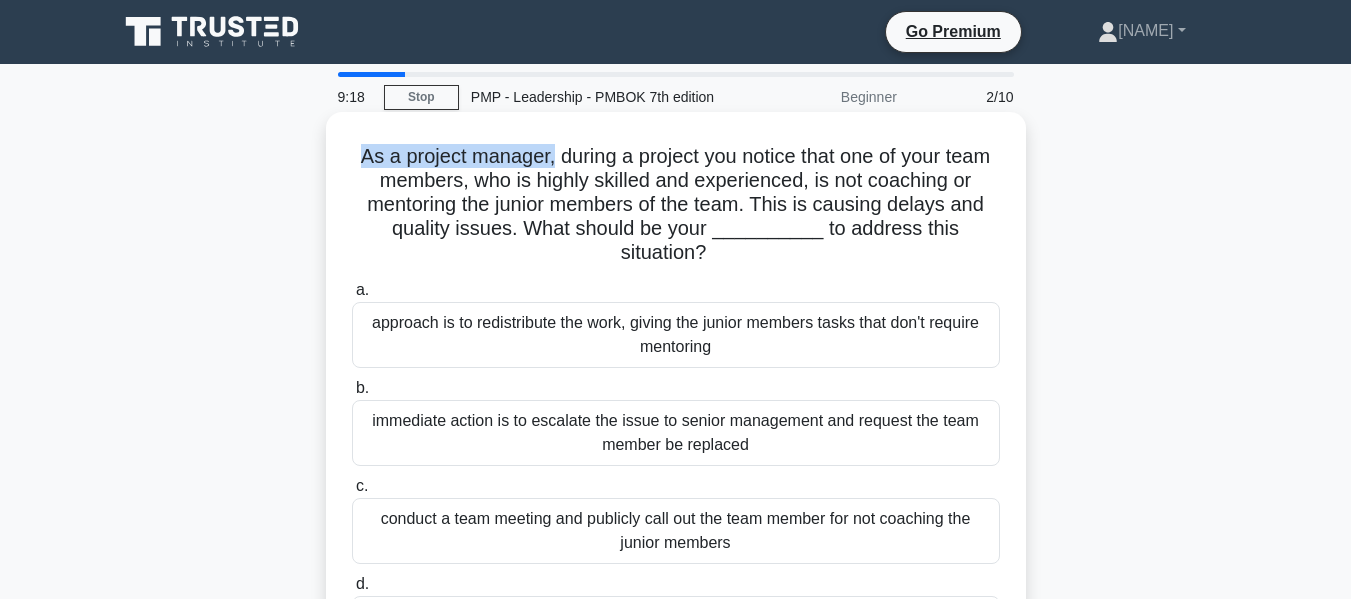 drag, startPoint x: 350, startPoint y: 157, endPoint x: 548, endPoint y: 147, distance: 198.25237 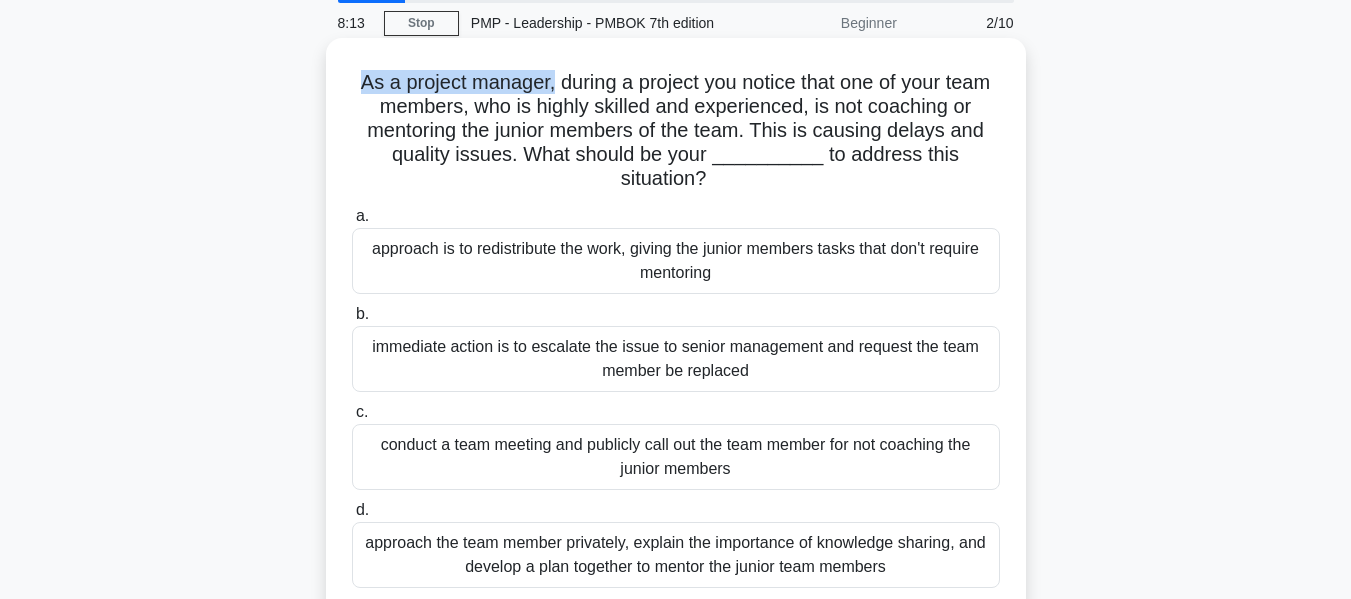 scroll, scrollTop: 200, scrollLeft: 0, axis: vertical 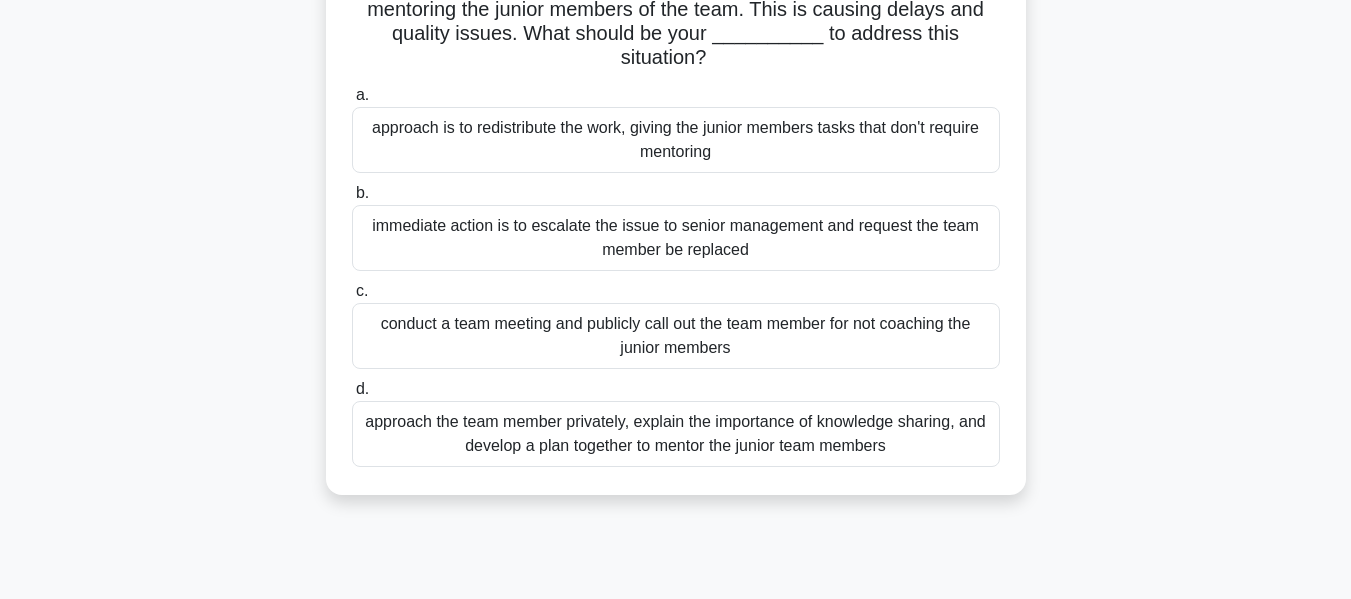 click on "approach the team member privately, explain the importance of knowledge sharing, and develop a plan together to mentor the junior team members" at bounding box center (676, 434) 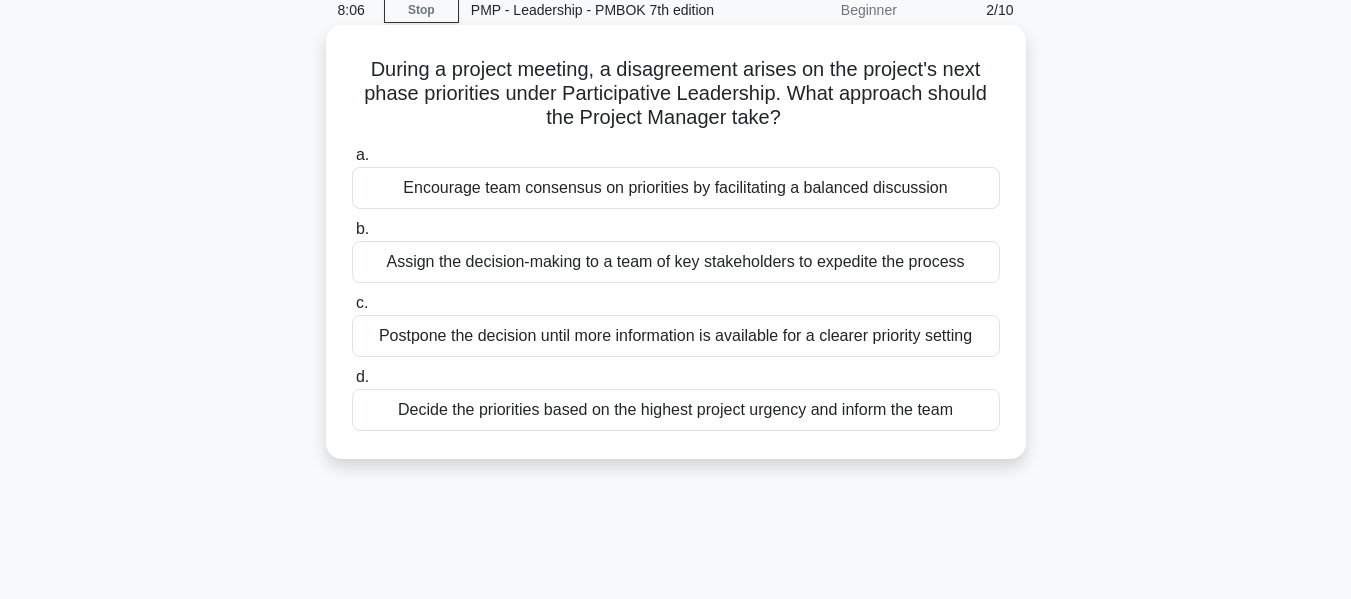 scroll, scrollTop: 0, scrollLeft: 0, axis: both 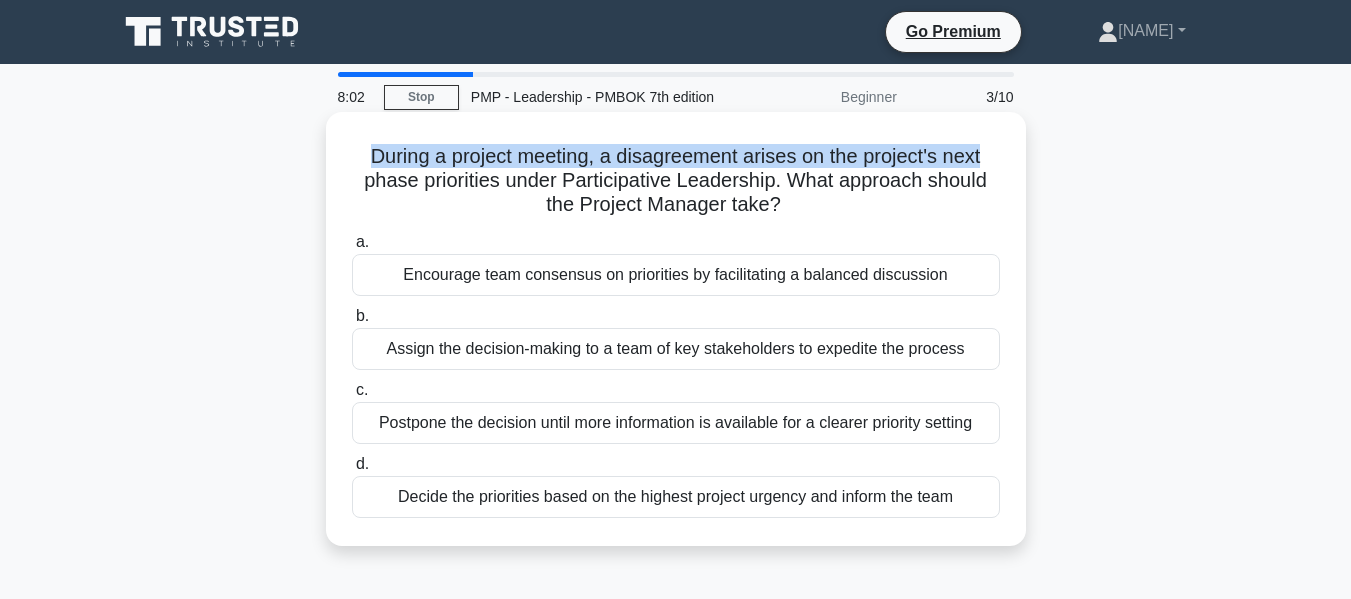 drag, startPoint x: 366, startPoint y: 153, endPoint x: 966, endPoint y: 139, distance: 600.1633 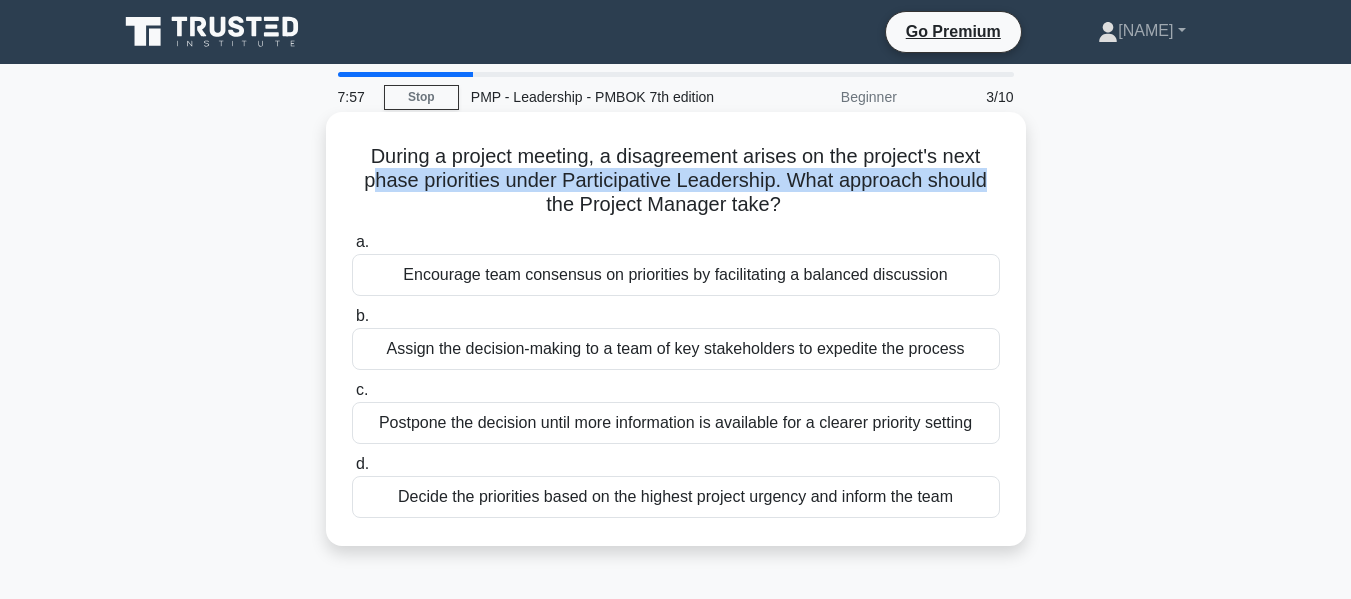 drag, startPoint x: 365, startPoint y: 175, endPoint x: 912, endPoint y: 189, distance: 547.17914 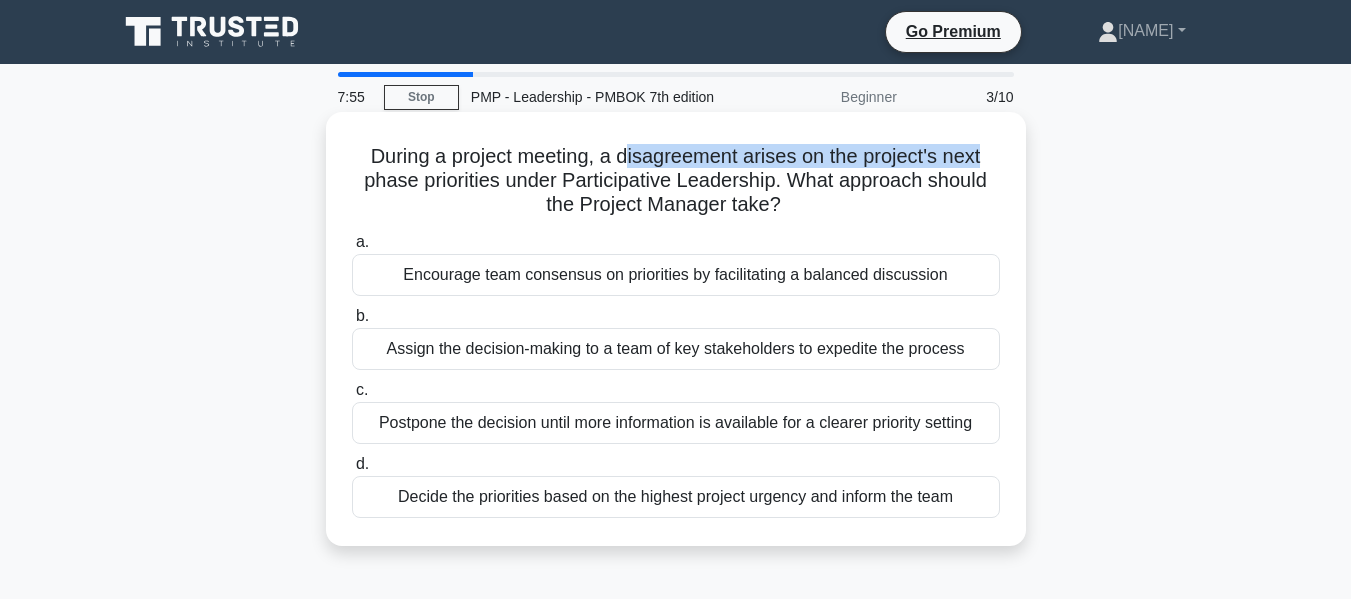 drag, startPoint x: 627, startPoint y: 152, endPoint x: 886, endPoint y: 172, distance: 259.77106 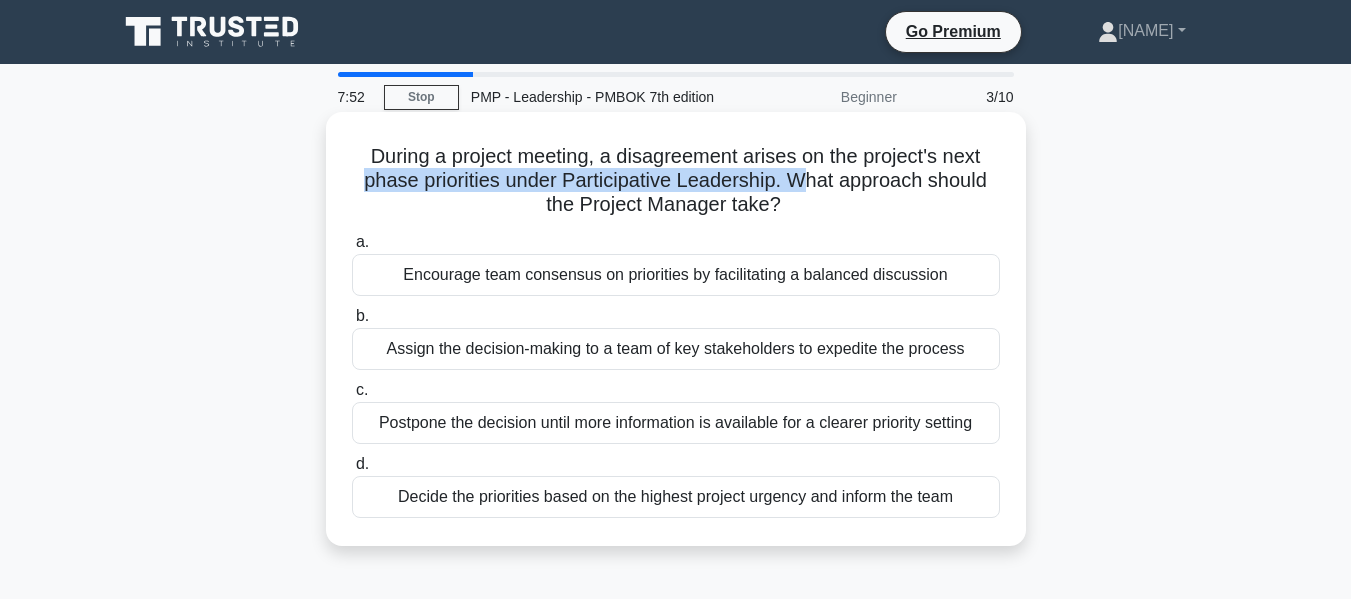 drag, startPoint x: 363, startPoint y: 175, endPoint x: 801, endPoint y: 191, distance: 438.29214 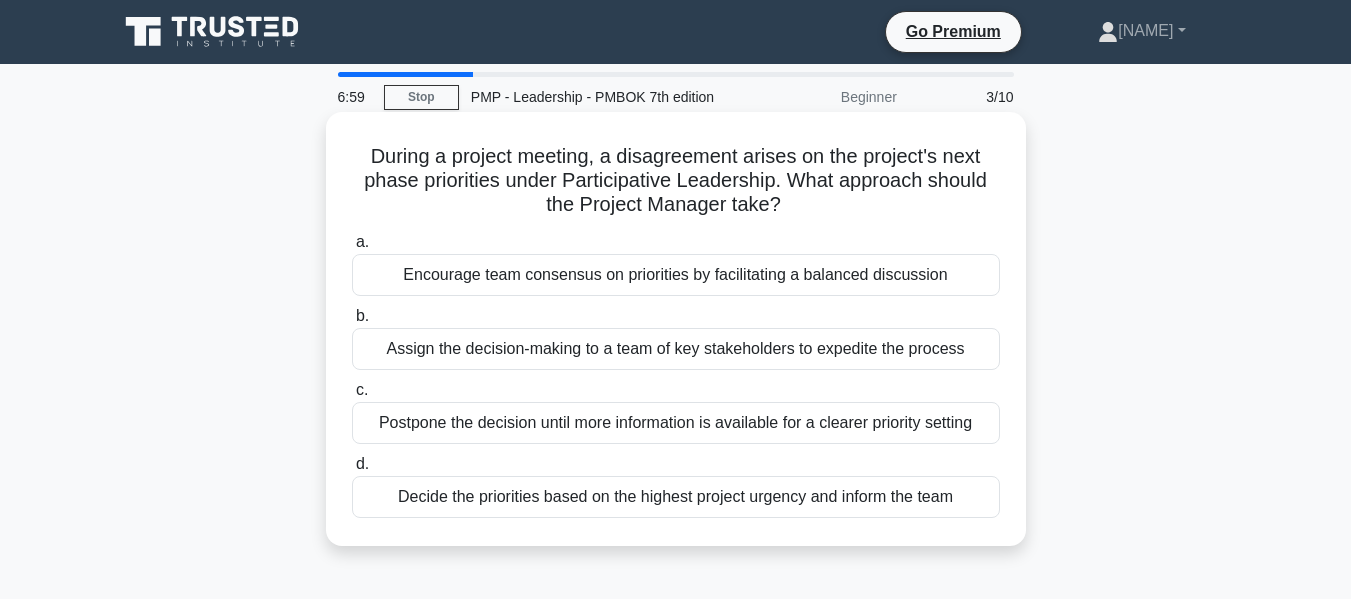 click on "a.
Encourage team consensus on priorities by facilitating a balanced discussion" at bounding box center (676, 263) 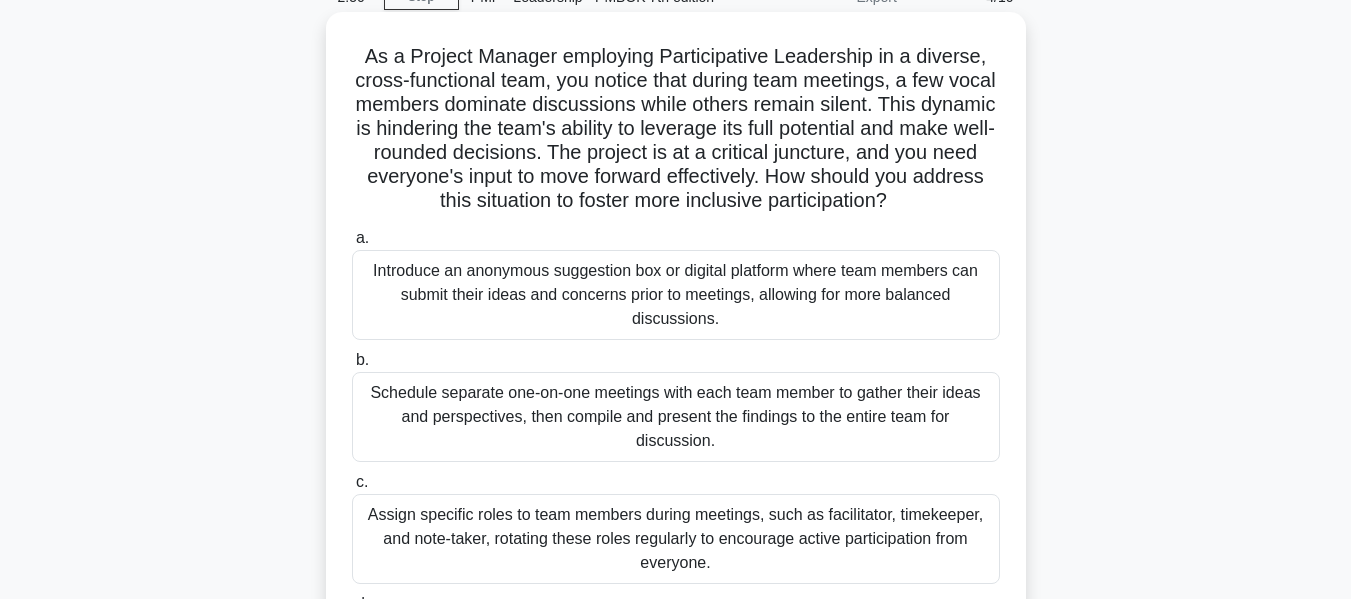 scroll, scrollTop: 0, scrollLeft: 0, axis: both 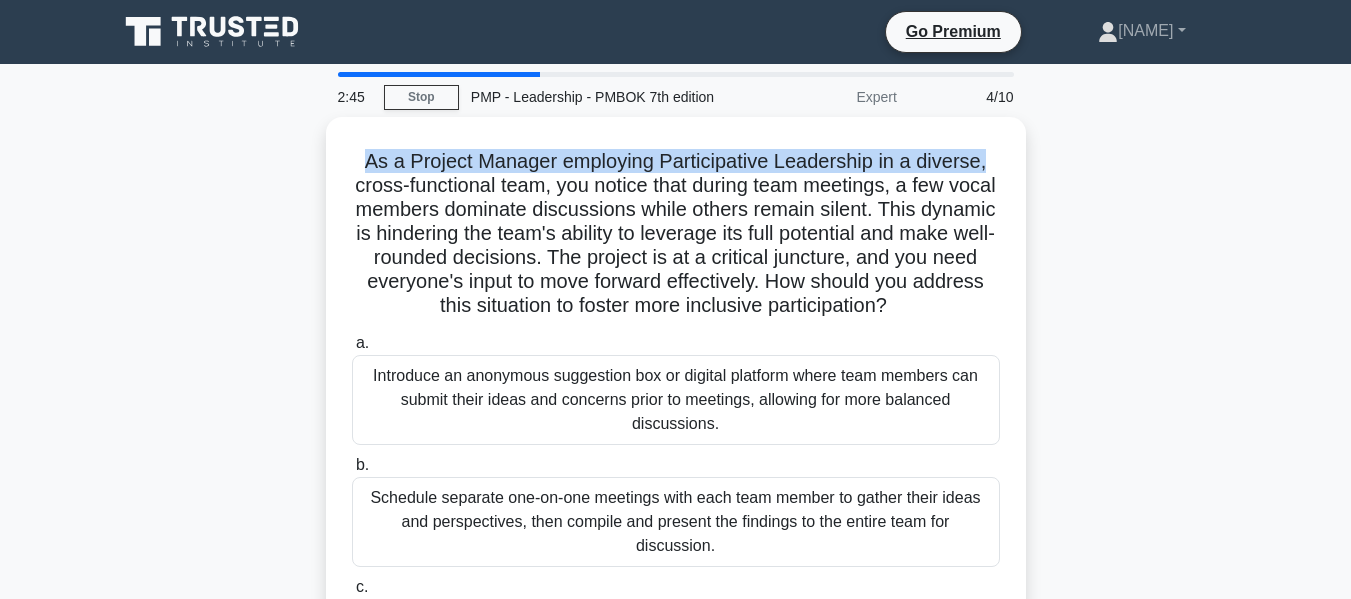 drag, startPoint x: 362, startPoint y: 150, endPoint x: 1033, endPoint y: 140, distance: 671.0745 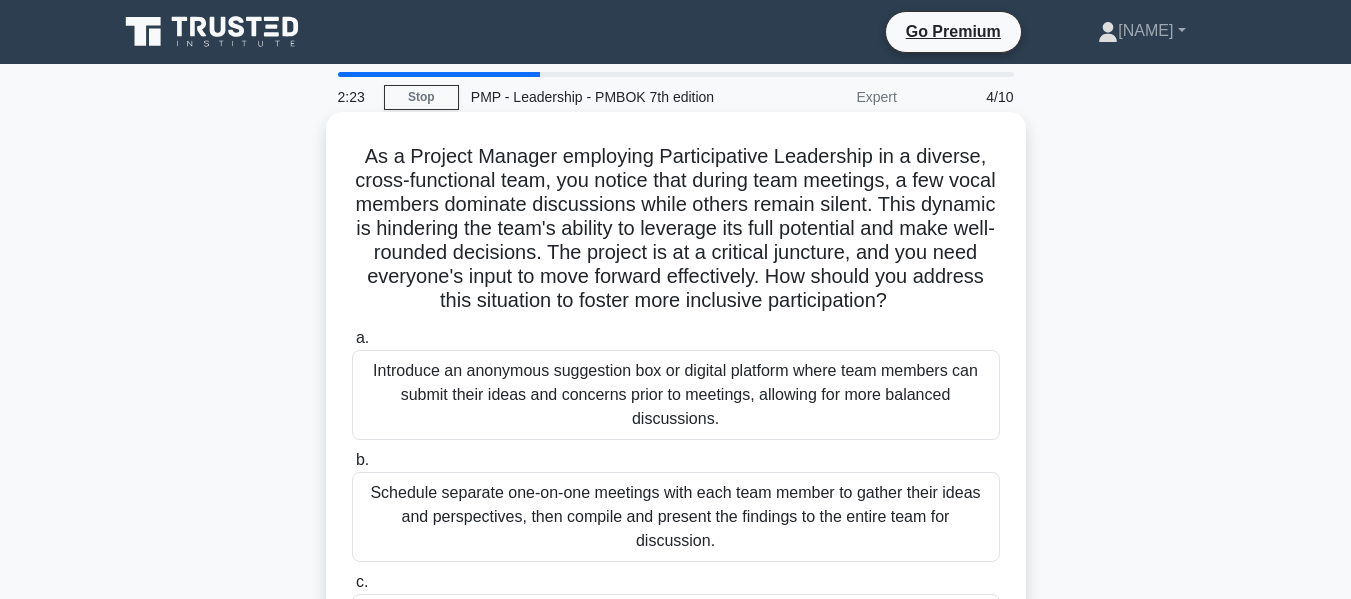 drag, startPoint x: 404, startPoint y: 216, endPoint x: 598, endPoint y: 199, distance: 194.74342 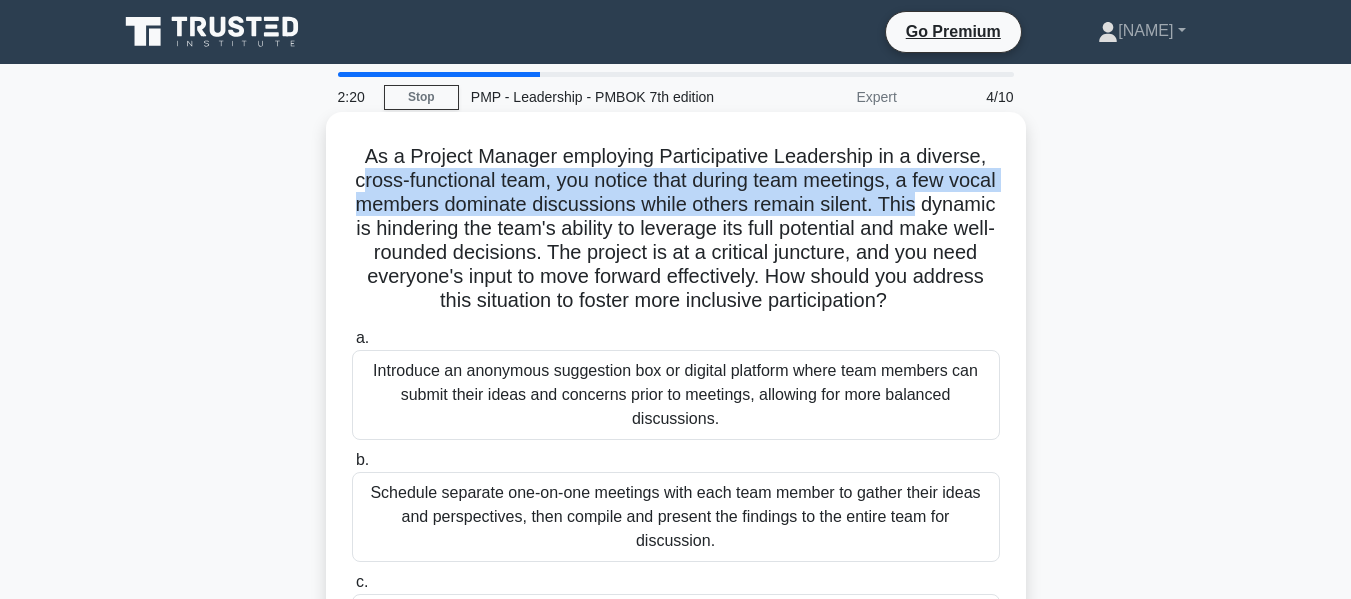 drag, startPoint x: 382, startPoint y: 184, endPoint x: 989, endPoint y: 195, distance: 607.0997 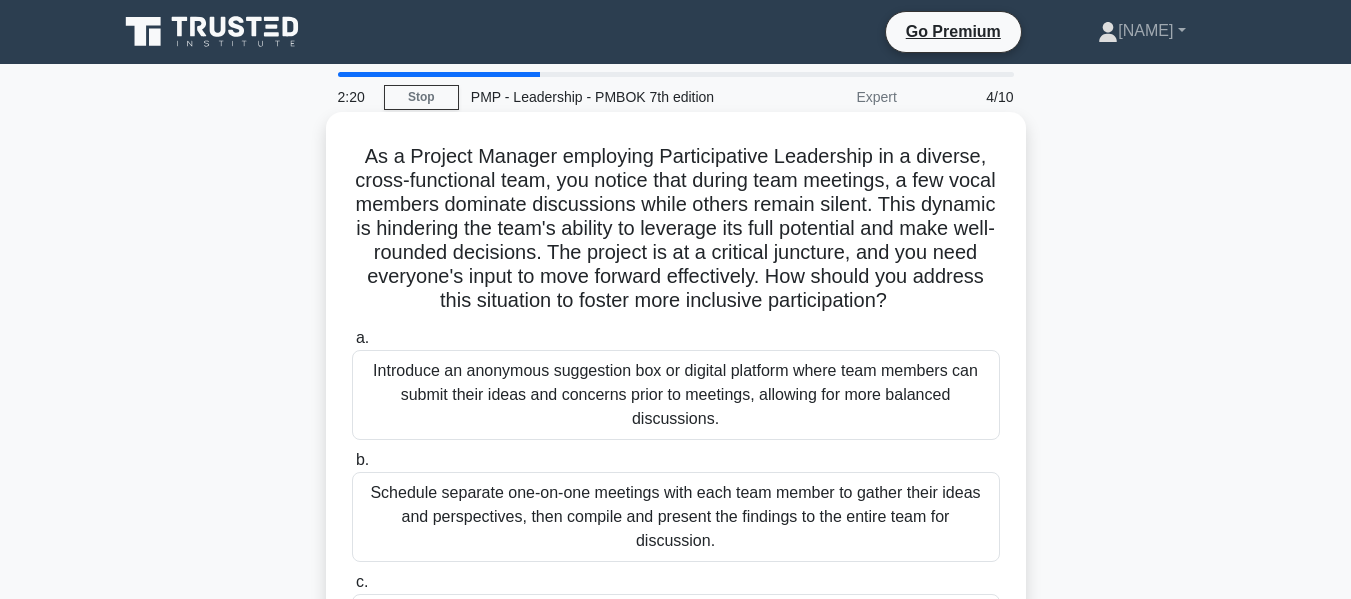 click on "As a Project Manager employing Participative Leadership in a diverse, cross-functional team, you notice that during team meetings, a few vocal members dominate discussions while others remain silent. This dynamic is hindering the team's ability to leverage its full potential and make well-rounded decisions. The project is at a critical juncture, and you need everyone's input to move forward effectively. How should you address this situation to foster more inclusive participation?
.spinner_0XTQ{transform-origin:center;animation:spinner_y6GP .75s linear infinite}@keyframes spinner_y6GP{100%{transform:rotate(360deg)}}" at bounding box center [676, 229] 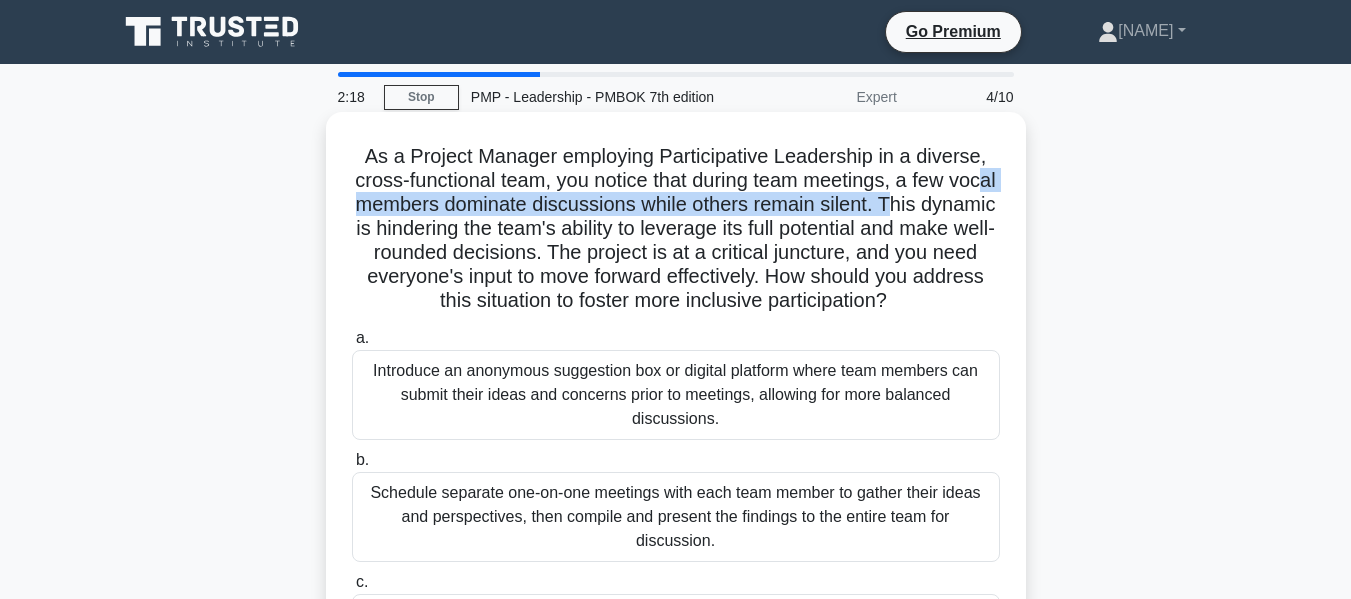 drag, startPoint x: 407, startPoint y: 205, endPoint x: 962, endPoint y: 201, distance: 555.0144 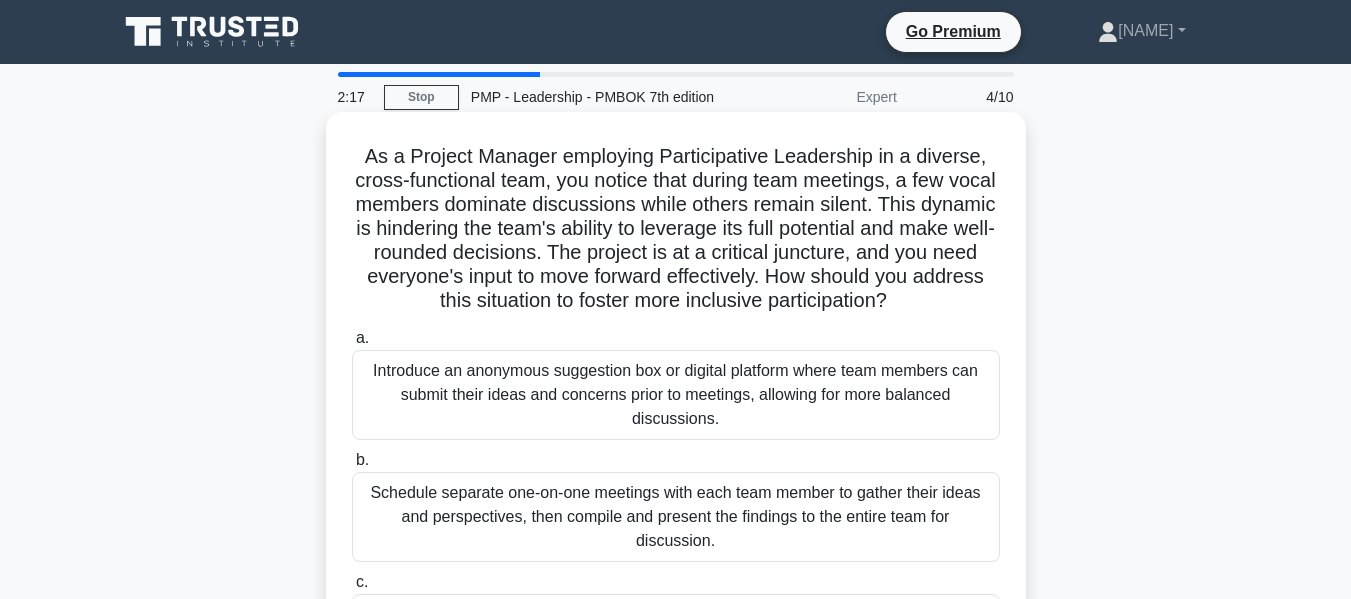 drag, startPoint x: 825, startPoint y: 244, endPoint x: 443, endPoint y: 236, distance: 382.08377 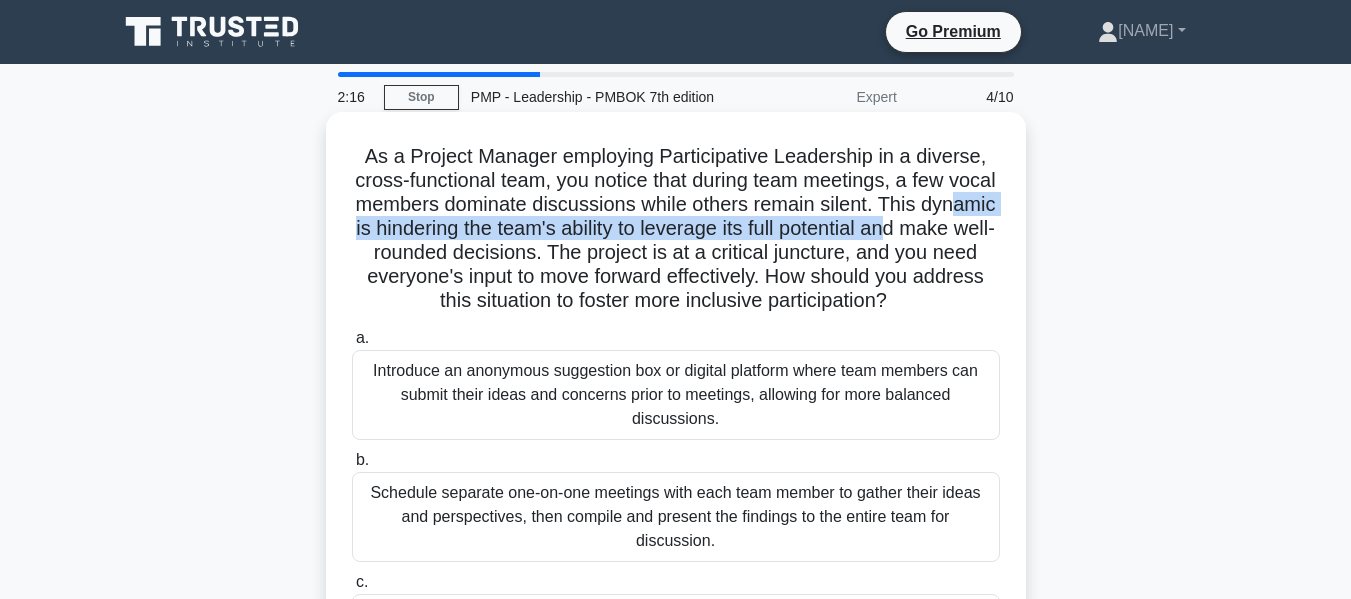 drag, startPoint x: 464, startPoint y: 233, endPoint x: 988, endPoint y: 229, distance: 524.01526 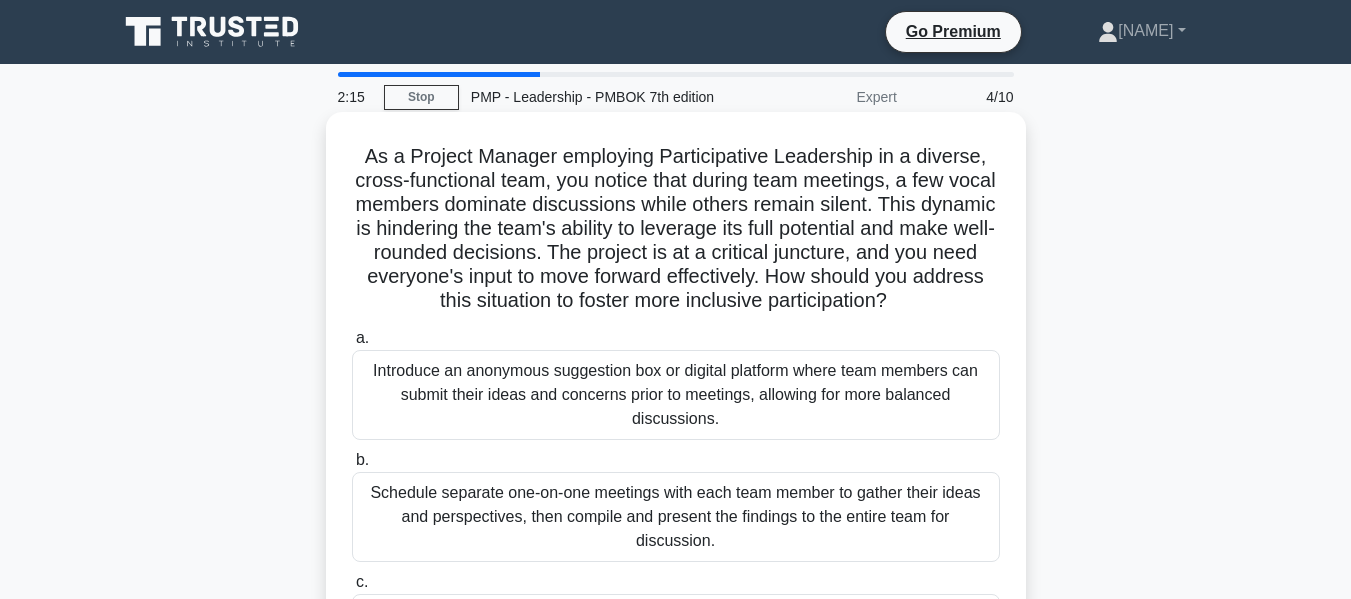 click on "As a Project Manager employing Participative Leadership in a diverse, cross-functional team, you notice that during team meetings, a few vocal members dominate discussions while others remain silent. This dynamic is hindering the team's ability to leverage its full potential and make well-rounded decisions. The project is at a critical juncture, and you need everyone's input to move forward effectively. How should you address this situation to foster more inclusive participation?
.spinner_0XTQ{transform-origin:center;animation:spinner_y6GP .75s linear infinite}@keyframes spinner_y6GP{100%{transform:rotate(360deg)}}" at bounding box center (676, 229) 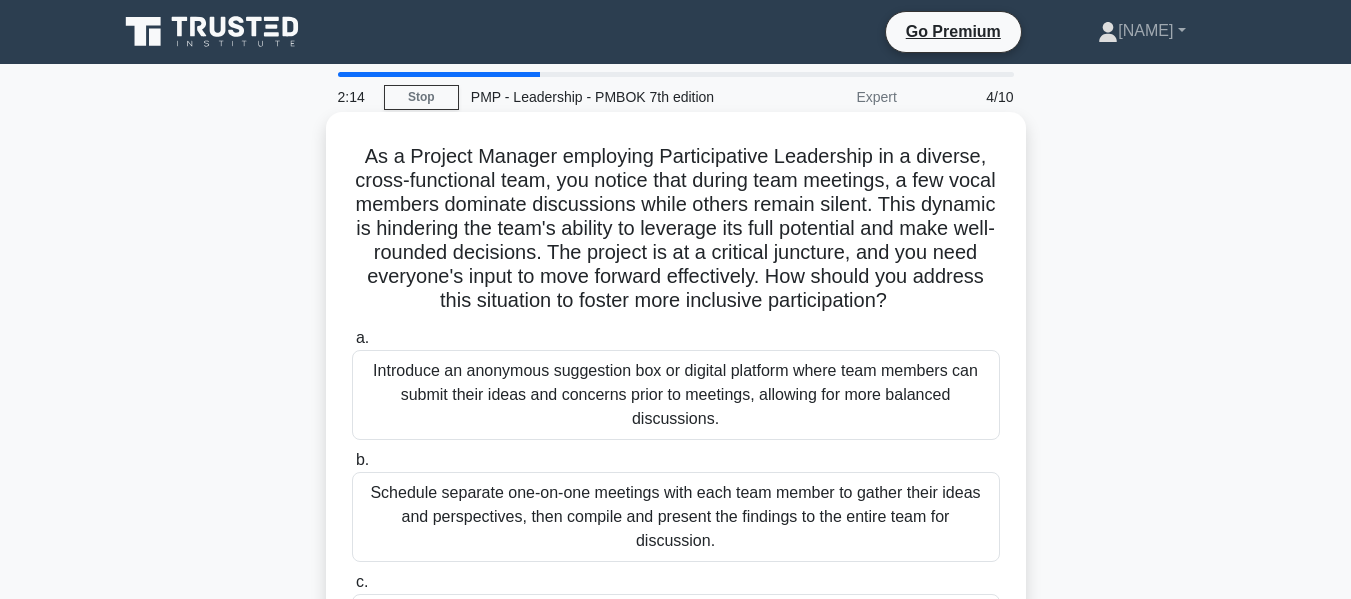 drag, startPoint x: 651, startPoint y: 256, endPoint x: 1018, endPoint y: 316, distance: 371.87228 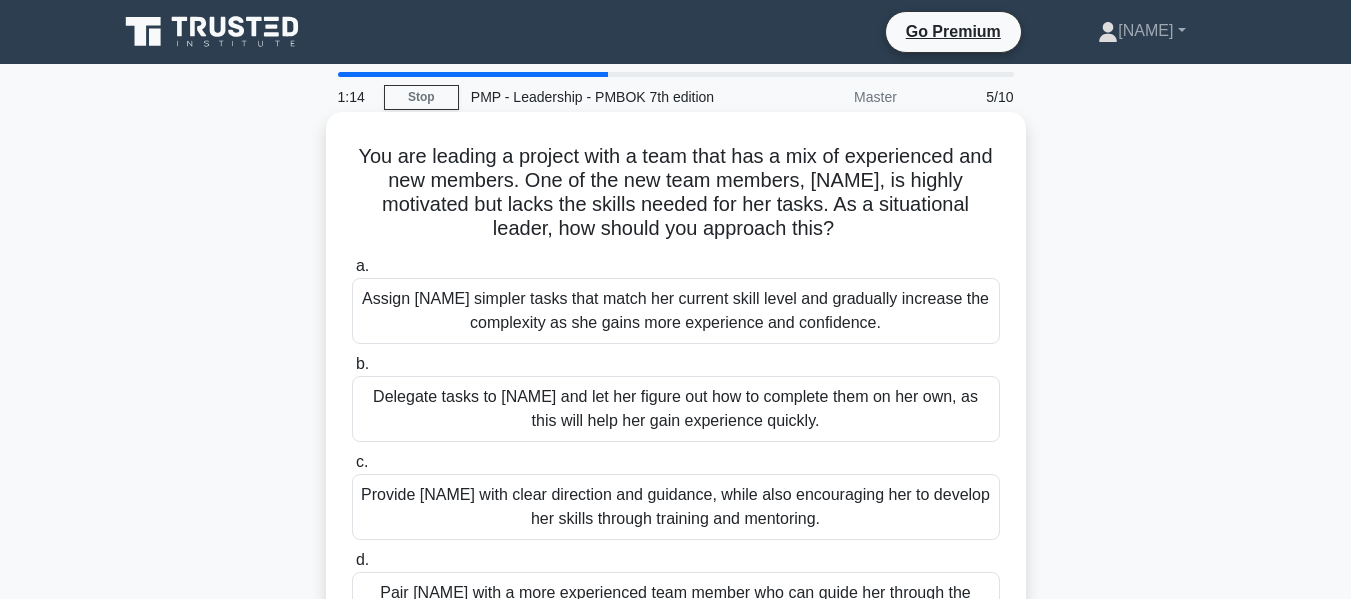 scroll, scrollTop: 100, scrollLeft: 0, axis: vertical 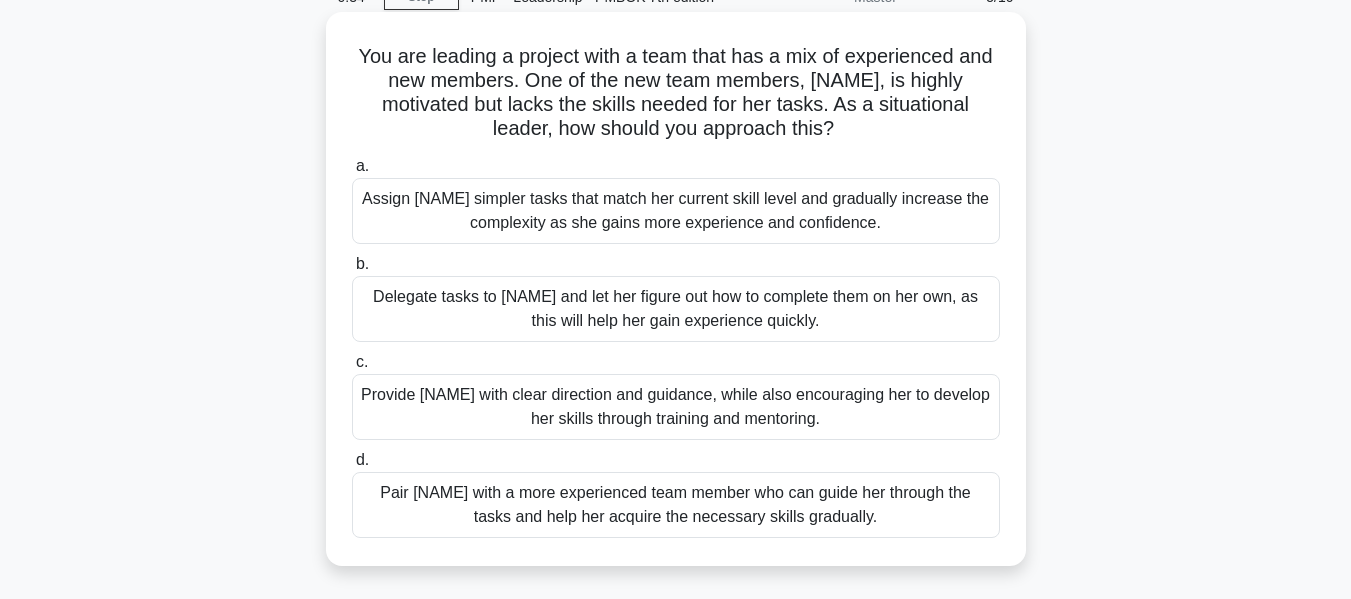 click on "Provide Sarah with clear direction and guidance, while also encouraging her to develop her skills through training and mentoring." at bounding box center (676, 407) 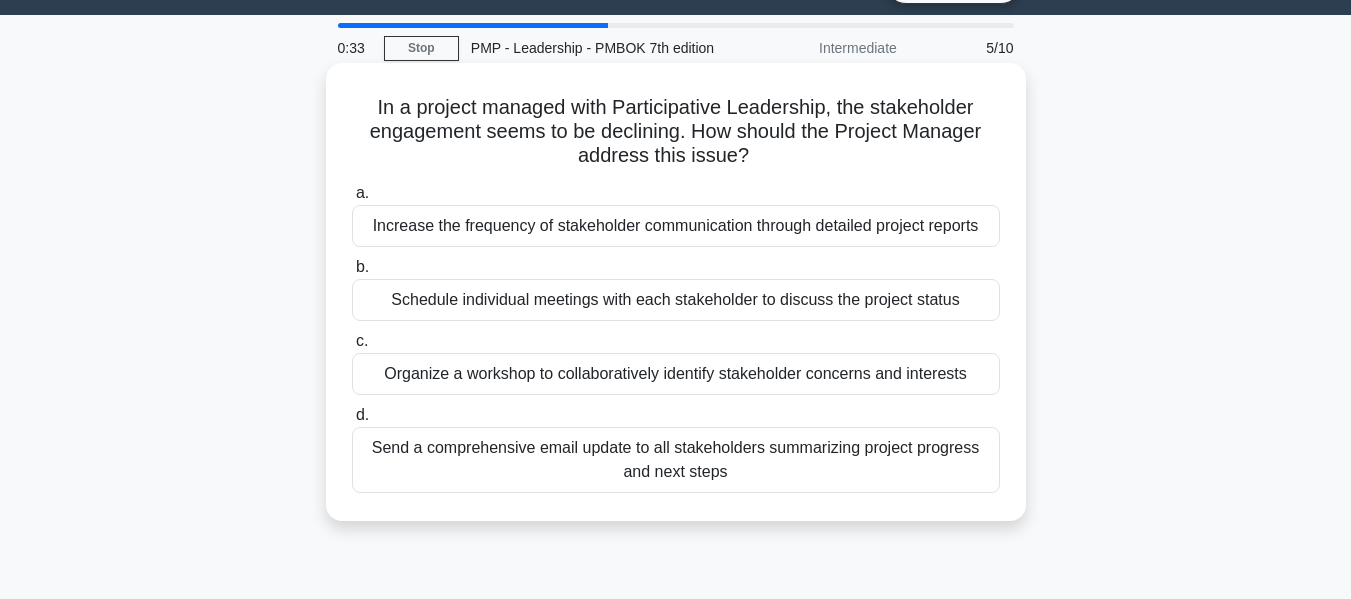 scroll, scrollTop: 0, scrollLeft: 0, axis: both 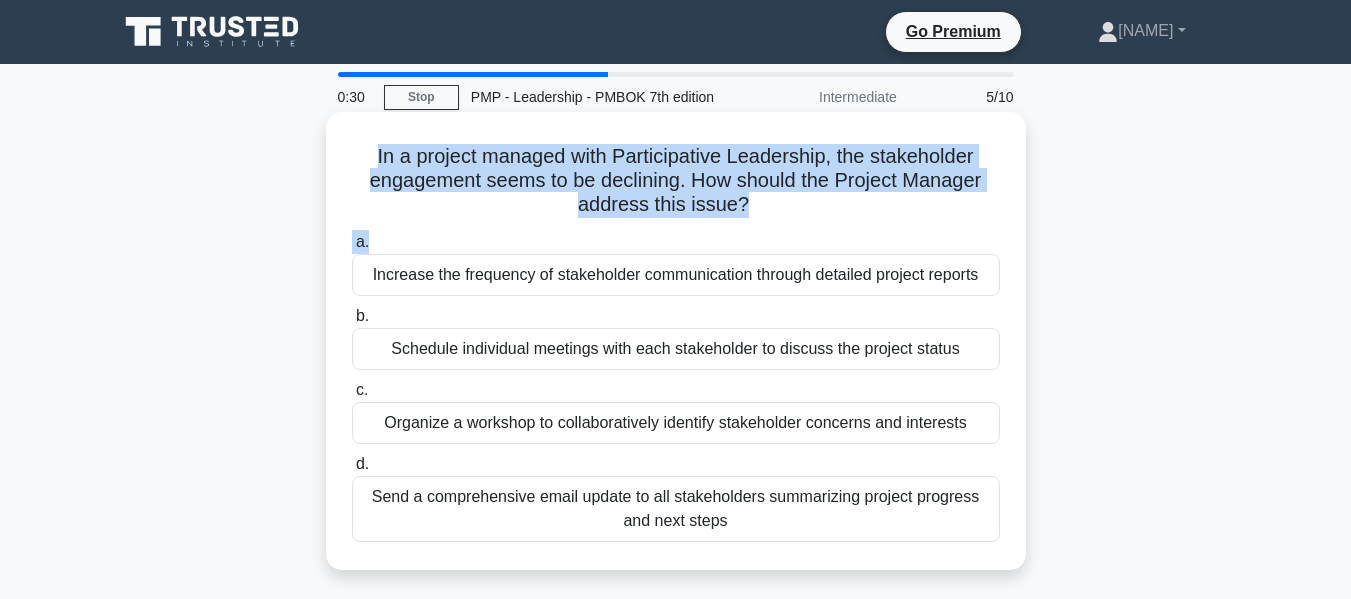 drag, startPoint x: 370, startPoint y: 161, endPoint x: 900, endPoint y: 225, distance: 533.85016 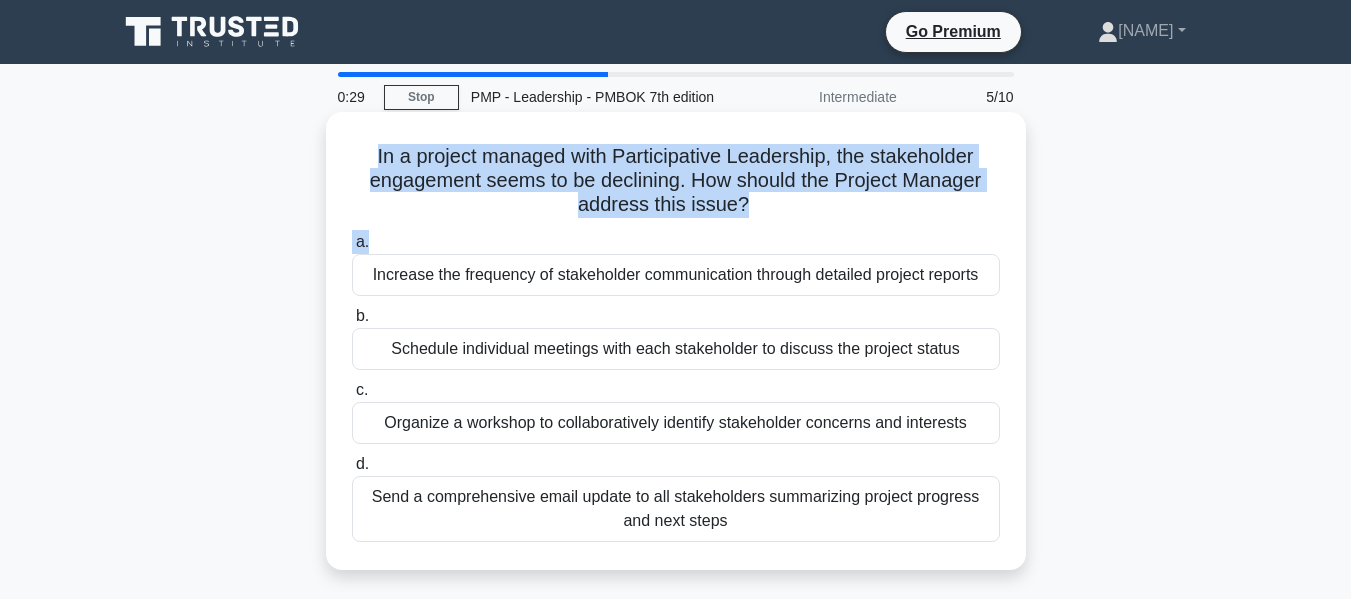 click on "In a project managed with Participative Leadership, the stakeholder engagement seems to be declining. How should the Project Manager address this issue?
.spinner_0XTQ{transform-origin:center;animation:spinner_y6GP .75s linear infinite}@keyframes spinner_y6GP{100%{transform:rotate(360deg)}}" at bounding box center [676, 181] 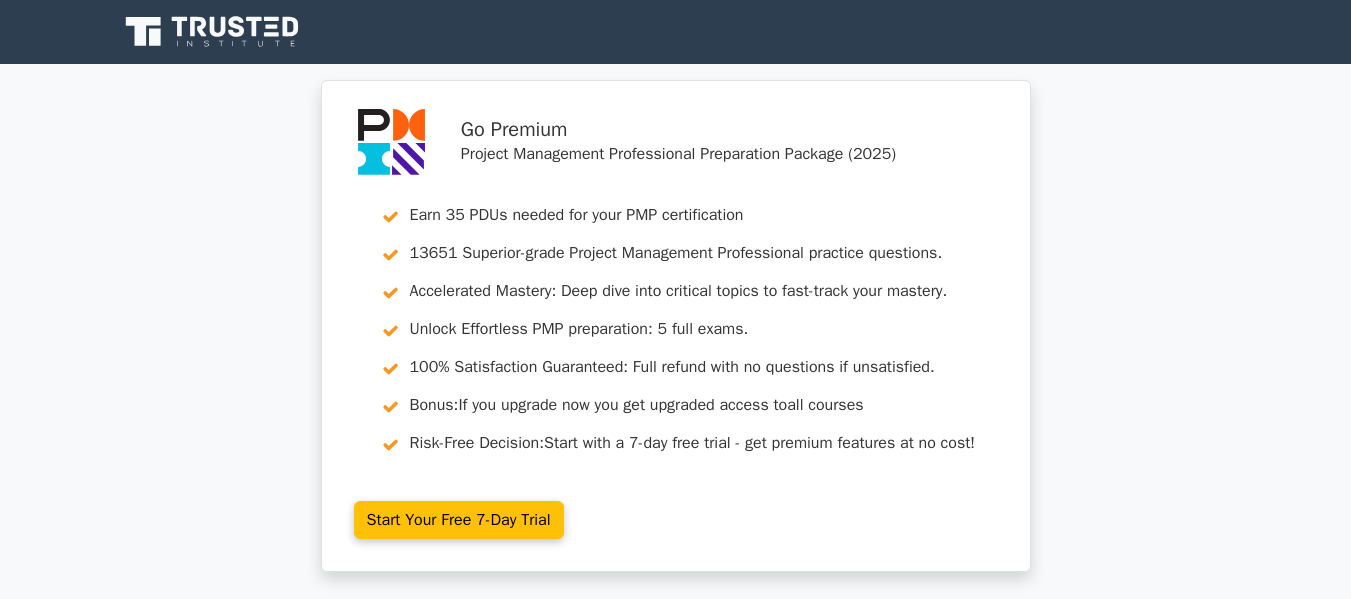 scroll, scrollTop: 0, scrollLeft: 0, axis: both 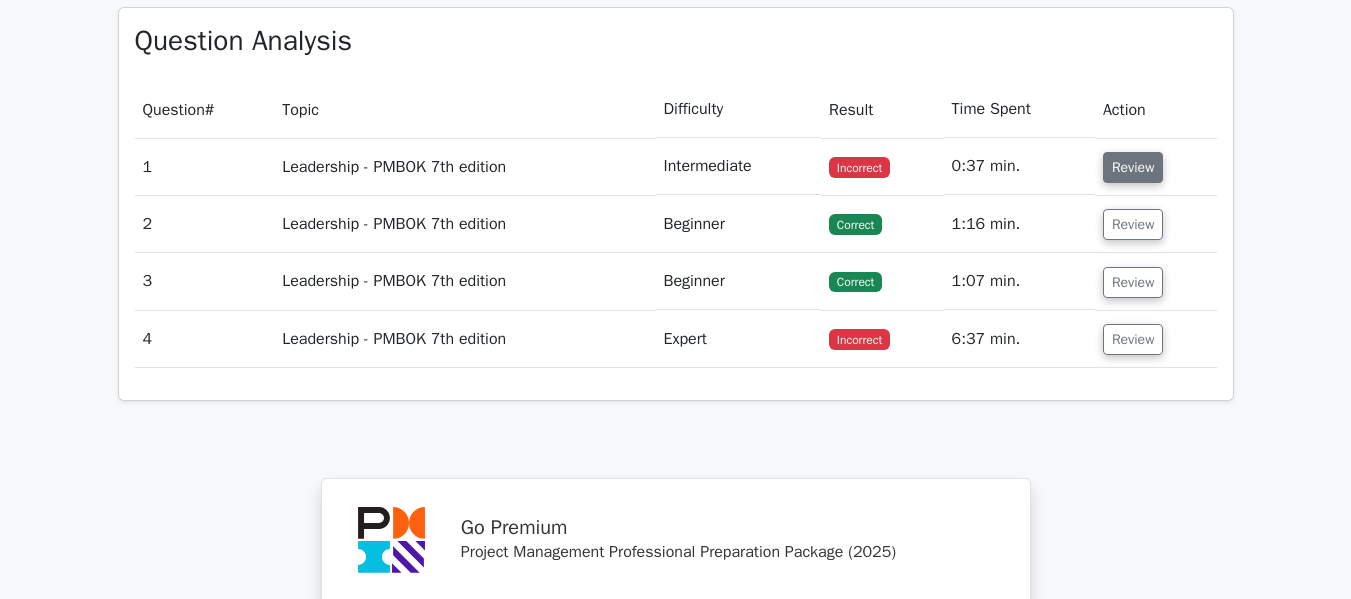 click on "Review" at bounding box center (1133, 167) 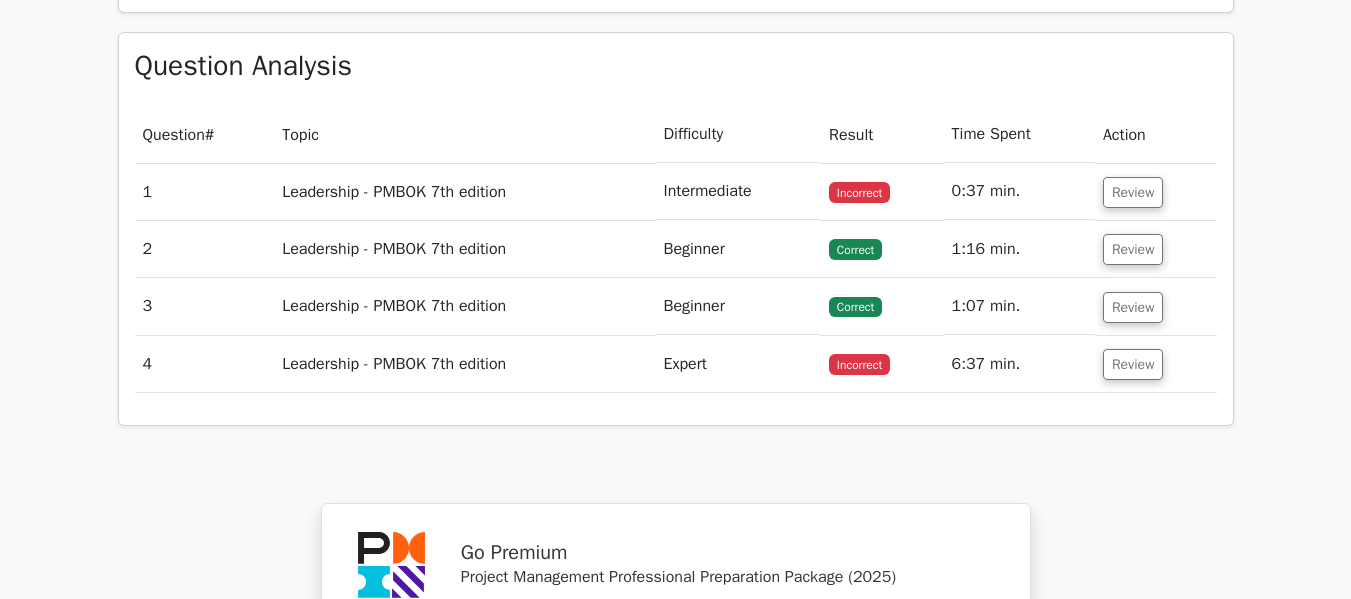 scroll, scrollTop: 1266, scrollLeft: 0, axis: vertical 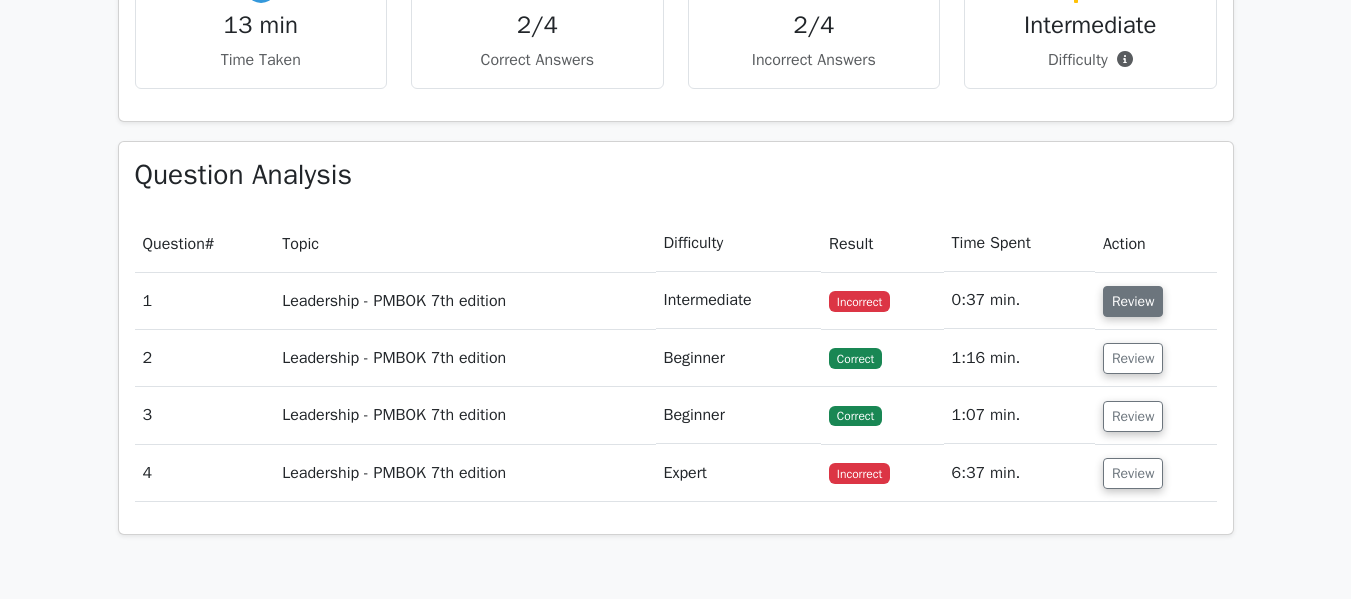 click on "Review" at bounding box center [1133, 301] 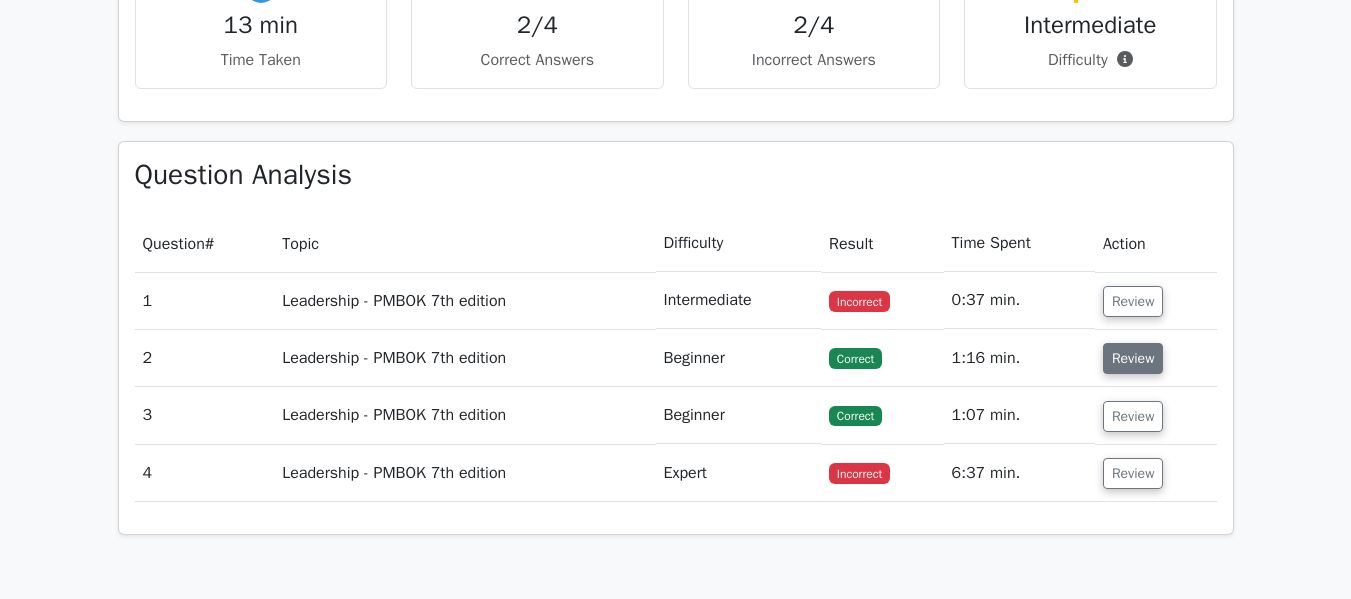 click on "Review" at bounding box center (1133, 358) 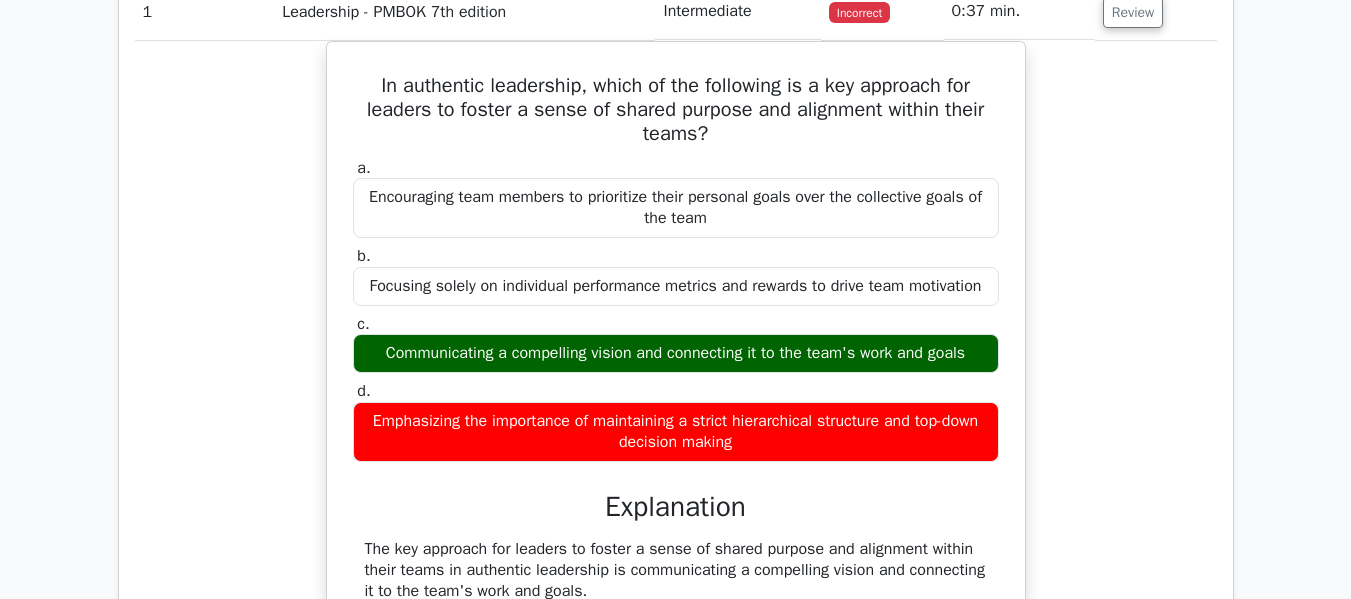 scroll, scrollTop: 1566, scrollLeft: 0, axis: vertical 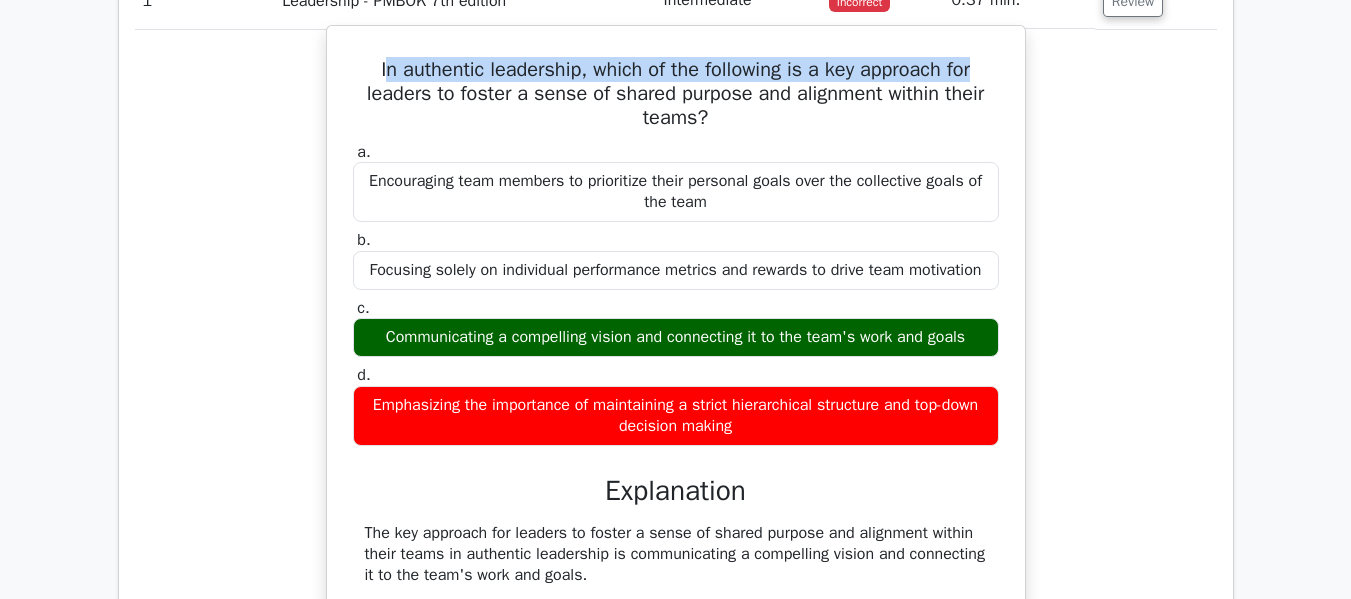 drag, startPoint x: 375, startPoint y: 74, endPoint x: 998, endPoint y: 34, distance: 624.2828 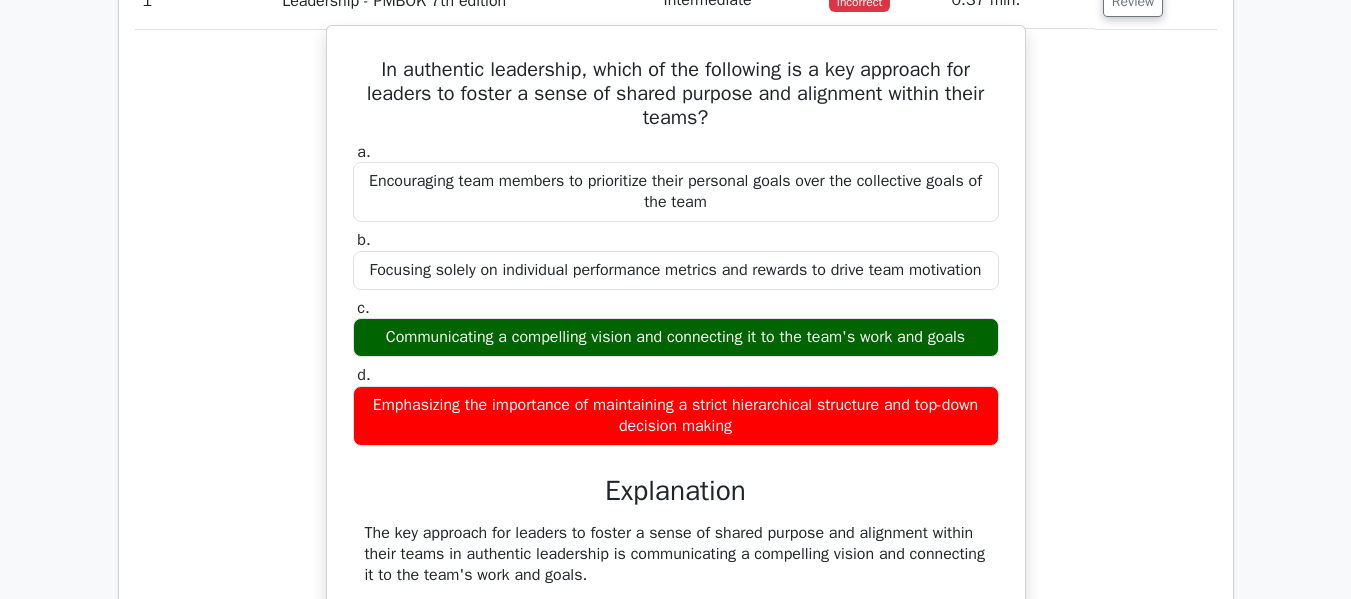 click on "In authentic leadership, which of the following is a key approach for leaders to foster a sense of shared purpose and alignment within their teams?" at bounding box center [676, 94] 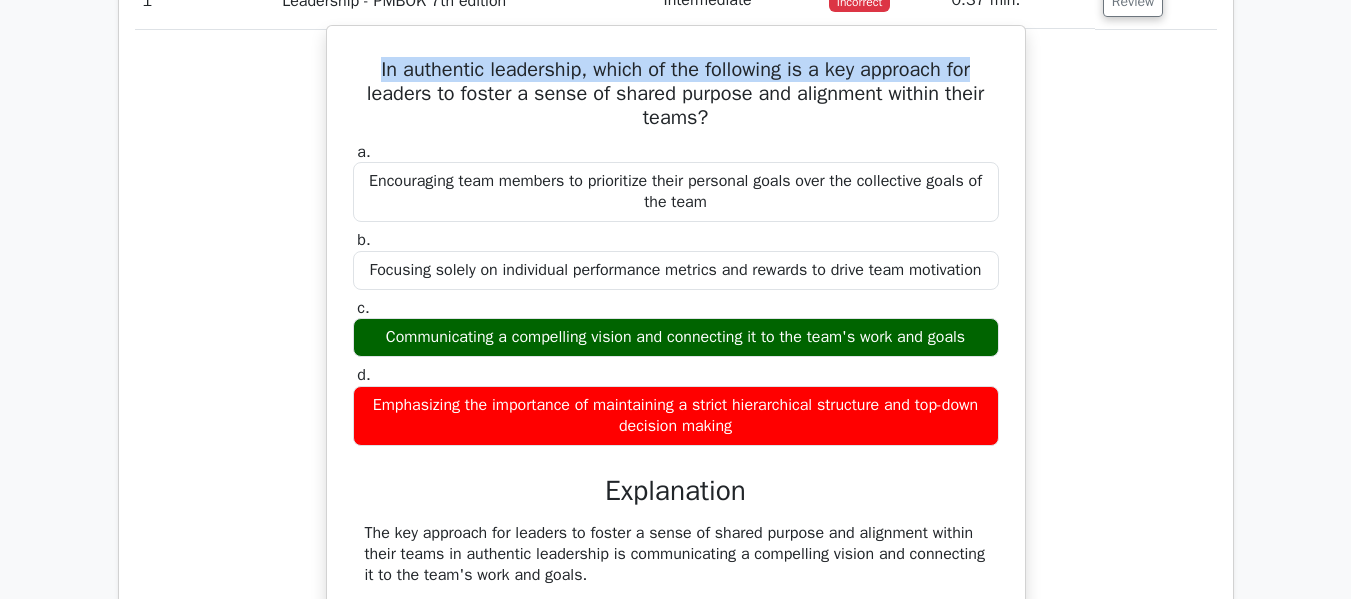 drag, startPoint x: 367, startPoint y: 73, endPoint x: 993, endPoint y: 70, distance: 626.0072 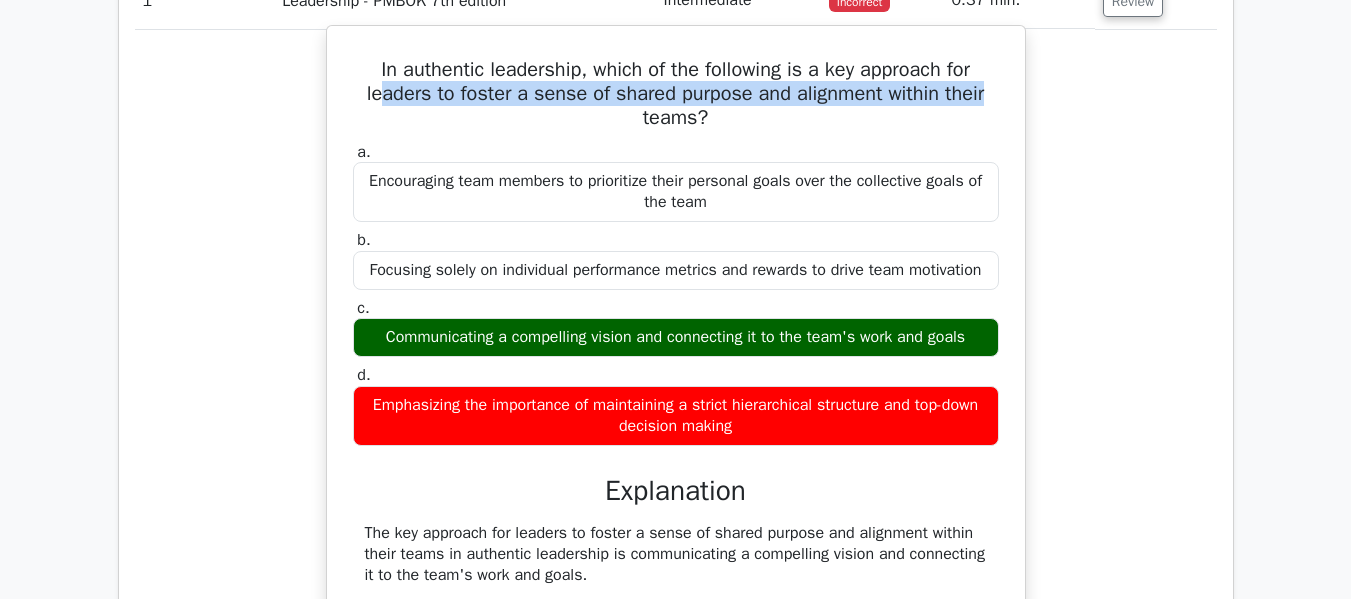 drag, startPoint x: 369, startPoint y: 94, endPoint x: 1006, endPoint y: 100, distance: 637.02826 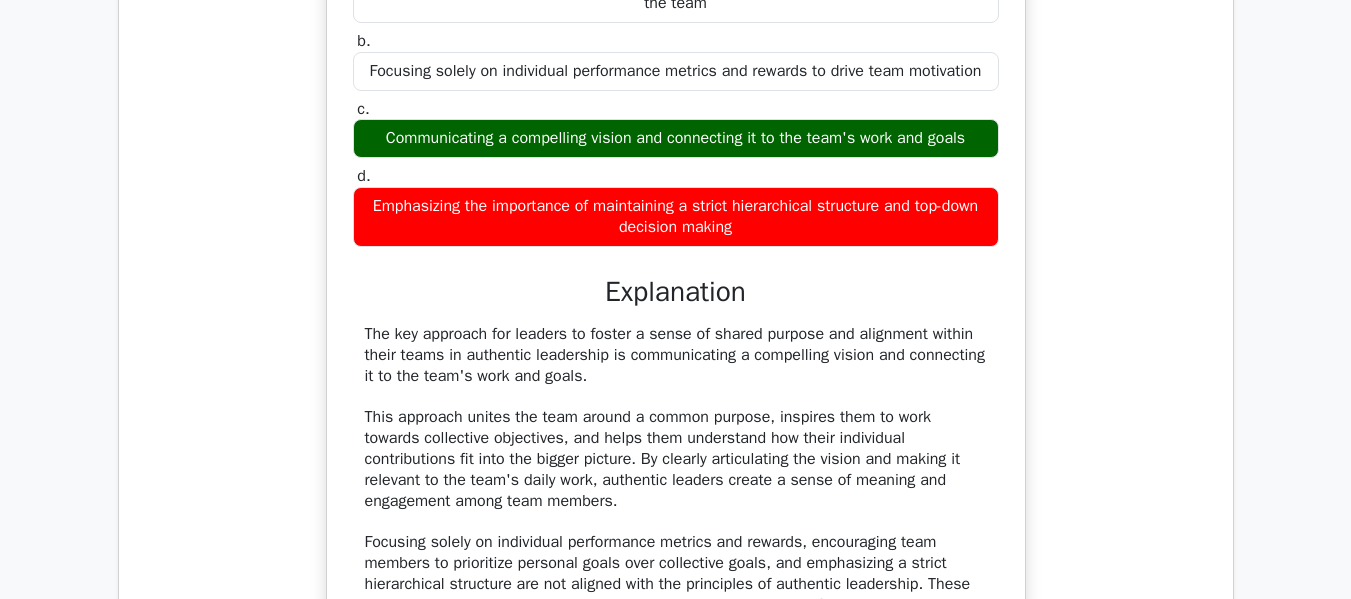 scroll, scrollTop: 1766, scrollLeft: 0, axis: vertical 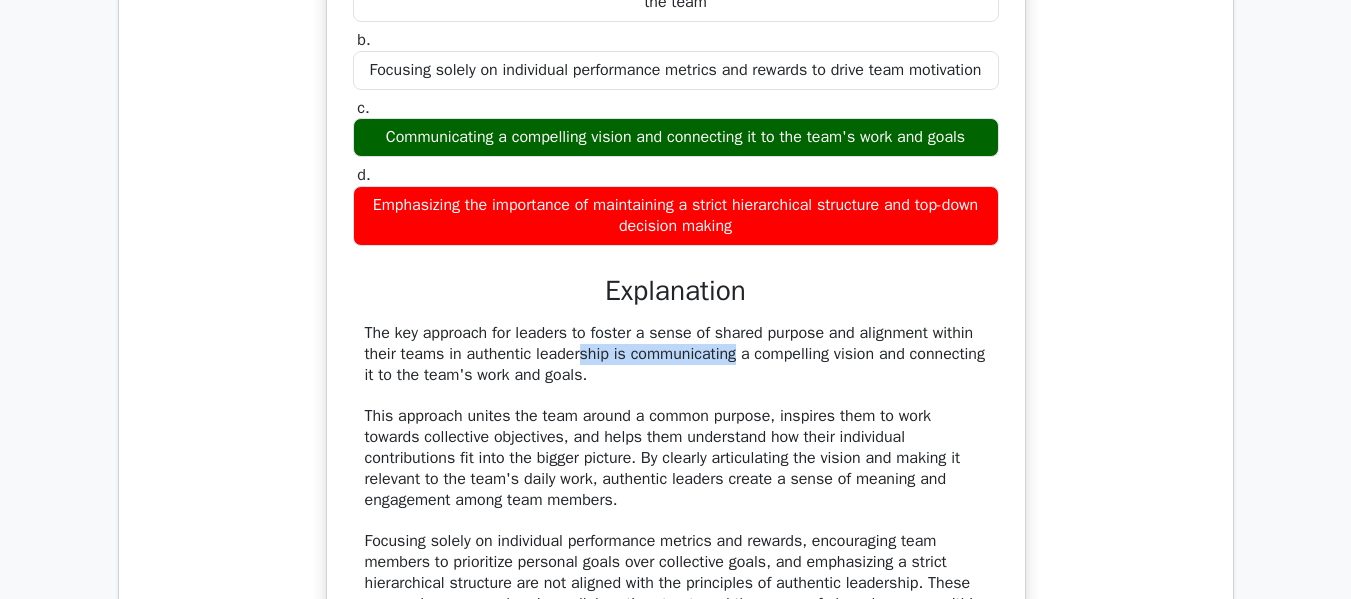 drag, startPoint x: 463, startPoint y: 355, endPoint x: 606, endPoint y: 357, distance: 143.01399 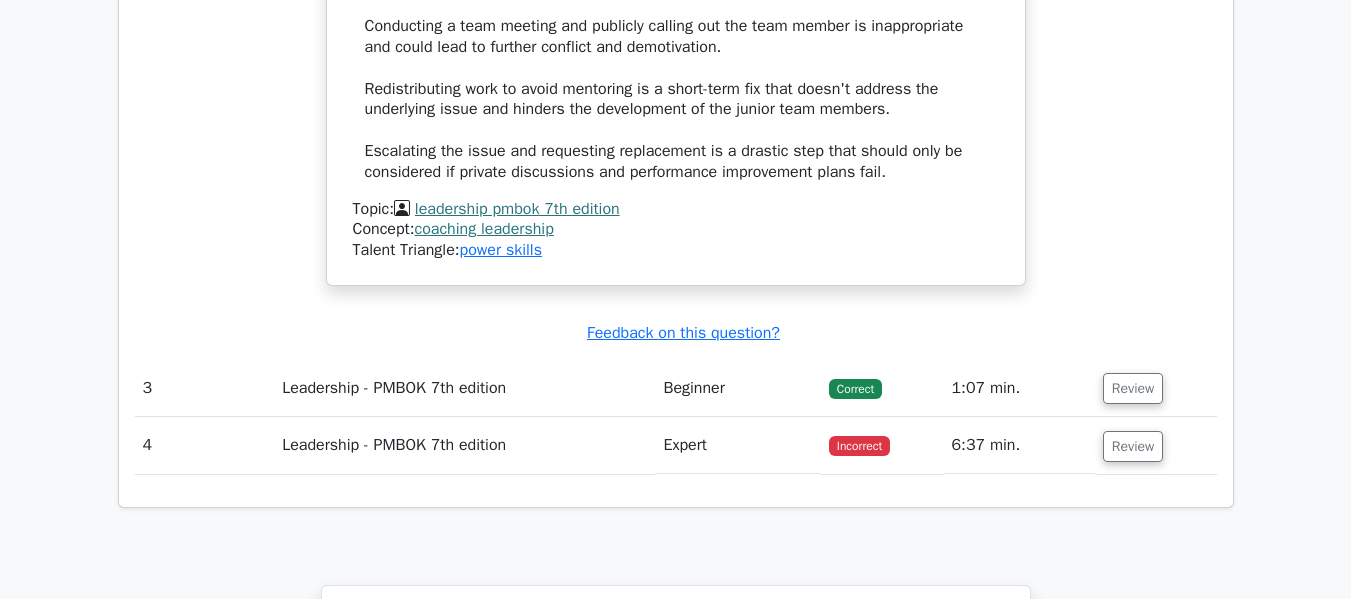 scroll, scrollTop: 3266, scrollLeft: 0, axis: vertical 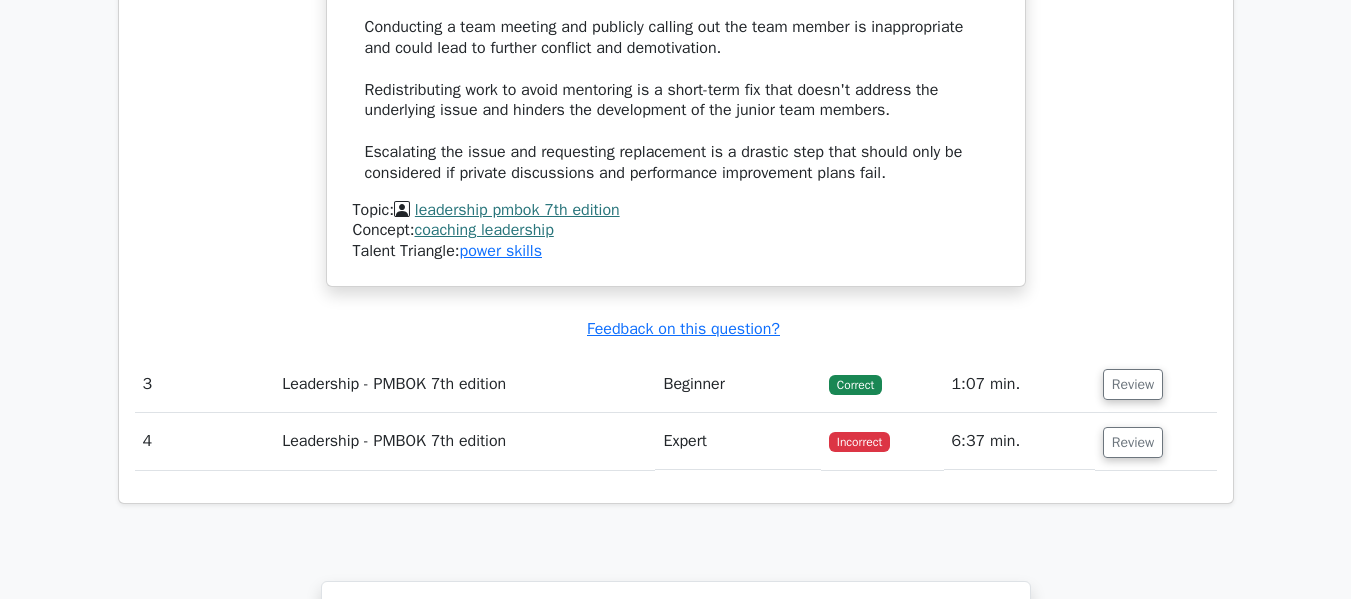 click on "Review" at bounding box center [1156, 384] 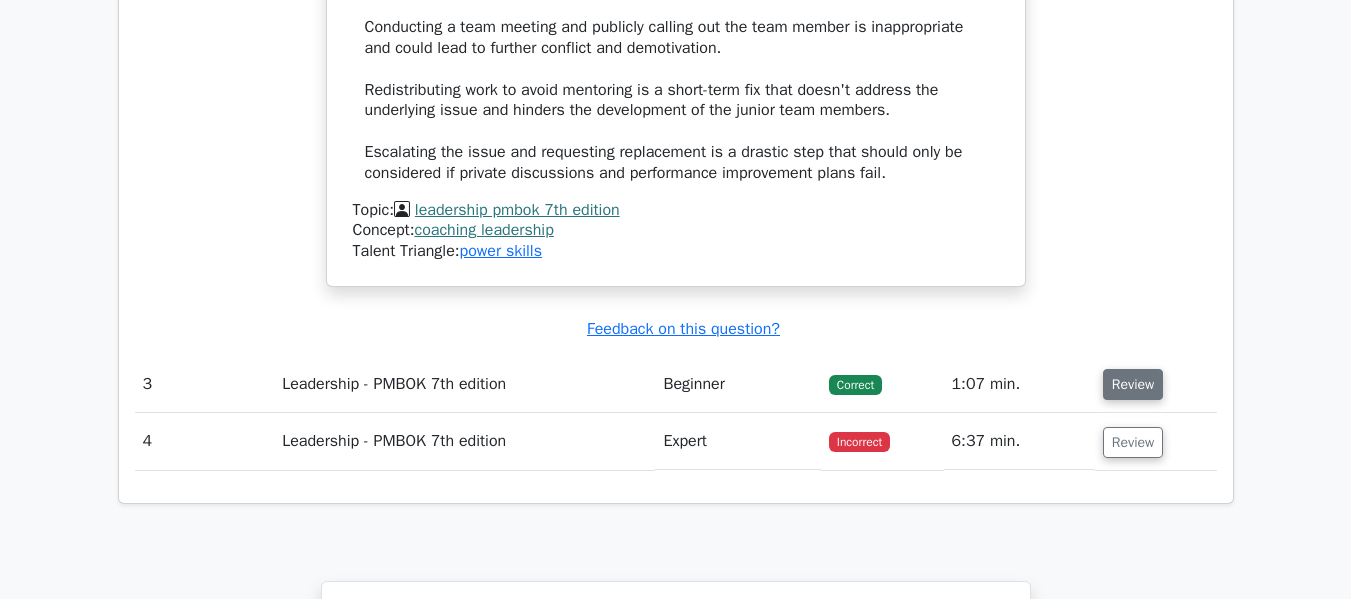 click on "Review" at bounding box center (1133, 384) 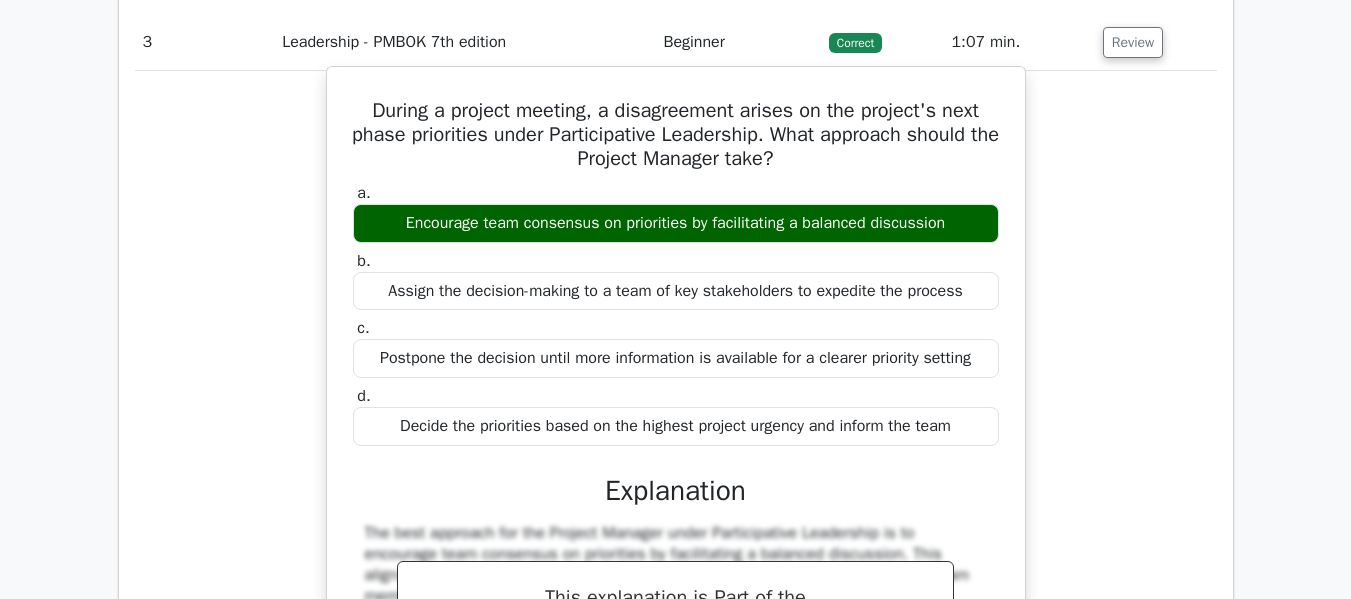 scroll, scrollTop: 3566, scrollLeft: 0, axis: vertical 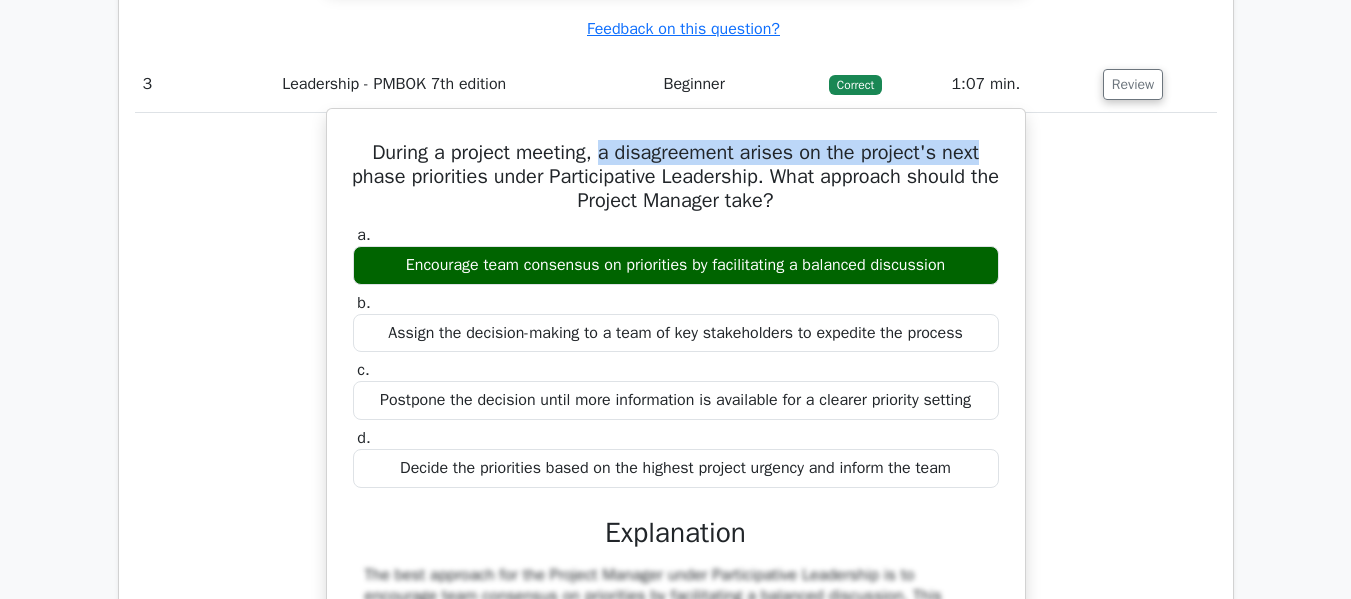 drag, startPoint x: 601, startPoint y: 176, endPoint x: 999, endPoint y: 177, distance: 398.00125 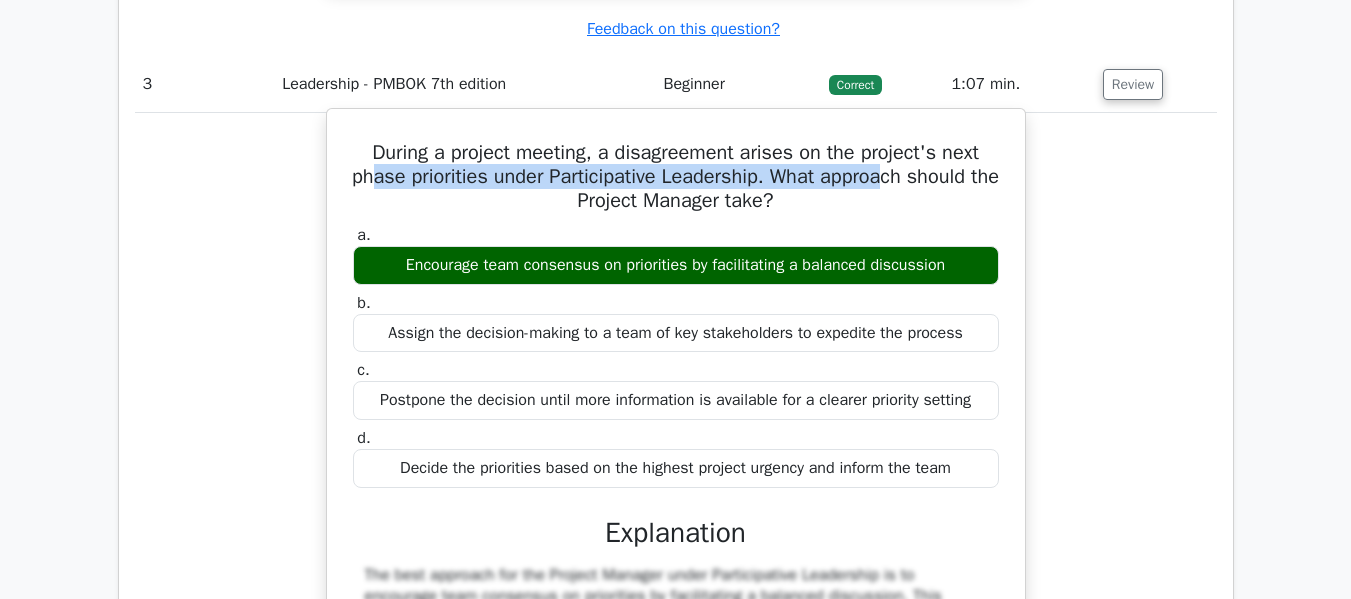 drag, startPoint x: 381, startPoint y: 199, endPoint x: 905, endPoint y: 199, distance: 524 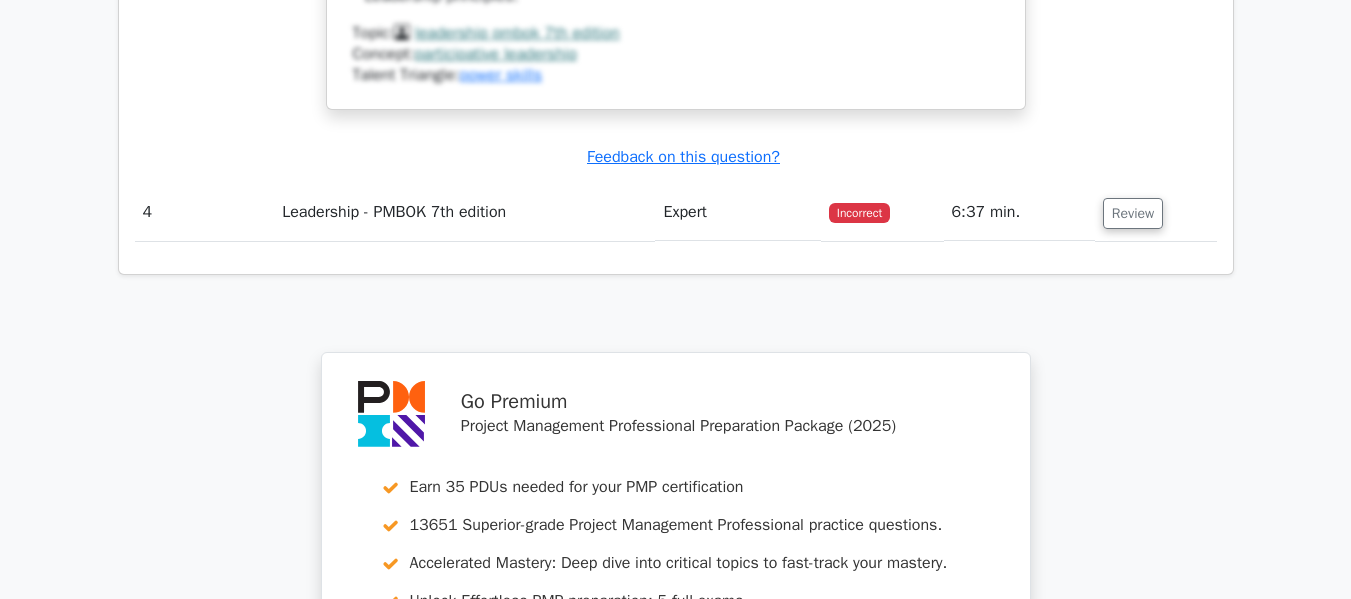 scroll, scrollTop: 4466, scrollLeft: 0, axis: vertical 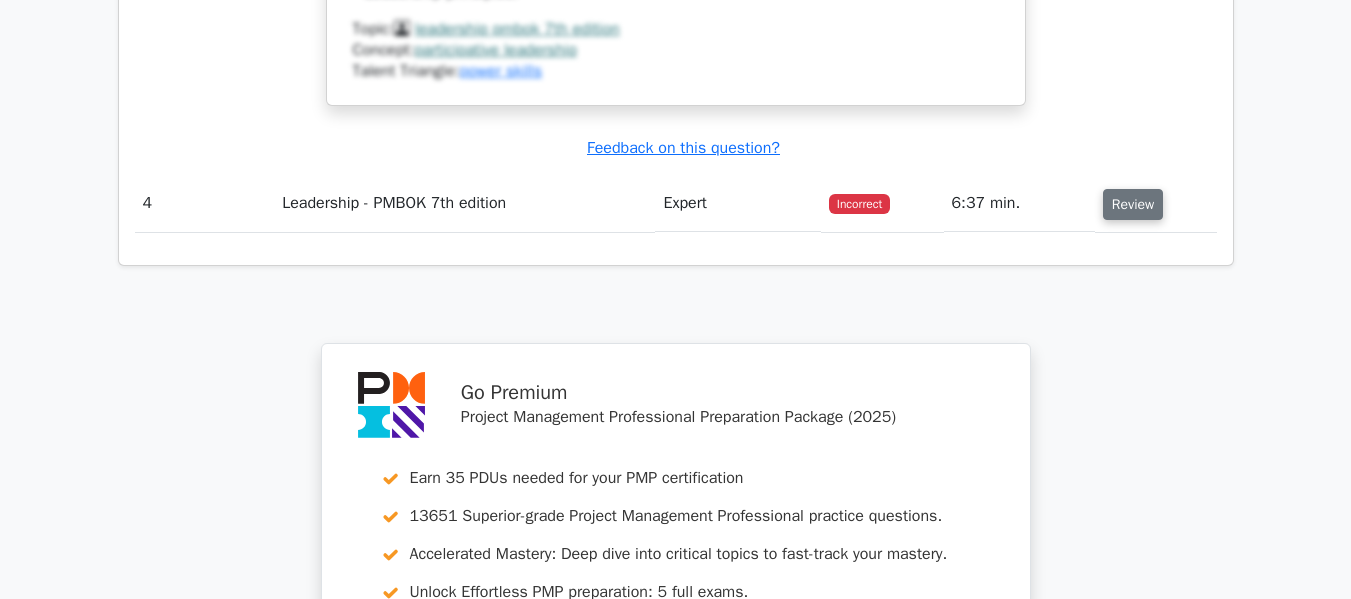 click on "Review" at bounding box center [1133, 204] 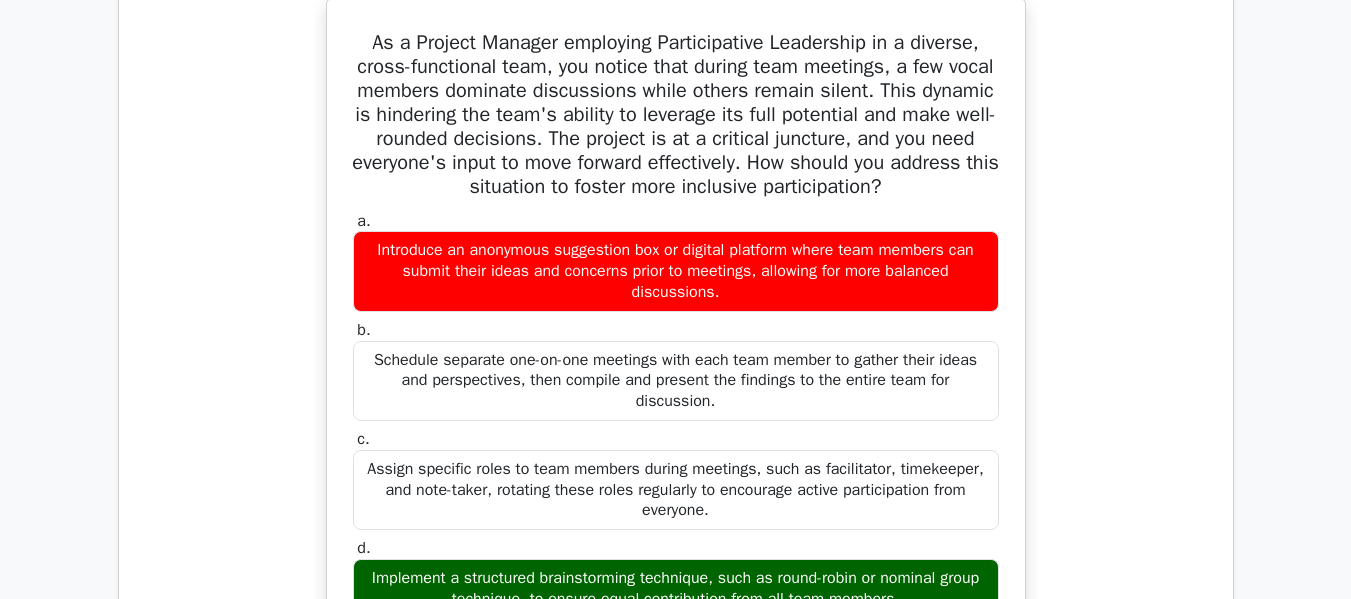 scroll, scrollTop: 4666, scrollLeft: 0, axis: vertical 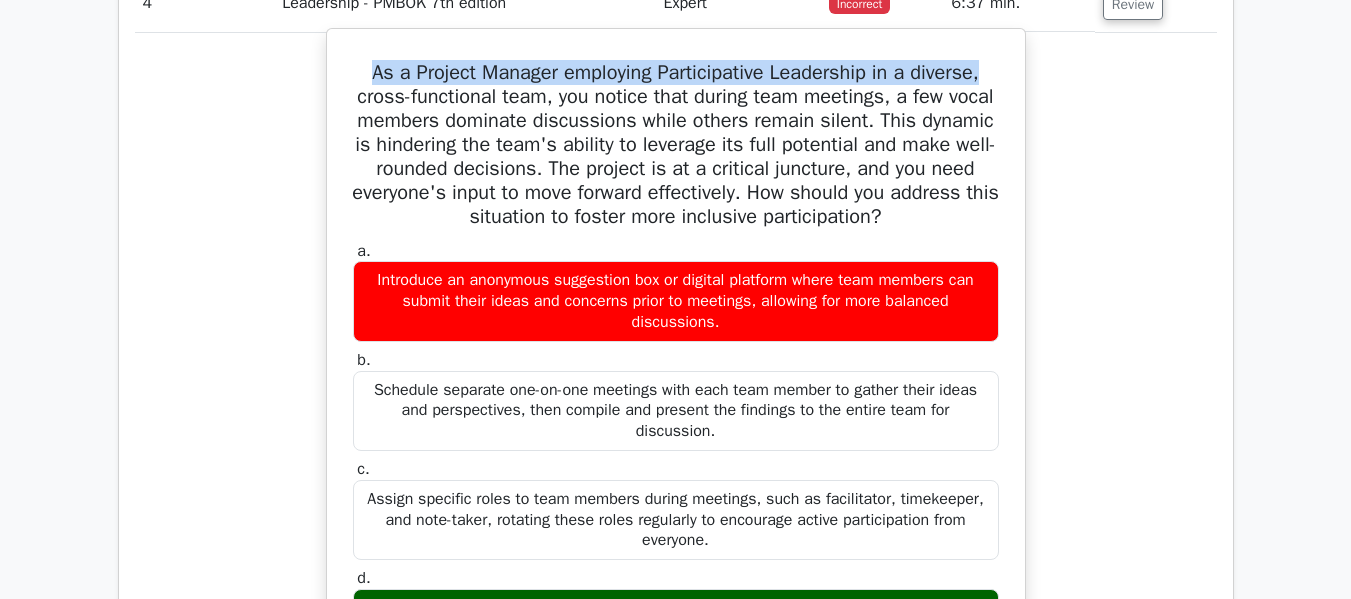drag, startPoint x: 362, startPoint y: 94, endPoint x: 1002, endPoint y: 92, distance: 640.0031 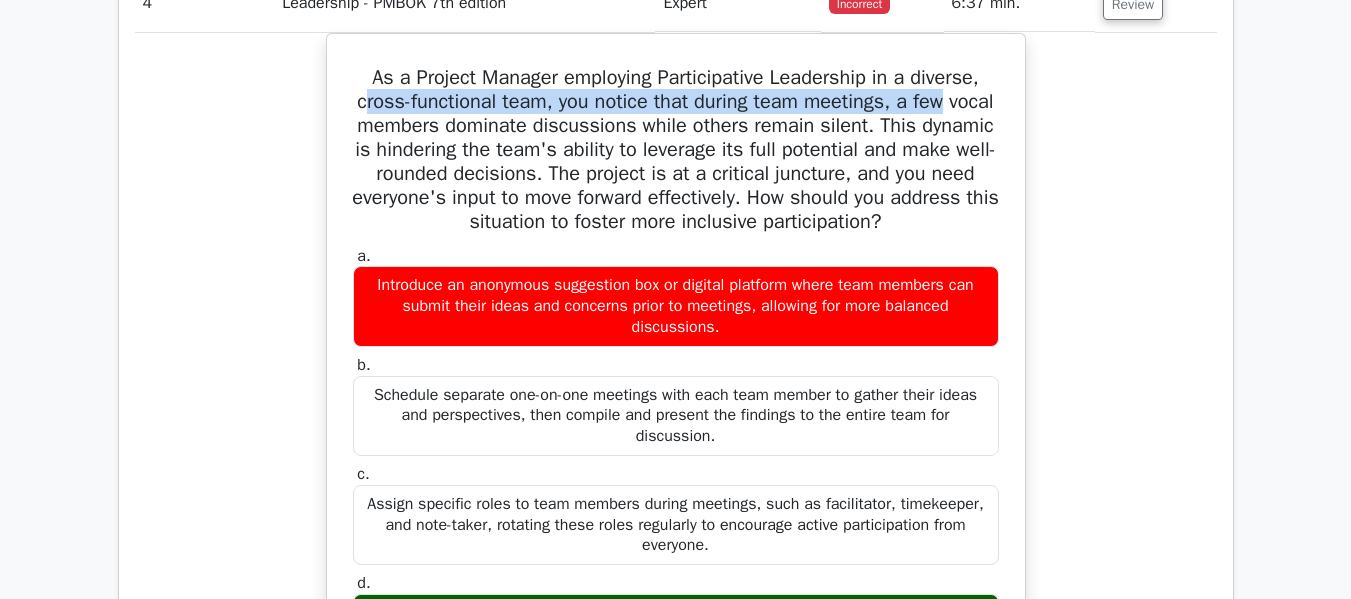drag, startPoint x: 378, startPoint y: 123, endPoint x: 1028, endPoint y: 114, distance: 650.0623 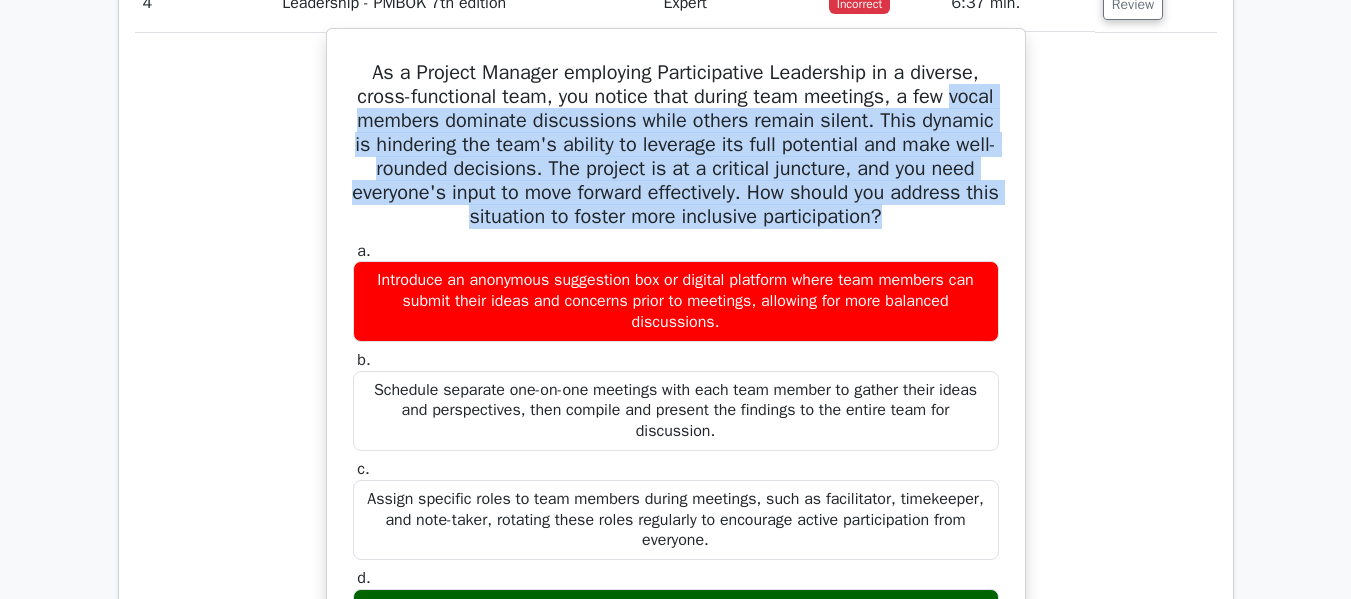 drag, startPoint x: 361, startPoint y: 142, endPoint x: 1022, endPoint y: 249, distance: 669.6044 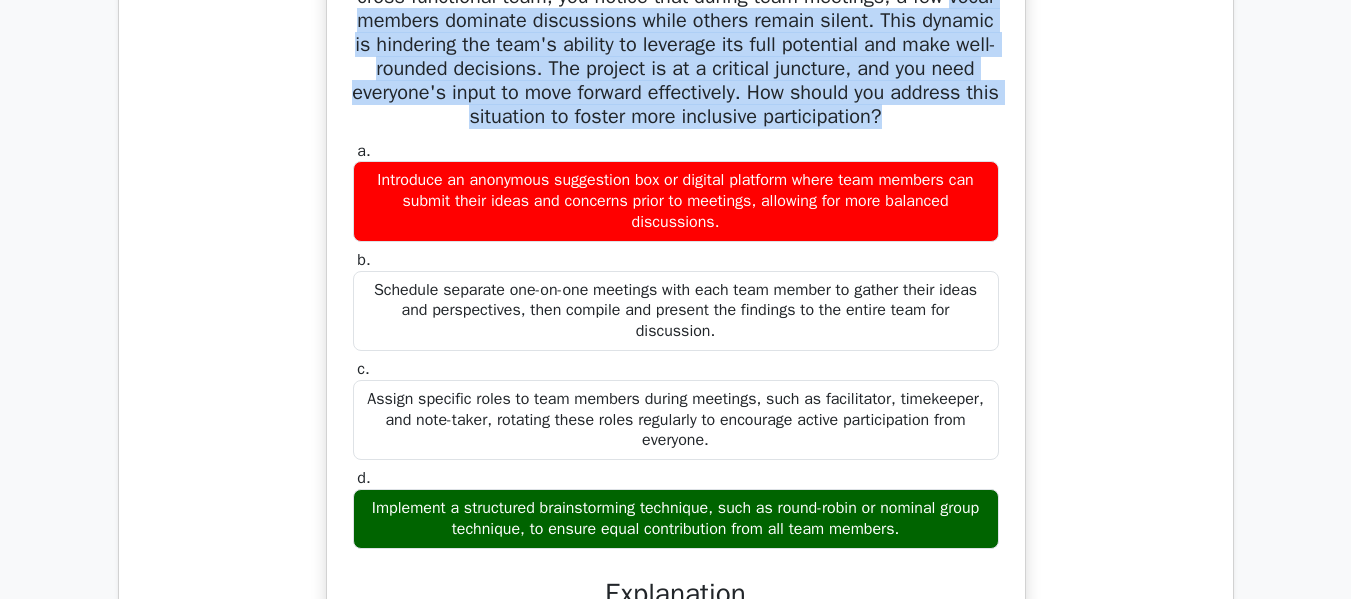 scroll, scrollTop: 4666, scrollLeft: 0, axis: vertical 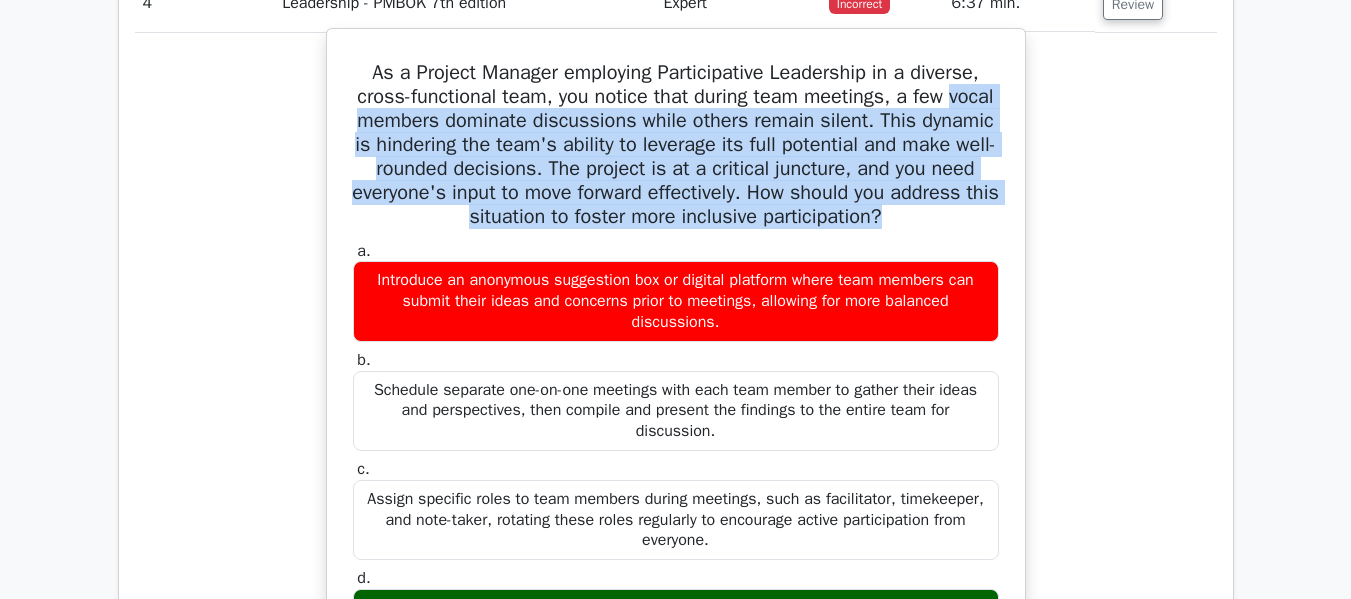 click on "As a Project Manager employing Participative Leadership in a diverse, cross-functional team, you notice that during team meetings, a few vocal members dominate discussions while others remain silent. This dynamic is hindering the team's ability to leverage its full potential and make well-rounded decisions. The project is at a critical juncture, and you need everyone's input to move forward effectively. How should you address this situation to foster more inclusive participation?" at bounding box center (676, 145) 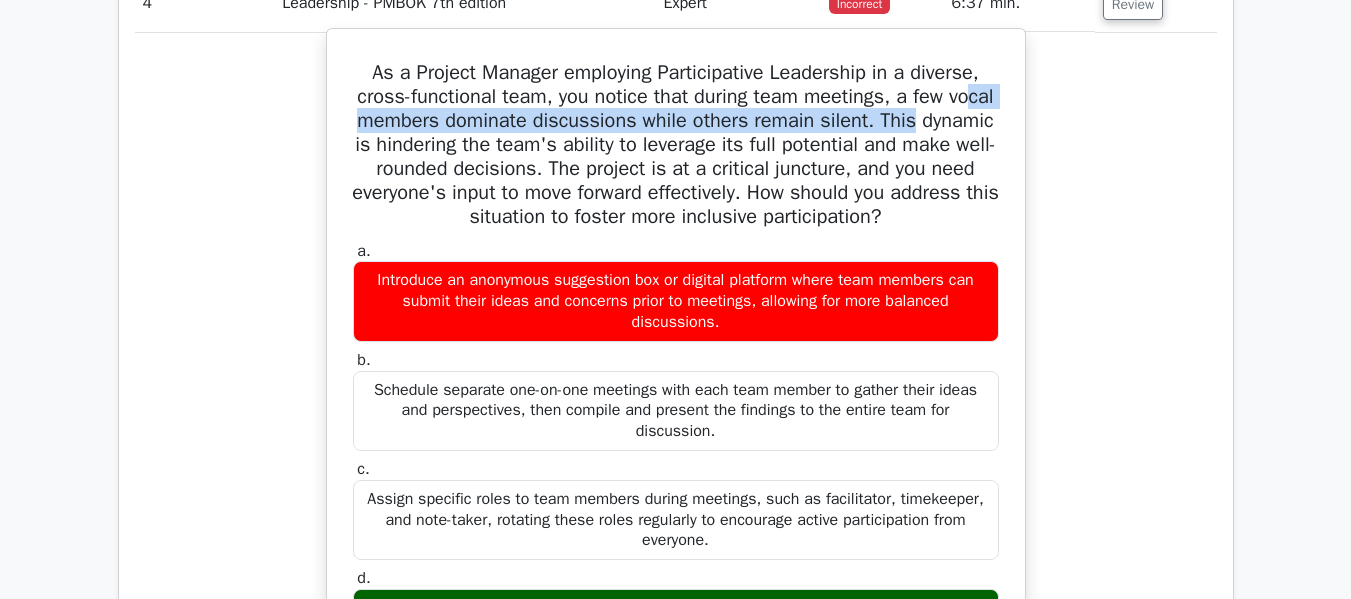 drag, startPoint x: 385, startPoint y: 145, endPoint x: 989, endPoint y: 151, distance: 604.0298 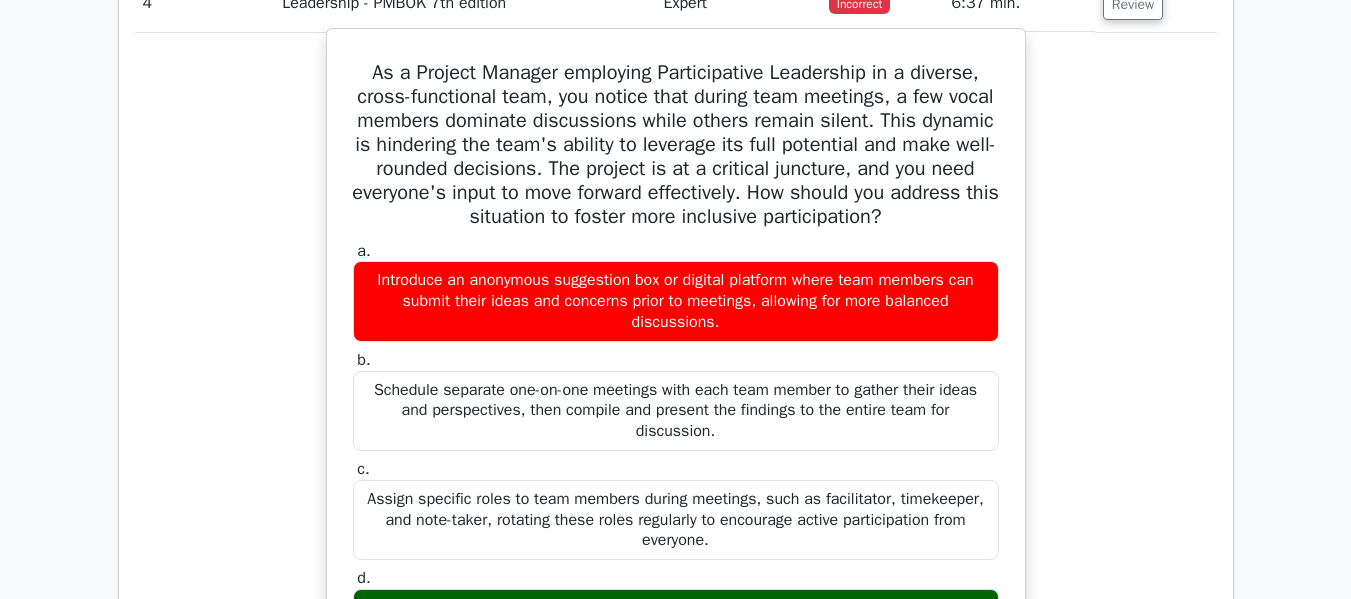 click on "As a Project Manager employing Participative Leadership in a diverse, cross-functional team, you notice that during team meetings, a few vocal members dominate discussions while others remain silent. This dynamic is hindering the team's ability to leverage its full potential and make well-rounded decisions. The project is at a critical juncture, and you need everyone's input to move forward effectively. How should you address this situation to foster more inclusive participation?" at bounding box center (676, 145) 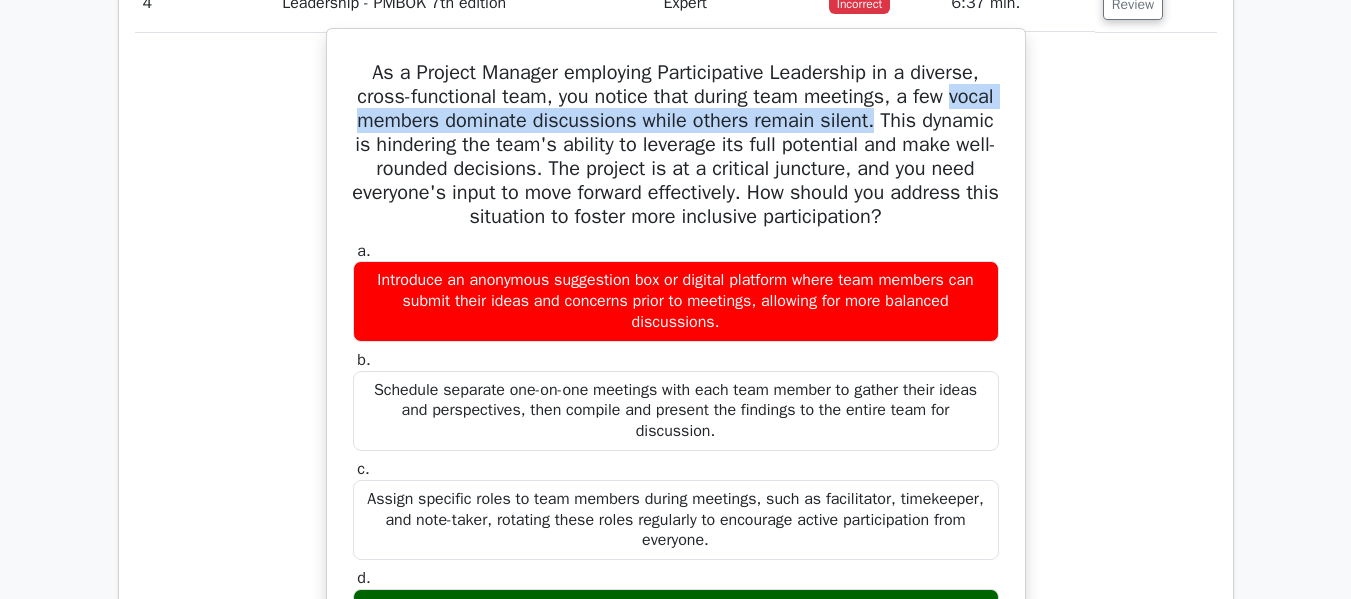 drag, startPoint x: 367, startPoint y: 150, endPoint x: 945, endPoint y: 151, distance: 578.00085 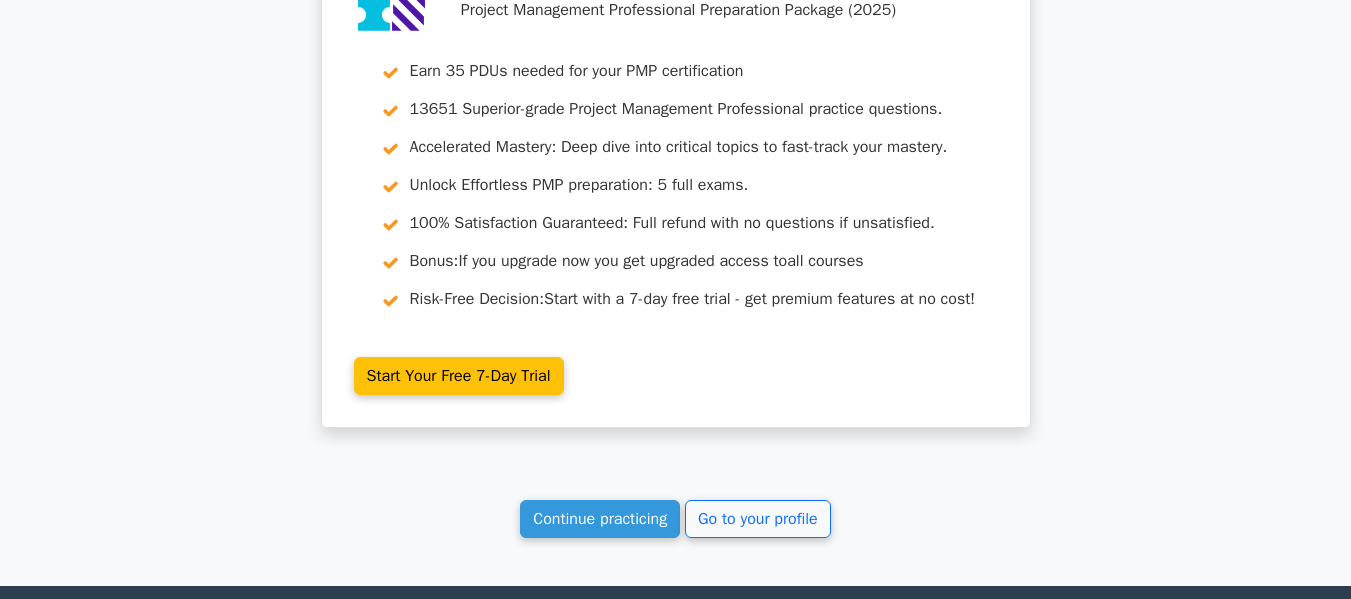 scroll, scrollTop: 6366, scrollLeft: 0, axis: vertical 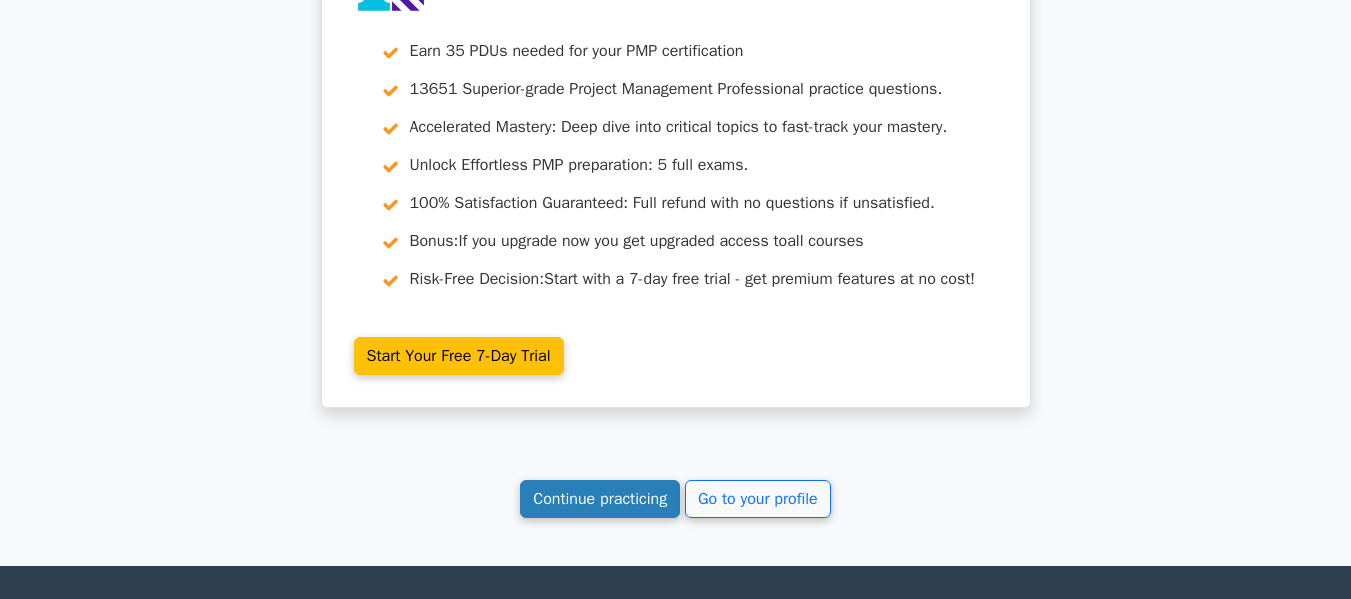 click on "Continue practicing" at bounding box center (600, 499) 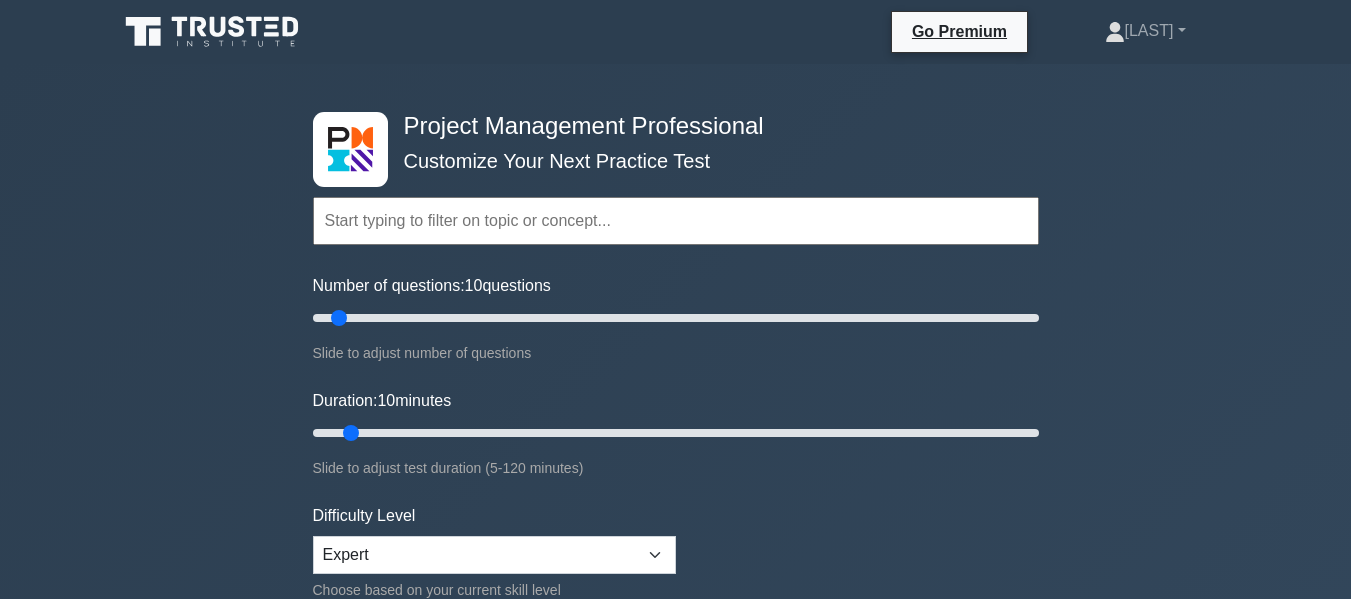 scroll, scrollTop: 0, scrollLeft: 0, axis: both 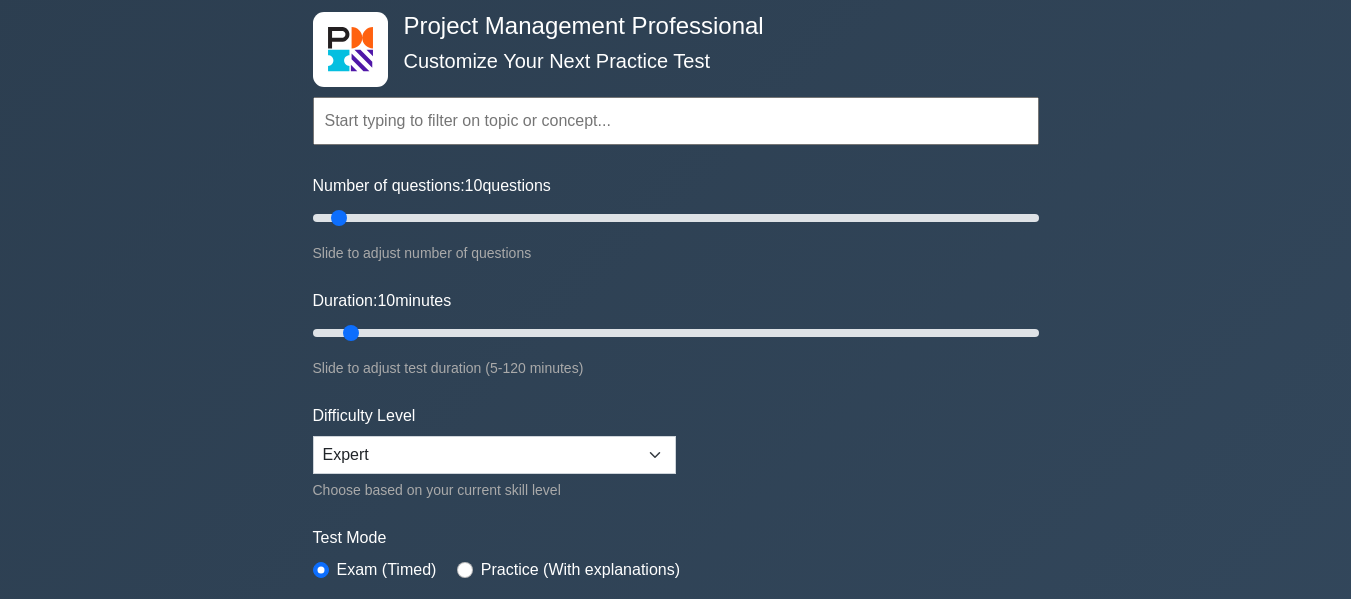 click at bounding box center [676, 121] 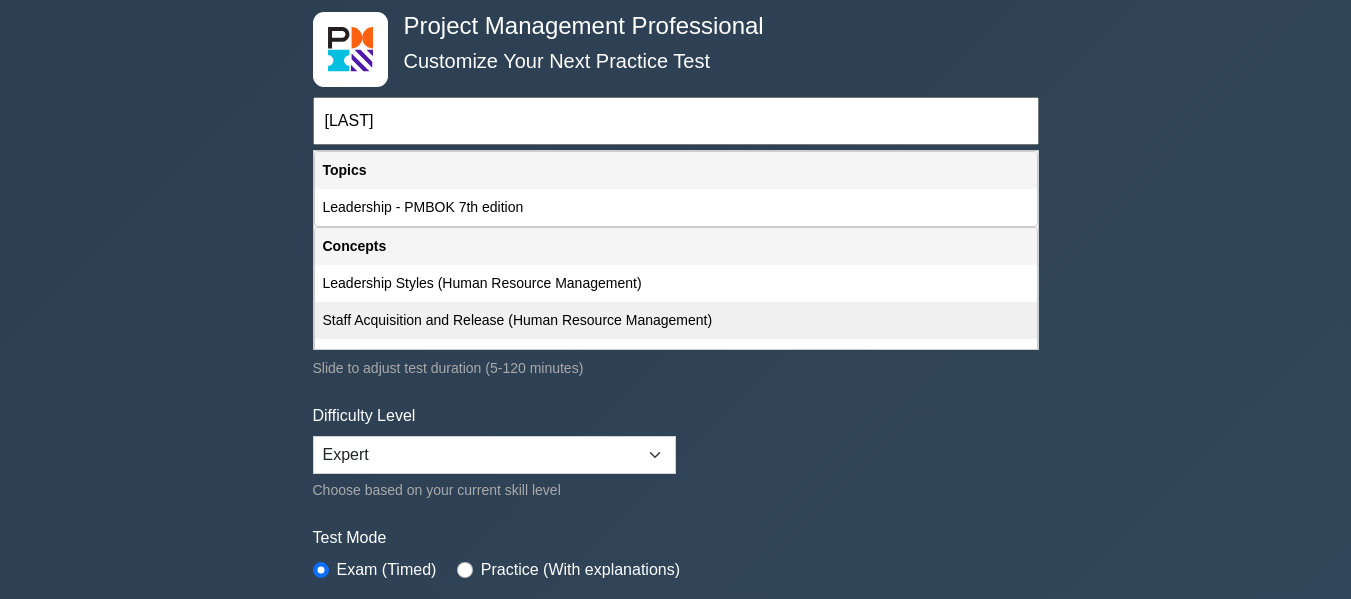 click on "Staff Acquisition and Release (Human Resource Management)" at bounding box center [676, 320] 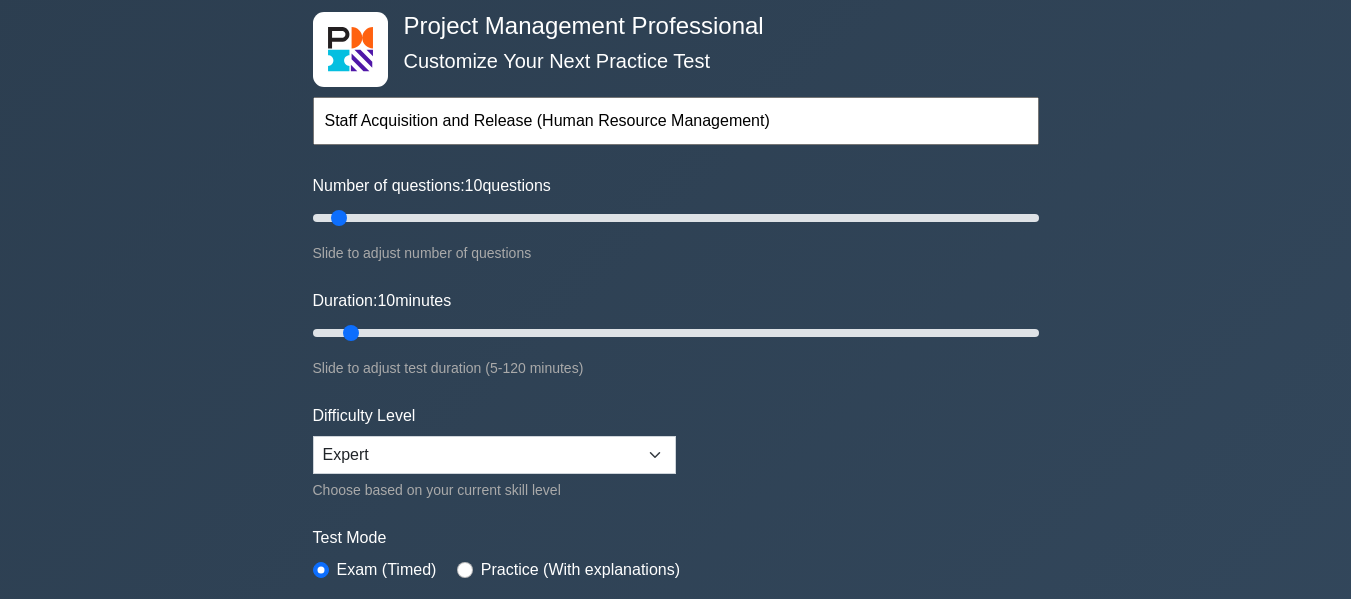 click on "Staff Acquisition and Release (Human Resource Management)" at bounding box center [676, 121] 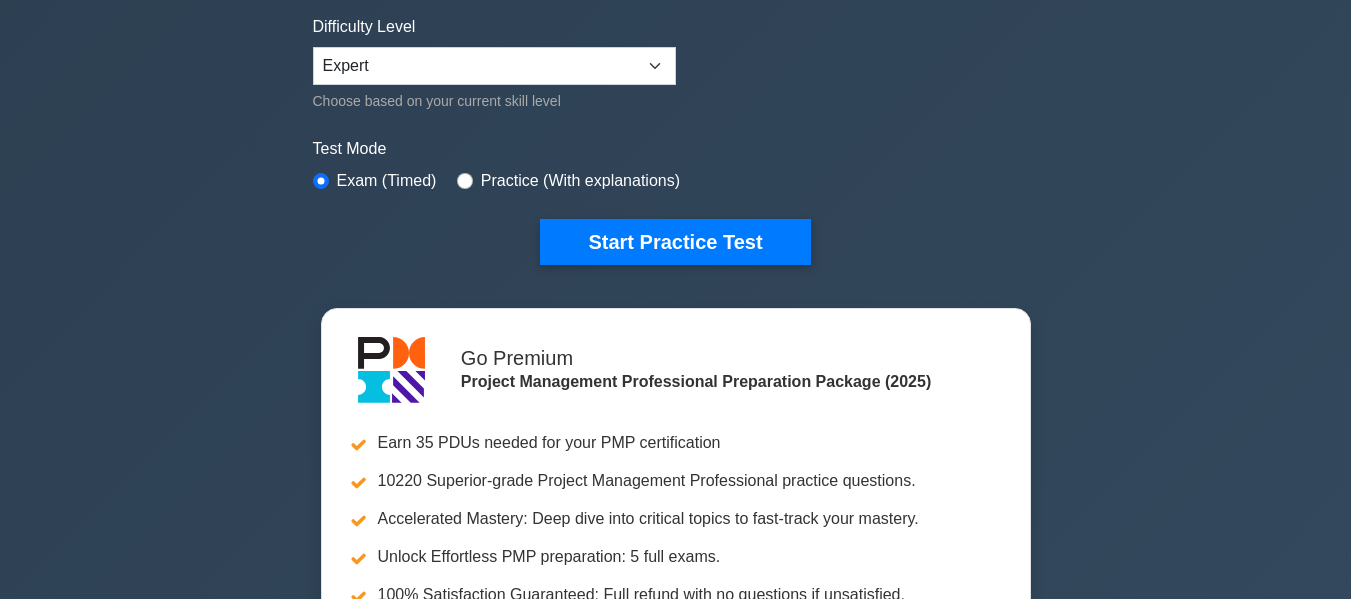 scroll, scrollTop: 500, scrollLeft: 0, axis: vertical 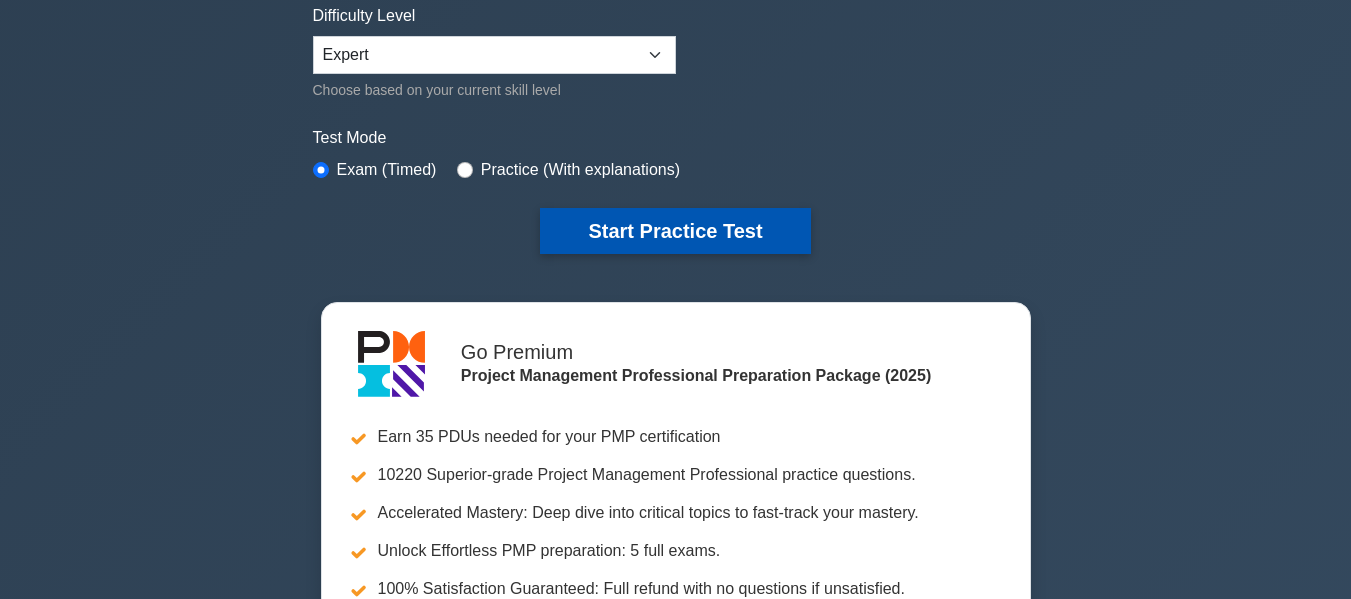 click on "Start Practice Test" at bounding box center [675, 231] 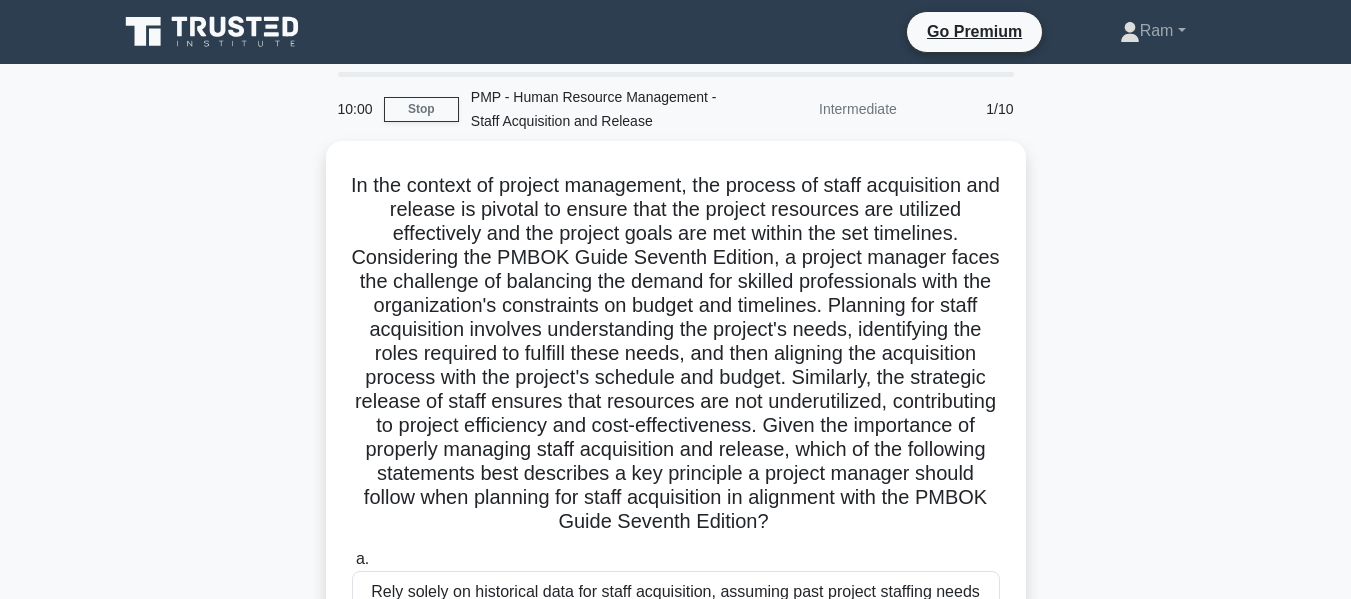 scroll, scrollTop: 0, scrollLeft: 0, axis: both 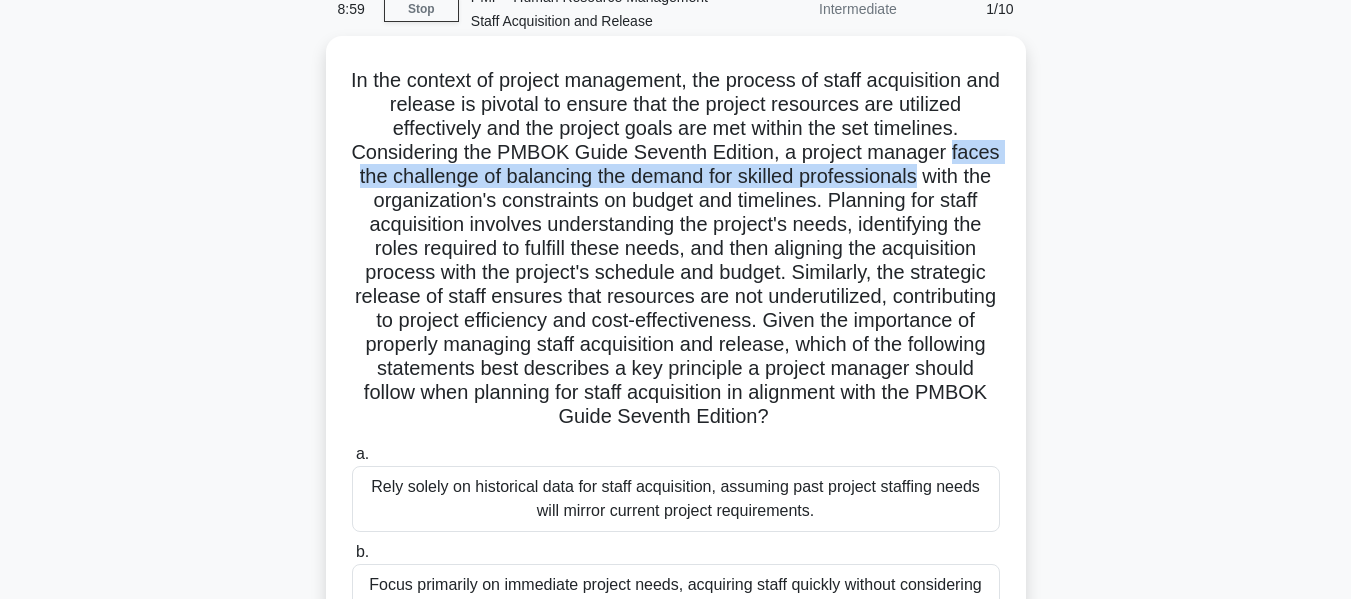 drag, startPoint x: 359, startPoint y: 179, endPoint x: 1014, endPoint y: 174, distance: 655.0191 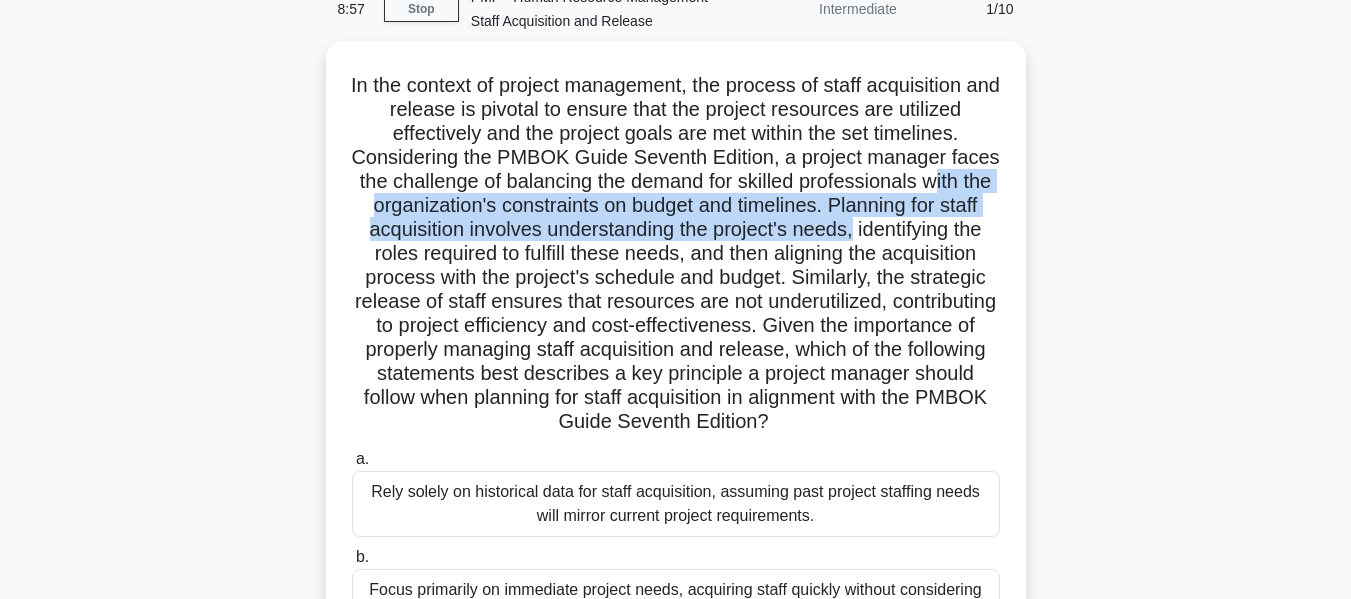 drag, startPoint x: 371, startPoint y: 209, endPoint x: 1031, endPoint y: 223, distance: 660.1485 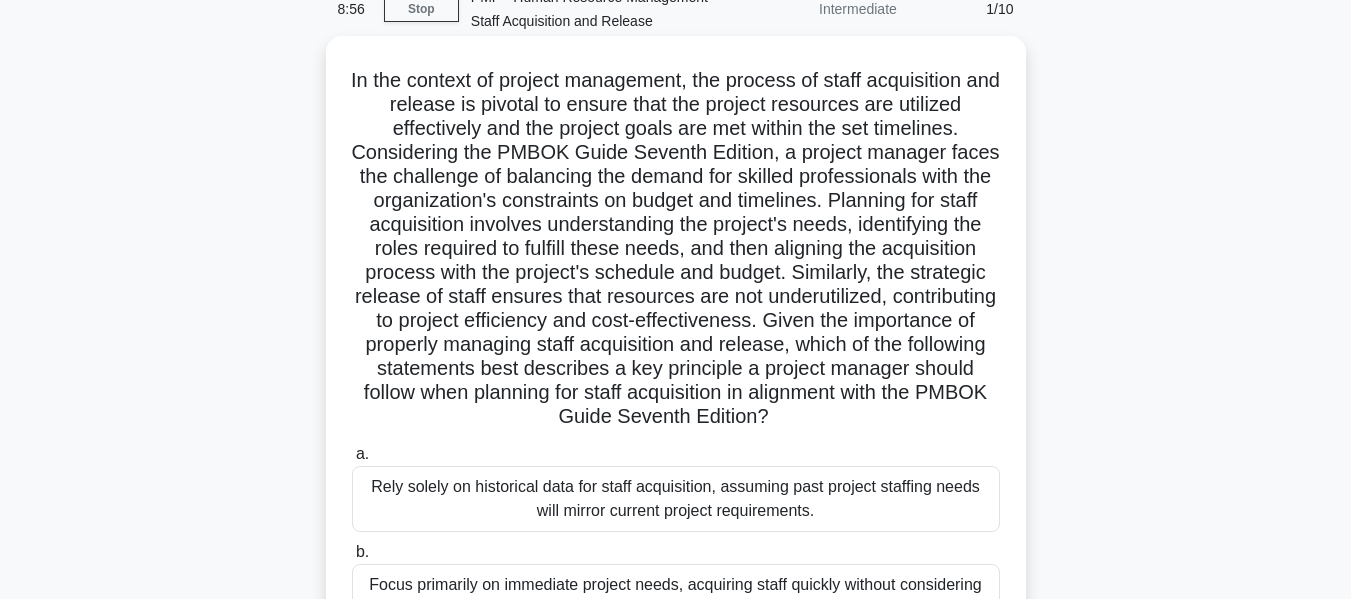 drag, startPoint x: 400, startPoint y: 294, endPoint x: 429, endPoint y: 283, distance: 31.016125 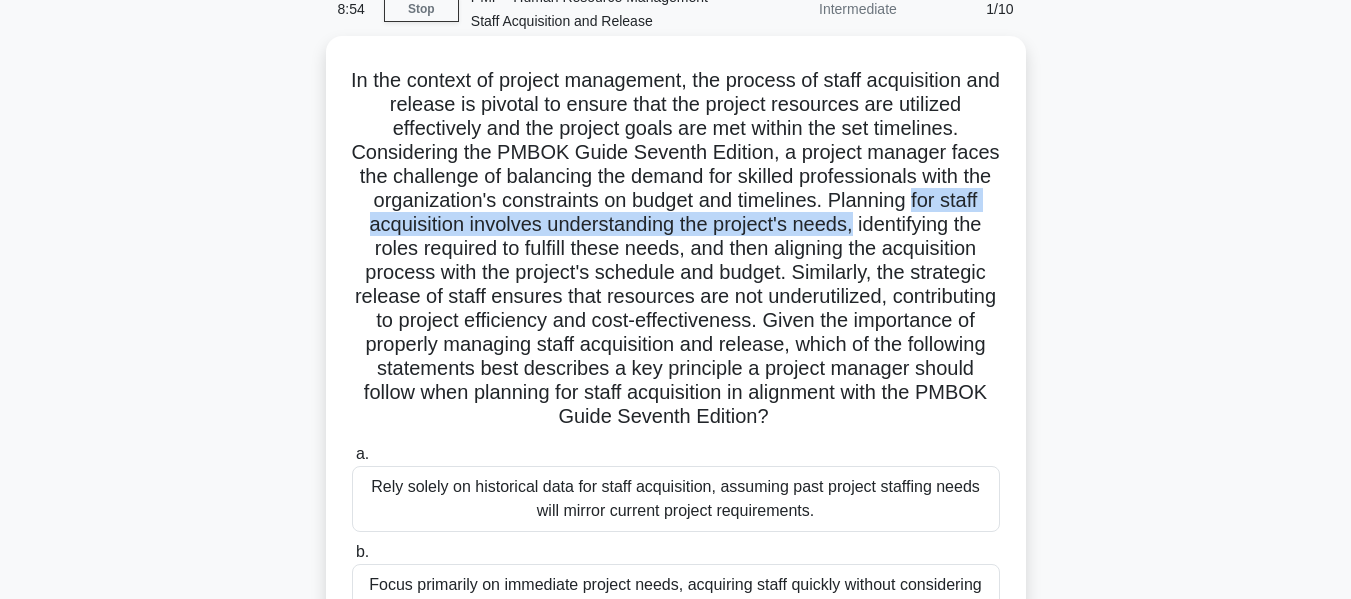 drag, startPoint x: 391, startPoint y: 225, endPoint x: 829, endPoint y: 316, distance: 447.35333 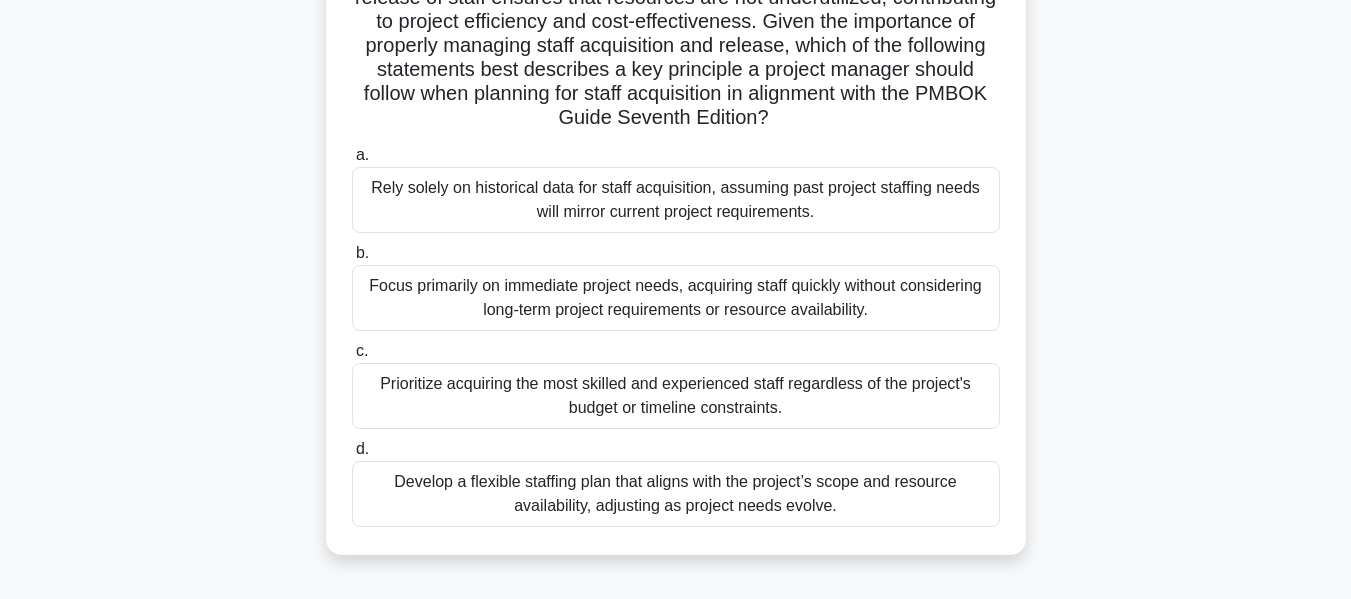scroll, scrollTop: 400, scrollLeft: 0, axis: vertical 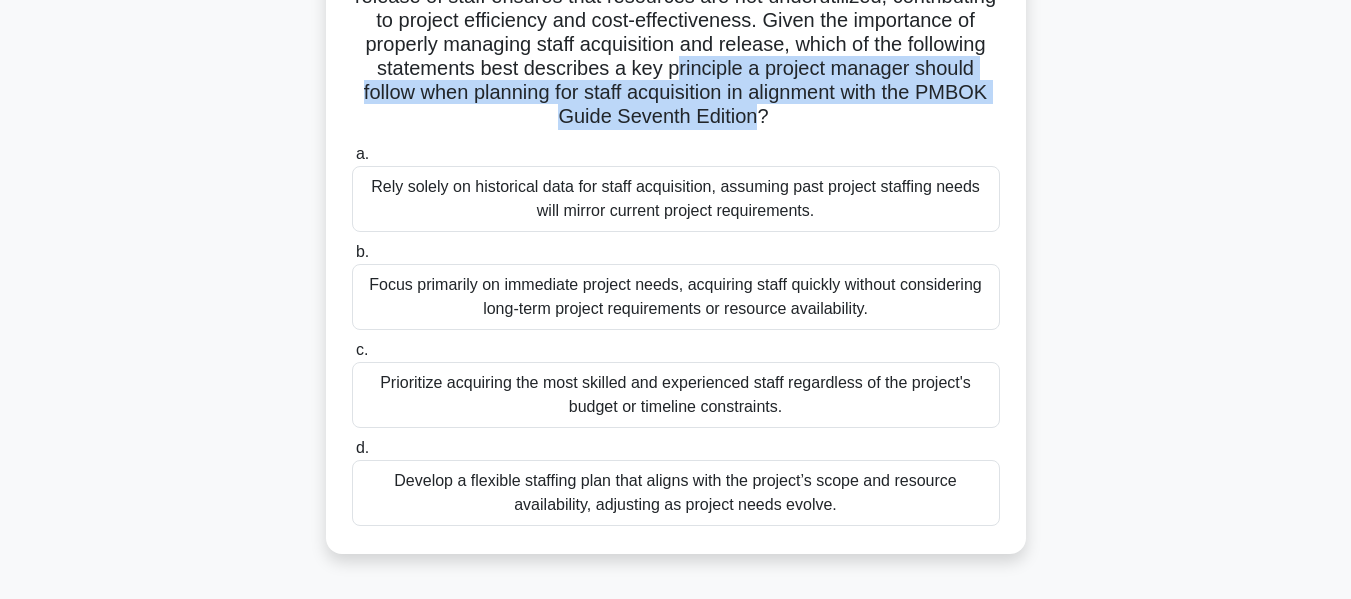drag, startPoint x: 388, startPoint y: 94, endPoint x: 941, endPoint y: 127, distance: 553.98376 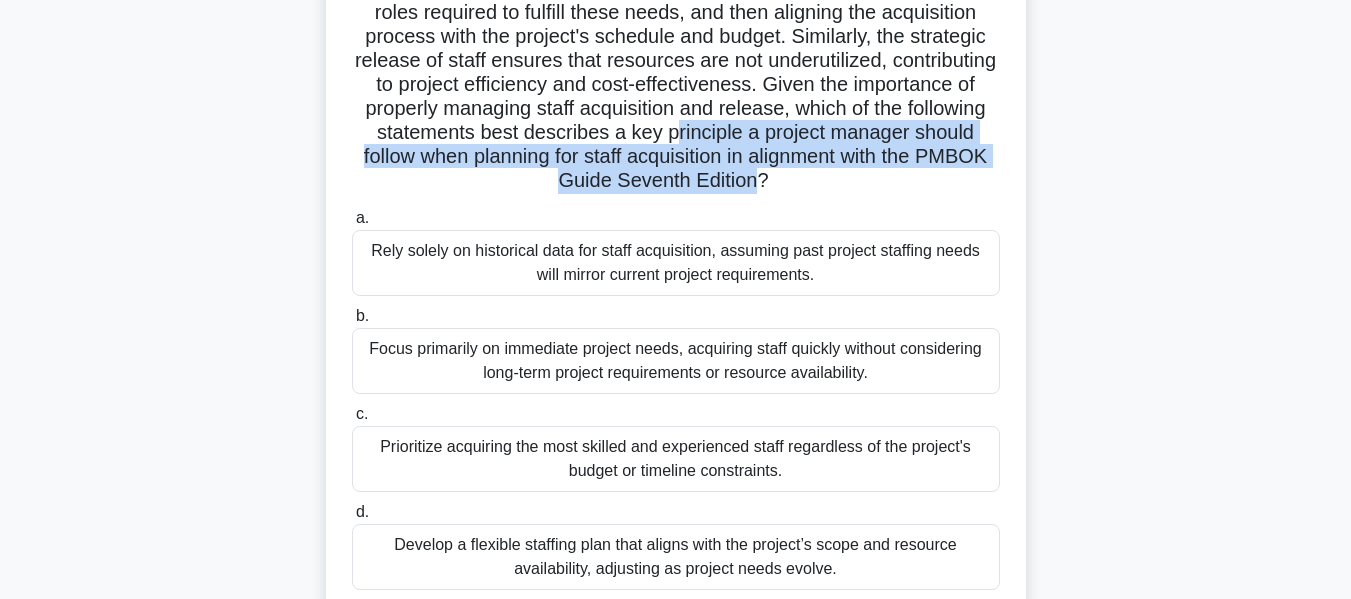 scroll, scrollTop: 200, scrollLeft: 0, axis: vertical 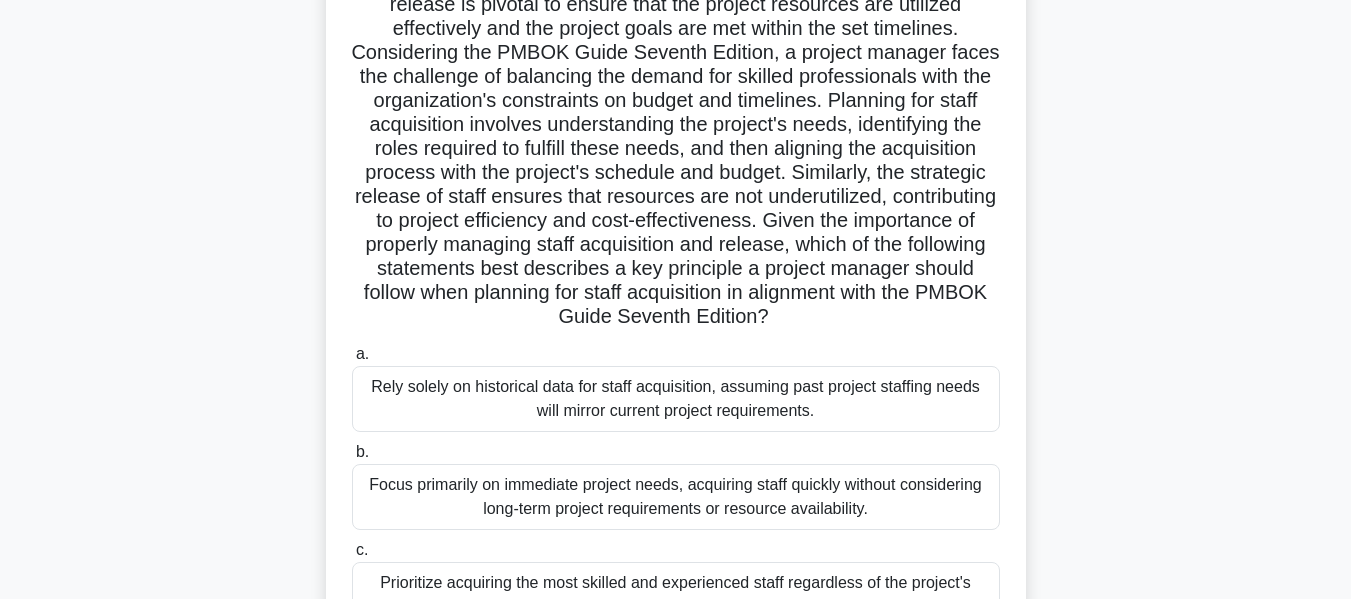 click on ".spinner_0XTQ{transform-origin:center;animation:spinner_y6GP .75s linear infinite}@keyframes spinner_y6GP{100%{transform:rotate(360deg)}}
a.
Rely solely on historical data for staff acquisition, assuming past project staffing needs will mirror current project requirements.
b. c. d." at bounding box center [676, 345] 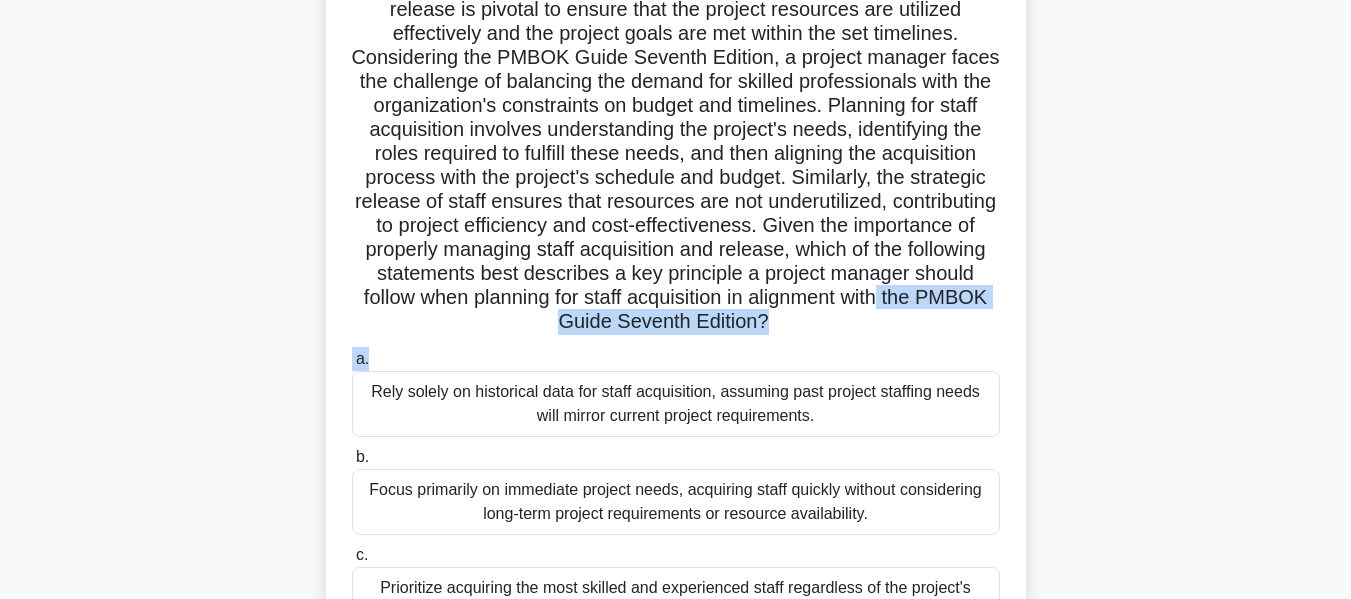 drag, startPoint x: 676, startPoint y: 322, endPoint x: 874, endPoint y: 389, distance: 209.0287 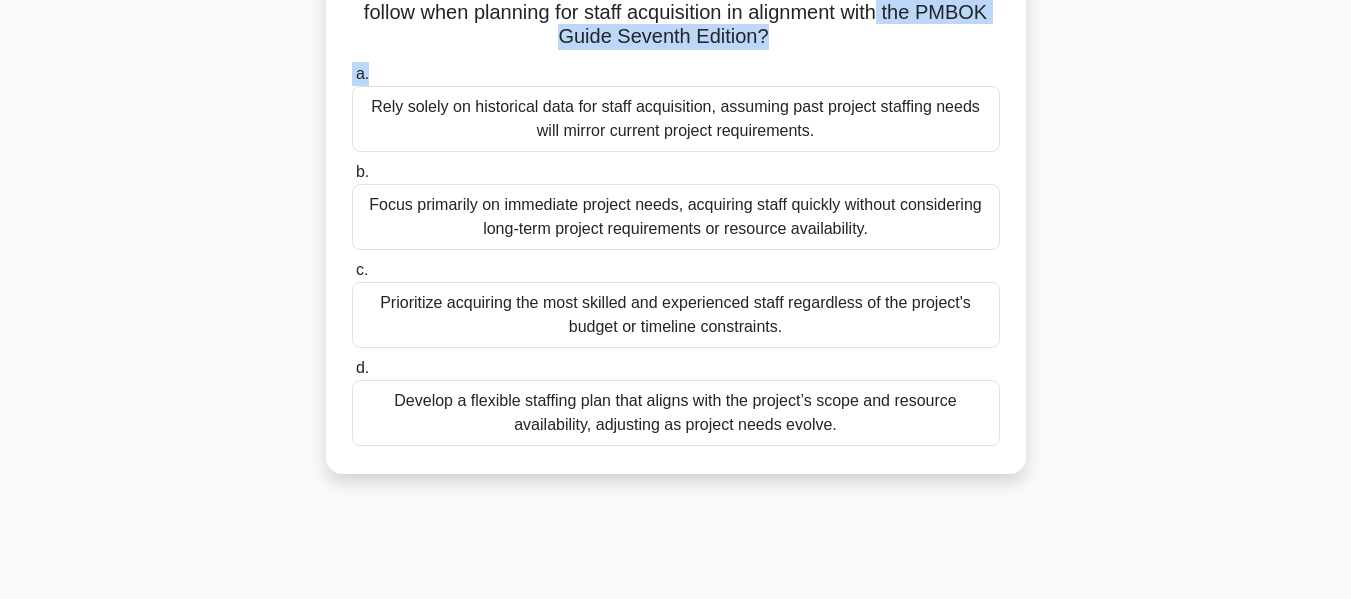 scroll, scrollTop: 481, scrollLeft: 0, axis: vertical 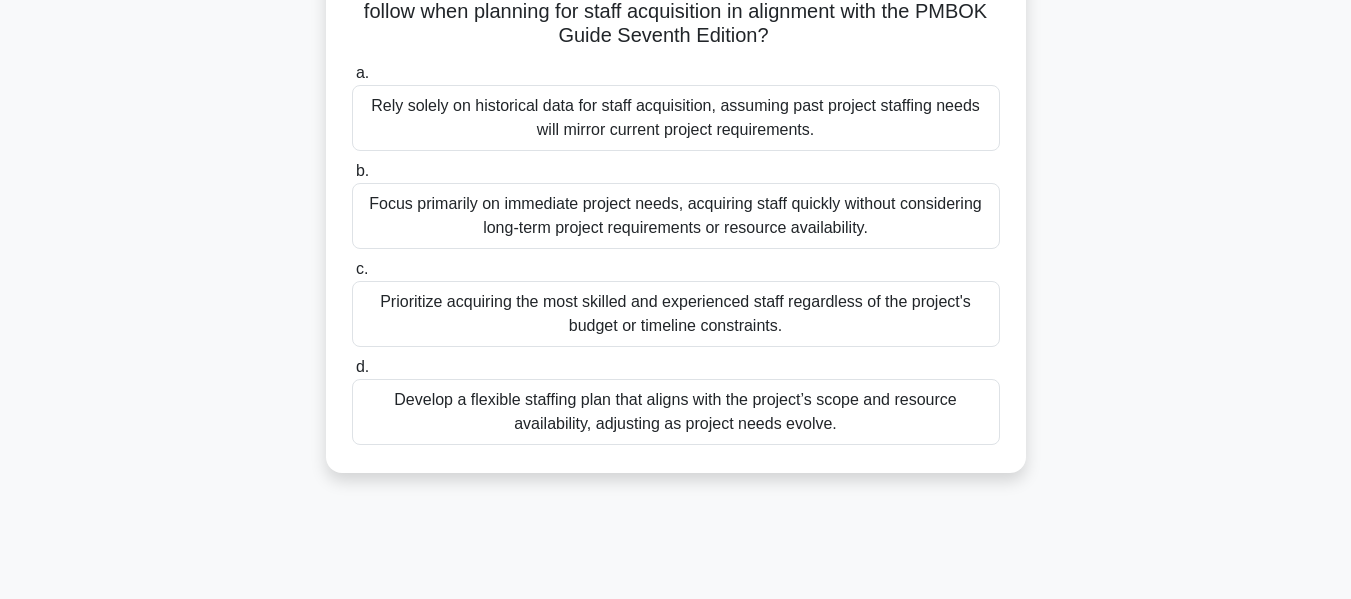 click on "Develop a flexible staffing plan that aligns with the project’s scope and resource availability, adjusting as project needs evolve." at bounding box center [676, 412] 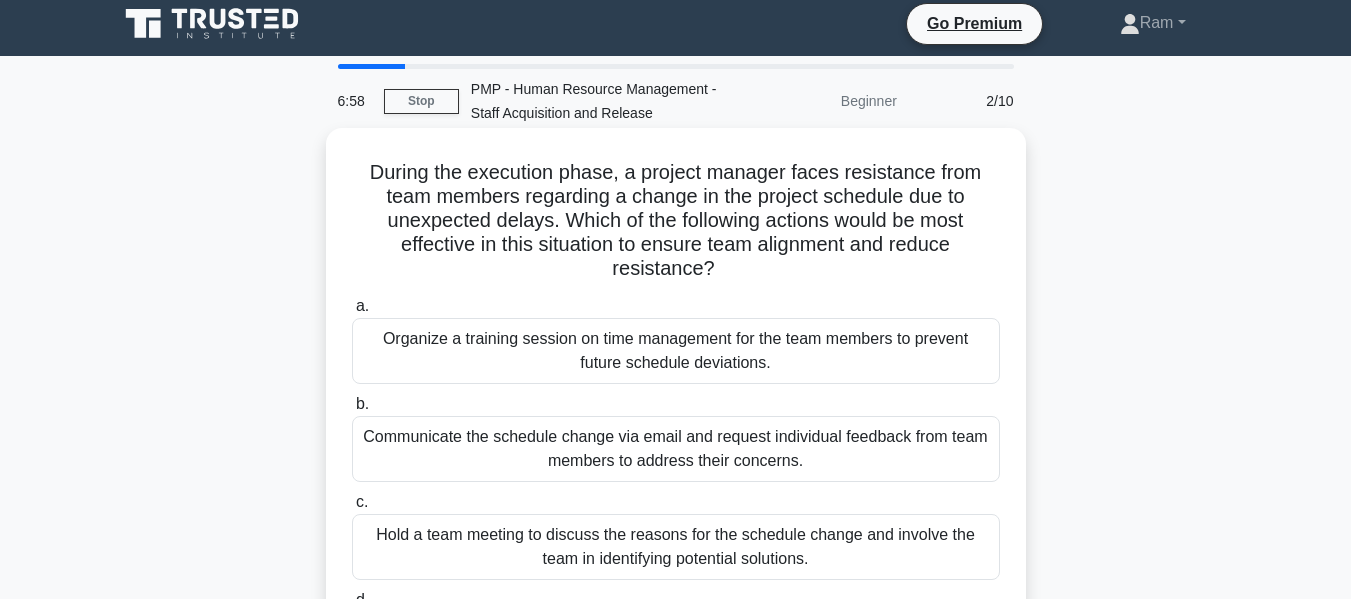scroll, scrollTop: 0, scrollLeft: 0, axis: both 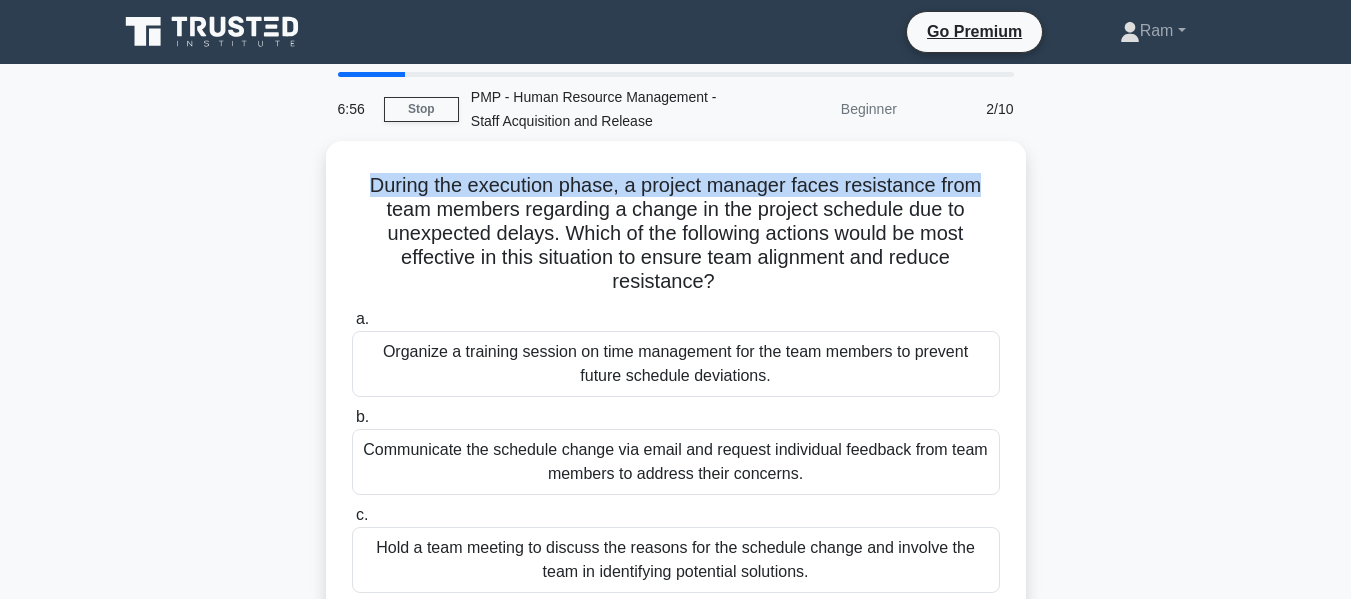drag, startPoint x: 365, startPoint y: 180, endPoint x: 1037, endPoint y: 172, distance: 672.0476 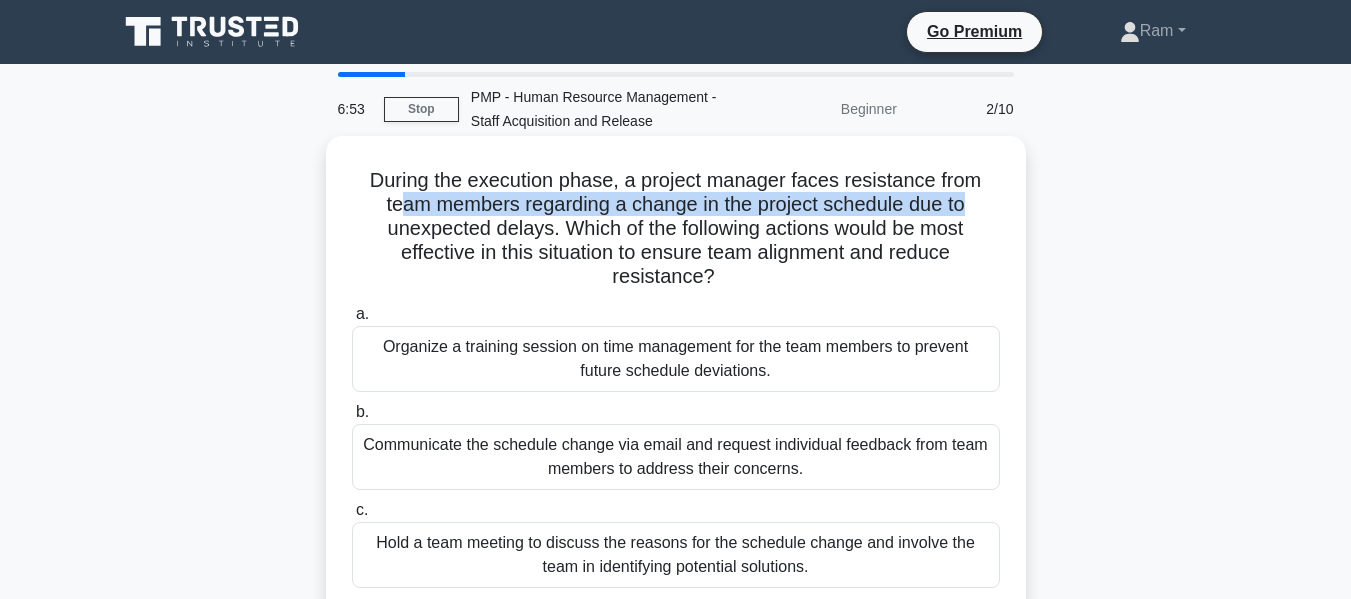 drag, startPoint x: 391, startPoint y: 208, endPoint x: 1007, endPoint y: 212, distance: 616.013 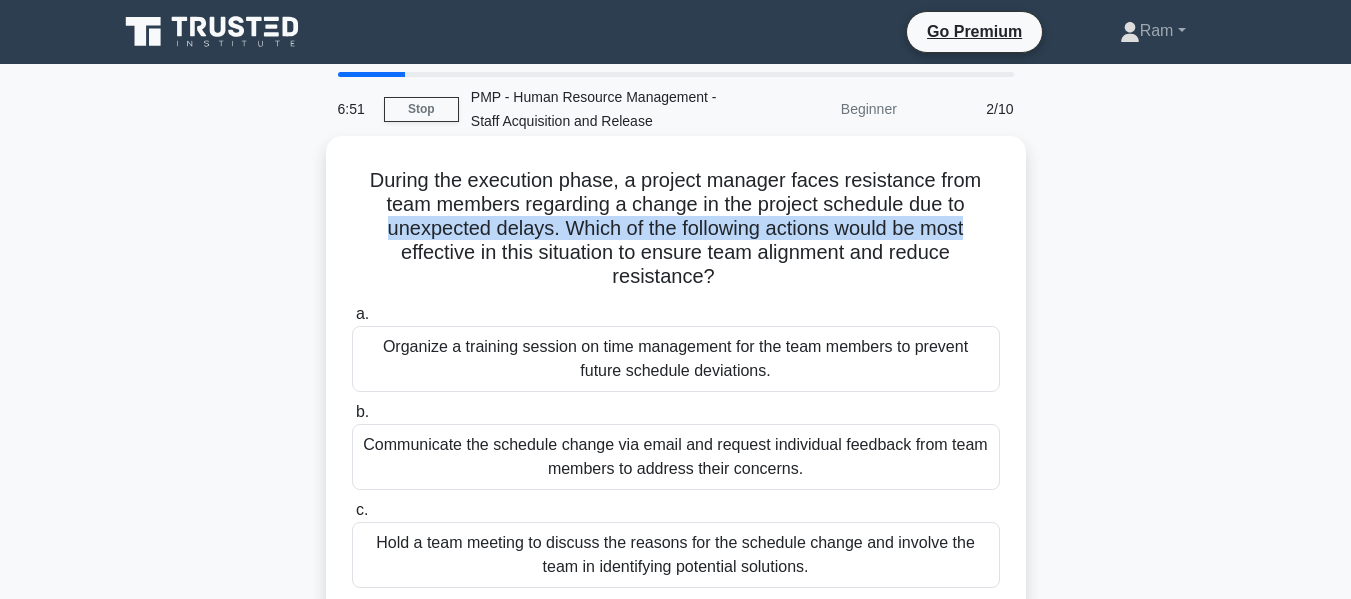 drag, startPoint x: 363, startPoint y: 229, endPoint x: 538, endPoint y: 262, distance: 178.08424 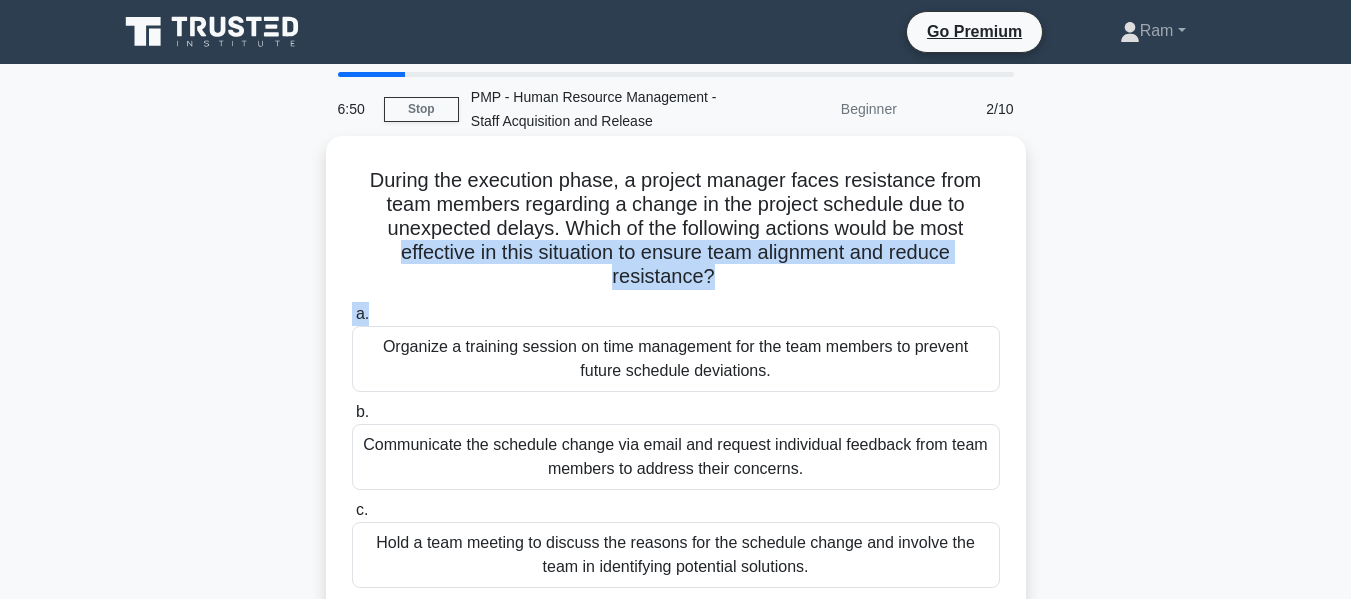 drag, startPoint x: 368, startPoint y: 259, endPoint x: 933, endPoint y: 323, distance: 568.6132 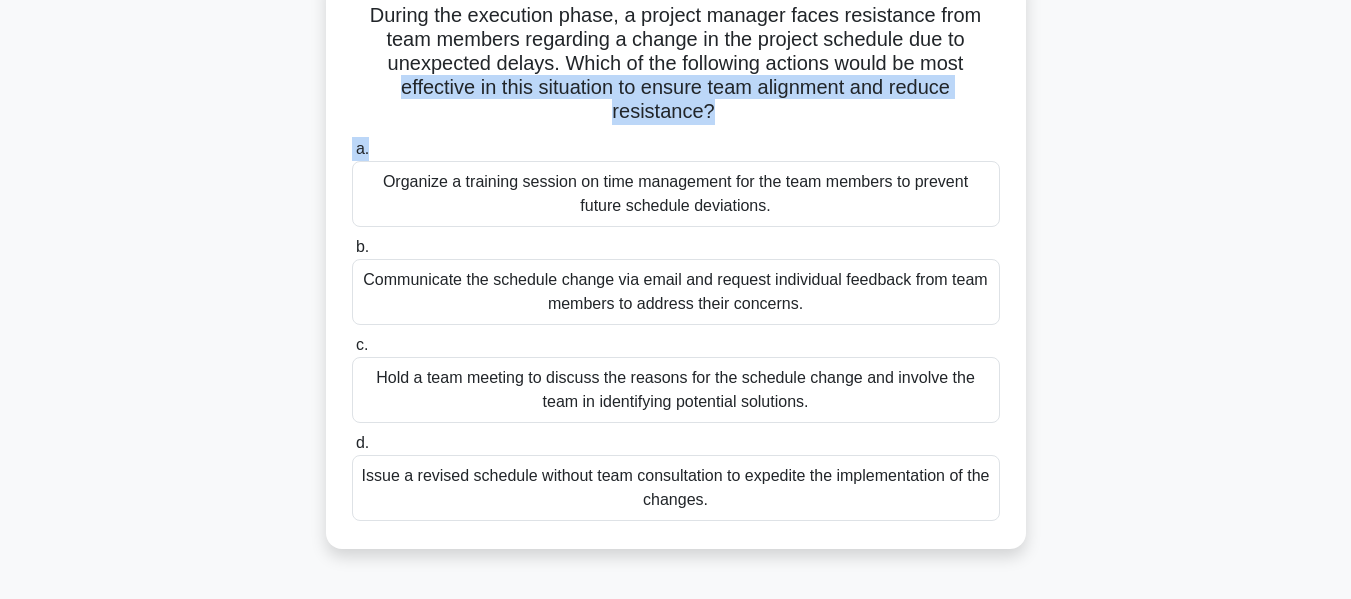 scroll, scrollTop: 200, scrollLeft: 0, axis: vertical 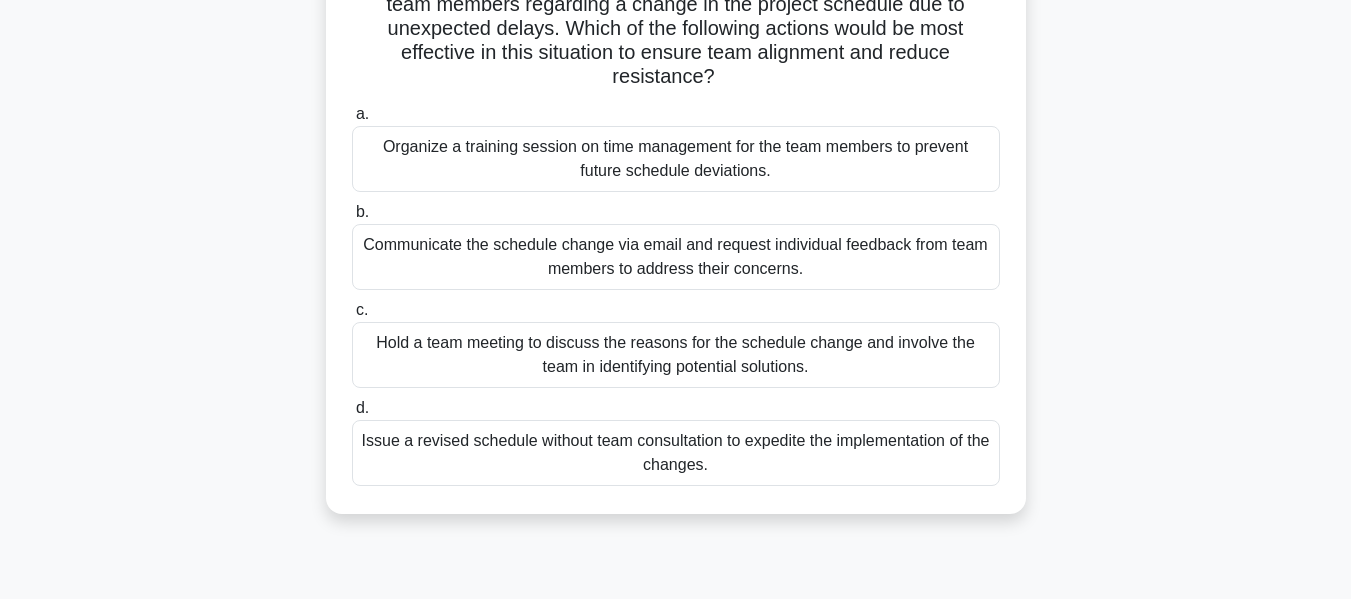 click on "Hold a team meeting to discuss the reasons for the schedule change and involve the team in identifying potential solutions." at bounding box center [676, 355] 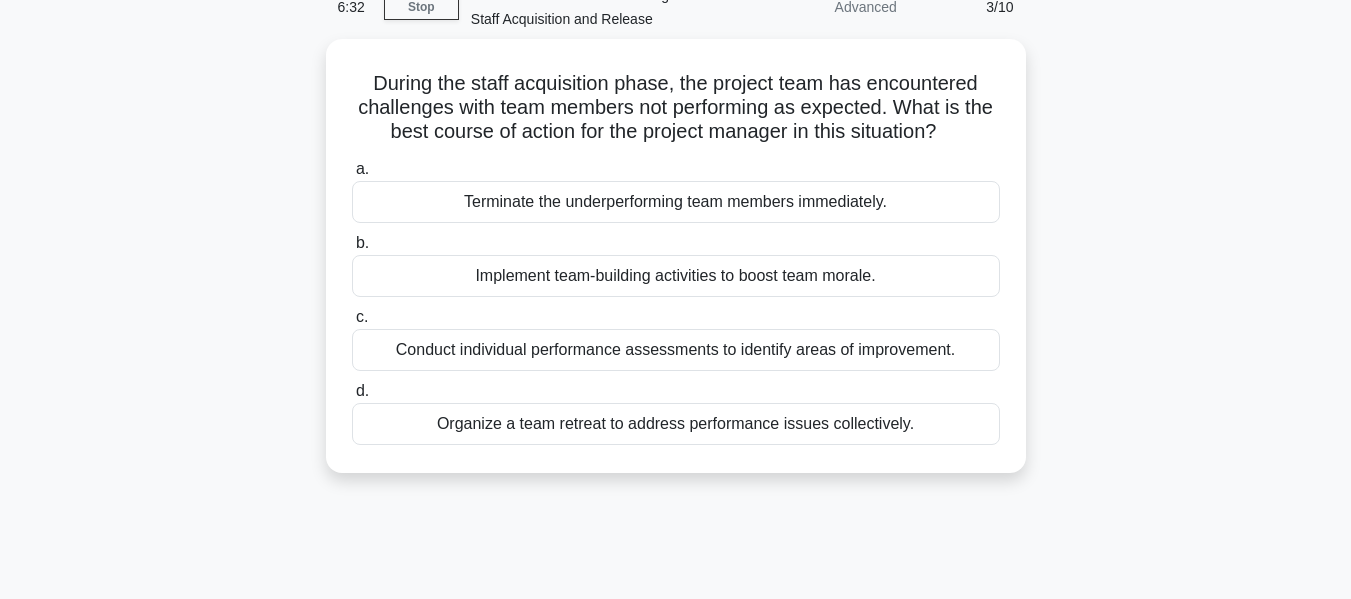 scroll, scrollTop: 0, scrollLeft: 0, axis: both 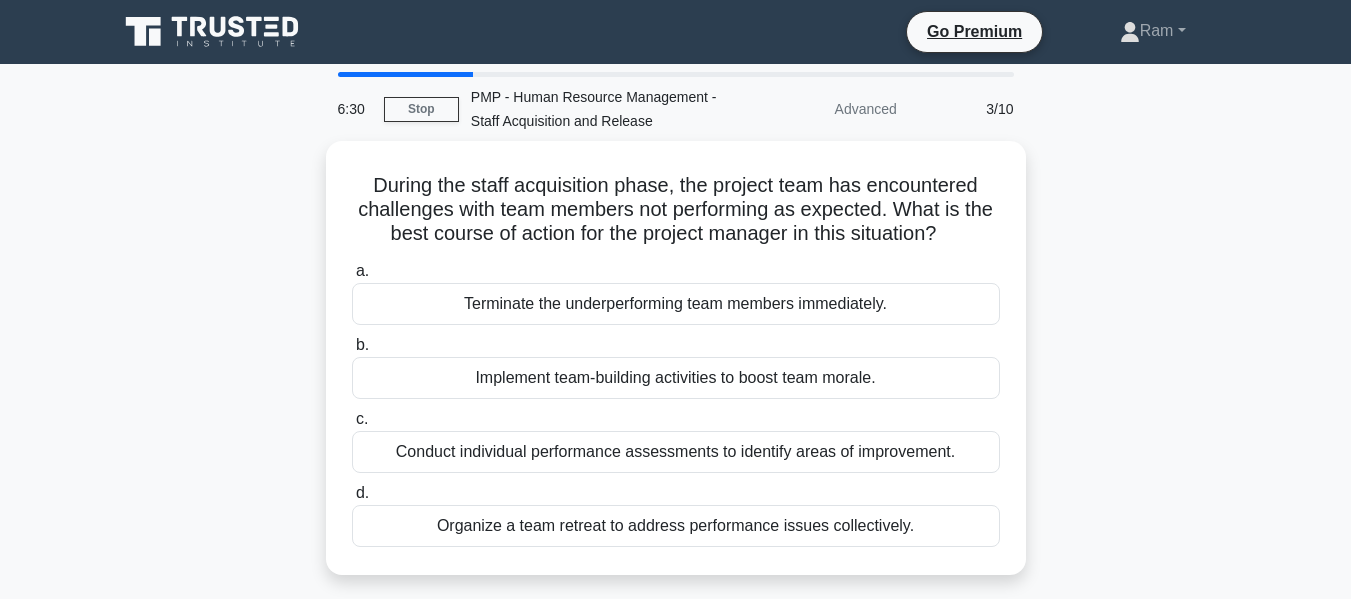 drag, startPoint x: 363, startPoint y: 165, endPoint x: 1030, endPoint y: 226, distance: 669.78357 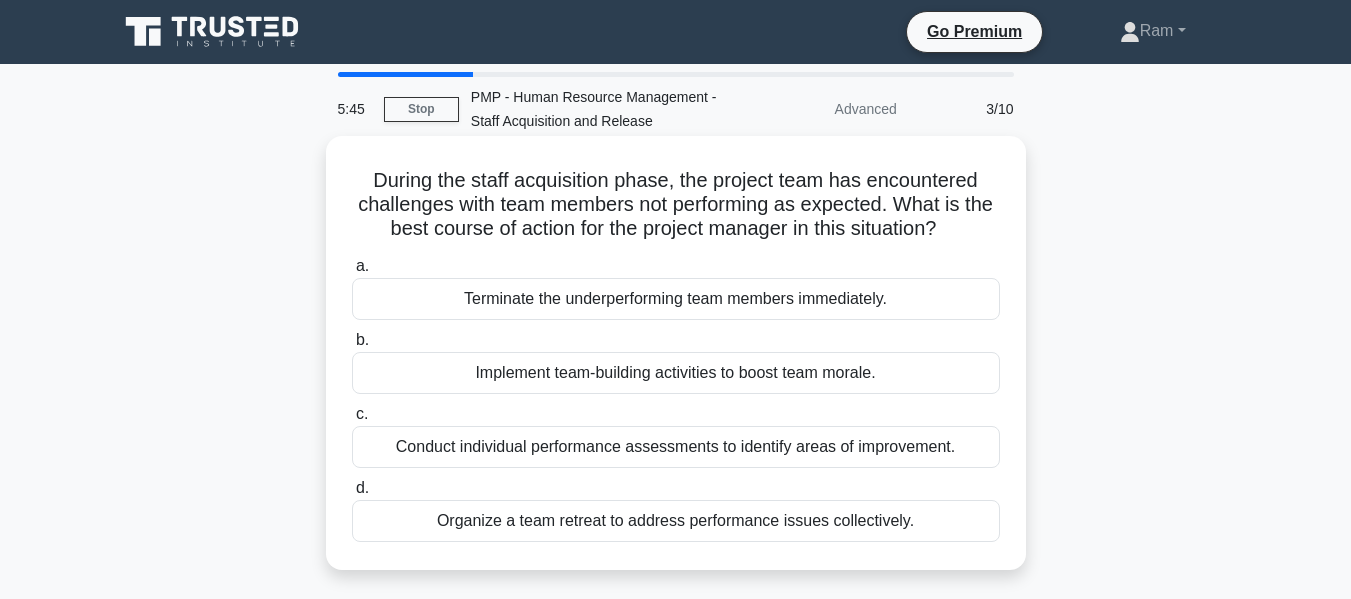 click on "Organize a team retreat to address performance issues collectively." at bounding box center [676, 521] 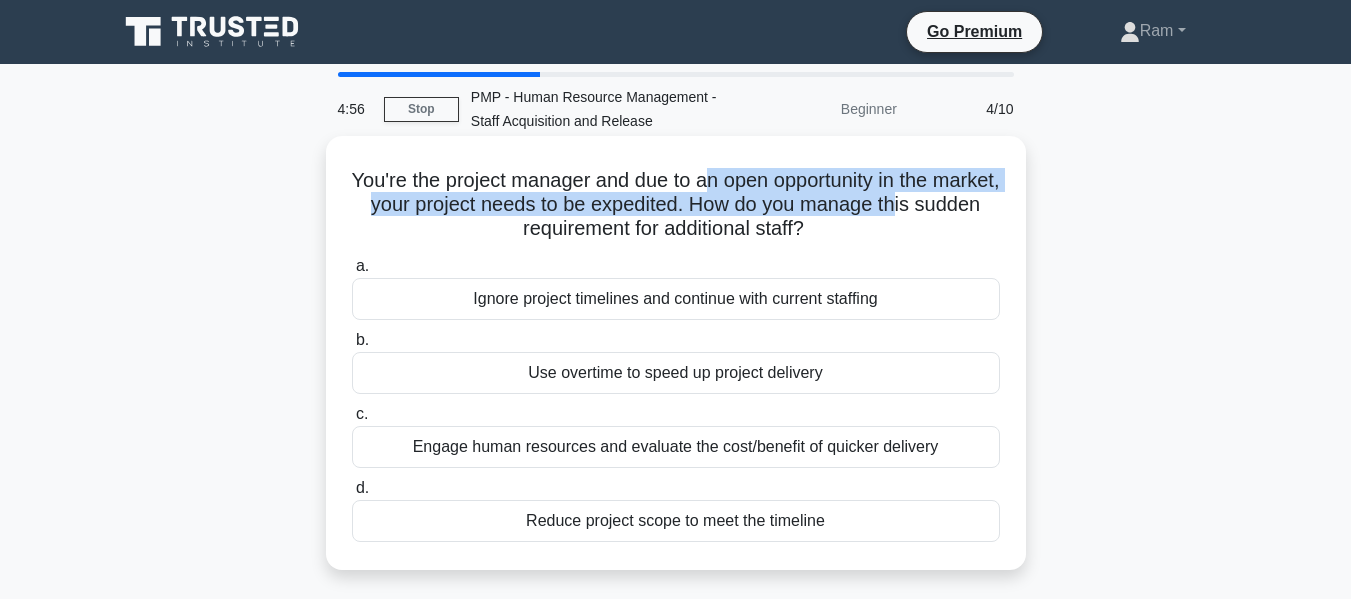 drag, startPoint x: 738, startPoint y: 192, endPoint x: 976, endPoint y: 211, distance: 238.7572 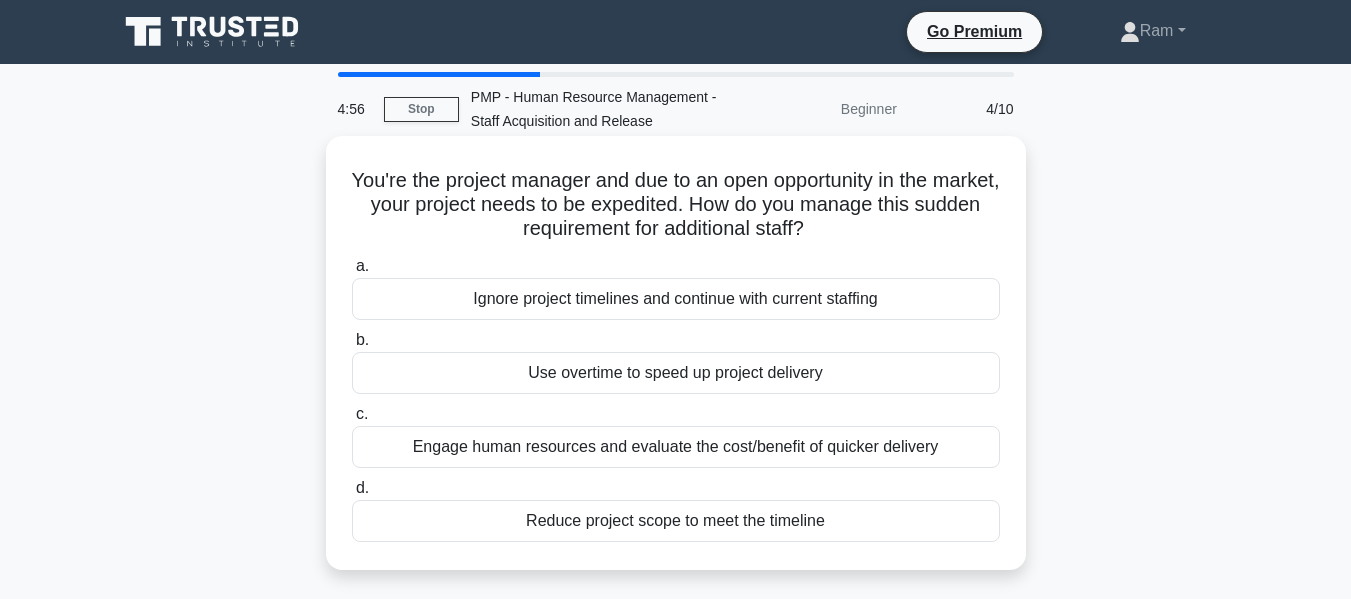 click on "You're the project manager and due to an open opportunity in the market, your project needs to be expedited. How do you manage this sudden requirement for additional staff?
.spinner_0XTQ{transform-origin:center;animation:spinner_y6GP .75s linear infinite}@keyframes spinner_y6GP{100%{transform:rotate(360deg)}}" at bounding box center (676, 205) 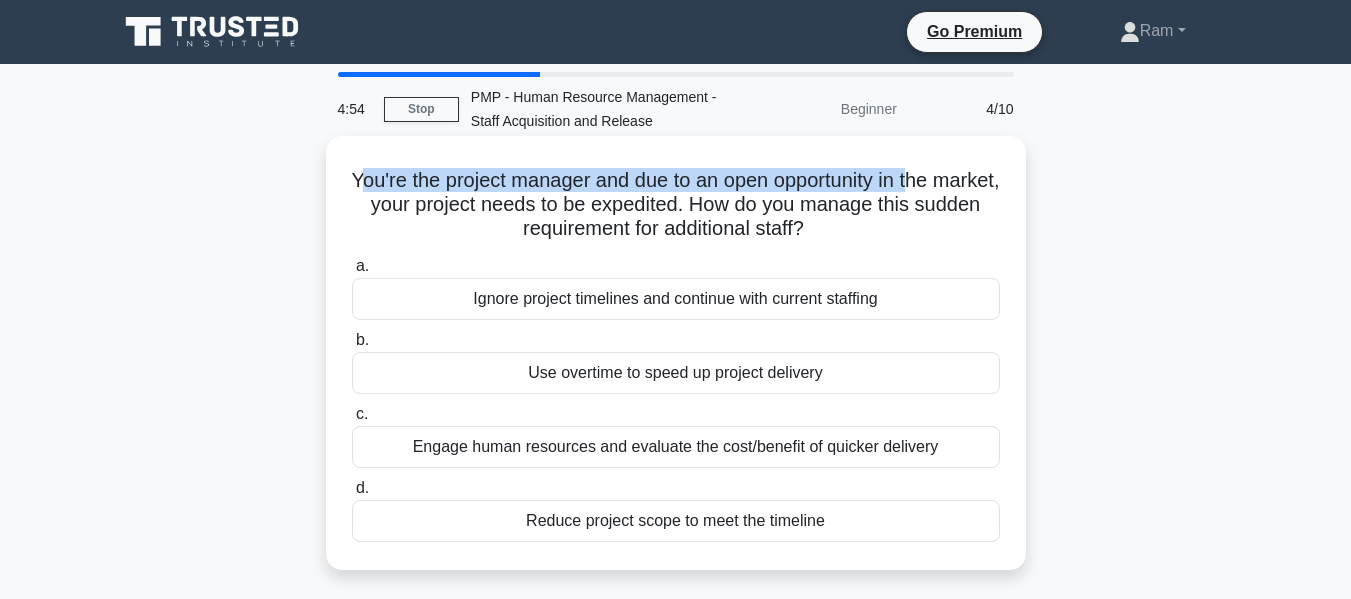 drag, startPoint x: 385, startPoint y: 181, endPoint x: 956, endPoint y: 189, distance: 571.056 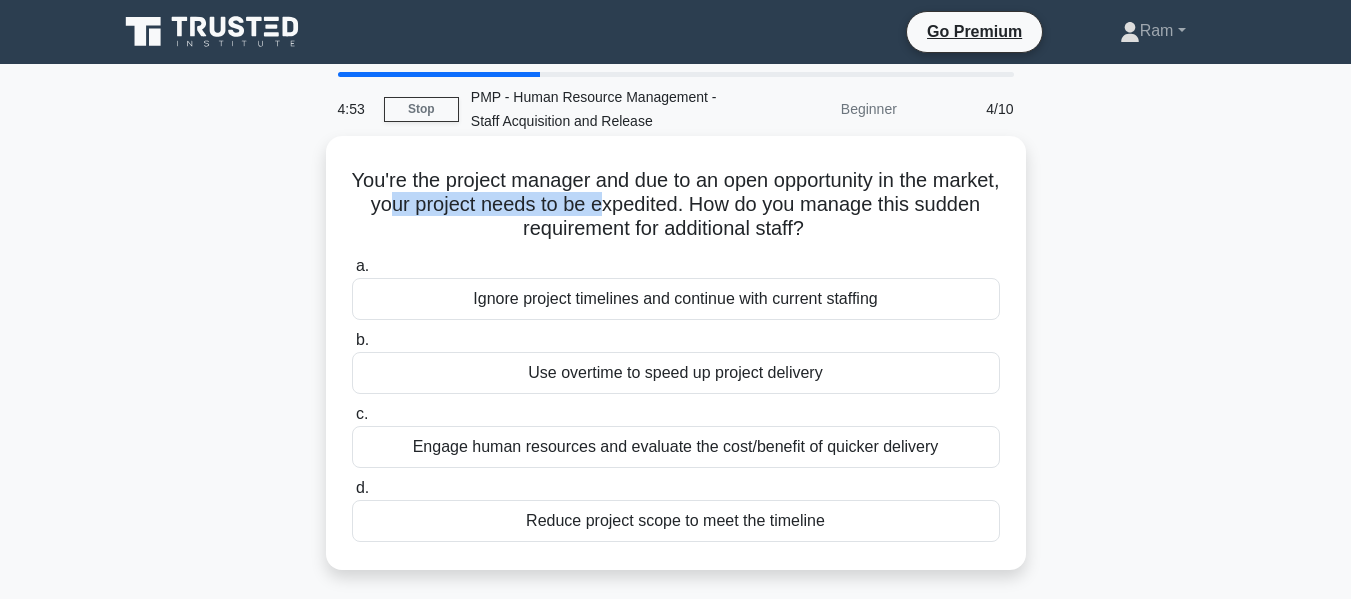 drag, startPoint x: 453, startPoint y: 209, endPoint x: 671, endPoint y: 216, distance: 218.11235 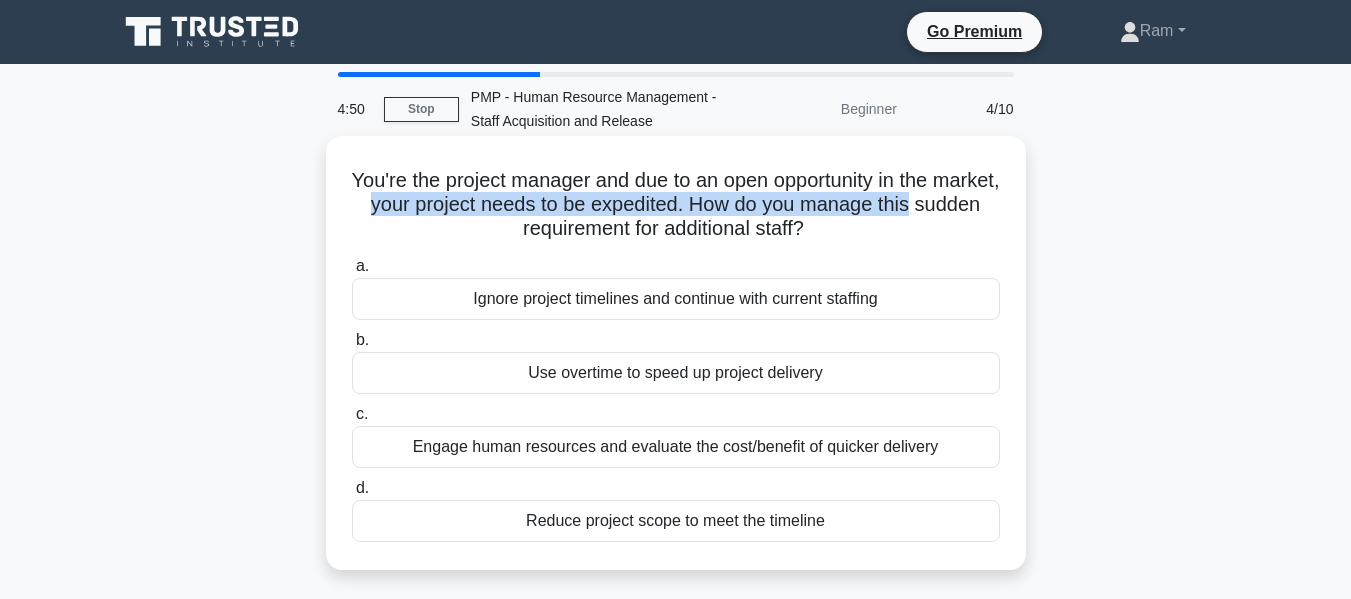 drag, startPoint x: 437, startPoint y: 195, endPoint x: 670, endPoint y: 228, distance: 235.3253 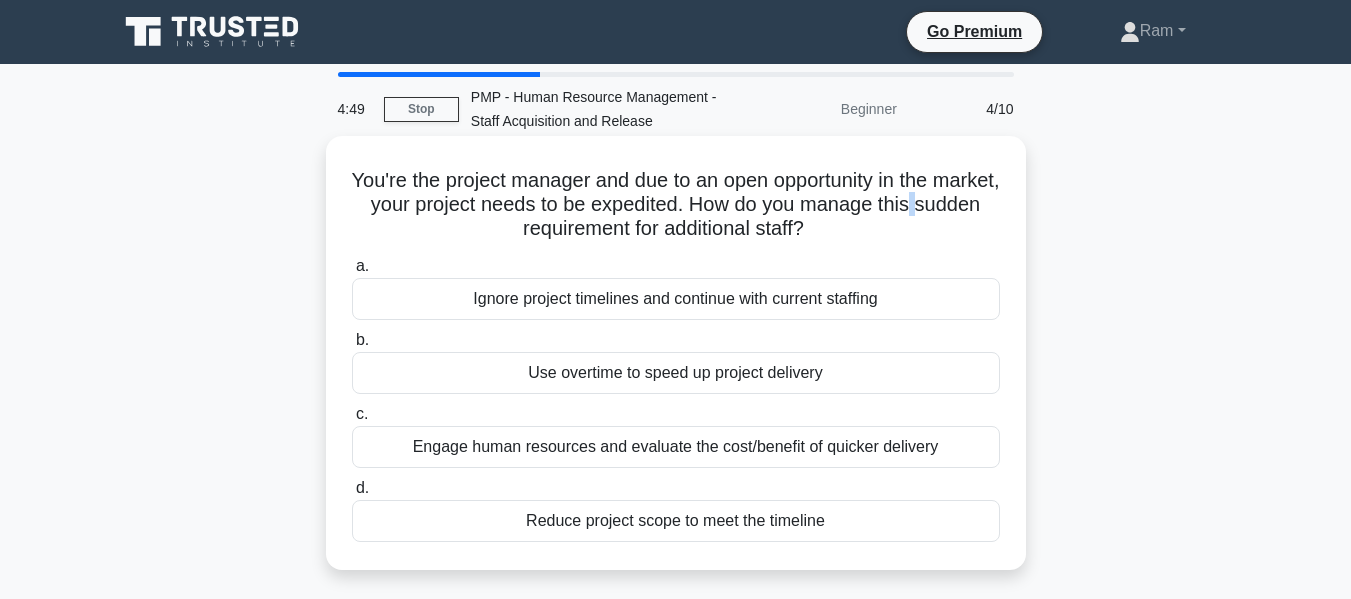 drag, startPoint x: 479, startPoint y: 231, endPoint x: 787, endPoint y: 252, distance: 308.7151 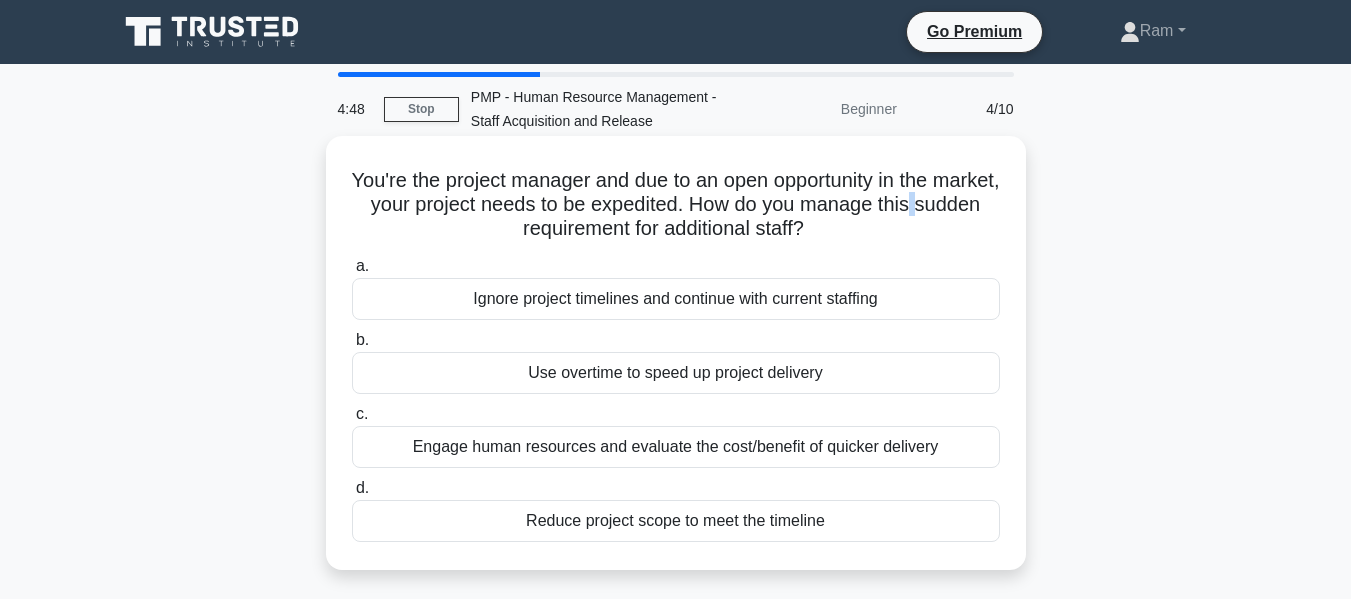 scroll, scrollTop: 100, scrollLeft: 0, axis: vertical 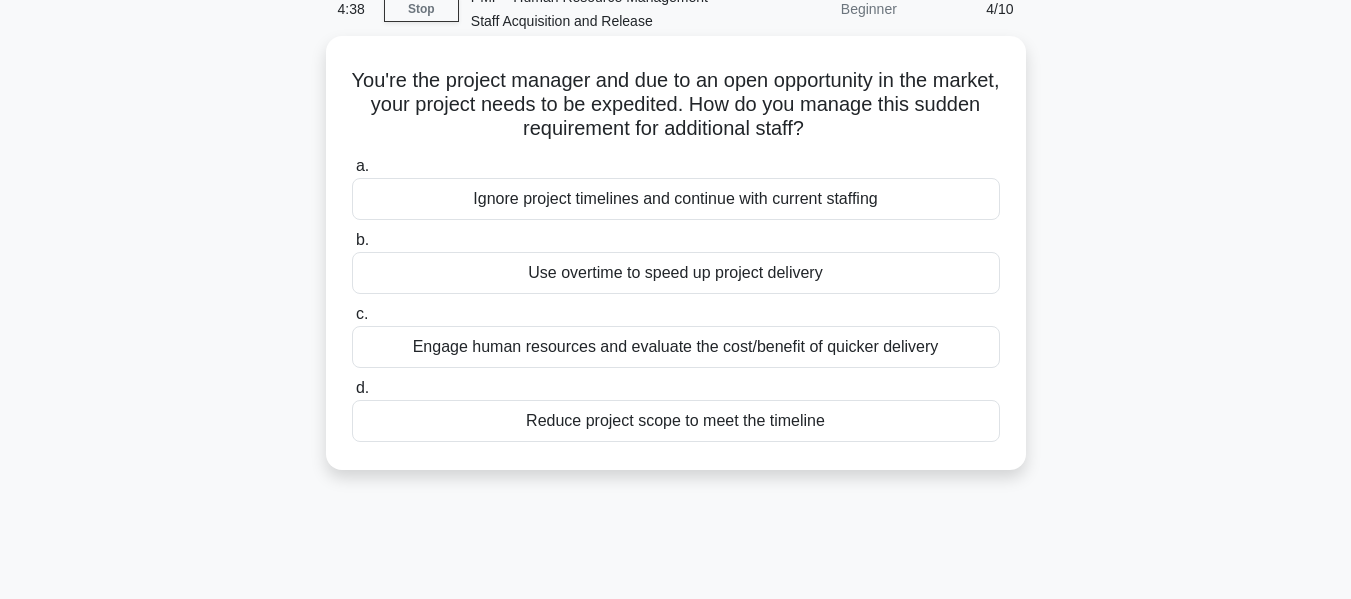 click on "Engage human resources and evaluate the cost/benefit of quicker delivery" at bounding box center (676, 347) 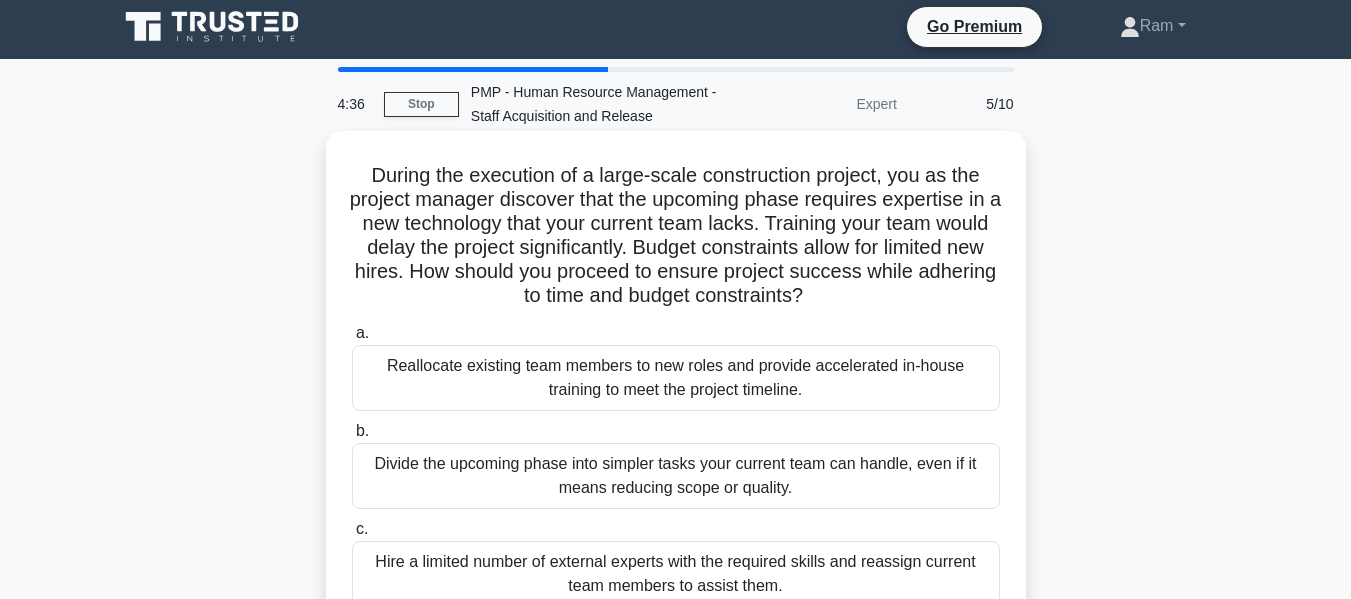 scroll, scrollTop: 0, scrollLeft: 0, axis: both 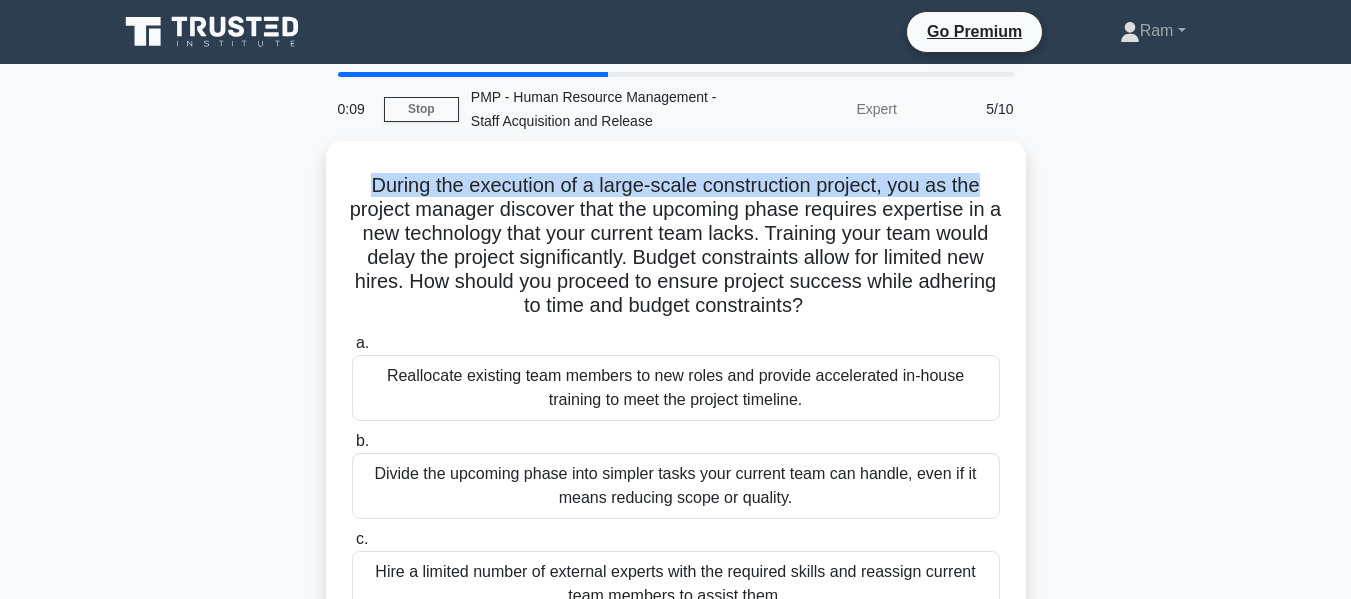 drag, startPoint x: 357, startPoint y: 170, endPoint x: 1038, endPoint y: 159, distance: 681.0888 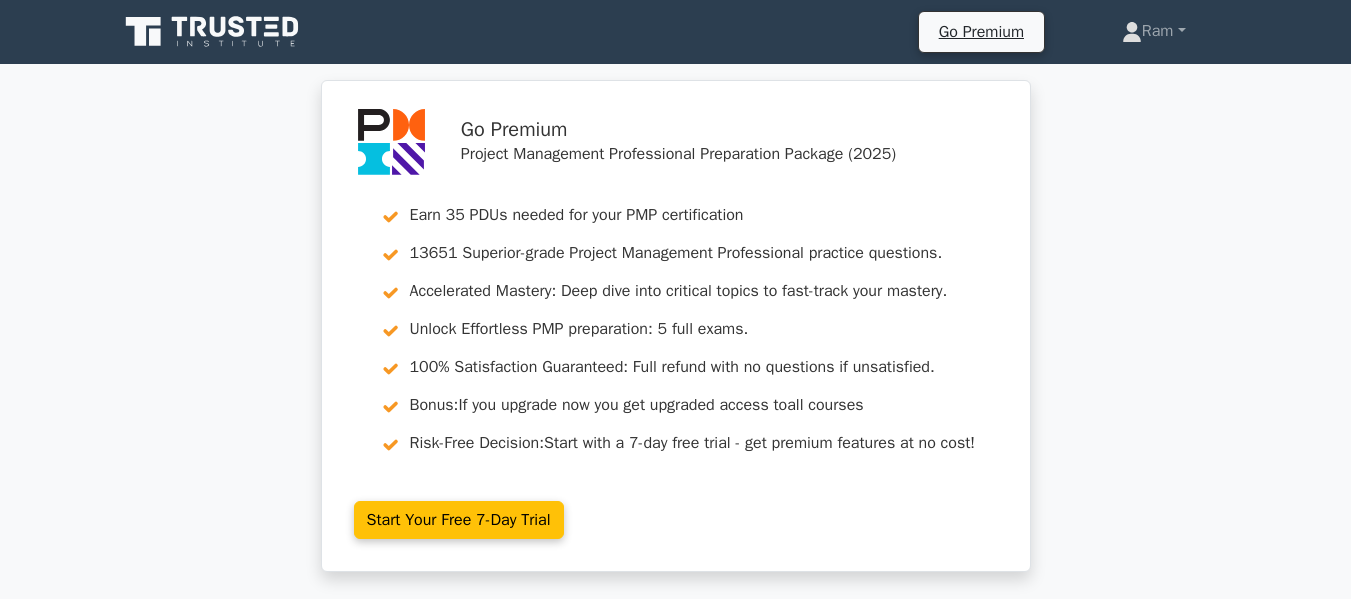 scroll, scrollTop: 1100, scrollLeft: 0, axis: vertical 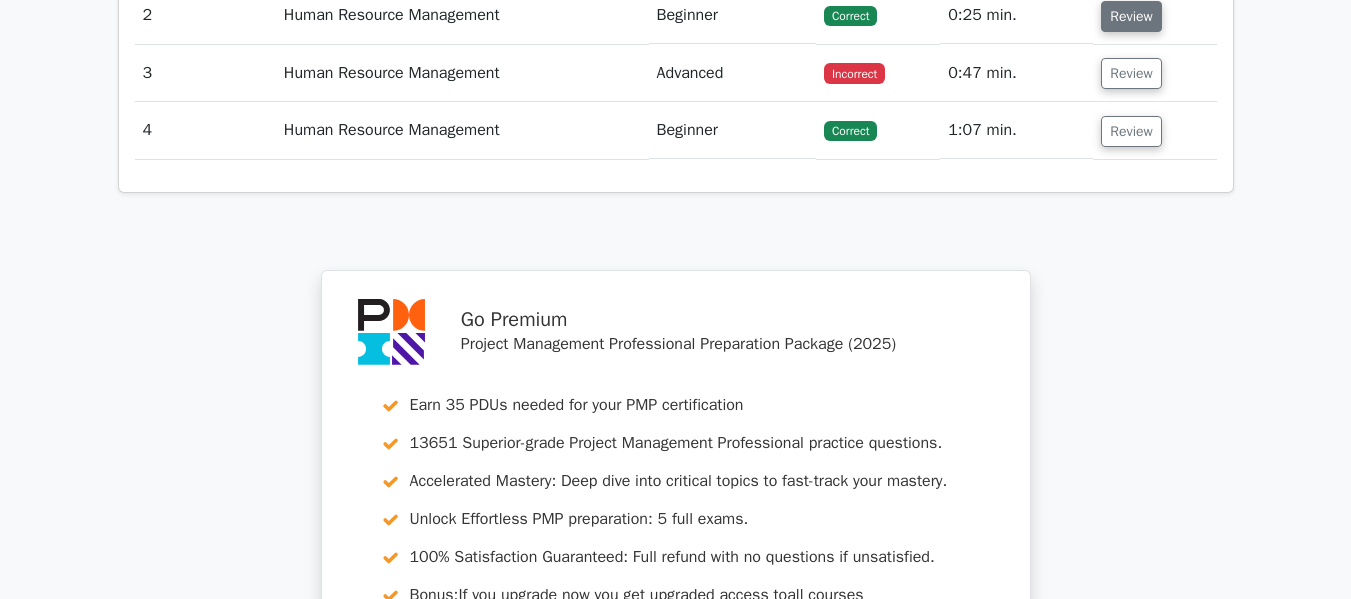 click on "Review" at bounding box center (1131, 16) 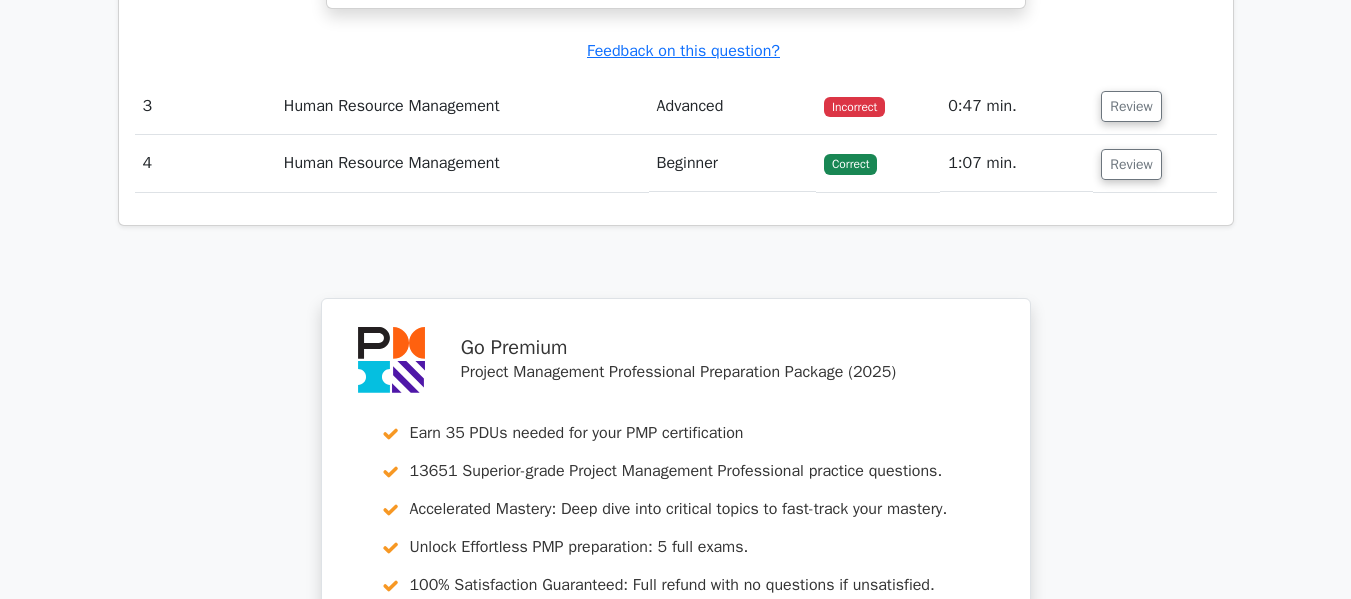scroll, scrollTop: 4000, scrollLeft: 0, axis: vertical 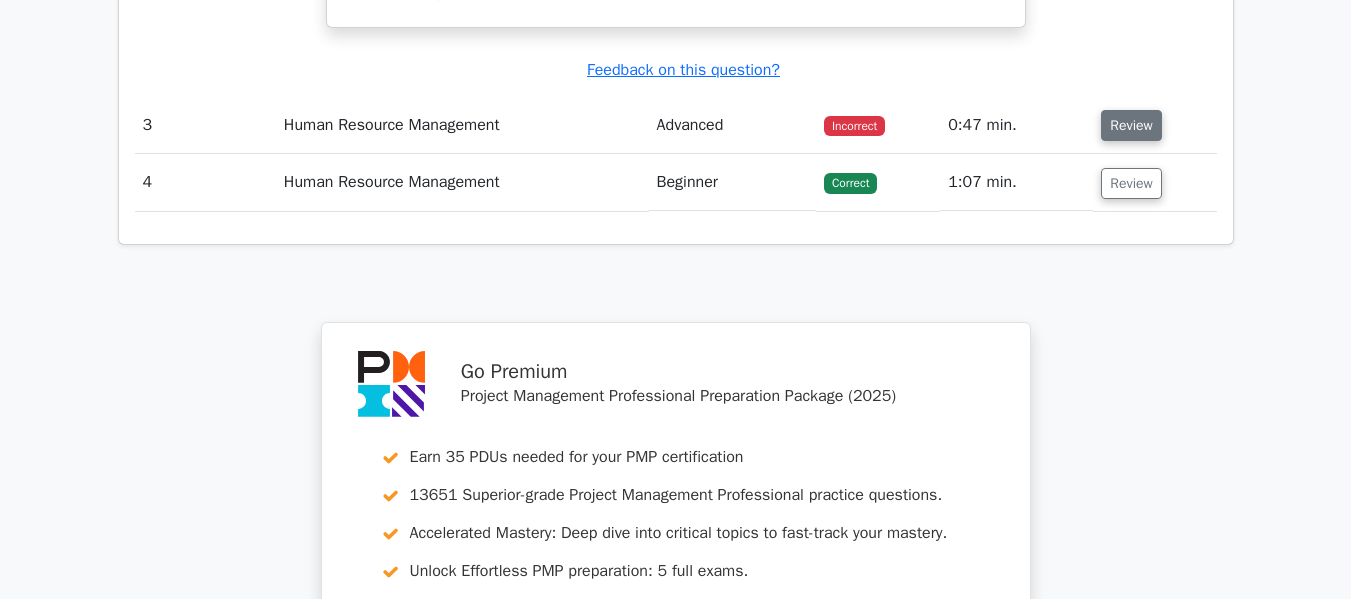 click on "Review" at bounding box center [1131, 125] 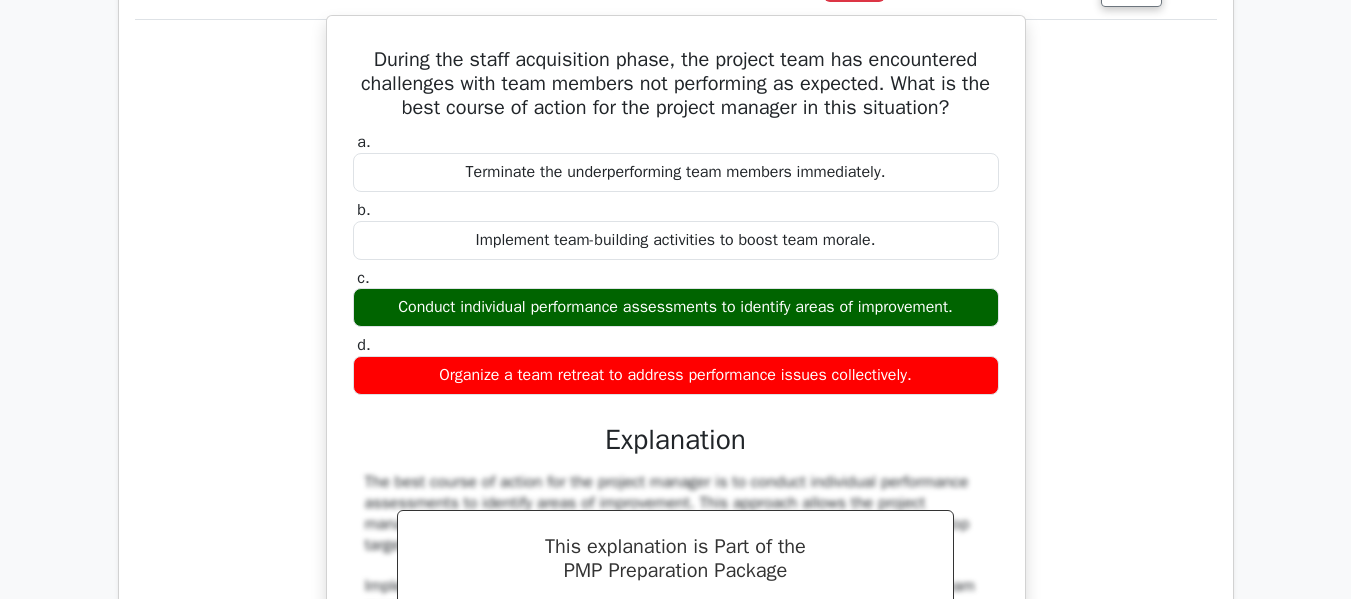 scroll, scrollTop: 4100, scrollLeft: 0, axis: vertical 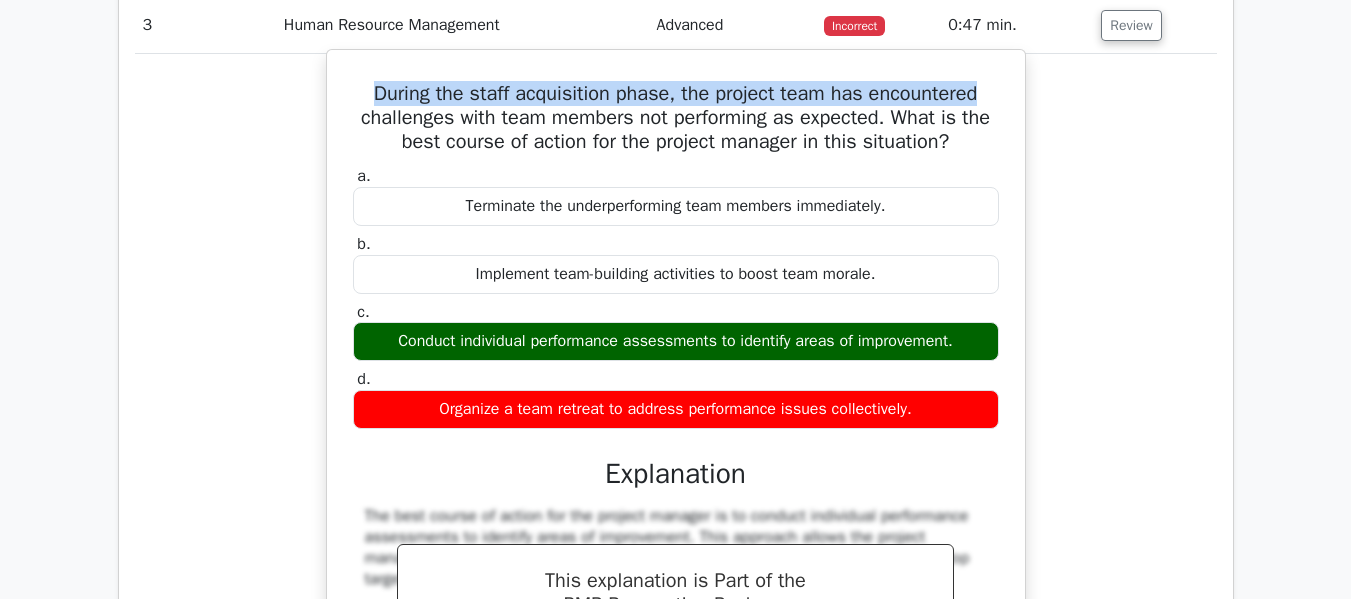 drag, startPoint x: 370, startPoint y: 159, endPoint x: 987, endPoint y: 134, distance: 617.5063 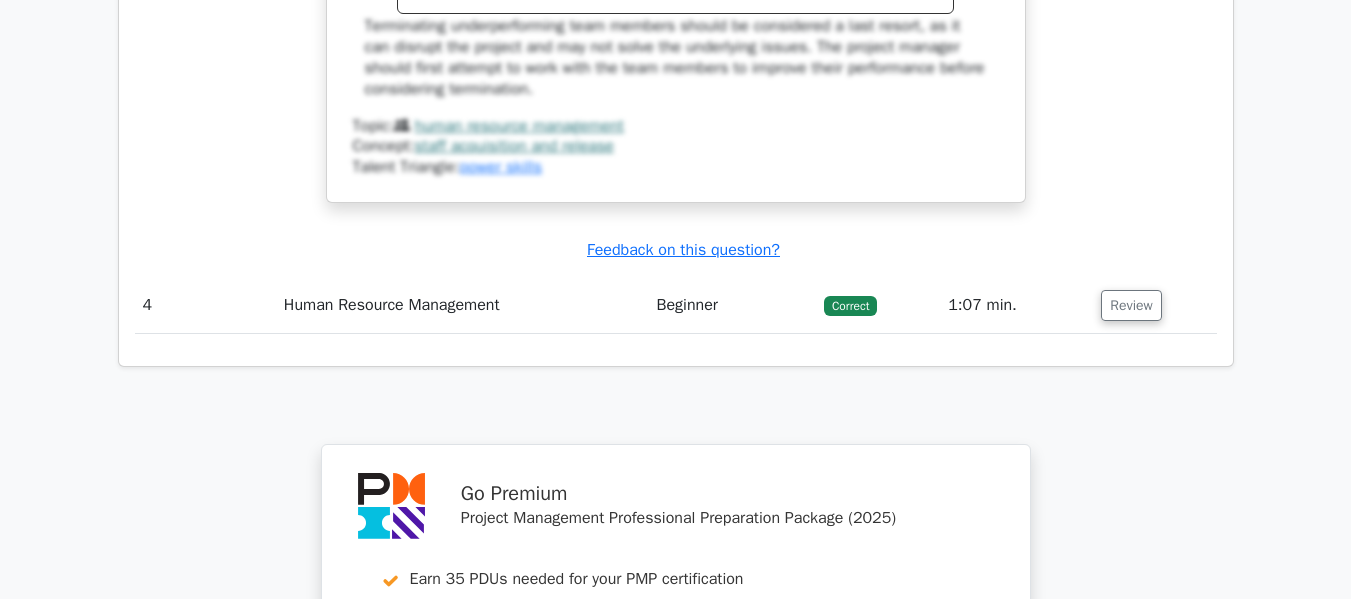 scroll, scrollTop: 4800, scrollLeft: 0, axis: vertical 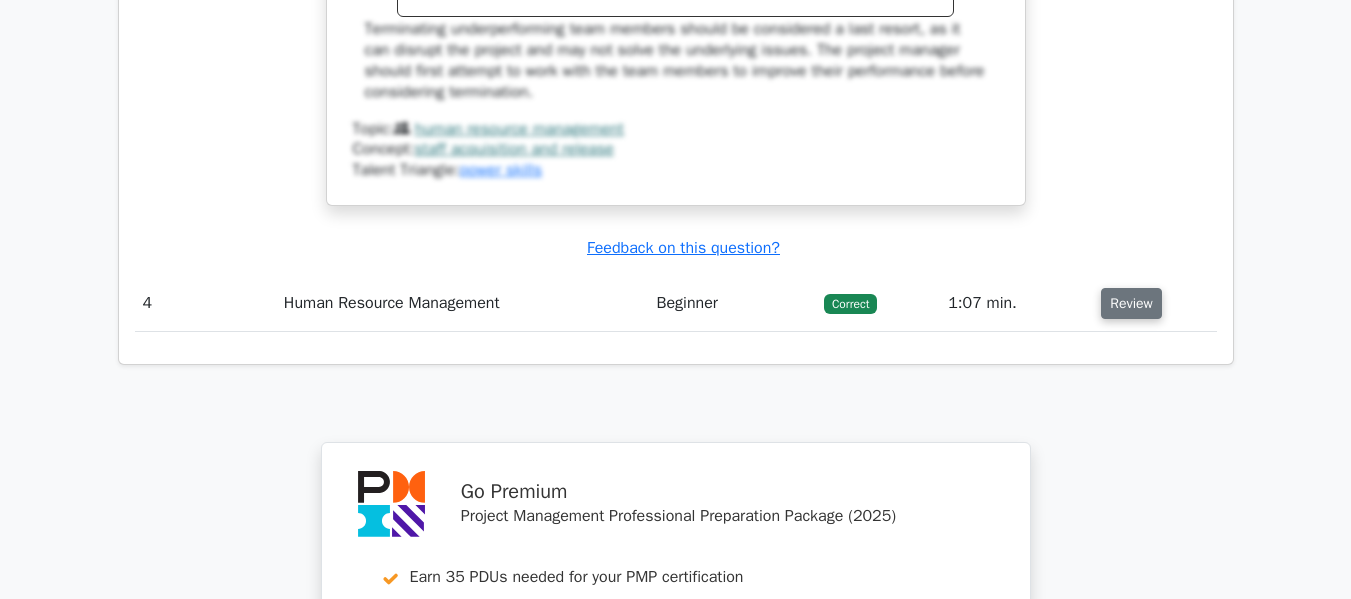 click on "Review" at bounding box center [1131, 303] 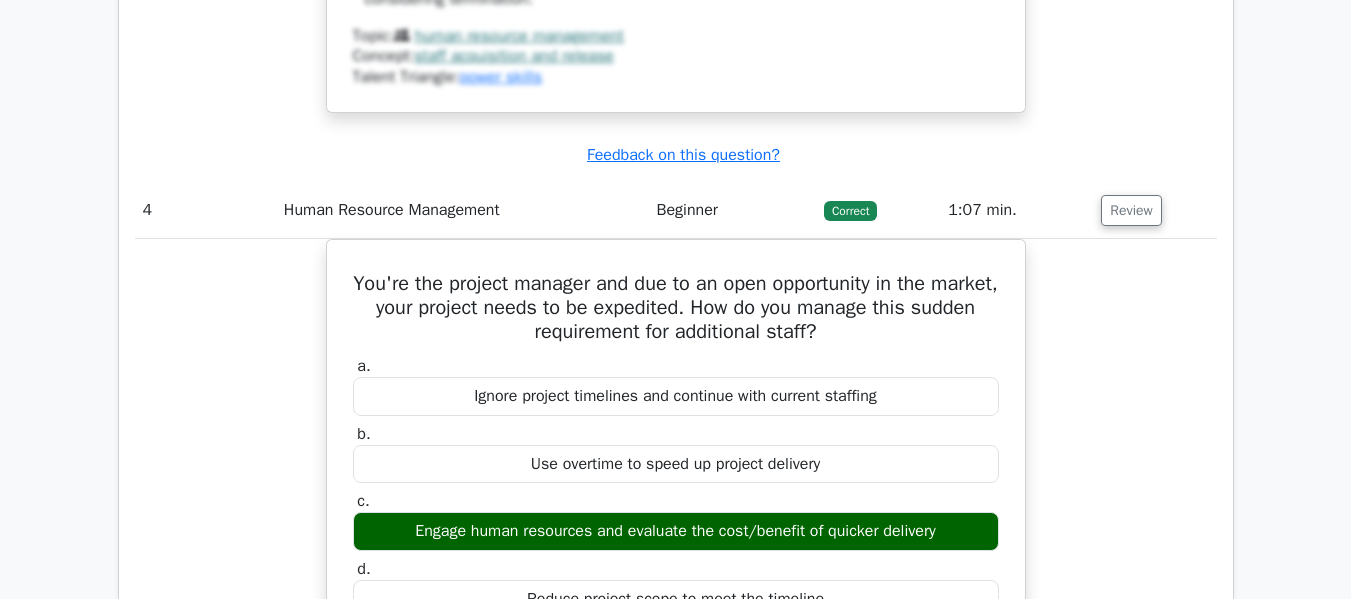 scroll, scrollTop: 5100, scrollLeft: 0, axis: vertical 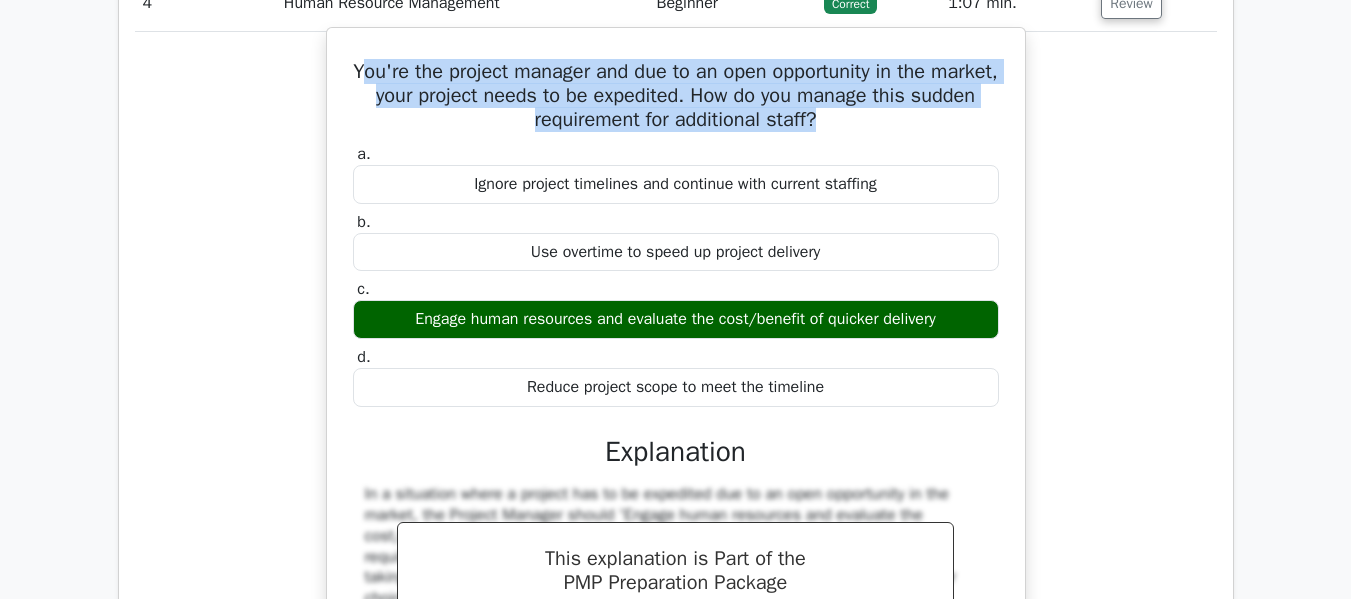 drag, startPoint x: 387, startPoint y: 140, endPoint x: 979, endPoint y: 182, distance: 593.488 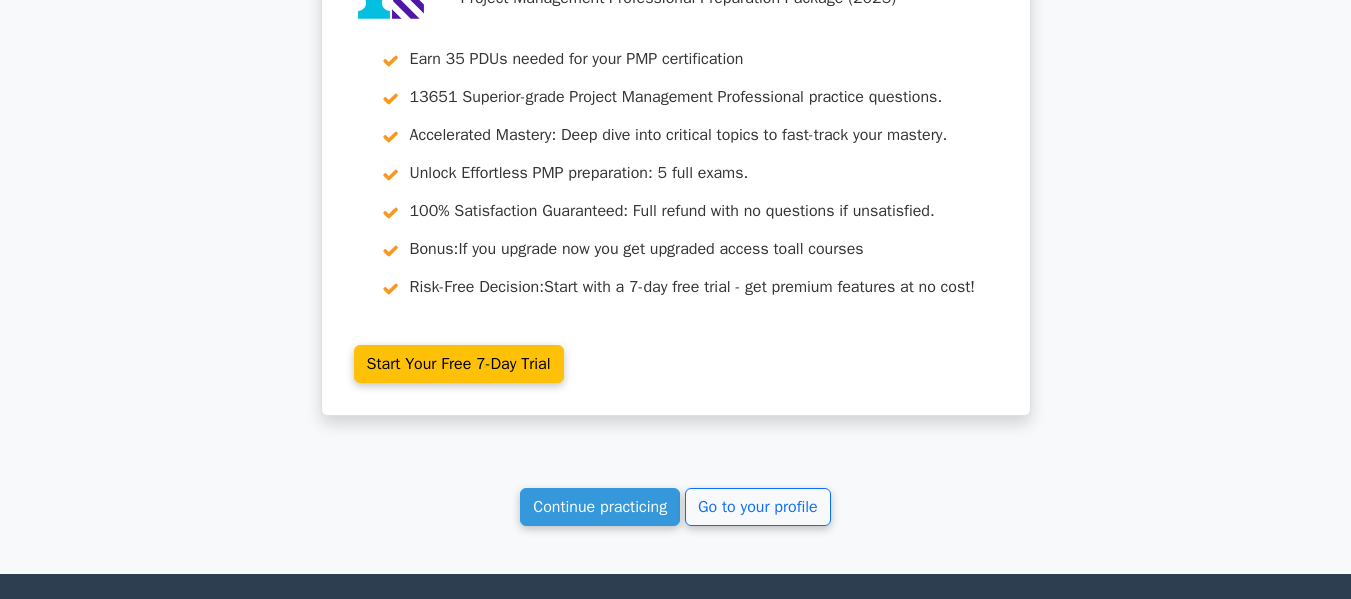 scroll, scrollTop: 6468, scrollLeft: 0, axis: vertical 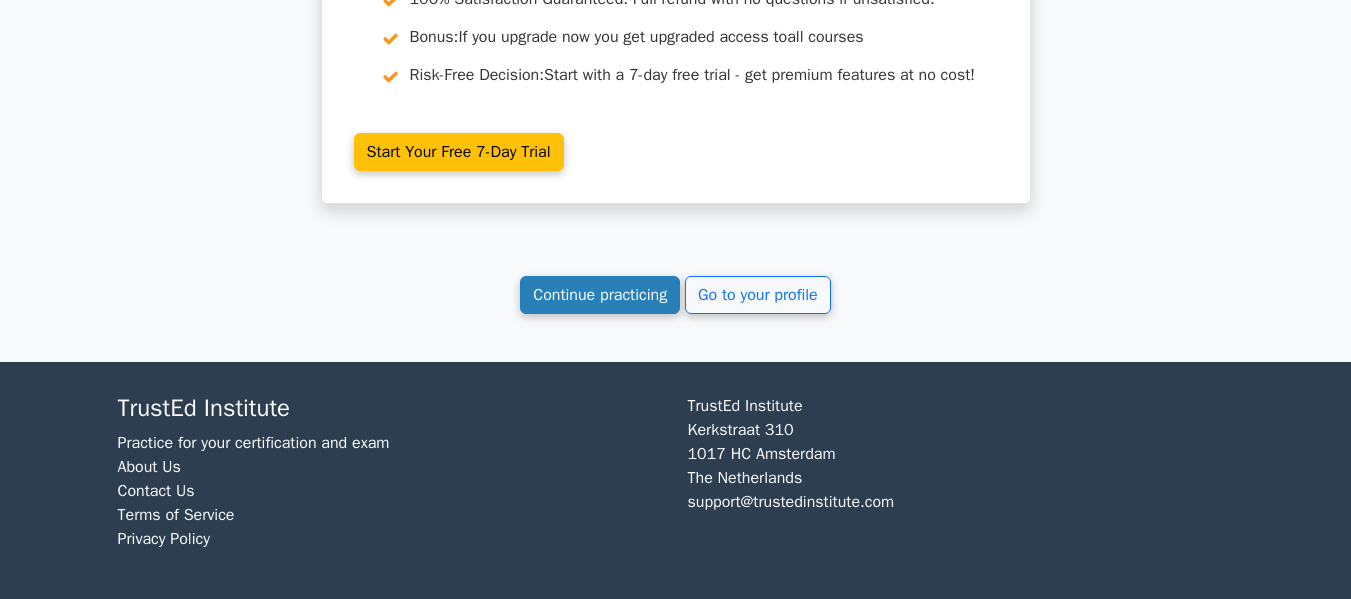 click on "Continue practicing" at bounding box center [600, 295] 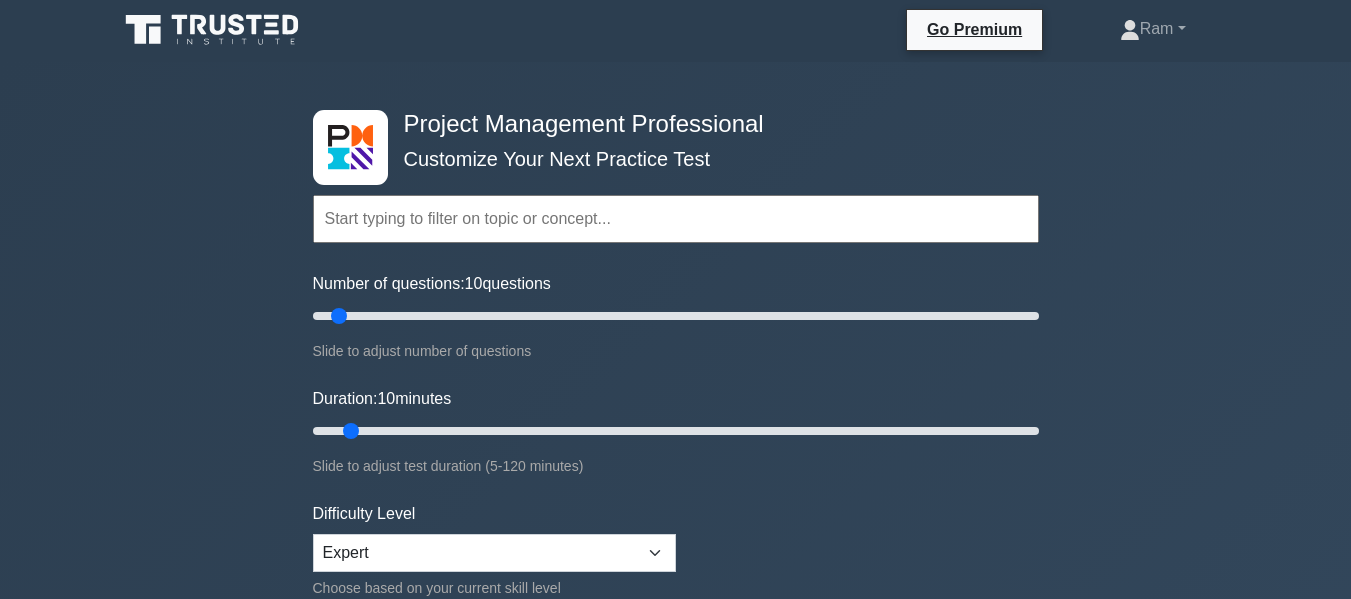 scroll, scrollTop: 300, scrollLeft: 0, axis: vertical 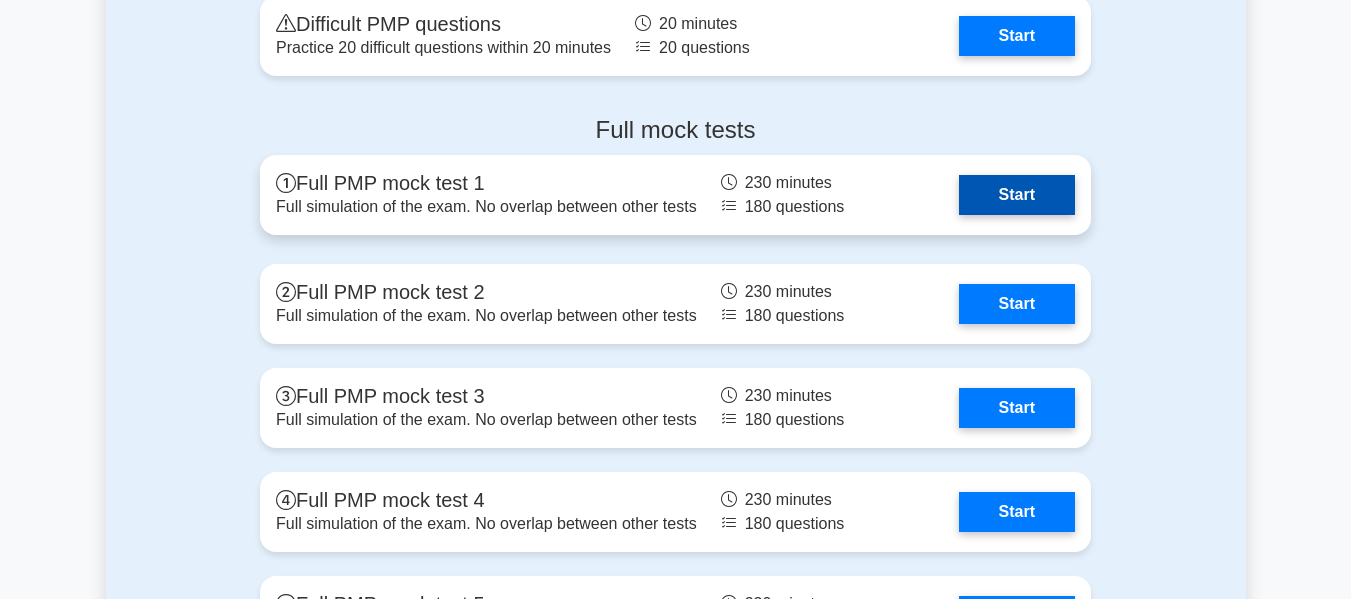 click on "Start" at bounding box center [1017, 195] 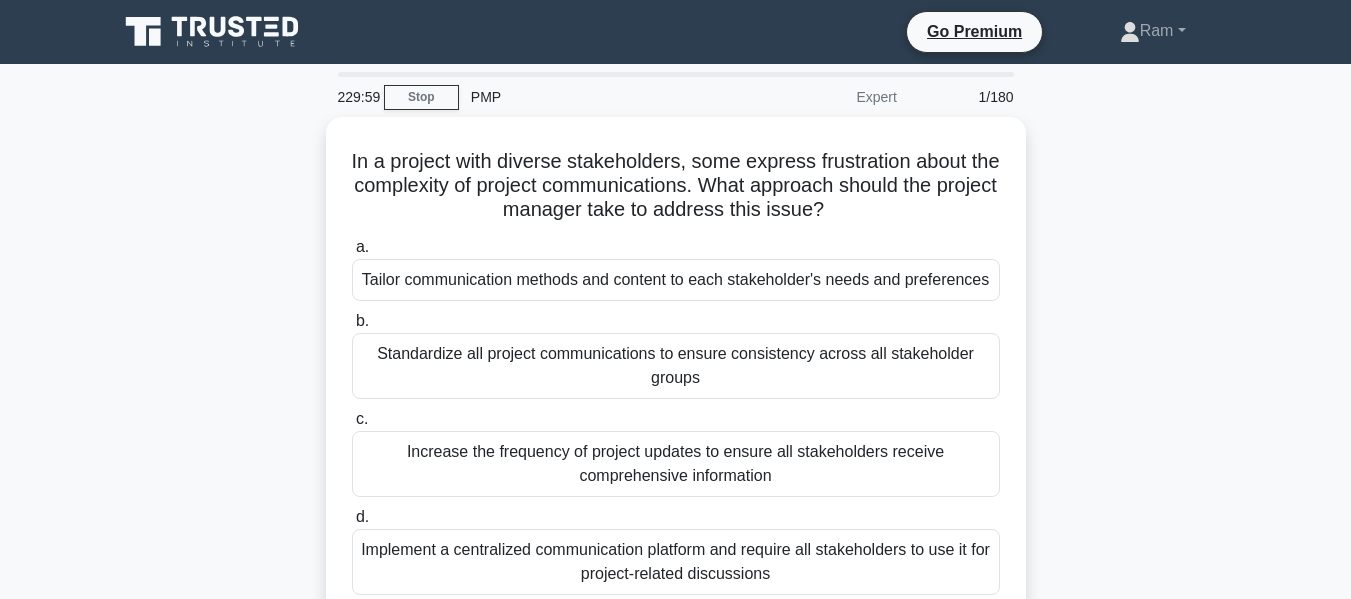 scroll, scrollTop: 0, scrollLeft: 0, axis: both 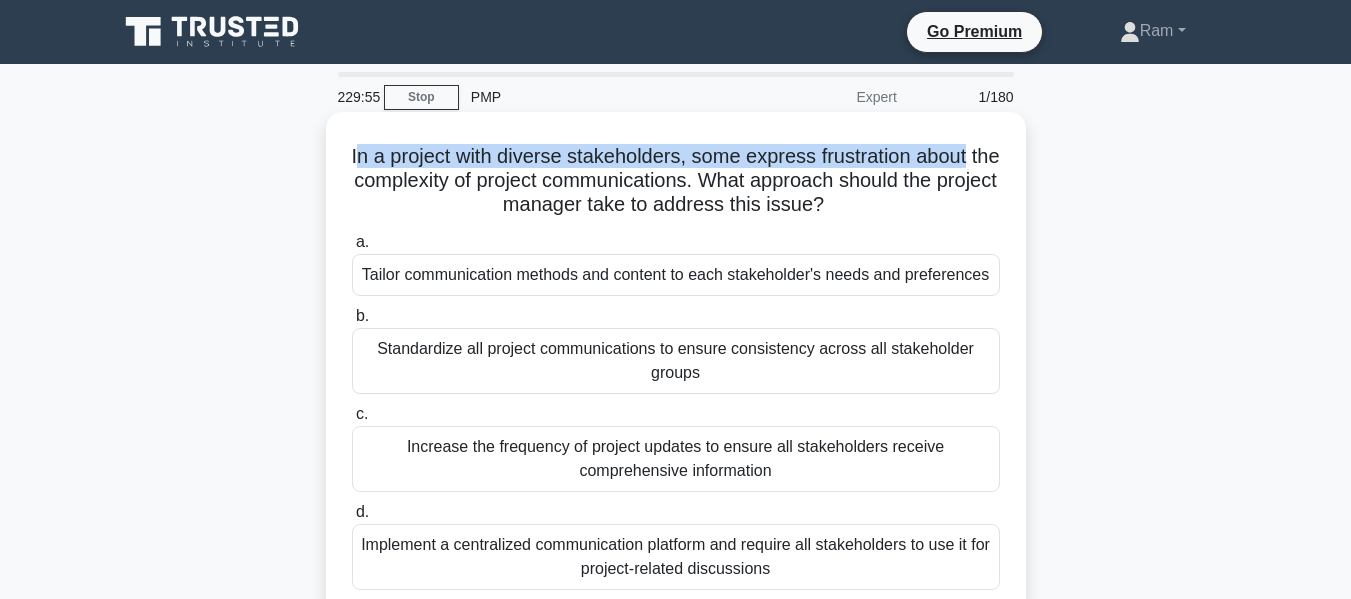 drag, startPoint x: 364, startPoint y: 156, endPoint x: 1023, endPoint y: 149, distance: 659.0372 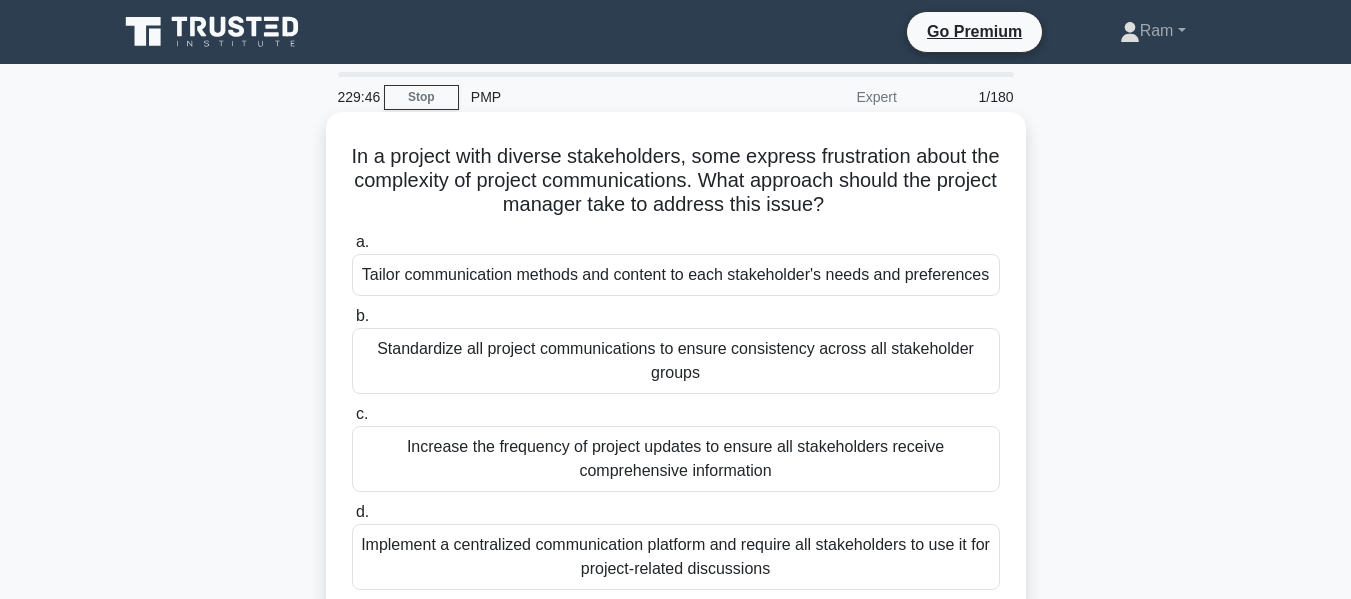 click on "In a project with diverse stakeholders, some express frustration about the complexity of project communications. What approach should the project manager take to address this issue?
.spinner_0XTQ{transform-origin:center;animation:spinner_y6GP .75s linear infinite}@keyframes spinner_y6GP{100%{transform:rotate(360deg)}}" at bounding box center (676, 181) 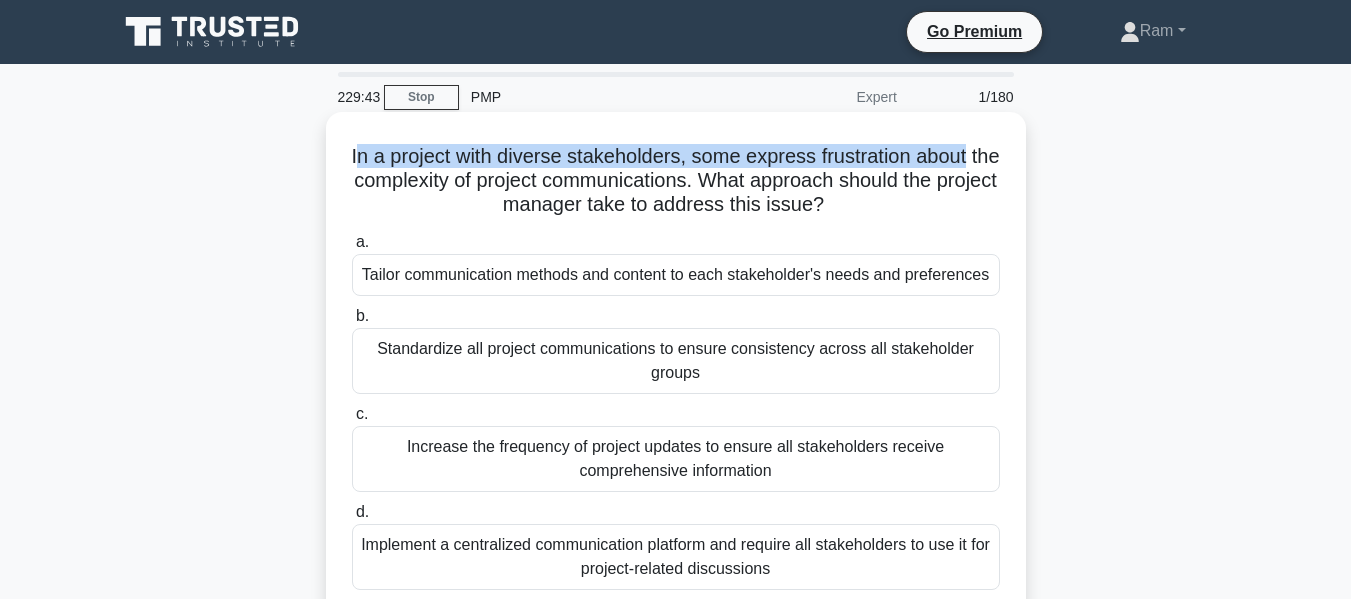 drag, startPoint x: 364, startPoint y: 152, endPoint x: 994, endPoint y: 144, distance: 630.0508 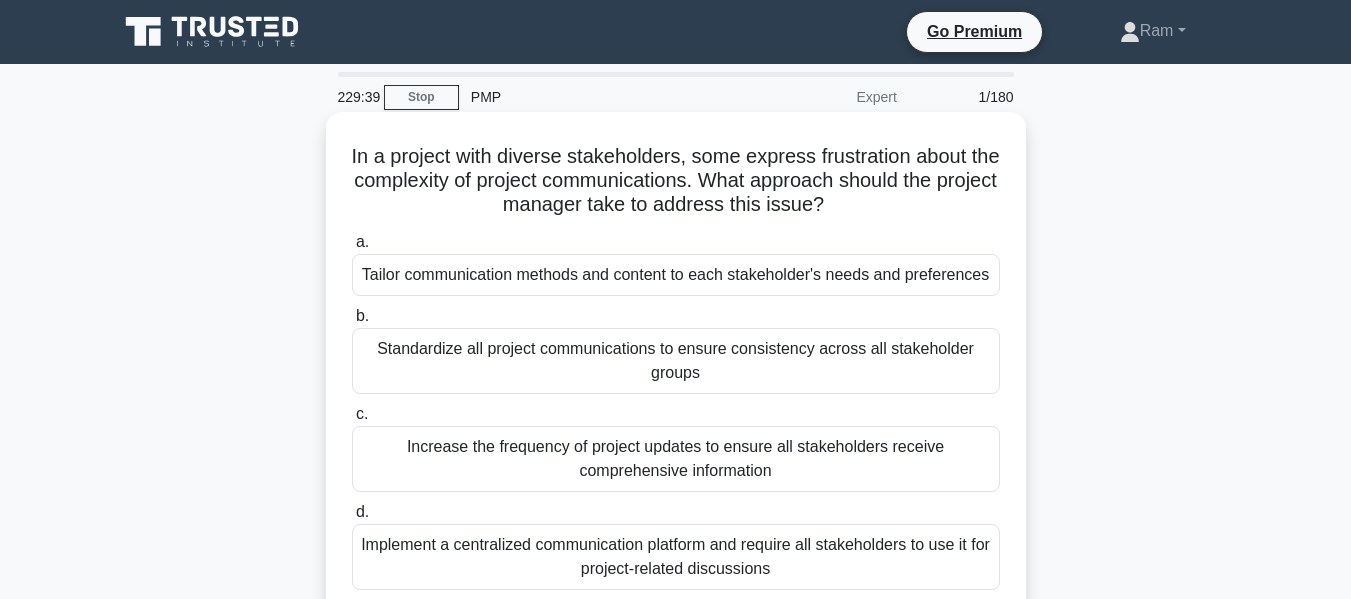 click on "In a project with diverse stakeholders, some express frustration about the complexity of project communications. What approach should the project manager take to address this issue?
.spinner_0XTQ{transform-origin:center;animation:spinner_y6GP .75s linear infinite}@keyframes spinner_y6GP{100%{transform:rotate(360deg)}}" at bounding box center (676, 181) 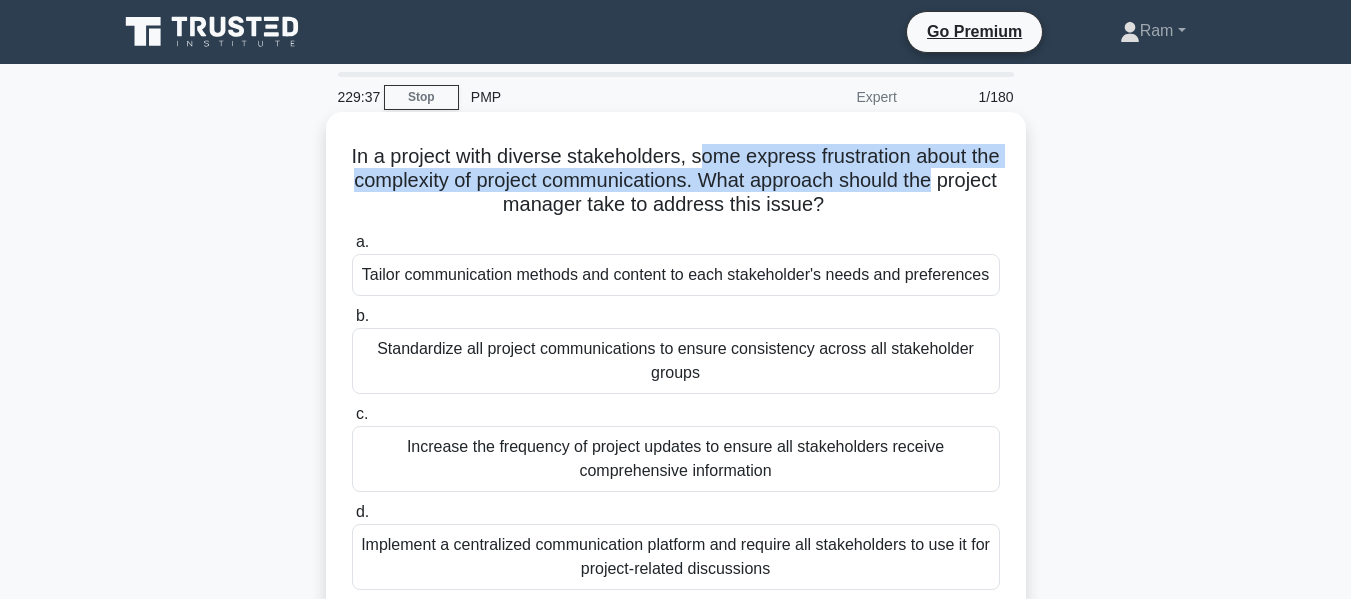 drag, startPoint x: 719, startPoint y: 155, endPoint x: 998, endPoint y: 183, distance: 280.4015 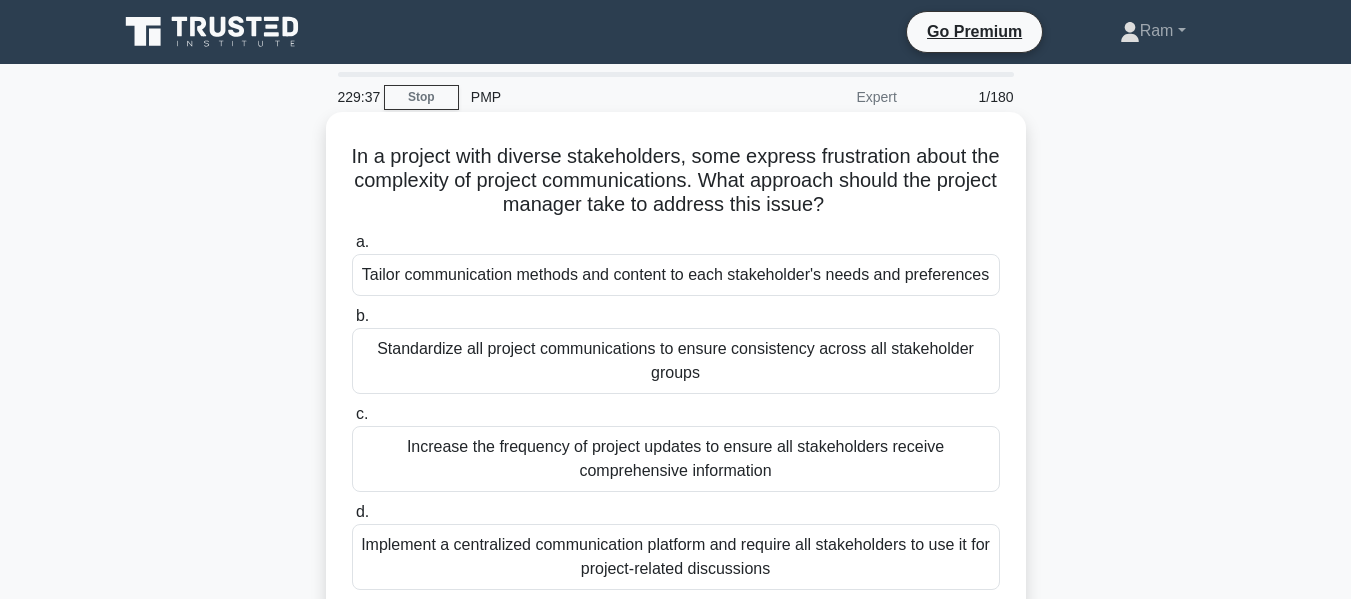 click on "In a project with diverse stakeholders, some express frustration about the complexity of project communications. What approach should the project manager take to address this issue?
.spinner_0XTQ{transform-origin:center;animation:spinner_y6GP .75s linear infinite}@keyframes spinner_y6GP{100%{transform:rotate(360deg)}}" at bounding box center (676, 181) 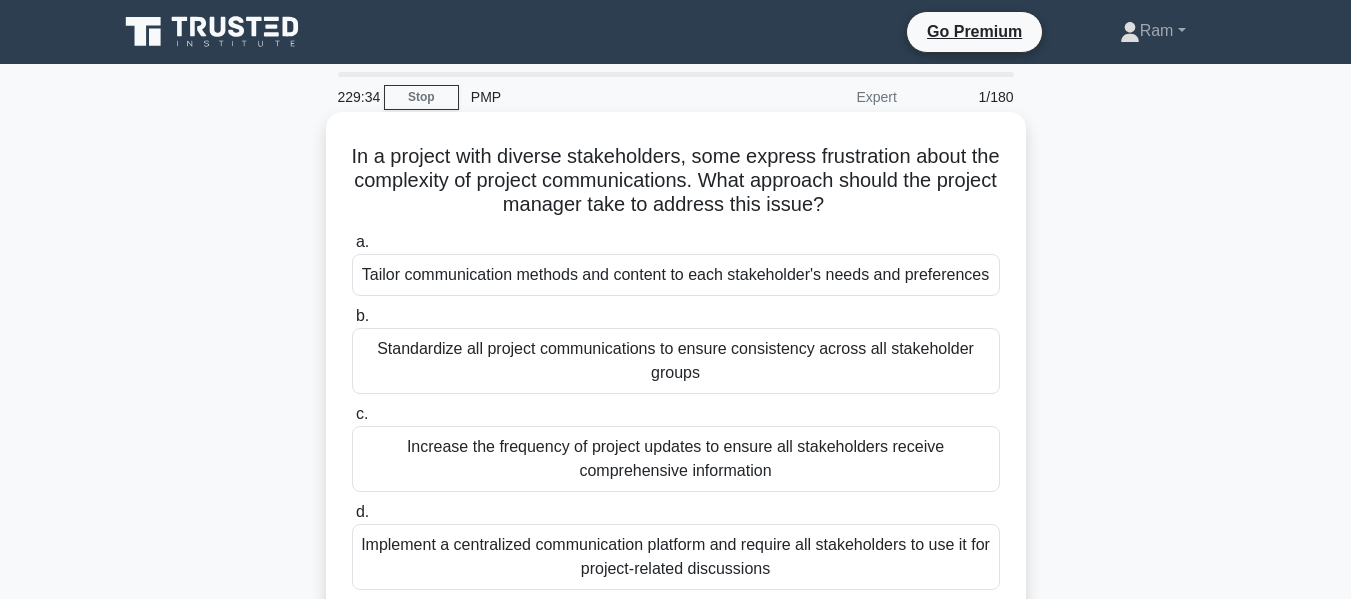 drag, startPoint x: 515, startPoint y: 188, endPoint x: 907, endPoint y: 218, distance: 393.14627 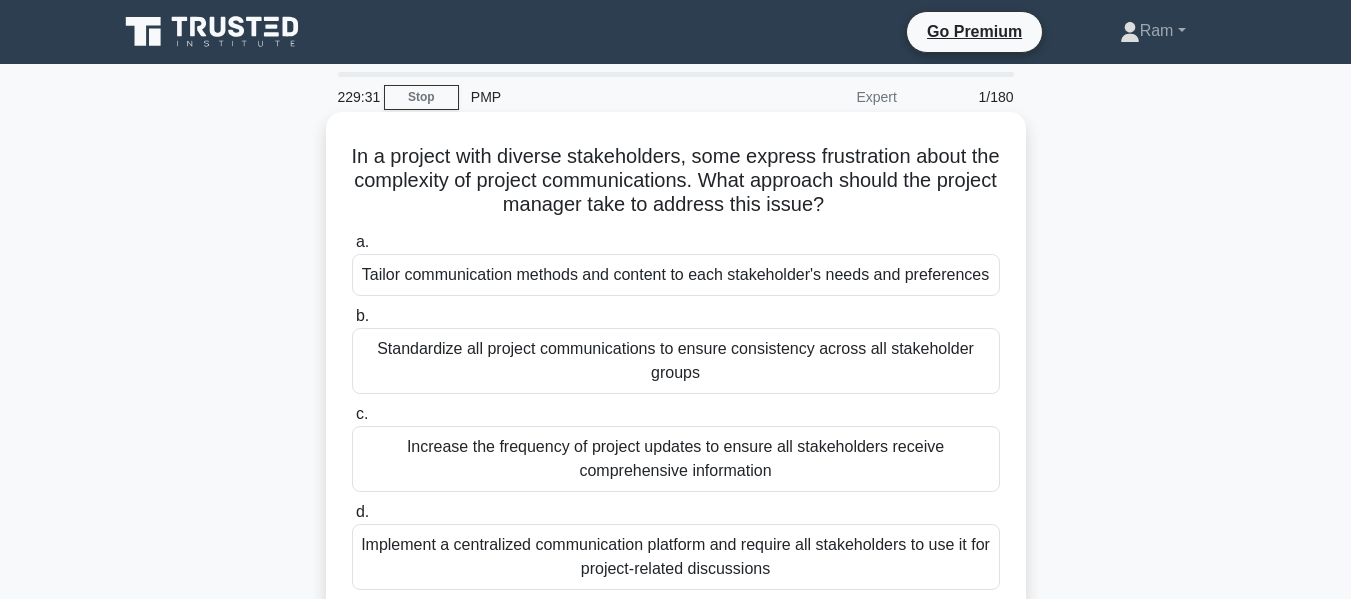 scroll, scrollTop: 100, scrollLeft: 0, axis: vertical 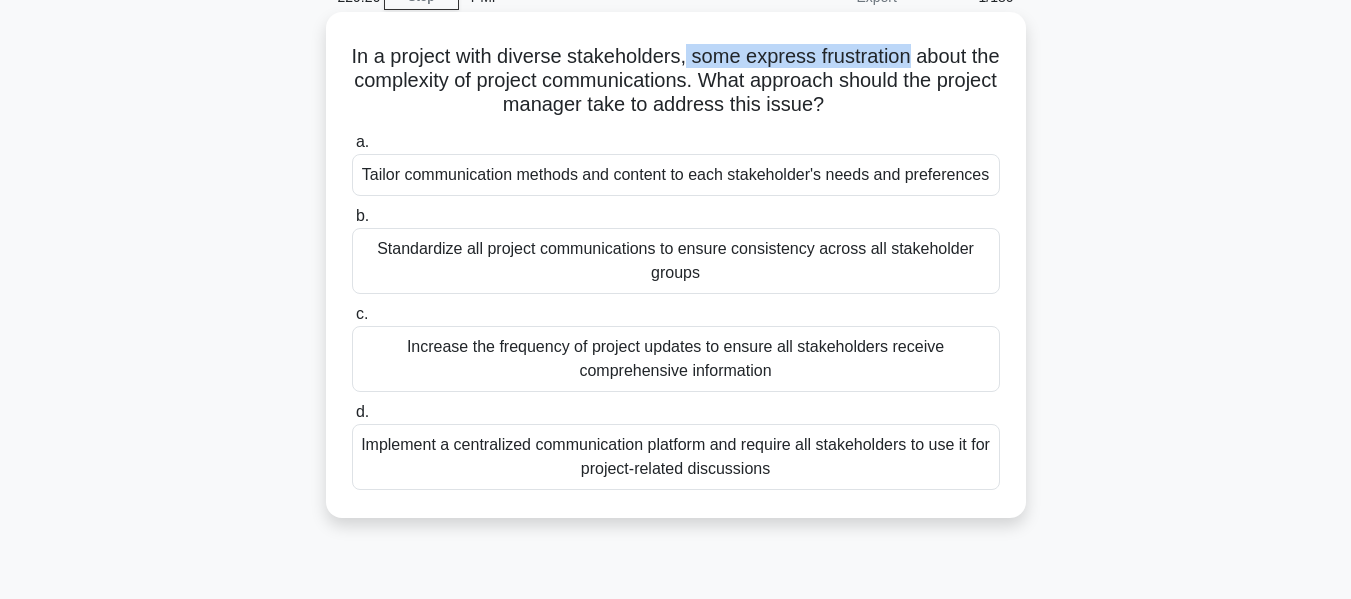 drag, startPoint x: 701, startPoint y: 67, endPoint x: 929, endPoint y: 42, distance: 229.36652 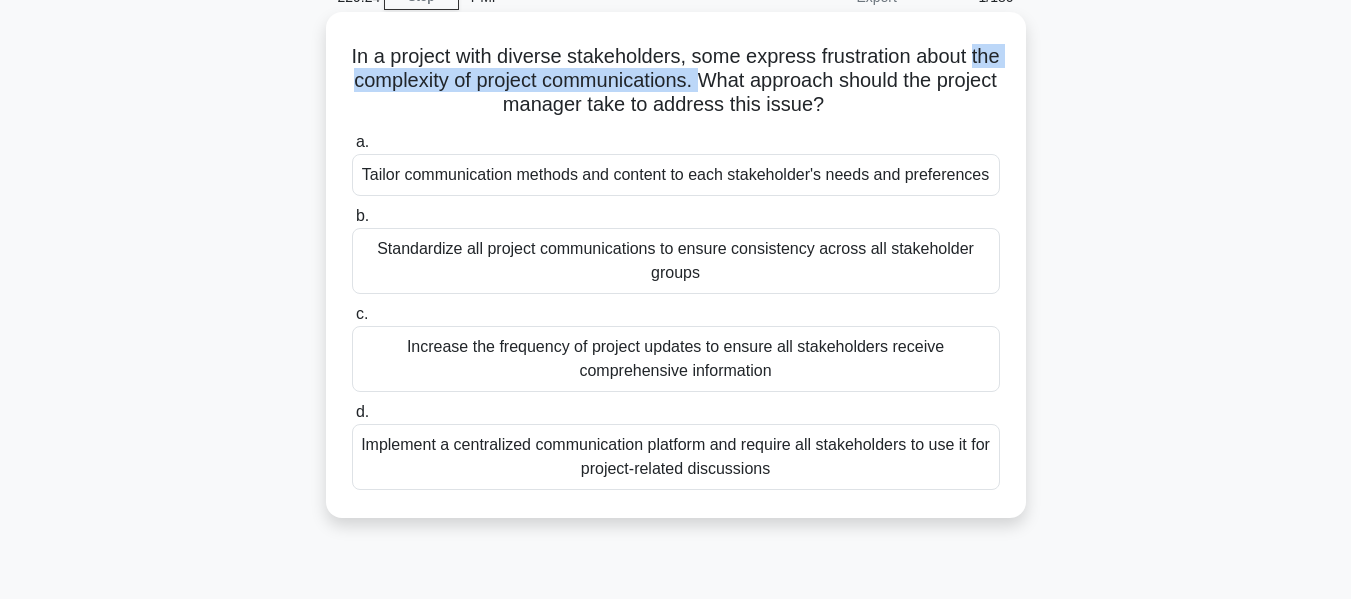 drag, startPoint x: 359, startPoint y: 79, endPoint x: 761, endPoint y: 89, distance: 402.12436 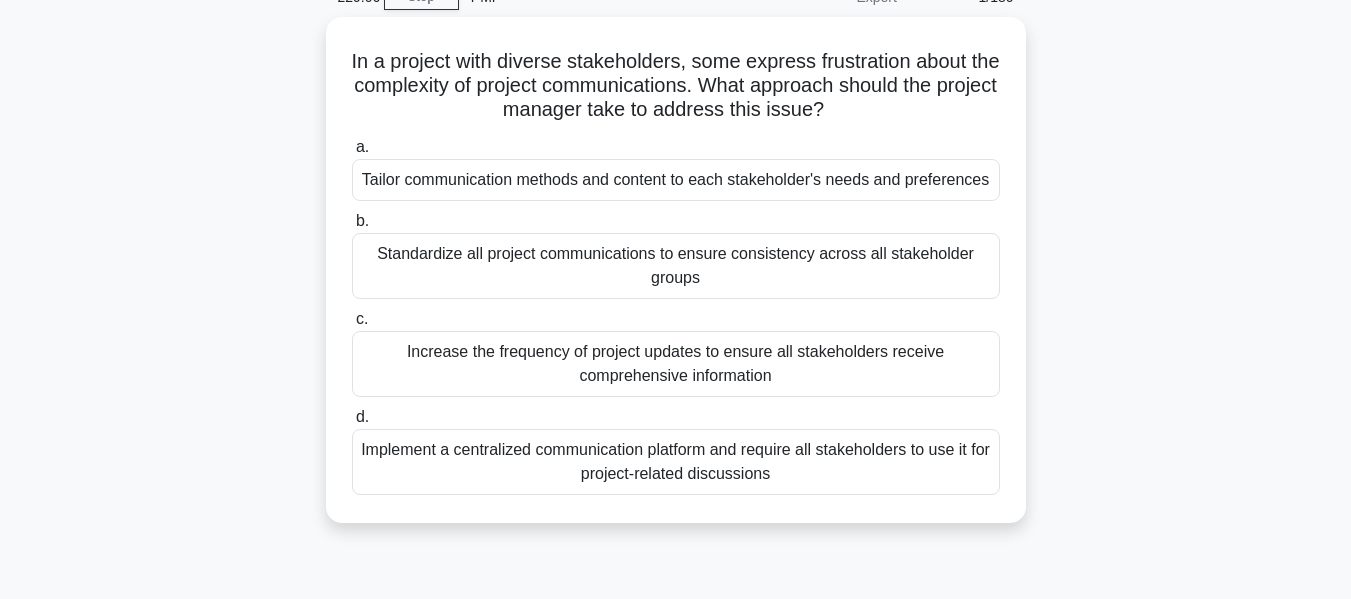 click on "In a project with diverse stakeholders, some express frustration about the complexity of project communications. What approach should the project manager take to address this issue?
.spinner_0XTQ{transform-origin:center;animation:spinner_y6GP .75s linear infinite}@keyframes spinner_y6GP{100%{transform:rotate(360deg)}}
a.
b.
c. d." at bounding box center (676, 282) 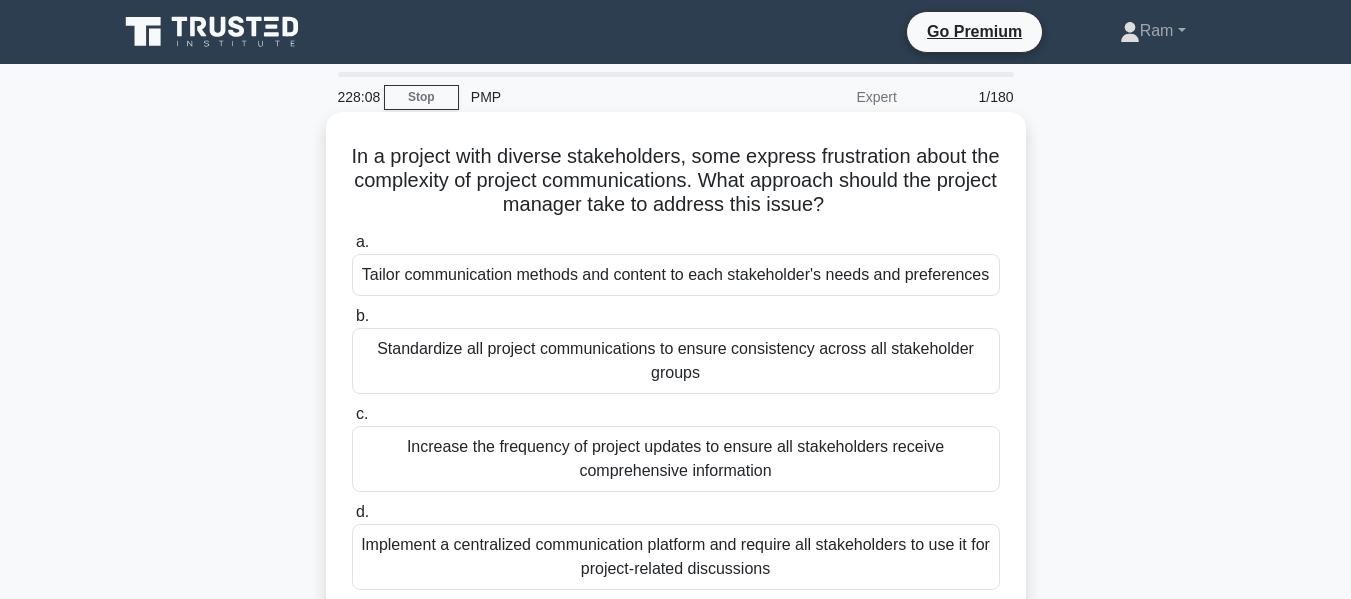 scroll, scrollTop: 100, scrollLeft: 0, axis: vertical 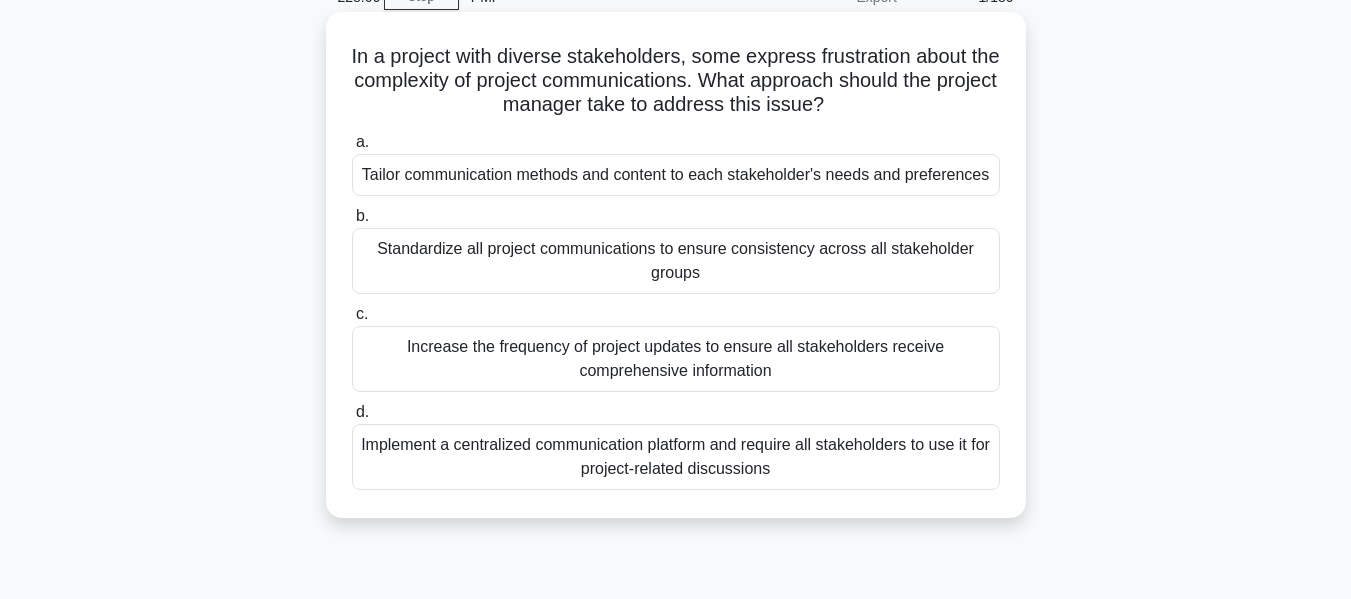 click on "Implement a centralized communication platform and require all stakeholders to use it for project-related discussions" at bounding box center [676, 457] 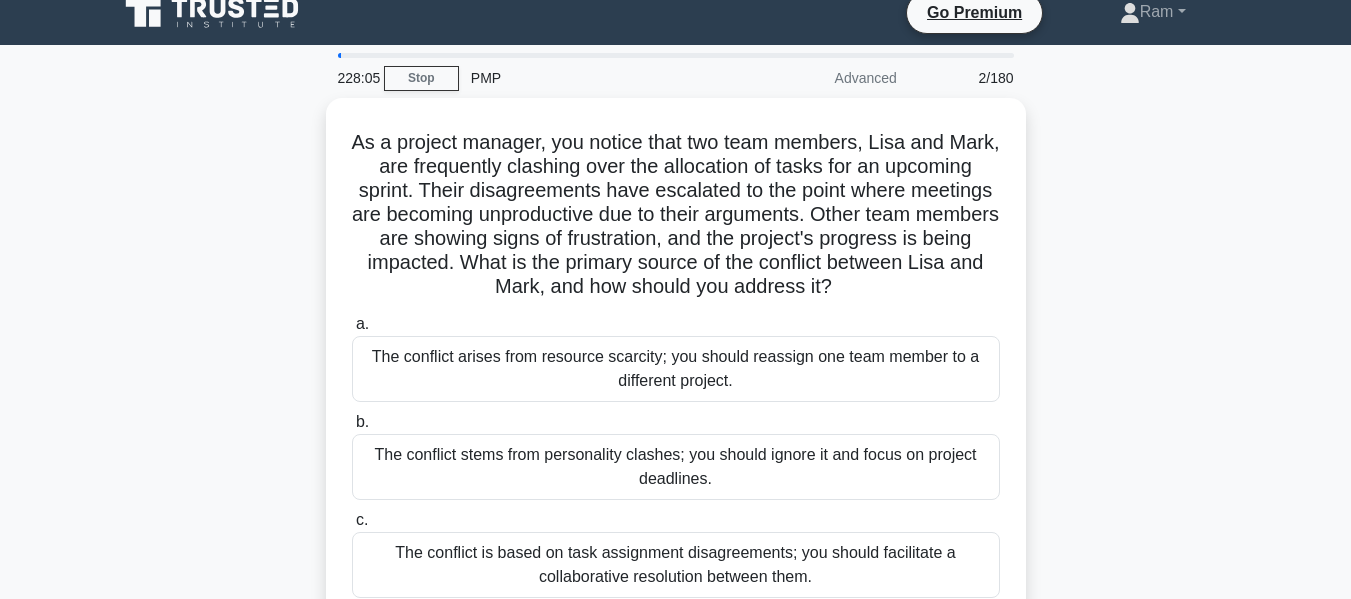 scroll, scrollTop: 0, scrollLeft: 0, axis: both 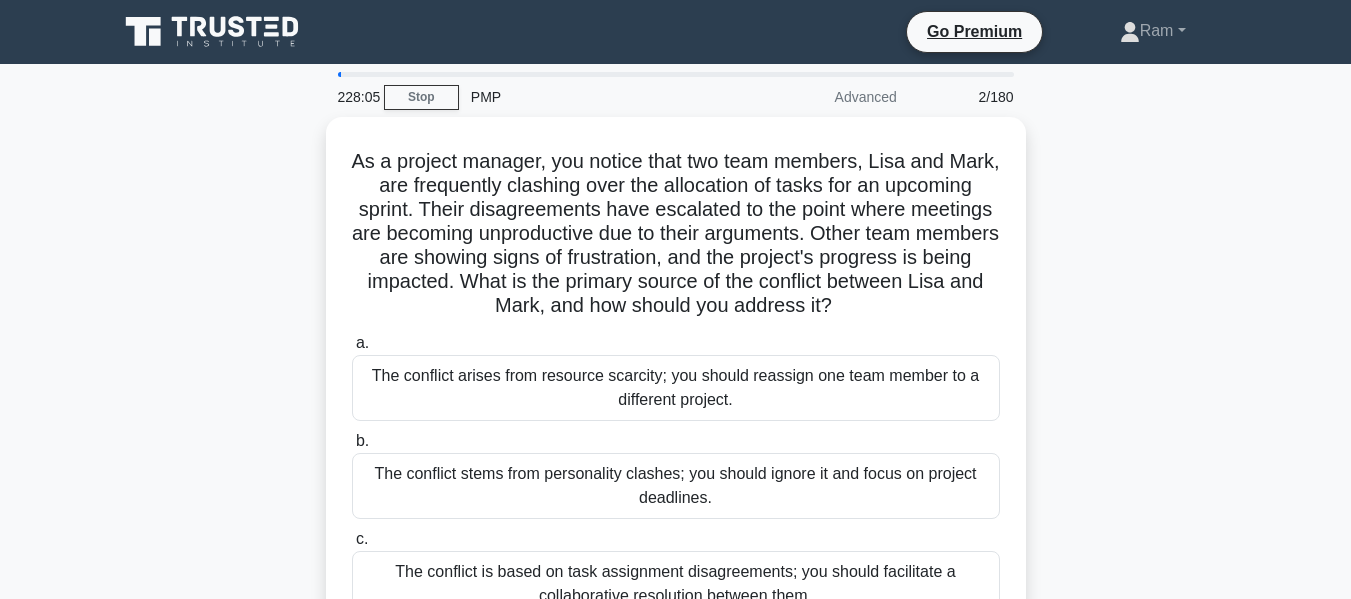 click on "Go Premium
[NAME]
Profile
Settings
Profile
Settings
Go Premium
[NAME]
Profile
Settings" at bounding box center (780, 32) 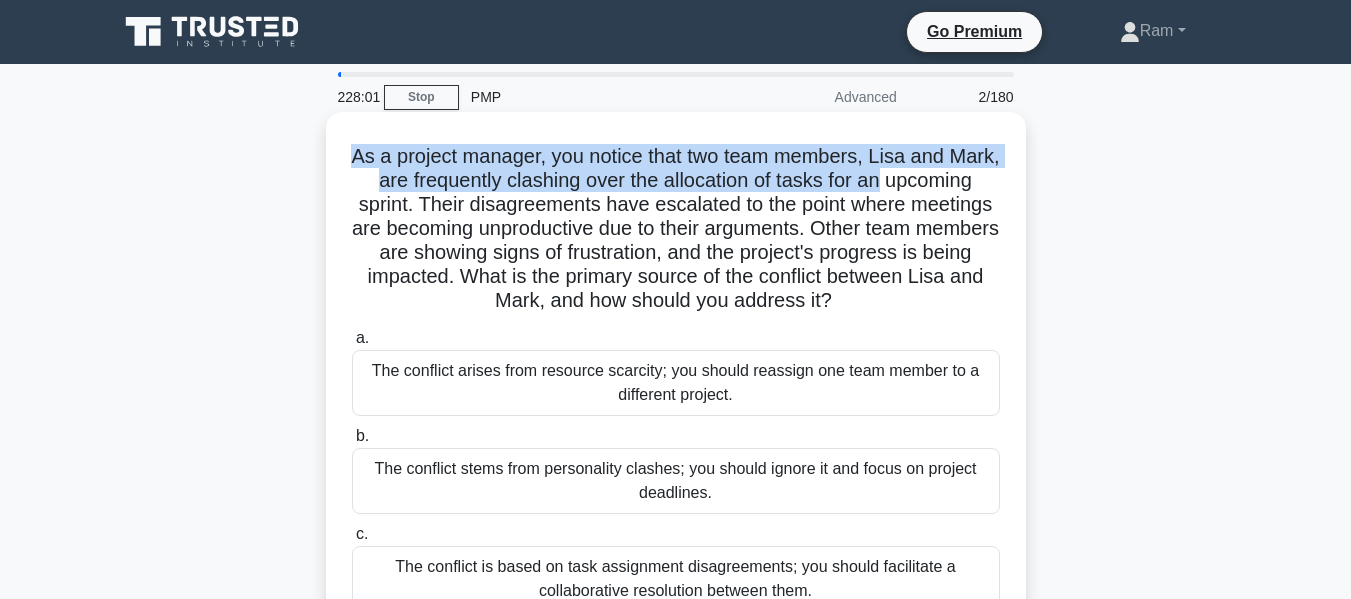 drag, startPoint x: 376, startPoint y: 152, endPoint x: 1004, endPoint y: 176, distance: 628.45844 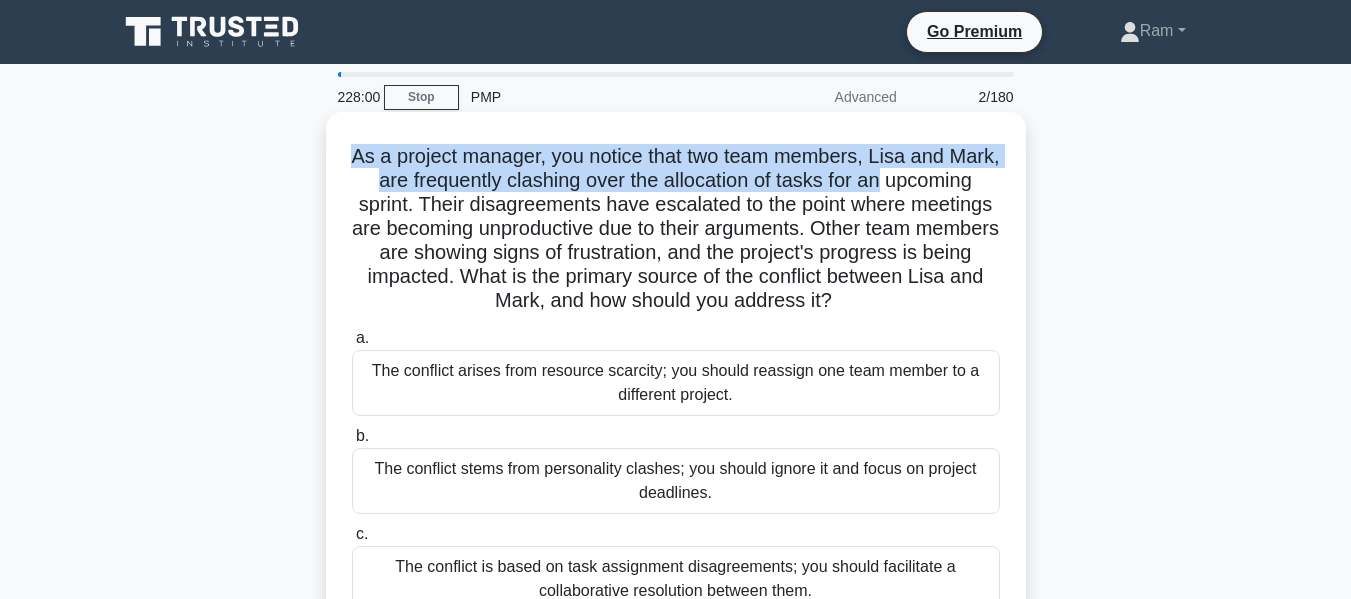 click on "As a project manager, you notice that two team members, [NAME] [LAST] and [NAME] [LAST], are frequently clashing over the allocation of tasks for an upcoming sprint. Their disagreements have escalated to the point where meetings are becoming unproductive due to their arguments. Other team members are showing signs of frustration, and the project's progress is being impacted. What is the primary source of the conflict between [NAME] [LAST] and [NAME] [LAST], and how should you address it?" at bounding box center [676, 229] 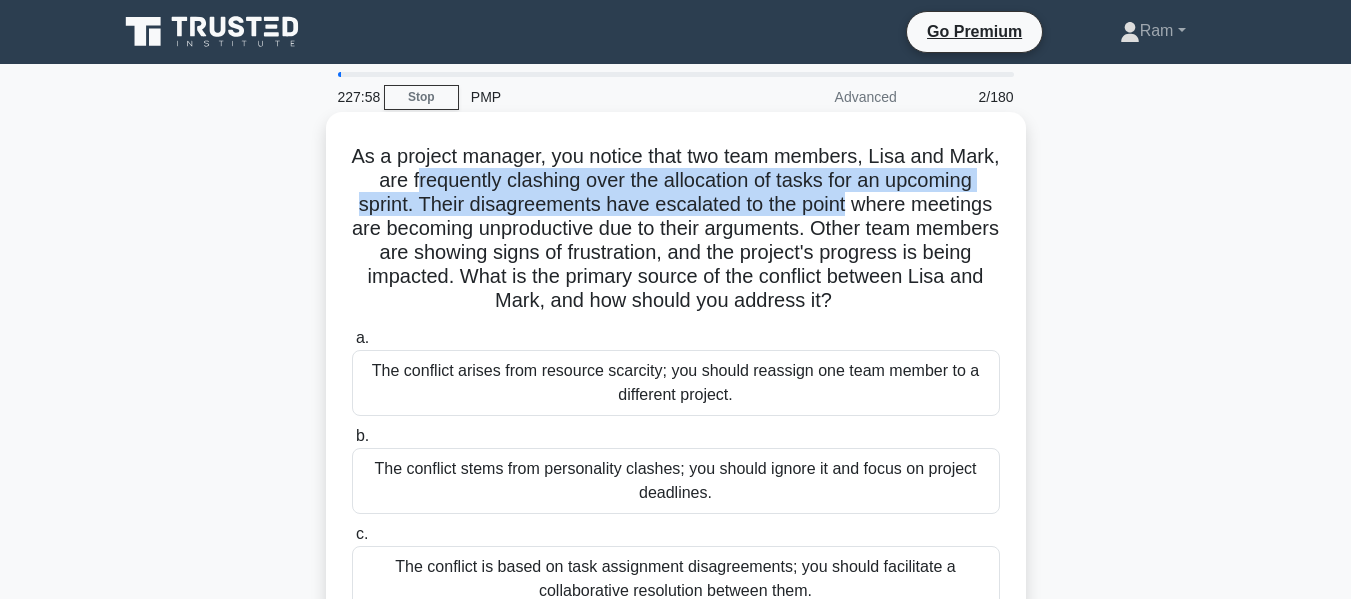 drag, startPoint x: 486, startPoint y: 180, endPoint x: 970, endPoint y: 196, distance: 484.2644 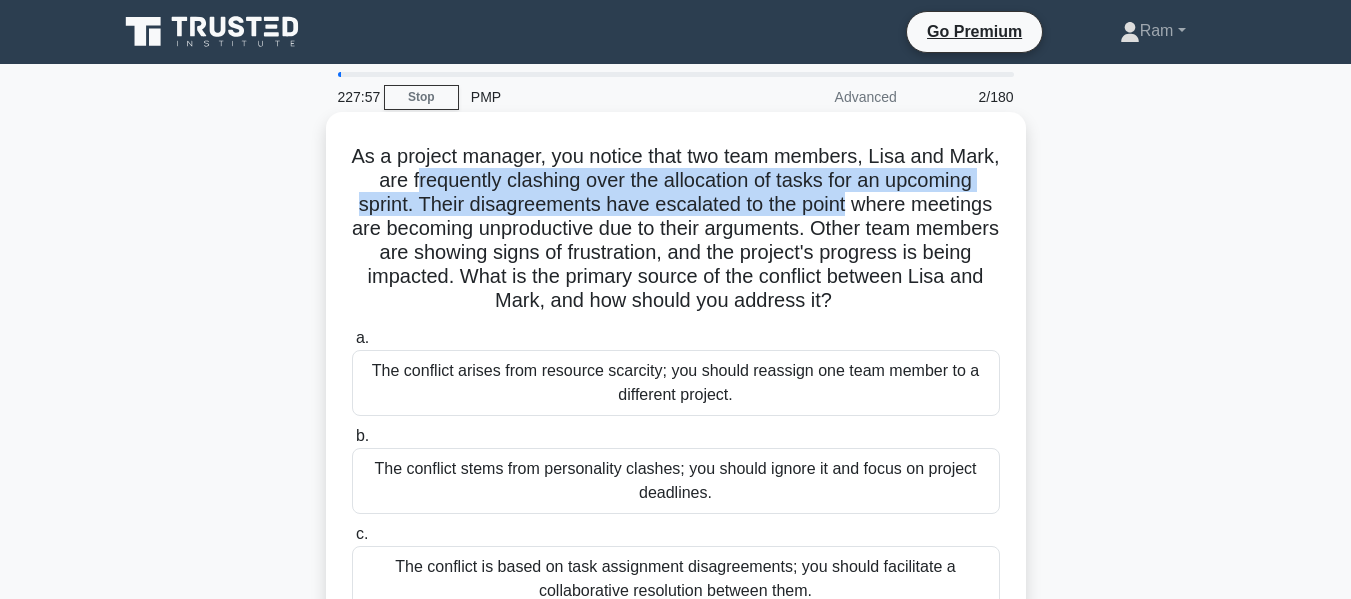 click on "As a project manager, you notice that two team members, [NAME] [LAST] and [NAME] [LAST], are frequently clashing over the allocation of tasks for an upcoming sprint. Their disagreements have escalated to the point where meetings are becoming unproductive due to their arguments. Other team members are showing signs of frustration, and the project's progress is being impacted. What is the primary source of the conflict between [NAME] [LAST] and [NAME] [LAST], and how should you address it?" at bounding box center [676, 229] 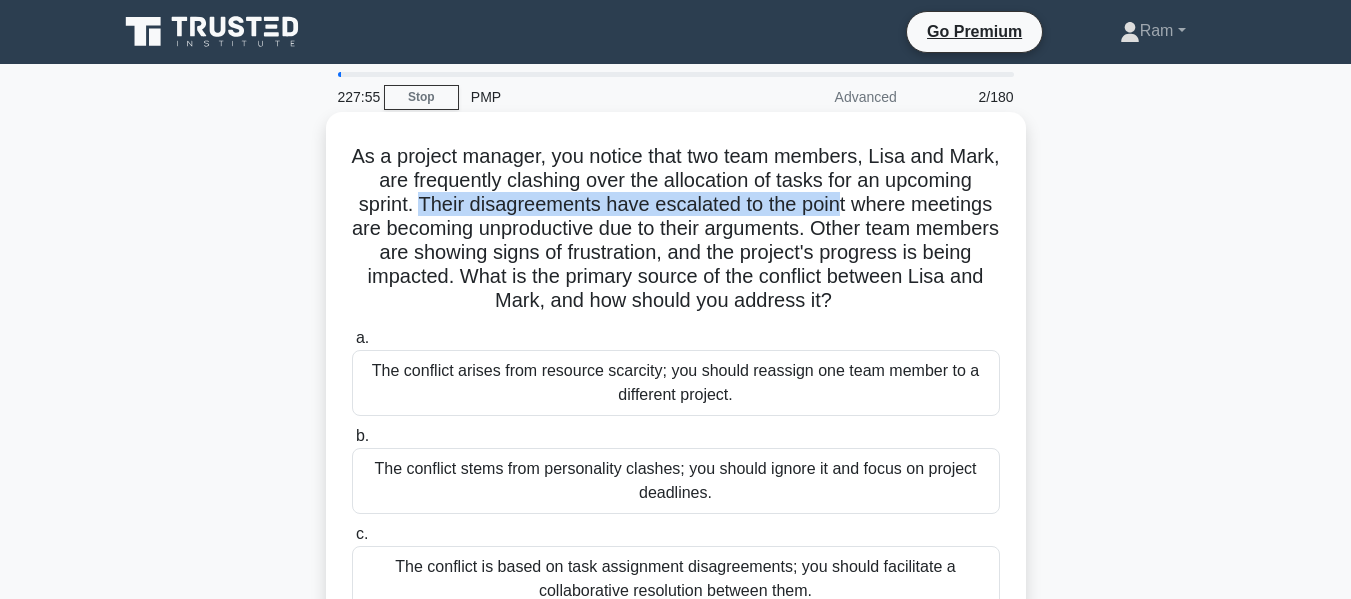 drag, startPoint x: 541, startPoint y: 205, endPoint x: 968, endPoint y: 214, distance: 427.09485 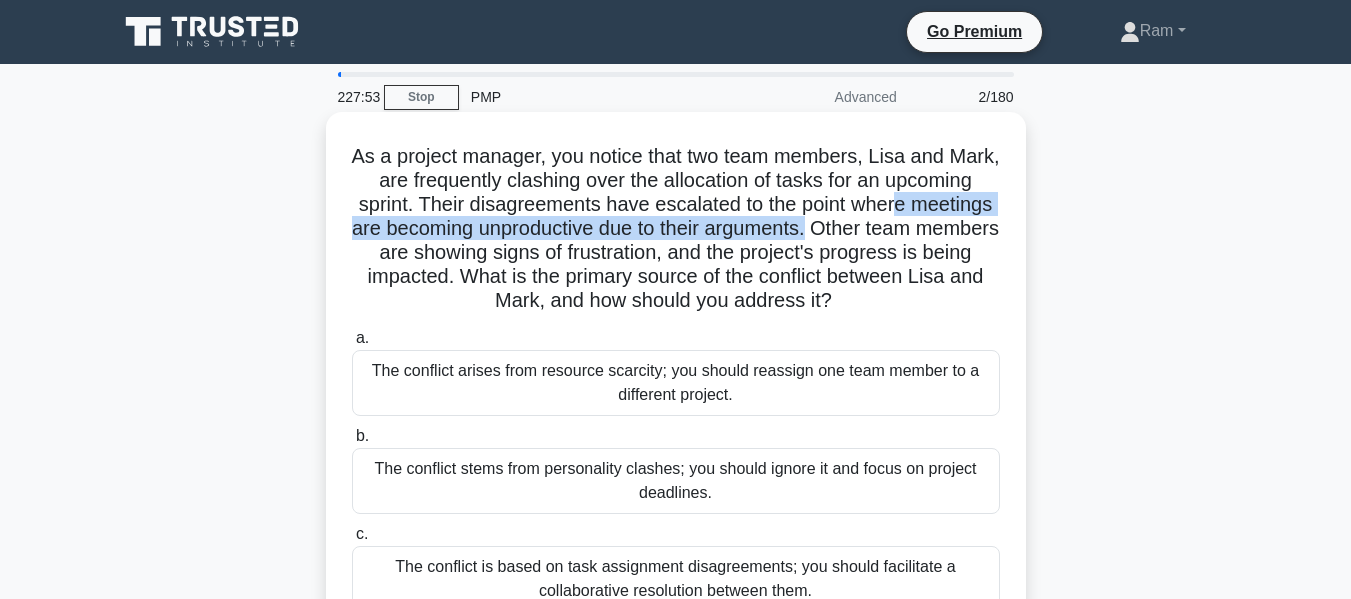 drag, startPoint x: 407, startPoint y: 234, endPoint x: 1007, endPoint y: 235, distance: 600.00085 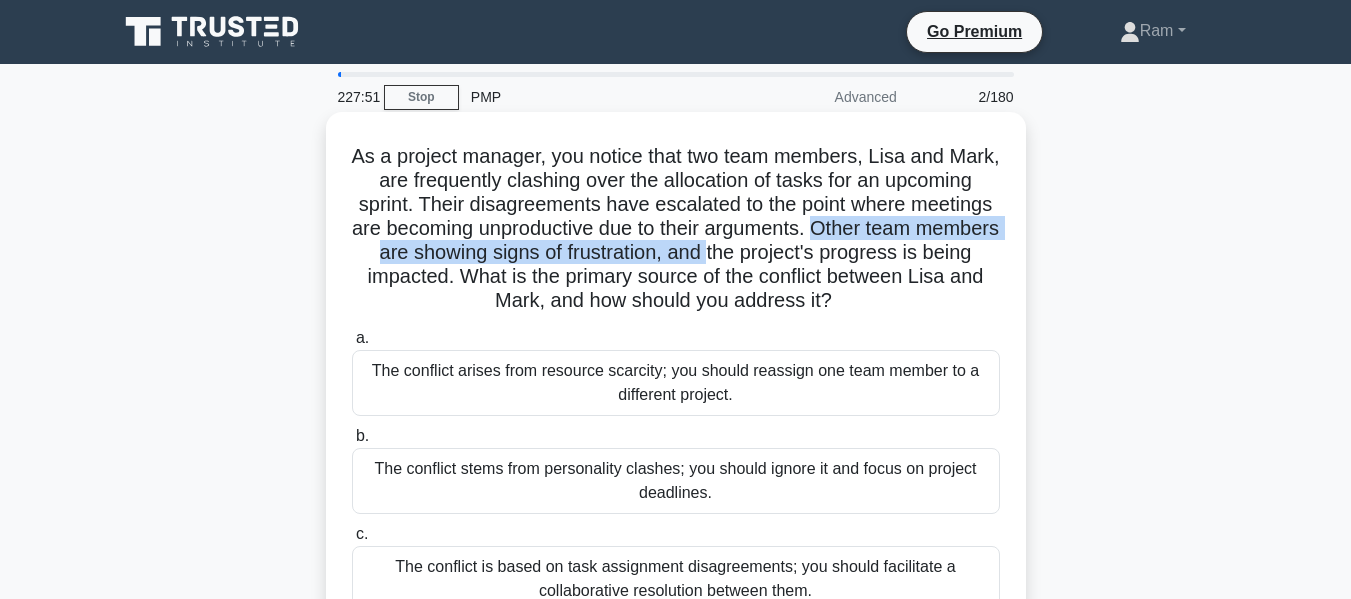 drag, startPoint x: 355, startPoint y: 252, endPoint x: 826, endPoint y: 265, distance: 471.17938 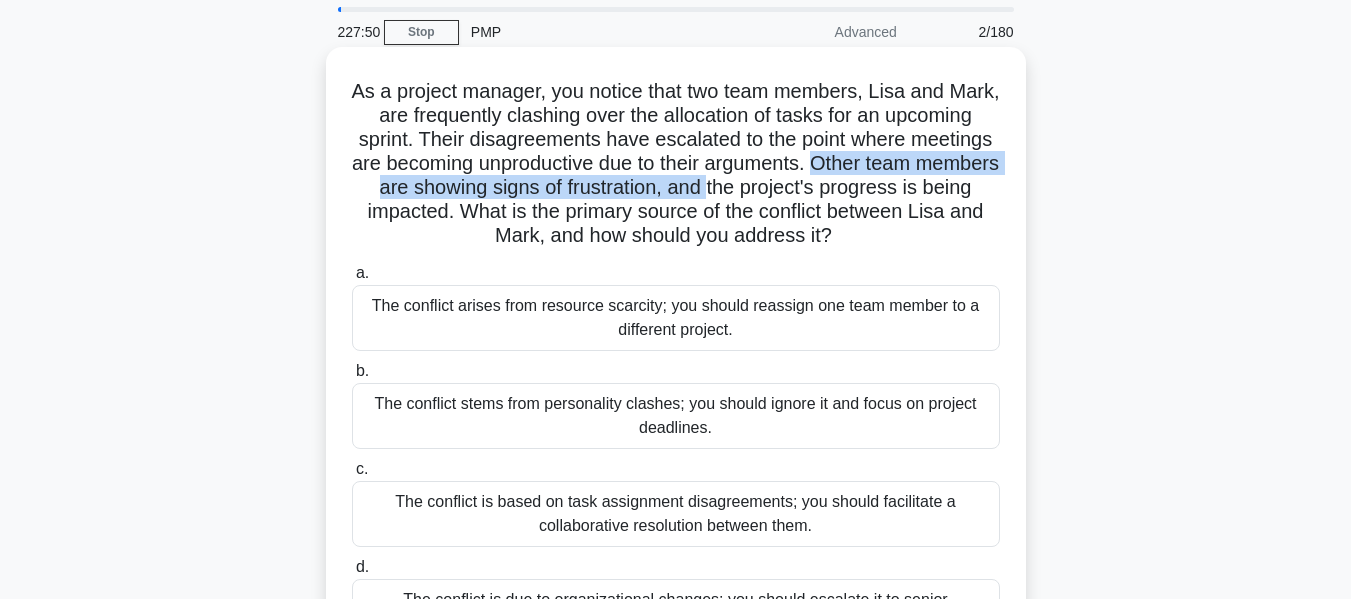 scroll, scrollTop: 100, scrollLeft: 0, axis: vertical 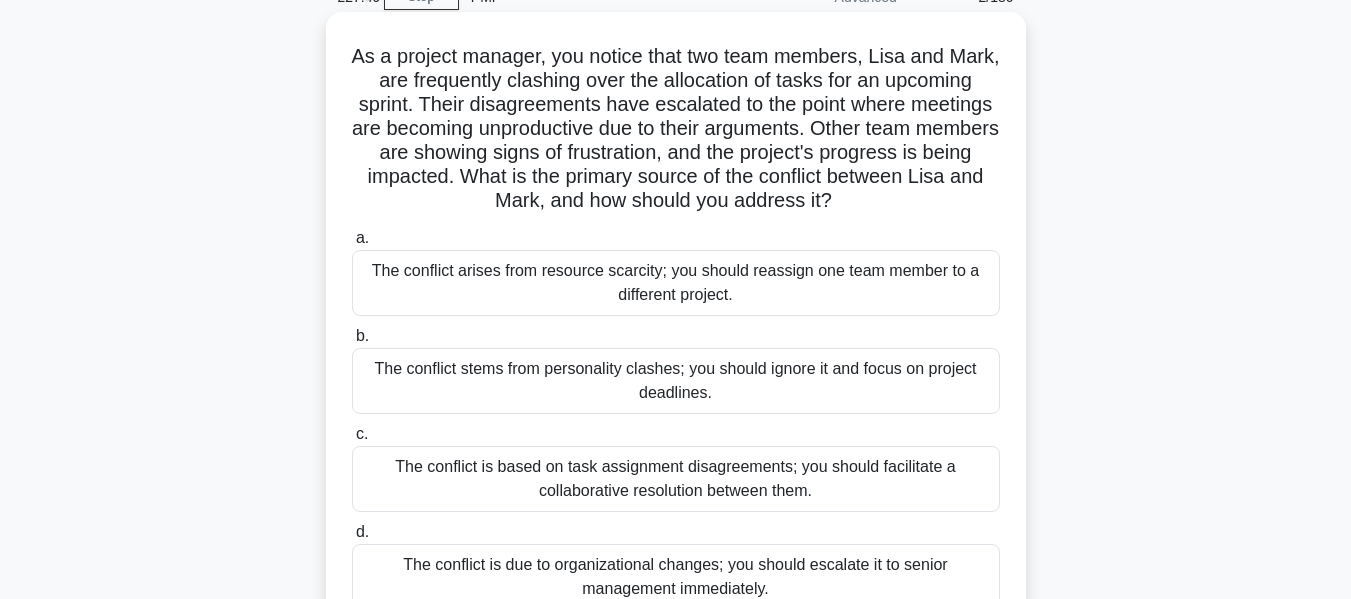 click on "As a project manager, you notice that two team members, [NAME] [LAST] and [NAME] [LAST], are frequently clashing over the allocation of tasks for an upcoming sprint. Their disagreements have escalated to the point where meetings are becoming unproductive due to their arguments. Other team members are showing signs of frustration, and the project's progress is being impacted. What is the primary source of the conflict between [NAME] [LAST] and [NAME] [LAST], and how should you address it?" at bounding box center [676, 129] 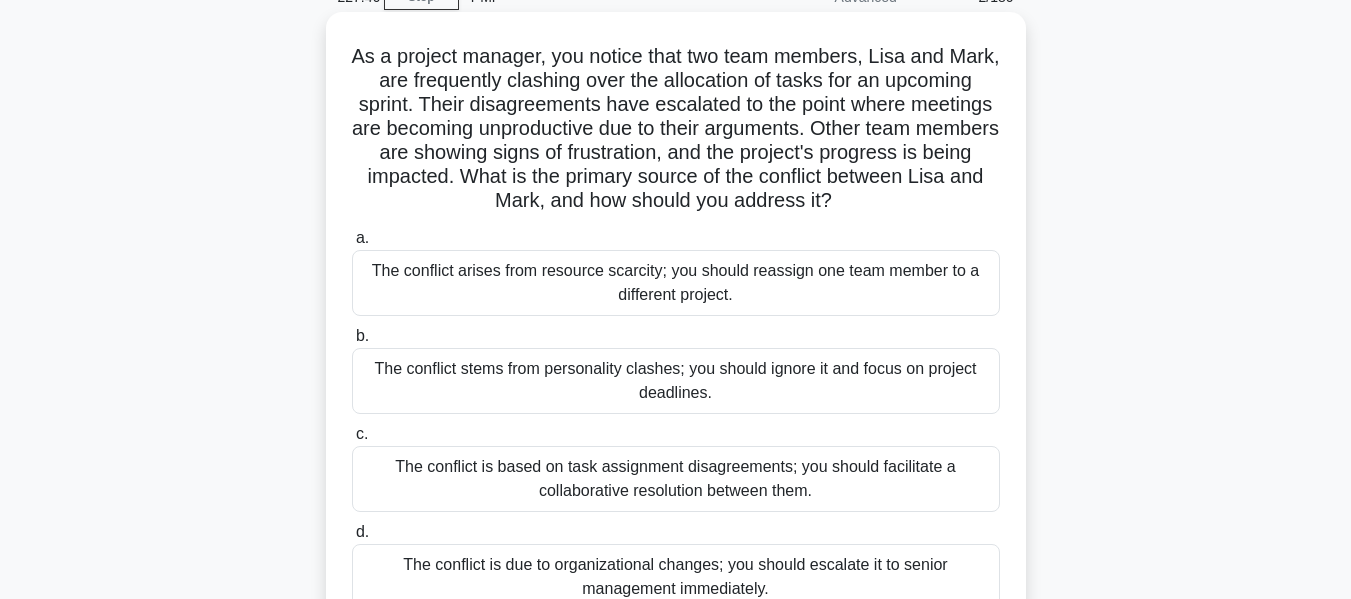 drag, startPoint x: 362, startPoint y: 179, endPoint x: 919, endPoint y: 211, distance: 557.91846 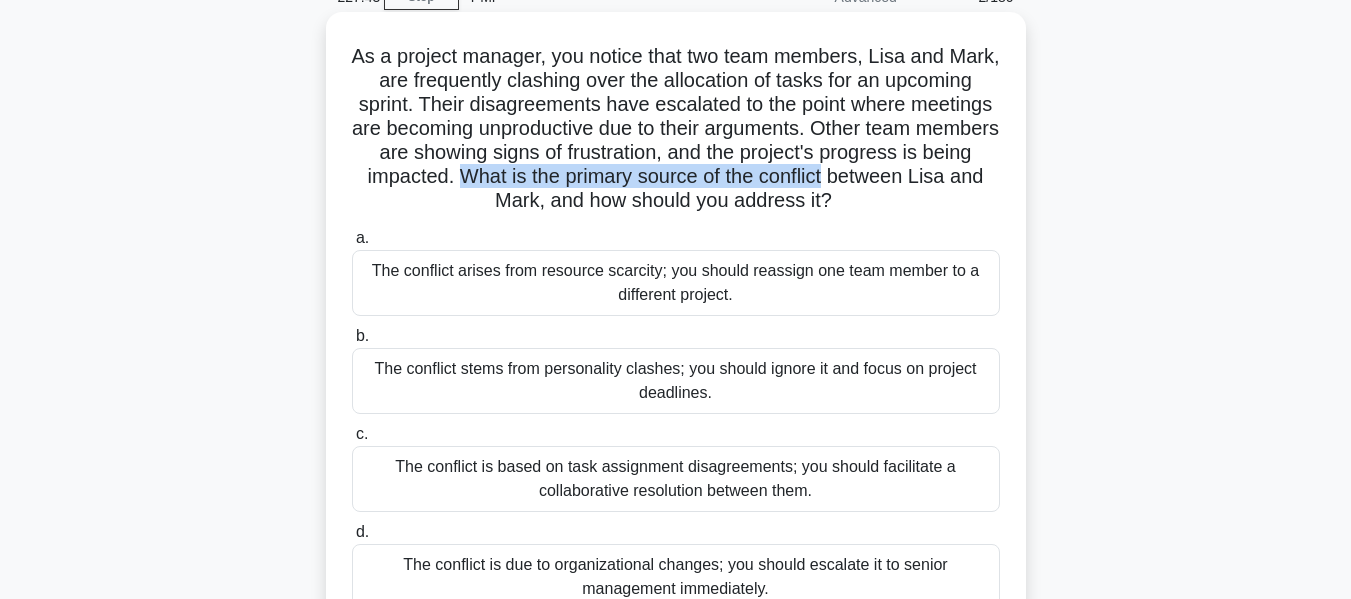 drag, startPoint x: 616, startPoint y: 174, endPoint x: 992, endPoint y: 177, distance: 376.01196 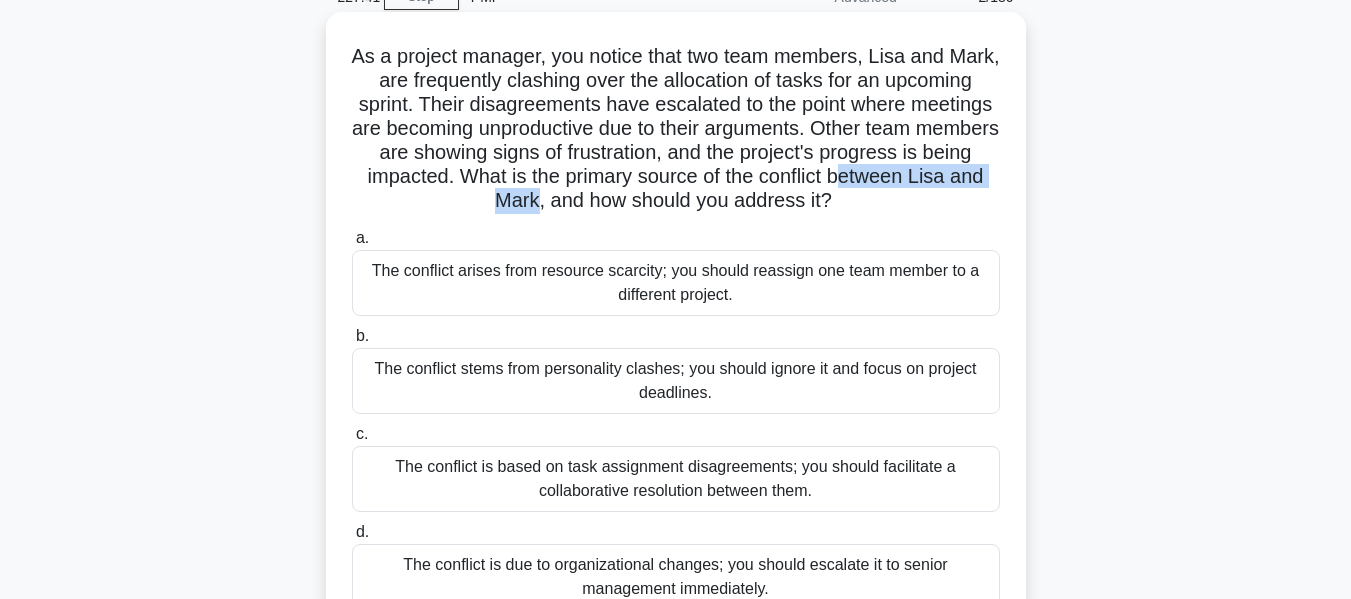 drag, startPoint x: 418, startPoint y: 202, endPoint x: 619, endPoint y: 217, distance: 201.55893 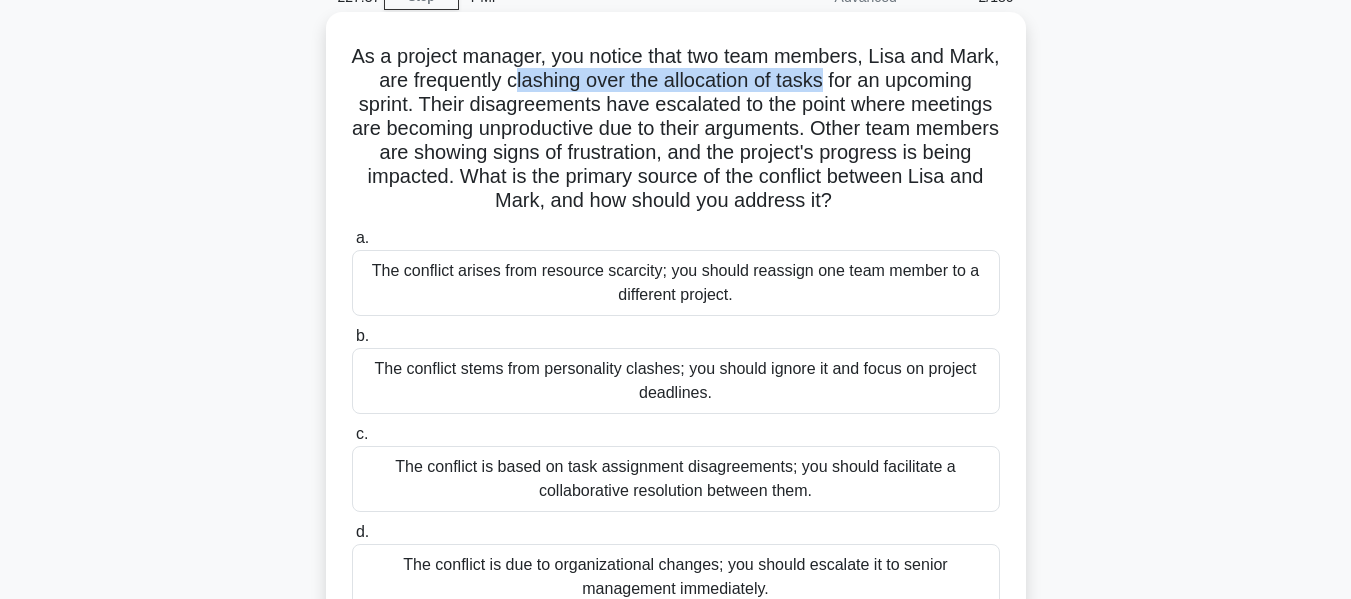 drag, startPoint x: 588, startPoint y: 86, endPoint x: 900, endPoint y: 85, distance: 312.00162 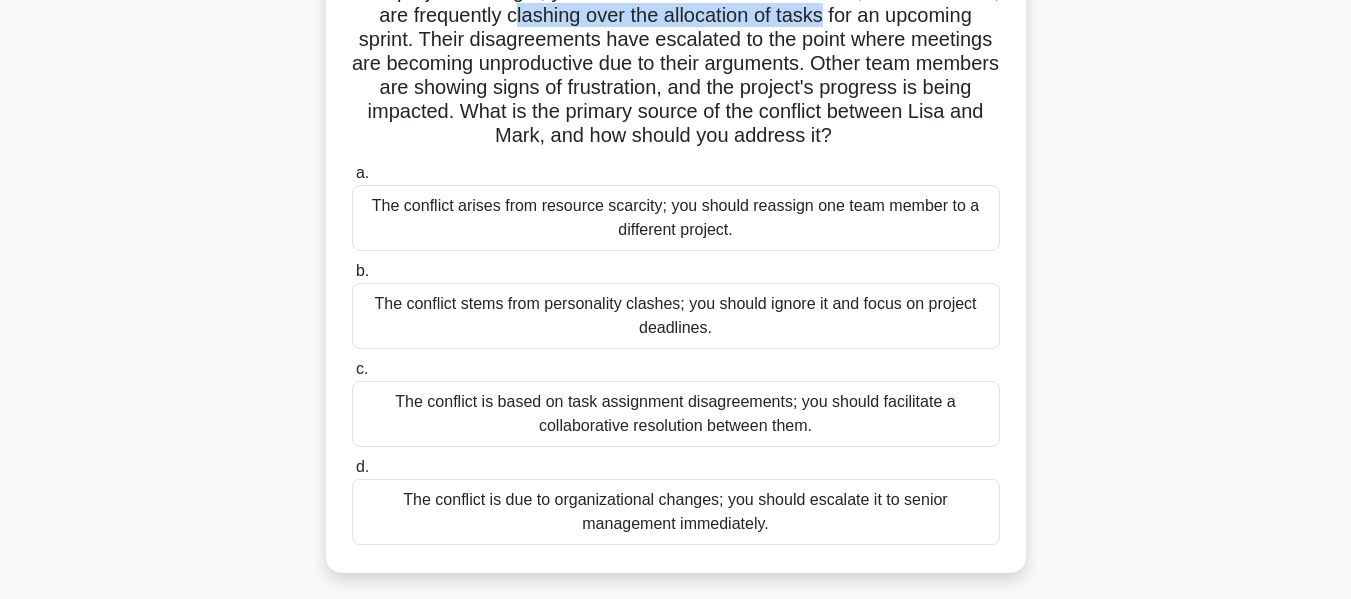 scroll, scrollTop: 200, scrollLeft: 0, axis: vertical 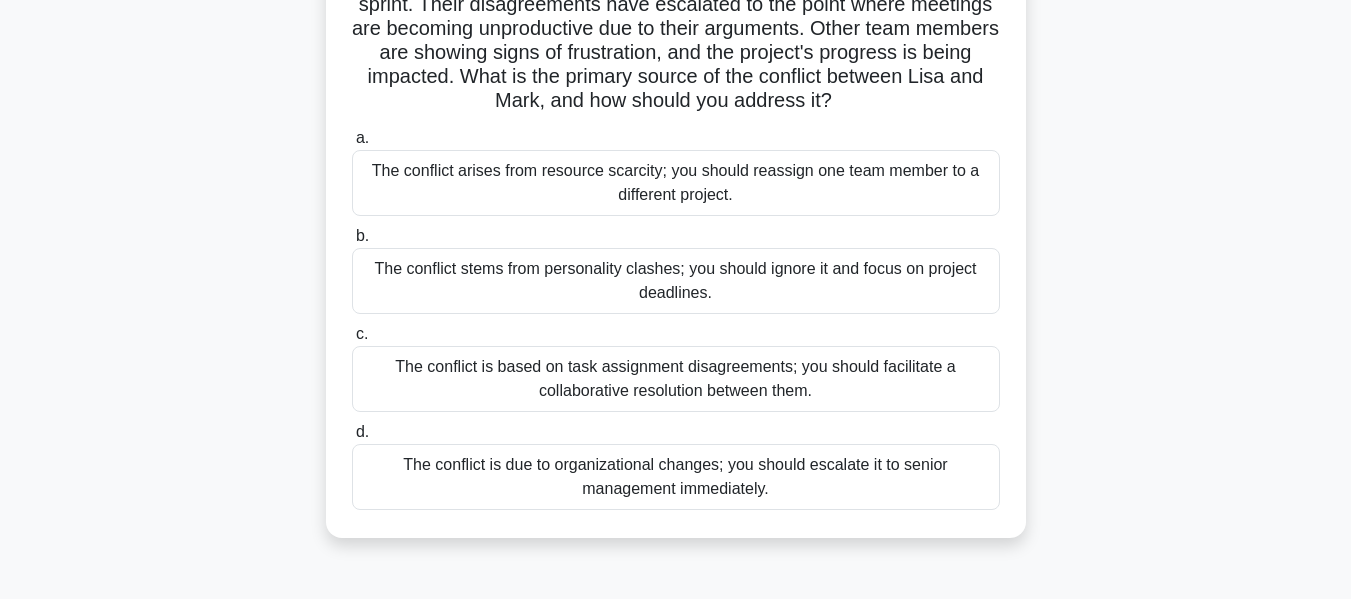 click on "The conflict is based on task assignment disagreements; you should facilitate a collaborative resolution between them." at bounding box center [676, 379] 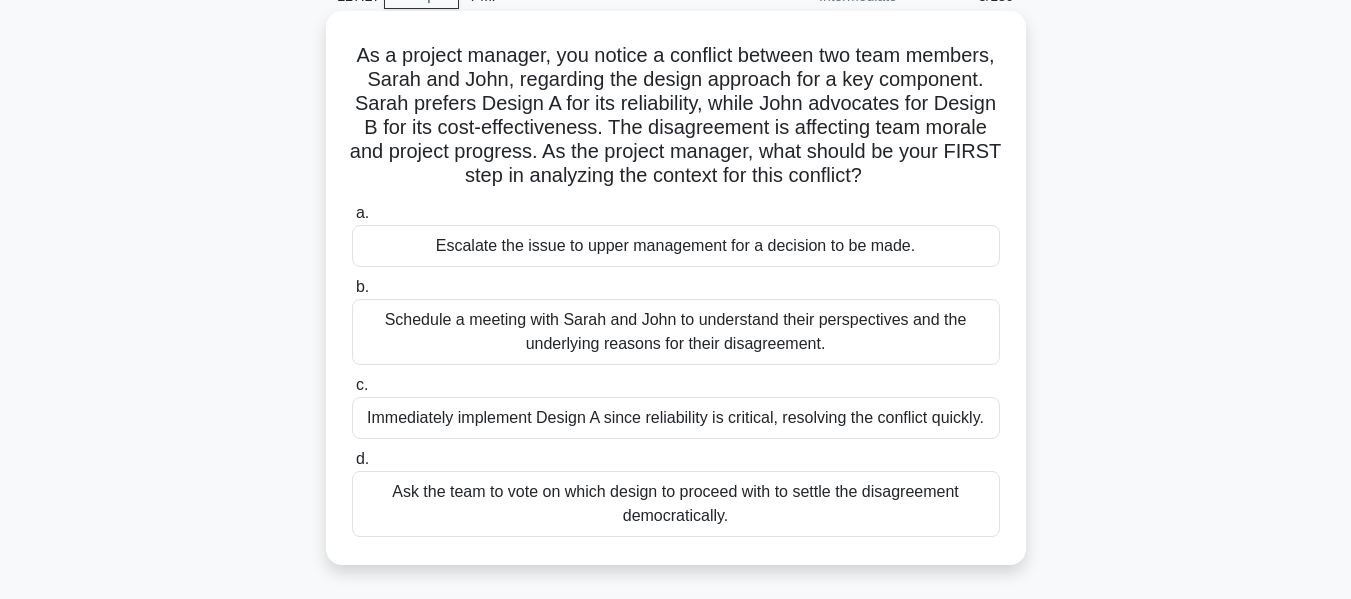 scroll, scrollTop: 0, scrollLeft: 0, axis: both 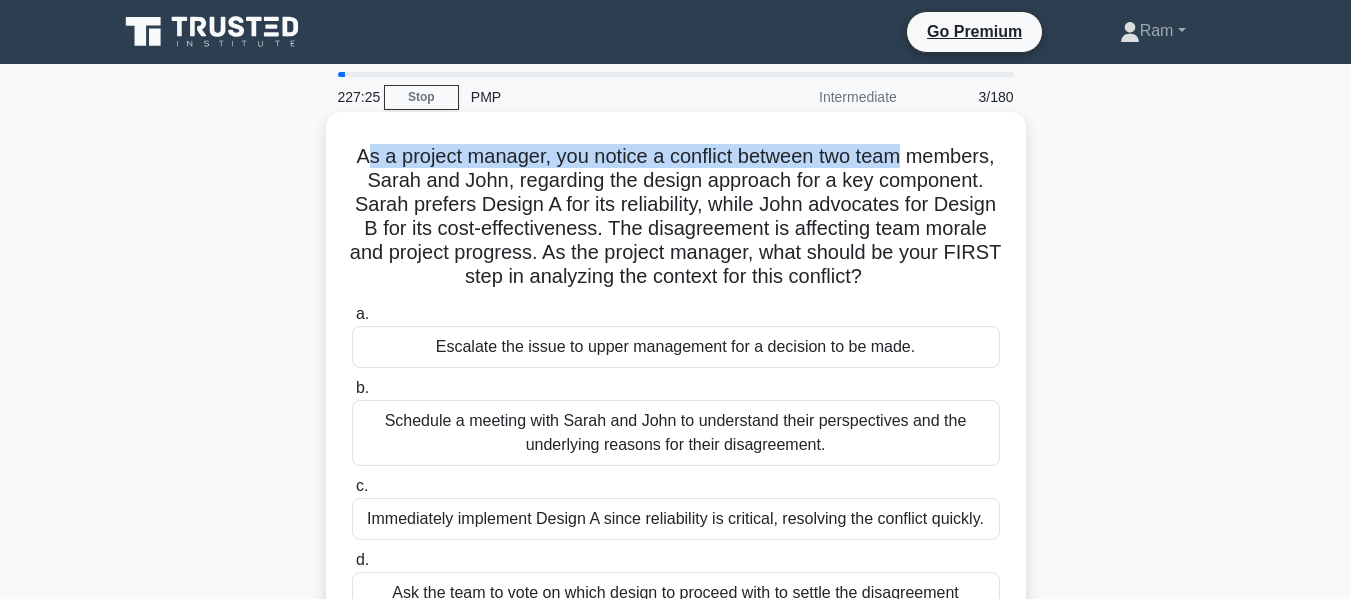 drag, startPoint x: 405, startPoint y: 153, endPoint x: 966, endPoint y: 166, distance: 561.1506 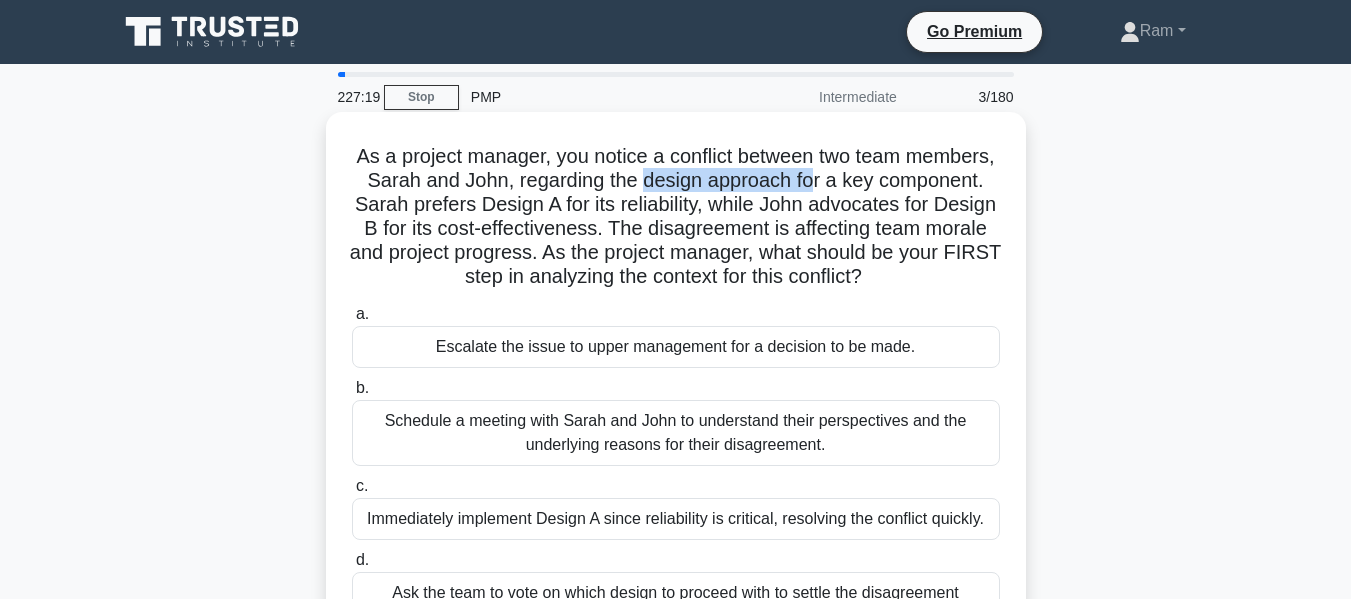 drag, startPoint x: 749, startPoint y: 179, endPoint x: 922, endPoint y: 181, distance: 173.01157 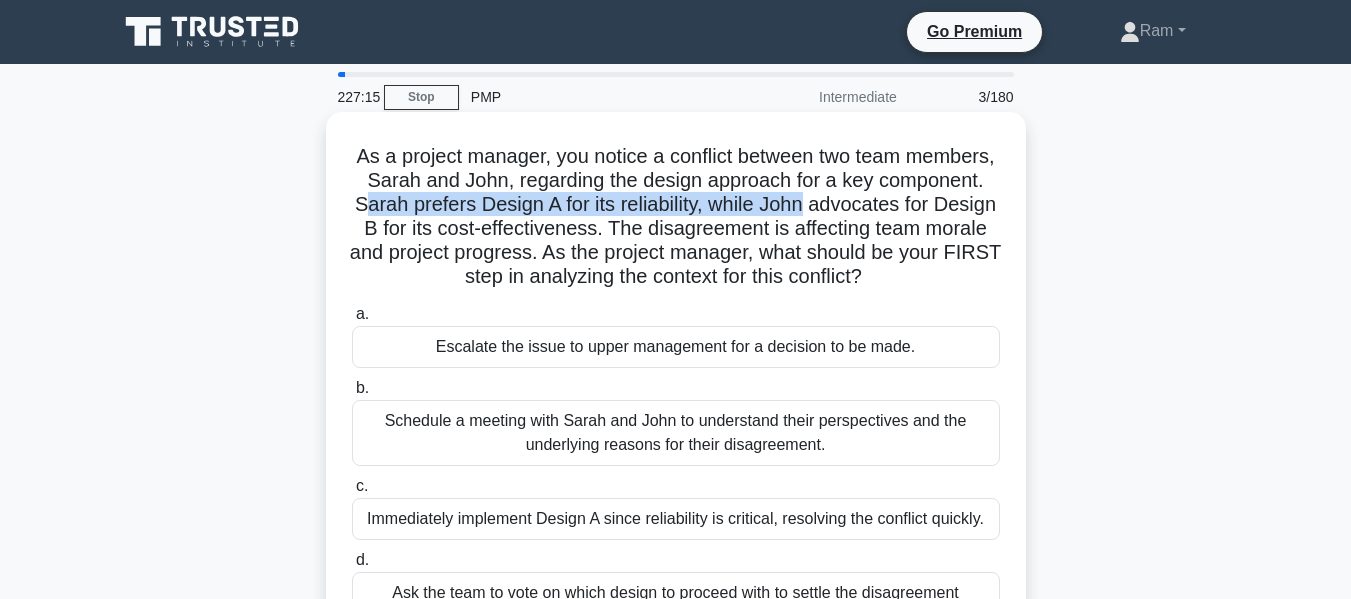 drag, startPoint x: 509, startPoint y: 204, endPoint x: 601, endPoint y: 237, distance: 97.73945 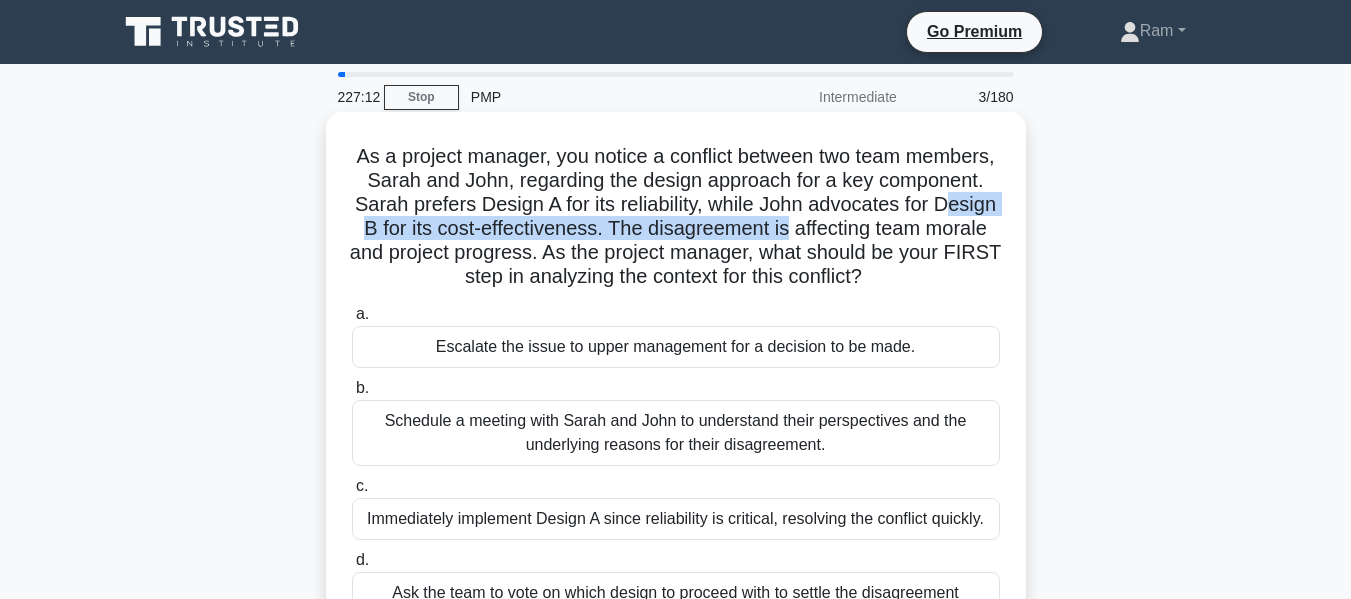 drag, startPoint x: 504, startPoint y: 236, endPoint x: 993, endPoint y: 223, distance: 489.17276 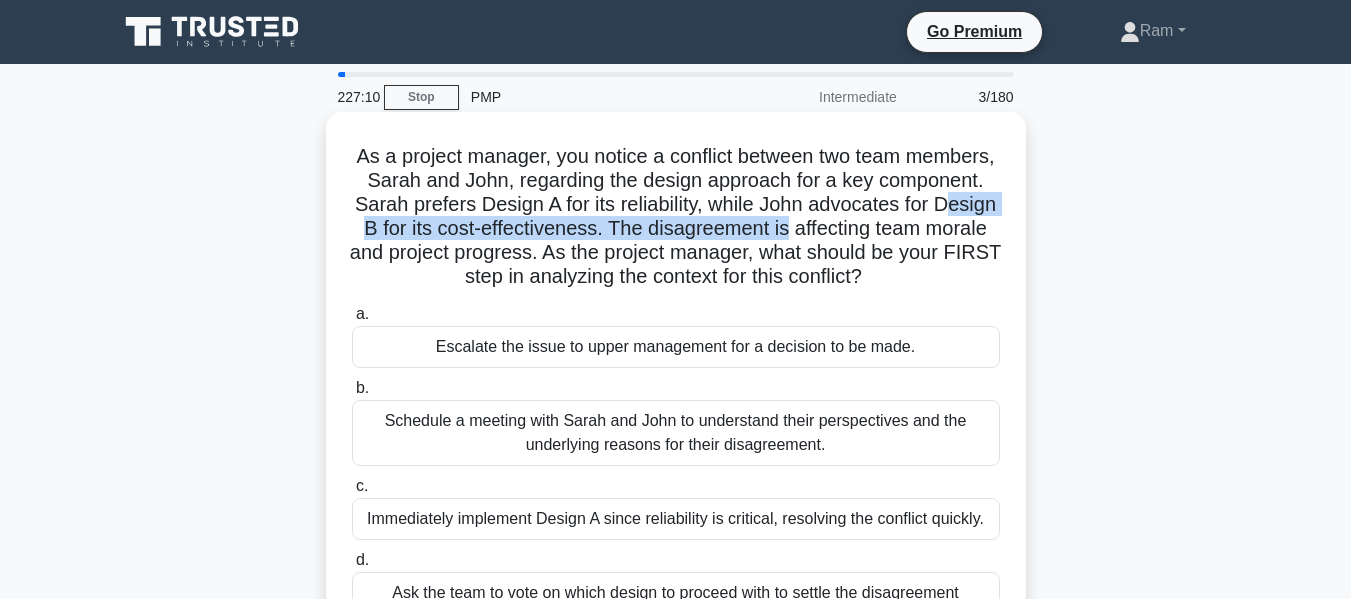 scroll, scrollTop: 100, scrollLeft: 0, axis: vertical 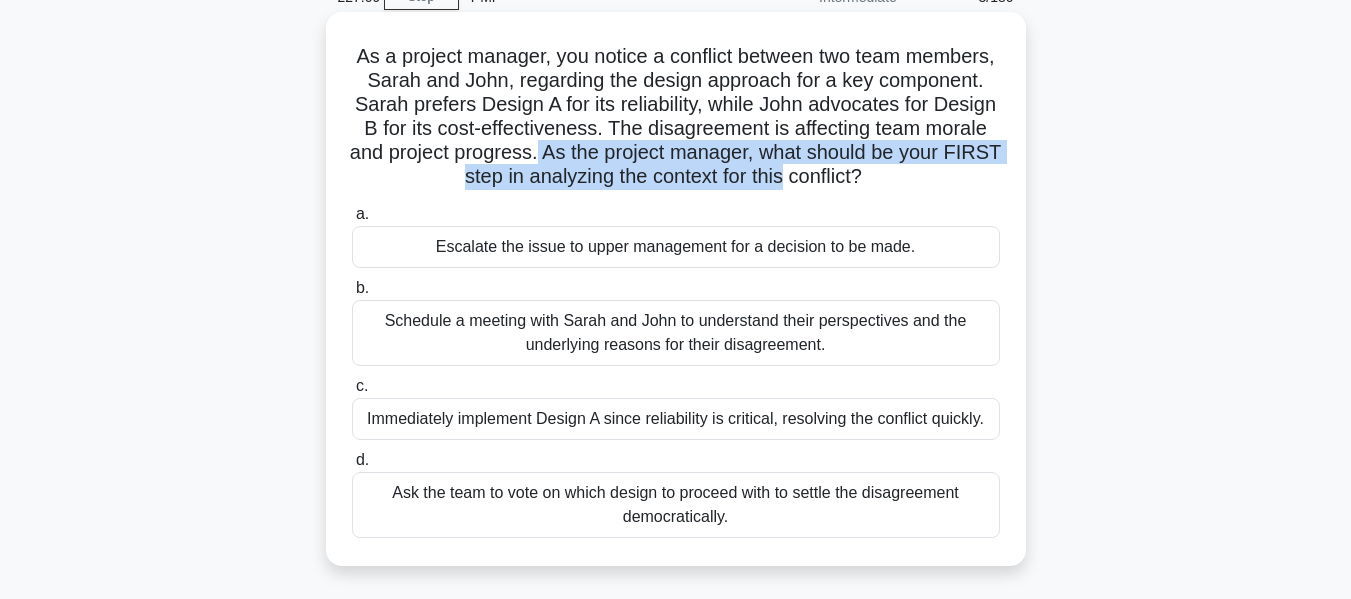 drag, startPoint x: 765, startPoint y: 155, endPoint x: 994, endPoint y: 181, distance: 230.47125 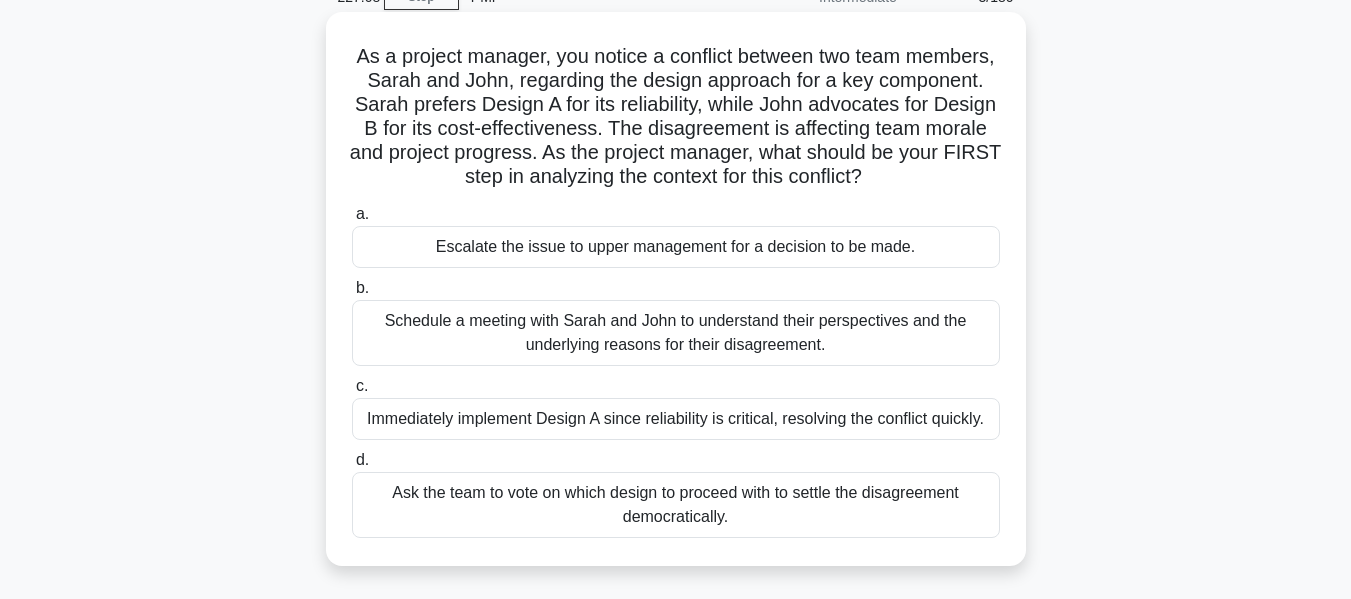 click on "As a project manager, you notice a conflict between two team members, [NAME] and [NAME], regarding the design approach for a key component. [NAME] prefers Design A for its reliability, while [NAME] advocates for Design B for its cost-effectiveness. The disagreement is affecting team morale and project progress. As the project manager, what should be your FIRST step in analyzing the context for this conflict?
.spinner_0XTQ{transform-origin:center;animation:spinner_y6GP .75s linear infinite}@keyframes spinner_y6GP{100%{transform:rotate(360deg)}}" at bounding box center [676, 117] 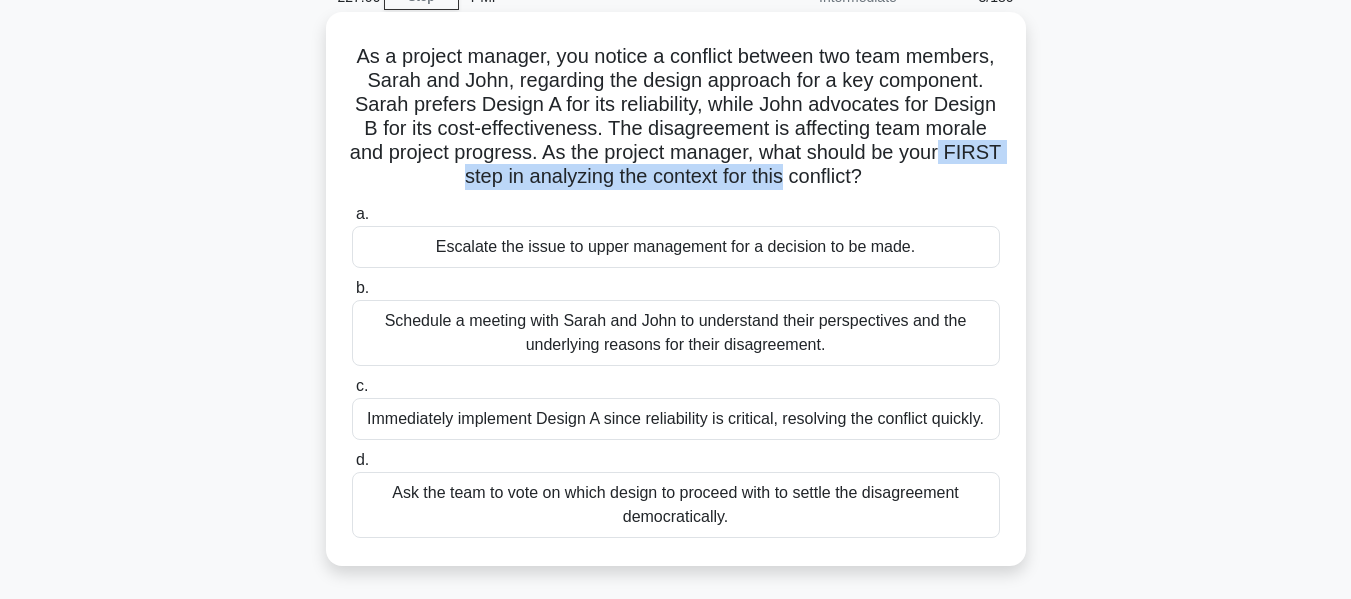 drag, startPoint x: 570, startPoint y: 174, endPoint x: 966, endPoint y: 184, distance: 396.12625 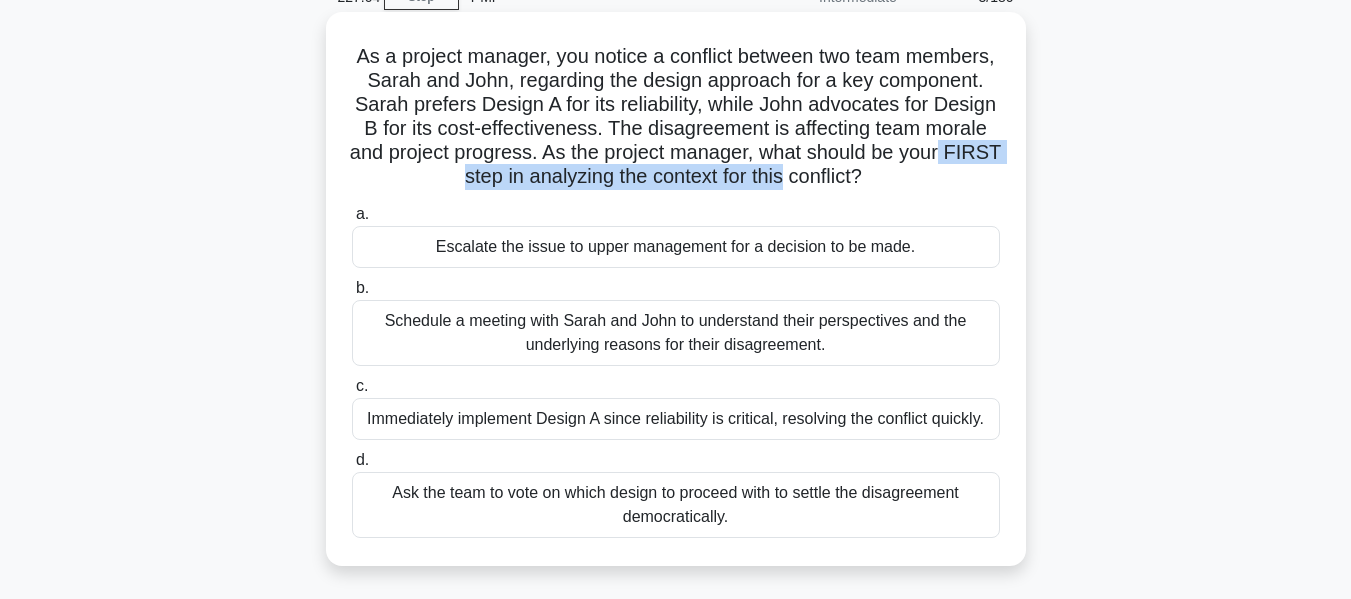 drag, startPoint x: 607, startPoint y: 197, endPoint x: 739, endPoint y: 193, distance: 132.0606 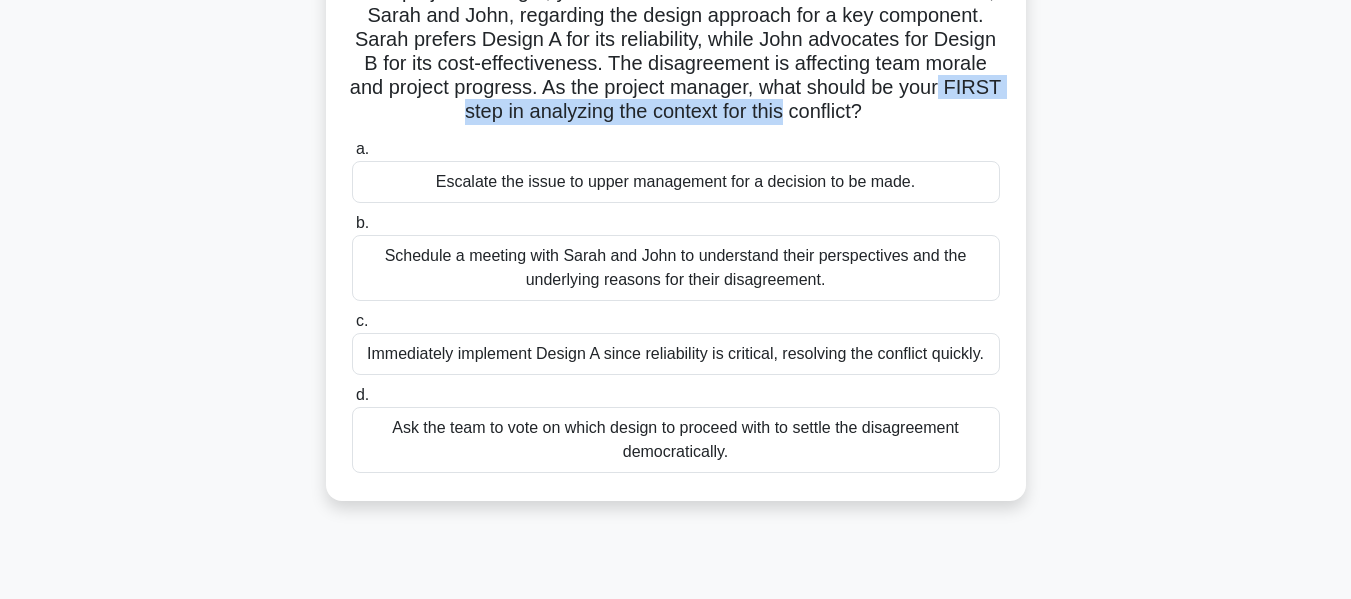 scroll, scrollTop: 200, scrollLeft: 0, axis: vertical 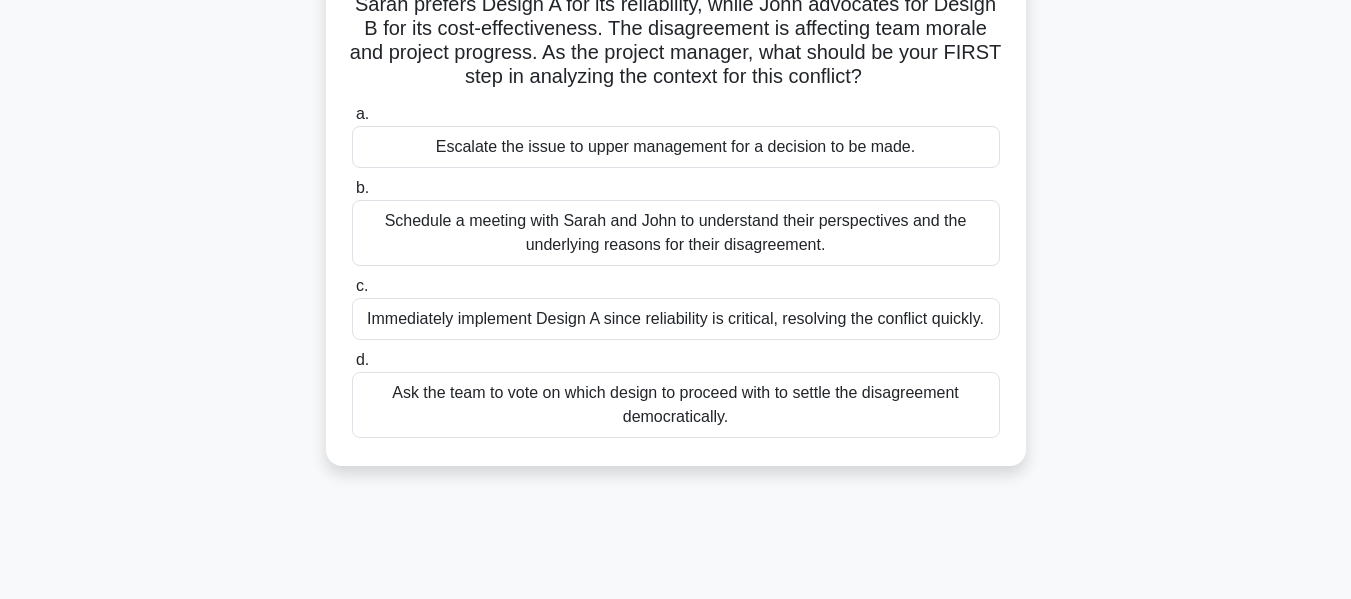 click on "Schedule a meeting with Sarah and John to understand their perspectives and the underlying reasons for their disagreement." at bounding box center (676, 233) 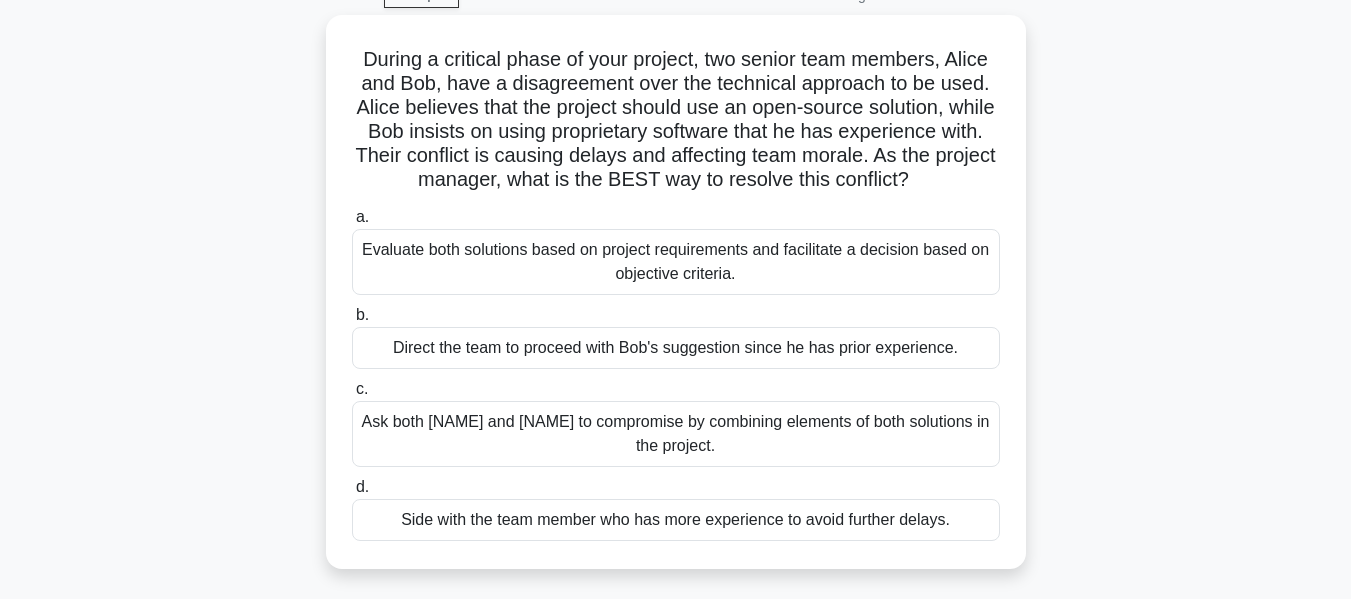 scroll, scrollTop: 0, scrollLeft: 0, axis: both 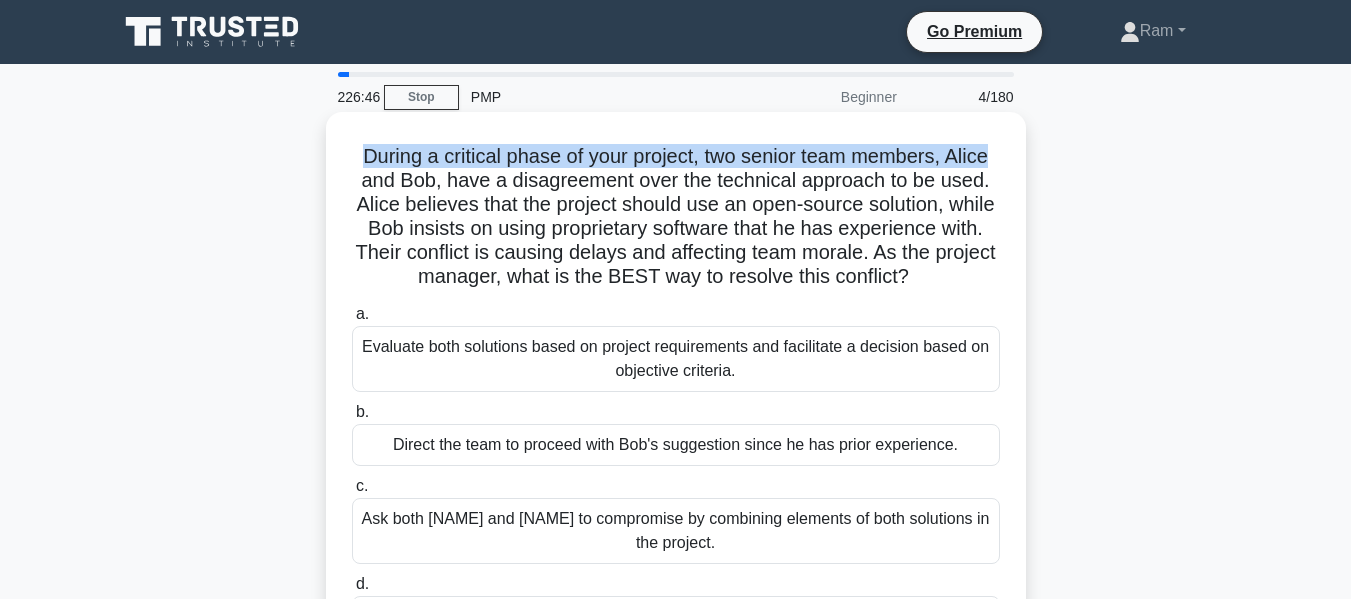 drag, startPoint x: 356, startPoint y: 153, endPoint x: 767, endPoint y: 166, distance: 411.20554 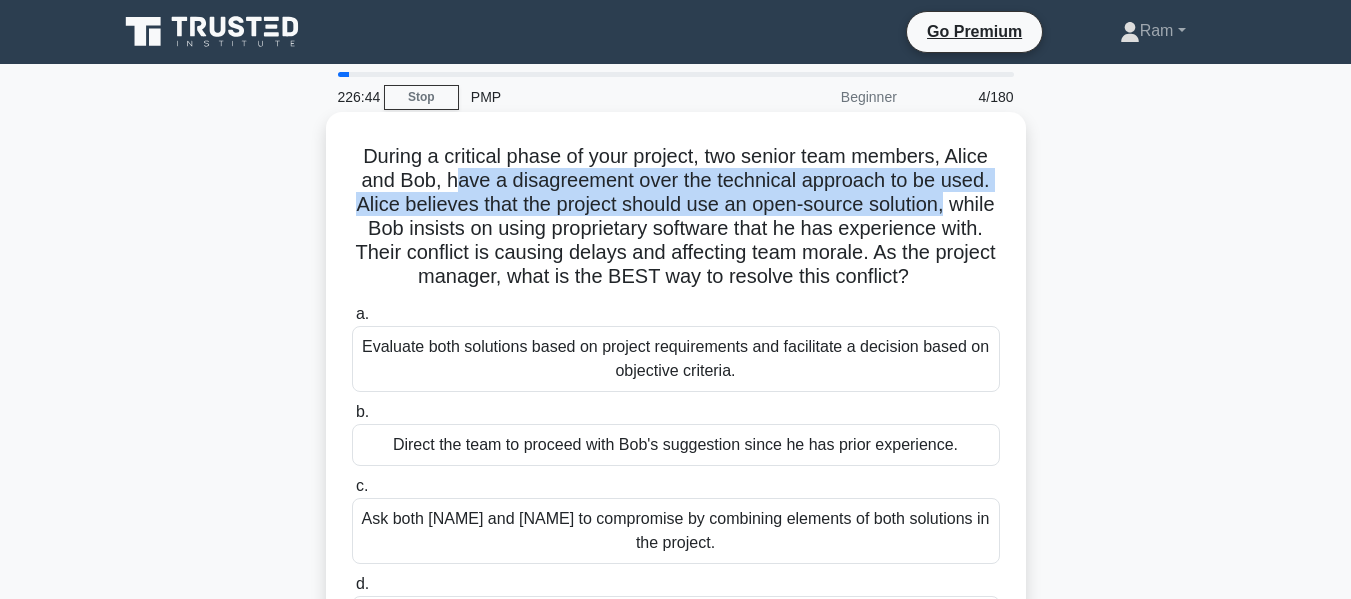 drag, startPoint x: 453, startPoint y: 181, endPoint x: 988, endPoint y: 195, distance: 535.18317 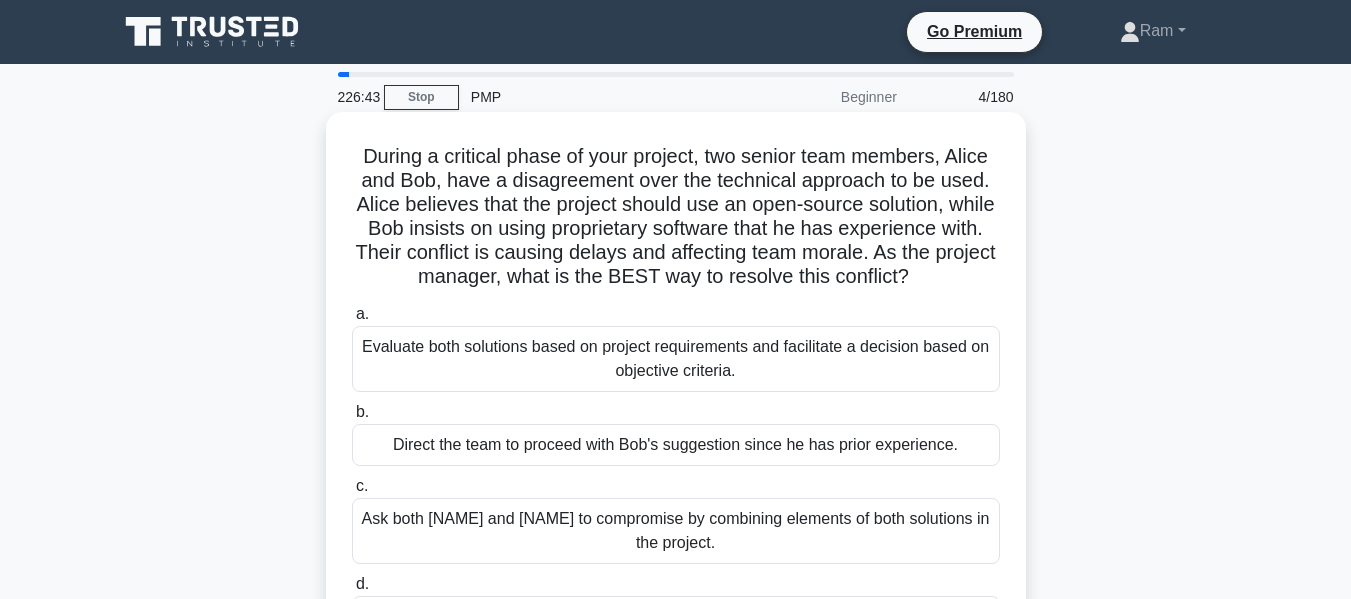 click on "During a critical phase of your project, two senior team members, [NAME] and [NAME], have a disagreement over the technical approach to be used. [NAME] believes that the project should use an open-source solution, while [NAME] insists on using proprietary software that he has experience with. Their conflict is causing delays and affecting team morale. As the project manager, what is the BEST way to resolve this conflict?
.spinner_0XTQ{transform-origin:center;animation:spinner_y6GP .75s linear infinite}@keyframes spinner_y6GP{100%{transform:rotate(360deg)}}" at bounding box center (676, 217) 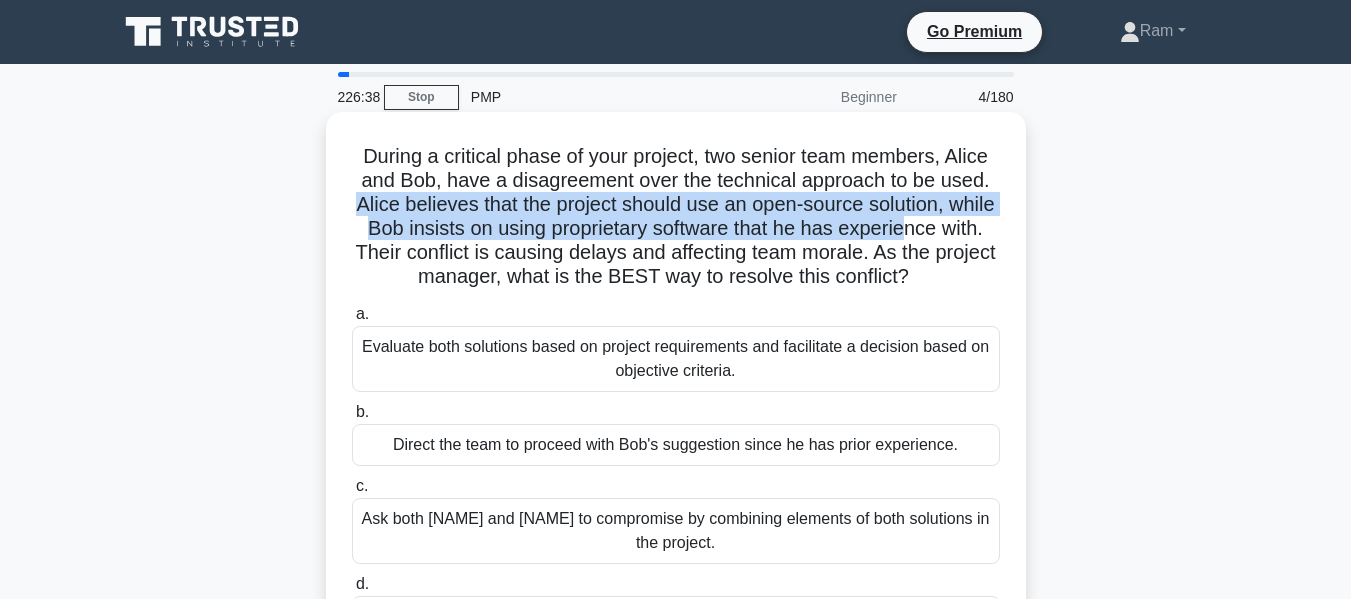 drag, startPoint x: 376, startPoint y: 208, endPoint x: 965, endPoint y: 218, distance: 589.0849 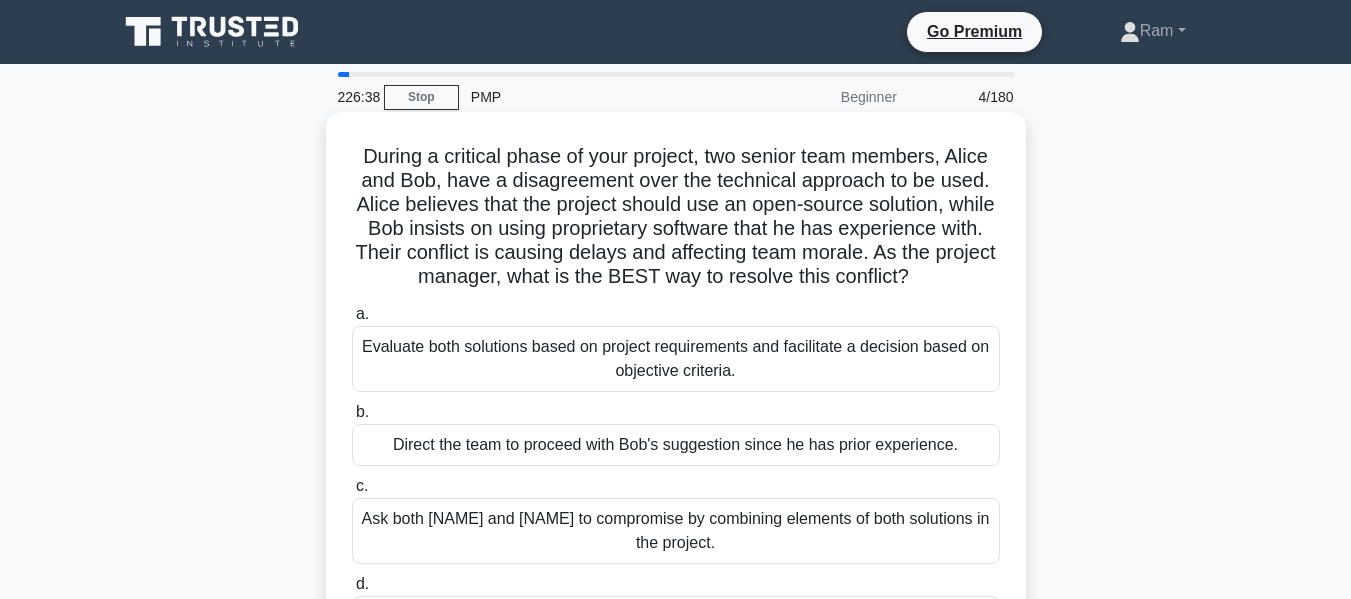click on "During a critical phase of your project, two senior team members, [NAME] and [NAME], have a disagreement over the technical approach to be used. [NAME] believes that the project should use an open-source solution, while [NAME] insists on using proprietary software that he has experience with. Their conflict is causing delays and affecting team morale. As the project manager, what is the BEST way to resolve this conflict?
.spinner_0XTQ{transform-origin:center;animation:spinner_y6GP .75s linear infinite}@keyframes spinner_y6GP{100%{transform:rotate(360deg)}}" at bounding box center (676, 217) 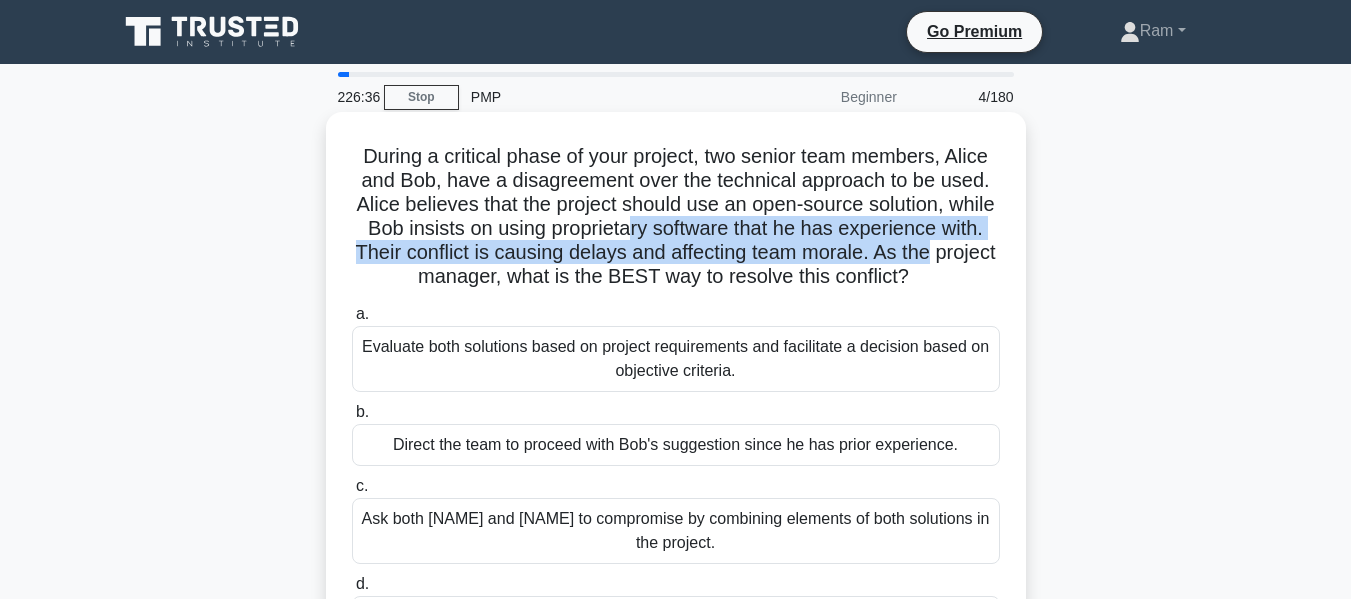 drag, startPoint x: 686, startPoint y: 233, endPoint x: 999, endPoint y: 247, distance: 313.31296 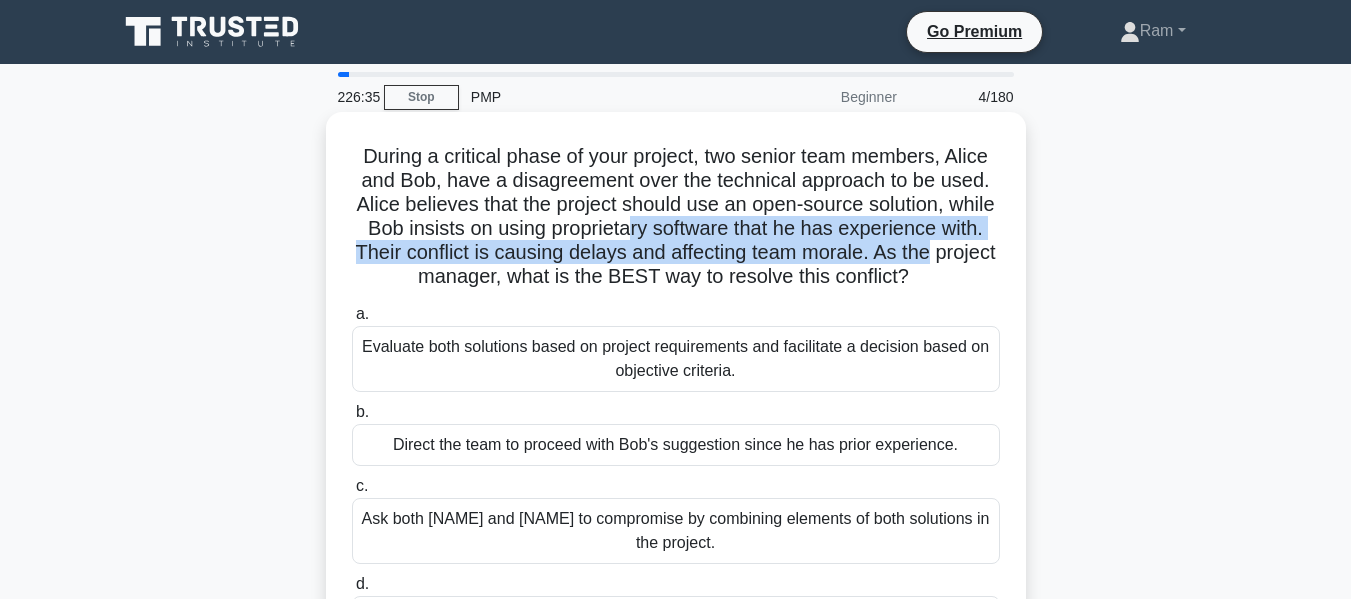 click on "During a critical phase of your project, two senior team members, [NAME] and [NAME], have a disagreement over the technical approach to be used. [NAME] believes that the project should use an open-source solution, while [NAME] insists on using proprietary software that he has experience with. Their conflict is causing delays and affecting team morale. As the project manager, what is the BEST way to resolve this conflict?
.spinner_0XTQ{transform-origin:center;animation:spinner_y6GP .75s linear infinite}@keyframes spinner_y6GP{100%{transform:rotate(360deg)}}" at bounding box center (676, 217) 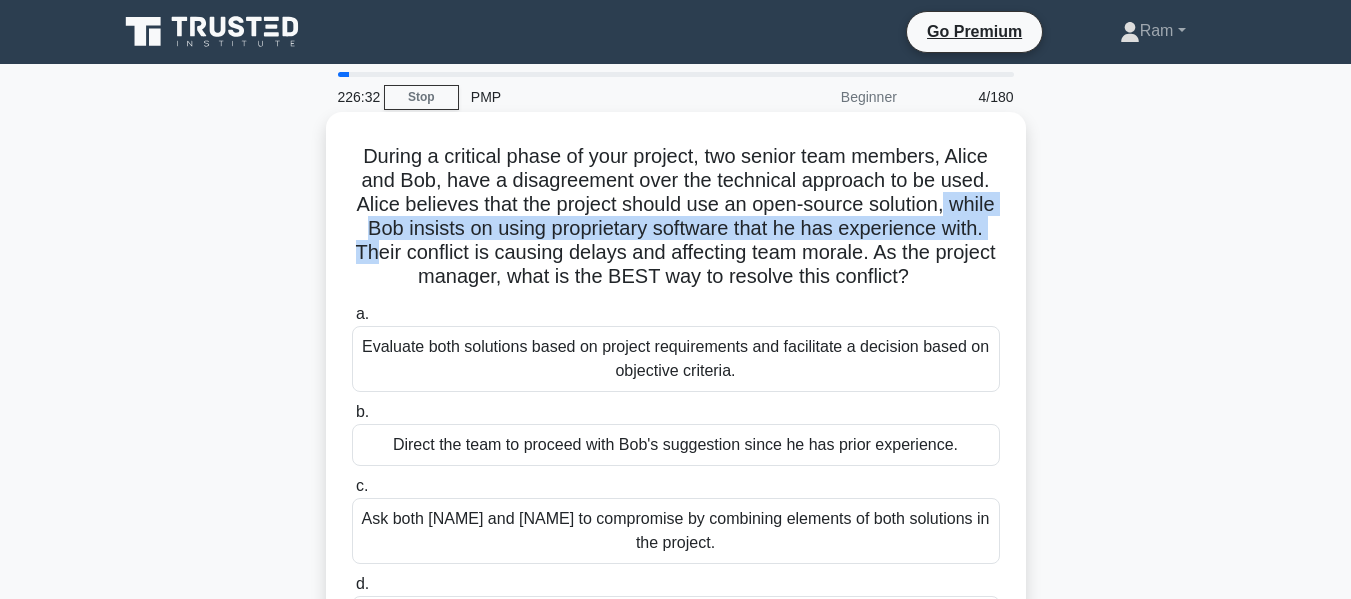 drag, startPoint x: 433, startPoint y: 252, endPoint x: 1022, endPoint y: 215, distance: 590.161 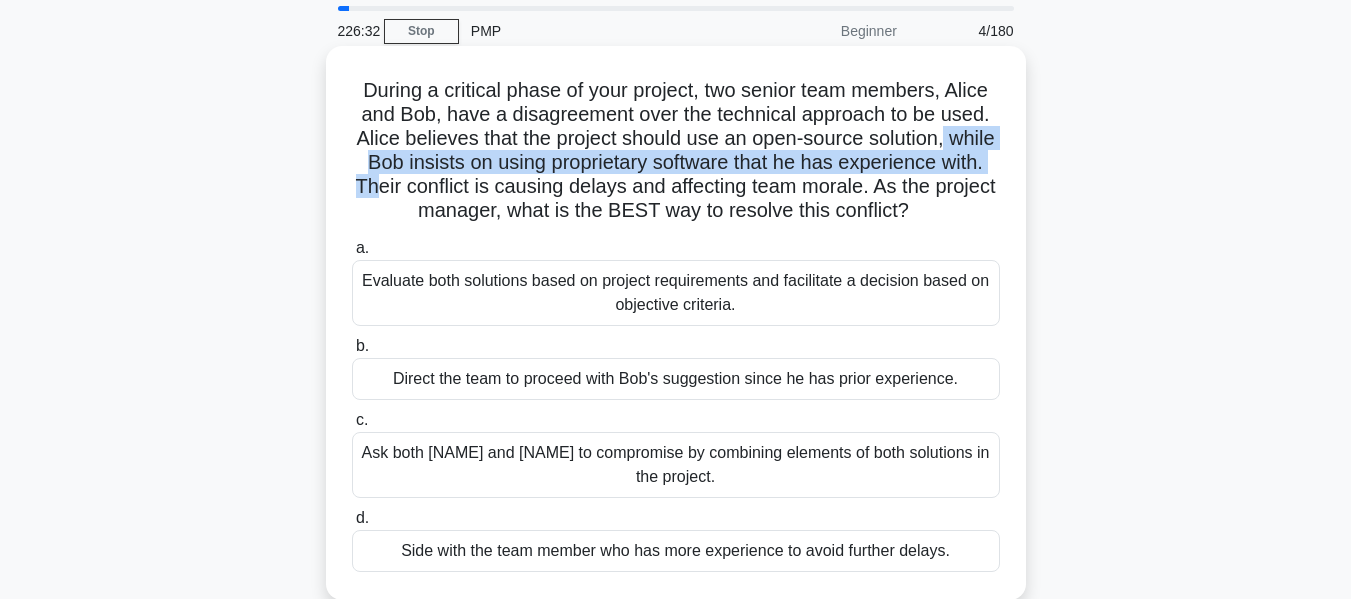 scroll, scrollTop: 100, scrollLeft: 0, axis: vertical 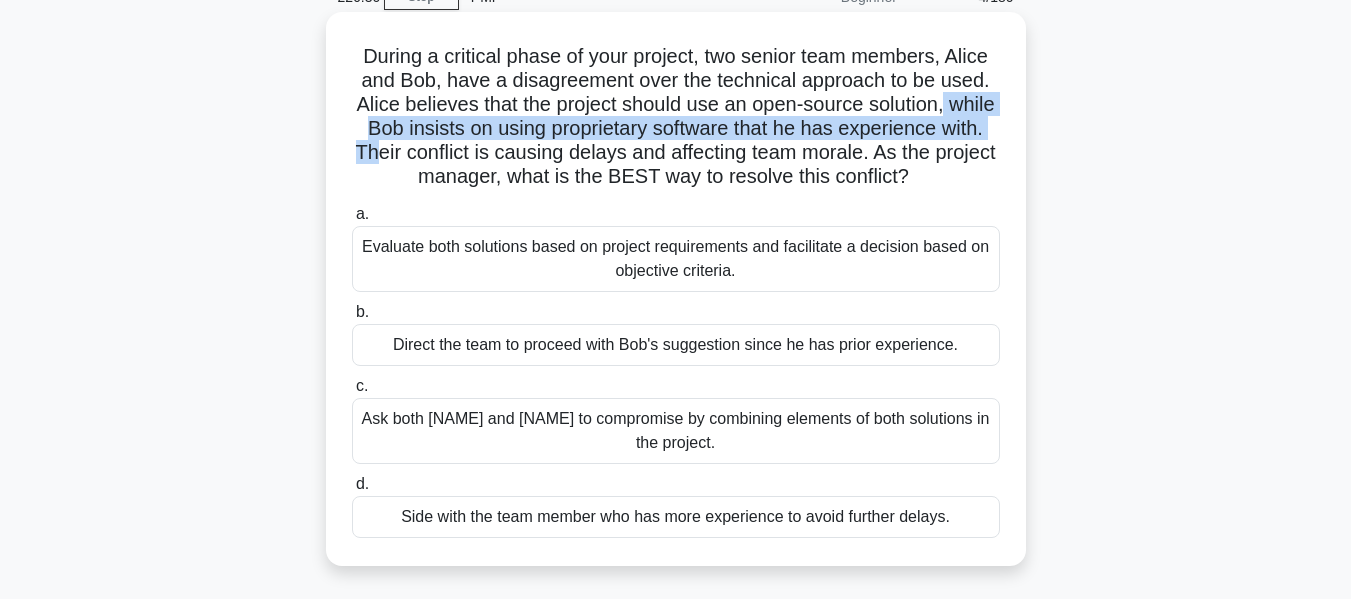 drag, startPoint x: 651, startPoint y: 181, endPoint x: 965, endPoint y: 178, distance: 314.01434 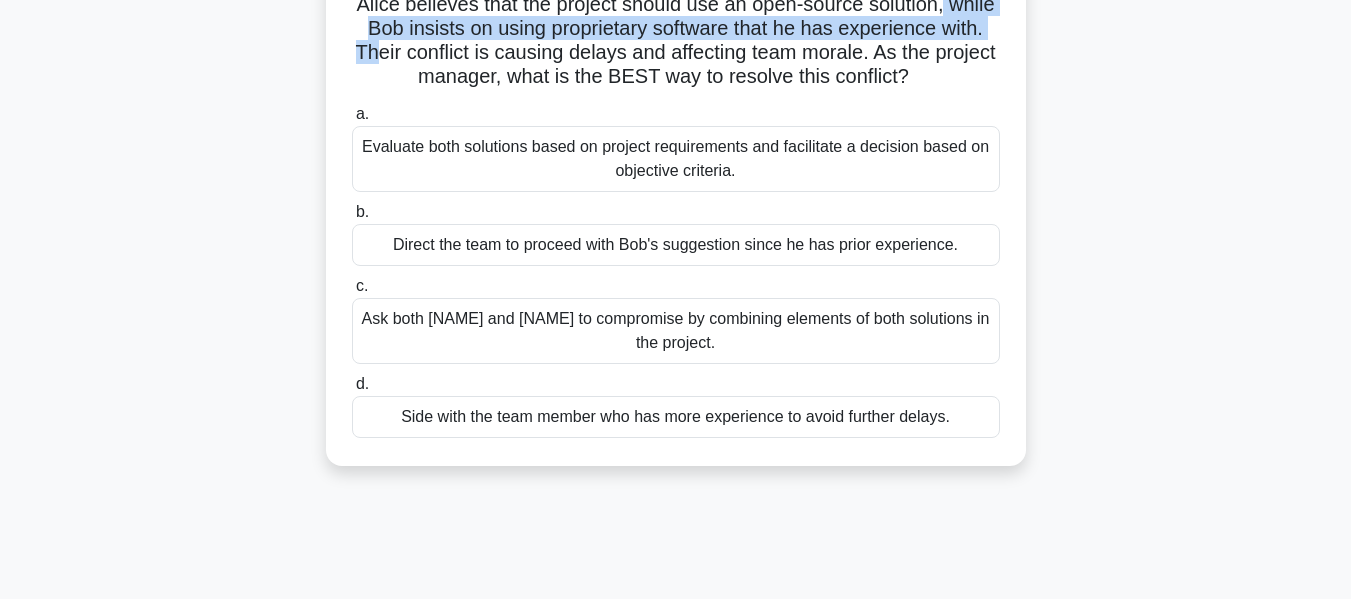 scroll, scrollTop: 100, scrollLeft: 0, axis: vertical 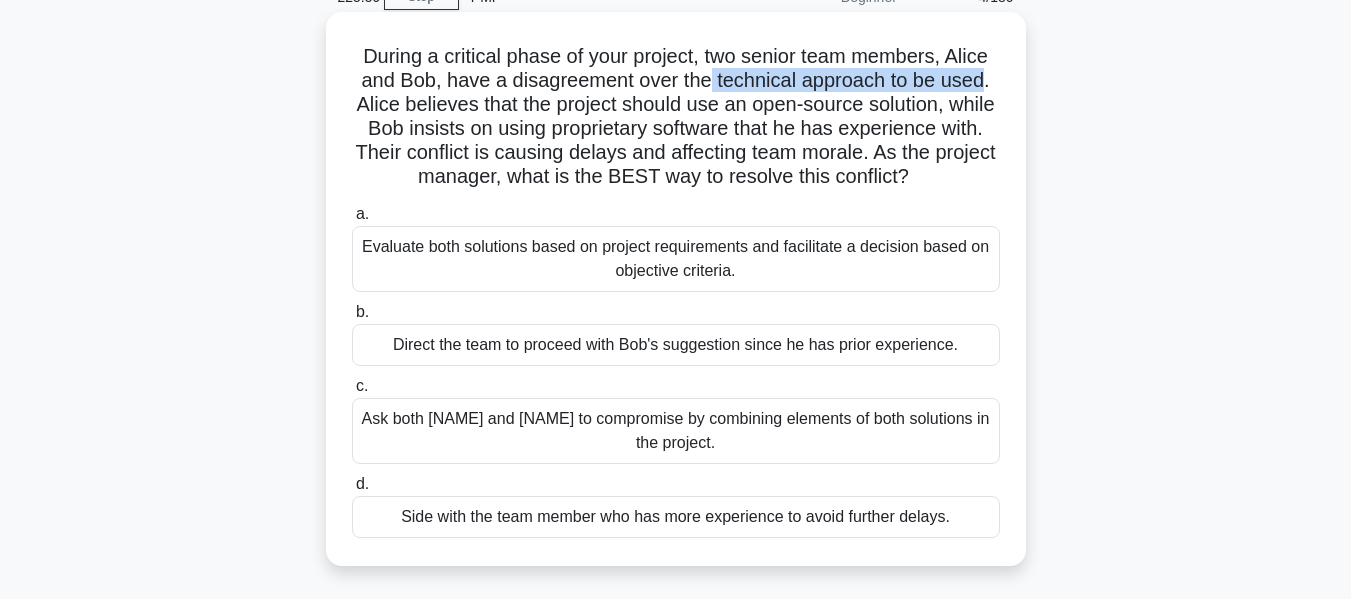 drag, startPoint x: 712, startPoint y: 82, endPoint x: 987, endPoint y: 71, distance: 275.2199 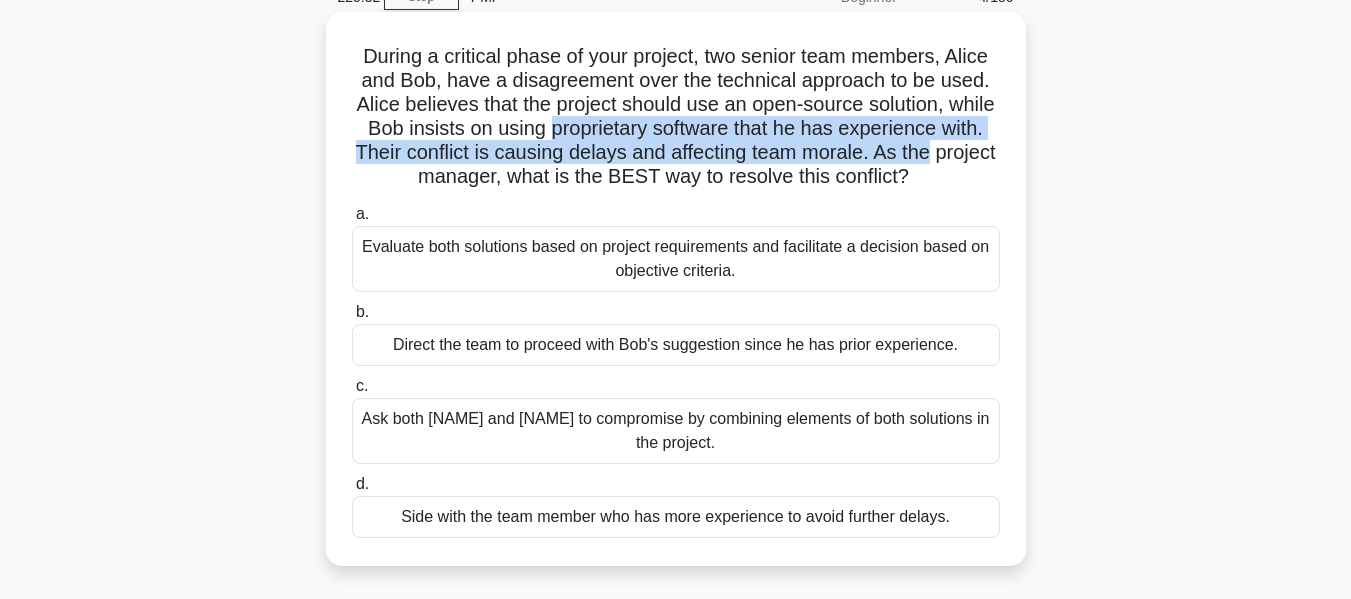 drag, startPoint x: 600, startPoint y: 136, endPoint x: 1011, endPoint y: 141, distance: 411.03043 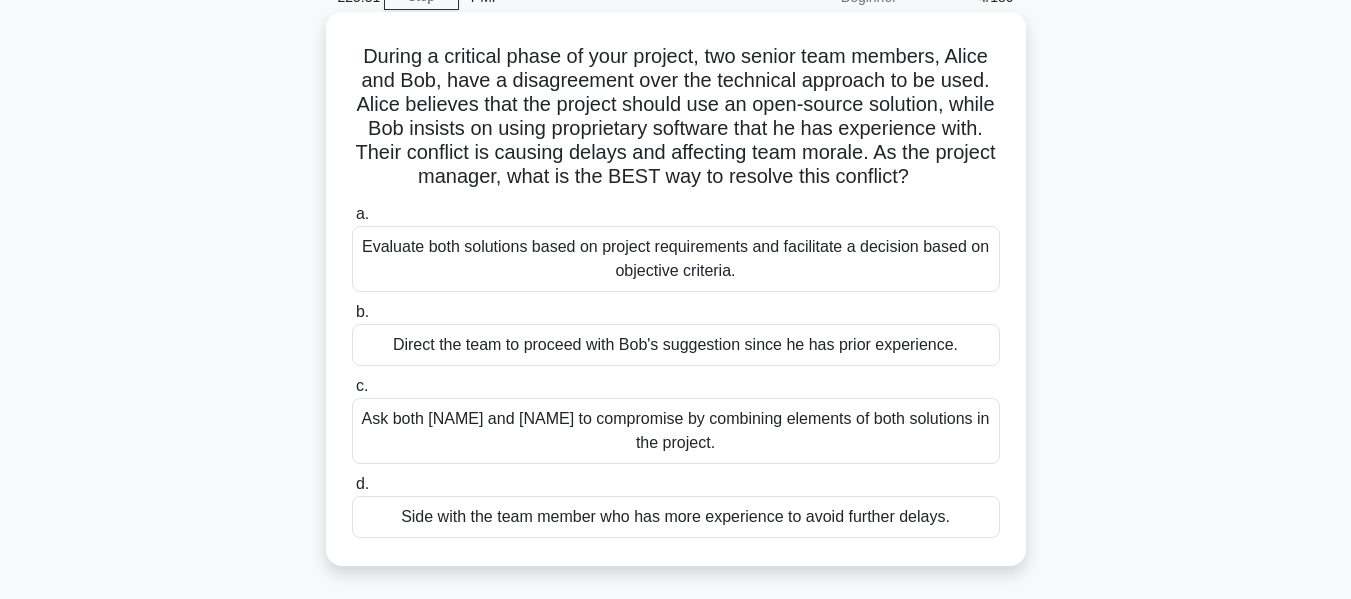 click on "Evaluate both solutions based on project requirements and facilitate a decision based on objective criteria." at bounding box center [676, 259] 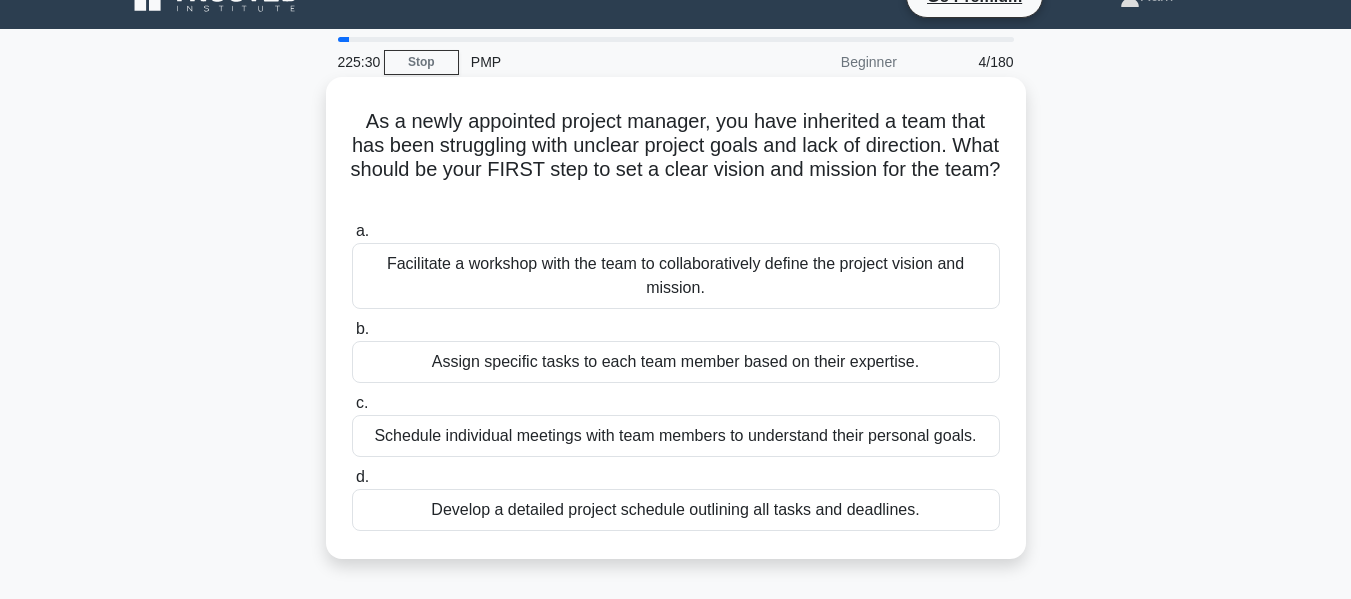 scroll, scrollTop: 0, scrollLeft: 0, axis: both 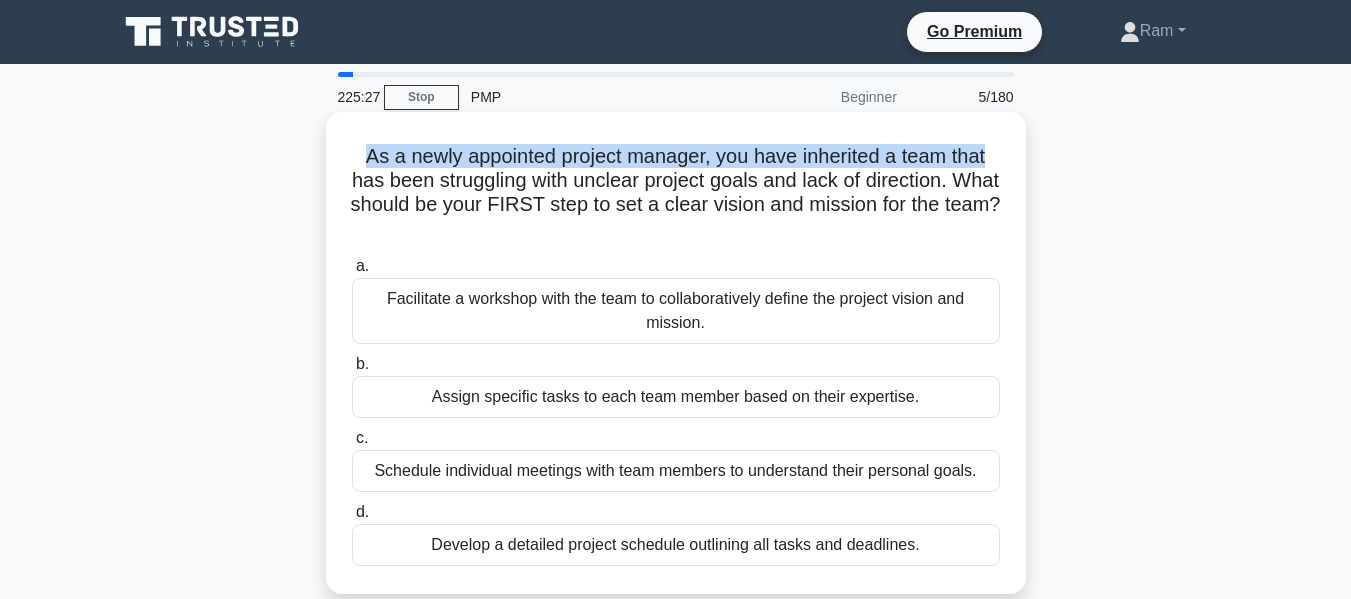 drag, startPoint x: 356, startPoint y: 156, endPoint x: 998, endPoint y: 144, distance: 642.1121 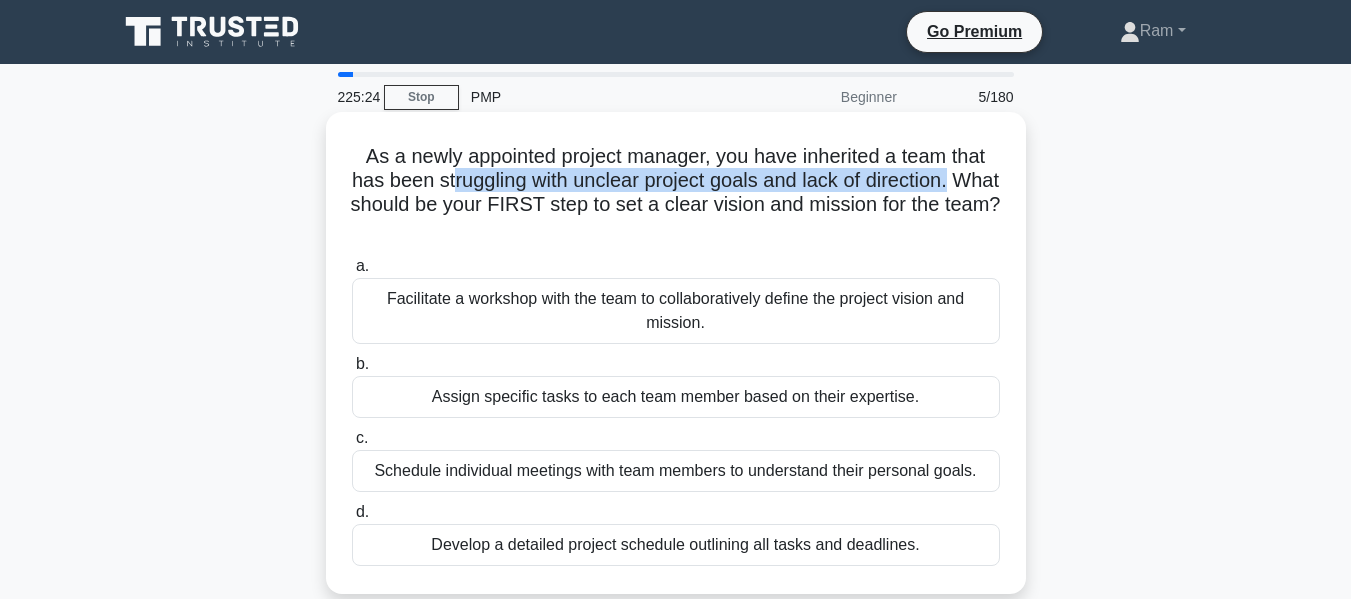 drag, startPoint x: 471, startPoint y: 181, endPoint x: 590, endPoint y: 218, distance: 124.61942 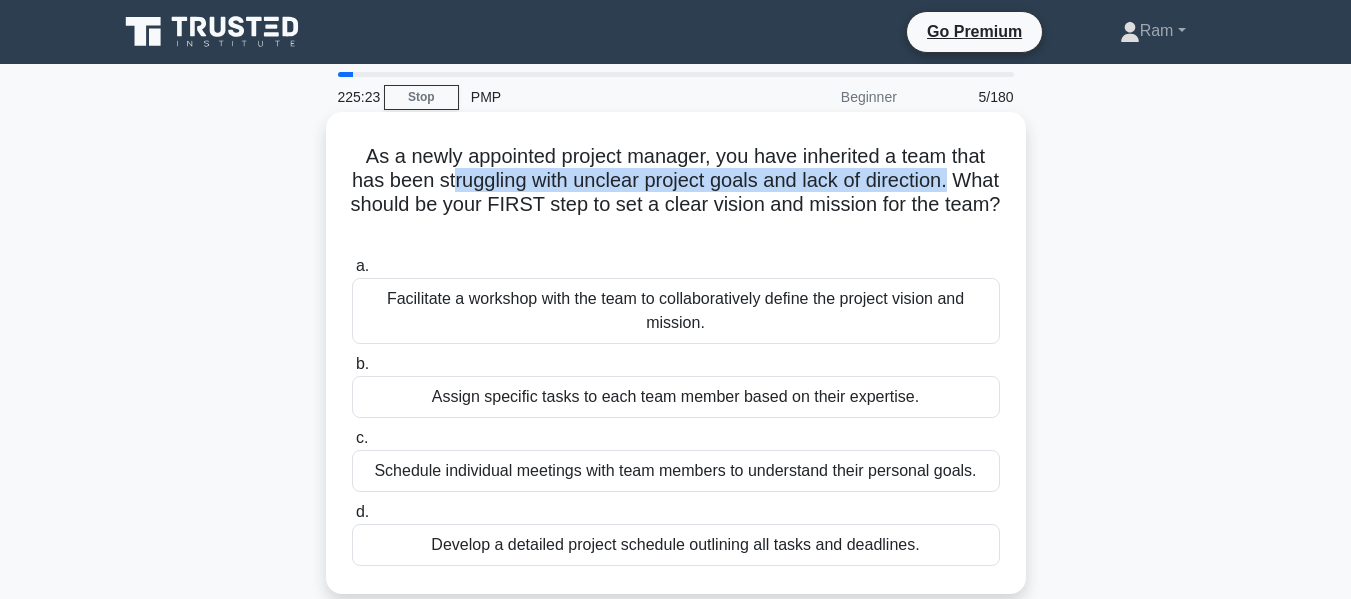 drag, startPoint x: 366, startPoint y: 205, endPoint x: 833, endPoint y: 226, distance: 467.47192 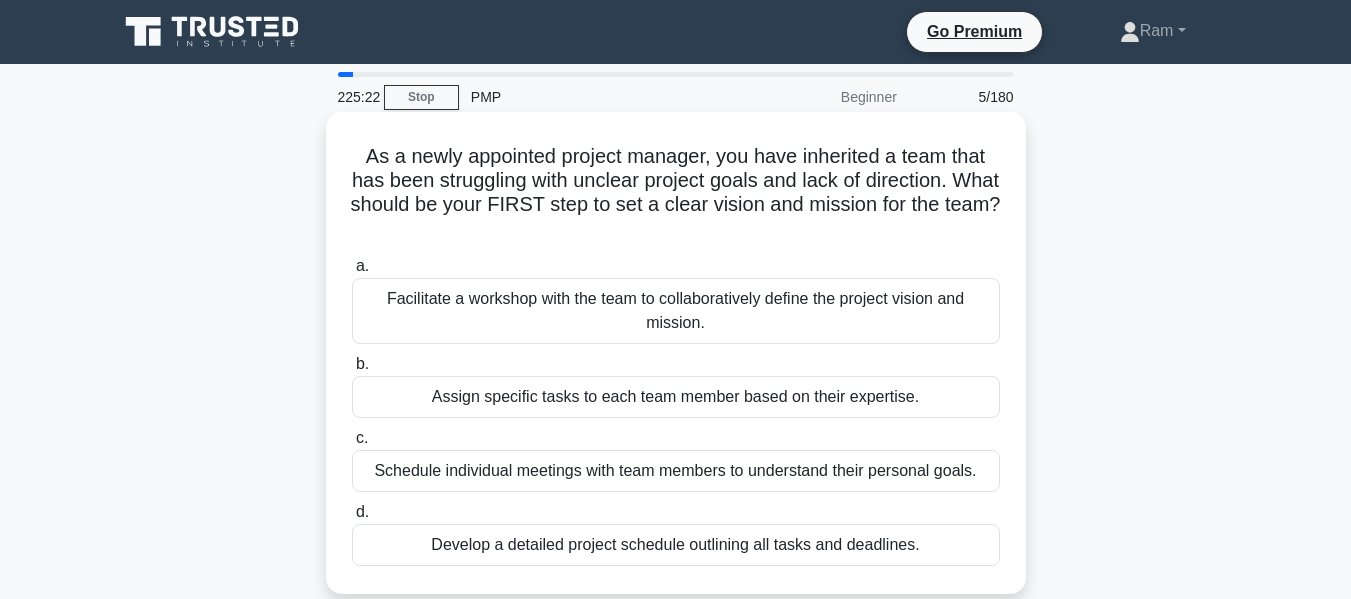 click on "As a newly appointed project manager, you have inherited a team that has been struggling with unclear project goals and lack of direction. What should be your FIRST step to set a clear vision and mission for the team?
.spinner_0XTQ{transform-origin:center;animation:spinner_y6GP .75s linear infinite}@keyframes spinner_y6GP{100%{transform:rotate(360deg)}}" at bounding box center [676, 193] 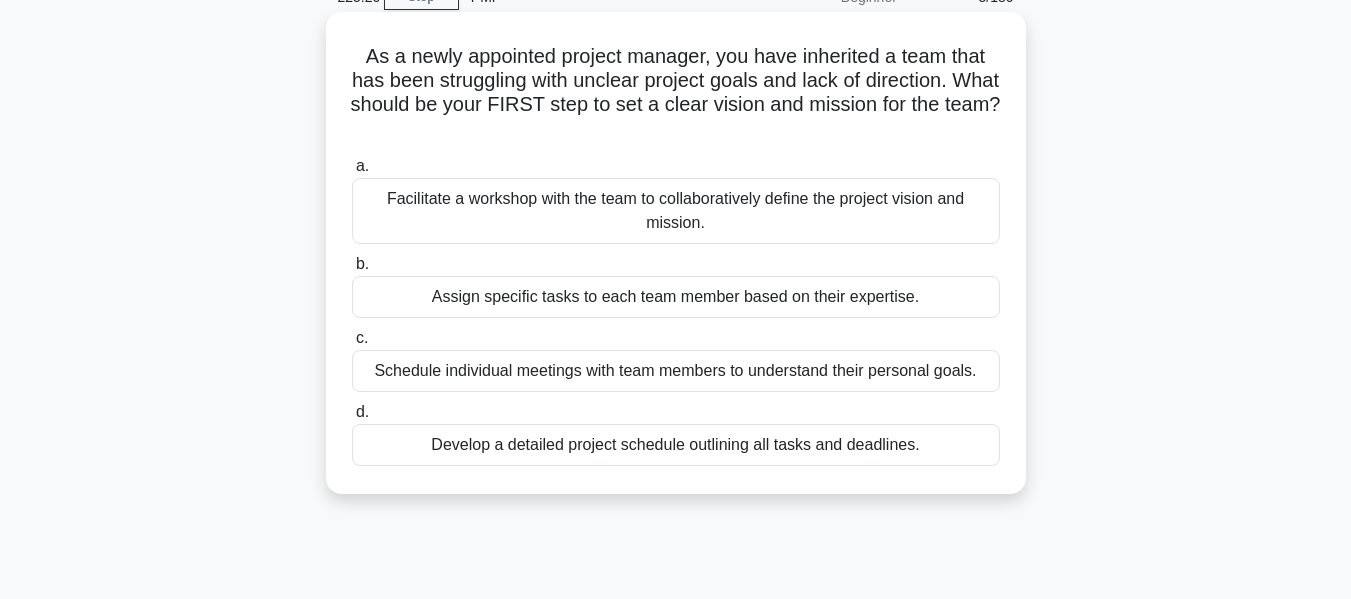 scroll, scrollTop: 0, scrollLeft: 0, axis: both 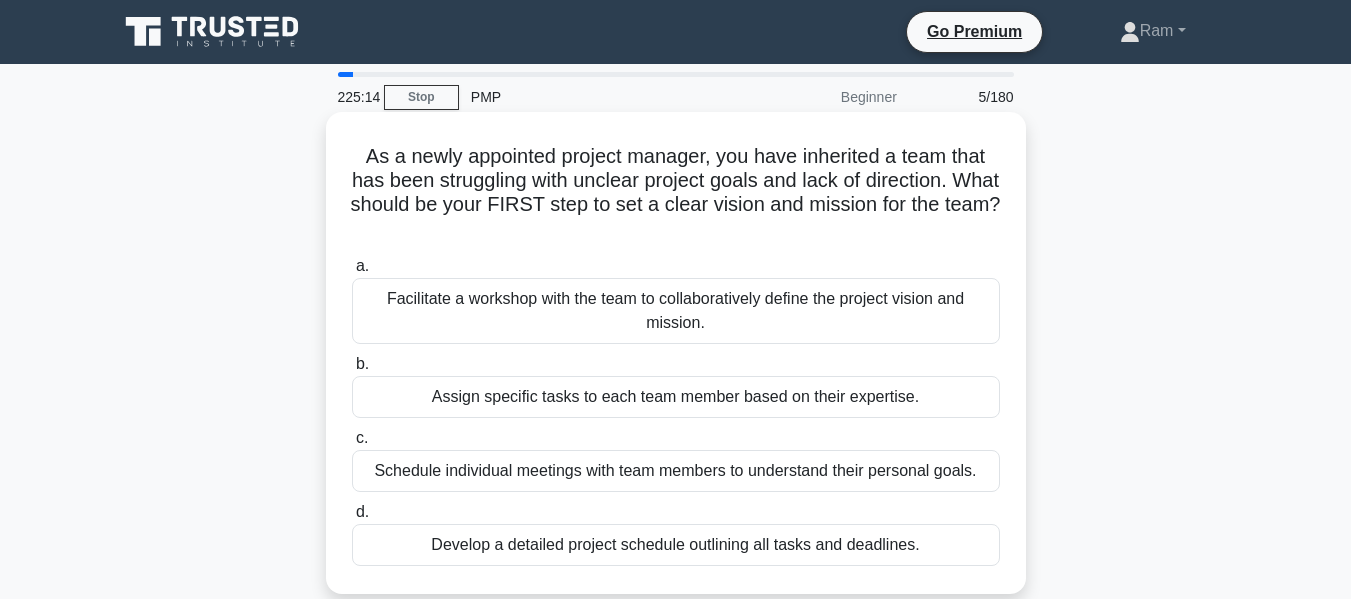 drag, startPoint x: 552, startPoint y: 194, endPoint x: 1020, endPoint y: 217, distance: 468.56482 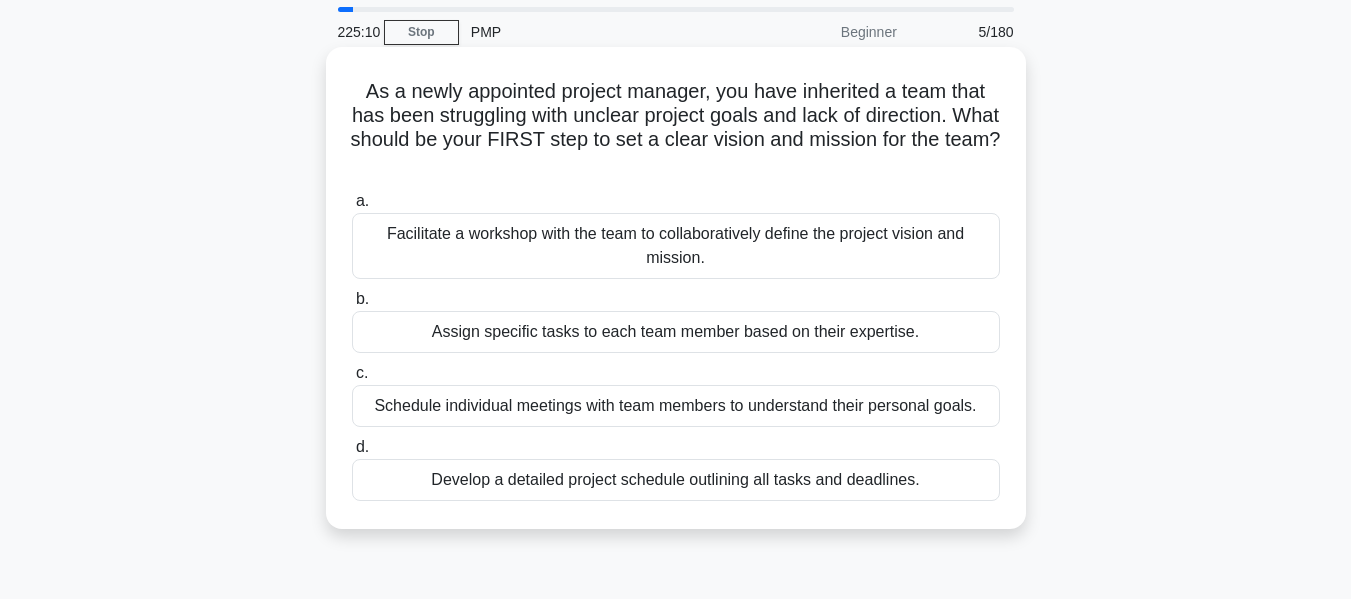 scroll, scrollTop: 100, scrollLeft: 0, axis: vertical 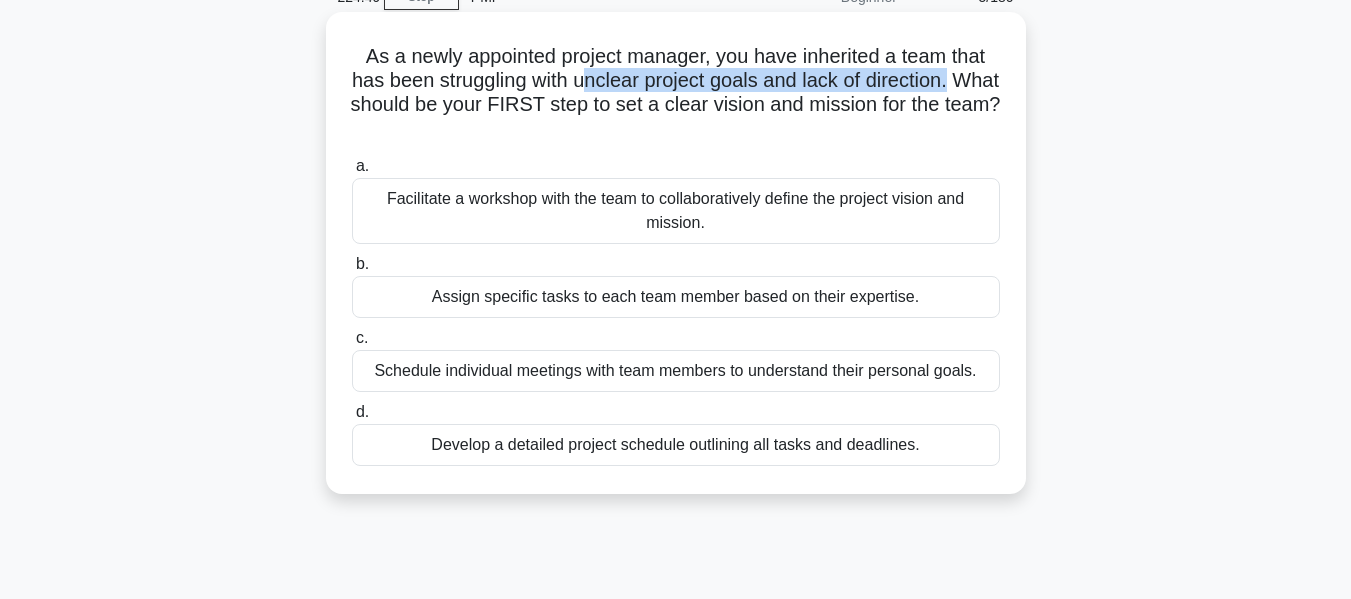 drag, startPoint x: 604, startPoint y: 82, endPoint x: 989, endPoint y: 87, distance: 385.03247 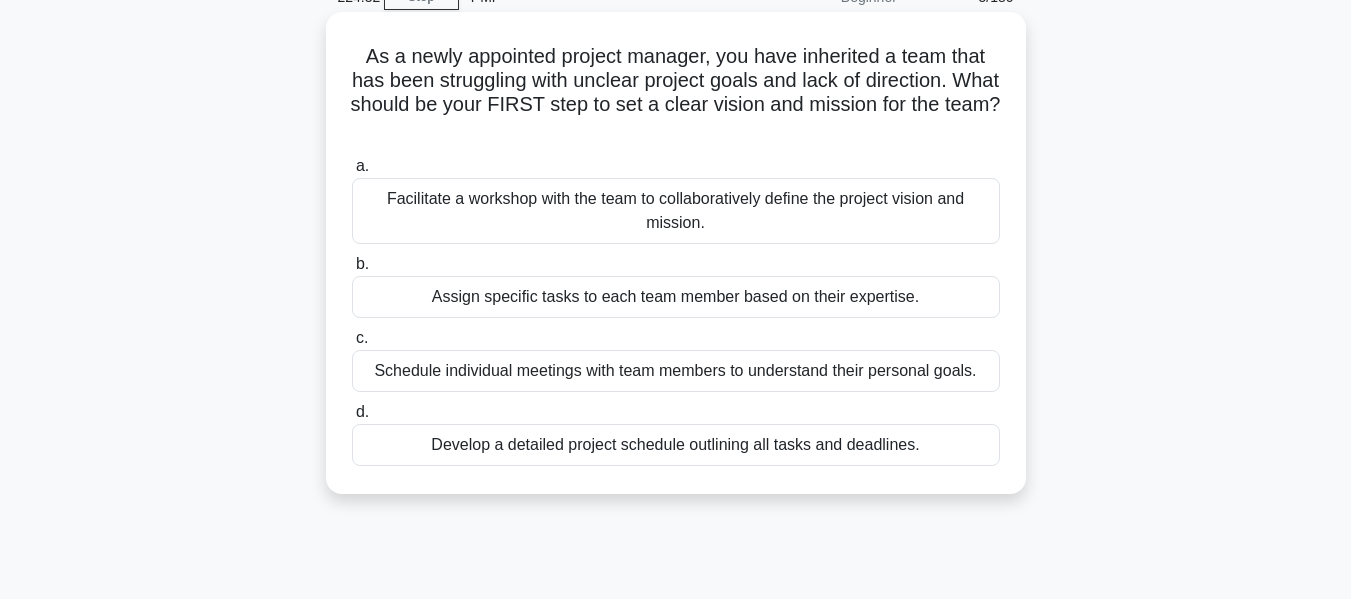 click on "Facilitate a workshop with the team to collaboratively define the project vision and mission." at bounding box center (676, 211) 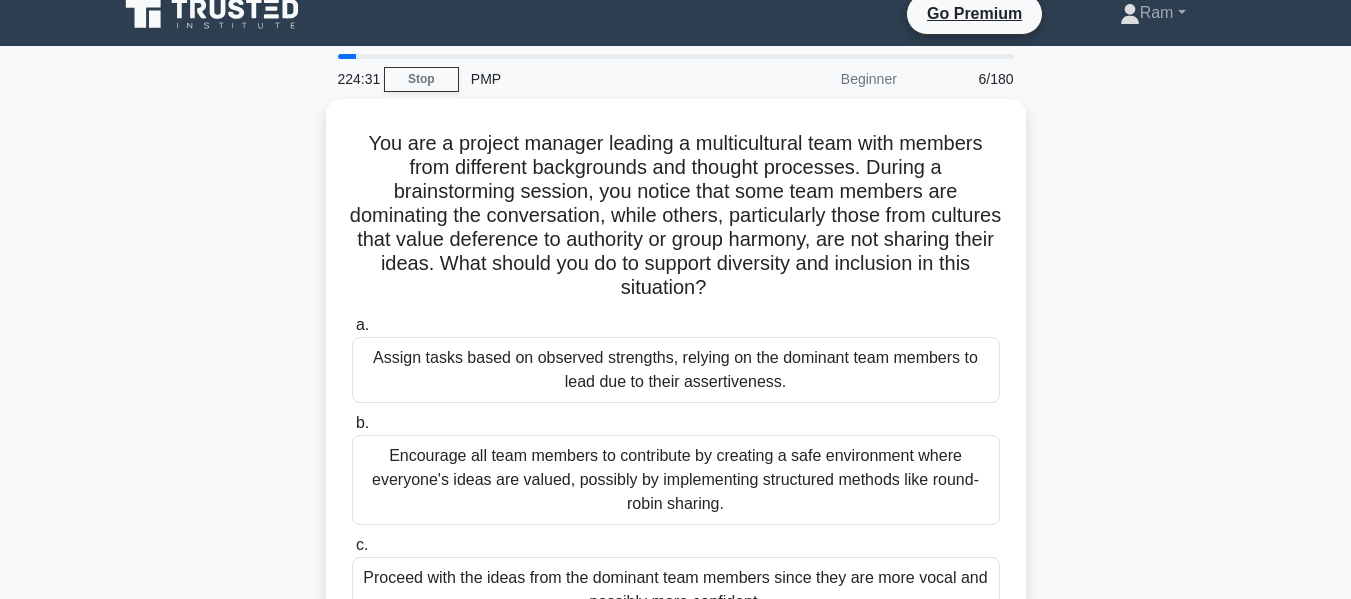 scroll, scrollTop: 0, scrollLeft: 0, axis: both 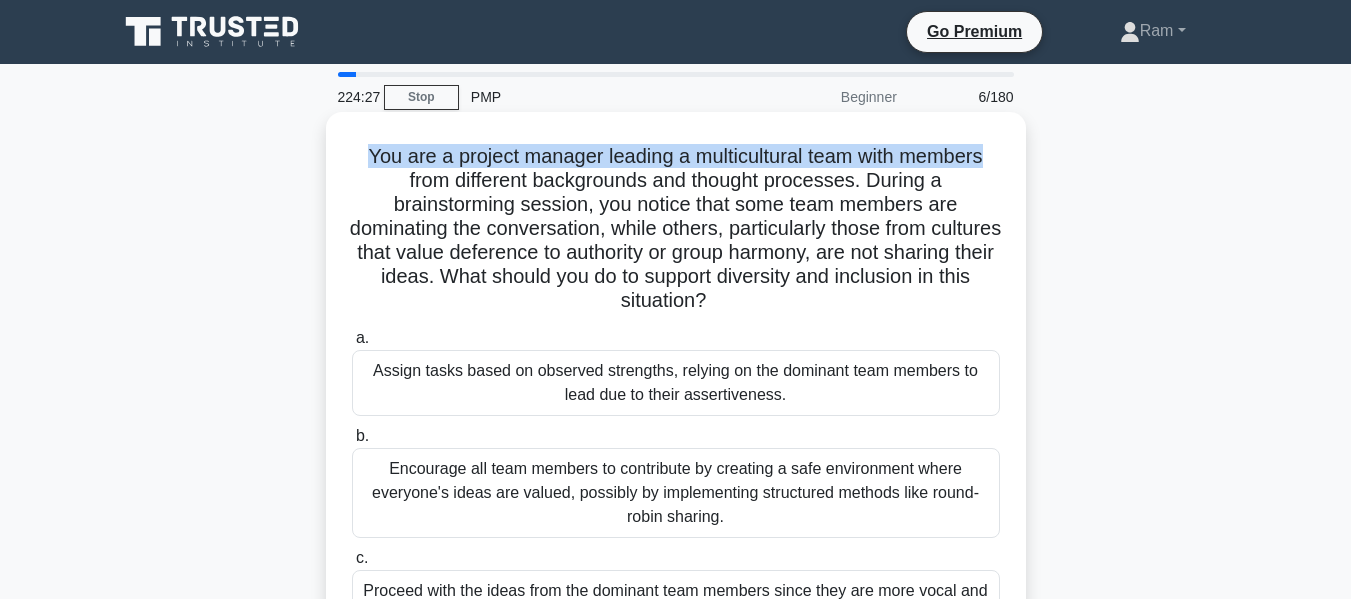 drag, startPoint x: 363, startPoint y: 159, endPoint x: 922, endPoint y: 229, distance: 563.3658 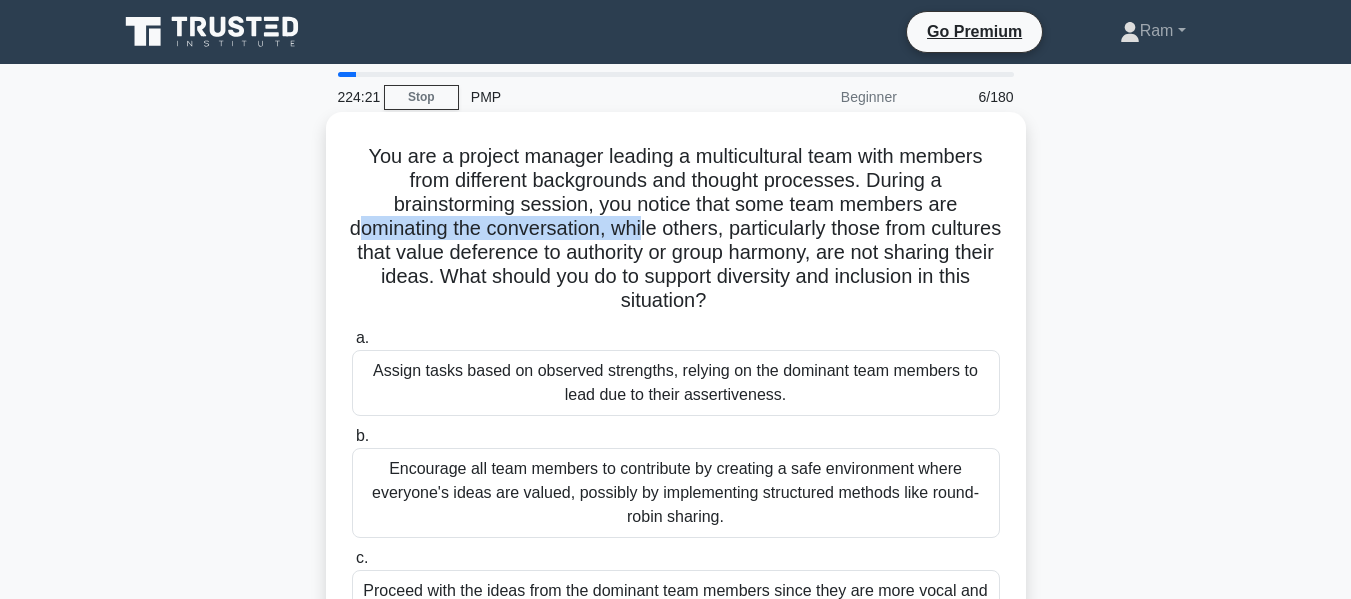 drag, startPoint x: 387, startPoint y: 230, endPoint x: 677, endPoint y: 237, distance: 290.08447 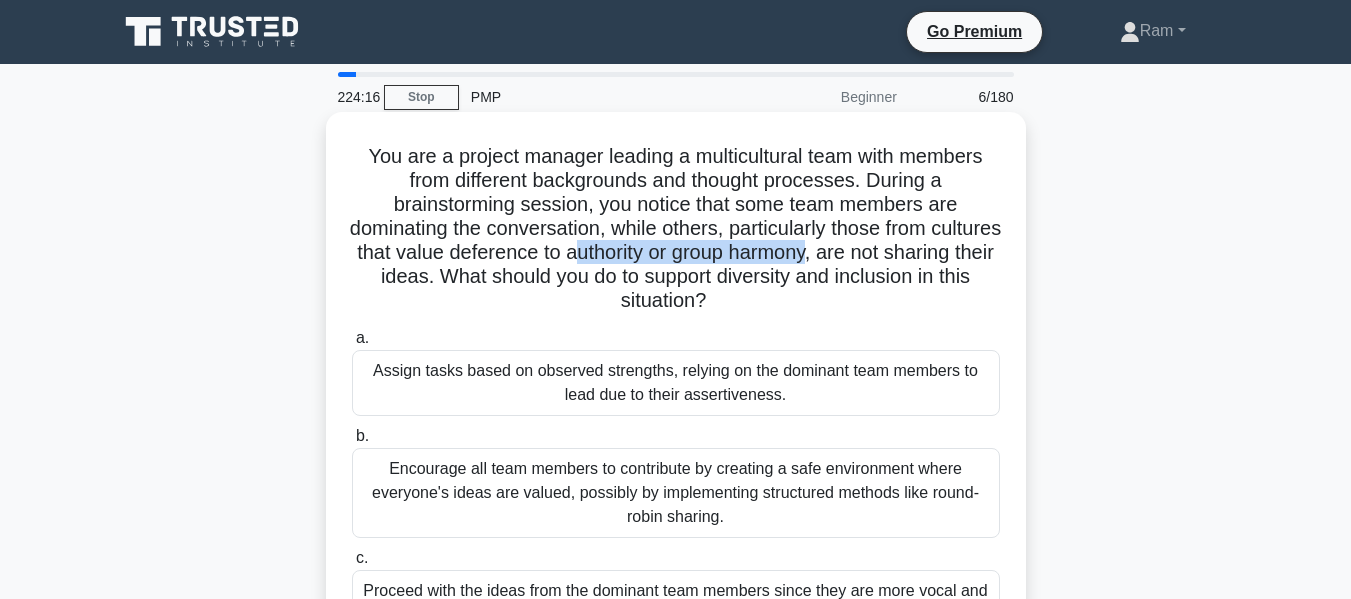 drag, startPoint x: 665, startPoint y: 255, endPoint x: 909, endPoint y: 253, distance: 244.0082 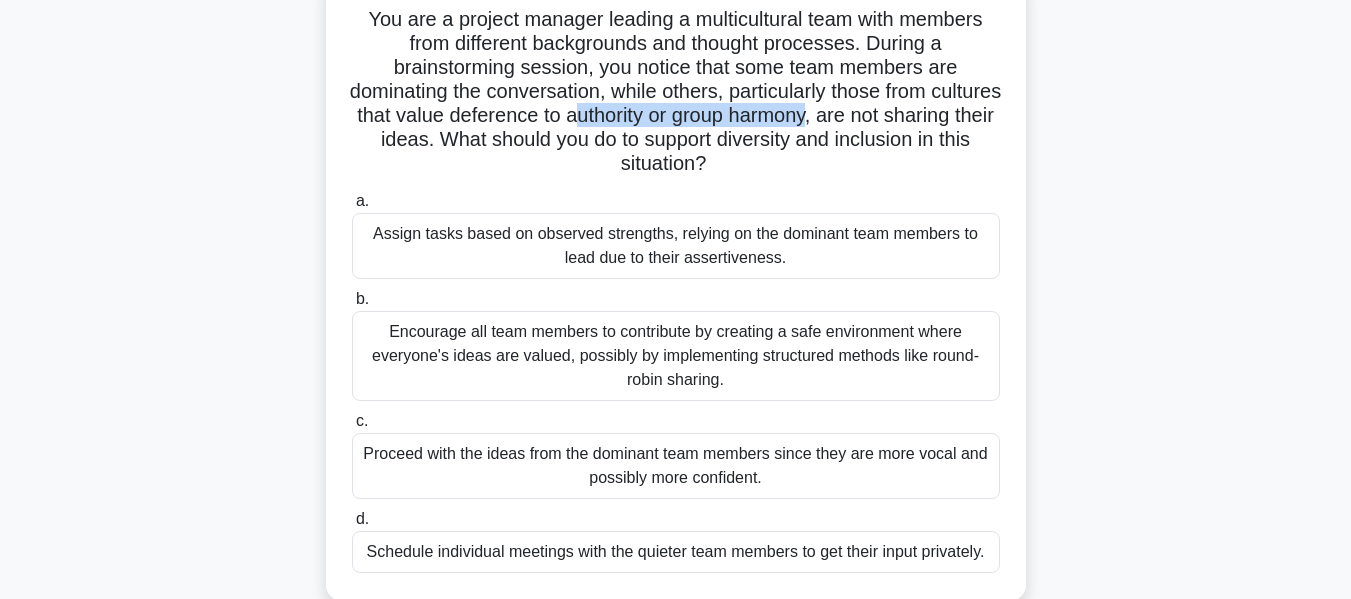 scroll, scrollTop: 200, scrollLeft: 0, axis: vertical 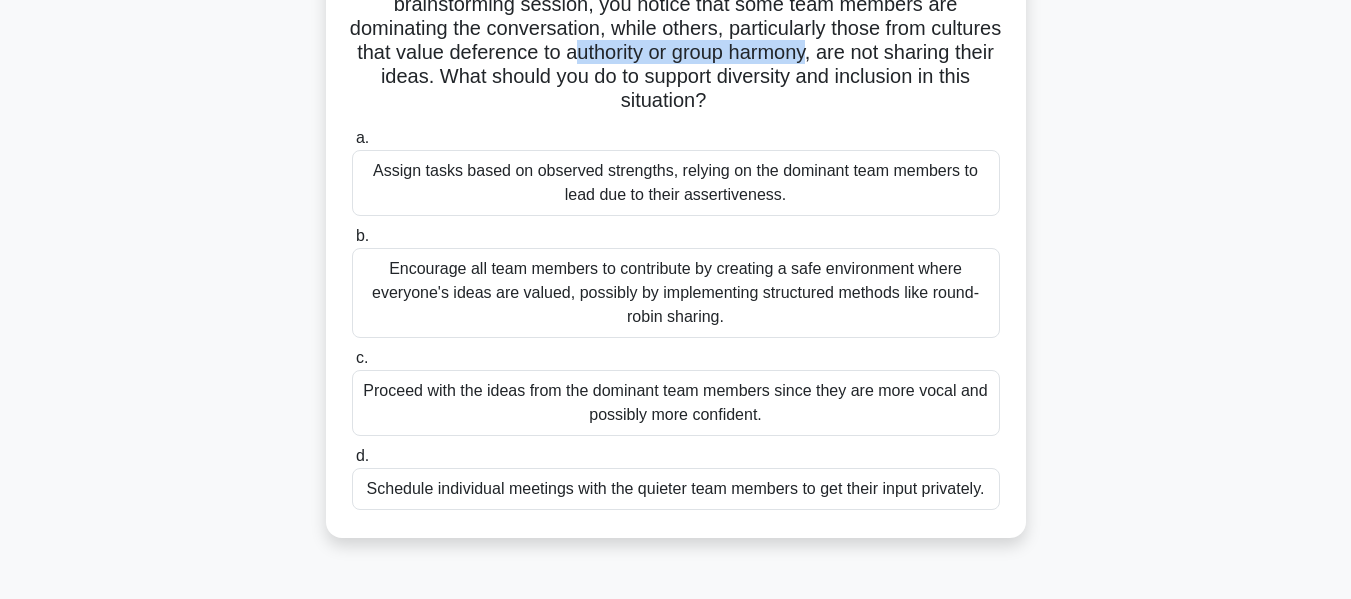 drag, startPoint x: 385, startPoint y: 82, endPoint x: 944, endPoint y: 107, distance: 559.5588 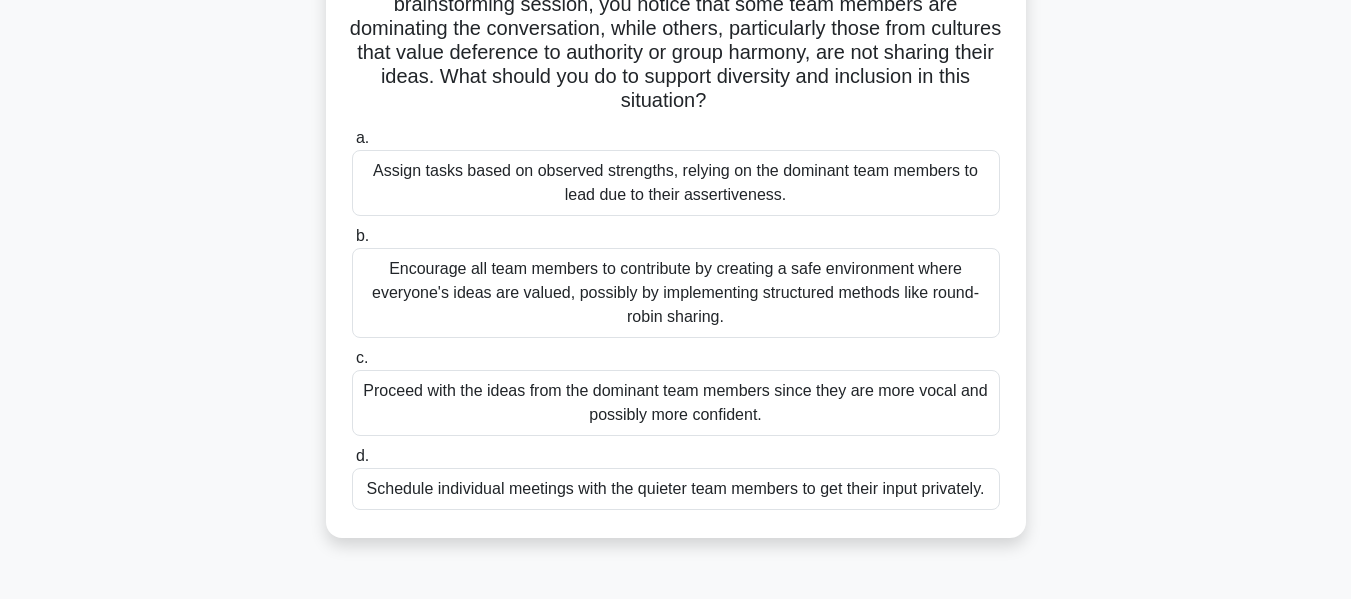 click on "Encourage all team members to contribute by creating a safe environment where everyone's ideas are valued, possibly by implementing structured methods like round-robin sharing." at bounding box center (676, 293) 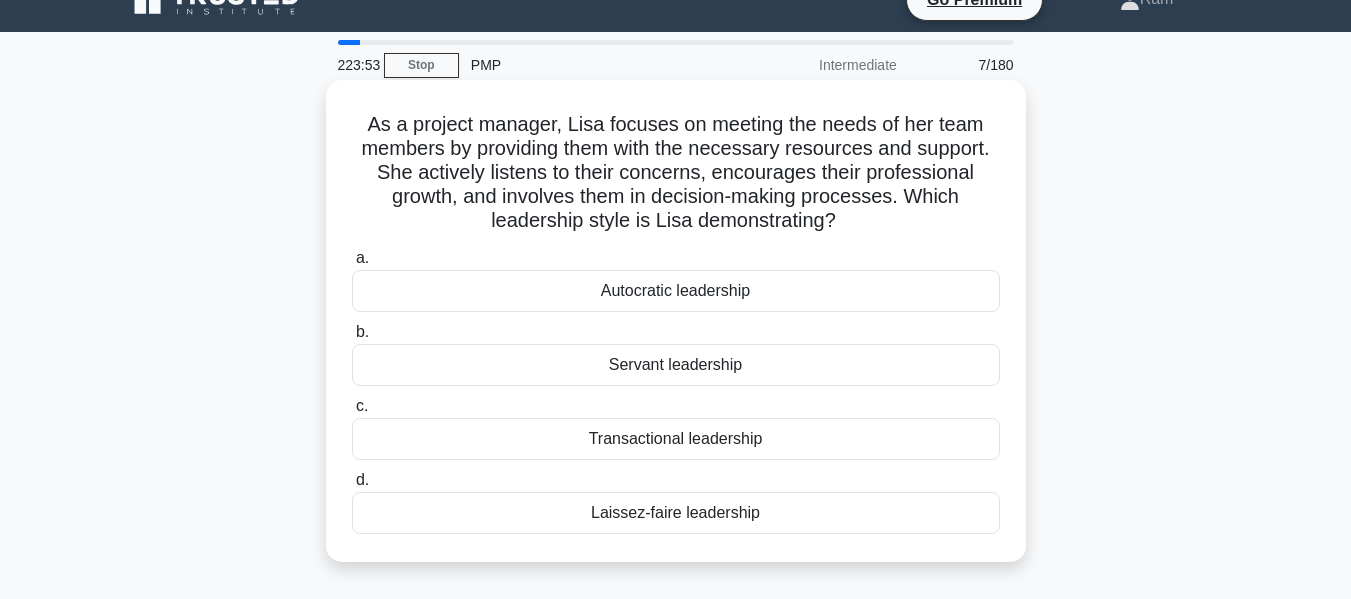 scroll, scrollTop: 0, scrollLeft: 0, axis: both 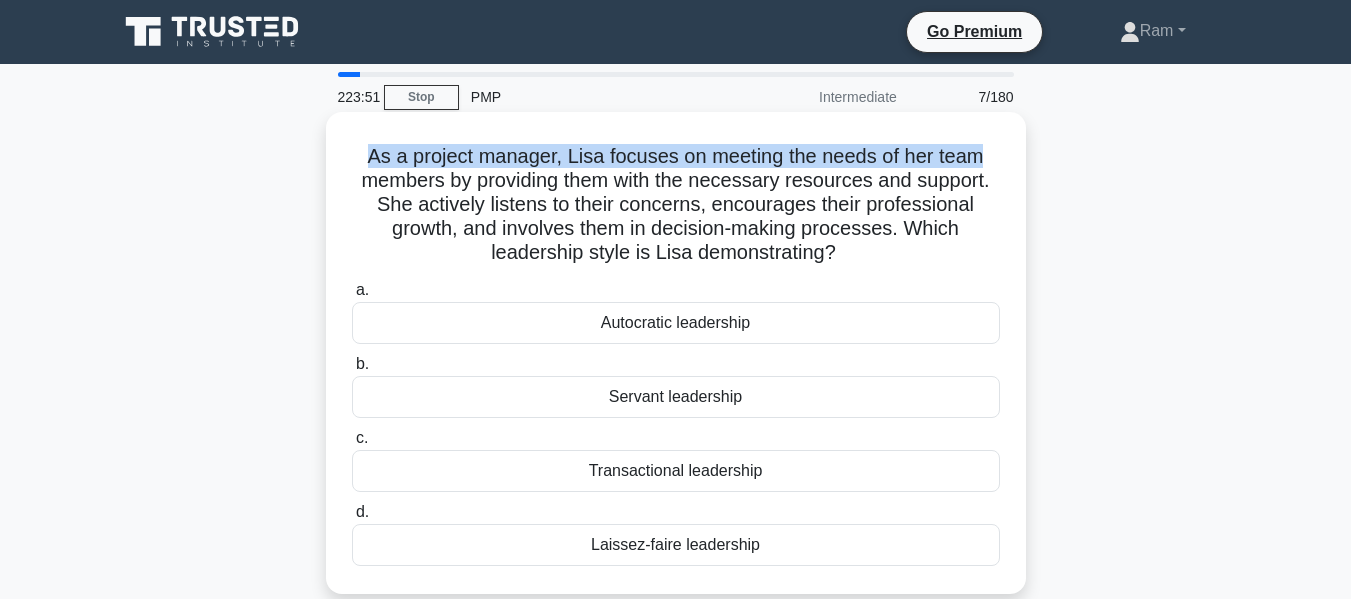 drag, startPoint x: 360, startPoint y: 155, endPoint x: 864, endPoint y: 187, distance: 505.01486 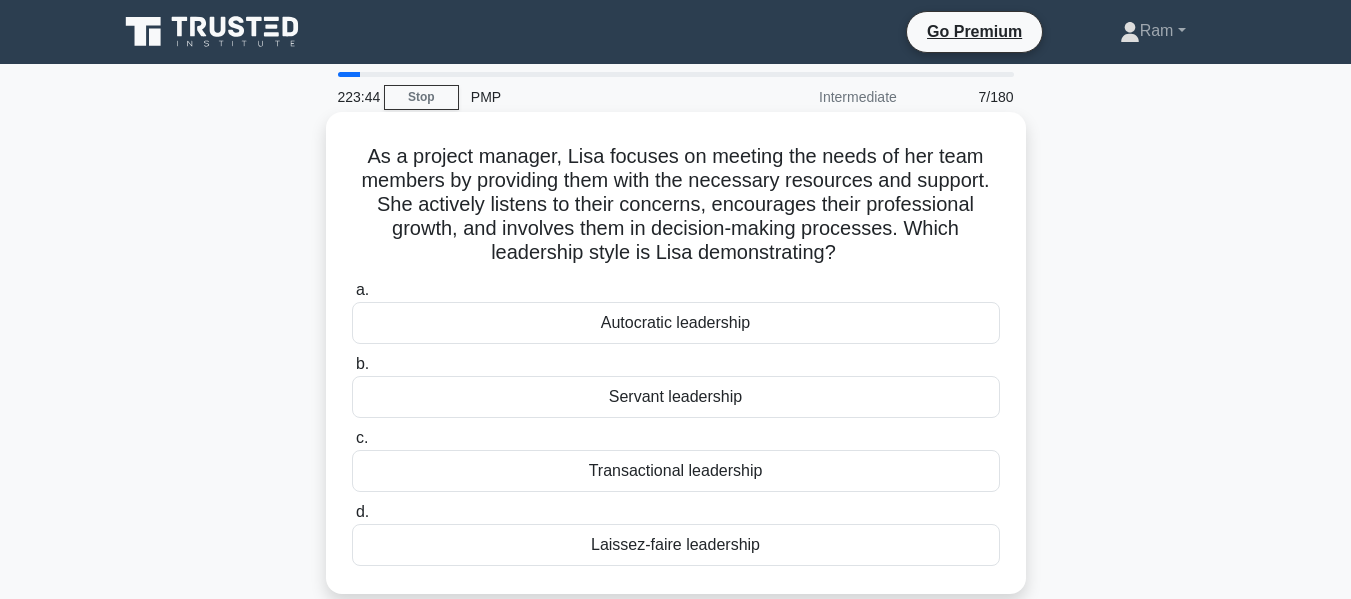 click on "As a project manager, Lisa focuses on meeting the needs of her team members by providing them with the necessary resources and support. She actively listens to their concerns, encourages their professional growth, and involves them in decision-making processes. Which leadership style is Lisa demonstrating?
.spinner_0XTQ{transform-origin:center;animation:spinner_y6GP .75s linear infinite}@keyframes spinner_y6GP{100%{transform:rotate(360deg)}}" at bounding box center (676, 205) 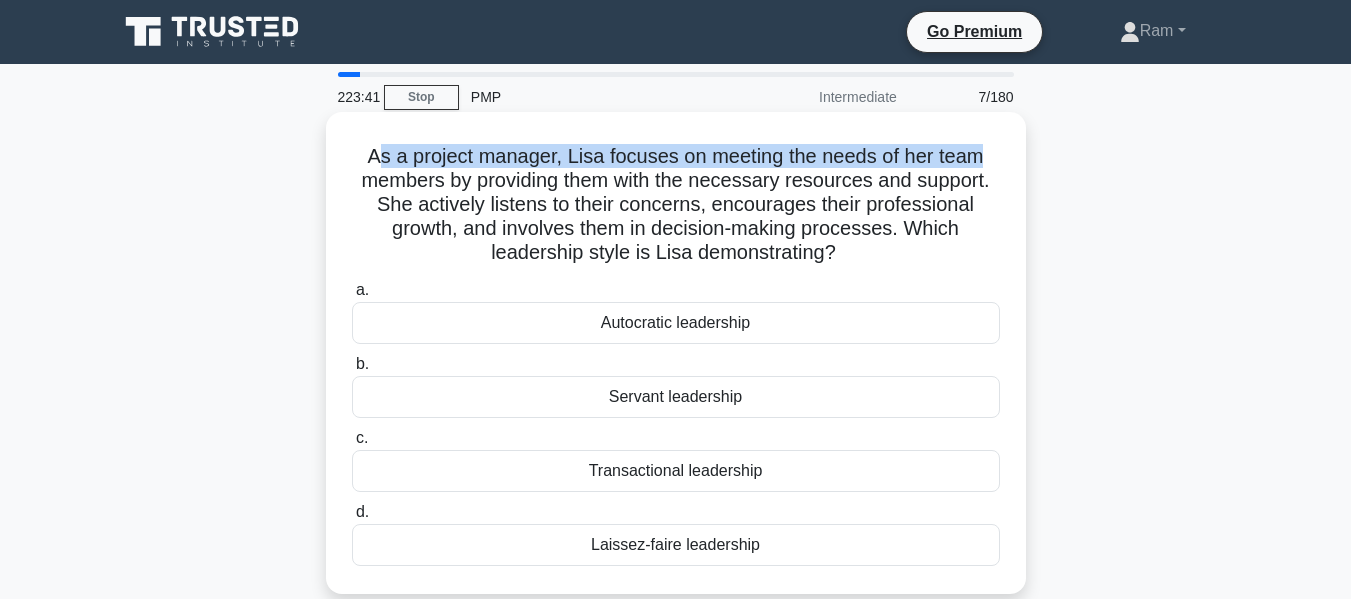 drag, startPoint x: 378, startPoint y: 150, endPoint x: 990, endPoint y: 135, distance: 612.1838 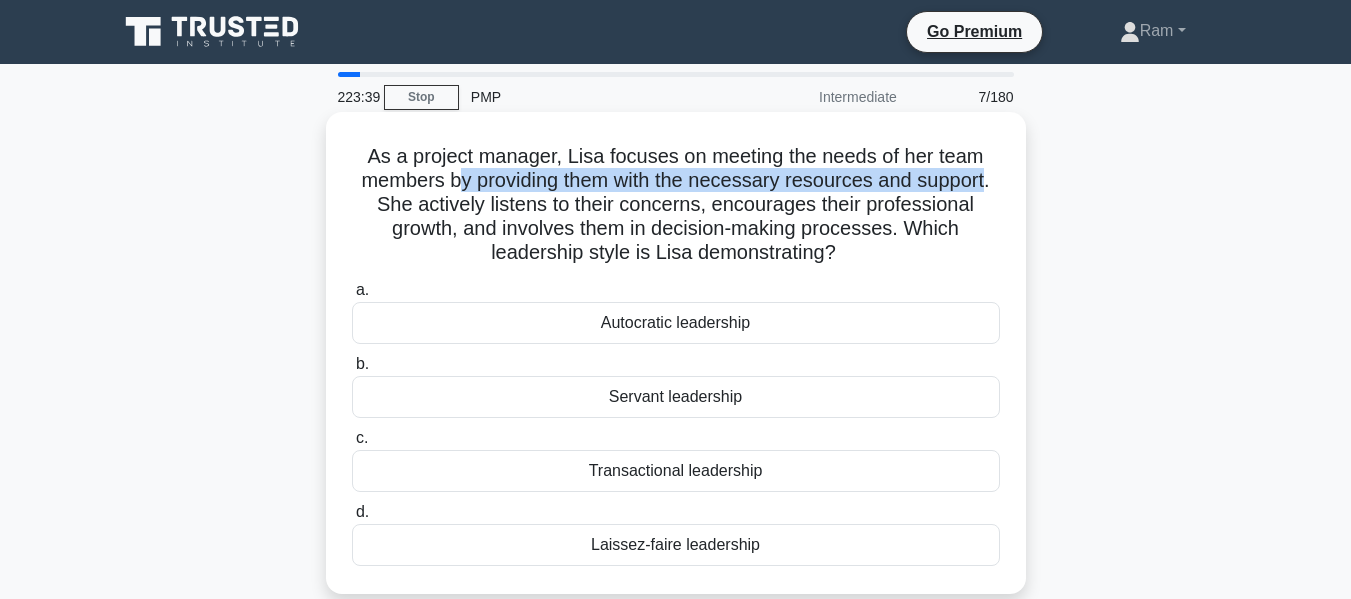 drag, startPoint x: 459, startPoint y: 178, endPoint x: 995, endPoint y: 185, distance: 536.0457 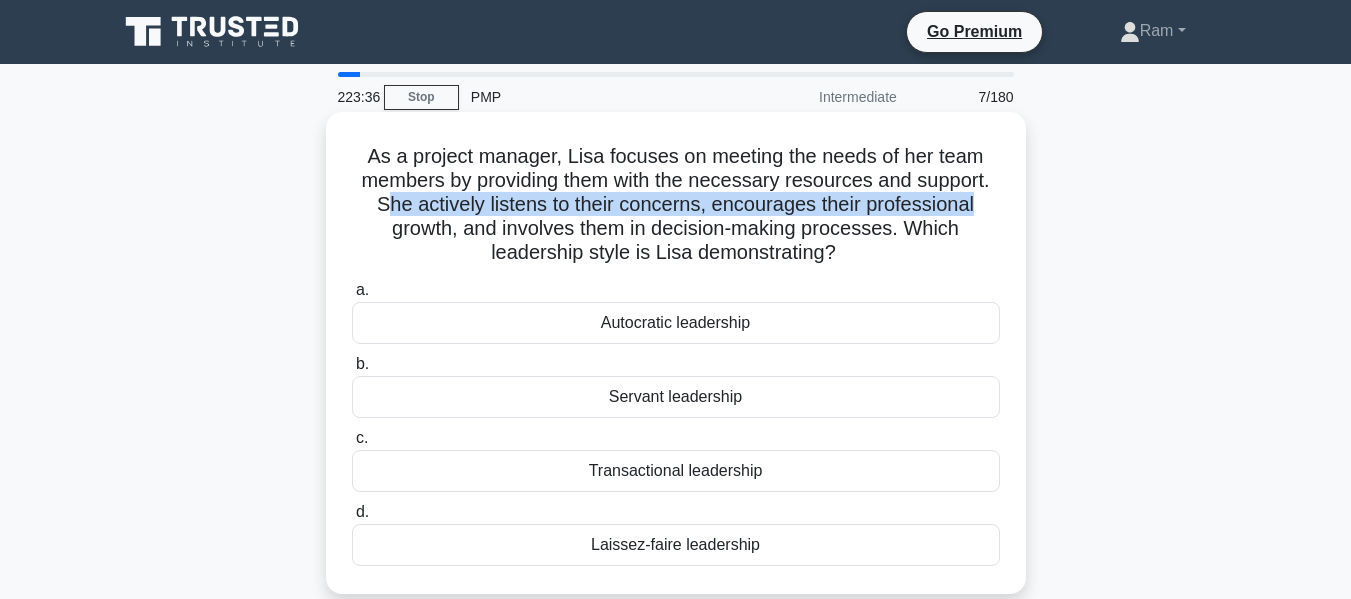 drag, startPoint x: 384, startPoint y: 209, endPoint x: 1019, endPoint y: 212, distance: 635.0071 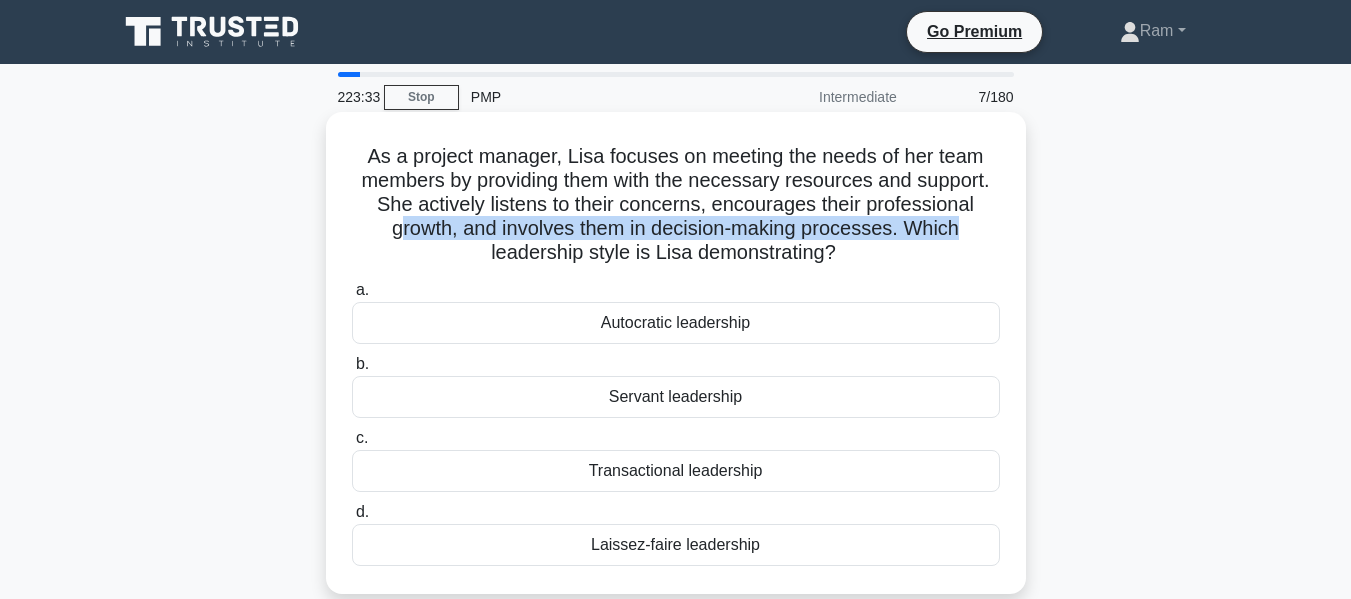 drag, startPoint x: 395, startPoint y: 235, endPoint x: 951, endPoint y: 239, distance: 556.0144 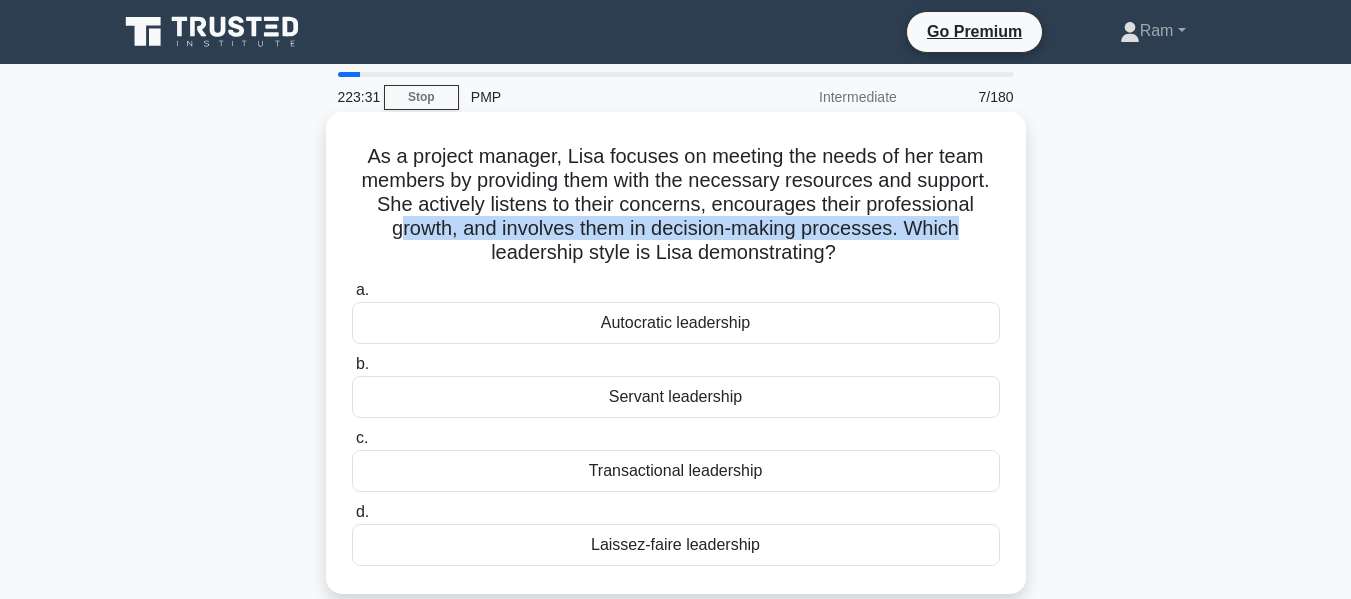 drag, startPoint x: 490, startPoint y: 257, endPoint x: 875, endPoint y: 254, distance: 385.0117 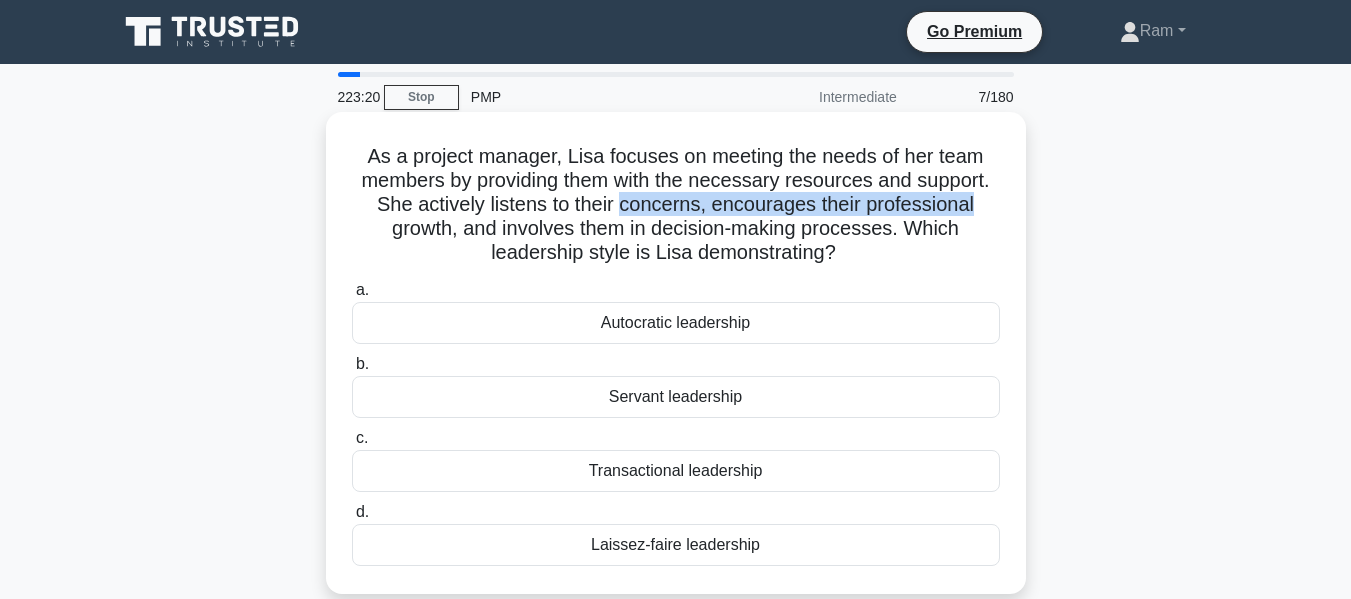 drag, startPoint x: 620, startPoint y: 204, endPoint x: 750, endPoint y: 231, distance: 132.77425 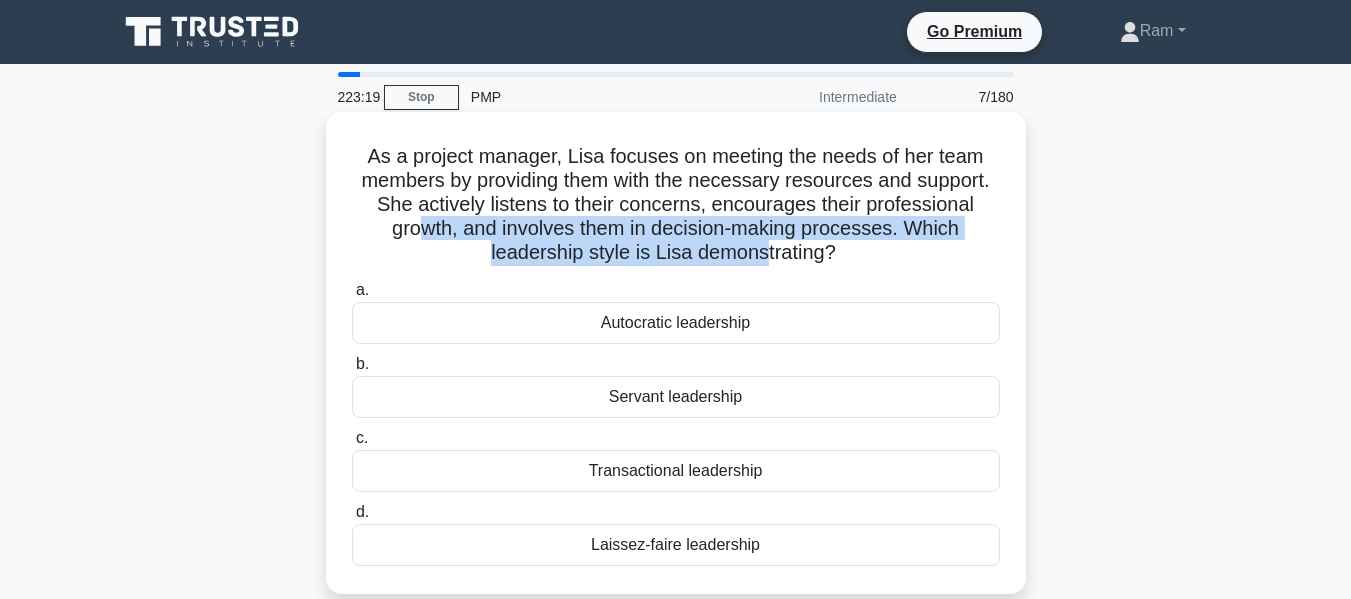 drag, startPoint x: 419, startPoint y: 236, endPoint x: 765, endPoint y: 259, distance: 346.7636 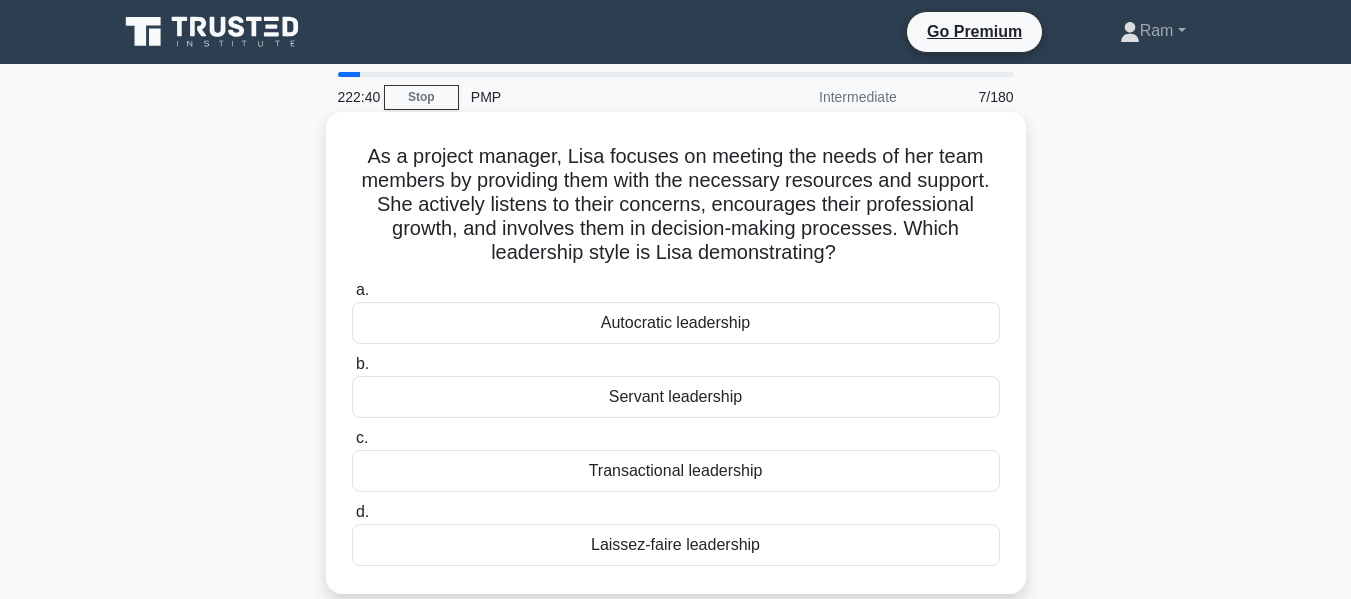 click on "Laissez-faire leadership" at bounding box center [676, 545] 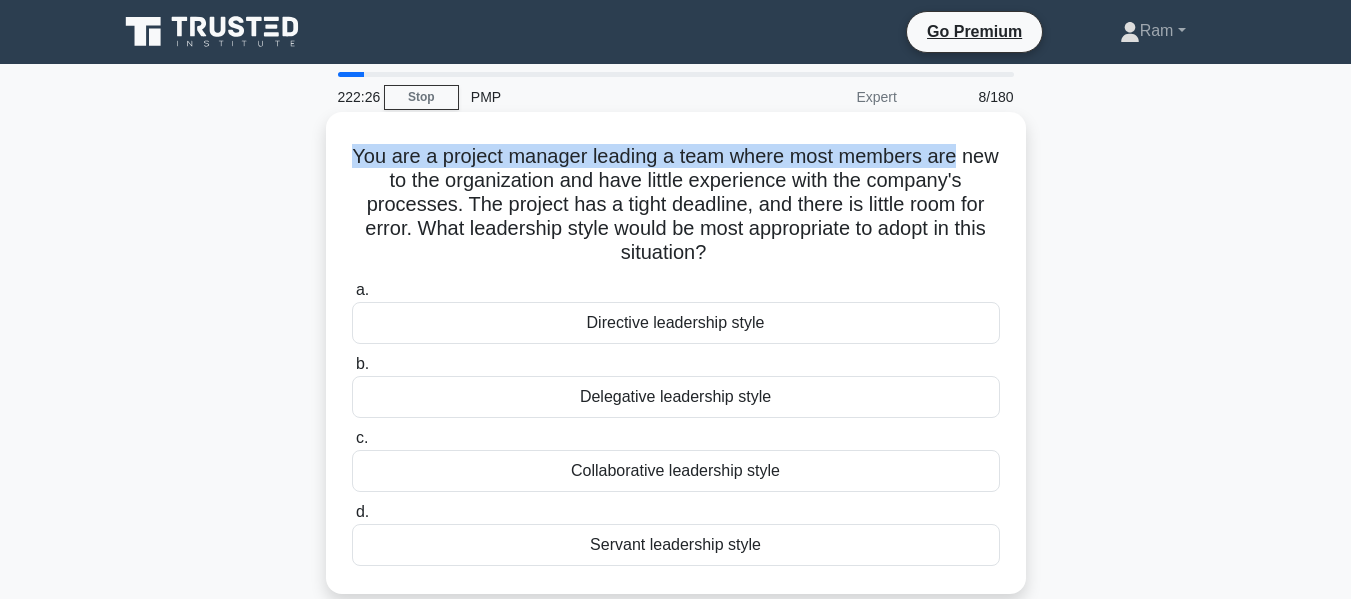 drag, startPoint x: 362, startPoint y: 156, endPoint x: 1004, endPoint y: 128, distance: 642.6103 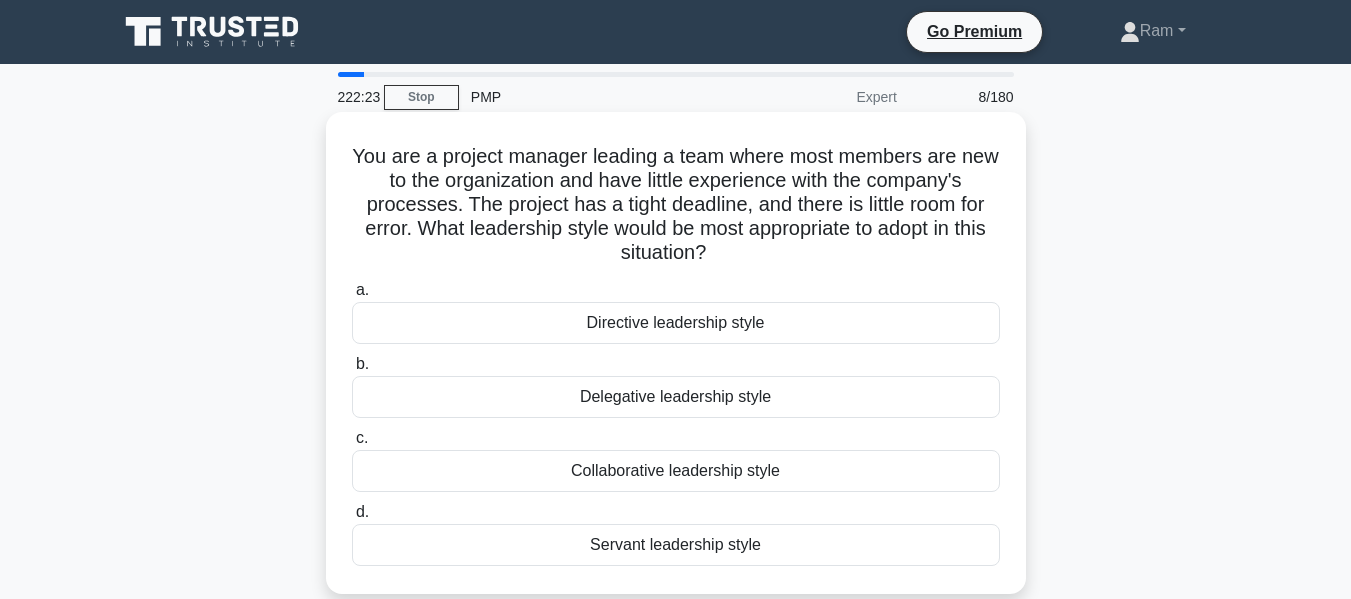 click on "You are a project manager leading a team where most members are new to the organization and have little experience with the company's processes. The project has a tight deadline, and there is little room for error. What leadership style would be most appropriate to adopt in this situation?
.spinner_0XTQ{transform-origin:center;animation:spinner_y6GP .75s linear infinite}@keyframes spinner_y6GP{100%{transform:rotate(360deg)}}" at bounding box center (676, 205) 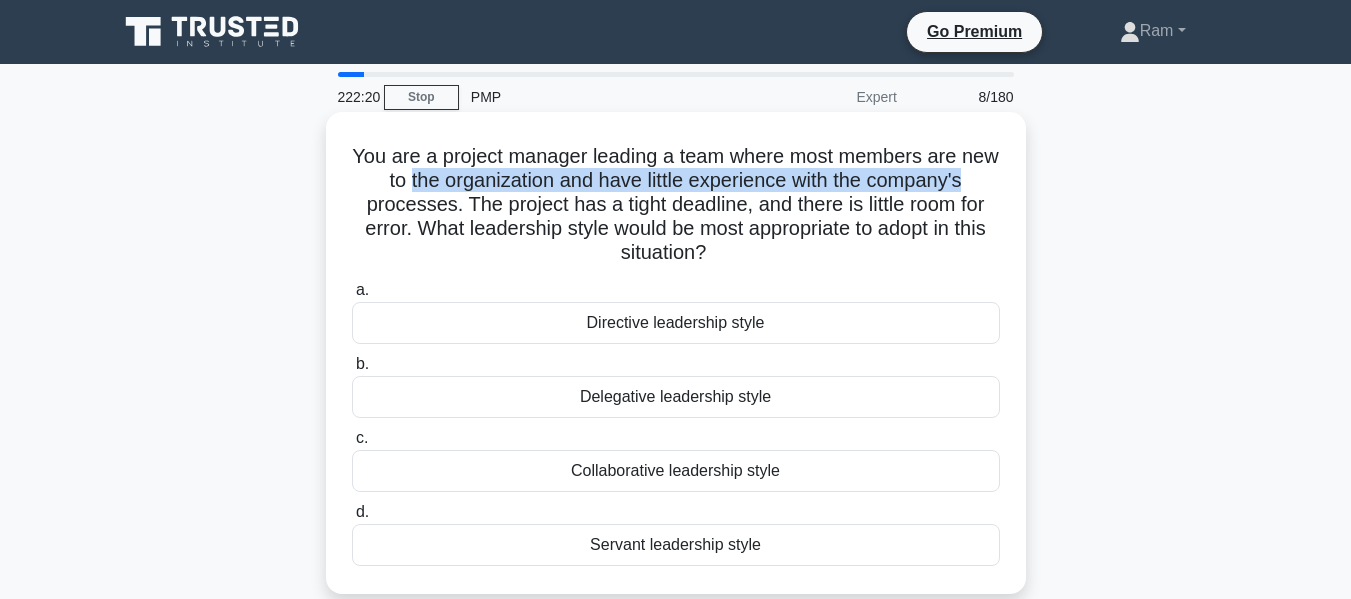 drag, startPoint x: 424, startPoint y: 188, endPoint x: 739, endPoint y: 213, distance: 315.9905 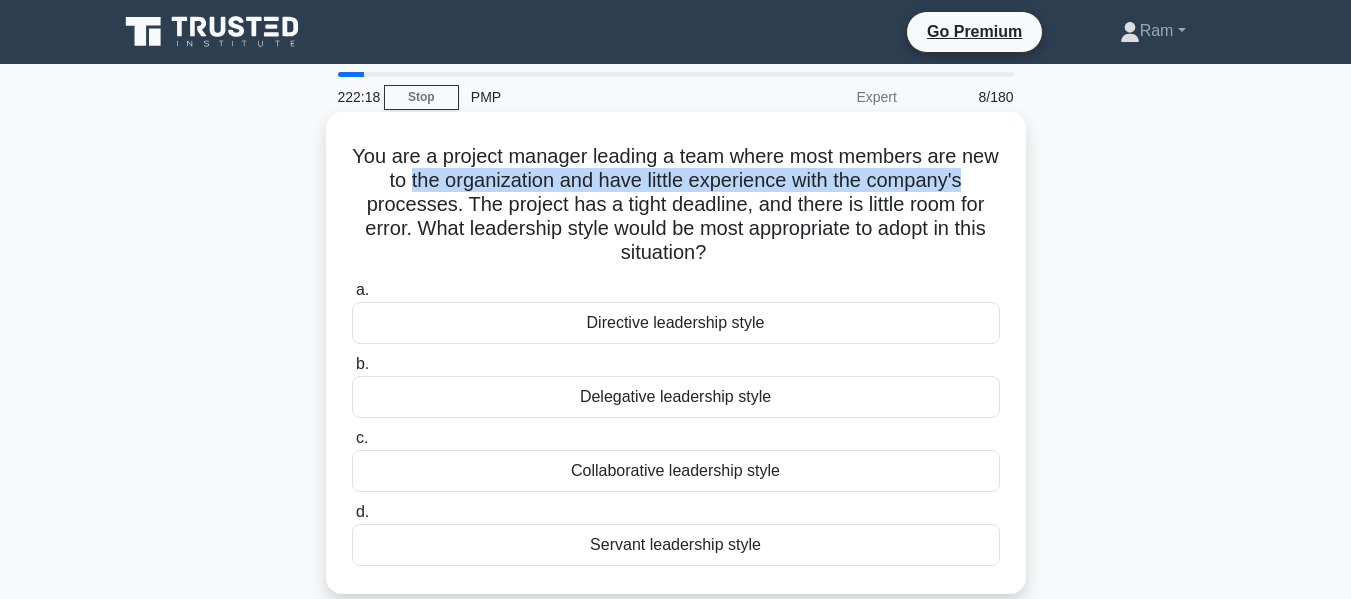 click on "You are a project manager leading a team where most members are new to the organization and have little experience with the company's processes. The project has a tight deadline, and there is little room for error. What leadership style would be most appropriate to adopt in this situation?
.spinner_0XTQ{transform-origin:center;animation:spinner_y6GP .75s linear infinite}@keyframes spinner_y6GP{100%{transform:rotate(360deg)}}" at bounding box center (676, 205) 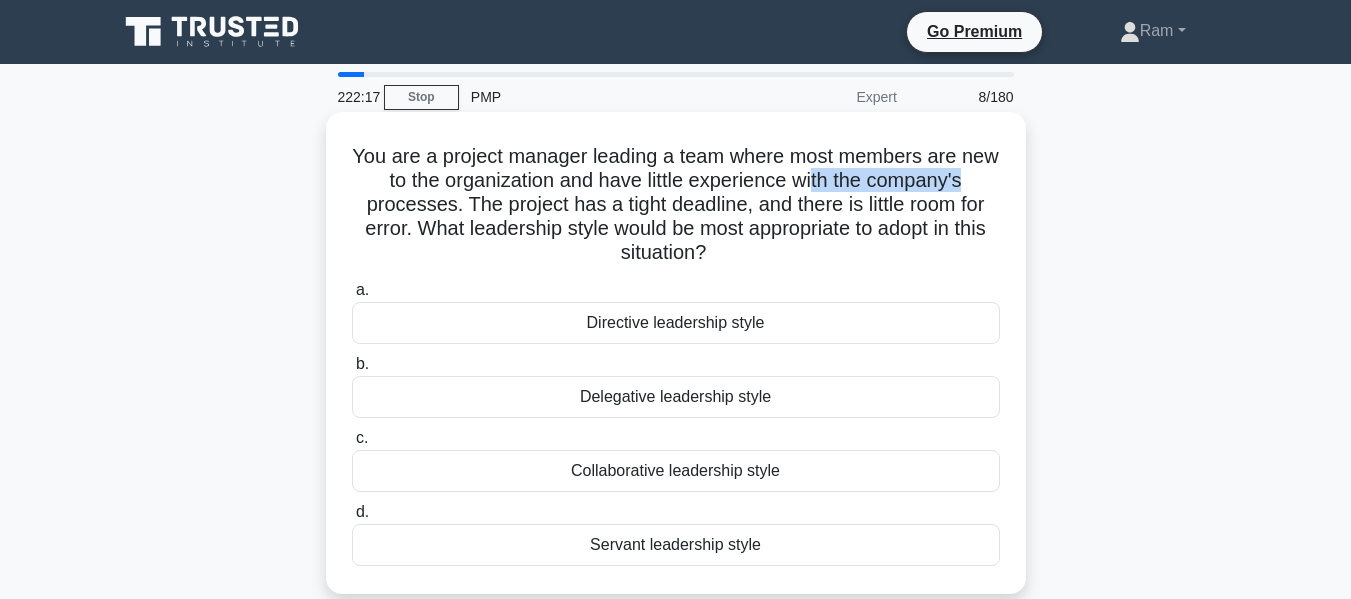 drag, startPoint x: 841, startPoint y: 179, endPoint x: 522, endPoint y: 221, distance: 321.75302 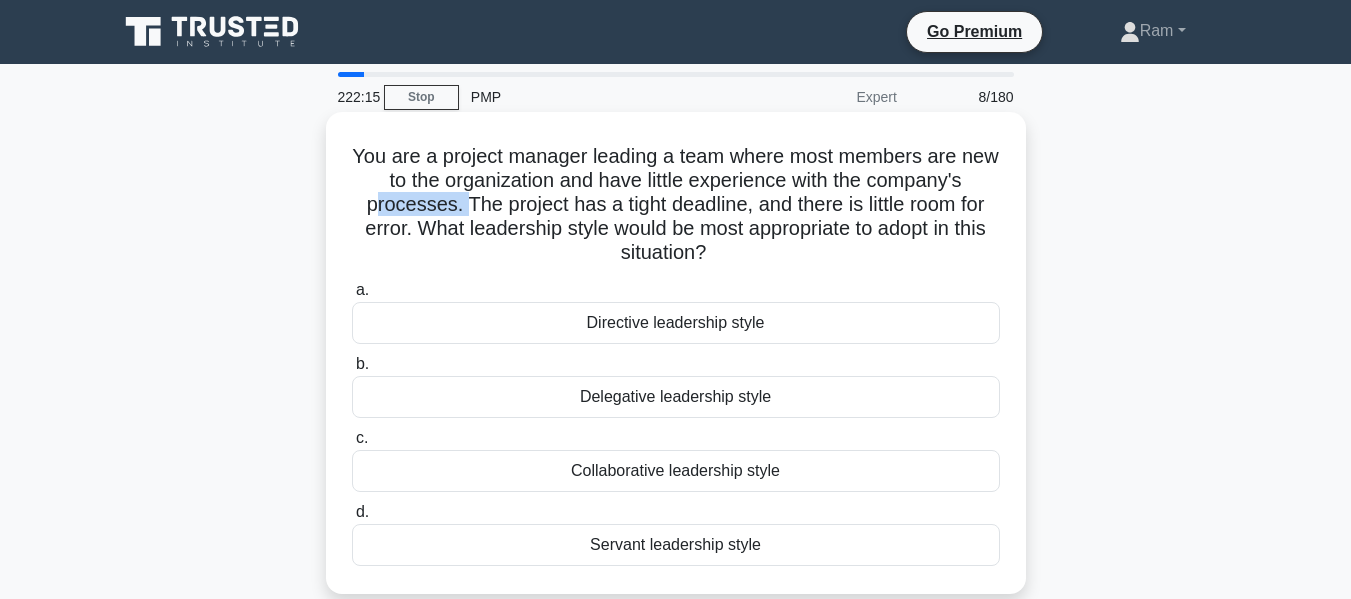 drag, startPoint x: 366, startPoint y: 215, endPoint x: 460, endPoint y: 204, distance: 94.641426 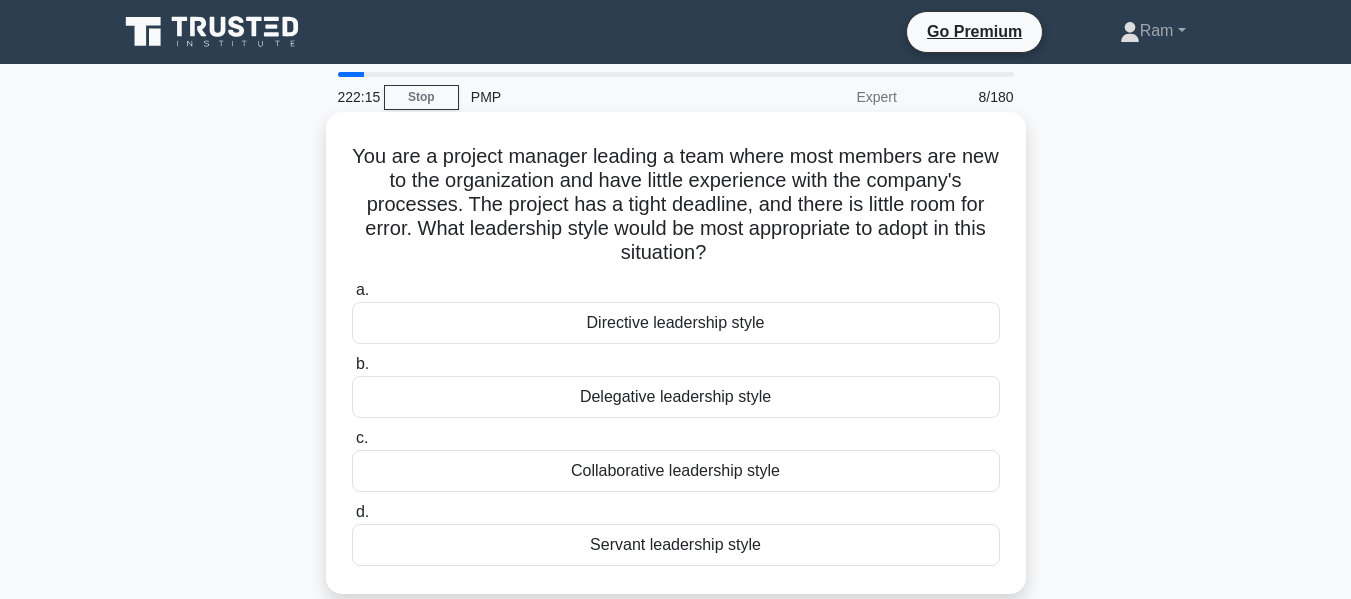 click on "You are a project manager leading a team where most members are new to the organization and have little experience with the company's processes. The project has a tight deadline, and there is little room for error. What leadership style would be most appropriate to adopt in this situation?
.spinner_0XTQ{transform-origin:center;animation:spinner_y6GP .75s linear infinite}@keyframes spinner_y6GP{100%{transform:rotate(360deg)}}" at bounding box center (676, 205) 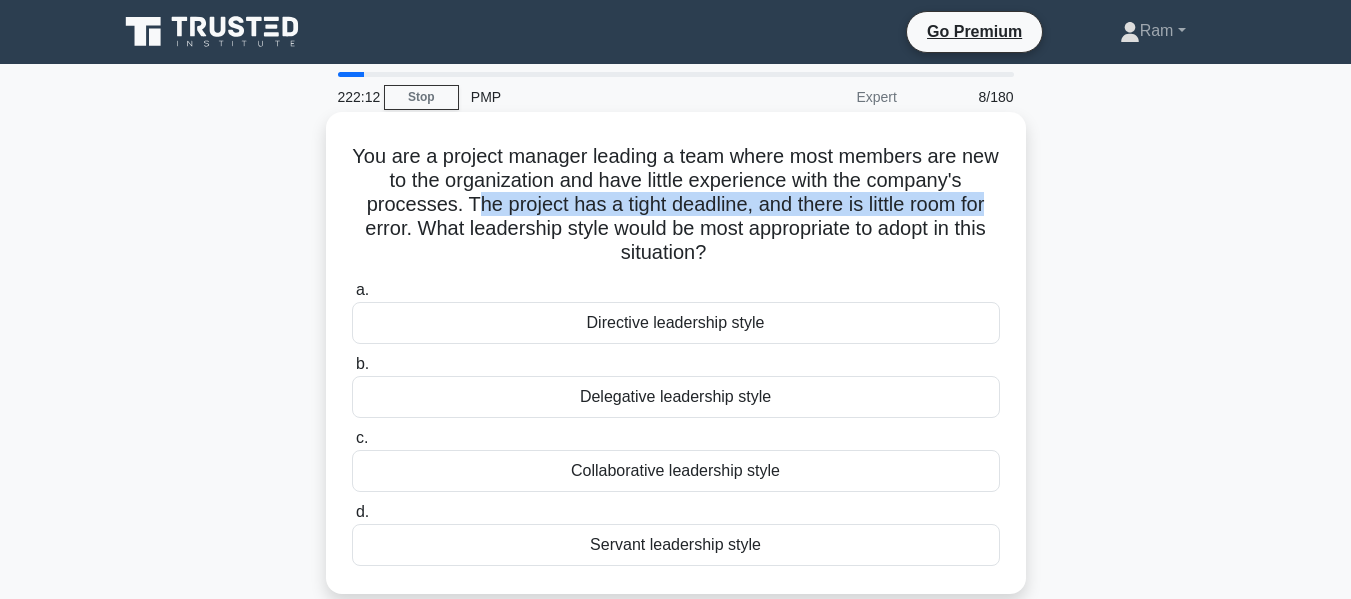 drag, startPoint x: 466, startPoint y: 205, endPoint x: 466, endPoint y: 224, distance: 19 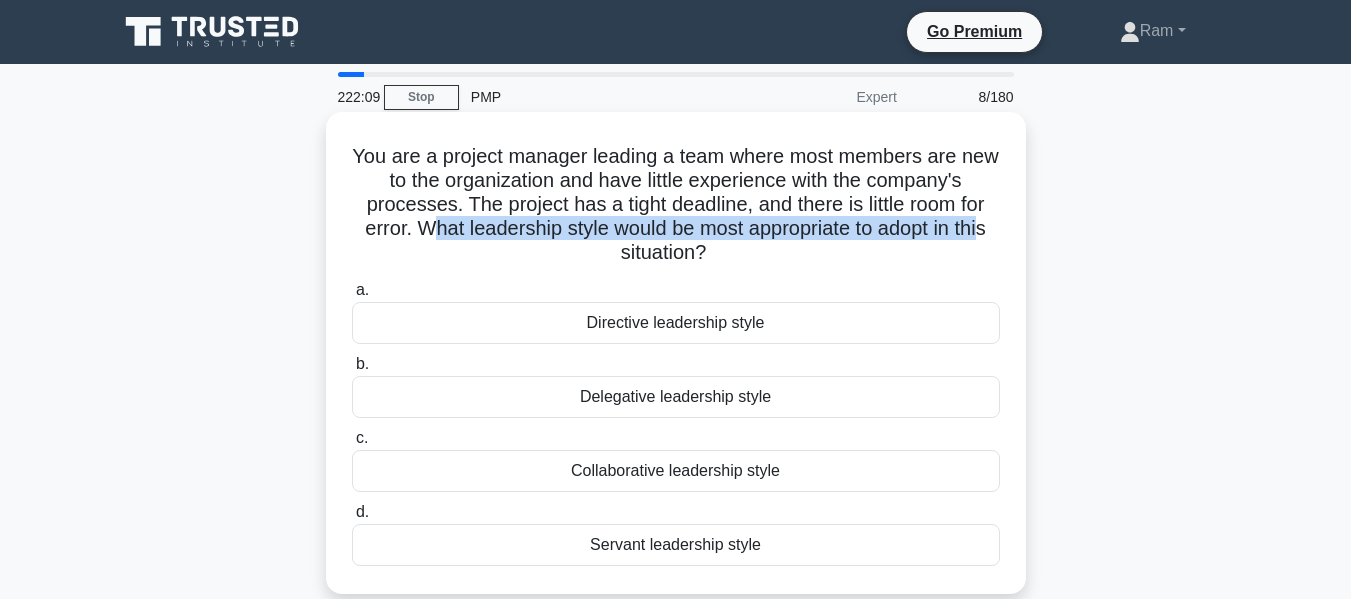 drag, startPoint x: 417, startPoint y: 231, endPoint x: 744, endPoint y: 257, distance: 328.032 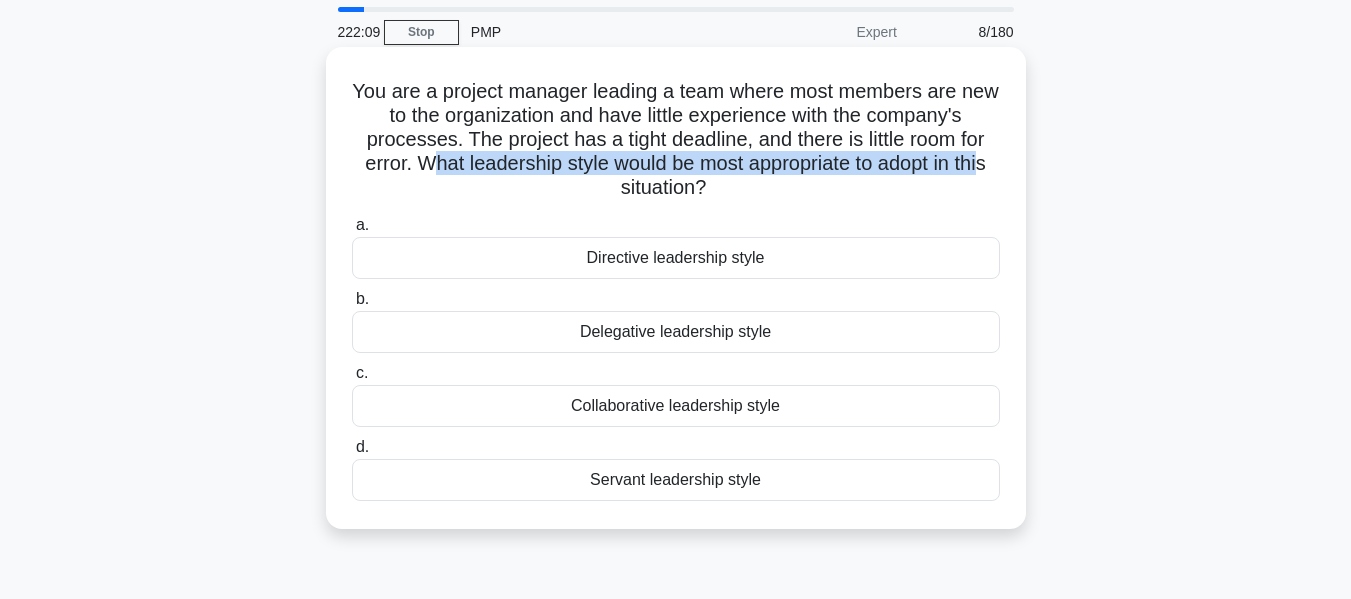 scroll, scrollTop: 100, scrollLeft: 0, axis: vertical 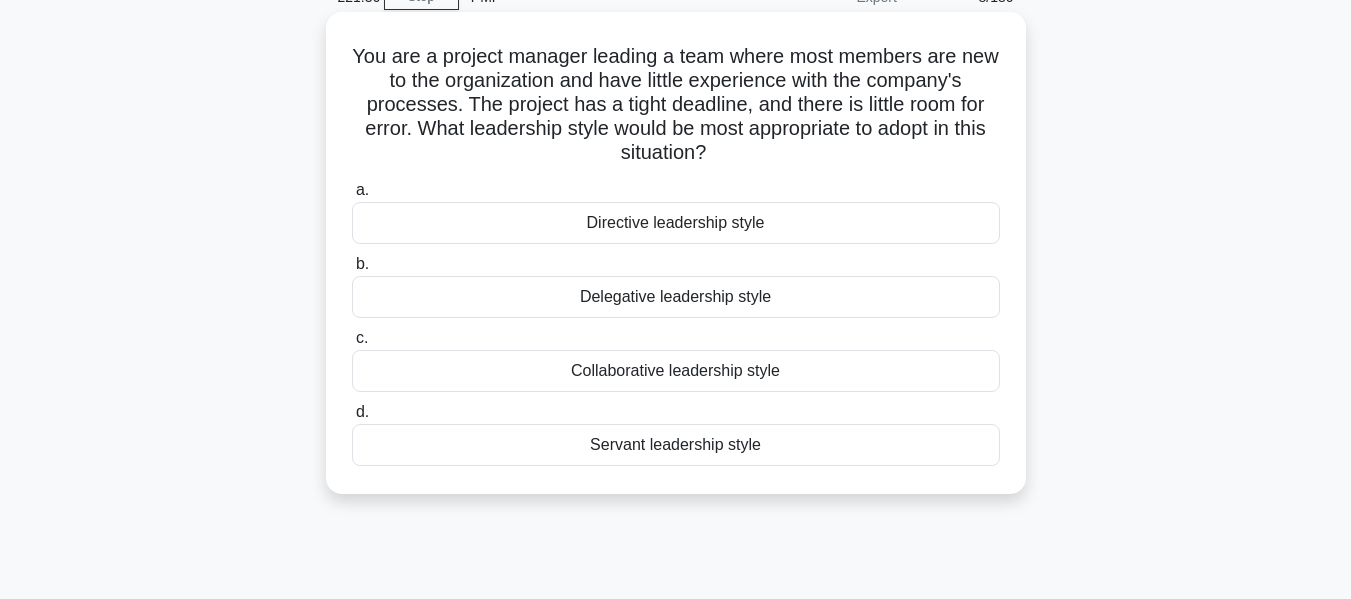 click on "Collaborative leadership style" at bounding box center [676, 371] 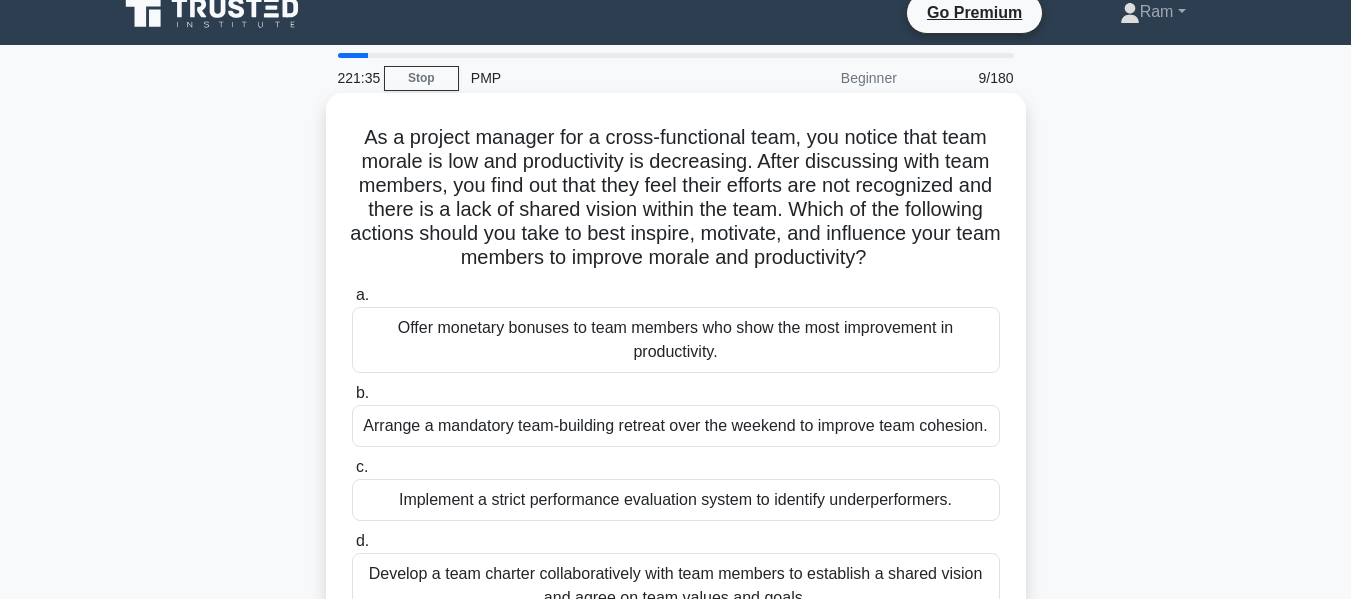 scroll, scrollTop: 0, scrollLeft: 0, axis: both 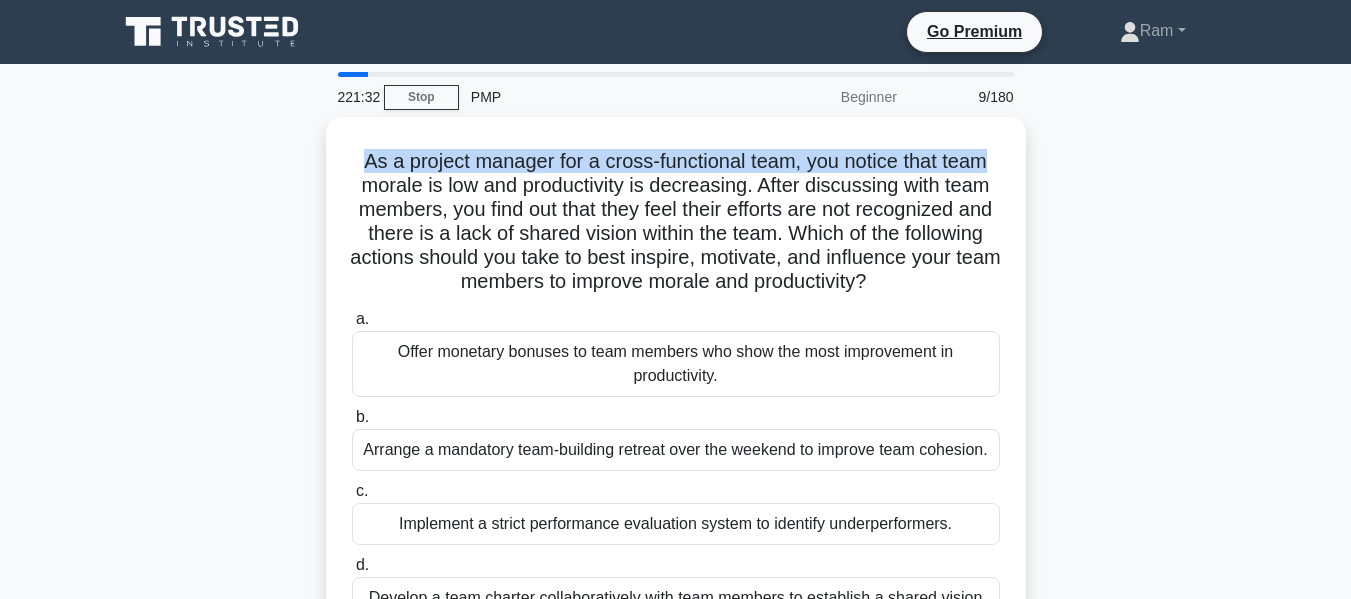 drag, startPoint x: 358, startPoint y: 155, endPoint x: 1038, endPoint y: 127, distance: 680.57623 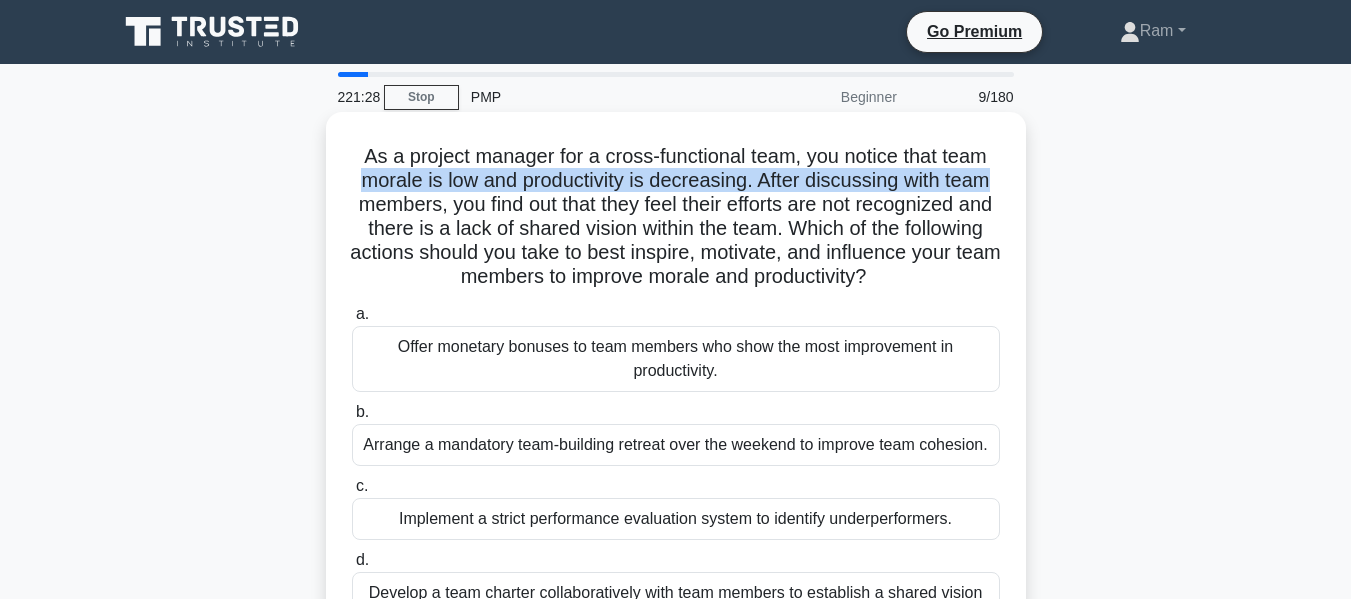 drag, startPoint x: 355, startPoint y: 185, endPoint x: 1012, endPoint y: 175, distance: 657.0761 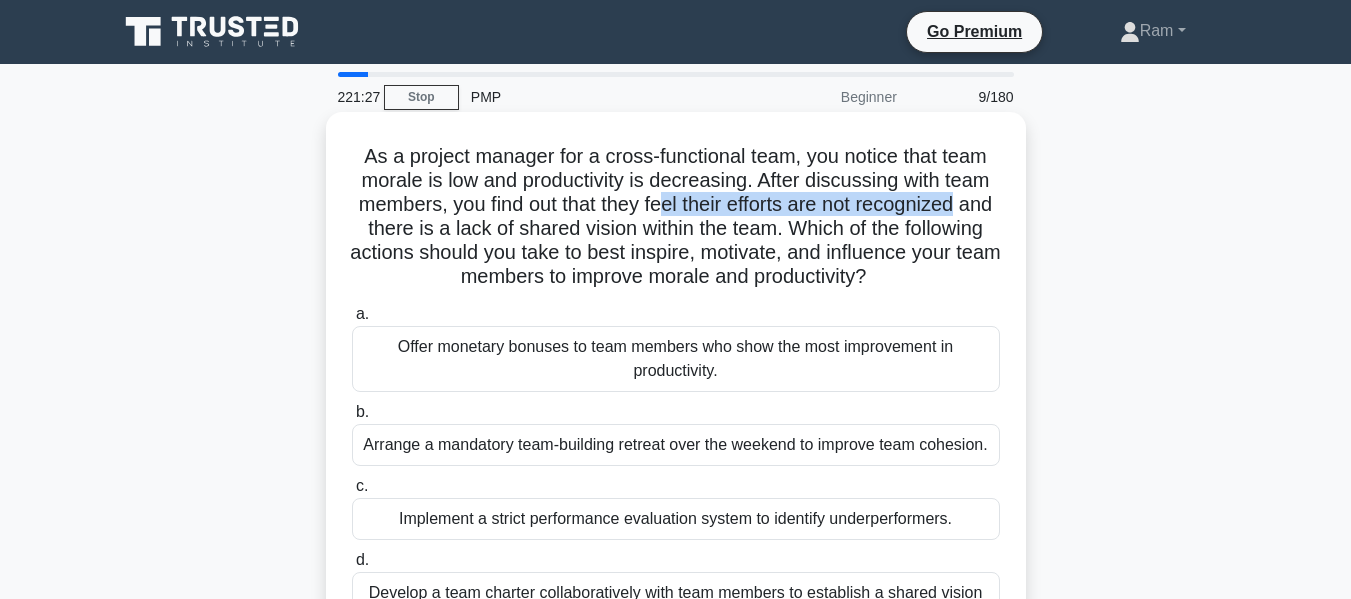 drag, startPoint x: 688, startPoint y: 203, endPoint x: 991, endPoint y: 194, distance: 303.13364 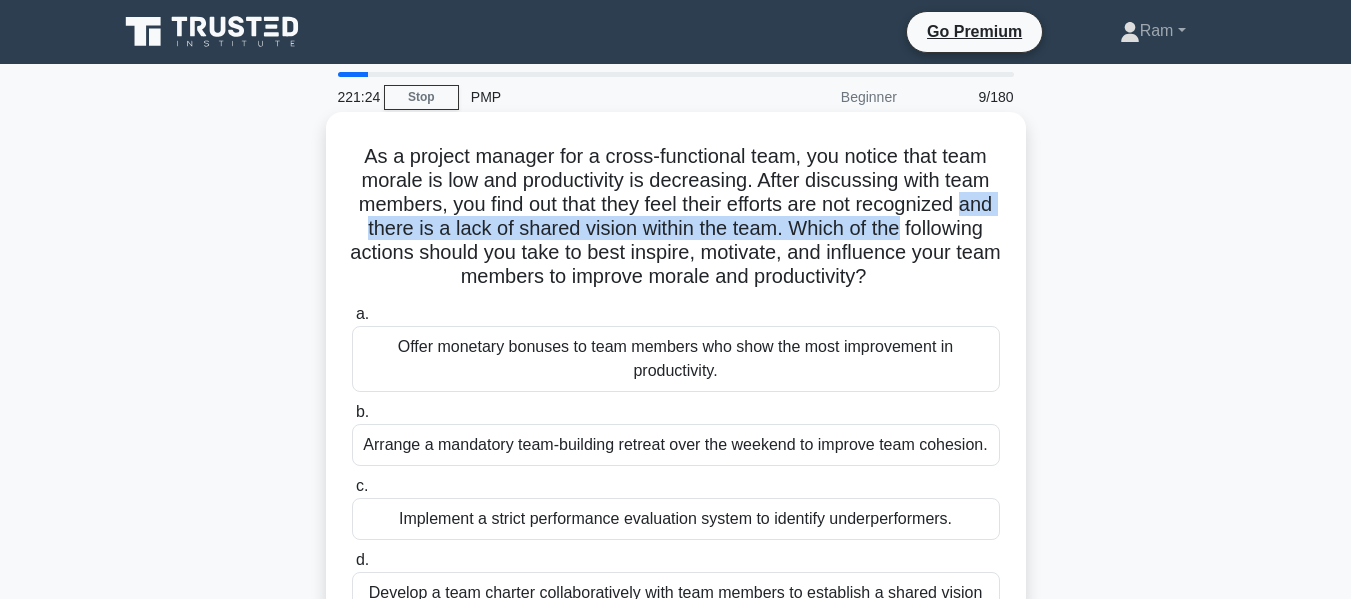 drag, startPoint x: 376, startPoint y: 221, endPoint x: 965, endPoint y: 222, distance: 589.00085 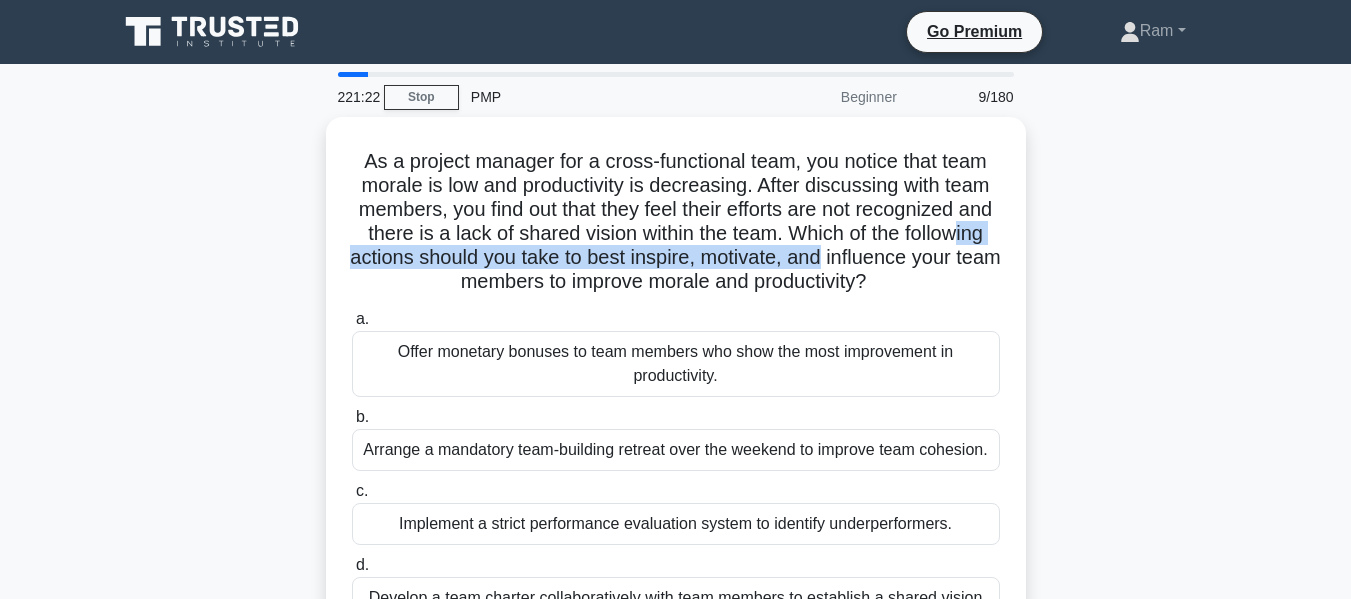 drag, startPoint x: 438, startPoint y: 255, endPoint x: 1026, endPoint y: 249, distance: 588.03064 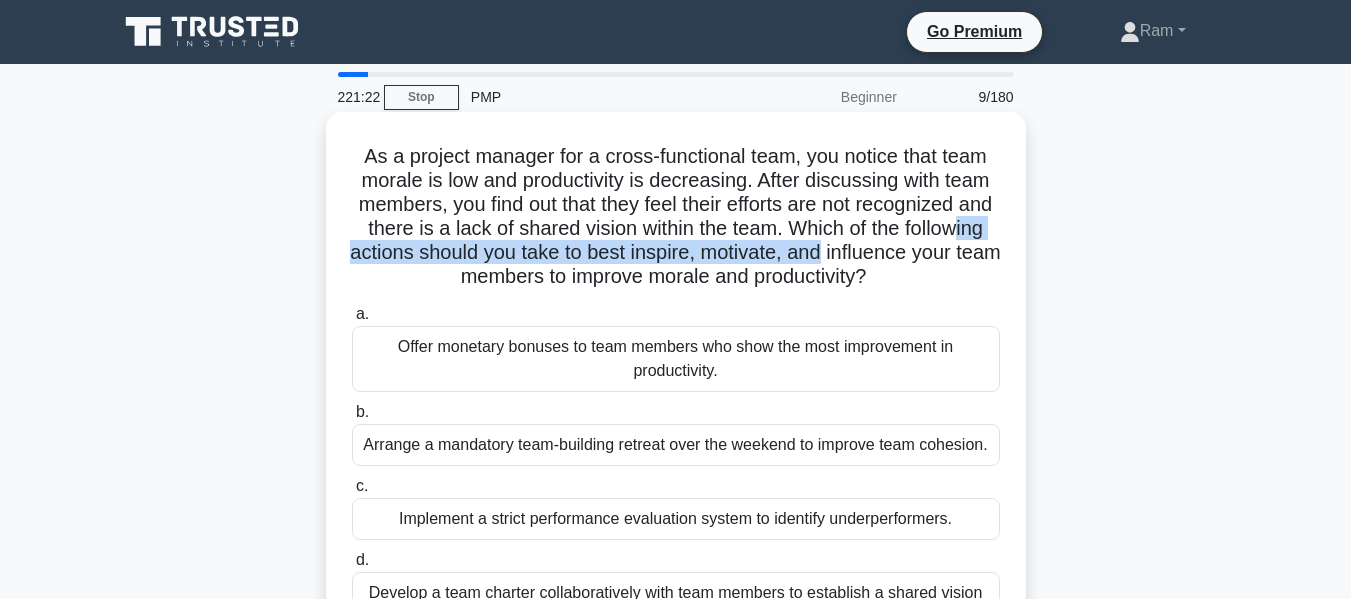 click on "As a project manager for a cross-functional team, you notice that team morale is low and productivity is decreasing. After discussing with team members, you find out that they feel their efforts are not recognized and there is a lack of shared vision within the team. Which of the following actions should you take to best inspire, motivate, and influence your team members to improve morale and productivity?
.spinner_0XTQ{transform-origin:center;animation:spinner_y6GP .75s linear infinite}@keyframes spinner_y6GP{100%{transform:rotate(360deg)}}" at bounding box center [676, 217] 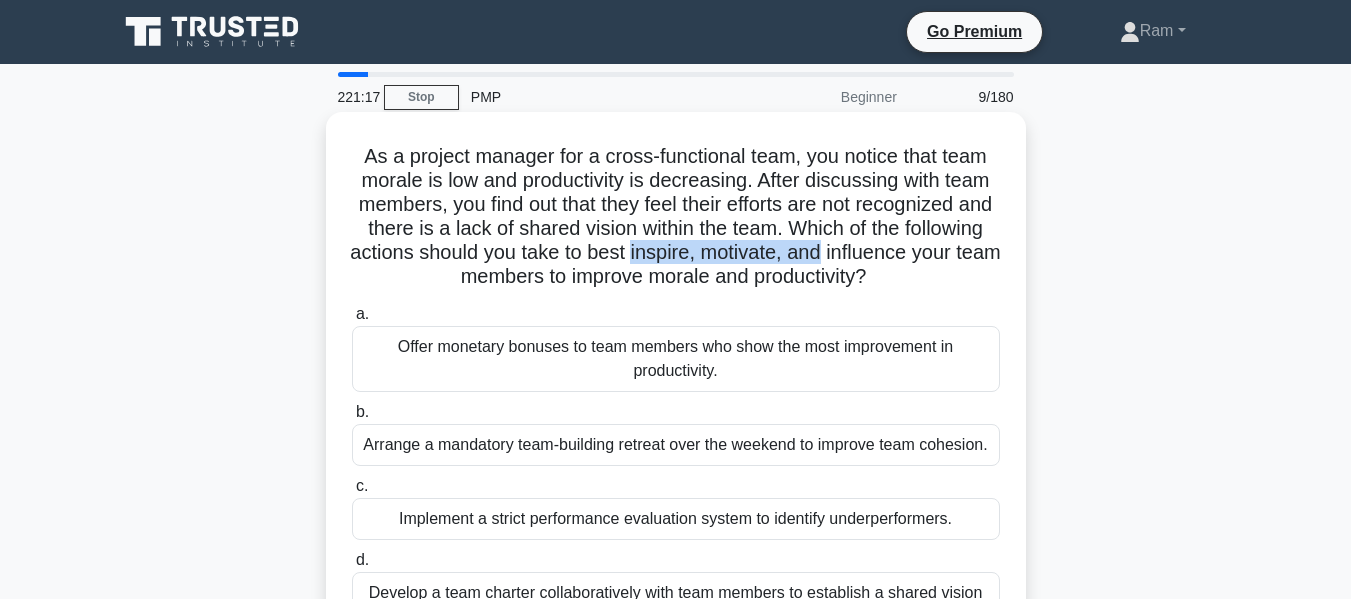 drag, startPoint x: 767, startPoint y: 252, endPoint x: 703, endPoint y: 263, distance: 64.93843 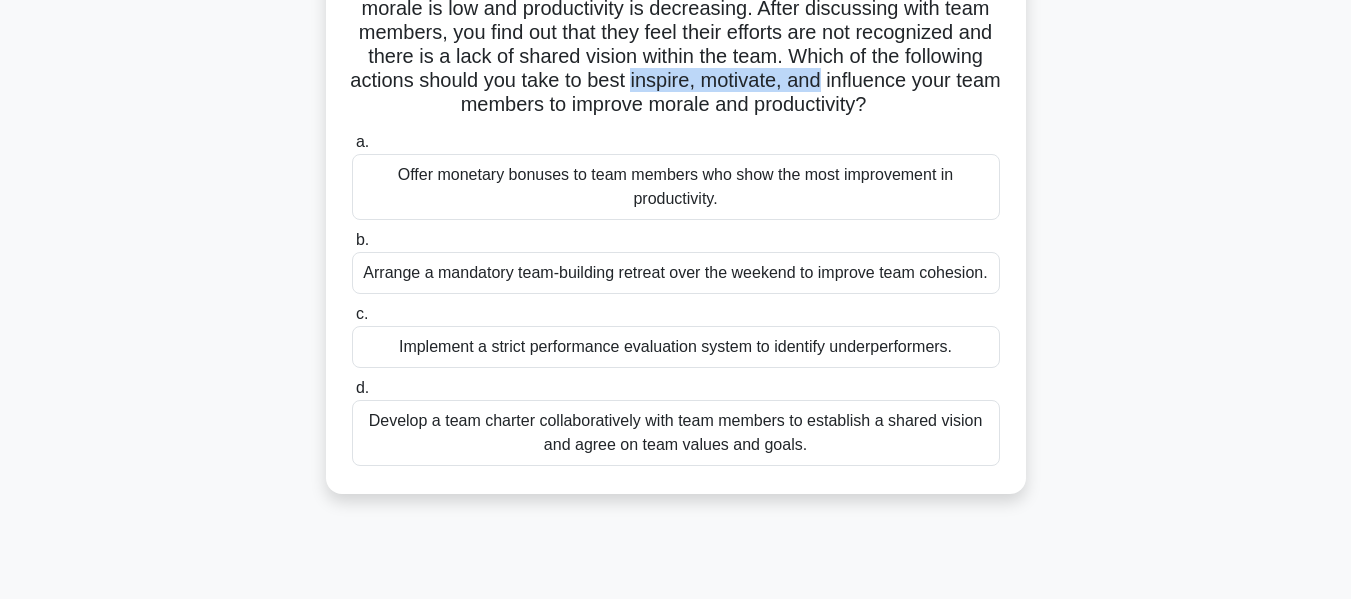 scroll, scrollTop: 200, scrollLeft: 0, axis: vertical 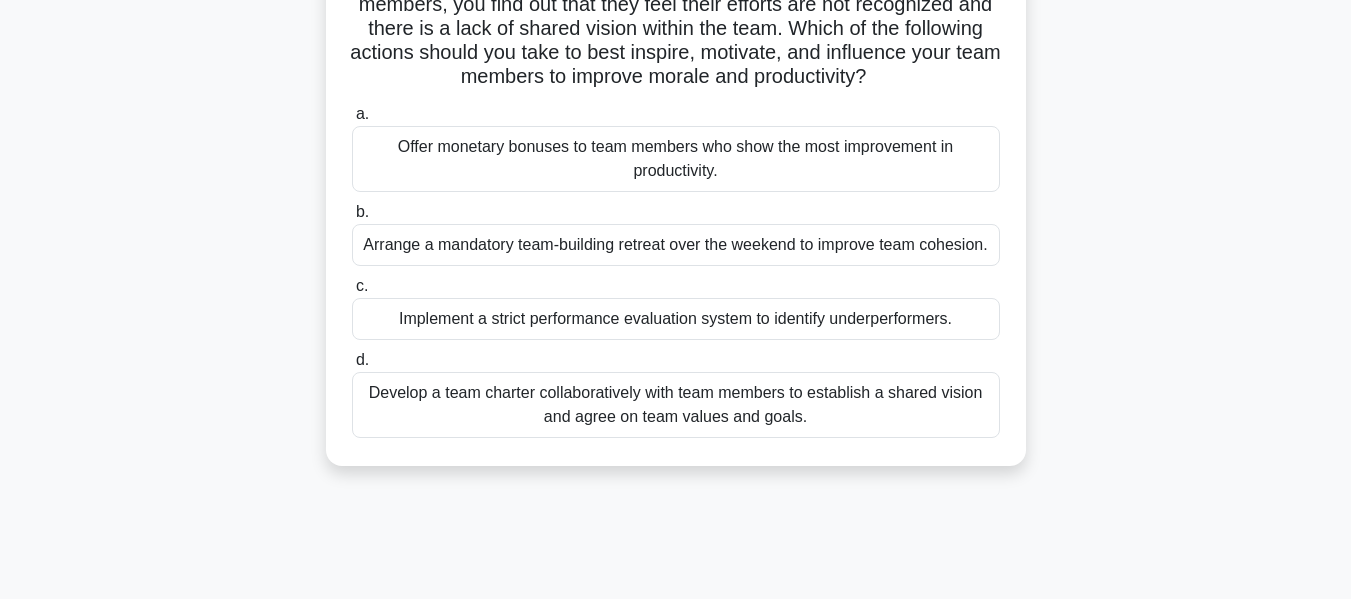 click on "Develop a team charter collaboratively with team members to establish a shared vision and agree on team values and goals." at bounding box center [676, 405] 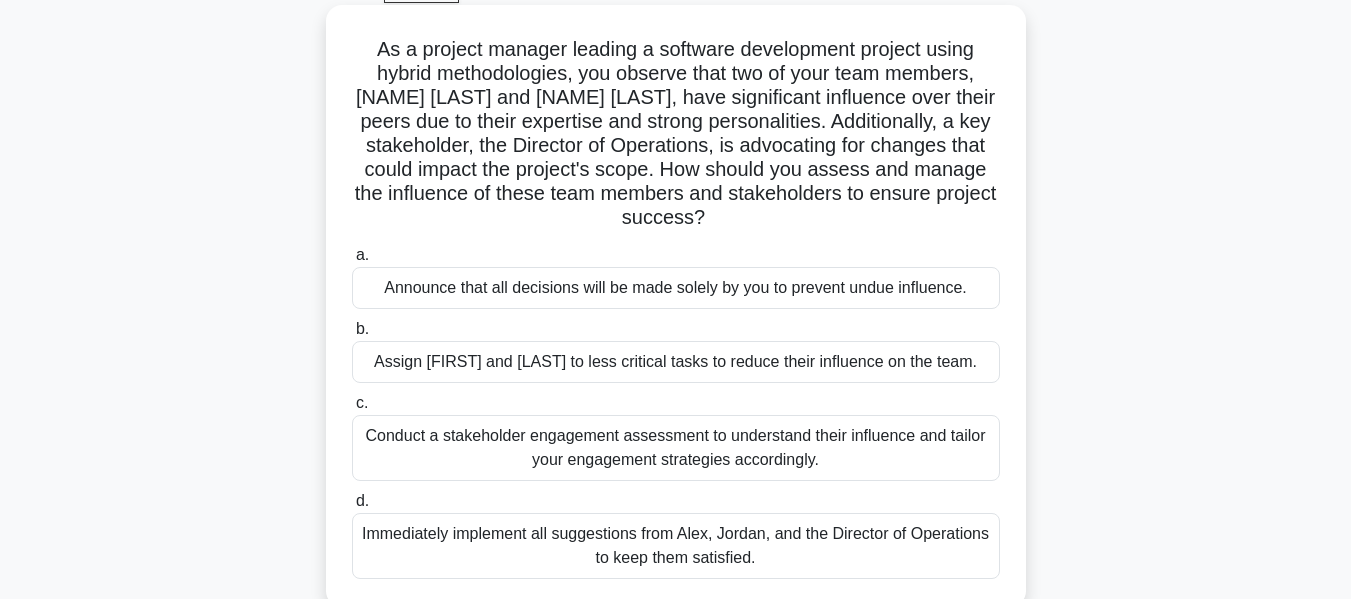 scroll, scrollTop: 0, scrollLeft: 0, axis: both 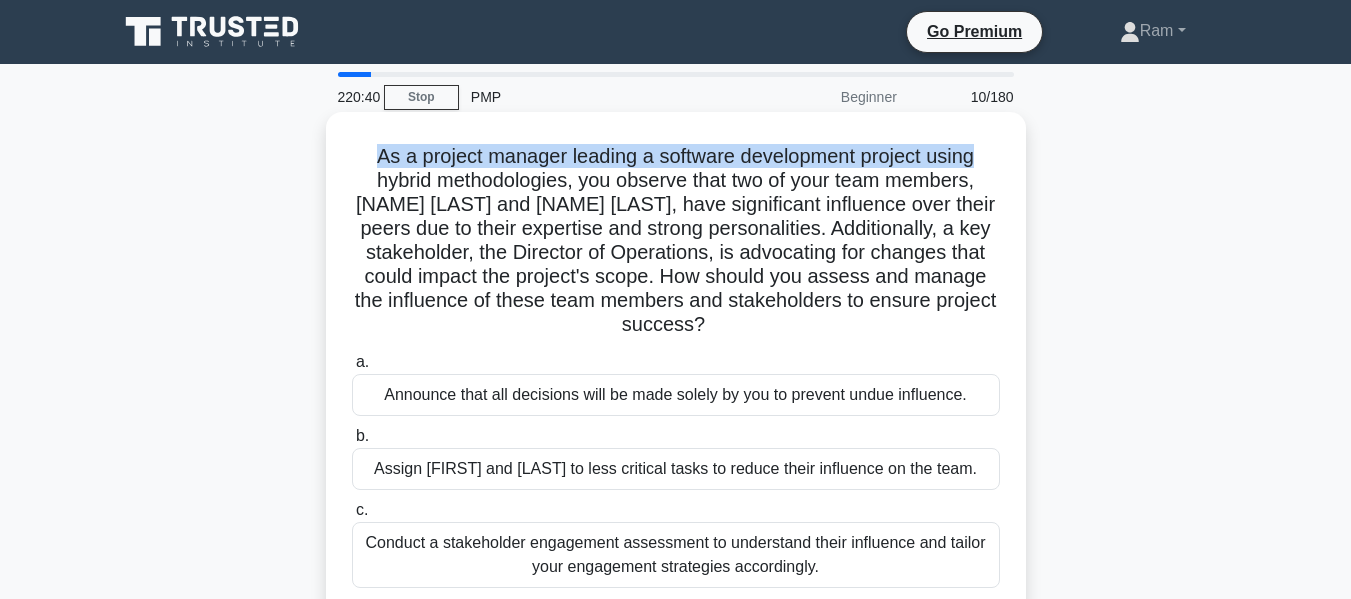 drag, startPoint x: 368, startPoint y: 154, endPoint x: 1018, endPoint y: 156, distance: 650.00305 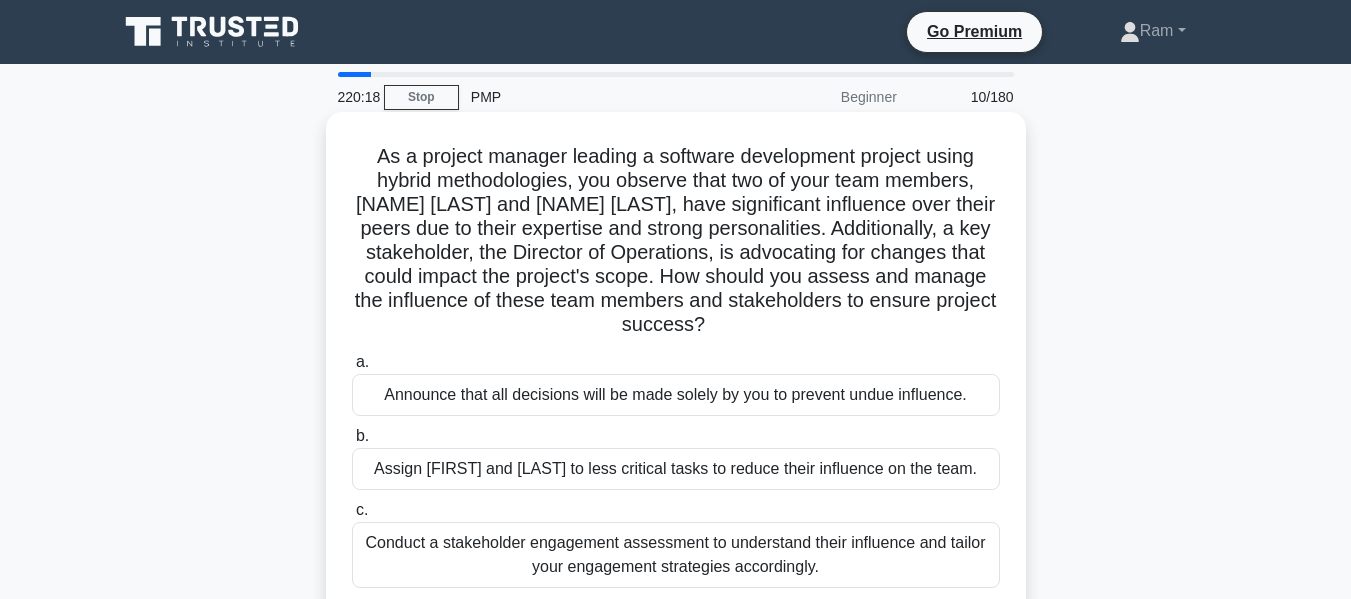 click on "As a project manager leading a software development project using hybrid methodologies, you observe that two of your team members, [NAME] and [NAME], have significant influence over their peers due to their expertise and strong personalities. Additionally, a key stakeholder, the Director of Operations, is advocating for changes that could impact the project's scope. How should you assess and manage the influence of these team members and stakeholders to ensure project success?
.spinner_0XTQ{transform-origin:center;animation:spinner_y6GP .75s linear infinite}@keyframes spinner_y6GP{100%{transform:rotate(360deg)}}" at bounding box center [676, 241] 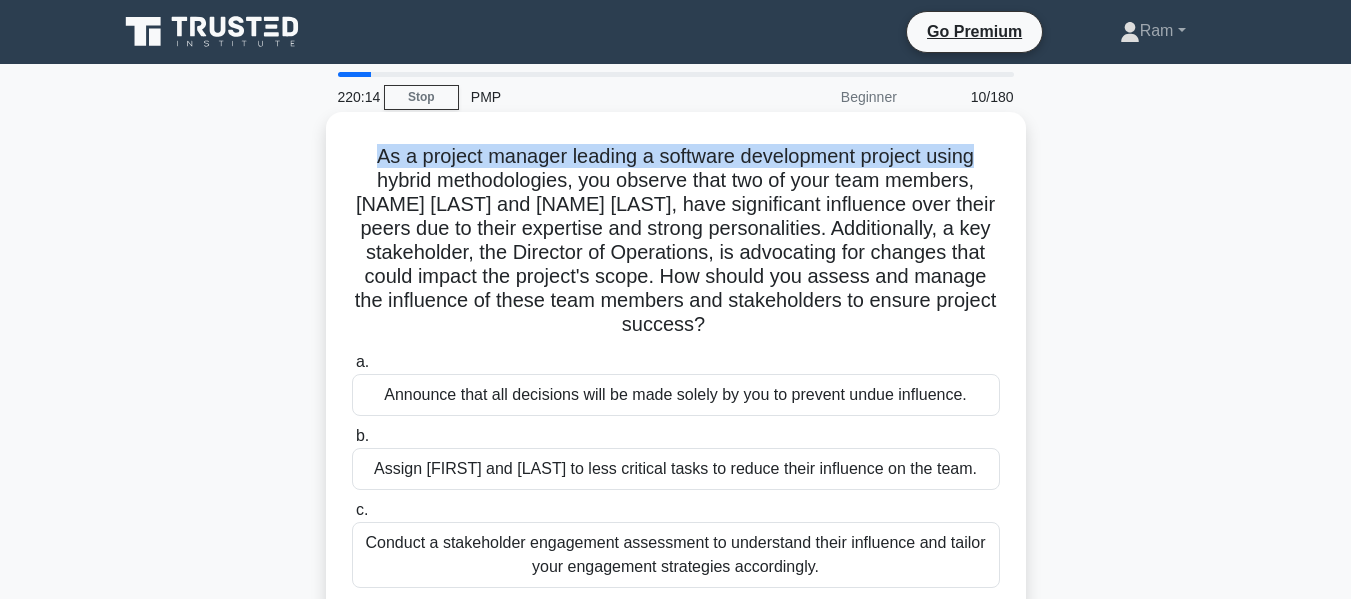 drag, startPoint x: 370, startPoint y: 163, endPoint x: 992, endPoint y: 131, distance: 622.82263 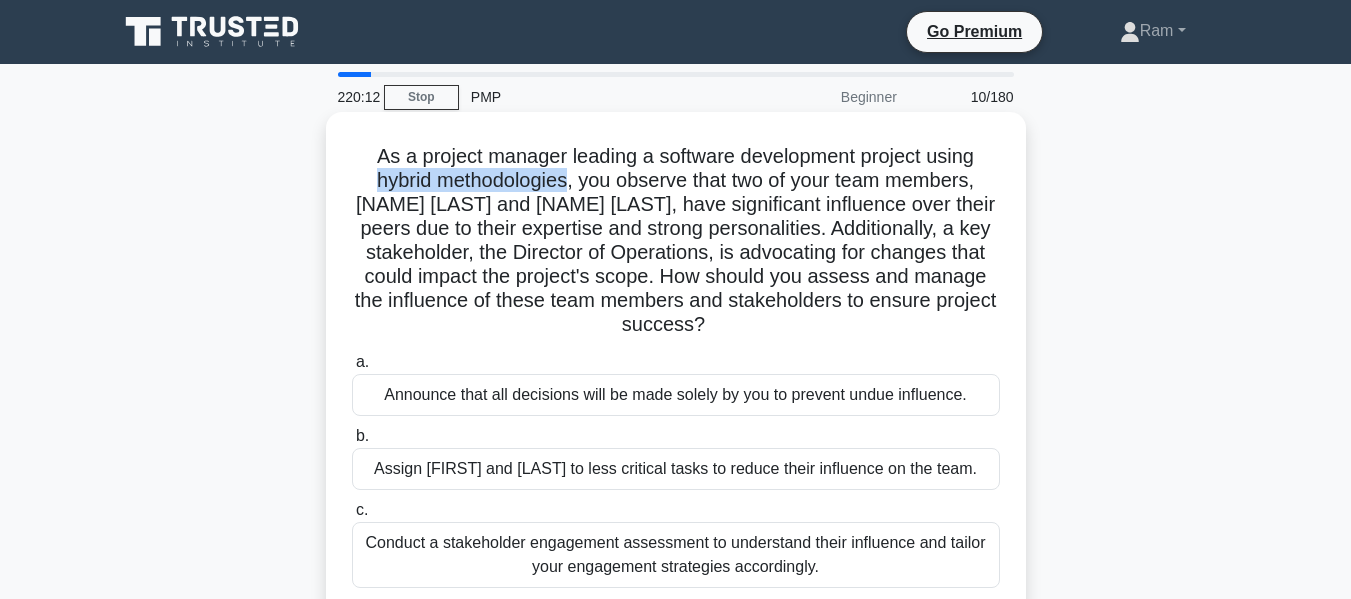 drag, startPoint x: 370, startPoint y: 184, endPoint x: 566, endPoint y: 189, distance: 196.06377 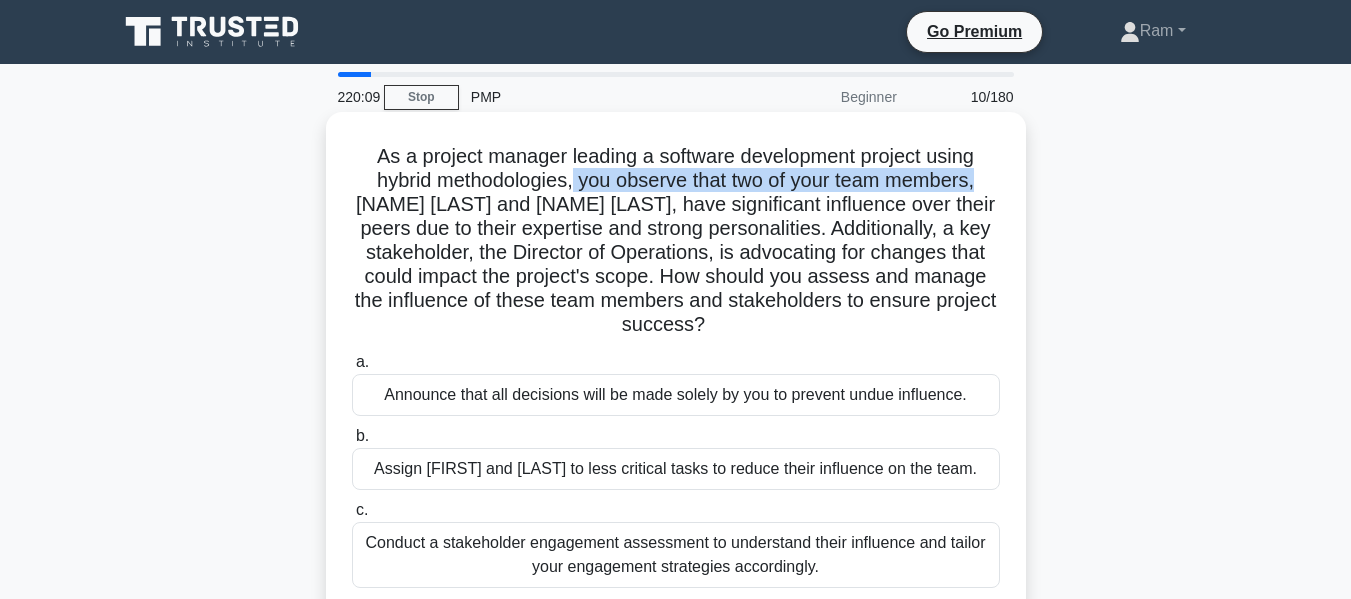 drag, startPoint x: 578, startPoint y: 183, endPoint x: 1019, endPoint y: 170, distance: 441.19156 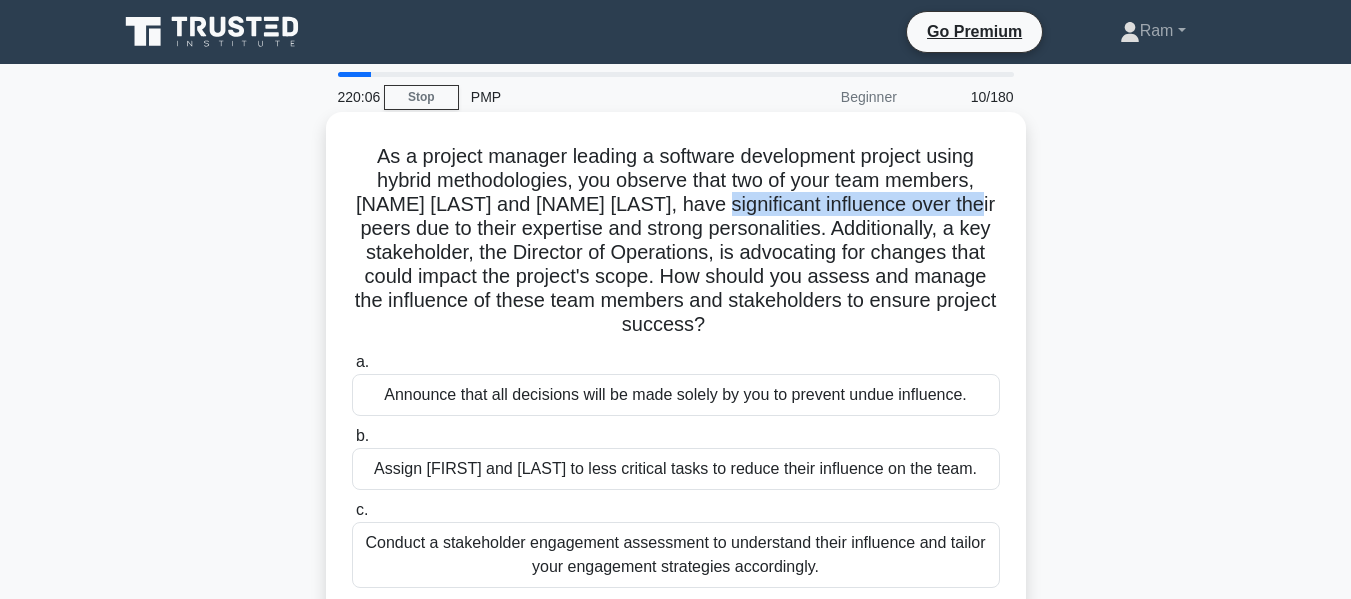 drag, startPoint x: 688, startPoint y: 201, endPoint x: 924, endPoint y: 212, distance: 236.25621 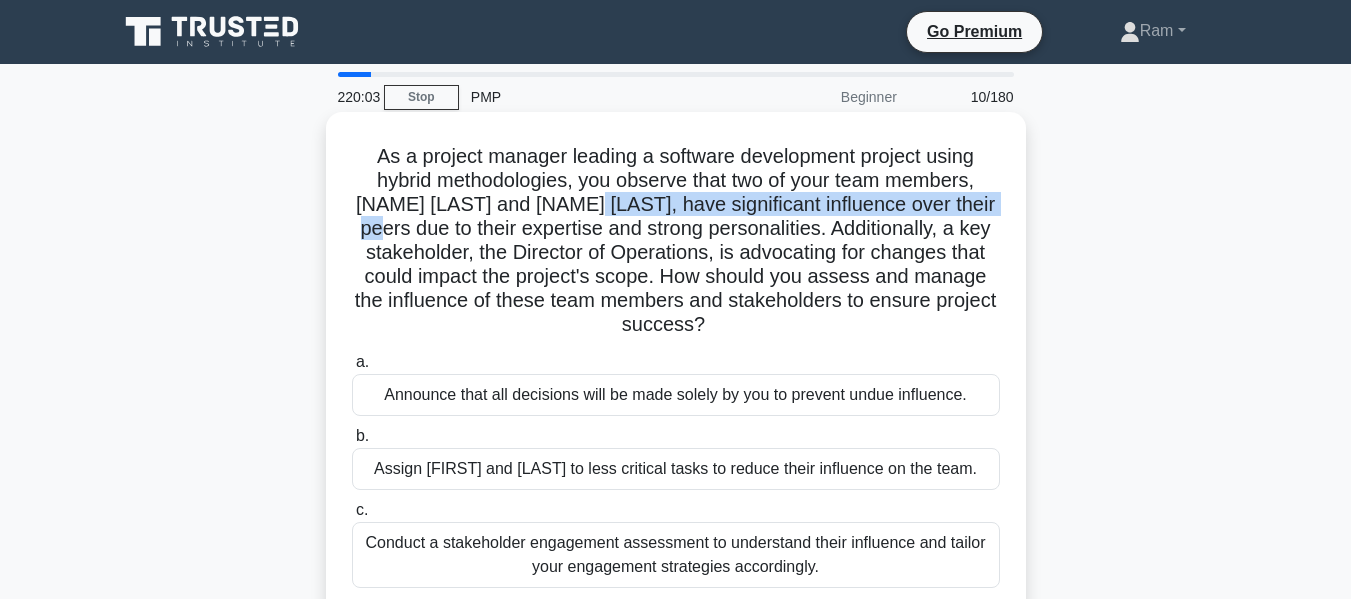 drag, startPoint x: 570, startPoint y: 208, endPoint x: 787, endPoint y: 222, distance: 217.45114 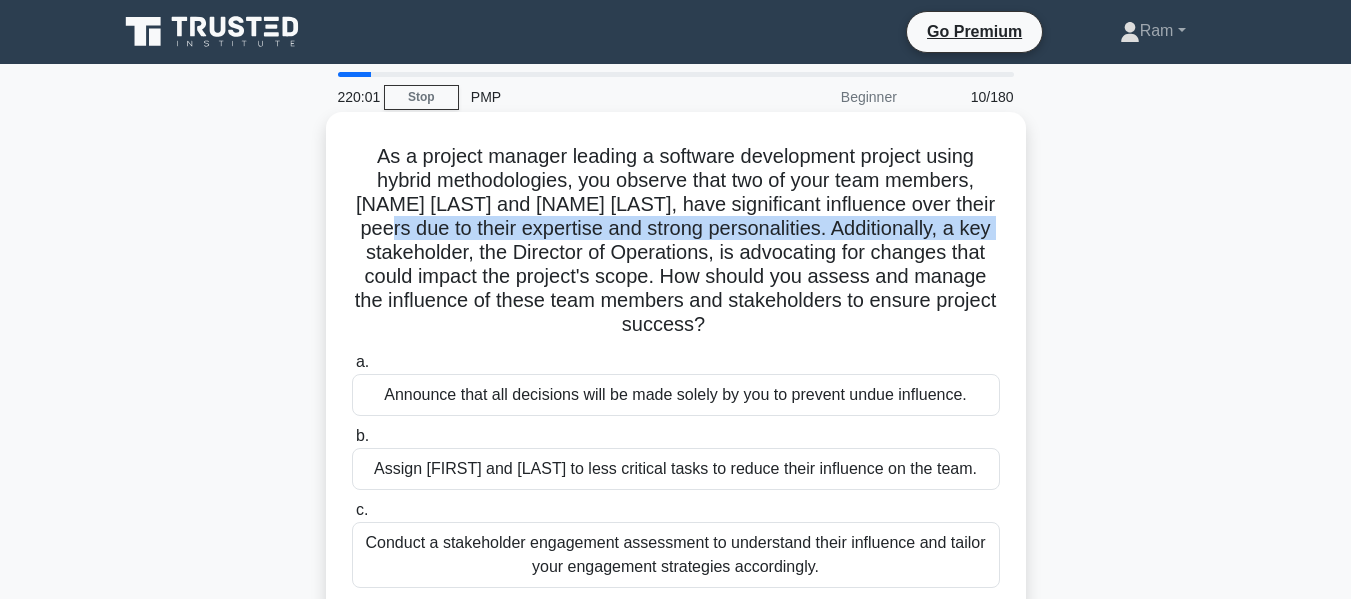 drag, startPoint x: 343, startPoint y: 239, endPoint x: 922, endPoint y: 243, distance: 579.0138 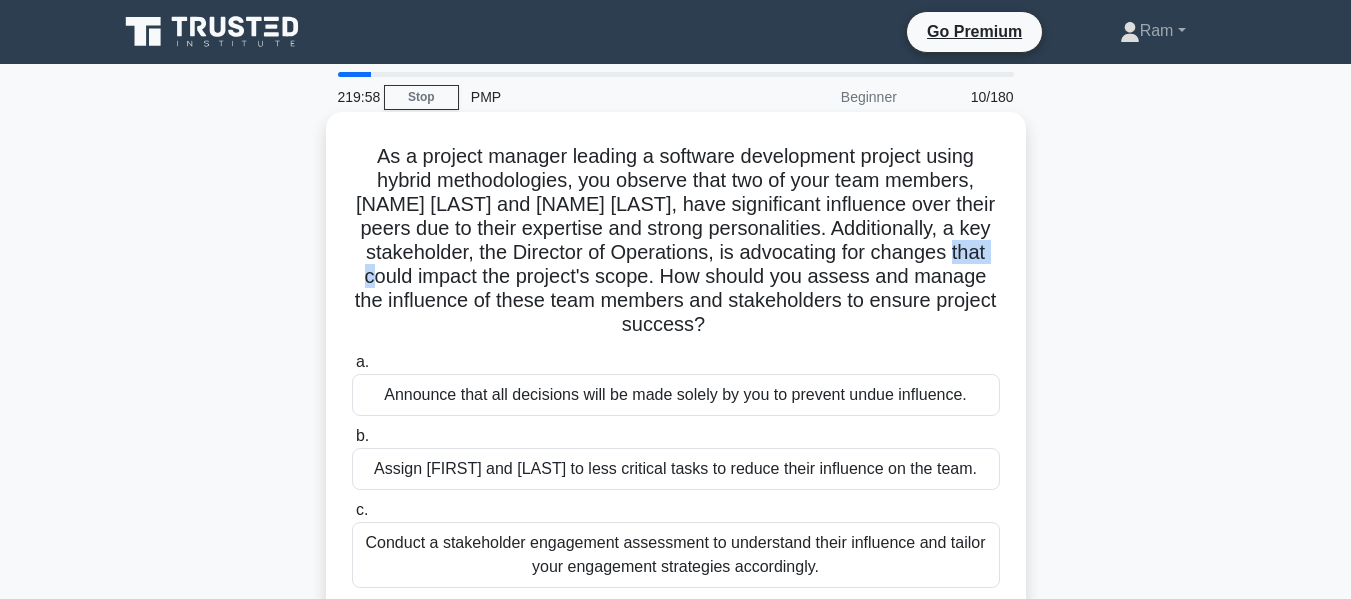 drag, startPoint x: 364, startPoint y: 268, endPoint x: 959, endPoint y: 257, distance: 595.1017 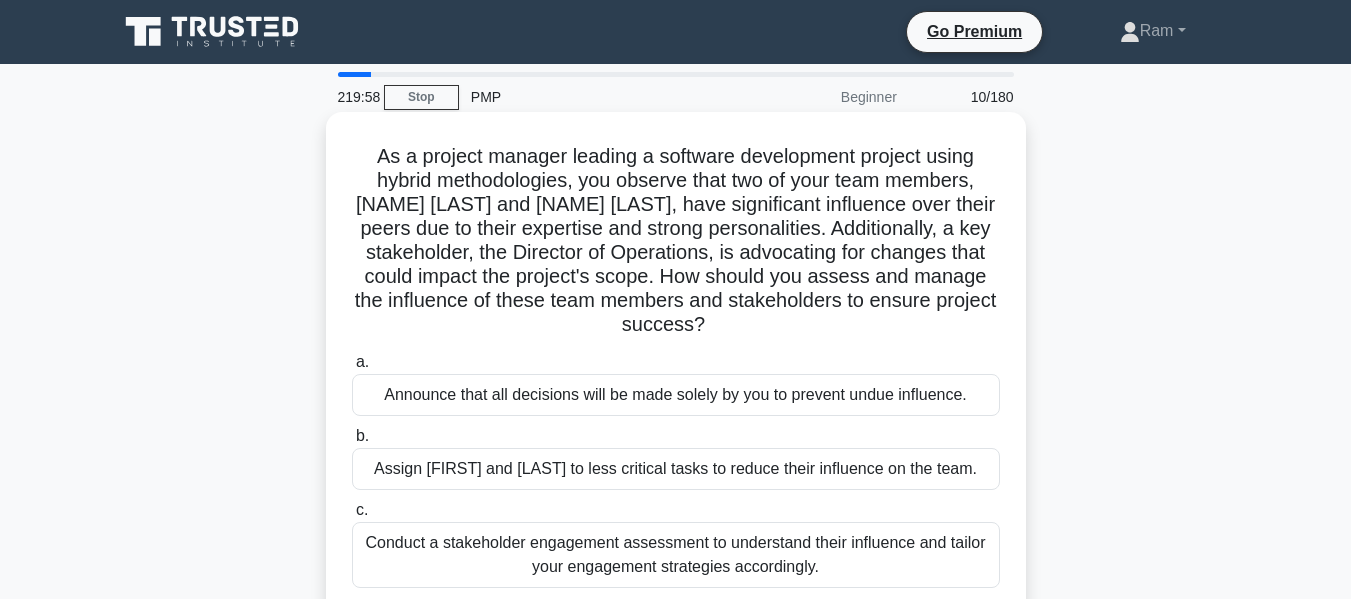 click on "As a project manager leading a software development project using hybrid methodologies, you observe that two of your team members, [NAME] and [NAME], have significant influence over their peers due to their expertise and strong personalities. Additionally, a key stakeholder, the Director of Operations, is advocating for changes that could impact the project's scope. How should you assess and manage the influence of these team members and stakeholders to ensure project success?
.spinner_0XTQ{transform-origin:center;animation:spinner_y6GP .75s linear infinite}@keyframes spinner_y6GP{100%{transform:rotate(360deg)}}" at bounding box center [676, 241] 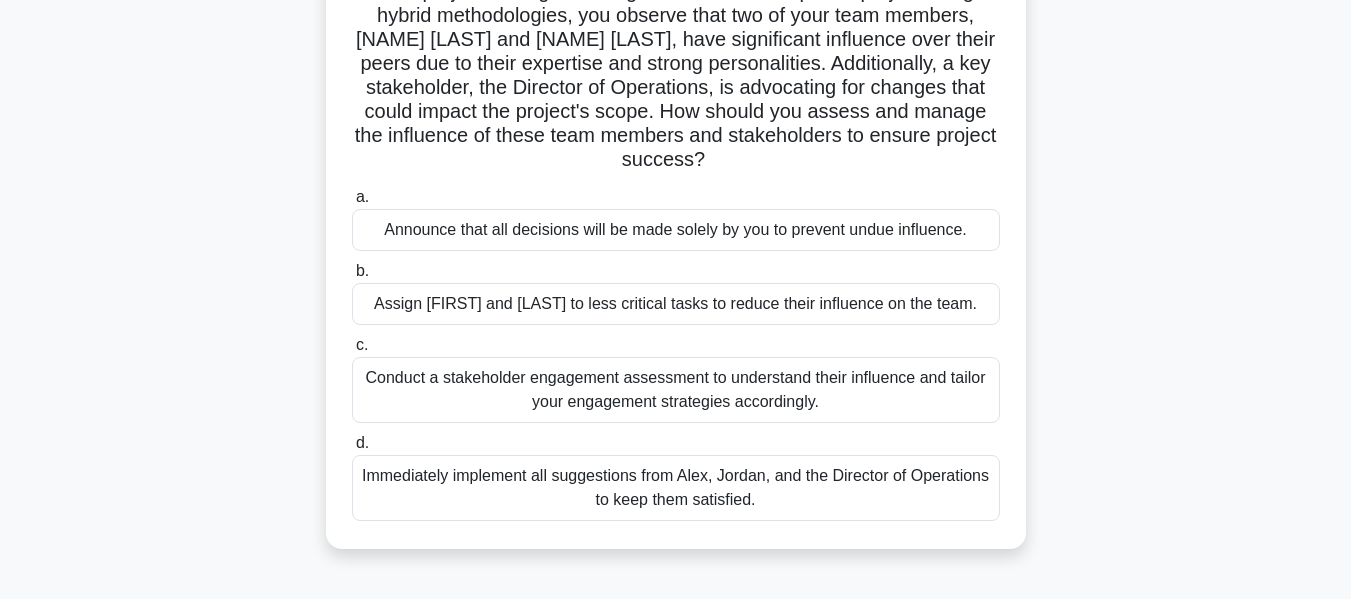 scroll, scrollTop: 200, scrollLeft: 0, axis: vertical 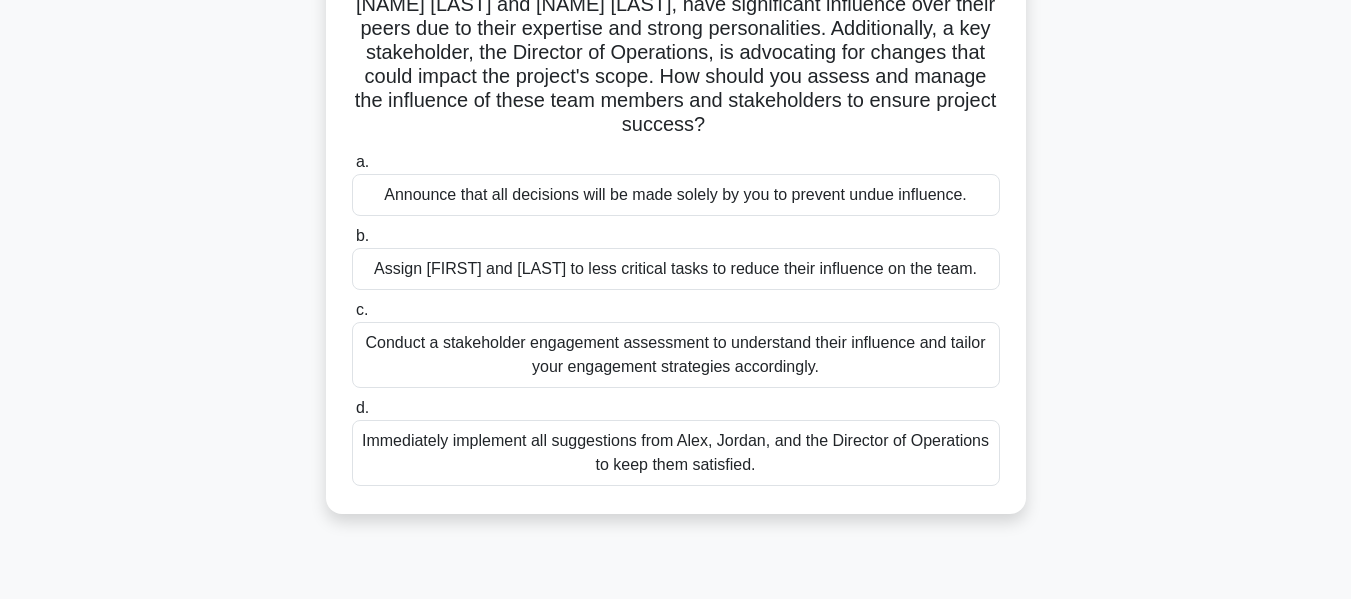 click on "Conduct a stakeholder engagement assessment to understand their influence and tailor your engagement strategies accordingly." at bounding box center (676, 355) 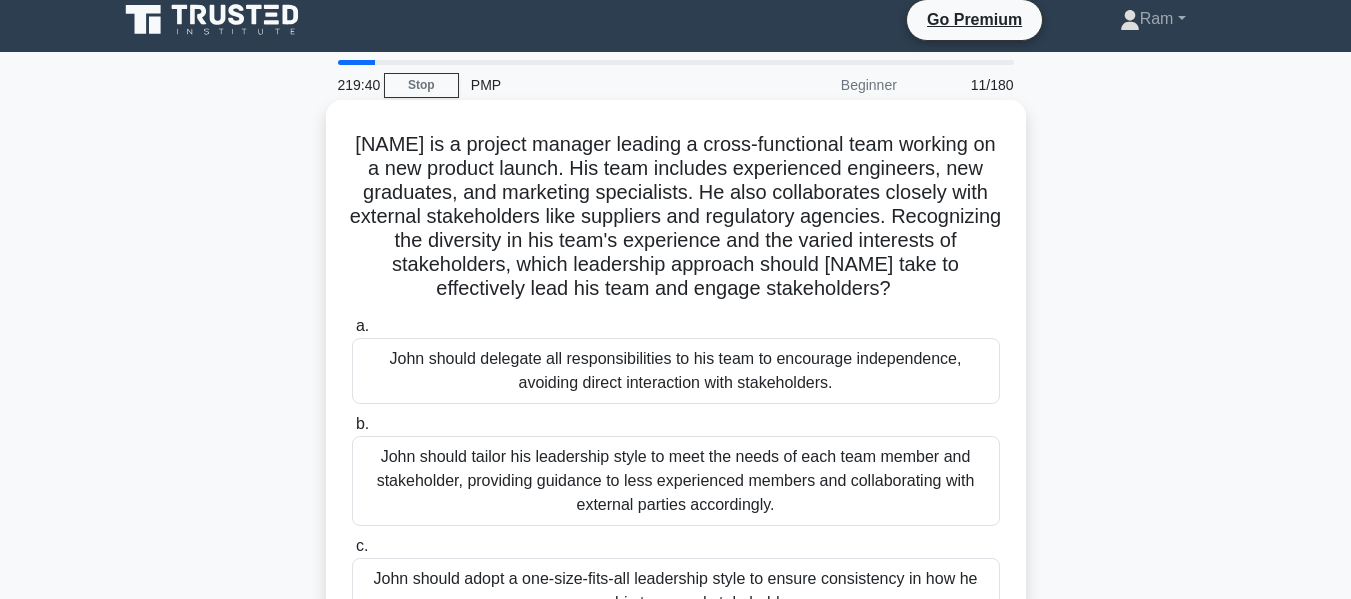 scroll, scrollTop: 0, scrollLeft: 0, axis: both 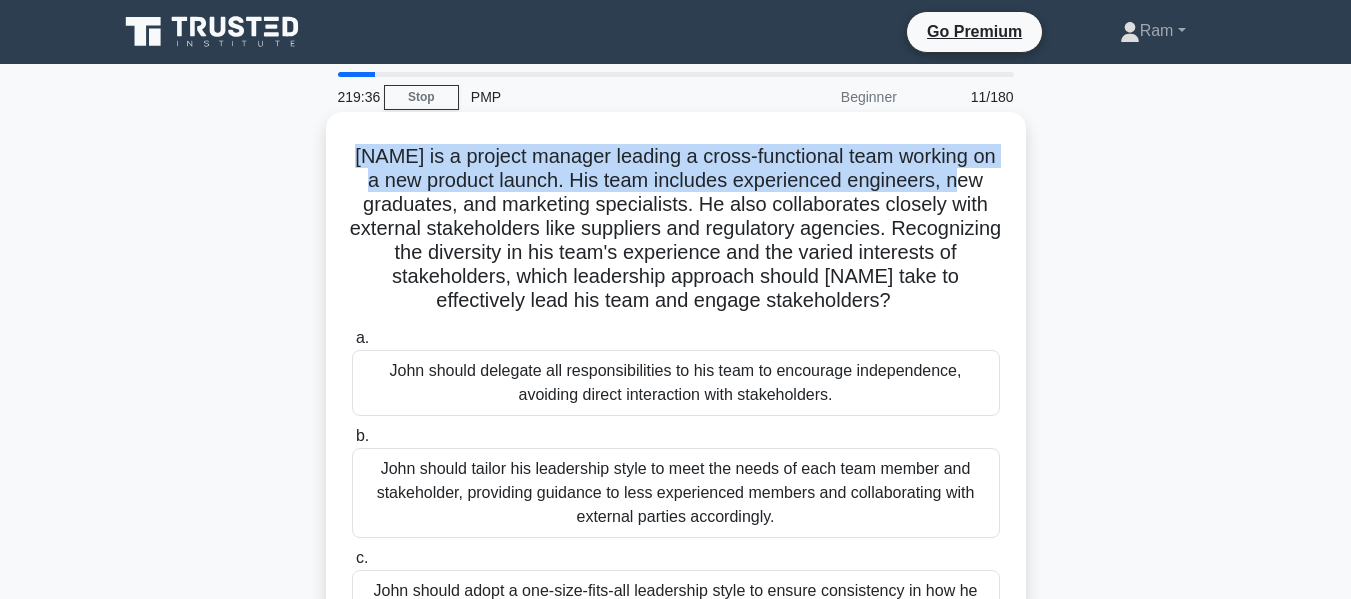 drag, startPoint x: 354, startPoint y: 154, endPoint x: 1020, endPoint y: 175, distance: 666.331 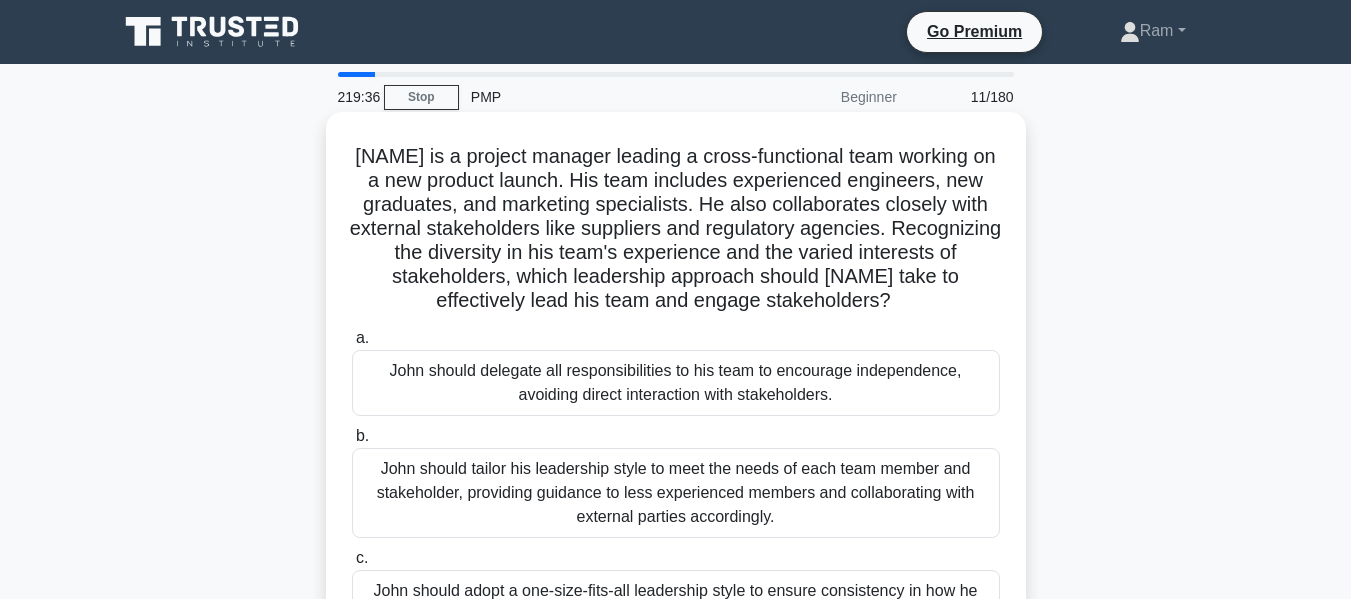 drag, startPoint x: 794, startPoint y: 210, endPoint x: 720, endPoint y: 219, distance: 74.54529 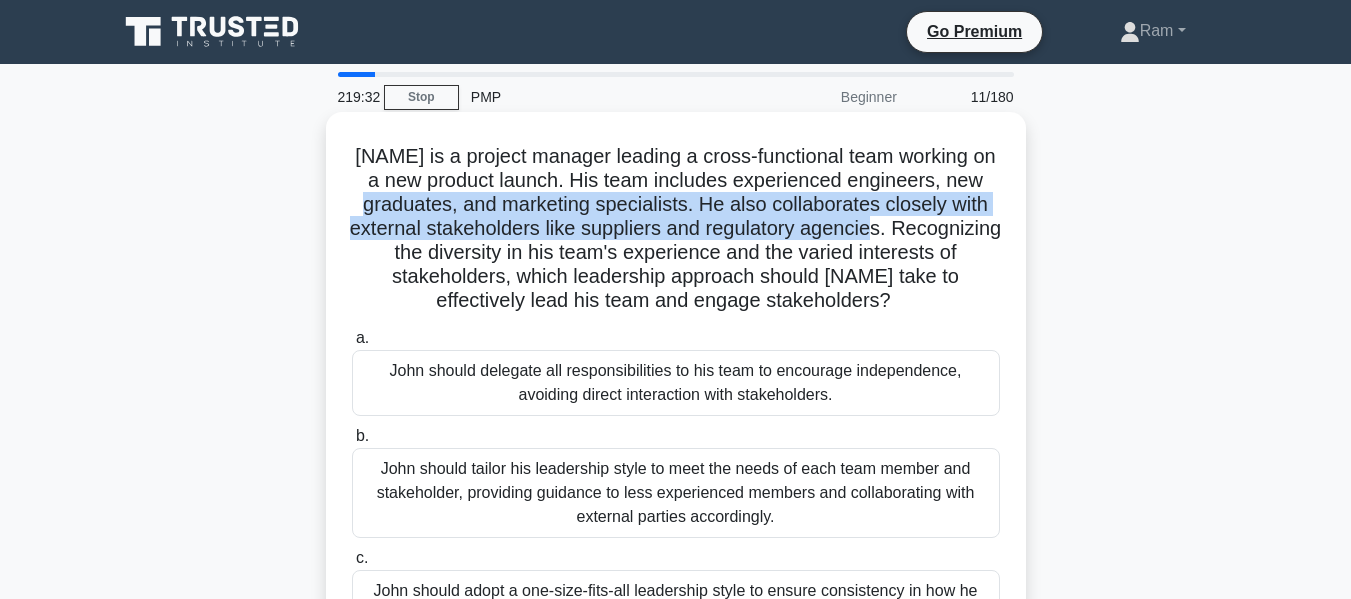 drag, startPoint x: 372, startPoint y: 206, endPoint x: 996, endPoint y: 219, distance: 624.1354 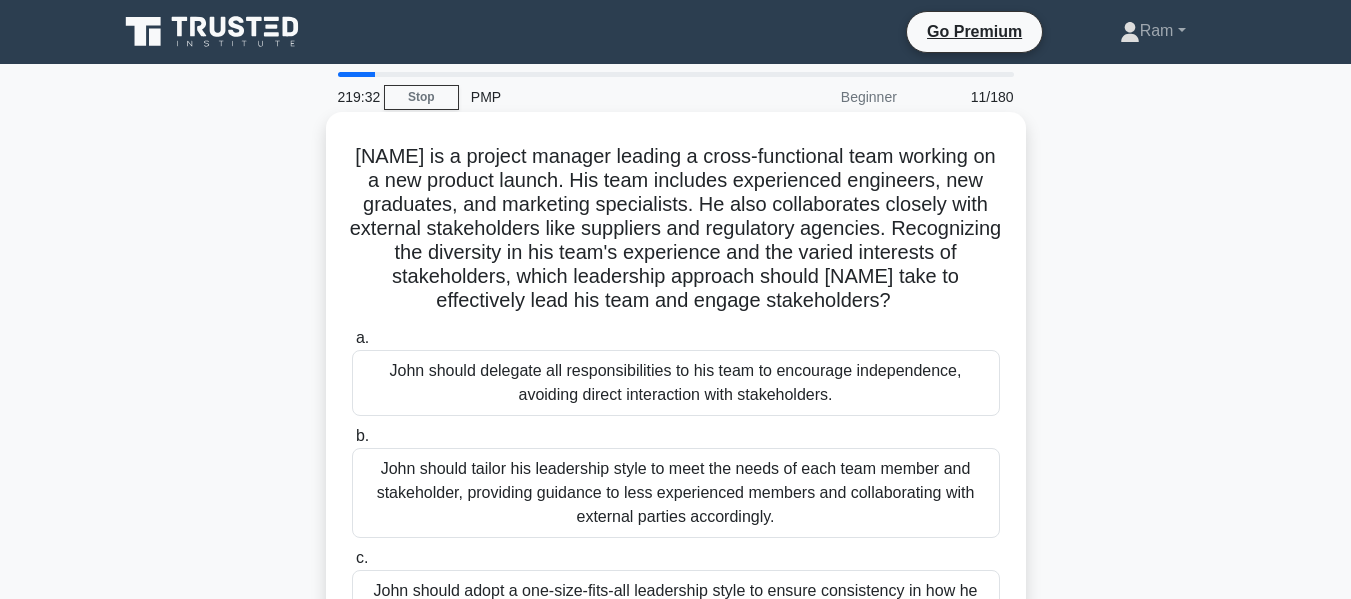 click on "[NAME] is a project manager leading a cross-functional team working on a new product launch. His team includes experienced engineers, new graduates, and marketing specialists. He also collaborates closely with external stakeholders like suppliers and regulatory agencies. Recognizing the diversity in his team's experience and the varied interests of stakeholders, which leadership approach should [NAME] take to effectively lead his team and engage stakeholders?
.spinner_0XTQ{transform-origin:center;animation:spinner_y6GP .75s linear infinite}@keyframes spinner_y6GP{100%{transform:rotate(360deg)}}" at bounding box center [676, 229] 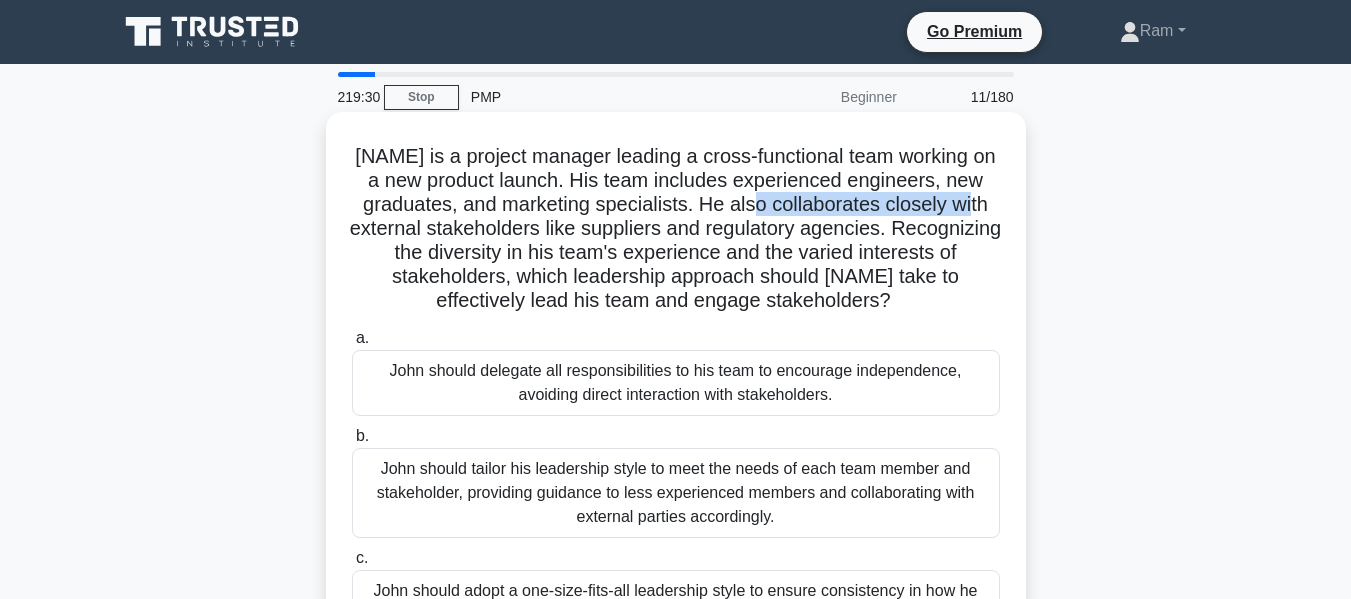 drag, startPoint x: 775, startPoint y: 203, endPoint x: 998, endPoint y: 195, distance: 223.14345 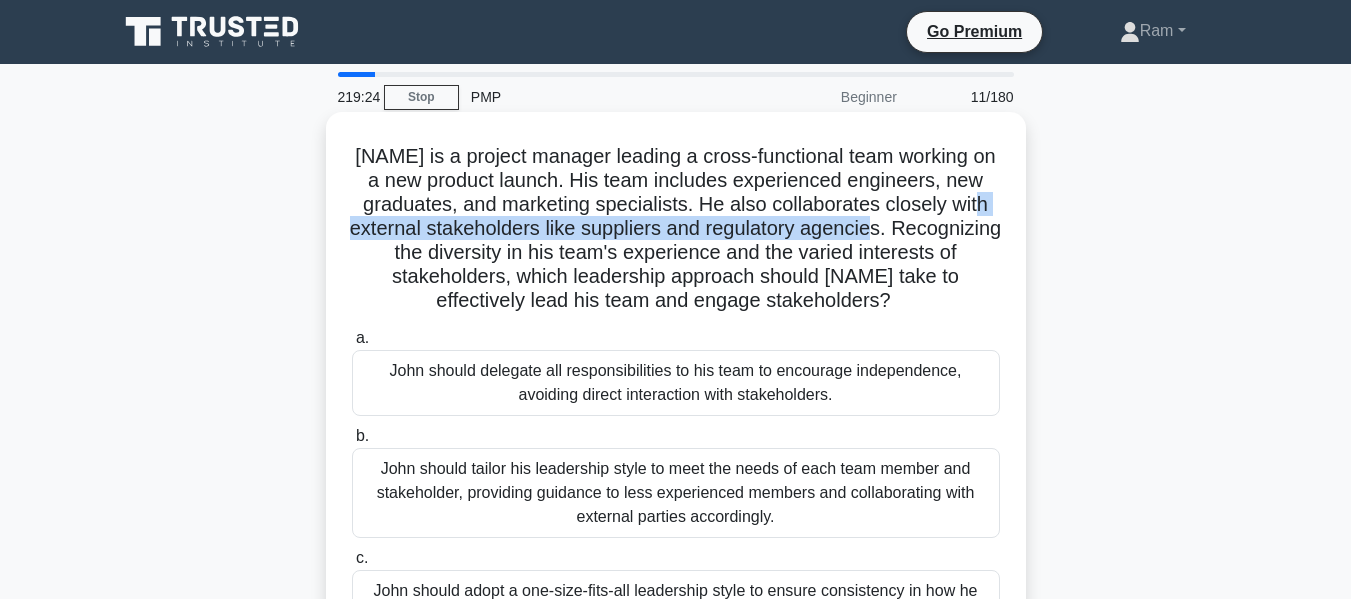 drag, startPoint x: 394, startPoint y: 225, endPoint x: 958, endPoint y: 227, distance: 564.00354 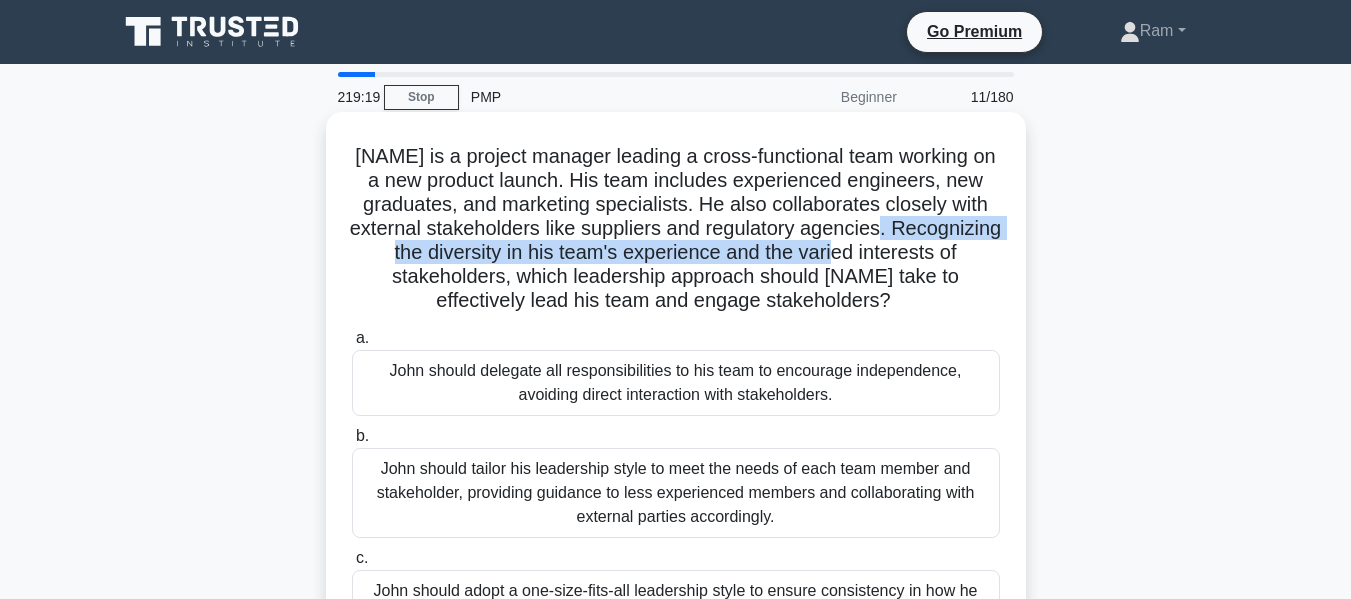 drag, startPoint x: 387, startPoint y: 255, endPoint x: 593, endPoint y: 275, distance: 206.9686 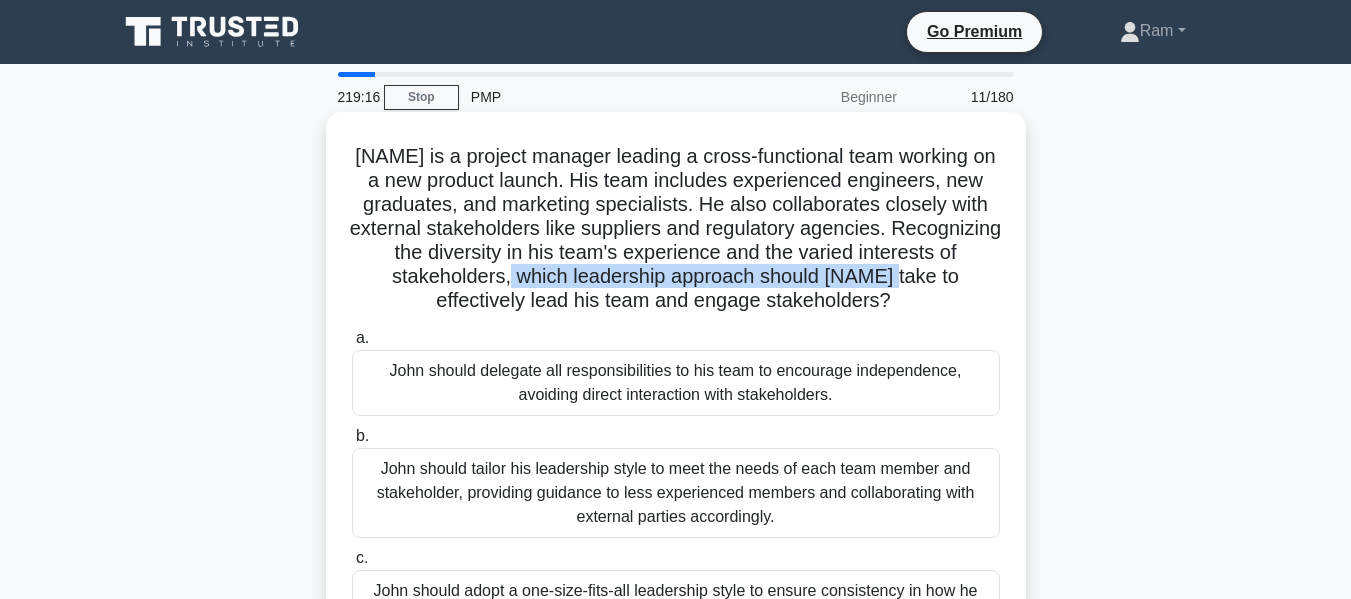drag, startPoint x: 602, startPoint y: 277, endPoint x: 1000, endPoint y: 279, distance: 398.00504 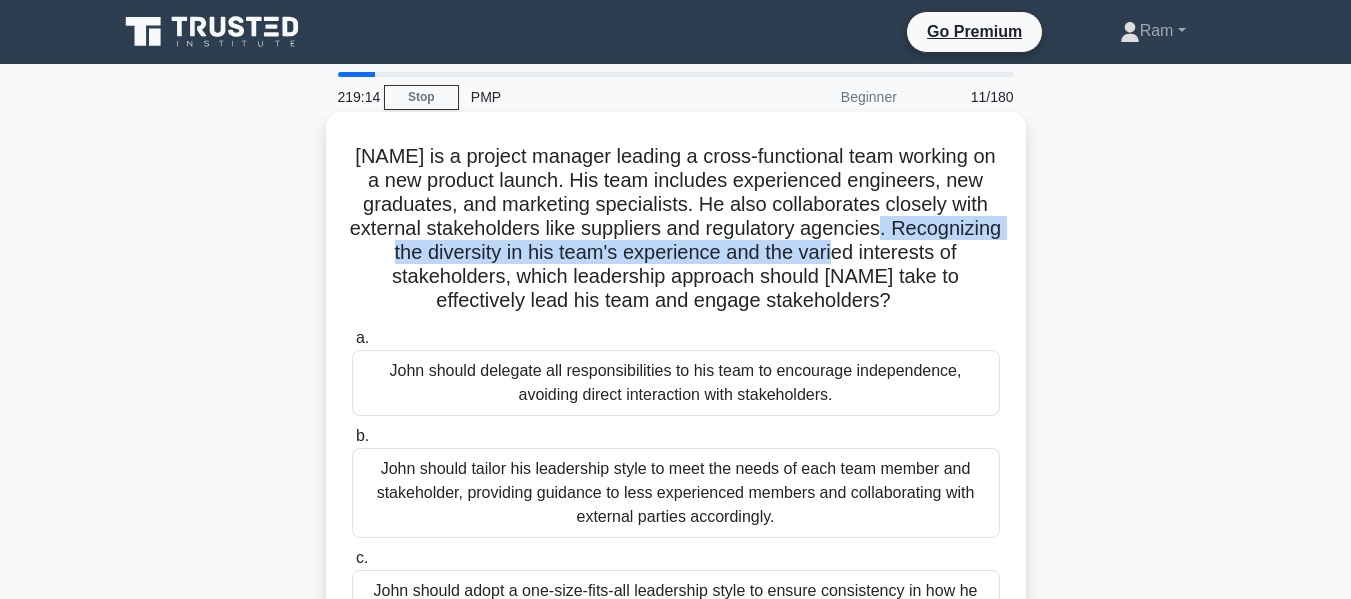 drag, startPoint x: 386, startPoint y: 254, endPoint x: 984, endPoint y: 261, distance: 598.04095 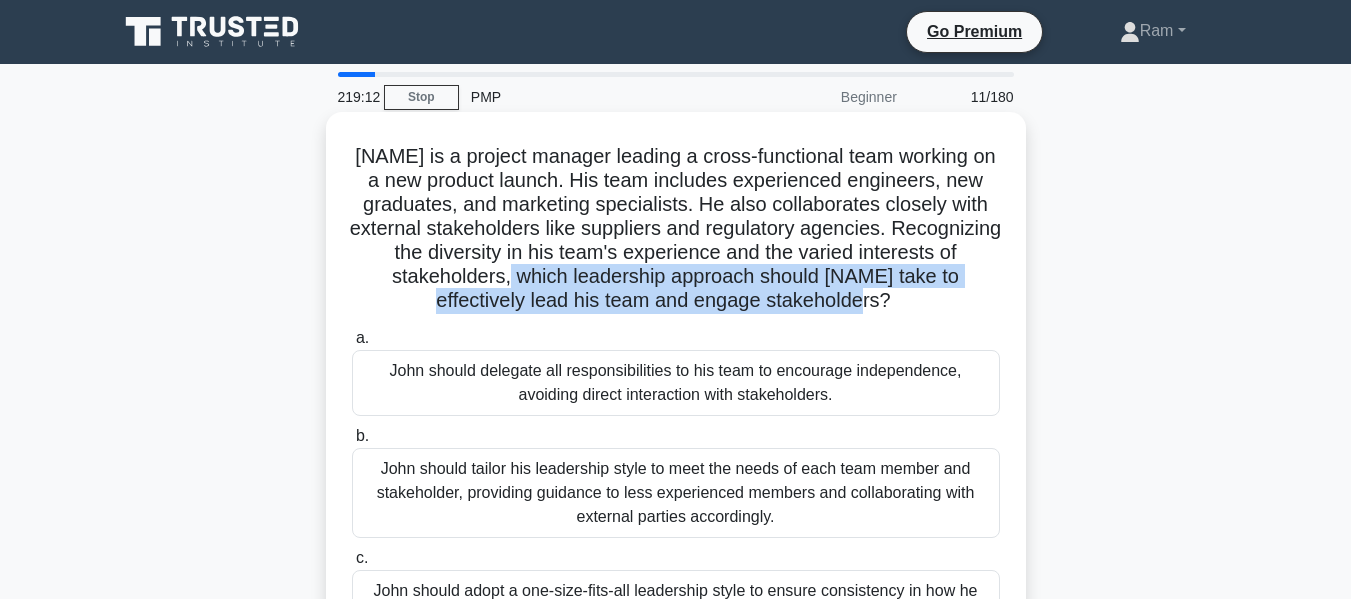 drag, startPoint x: 606, startPoint y: 281, endPoint x: 927, endPoint y: 305, distance: 321.89594 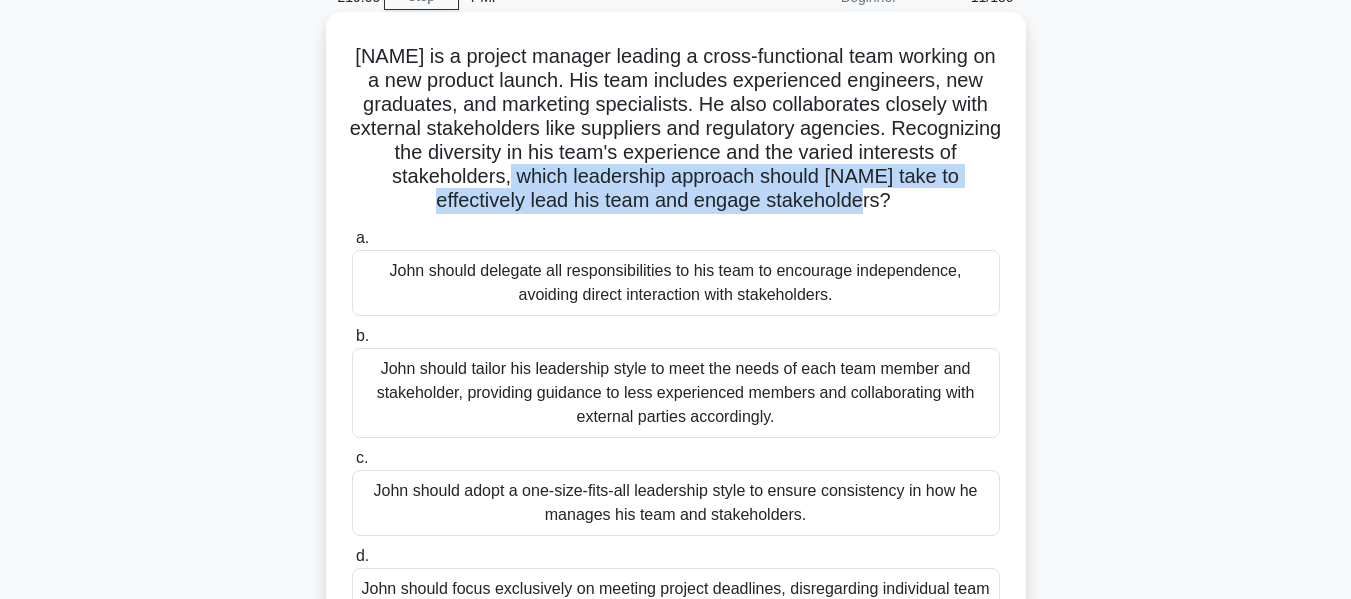 click on "[NAME] is a project manager leading a cross-functional team working on a new product launch. His team includes experienced engineers, new graduates, and marketing specialists. He also collaborates closely with external stakeholders like suppliers and regulatory agencies. Recognizing the diversity in his team's experience and the varied interests of stakeholders, which leadership approach should [NAME] take to effectively lead his team and engage stakeholders?
.spinner_0XTQ{transform-origin:center;animation:spinner_y6GP .75s linear infinite}@keyframes spinner_y6GP{100%{transform:rotate(360deg)}}" at bounding box center (676, 129) 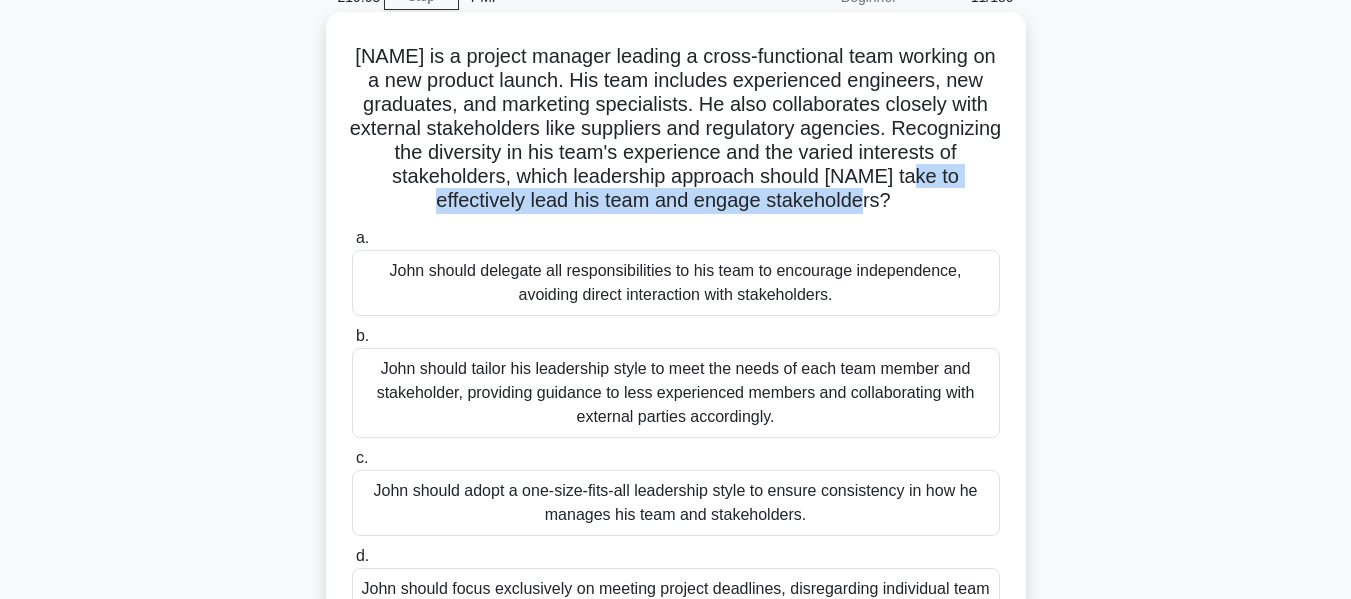 drag, startPoint x: 432, startPoint y: 202, endPoint x: 934, endPoint y: 198, distance: 502.01593 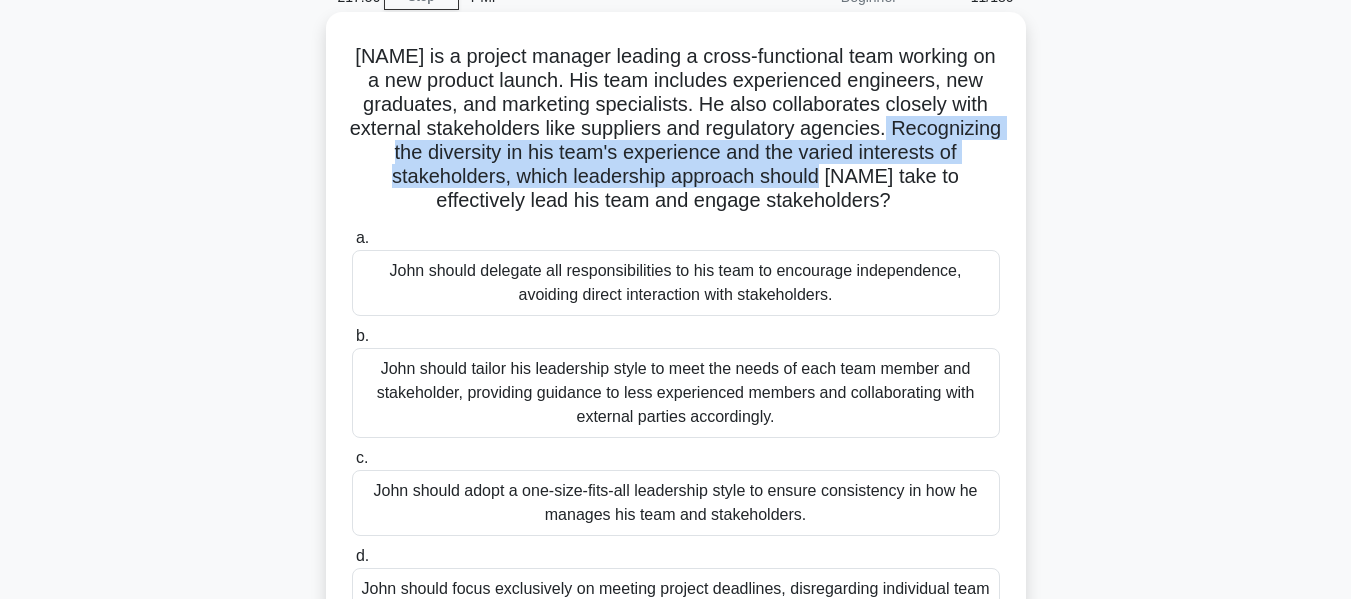drag, startPoint x: 396, startPoint y: 155, endPoint x: 919, endPoint y: 182, distance: 523.6965 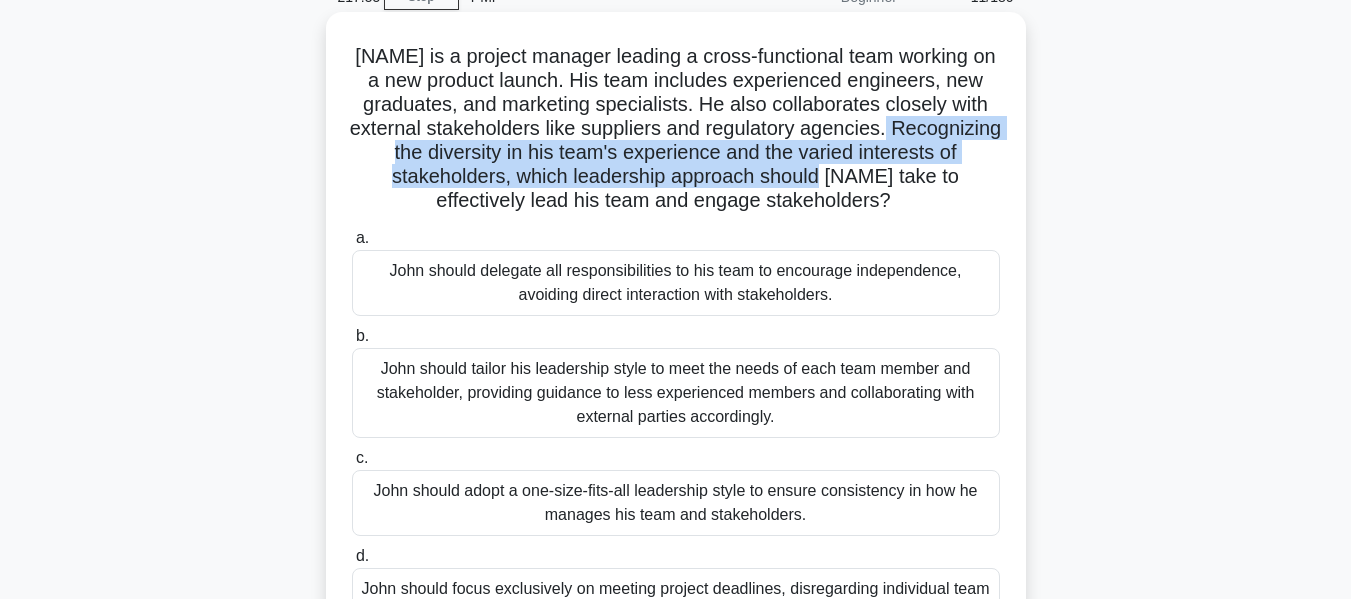 scroll, scrollTop: 200, scrollLeft: 0, axis: vertical 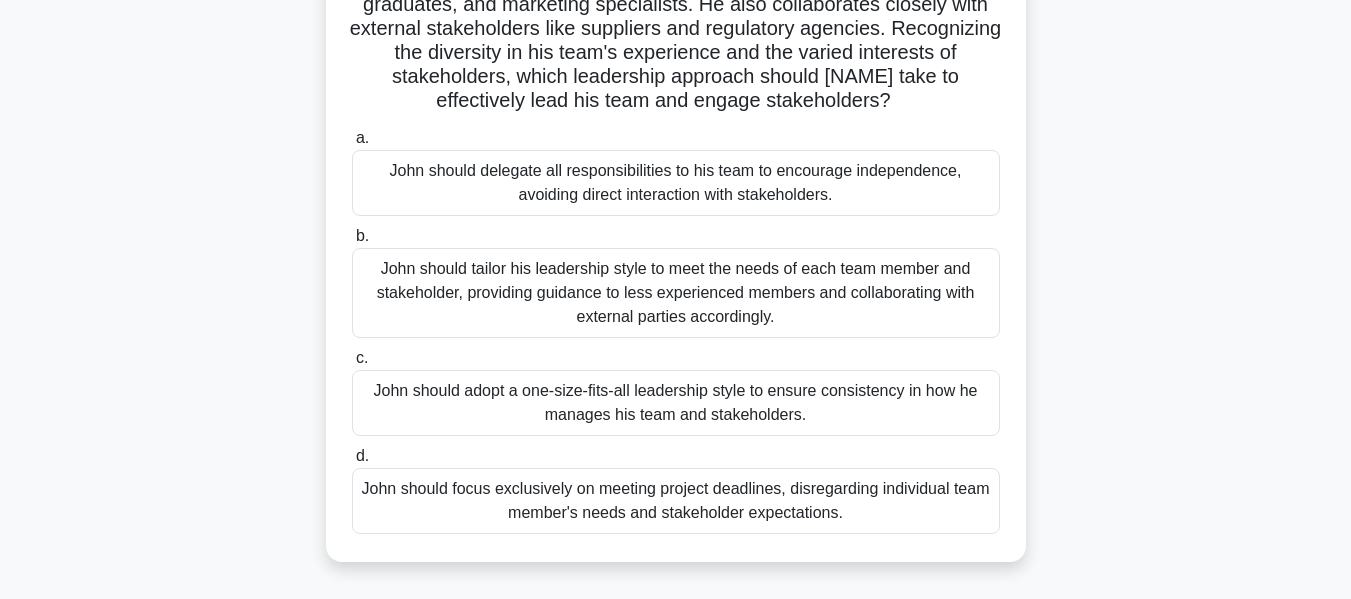 click on "John should tailor his leadership style to meet the needs of each team member and stakeholder, providing guidance to less experienced members and collaborating with external parties accordingly." at bounding box center [676, 293] 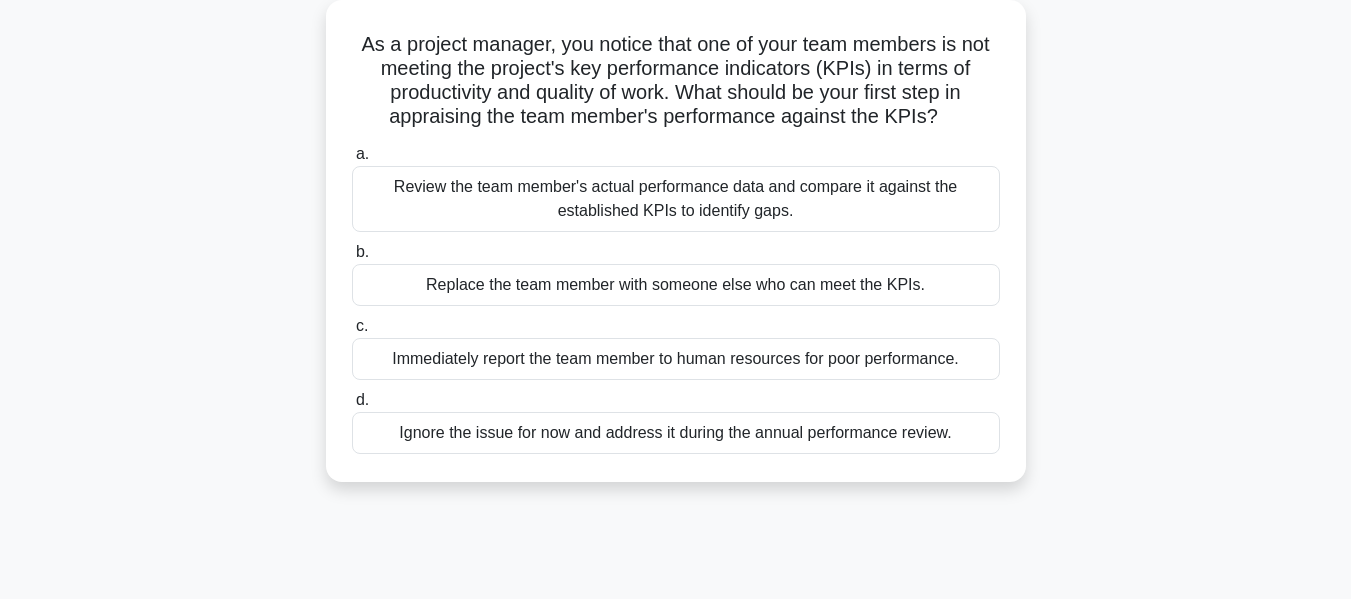 scroll, scrollTop: 0, scrollLeft: 0, axis: both 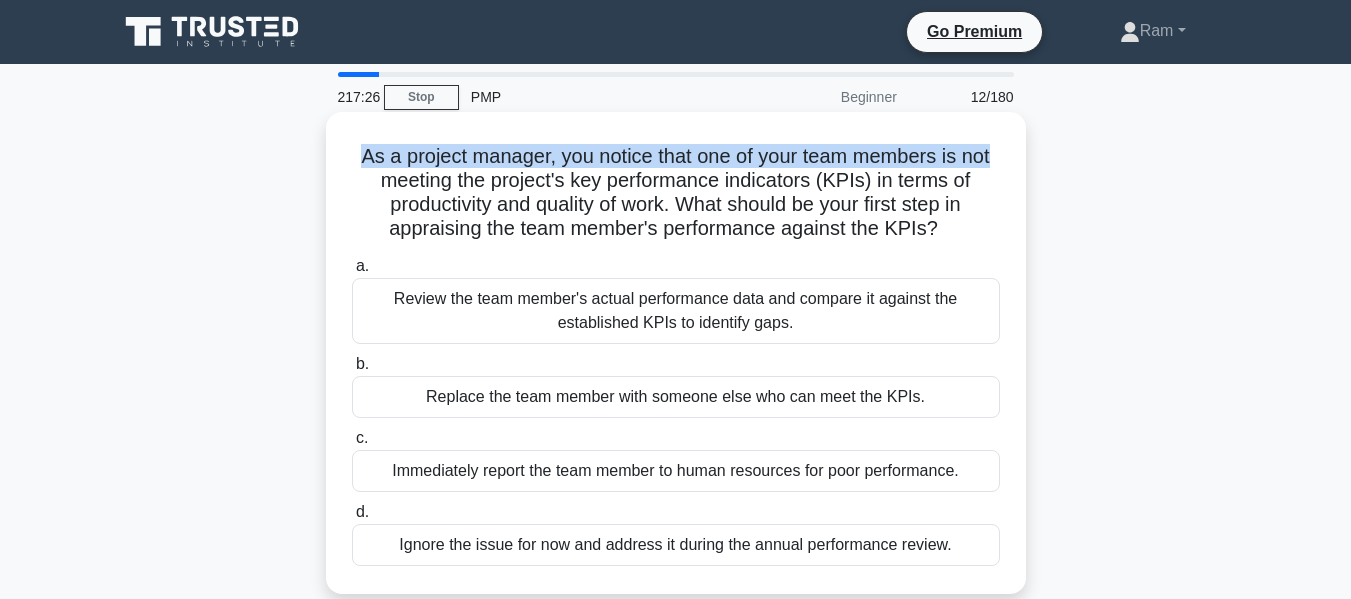drag, startPoint x: 345, startPoint y: 160, endPoint x: 1005, endPoint y: 137, distance: 660.40063 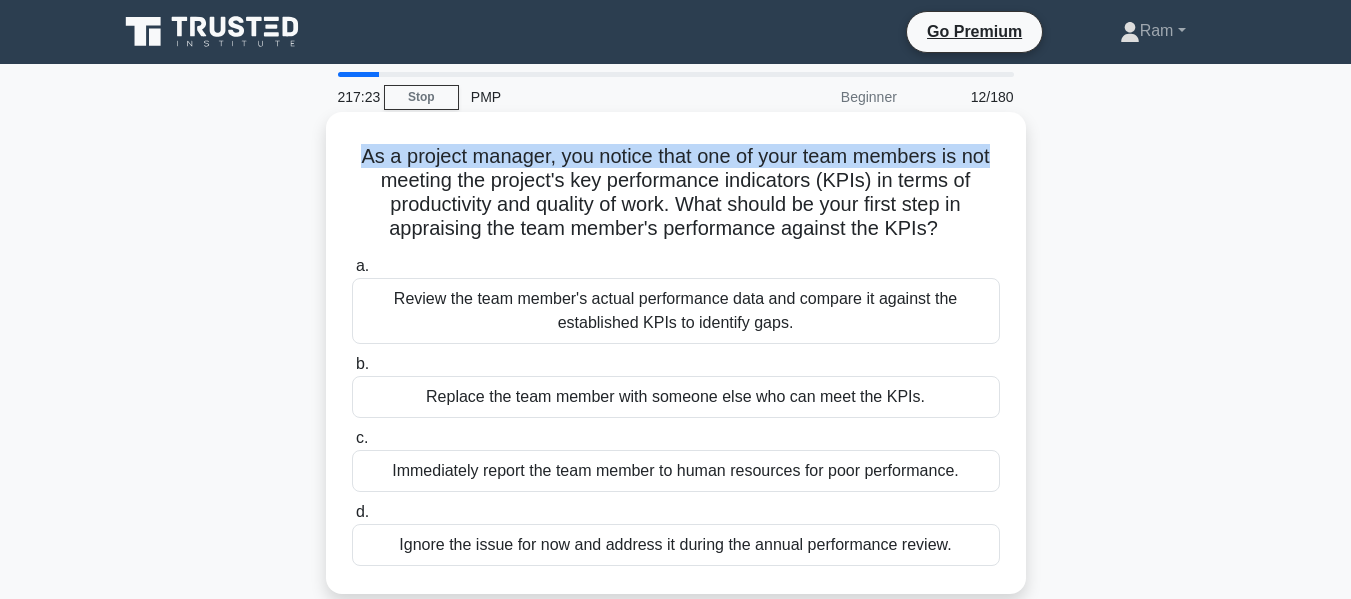 drag, startPoint x: 712, startPoint y: 206, endPoint x: 953, endPoint y: 241, distance: 243.52823 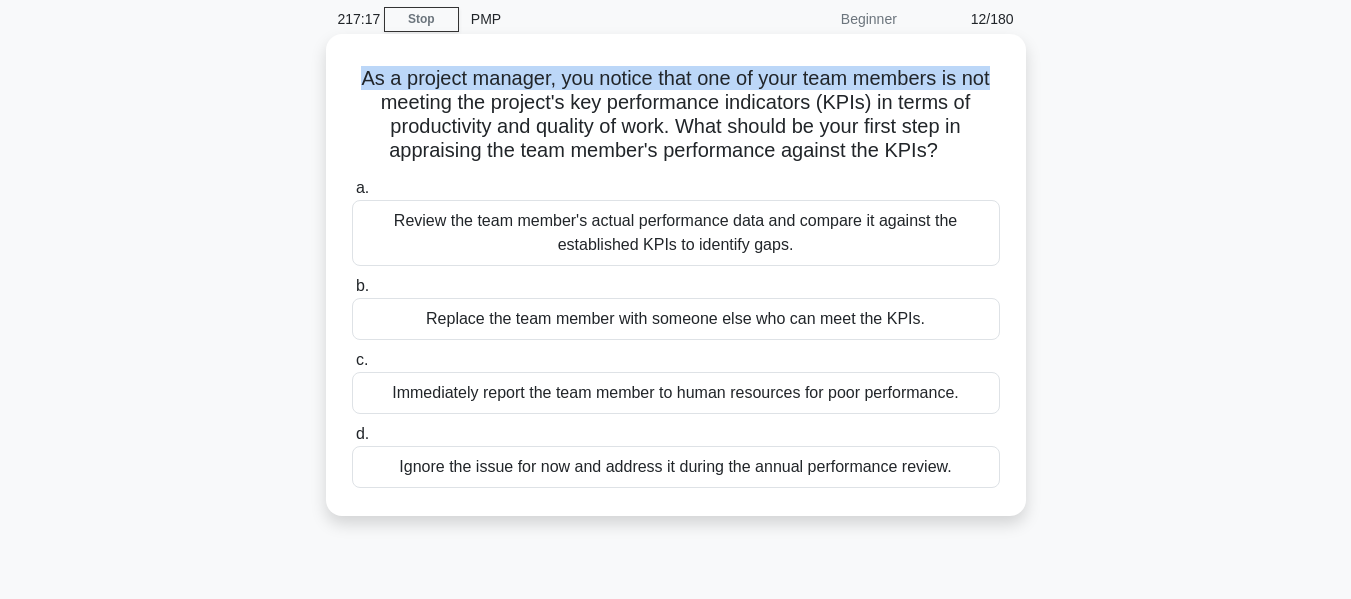scroll, scrollTop: 100, scrollLeft: 0, axis: vertical 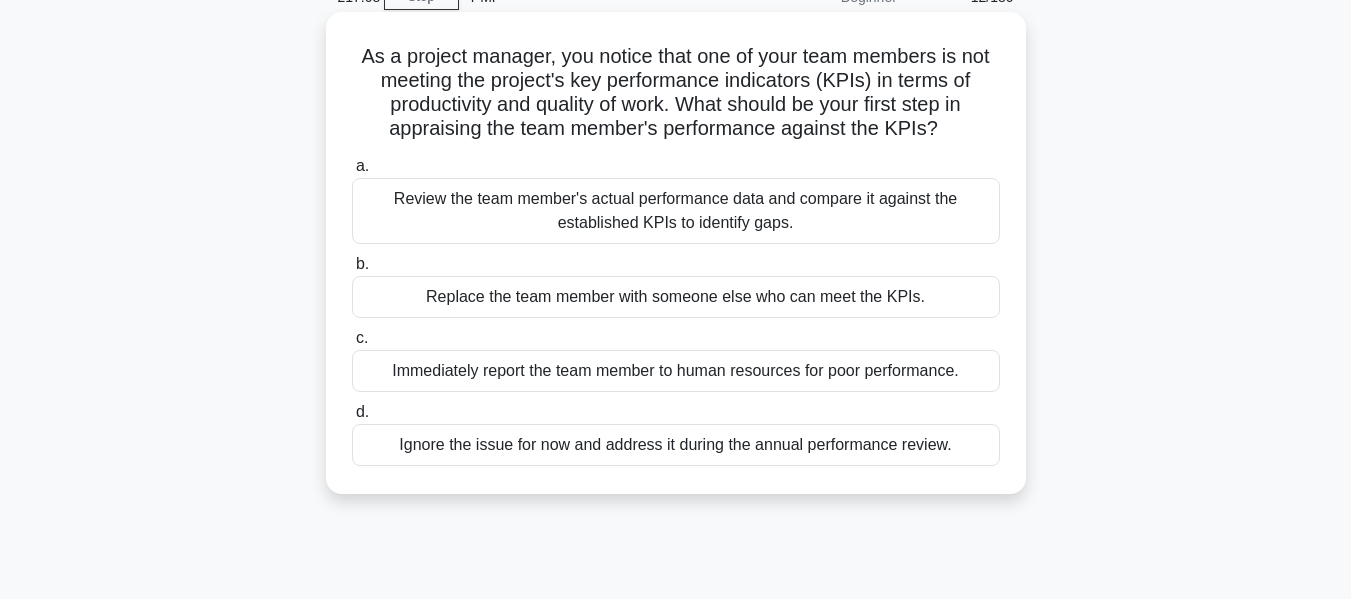 click on "Review the team member's actual performance data and compare it against the established KPIs to identify gaps." at bounding box center [676, 211] 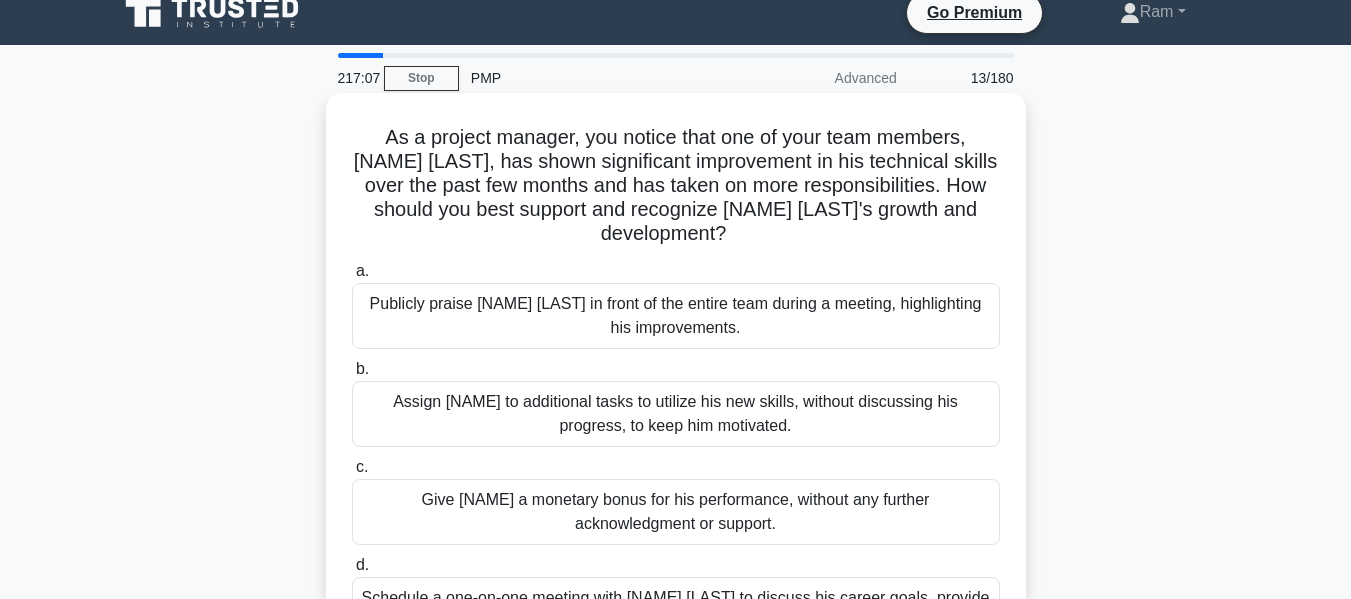 scroll, scrollTop: 0, scrollLeft: 0, axis: both 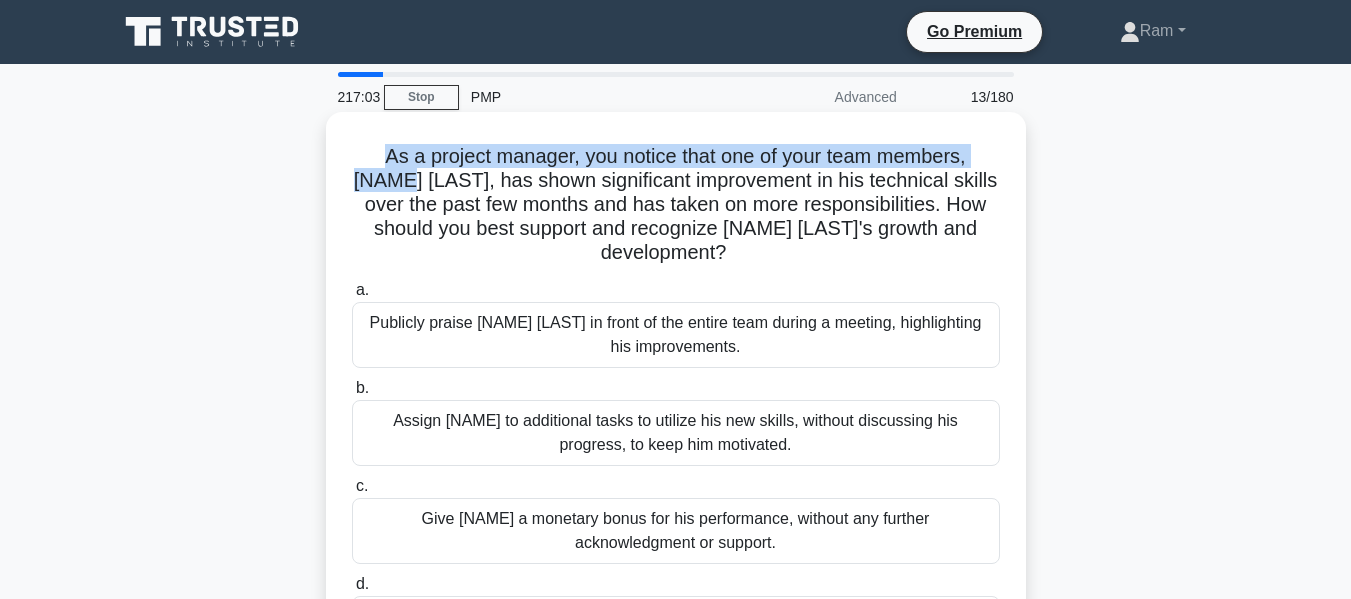 drag, startPoint x: 356, startPoint y: 155, endPoint x: 1000, endPoint y: 139, distance: 644.1987 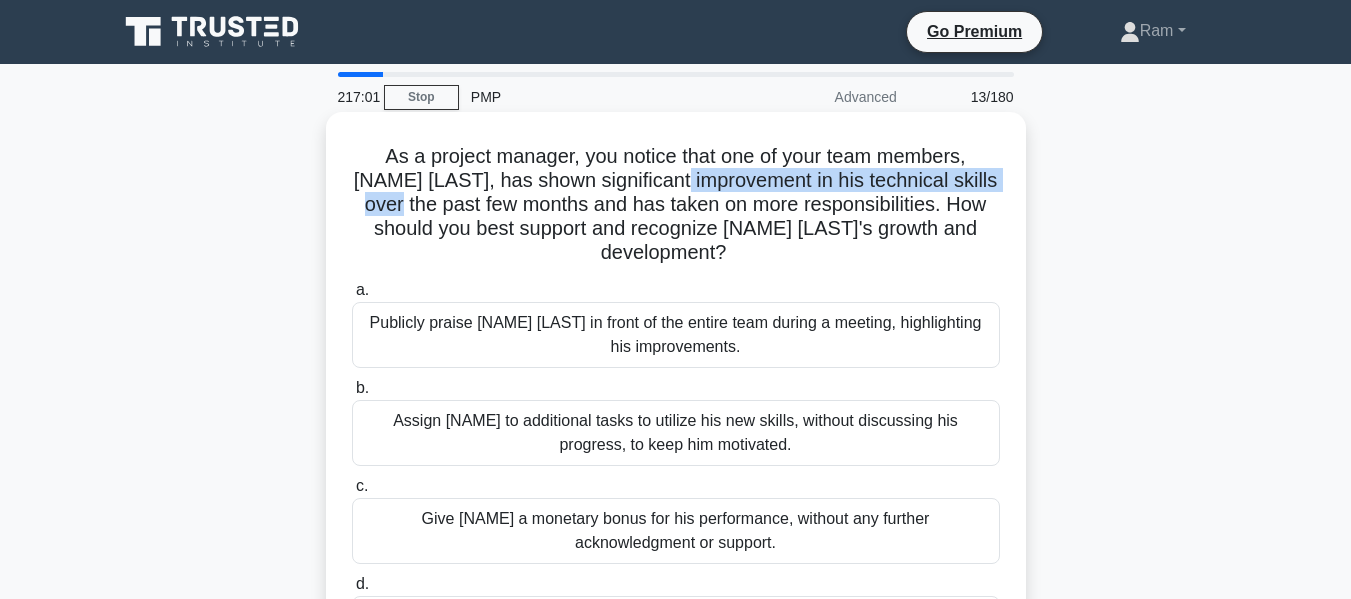 drag, startPoint x: 645, startPoint y: 184, endPoint x: 1009, endPoint y: 171, distance: 364.23206 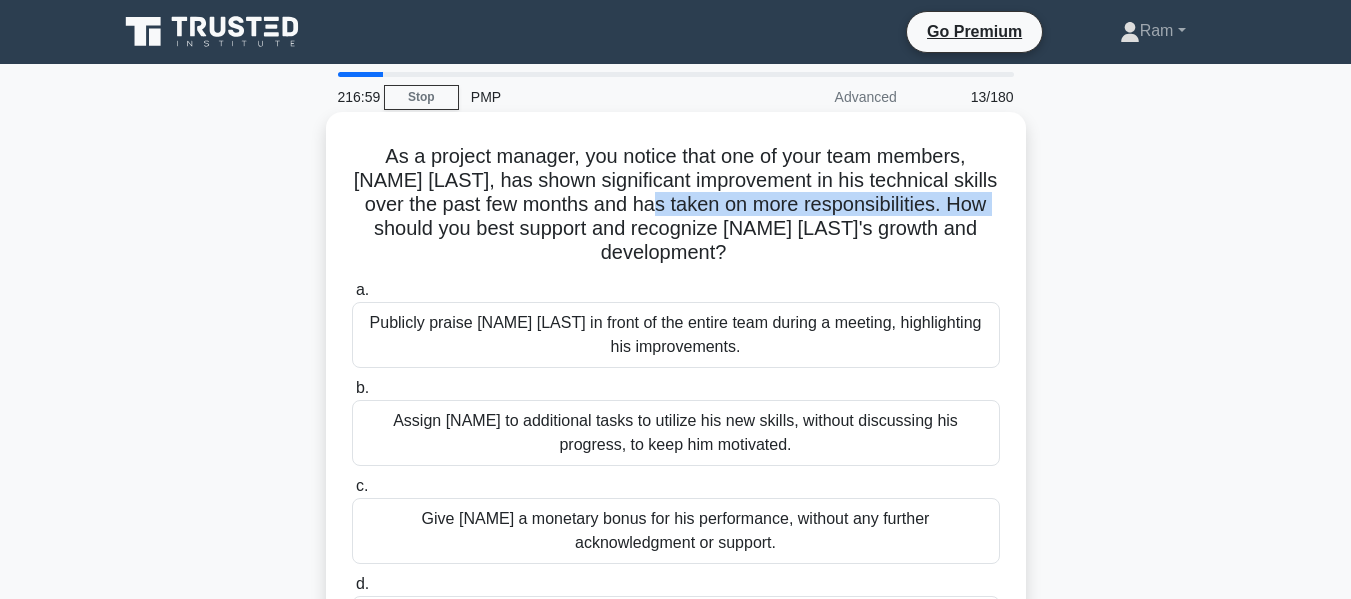 drag, startPoint x: 616, startPoint y: 208, endPoint x: 979, endPoint y: 195, distance: 363.2327 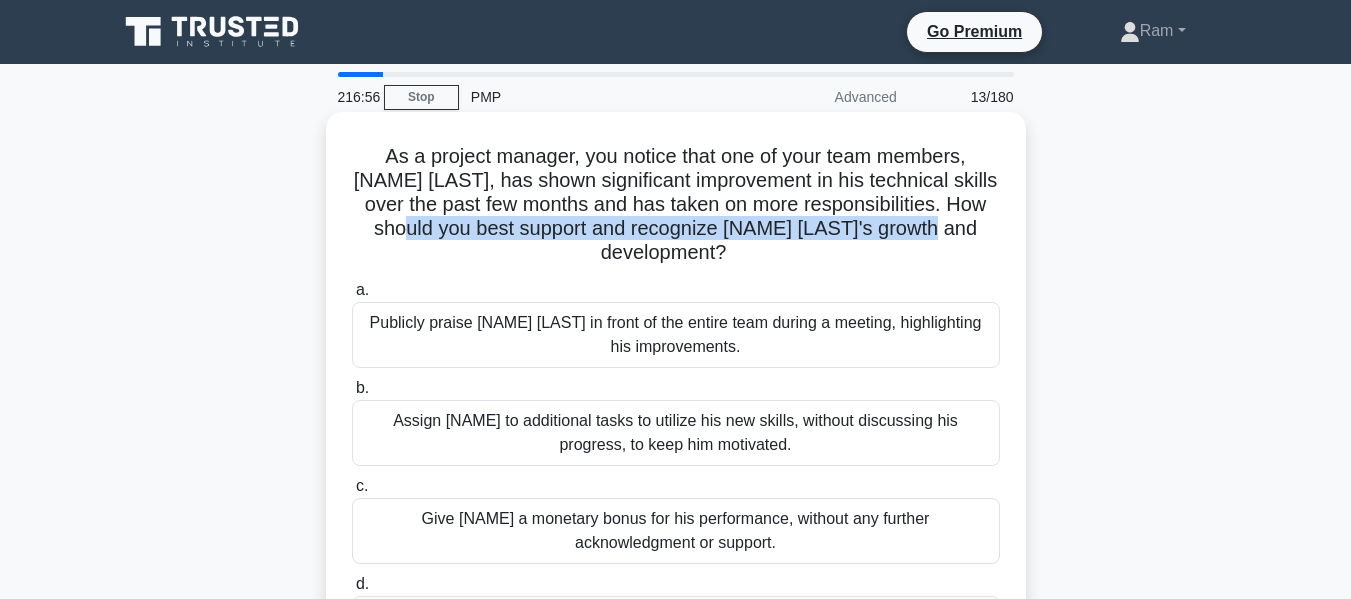 drag, startPoint x: 395, startPoint y: 230, endPoint x: 995, endPoint y: 233, distance: 600.0075 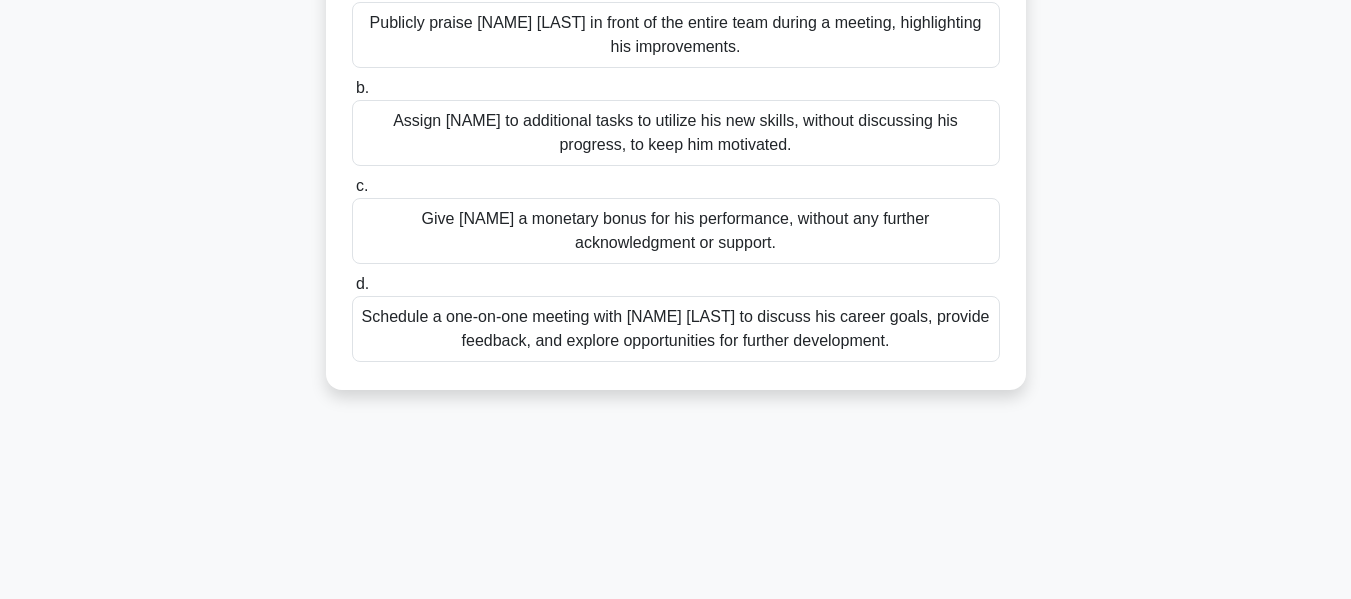 scroll, scrollTop: 200, scrollLeft: 0, axis: vertical 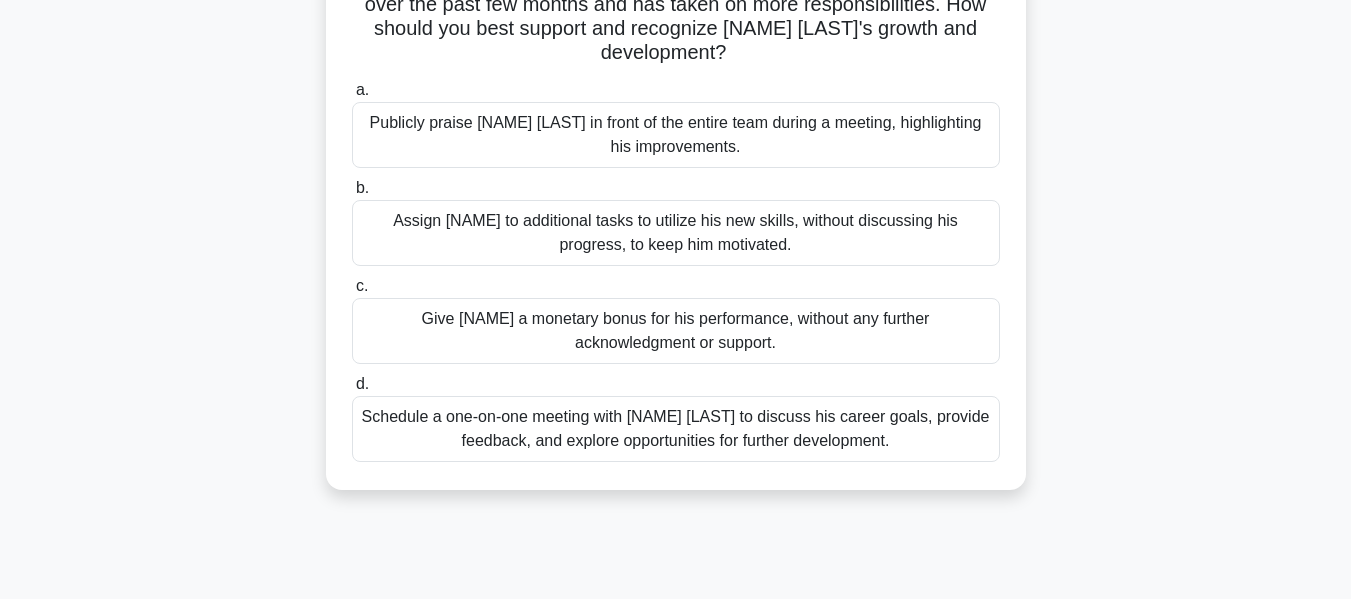 click on "Schedule a one-on-one meeting with [NAME] [LAST] to discuss his career goals, provide feedback, and explore opportunities for further development." at bounding box center (676, 429) 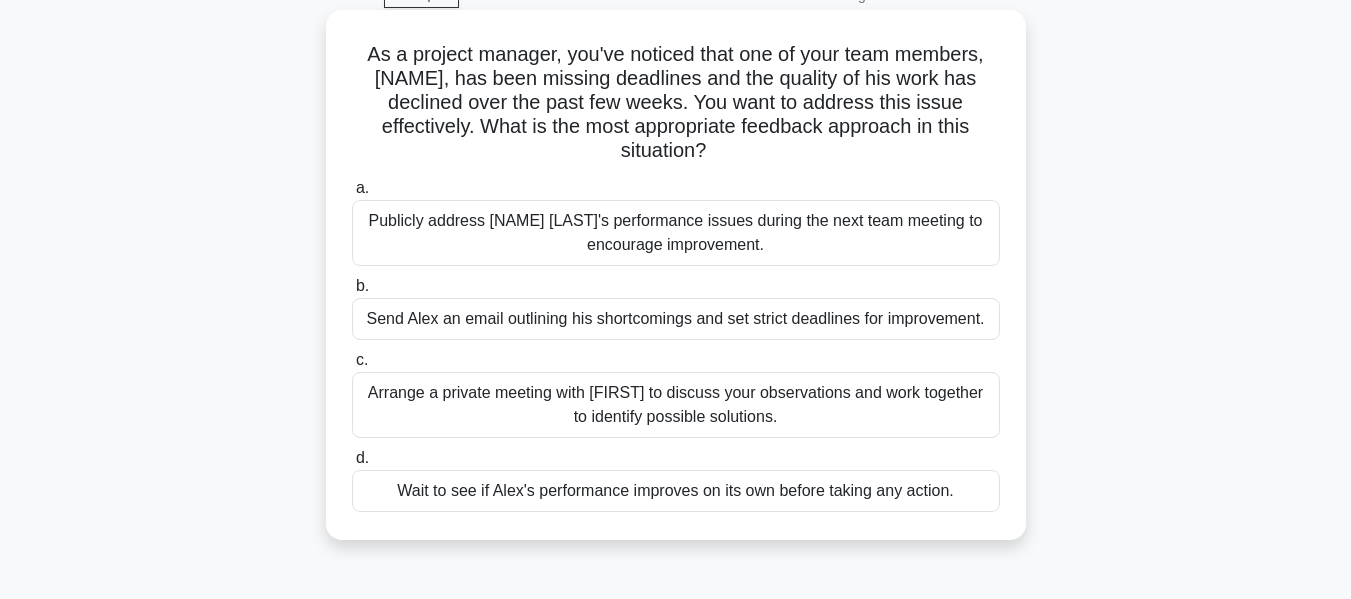 scroll, scrollTop: 0, scrollLeft: 0, axis: both 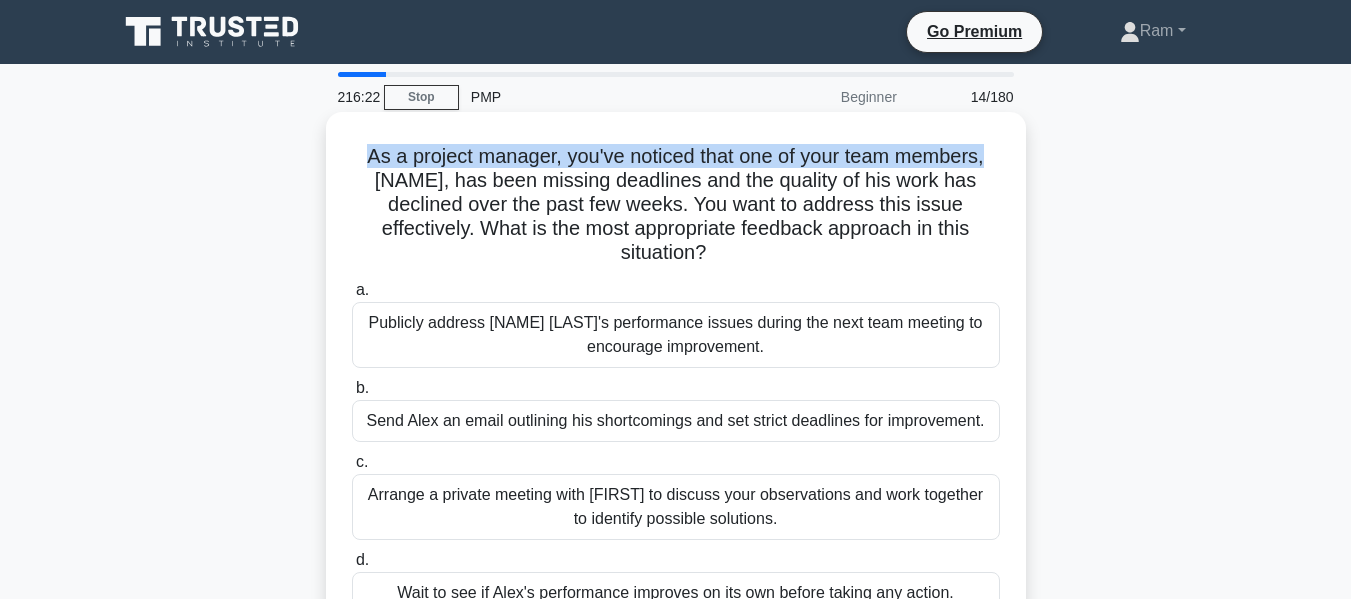 drag, startPoint x: 358, startPoint y: 156, endPoint x: 1015, endPoint y: 147, distance: 657.06165 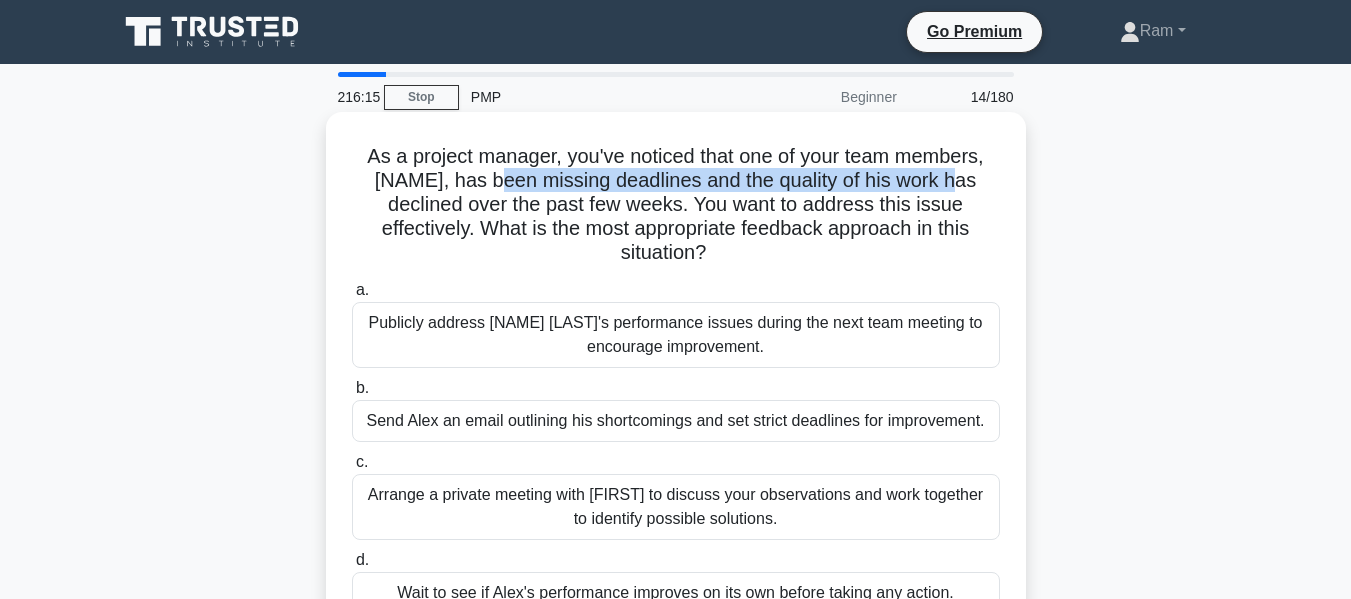 drag, startPoint x: 507, startPoint y: 186, endPoint x: 988, endPoint y: 173, distance: 481.17563 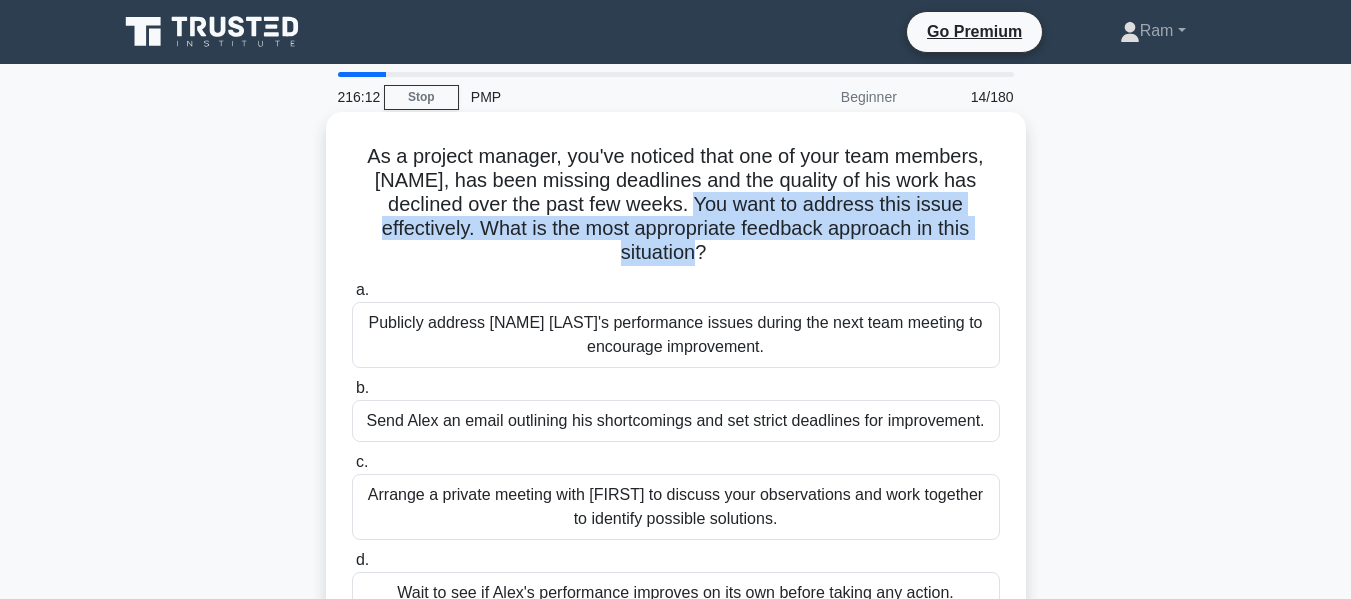 drag, startPoint x: 719, startPoint y: 206, endPoint x: 1014, endPoint y: 245, distance: 297.5668 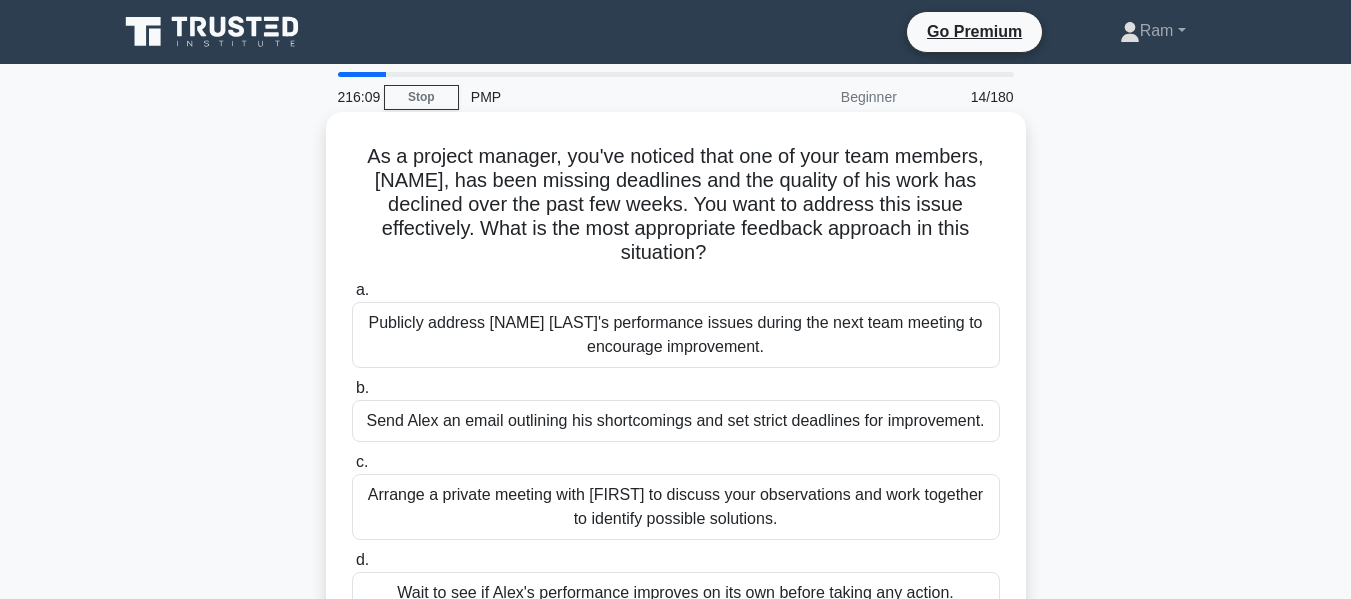click on "As a project manager, you've noticed that one of your team members, [NAME] [LAST], has been missing deadlines and the quality of his work has declined over the past few weeks. You want to address this issue effectively. What is the most appropriate feedback approach in this situation?
.spinner_0XTQ{transform-origin:center;animation:spinner_y6GP .75s linear infinite}@keyframes spinner_y6GP{100%{transform:rotate(360deg)}}" at bounding box center [676, 205] 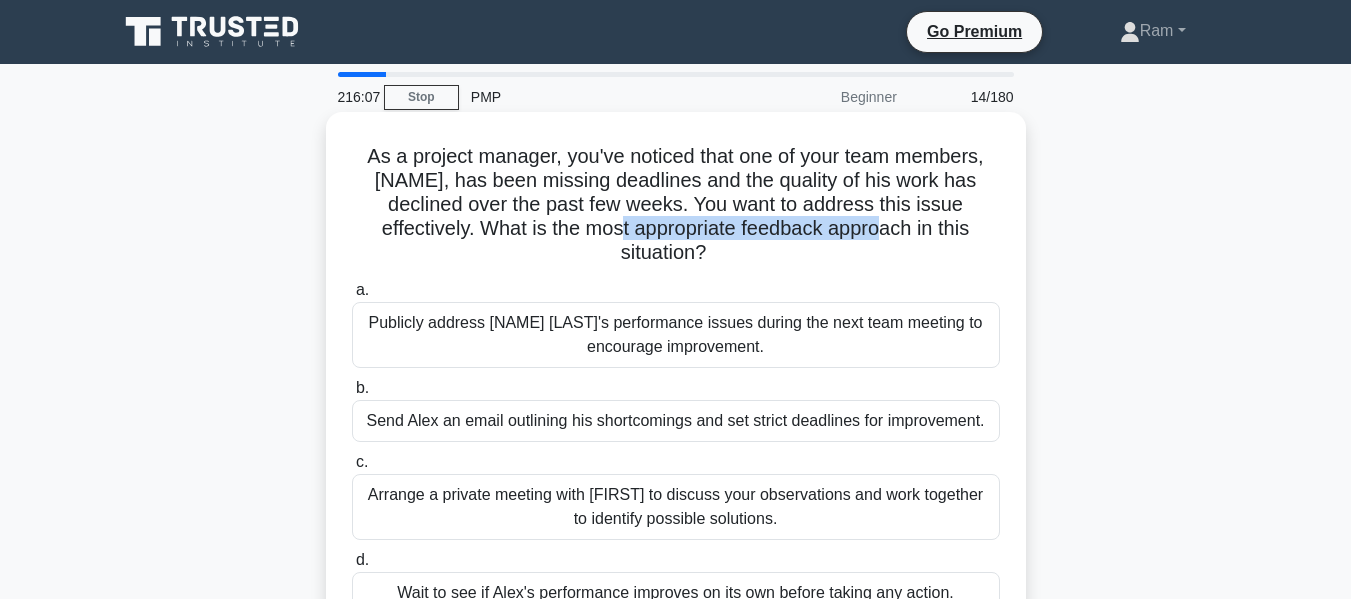 drag, startPoint x: 635, startPoint y: 234, endPoint x: 912, endPoint y: 229, distance: 277.04514 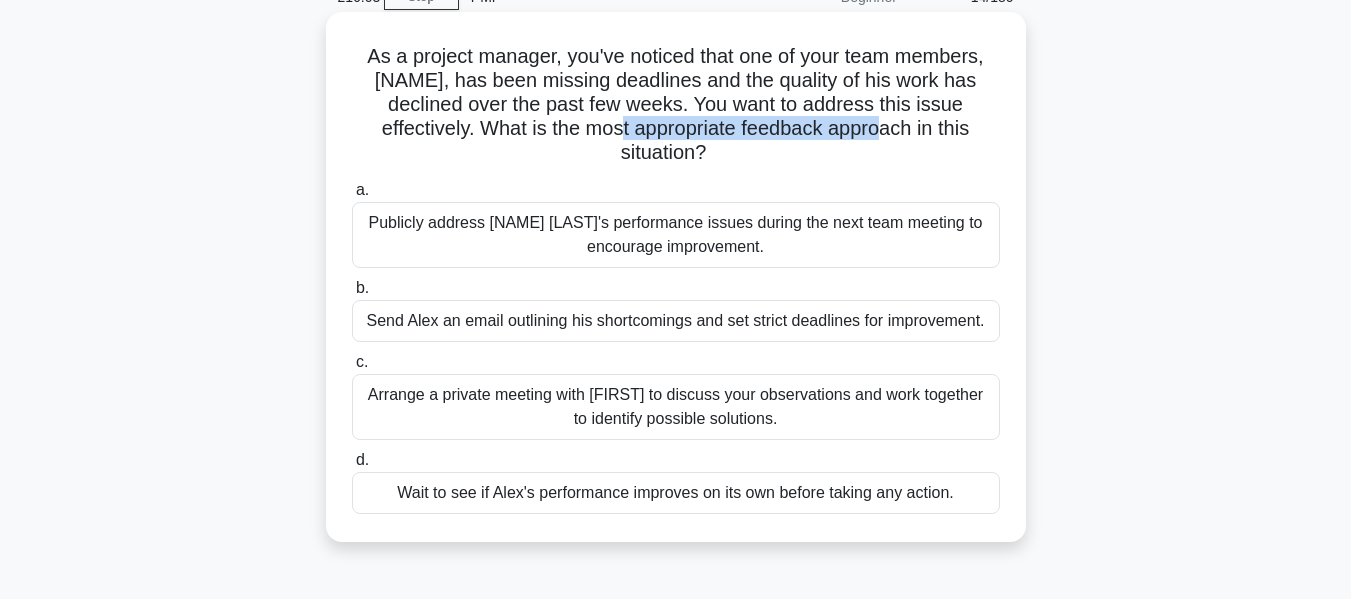 scroll, scrollTop: 200, scrollLeft: 0, axis: vertical 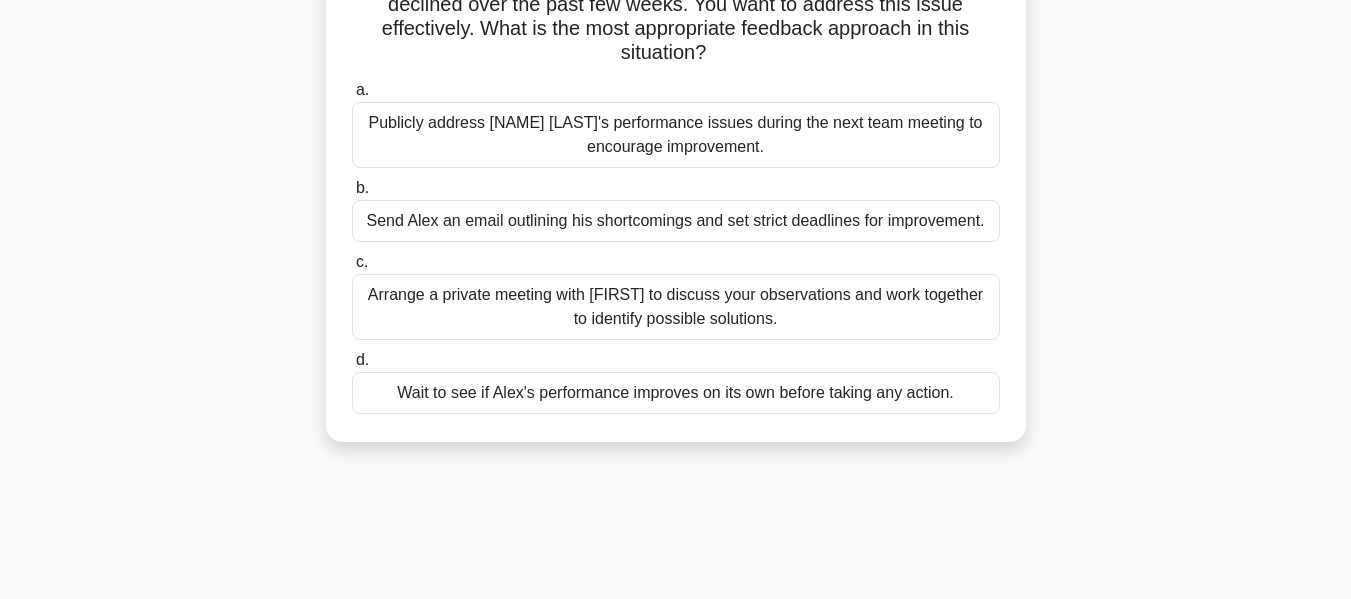 click on "Arrange a private meeting with [FIRST] to discuss your observations and work together to identify possible solutions." at bounding box center (676, 307) 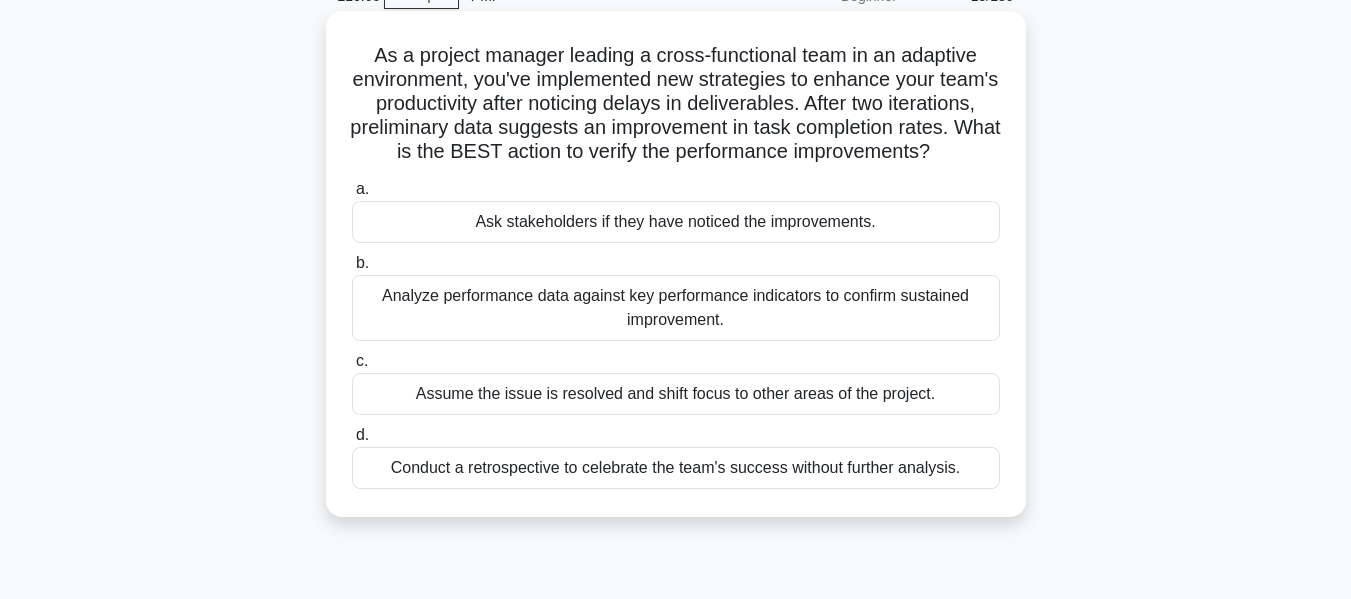 scroll, scrollTop: 0, scrollLeft: 0, axis: both 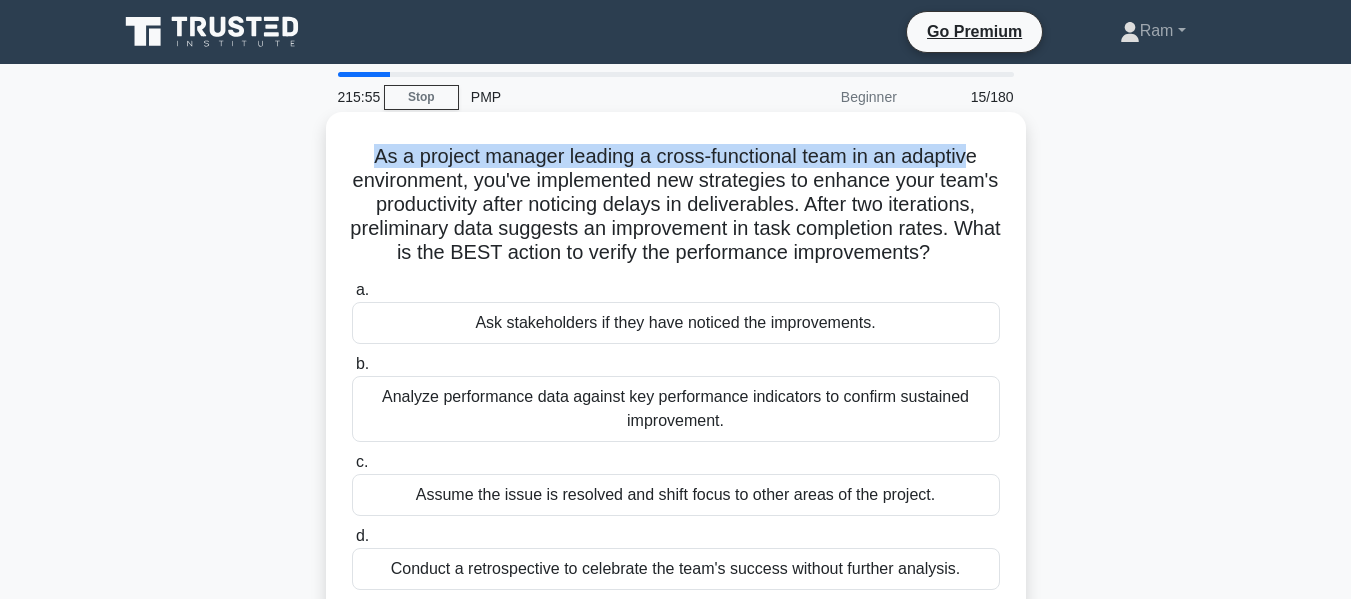 drag, startPoint x: 369, startPoint y: 150, endPoint x: 973, endPoint y: 132, distance: 604.2681 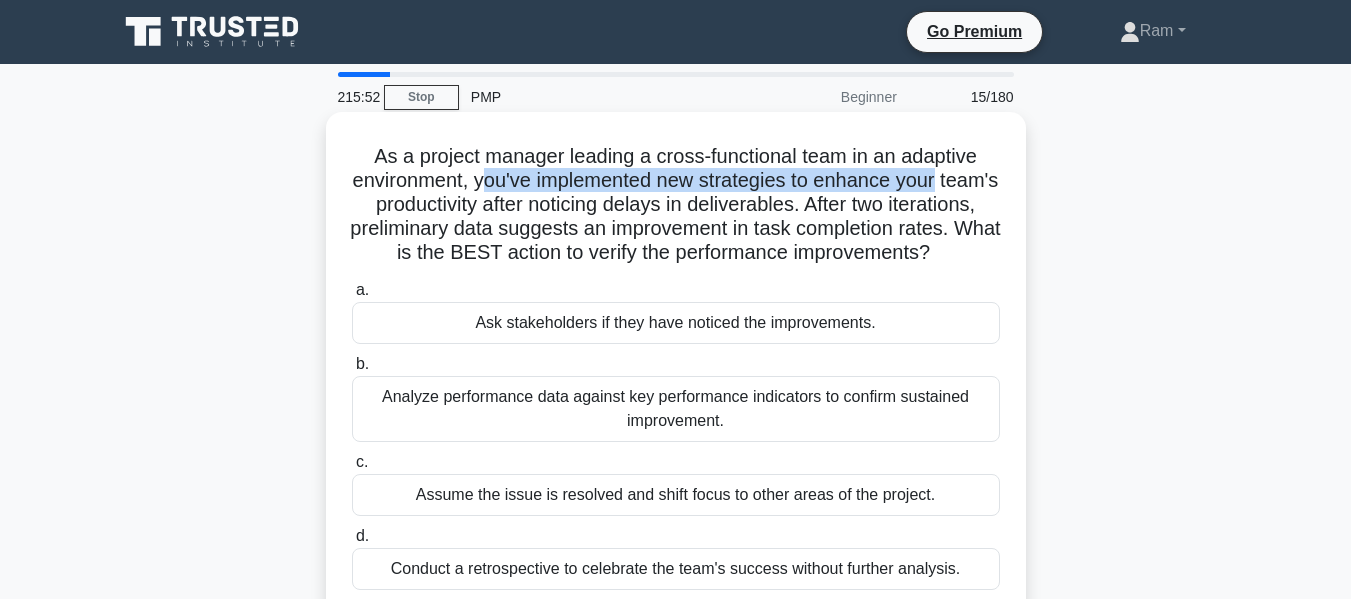 drag, startPoint x: 508, startPoint y: 182, endPoint x: 998, endPoint y: 175, distance: 490.05 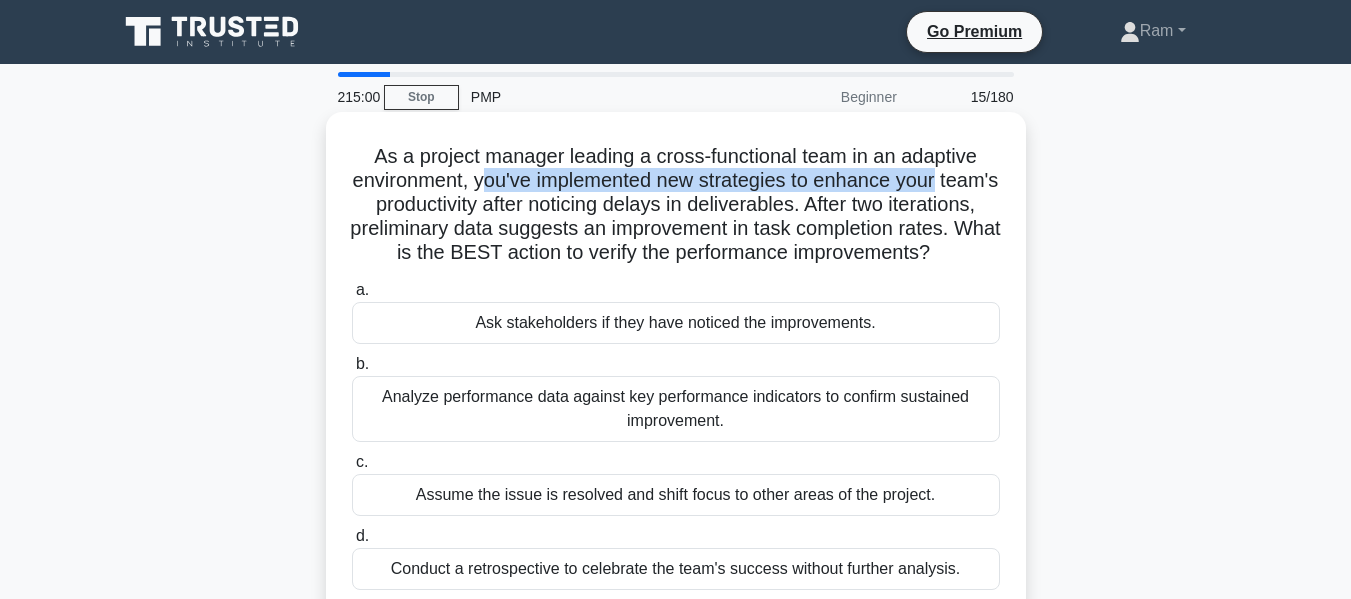 drag, startPoint x: 646, startPoint y: 244, endPoint x: 996, endPoint y: 267, distance: 350.7549 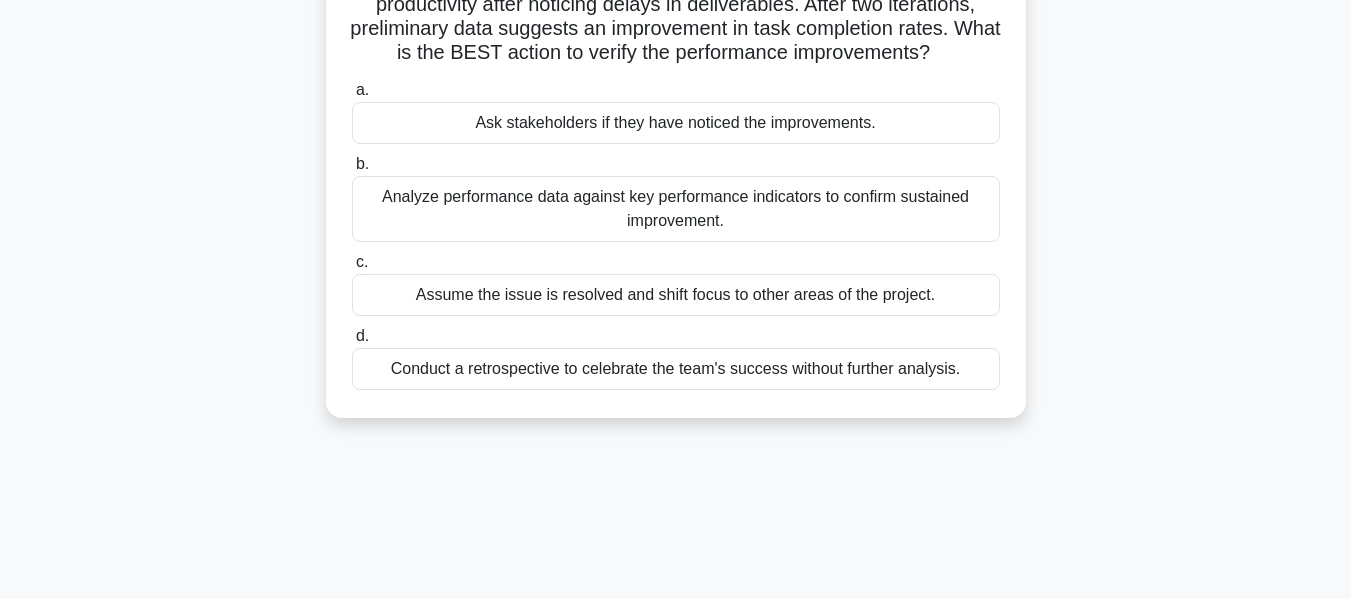 click on "Analyze performance data against key performance indicators to confirm sustained improvement." at bounding box center (676, 209) 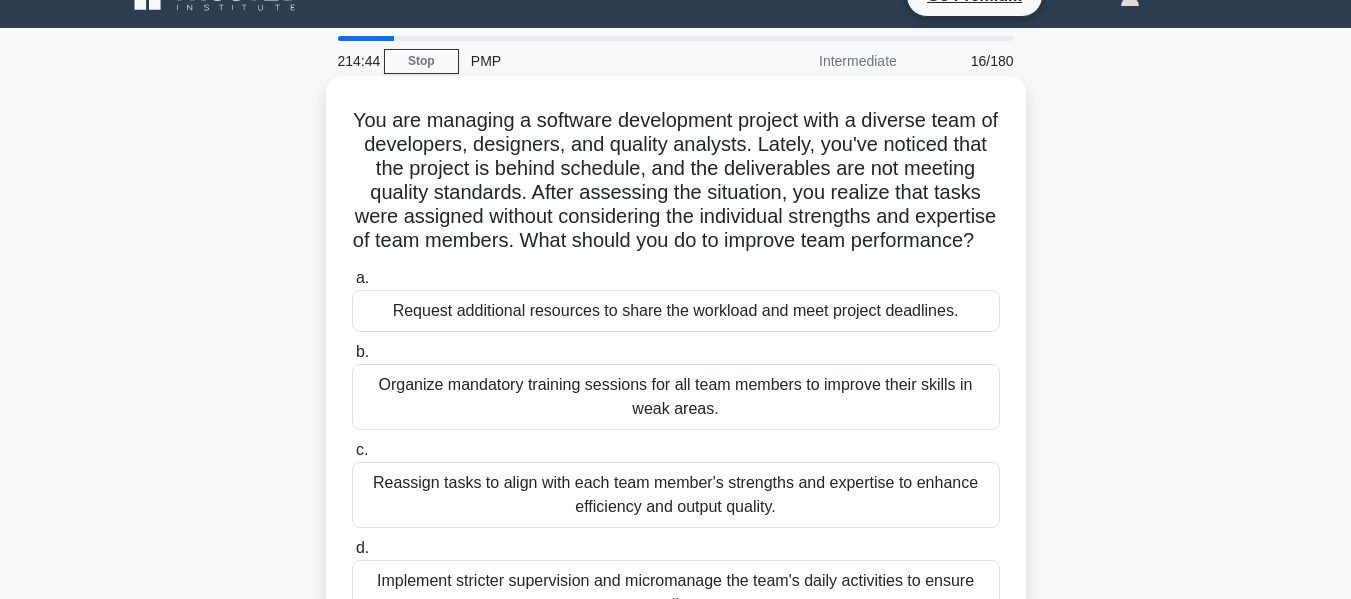 scroll, scrollTop: 0, scrollLeft: 0, axis: both 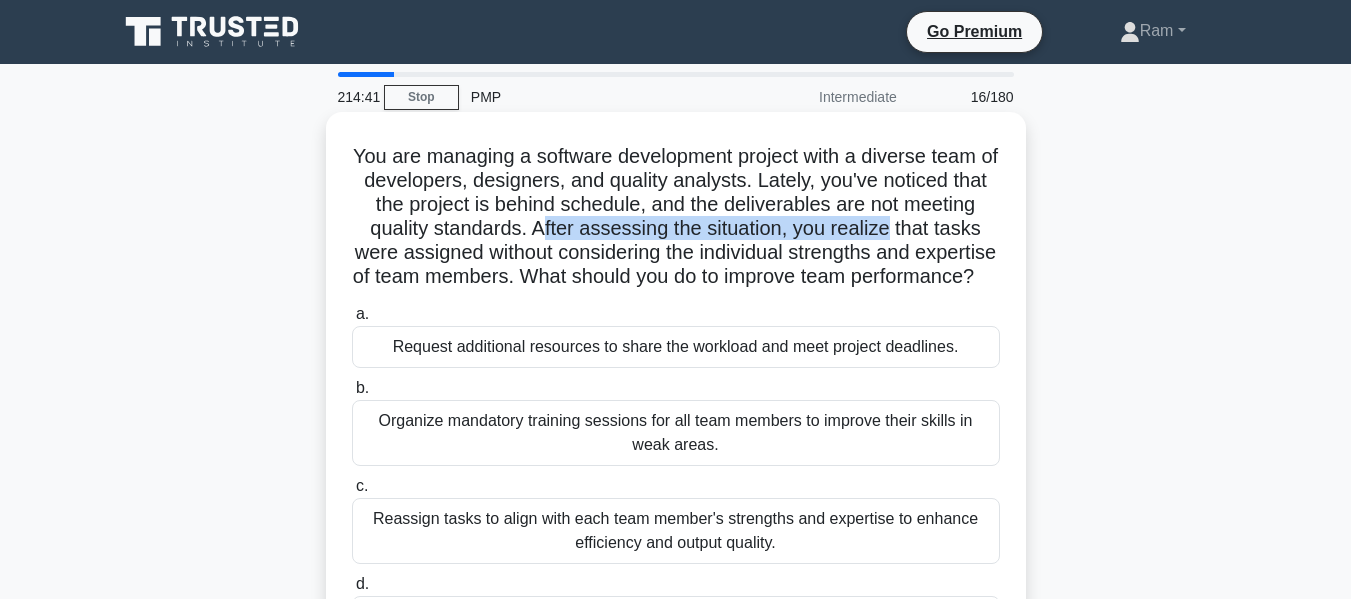 drag, startPoint x: 629, startPoint y: 226, endPoint x: 988, endPoint y: 225, distance: 359.0014 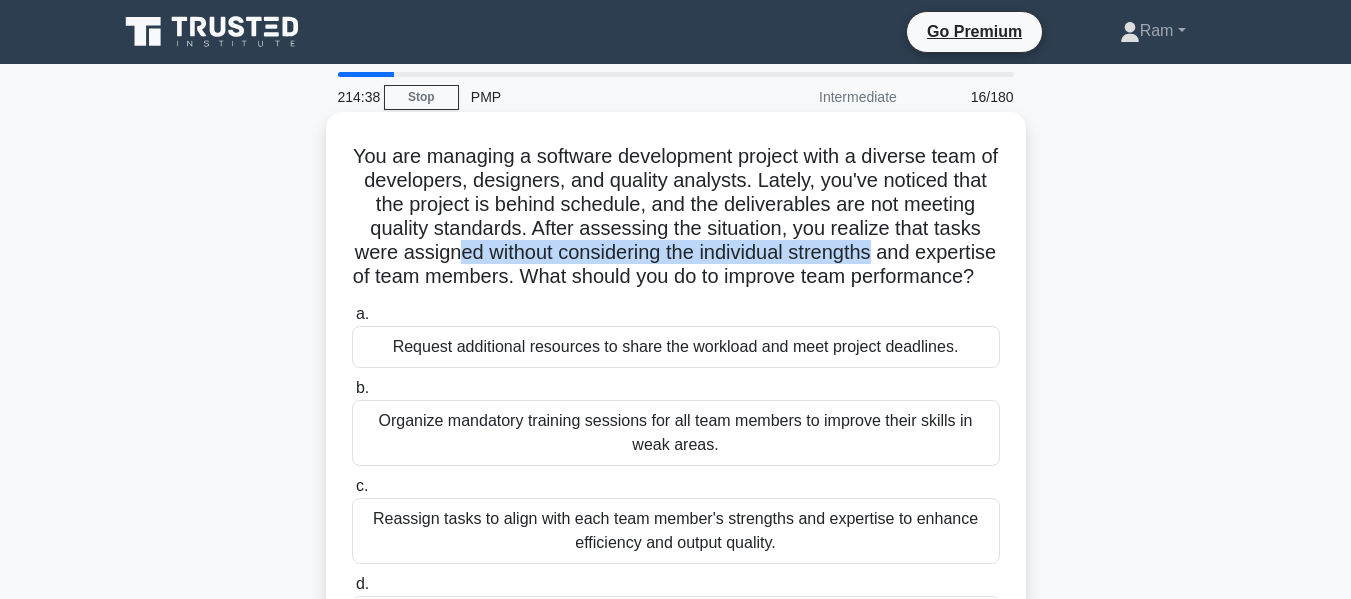 drag, startPoint x: 562, startPoint y: 254, endPoint x: 986, endPoint y: 255, distance: 424.0012 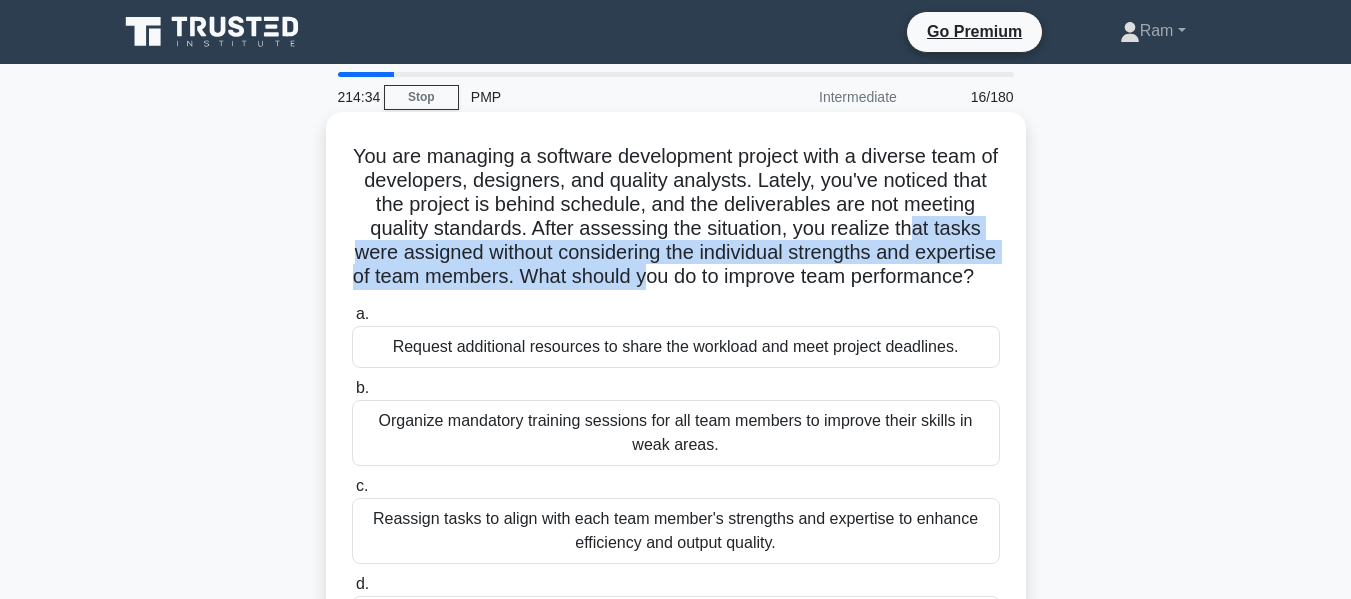 drag, startPoint x: 384, startPoint y: 259, endPoint x: 786, endPoint y: 289, distance: 403.11786 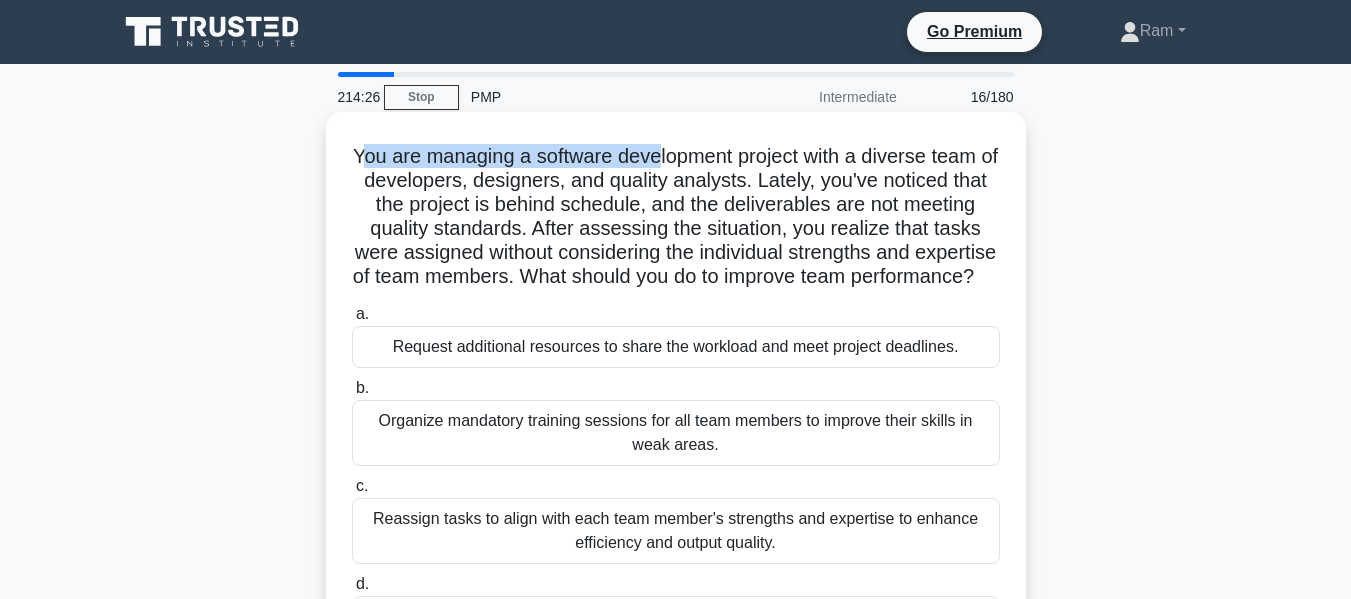 drag, startPoint x: 361, startPoint y: 155, endPoint x: 663, endPoint y: 165, distance: 302.16553 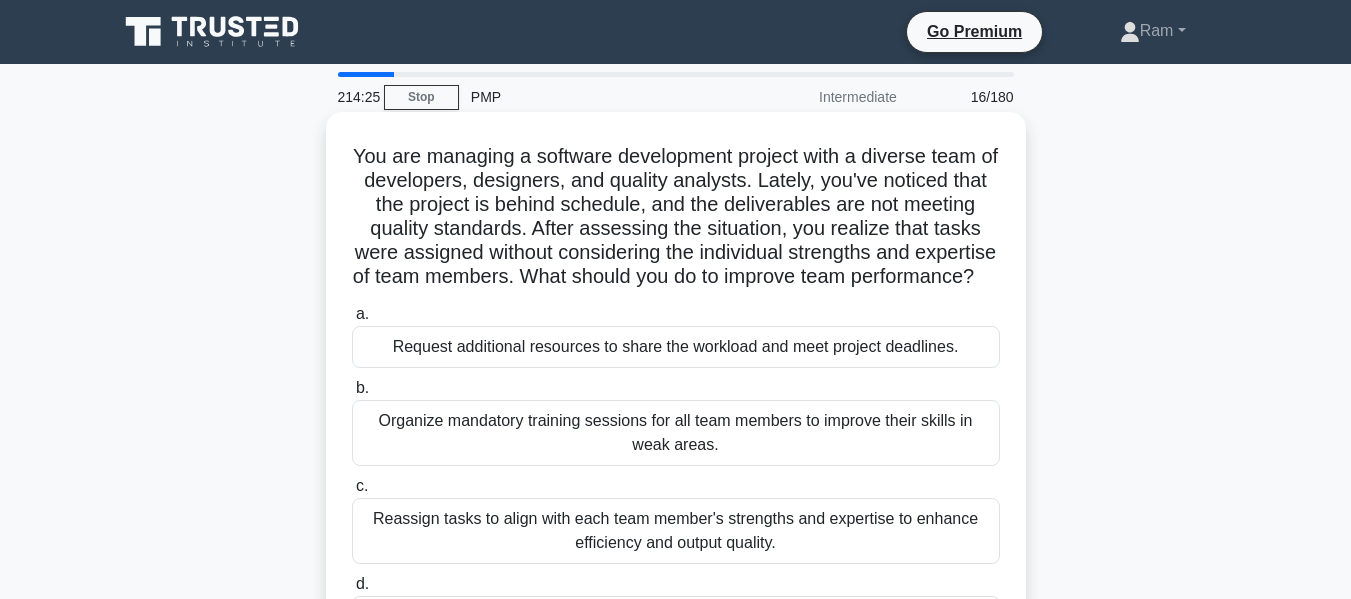 click on "You are managing a software development project with a diverse team of developers, designers, and quality analysts. Lately, you've noticed that the project is behind schedule, and the deliverables are not meeting quality standards. After assessing the situation, you realize that tasks were assigned without considering the individual strengths and expertise of team members. What should you do to improve team performance?
.spinner_0XTQ{transform-origin:center;animation:spinner_y6GP .75s linear infinite}@keyframes spinner_y6GP{100%{transform:rotate(360deg)}}" at bounding box center [676, 217] 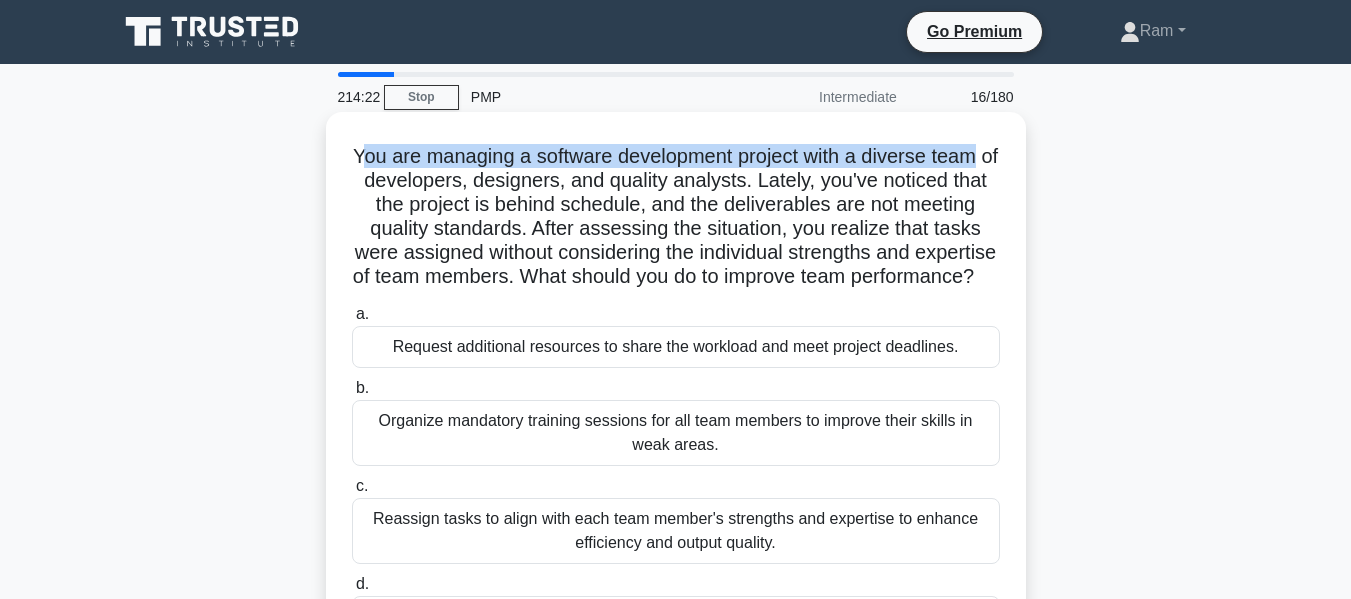 drag, startPoint x: 361, startPoint y: 154, endPoint x: 1010, endPoint y: 157, distance: 649.00696 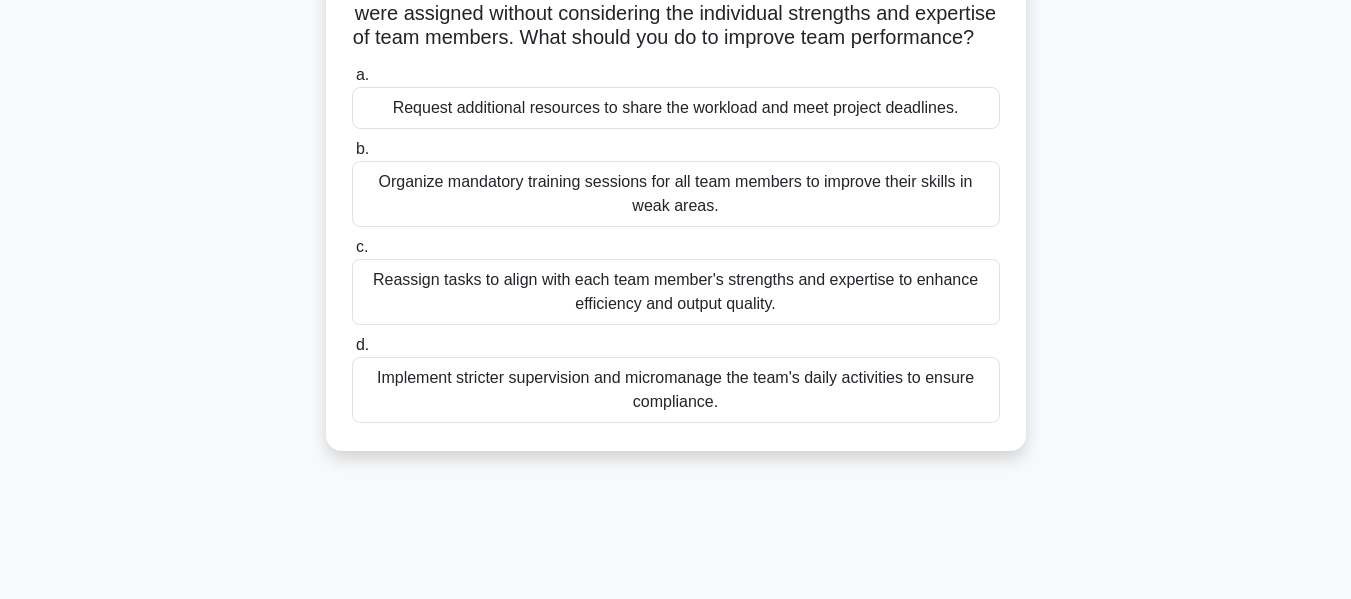 scroll, scrollTop: 300, scrollLeft: 0, axis: vertical 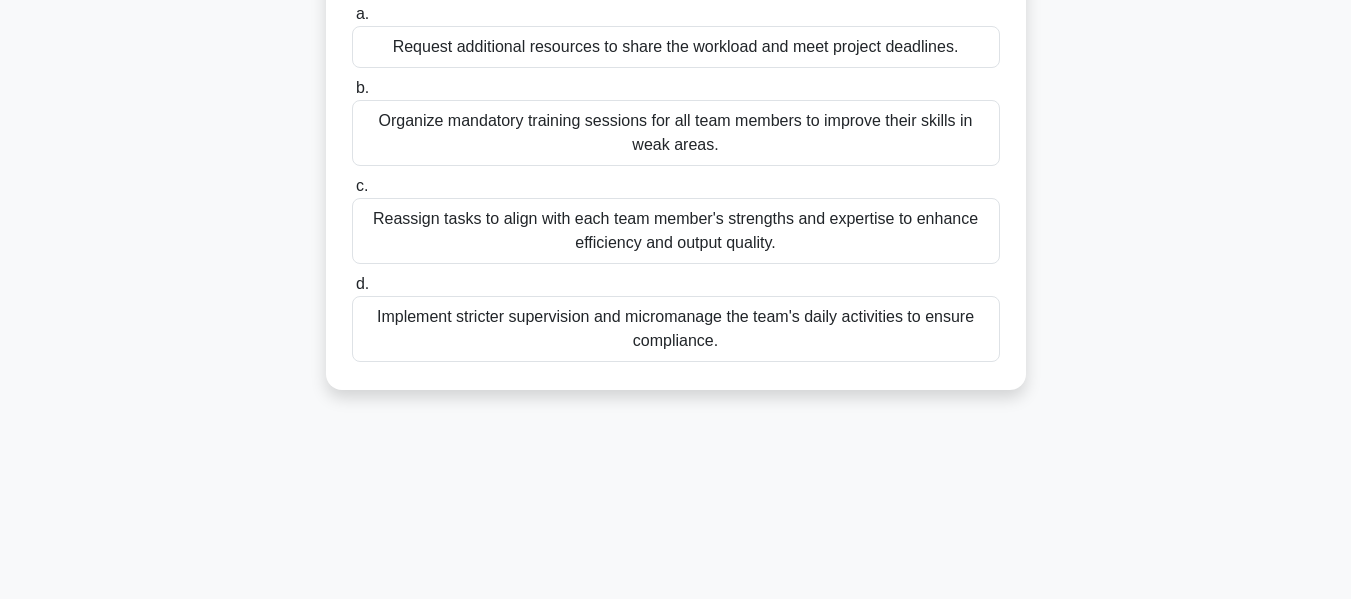 click on "Organize mandatory training sessions for all team members to improve their skills in weak areas." at bounding box center (676, 133) 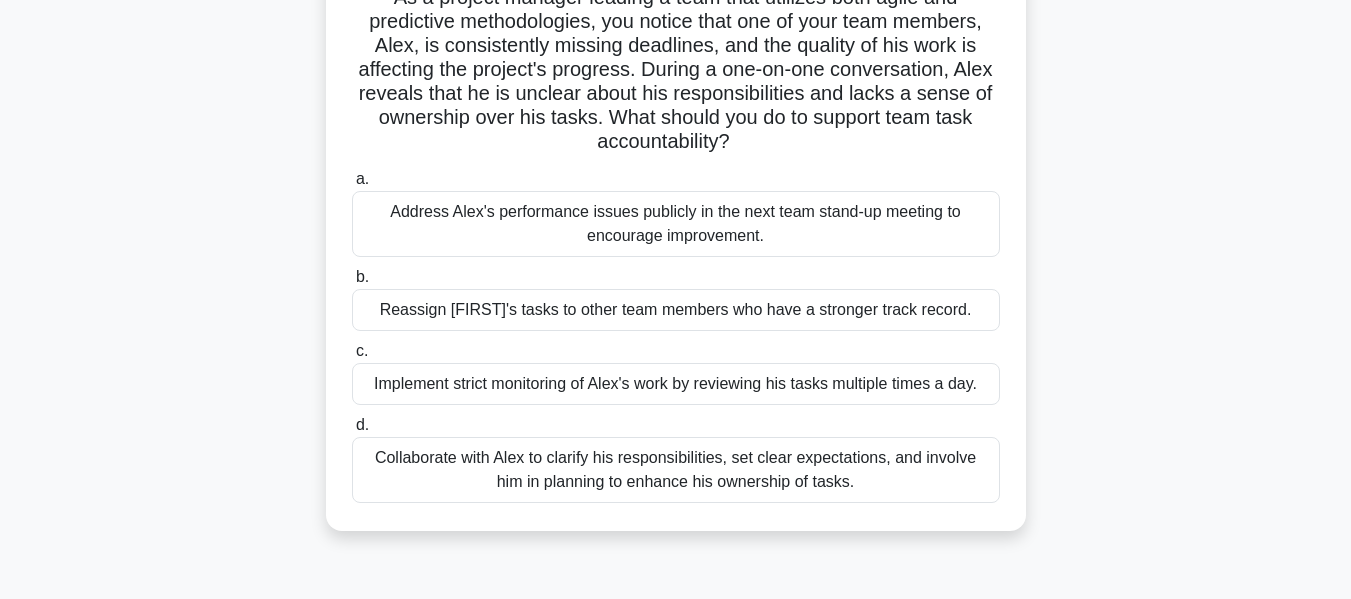 scroll, scrollTop: 0, scrollLeft: 0, axis: both 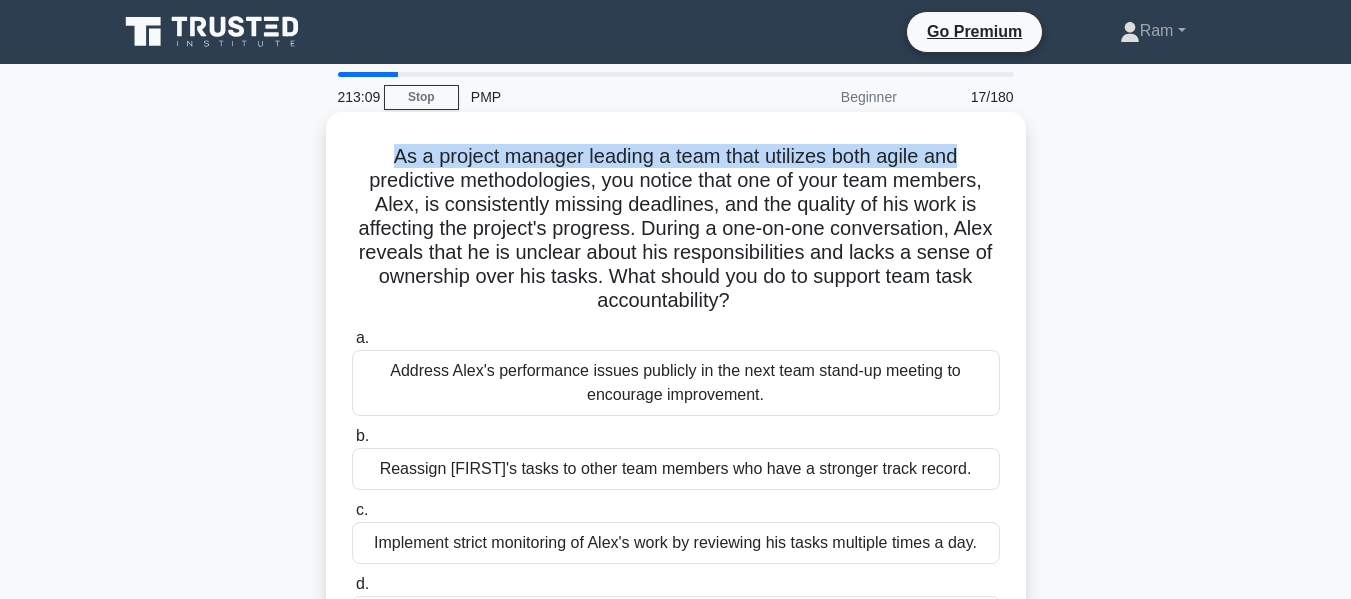 drag, startPoint x: 386, startPoint y: 164, endPoint x: 985, endPoint y: 132, distance: 599.8541 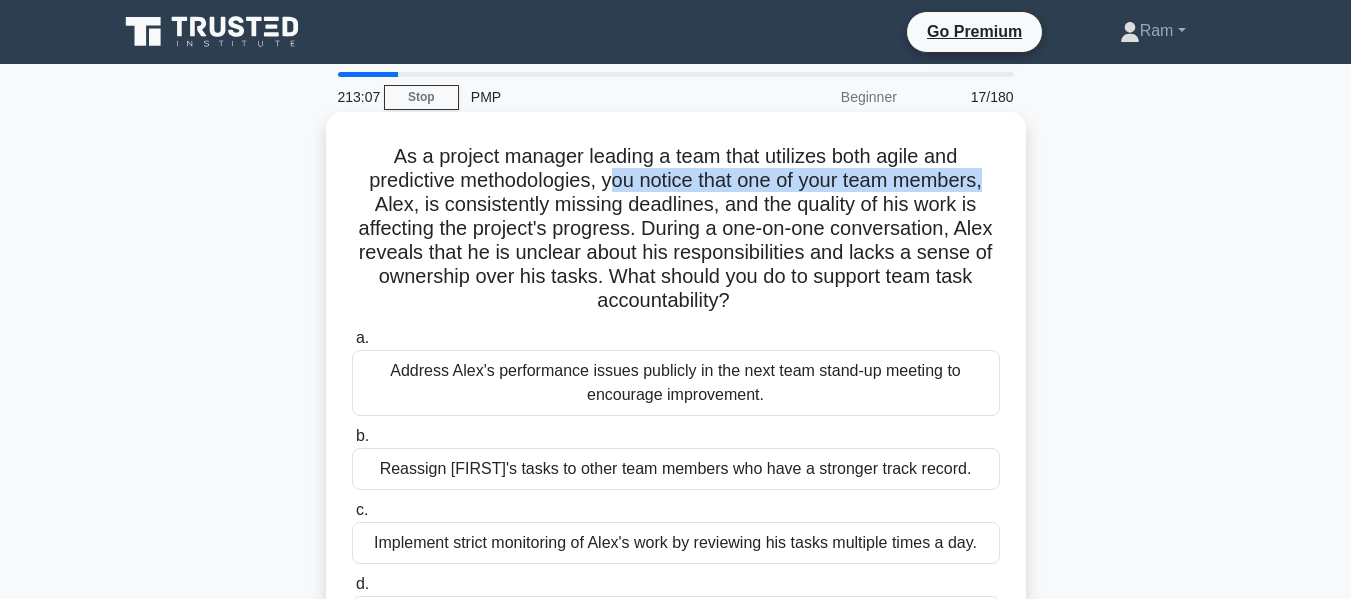 drag, startPoint x: 610, startPoint y: 181, endPoint x: 1011, endPoint y: 172, distance: 401.10098 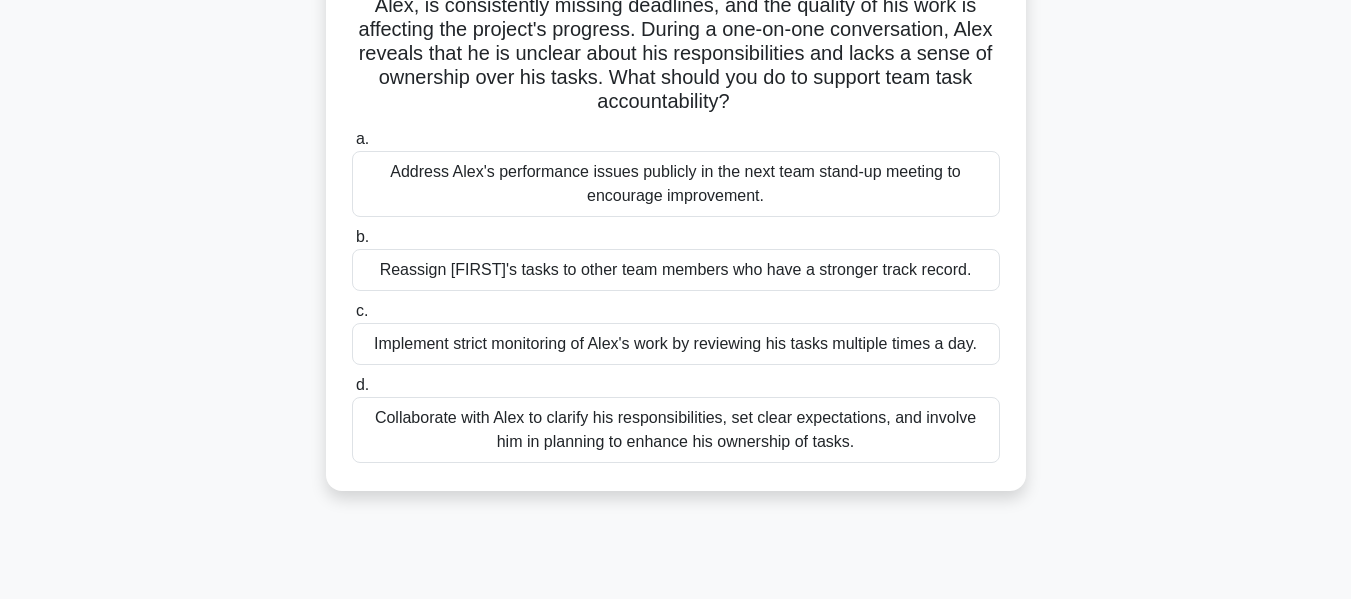 scroll, scrollTop: 200, scrollLeft: 0, axis: vertical 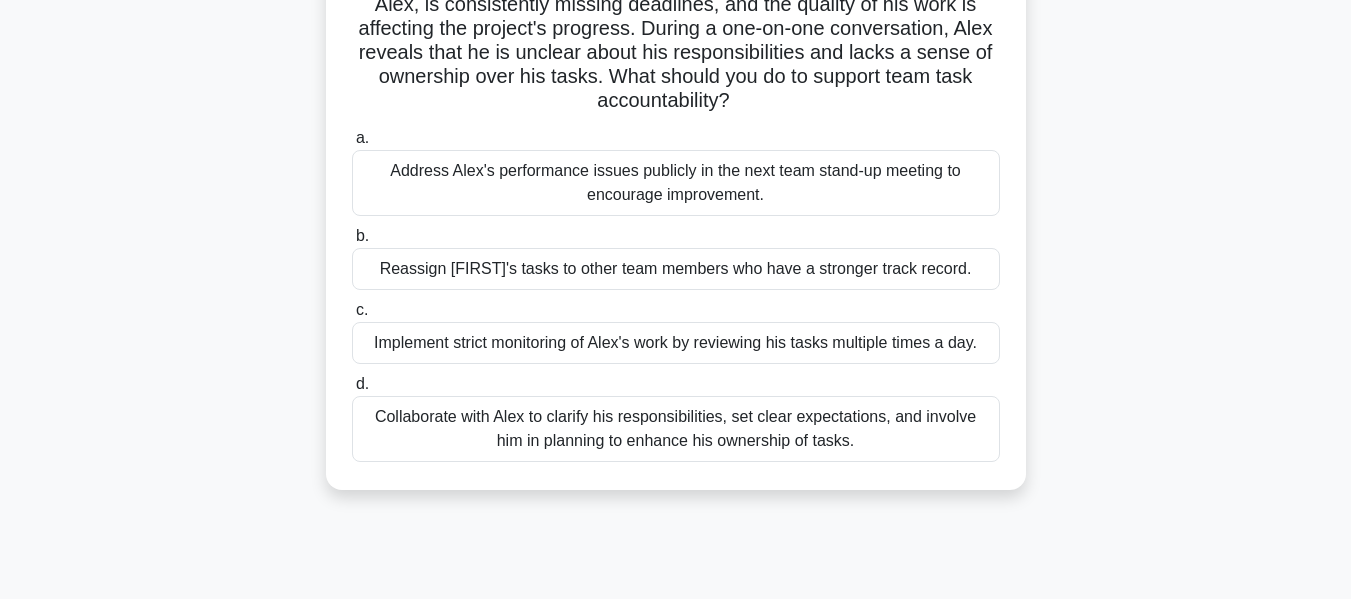click on "Collaborate with Alex to clarify his responsibilities, set clear expectations, and involve him in planning to enhance his ownership of tasks." at bounding box center (676, 429) 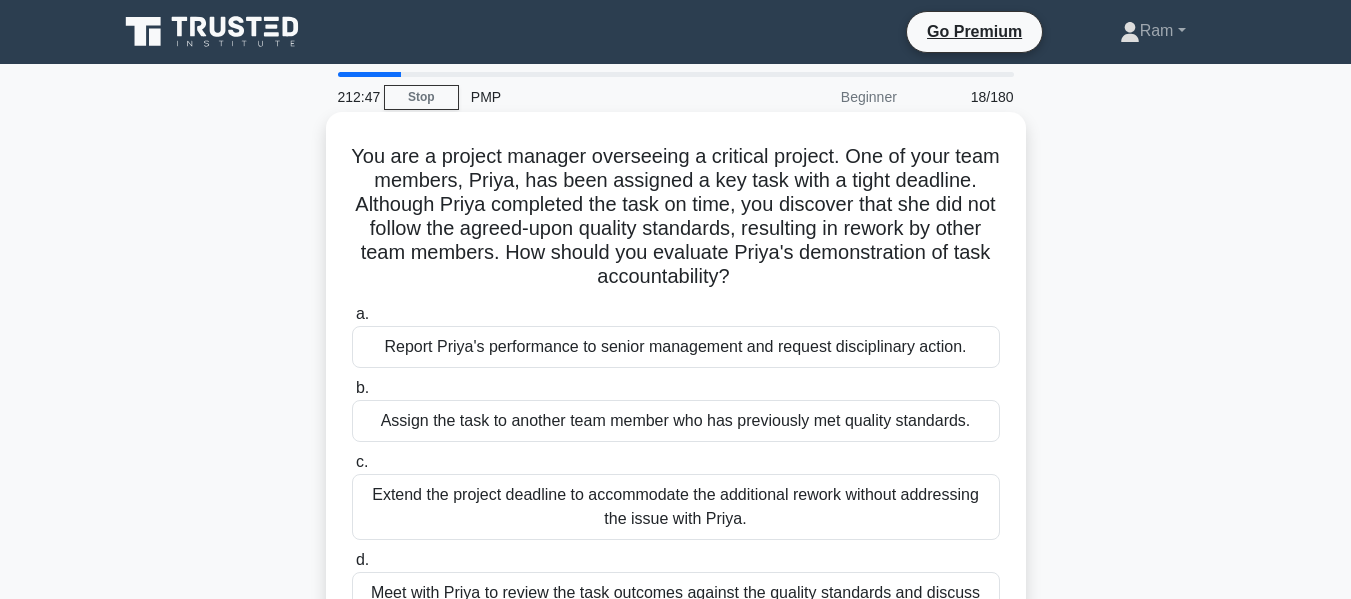 scroll, scrollTop: 66, scrollLeft: 0, axis: vertical 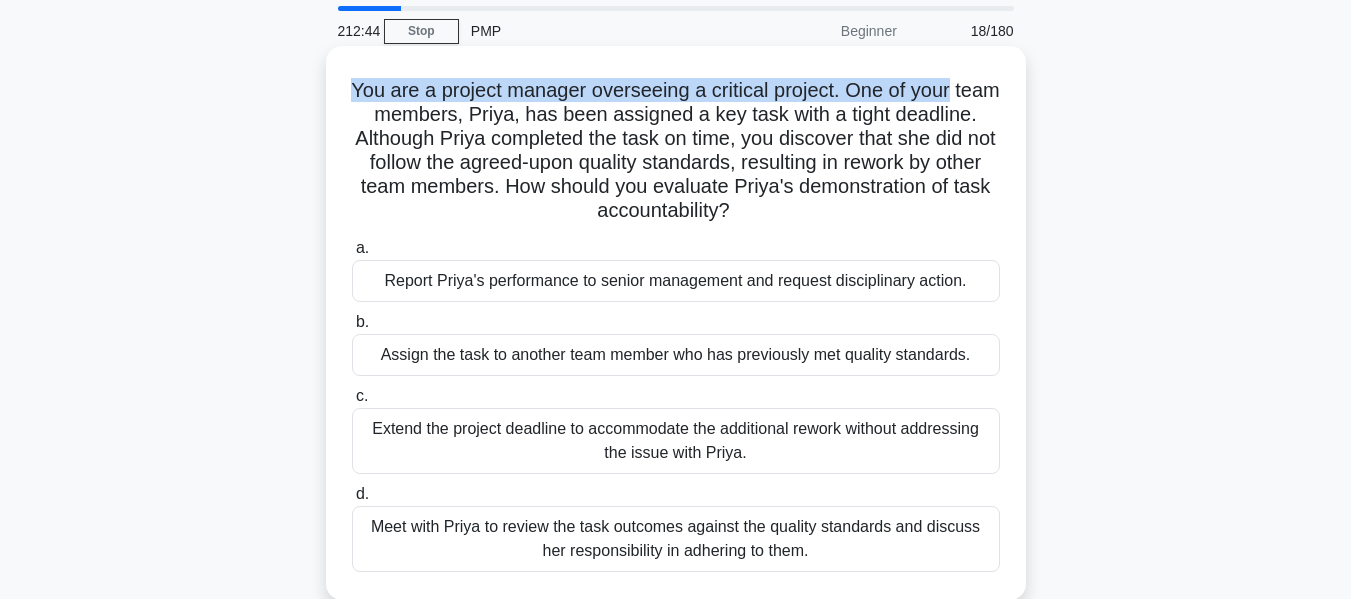 drag, startPoint x: 368, startPoint y: 96, endPoint x: 998, endPoint y: 83, distance: 630.1341 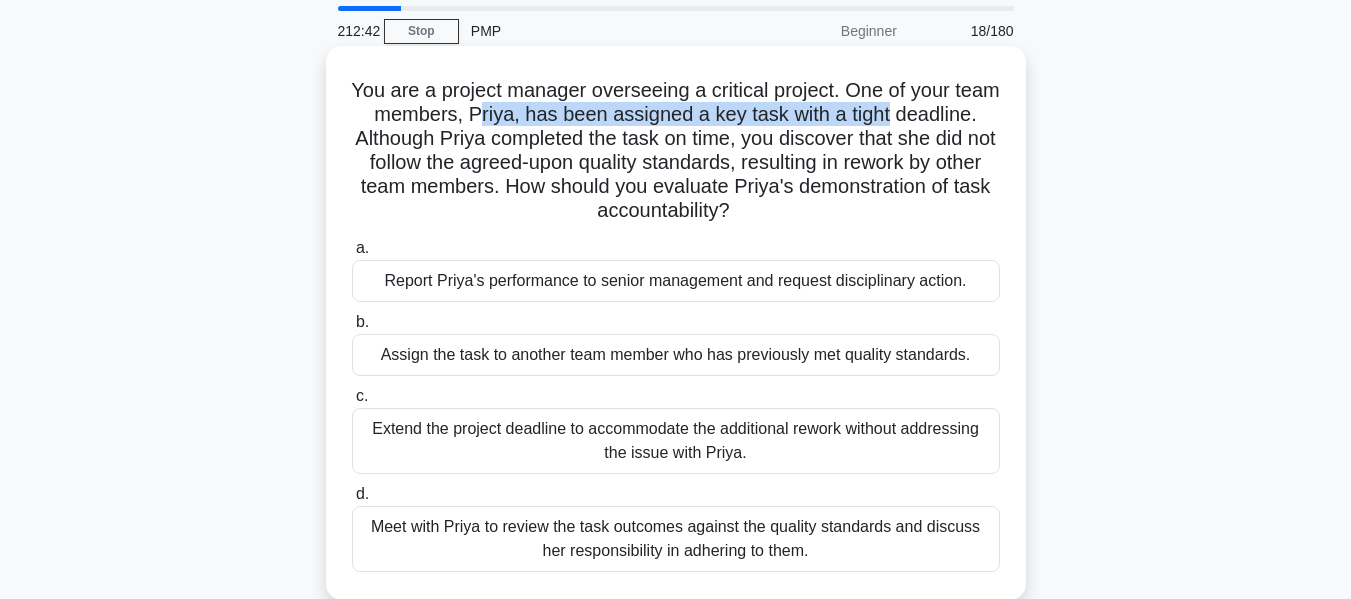 drag, startPoint x: 542, startPoint y: 117, endPoint x: 986, endPoint y: 120, distance: 444.01013 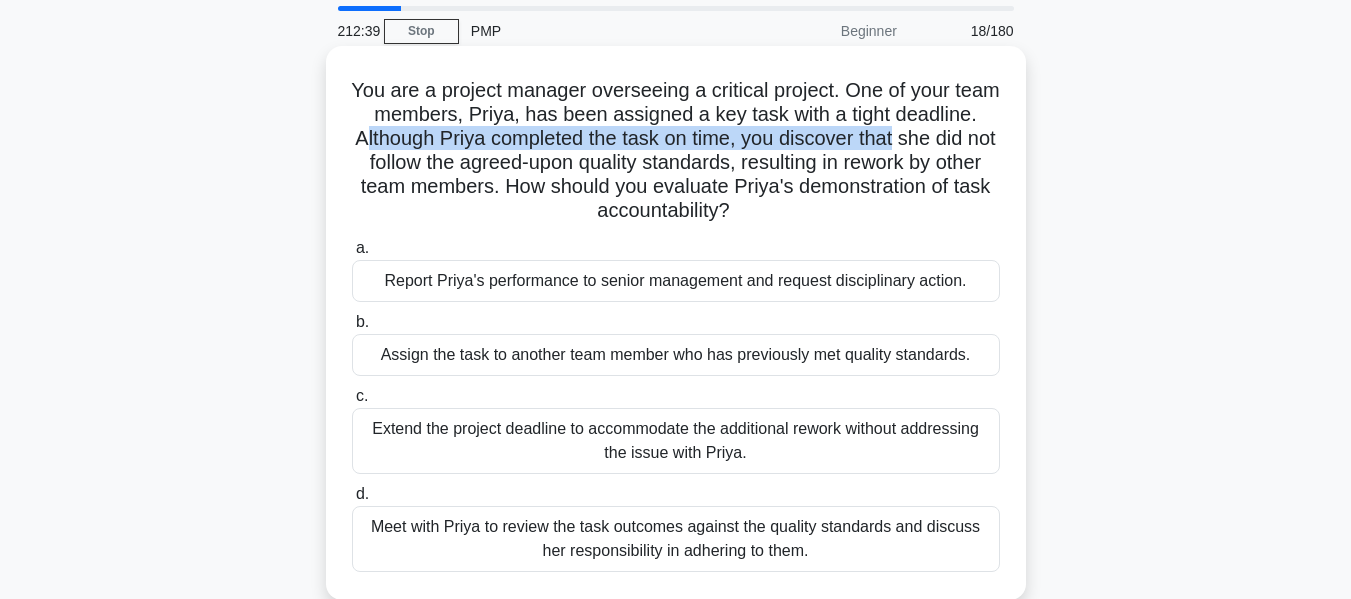 drag, startPoint x: 454, startPoint y: 140, endPoint x: 688, endPoint y: 162, distance: 235.0319 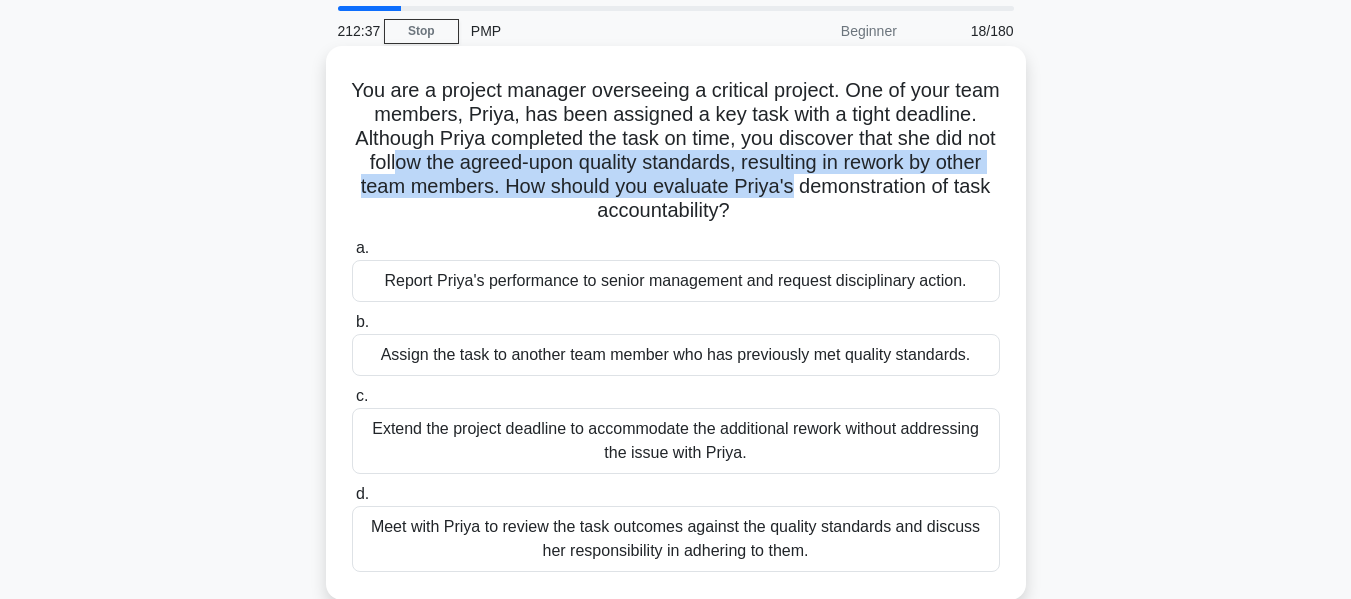 drag, startPoint x: 520, startPoint y: 167, endPoint x: 978, endPoint y: 177, distance: 458.10916 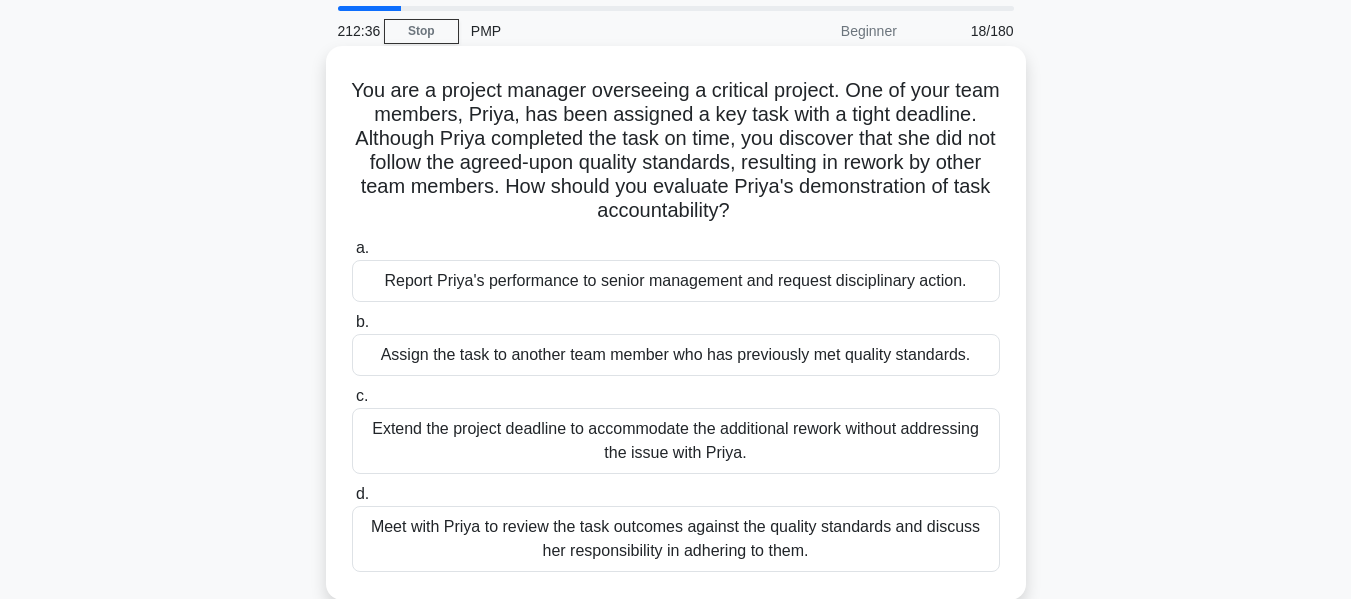 click on "You are a project manager overseeing a critical project. One of your team members, [NAME], has been assigned a key task with a tight deadline. Although [NAME] completed the task on time, you discover that she did not follow the agreed-upon quality standards, resulting in rework by other team members. How should you evaluate [NAME]'s demonstration of task accountability?
.spinner_0XTQ{transform-origin:center;animation:spinner_y6GP .75s linear infinite}@keyframes spinner_y6GP{100%{transform:rotate(360deg)}}" at bounding box center (676, 151) 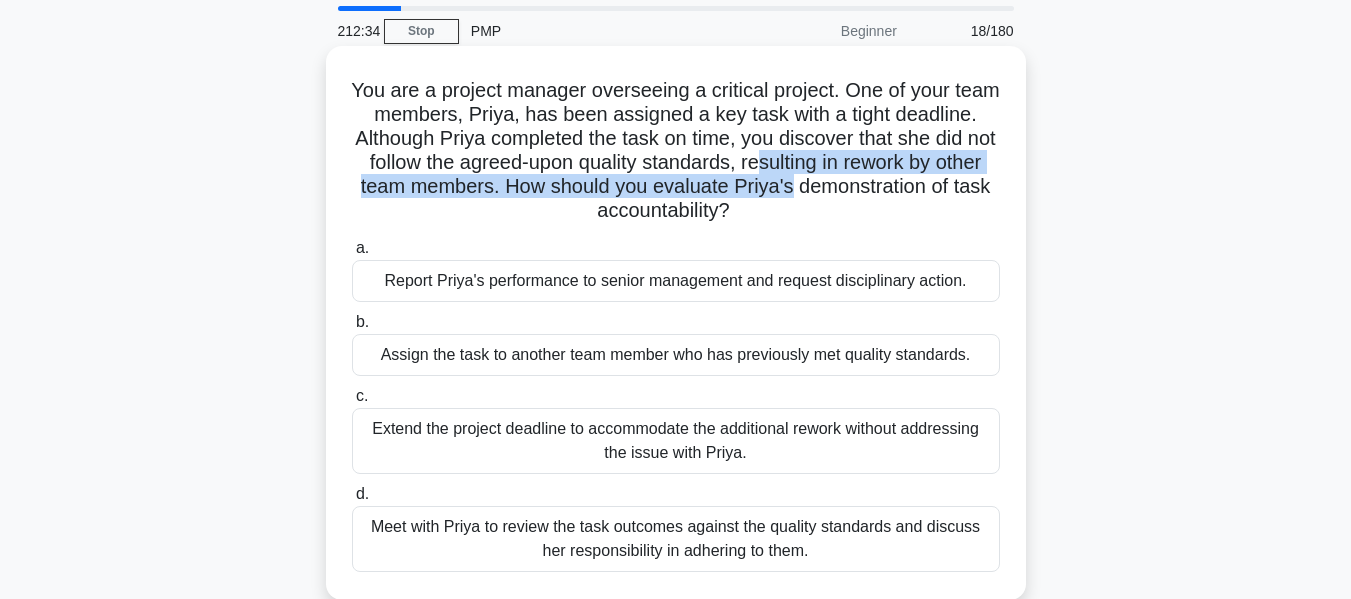 drag, startPoint x: 889, startPoint y: 164, endPoint x: 966, endPoint y: 189, distance: 80.95678 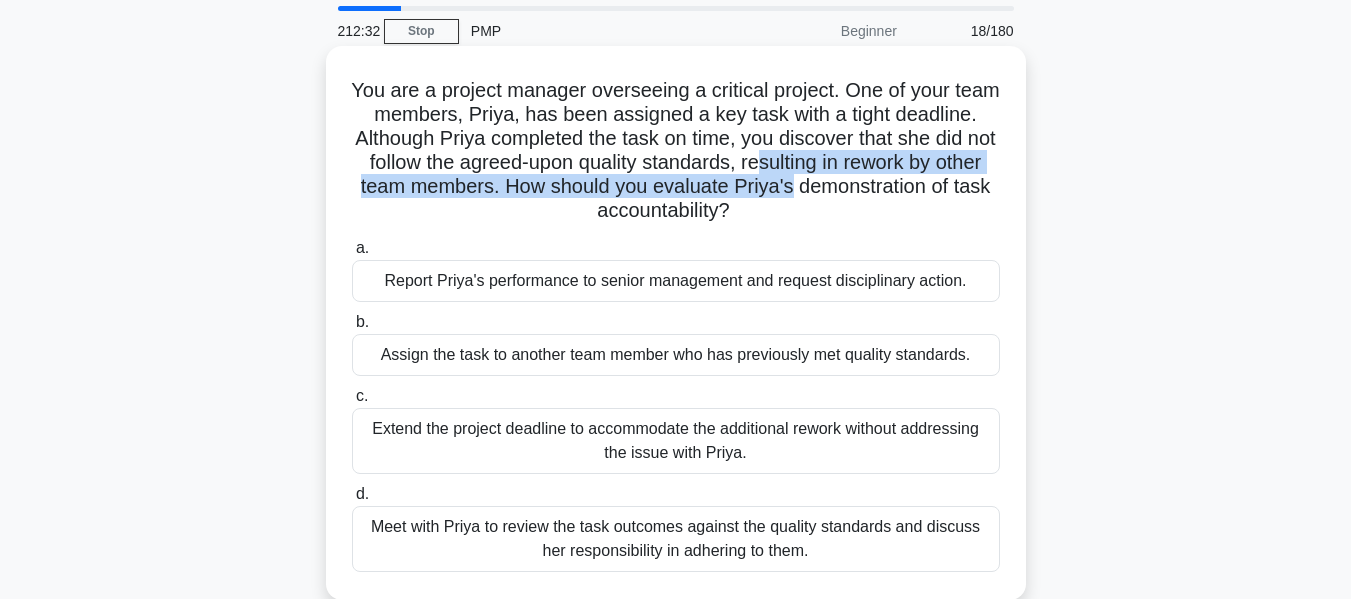 drag, startPoint x: 511, startPoint y: 214, endPoint x: 843, endPoint y: 216, distance: 332.006 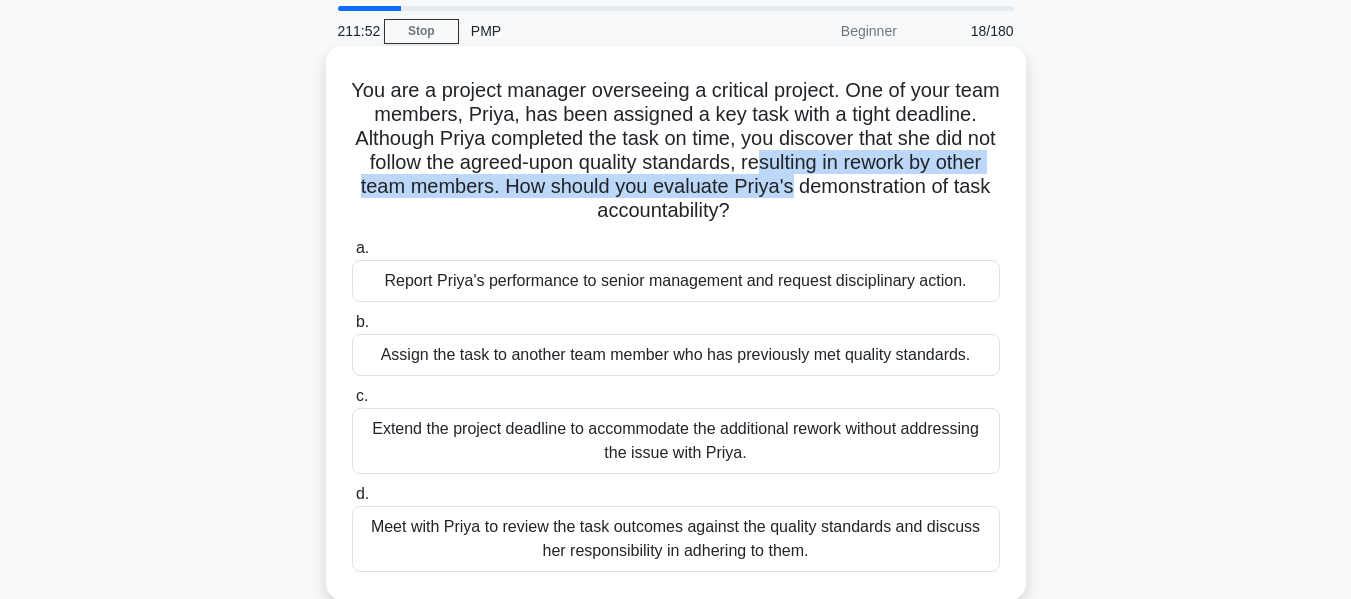 click on "Meet with Priya to review the task outcomes against the quality standards and discuss her responsibility in adhering to them." at bounding box center [676, 539] 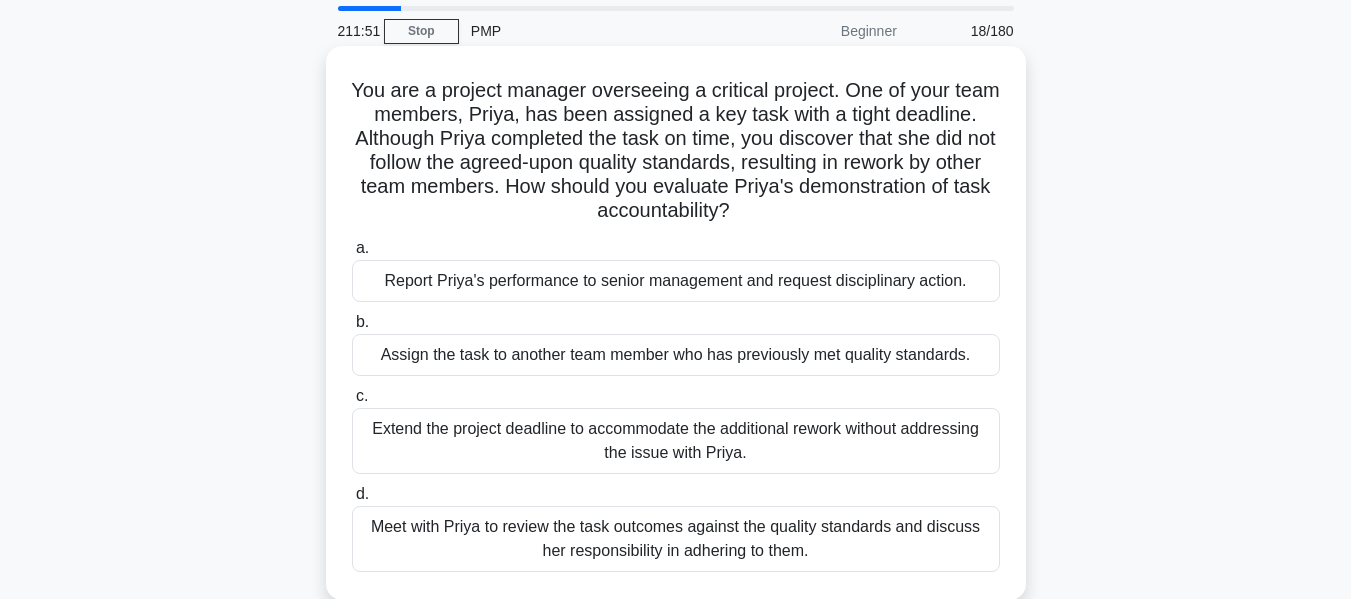 click on "Meet with Priya to review the task outcomes against the quality standards and discuss her responsibility in adhering to them." at bounding box center (676, 539) 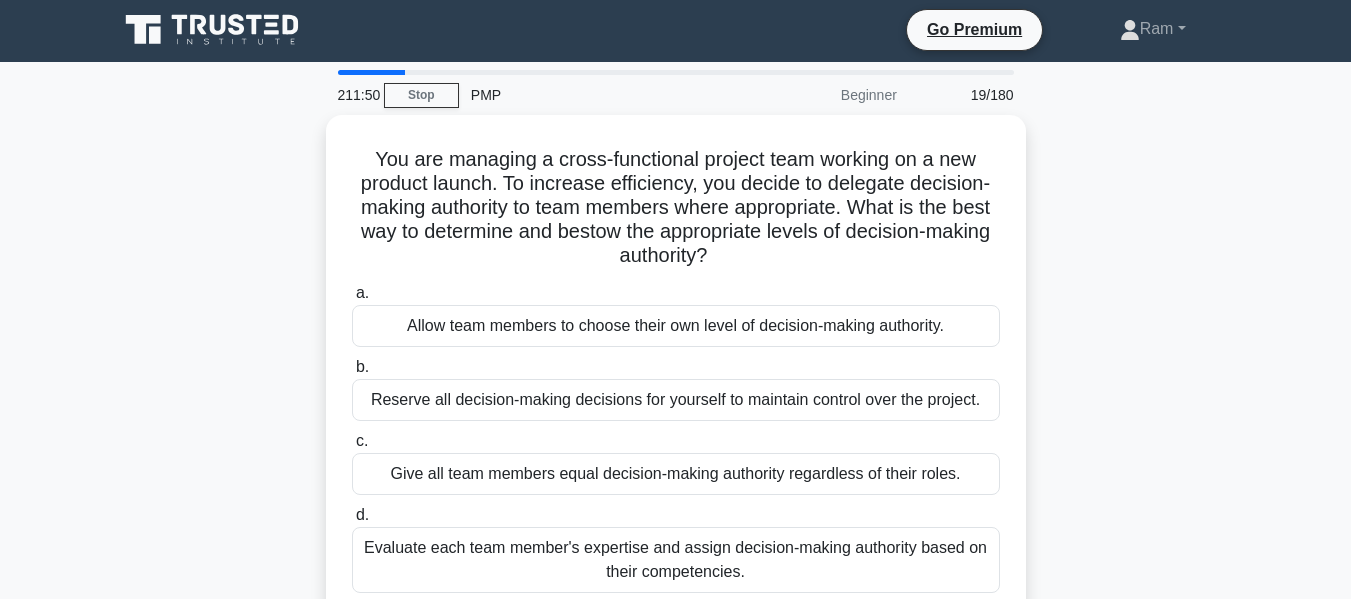 scroll, scrollTop: 0, scrollLeft: 0, axis: both 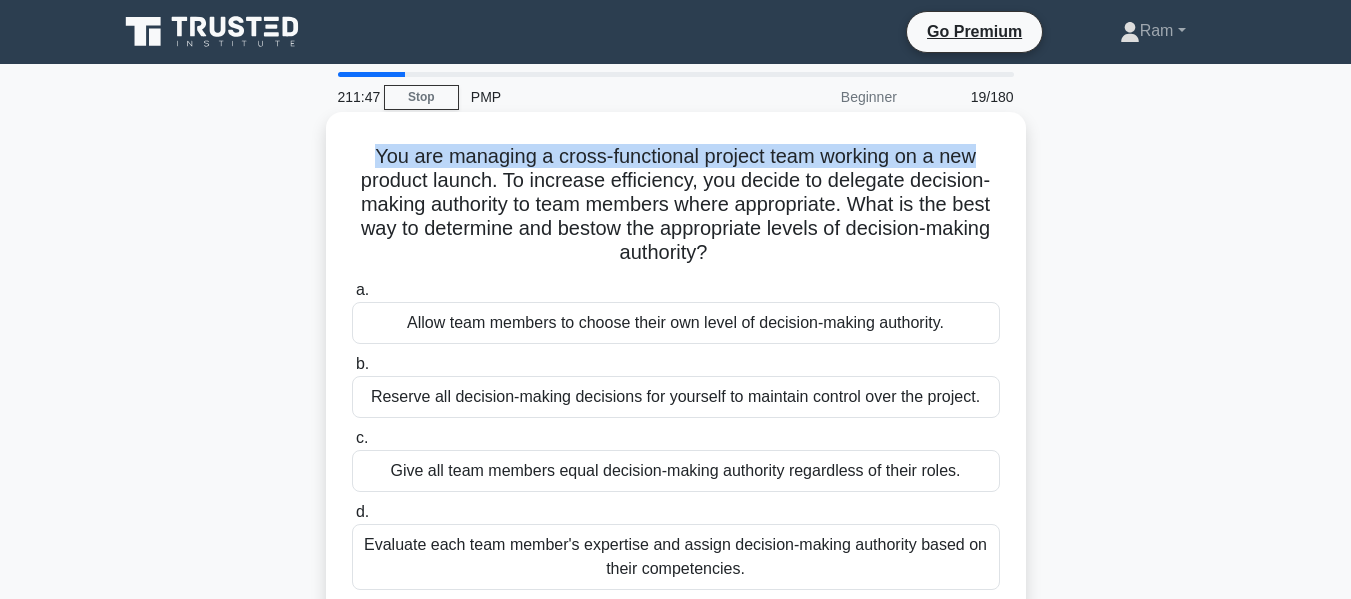 drag, startPoint x: 362, startPoint y: 147, endPoint x: 1017, endPoint y: 140, distance: 655.0374 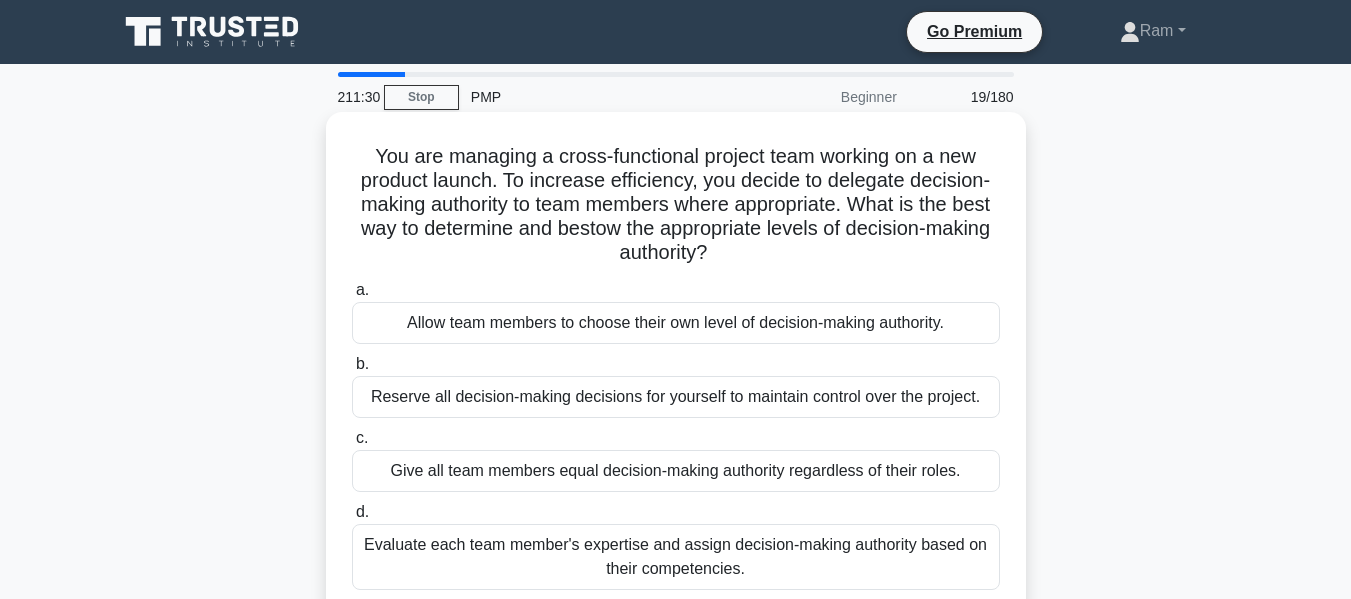 click on "You are managing a cross-functional project team working on a new product launch. To increase efficiency, you decide to delegate decision-making authority to team members where appropriate. What is the best way to determine and bestow the appropriate levels of decision-making authority?
.spinner_0XTQ{transform-origin:center;animation:spinner_y6GP .75s linear infinite}@keyframes spinner_y6GP{100%{transform:rotate(360deg)}}" at bounding box center (676, 205) 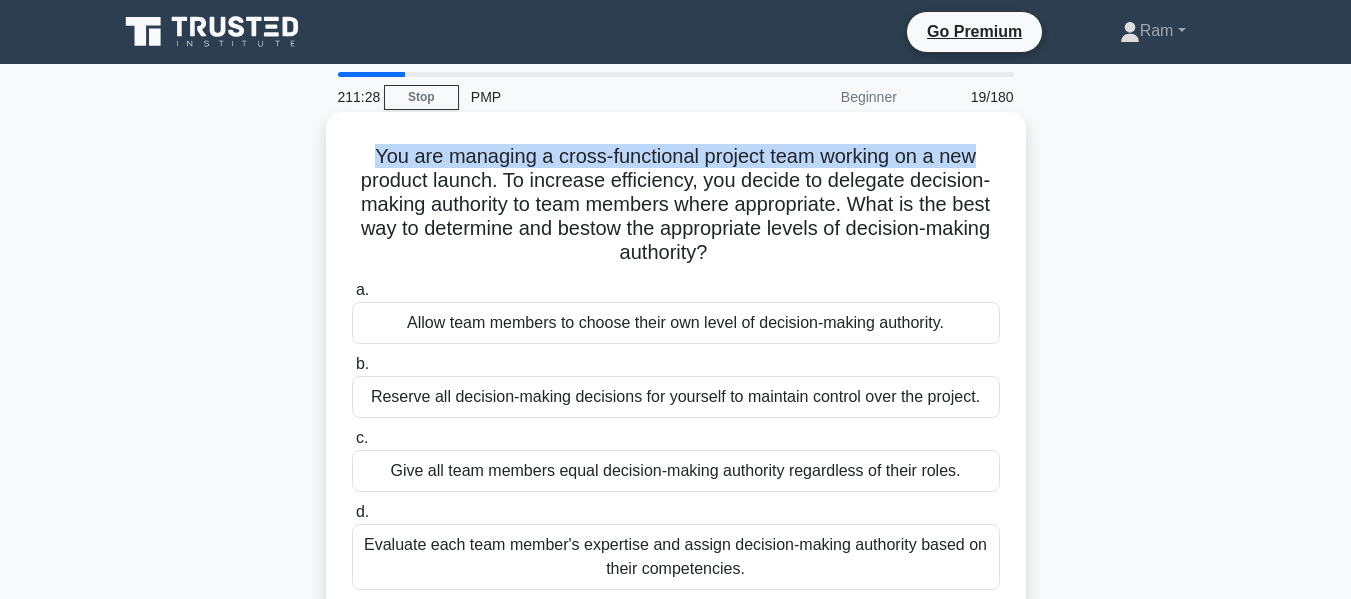 drag, startPoint x: 371, startPoint y: 158, endPoint x: 988, endPoint y: 150, distance: 617.0519 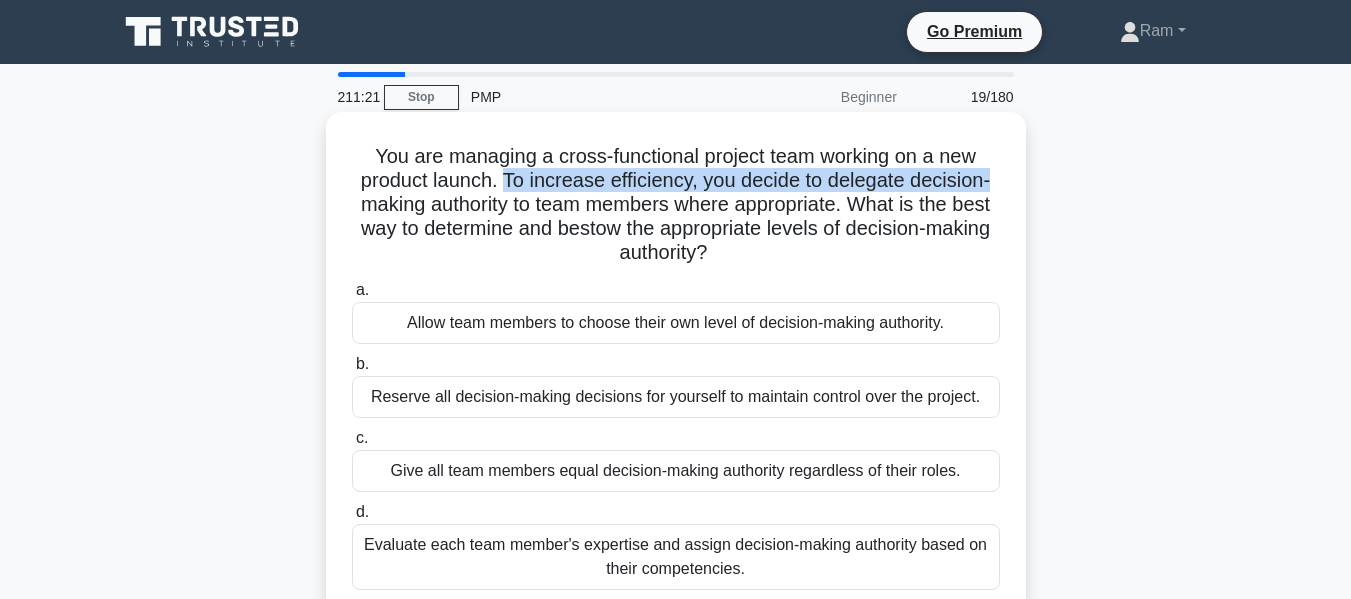 drag, startPoint x: 502, startPoint y: 185, endPoint x: 998, endPoint y: 177, distance: 496.0645 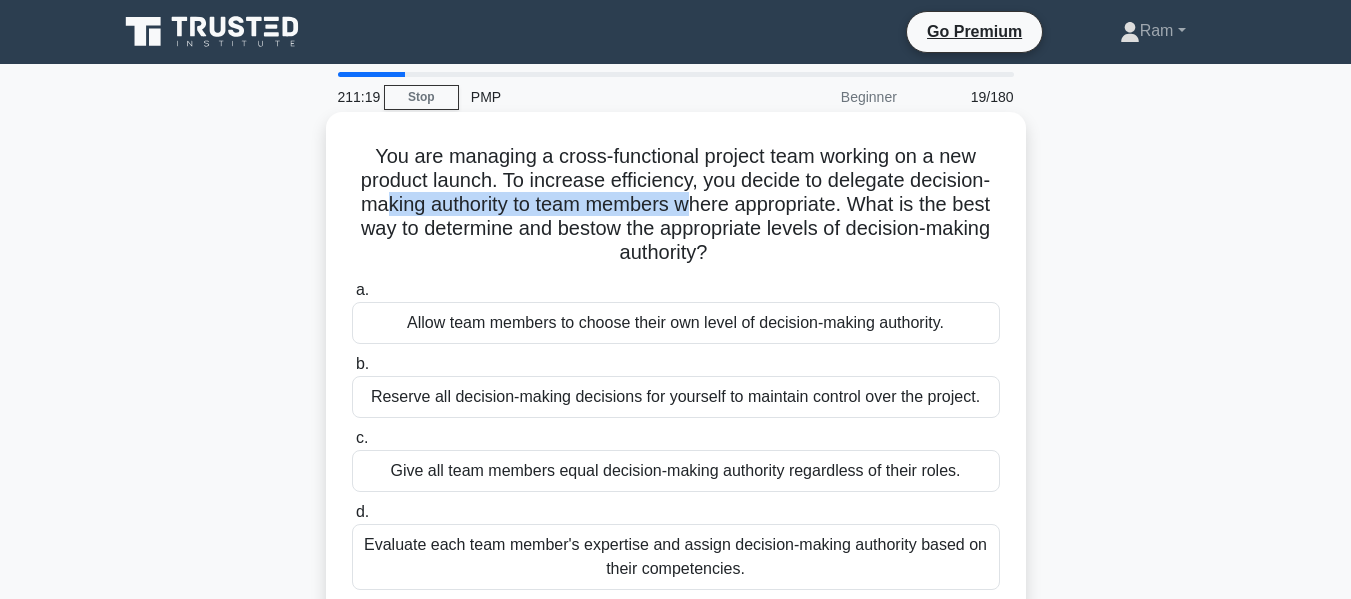 drag, startPoint x: 403, startPoint y: 217, endPoint x: 718, endPoint y: 212, distance: 315.03967 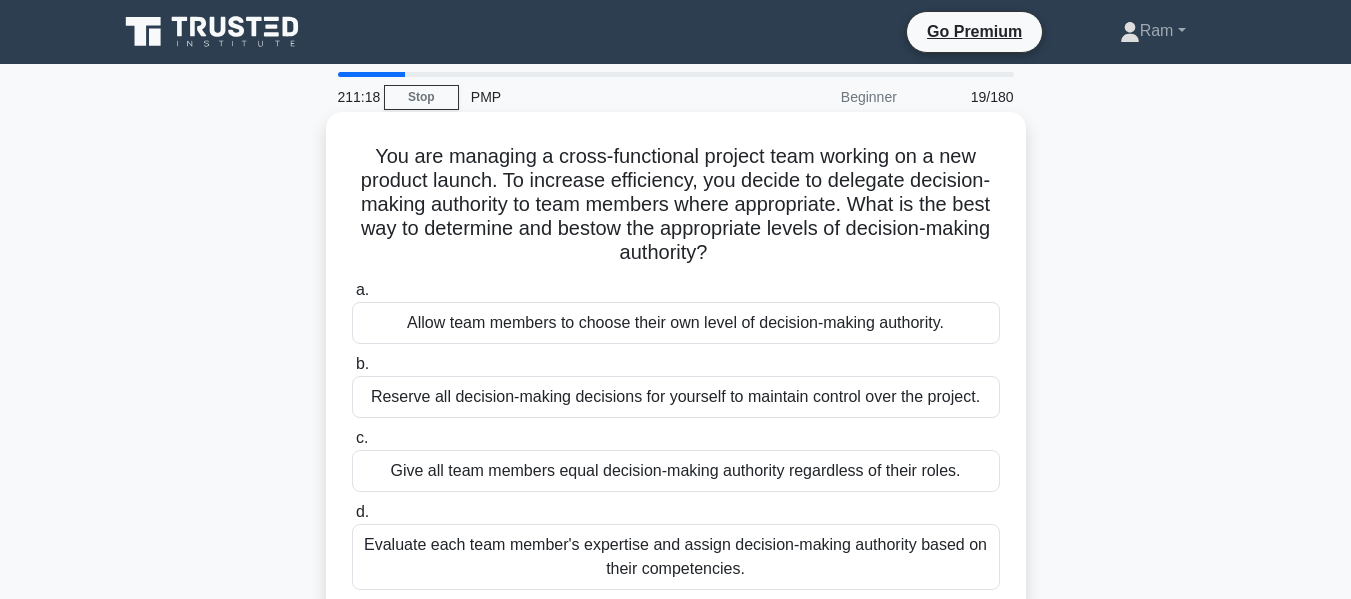 click on "You are managing a cross-functional project team working on a new product launch. To increase efficiency, you decide to delegate decision-making authority to team members where appropriate. What is the best way to determine and bestow the appropriate levels of decision-making authority?
.spinner_0XTQ{transform-origin:center;animation:spinner_y6GP .75s linear infinite}@keyframes spinner_y6GP{100%{transform:rotate(360deg)}}" at bounding box center [676, 205] 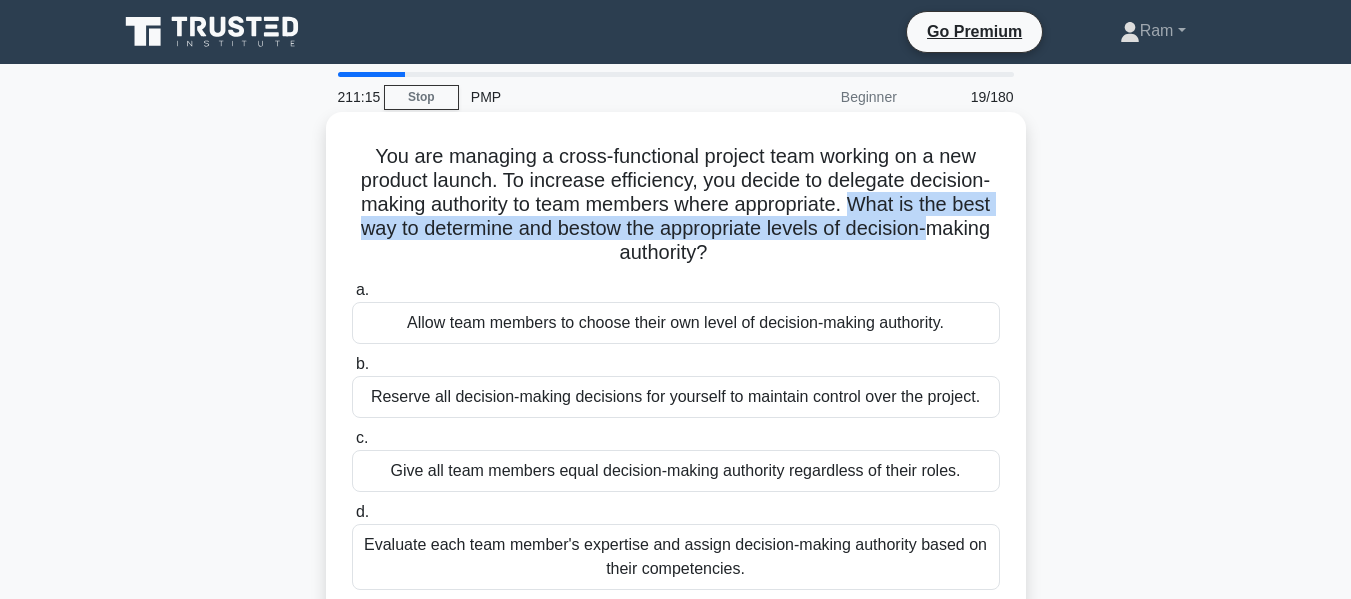 drag, startPoint x: 880, startPoint y: 210, endPoint x: 996, endPoint y: 217, distance: 116.21101 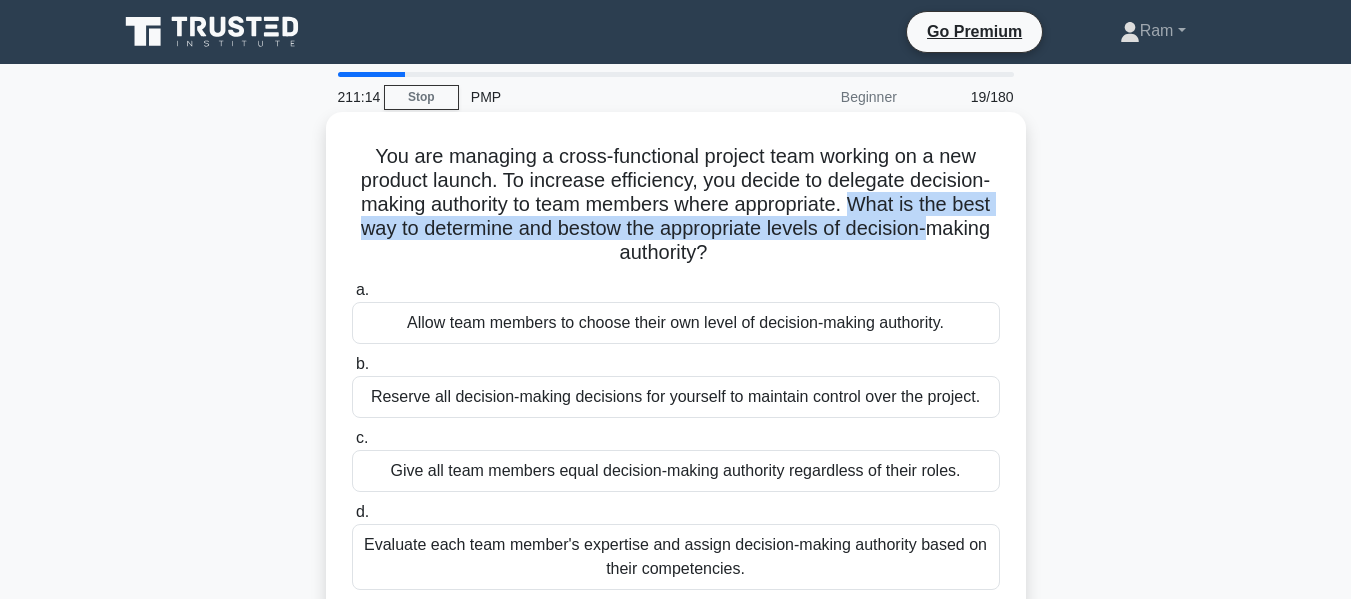 click on "You are managing a cross-functional project team working on a new product launch. To increase efficiency, you decide to delegate decision-making authority to team members where appropriate. What is the best way to determine and bestow the appropriate levels of decision-making authority?
.spinner_0XTQ{transform-origin:center;animation:spinner_y6GP .75s linear infinite}@keyframes spinner_y6GP{100%{transform:rotate(360deg)}}
a.
b. c. d." at bounding box center [676, 365] 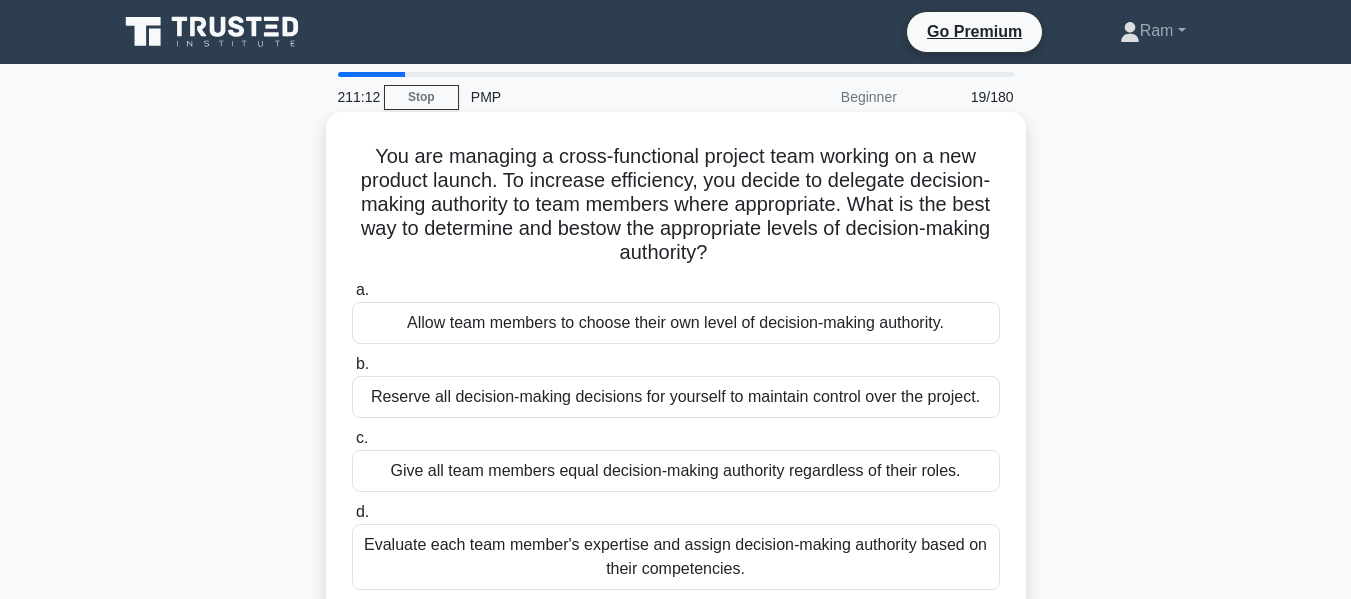 drag, startPoint x: 360, startPoint y: 231, endPoint x: 772, endPoint y: 249, distance: 412.393 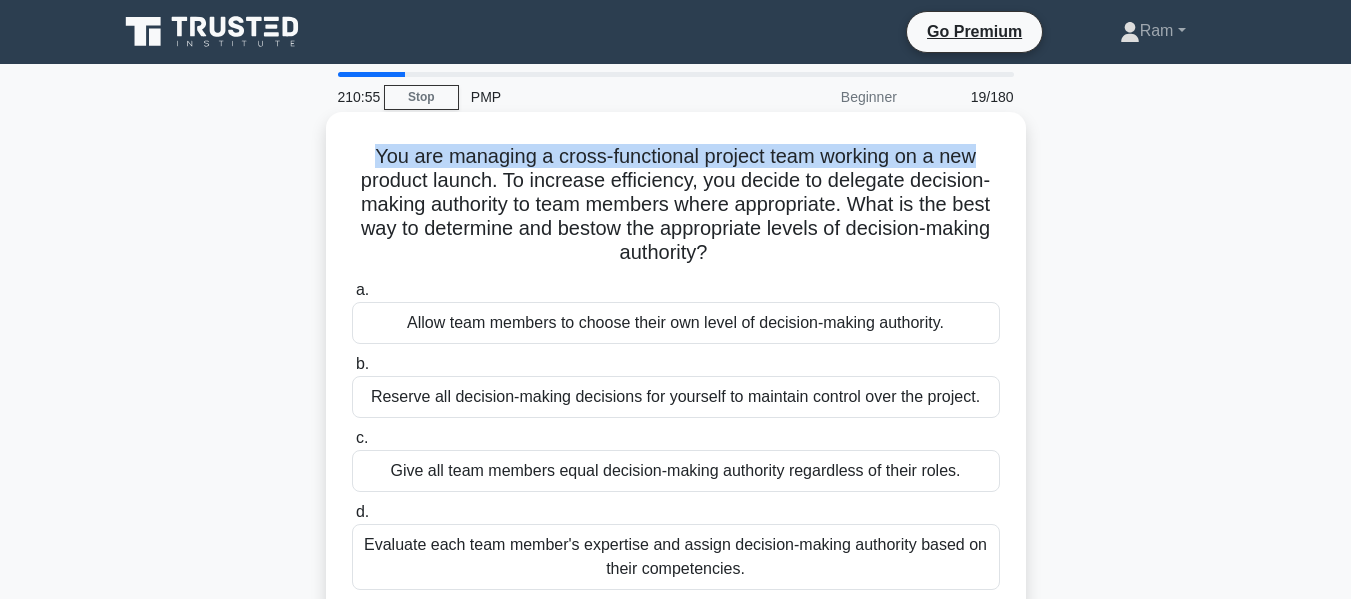 drag, startPoint x: 362, startPoint y: 162, endPoint x: 997, endPoint y: 164, distance: 635.0032 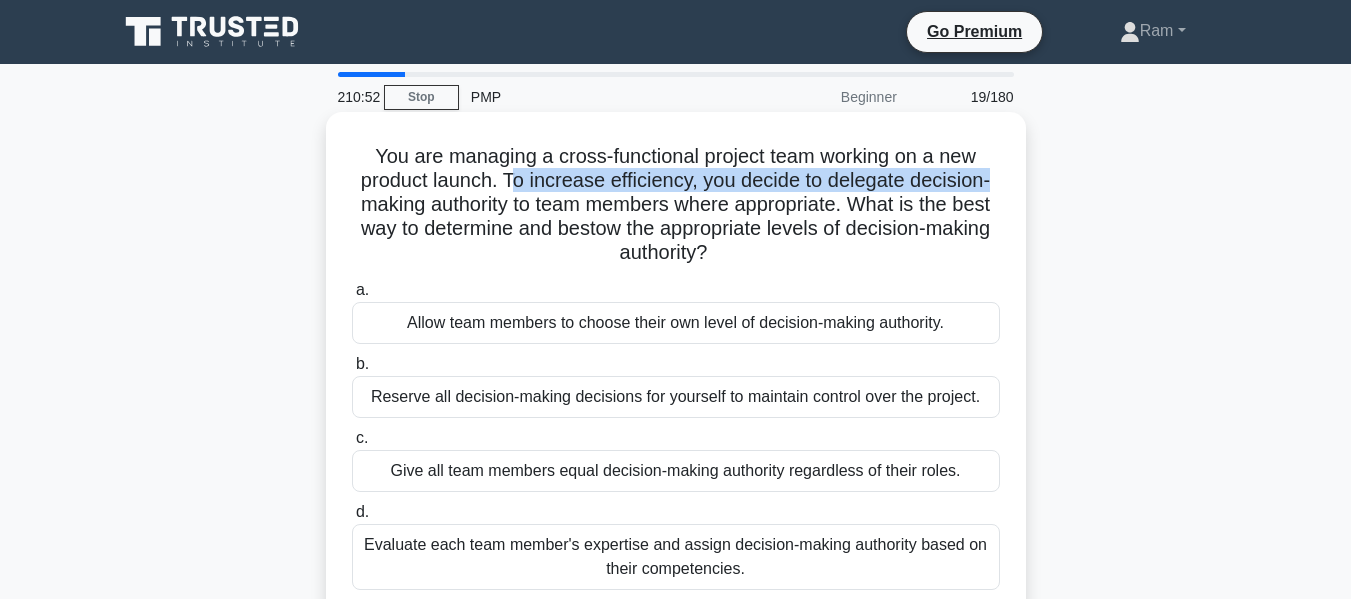 drag, startPoint x: 509, startPoint y: 183, endPoint x: 1012, endPoint y: 183, distance: 503 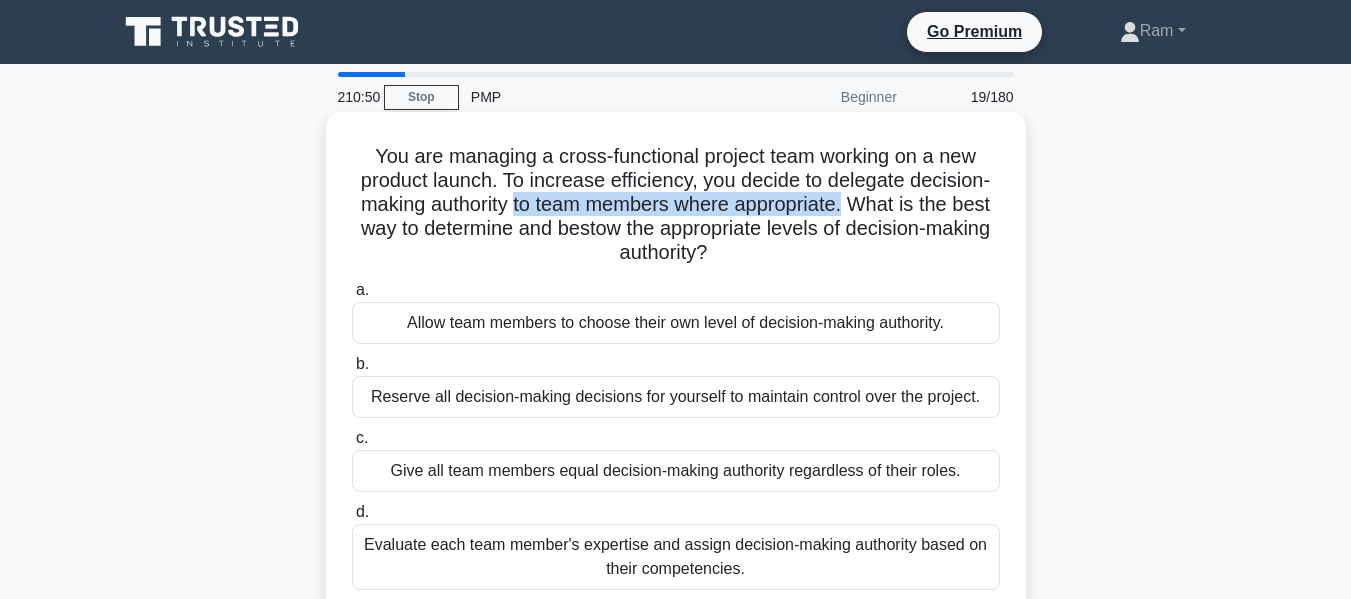 drag, startPoint x: 536, startPoint y: 209, endPoint x: 738, endPoint y: 219, distance: 202.24738 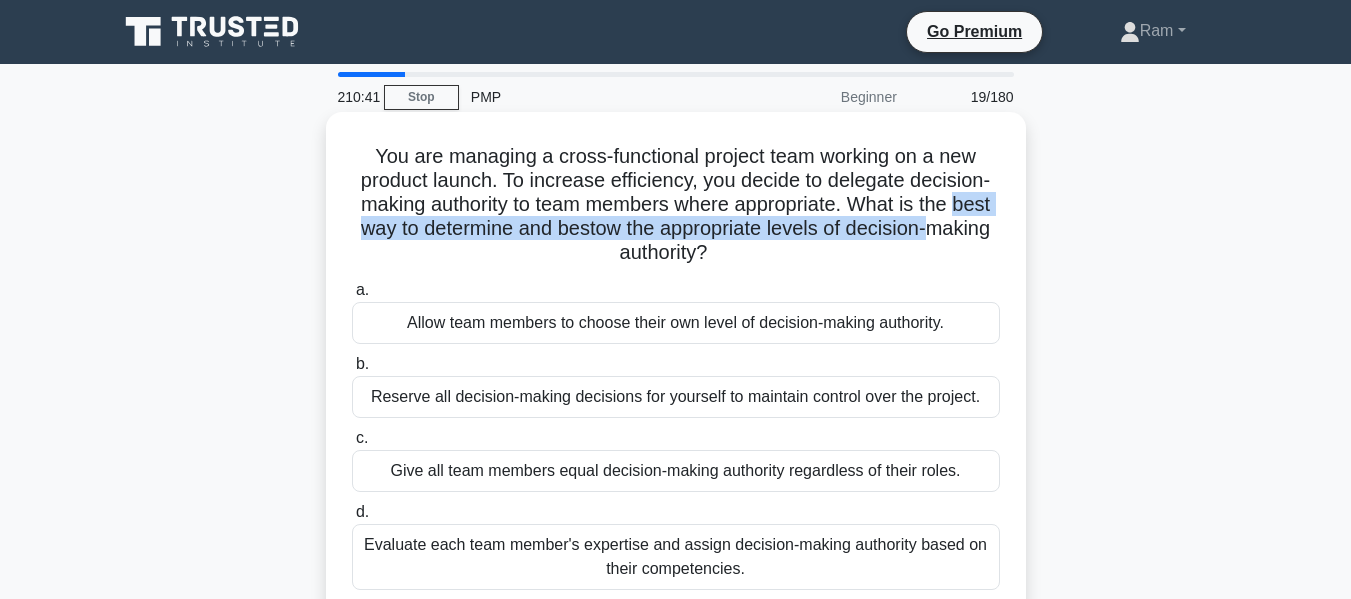 drag, startPoint x: 362, startPoint y: 230, endPoint x: 988, endPoint y: 241, distance: 626.0966 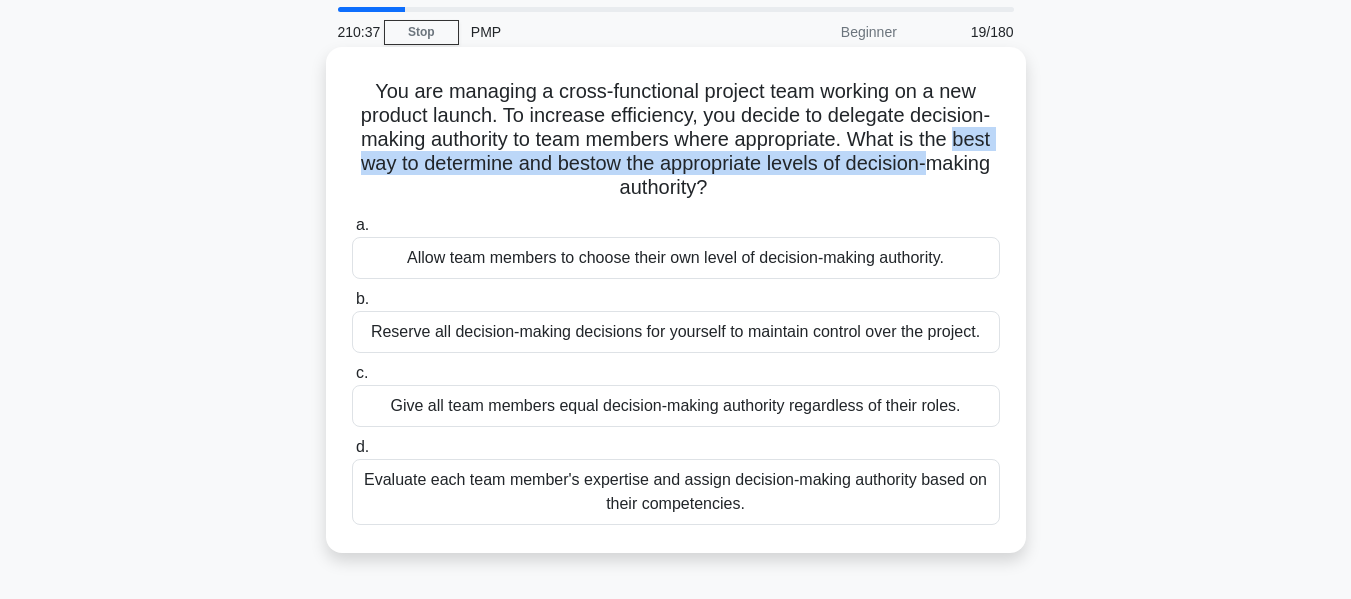 scroll, scrollTop: 100, scrollLeft: 0, axis: vertical 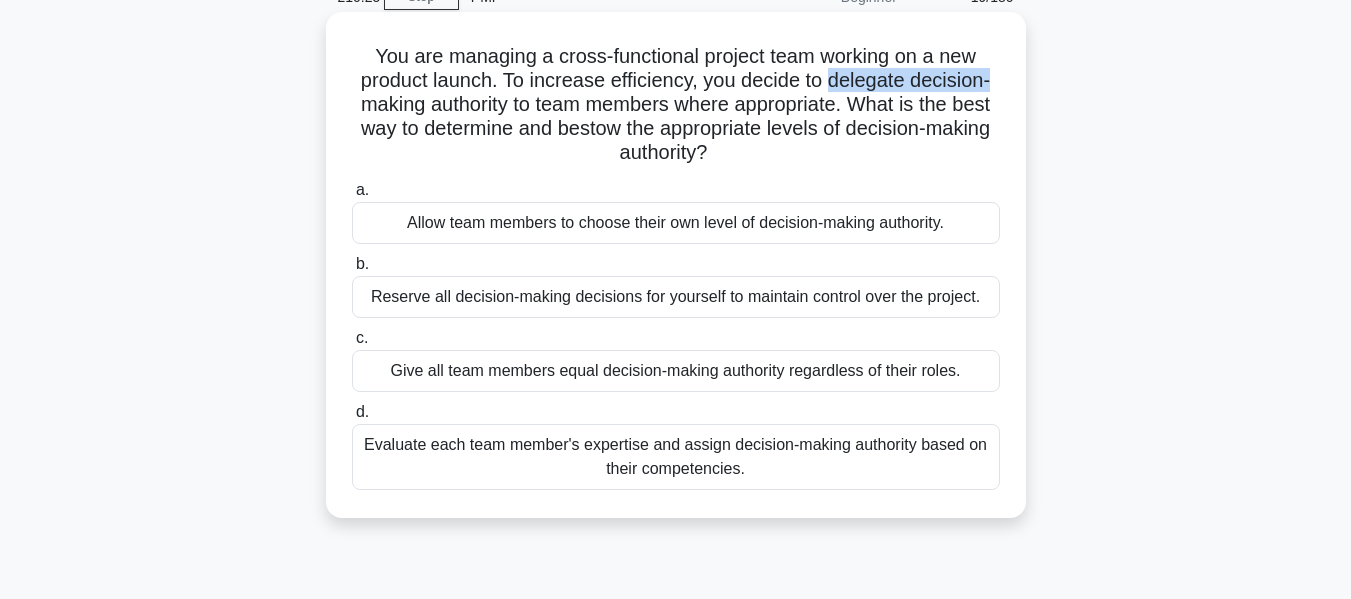 drag, startPoint x: 835, startPoint y: 83, endPoint x: 1007, endPoint y: 82, distance: 172.00291 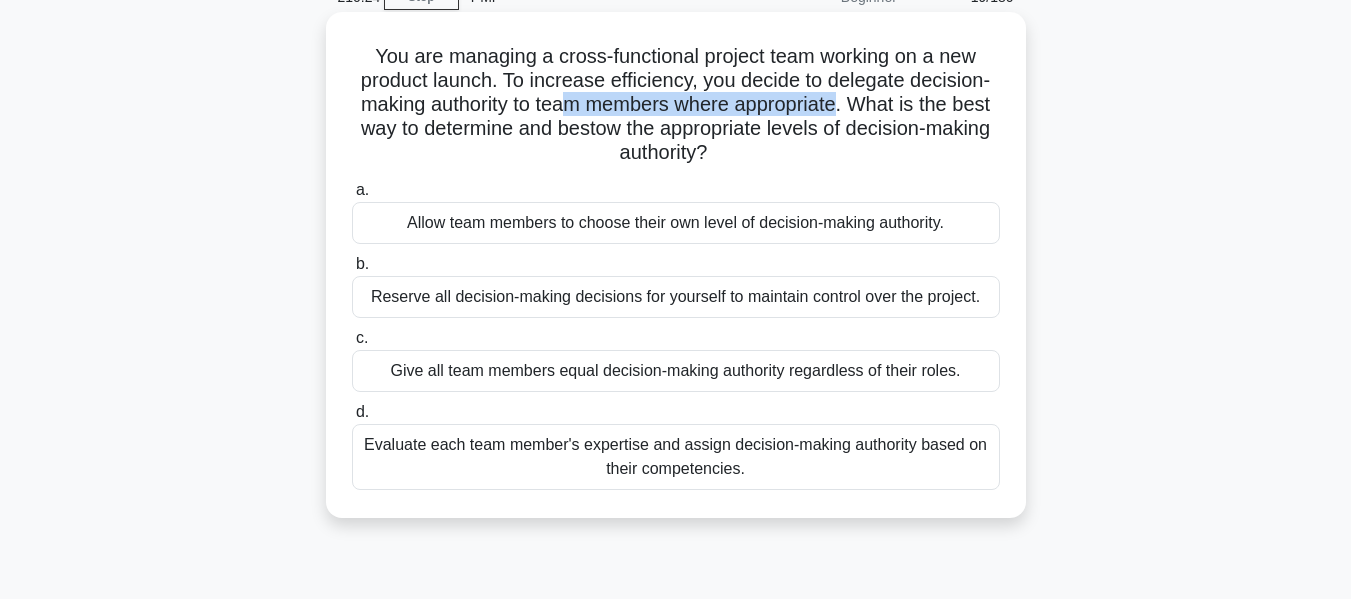 drag, startPoint x: 582, startPoint y: 103, endPoint x: 864, endPoint y: 115, distance: 282.25522 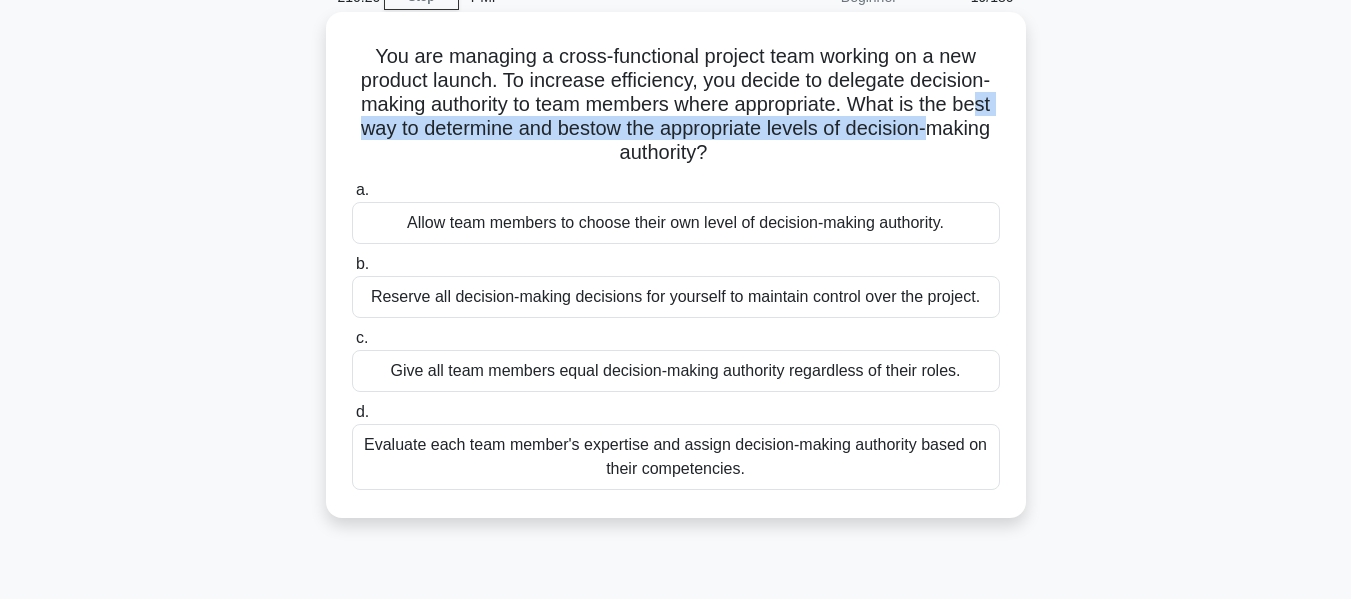 drag, startPoint x: 382, startPoint y: 132, endPoint x: 685, endPoint y: 157, distance: 304.0296 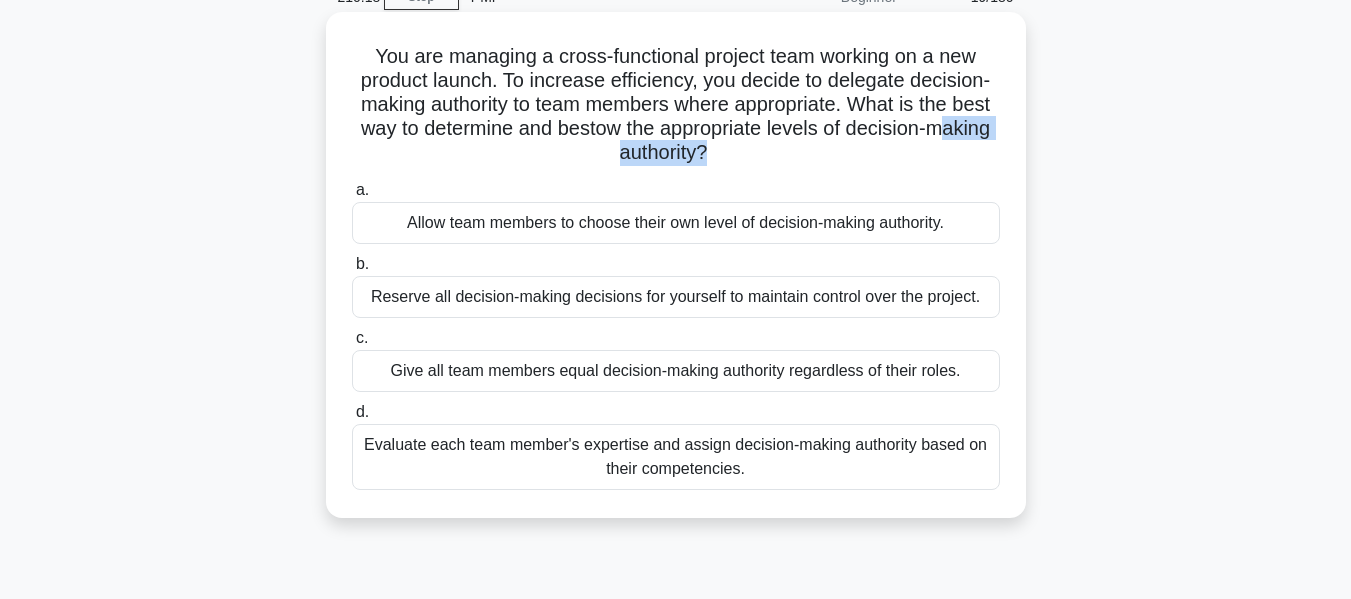 drag, startPoint x: 596, startPoint y: 154, endPoint x: 654, endPoint y: 202, distance: 75.28612 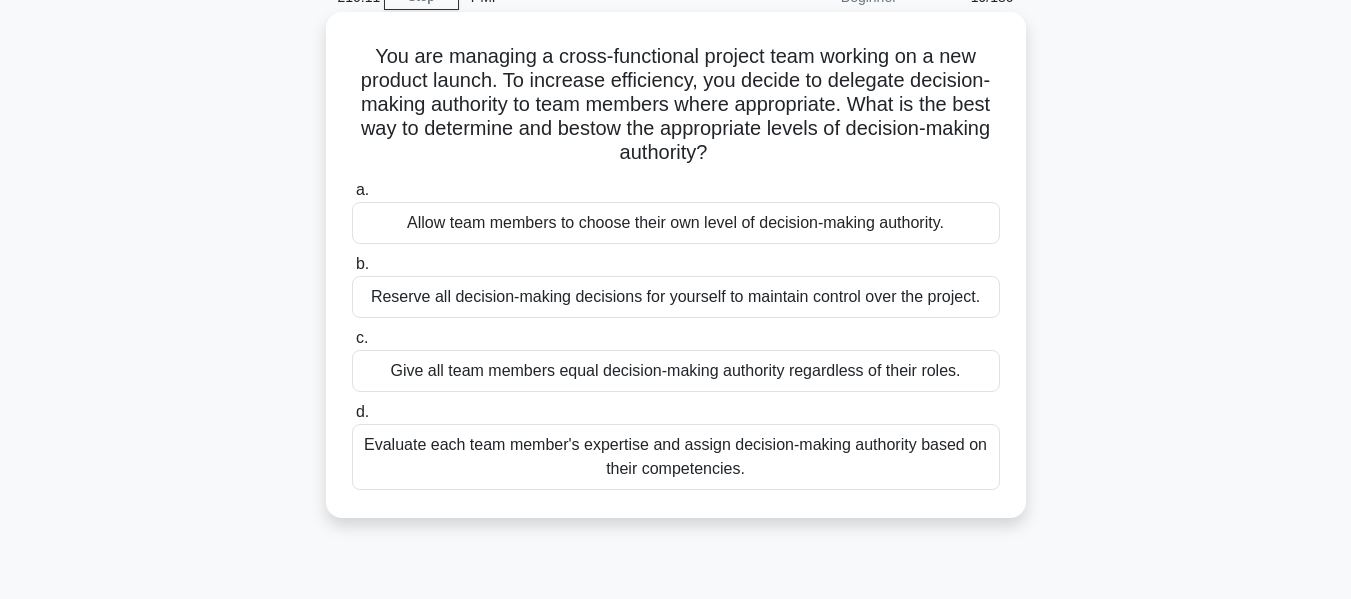 click on "Evaluate each team member's expertise and assign decision-making authority based on their competencies." at bounding box center (676, 457) 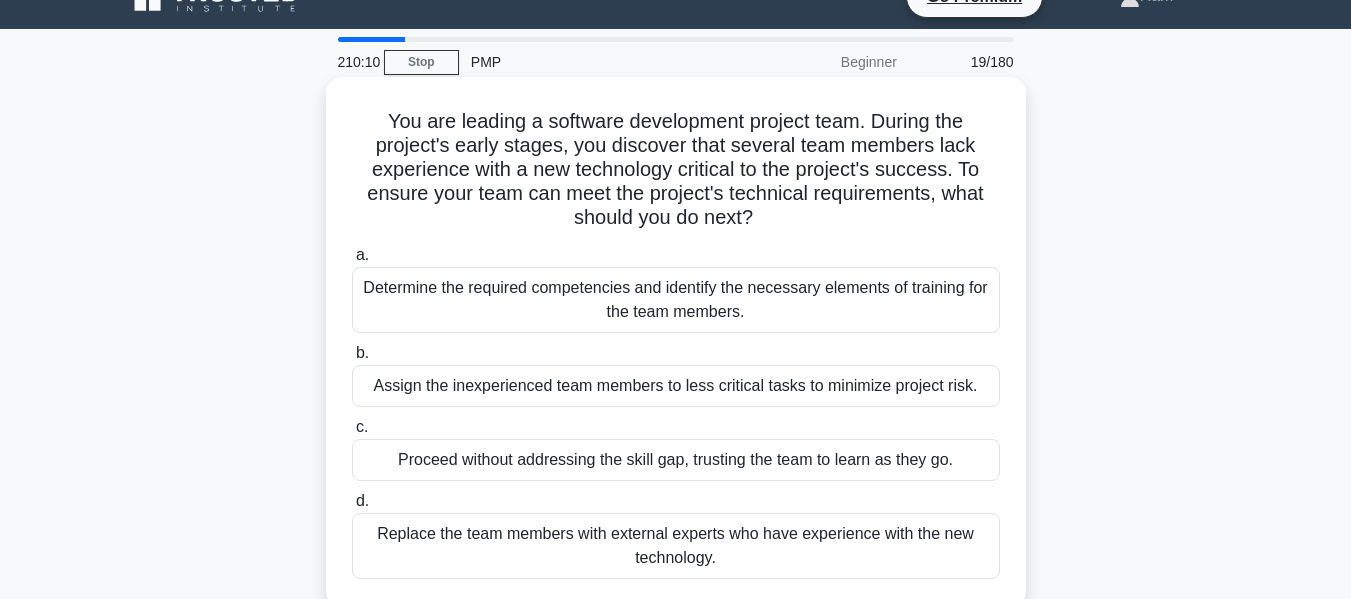 scroll, scrollTop: 0, scrollLeft: 0, axis: both 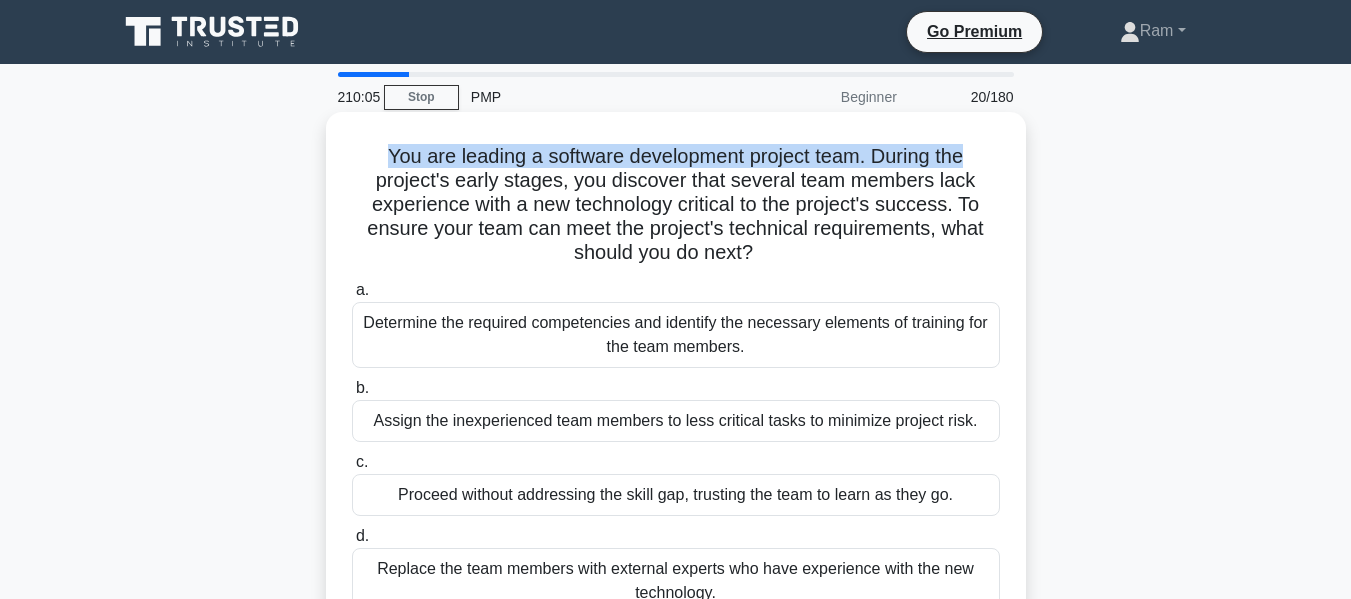 drag, startPoint x: 382, startPoint y: 163, endPoint x: 923, endPoint y: 170, distance: 541.0453 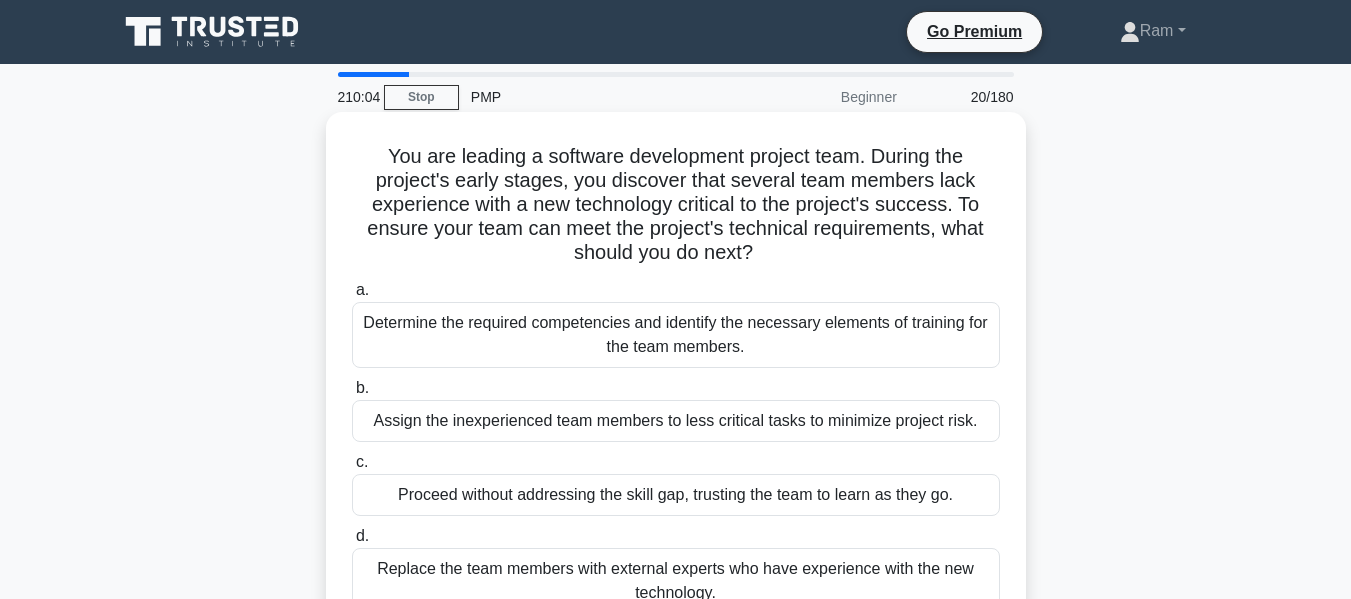 click on "You are leading a software development project team. During the project's early stages, you discover that several team members lack experience with a new technology critical to the project's success. To ensure your team can meet the project's technical requirements, what should you do next?
.spinner_0XTQ{transform-origin:center;animation:spinner_y6GP .75s linear infinite}@keyframes spinner_y6GP{100%{transform:rotate(360deg)}}" at bounding box center [676, 205] 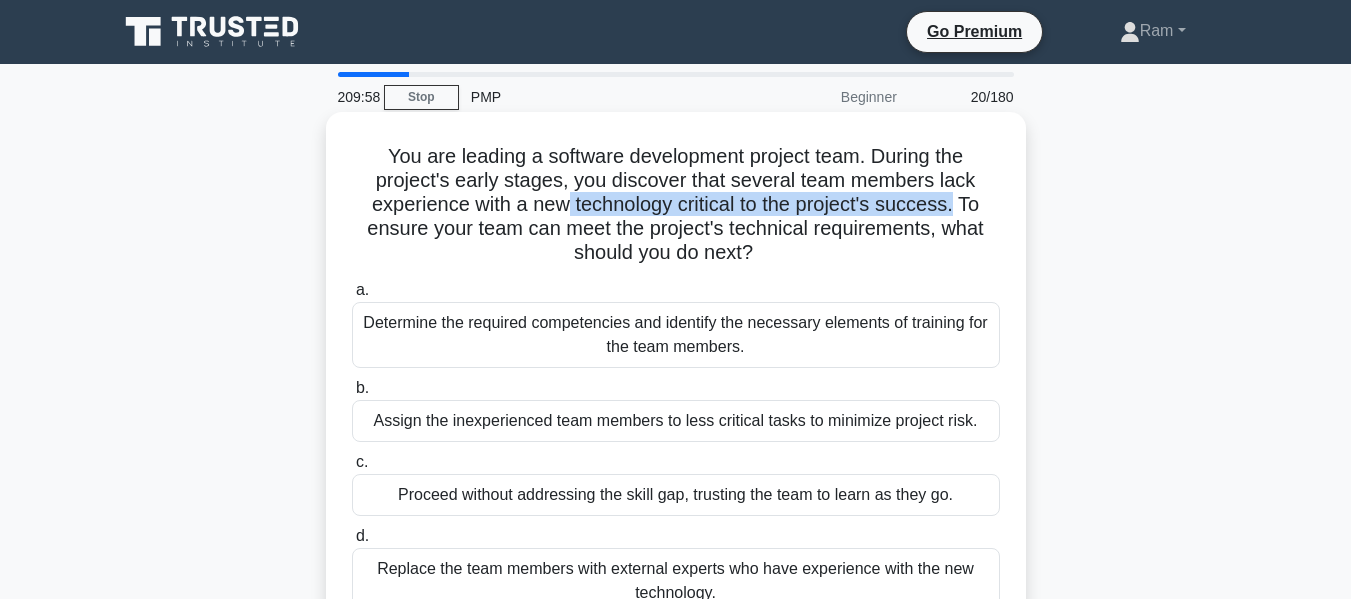 drag, startPoint x: 566, startPoint y: 202, endPoint x: 815, endPoint y: 194, distance: 249.12848 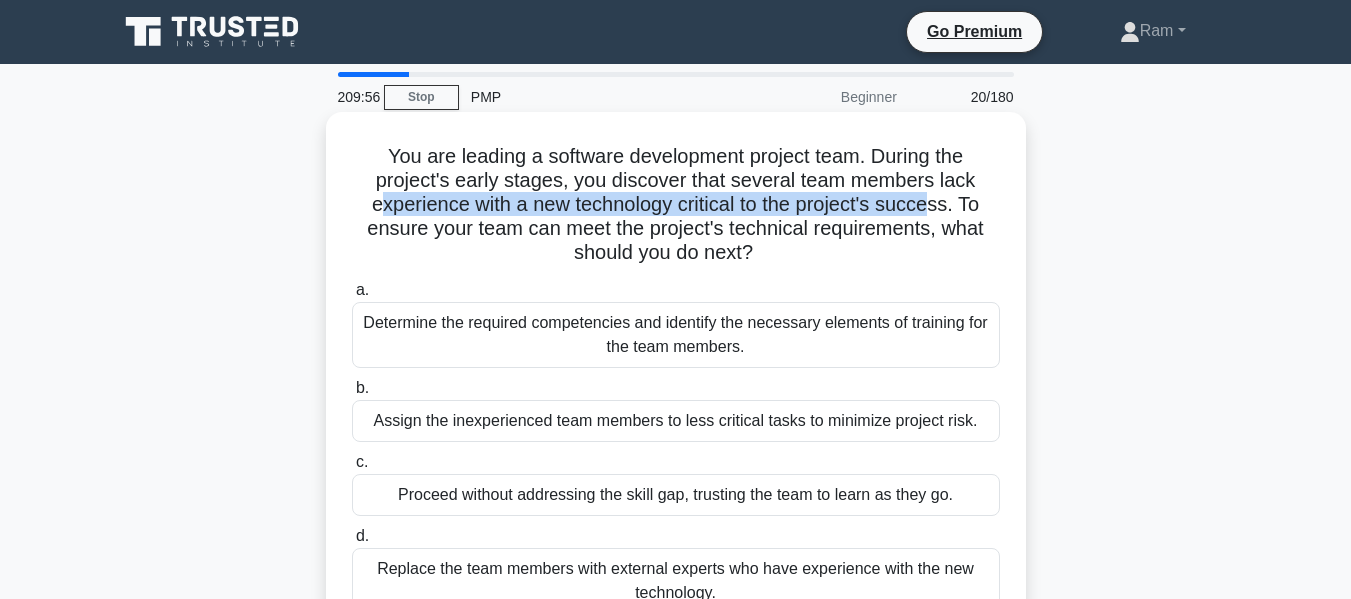 drag, startPoint x: 371, startPoint y: 207, endPoint x: 941, endPoint y: 212, distance: 570.0219 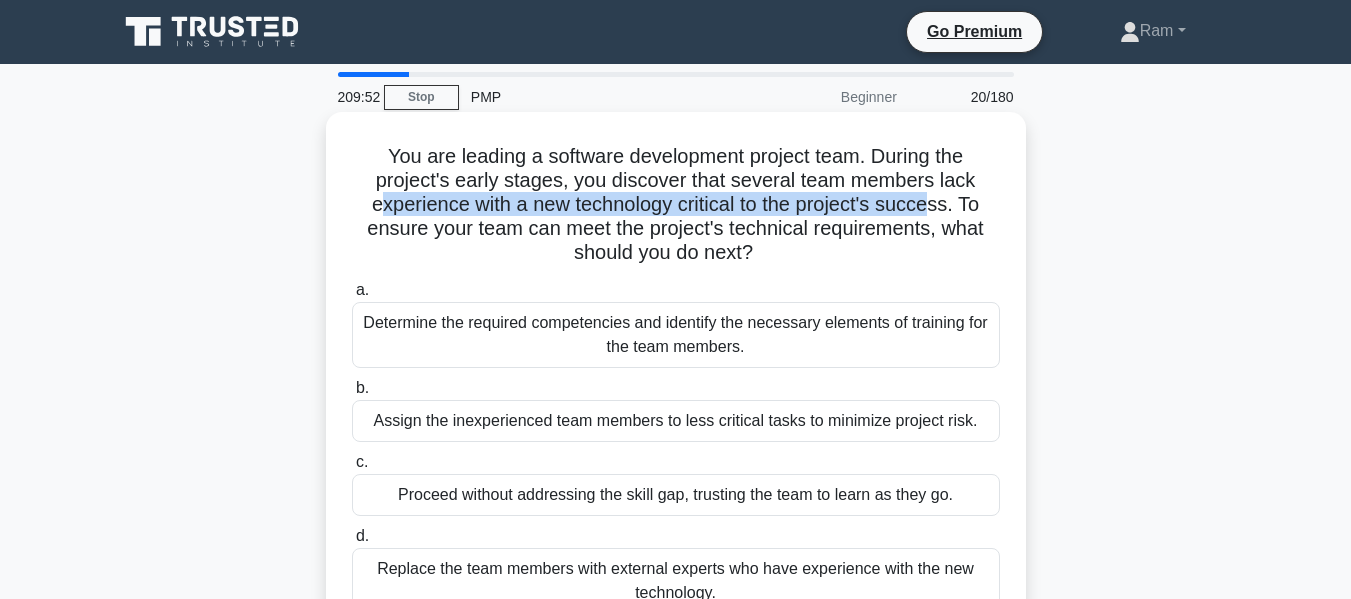 scroll, scrollTop: 100, scrollLeft: 0, axis: vertical 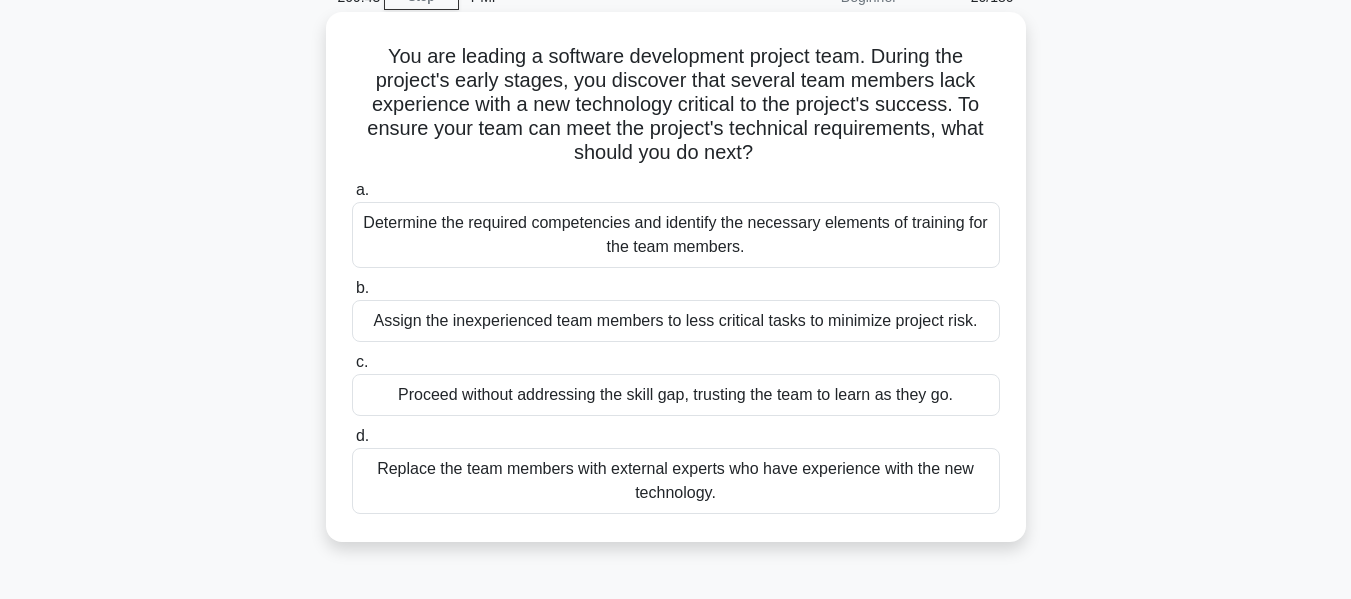 click on "Determine the required competencies and identify the necessary elements of training for the team members." at bounding box center (676, 235) 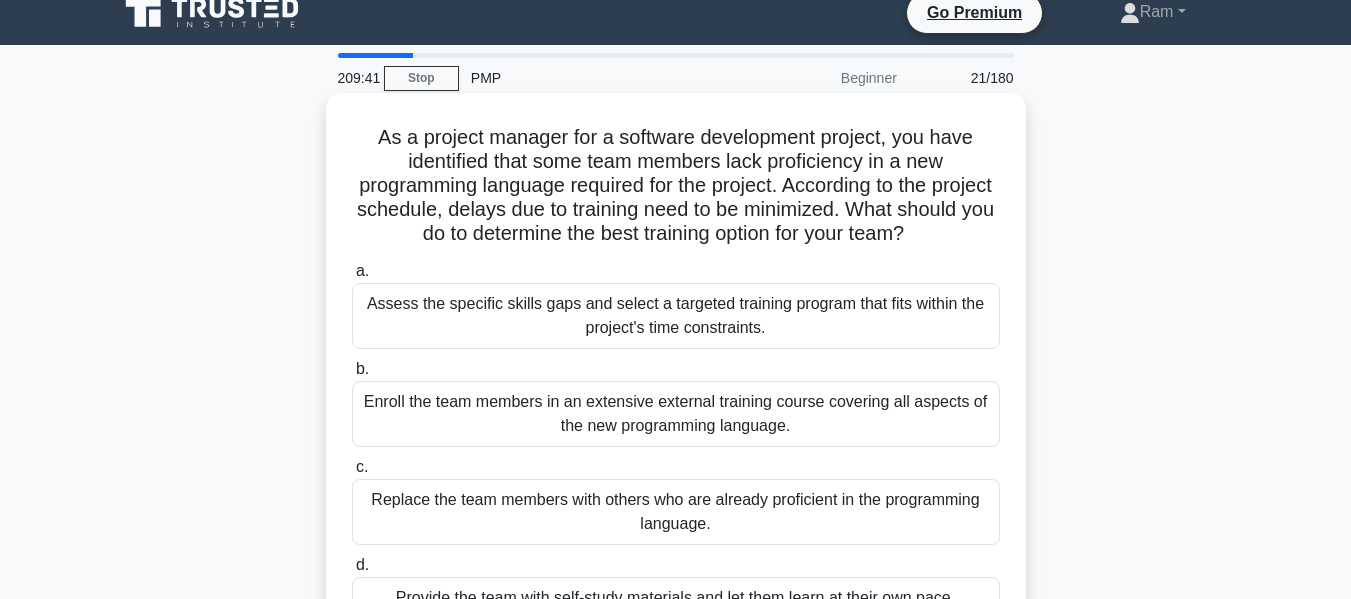scroll, scrollTop: 0, scrollLeft: 0, axis: both 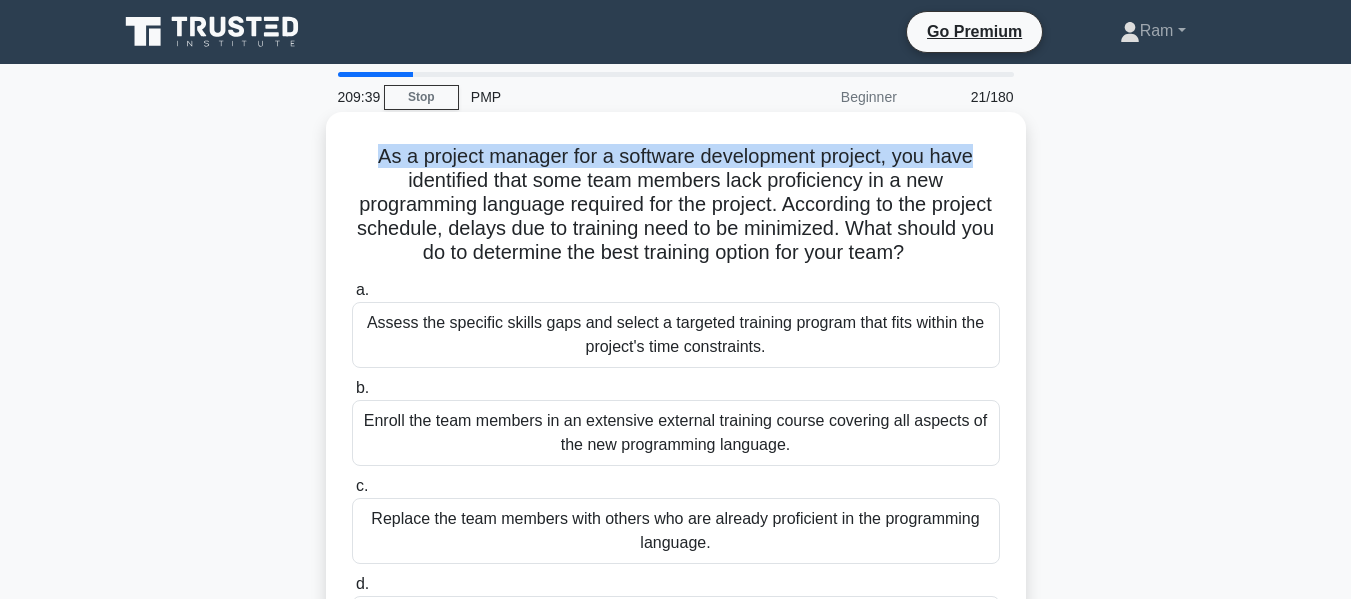 drag, startPoint x: 370, startPoint y: 154, endPoint x: 626, endPoint y: 170, distance: 256.4995 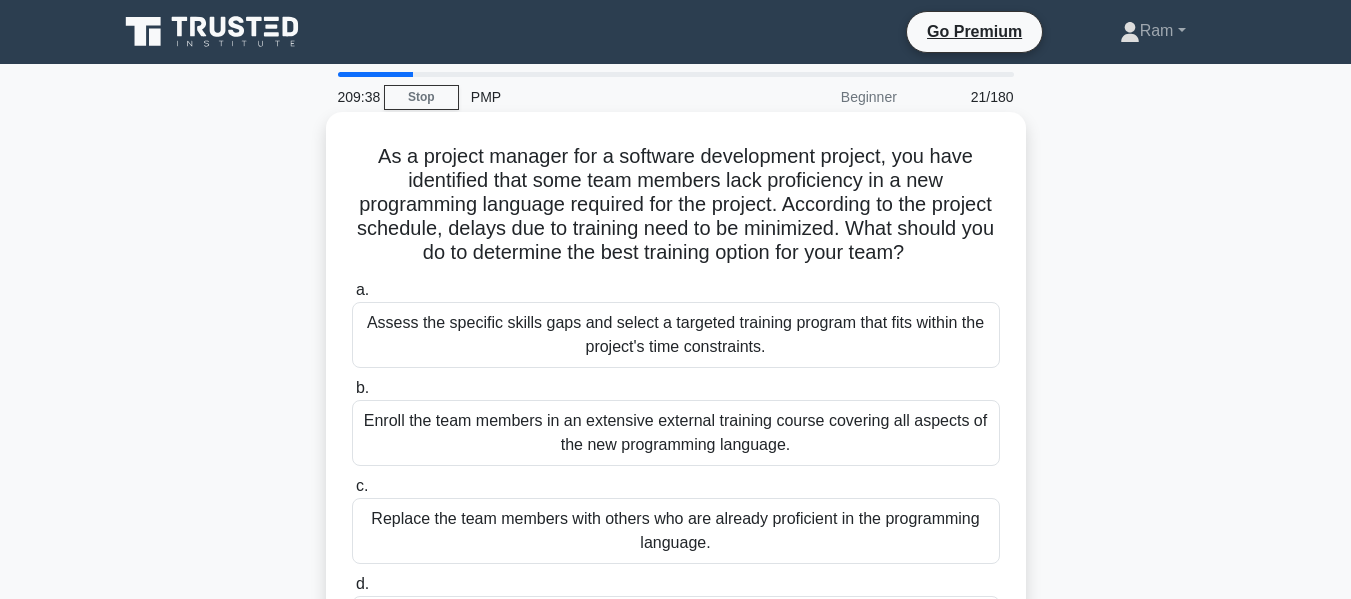 drag, startPoint x: 490, startPoint y: 178, endPoint x: 514, endPoint y: 179, distance: 24.020824 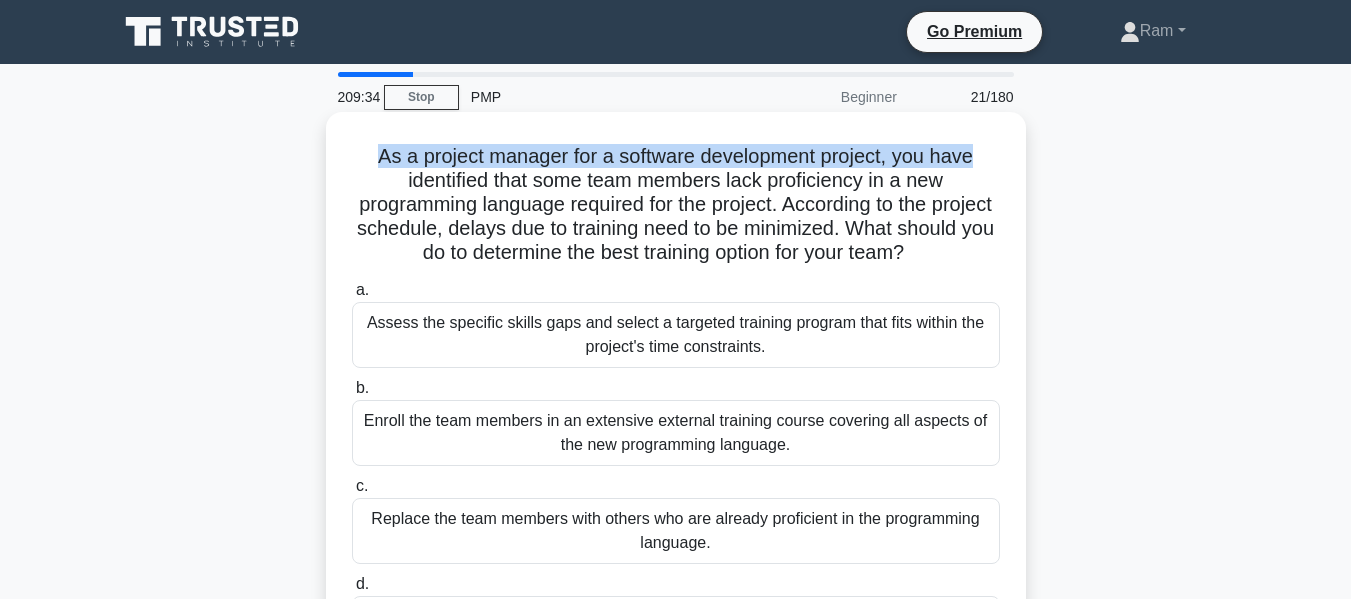 drag, startPoint x: 368, startPoint y: 150, endPoint x: 976, endPoint y: 144, distance: 608.0296 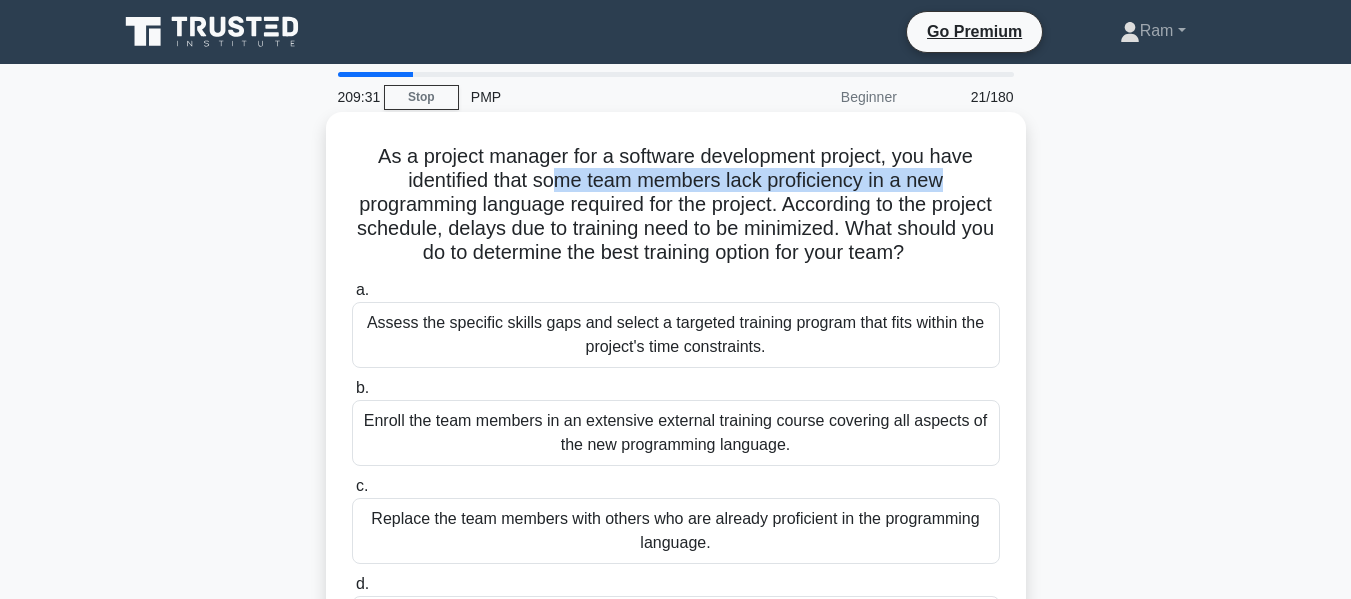 drag, startPoint x: 568, startPoint y: 184, endPoint x: 690, endPoint y: 193, distance: 122.33152 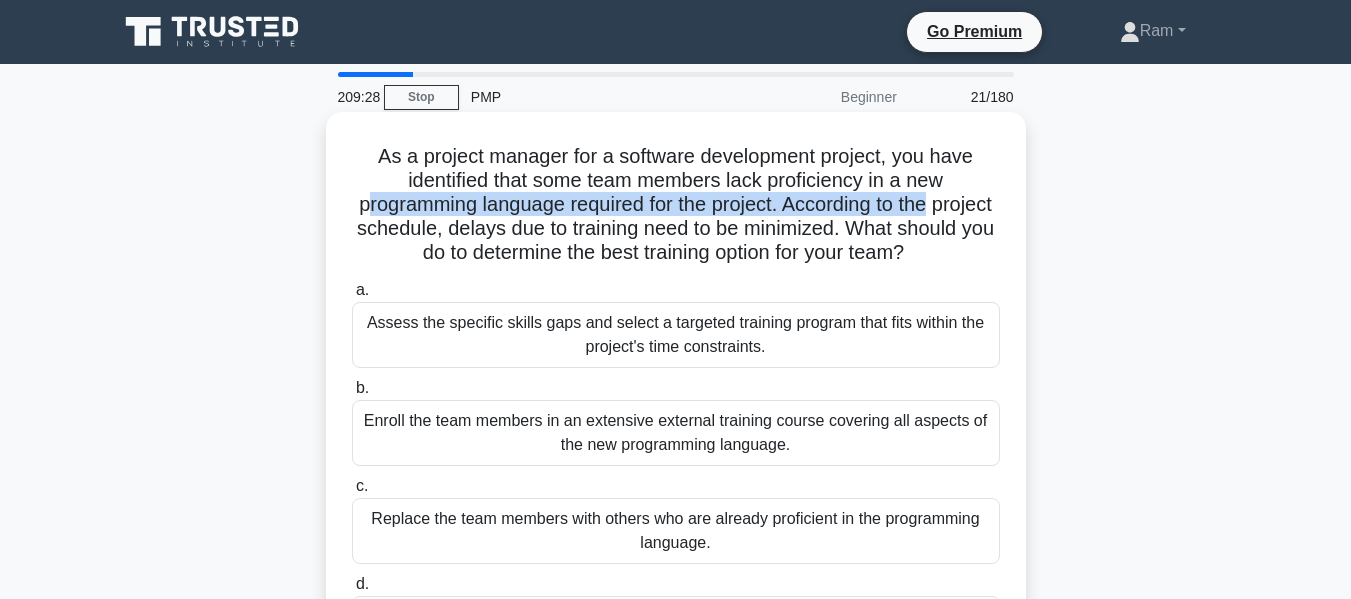 drag, startPoint x: 386, startPoint y: 205, endPoint x: 978, endPoint y: 214, distance: 592.0684 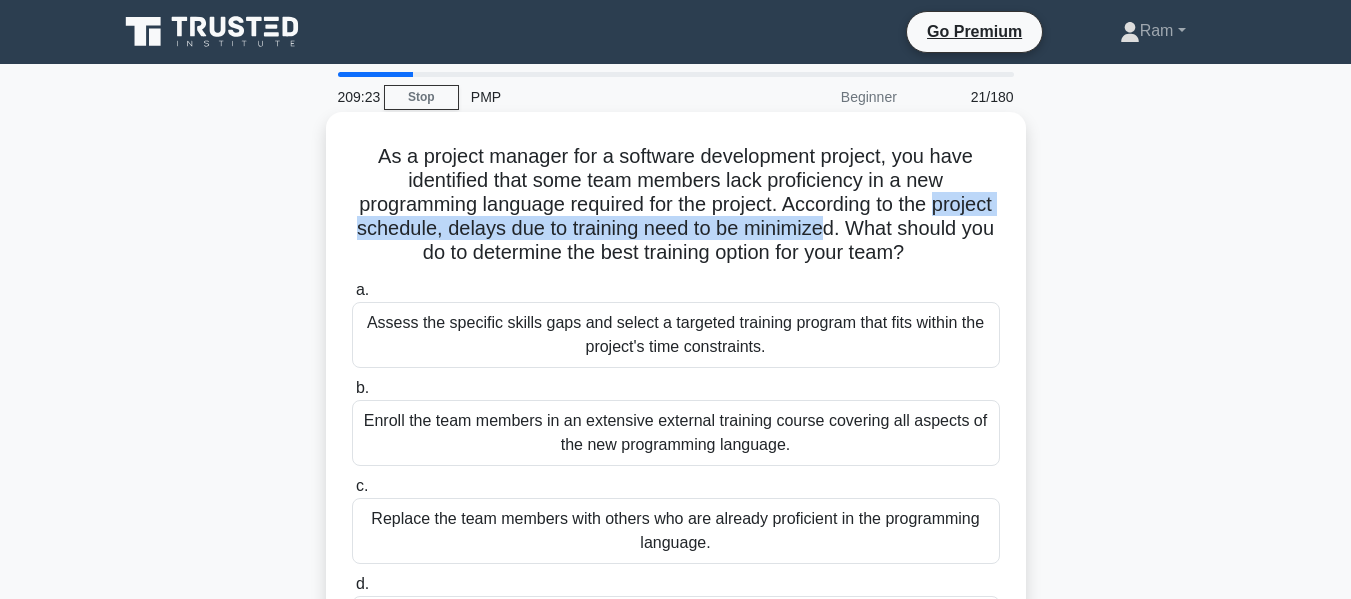 drag, startPoint x: 363, startPoint y: 232, endPoint x: 919, endPoint y: 218, distance: 556.1762 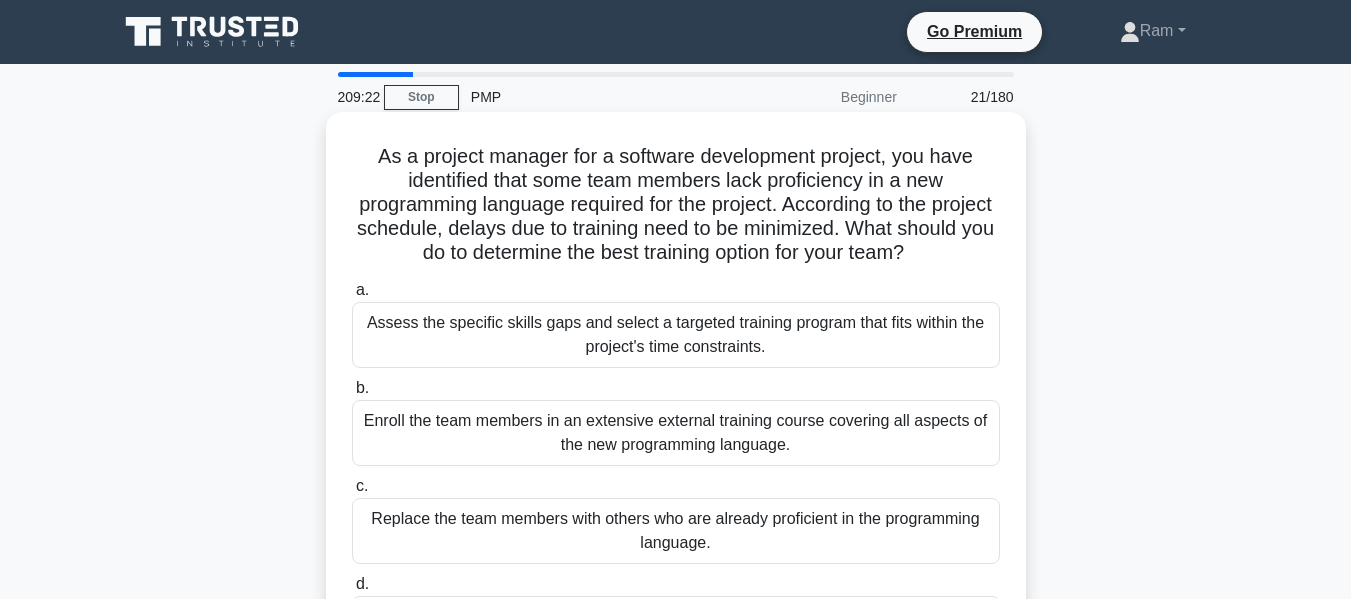 click on "As a project manager for a software development project, you have identified that some team members lack proficiency in a new programming language required for the project. According to the project schedule, delays due to training need to be minimized. What should you do to determine the best training option for your team?
.spinner_0XTQ{transform-origin:center;animation:spinner_y6GP .75s linear infinite}@keyframes spinner_y6GP{100%{transform:rotate(360deg)}}" at bounding box center (676, 205) 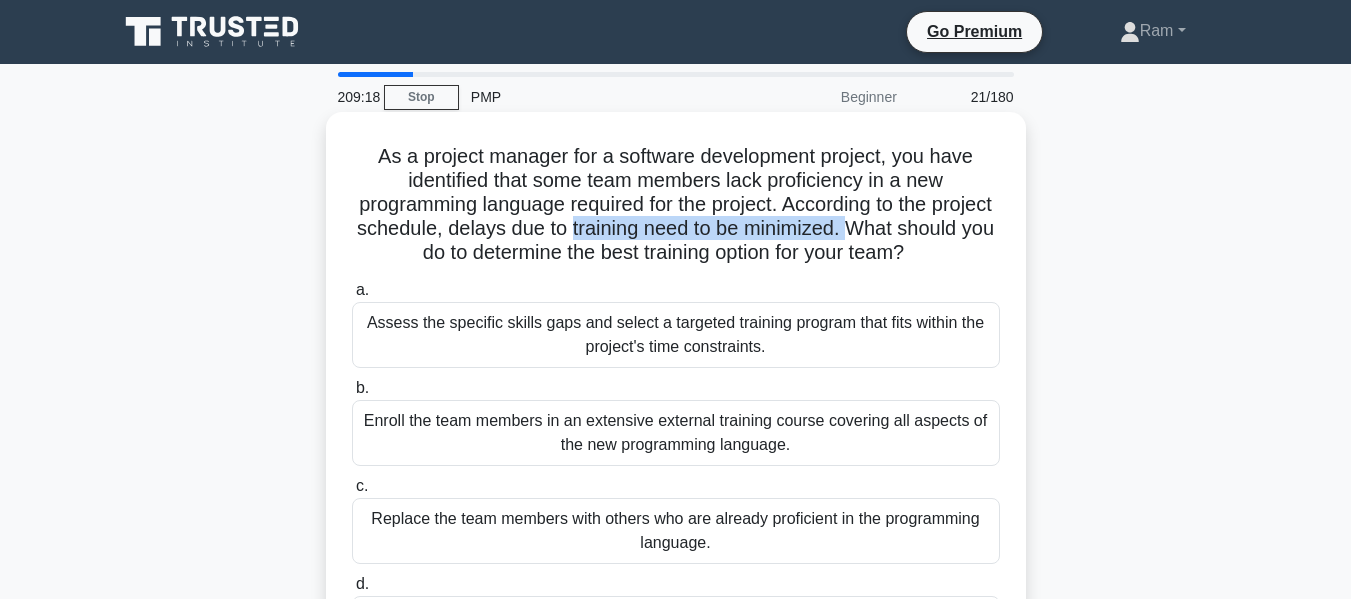 drag, startPoint x: 653, startPoint y: 230, endPoint x: 945, endPoint y: 231, distance: 292.0017 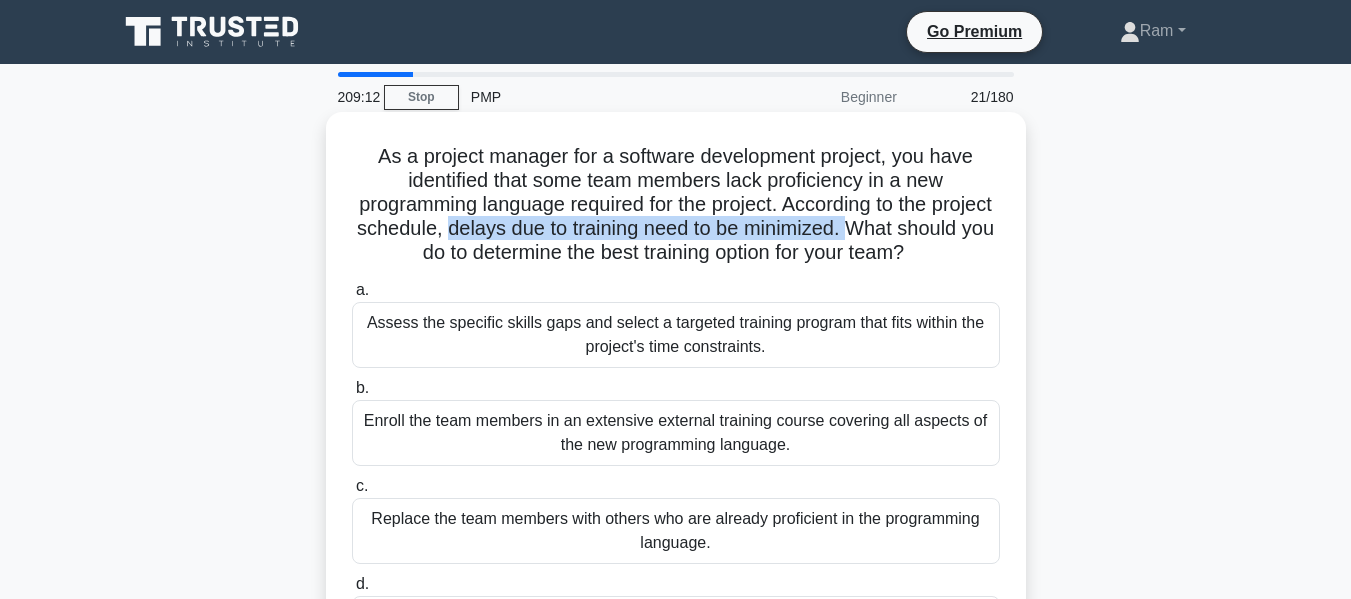 drag, startPoint x: 528, startPoint y: 234, endPoint x: 939, endPoint y: 224, distance: 411.12164 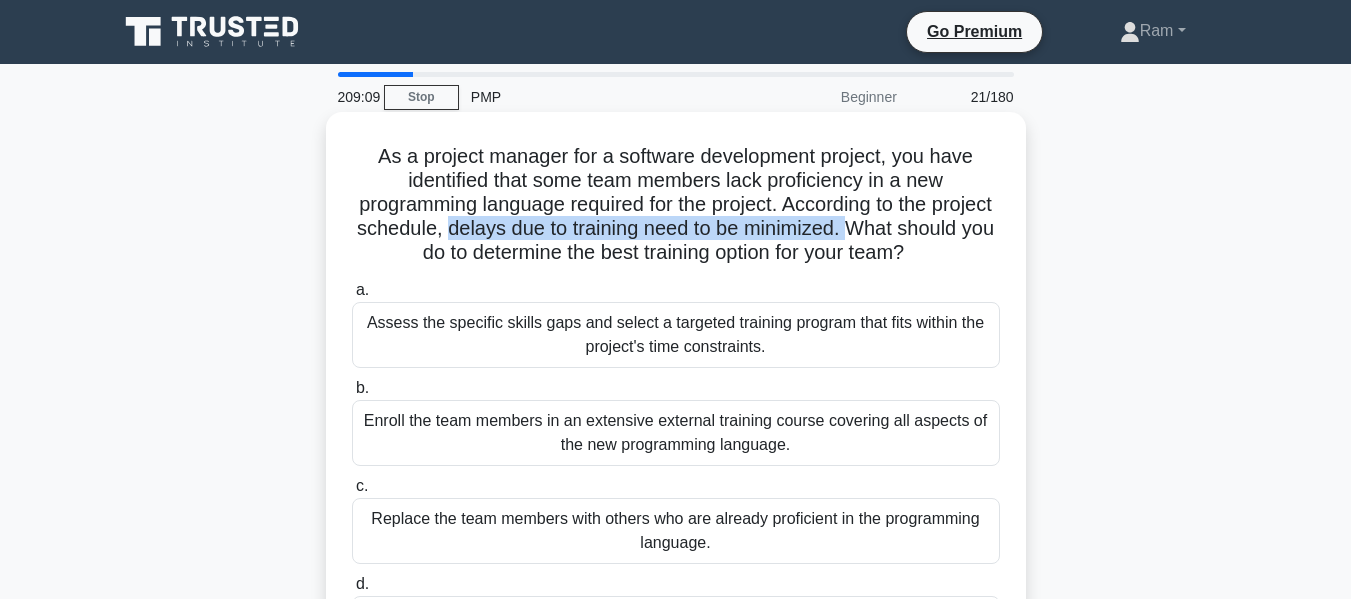 drag, startPoint x: 369, startPoint y: 259, endPoint x: 1005, endPoint y: 254, distance: 636.01965 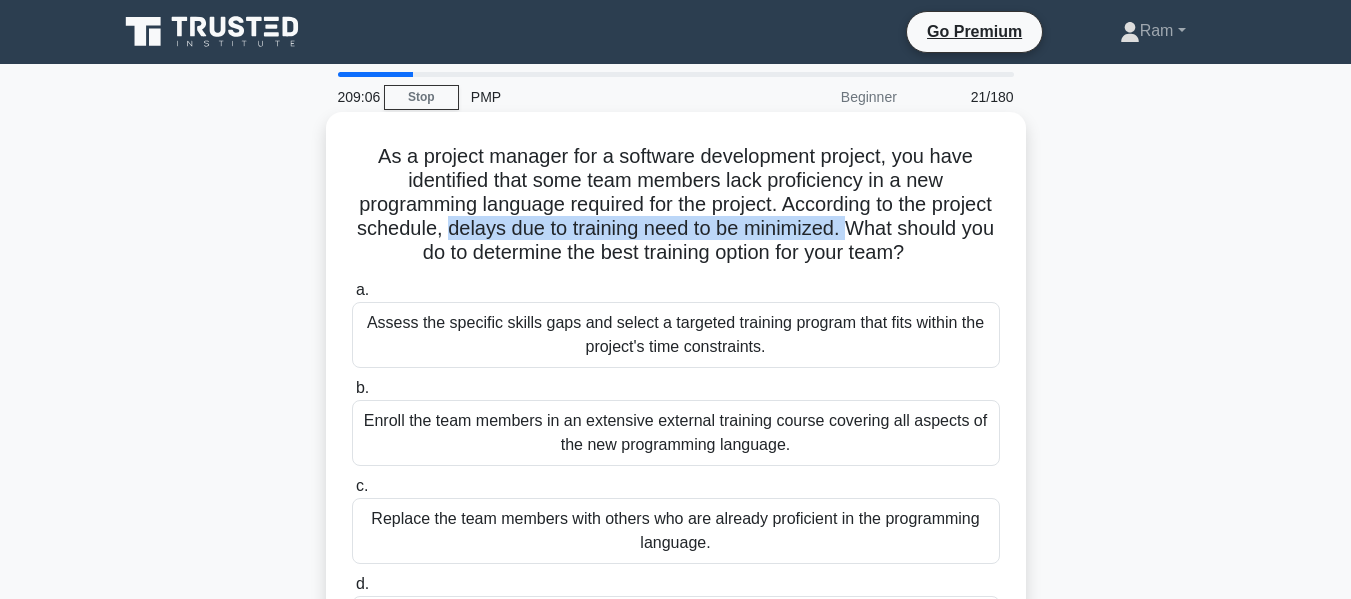 scroll, scrollTop: 100, scrollLeft: 0, axis: vertical 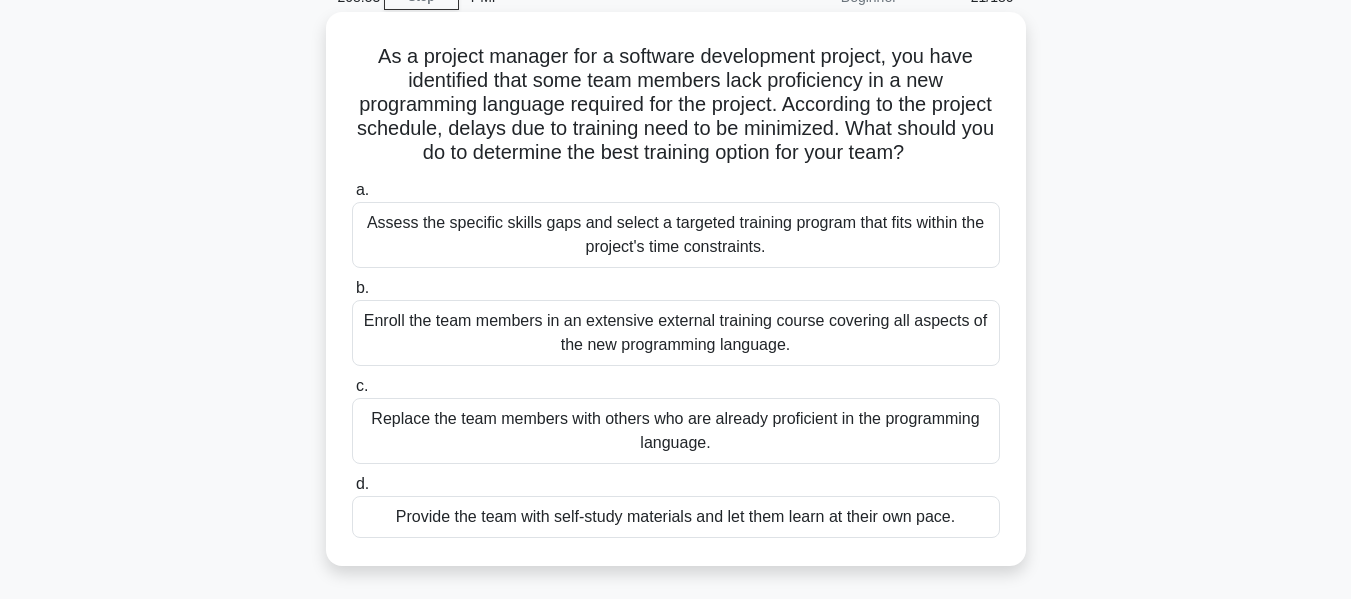 click on "Assess the specific skills gaps and select a targeted training program that fits within the project's time constraints." at bounding box center (676, 235) 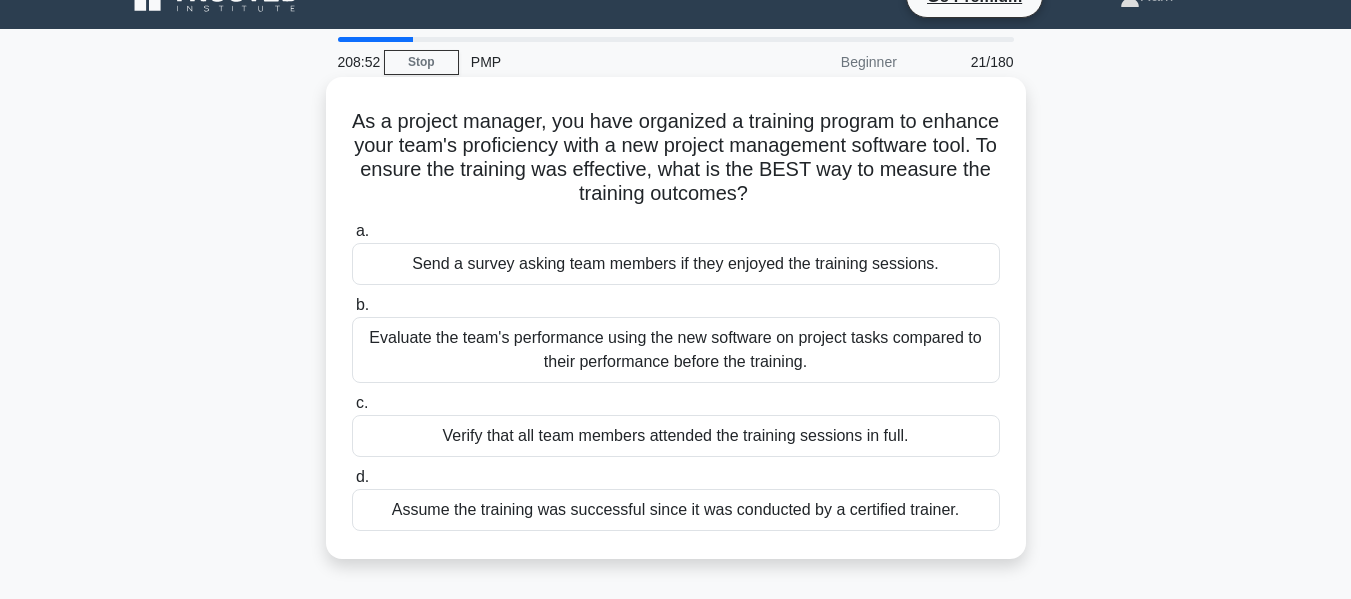 scroll, scrollTop: 0, scrollLeft: 0, axis: both 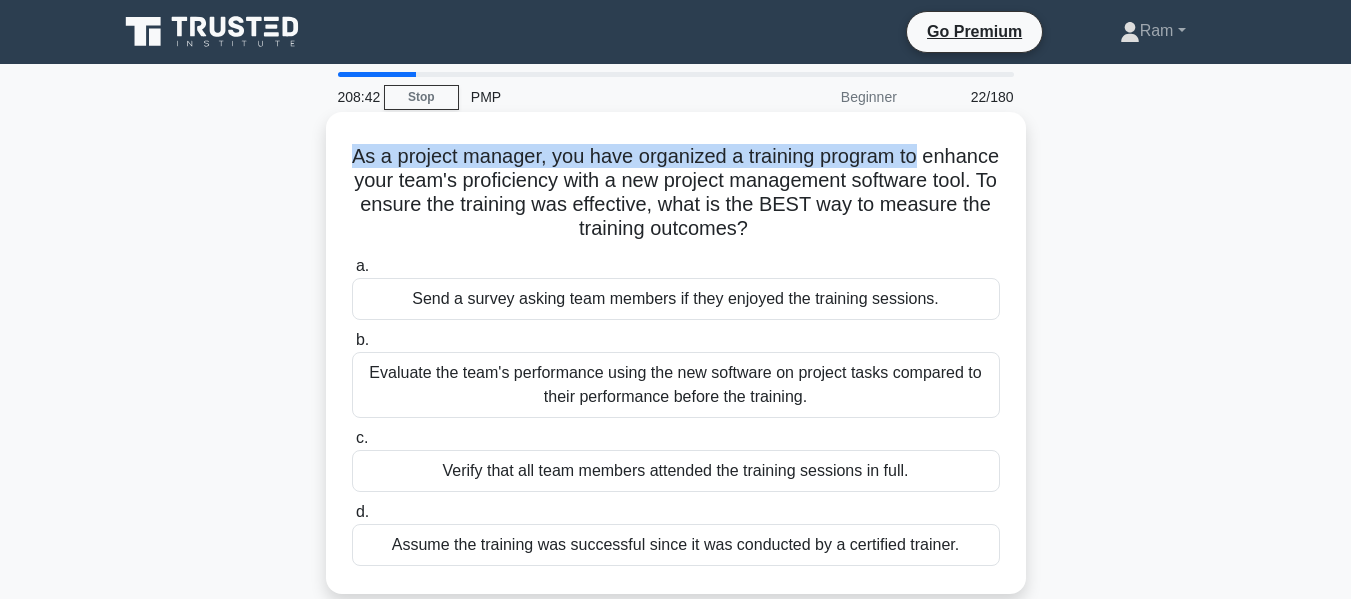 drag, startPoint x: 388, startPoint y: 159, endPoint x: 978, endPoint y: 166, distance: 590.0415 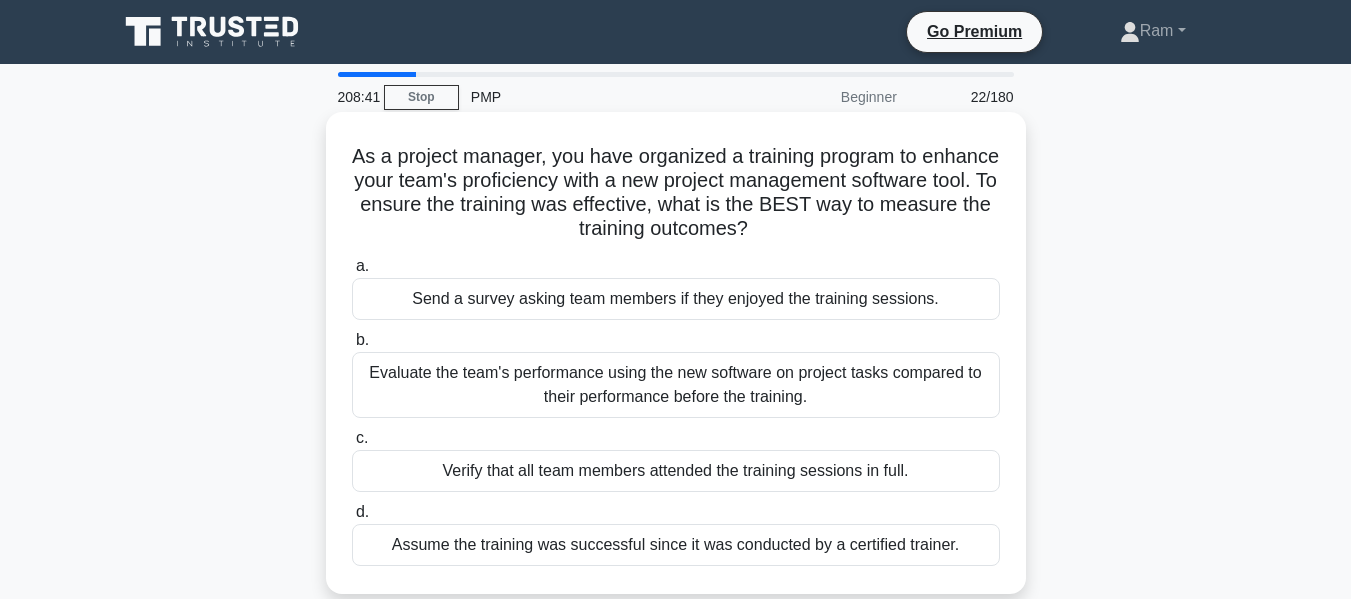 click on "As a project manager, you have organized a training program to enhance your team's proficiency with a new project management software tool. To ensure the training was effective, what is the BEST way to measure the training outcomes?
.spinner_0XTQ{transform-origin:center;animation:spinner_y6GP .75s linear infinite}@keyframes spinner_y6GP{100%{transform:rotate(360deg)}}" at bounding box center (676, 193) 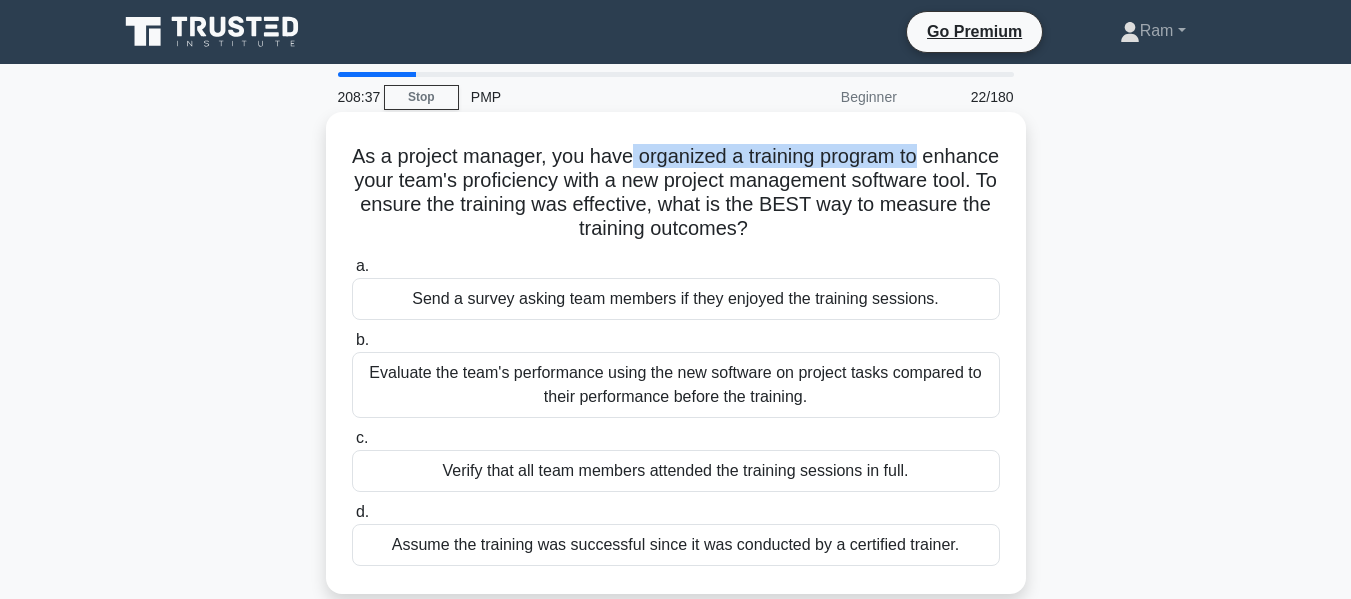 drag, startPoint x: 670, startPoint y: 156, endPoint x: 991, endPoint y: 159, distance: 321.014 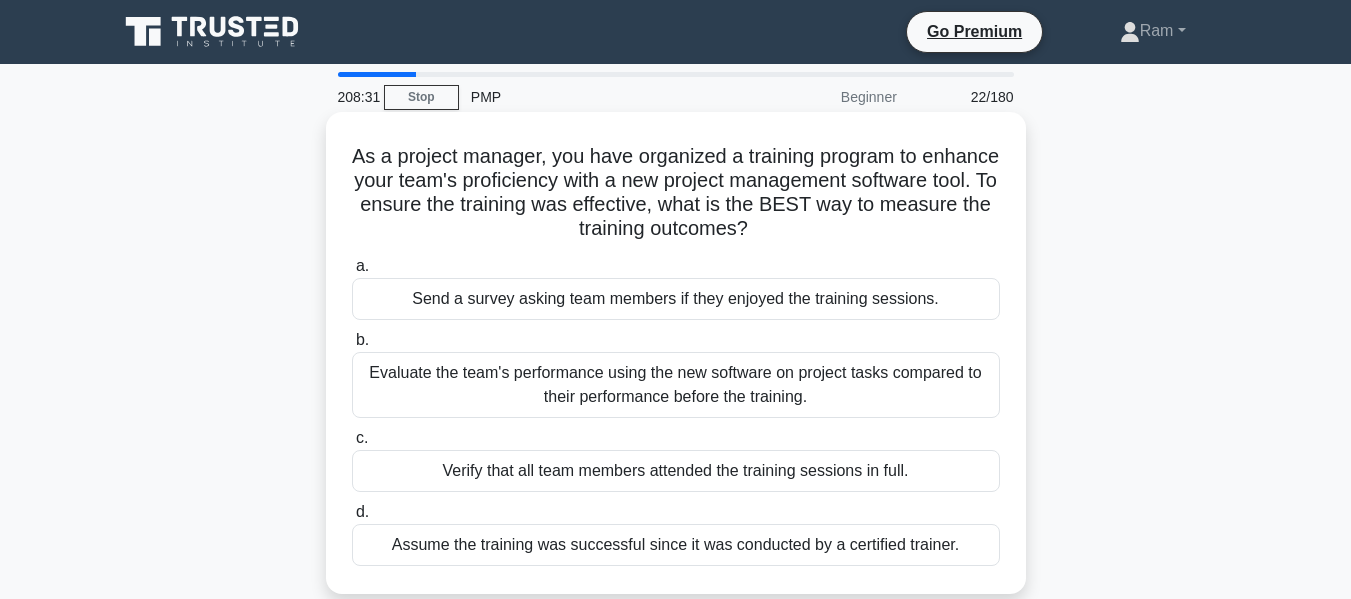 click on "As a project manager, you have organized a training program to enhance your team's proficiency with a new project management software tool. To ensure the training was effective, what is the BEST way to measure the training outcomes?
.spinner_0XTQ{transform-origin:center;animation:spinner_y6GP .75s linear infinite}@keyframes spinner_y6GP{100%{transform:rotate(360deg)}}" at bounding box center (676, 193) 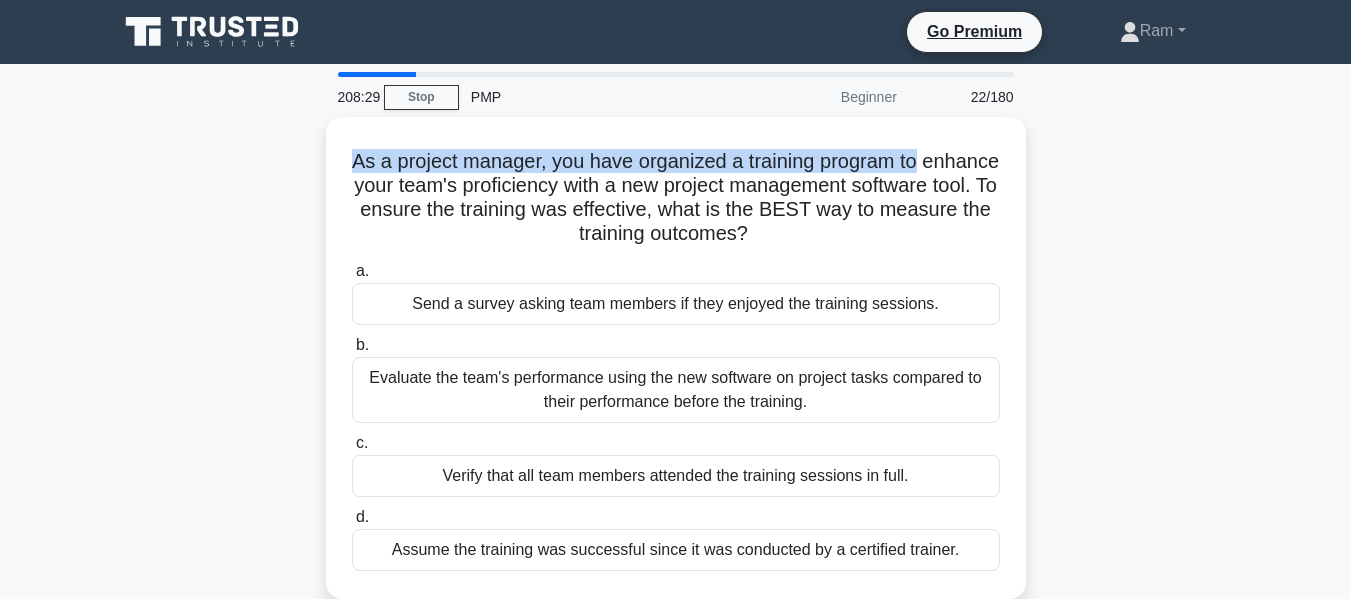 drag, startPoint x: 379, startPoint y: 161, endPoint x: 1026, endPoint y: 155, distance: 647.02783 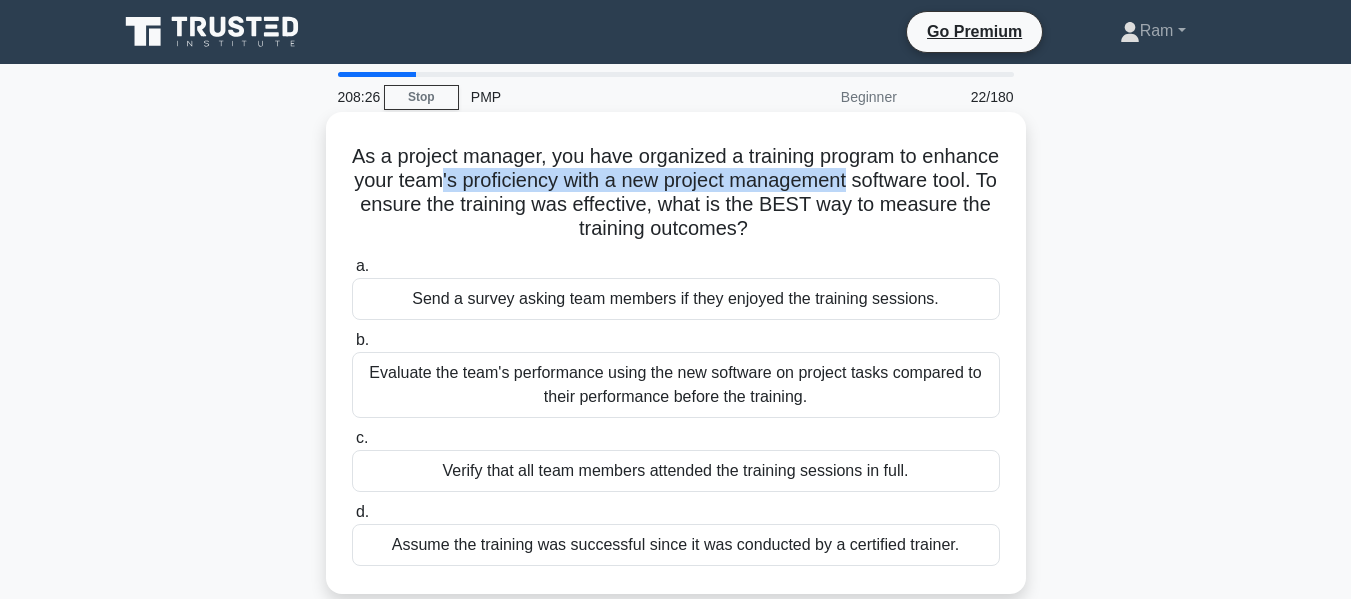 drag, startPoint x: 581, startPoint y: 188, endPoint x: 510, endPoint y: 209, distance: 74.04053 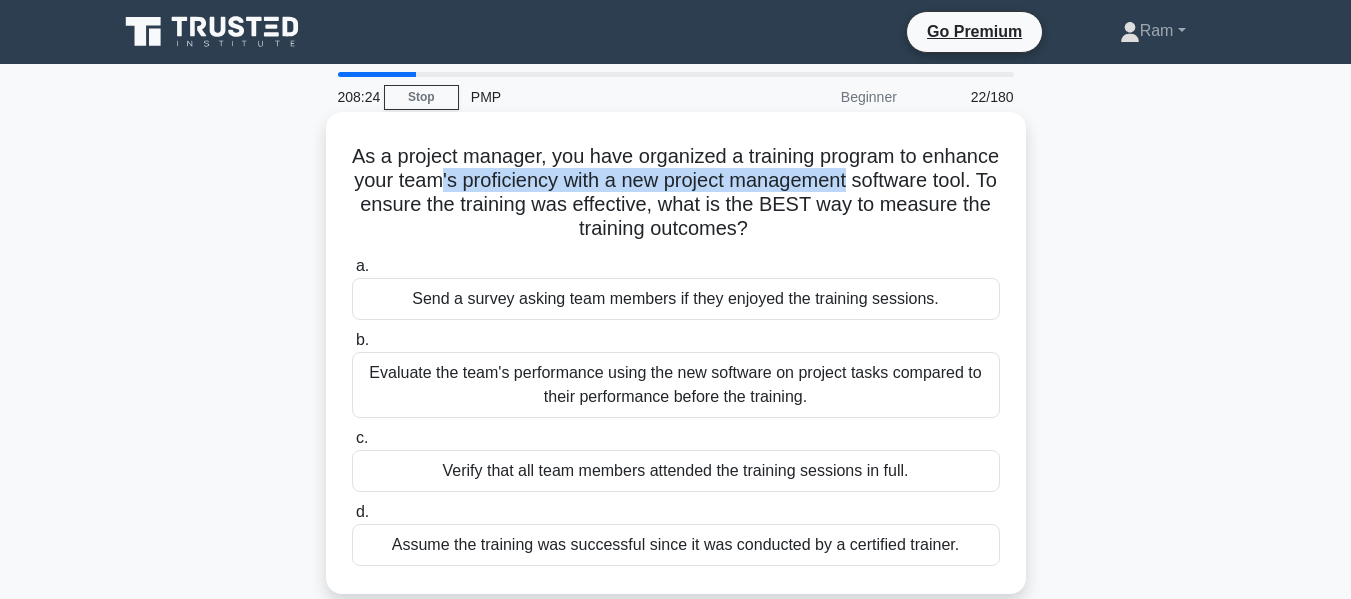 drag, startPoint x: 519, startPoint y: 209, endPoint x: 845, endPoint y: 235, distance: 327.03516 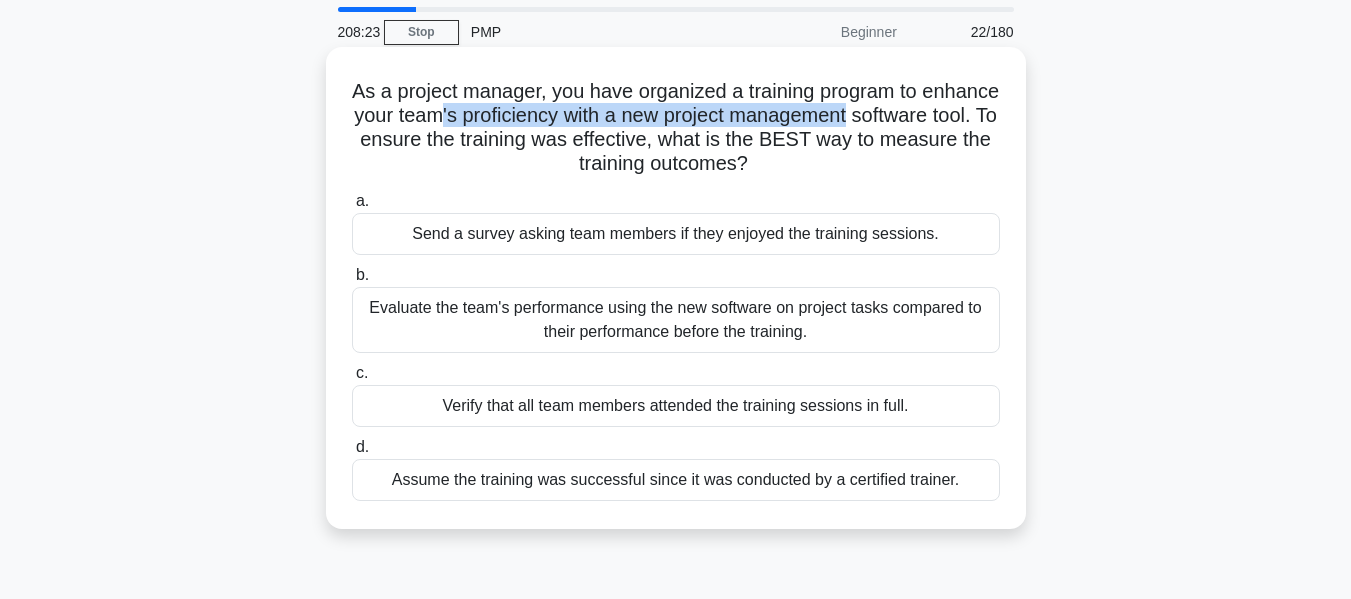 scroll, scrollTop: 100, scrollLeft: 0, axis: vertical 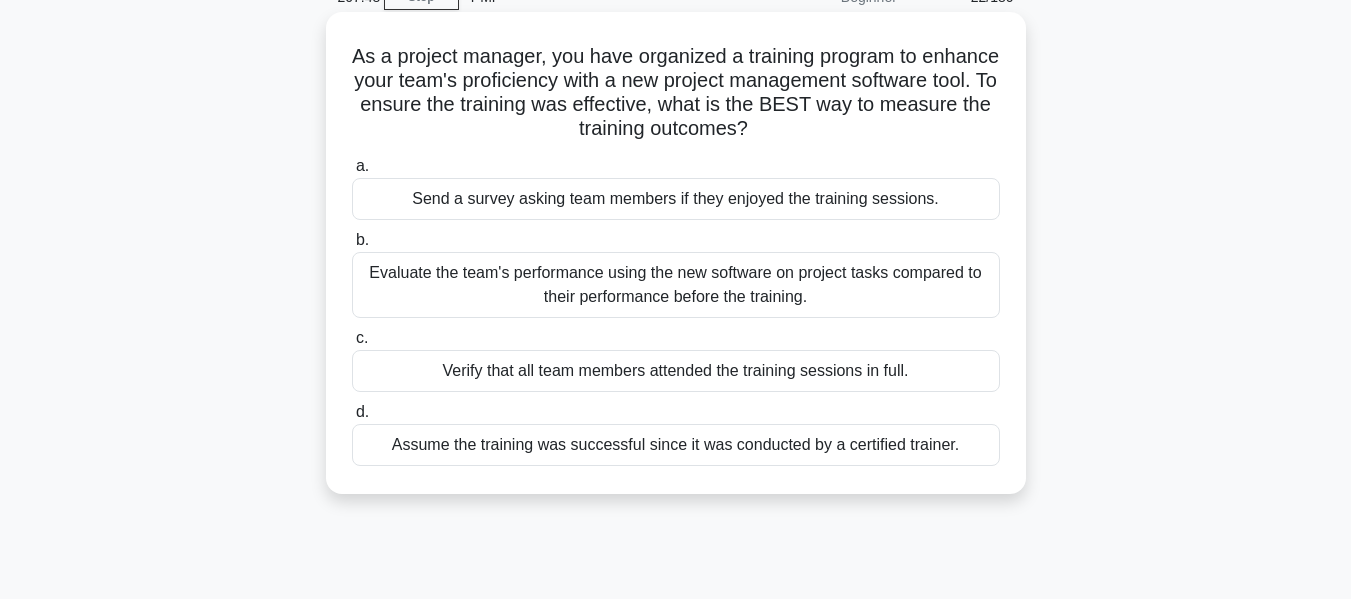 click on "Evaluate the team's performance using the new software on project tasks compared to their performance before the training." at bounding box center [676, 285] 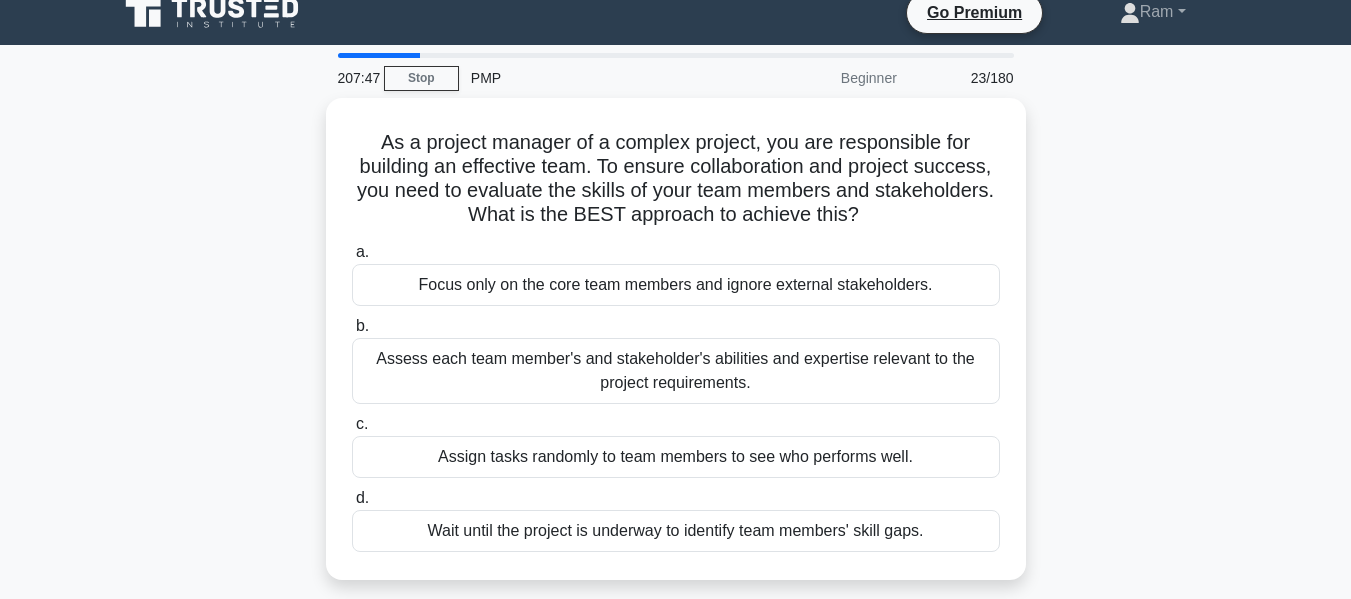 scroll, scrollTop: 0, scrollLeft: 0, axis: both 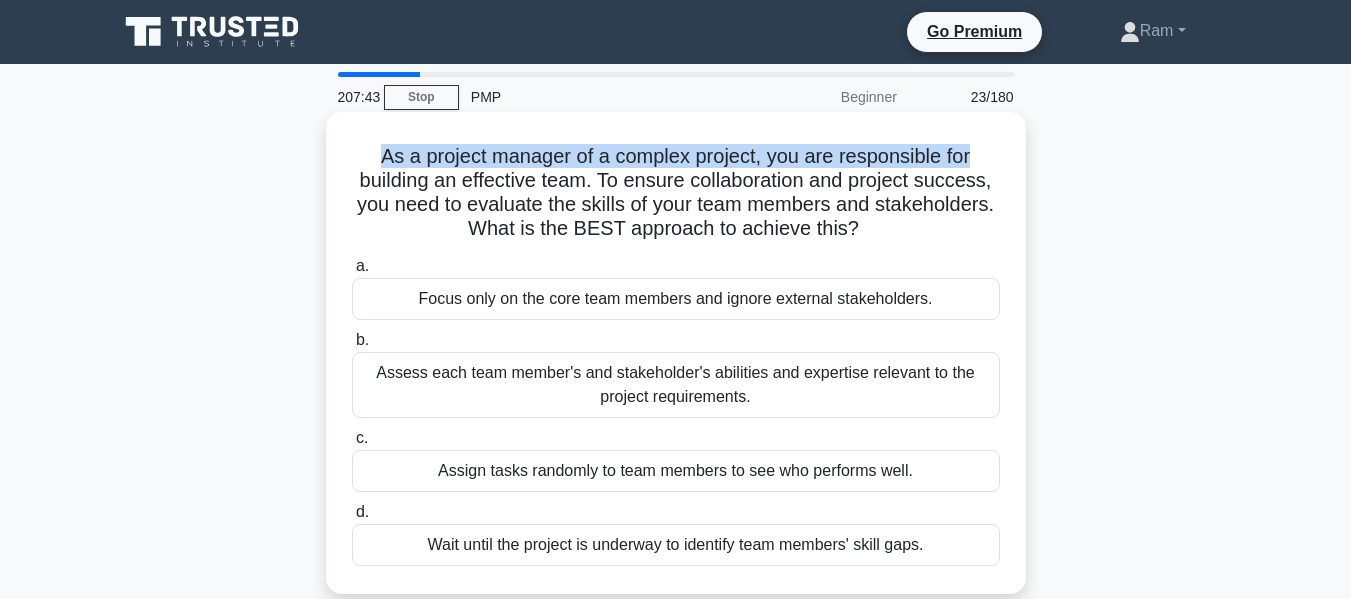 drag, startPoint x: 373, startPoint y: 161, endPoint x: 1011, endPoint y: 161, distance: 638 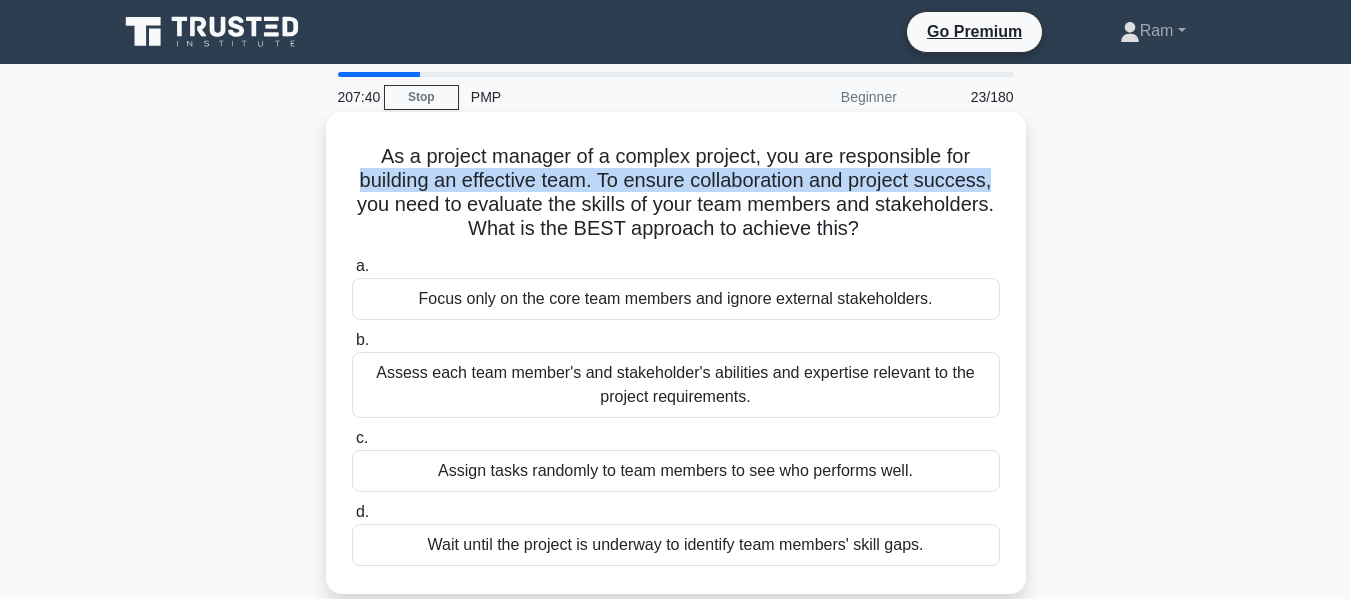 drag, startPoint x: 348, startPoint y: 184, endPoint x: 1001, endPoint y: 183, distance: 653.0008 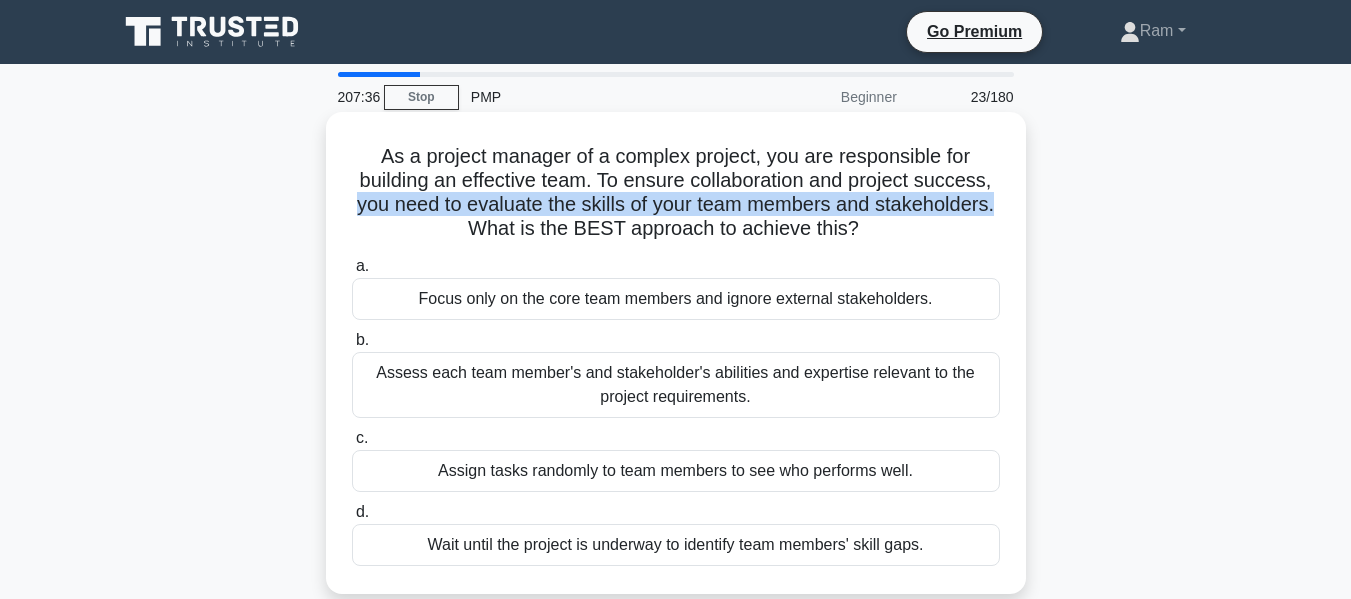 drag, startPoint x: 328, startPoint y: 208, endPoint x: 1023, endPoint y: 193, distance: 695.16187 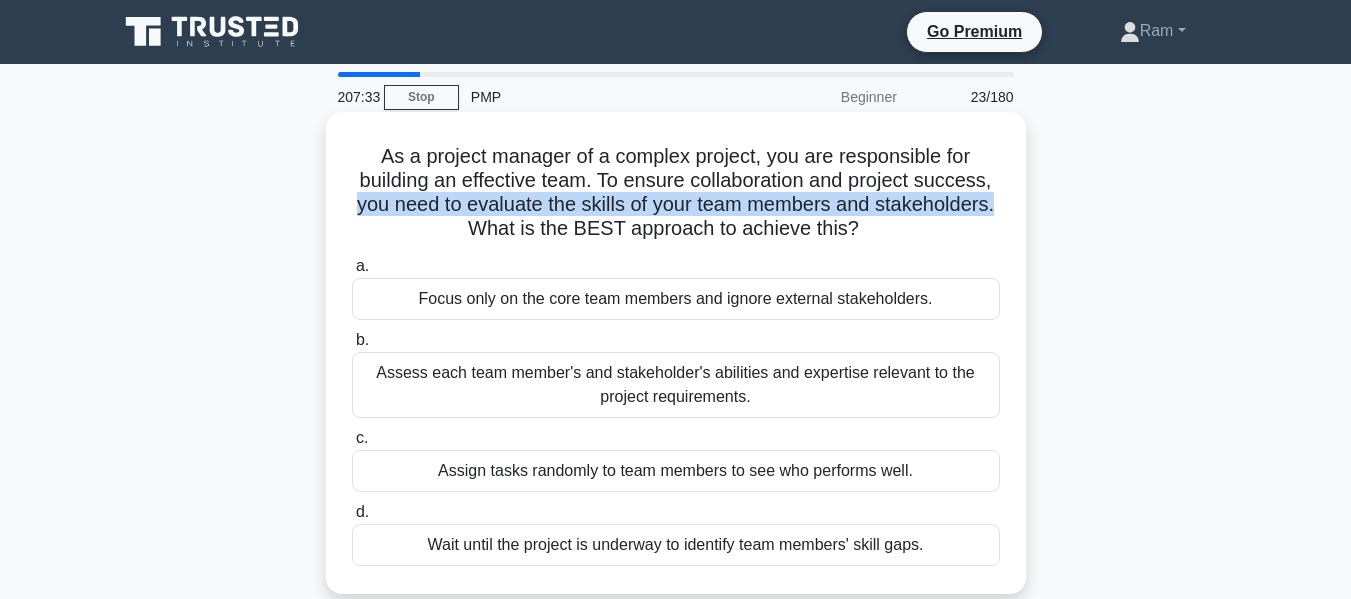 drag, startPoint x: 471, startPoint y: 232, endPoint x: 899, endPoint y: 225, distance: 428.05725 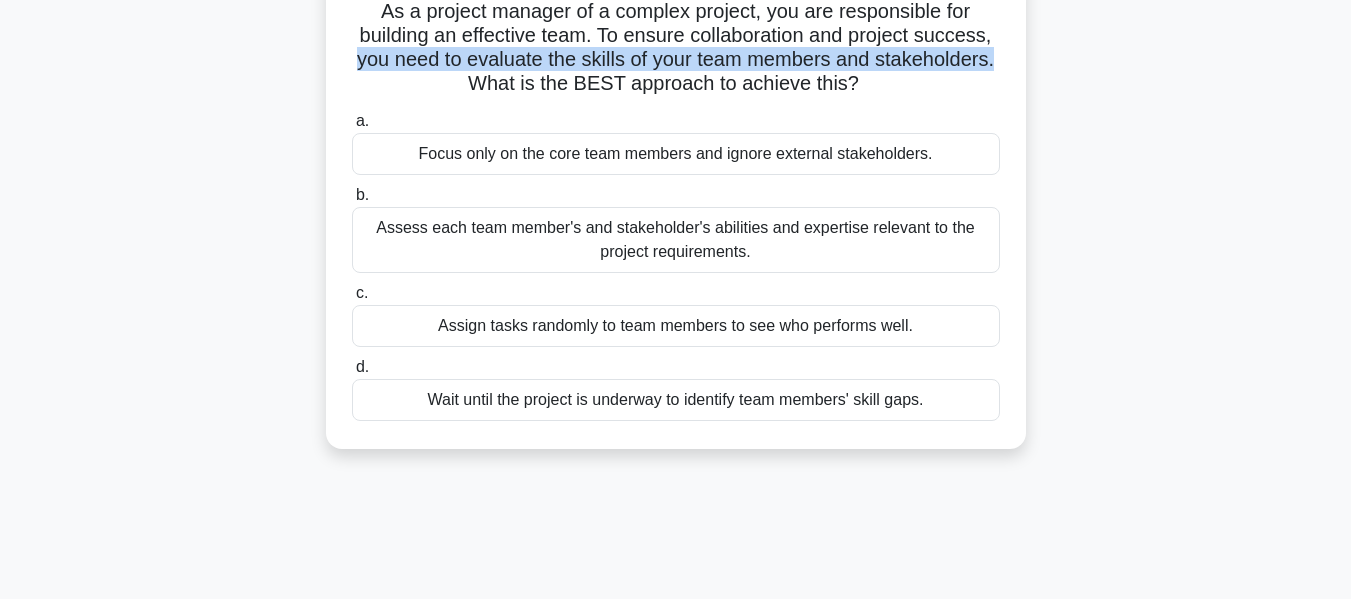 scroll, scrollTop: 200, scrollLeft: 0, axis: vertical 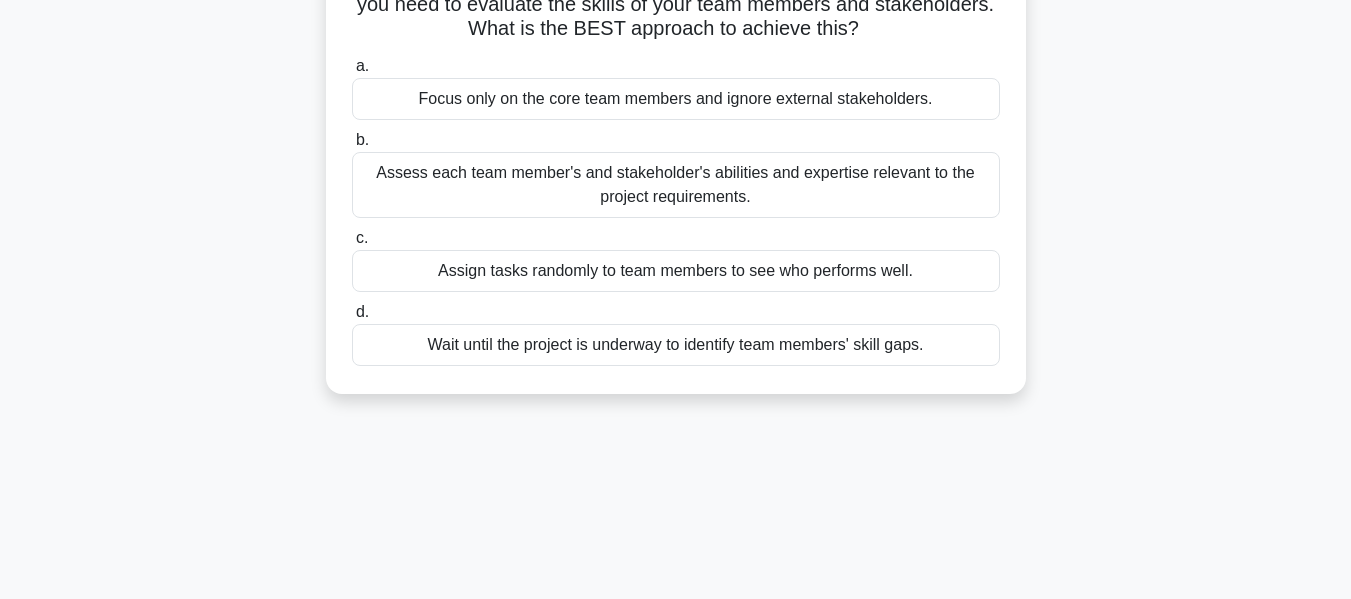 click on "Assess each team member's and stakeholder's abilities and expertise relevant to the project requirements." at bounding box center [676, 185] 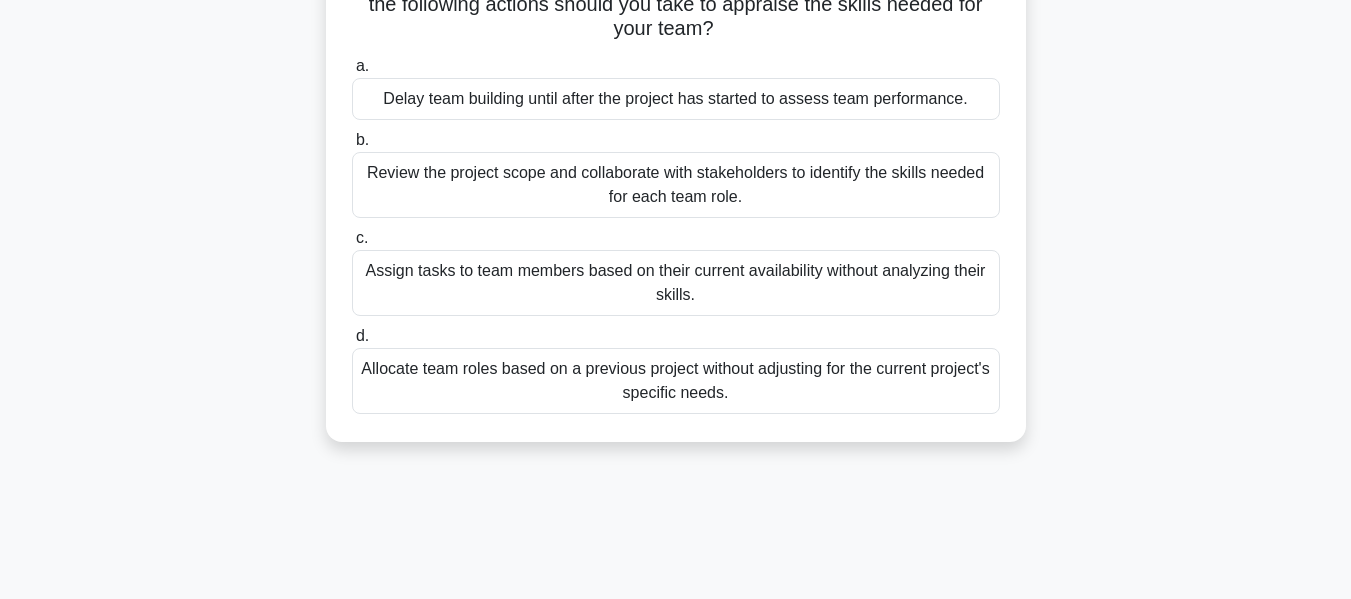 scroll, scrollTop: 0, scrollLeft: 0, axis: both 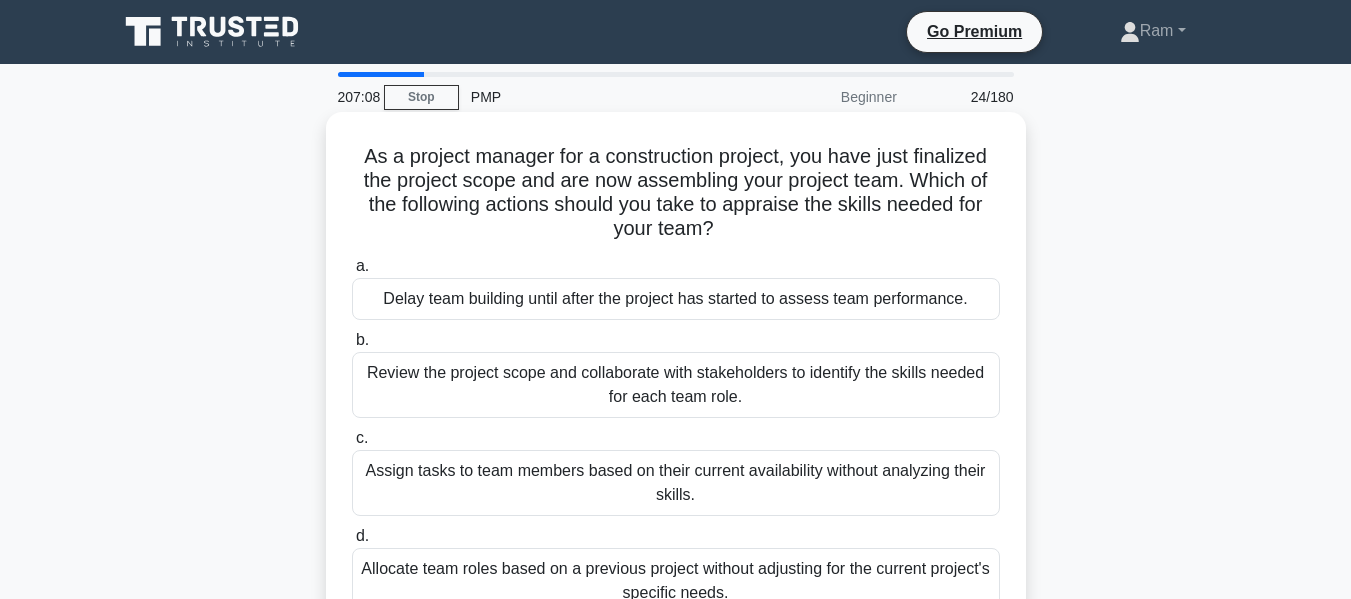 drag, startPoint x: 354, startPoint y: 154, endPoint x: 731, endPoint y: 235, distance: 385.60342 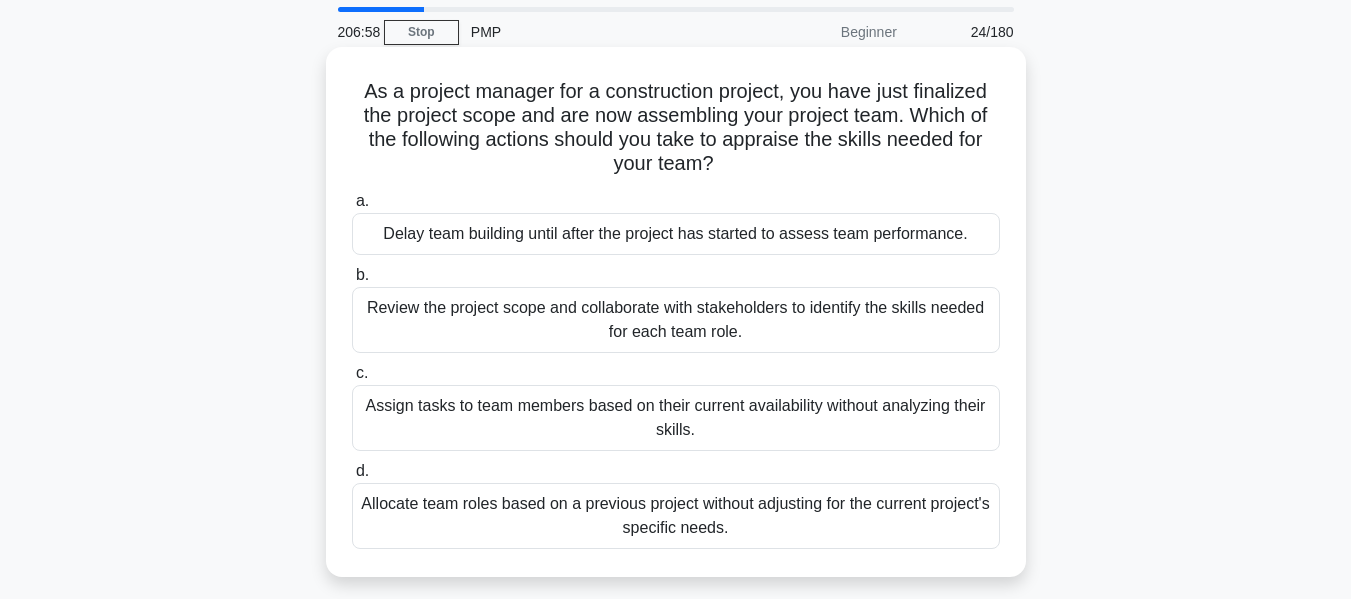 scroll, scrollTop: 100, scrollLeft: 0, axis: vertical 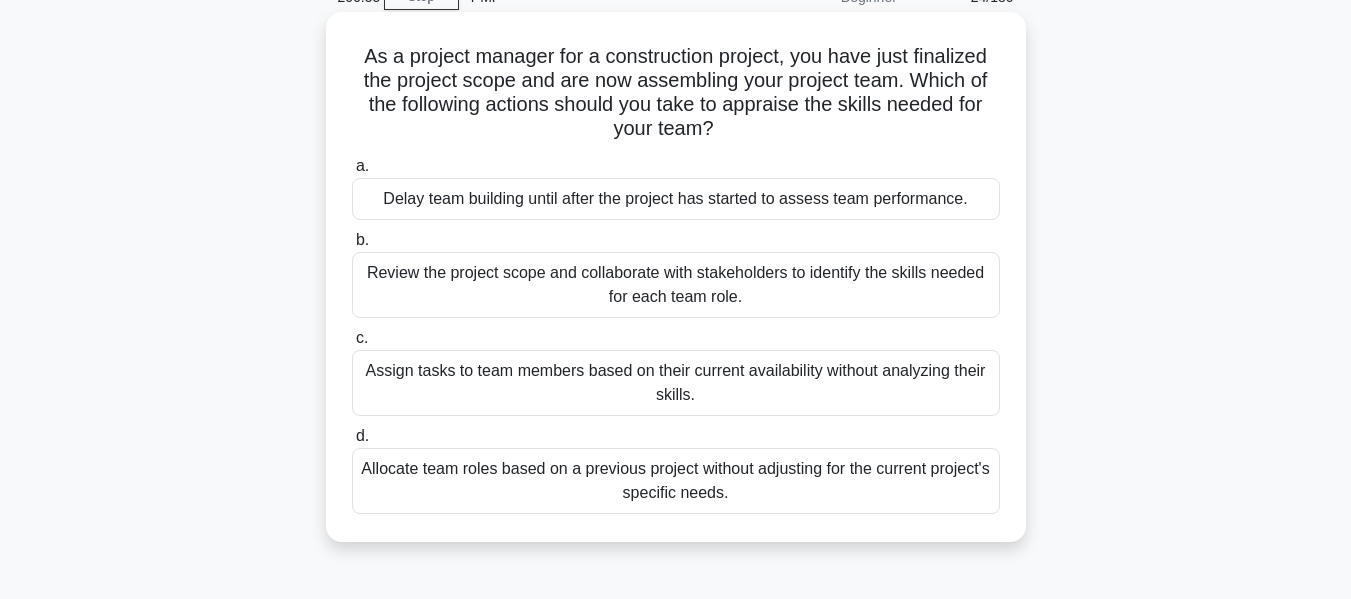click on "a.
Delay team building until after the project has started to assess team performance." at bounding box center (676, 187) 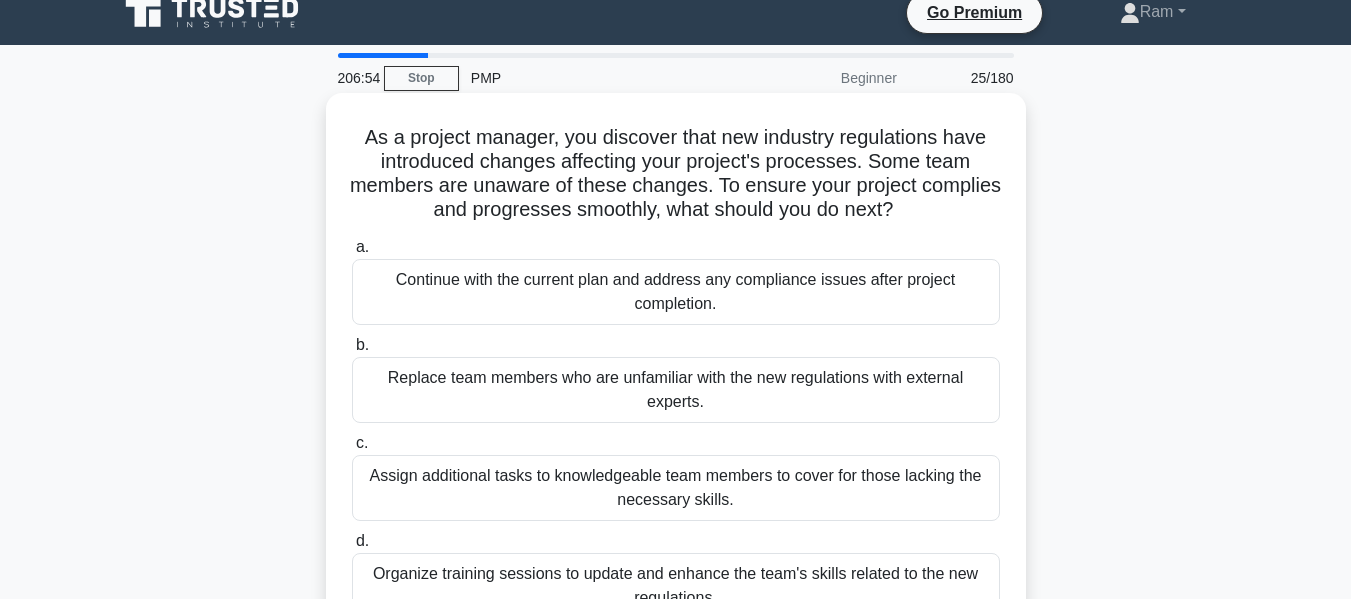 scroll, scrollTop: 0, scrollLeft: 0, axis: both 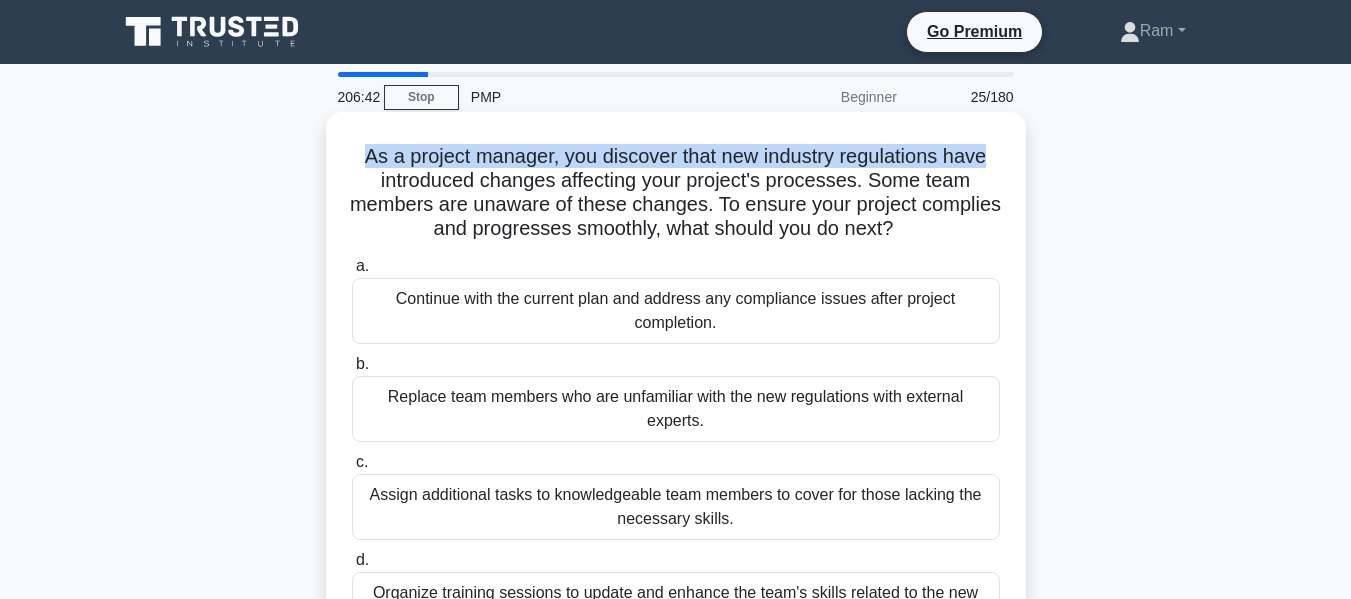 drag, startPoint x: 358, startPoint y: 156, endPoint x: 1006, endPoint y: 151, distance: 648.0193 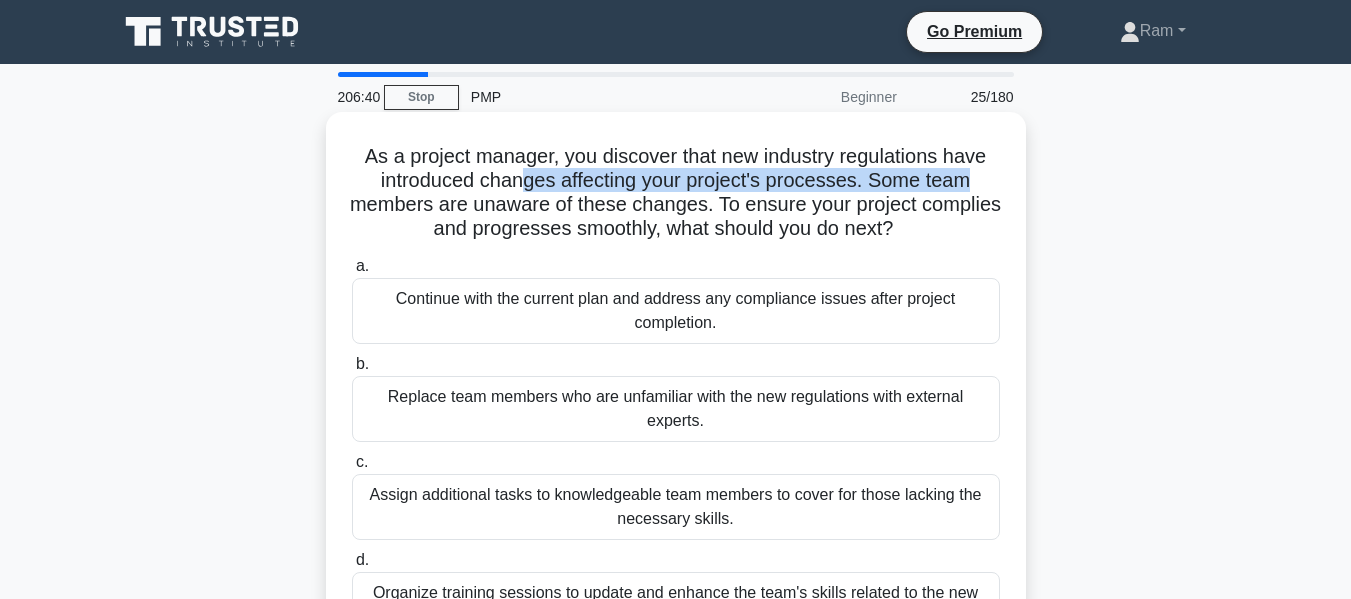 drag, startPoint x: 520, startPoint y: 181, endPoint x: 930, endPoint y: 200, distance: 410.44 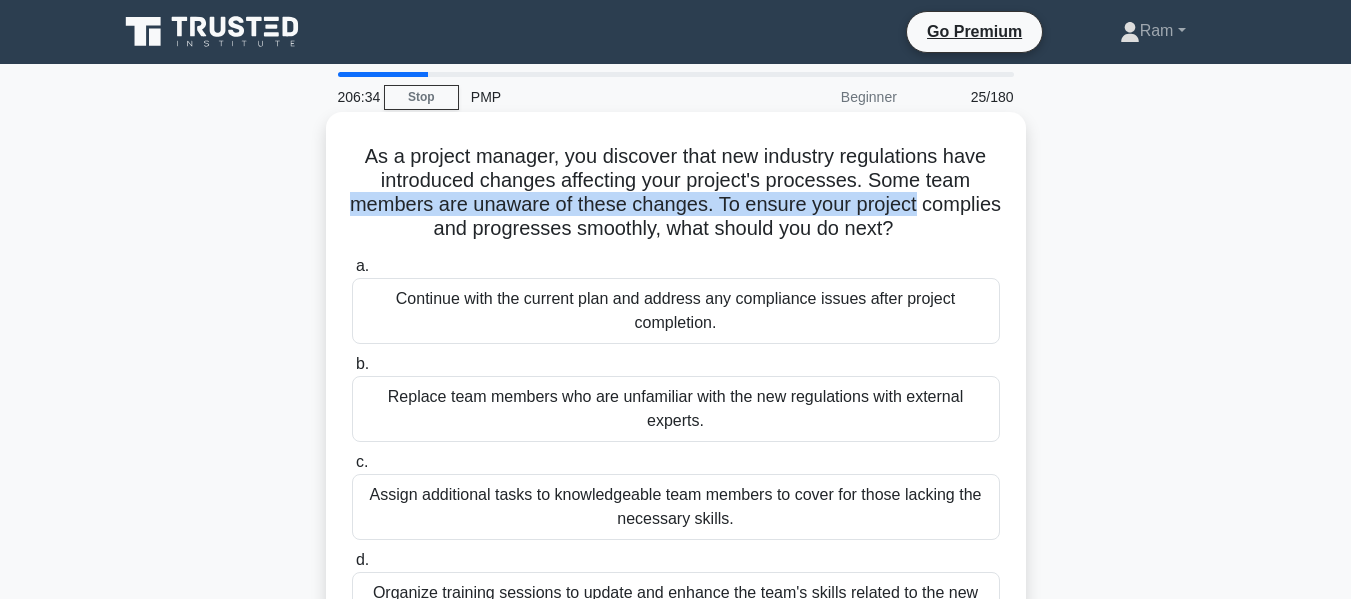 drag, startPoint x: 398, startPoint y: 204, endPoint x: 1003, endPoint y: 215, distance: 605.1 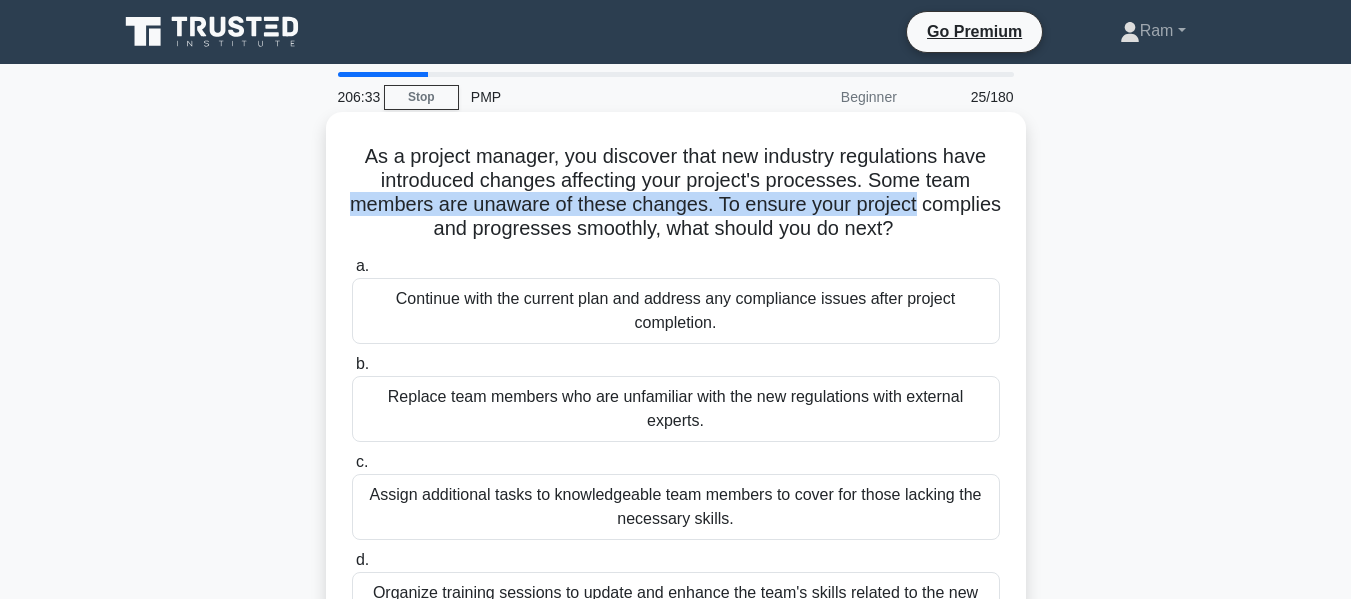 click on "As a project manager, you discover that new industry regulations have introduced changes affecting your project's processes. Some team members are unaware of these changes. To ensure your project complies and progresses smoothly, what should you do next?
.spinner_0XTQ{transform-origin:center;animation:spinner_y6GP .75s linear infinite}@keyframes spinner_y6GP{100%{transform:rotate(360deg)}}" at bounding box center [676, 193] 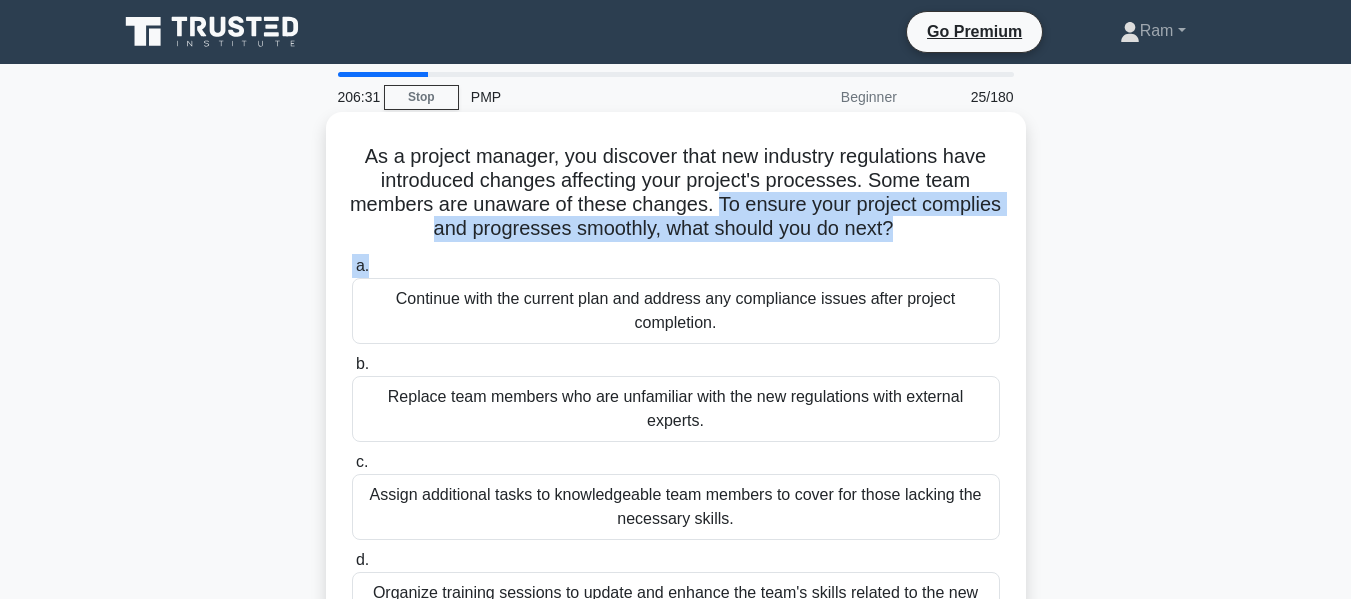 drag, startPoint x: 763, startPoint y: 206, endPoint x: 960, endPoint y: 249, distance: 201.63829 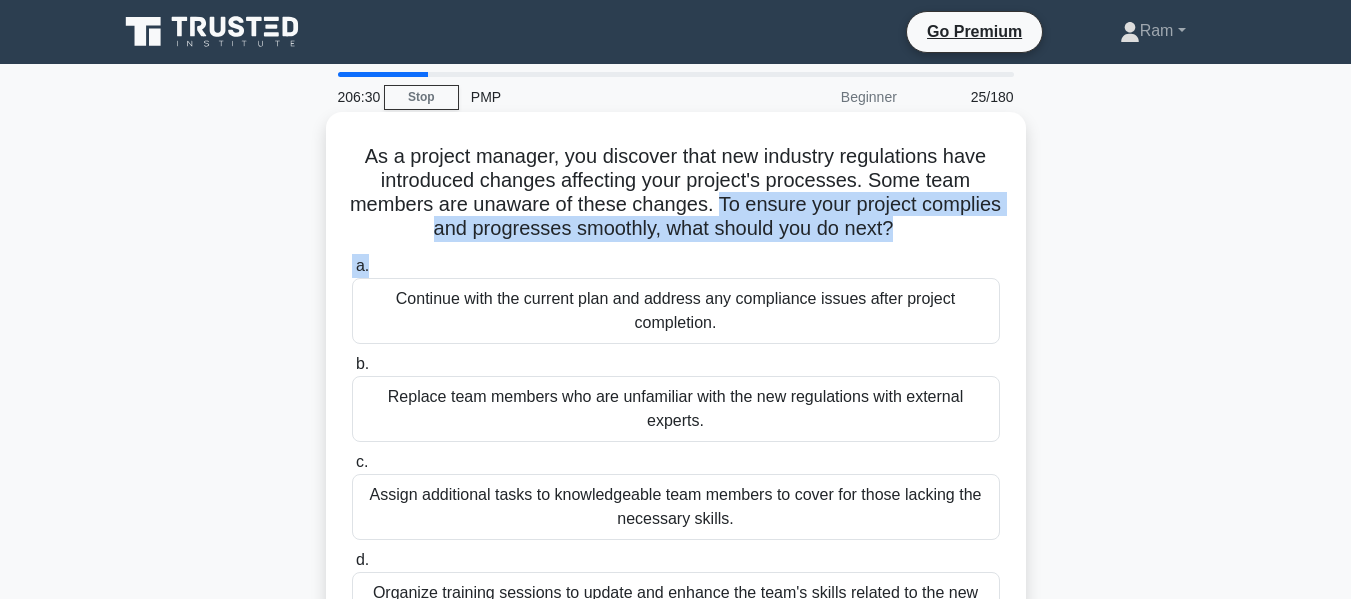 scroll, scrollTop: 100, scrollLeft: 0, axis: vertical 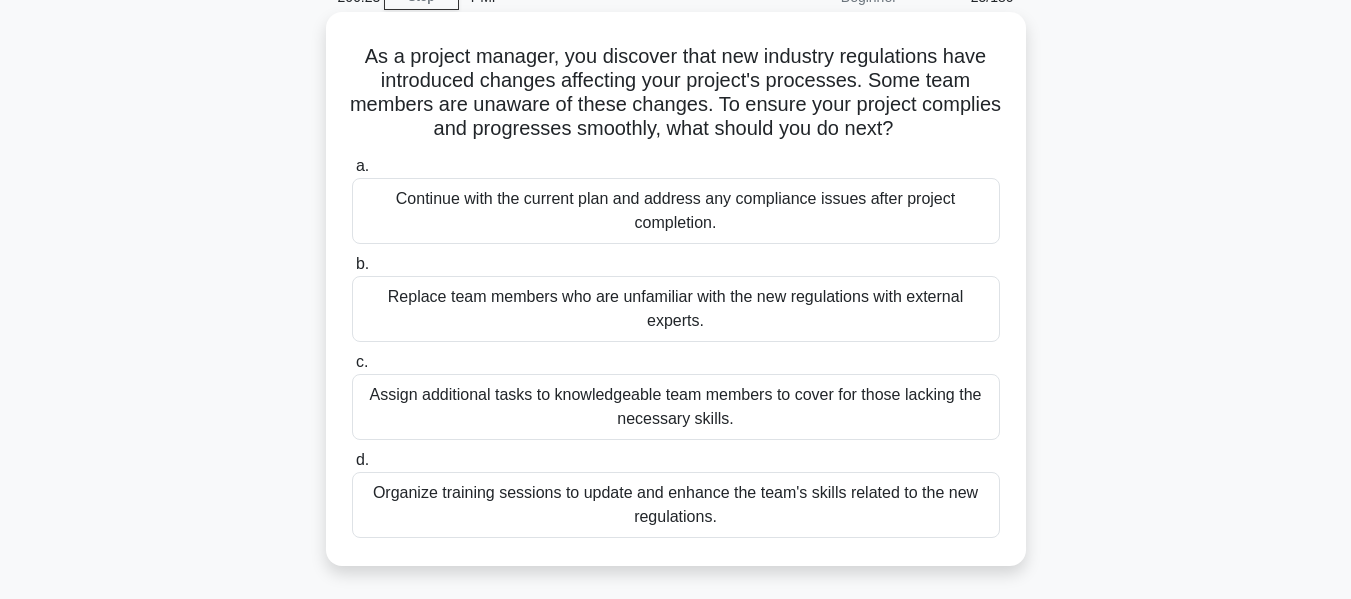 click on "Organize training sessions to update and enhance the team's skills related to the new regulations." at bounding box center [676, 505] 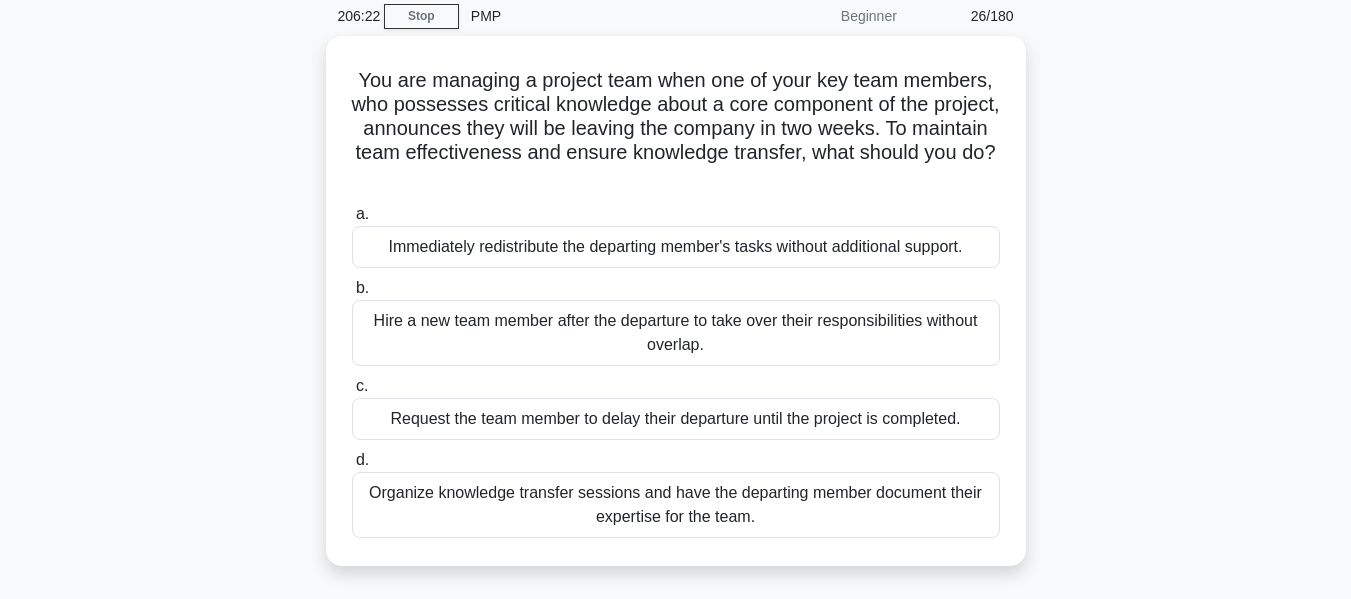 scroll, scrollTop: 0, scrollLeft: 0, axis: both 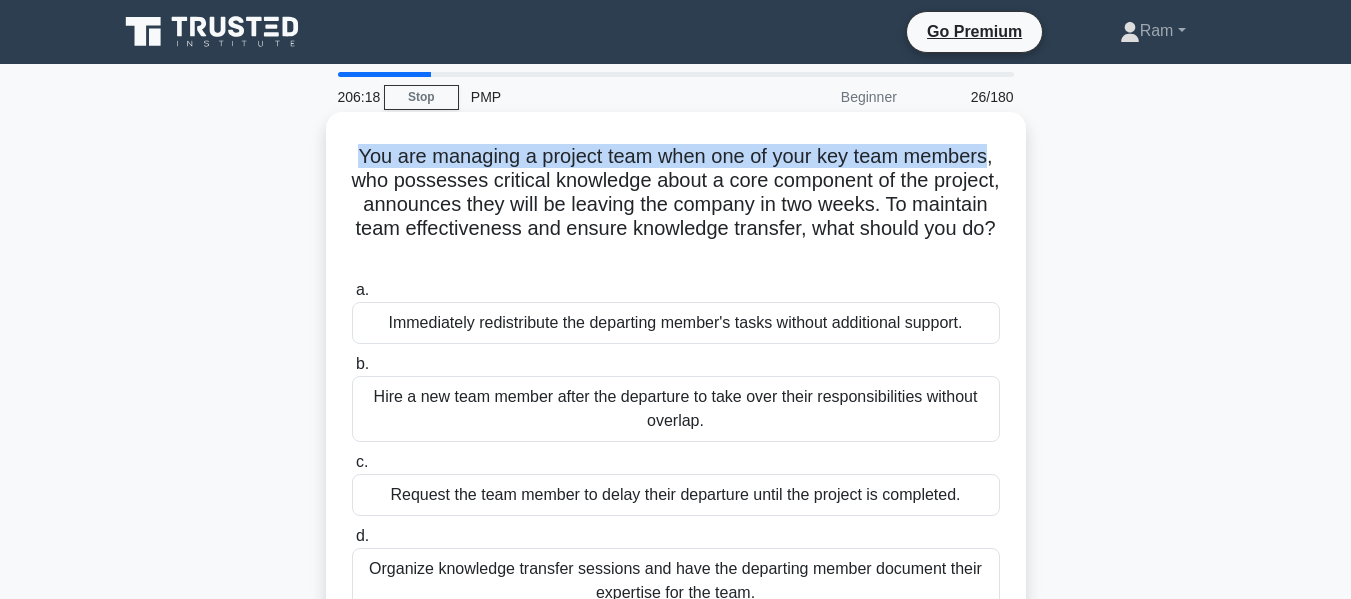 drag, startPoint x: 353, startPoint y: 159, endPoint x: 993, endPoint y: 163, distance: 640.0125 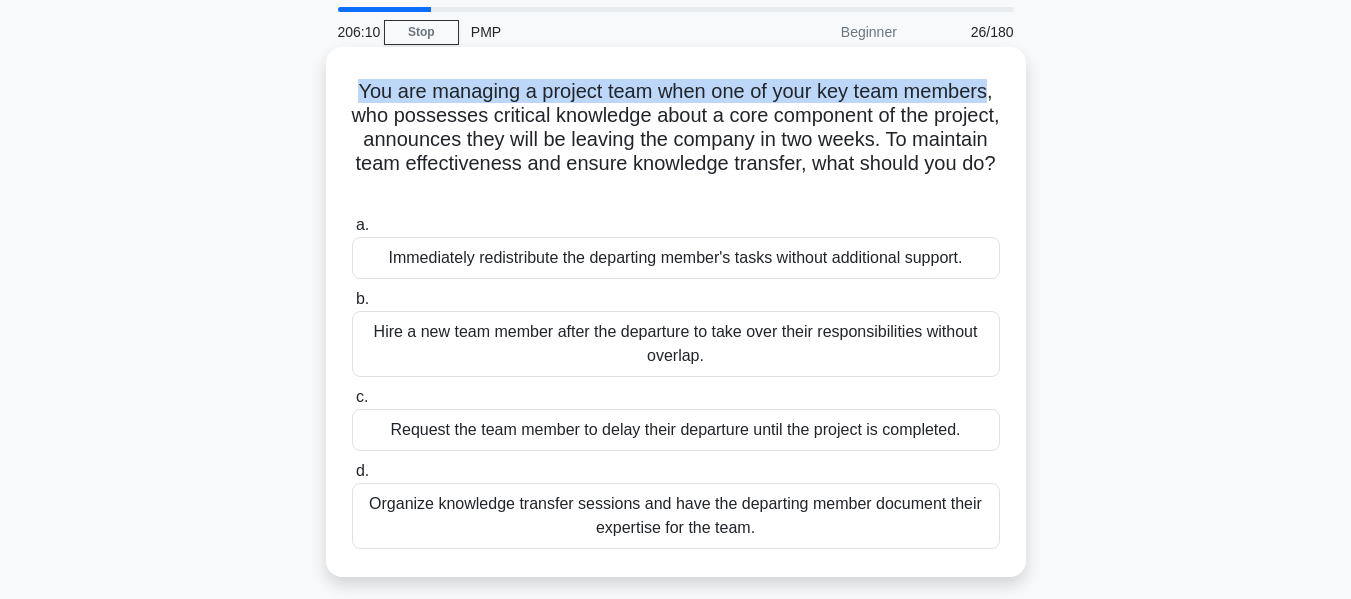 scroll, scrollTop: 100, scrollLeft: 0, axis: vertical 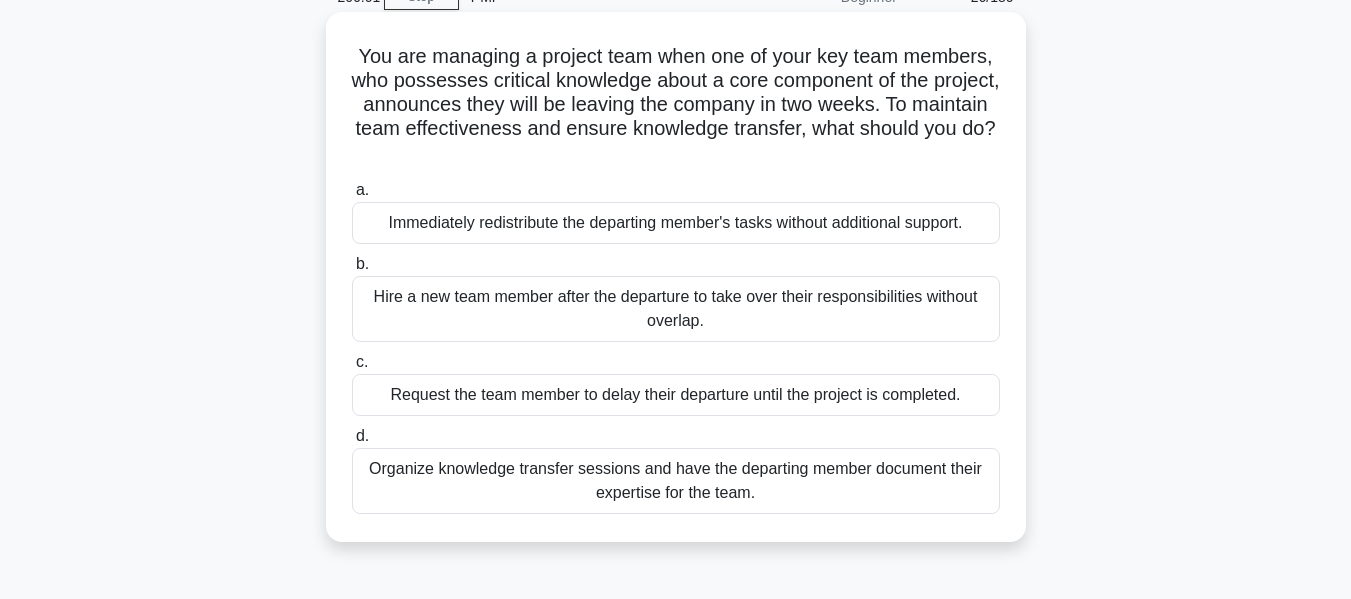 click on "Organize knowledge transfer sessions and have the departing member document their expertise for the team." at bounding box center [676, 481] 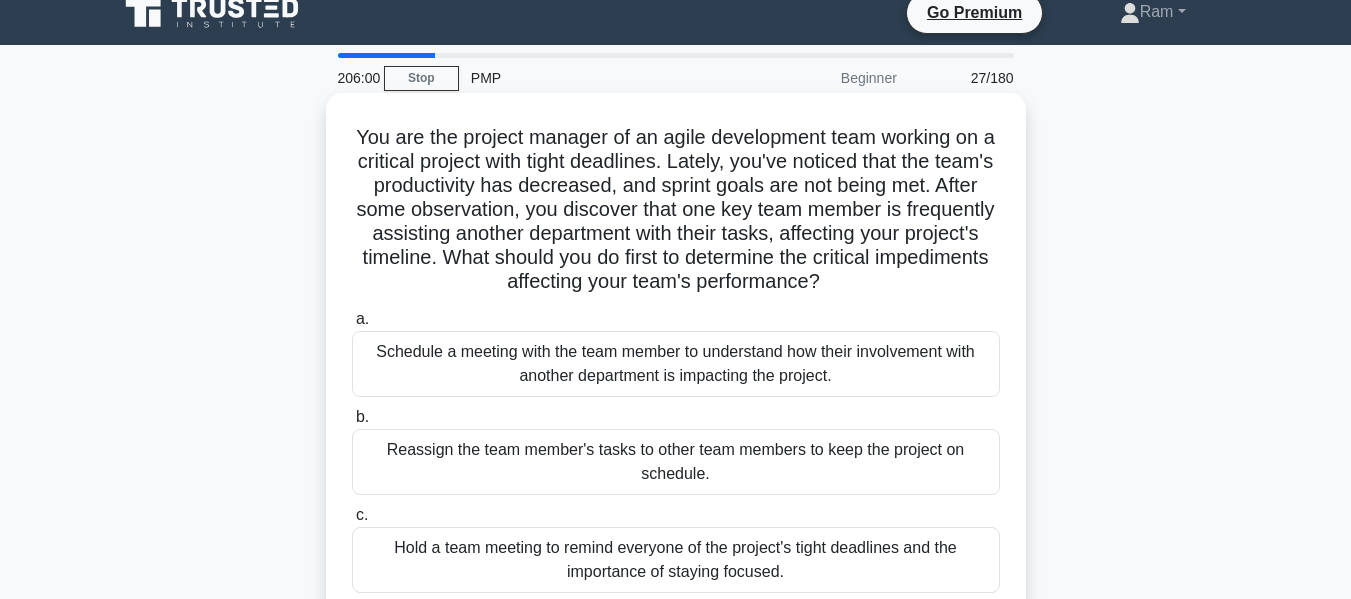 scroll, scrollTop: 0, scrollLeft: 0, axis: both 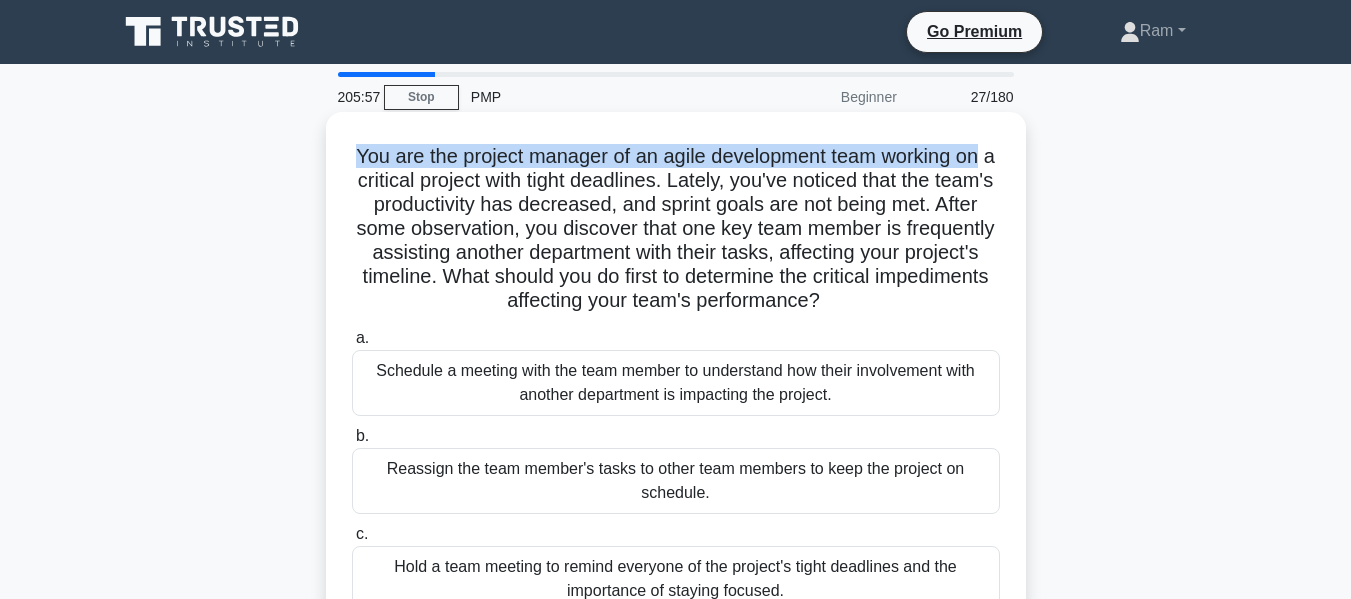 drag, startPoint x: 351, startPoint y: 157, endPoint x: 999, endPoint y: 156, distance: 648.0008 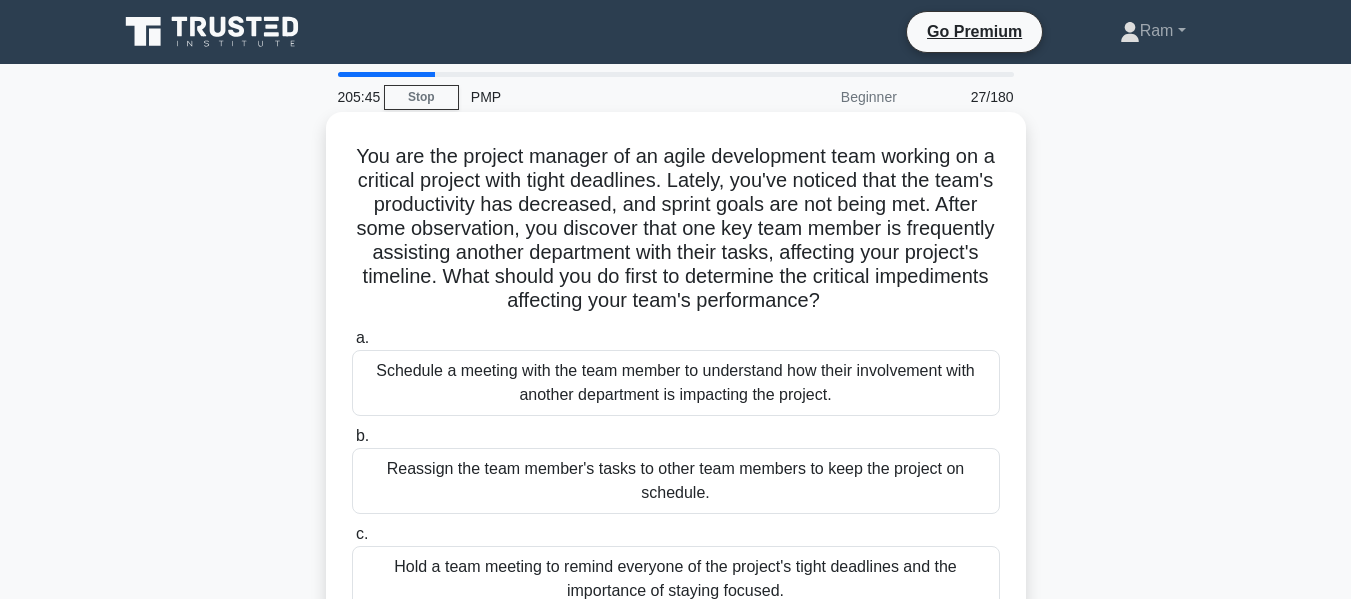 click on "You are the project manager of an agile development team working on a critical project with tight deadlines. Lately, you've noticed that the team's productivity has decreased, and sprint goals are not being met. After some observation, you discover that one key team member is frequently assisting another department with their tasks, affecting your project's timeline. What should you do first to determine the critical impediments affecting your team's performance?
.spinner_0XTQ{transform-origin:center;animation:spinner_y6GP .75s linear infinite}@keyframes spinner_y6GP{100%{transform:rotate(360deg)}}" at bounding box center [676, 229] 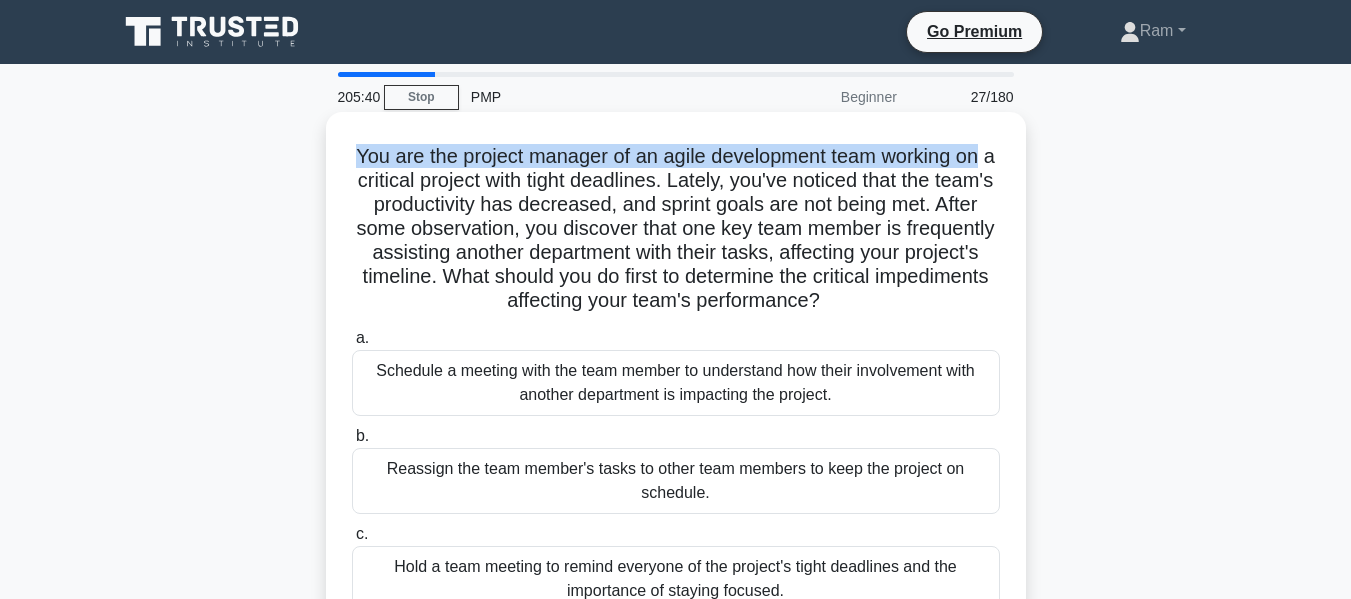 drag, startPoint x: 355, startPoint y: 151, endPoint x: 994, endPoint y: 158, distance: 639.0383 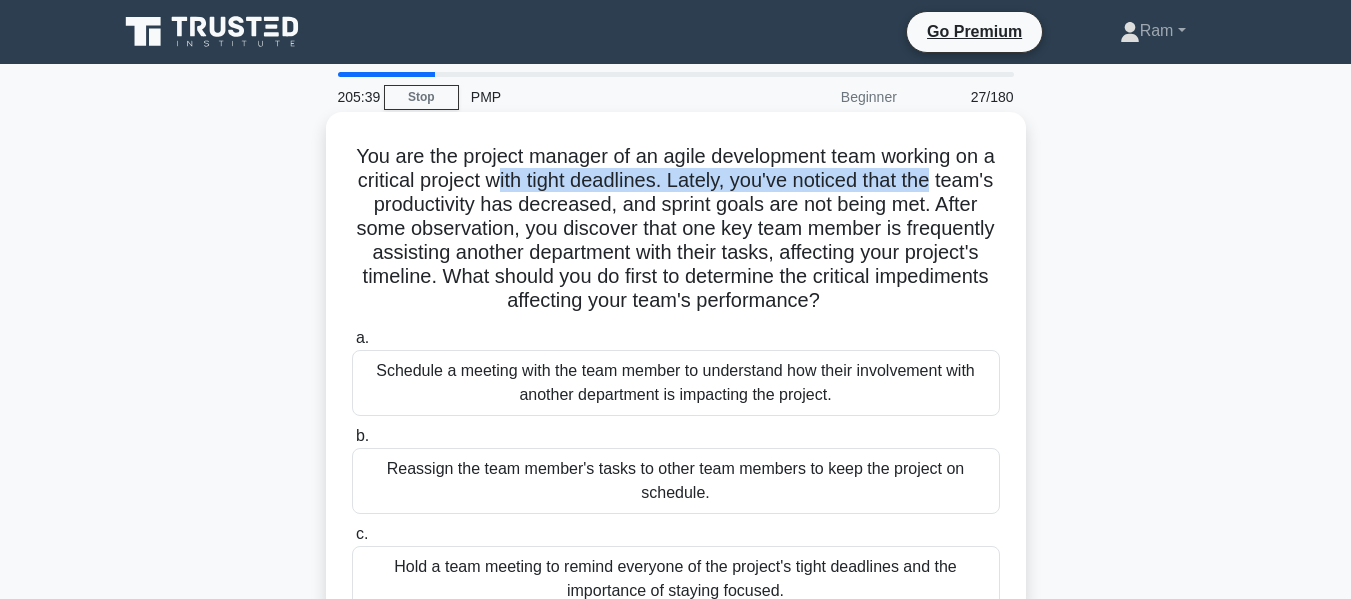 drag, startPoint x: 535, startPoint y: 185, endPoint x: 992, endPoint y: 177, distance: 457.07 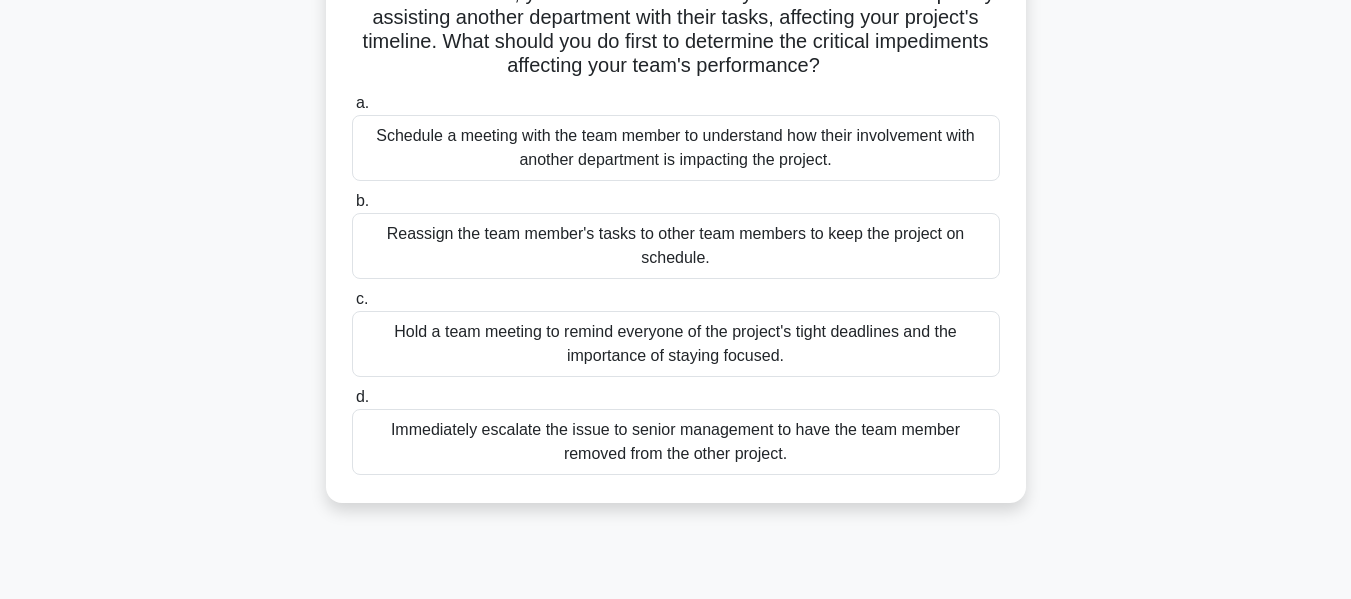 scroll, scrollTop: 200, scrollLeft: 0, axis: vertical 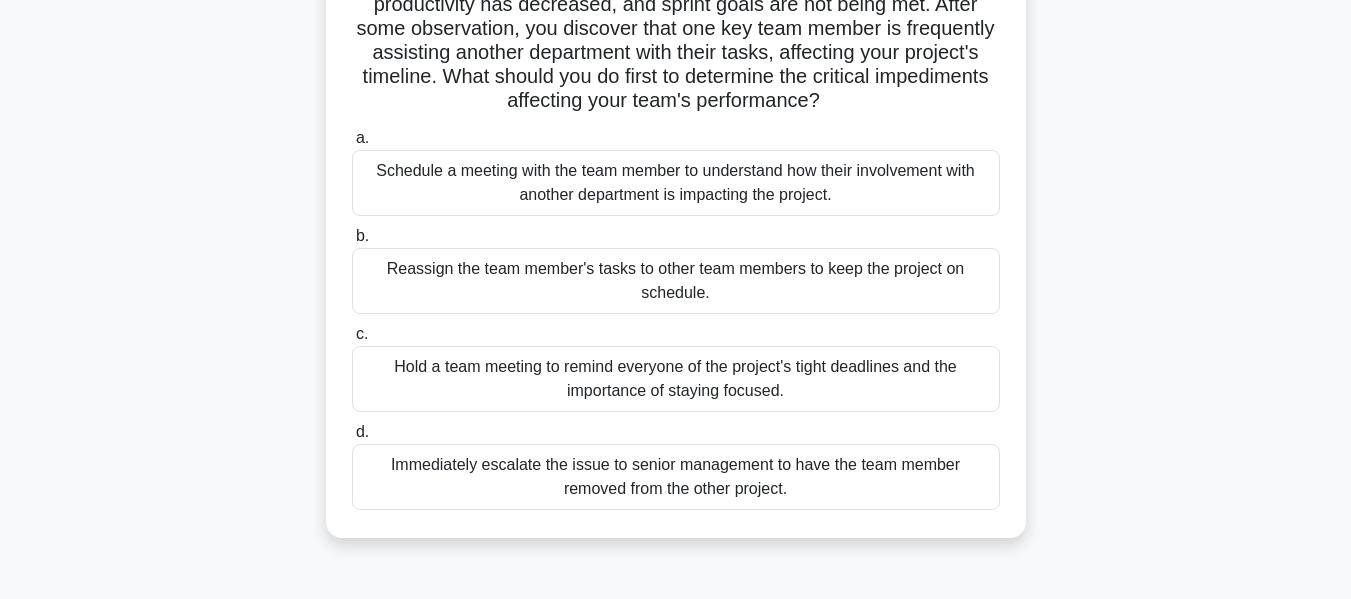 click on "Schedule a meeting with the team member to understand how their involvement with another department is impacting the project." at bounding box center [676, 183] 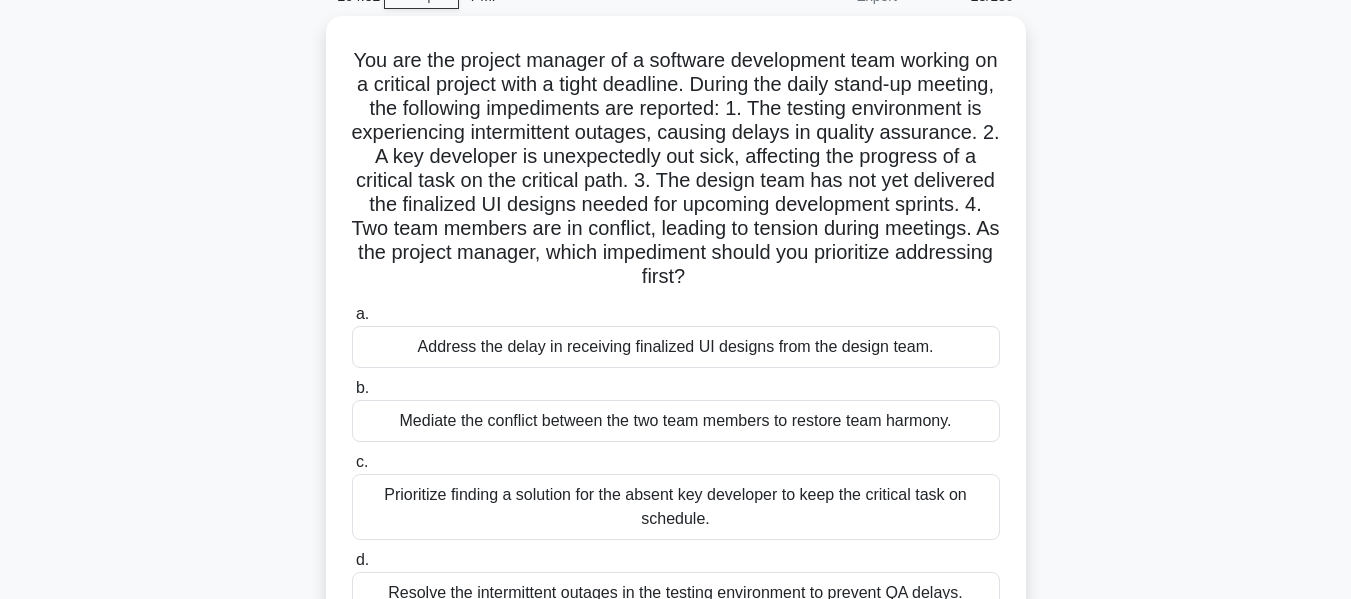 scroll, scrollTop: 0, scrollLeft: 0, axis: both 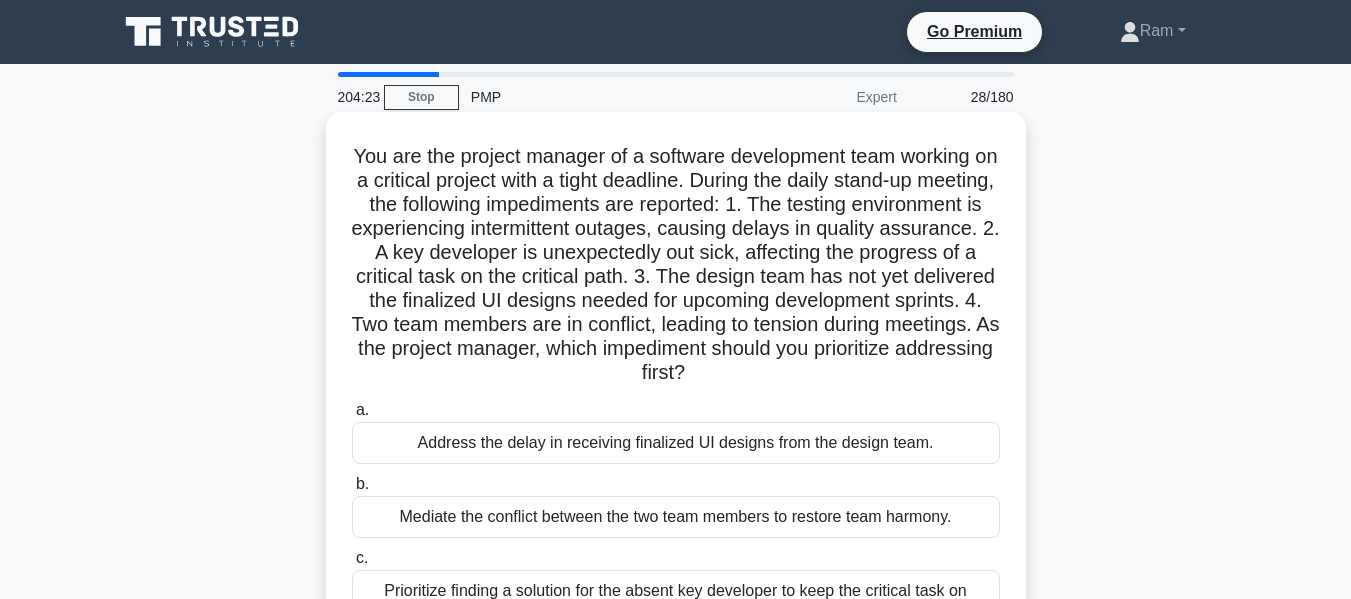 drag, startPoint x: 825, startPoint y: 198, endPoint x: 696, endPoint y: 229, distance: 132.67253 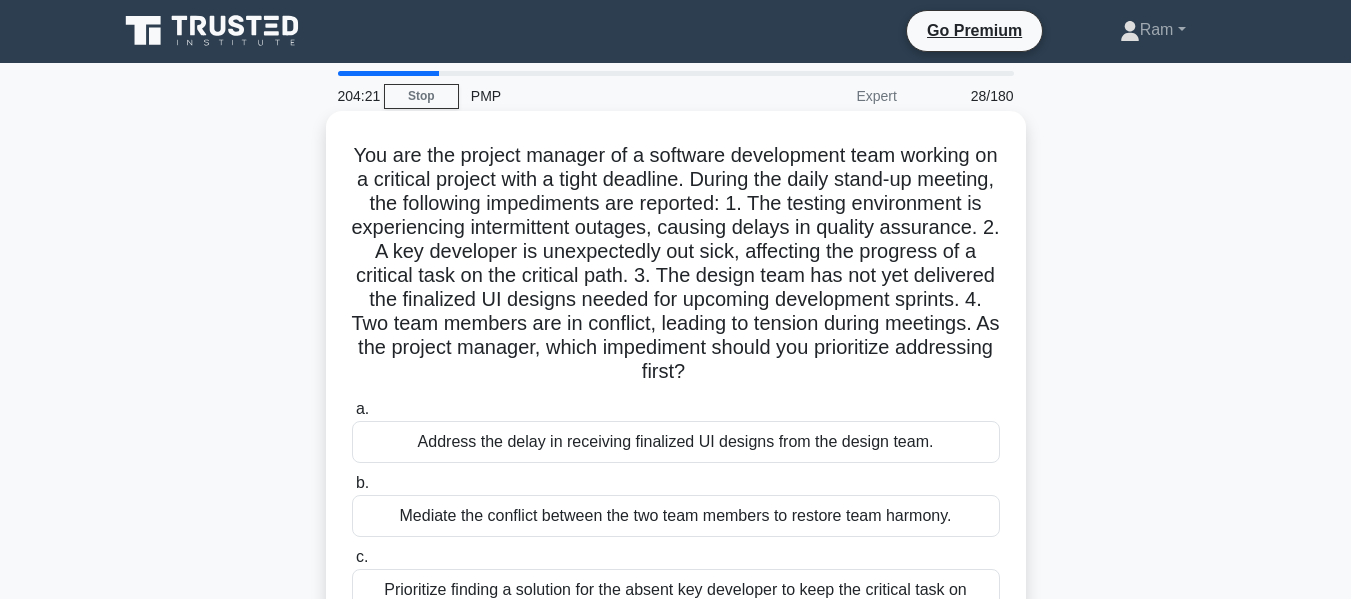 scroll, scrollTop: 0, scrollLeft: 0, axis: both 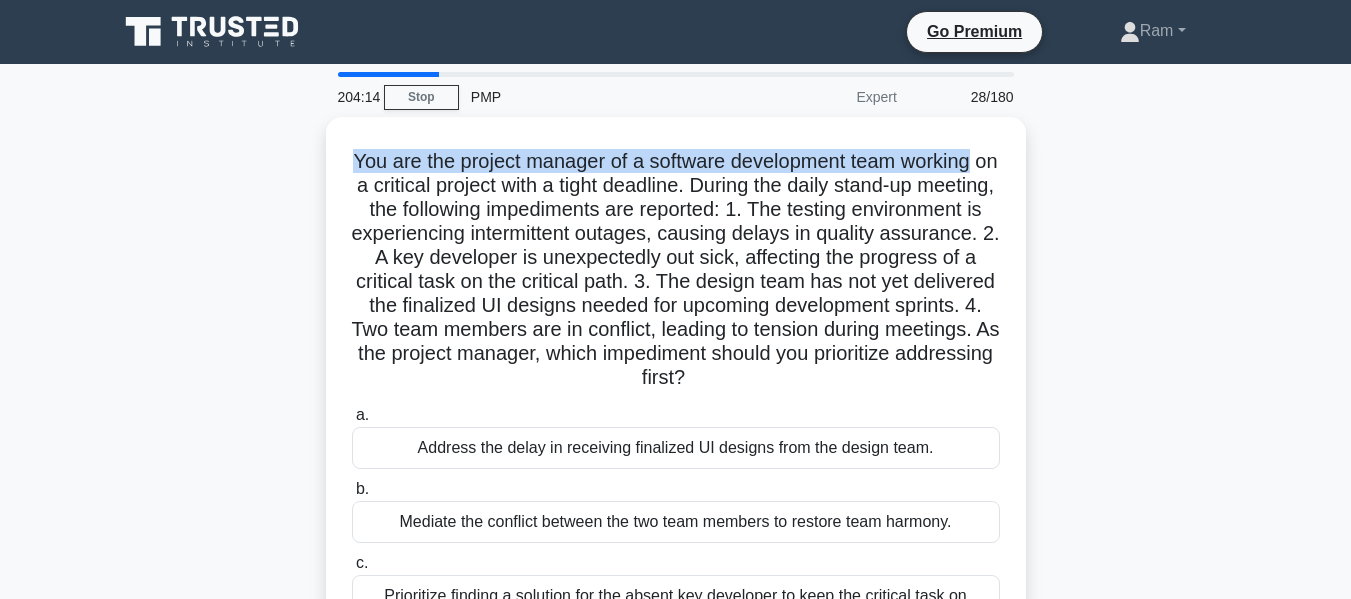 drag, startPoint x: 358, startPoint y: 157, endPoint x: 1030, endPoint y: 125, distance: 672.7615 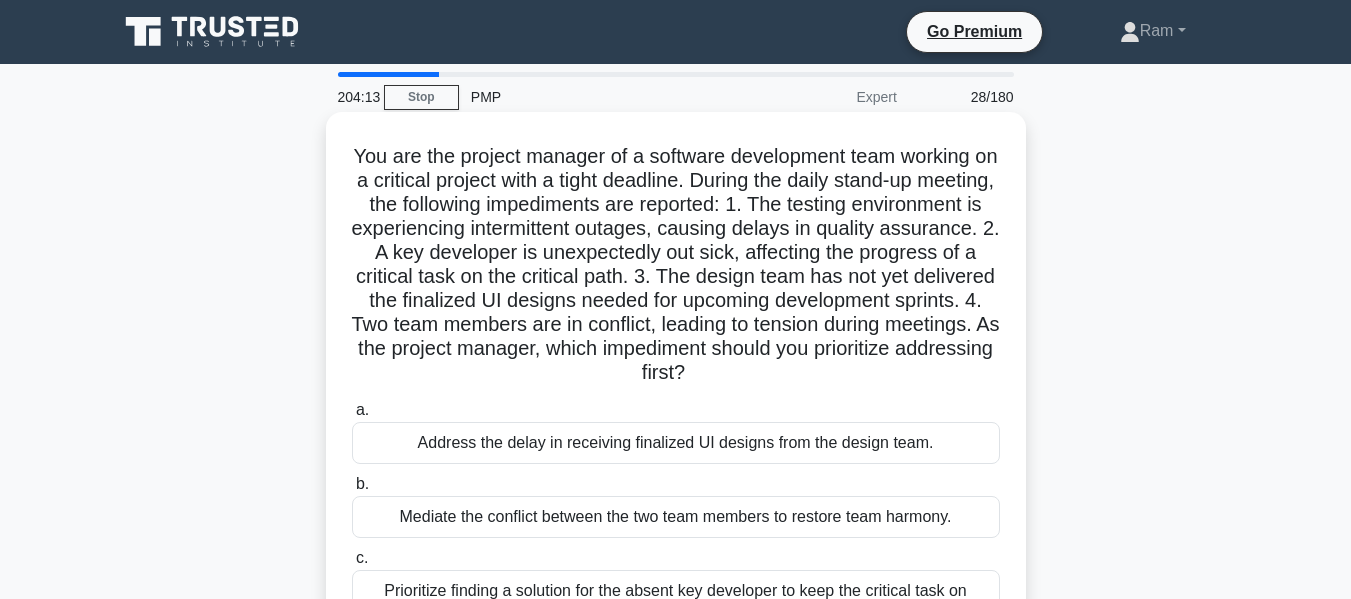 click on "You are the project manager of a software development team working on a critical project with a tight deadline. During the daily stand-up meeting, the following impediments are reported:
1. The testing environment is experiencing intermittent outages, causing delays in quality assurance.
2. A key developer is unexpectedly out sick, affecting the progress of a critical task on the critical path.
3. The design team has not yet delivered the finalized UI designs needed for upcoming development sprints.
4. Two team members are in conflict, leading to tension during meetings.
As the project manager, which impediment should you prioritize addressing first?
.spinner_0XTQ{transform-origin:center;animation:spinner_y6GP .75s linear infinite}@keyframes spinner_y6GP{100%{transform:rotate(360deg)}}" at bounding box center (676, 265) 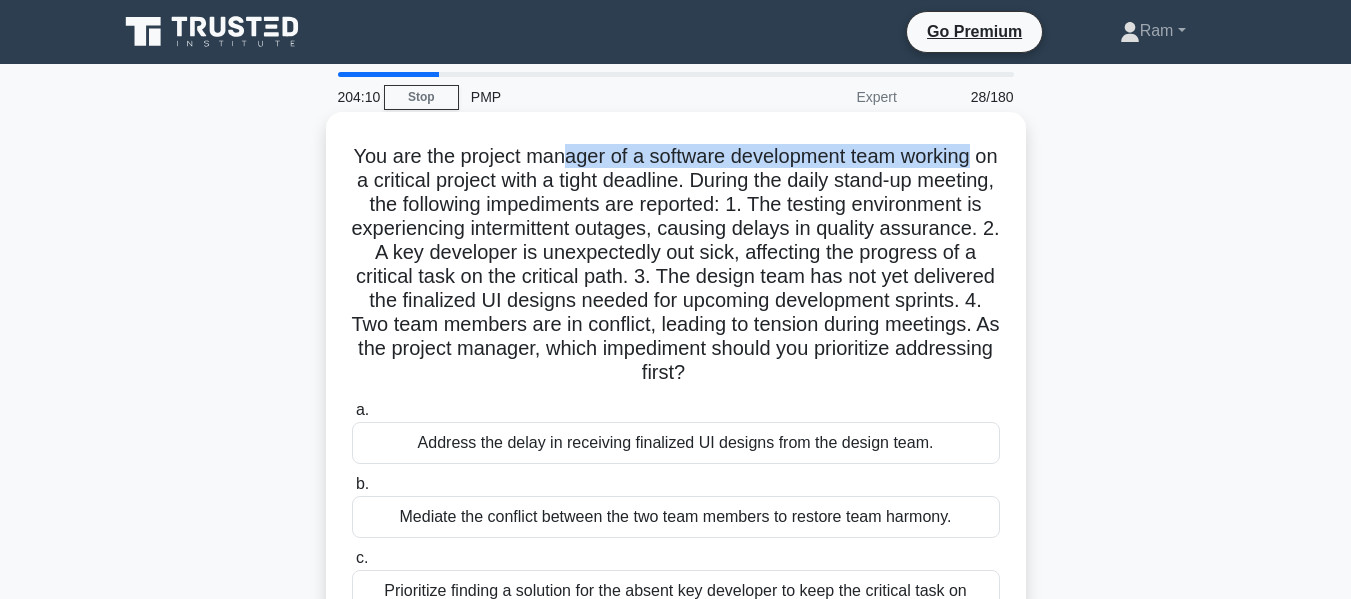 drag, startPoint x: 577, startPoint y: 164, endPoint x: 1005, endPoint y: 146, distance: 428.37833 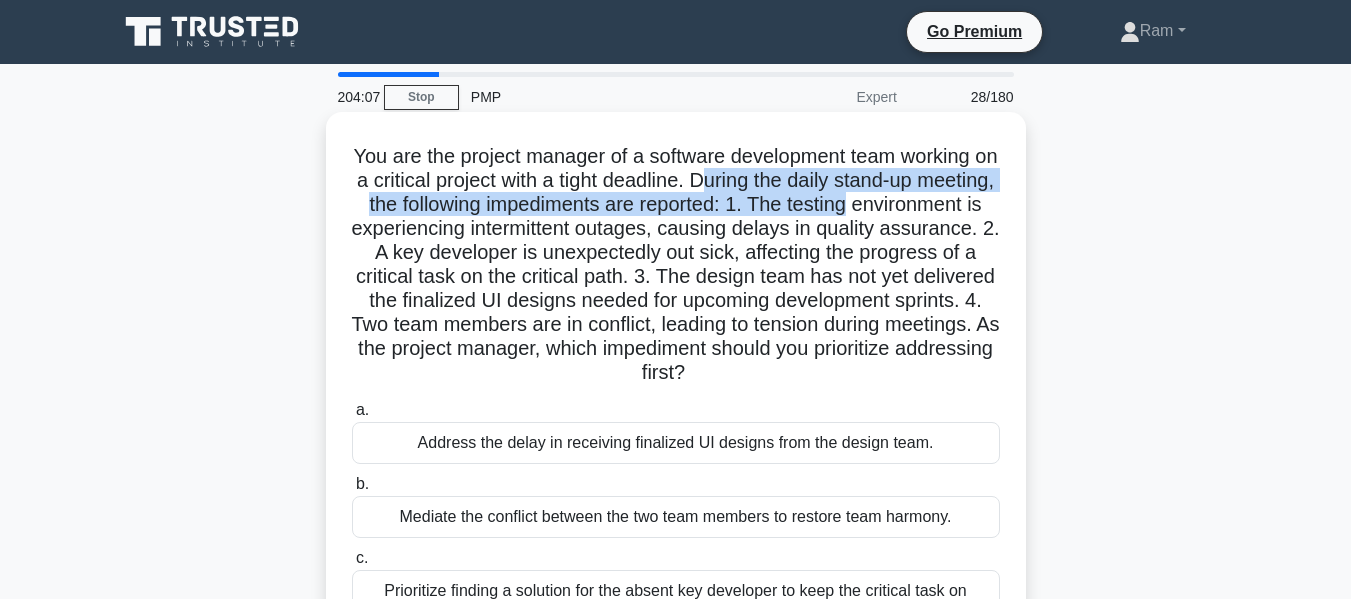 drag, startPoint x: 761, startPoint y: 179, endPoint x: 1013, endPoint y: 194, distance: 252.44603 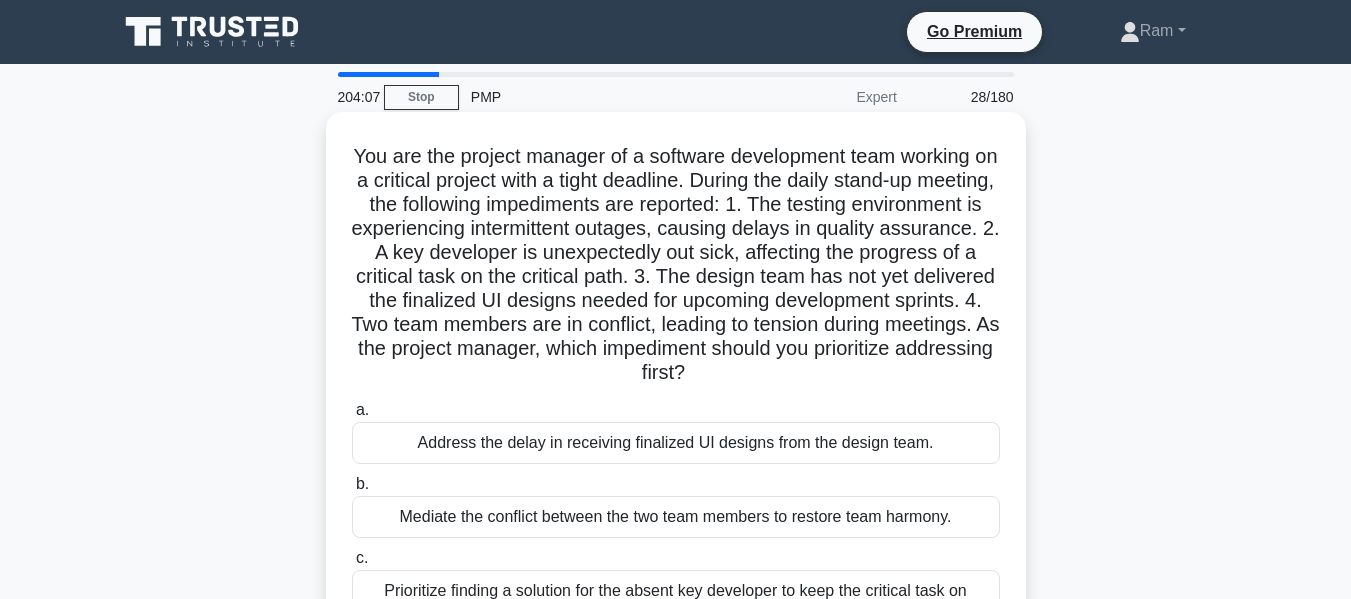 click on "You are the project manager of a software development team working on a critical project with a tight deadline. During the daily stand-up meeting, the following impediments are reported:
1. The testing environment is experiencing intermittent outages, causing delays in quality assurance.
2. A key developer is unexpectedly out sick, affecting the progress of a critical task on the critical path.
3. The design team has not yet delivered the finalized UI designs needed for upcoming development sprints.
4. Two team members are in conflict, leading to tension during meetings.
As the project manager, which impediment should you prioritize addressing first?
.spinner_0XTQ{transform-origin:center;animation:spinner_y6GP .75s linear infinite}@keyframes spinner_y6GP{100%{transform:rotate(360deg)}}" at bounding box center (676, 265) 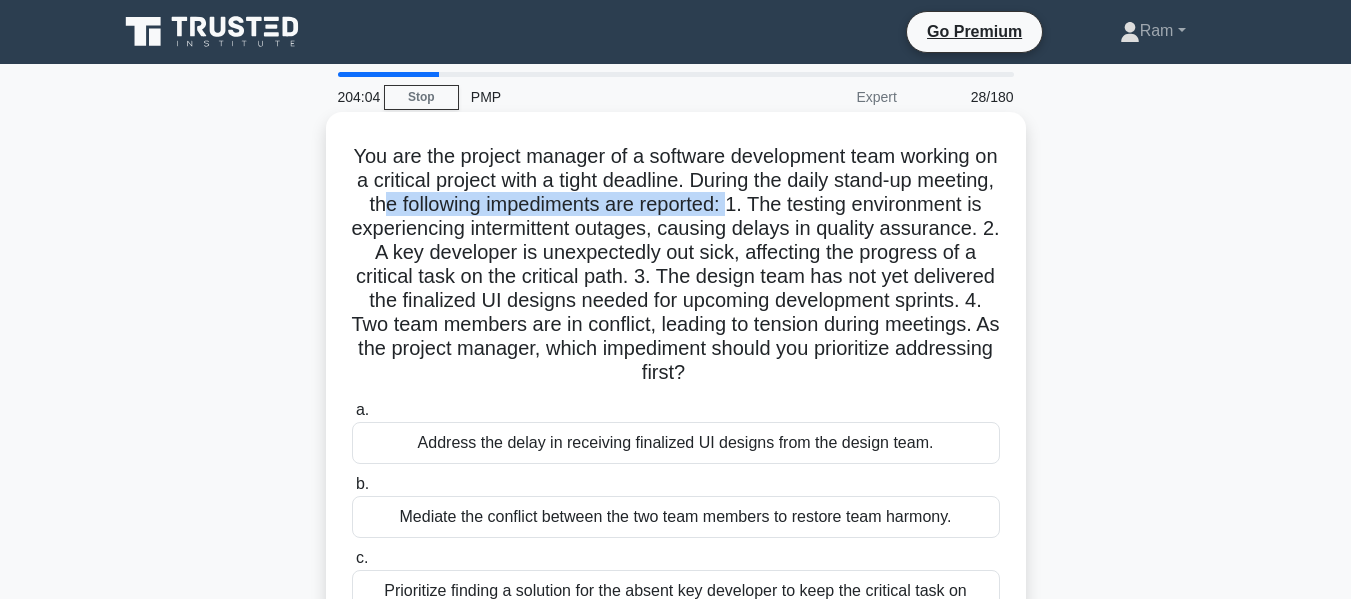 drag, startPoint x: 495, startPoint y: 212, endPoint x: 844, endPoint y: 201, distance: 349.1733 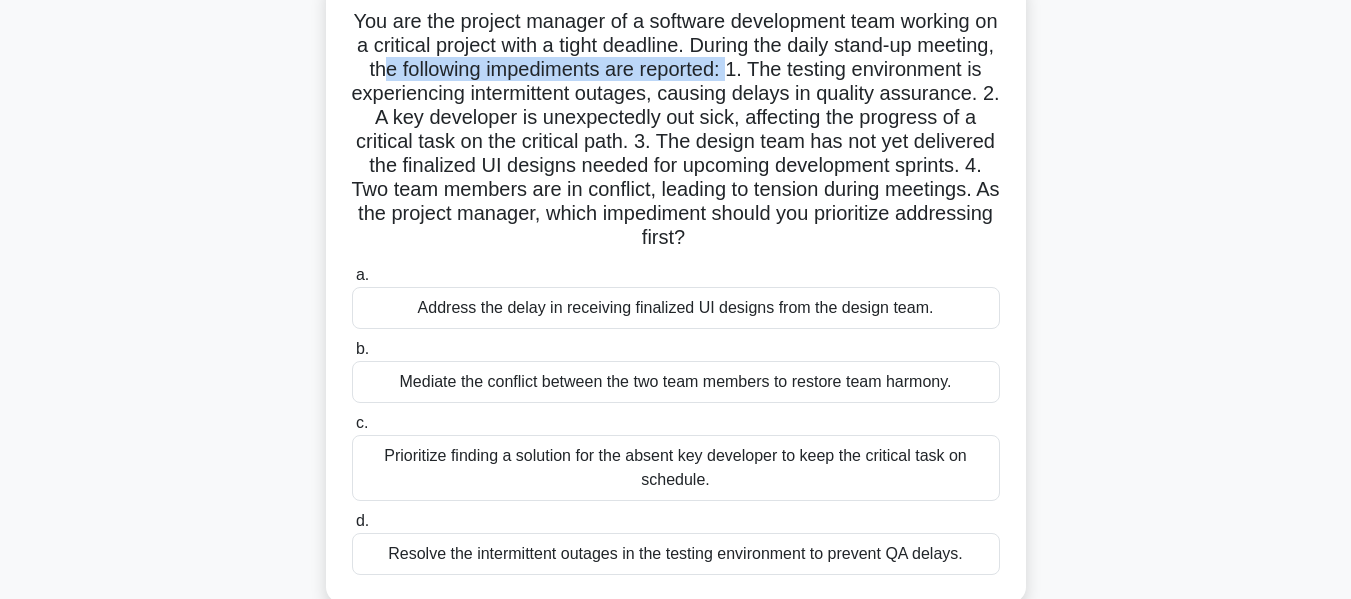 scroll, scrollTop: 100, scrollLeft: 0, axis: vertical 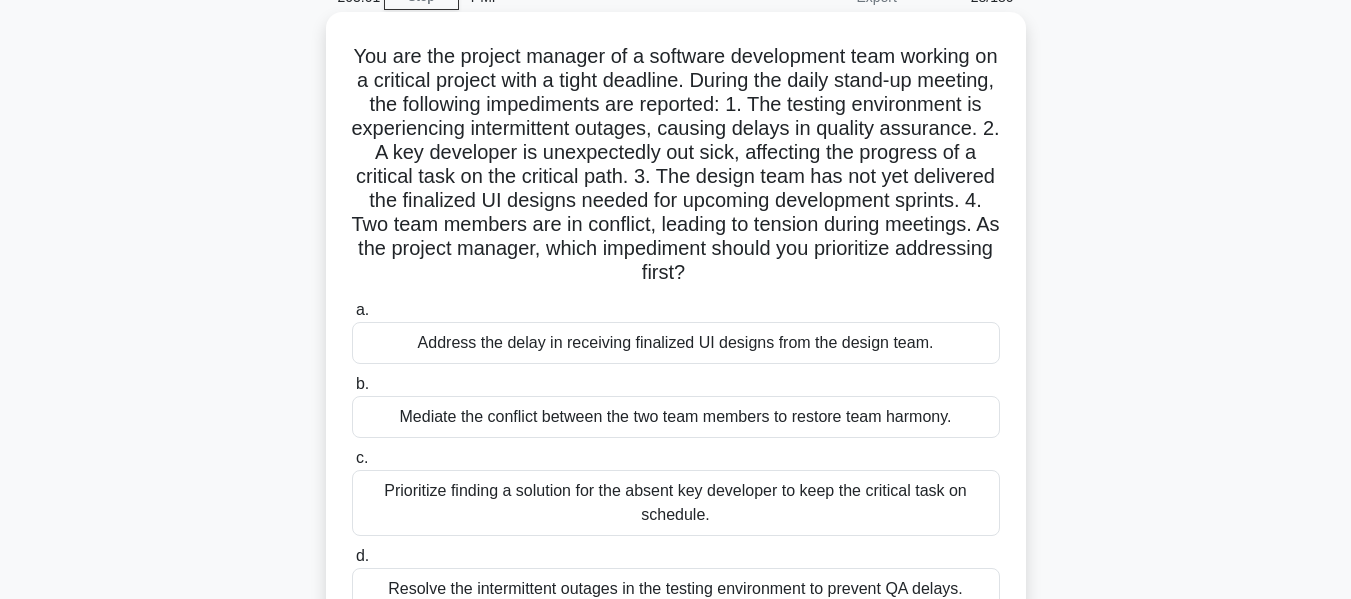 click on "Mediate the conflict between the two team members to restore team harmony." at bounding box center (676, 417) 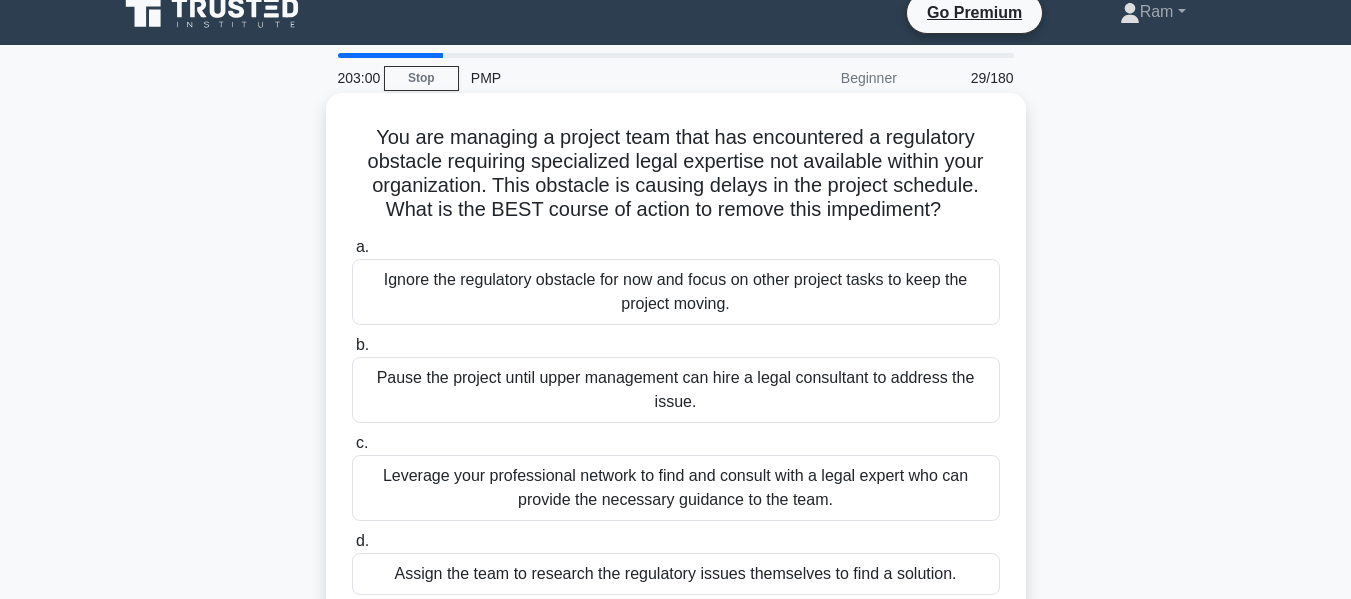 scroll, scrollTop: 0, scrollLeft: 0, axis: both 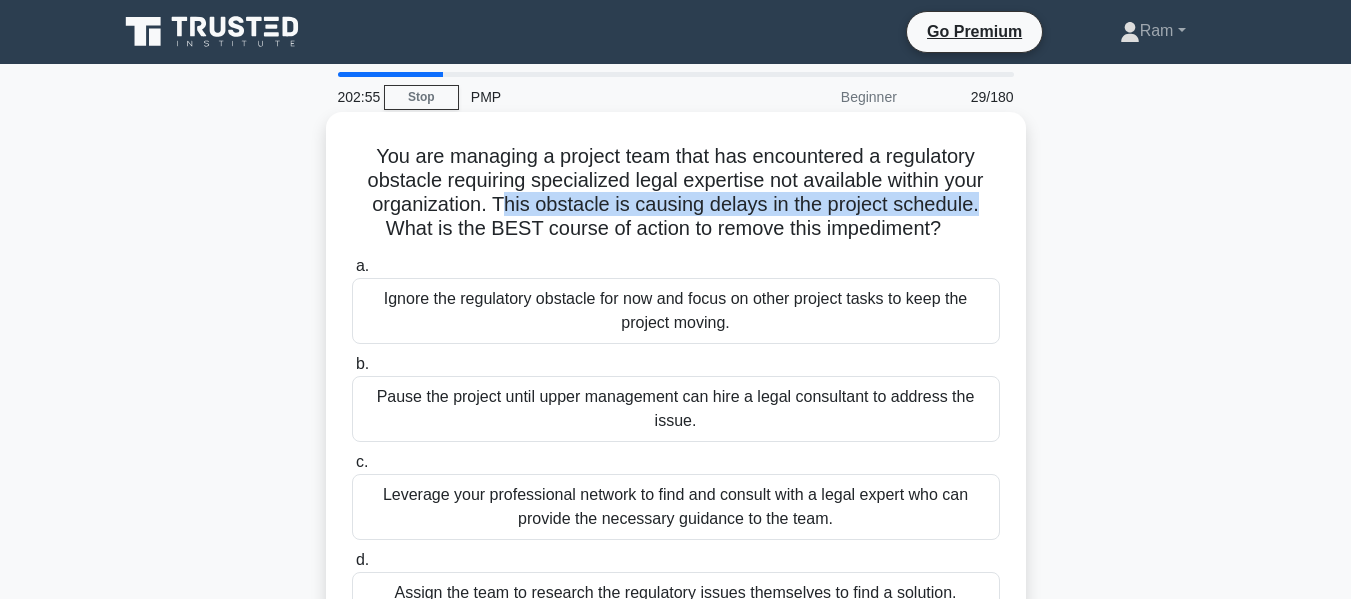 drag, startPoint x: 505, startPoint y: 204, endPoint x: 986, endPoint y: 195, distance: 481.0842 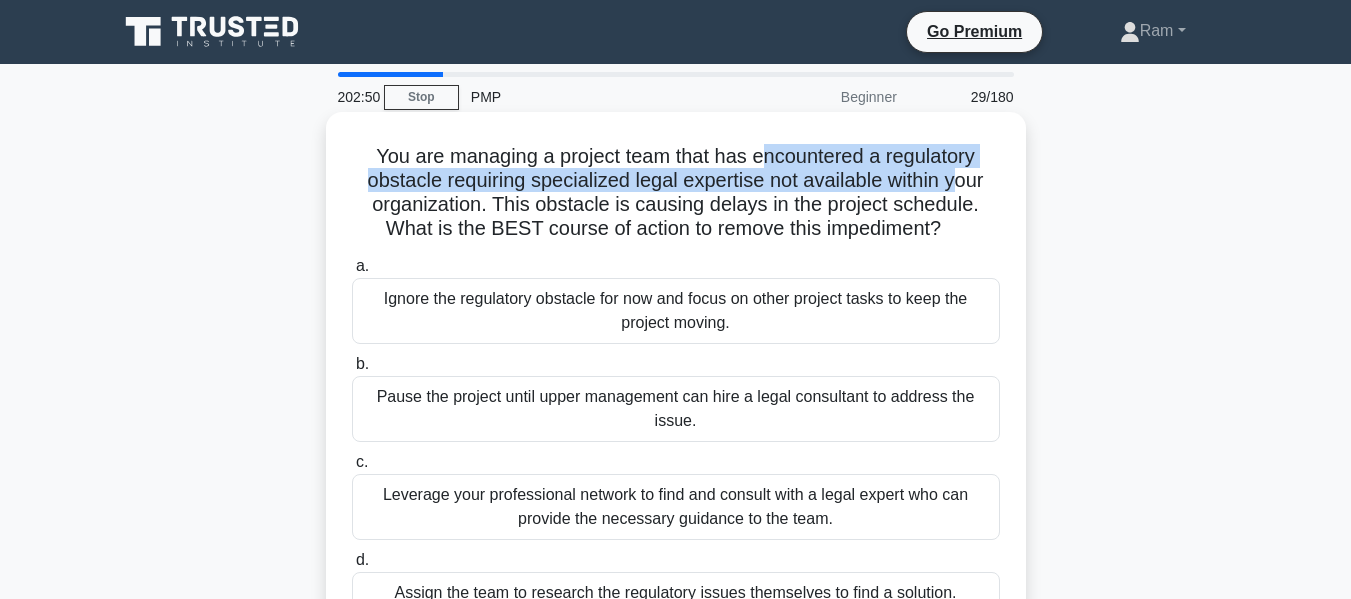 drag, startPoint x: 758, startPoint y: 152, endPoint x: 968, endPoint y: 180, distance: 211.85844 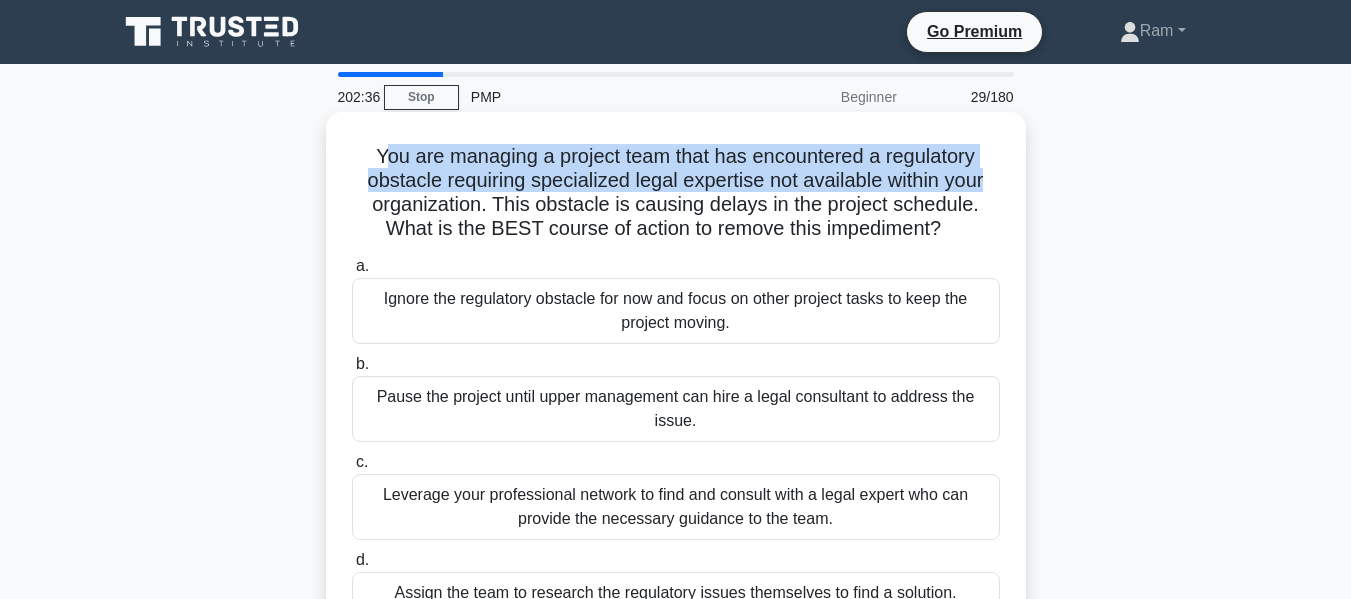 drag, startPoint x: 373, startPoint y: 155, endPoint x: 1009, endPoint y: 172, distance: 636.2272 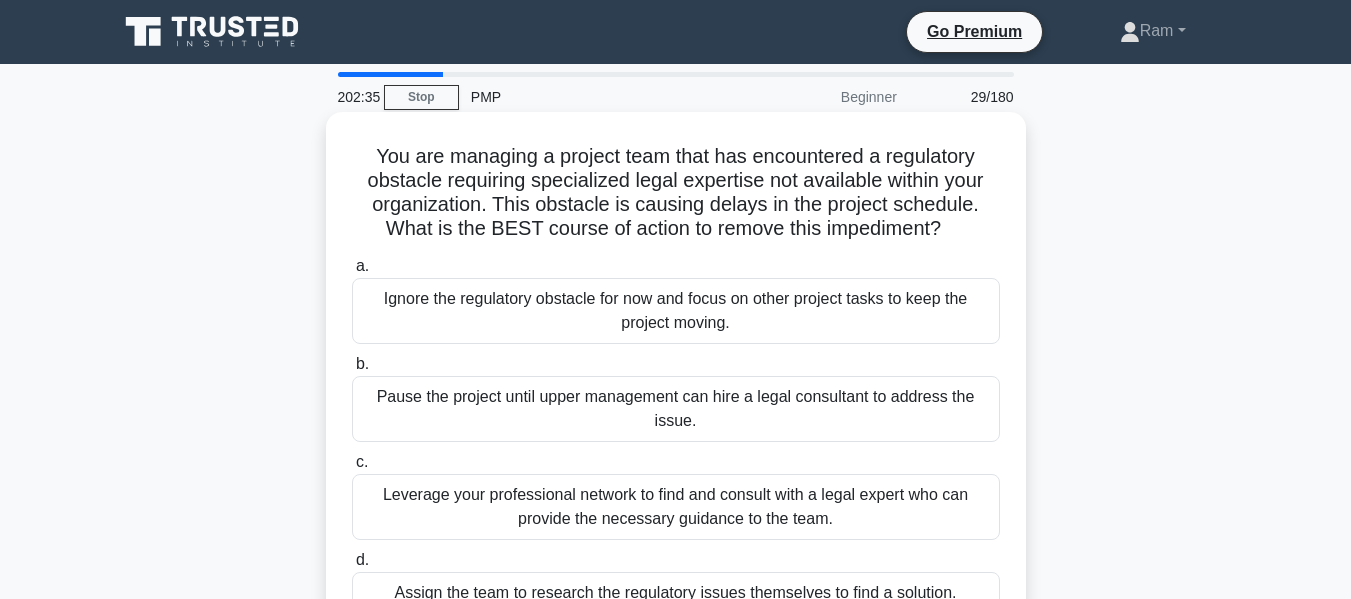 click on "You are managing a project team that has encountered a regulatory obstacle requiring specialized legal expertise not available within your organization. This obstacle is causing delays in the project schedule. What is the BEST course of action to remove this impediment?
.spinner_0XTQ{transform-origin:center;animation:spinner_y6GP .75s linear infinite}@keyframes spinner_y6GP{100%{transform:rotate(360deg)}}" at bounding box center [676, 193] 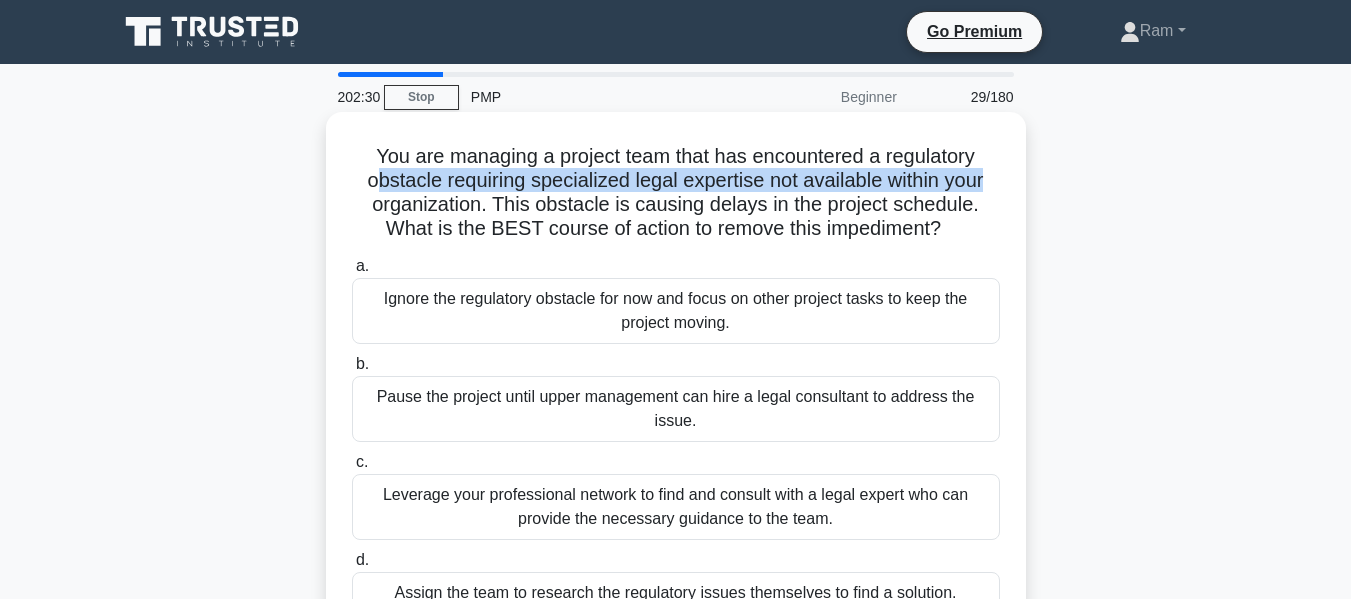drag, startPoint x: 366, startPoint y: 180, endPoint x: 1003, endPoint y: 176, distance: 637.0126 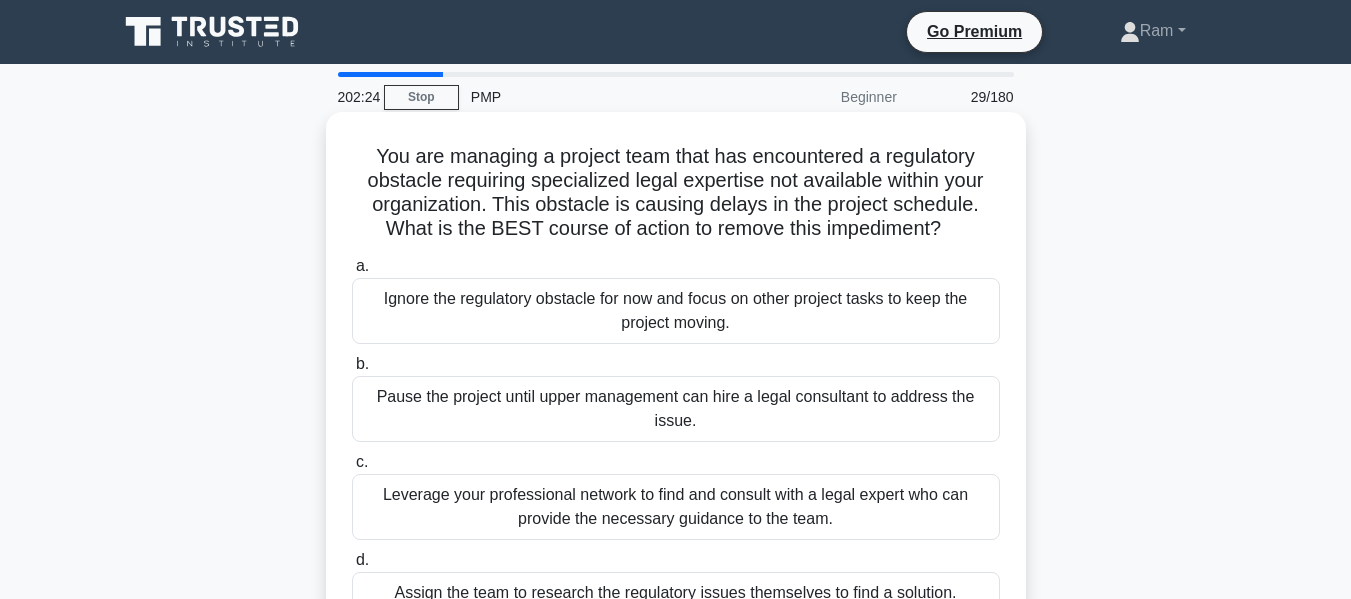 click on "You are managing a project team that has encountered a regulatory obstacle requiring specialized legal expertise not available within your organization. This obstacle is causing delays in the project schedule. What is the BEST course of action to remove this impediment?
.spinner_0XTQ{transform-origin:center;animation:spinner_y6GP .75s linear infinite}@keyframes spinner_y6GP{100%{transform:rotate(360deg)}}
a.
b." at bounding box center (676, 377) 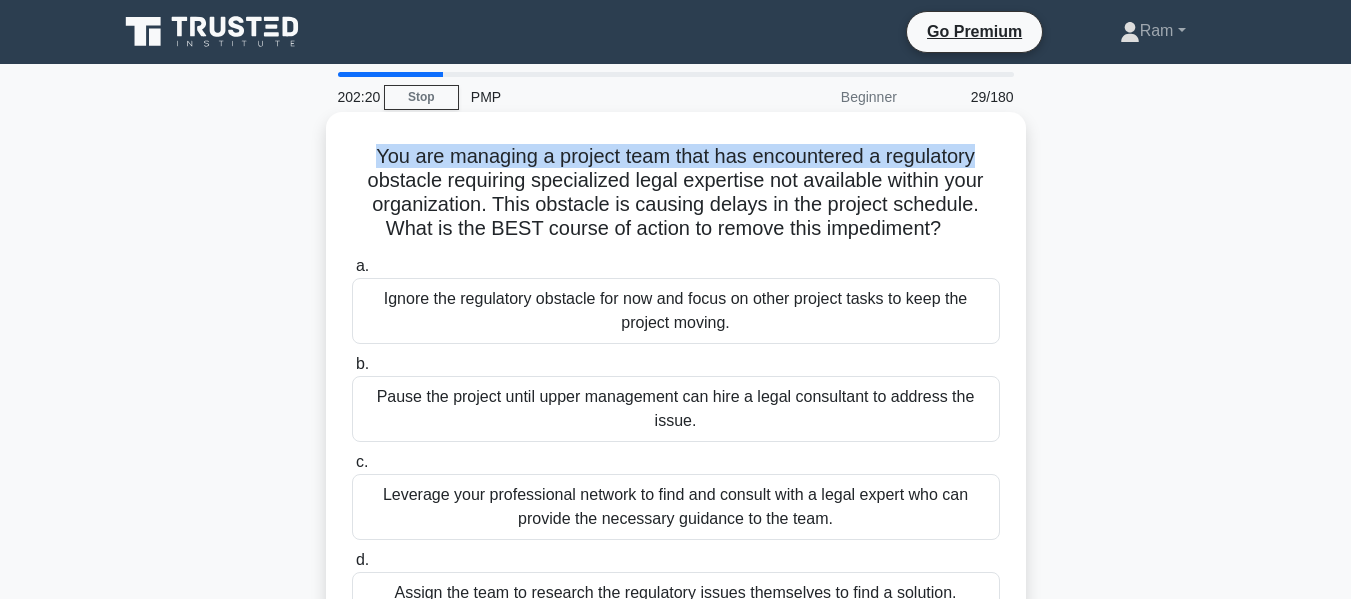 drag, startPoint x: 361, startPoint y: 156, endPoint x: 1004, endPoint y: 151, distance: 643.0195 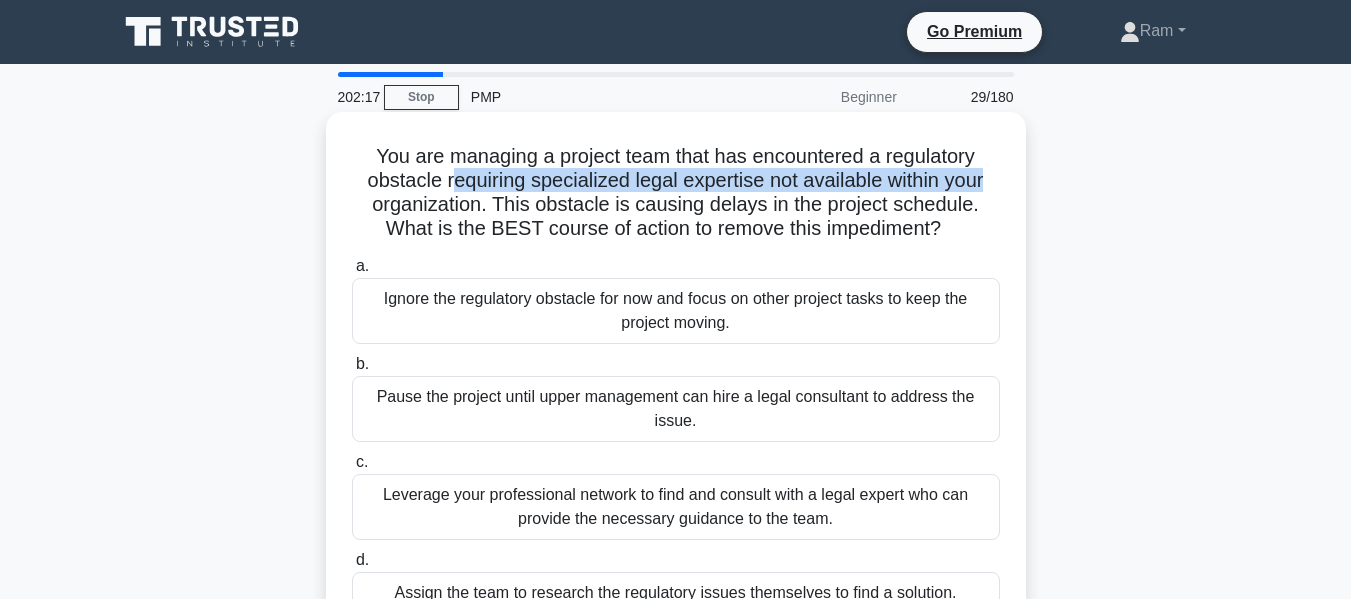 drag, startPoint x: 448, startPoint y: 187, endPoint x: 1000, endPoint y: 183, distance: 552.01447 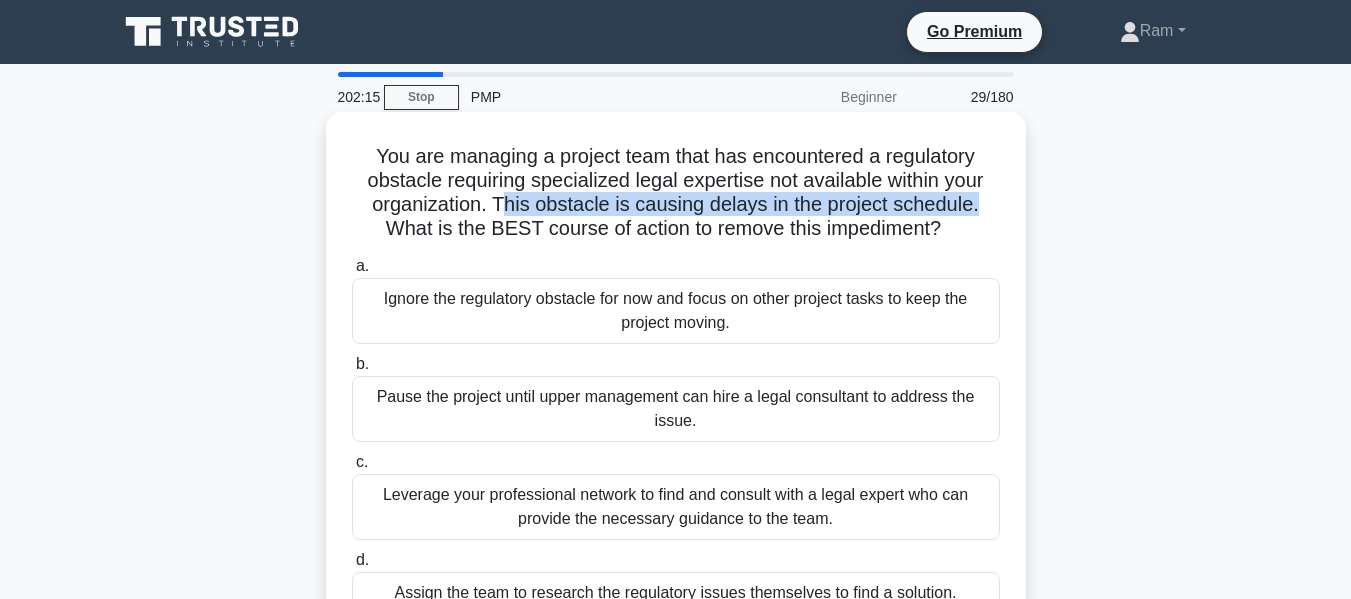 drag, startPoint x: 505, startPoint y: 208, endPoint x: 1012, endPoint y: 206, distance: 507.00394 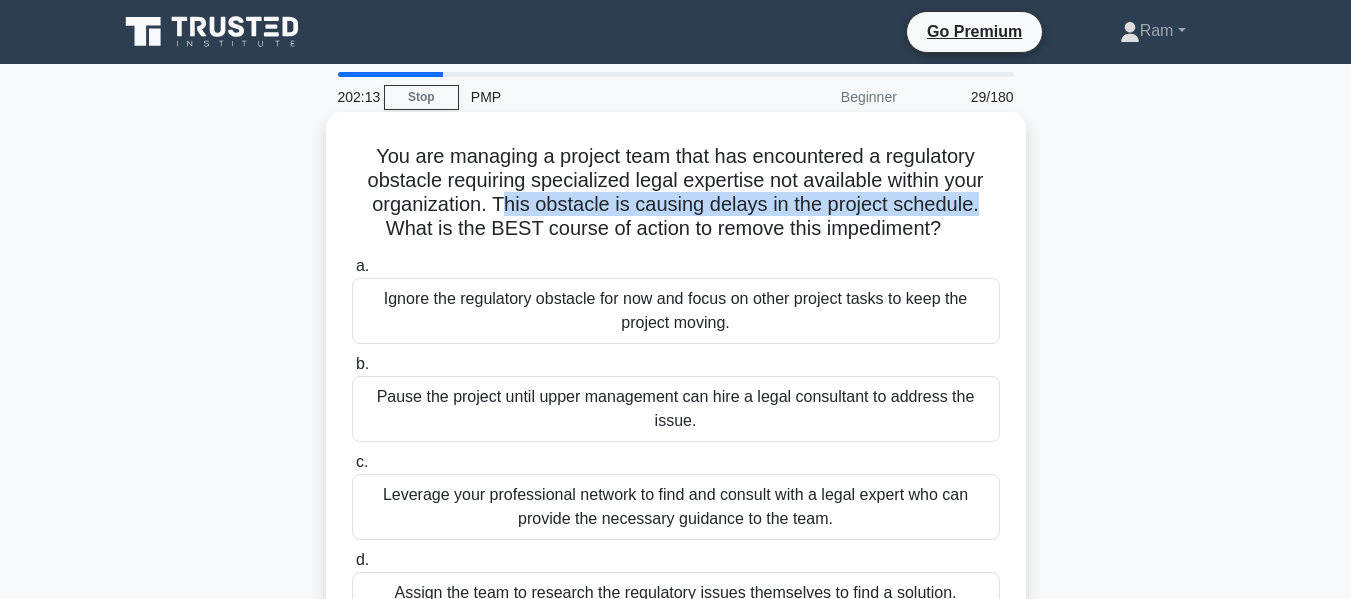 drag, startPoint x: 426, startPoint y: 230, endPoint x: 956, endPoint y: 221, distance: 530.0764 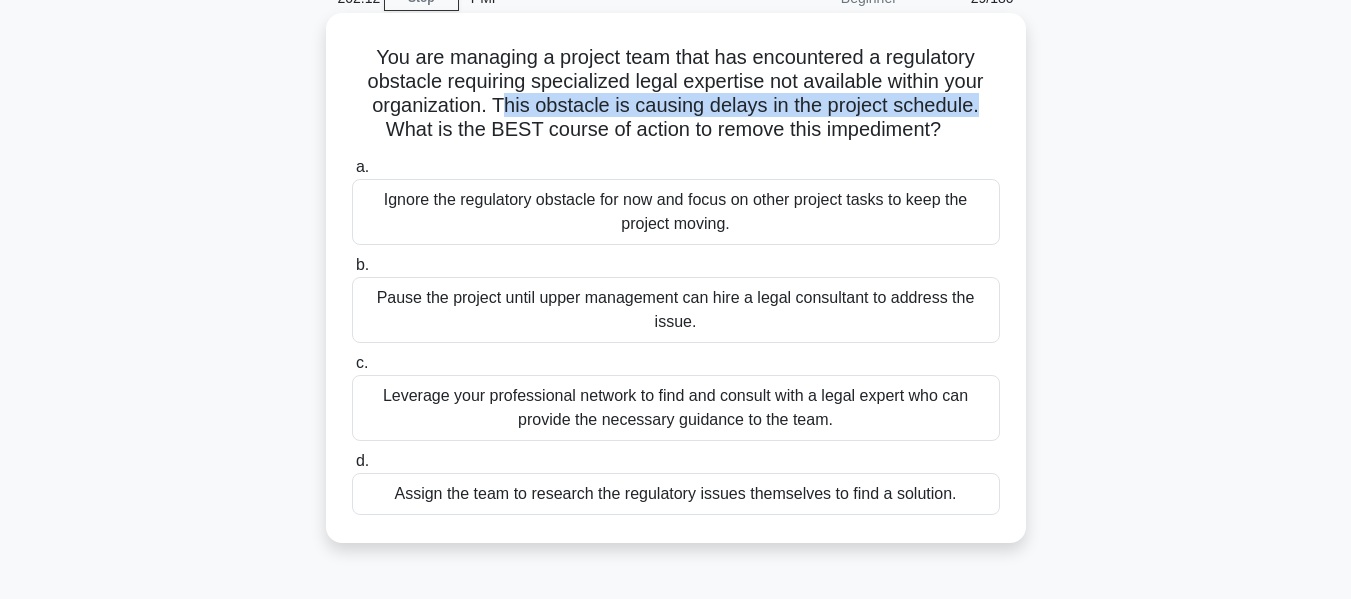 scroll, scrollTop: 100, scrollLeft: 0, axis: vertical 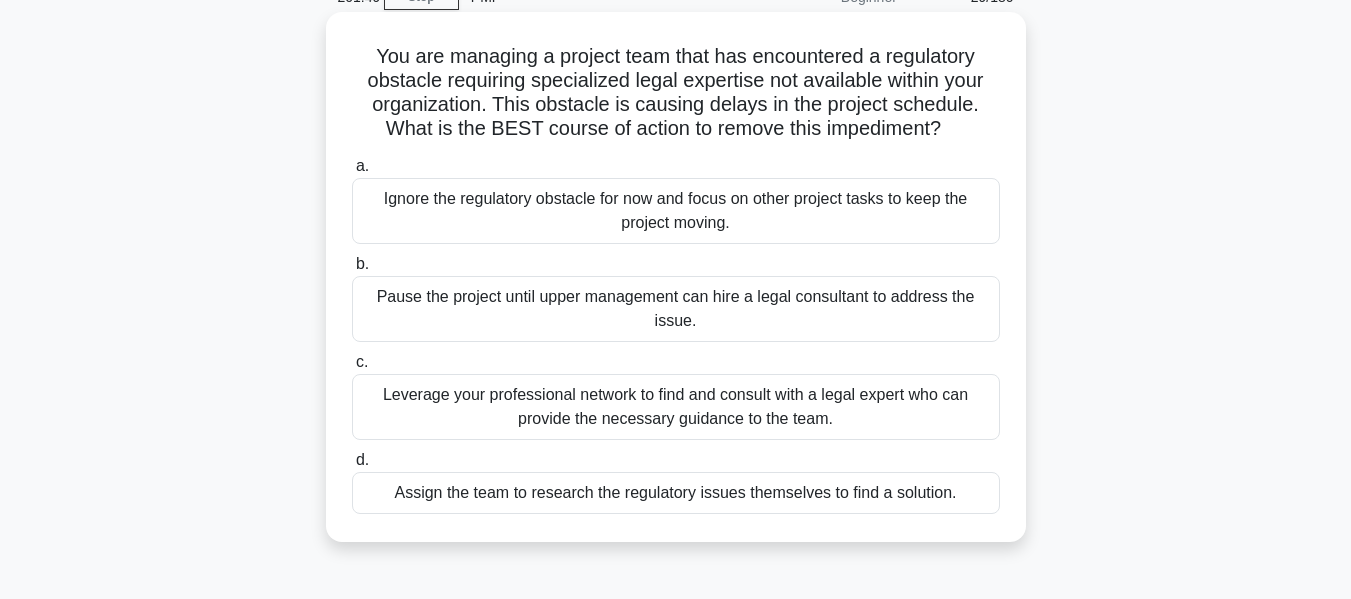 click on "Leverage your professional network to find and consult with a legal expert who can provide the necessary guidance to the team." at bounding box center [676, 407] 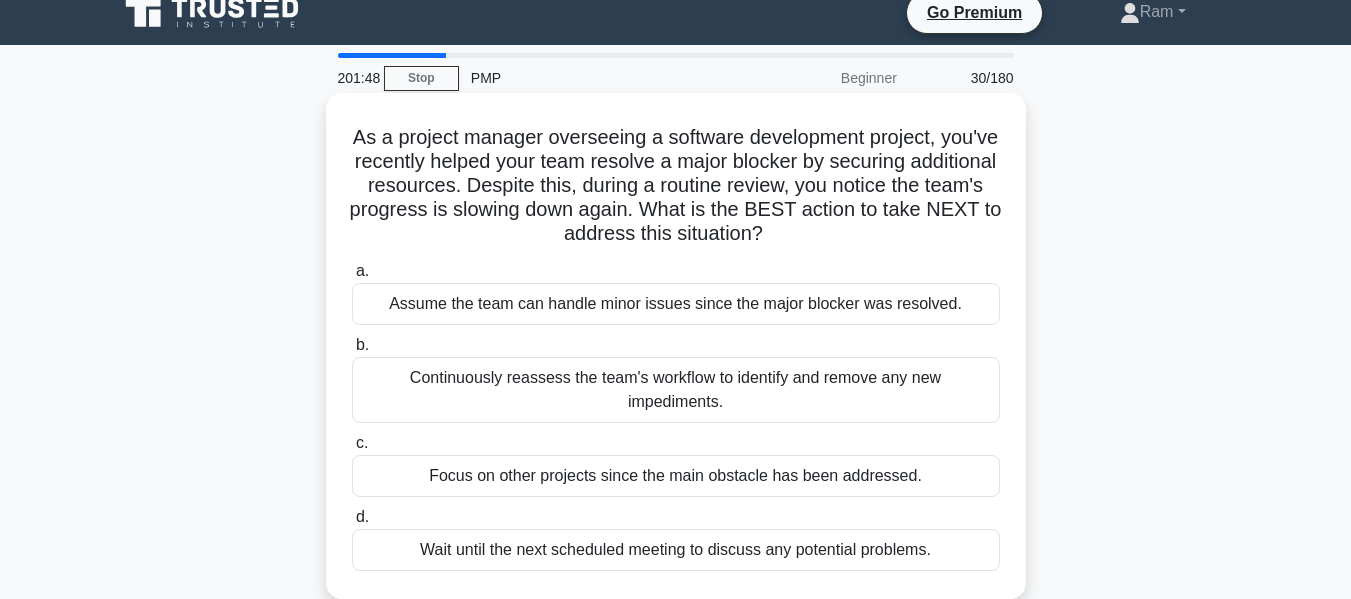scroll, scrollTop: 0, scrollLeft: 0, axis: both 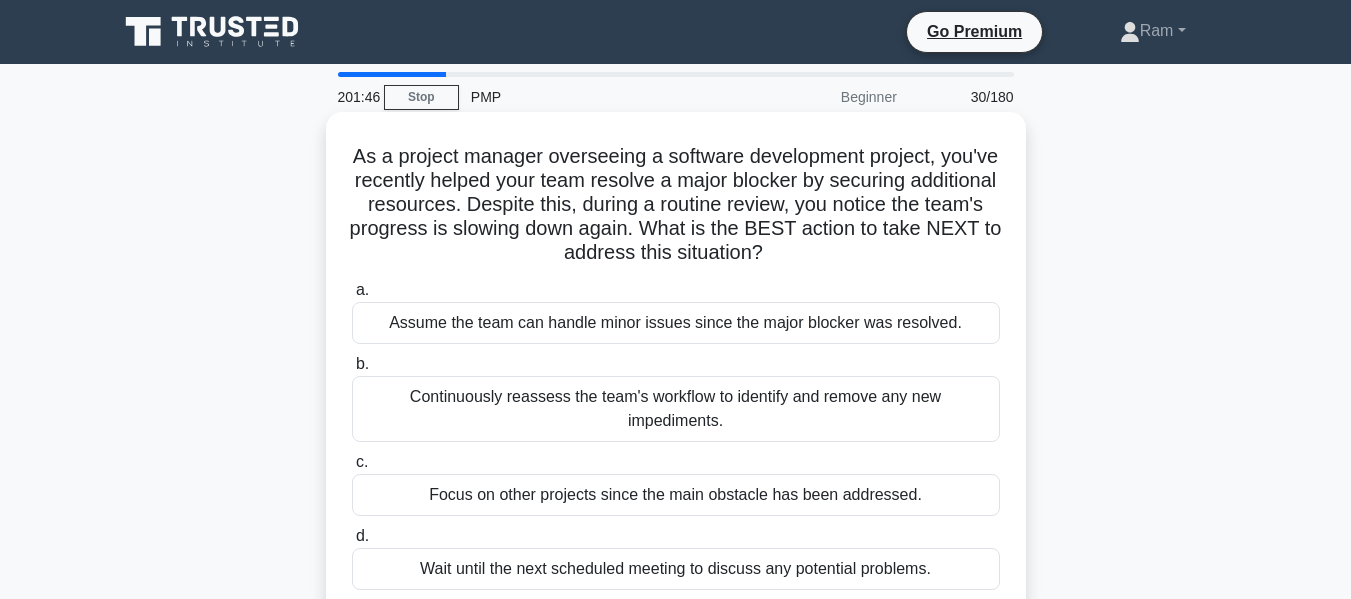 drag, startPoint x: 504, startPoint y: 256, endPoint x: 883, endPoint y: 261, distance: 379.033 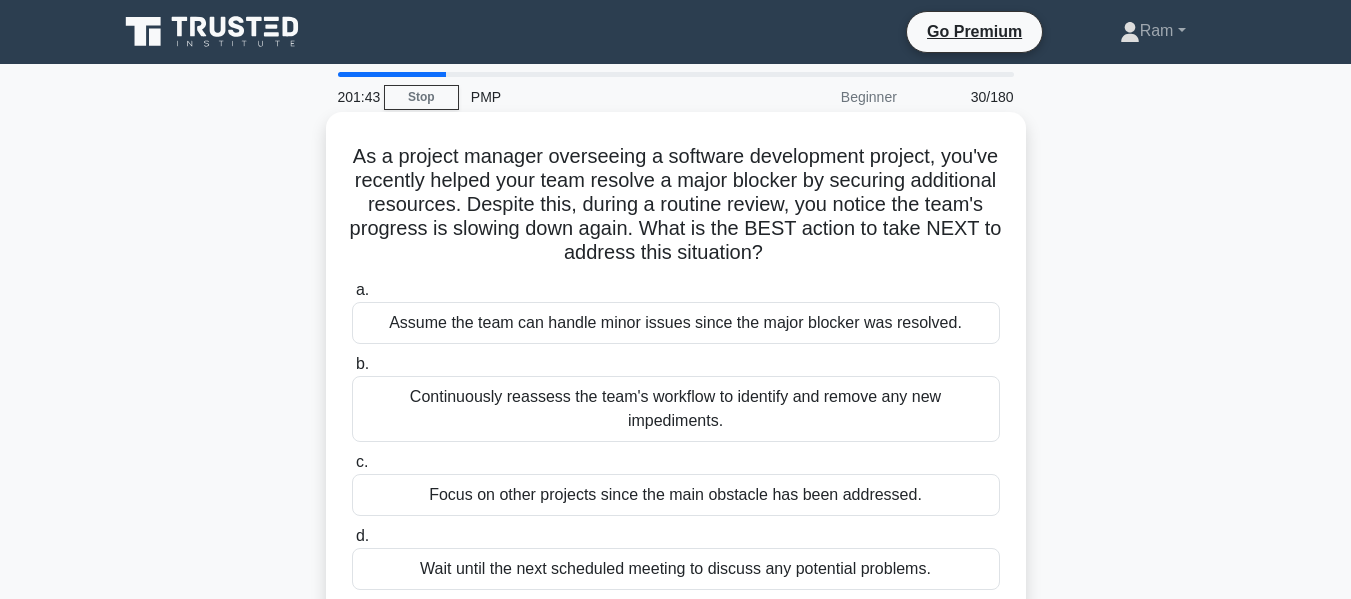 drag, startPoint x: 762, startPoint y: 228, endPoint x: 895, endPoint y: 258, distance: 136.34148 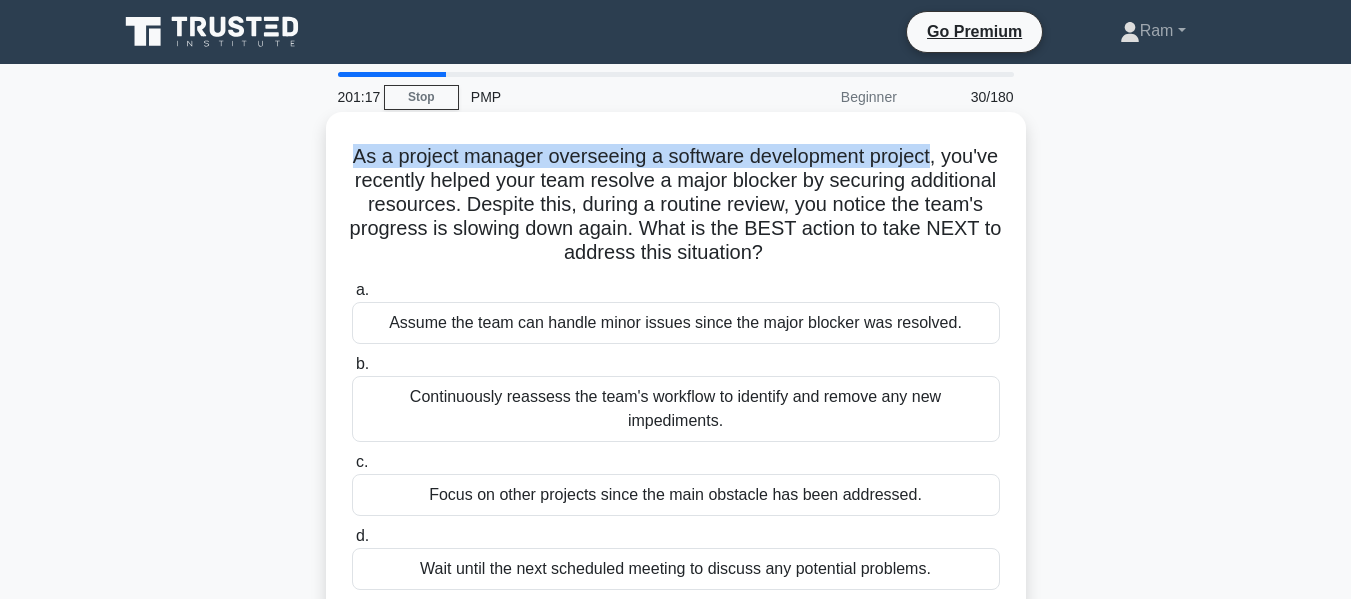 drag, startPoint x: 363, startPoint y: 161, endPoint x: 971, endPoint y: 151, distance: 608.0822 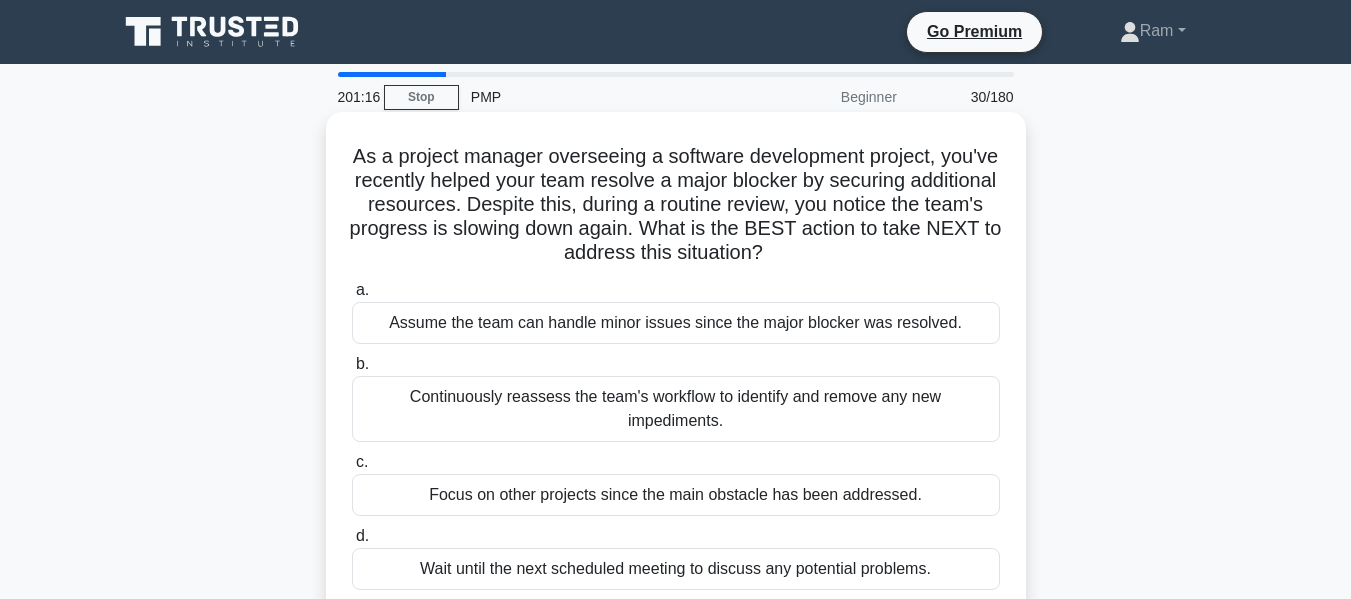 click on "As a project manager overseeing a software development project, you've recently helped your team resolve a major blocker by securing additional resources. Despite this, during a routine review, you notice the team's progress is slowing down again. What is the BEST action to take NEXT to address this situation?
.spinner_0XTQ{transform-origin:center;animation:spinner_y6GP .75s linear infinite}@keyframes spinner_y6GP{100%{transform:rotate(360deg)}}" at bounding box center (676, 205) 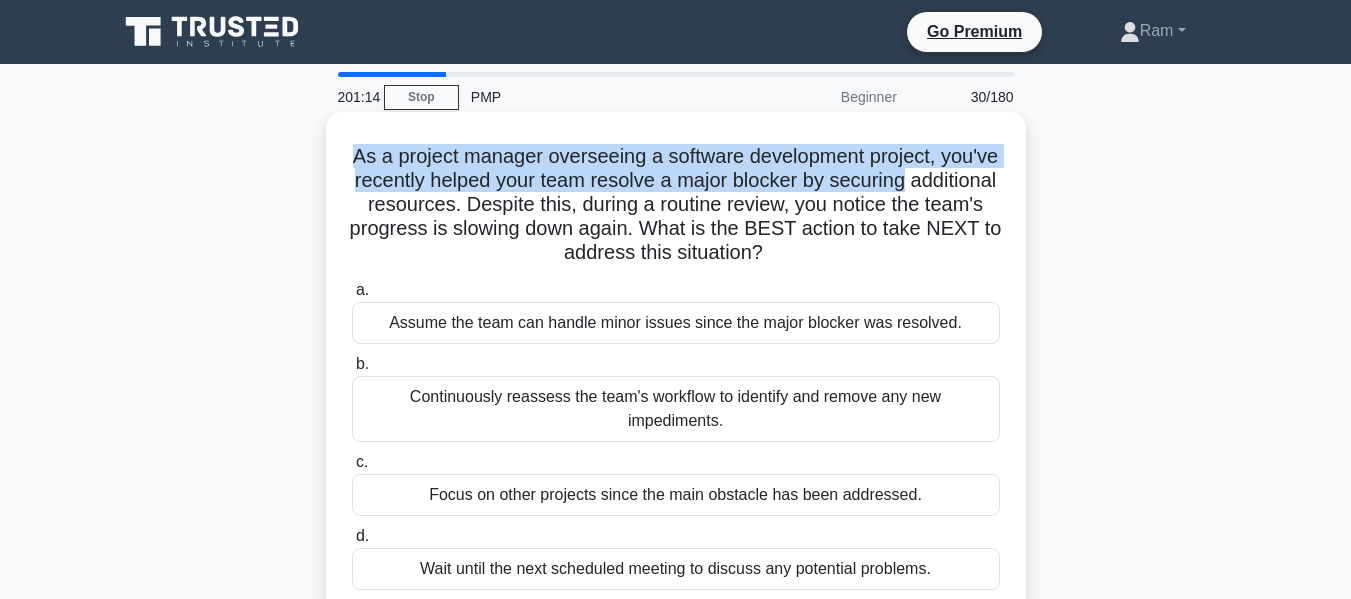 drag, startPoint x: 377, startPoint y: 159, endPoint x: 991, endPoint y: 170, distance: 614.0985 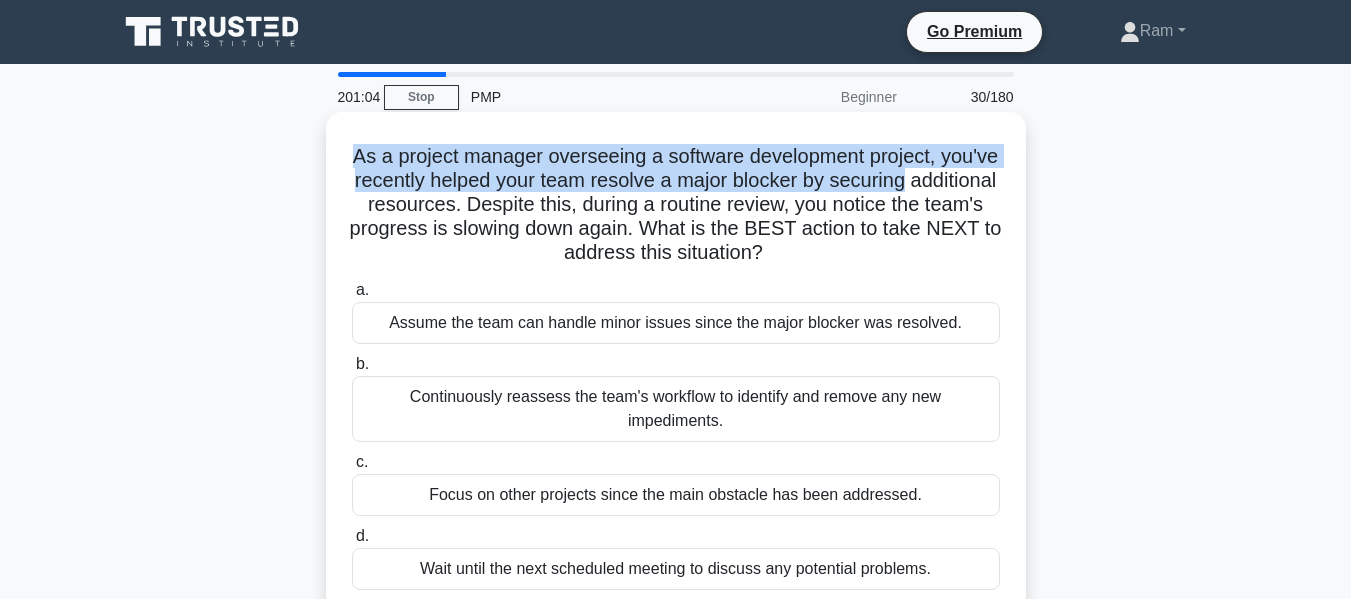 click on "As a project manager overseeing a software development project, you've recently helped your team resolve a major blocker by securing additional resources. Despite this, during a routine review, you notice the team's progress is slowing down again. What is the BEST action to take NEXT to address this situation?
.spinner_0XTQ{transform-origin:center;animation:spinner_y6GP .75s linear infinite}@keyframes spinner_y6GP{100%{transform:rotate(360deg)}}" at bounding box center [676, 205] 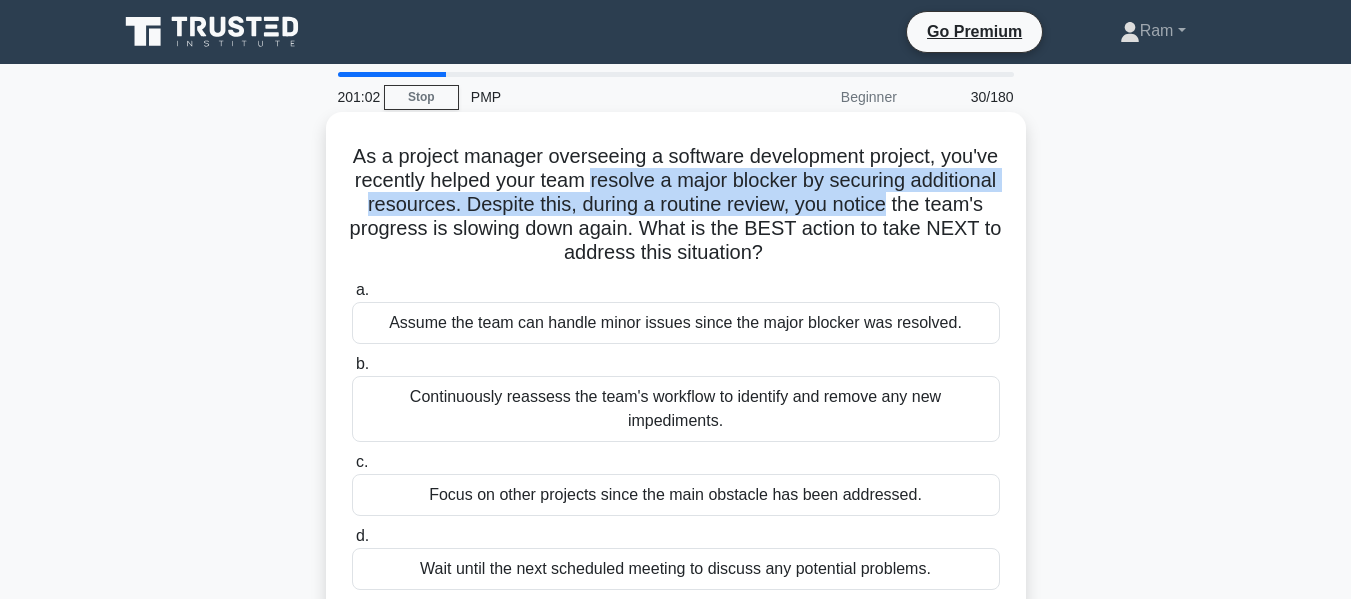 drag, startPoint x: 674, startPoint y: 185, endPoint x: 995, endPoint y: 196, distance: 321.18842 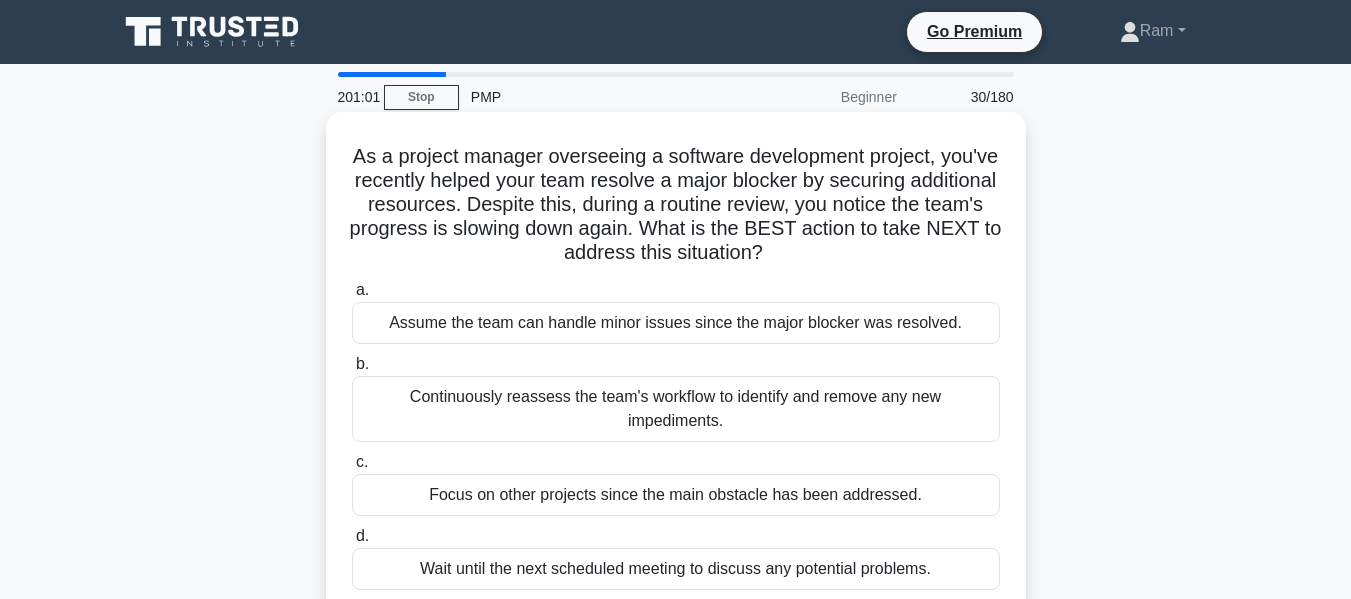 click on "As a project manager overseeing a software development project, you've recently helped your team resolve a major blocker by securing additional resources. Despite this, during a routine review, you notice the team's progress is slowing down again. What is the BEST action to take NEXT to address this situation?
.spinner_0XTQ{transform-origin:center;animation:spinner_y6GP .75s linear infinite}@keyframes spinner_y6GP{100%{transform:rotate(360deg)}}" at bounding box center (676, 205) 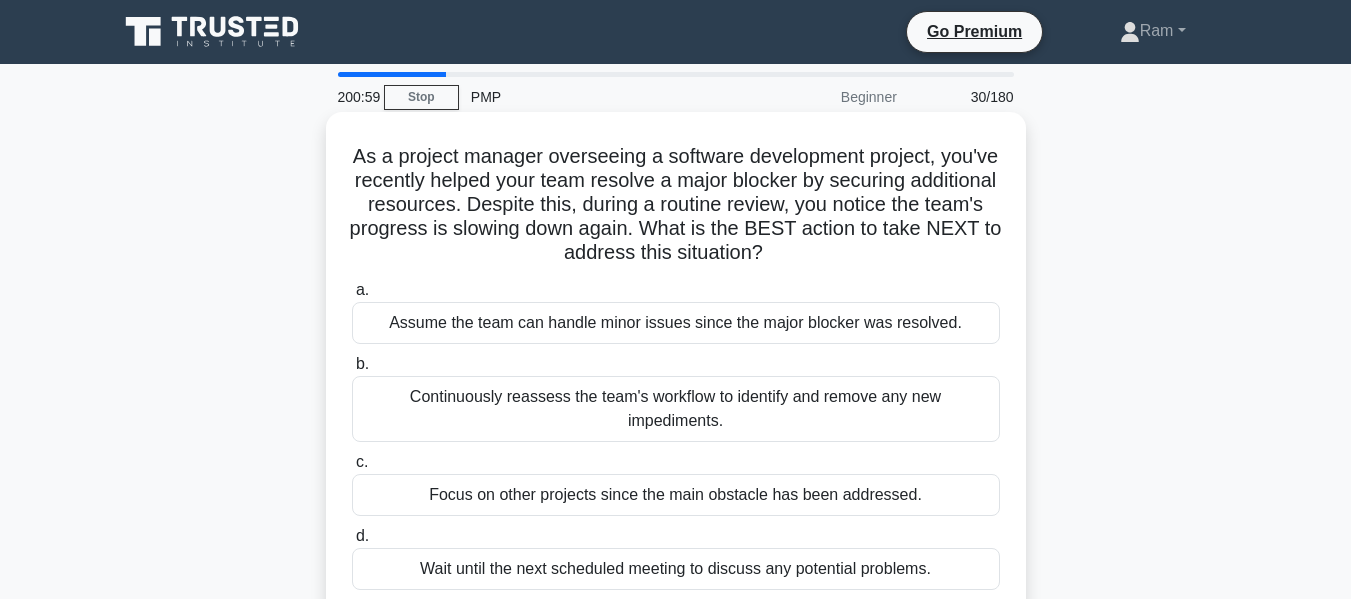 drag, startPoint x: 559, startPoint y: 207, endPoint x: 876, endPoint y: 249, distance: 319.77023 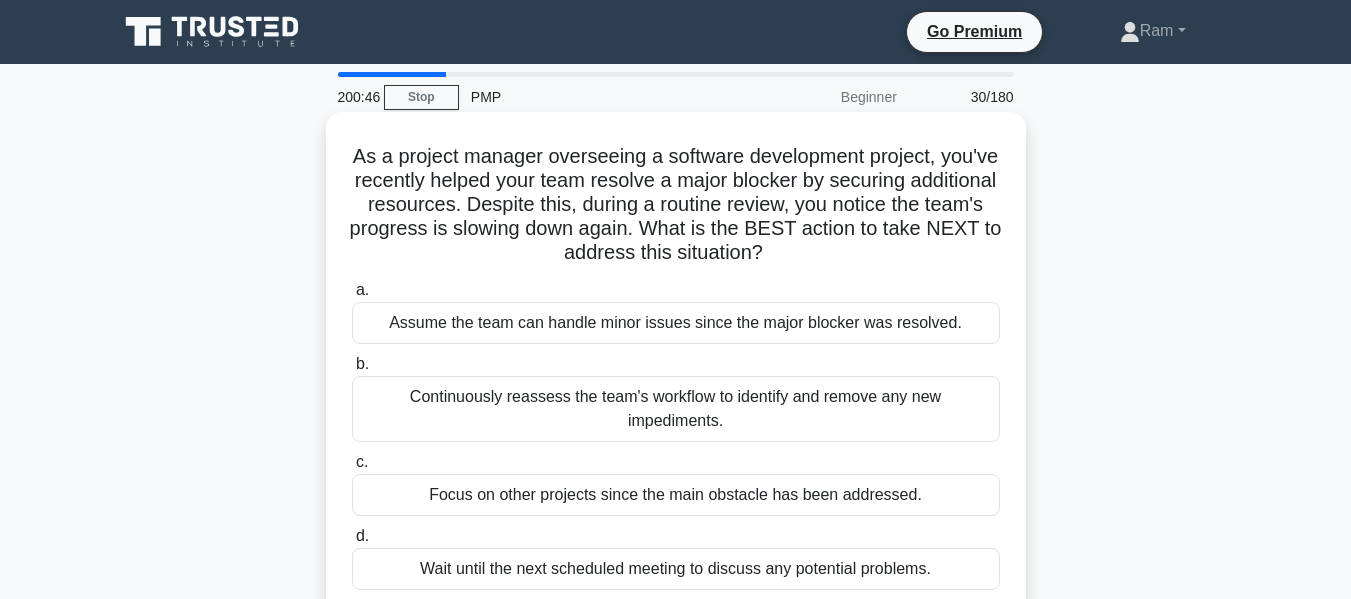 scroll, scrollTop: 100, scrollLeft: 0, axis: vertical 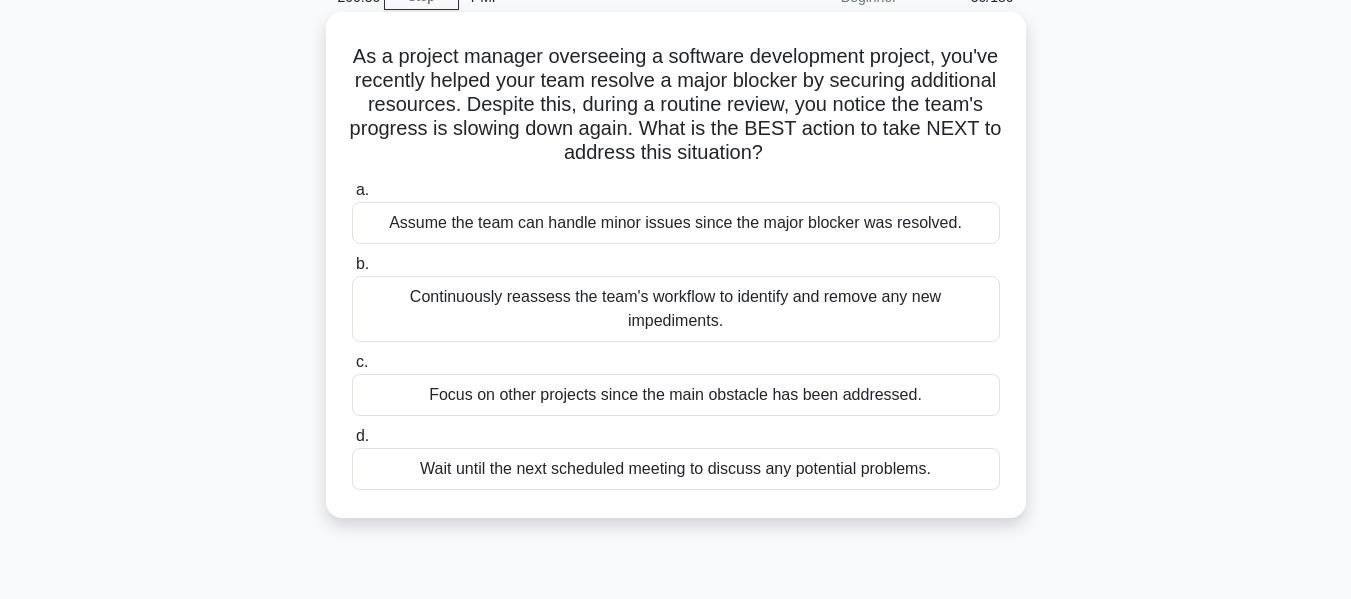 click on "Continuously reassess the team's workflow to identify and remove any new impediments." at bounding box center [676, 309] 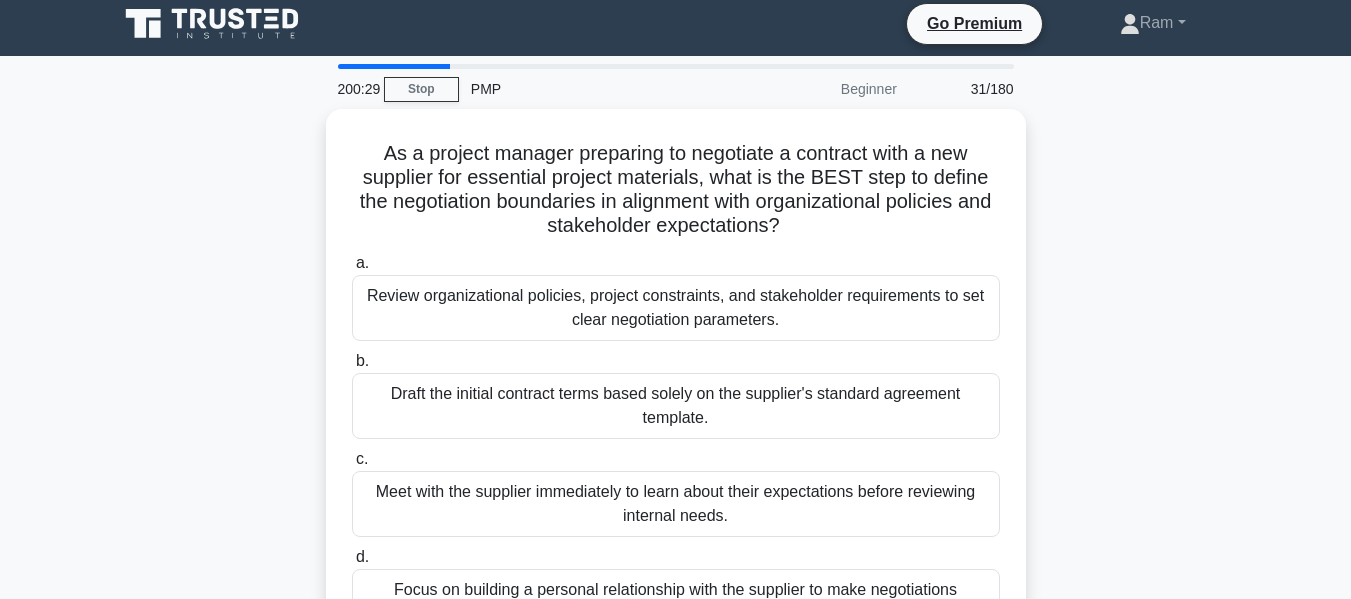 scroll, scrollTop: 0, scrollLeft: 0, axis: both 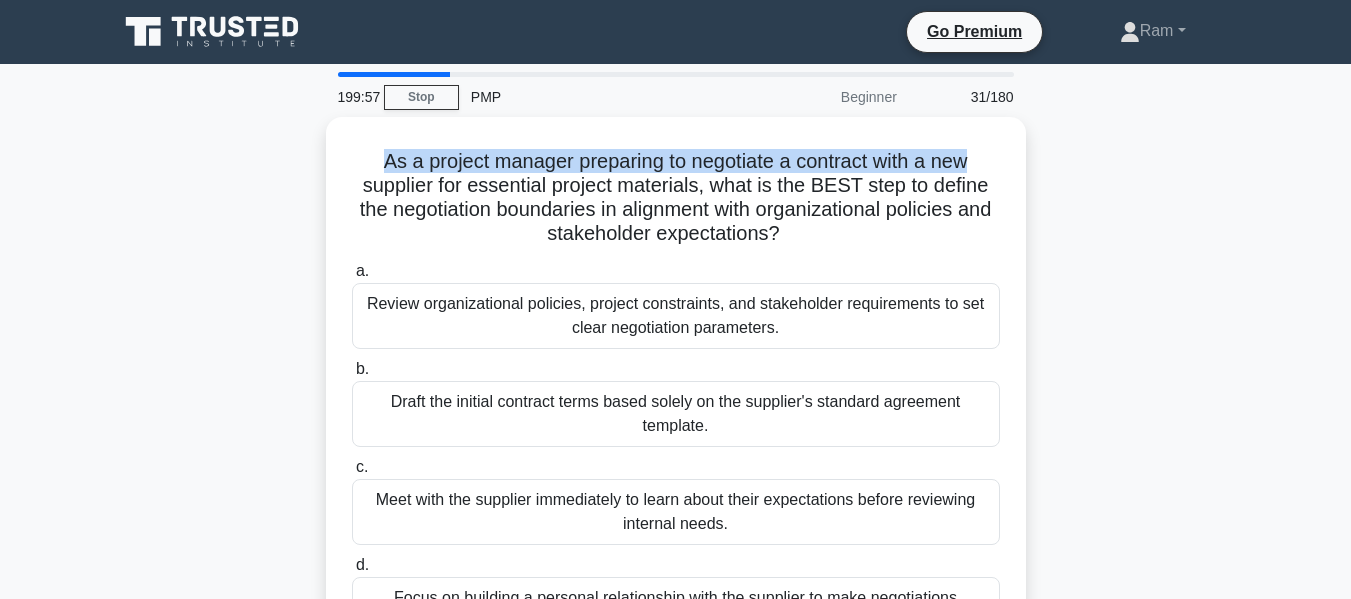 drag, startPoint x: 368, startPoint y: 158, endPoint x: 1037, endPoint y: 166, distance: 669.04785 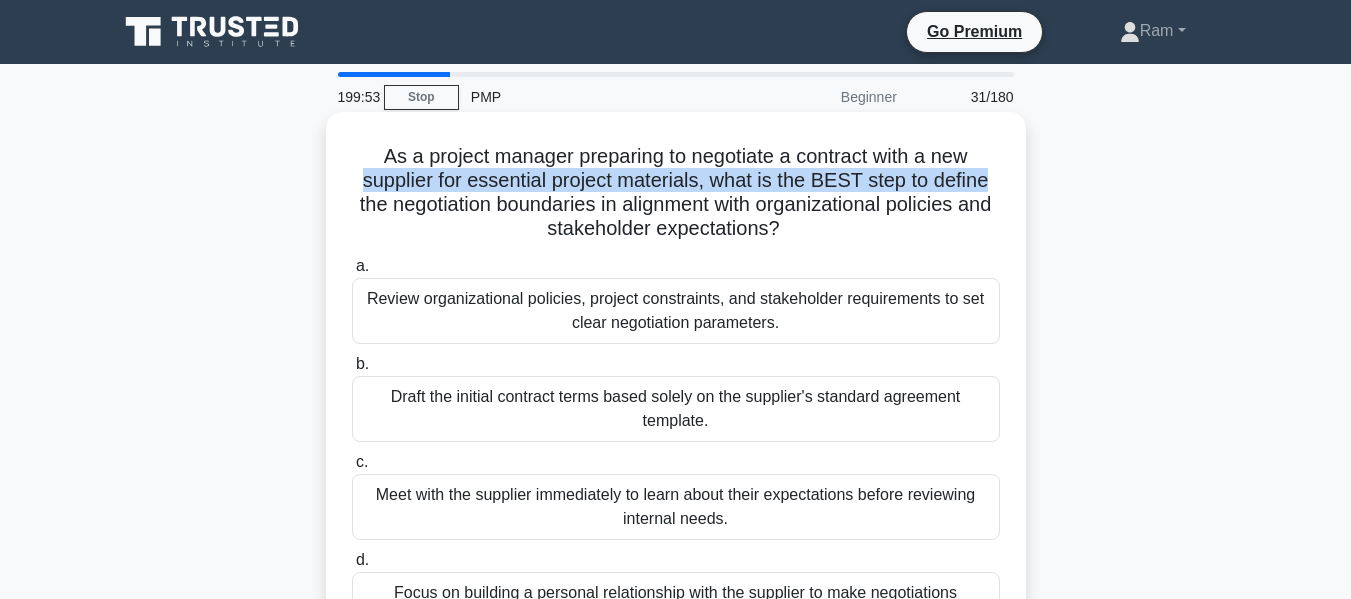 drag, startPoint x: 347, startPoint y: 185, endPoint x: 1007, endPoint y: 190, distance: 660.0189 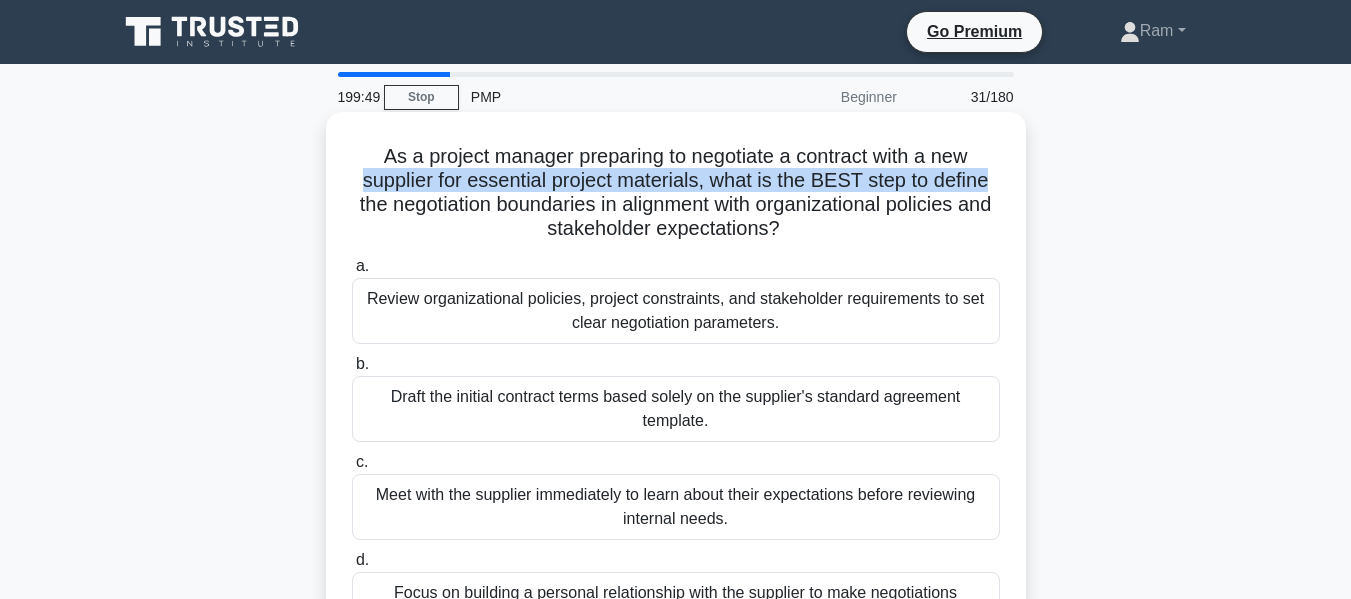 drag, startPoint x: 368, startPoint y: 204, endPoint x: 802, endPoint y: 235, distance: 435.10574 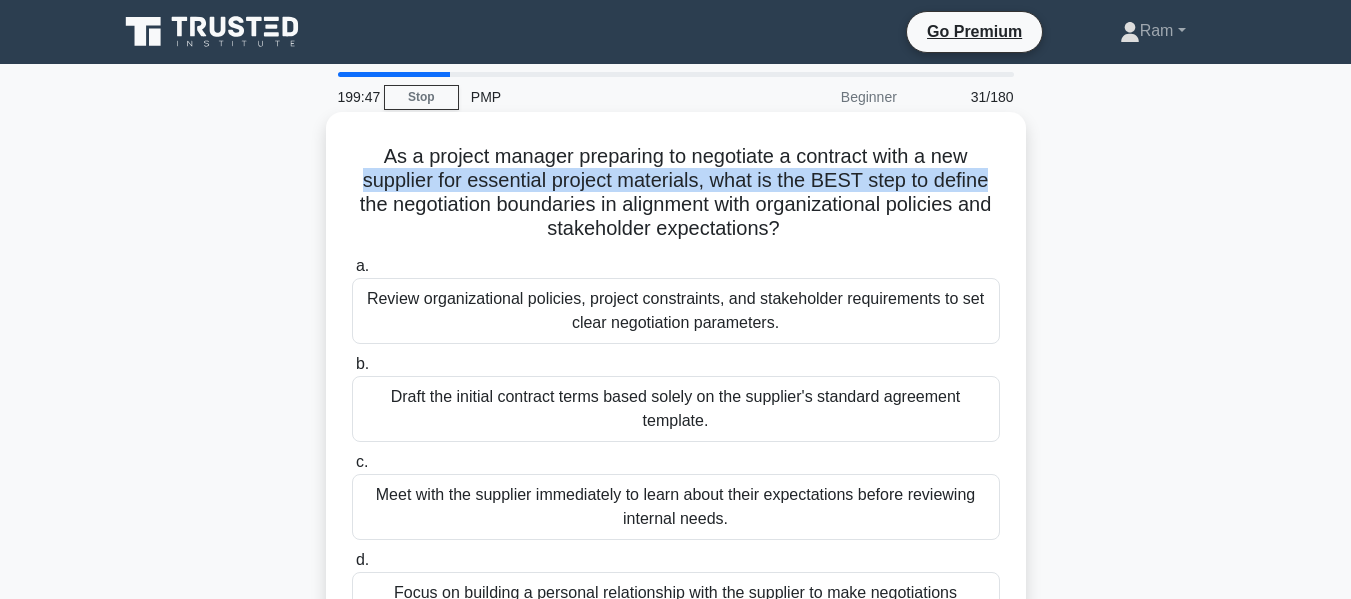 scroll, scrollTop: 100, scrollLeft: 0, axis: vertical 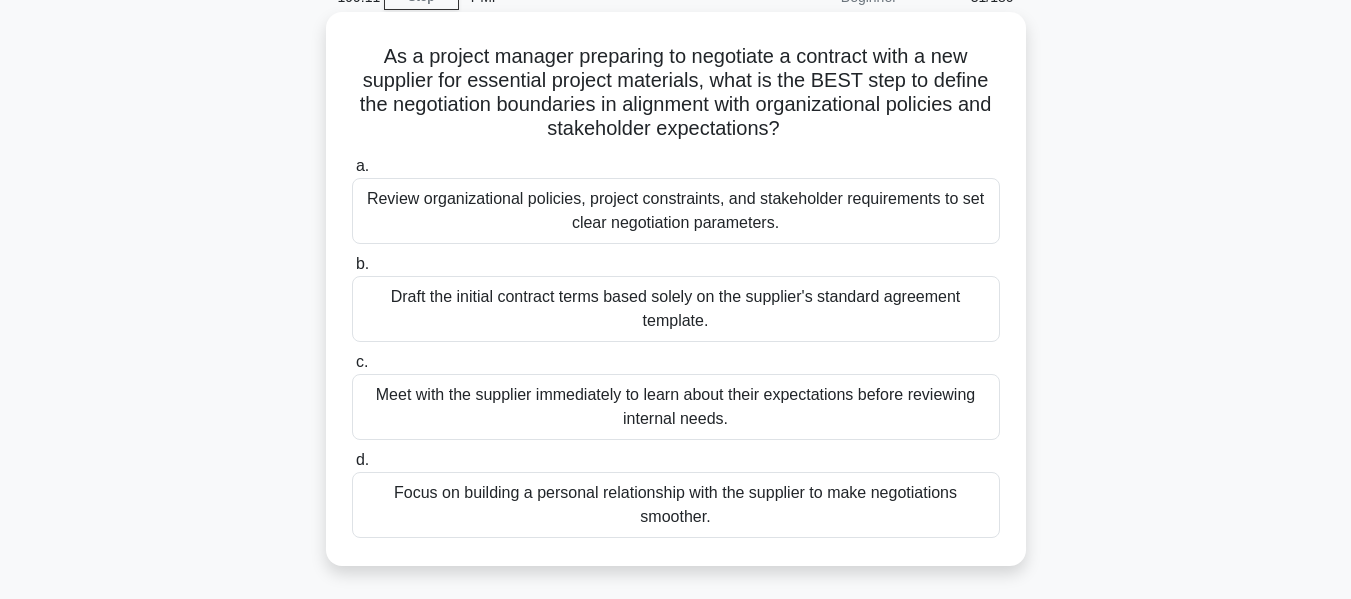 click on "Review organizational policies, project constraints, and stakeholder requirements to set clear negotiation parameters." at bounding box center (676, 211) 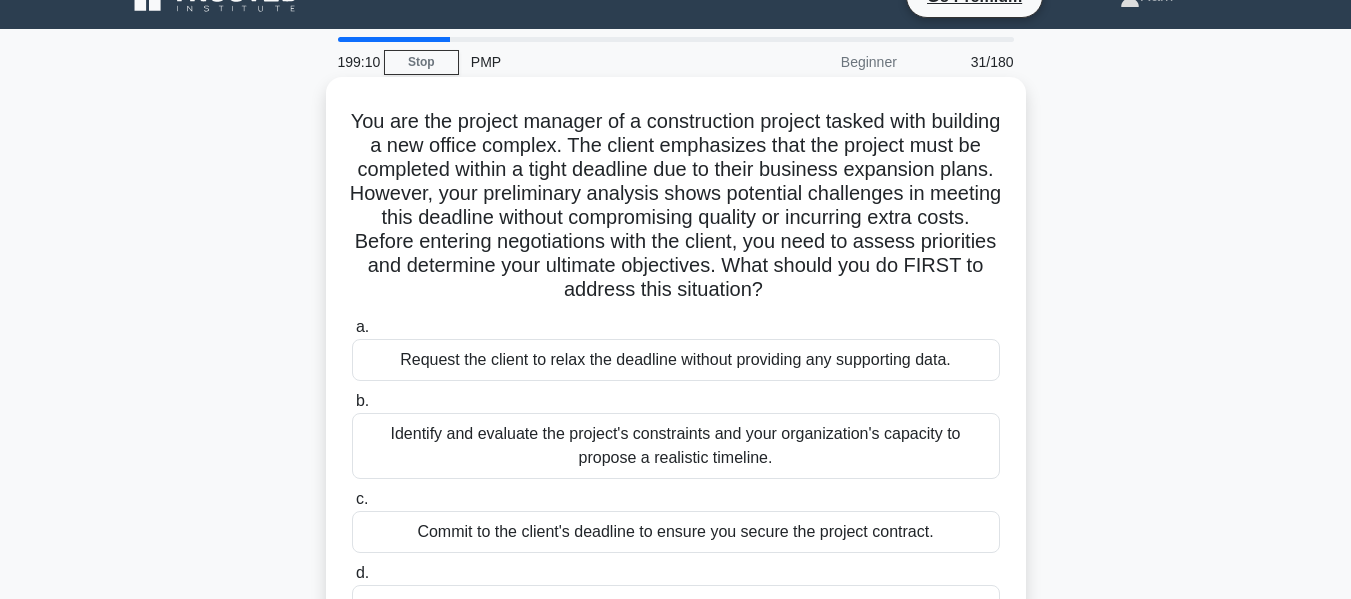 scroll, scrollTop: 0, scrollLeft: 0, axis: both 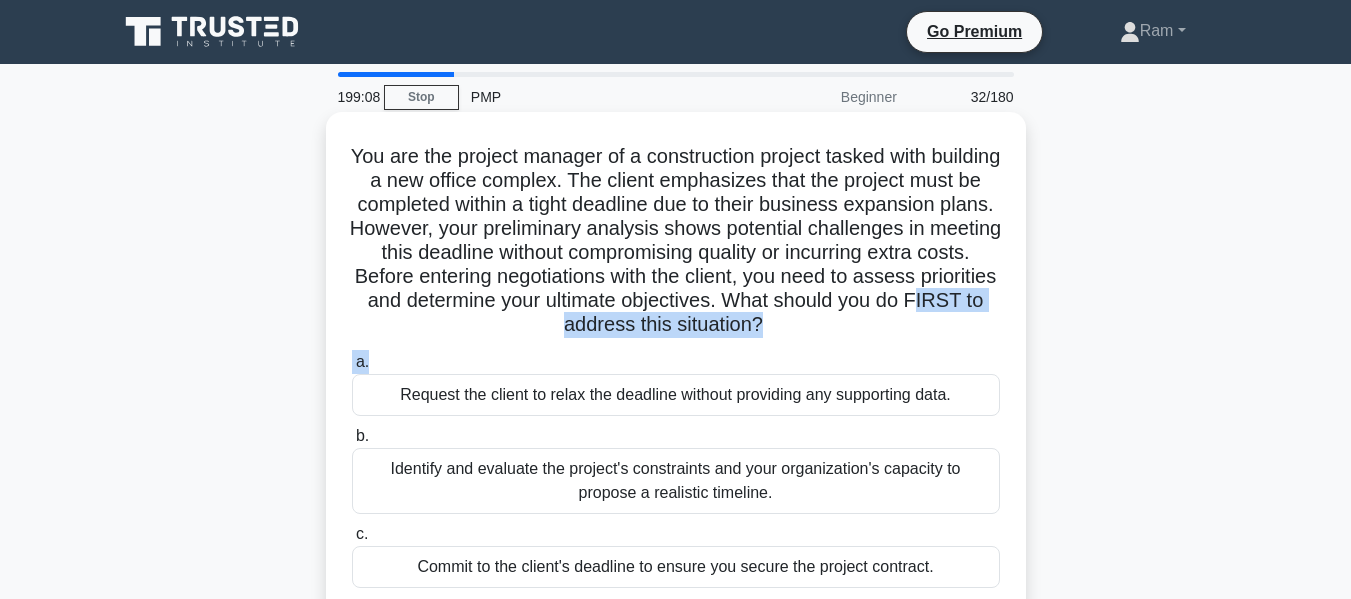 drag, startPoint x: 595, startPoint y: 330, endPoint x: 923, endPoint y: 349, distance: 328.54984 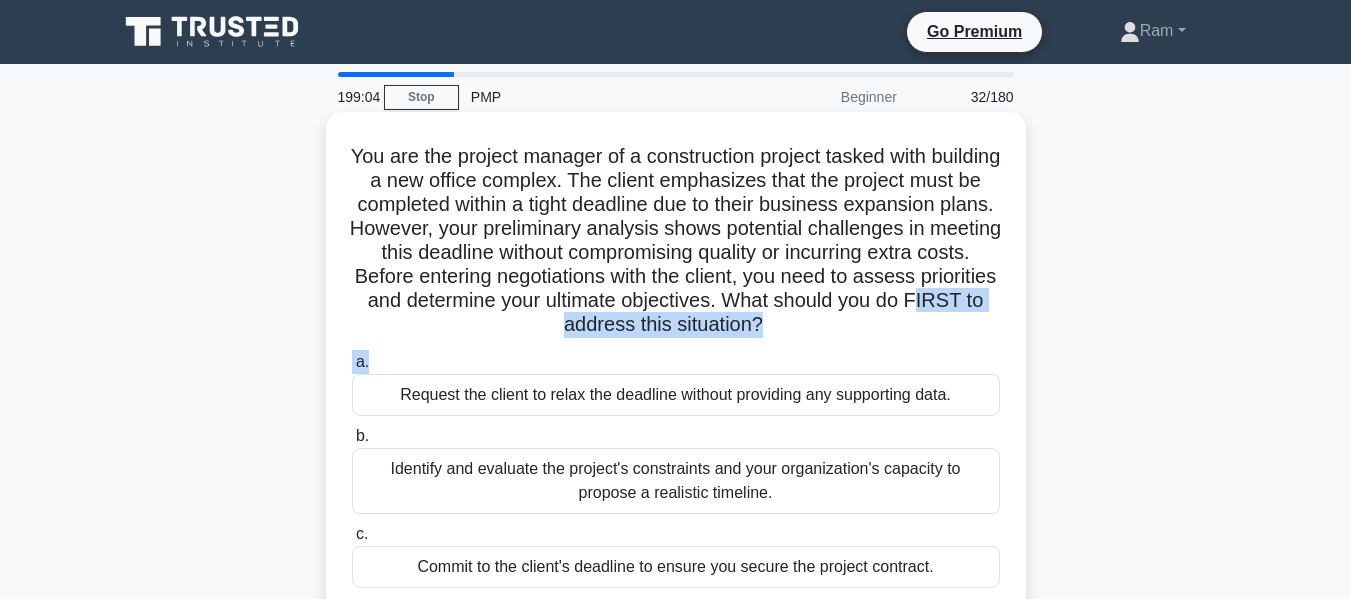 click on "You are the project manager of a construction project tasked with building a new office complex. The client emphasizes that the project must be completed within a tight deadline due to their business expansion plans. However, your preliminary analysis shows potential challenges in meeting this deadline without compromising quality or incurring extra costs. Before entering negotiations with the client, you need to assess priorities and determine your ultimate objectives. What should you do FIRST to address this situation?
.spinner_0XTQ{transform-origin:center;animation:spinner_y6GP .75s linear infinite}@keyframes spinner_y6GP{100%{transform:rotate(360deg)}}" at bounding box center [676, 241] 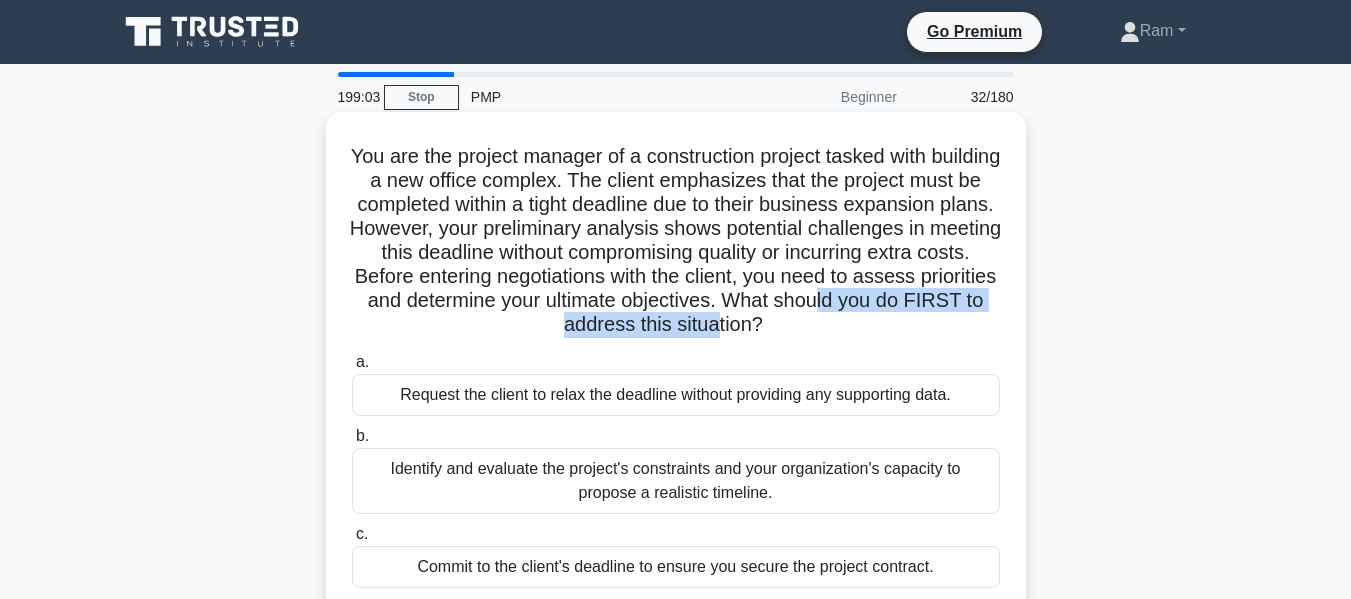 drag, startPoint x: 493, startPoint y: 329, endPoint x: 822, endPoint y: 335, distance: 329.05472 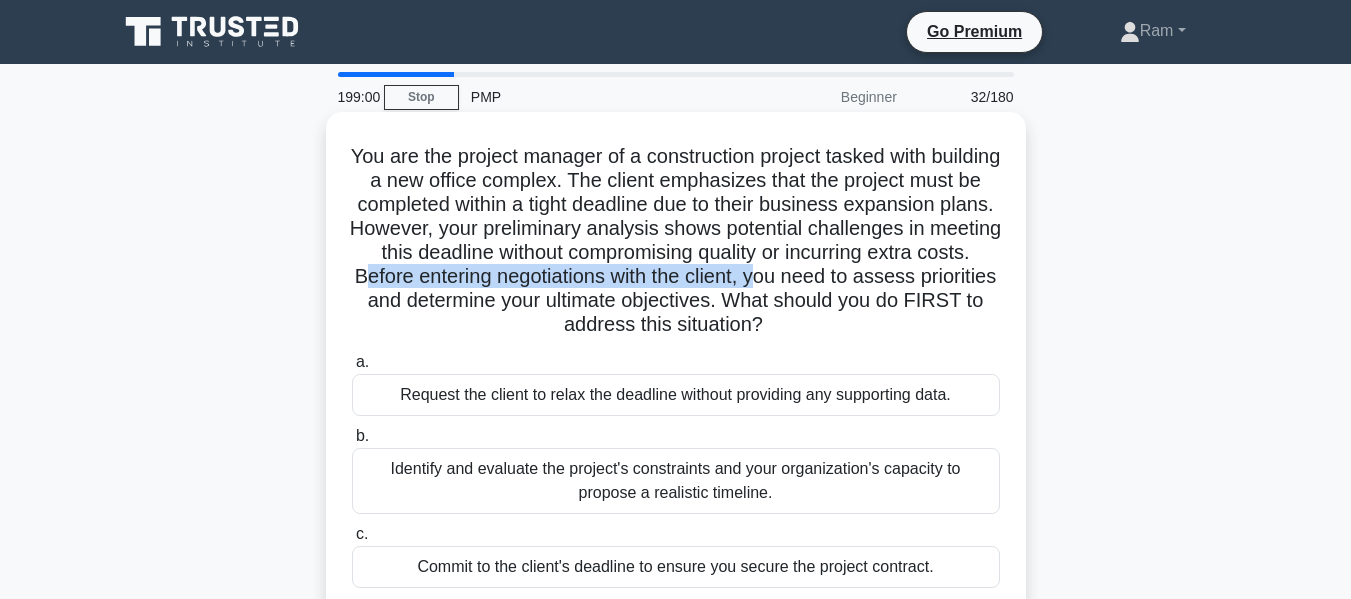 drag, startPoint x: 561, startPoint y: 282, endPoint x: 970, endPoint y: 288, distance: 409.044 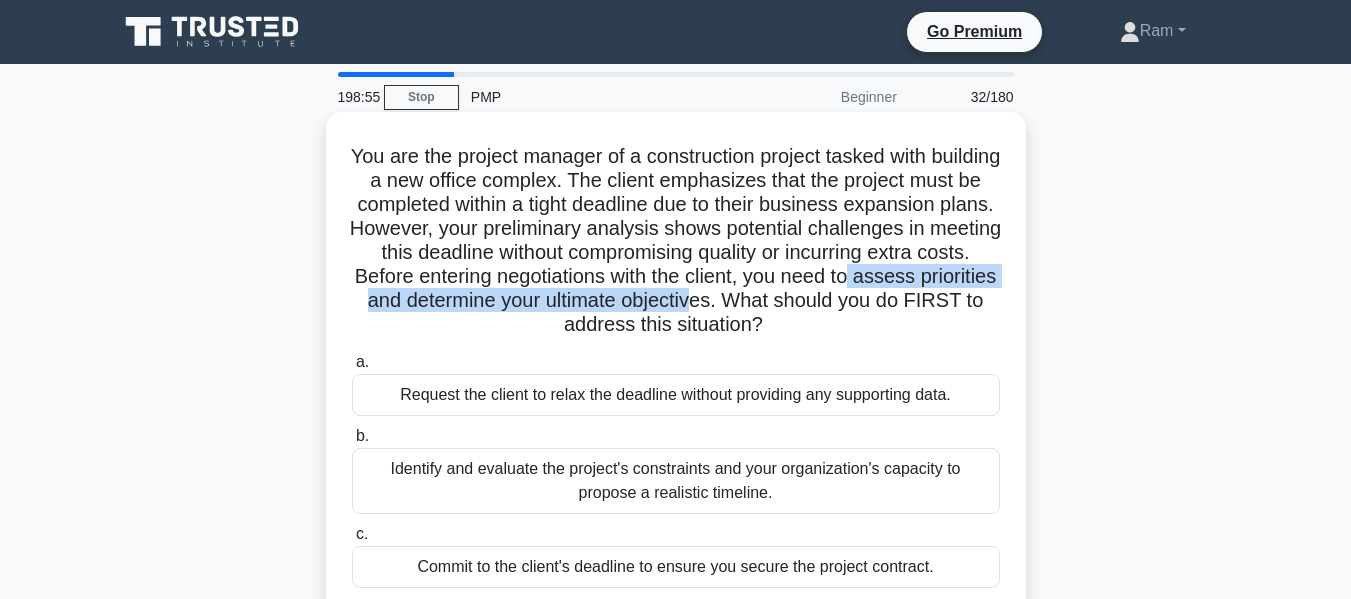 drag, startPoint x: 426, startPoint y: 298, endPoint x: 919, endPoint y: 308, distance: 493.1014 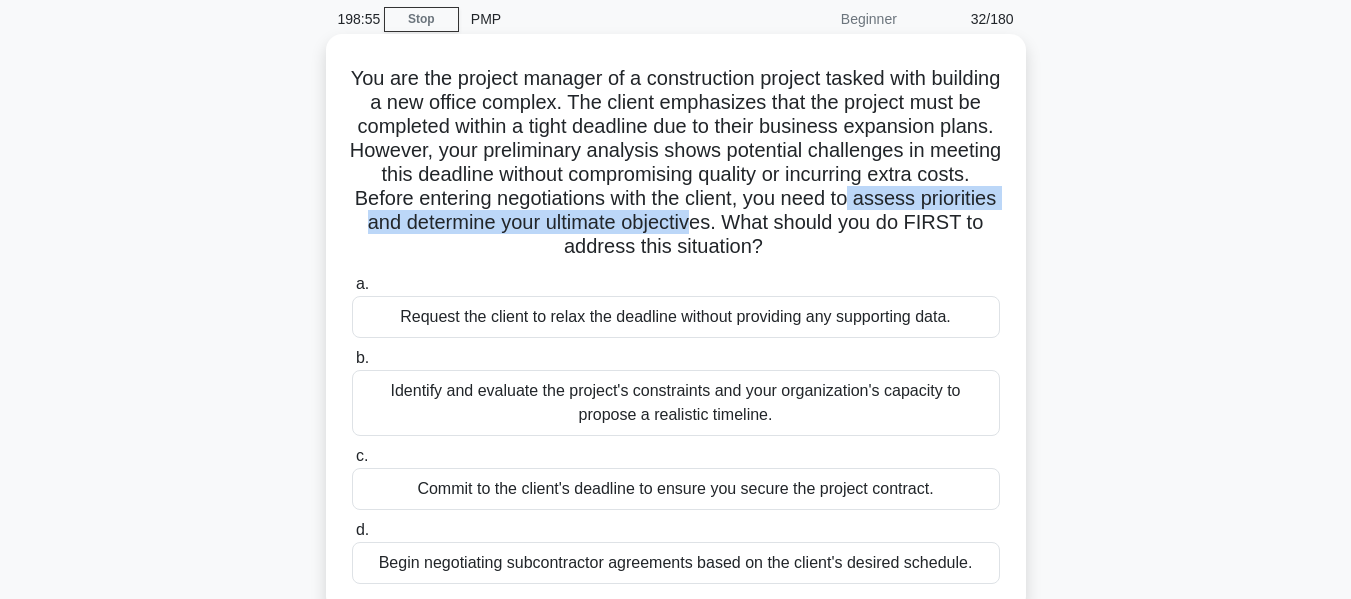 scroll, scrollTop: 200, scrollLeft: 0, axis: vertical 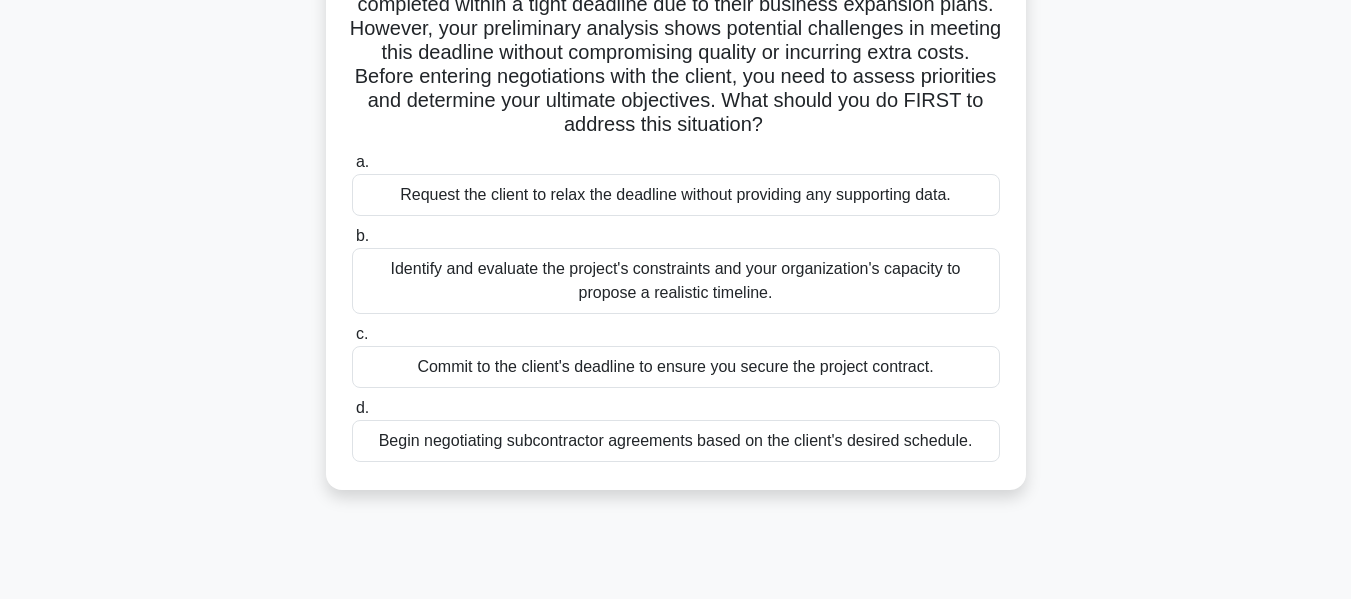 click on "Identify and evaluate the project's constraints and your organization's capacity to propose a realistic timeline." at bounding box center [676, 281] 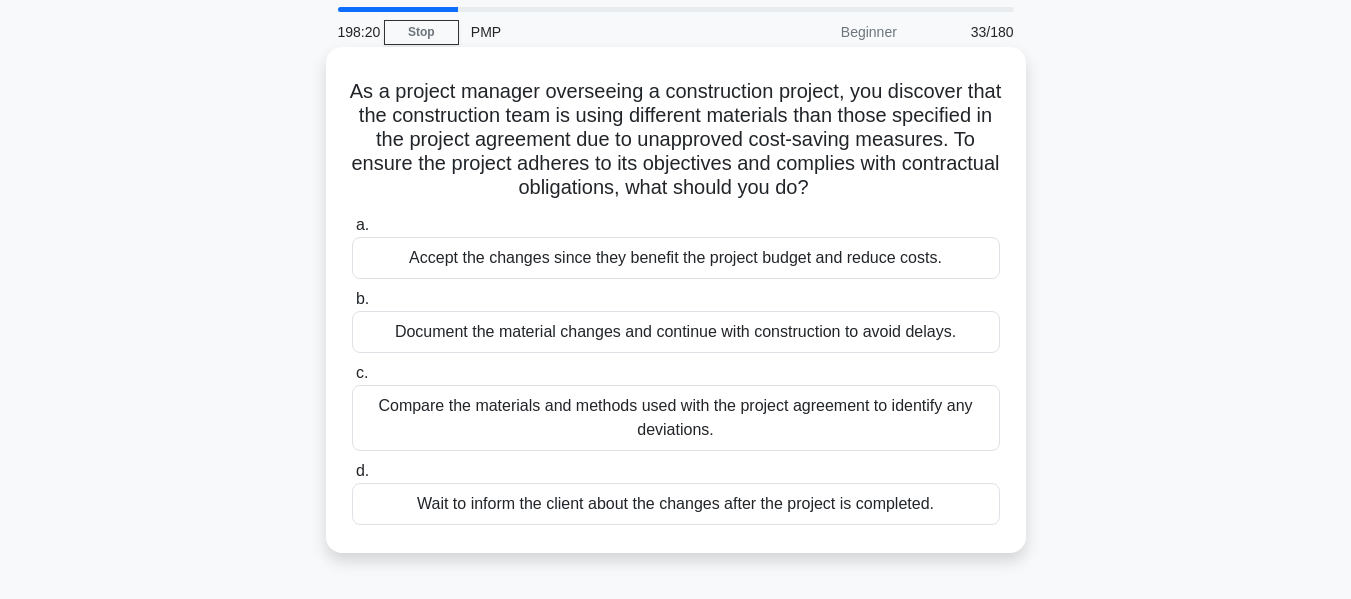 scroll, scrollTop: 100, scrollLeft: 0, axis: vertical 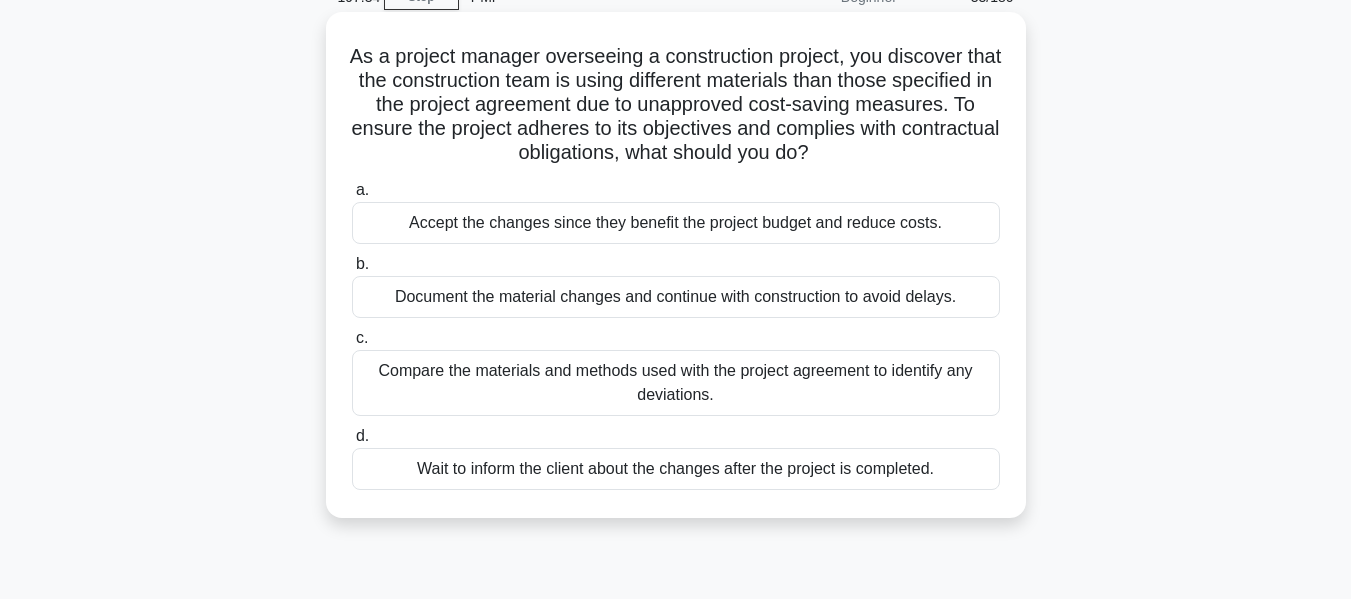 click on "Compare the materials and methods used with the project agreement to identify any deviations." at bounding box center [676, 383] 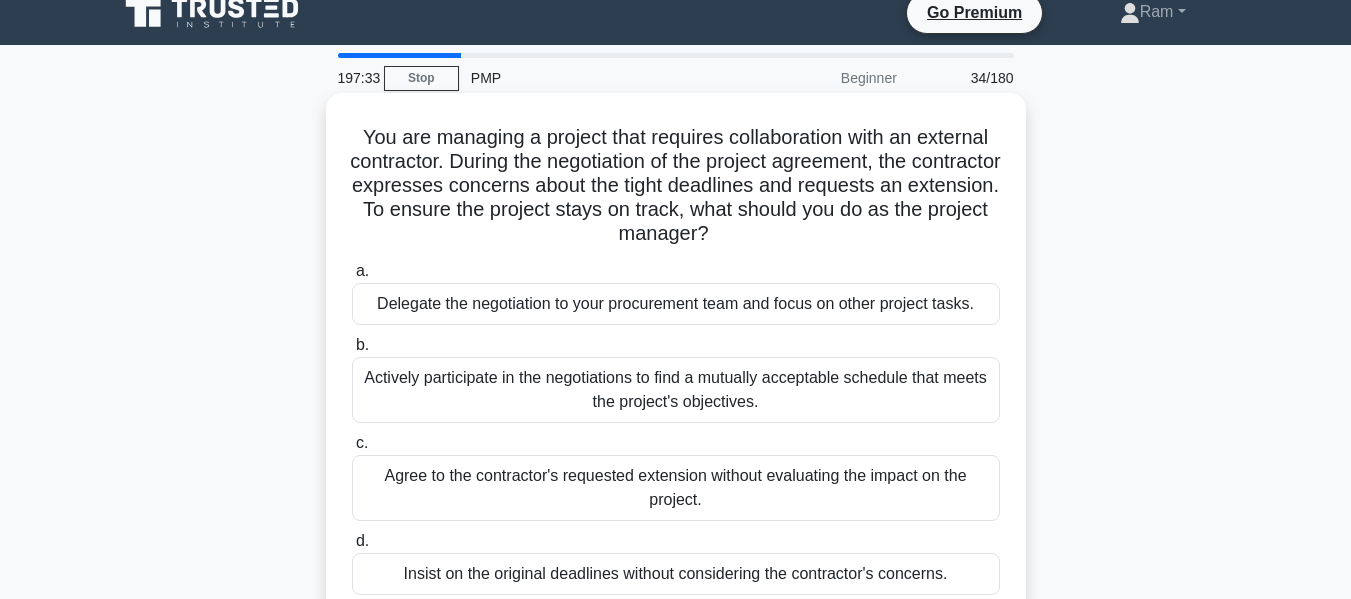 scroll, scrollTop: 0, scrollLeft: 0, axis: both 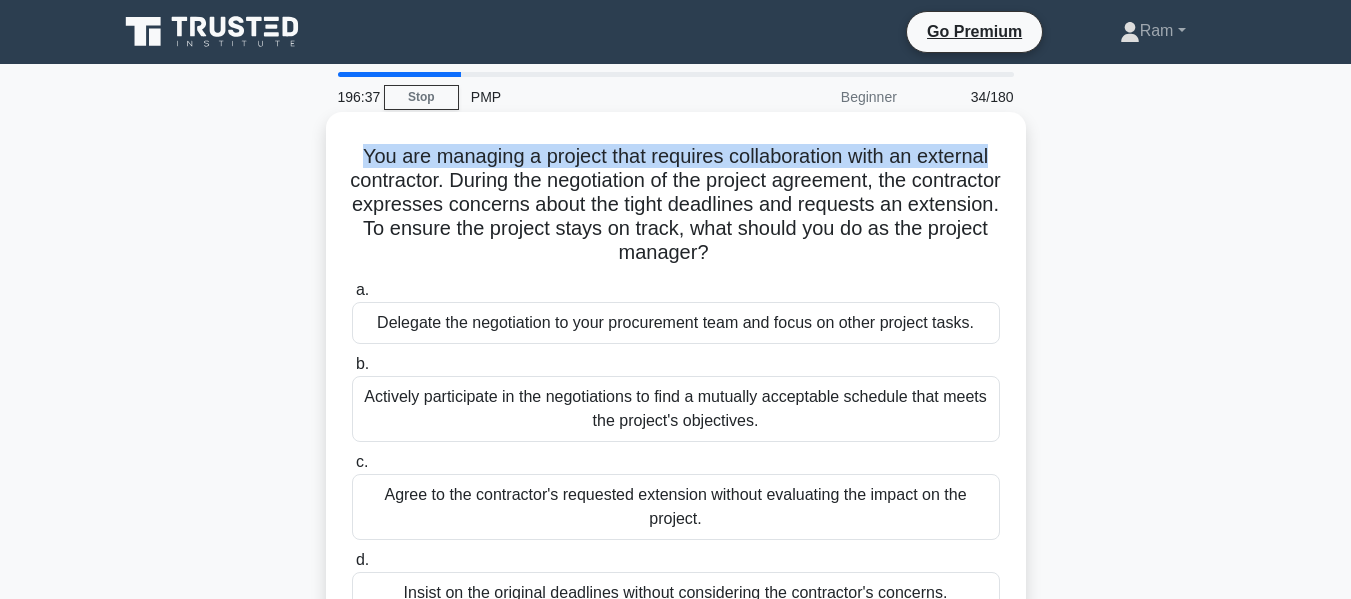 drag, startPoint x: 349, startPoint y: 159, endPoint x: 1012, endPoint y: 133, distance: 663.5096 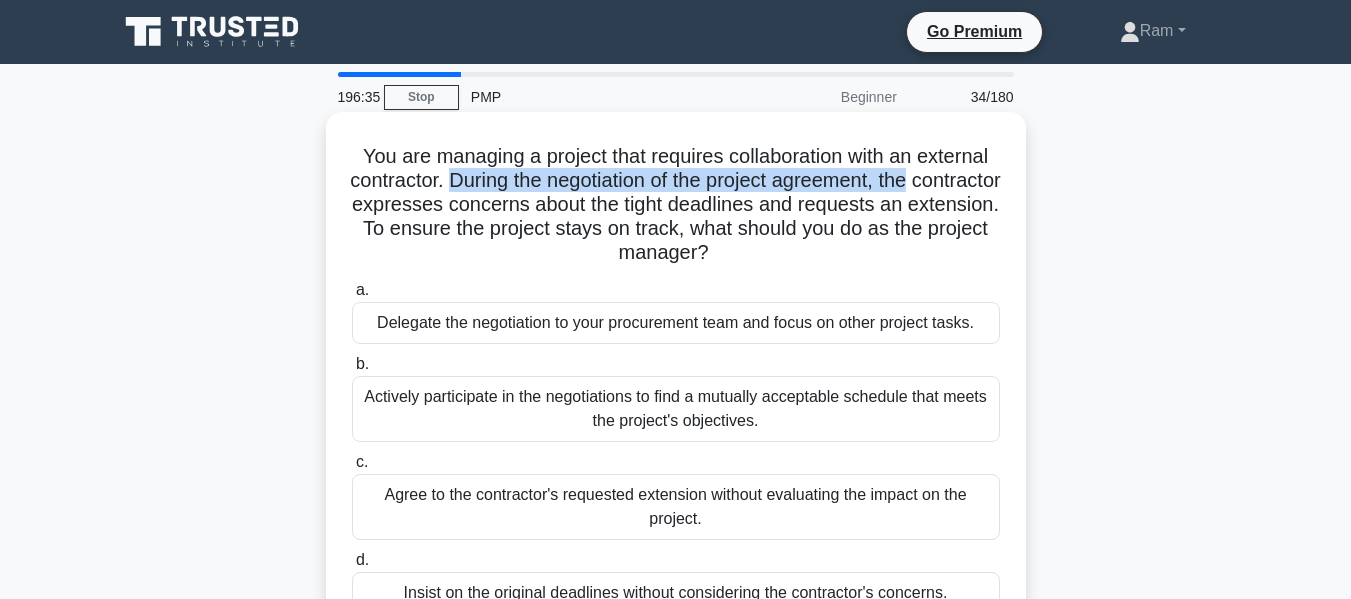 drag, startPoint x: 494, startPoint y: 177, endPoint x: 970, endPoint y: 176, distance: 476.00104 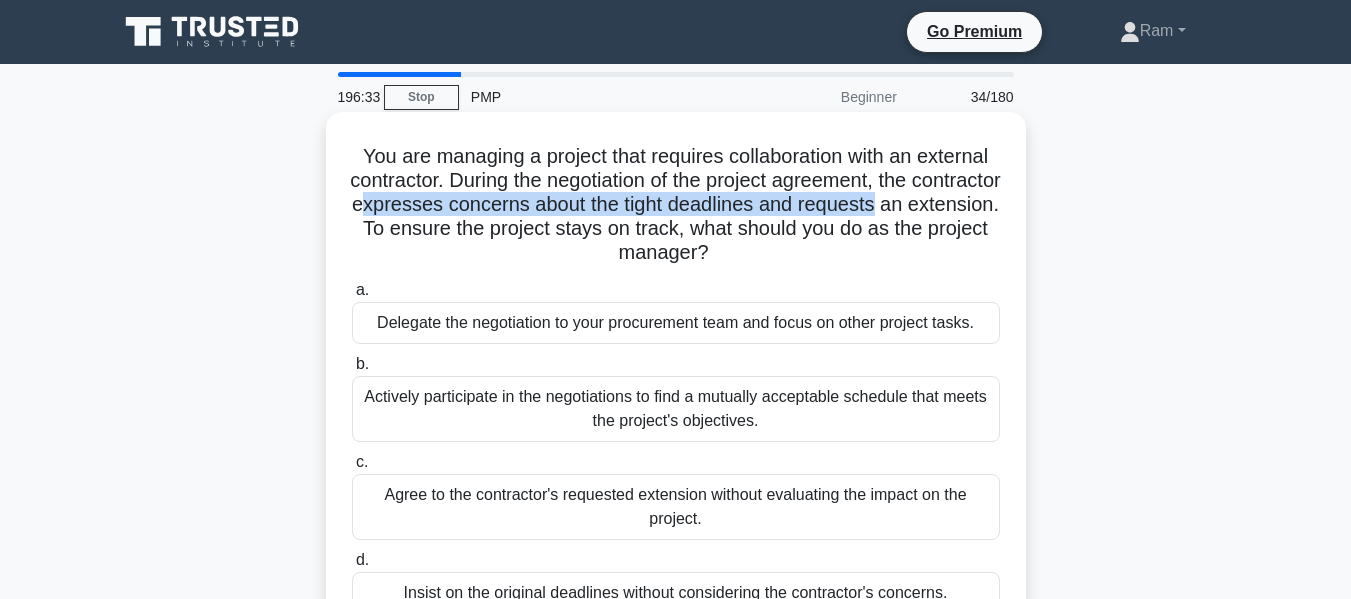 drag, startPoint x: 474, startPoint y: 207, endPoint x: 994, endPoint y: 205, distance: 520.00385 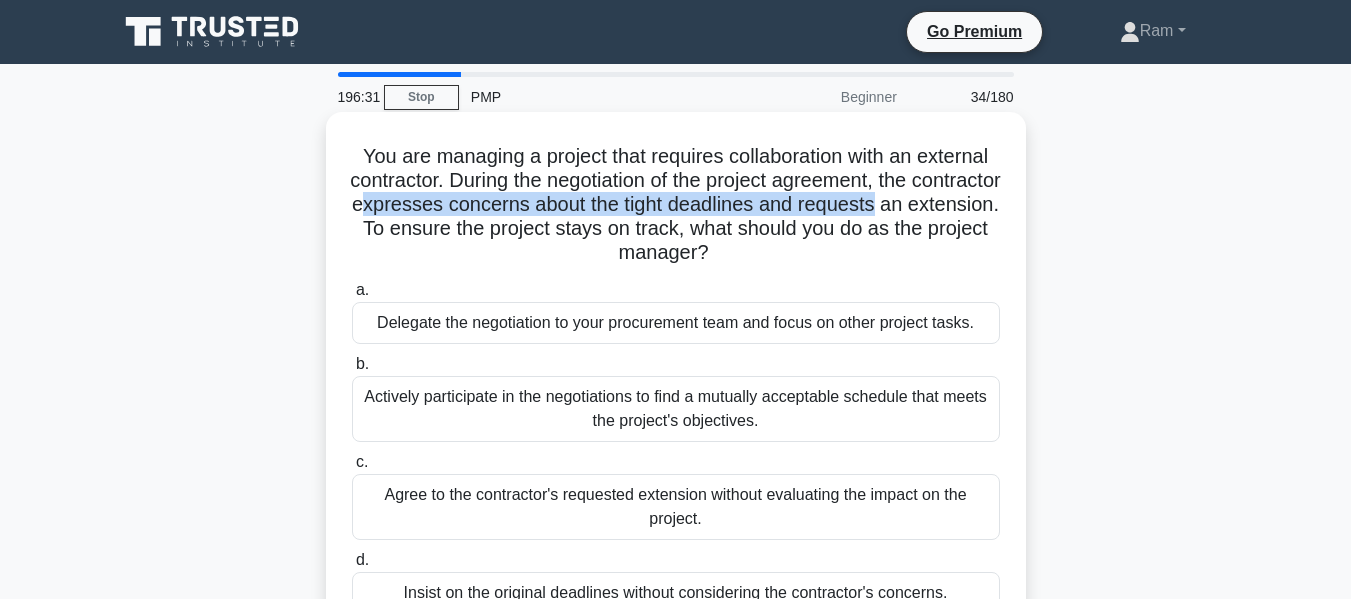 drag, startPoint x: 371, startPoint y: 224, endPoint x: 810, endPoint y: 244, distance: 439.45535 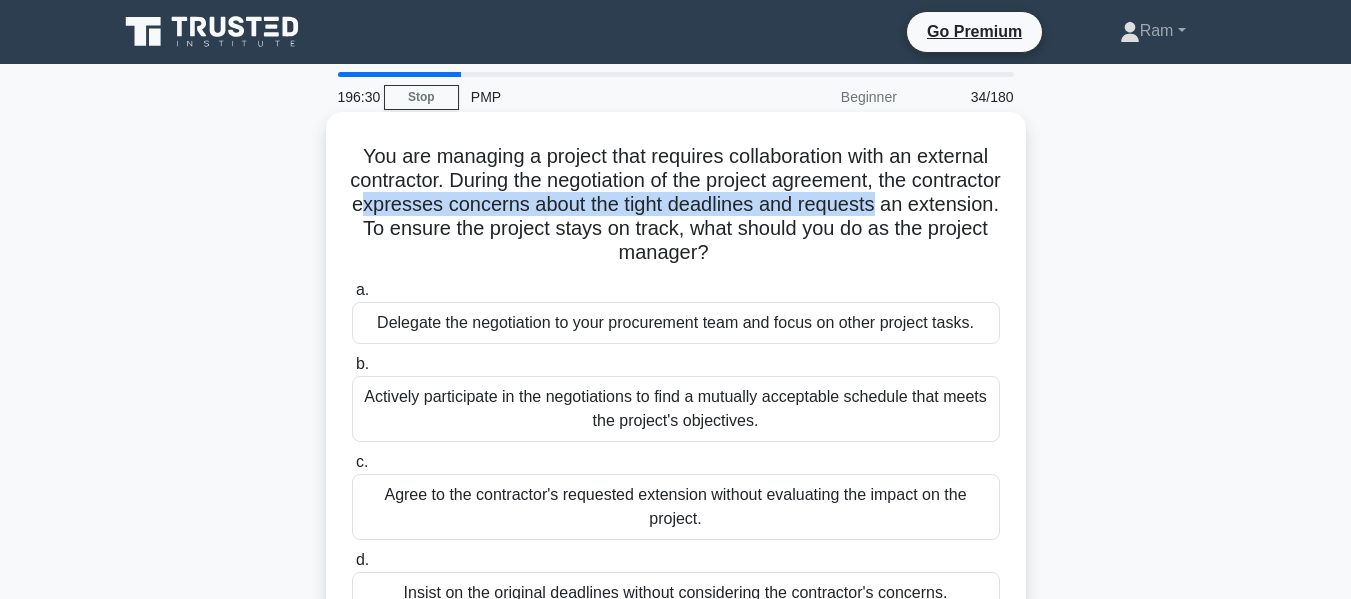 scroll, scrollTop: 100, scrollLeft: 0, axis: vertical 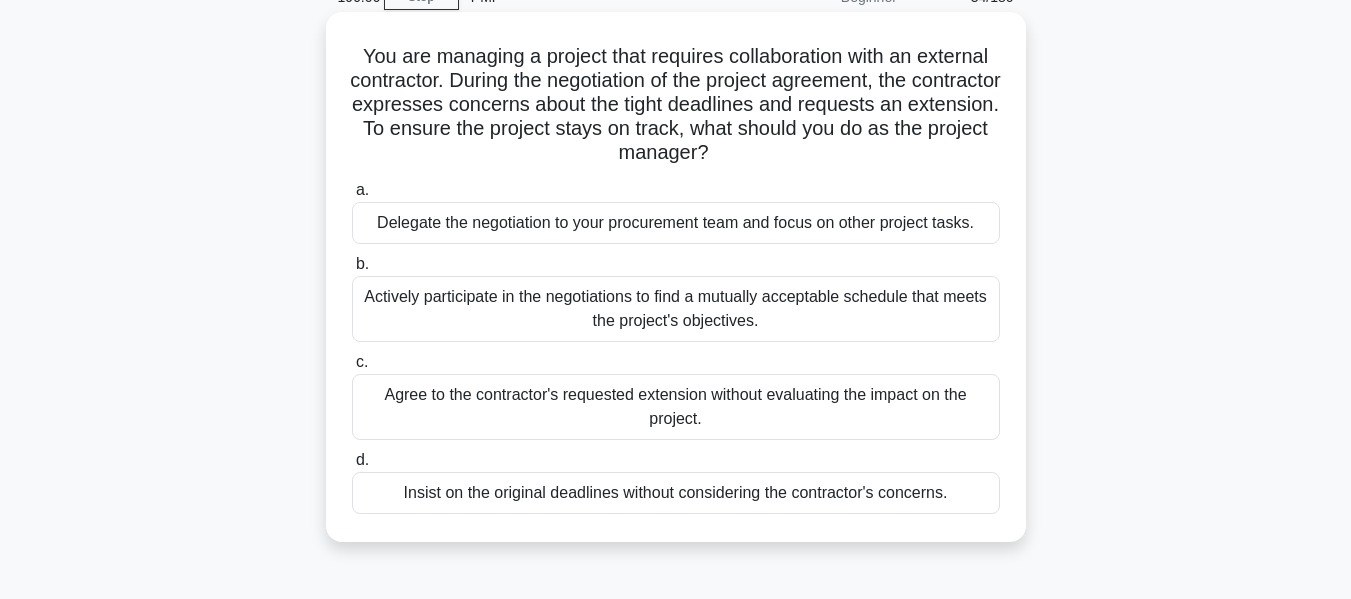 click on "Insist on the original deadlines without considering the contractor's concerns." at bounding box center [676, 493] 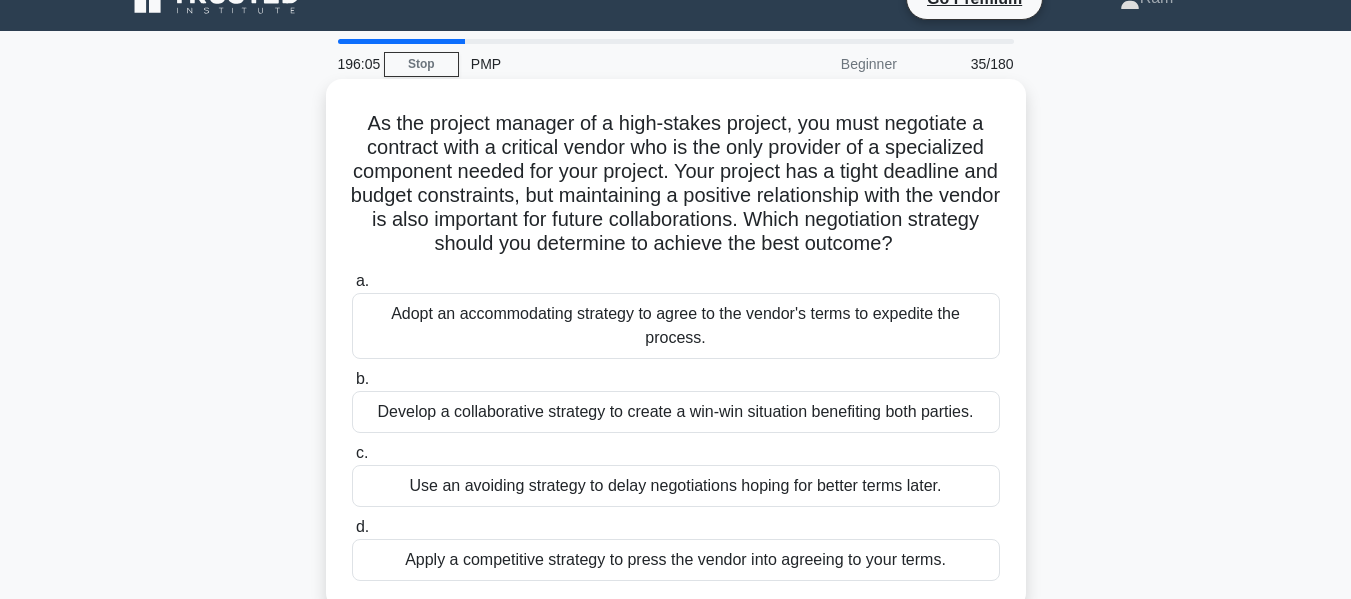 scroll, scrollTop: 0, scrollLeft: 0, axis: both 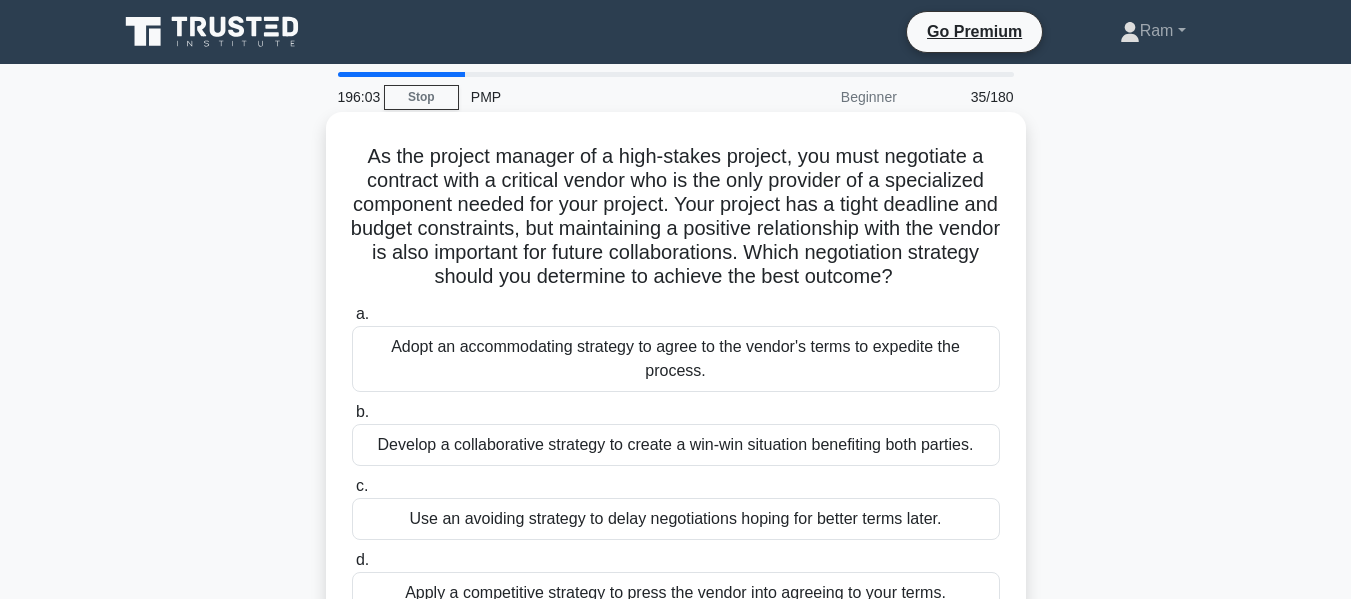 drag, startPoint x: 830, startPoint y: 258, endPoint x: 942, endPoint y: 291, distance: 116.76044 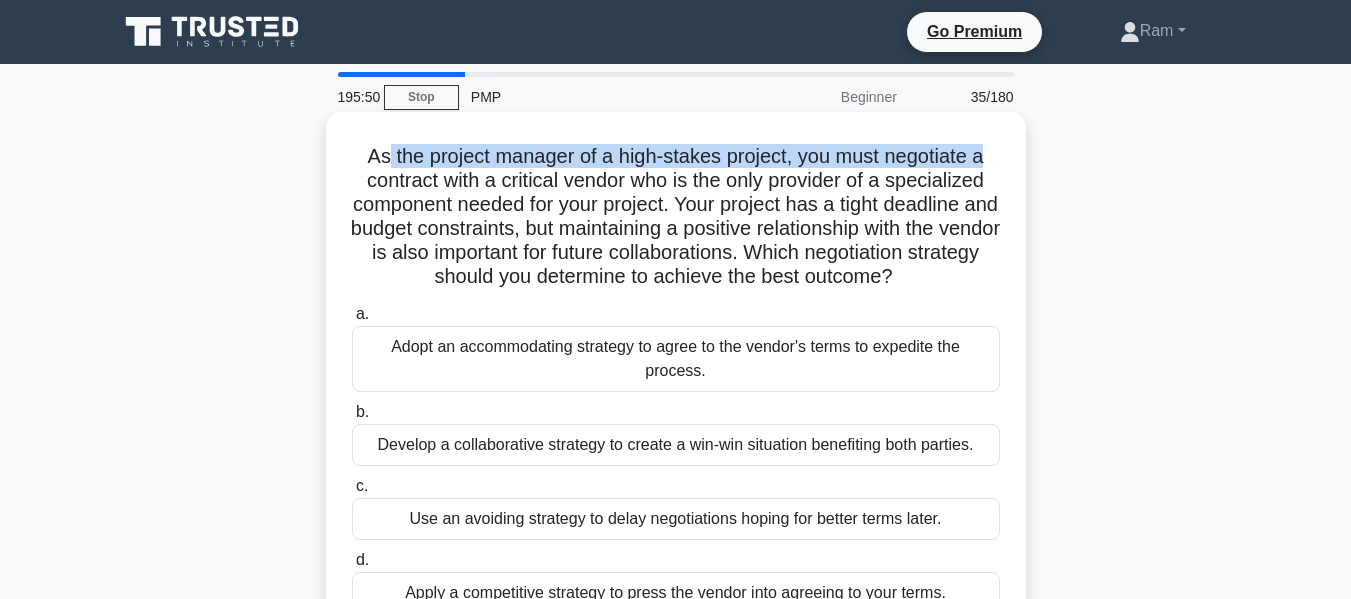 drag, startPoint x: 377, startPoint y: 150, endPoint x: 997, endPoint y: 148, distance: 620.00323 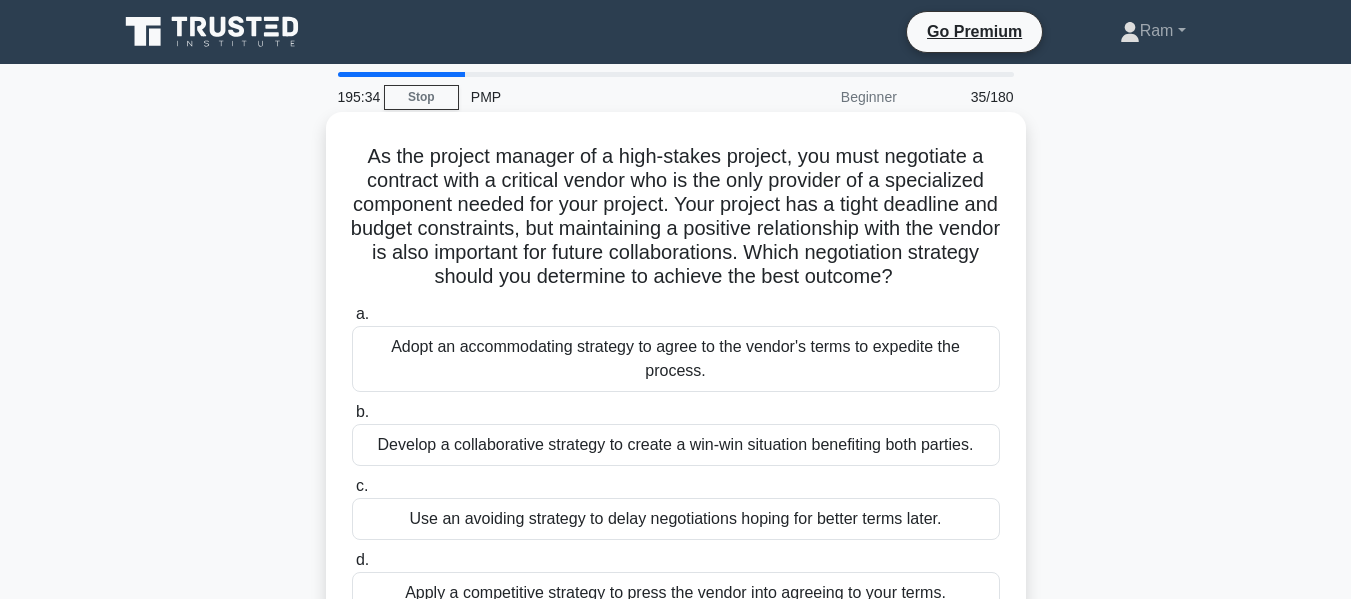 click on "As the project manager of a high-stakes project, you must negotiate a contract with a critical vendor who is the only provider of a specialized component needed for your project. Your project has a tight deadline and budget constraints, but maintaining a positive relationship with the vendor is also important for future collaborations. Which negotiation strategy should you determine to achieve the best outcome?
.spinner_0XTQ{transform-origin:center;animation:spinner_y6GP .75s linear infinite}@keyframes spinner_y6GP{100%{transform:rotate(360deg)}}" at bounding box center [676, 217] 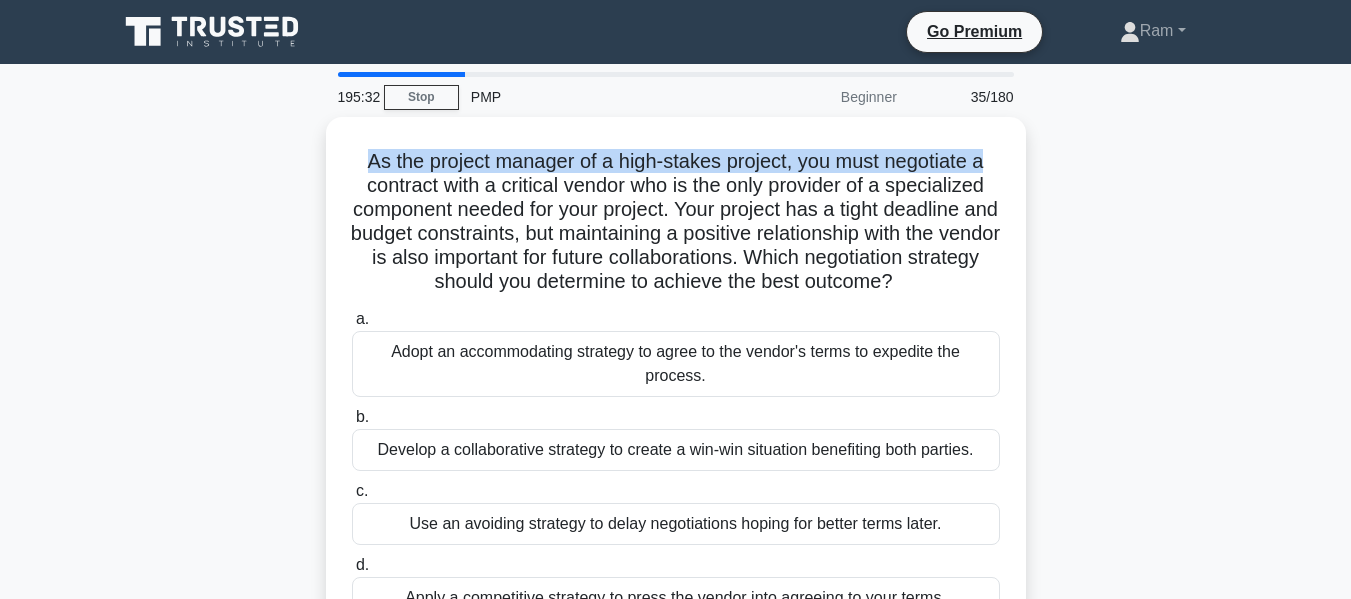 drag, startPoint x: 358, startPoint y: 156, endPoint x: 1039, endPoint y: 148, distance: 681.047 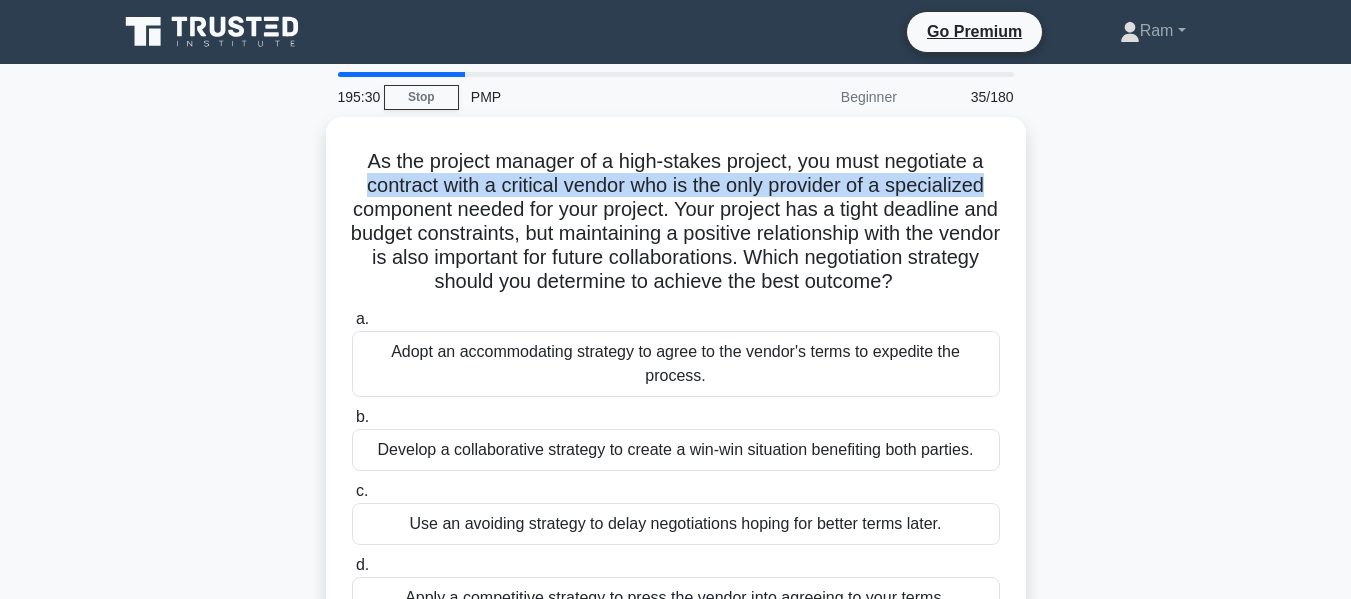 drag, startPoint x: 358, startPoint y: 179, endPoint x: 1040, endPoint y: 182, distance: 682.0066 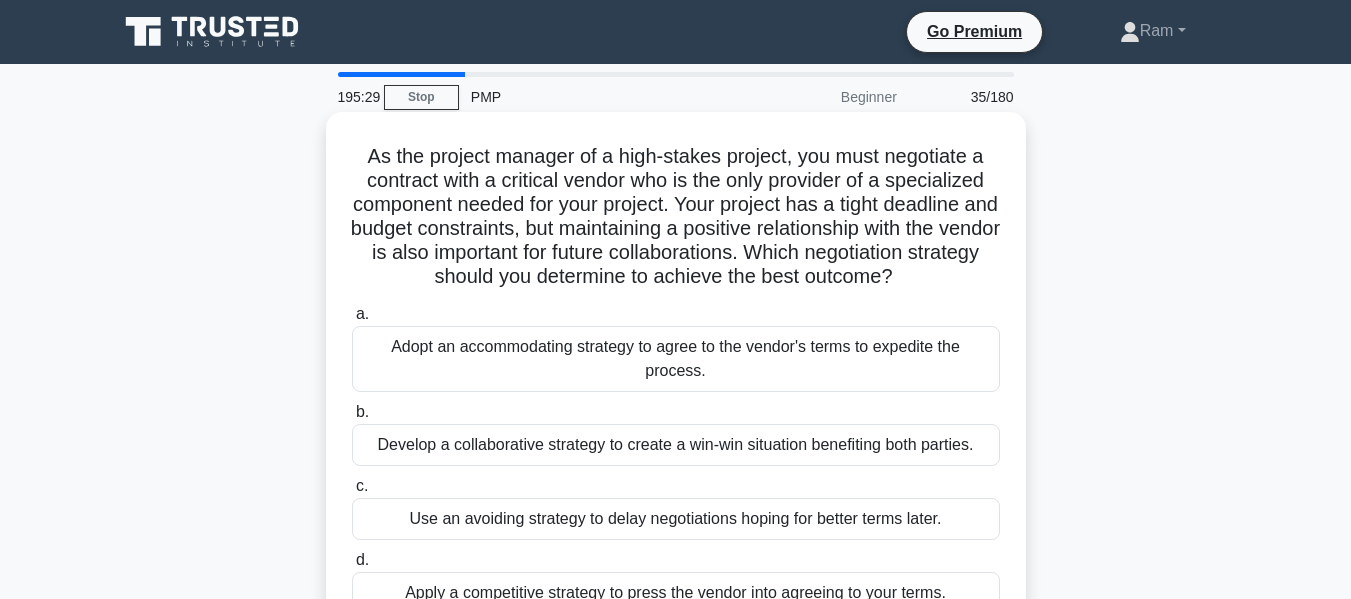click on "As the project manager of a high-stakes project, you must negotiate a contract with a critical vendor who is the only provider of a specialized component needed for your project. Your project has a tight deadline and budget constraints, but maintaining a positive relationship with the vendor is also important for future collaborations. Which negotiation strategy should you determine to achieve the best outcome?
.spinner_0XTQ{transform-origin:center;animation:spinner_y6GP .75s linear infinite}@keyframes spinner_y6GP{100%{transform:rotate(360deg)}}" at bounding box center [676, 217] 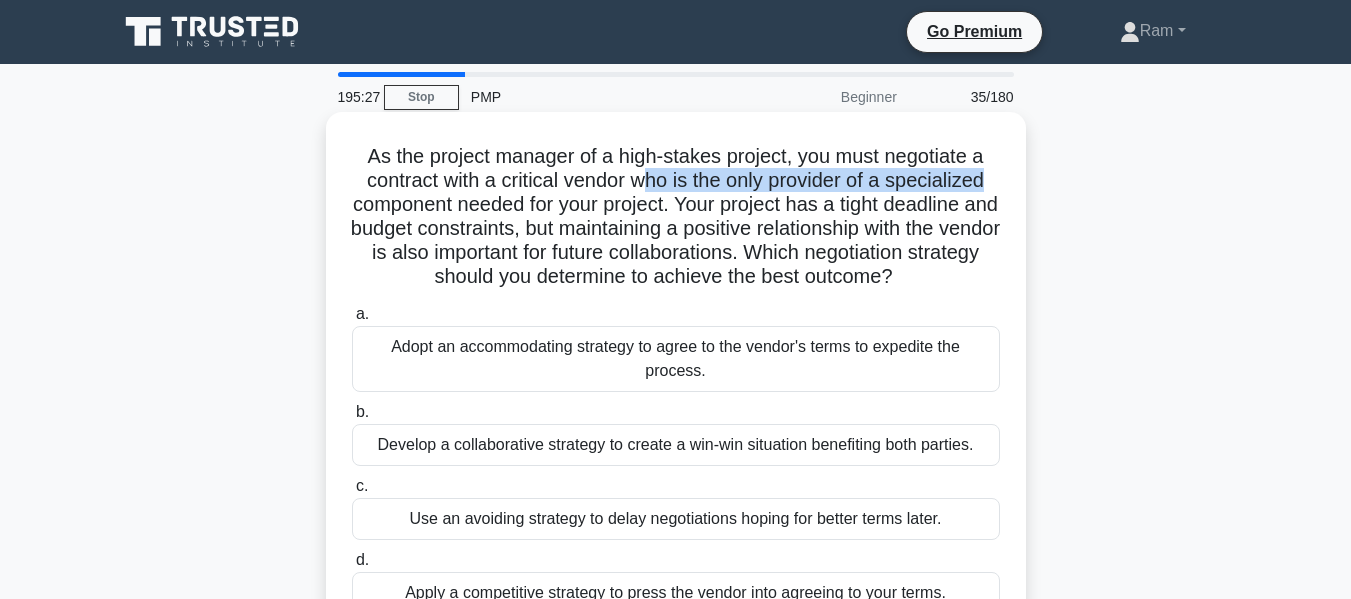 drag, startPoint x: 652, startPoint y: 183, endPoint x: 1021, endPoint y: 184, distance: 369.00134 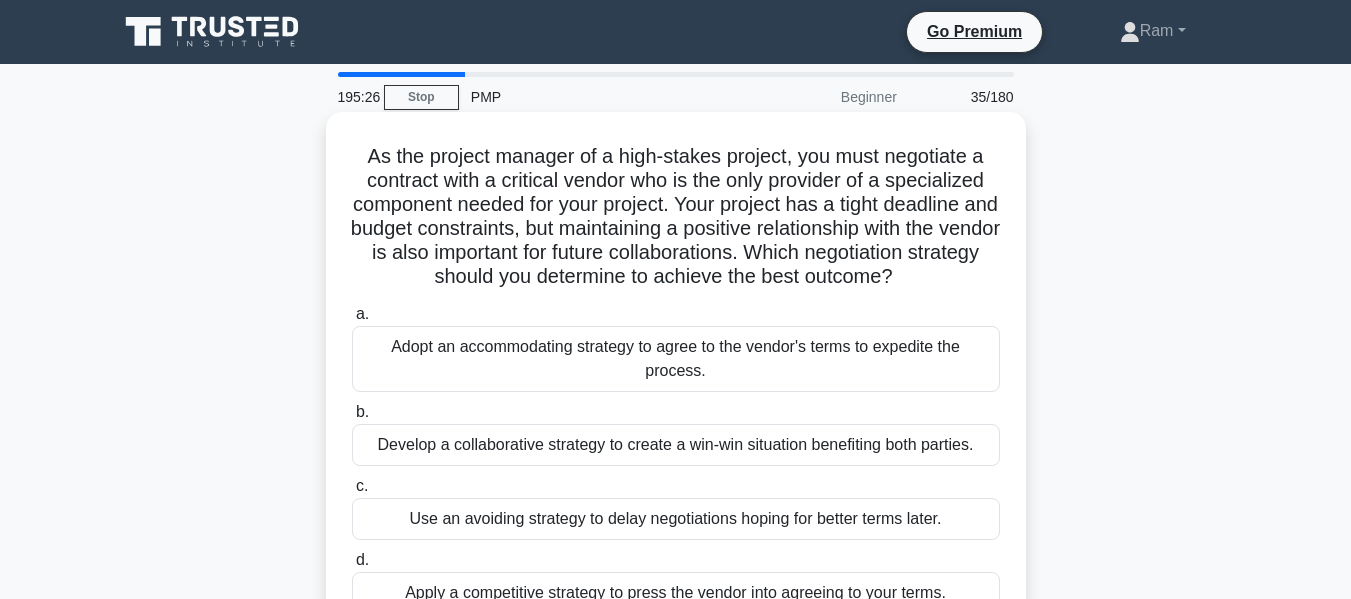 click on "As the project manager of a high-stakes project, you must negotiate a contract with a critical vendor who is the only provider of a specialized component needed for your project. Your project has a tight deadline and budget constraints, but maintaining a positive relationship with the vendor is also important for future collaborations. Which negotiation strategy should you determine to achieve the best outcome?
.spinner_0XTQ{transform-origin:center;animation:spinner_y6GP .75s linear infinite}@keyframes spinner_y6GP{100%{transform:rotate(360deg)}}" at bounding box center (676, 217) 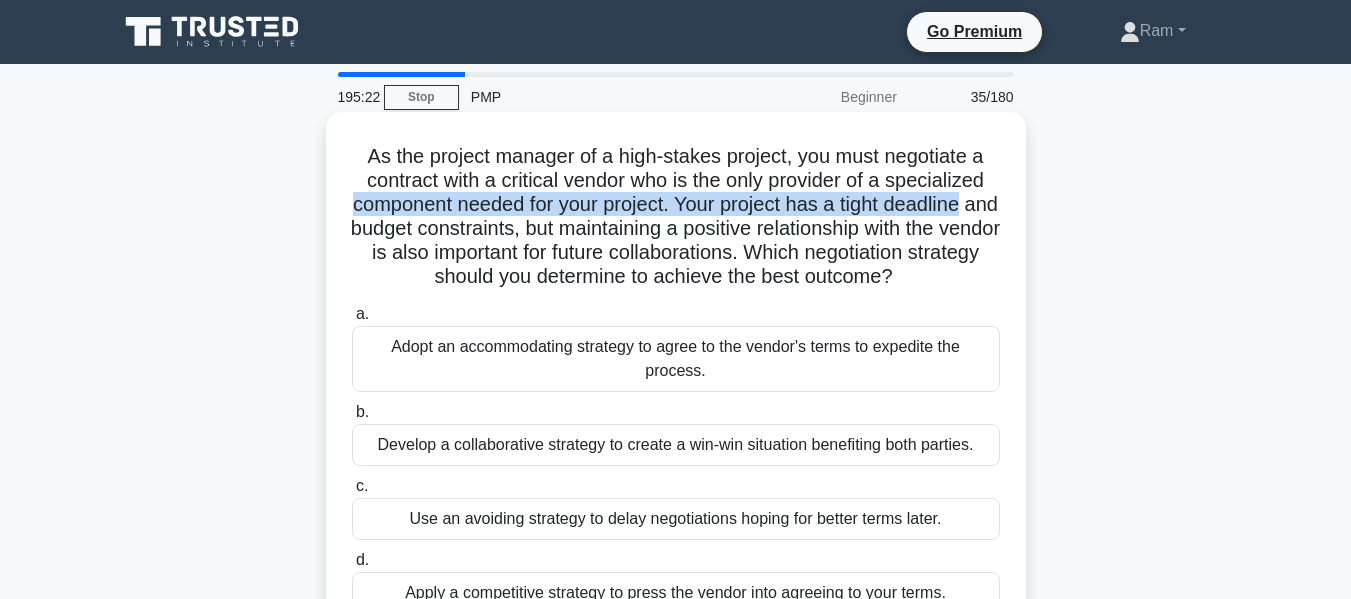 drag, startPoint x: 364, startPoint y: 211, endPoint x: 1001, endPoint y: 207, distance: 637.0126 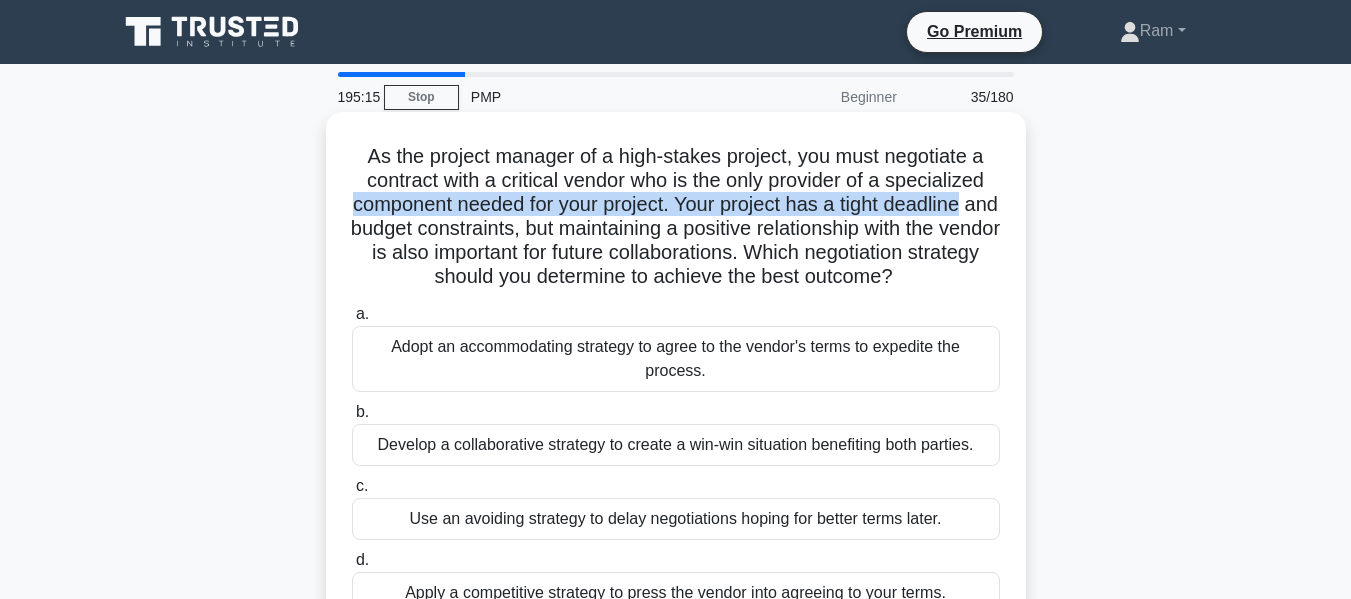 drag, startPoint x: 583, startPoint y: 228, endPoint x: 976, endPoint y: 271, distance: 395.34543 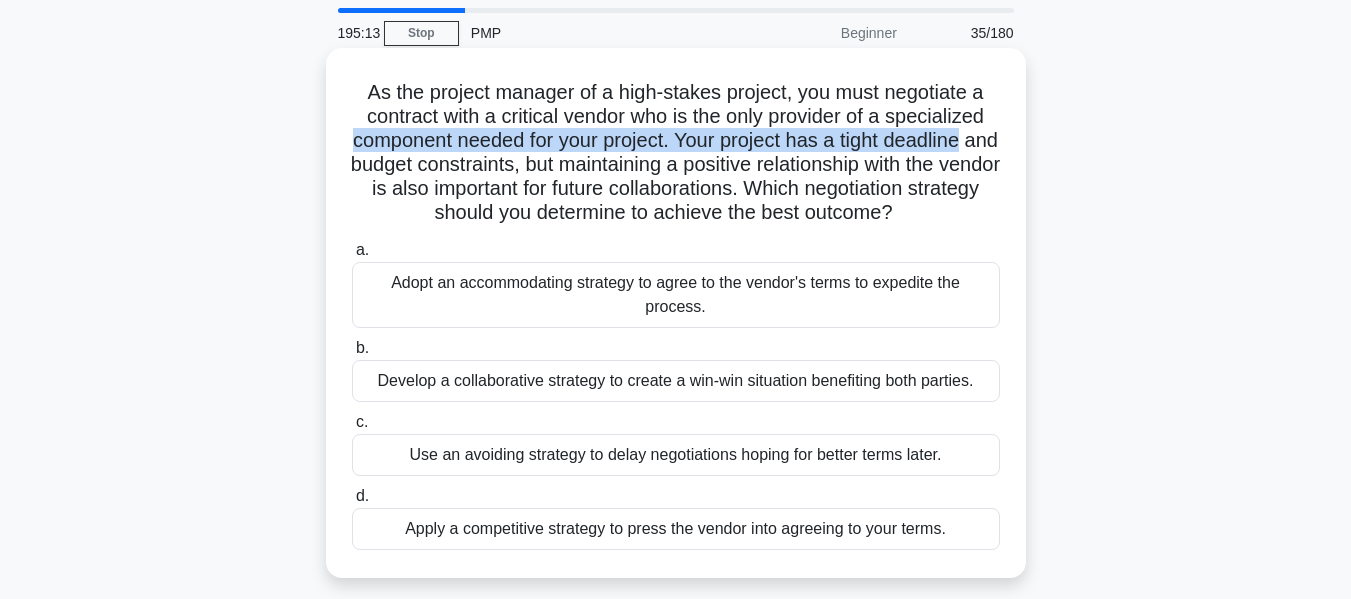 scroll, scrollTop: 100, scrollLeft: 0, axis: vertical 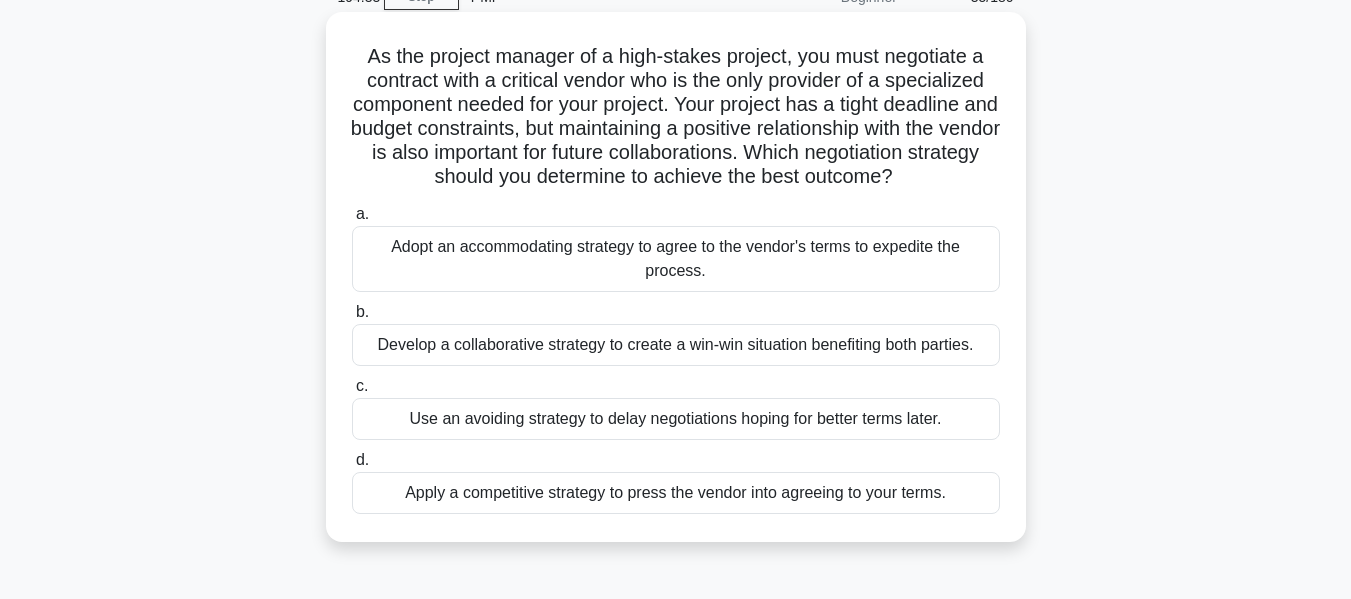 click on "Adopt an accommodating strategy to agree to the vendor's terms to expedite the process." at bounding box center (676, 259) 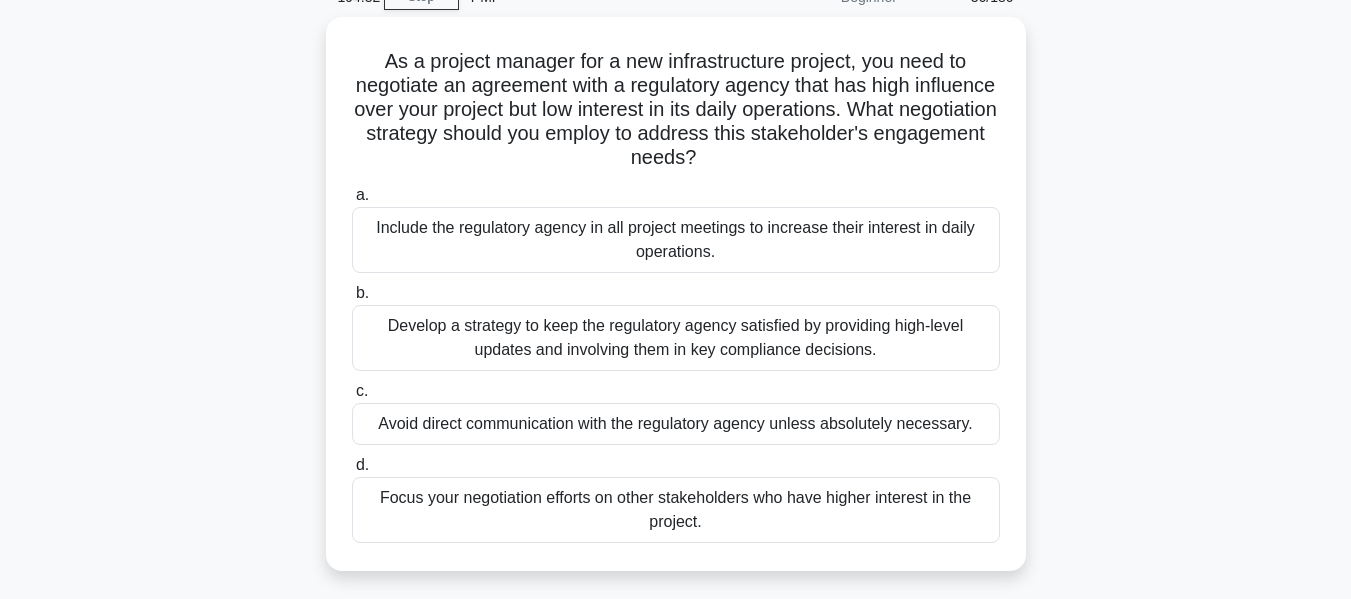 scroll, scrollTop: 0, scrollLeft: 0, axis: both 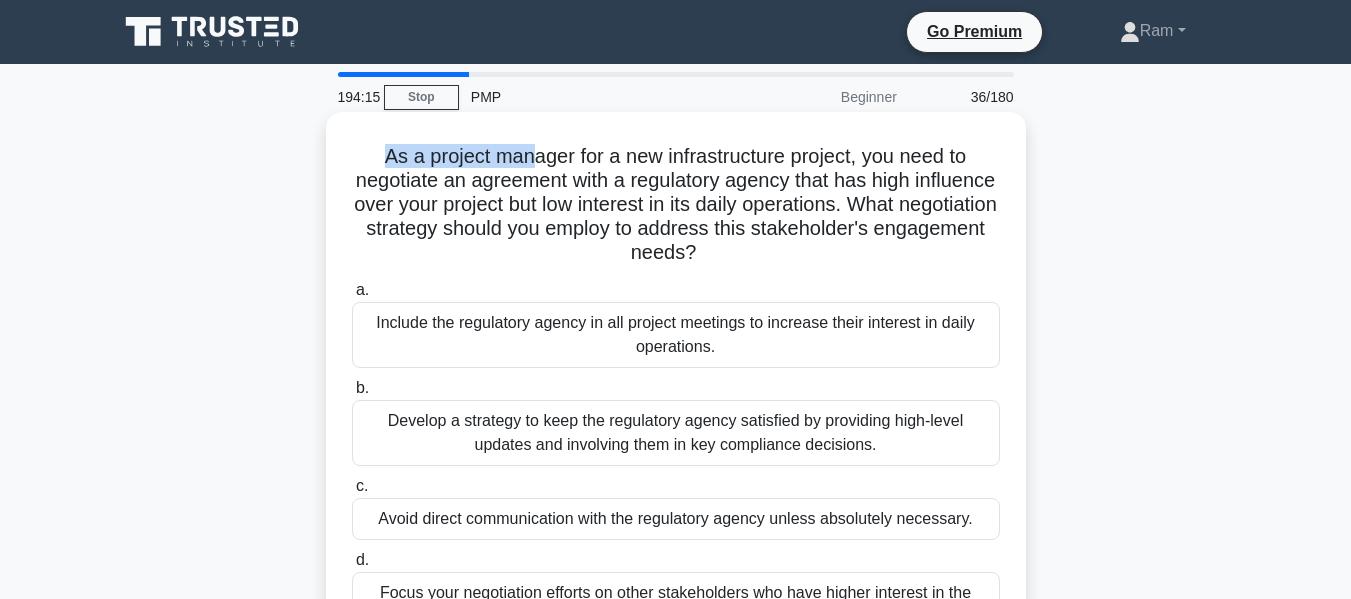 drag, startPoint x: 373, startPoint y: 155, endPoint x: 532, endPoint y: 158, distance: 159.0283 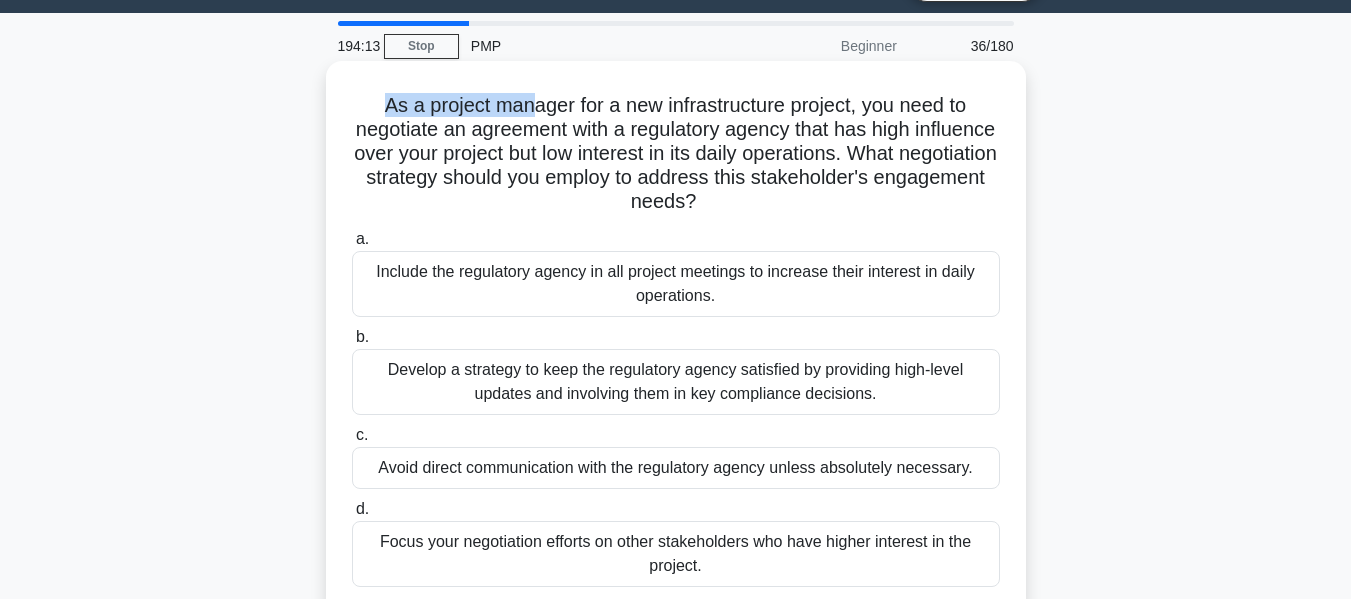 scroll, scrollTop: 100, scrollLeft: 0, axis: vertical 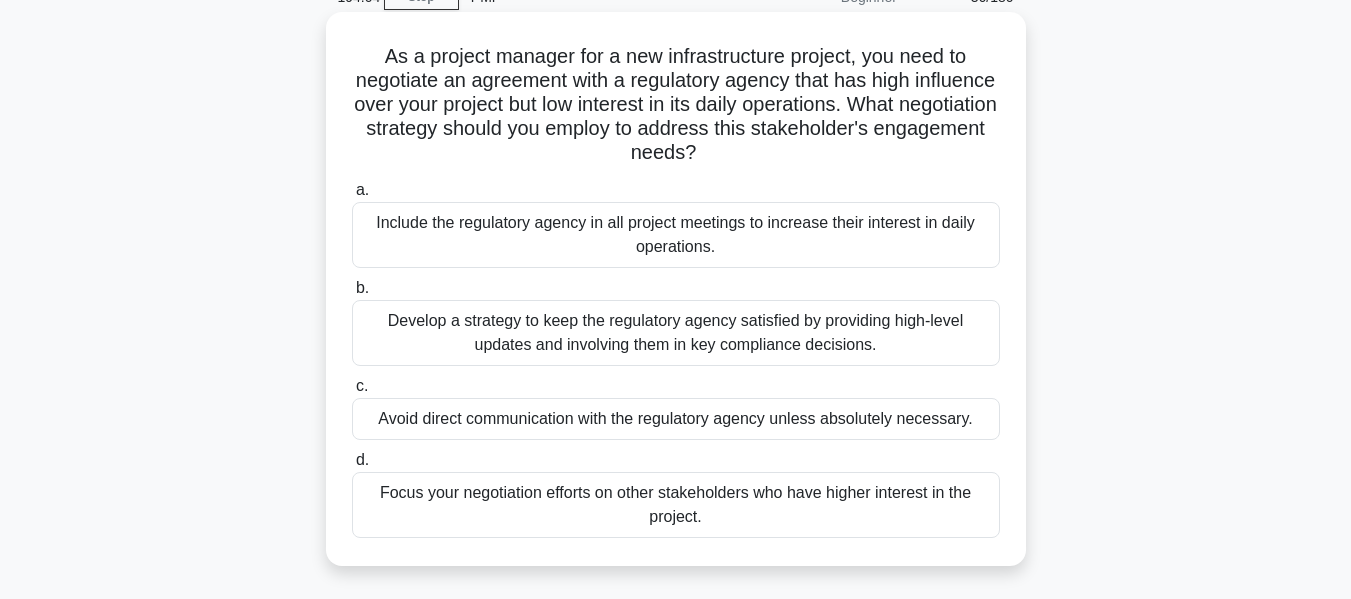 click on "Develop a strategy to keep the regulatory agency satisfied by providing high-level updates and involving them in key compliance decisions." at bounding box center (676, 333) 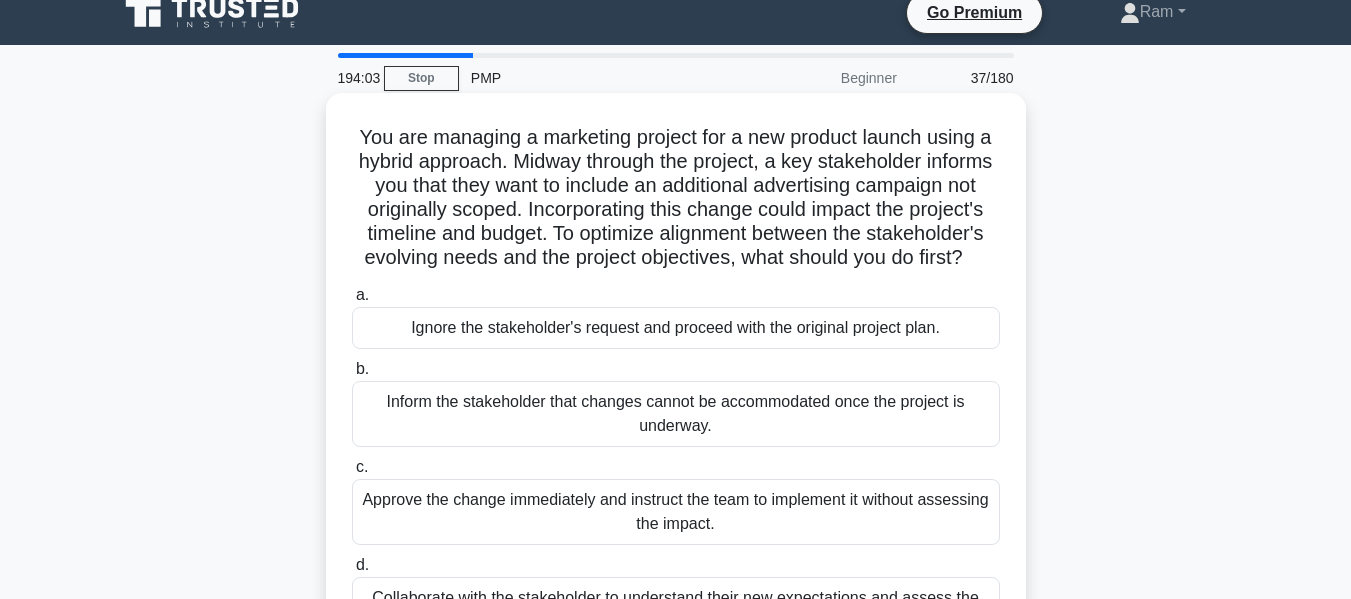 scroll, scrollTop: 0, scrollLeft: 0, axis: both 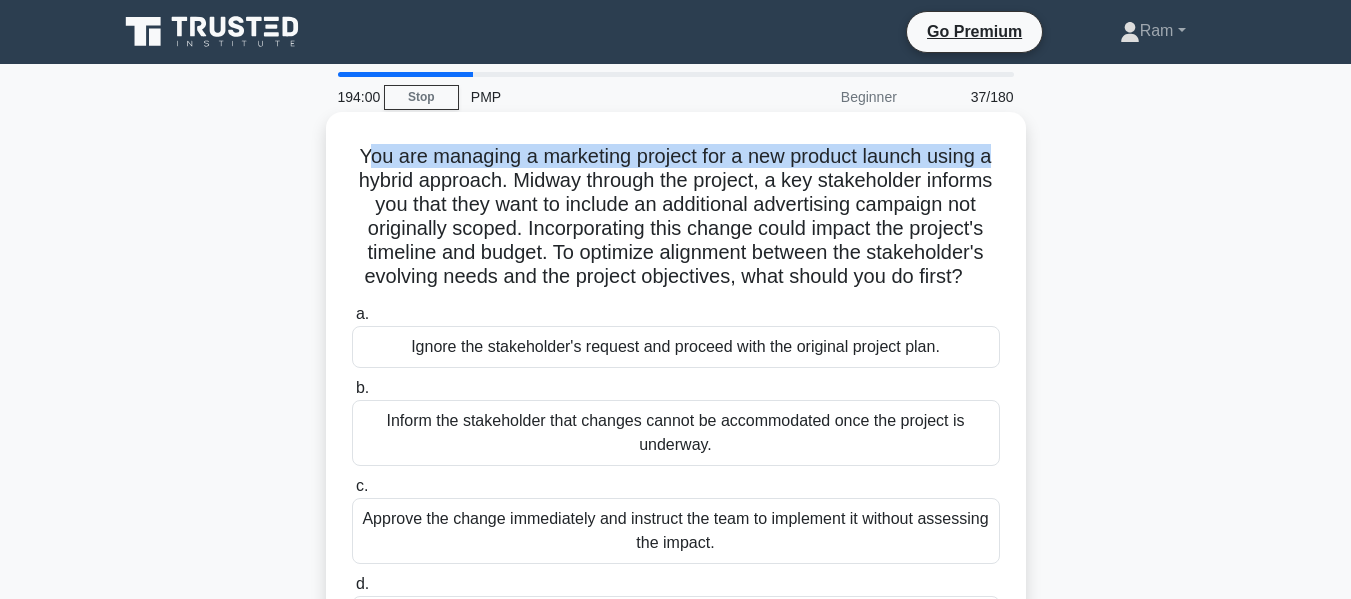 drag, startPoint x: 365, startPoint y: 158, endPoint x: 1017, endPoint y: 130, distance: 652.60095 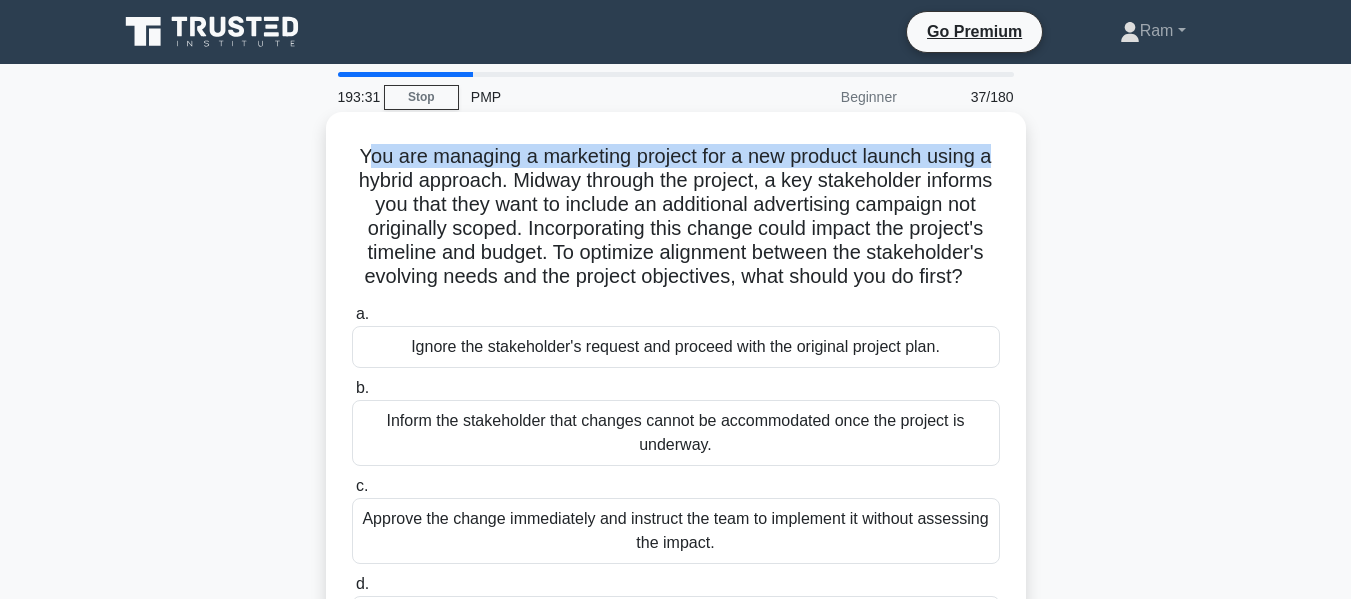drag, startPoint x: 767, startPoint y: 252, endPoint x: 1005, endPoint y: 295, distance: 241.85326 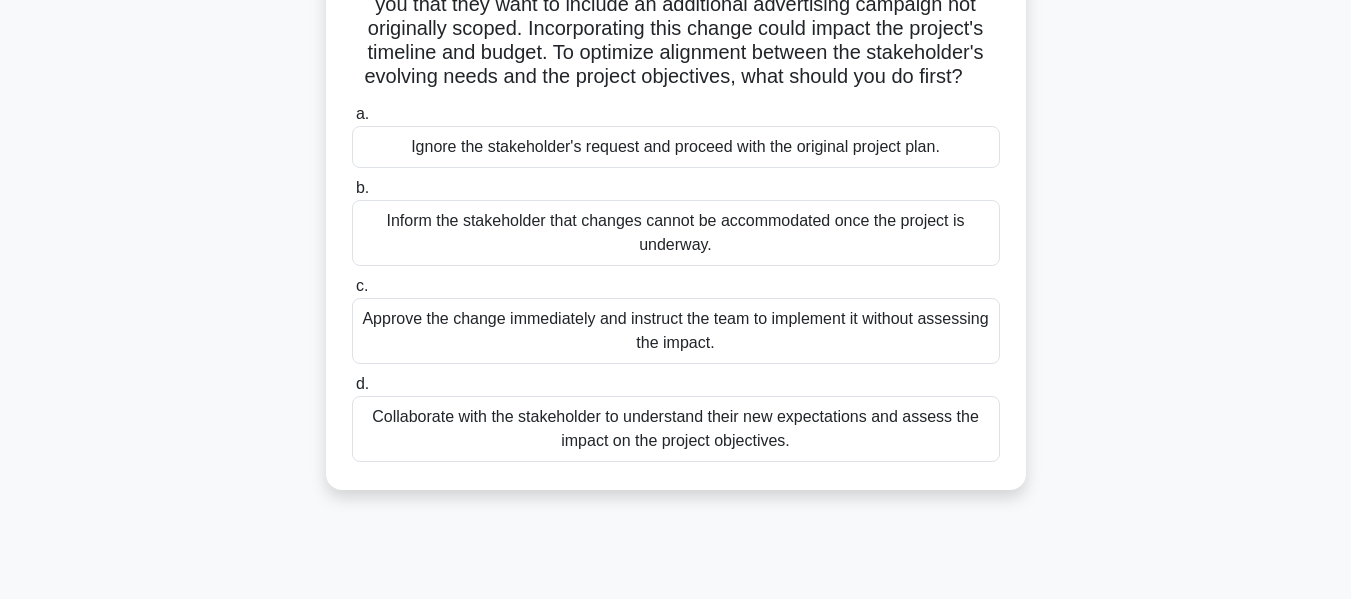 scroll, scrollTop: 100, scrollLeft: 0, axis: vertical 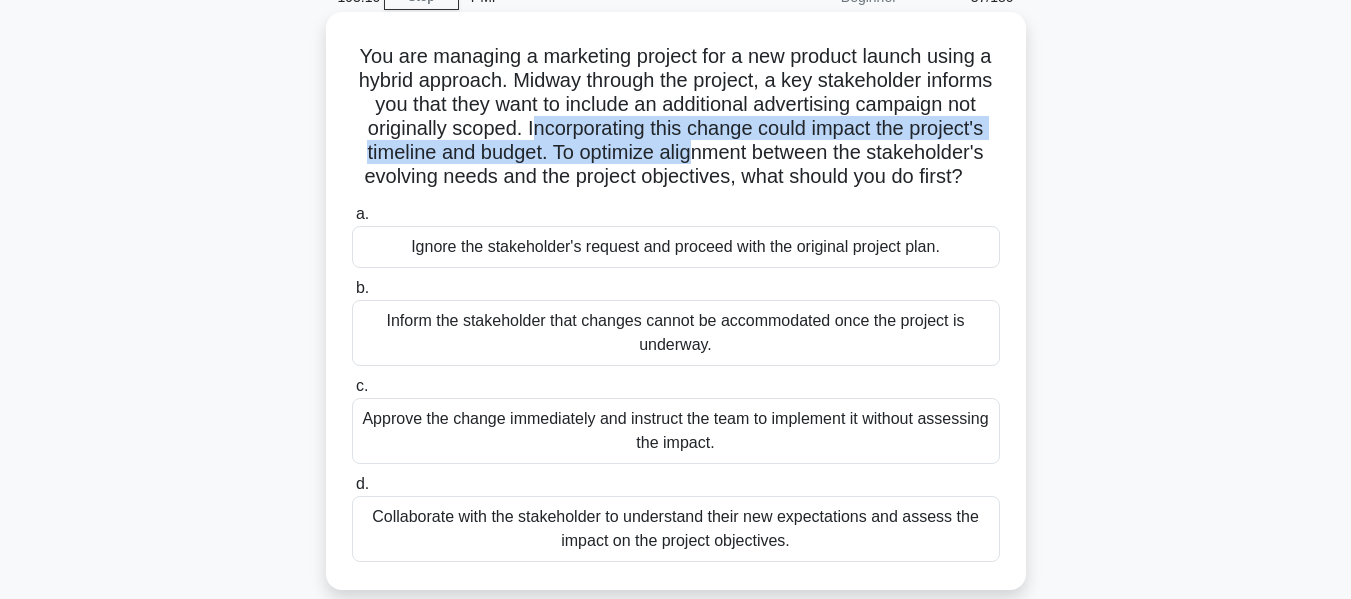 drag, startPoint x: 688, startPoint y: 130, endPoint x: 905, endPoint y: 144, distance: 217.45114 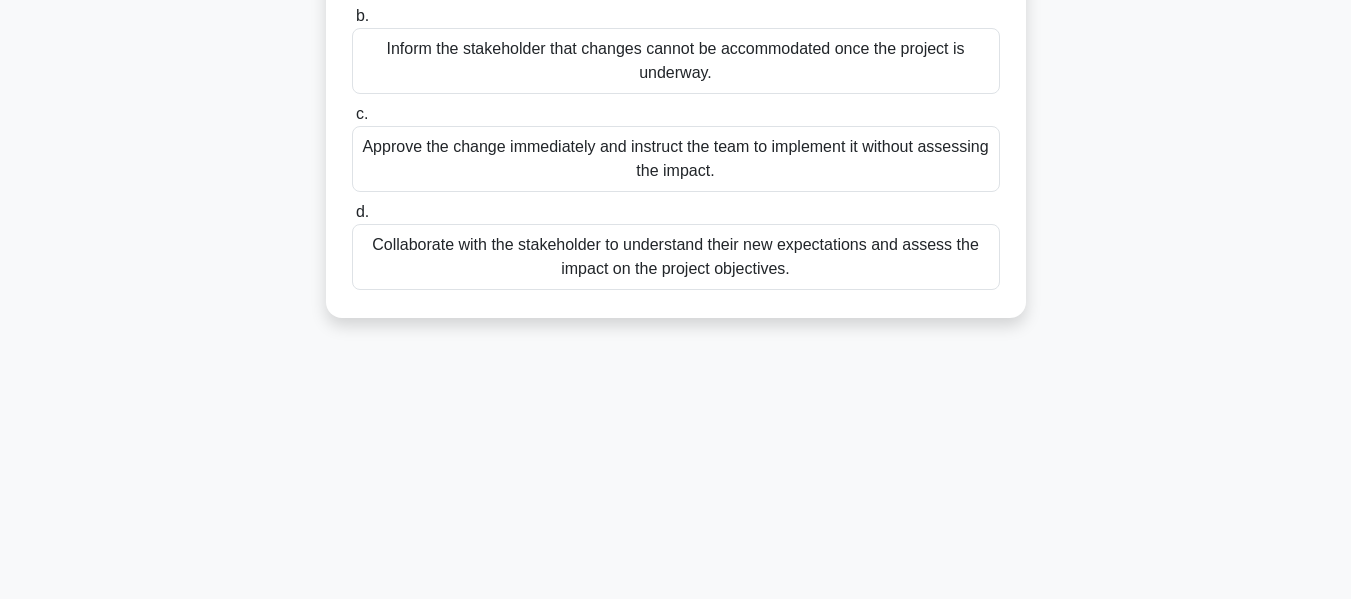 scroll, scrollTop: 400, scrollLeft: 0, axis: vertical 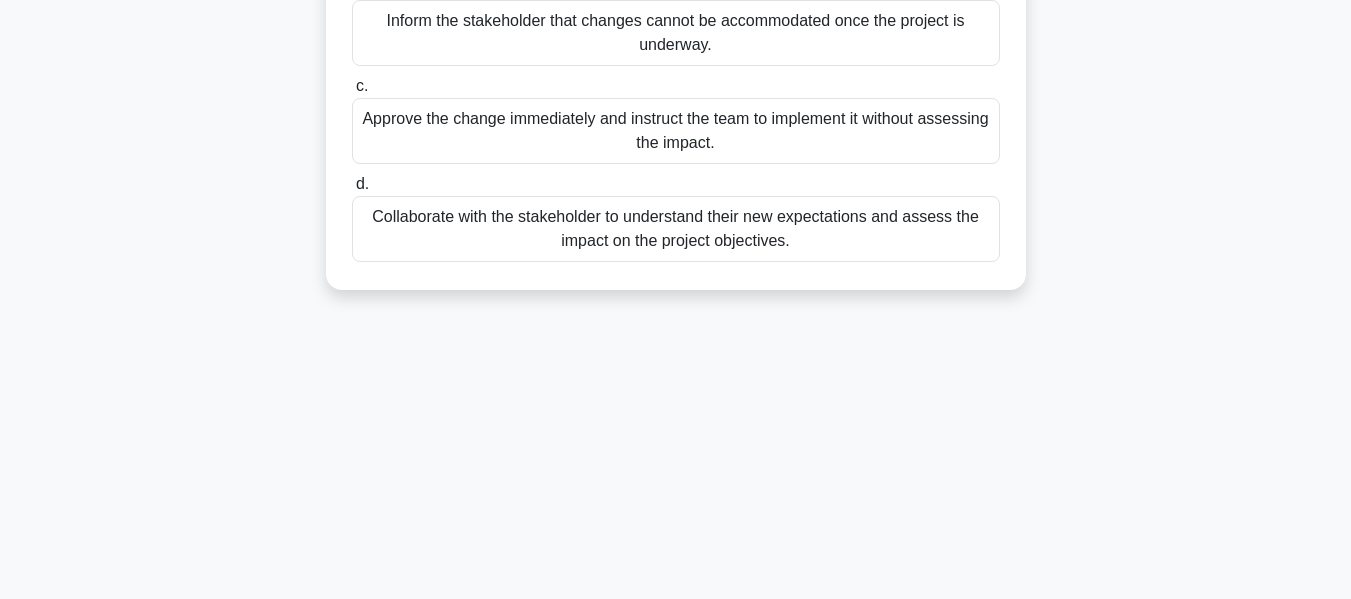 click on "Collaborate with the stakeholder to understand their new expectations and assess the impact on the project objectives." at bounding box center [676, 229] 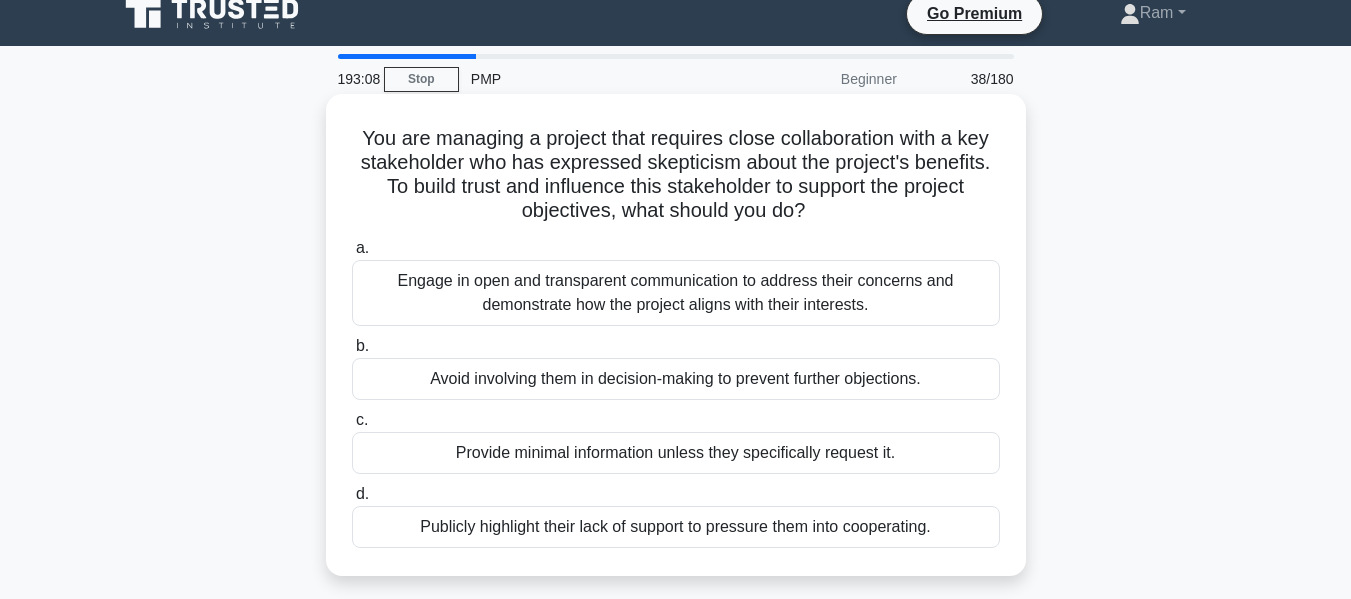 scroll, scrollTop: 0, scrollLeft: 0, axis: both 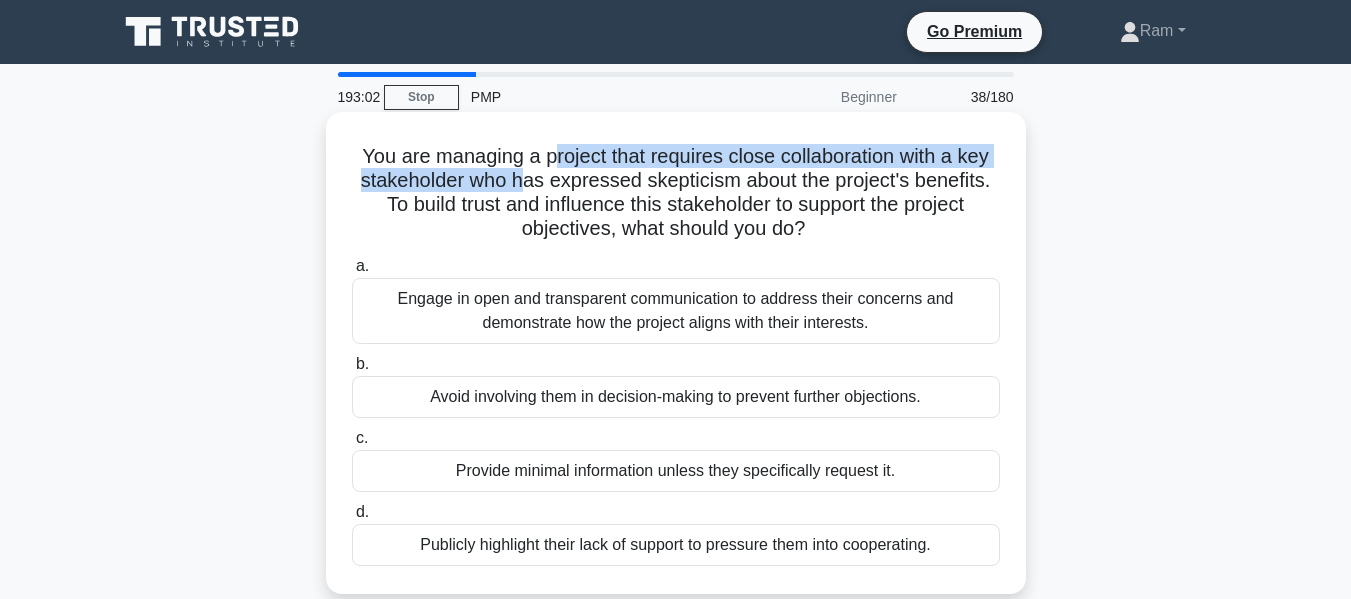 drag, startPoint x: 520, startPoint y: 174, endPoint x: 513, endPoint y: 165, distance: 11.401754 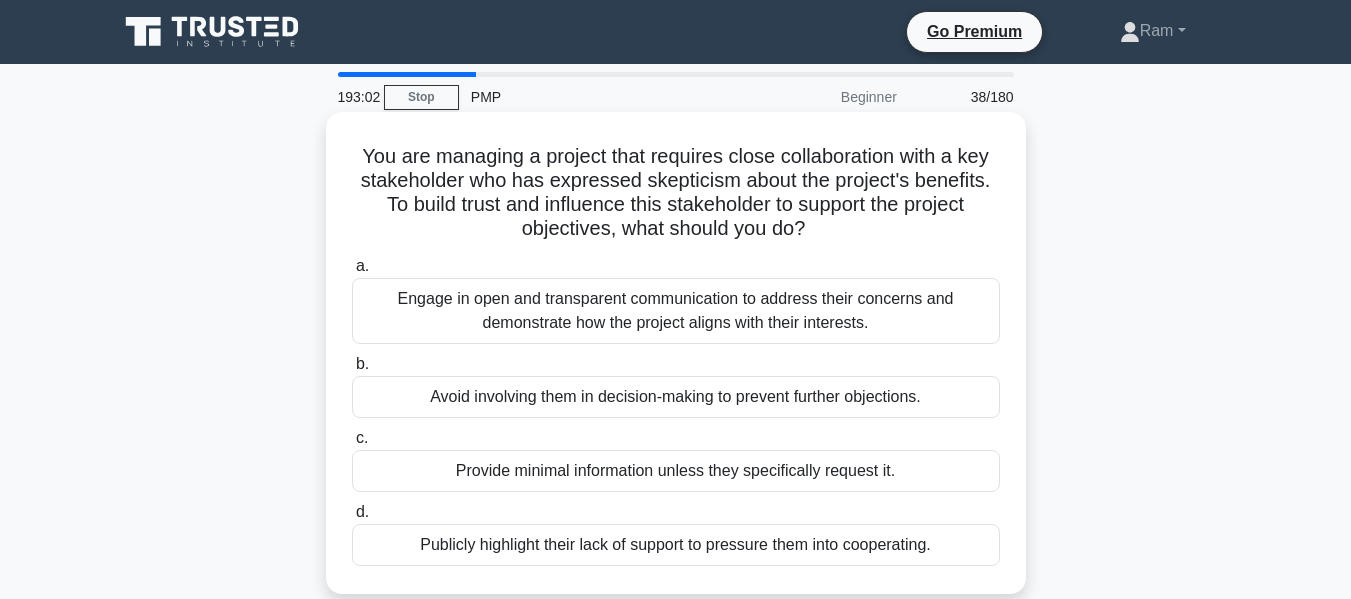 click on "You are managing a project that requires close collaboration with a key stakeholder who has expressed skepticism about the project's benefits. To build trust and influence this stakeholder to support the project objectives, what should you do?
.spinner_0XTQ{transform-origin:center;animation:spinner_y6GP .75s linear infinite}@keyframes spinner_y6GP{100%{transform:rotate(360deg)}}" at bounding box center [676, 193] 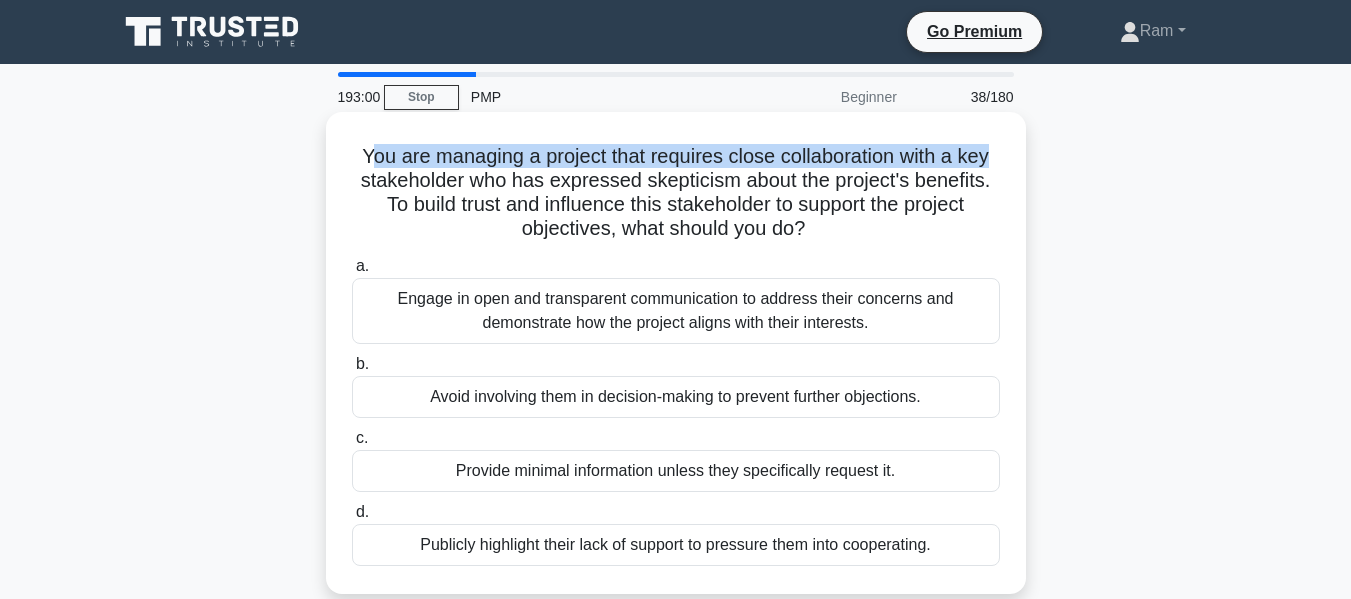 drag, startPoint x: 368, startPoint y: 159, endPoint x: 1015, endPoint y: 127, distance: 647.79083 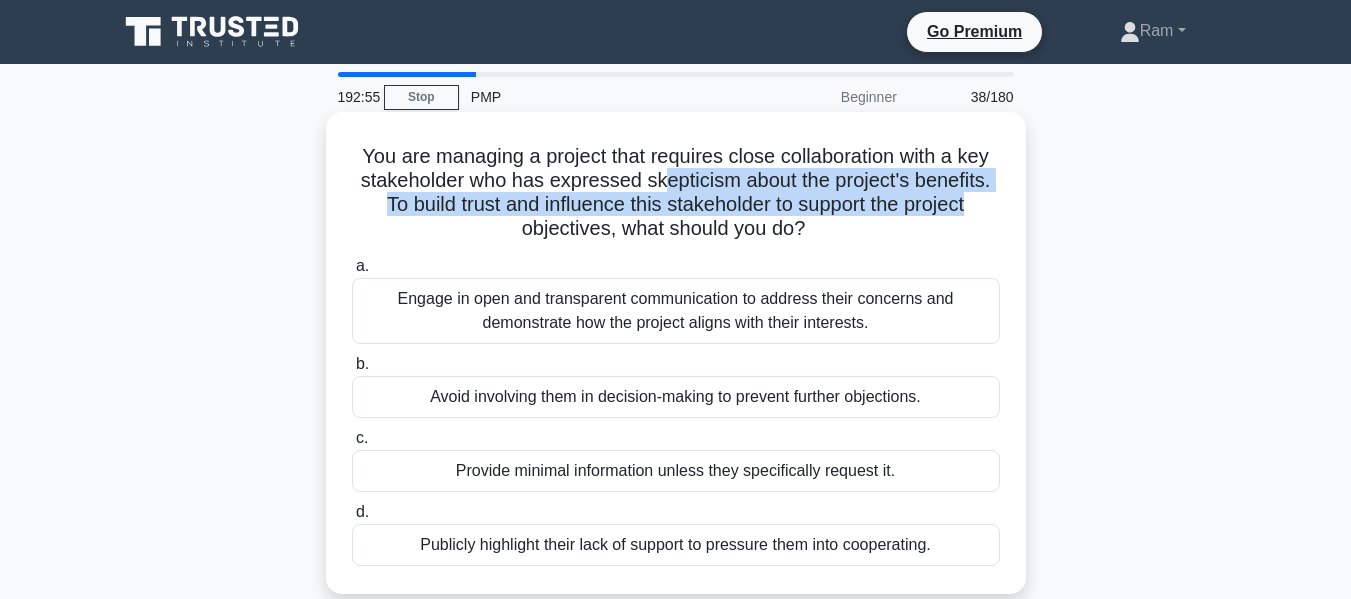 drag, startPoint x: 677, startPoint y: 175, endPoint x: 977, endPoint y: 195, distance: 300.66592 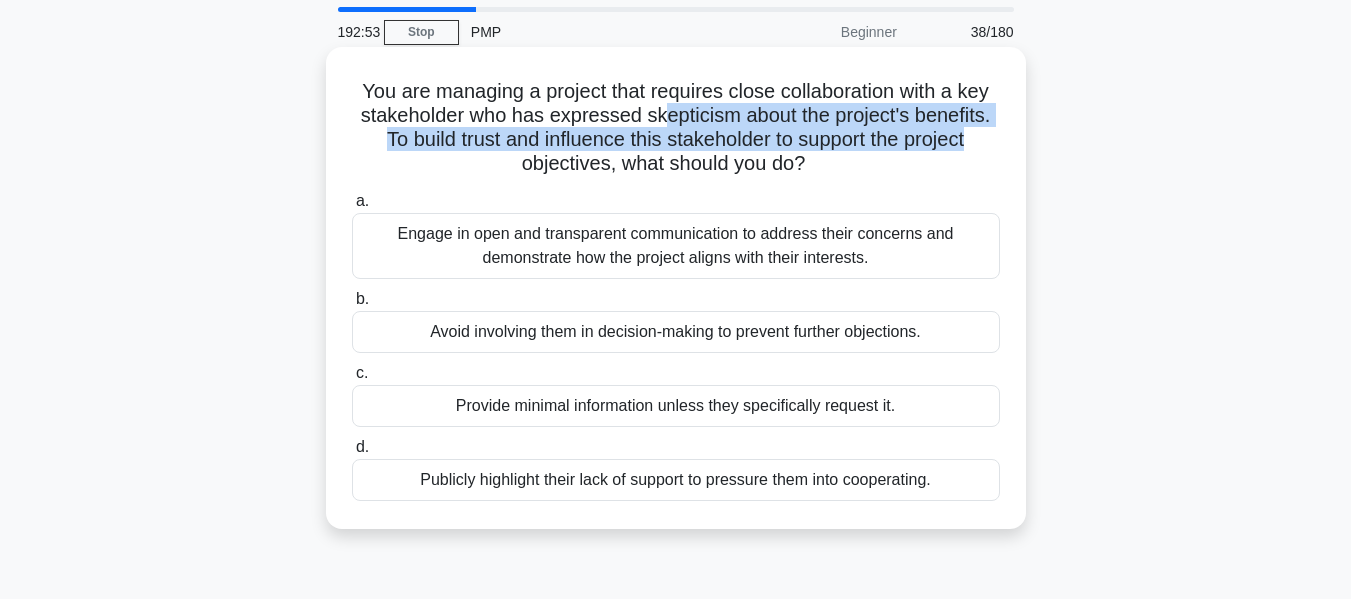 scroll, scrollTop: 100, scrollLeft: 0, axis: vertical 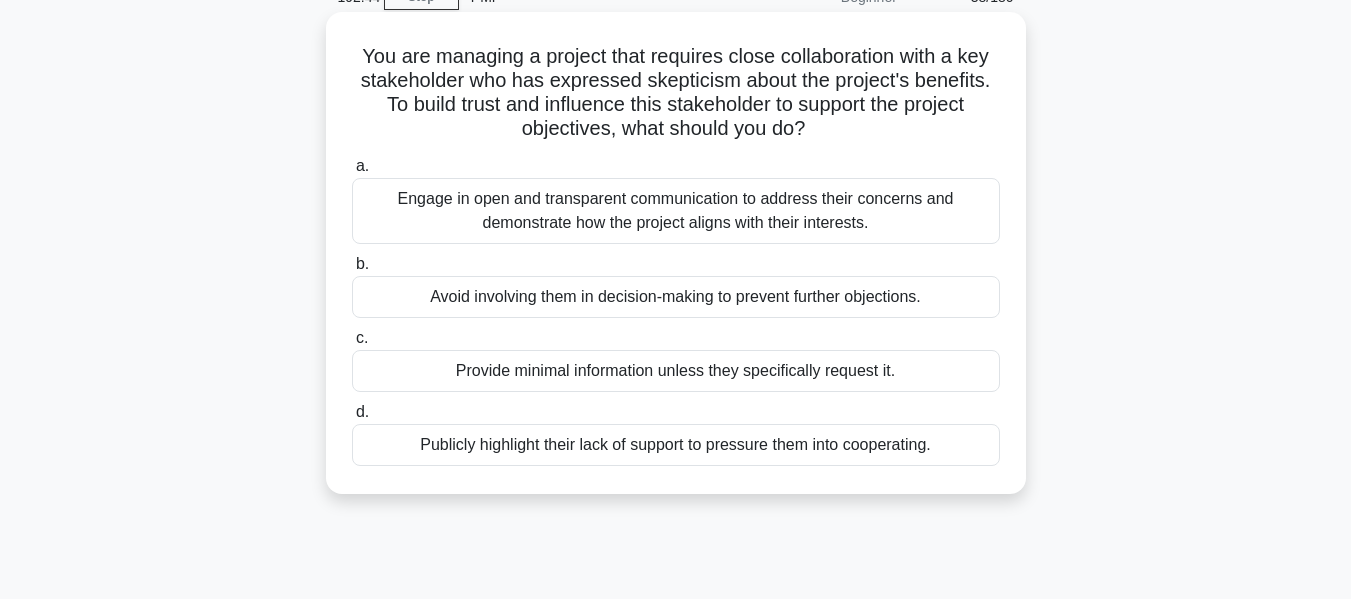 click on "Engage in open and transparent communication to address their concerns and demonstrate how the project aligns with their interests." at bounding box center (676, 211) 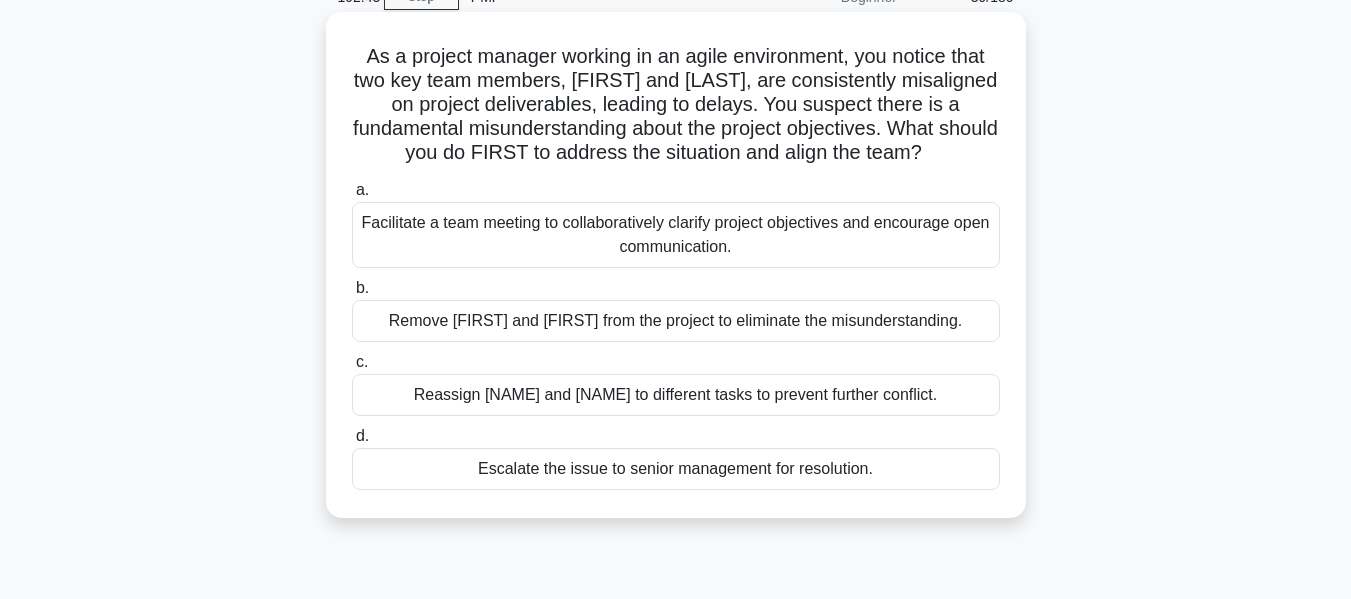 scroll, scrollTop: 0, scrollLeft: 0, axis: both 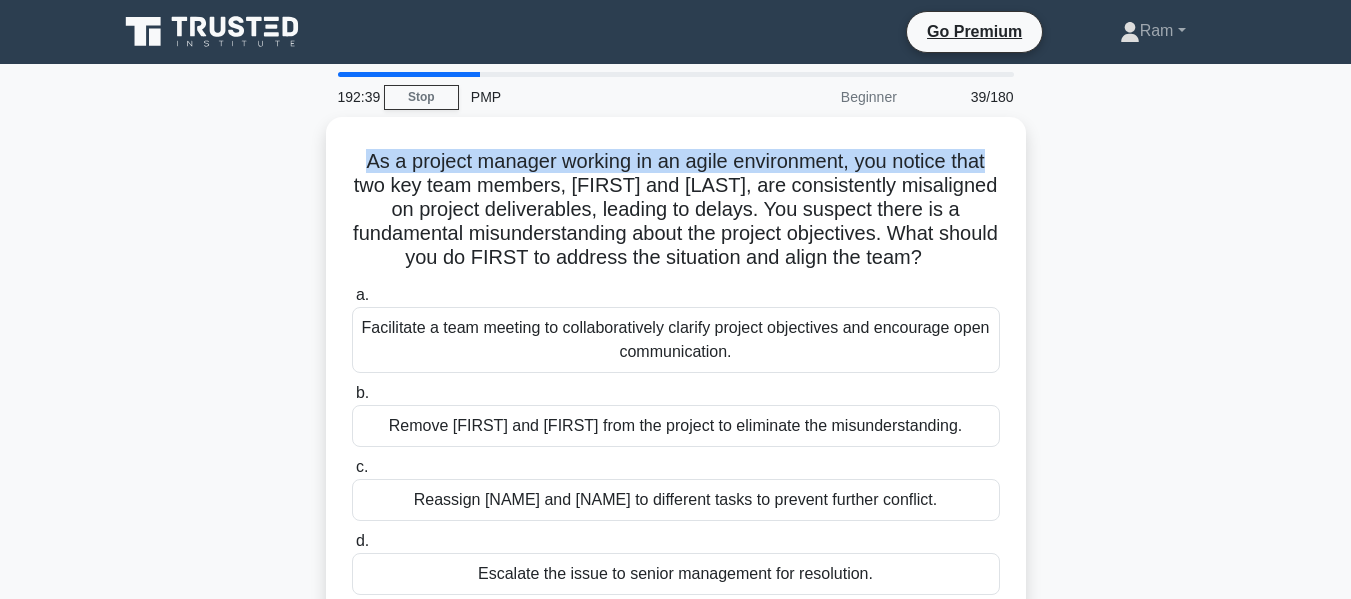 drag, startPoint x: 356, startPoint y: 161, endPoint x: 1039, endPoint y: 137, distance: 683.4215 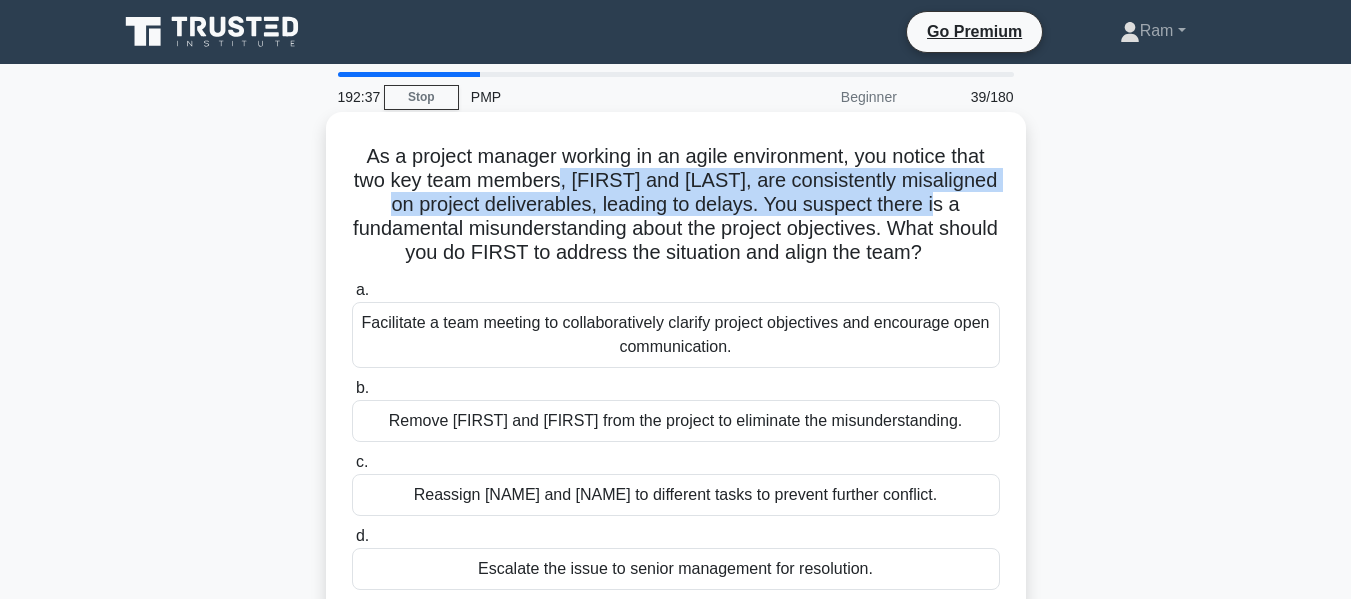 drag, startPoint x: 578, startPoint y: 180, endPoint x: 1019, endPoint y: 211, distance: 442.08823 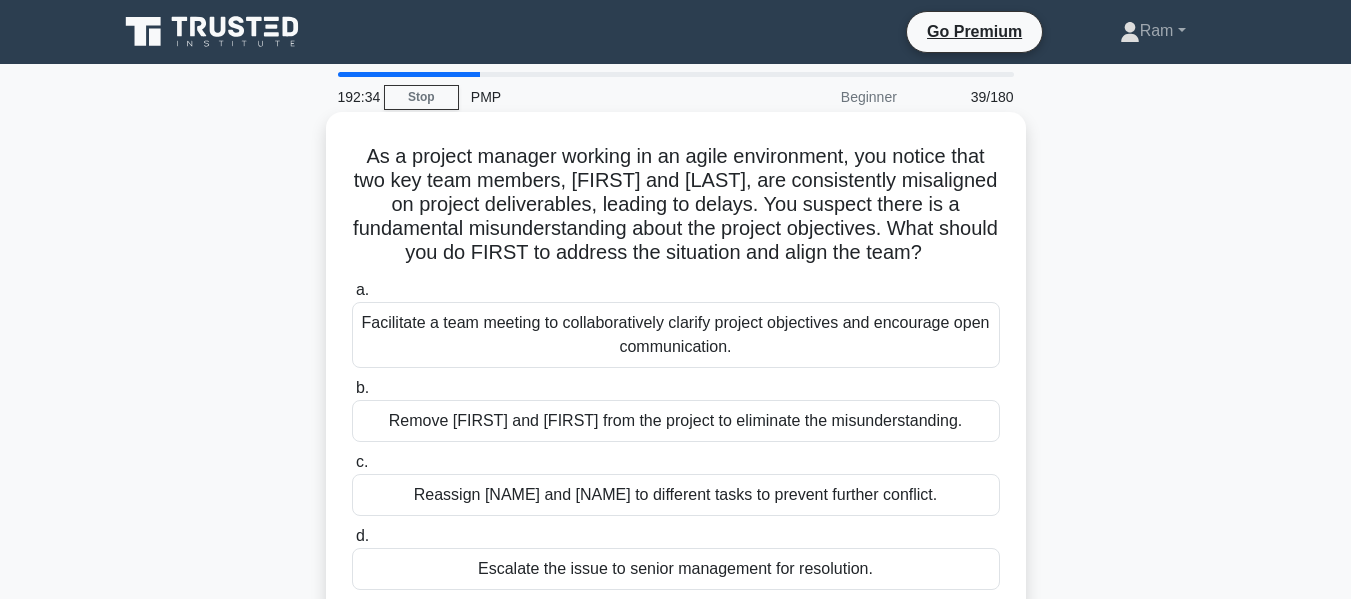 click on "As a project manager working in an agile environment, you notice that two key team members, [NAME] and [NAME], are consistently misaligned on project deliverables, leading to delays. You suspect there is a fundamental misunderstanding about the project objectives. What should you do FIRST to address the situation and align the team?
.spinner_0XTQ{transform-origin:center;animation:spinner_y6GP .75s linear infinite}@keyframes spinner_y6GP{100%{transform:rotate(360deg)}}" at bounding box center [676, 205] 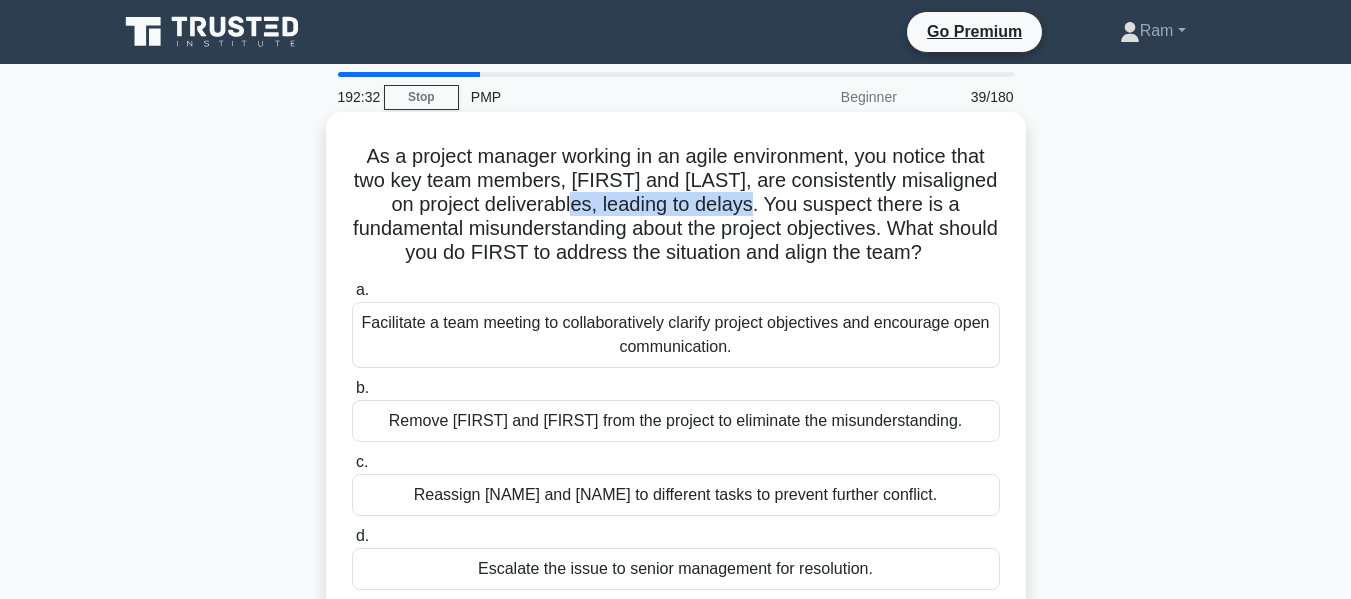 drag, startPoint x: 601, startPoint y: 203, endPoint x: 784, endPoint y: 194, distance: 183.22118 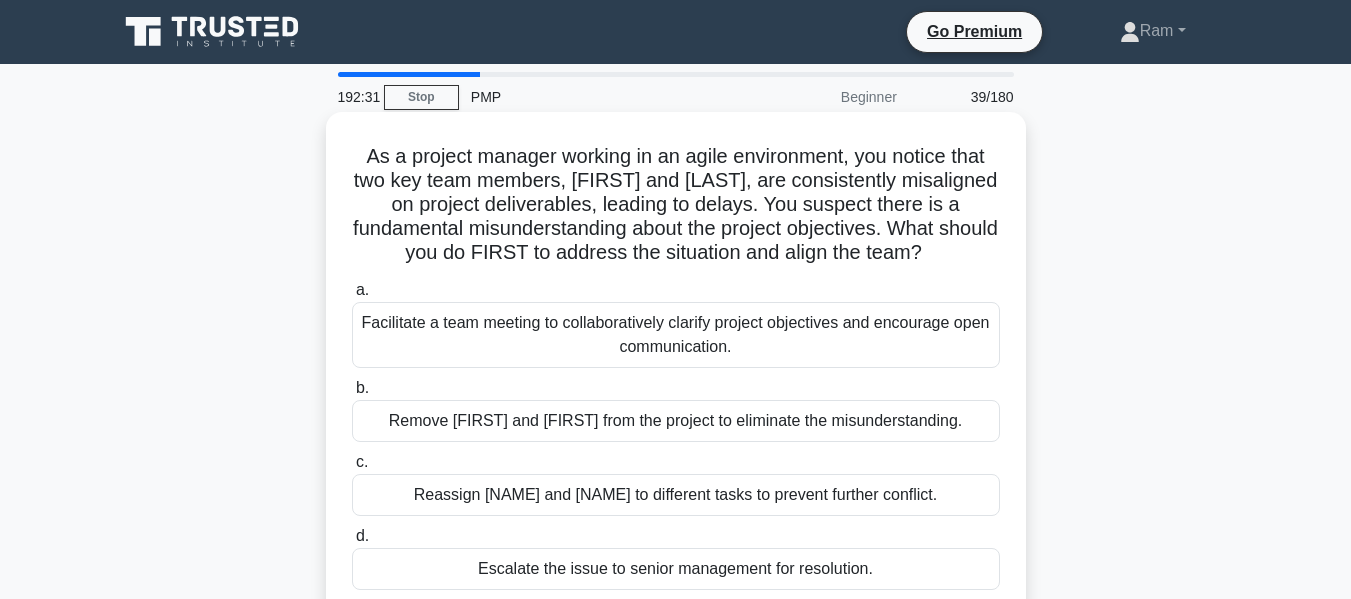 click on "As a project manager working in an agile environment, you notice that two key team members, [NAME] and [NAME], are consistently misaligned on project deliverables, leading to delays. You suspect there is a fundamental misunderstanding about the project objectives. What should you do FIRST to address the situation and align the team?
.spinner_0XTQ{transform-origin:center;animation:spinner_y6GP .75s linear infinite}@keyframes spinner_y6GP{100%{transform:rotate(360deg)}}" at bounding box center (676, 205) 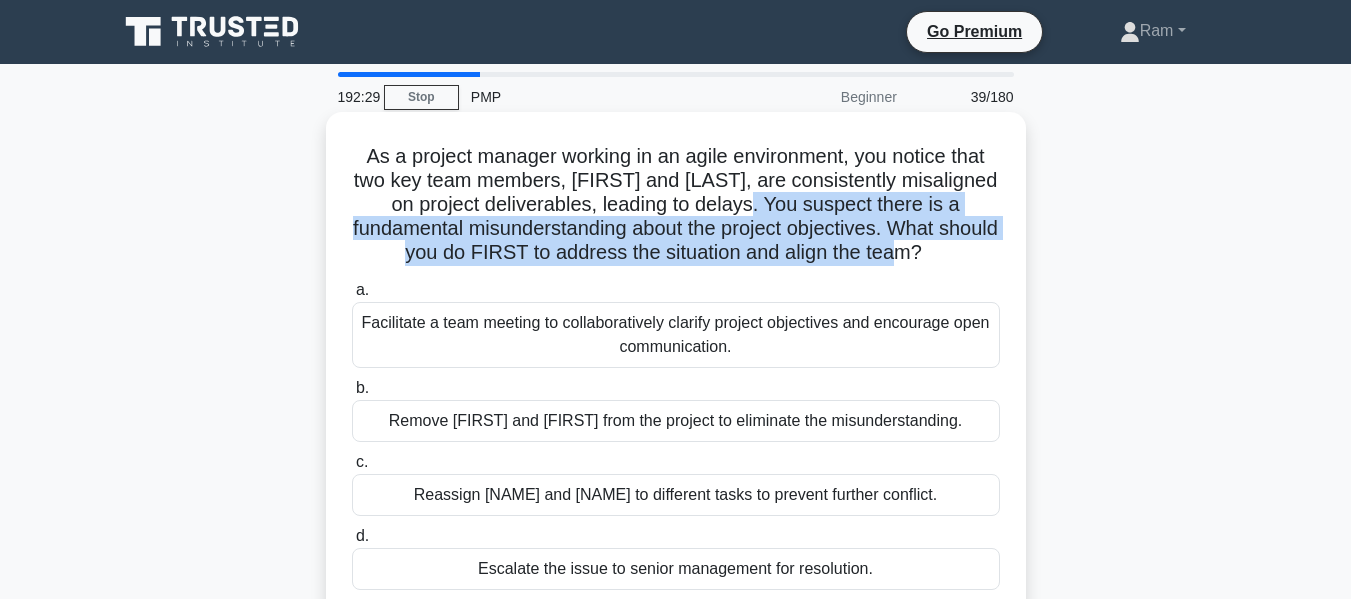 drag, startPoint x: 777, startPoint y: 203, endPoint x: 1011, endPoint y: 241, distance: 237.0654 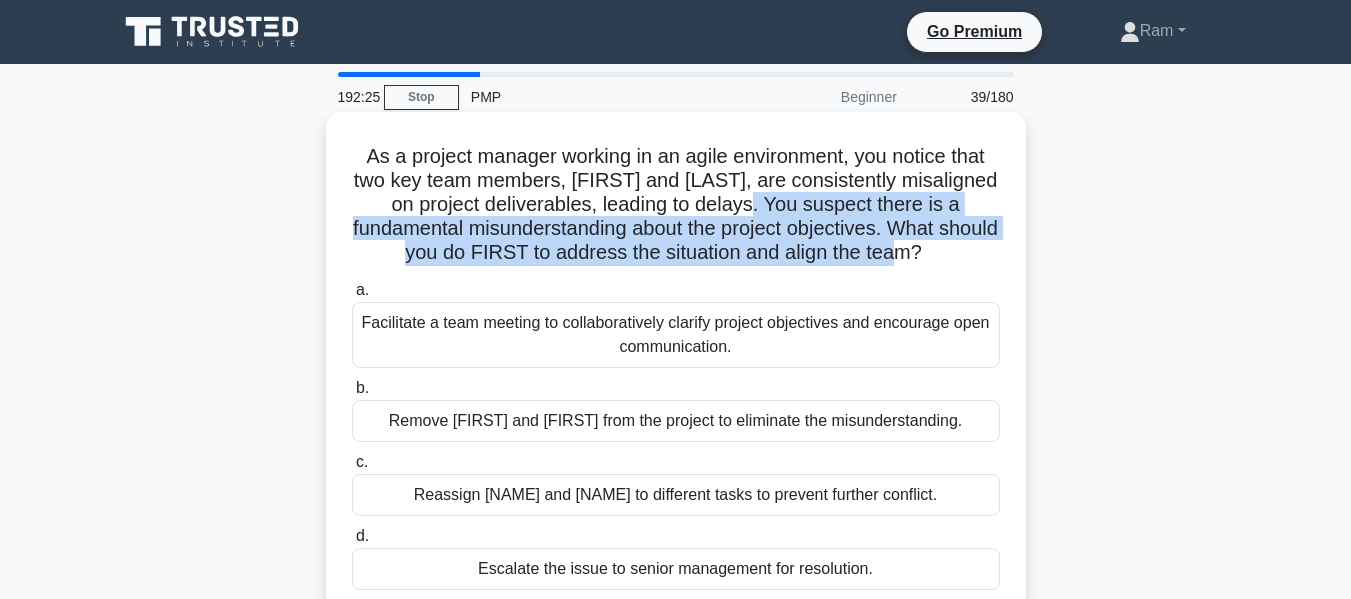 click on "As a project manager working in an agile environment, you notice that two key team members, [NAME] and [NAME], are consistently misaligned on project deliverables, leading to delays. You suspect there is a fundamental misunderstanding about the project objectives. What should you do FIRST to address the situation and align the team?
.spinner_0XTQ{transform-origin:center;animation:spinner_y6GP .75s linear infinite}@keyframes spinner_y6GP{100%{transform:rotate(360deg)}}" at bounding box center [676, 205] 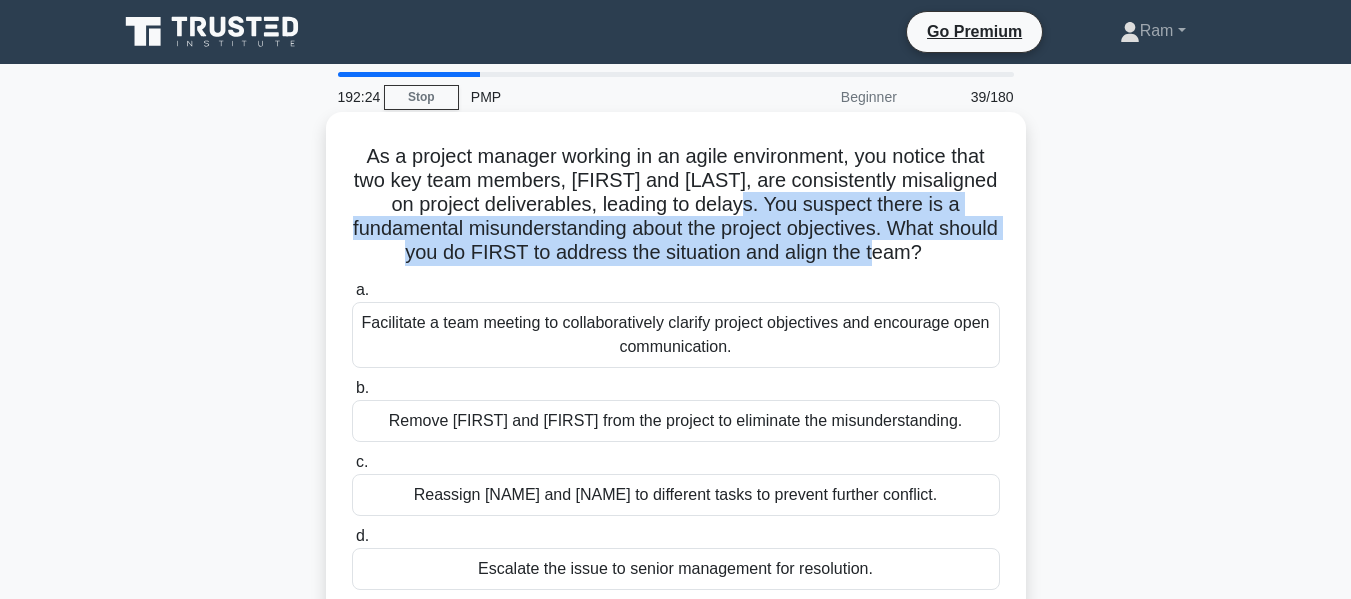drag, startPoint x: 768, startPoint y: 207, endPoint x: 951, endPoint y: 256, distance: 189.44656 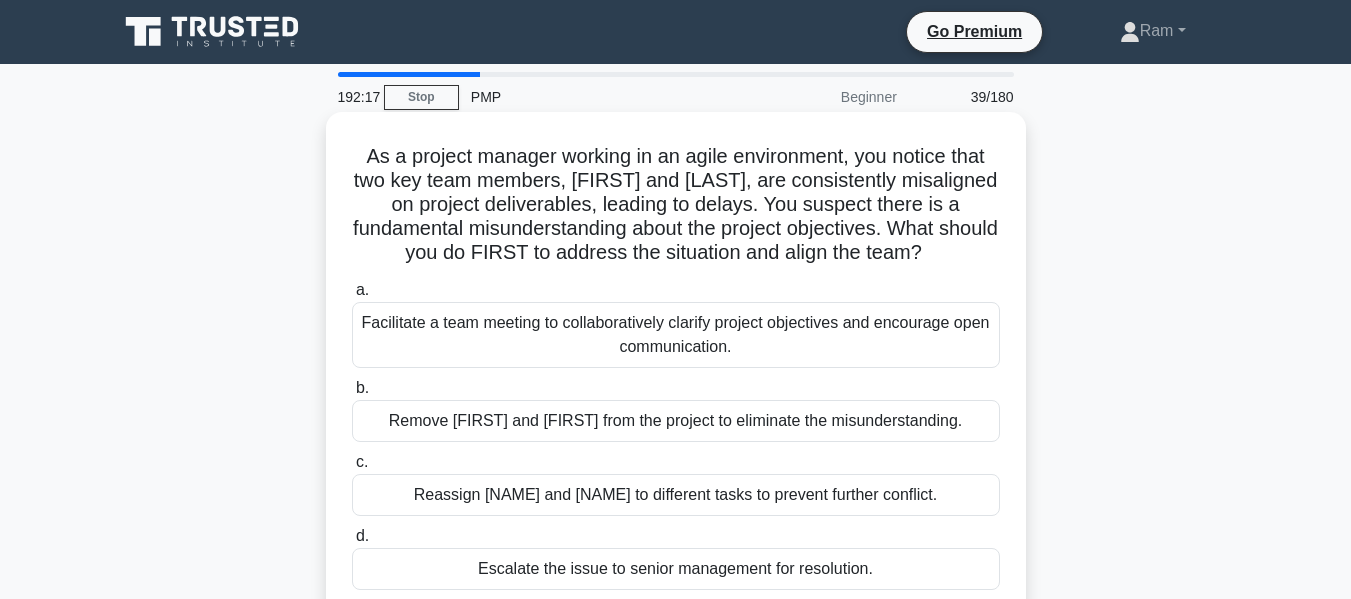 click on "As a project manager working in an agile environment, you notice that two key team members, [NAME] and [NAME], are consistently misaligned on project deliverables, leading to delays. You suspect there is a fundamental misunderstanding about the project objectives. What should you do FIRST to address the situation and align the team?
.spinner_0XTQ{transform-origin:center;animation:spinner_y6GP .75s linear infinite}@keyframes spinner_y6GP{100%{transform:rotate(360deg)}}" at bounding box center [676, 205] 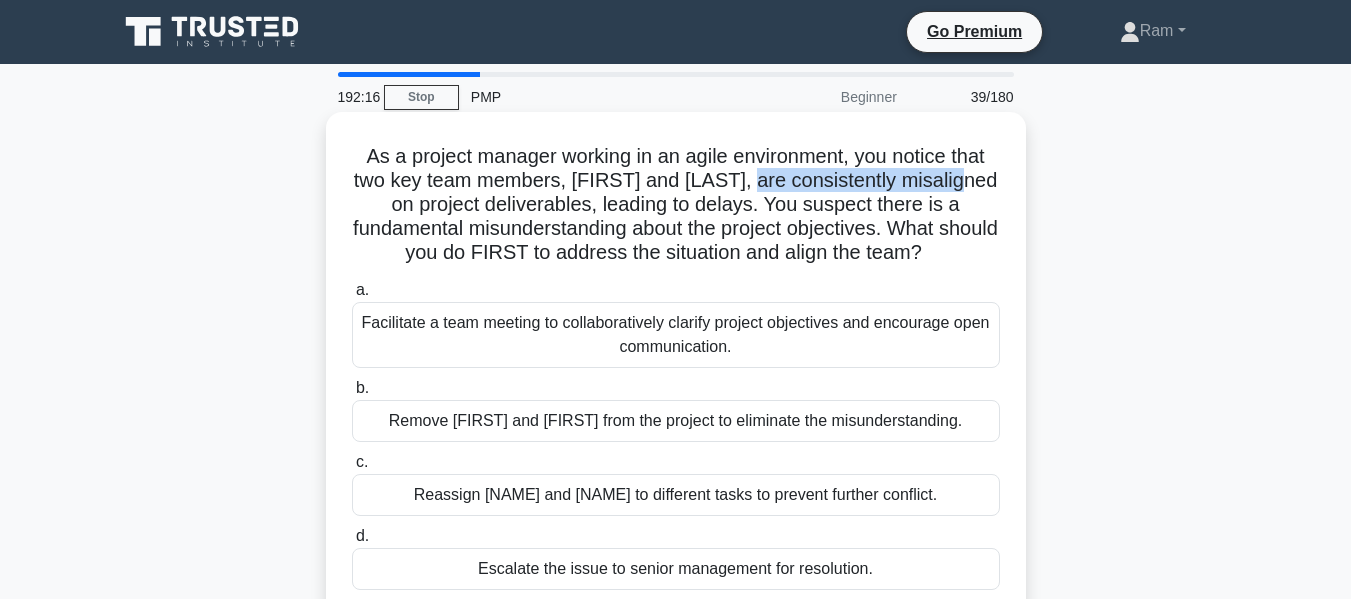 drag, startPoint x: 773, startPoint y: 184, endPoint x: 997, endPoint y: 177, distance: 224.10934 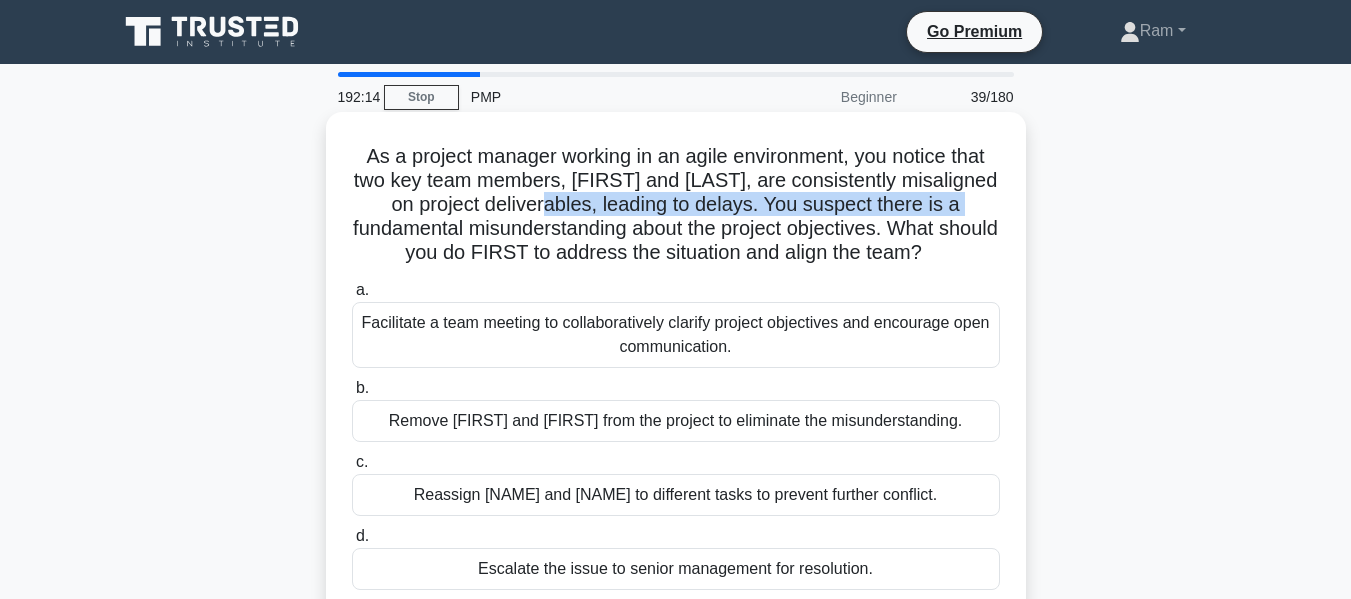 drag, startPoint x: 402, startPoint y: 220, endPoint x: 576, endPoint y: 201, distance: 175.03429 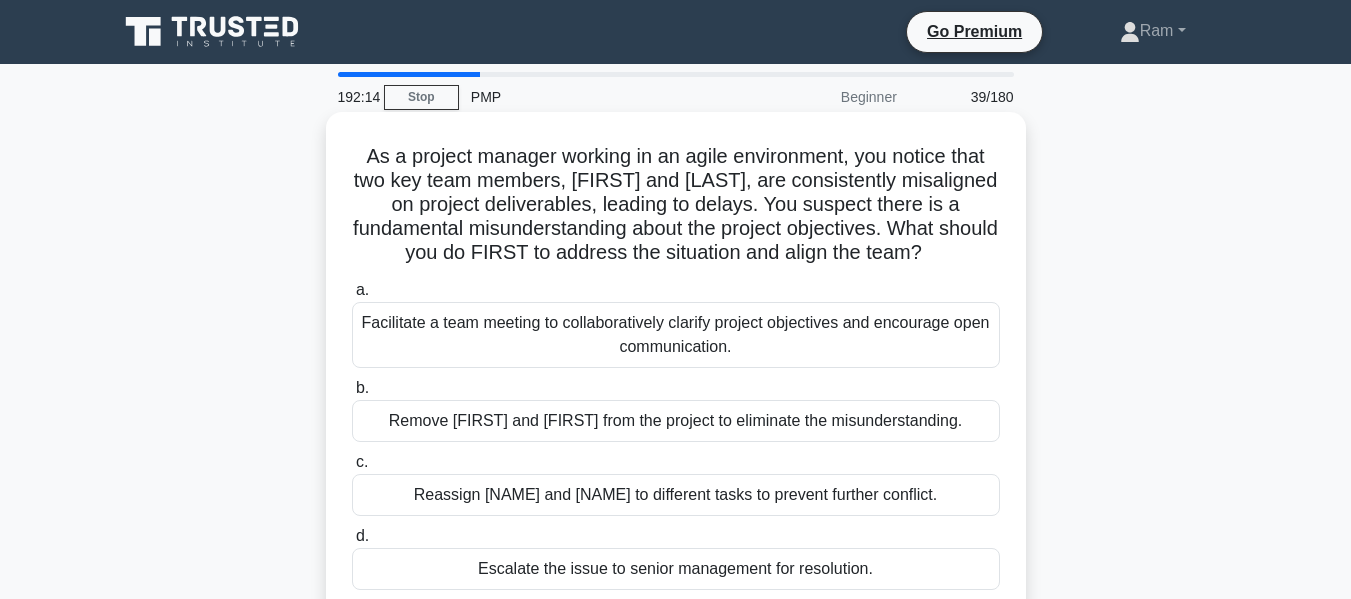 click on "As a project manager working in an agile environment, you notice that two key team members, [NAME] and [NAME], are consistently misaligned on project deliverables, leading to delays. You suspect there is a fundamental misunderstanding about the project objectives. What should you do FIRST to address the situation and align the team?
.spinner_0XTQ{transform-origin:center;animation:spinner_y6GP .75s linear infinite}@keyframes spinner_y6GP{100%{transform:rotate(360deg)}}" at bounding box center [676, 205] 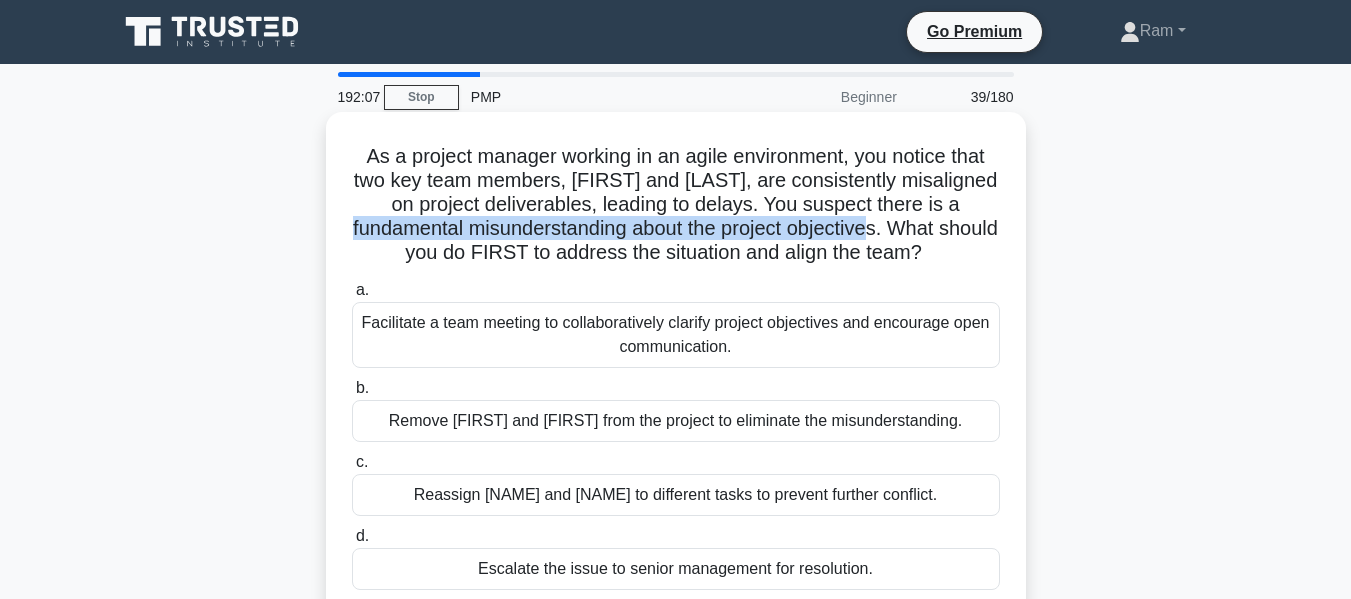 drag, startPoint x: 395, startPoint y: 237, endPoint x: 928, endPoint y: 235, distance: 533.0037 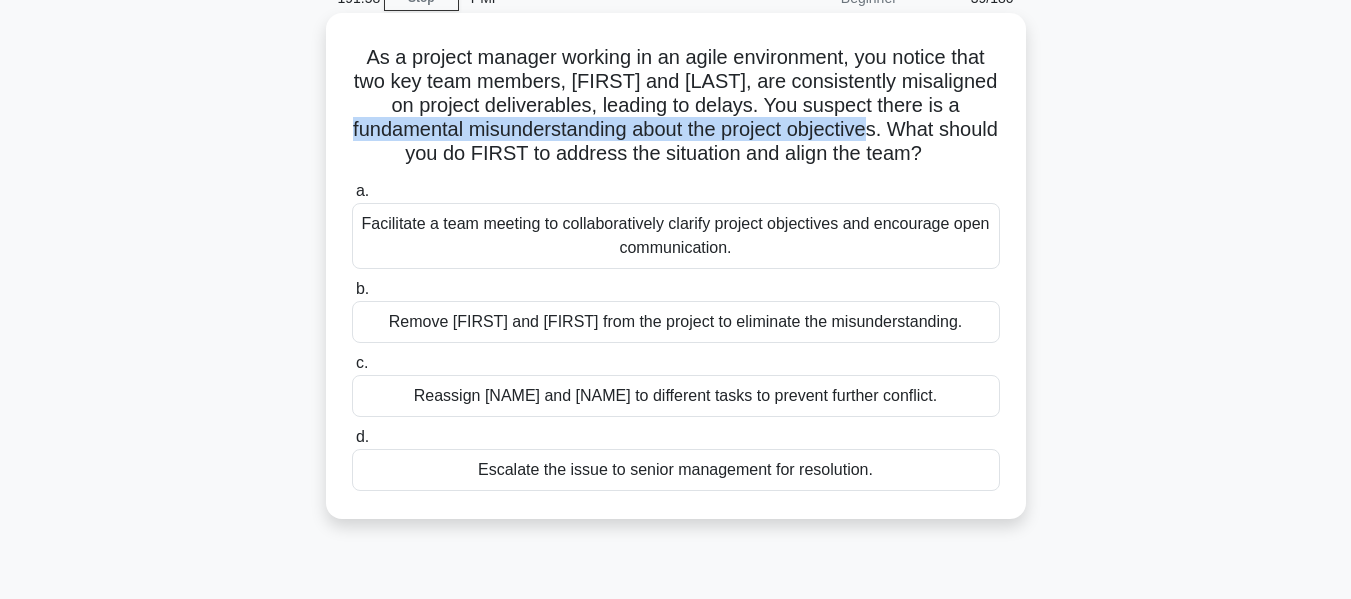 scroll, scrollTop: 100, scrollLeft: 0, axis: vertical 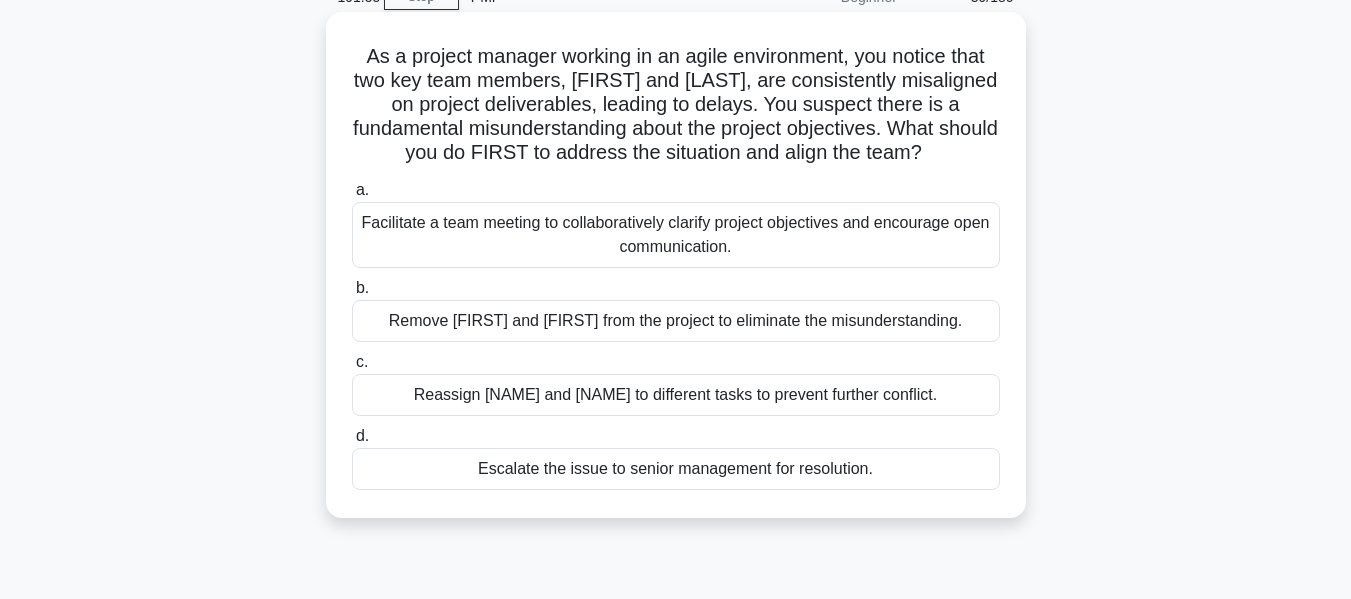 click on "Facilitate a team meeting to collaboratively clarify project objectives and encourage open communication." at bounding box center (676, 235) 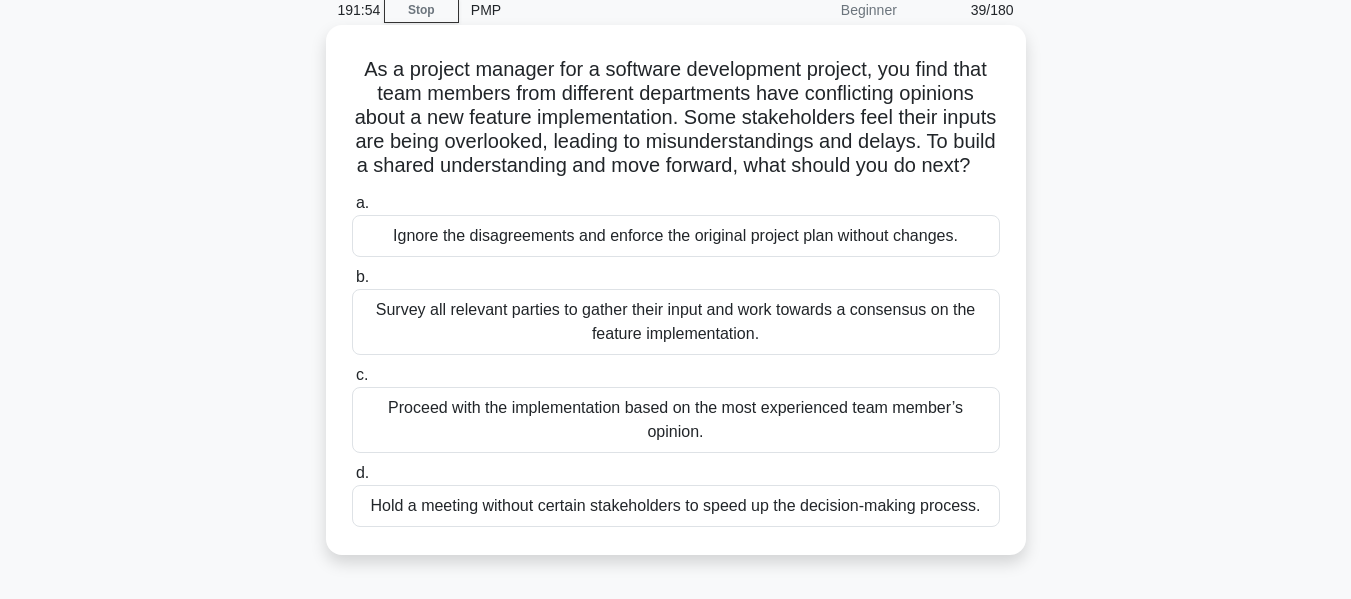 scroll, scrollTop: 0, scrollLeft: 0, axis: both 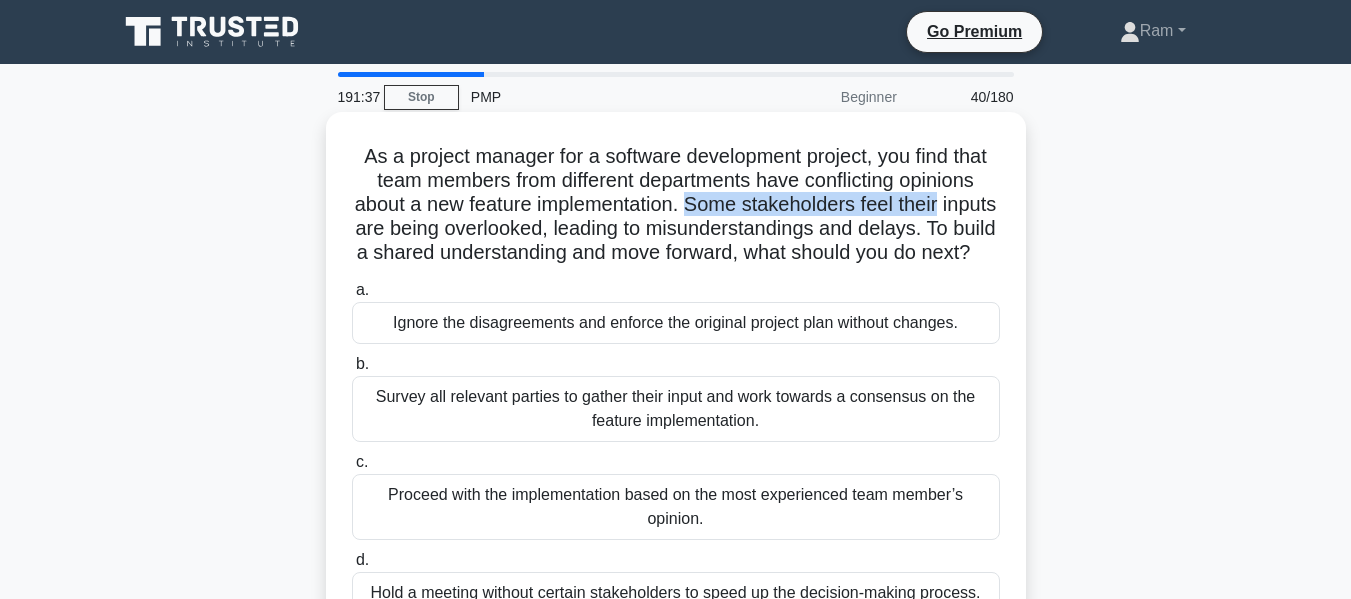 drag, startPoint x: 721, startPoint y: 205, endPoint x: 1004, endPoint y: 206, distance: 283.00177 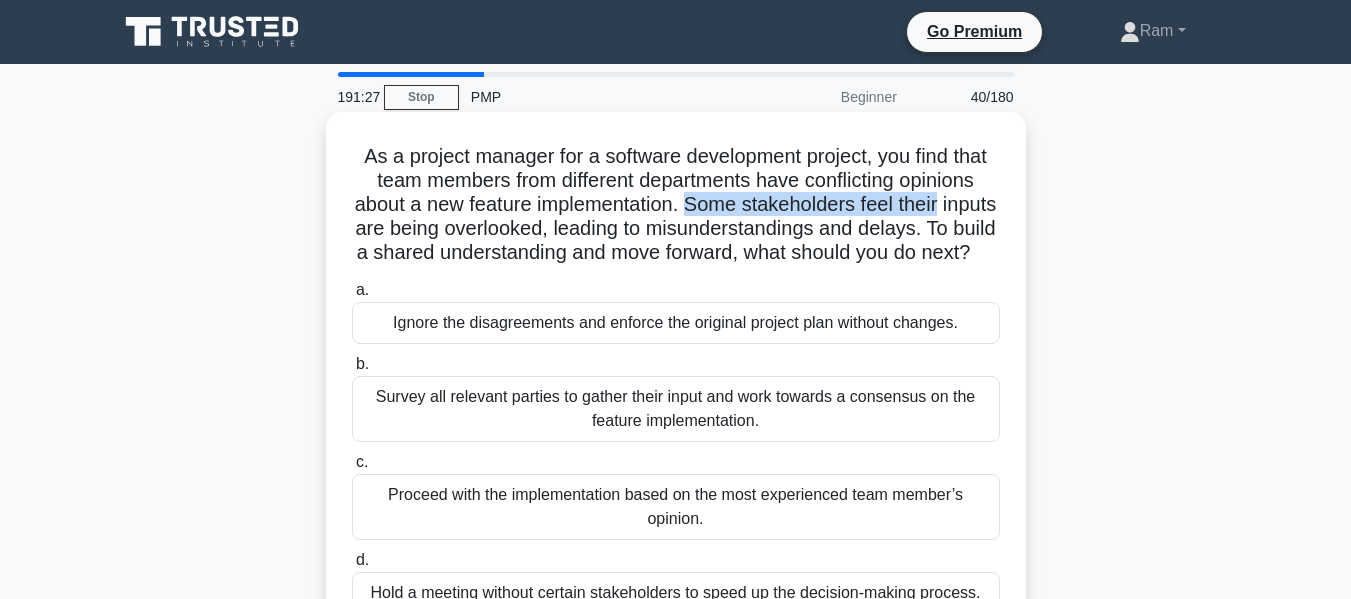 scroll, scrollTop: 100, scrollLeft: 0, axis: vertical 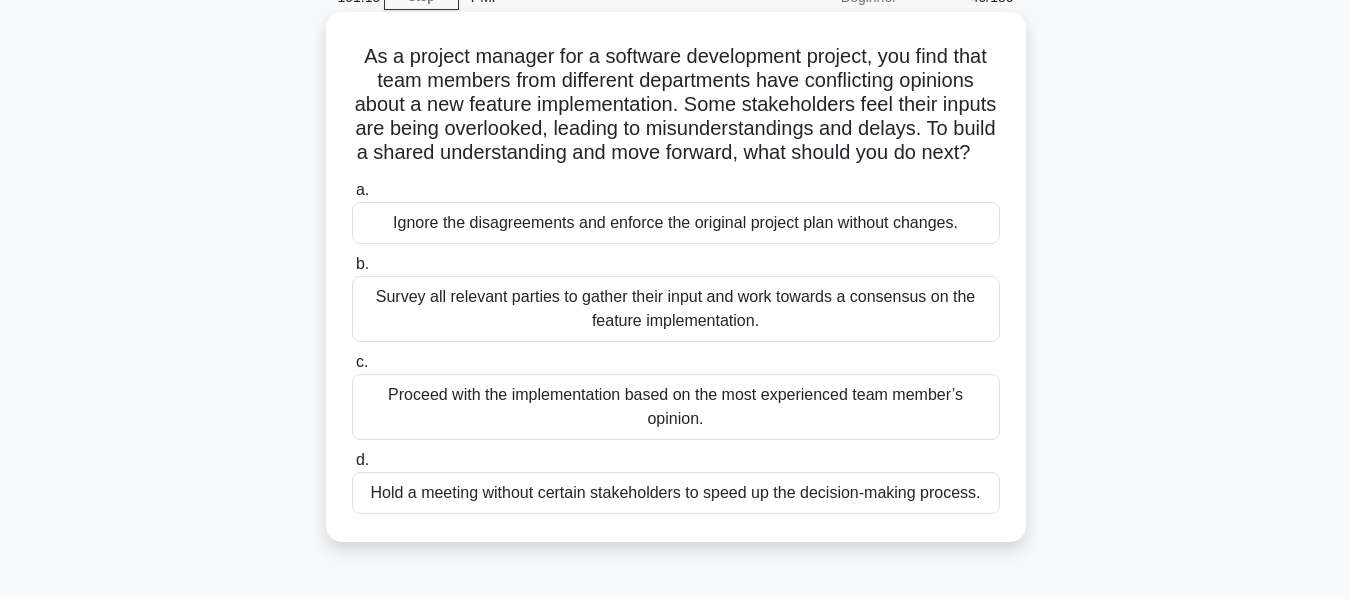 click on "Survey all relevant parties to gather their input and work towards a consensus on the feature implementation." at bounding box center [676, 309] 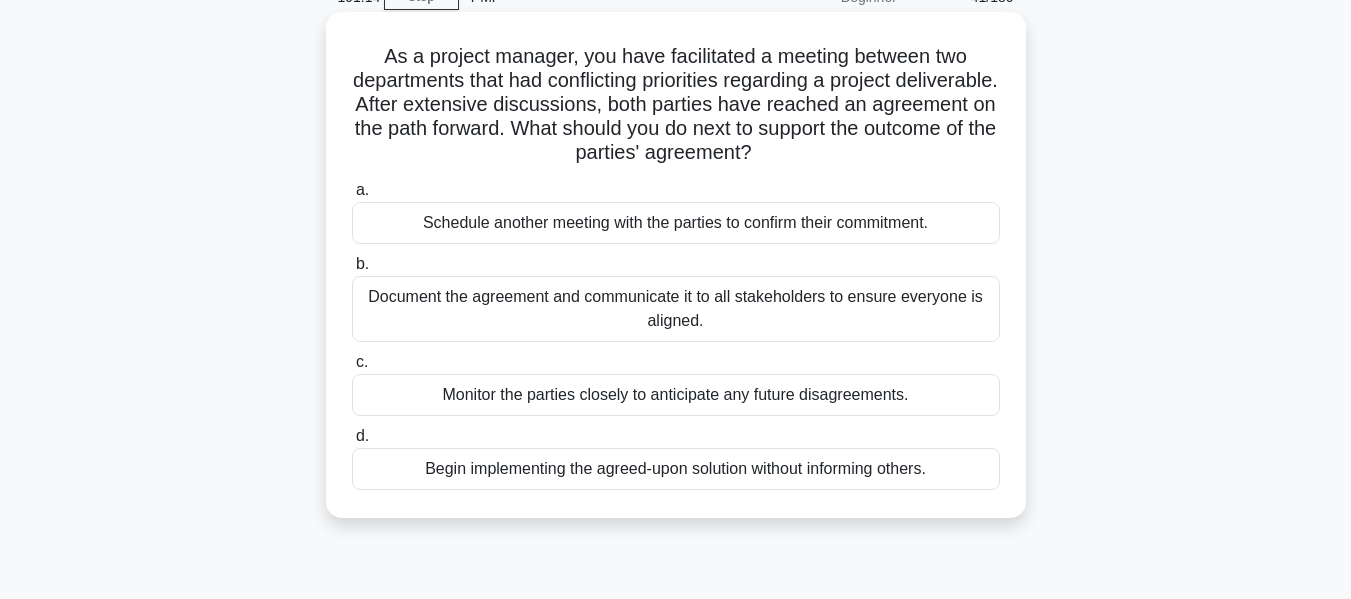 scroll, scrollTop: 0, scrollLeft: 0, axis: both 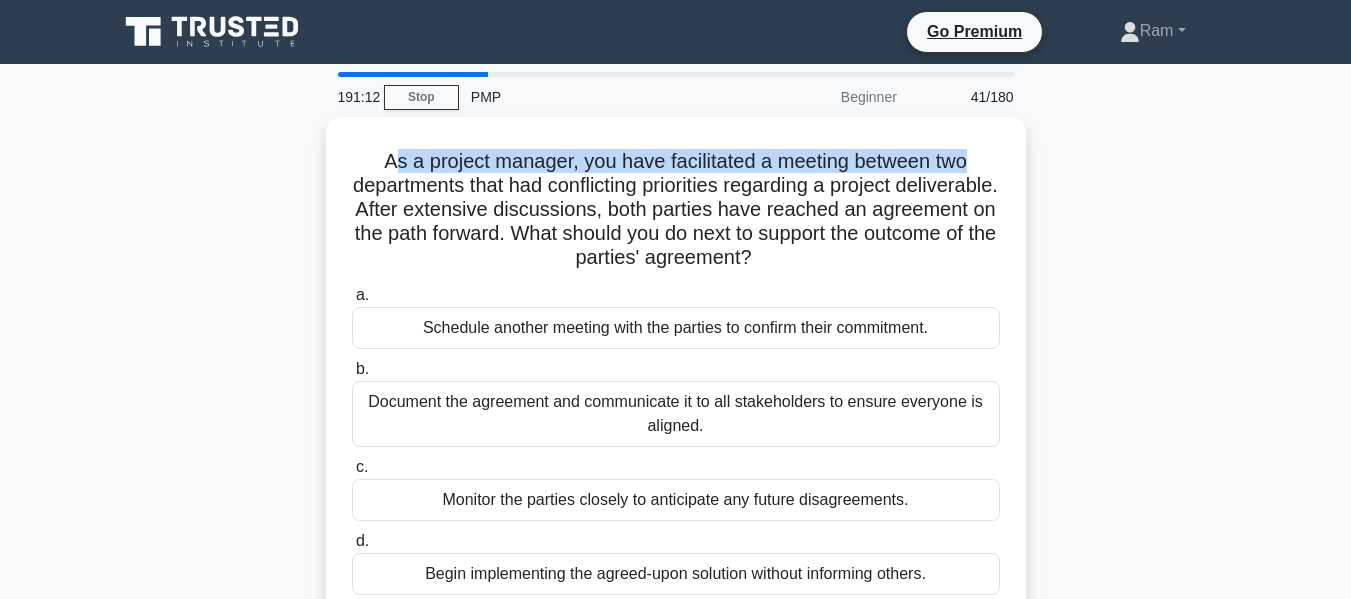 drag, startPoint x: 398, startPoint y: 159, endPoint x: 1034, endPoint y: 153, distance: 636.0283 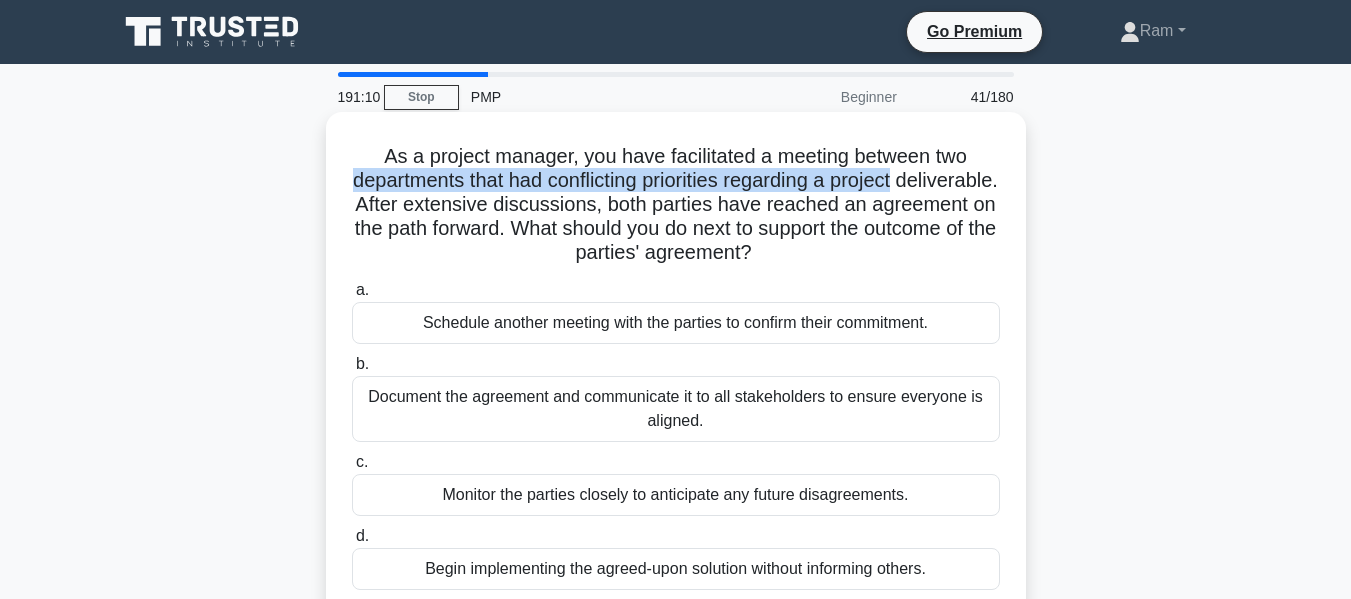drag, startPoint x: 386, startPoint y: 184, endPoint x: 1019, endPoint y: 178, distance: 633.02844 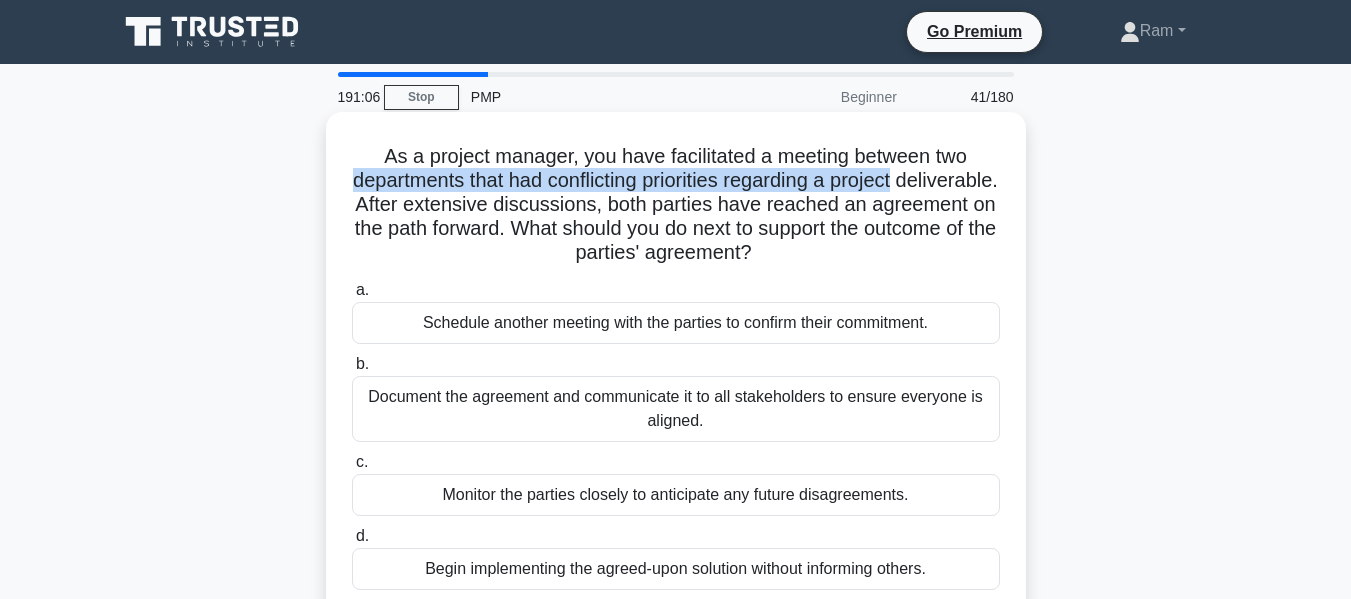 drag, startPoint x: 466, startPoint y: 206, endPoint x: 937, endPoint y: 247, distance: 472.78113 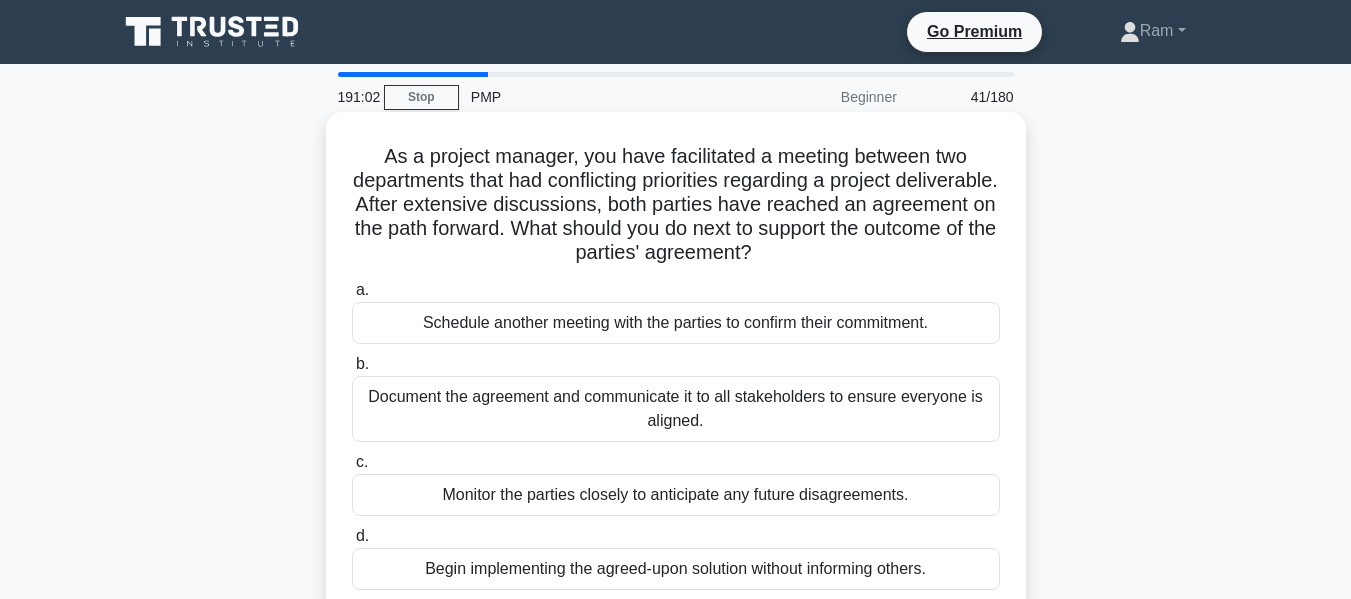click on "As a project manager, you have facilitated a meeting between two departments that had conflicting priorities regarding a project deliverable. After extensive discussions, both parties have reached an agreement on the path forward. What should you do next to support the outcome of the parties' agreement?
.spinner_0XTQ{transform-origin:center;animation:spinner_y6GP .75s linear infinite}@keyframes spinner_y6GP{100%{transform:rotate(360deg)}}" at bounding box center [676, 205] 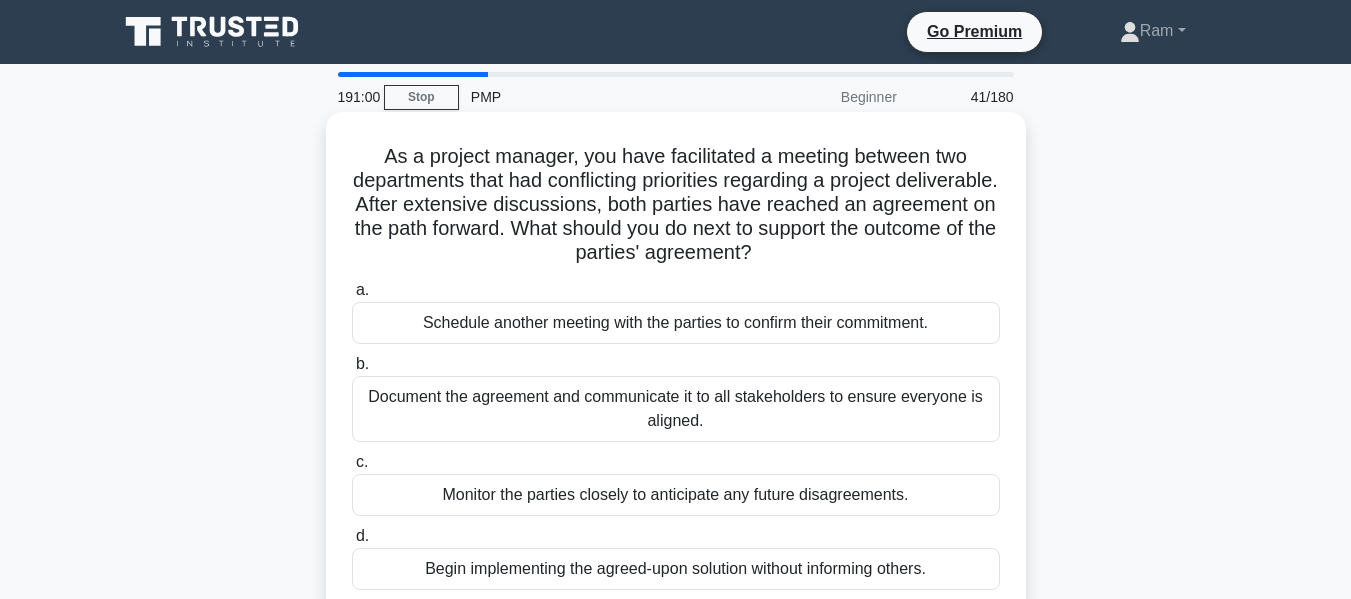 drag, startPoint x: 659, startPoint y: 233, endPoint x: 857, endPoint y: 253, distance: 199.00754 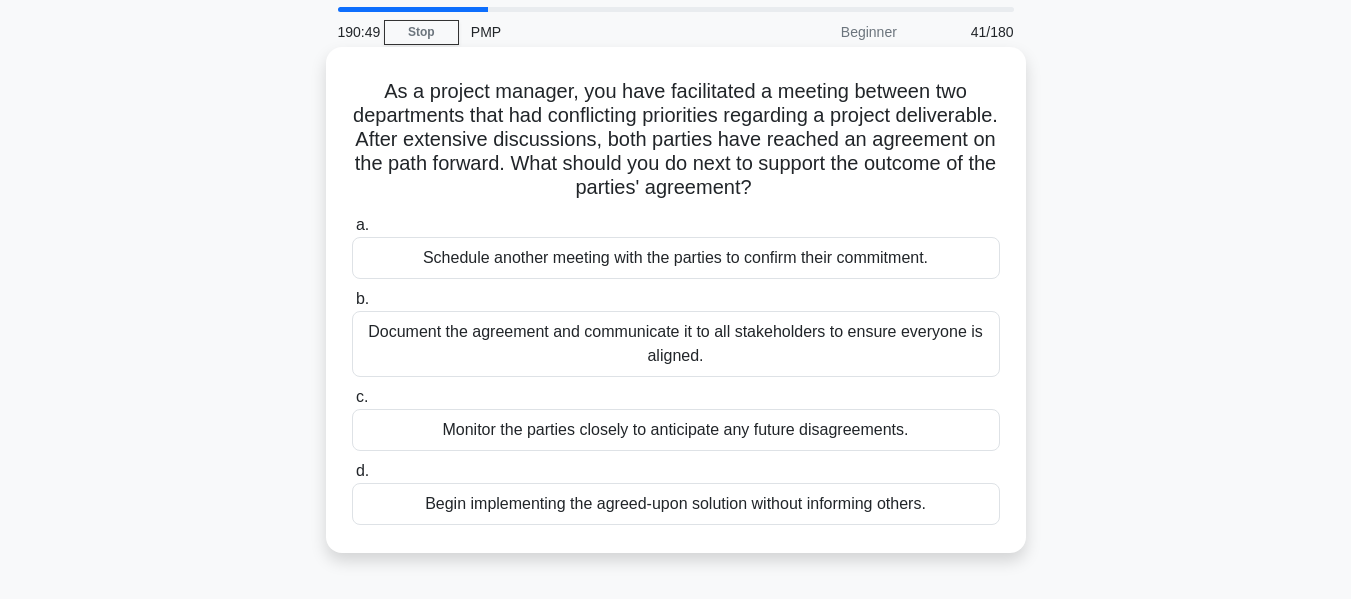 scroll, scrollTop: 100, scrollLeft: 0, axis: vertical 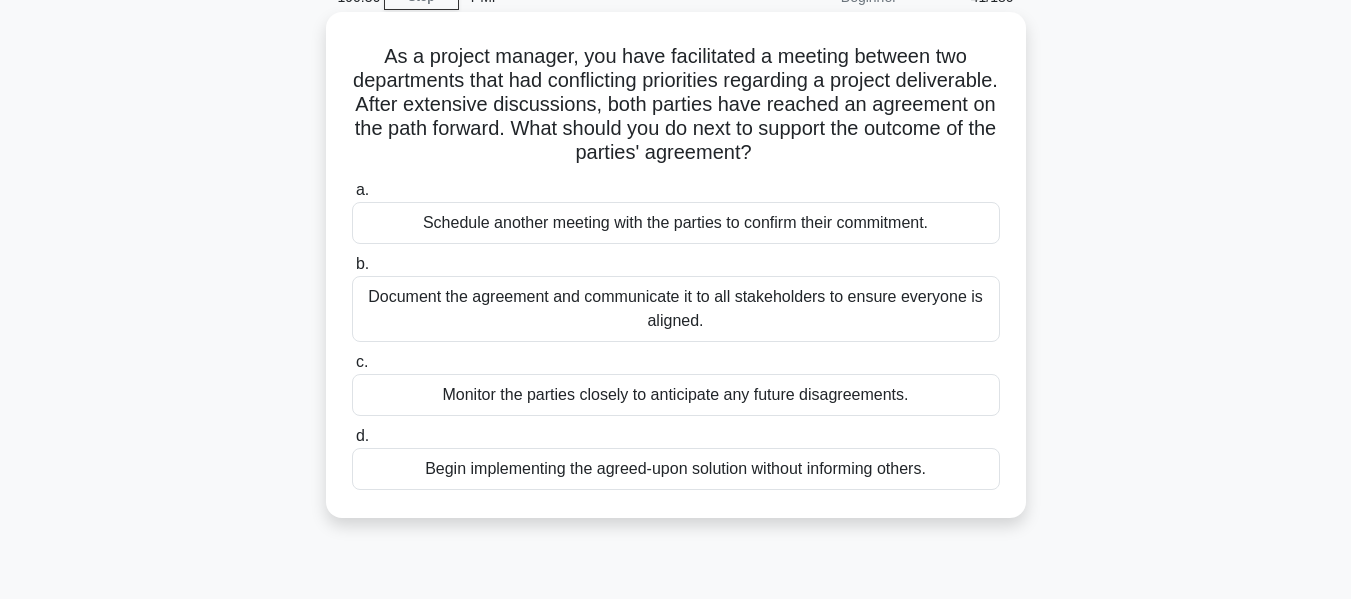 click on "Document the agreement and communicate it to all stakeholders to ensure everyone is aligned." at bounding box center (676, 309) 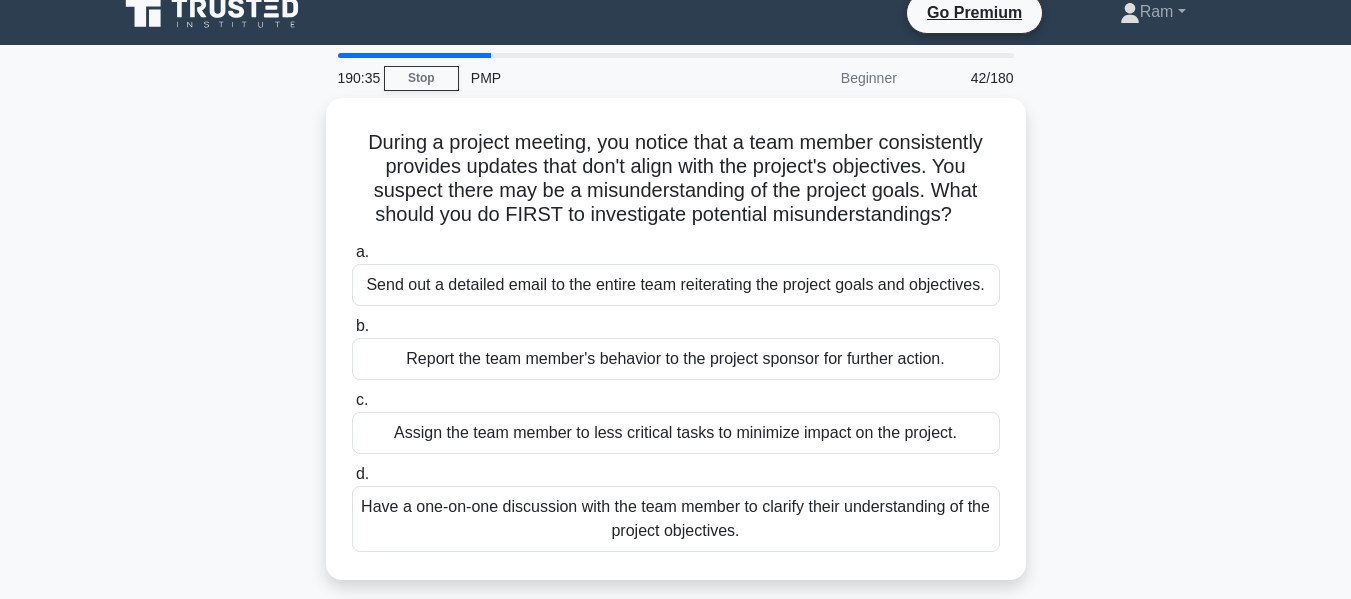 scroll, scrollTop: 0, scrollLeft: 0, axis: both 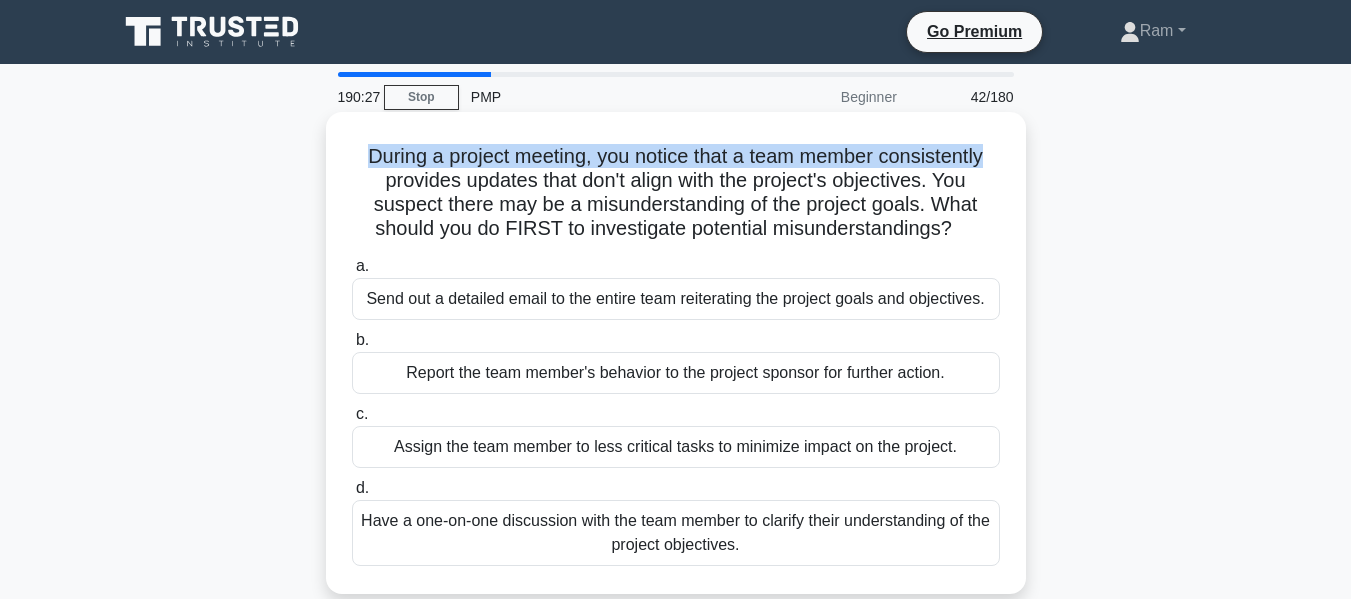 drag, startPoint x: 363, startPoint y: 154, endPoint x: 1013, endPoint y: 138, distance: 650.1969 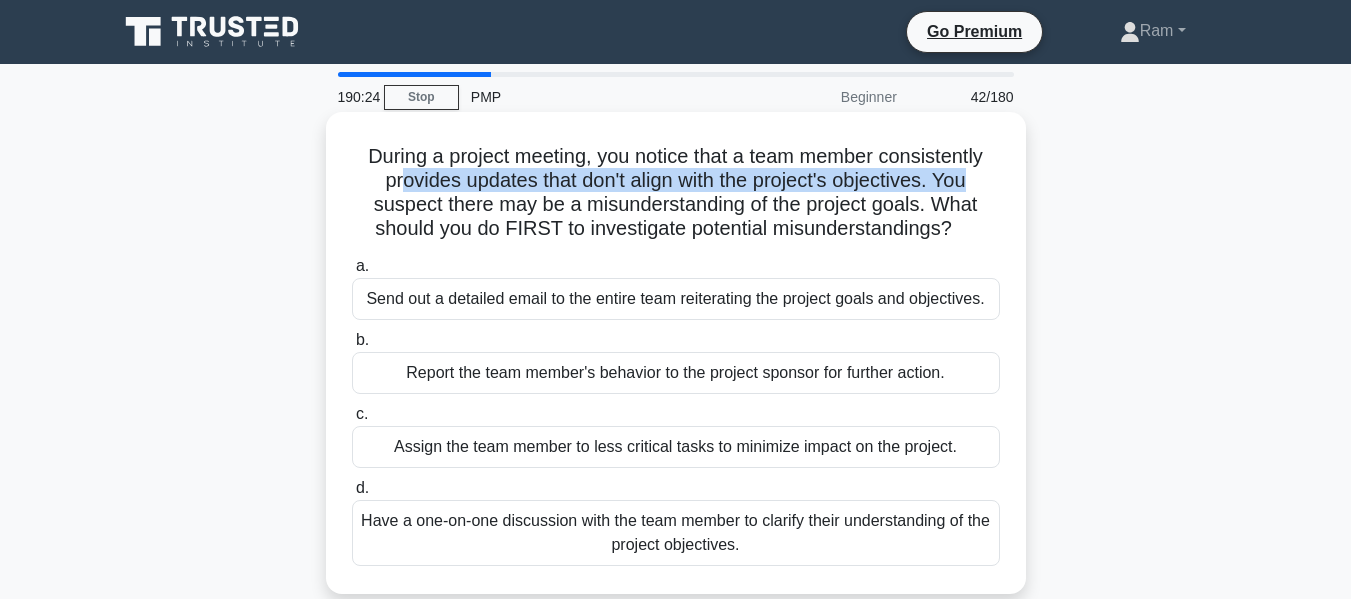 drag, startPoint x: 397, startPoint y: 180, endPoint x: 1021, endPoint y: 173, distance: 624.03925 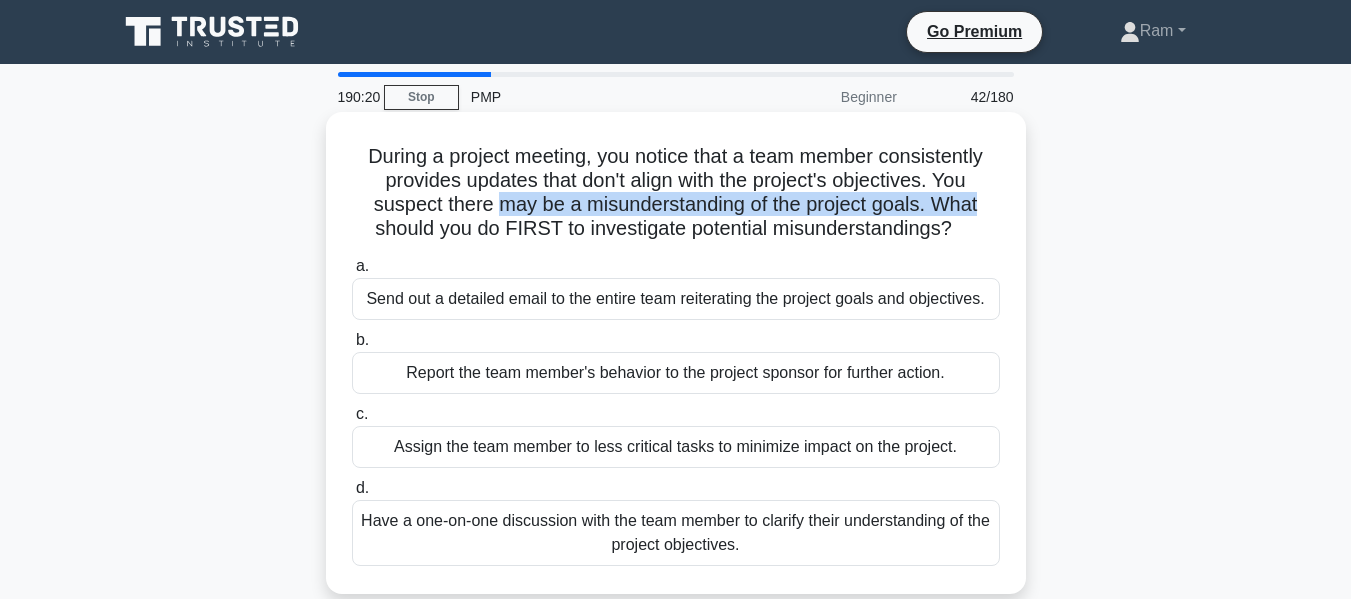 drag, startPoint x: 513, startPoint y: 209, endPoint x: 1013, endPoint y: 209, distance: 500 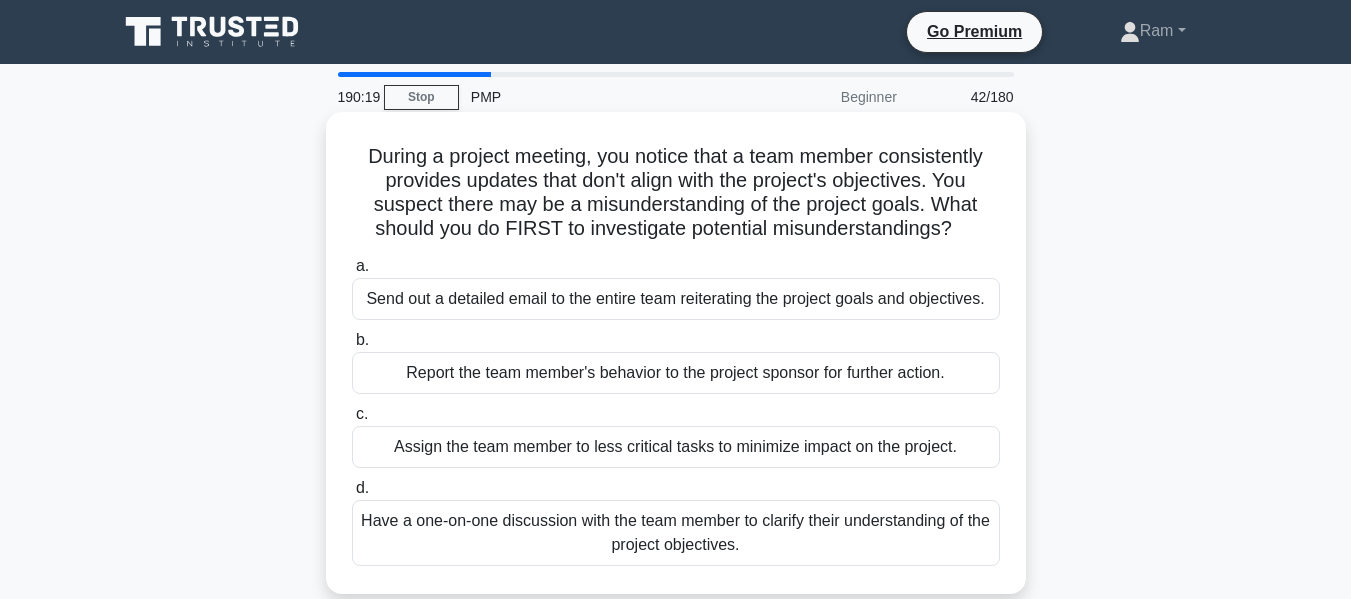 click on "a.
Send out a detailed email to the entire team reiterating the project goals and objectives." at bounding box center (676, 287) 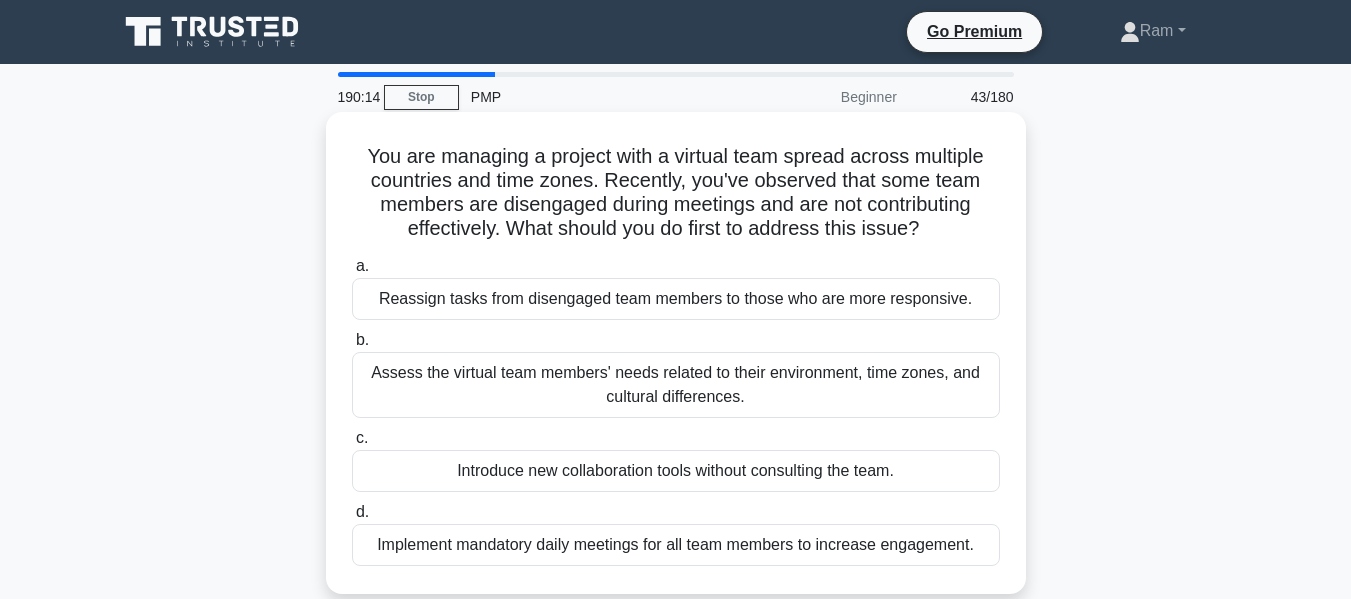 drag, startPoint x: 356, startPoint y: 159, endPoint x: 946, endPoint y: 236, distance: 595.00336 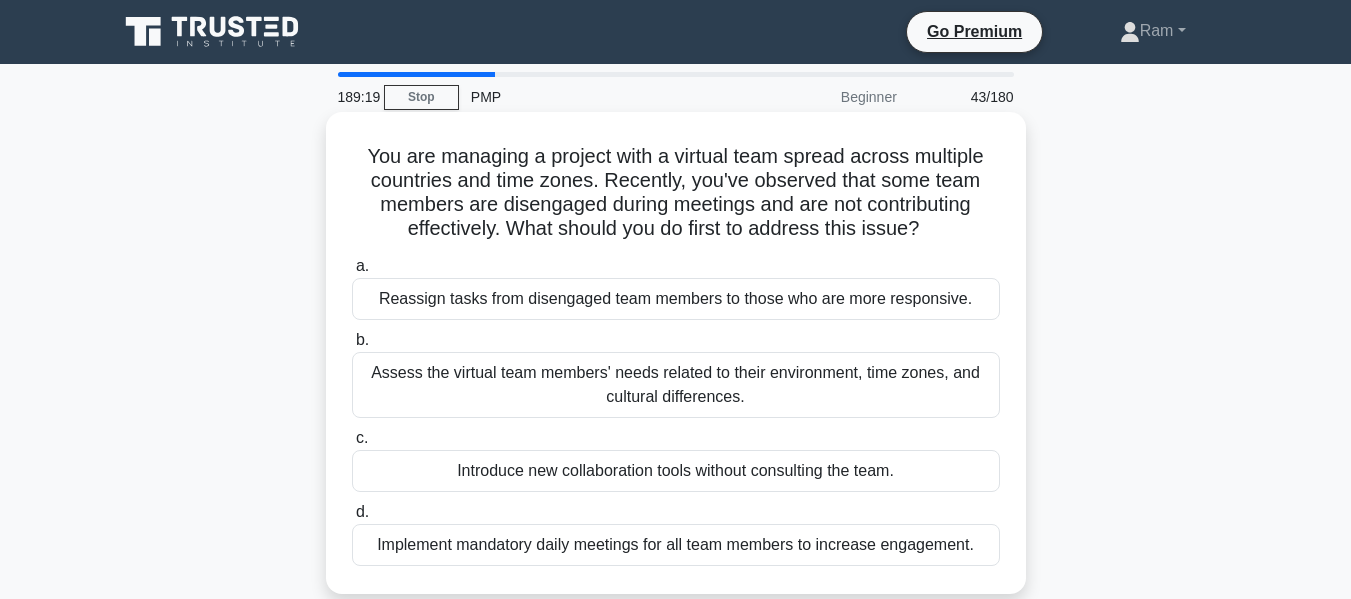 click on "Assess the virtual team members' needs related to their environment, time zones, and cultural differences." at bounding box center (676, 385) 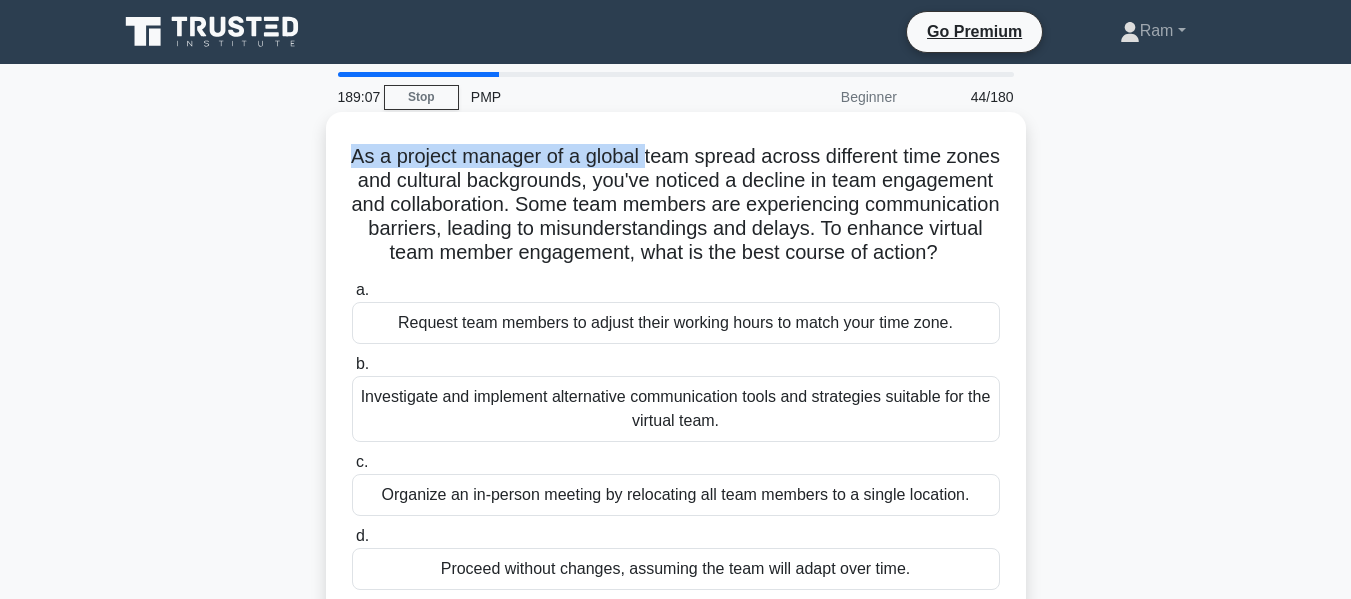 drag, startPoint x: 373, startPoint y: 156, endPoint x: 675, endPoint y: 165, distance: 302.13406 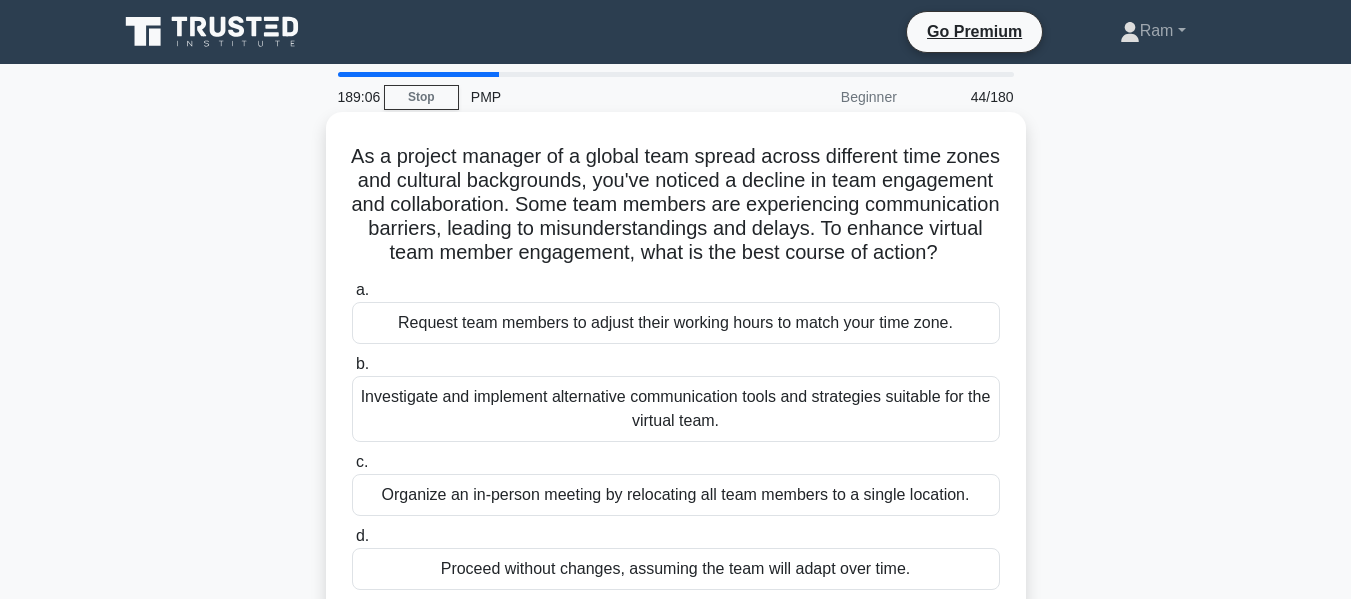click on "As a project manager of a global team spread across different time zones and cultural backgrounds, you've noticed a decline in team engagement and collaboration. Some team members are experiencing communication barriers, leading to misunderstandings and delays. To enhance virtual team member engagement, what is the best course of action?
.spinner_0XTQ{transform-origin:center;animation:spinner_y6GP .75s linear infinite}@keyframes spinner_y6GP{100%{transform:rotate(360deg)}}" at bounding box center [676, 205] 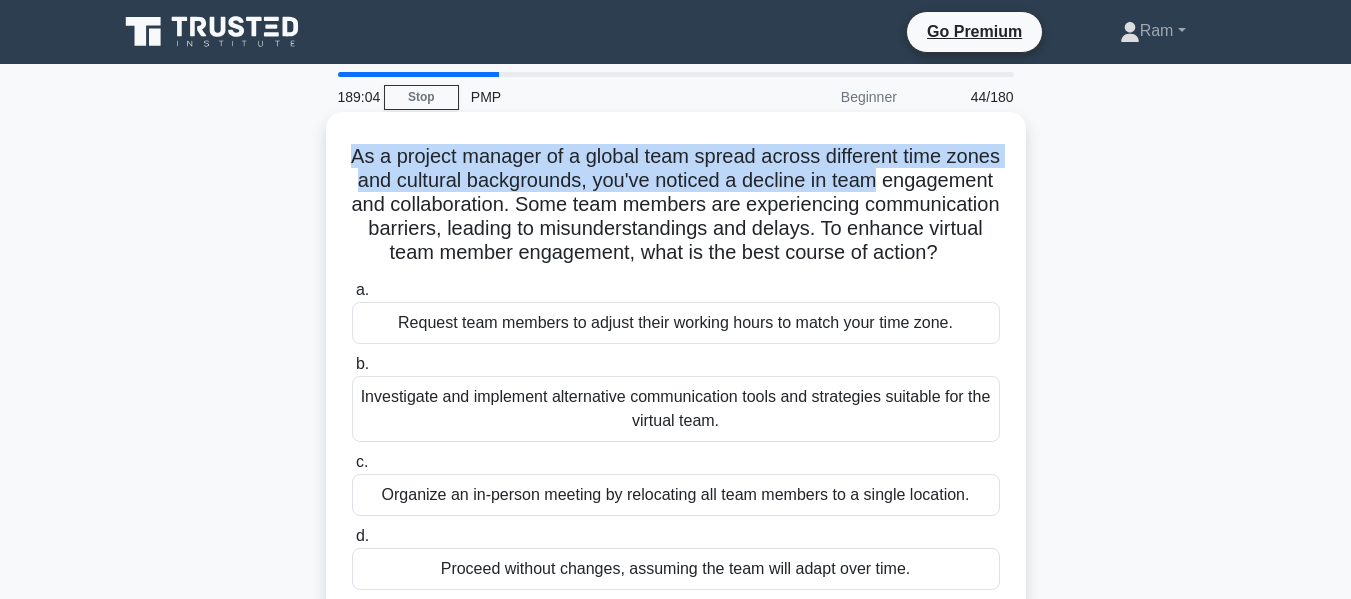 drag, startPoint x: 377, startPoint y: 156, endPoint x: 1011, endPoint y: 180, distance: 634.4541 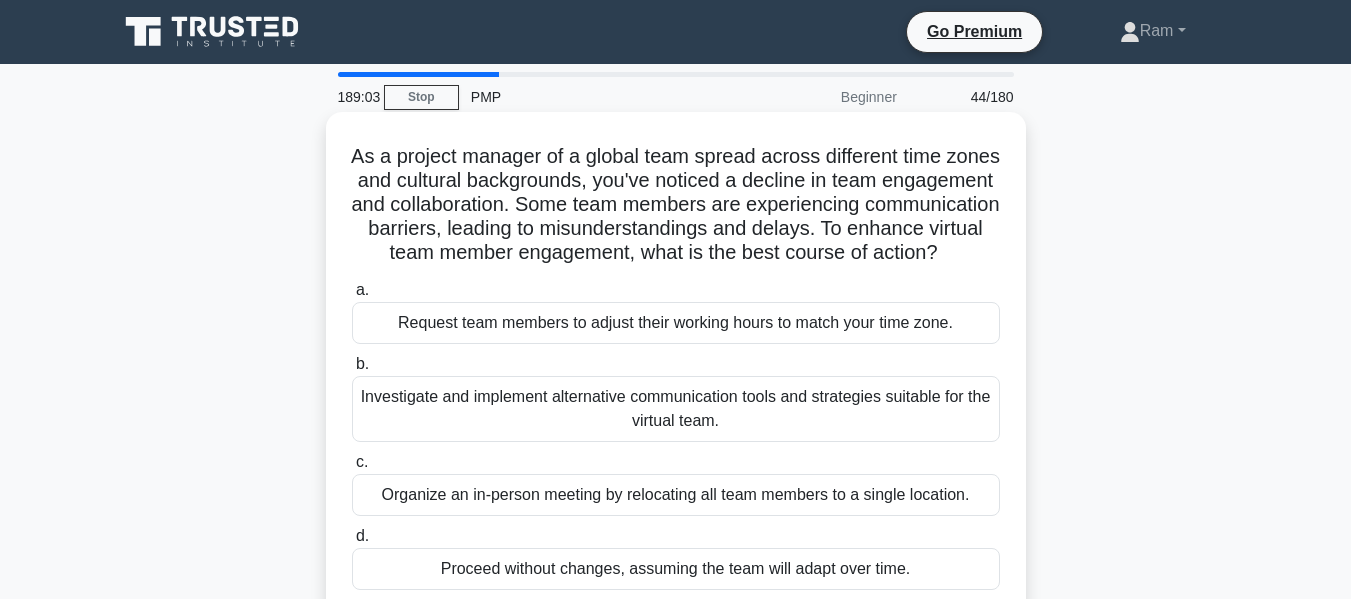 click on "As a project manager of a global team spread across different time zones and cultural backgrounds, you've noticed a decline in team engagement and collaboration. Some team members are experiencing communication barriers, leading to misunderstandings and delays. To enhance virtual team member engagement, what is the best course of action?
.spinner_0XTQ{transform-origin:center;animation:spinner_y6GP .75s linear infinite}@keyframes spinner_y6GP{100%{transform:rotate(360deg)}}" at bounding box center (676, 205) 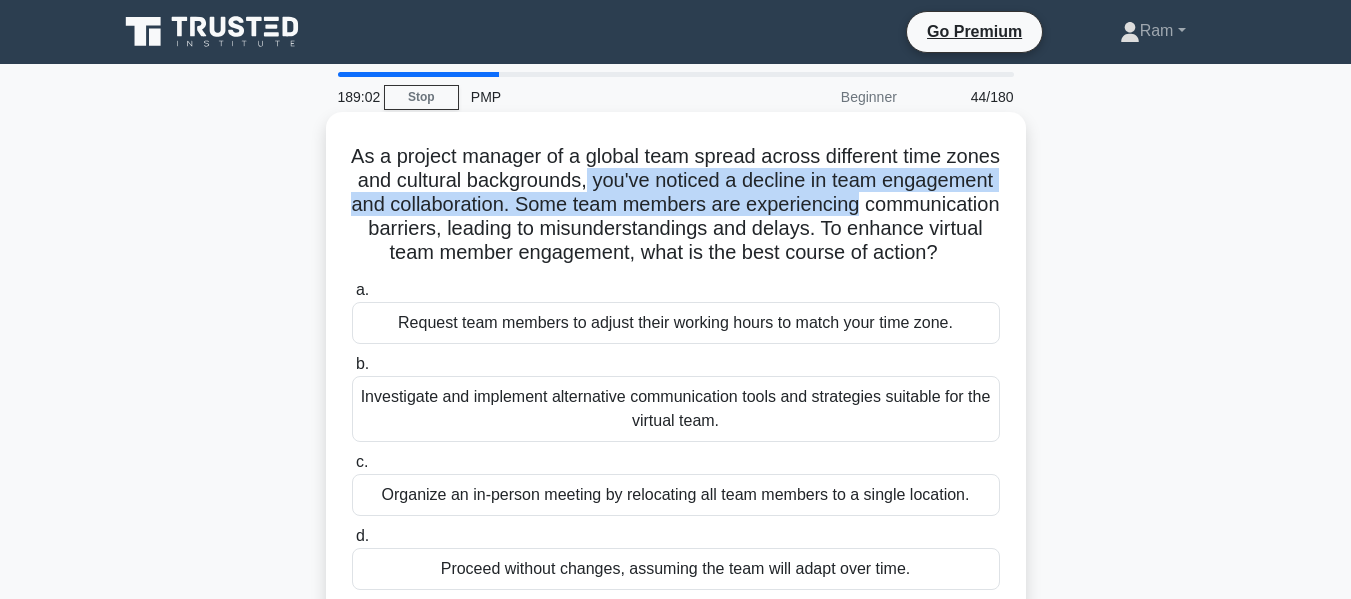 drag, startPoint x: 674, startPoint y: 181, endPoint x: 1008, endPoint y: 203, distance: 334.72375 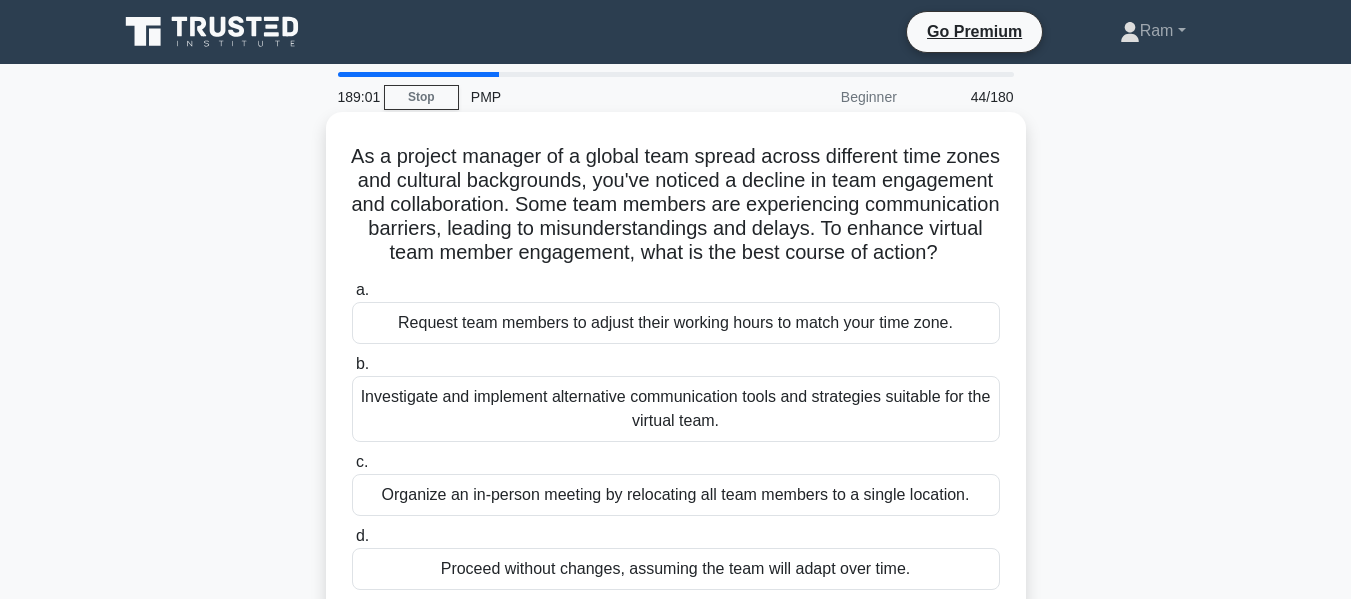 click on "As a project manager of a global team spread across different time zones and cultural backgrounds, you've noticed a decline in team engagement and collaboration. Some team members are experiencing communication barriers, leading to misunderstandings and delays. To enhance virtual team member engagement, what is the best course of action?
.spinner_0XTQ{transform-origin:center;animation:spinner_y6GP .75s linear infinite}@keyframes spinner_y6GP{100%{transform:rotate(360deg)}}" at bounding box center [676, 205] 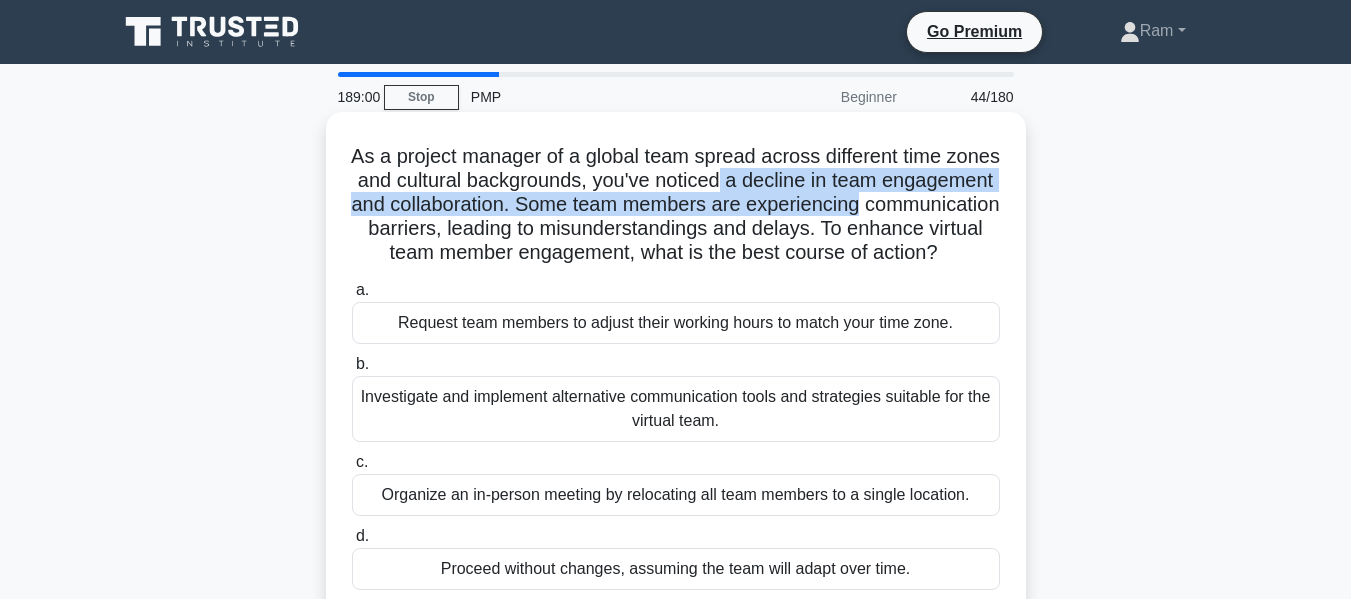 drag, startPoint x: 805, startPoint y: 181, endPoint x: 990, endPoint y: 199, distance: 185.87361 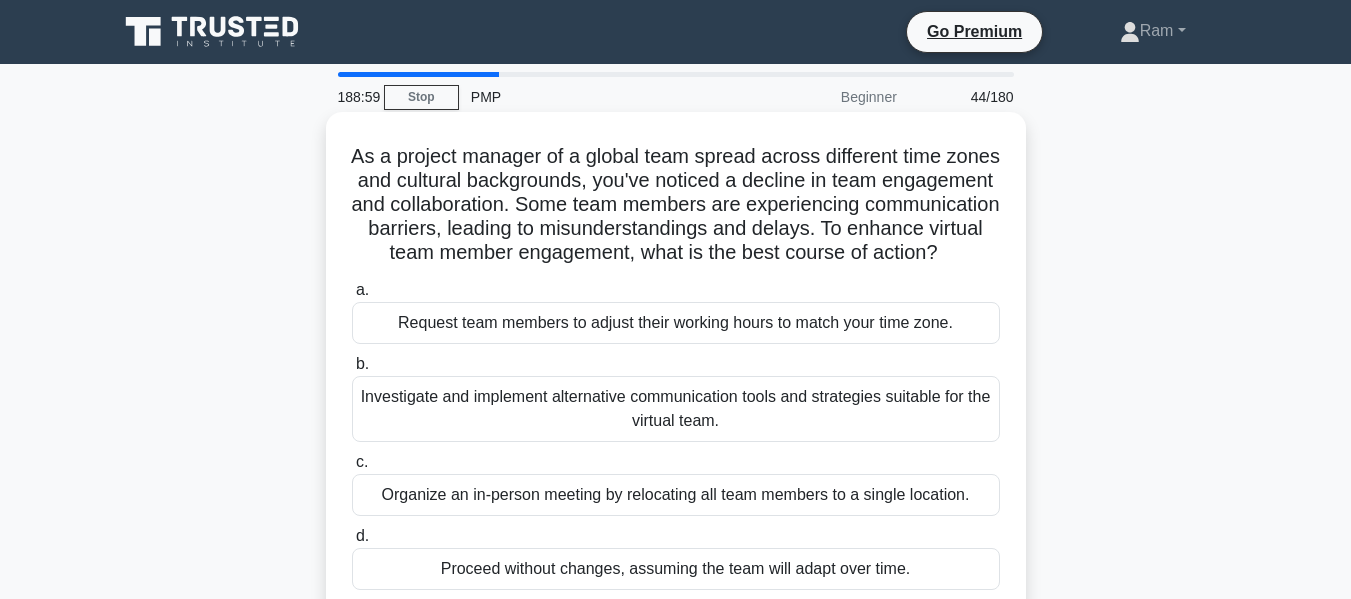 click on "As a project manager of a global team spread across different time zones and cultural backgrounds, you've noticed a decline in team engagement and collaboration. Some team members are experiencing communication barriers, leading to misunderstandings and delays. To enhance virtual team member engagement, what is the best course of action?
.spinner_0XTQ{transform-origin:center;animation:spinner_y6GP .75s linear infinite}@keyframes spinner_y6GP{100%{transform:rotate(360deg)}}" at bounding box center [676, 205] 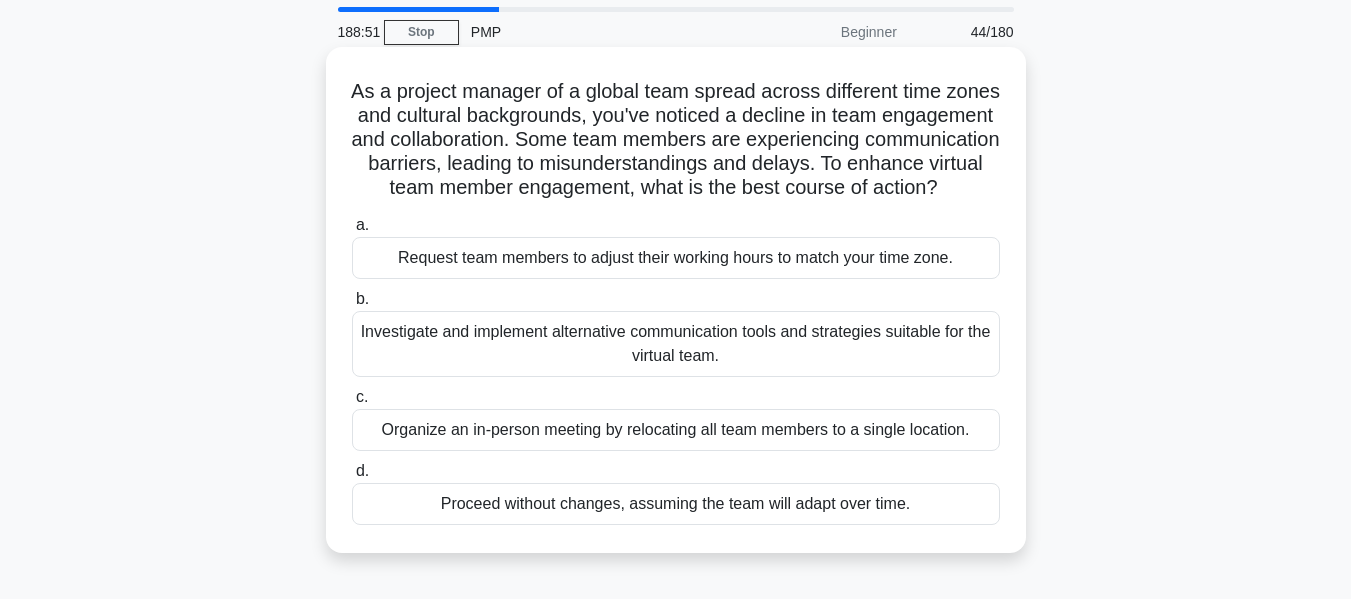 scroll, scrollTop: 100, scrollLeft: 0, axis: vertical 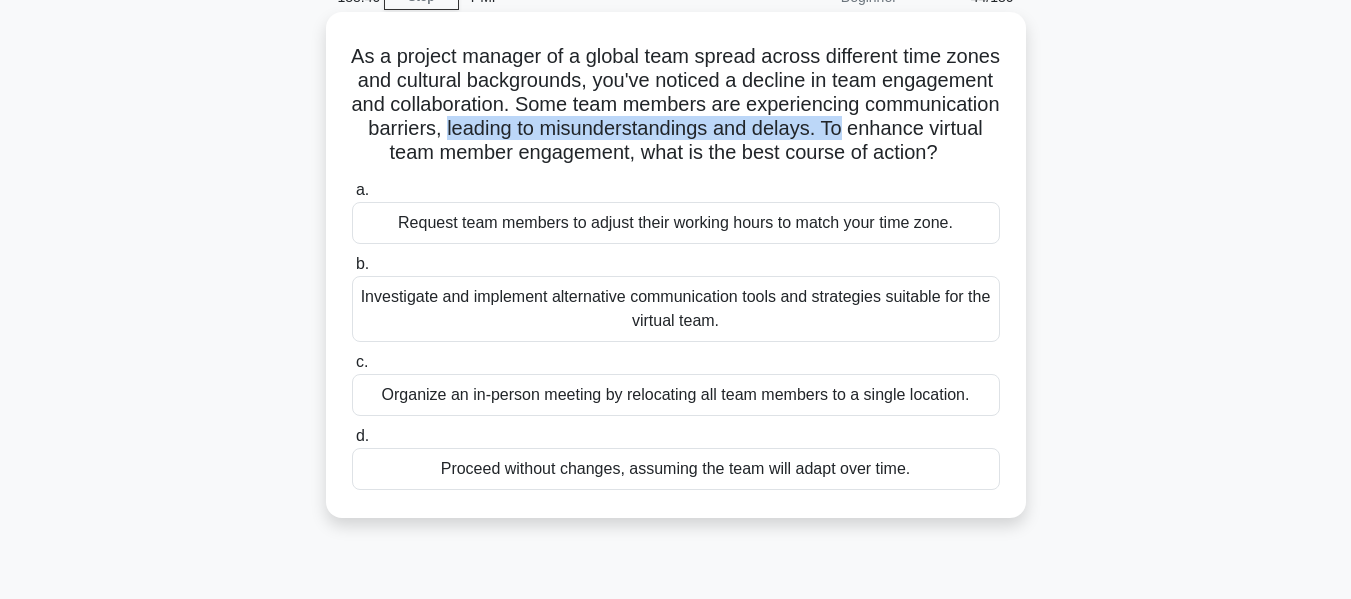 drag, startPoint x: 597, startPoint y: 134, endPoint x: 1023, endPoint y: 131, distance: 426.01056 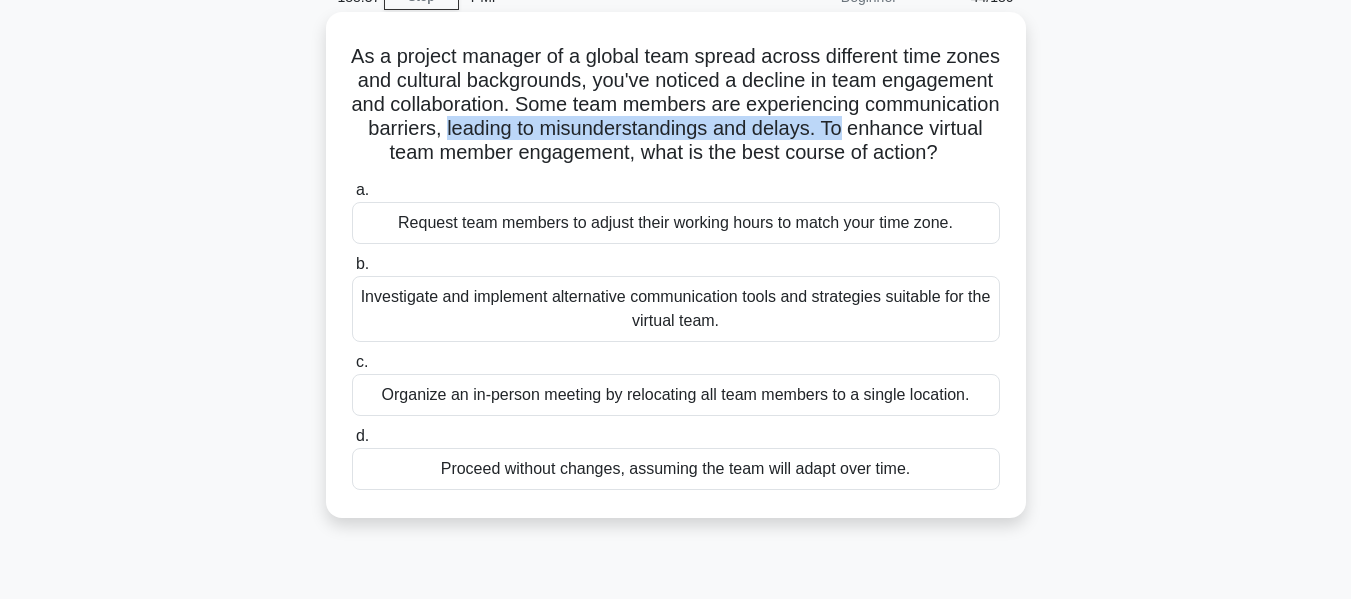 drag, startPoint x: 354, startPoint y: 147, endPoint x: 975, endPoint y: 188, distance: 622.352 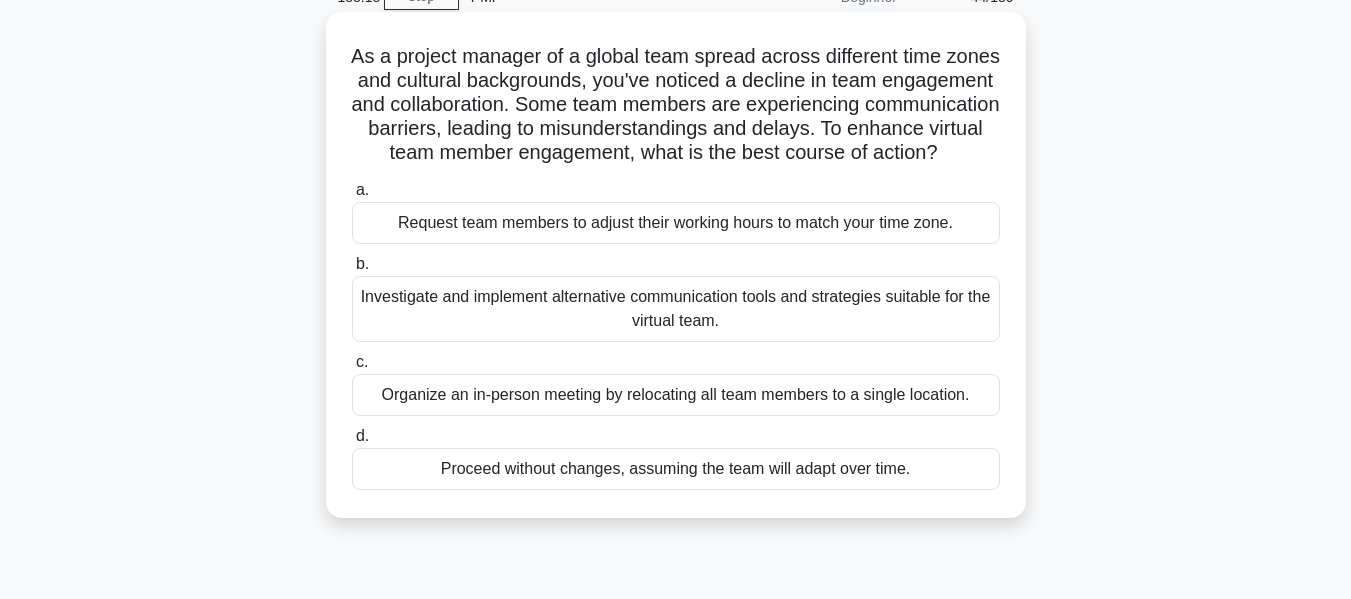 click on "Investigate and implement alternative communication tools and strategies suitable for the virtual team." at bounding box center [676, 309] 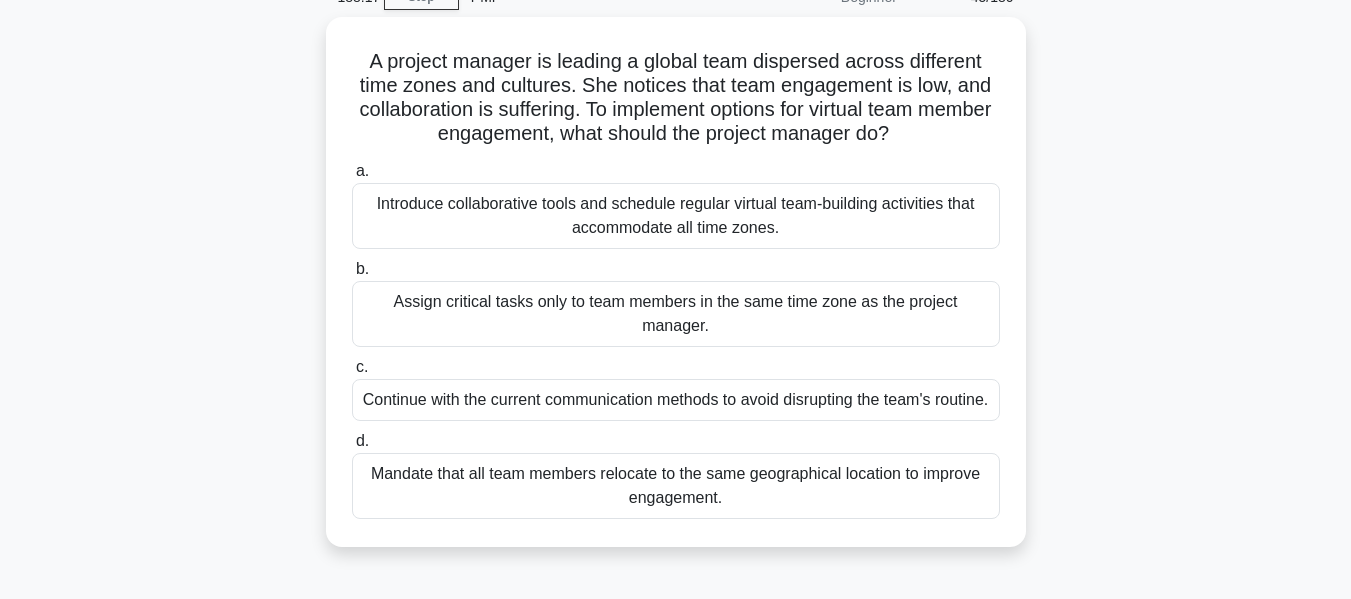 scroll, scrollTop: 0, scrollLeft: 0, axis: both 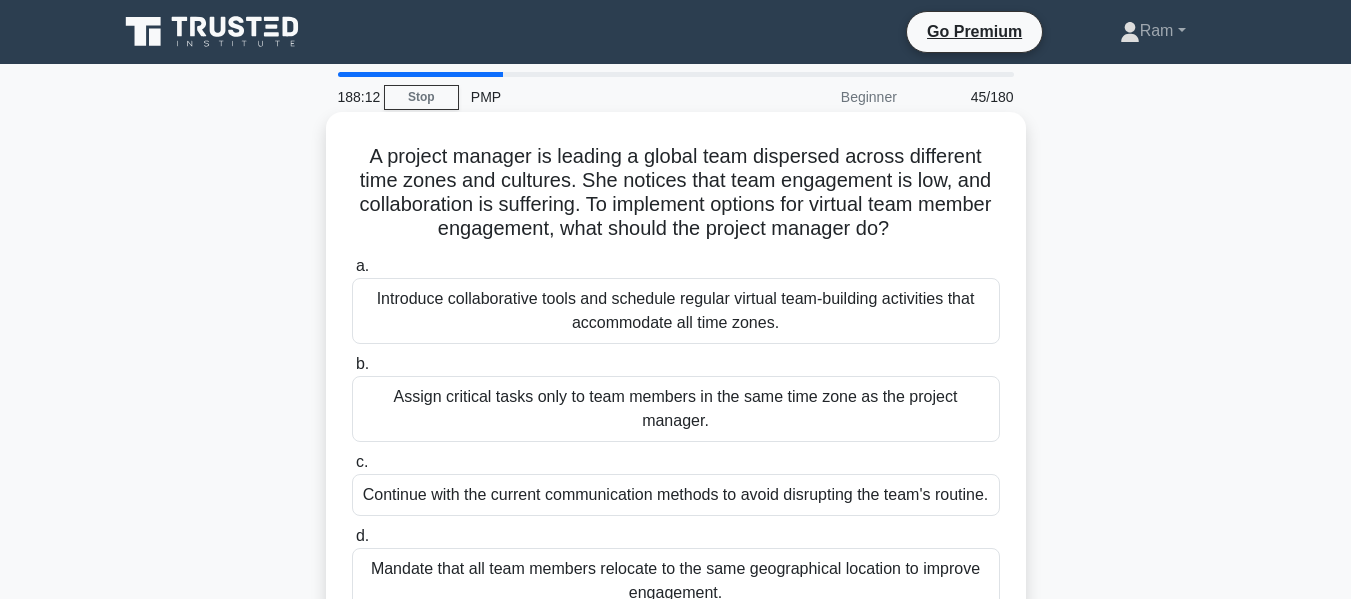 drag, startPoint x: 356, startPoint y: 163, endPoint x: 965, endPoint y: 235, distance: 613.2414 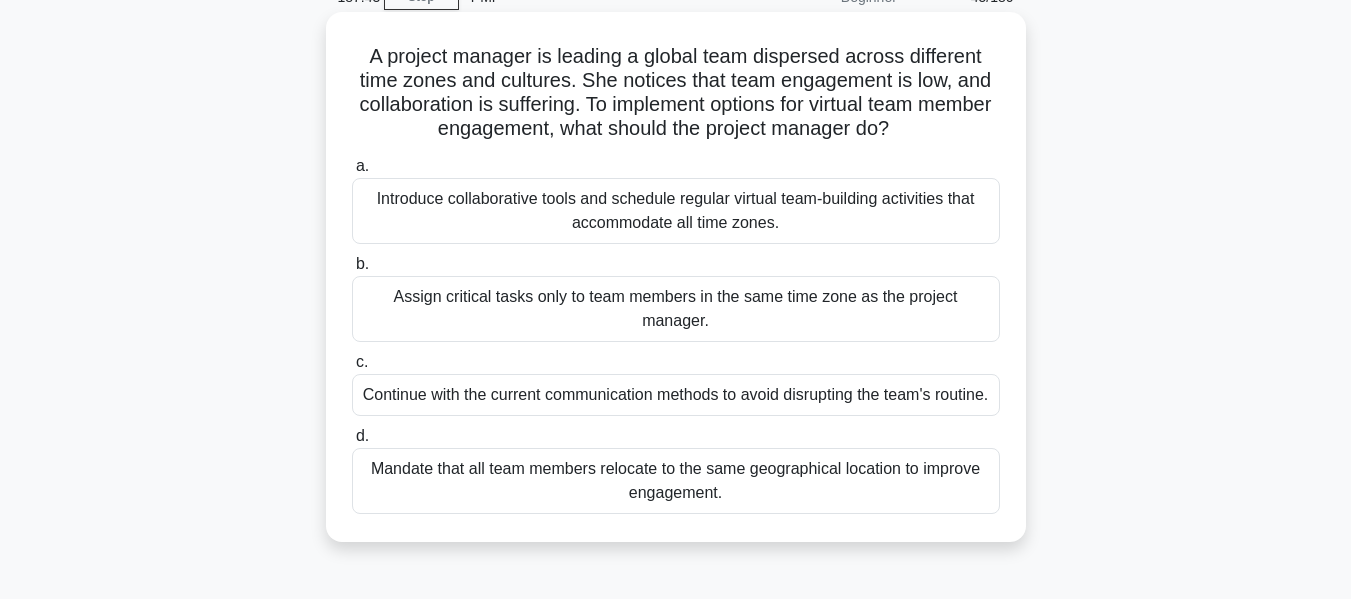 scroll, scrollTop: 0, scrollLeft: 0, axis: both 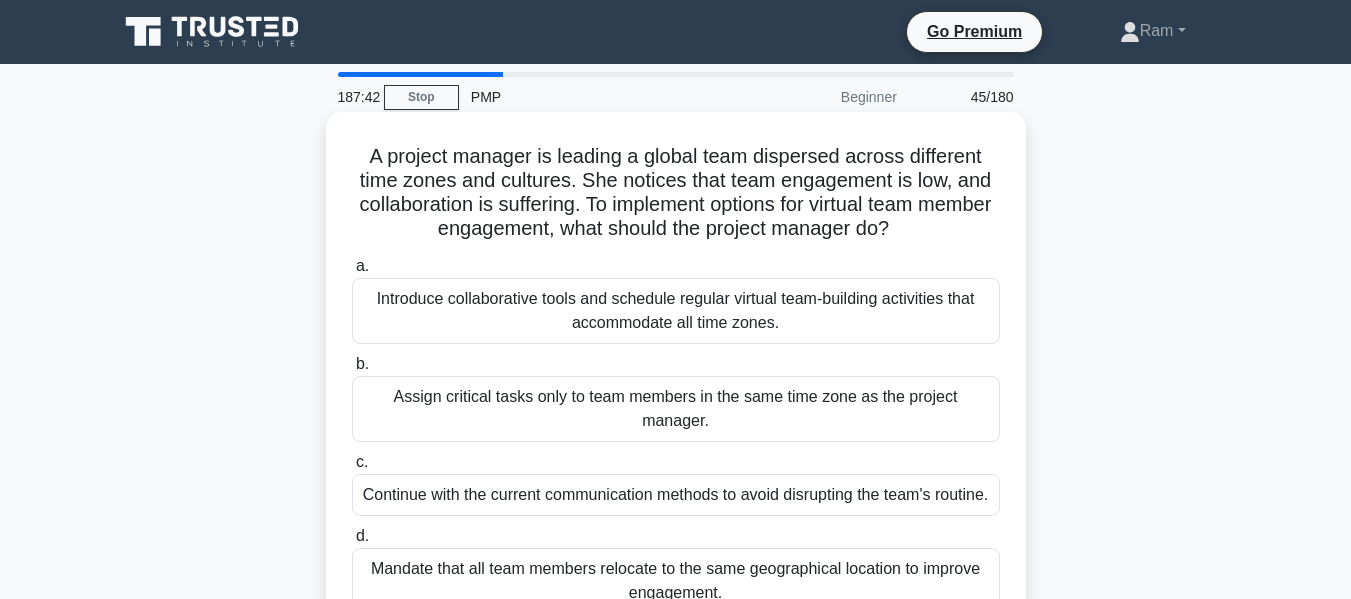 click on "Introduce collaborative tools and schedule regular virtual team-building activities that accommodate all time zones." at bounding box center [676, 311] 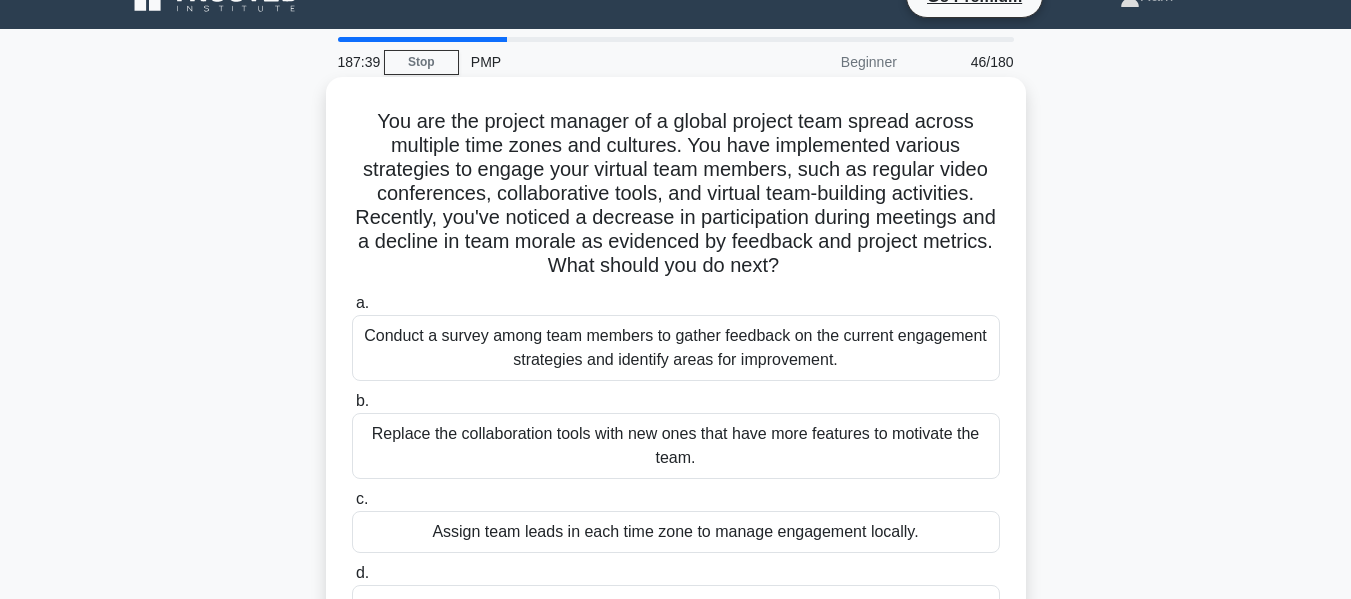 scroll, scrollTop: 0, scrollLeft: 0, axis: both 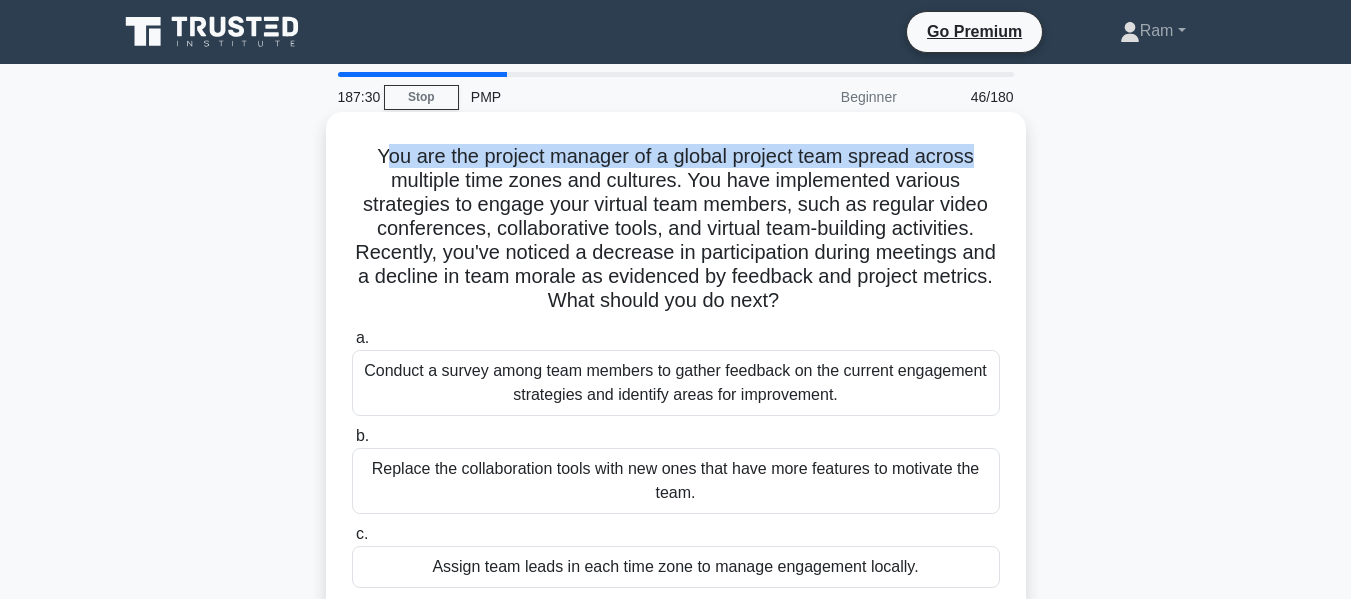 drag, startPoint x: 382, startPoint y: 153, endPoint x: 999, endPoint y: 151, distance: 617.00323 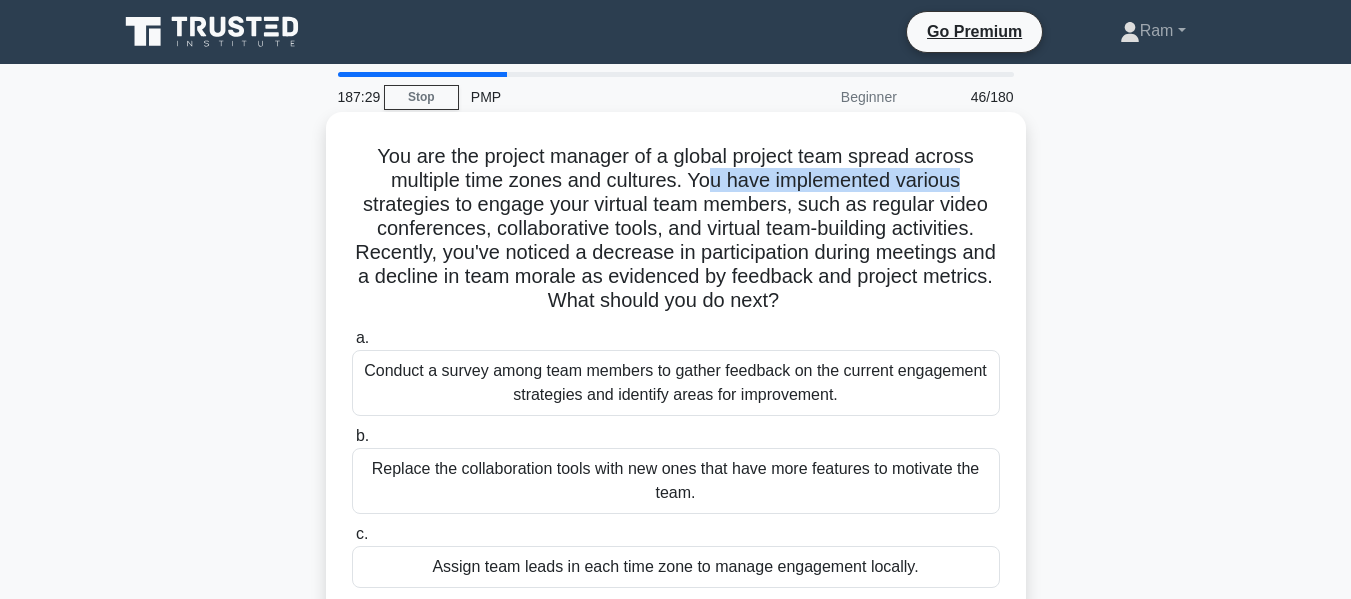 drag, startPoint x: 710, startPoint y: 188, endPoint x: 1021, endPoint y: 169, distance: 311.57983 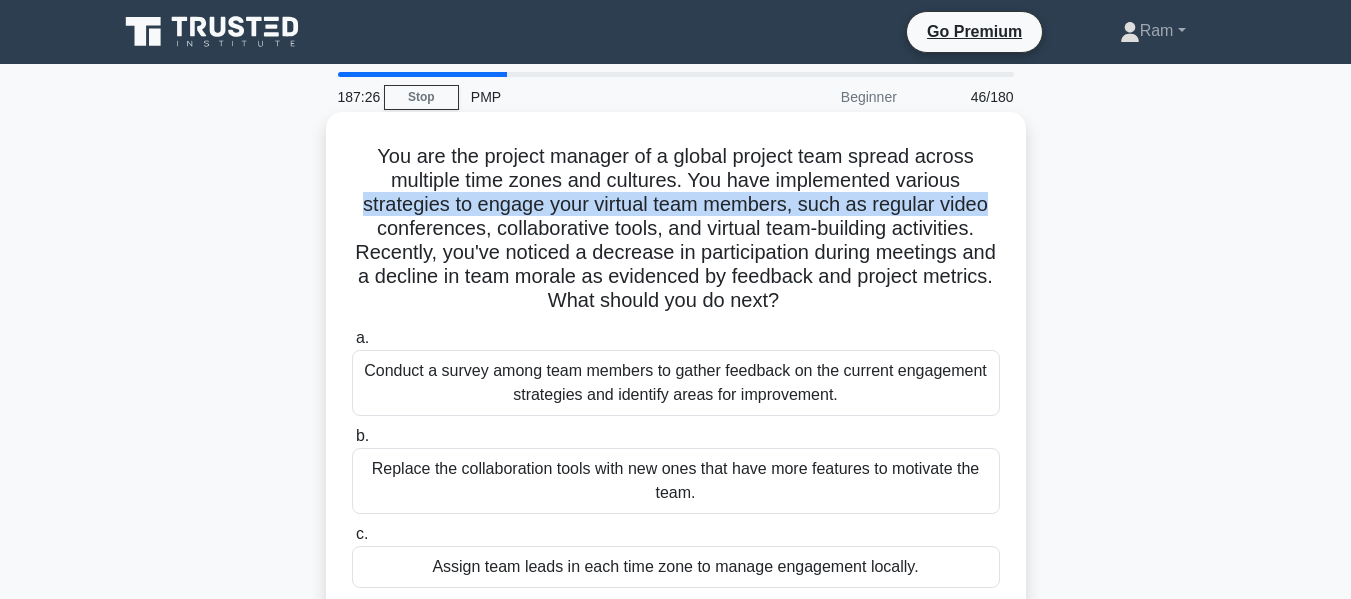 drag, startPoint x: 354, startPoint y: 212, endPoint x: 1001, endPoint y: 204, distance: 647.04944 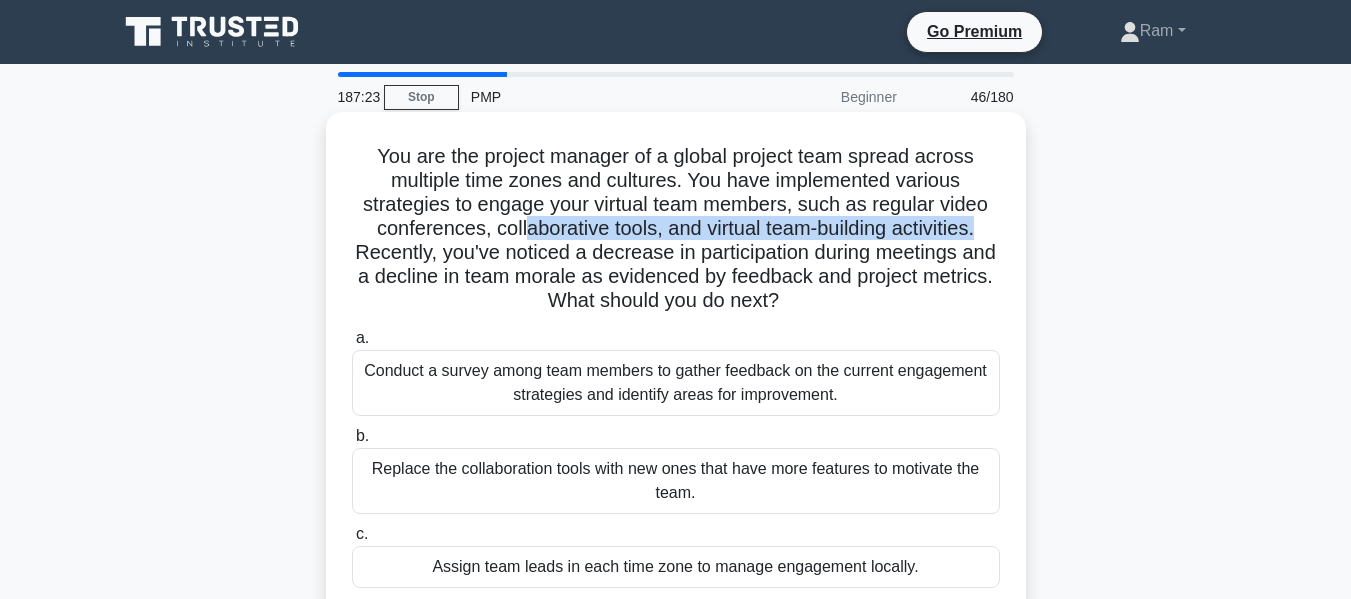 drag, startPoint x: 516, startPoint y: 230, endPoint x: 993, endPoint y: 226, distance: 477.01678 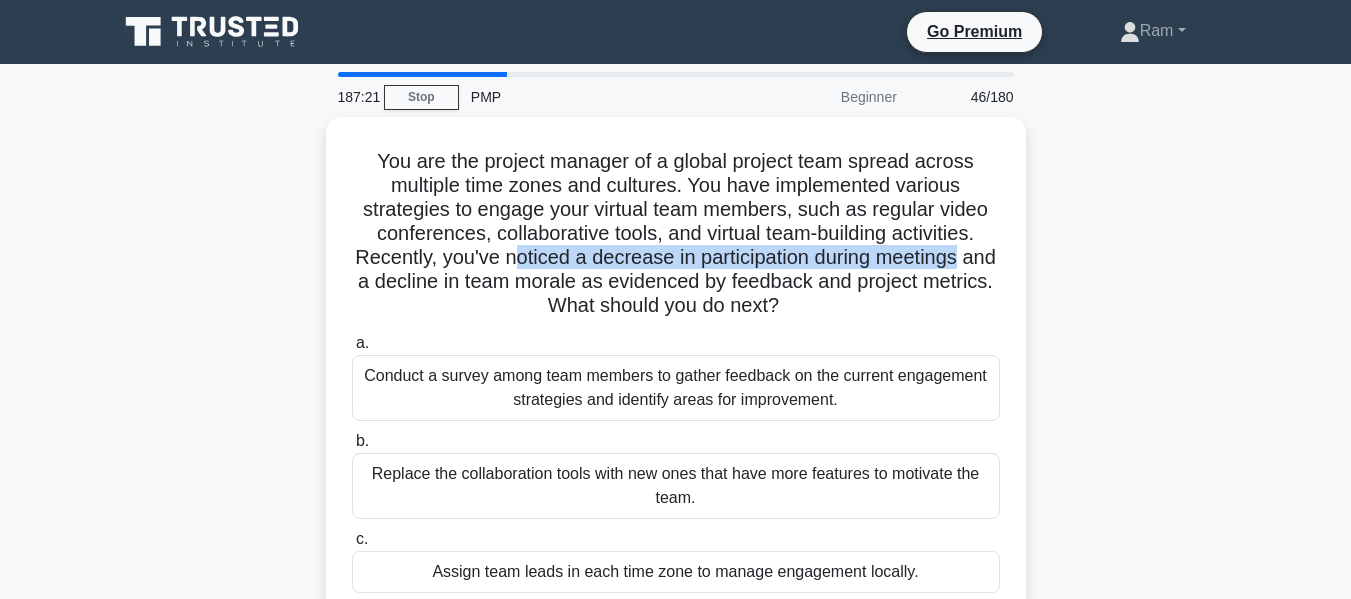 drag, startPoint x: 534, startPoint y: 255, endPoint x: 1084, endPoint y: 252, distance: 550.0082 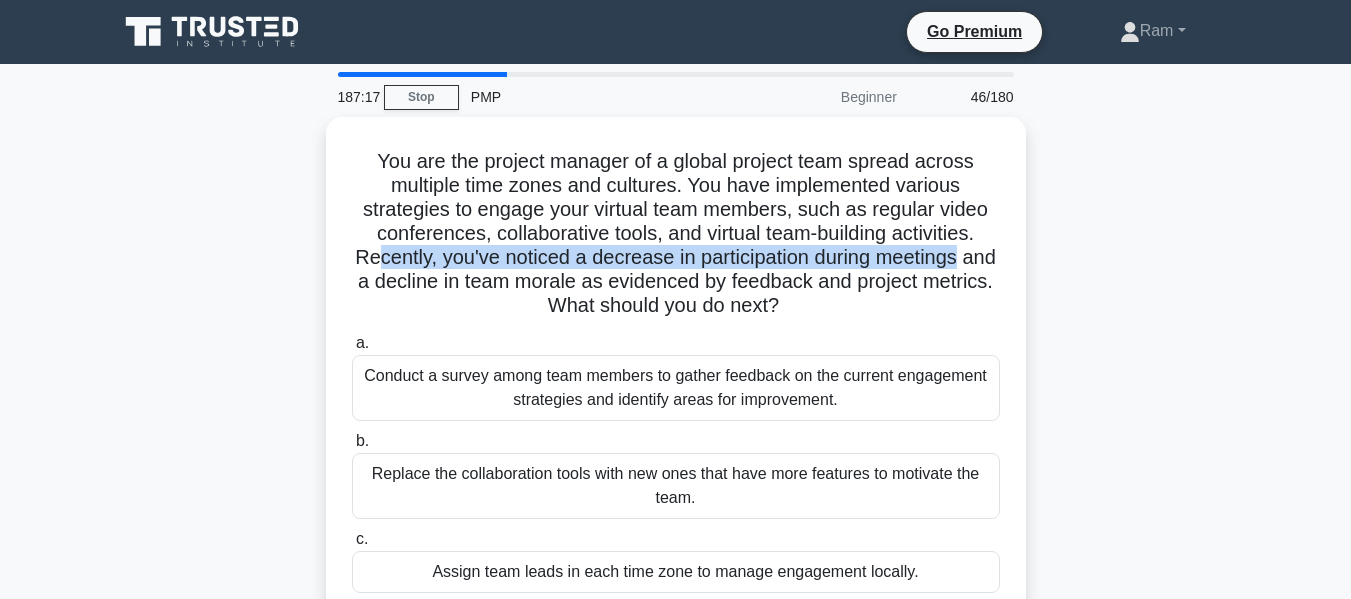 drag, startPoint x: 384, startPoint y: 250, endPoint x: 1058, endPoint y: 258, distance: 674.0475 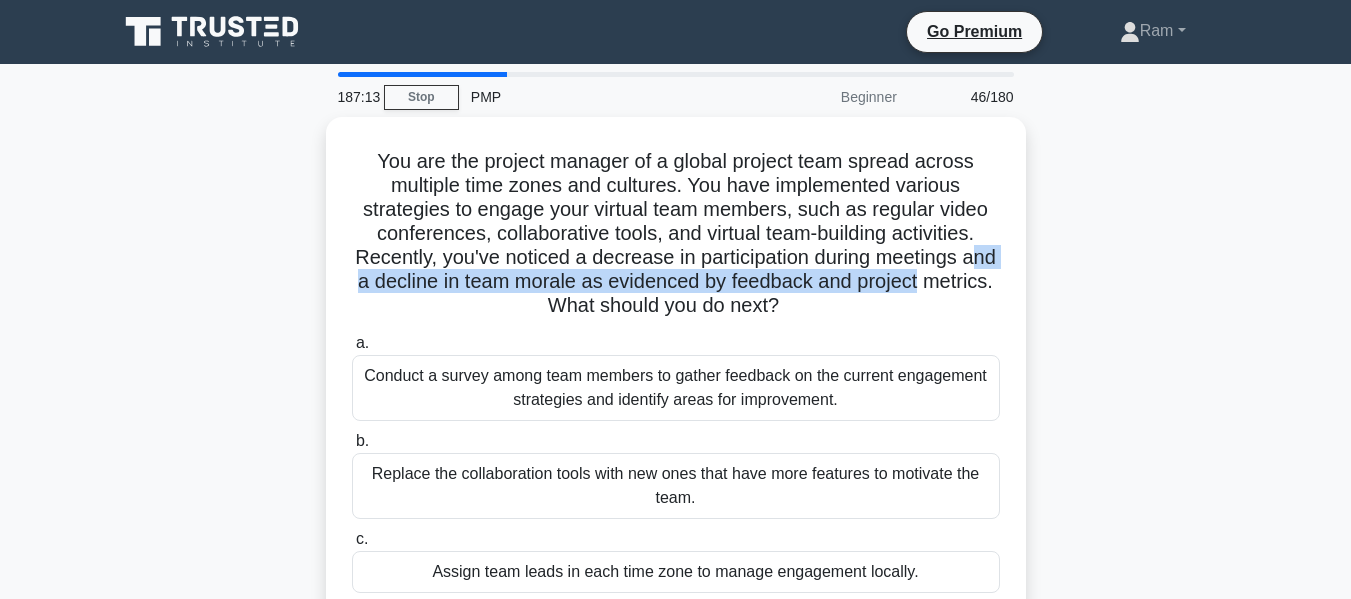 drag, startPoint x: 379, startPoint y: 281, endPoint x: 1030, endPoint y: 284, distance: 651.0069 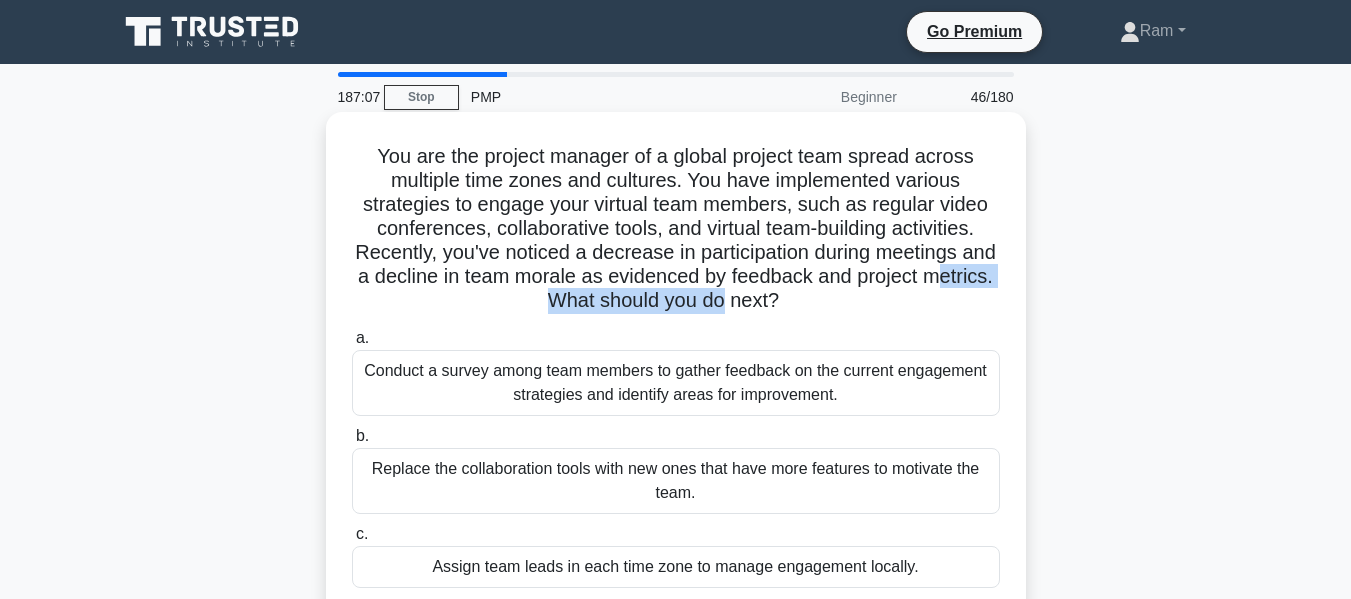 drag, startPoint x: 516, startPoint y: 310, endPoint x: 764, endPoint y: 308, distance: 248.00807 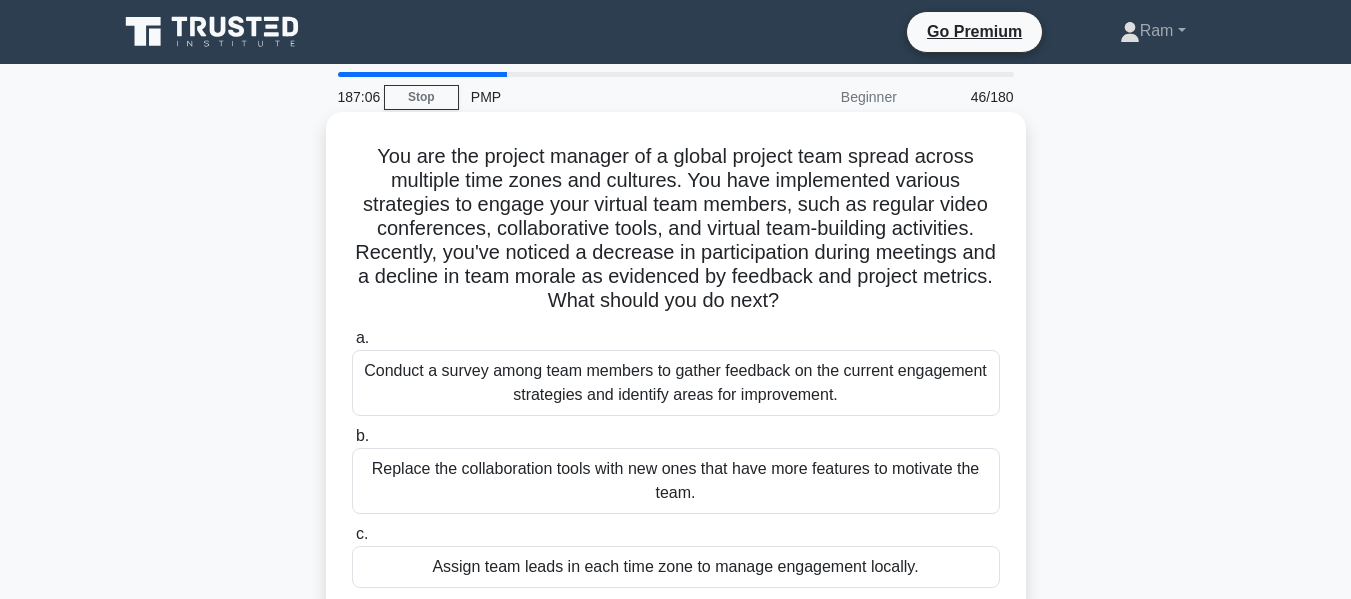 drag, startPoint x: 495, startPoint y: 297, endPoint x: 712, endPoint y: 281, distance: 217.58907 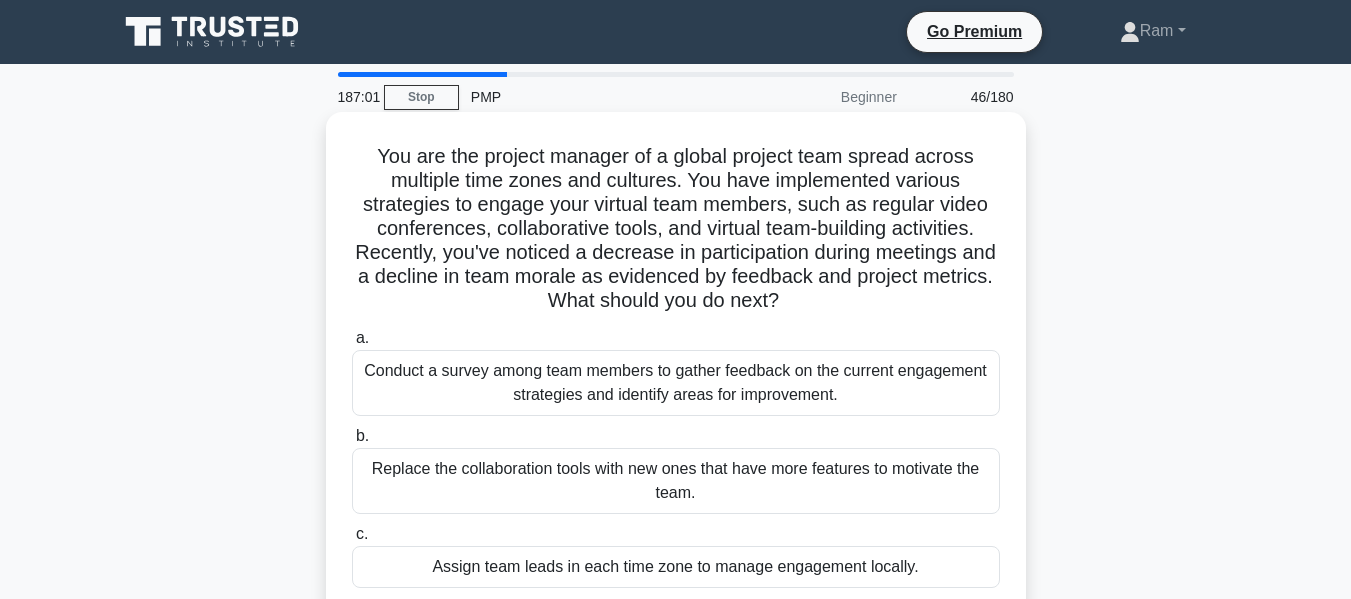drag, startPoint x: 588, startPoint y: 301, endPoint x: 828, endPoint y: 290, distance: 240.25195 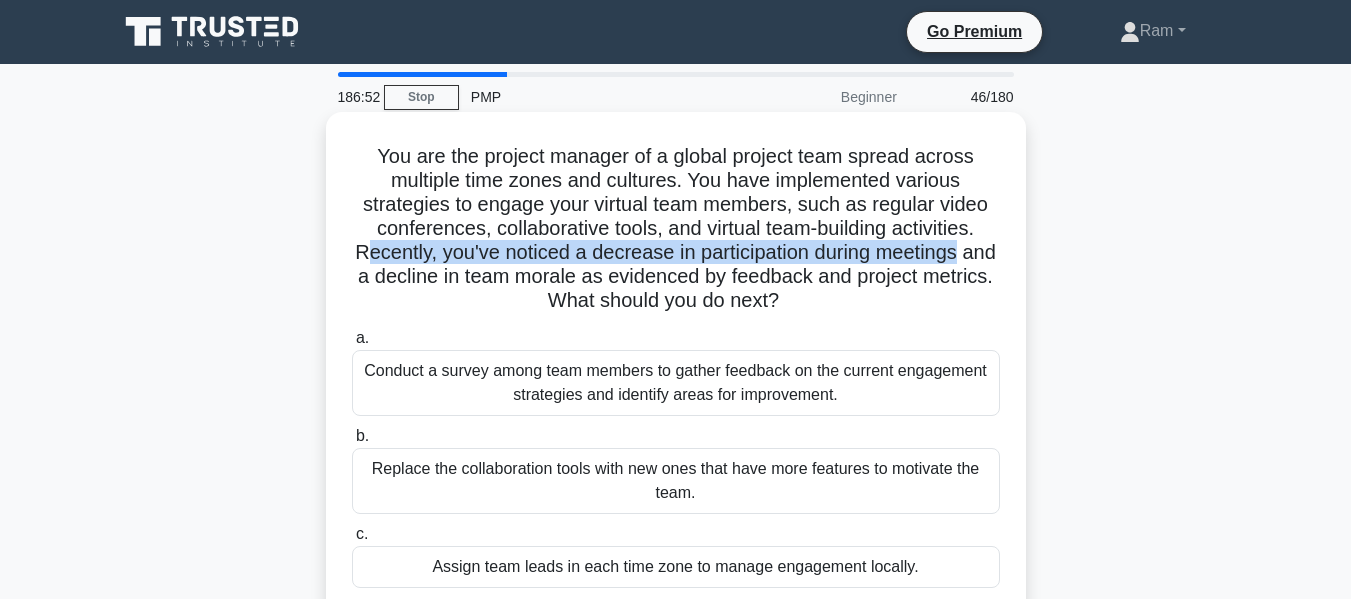 drag, startPoint x: 374, startPoint y: 254, endPoint x: 1003, endPoint y: 244, distance: 629.07947 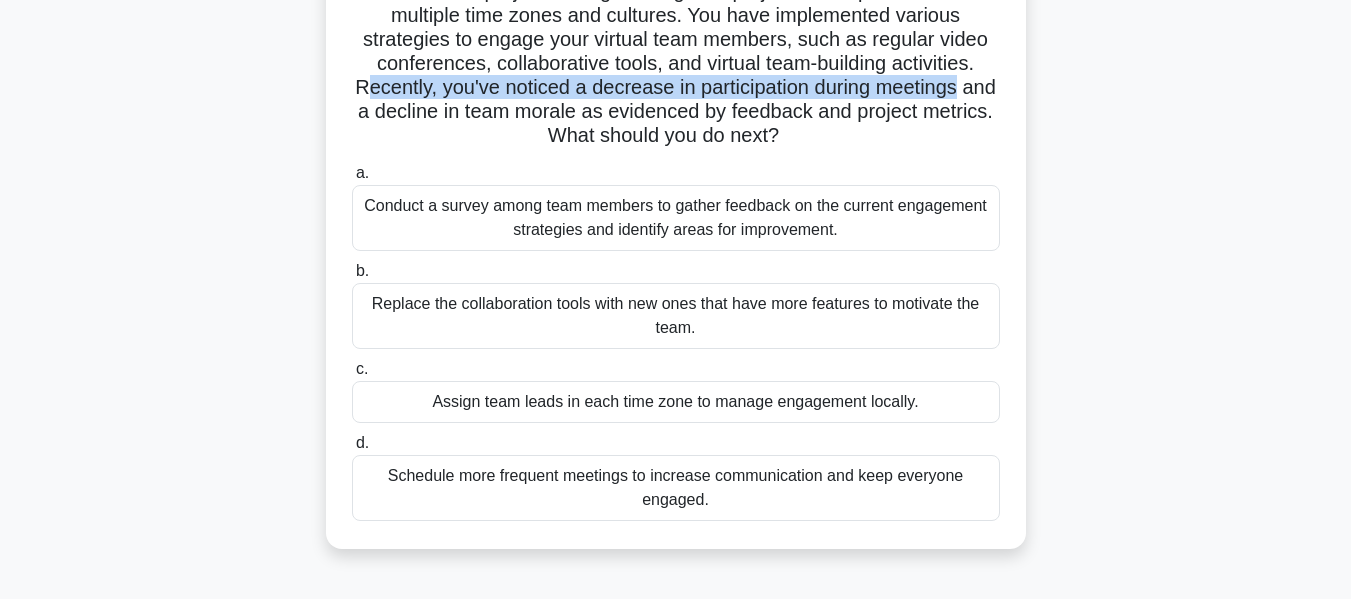 scroll, scrollTop: 200, scrollLeft: 0, axis: vertical 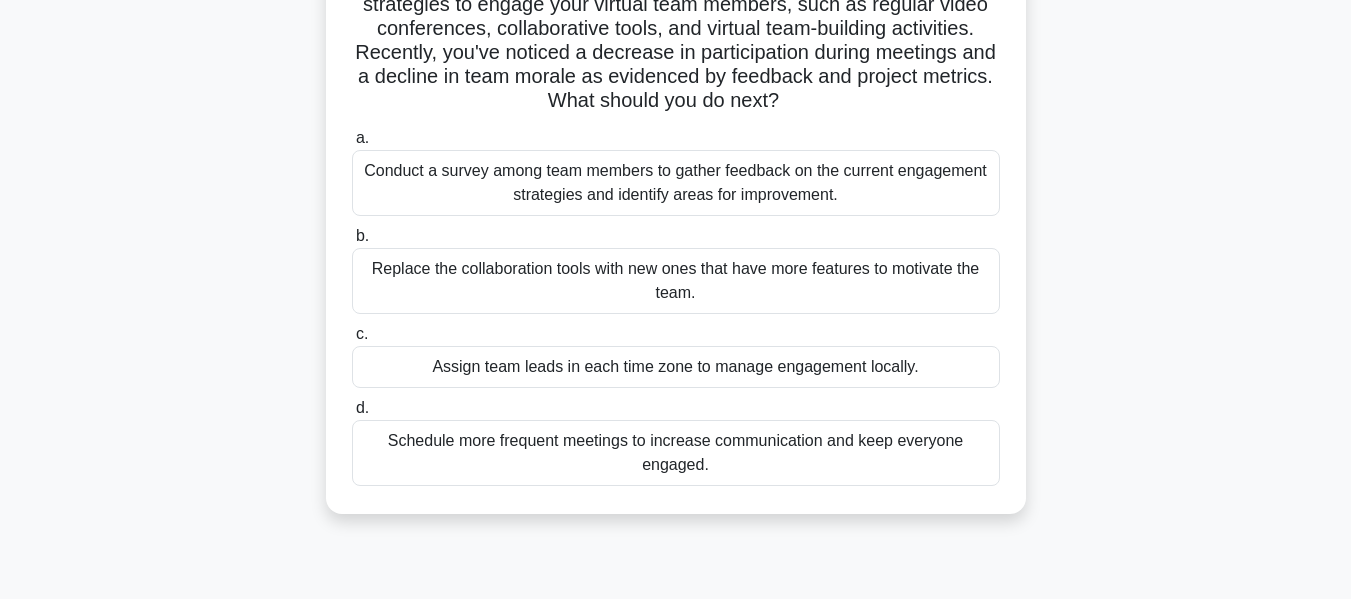 click on "Conduct a survey among team members to gather feedback on the current engagement strategies and identify areas for improvement." at bounding box center (676, 183) 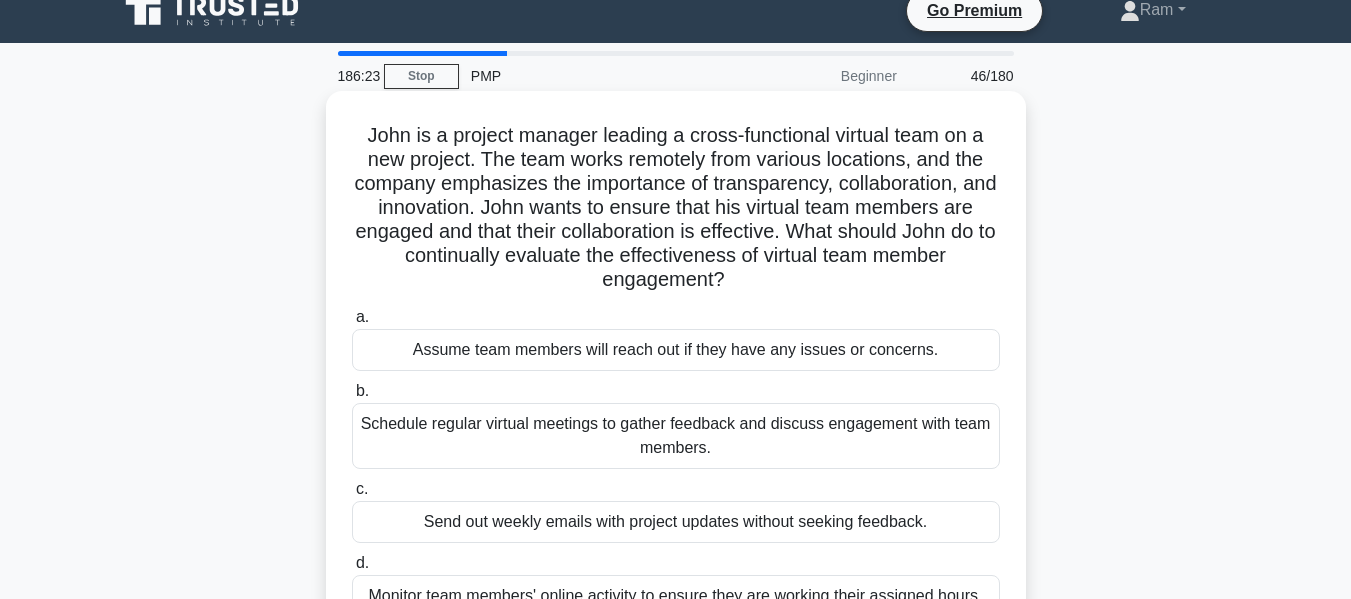 scroll, scrollTop: 0, scrollLeft: 0, axis: both 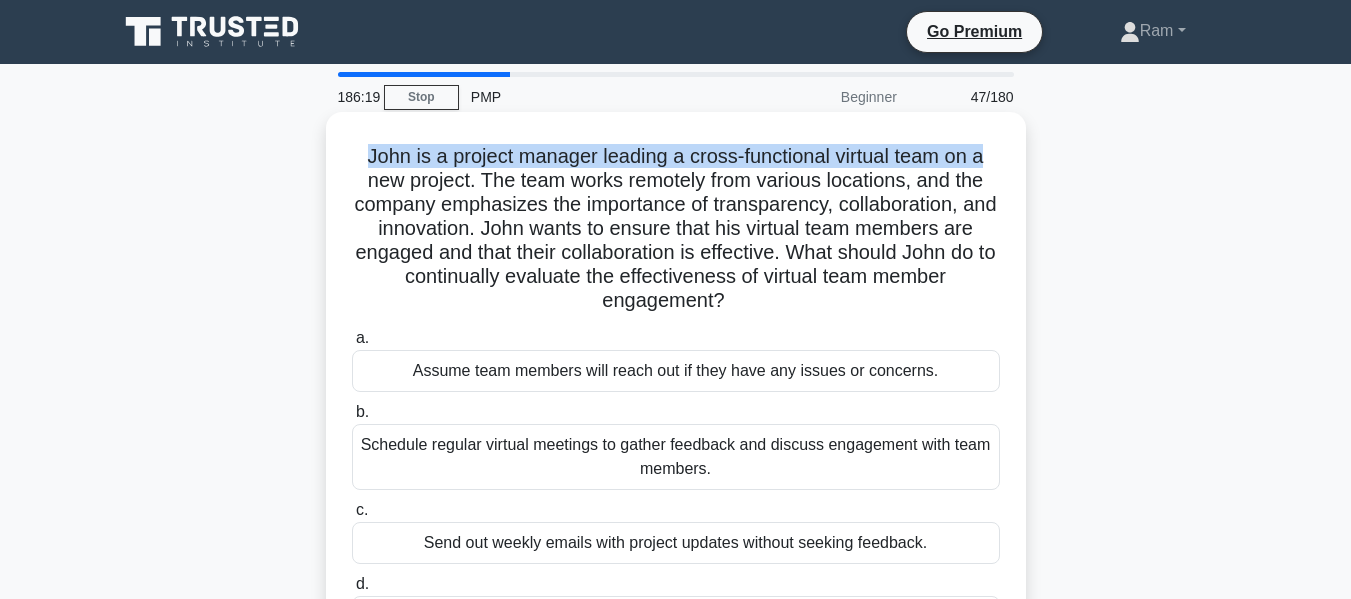 drag, startPoint x: 354, startPoint y: 154, endPoint x: 1019, endPoint y: 160, distance: 665.02704 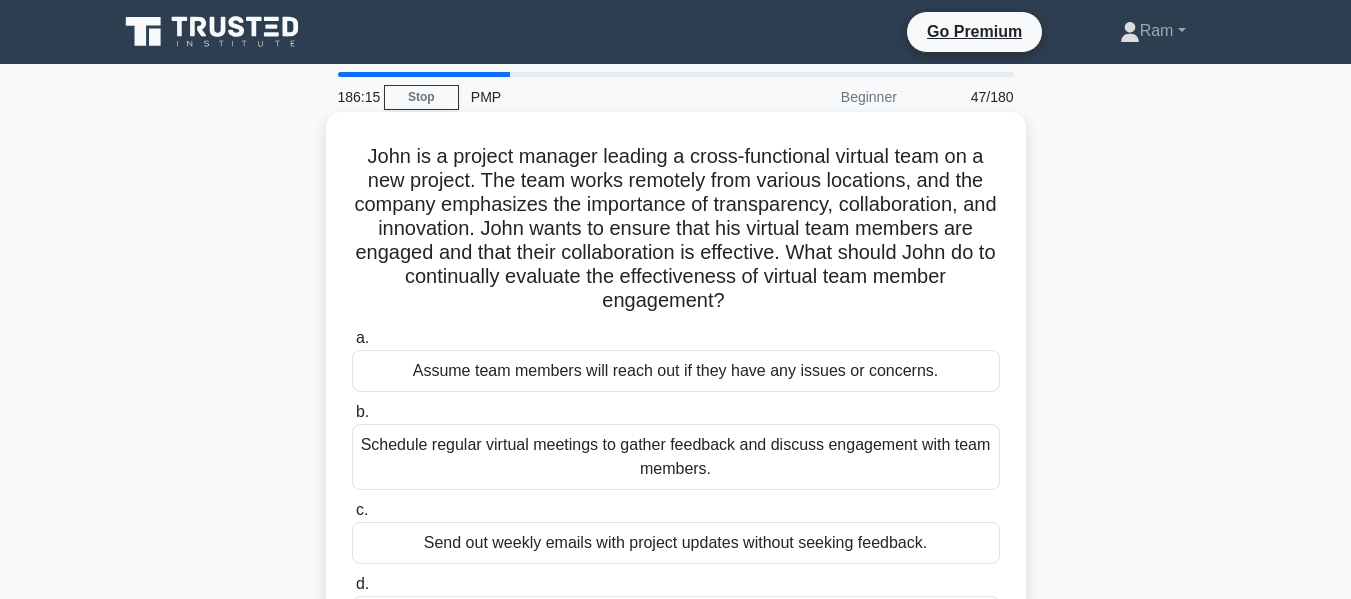 click on "You are the project manager of a software development team working on a critical project with a tight deadline. During the daily stand-up meeting, the following impediments are reported:
1. The testing environment is experiencing intermittent outages, causing delays in quality assurance.
2. A key developer is unexpectedly out sick, affecting the progress of a critical task on the critical path.
3. The design team has not yet delivered the finalized UI designs needed for upcoming development sprints.
4. Two team members are in conflict, leading to tension during meetings.
As the project manager, which impediment should you prioritize addressing first?
.spinner_0XTQ{transform-origin:center;animation:spinner_y6GP .75s linear infinite}@keyframes spinner_y6GP{100%{transform:rotate(360deg)}}
a." at bounding box center [676, 229] 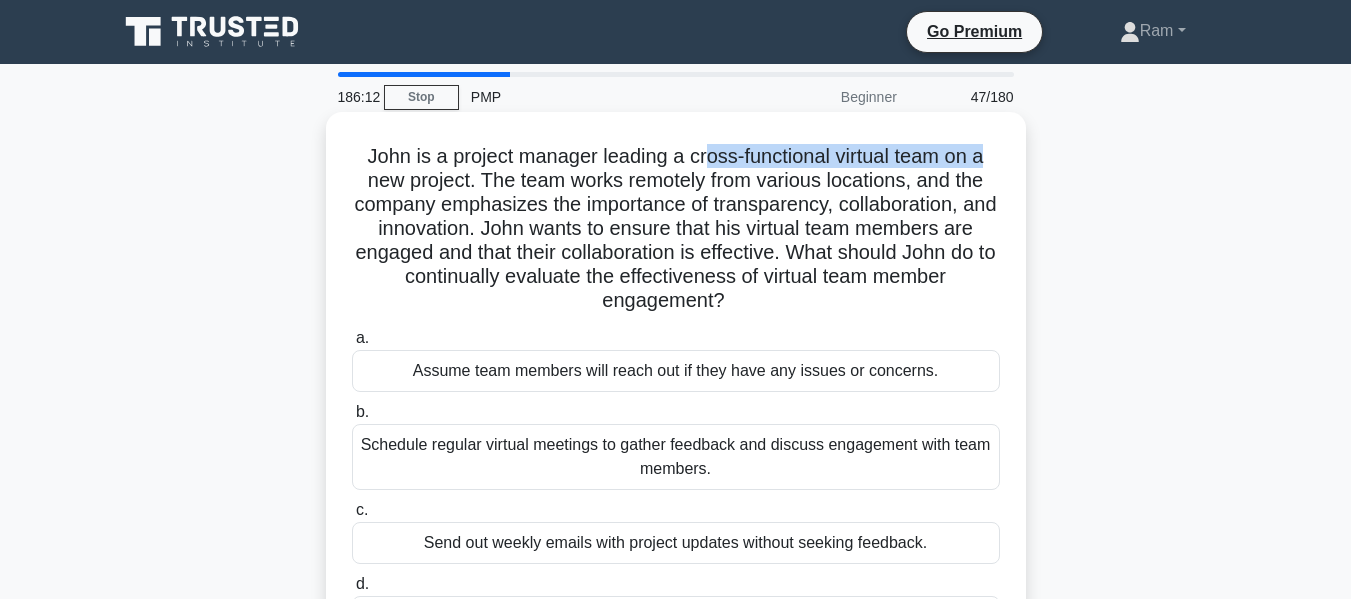 drag, startPoint x: 707, startPoint y: 155, endPoint x: 988, endPoint y: 147, distance: 281.11386 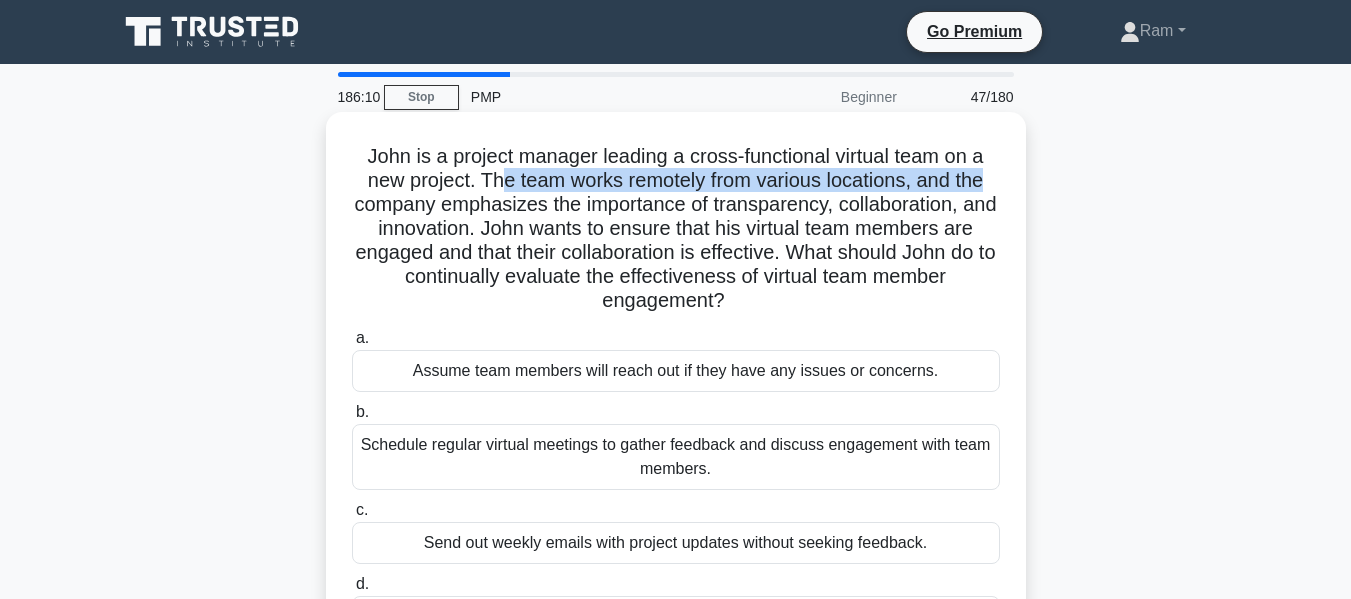 drag, startPoint x: 499, startPoint y: 184, endPoint x: 1011, endPoint y: 174, distance: 512.09766 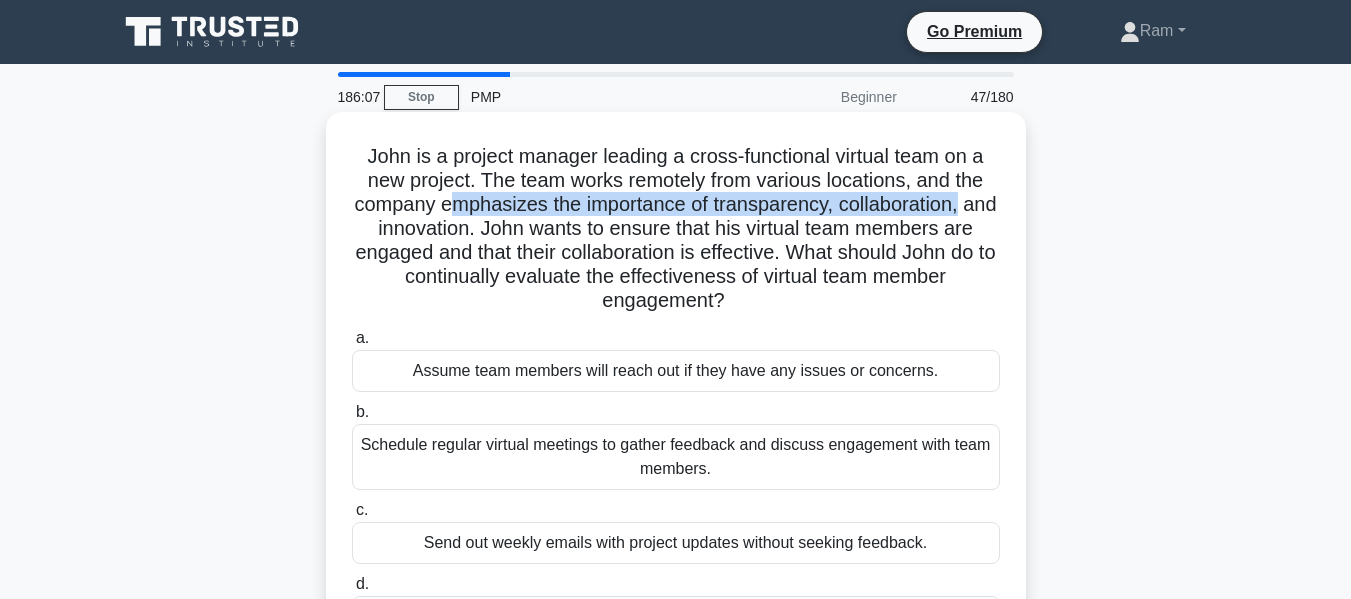 drag, startPoint x: 474, startPoint y: 202, endPoint x: 1008, endPoint y: 205, distance: 534.0084 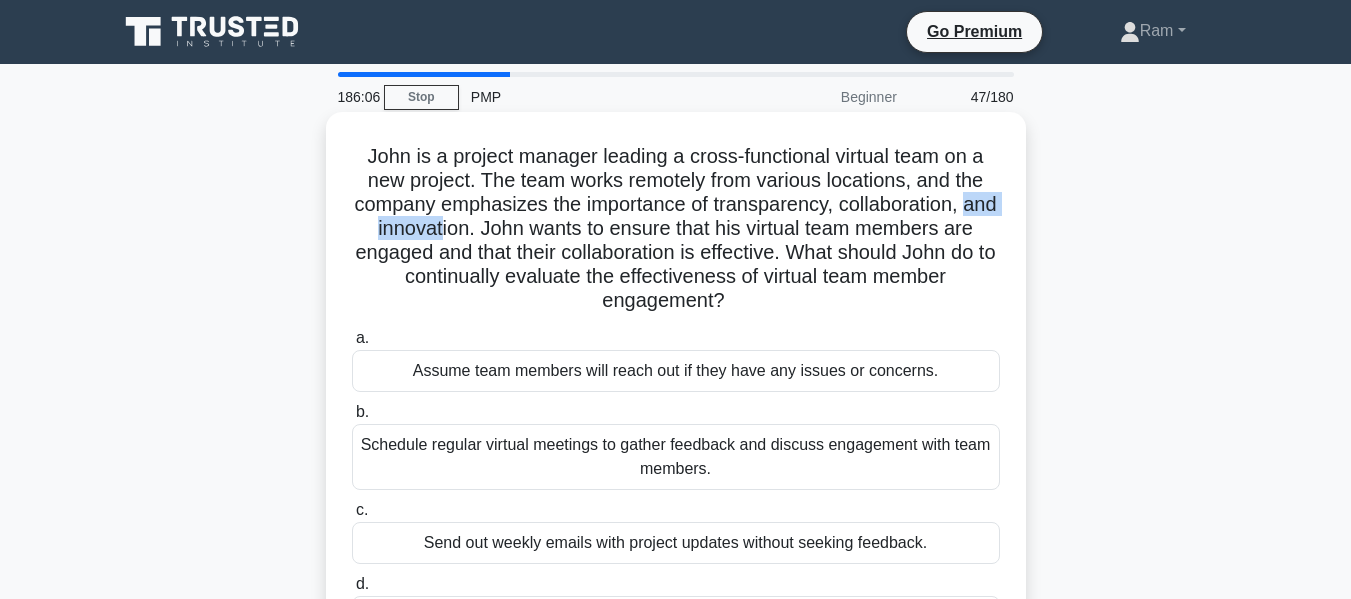 drag, startPoint x: 351, startPoint y: 237, endPoint x: 458, endPoint y: 227, distance: 107.46627 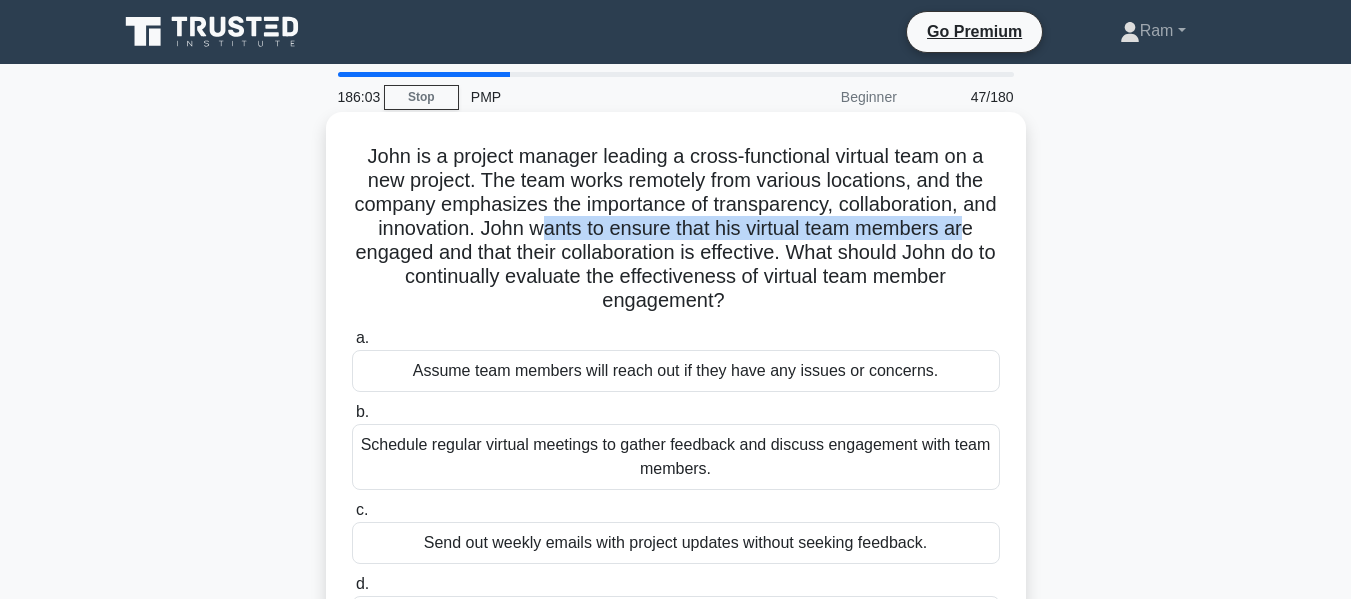 drag, startPoint x: 555, startPoint y: 230, endPoint x: 992, endPoint y: 238, distance: 437.0732 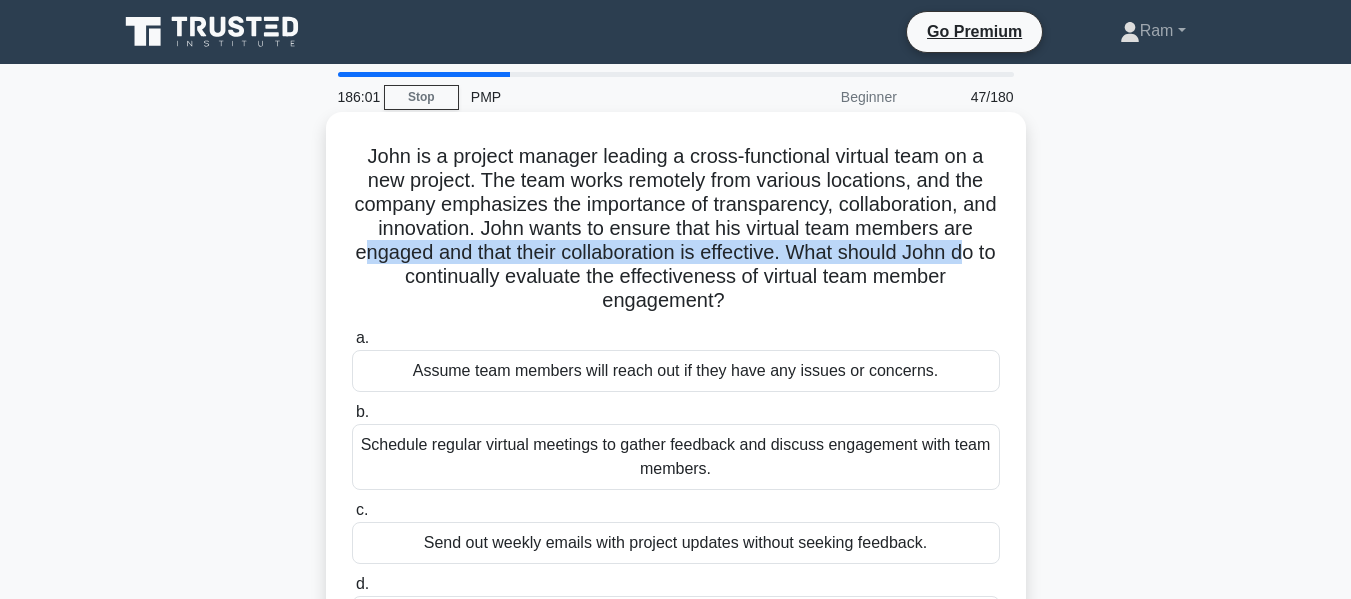 drag, startPoint x: 365, startPoint y: 260, endPoint x: 988, endPoint y: 248, distance: 623.11554 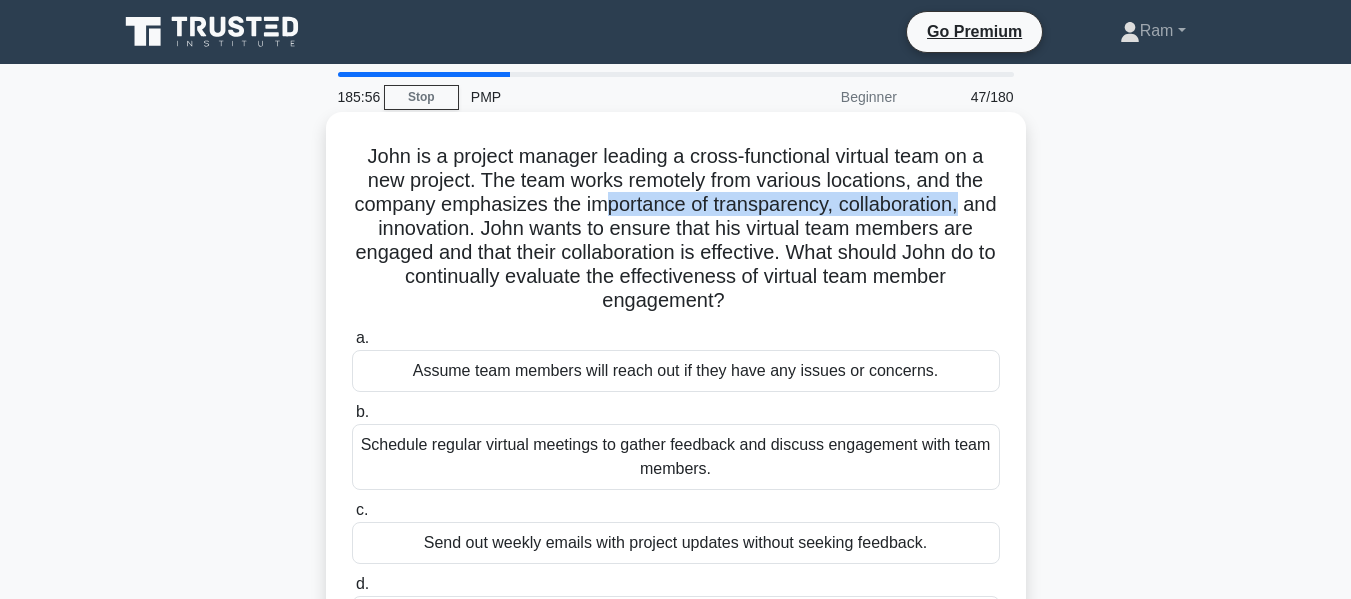 drag, startPoint x: 636, startPoint y: 206, endPoint x: 1007, endPoint y: 208, distance: 371.0054 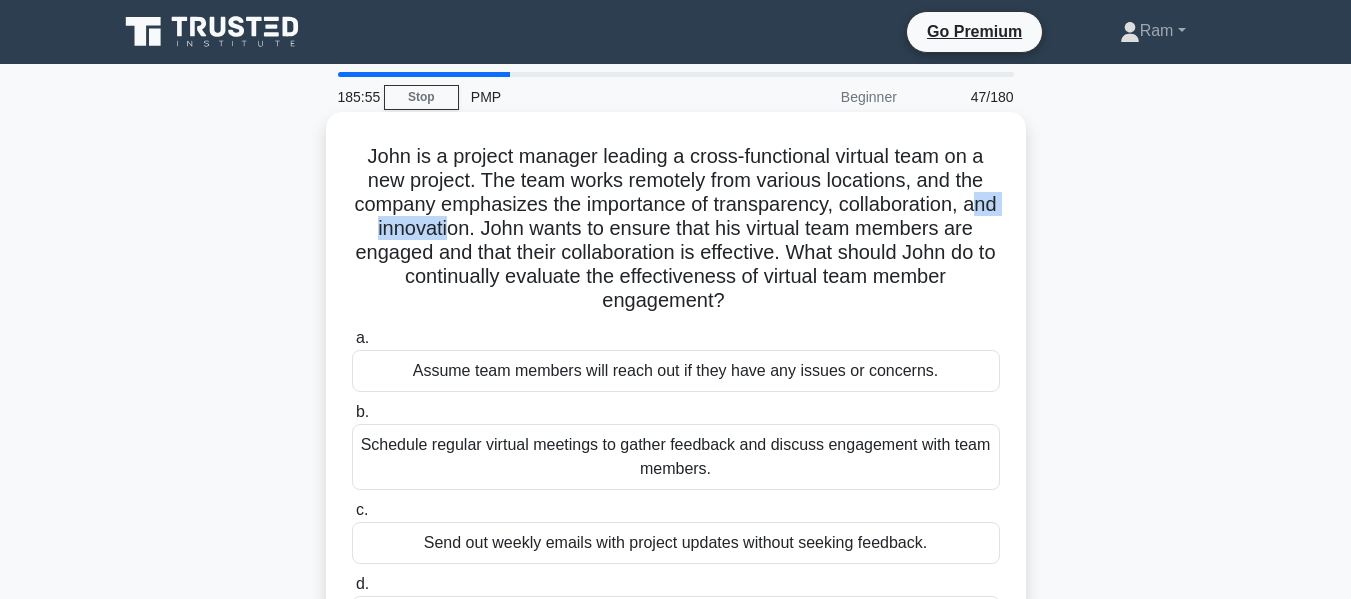 drag, startPoint x: 374, startPoint y: 232, endPoint x: 465, endPoint y: 235, distance: 91.04944 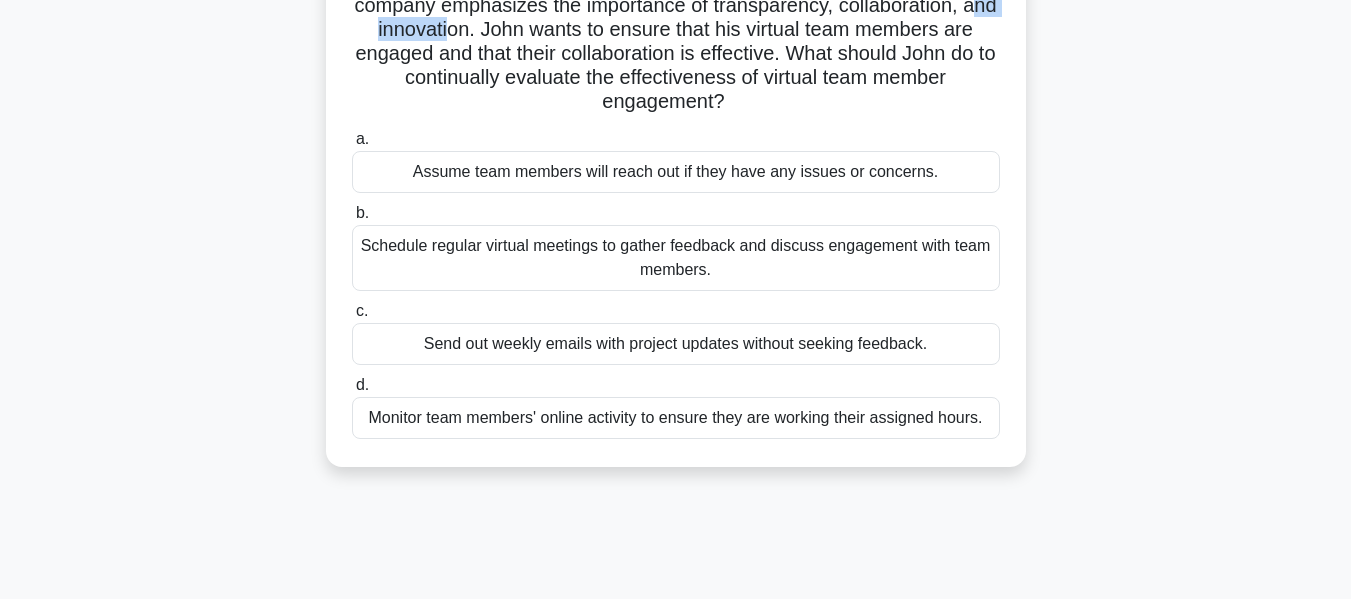 scroll, scrollTop: 200, scrollLeft: 0, axis: vertical 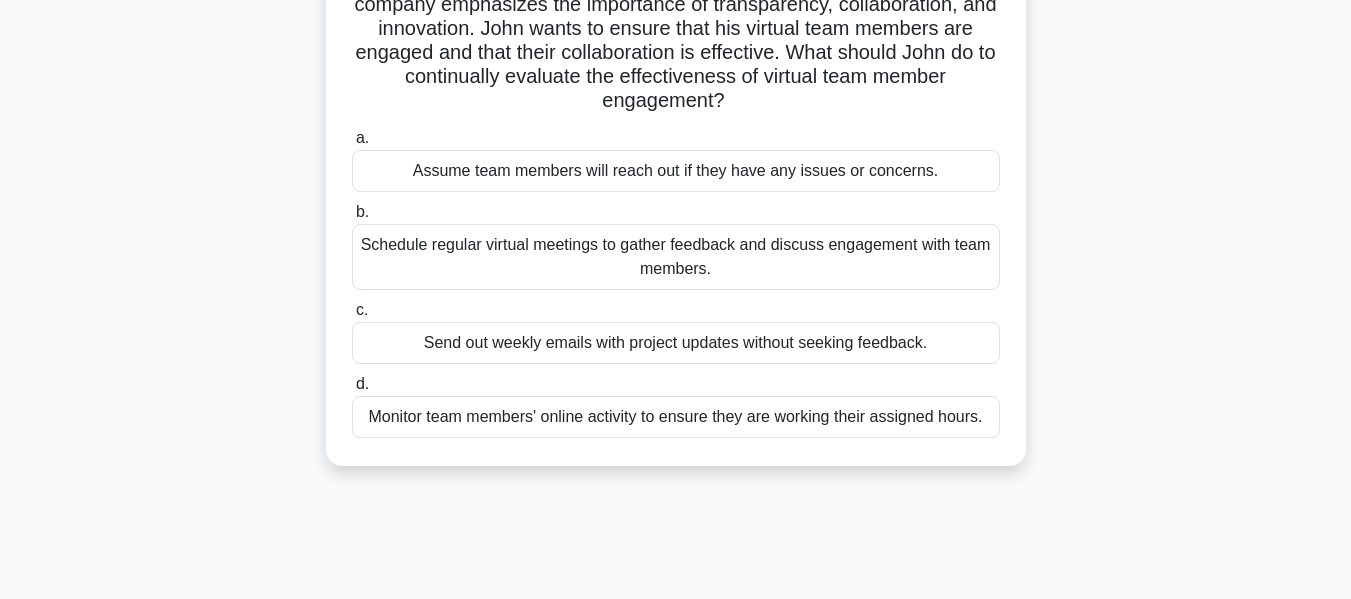 click on "Schedule regular virtual meetings to gather feedback and discuss engagement with team members." at bounding box center (676, 257) 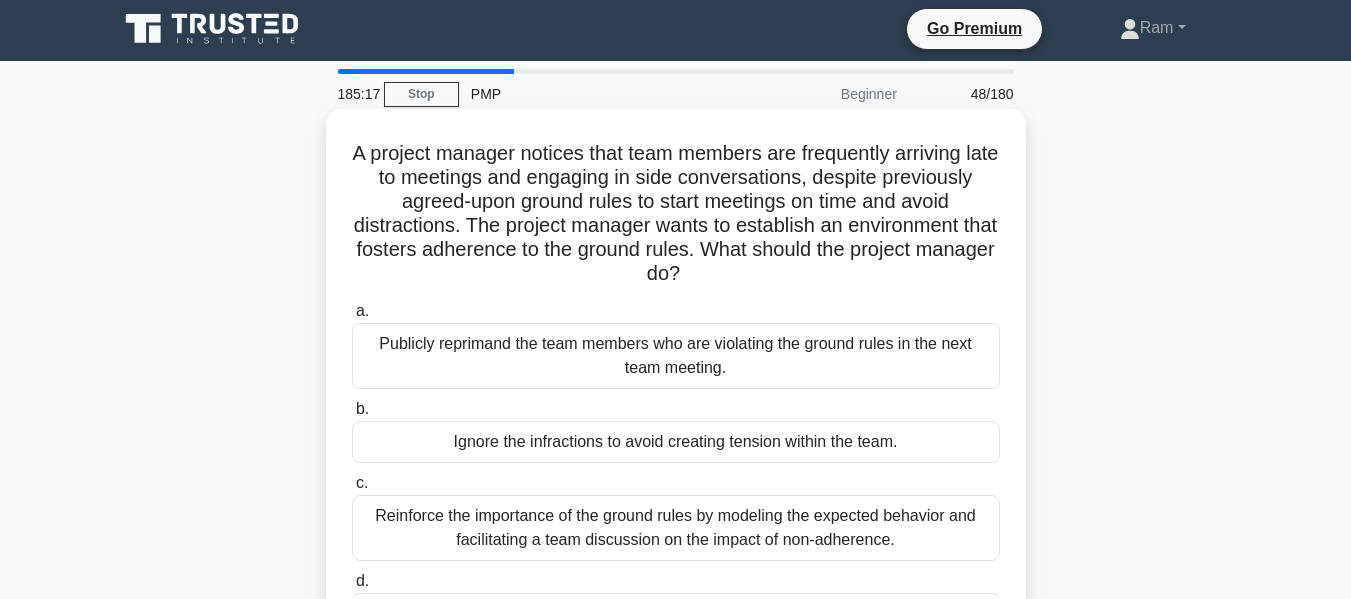 scroll, scrollTop: 0, scrollLeft: 0, axis: both 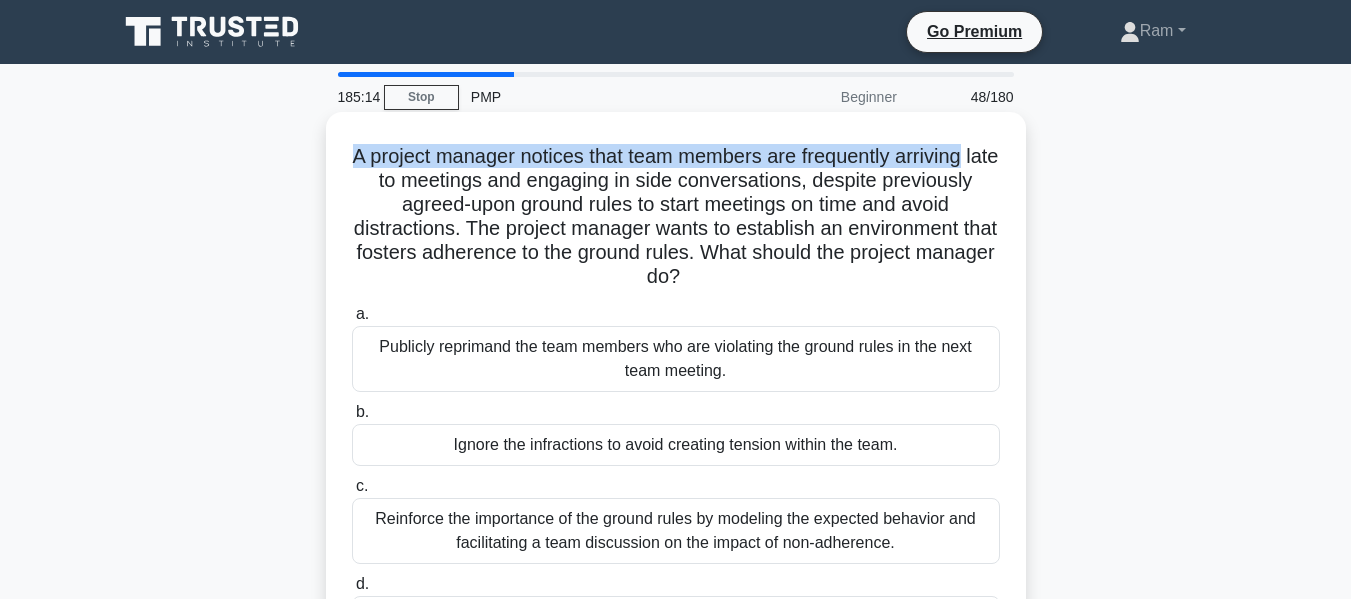 drag, startPoint x: 363, startPoint y: 164, endPoint x: 994, endPoint y: 135, distance: 631.6661 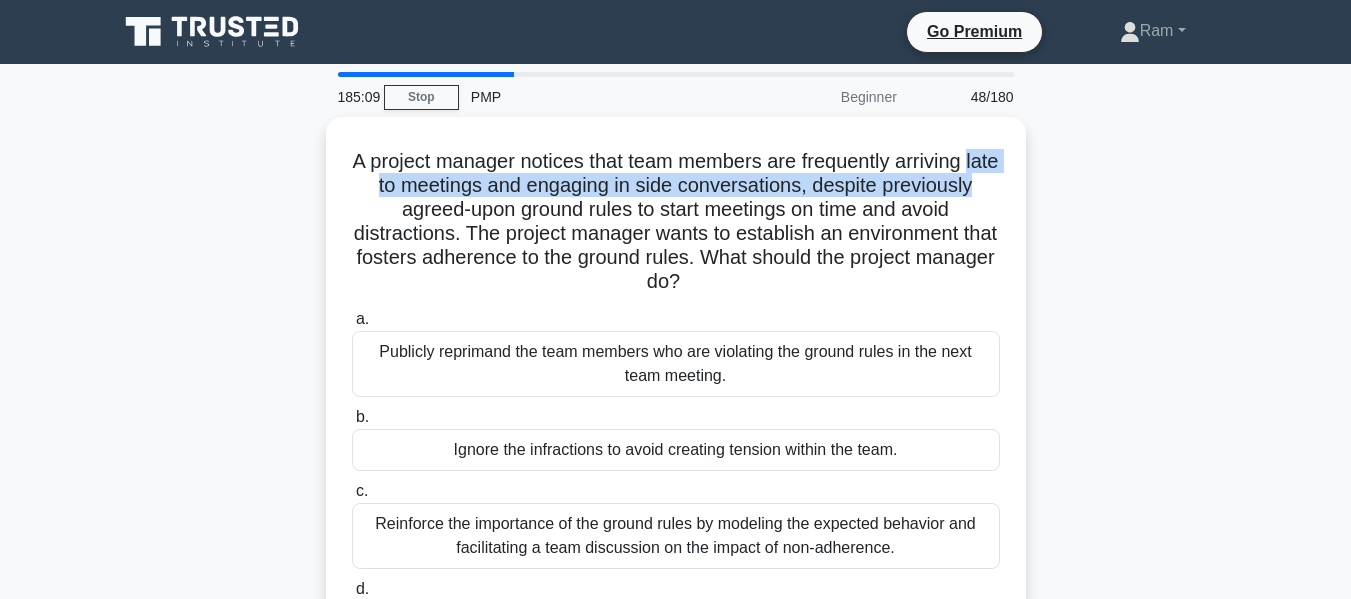 drag, startPoint x: 340, startPoint y: 187, endPoint x: 1029, endPoint y: 182, distance: 689.0181 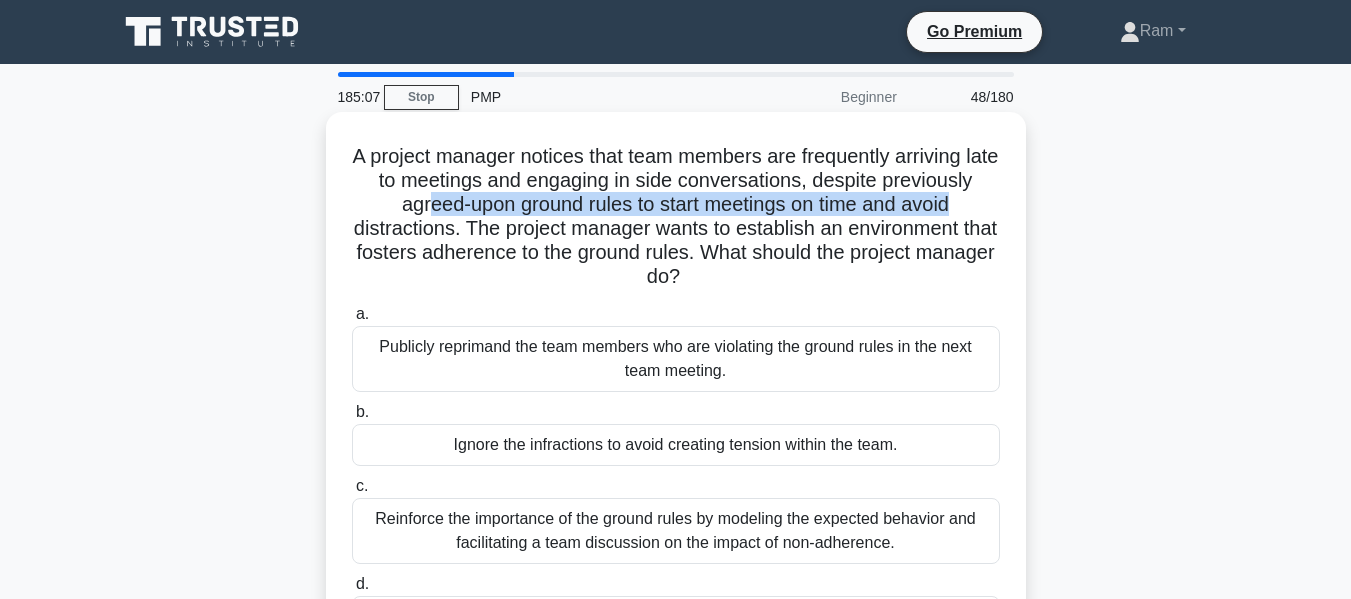 drag, startPoint x: 418, startPoint y: 208, endPoint x: 946, endPoint y: 212, distance: 528.01514 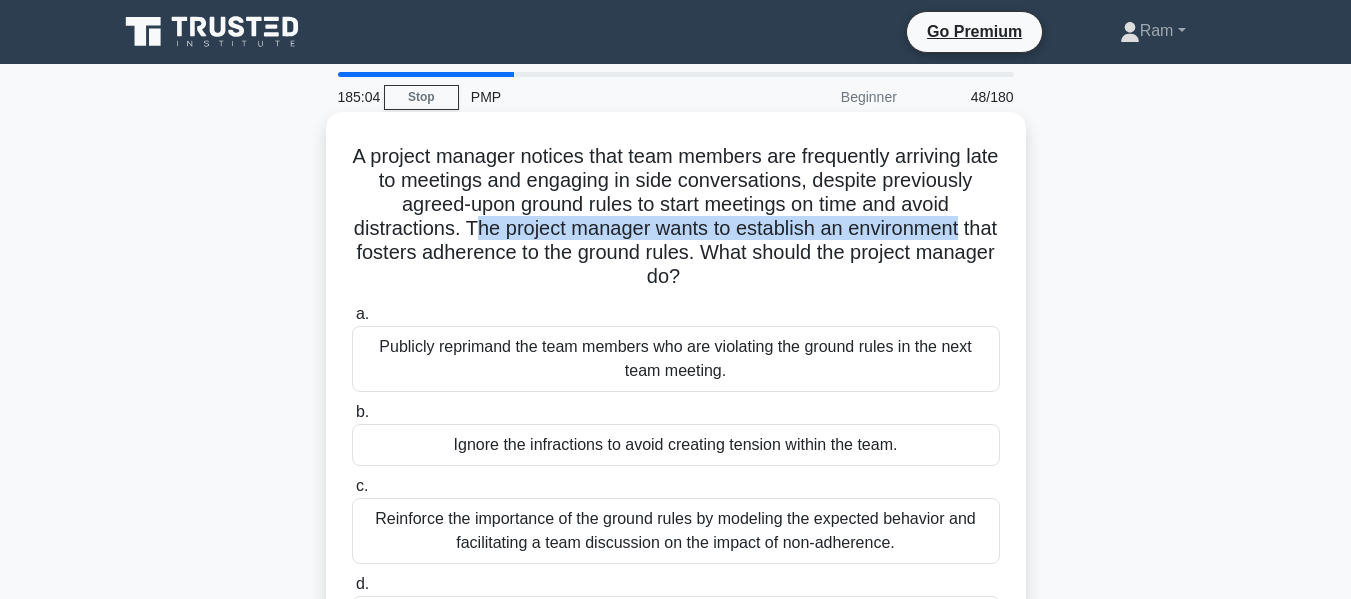 drag, startPoint x: 497, startPoint y: 235, endPoint x: 980, endPoint y: 206, distance: 483.8698 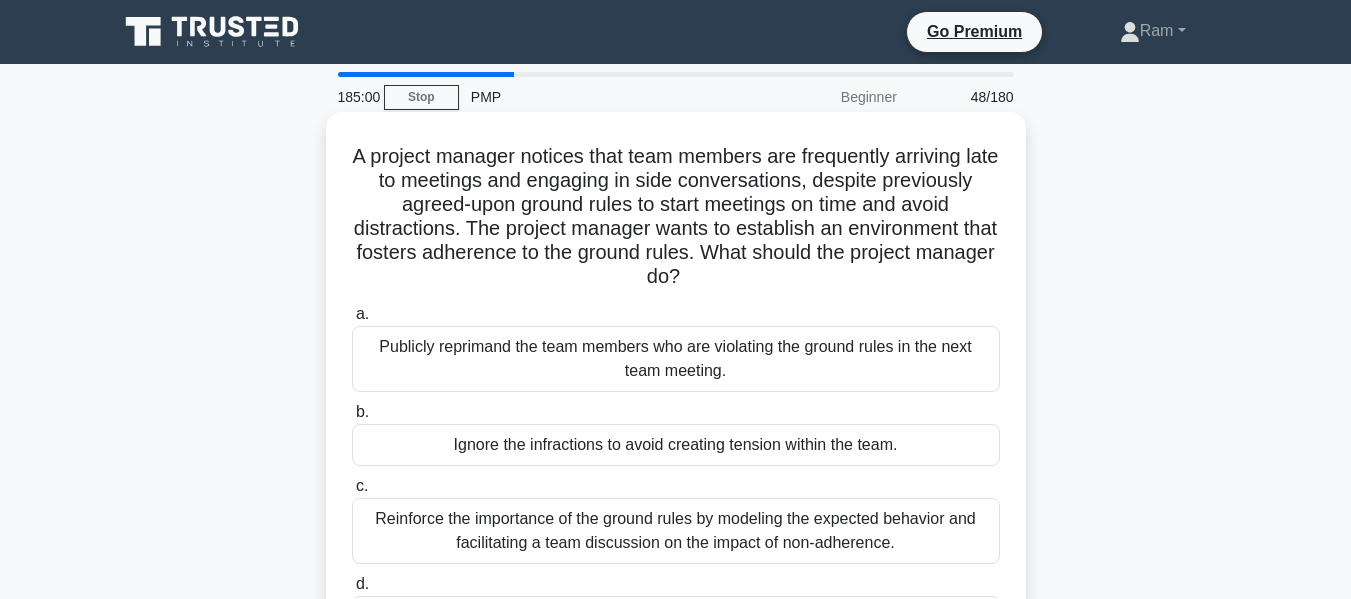 click on "A project manager notices that team members are frequently arriving late to meetings and engaging in side conversations, despite previously agreed-upon ground rules to start meetings on time and avoid distractions. The project manager wants to establish an environment that fosters adherence to the ground rules. What should the project manager do?
.spinner_0XTQ{transform-origin:center;animation:spinner_y6GP .75s linear infinite}@keyframes spinner_y6GP{100%{transform:rotate(360deg)}}" at bounding box center [676, 217] 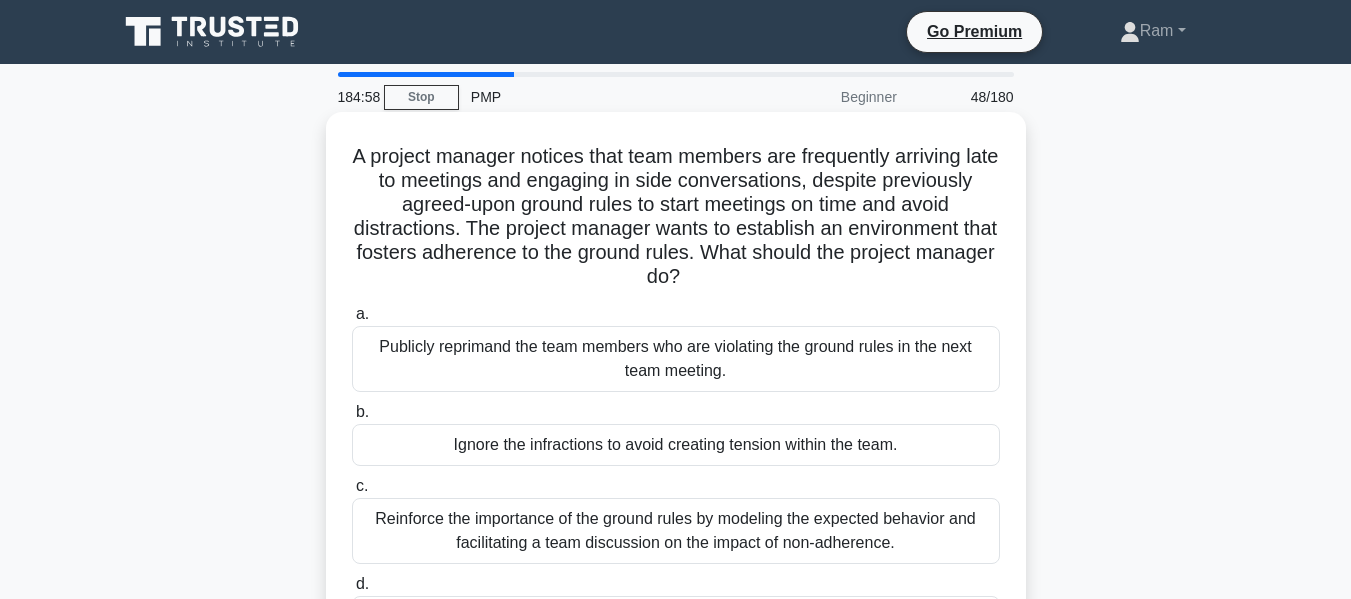 drag, startPoint x: 478, startPoint y: 231, endPoint x: 791, endPoint y: 275, distance: 316.0775 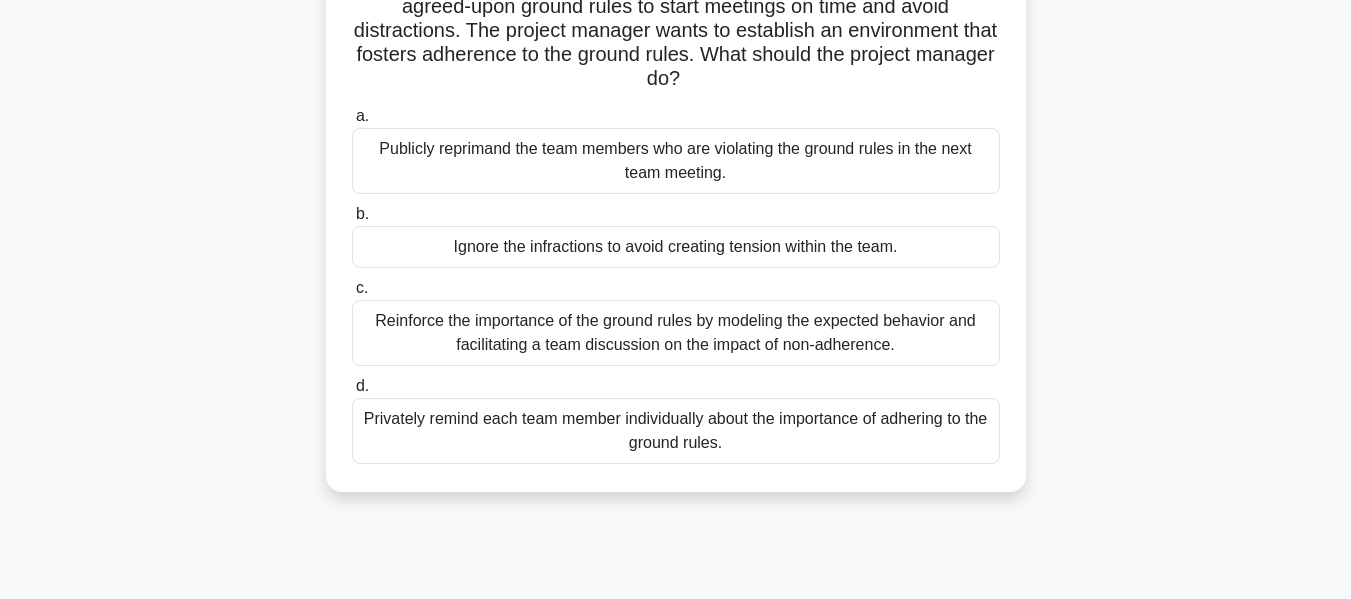 scroll, scrollTop: 200, scrollLeft: 0, axis: vertical 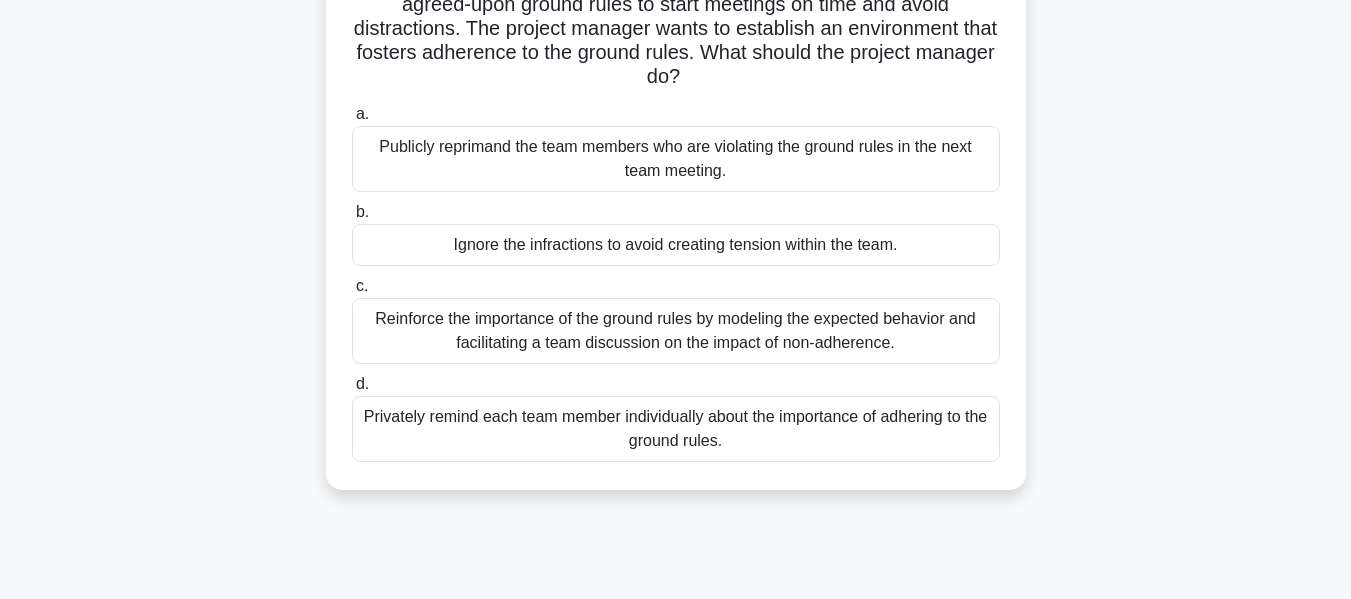 click on "Reinforce the importance of the ground rules by modeling the expected behavior and facilitating a team discussion on the impact of non-adherence." at bounding box center [676, 331] 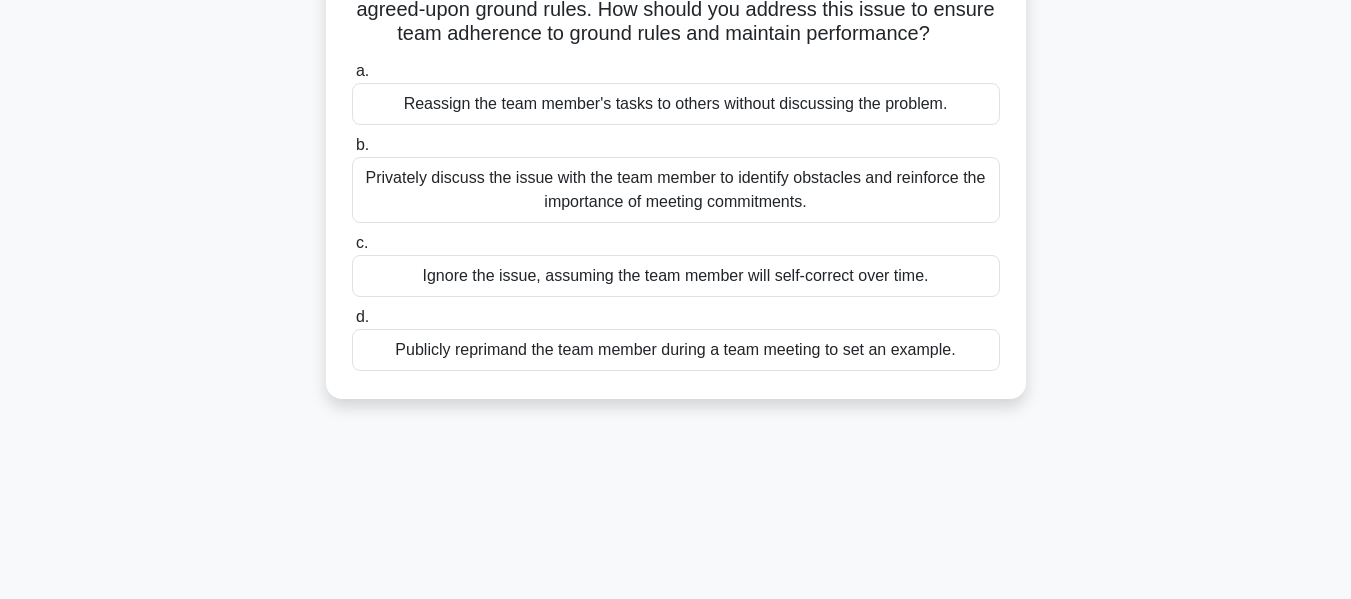 scroll, scrollTop: 0, scrollLeft: 0, axis: both 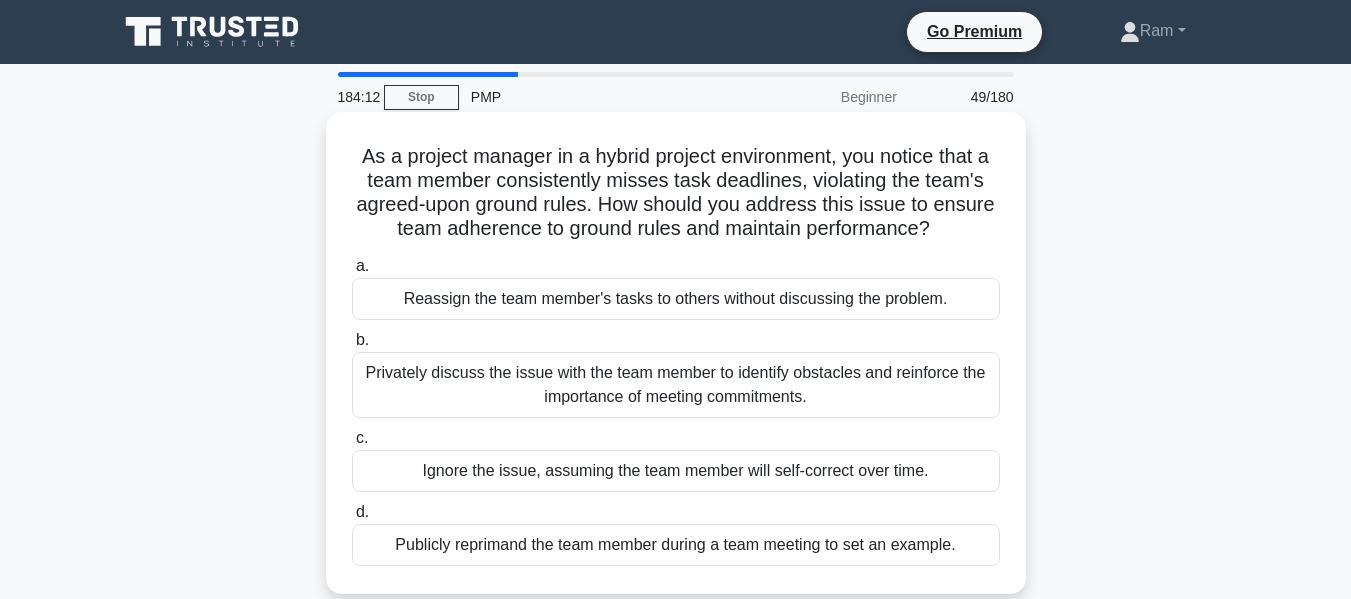 drag, startPoint x: 609, startPoint y: 209, endPoint x: 965, endPoint y: 220, distance: 356.1699 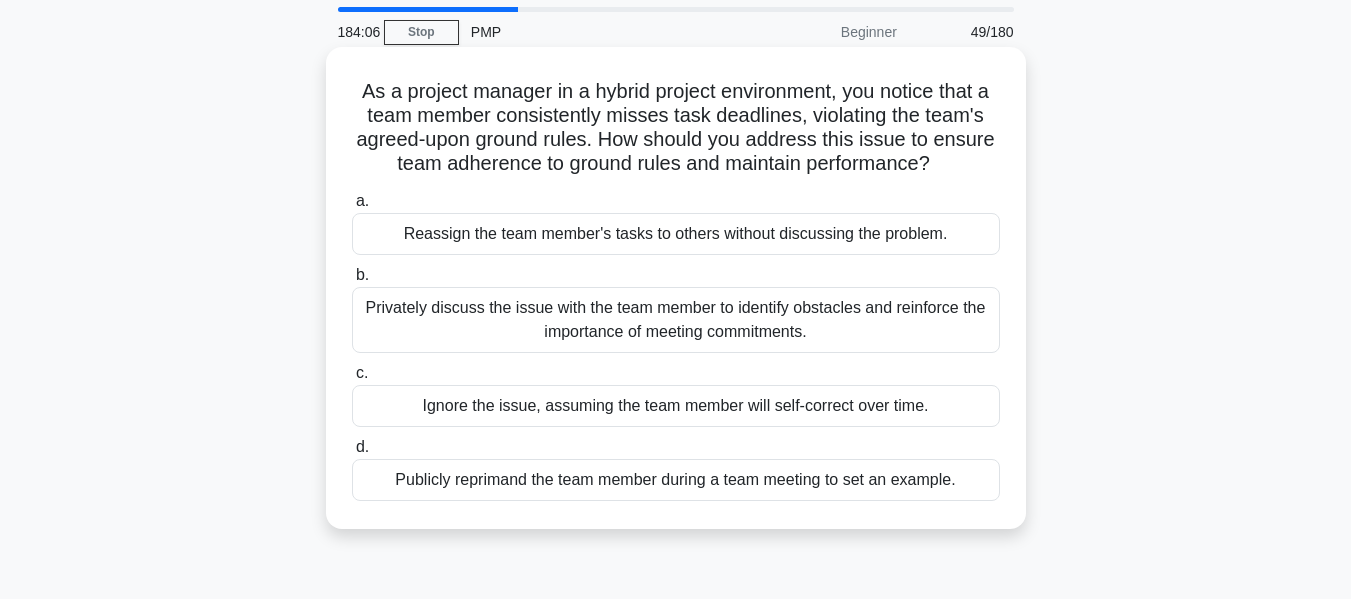 scroll, scrollTop: 100, scrollLeft: 0, axis: vertical 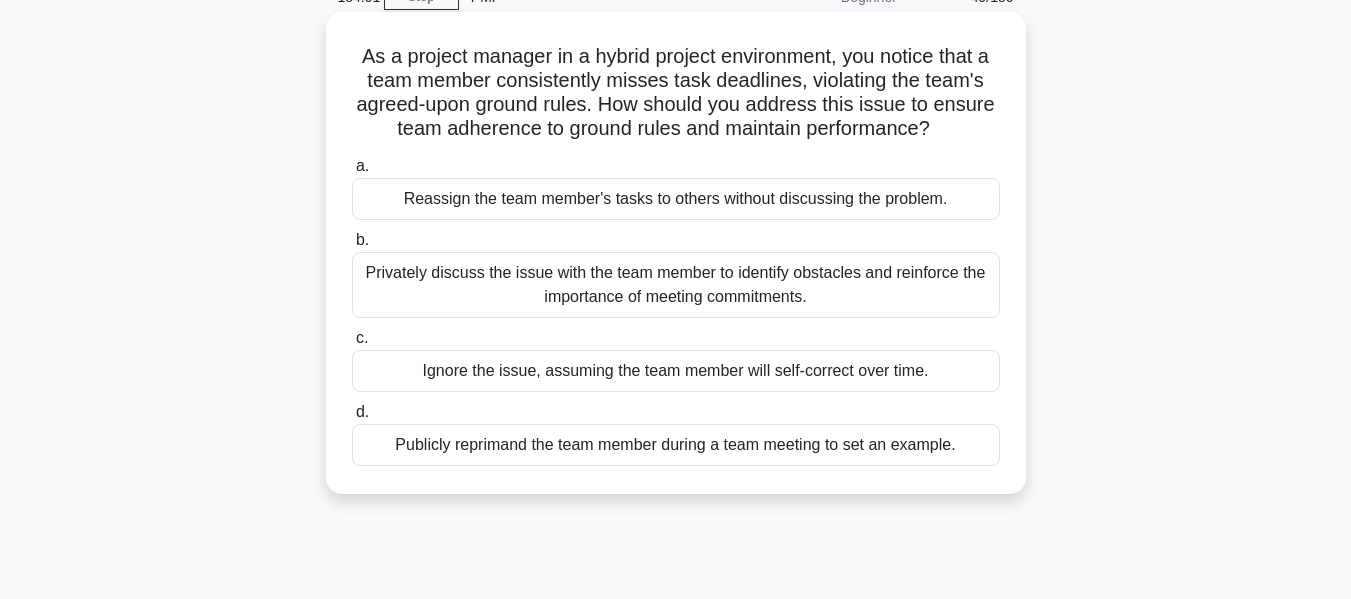 click on "Privately discuss the issue with the team member to identify obstacles and reinforce the importance of meeting commitments." at bounding box center (676, 285) 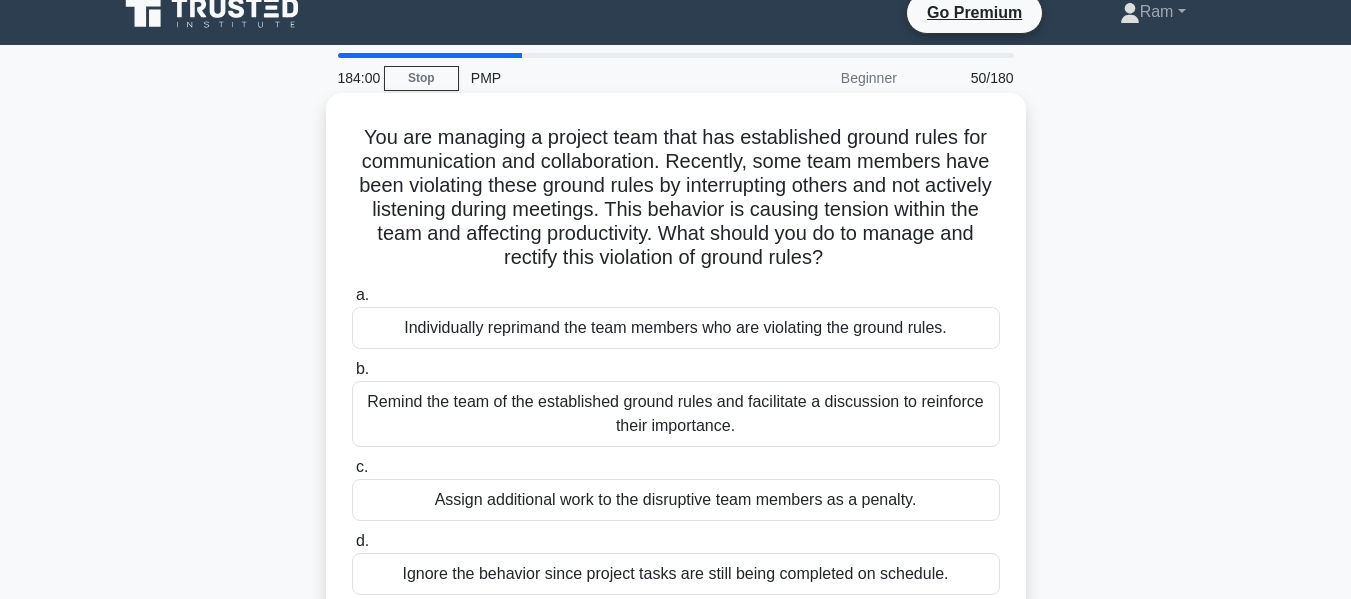 scroll, scrollTop: 0, scrollLeft: 0, axis: both 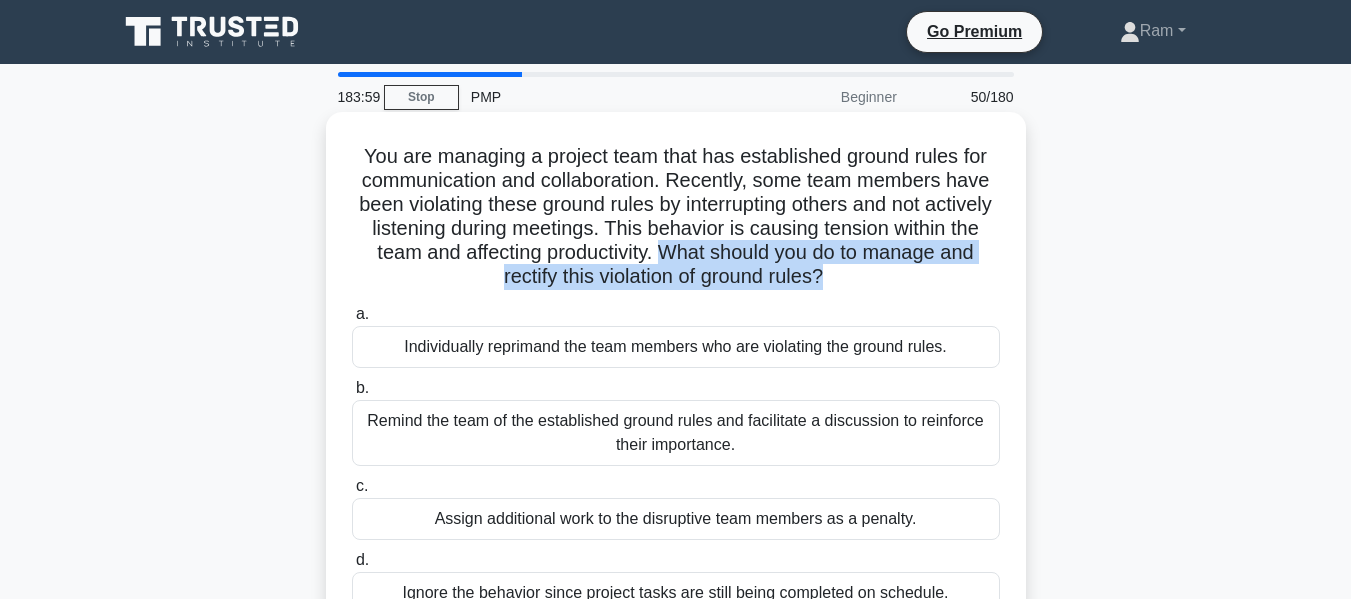 drag, startPoint x: 773, startPoint y: 255, endPoint x: 885, endPoint y: 284, distance: 115.69356 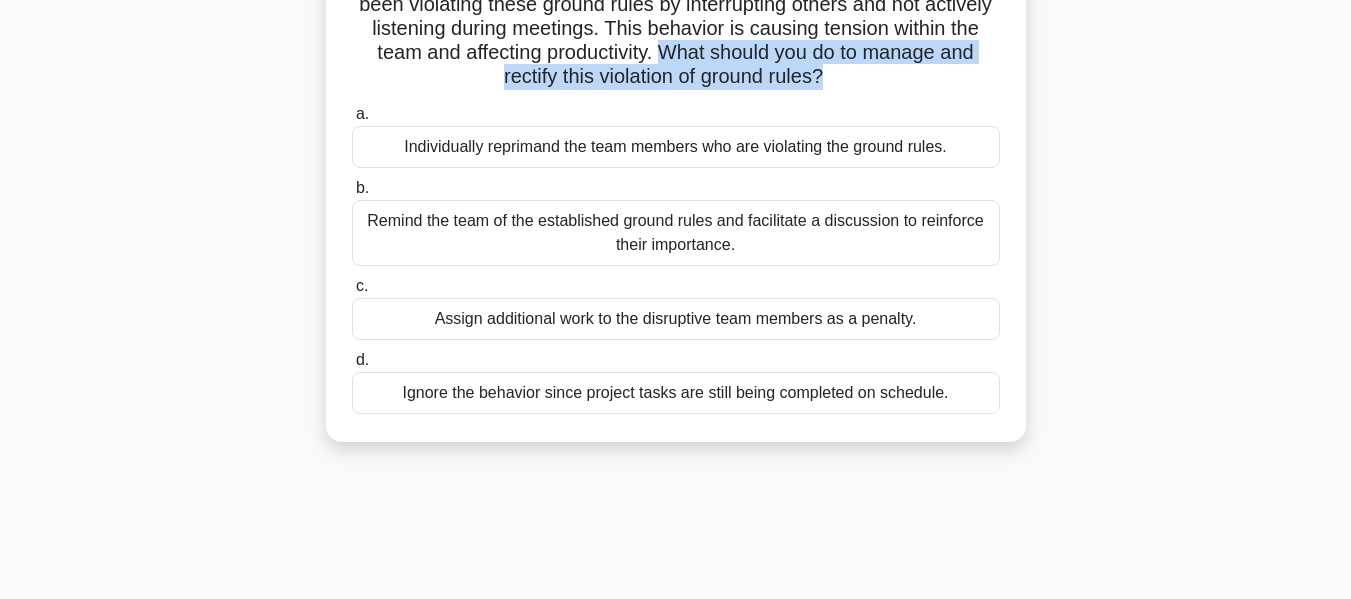 scroll, scrollTop: 100, scrollLeft: 0, axis: vertical 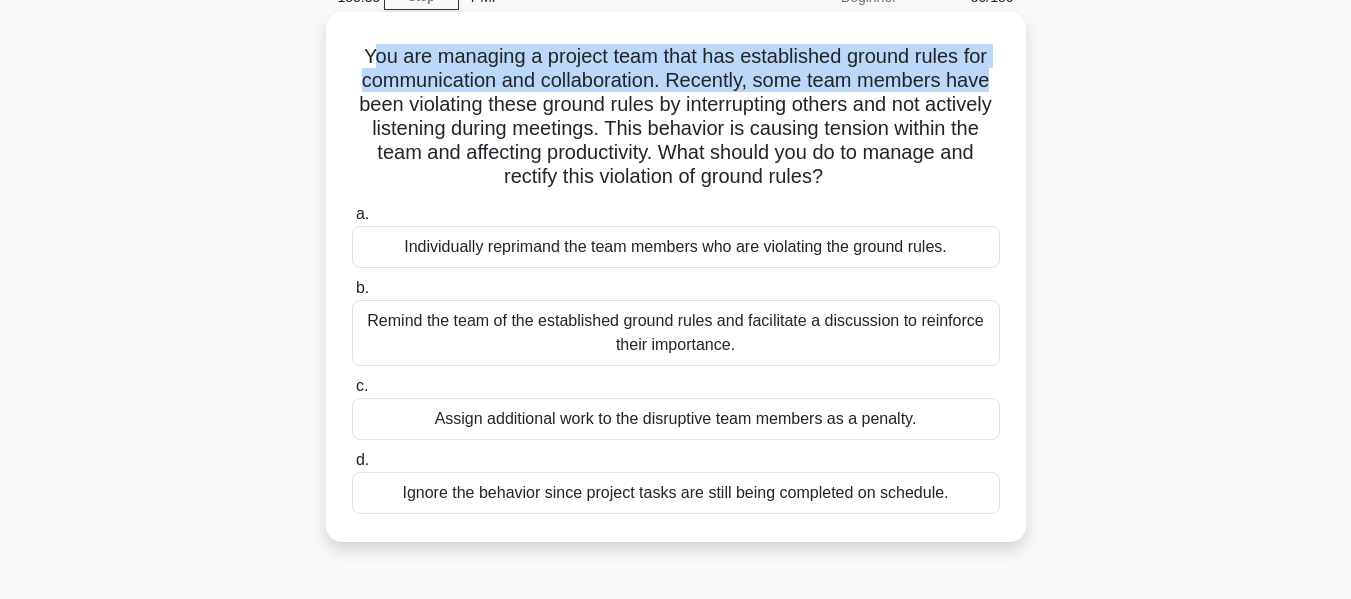 drag, startPoint x: 364, startPoint y: 62, endPoint x: 1020, endPoint y: 75, distance: 656.1288 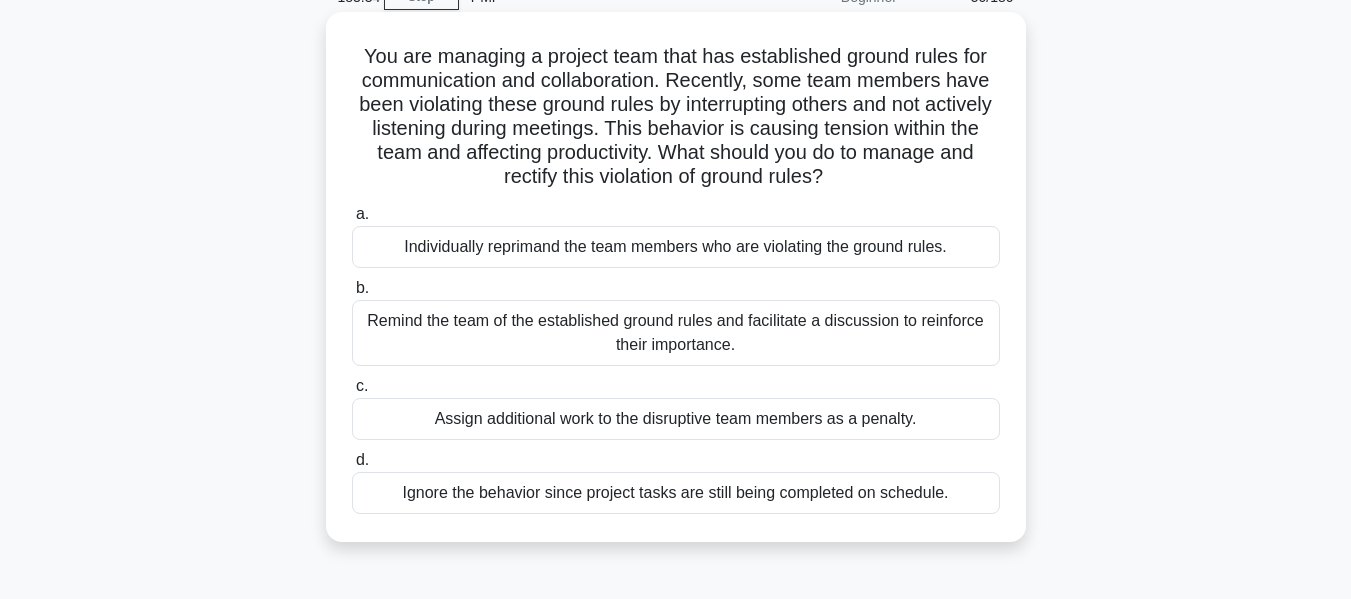 click on "You are managing a project team that has established ground rules for communication and collaboration. Recently, some team members have been violating these ground rules by interrupting others and not actively listening during meetings. This behavior is causing tension within the team and affecting productivity. What should you do to manage and rectify this violation of ground rules?
.spinner_0XTQ{transform-origin:center;animation:spinner_y6GP .75s linear infinite}@keyframes spinner_y6GP{100%{transform:rotate(360deg)}}" at bounding box center (676, 117) 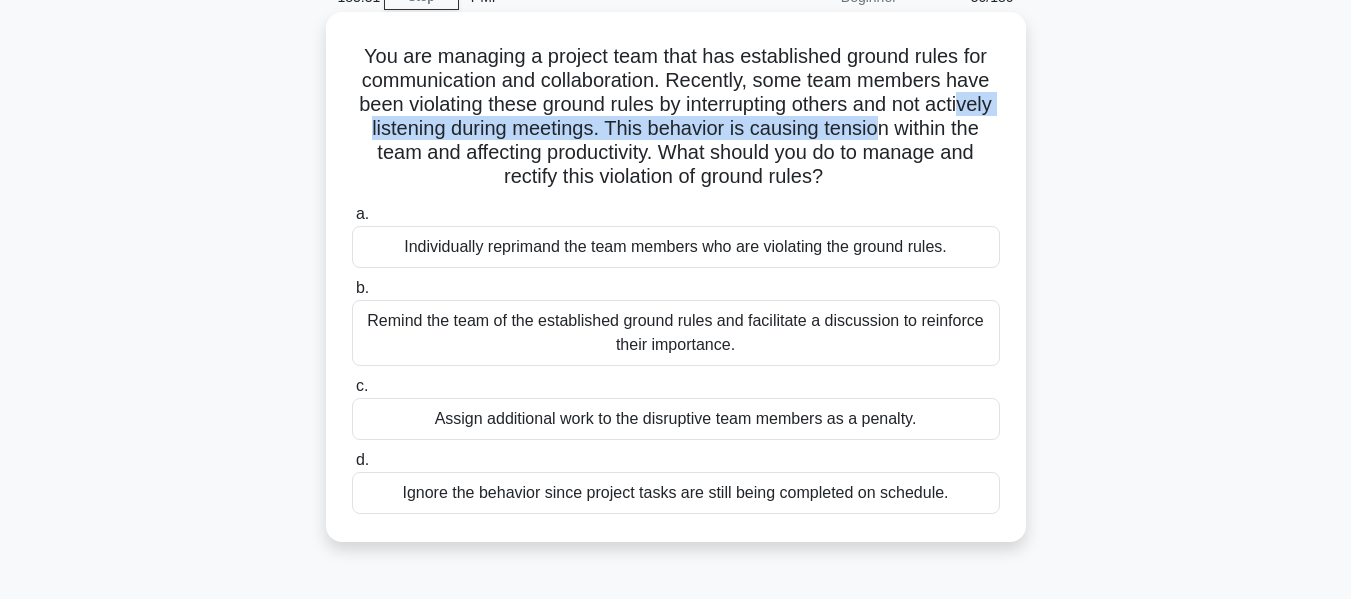 drag, startPoint x: 431, startPoint y: 123, endPoint x: 966, endPoint y: 124, distance: 535.0009 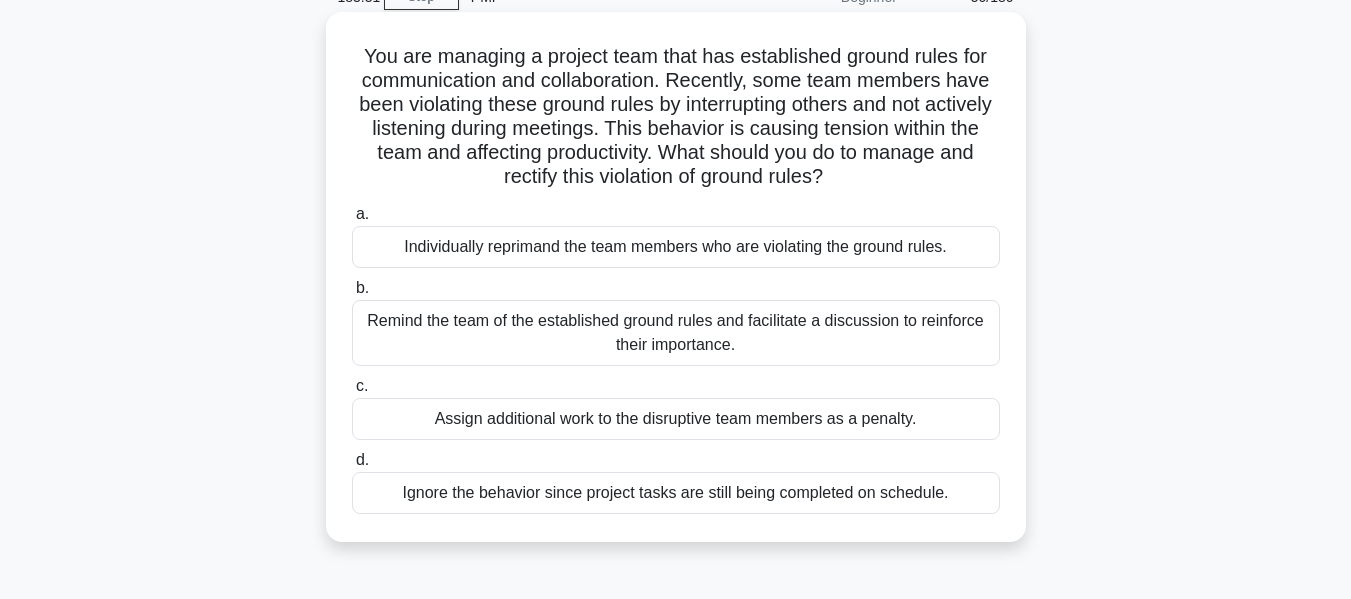 click on "You are managing a project team that has established ground rules for communication and collaboration. Recently, some team members have been violating these ground rules by interrupting others and not actively listening during meetings. This behavior is causing tension within the team and affecting productivity. What should you do to manage and rectify this violation of ground rules?
.spinner_0XTQ{transform-origin:center;animation:spinner_y6GP .75s linear infinite}@keyframes spinner_y6GP{100%{transform:rotate(360deg)}}" at bounding box center (676, 117) 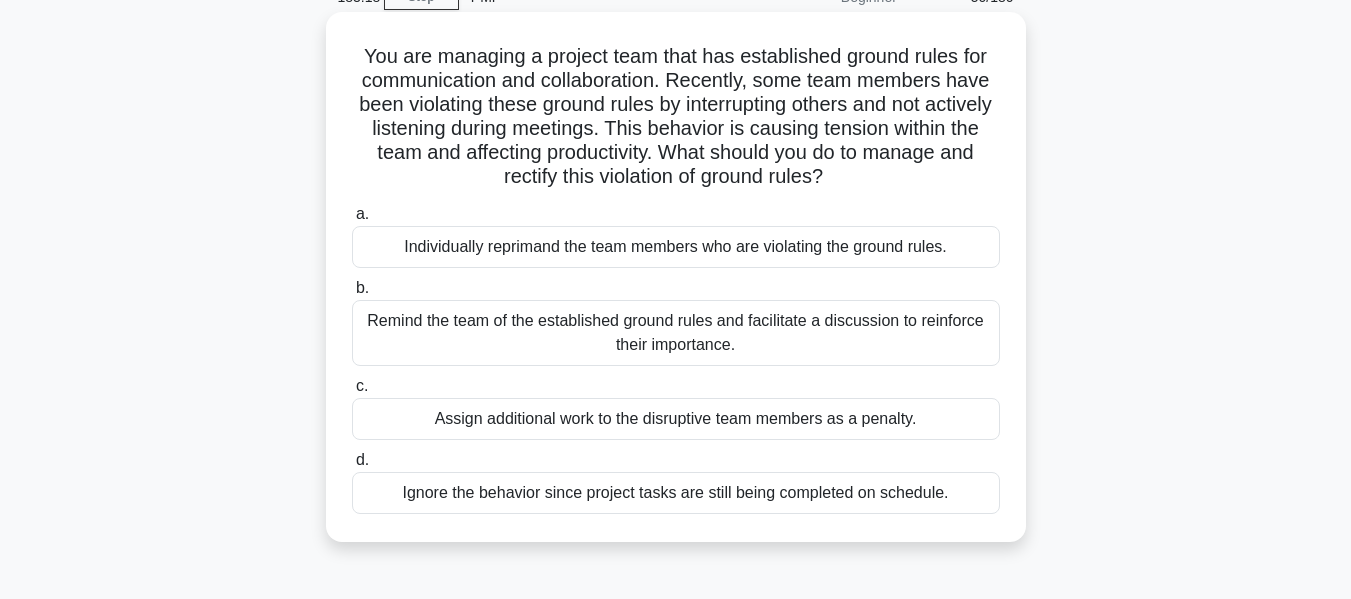 click on "Remind the team of the established ground rules and facilitate a discussion to reinforce their importance." at bounding box center [676, 333] 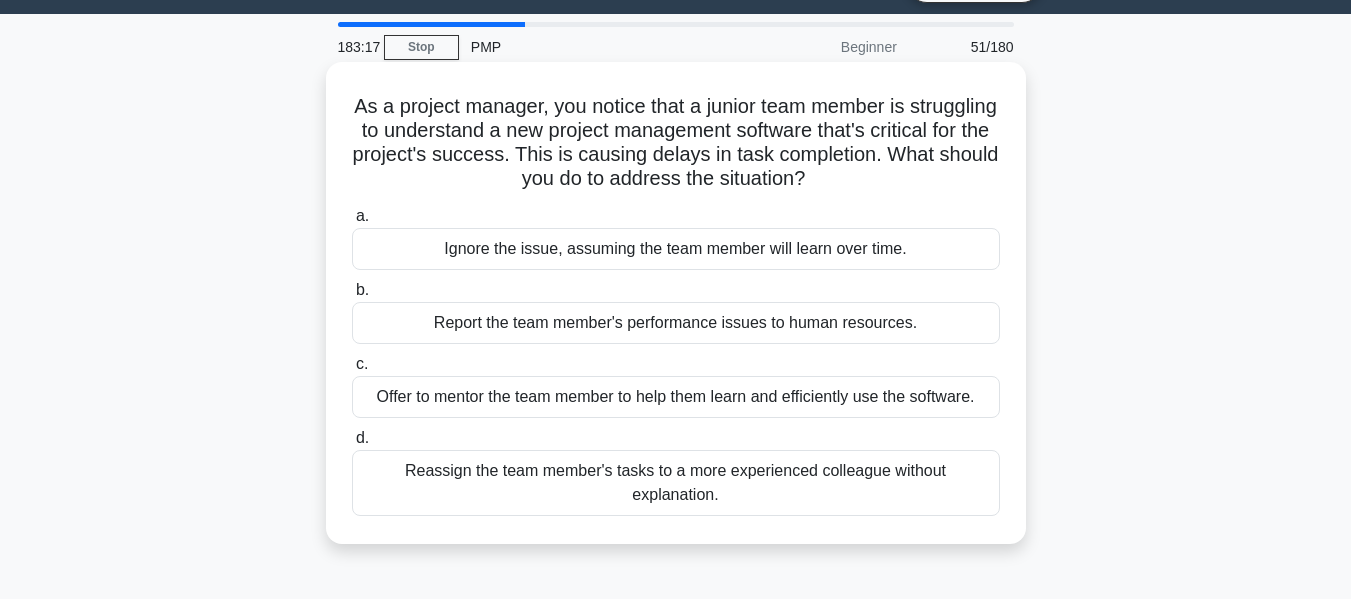scroll, scrollTop: 0, scrollLeft: 0, axis: both 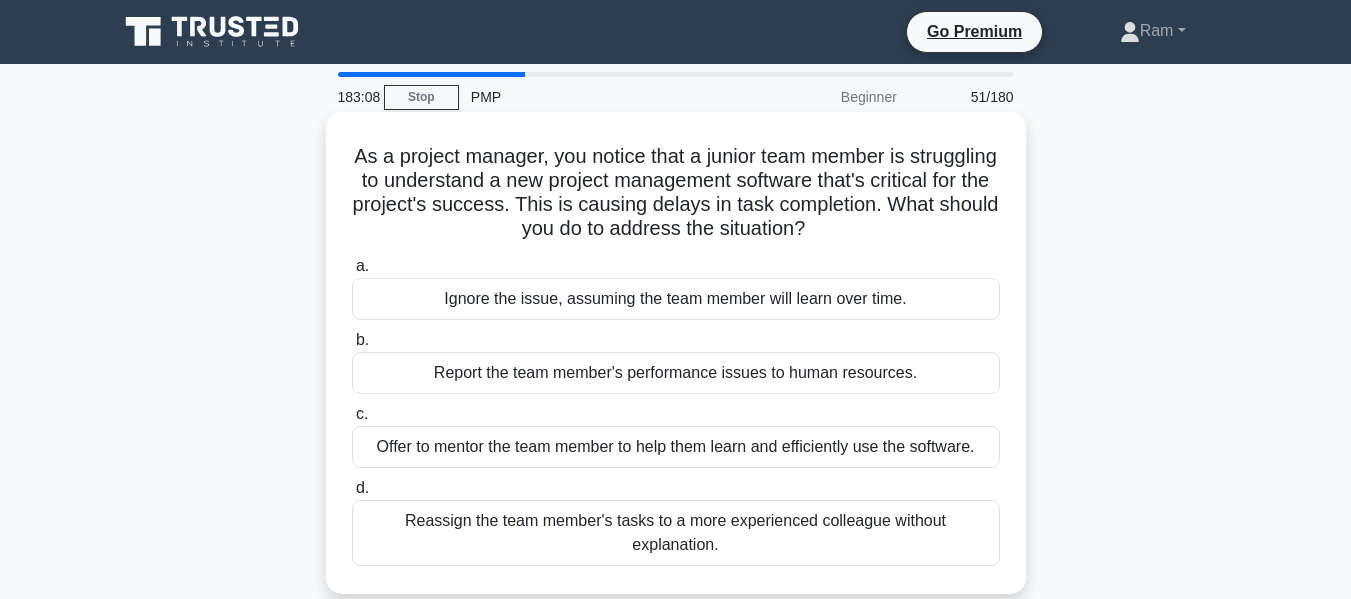 drag, startPoint x: 399, startPoint y: 163, endPoint x: 950, endPoint y: 238, distance: 556.08093 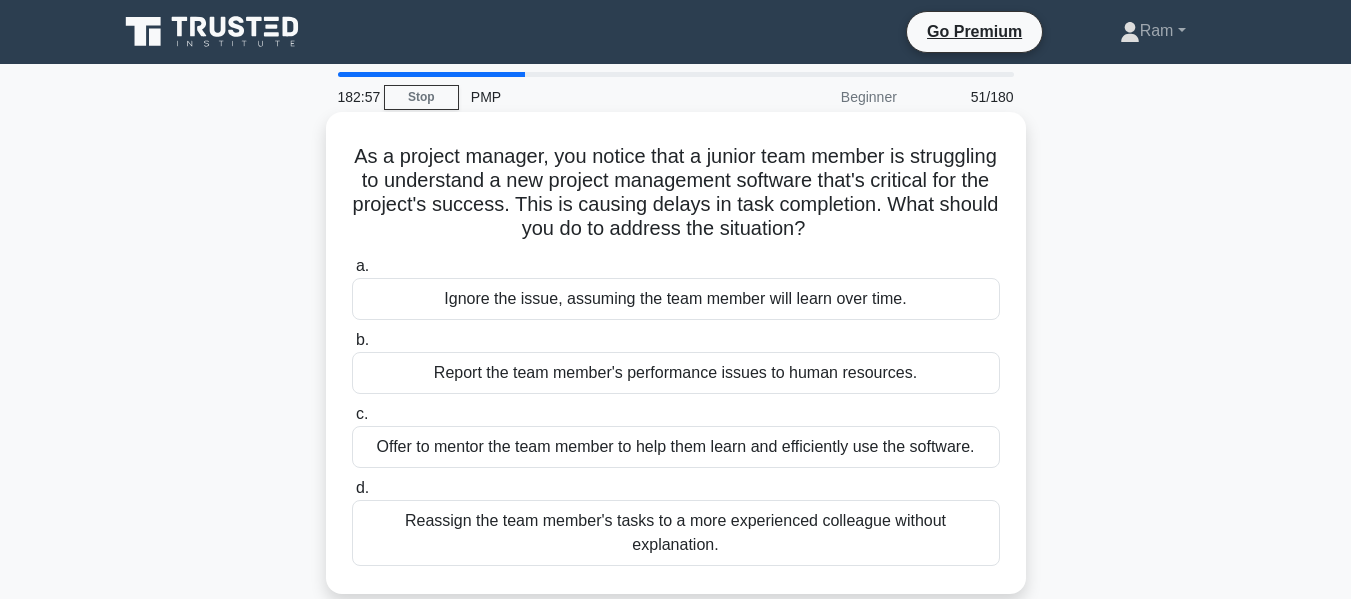 click on "Offer to mentor the team member to help them learn and efficiently use the software." at bounding box center [676, 447] 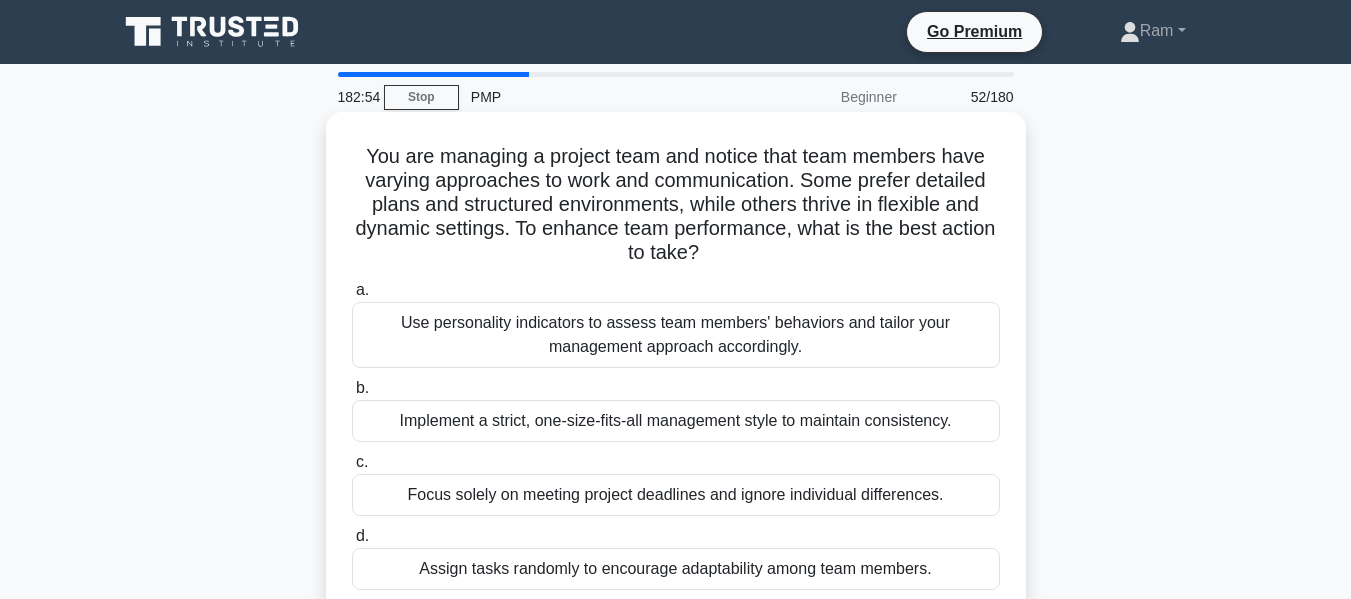 drag, startPoint x: 360, startPoint y: 153, endPoint x: 807, endPoint y: 245, distance: 456.36935 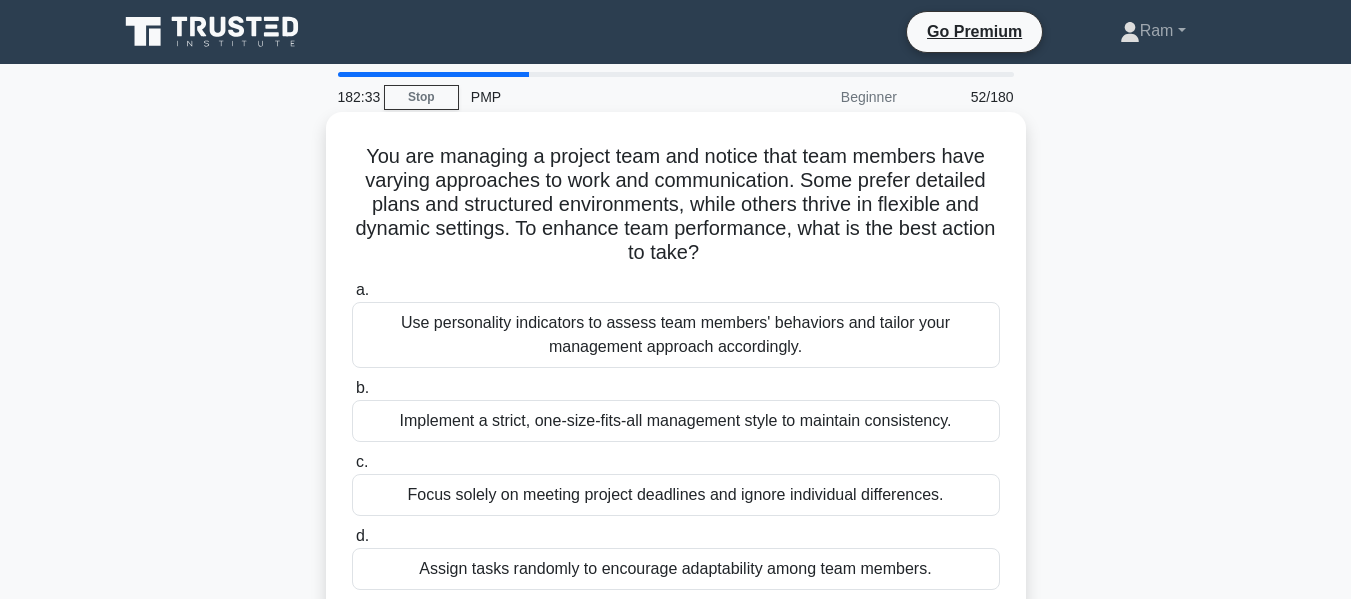 click on "a.
Use personality indicators to assess team members' behaviors and tailor your management approach accordingly." at bounding box center (676, 323) 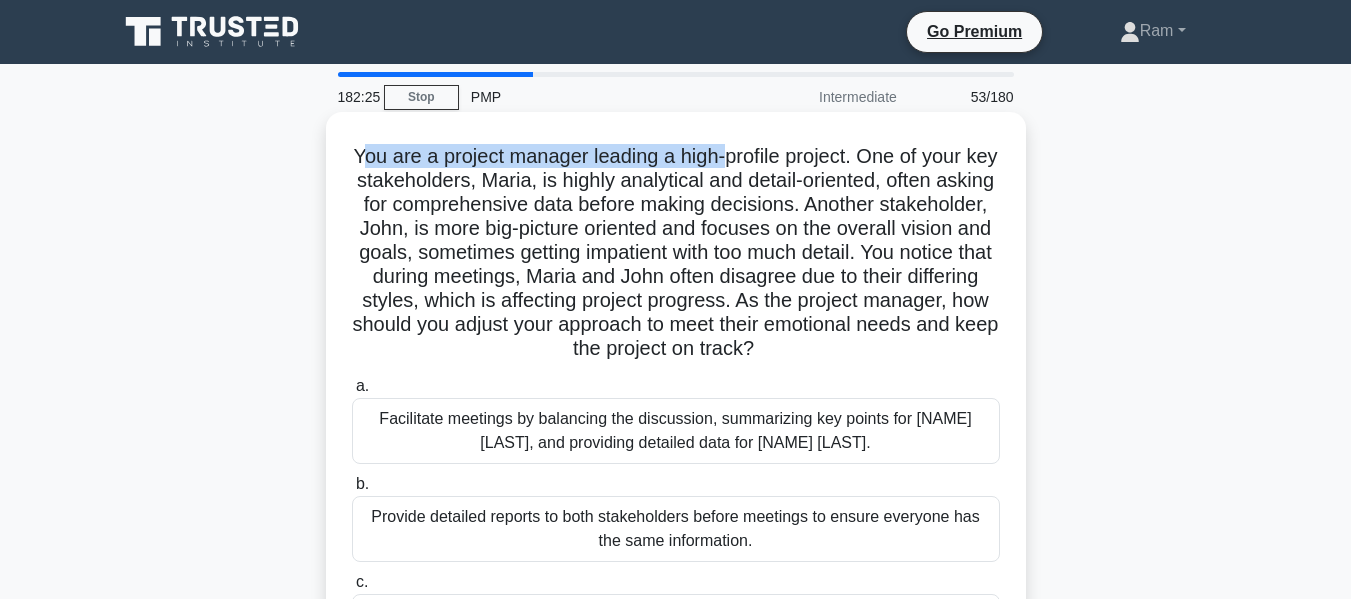 drag, startPoint x: 368, startPoint y: 158, endPoint x: 705, endPoint y: 203, distance: 339.99118 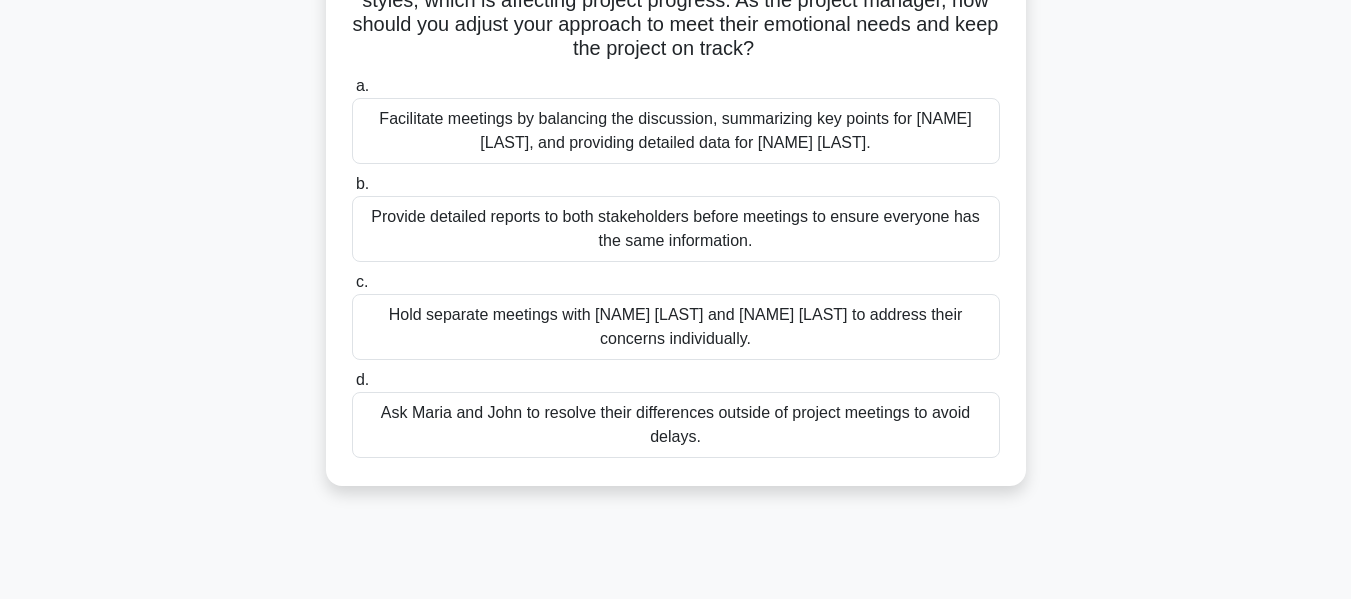 scroll, scrollTop: 100, scrollLeft: 0, axis: vertical 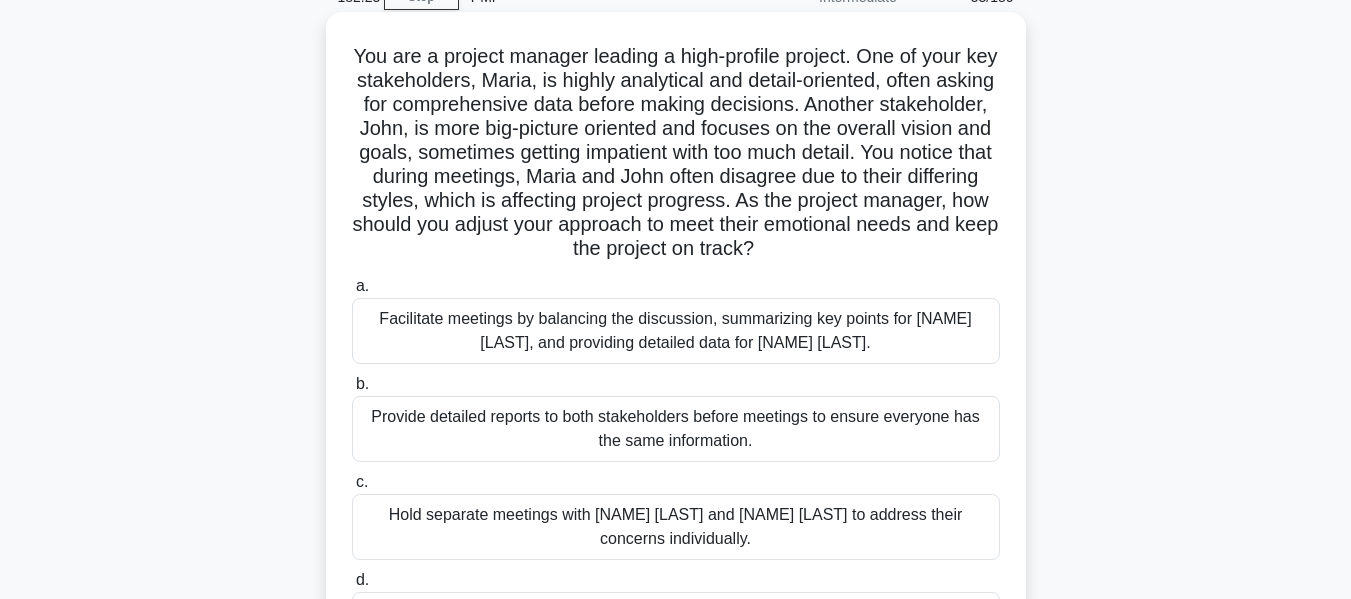 click on "You are a project manager leading a high-profile project. One of your key stakeholders, [NAME], is highly analytical and detail-oriented, often asking for comprehensive data before making decisions. Another stakeholder, [NAME], is more big-picture oriented and focuses on the overall vision and goals, sometimes getting impatient with too much detail. You notice that during meetings, [NAME] and [NAME] often disagree due to their differing styles, which is affecting project progress. As the project manager, how should you adjust your approach to meet their emotional needs and keep the project on track?
.spinner_0XTQ{transform-origin:center;animation:spinner_y6GP .75s linear infinite}@keyframes spinner_y6GP{100%{transform:rotate(360deg)}}" at bounding box center [676, 153] 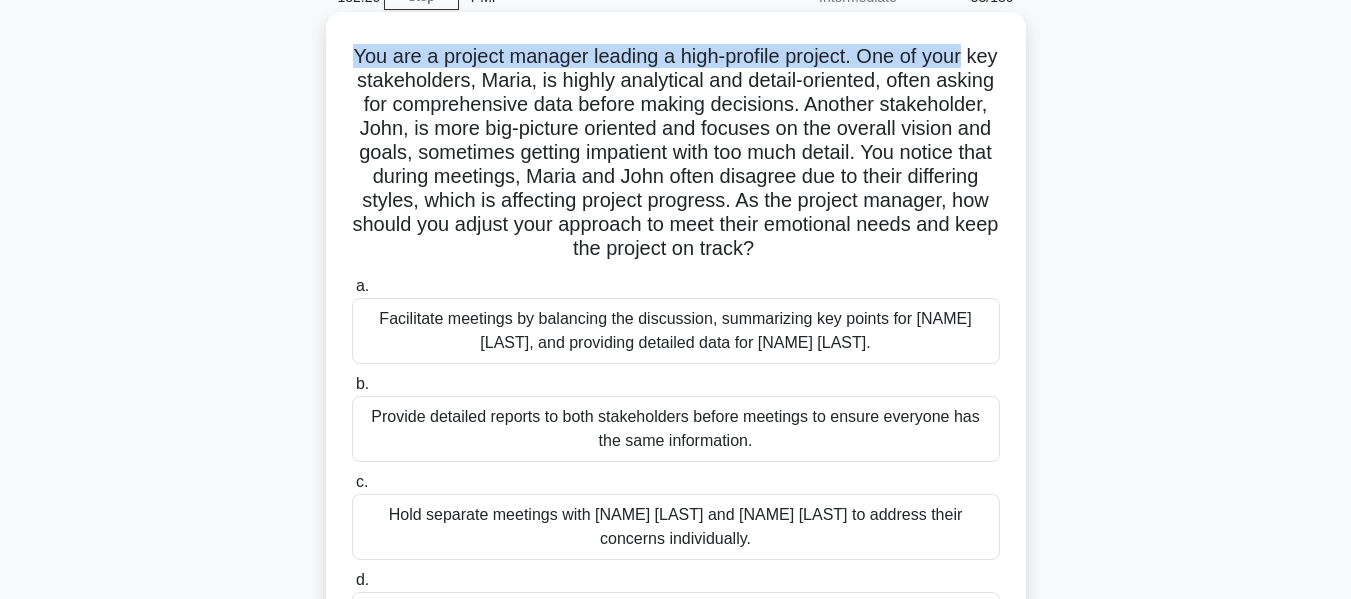 drag, startPoint x: 361, startPoint y: 58, endPoint x: 992, endPoint y: 55, distance: 631.00714 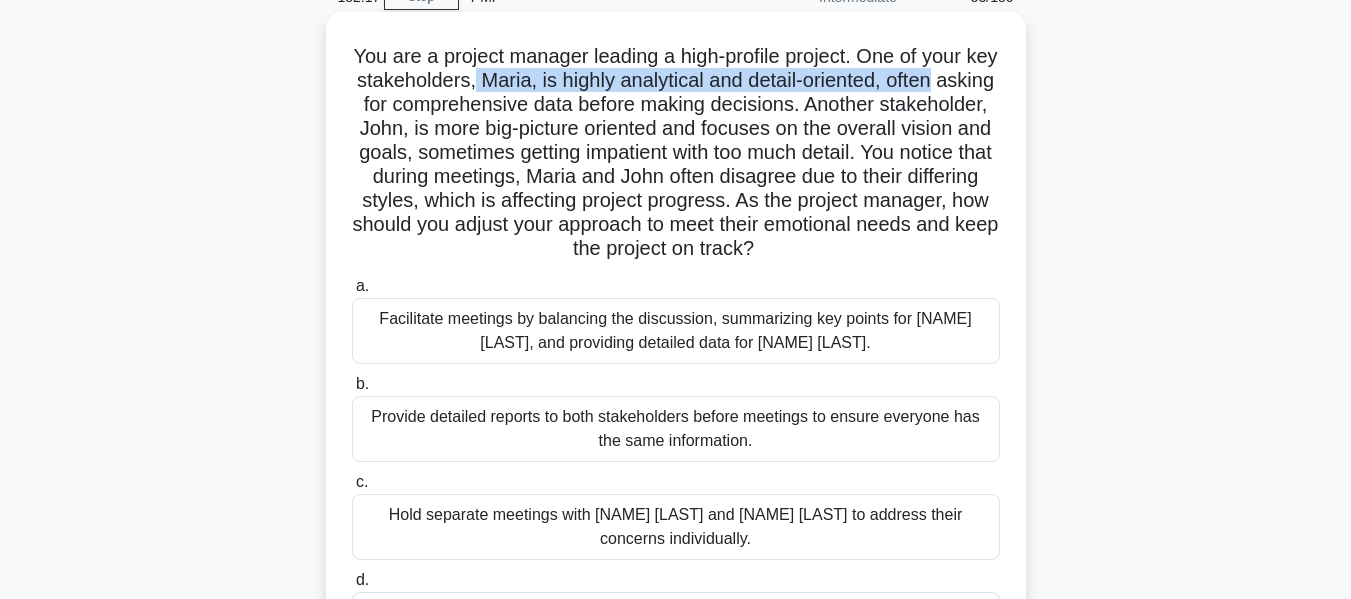 drag, startPoint x: 527, startPoint y: 84, endPoint x: 888, endPoint y: 104, distance: 361.5536 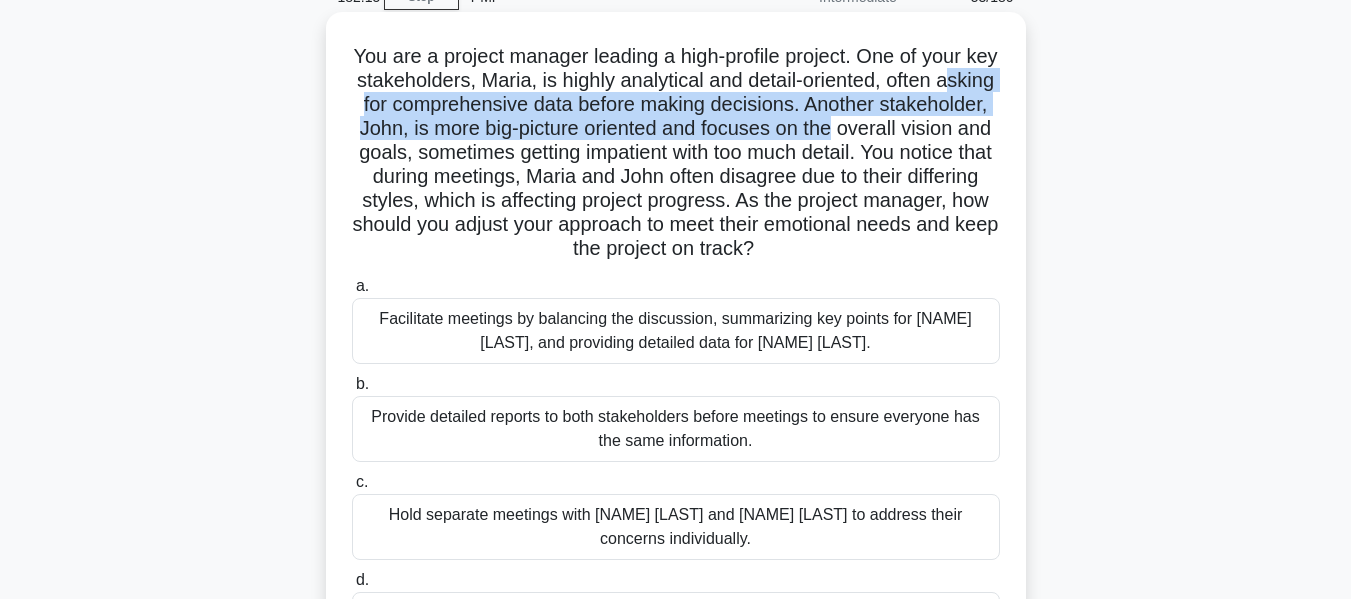 drag, startPoint x: 389, startPoint y: 113, endPoint x: 952, endPoint y: 138, distance: 563.5548 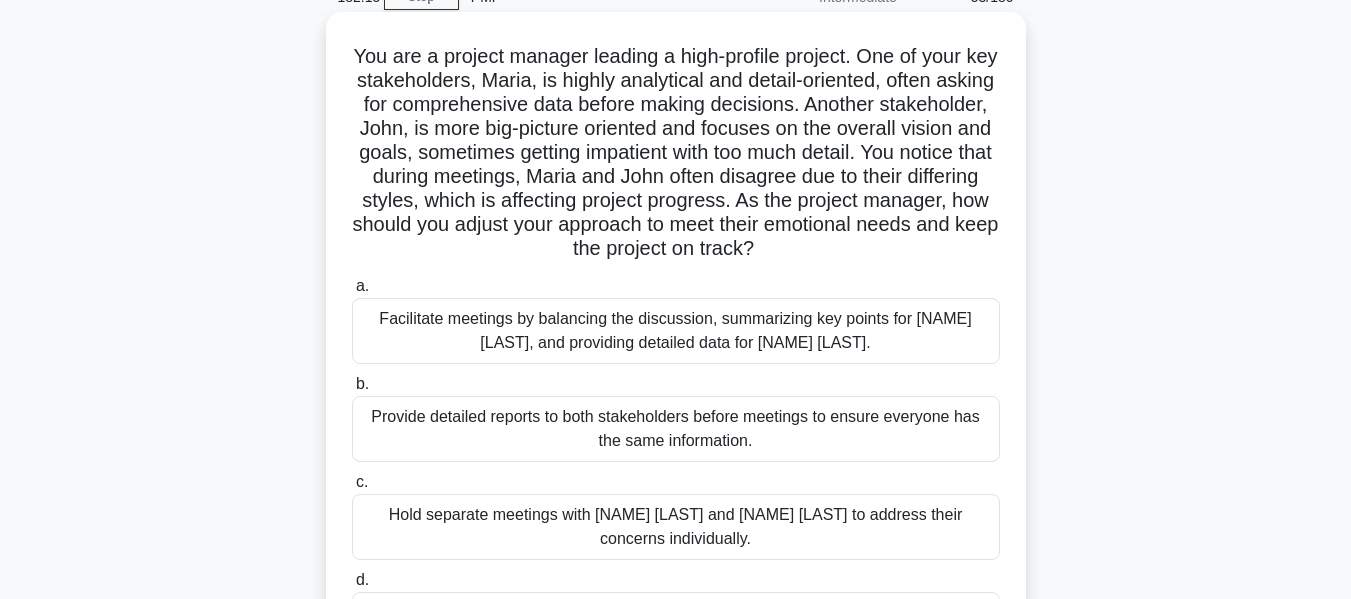 click on "You are a project manager leading a high-profile project. One of your key stakeholders, [NAME], is highly analytical and detail-oriented, often asking for comprehensive data before making decisions. Another stakeholder, [NAME], is more big-picture oriented and focuses on the overall vision and goals, sometimes getting impatient with too much detail. You notice that during meetings, [NAME] and [NAME] often disagree due to their differing styles, which is affecting project progress. As the project manager, how should you adjust your approach to meet their emotional needs and keep the project on track?
.spinner_0XTQ{transform-origin:center;animation:spinner_y6GP .75s linear infinite}@keyframes spinner_y6GP{100%{transform:rotate(360deg)}}" at bounding box center (676, 153) 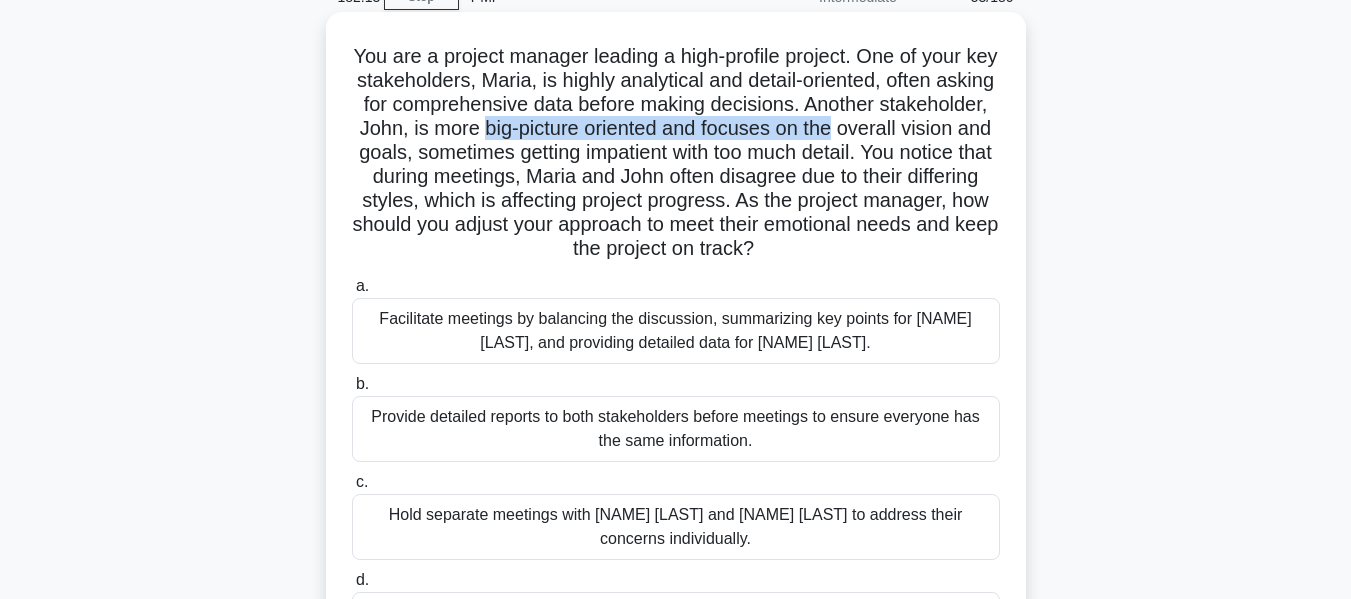 drag, startPoint x: 616, startPoint y: 132, endPoint x: 884, endPoint y: 152, distance: 268.74524 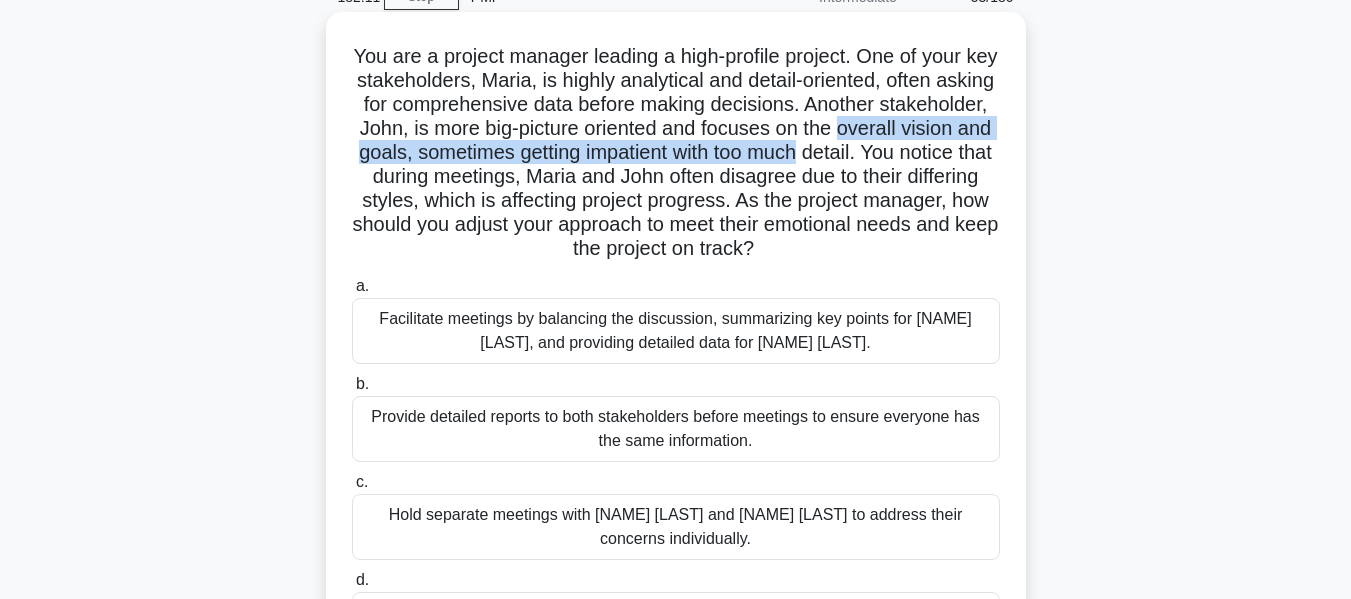 drag, startPoint x: 365, startPoint y: 153, endPoint x: 979, endPoint y: 167, distance: 614.1596 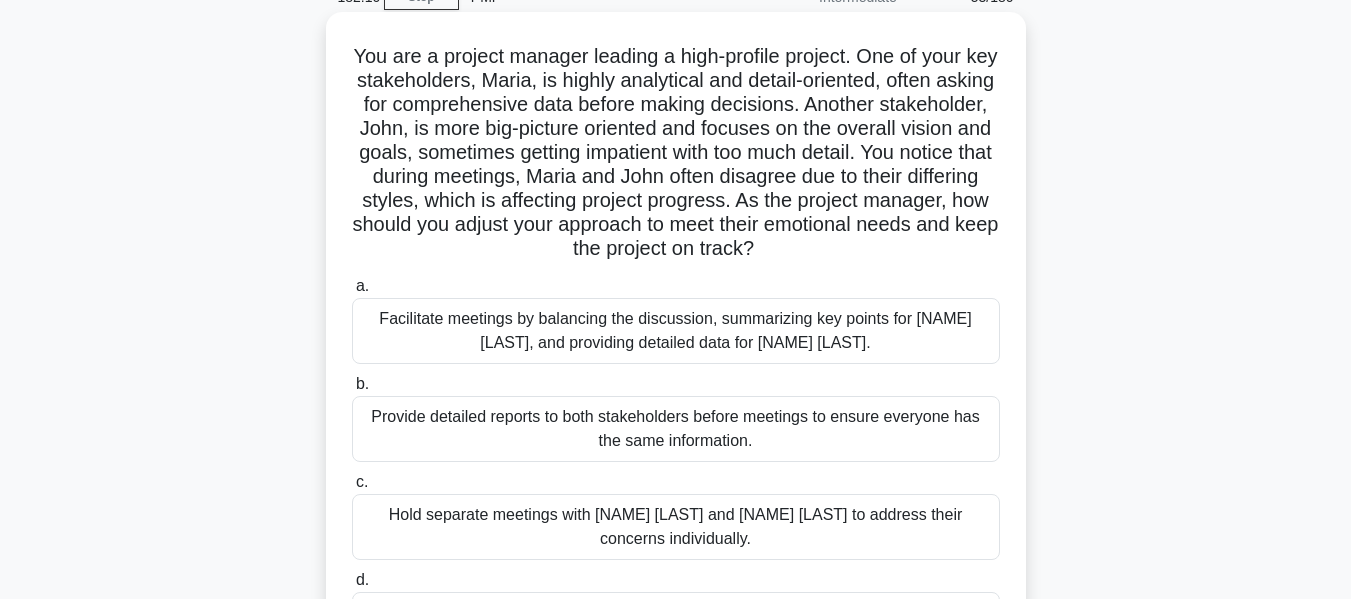 click on "You are a project manager leading a high-profile project. One of your key stakeholders, [NAME], is highly analytical and detail-oriented, often asking for comprehensive data before making decisions. Another stakeholder, [NAME], is more big-picture oriented and focuses on the overall vision and goals, sometimes getting impatient with too much detail. You notice that during meetings, [NAME] and [NAME] often disagree due to their differing styles, which is affecting project progress. As the project manager, how should you adjust your approach to meet their emotional needs and keep the project on track?
.spinner_0XTQ{transform-origin:center;animation:spinner_y6GP .75s linear infinite}@keyframes spinner_y6GP{100%{transform:rotate(360deg)}}" at bounding box center (676, 153) 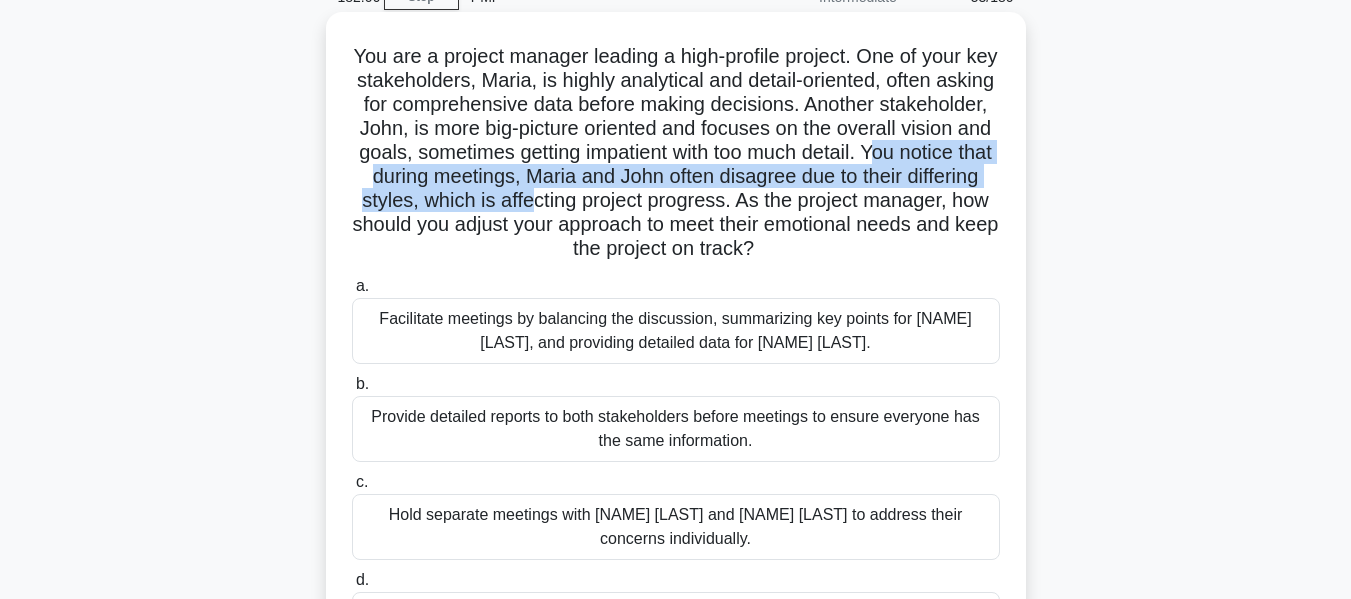 drag, startPoint x: 425, startPoint y: 178, endPoint x: 731, endPoint y: 209, distance: 307.56625 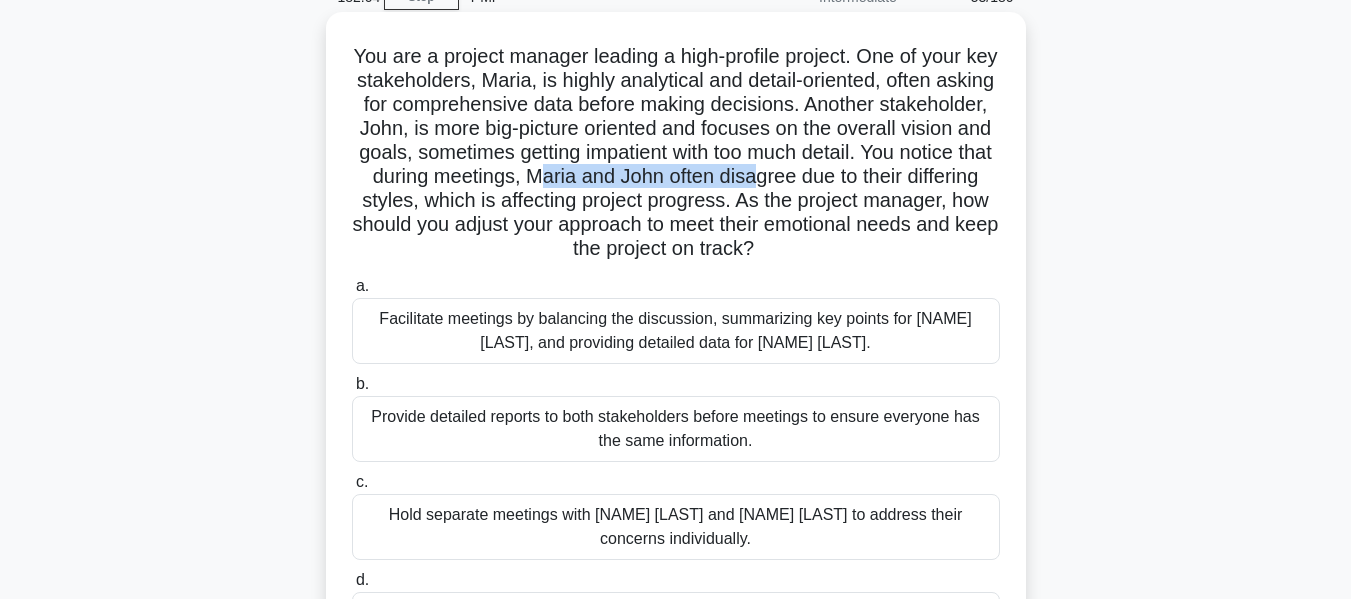 drag, startPoint x: 738, startPoint y: 181, endPoint x: 960, endPoint y: 178, distance: 222.02026 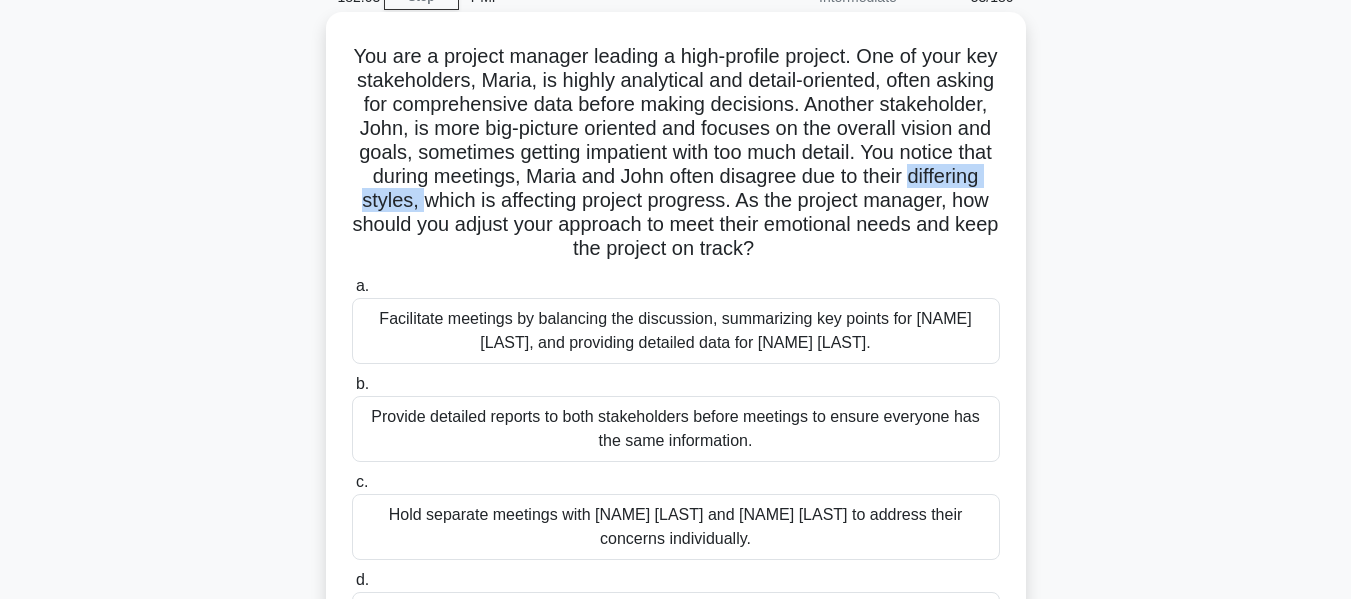 drag, startPoint x: 474, startPoint y: 200, endPoint x: 617, endPoint y: 205, distance: 143.08739 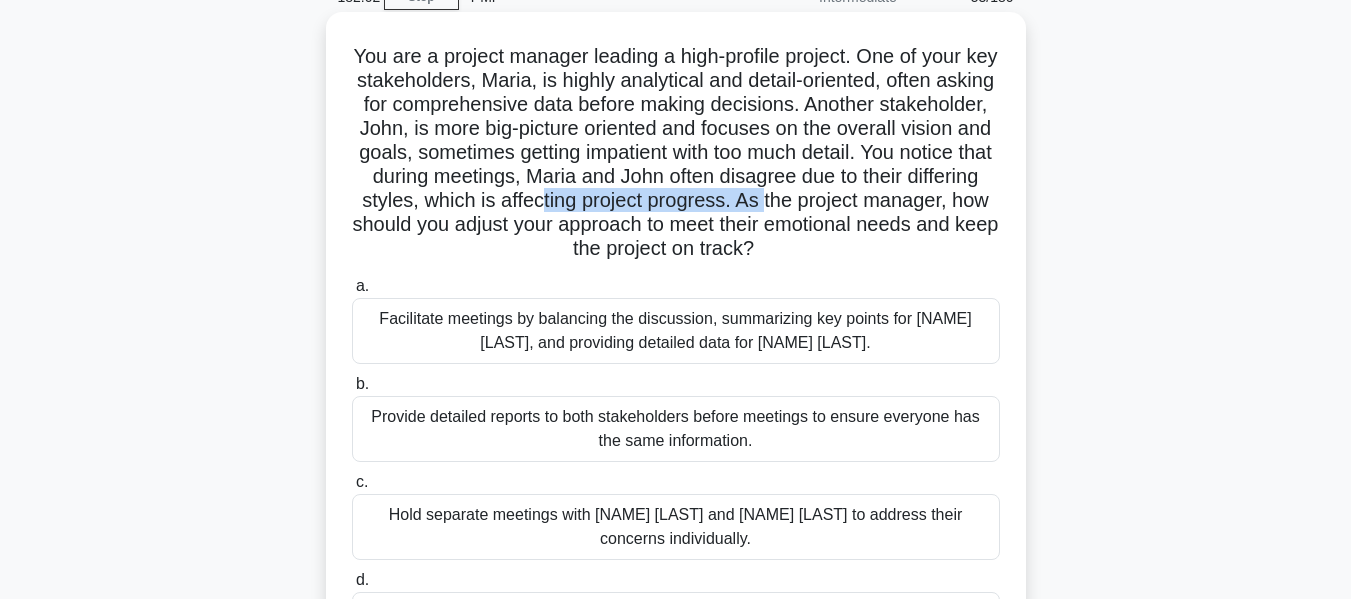 drag, startPoint x: 739, startPoint y: 202, endPoint x: 966, endPoint y: 202, distance: 227 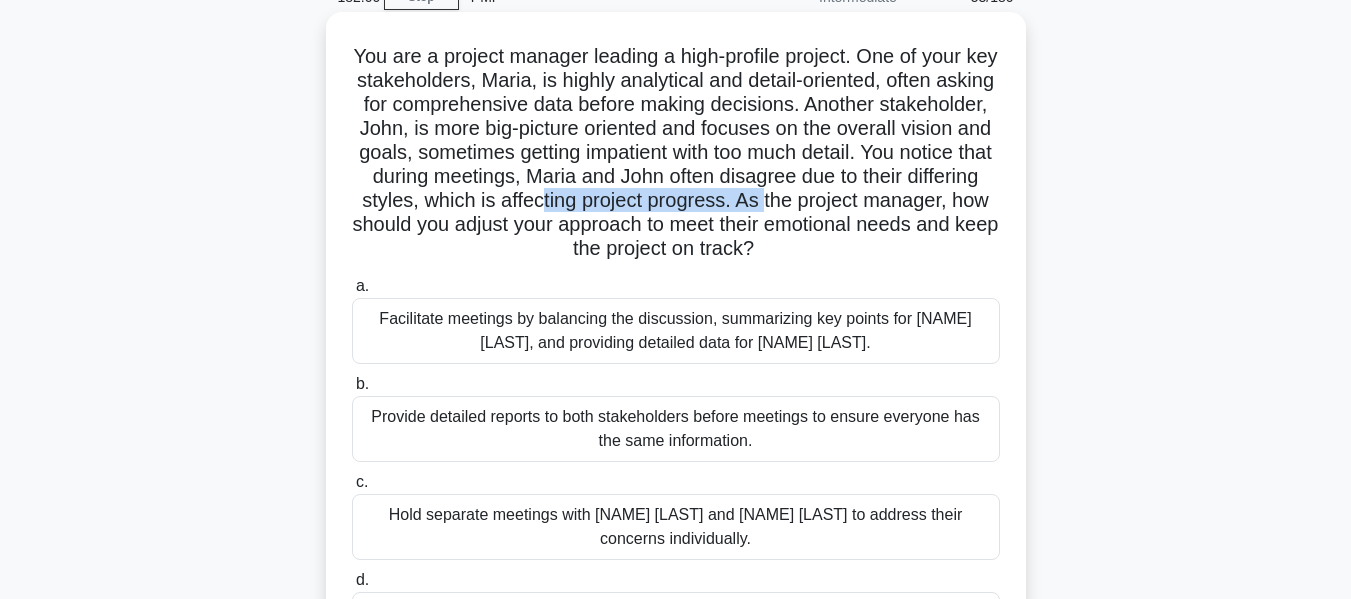 drag, startPoint x: 386, startPoint y: 242, endPoint x: 864, endPoint y: 254, distance: 478.1506 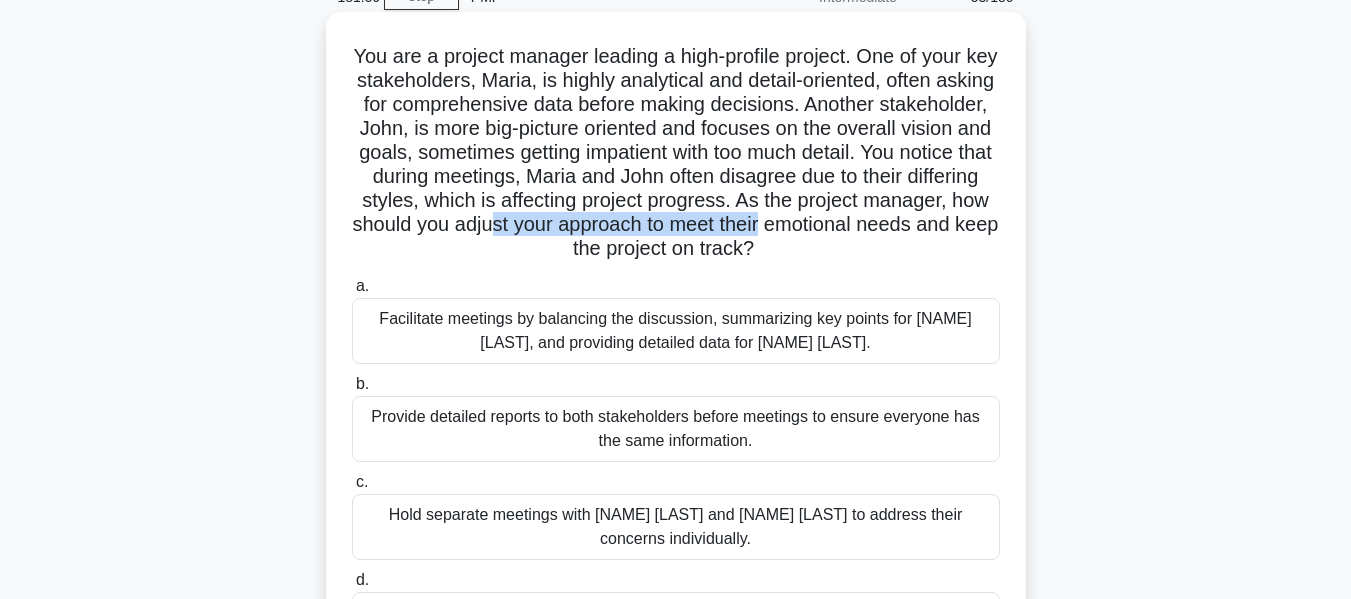 drag, startPoint x: 709, startPoint y: 220, endPoint x: 1010, endPoint y: 232, distance: 301.2391 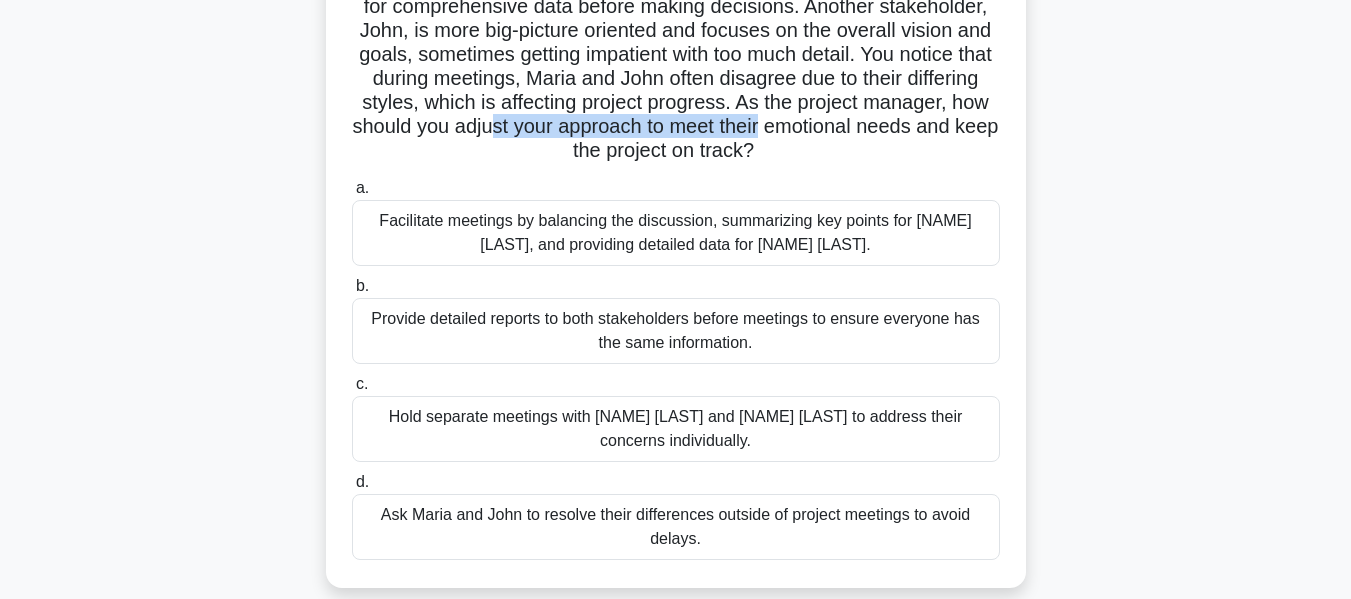 scroll, scrollTop: 100, scrollLeft: 0, axis: vertical 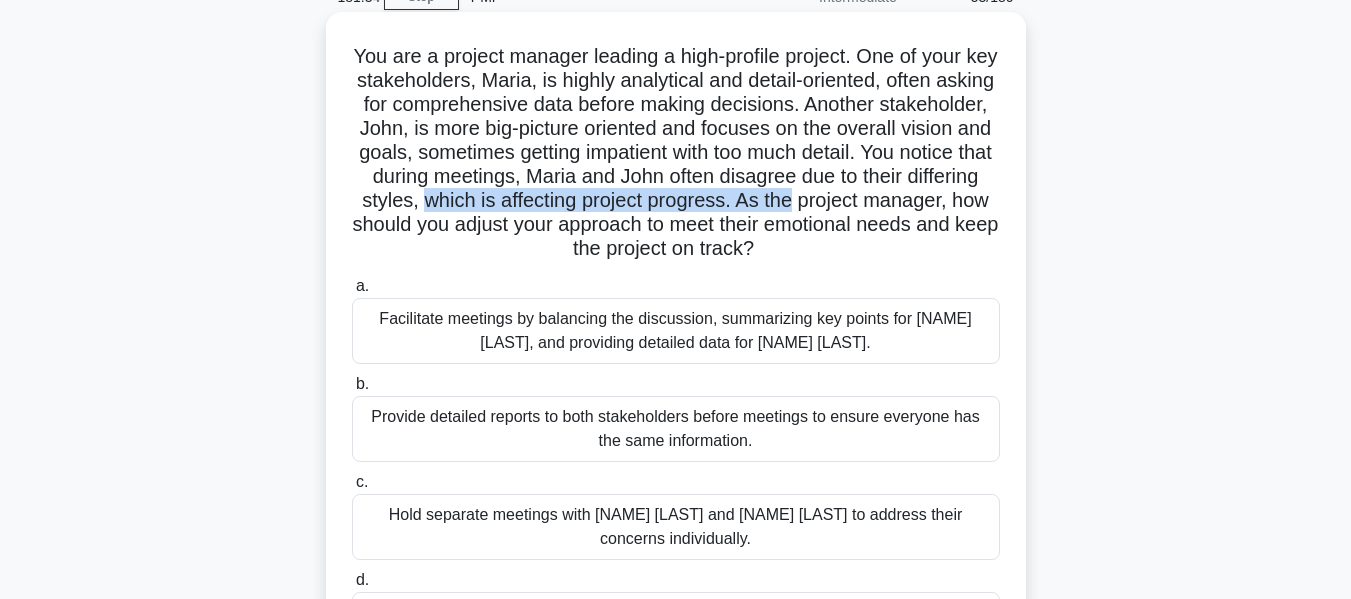 drag, startPoint x: 613, startPoint y: 204, endPoint x: 1000, endPoint y: 207, distance: 387.01163 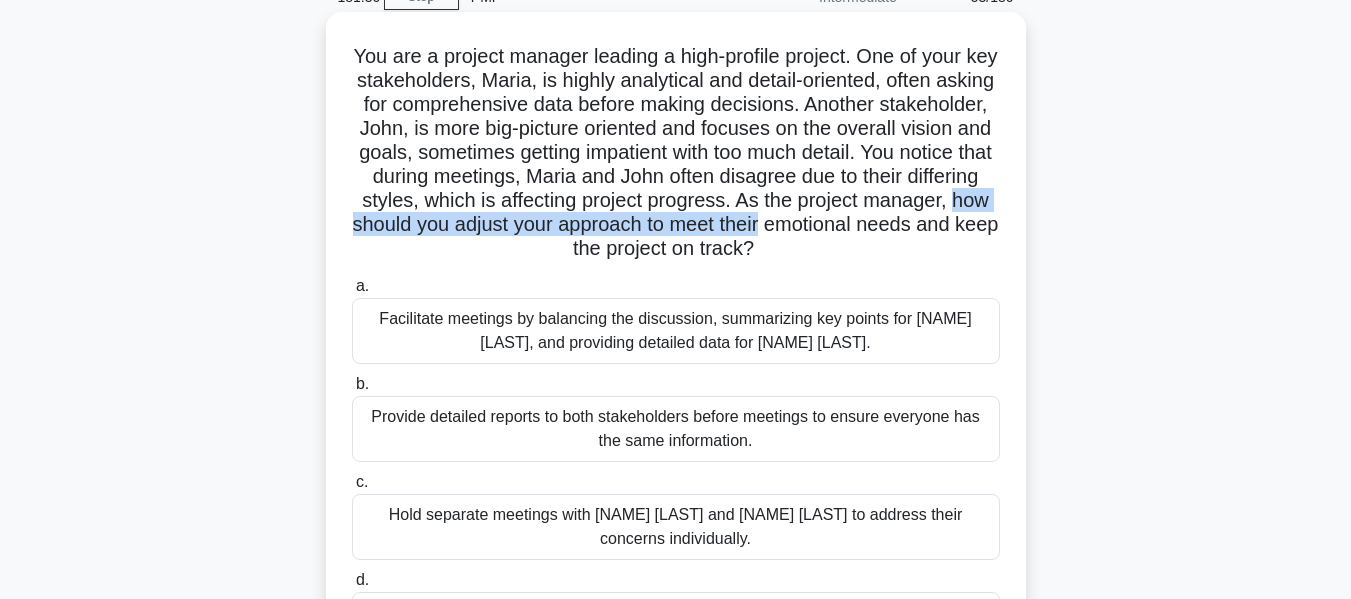 drag, startPoint x: 525, startPoint y: 228, endPoint x: 991, endPoint y: 234, distance: 466.03864 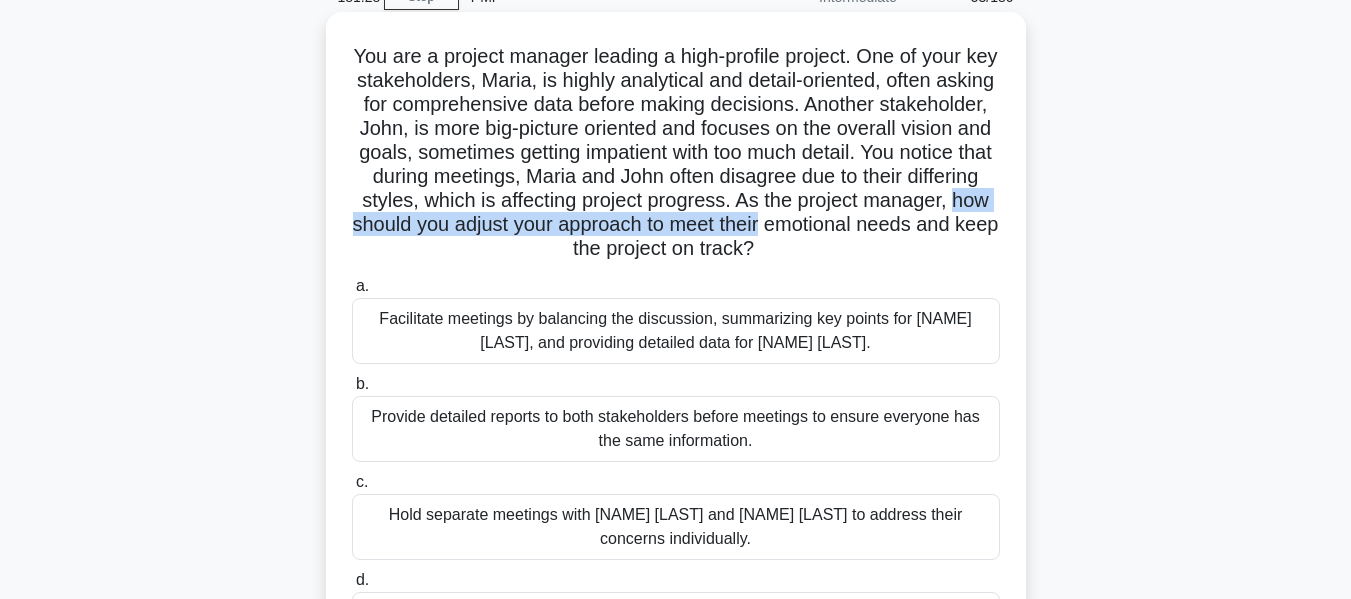 drag, startPoint x: 448, startPoint y: 251, endPoint x: 647, endPoint y: 278, distance: 200.8233 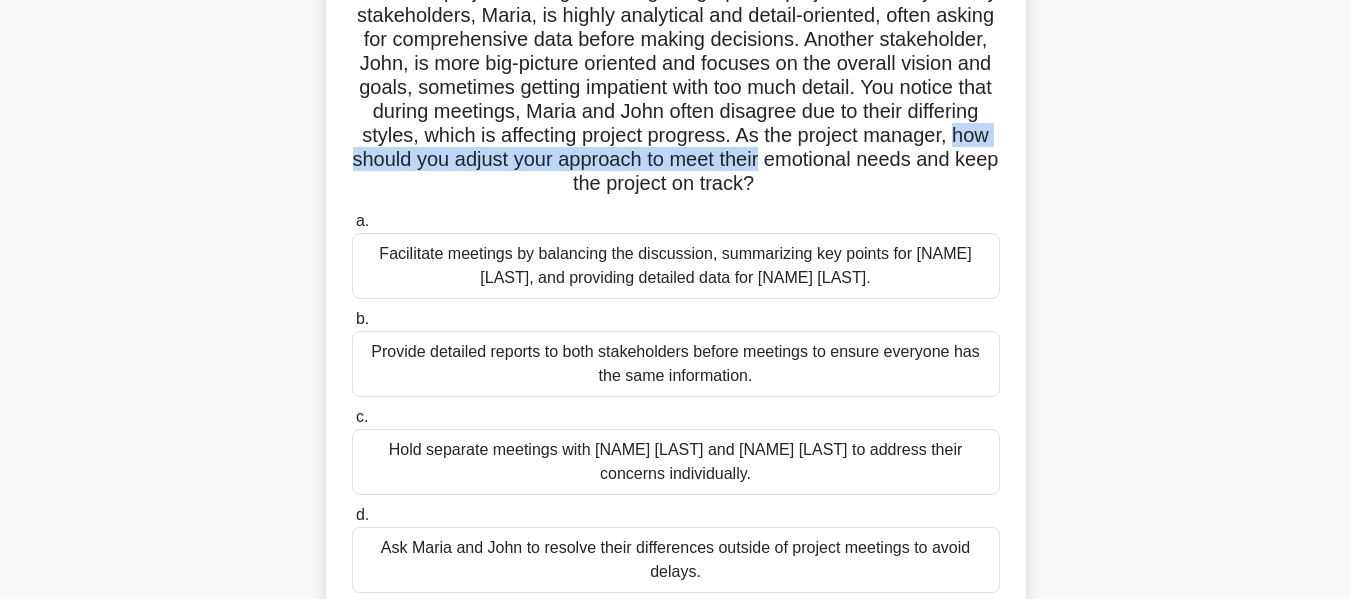 scroll, scrollTop: 200, scrollLeft: 0, axis: vertical 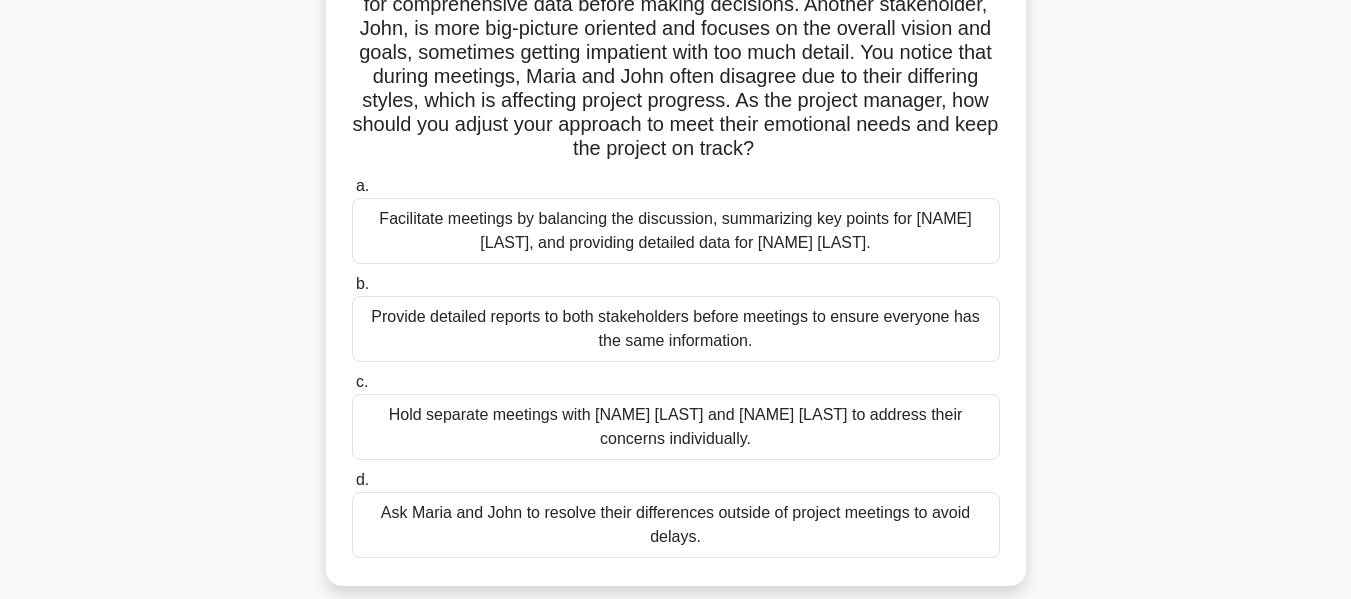 click on "Facilitate meetings by balancing the discussion, summarizing key points for [NAME] [LAST], and providing detailed data for [NAME] [LAST]." at bounding box center (676, 231) 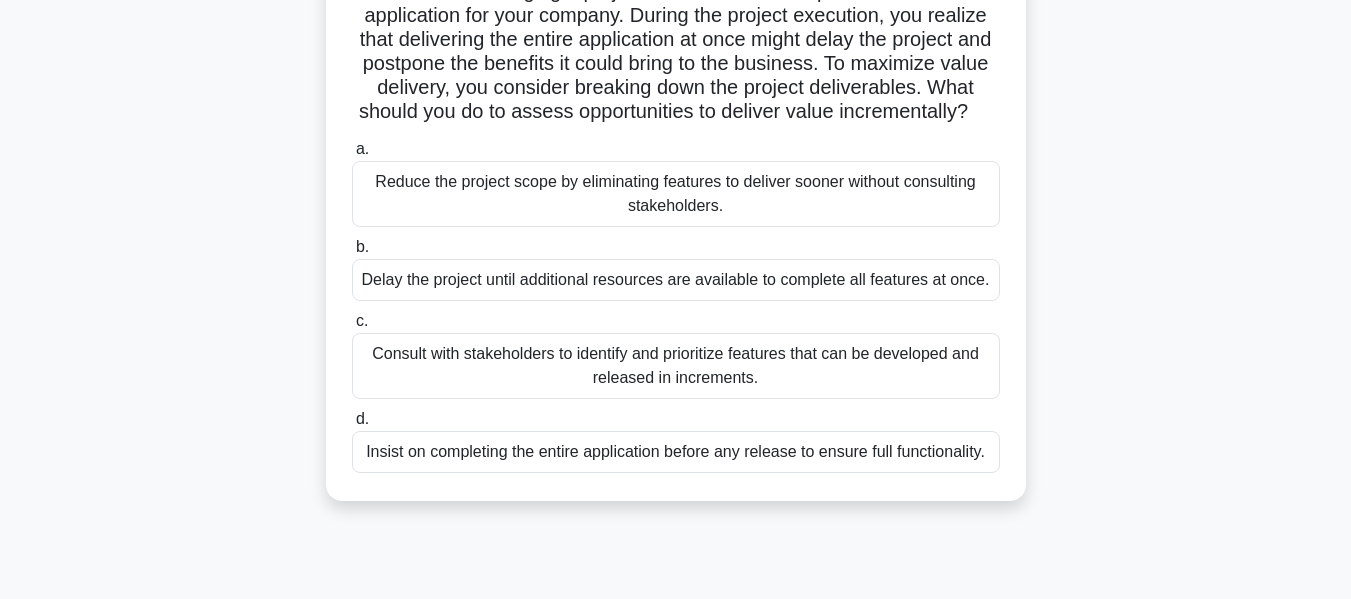 scroll, scrollTop: 0, scrollLeft: 0, axis: both 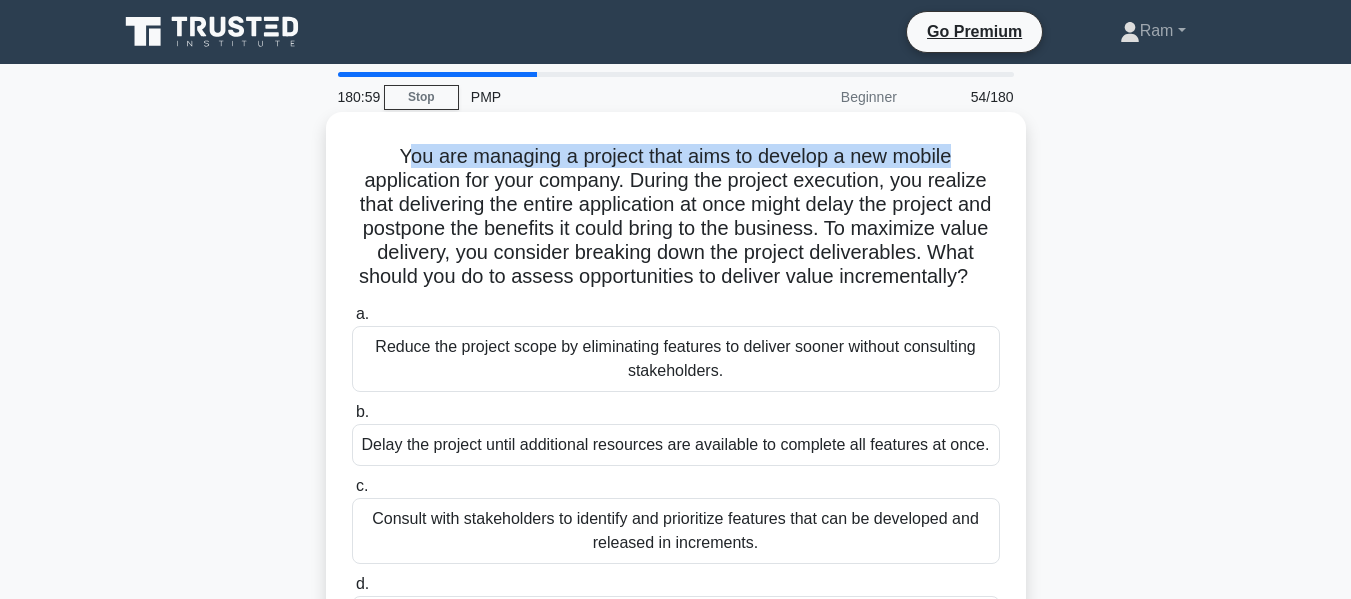 drag, startPoint x: 397, startPoint y: 160, endPoint x: 1010, endPoint y: 134, distance: 613.55115 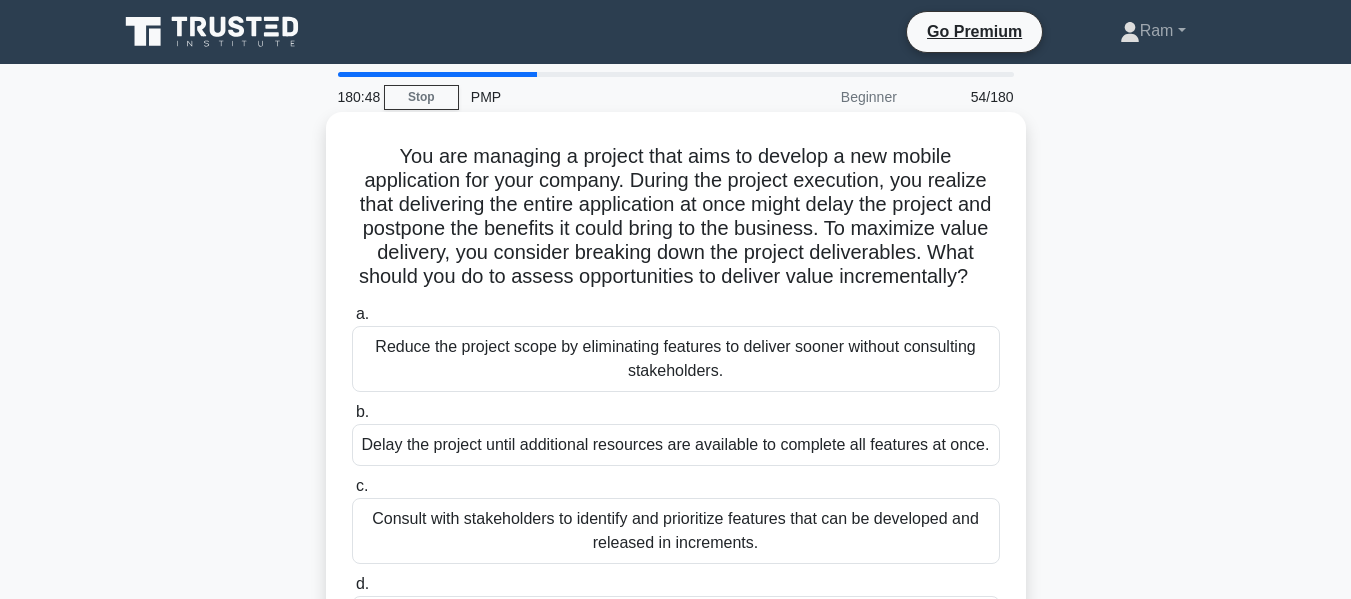 click on "You are managing a project that aims to develop a new mobile application for your company. During the project execution, you realize that delivering the entire application at once might delay the project and postpone the benefits it could bring to the business. To maximize value delivery, you consider breaking down the project deliverables. What should you do to assess opportunities to deliver value incrementally?
.spinner_0XTQ{transform-origin:center;animation:spinner_y6GP .75s linear infinite}@keyframes spinner_y6GP{100%{transform:rotate(360deg)}}" at bounding box center (676, 217) 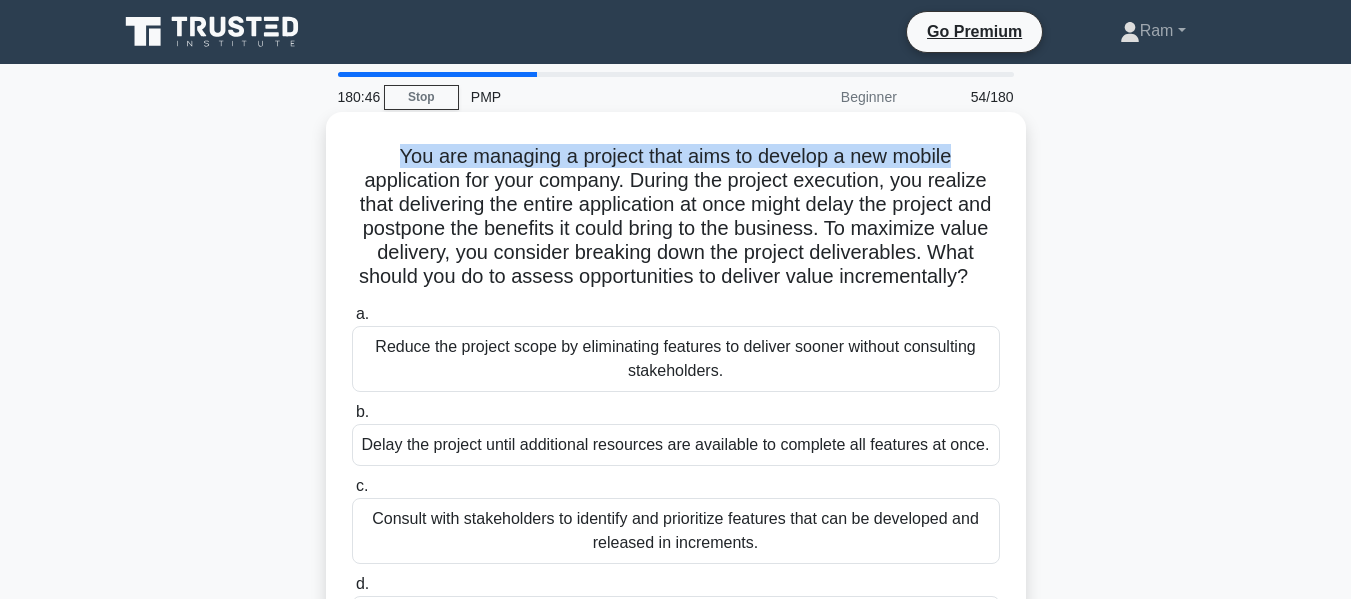 drag, startPoint x: 396, startPoint y: 157, endPoint x: 980, endPoint y: 149, distance: 584.0548 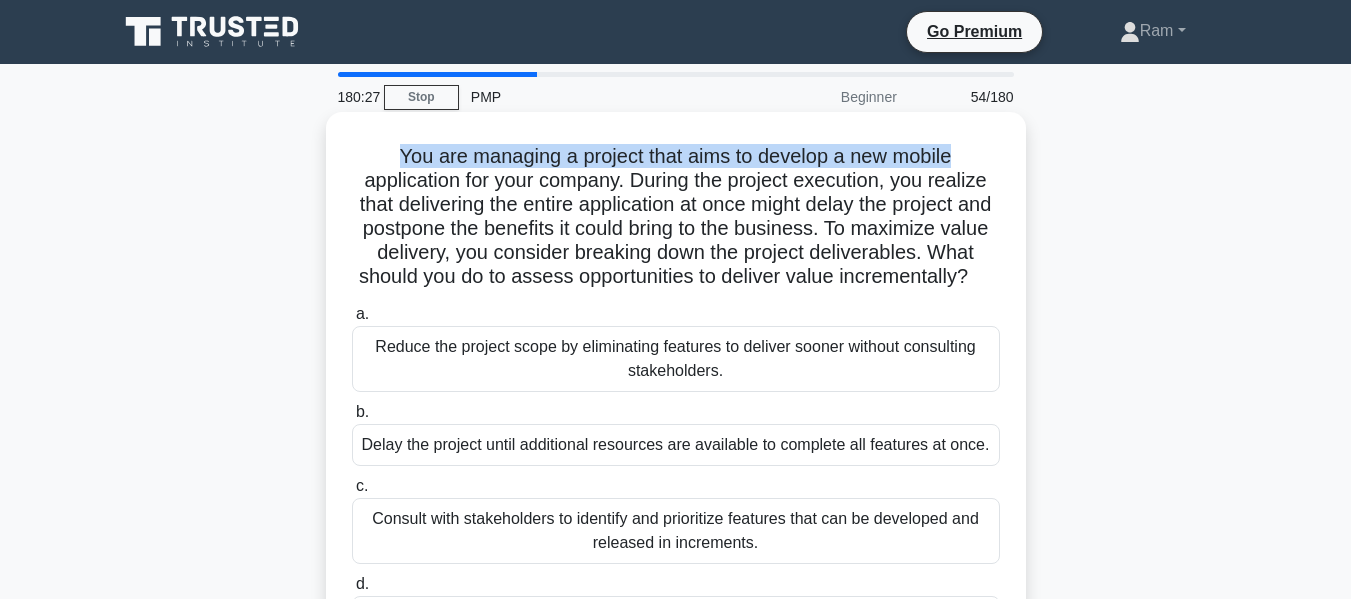 drag, startPoint x: 342, startPoint y: 183, endPoint x: 1002, endPoint y: 287, distance: 668.1437 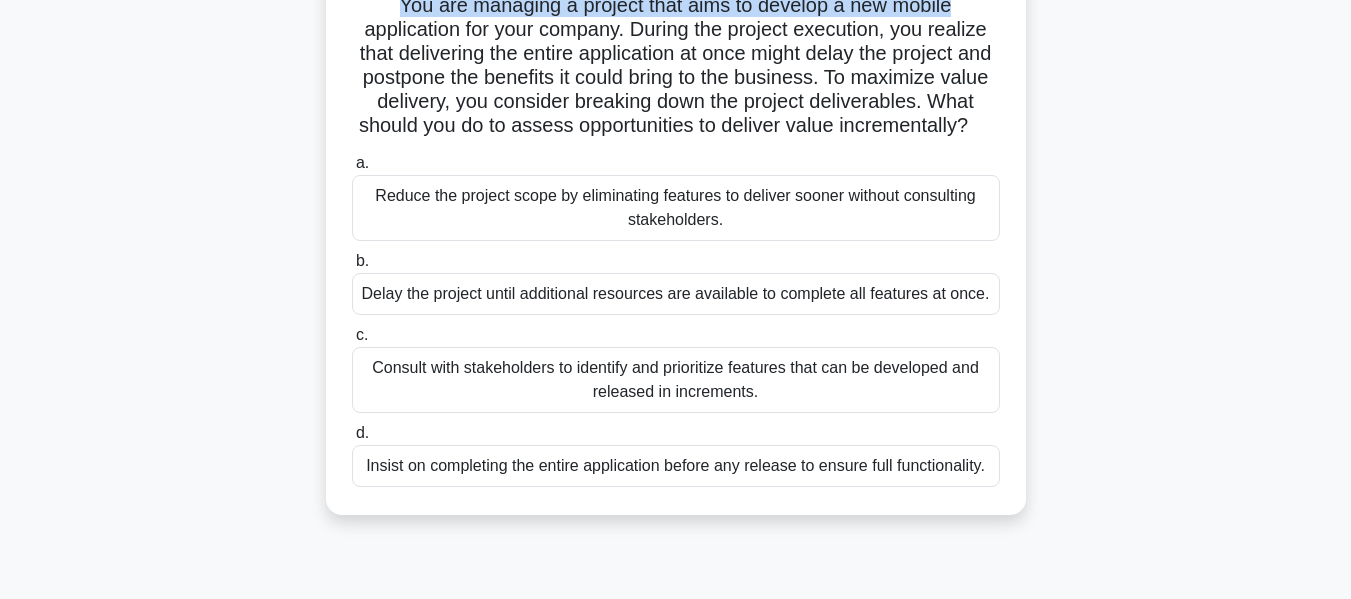 scroll, scrollTop: 200, scrollLeft: 0, axis: vertical 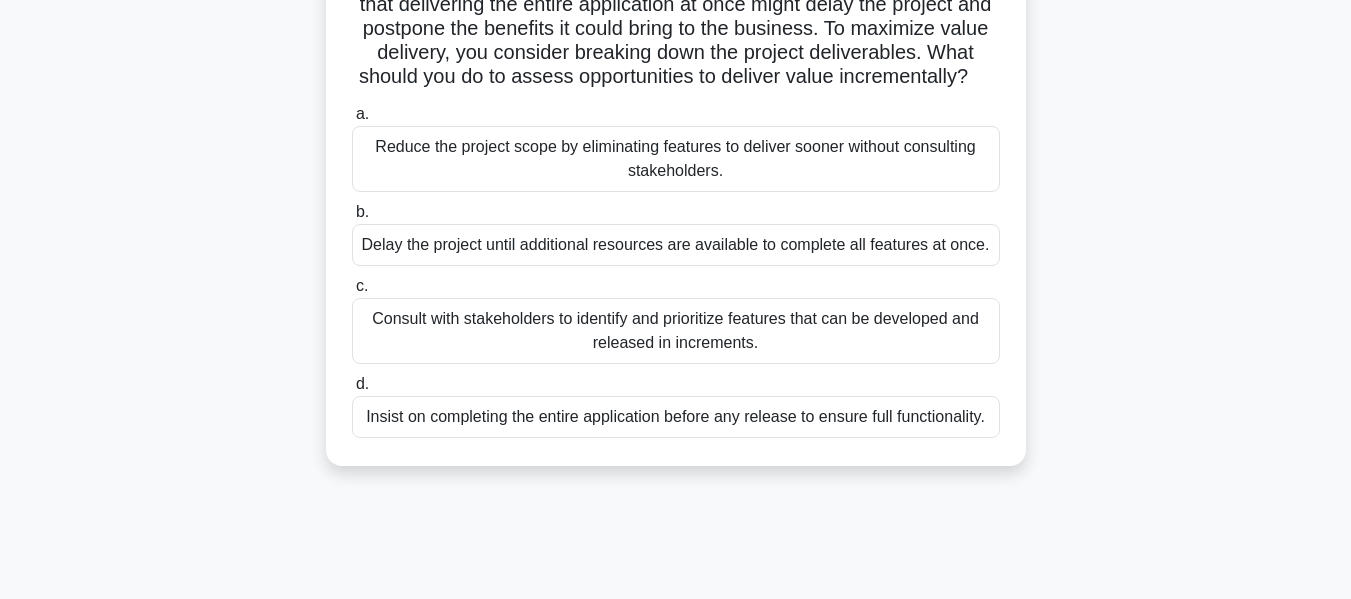 click on "Consult with stakeholders to identify and prioritize features that can be developed and released in increments." at bounding box center [676, 331] 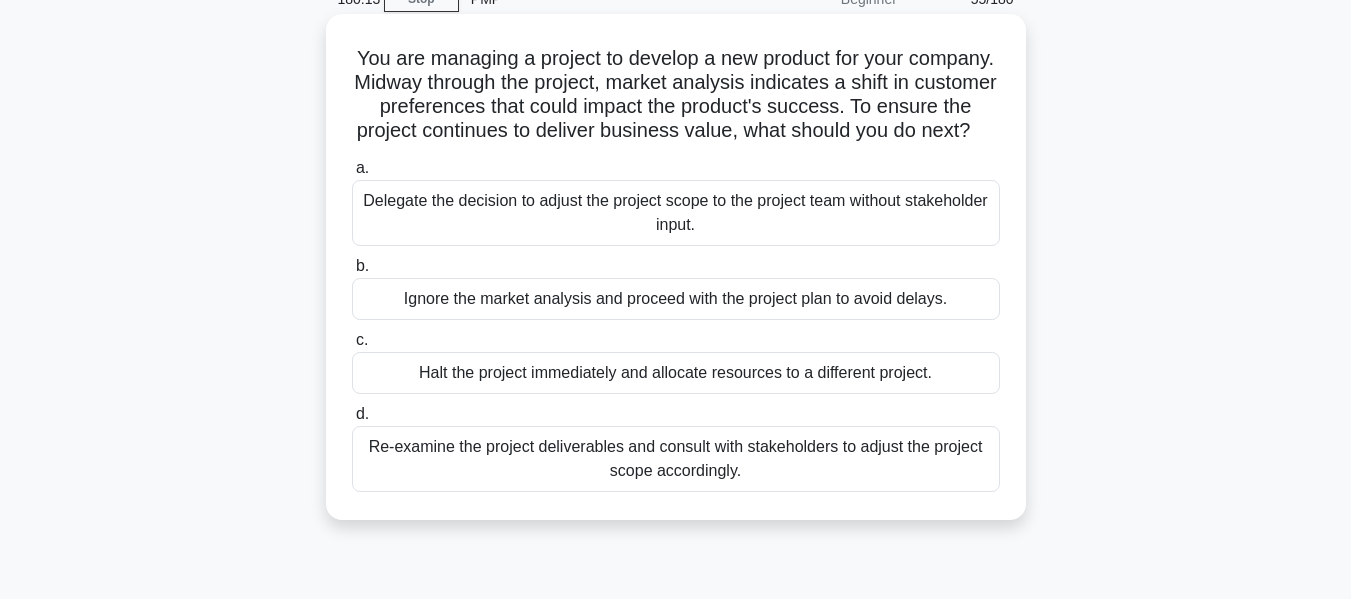 scroll, scrollTop: 0, scrollLeft: 0, axis: both 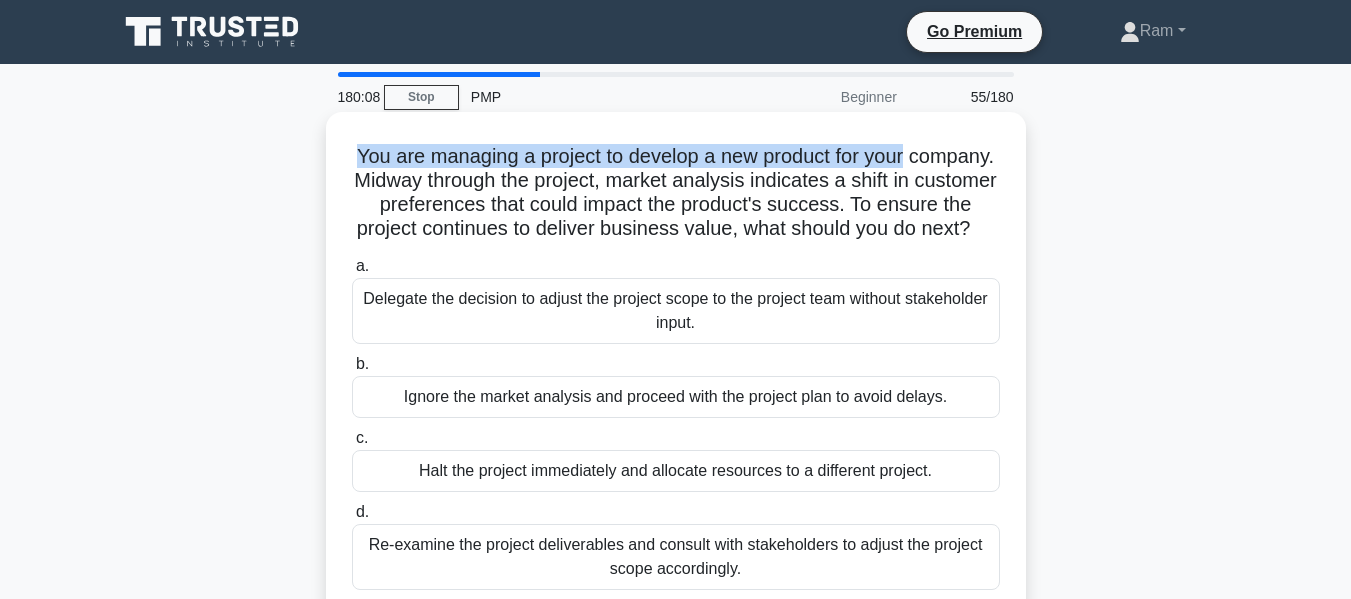drag, startPoint x: 387, startPoint y: 162, endPoint x: 966, endPoint y: 149, distance: 579.14594 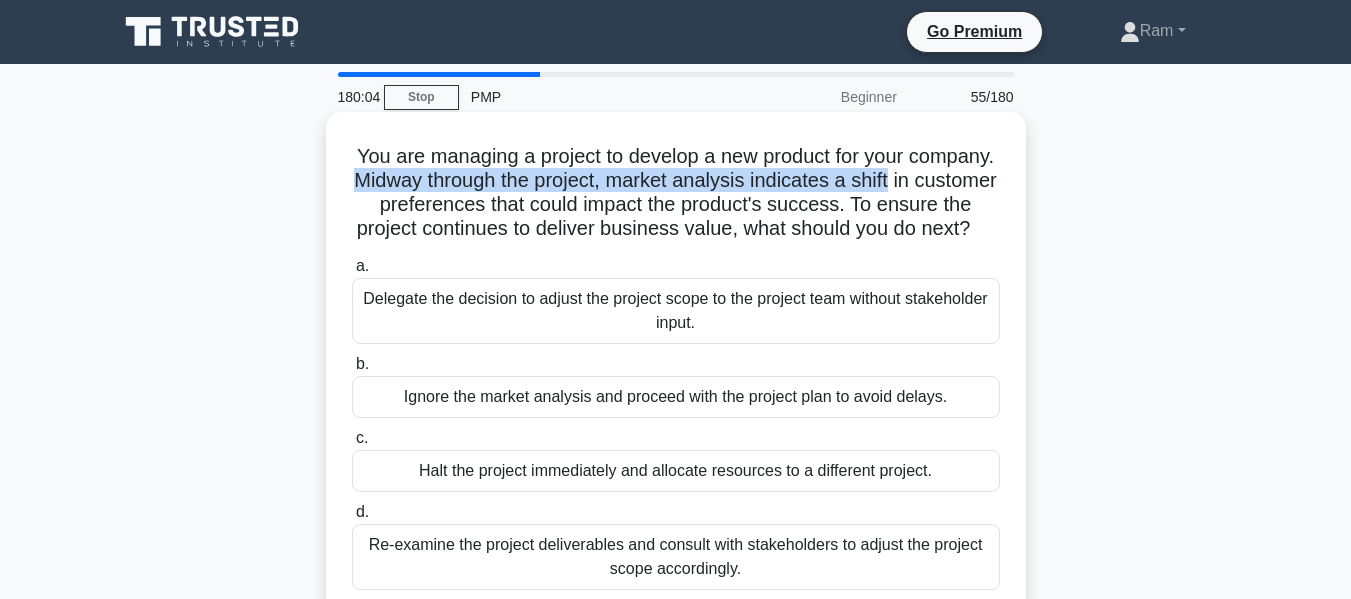 drag, startPoint x: 442, startPoint y: 179, endPoint x: 907, endPoint y: 205, distance: 465.72632 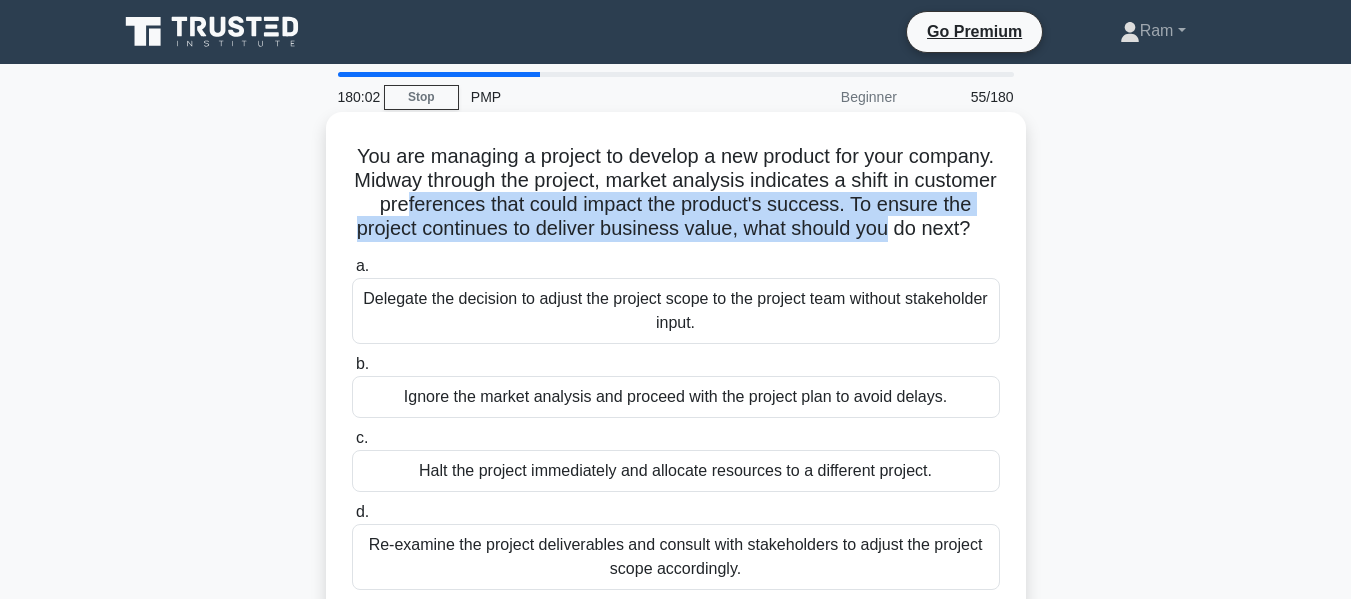 drag, startPoint x: 512, startPoint y: 211, endPoint x: 1002, endPoint y: 230, distance: 490.36823 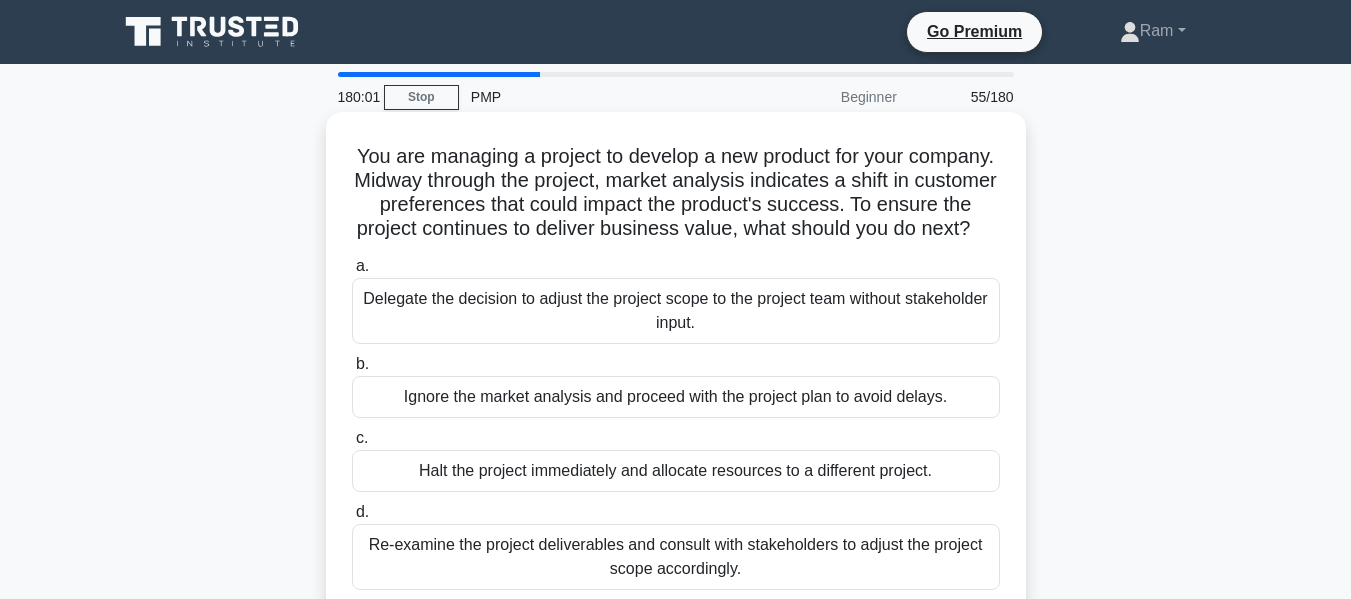 click on "You are managing a project to develop a new product for your company. Midway through the project, market analysis indicates a shift in customer preferences that could impact the product's success. To ensure the project continues to deliver business value, what should you do next?
.spinner_0XTQ{transform-origin:center;animation:spinner_y6GP .75s linear infinite}@keyframes spinner_y6GP{100%{transform:rotate(360deg)}}" at bounding box center (676, 193) 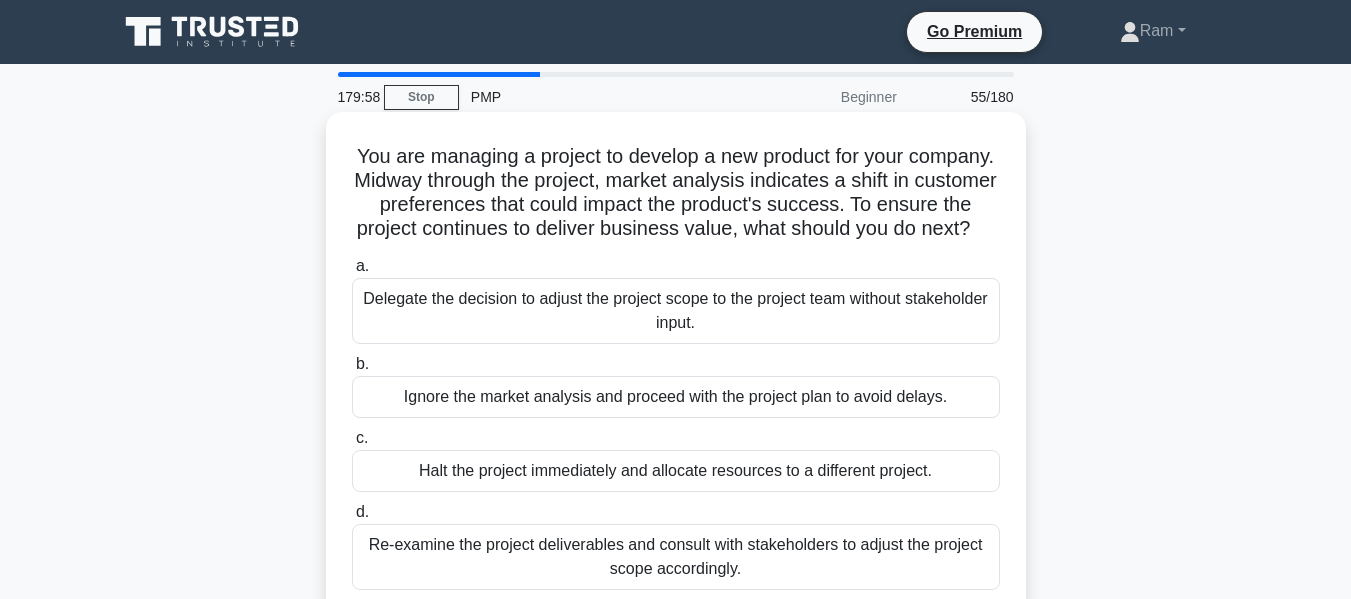 drag, startPoint x: 352, startPoint y: 232, endPoint x: 765, endPoint y: 252, distance: 413.48398 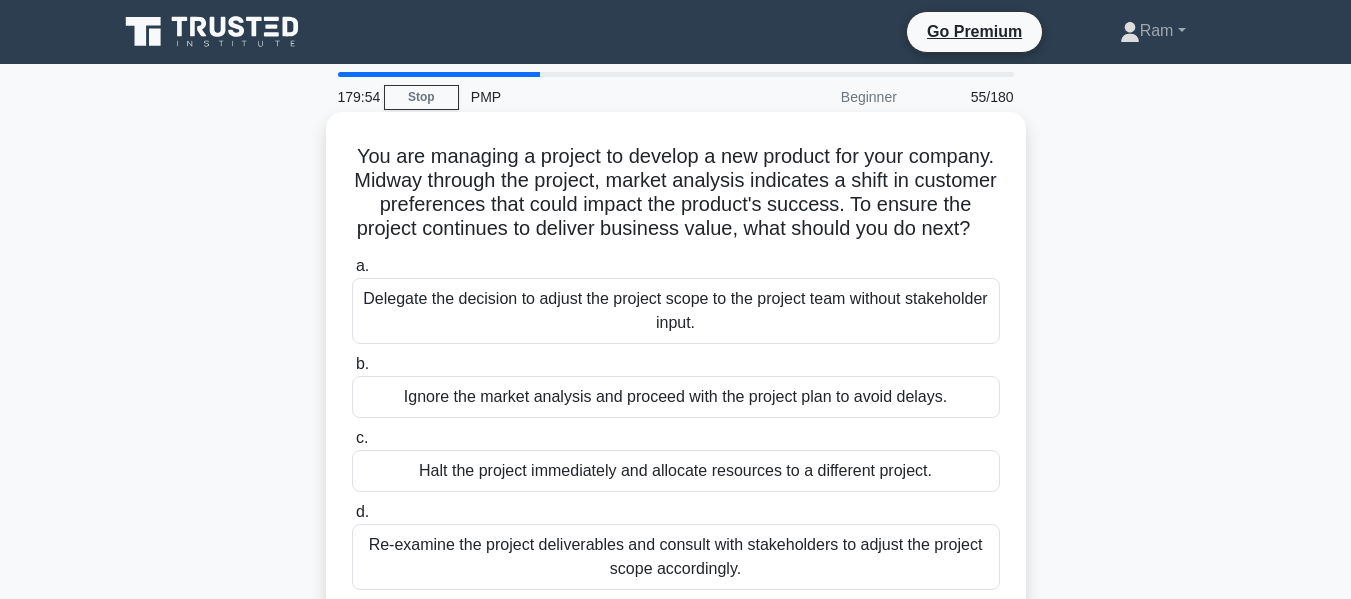 click on "You are managing a project to develop a new product for your company. Midway through the project, market analysis indicates a shift in customer preferences that could impact the product's success. To ensure the project continues to deliver business value, what should you do next?
.spinner_0XTQ{transform-origin:center;animation:spinner_y6GP .75s linear infinite}@keyframes spinner_y6GP{100%{transform:rotate(360deg)}}" at bounding box center [676, 193] 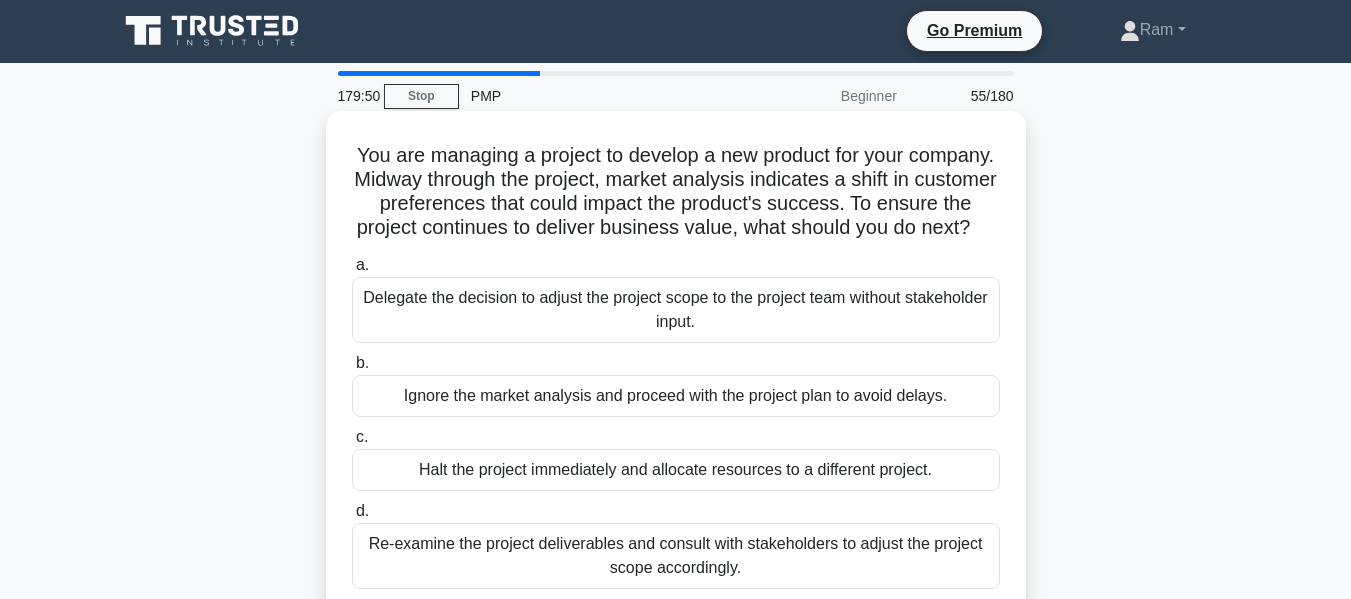 scroll, scrollTop: 0, scrollLeft: 0, axis: both 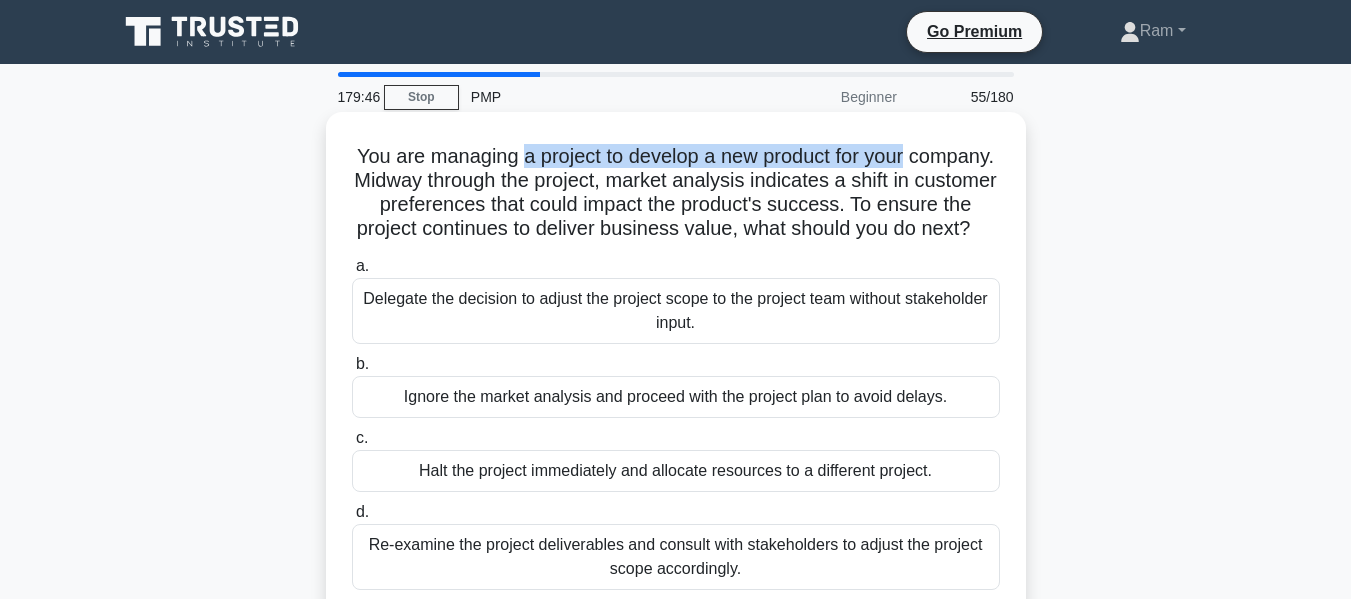 drag, startPoint x: 565, startPoint y: 167, endPoint x: 975, endPoint y: 166, distance: 410.00122 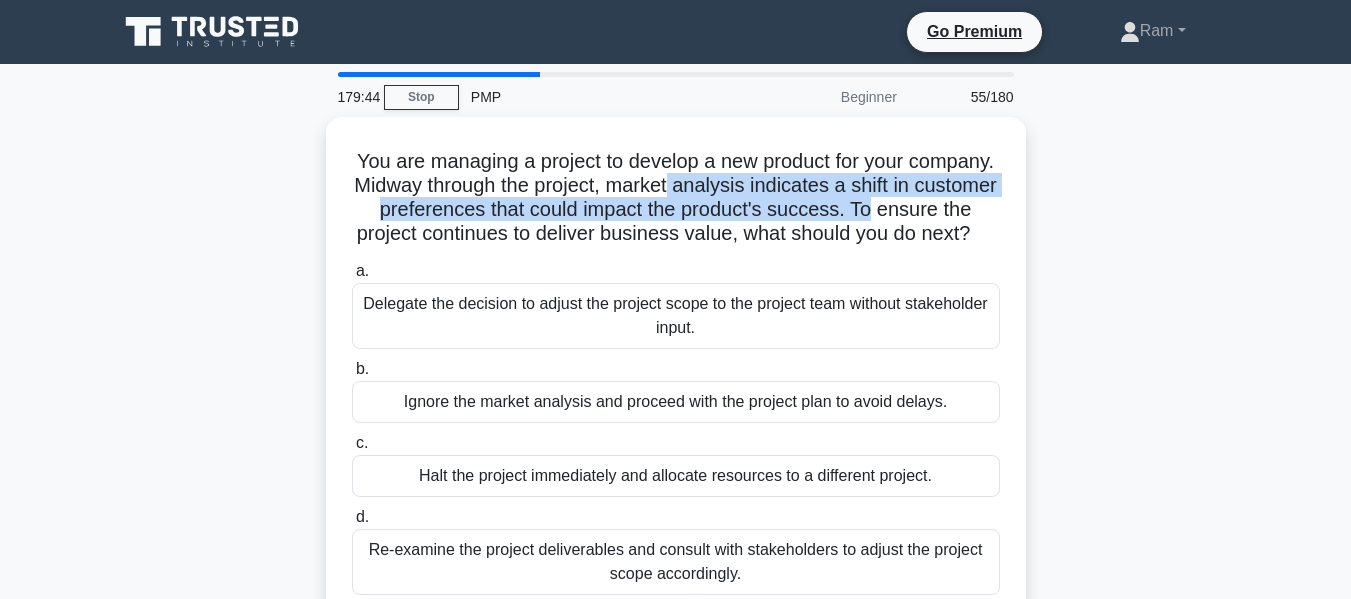 drag, startPoint x: 813, startPoint y: 189, endPoint x: 1034, endPoint y: 198, distance: 221.18318 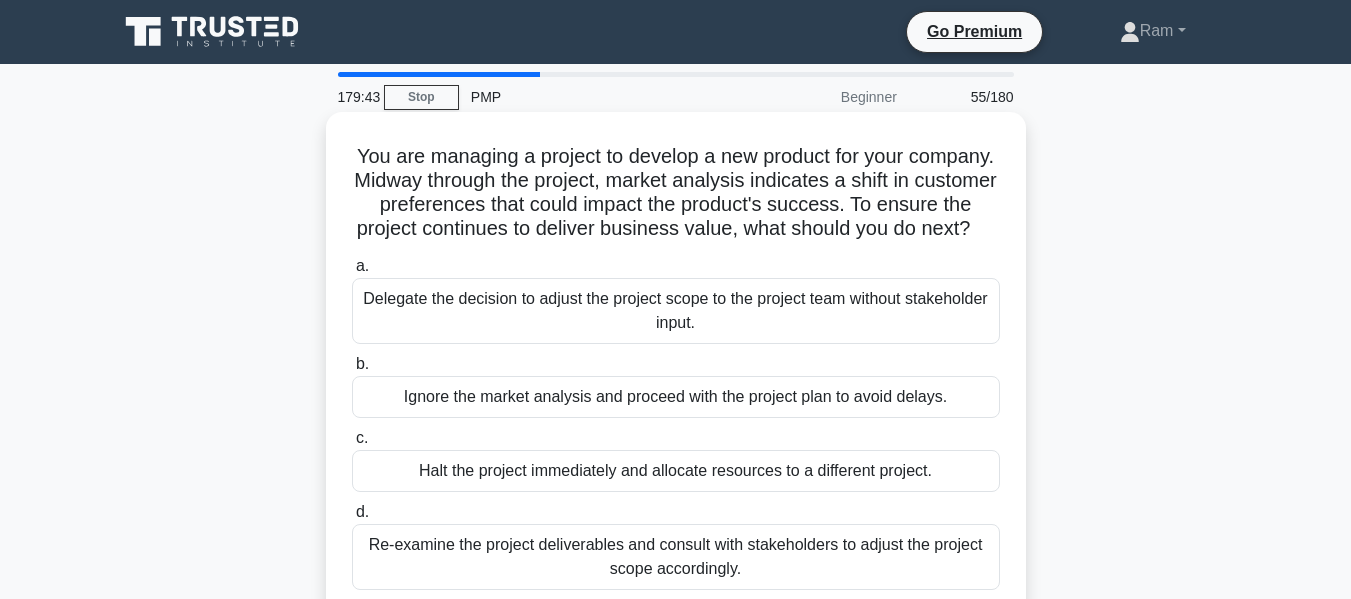 click on "You are managing a project to develop a new product for your company. Midway through the project, market analysis indicates a shift in customer preferences that could impact the product's success. To ensure the project continues to deliver business value, what should you do next?
.spinner_0XTQ{transform-origin:center;animation:spinner_y6GP .75s linear infinite}@keyframes spinner_y6GP{100%{transform:rotate(360deg)}}" at bounding box center [676, 193] 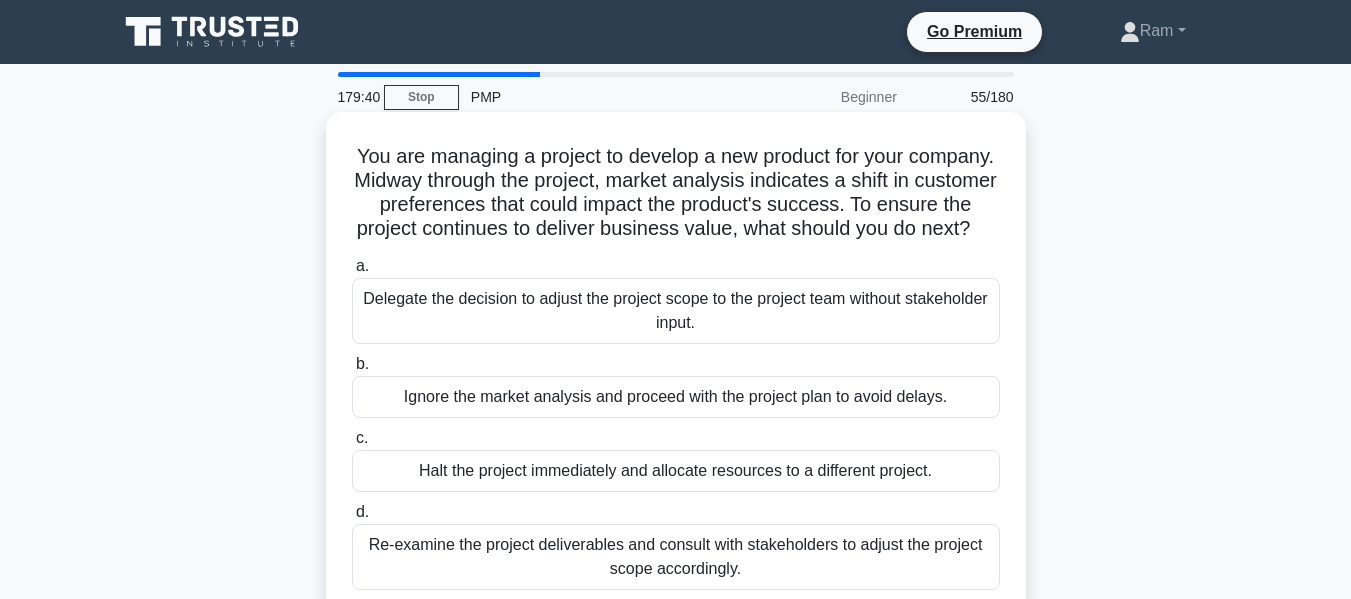 scroll, scrollTop: 100, scrollLeft: 0, axis: vertical 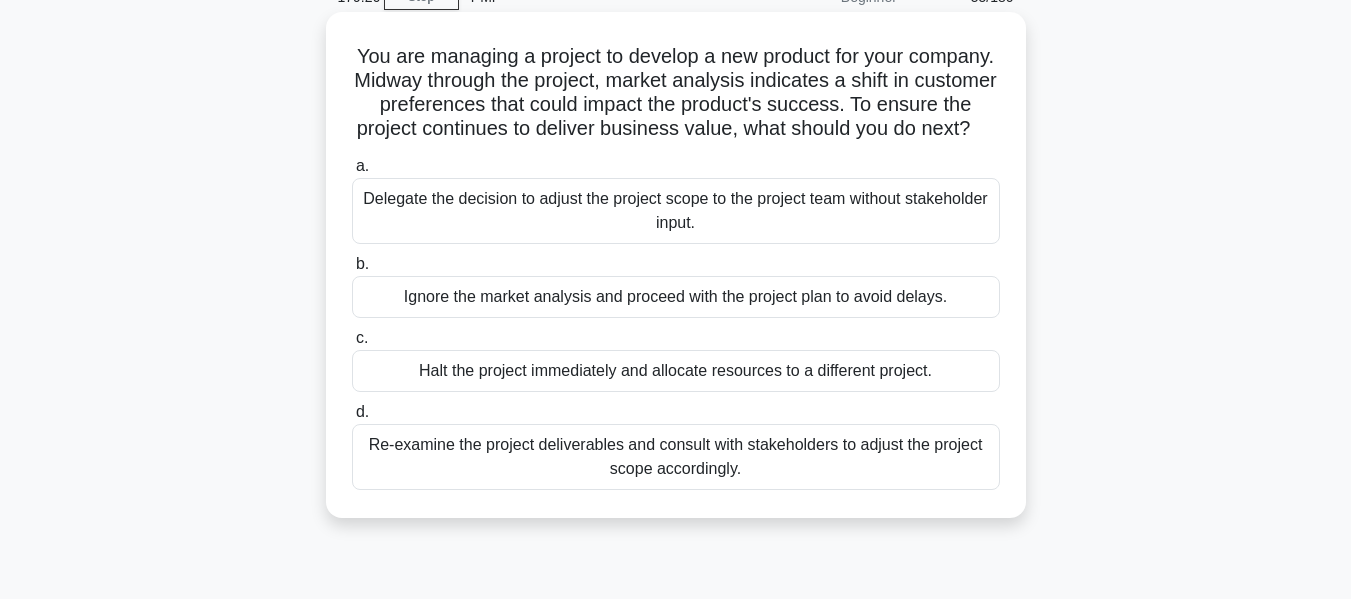 click on "Re-examine the project deliverables and consult with stakeholders to adjust the project scope accordingly." at bounding box center (676, 457) 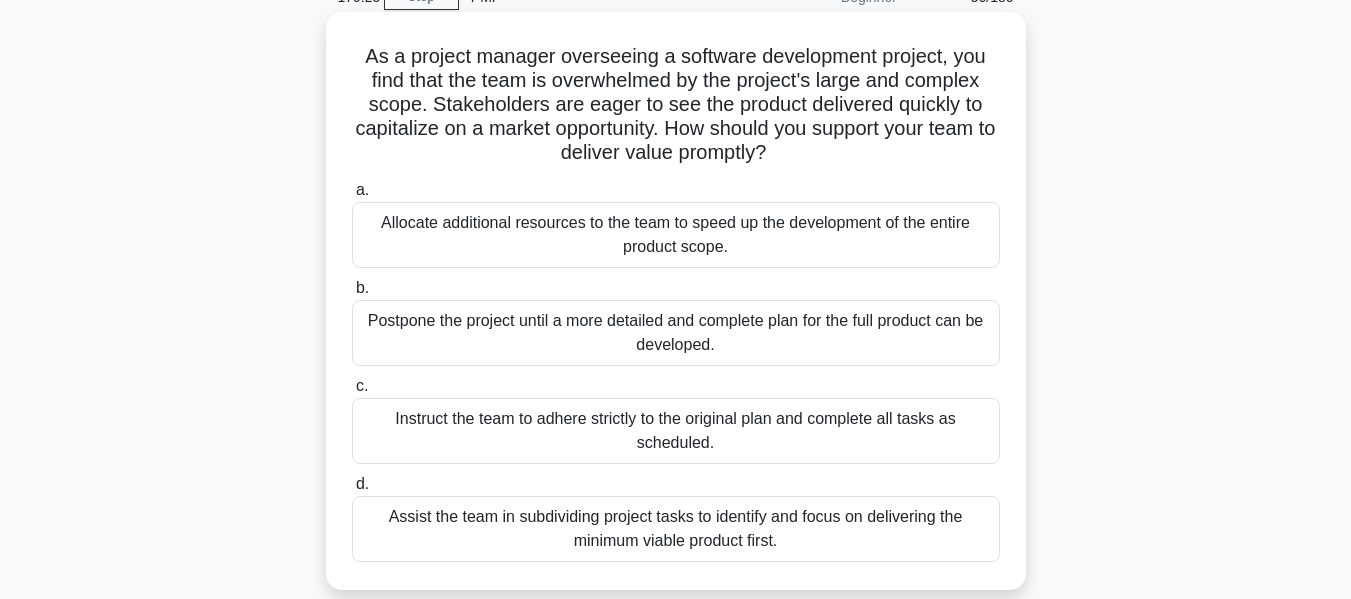 scroll, scrollTop: 0, scrollLeft: 0, axis: both 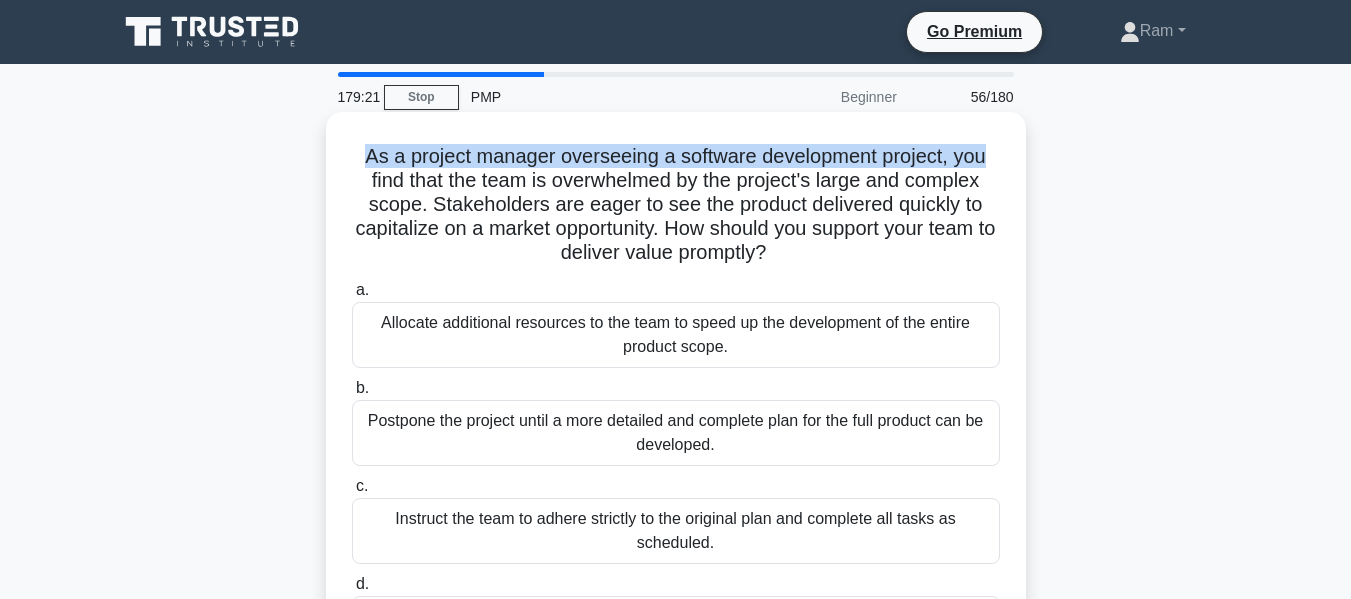 drag, startPoint x: 356, startPoint y: 155, endPoint x: 1021, endPoint y: 126, distance: 665.632 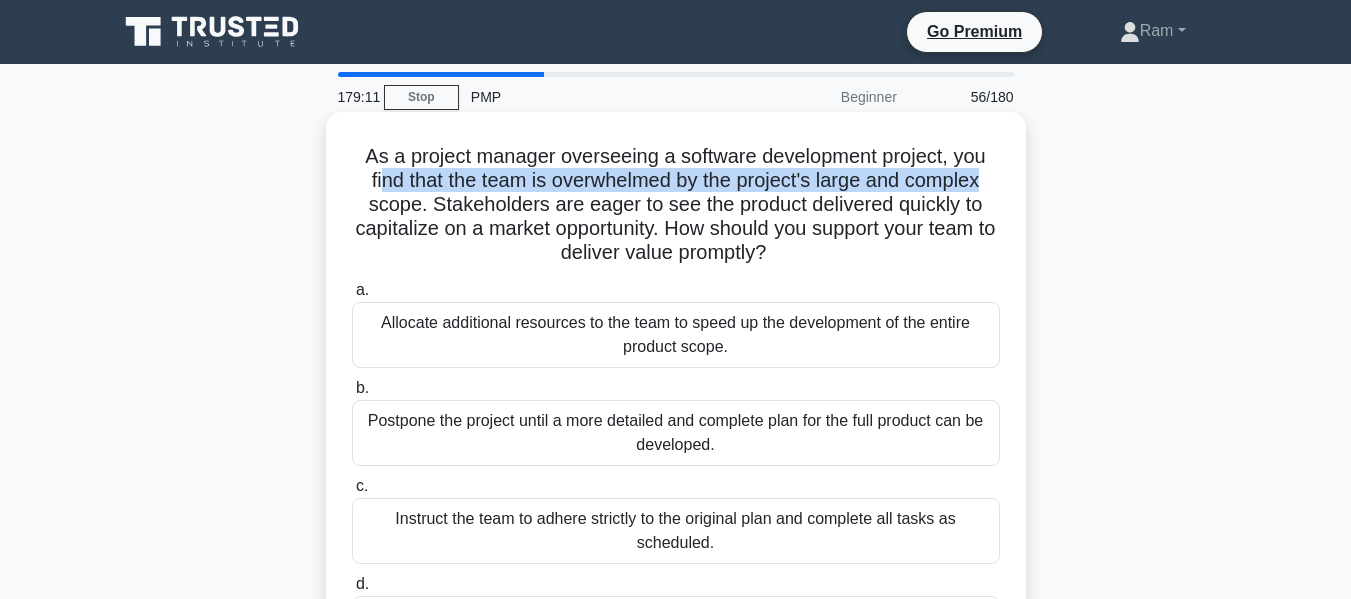 drag, startPoint x: 371, startPoint y: 189, endPoint x: 998, endPoint y: 173, distance: 627.2041 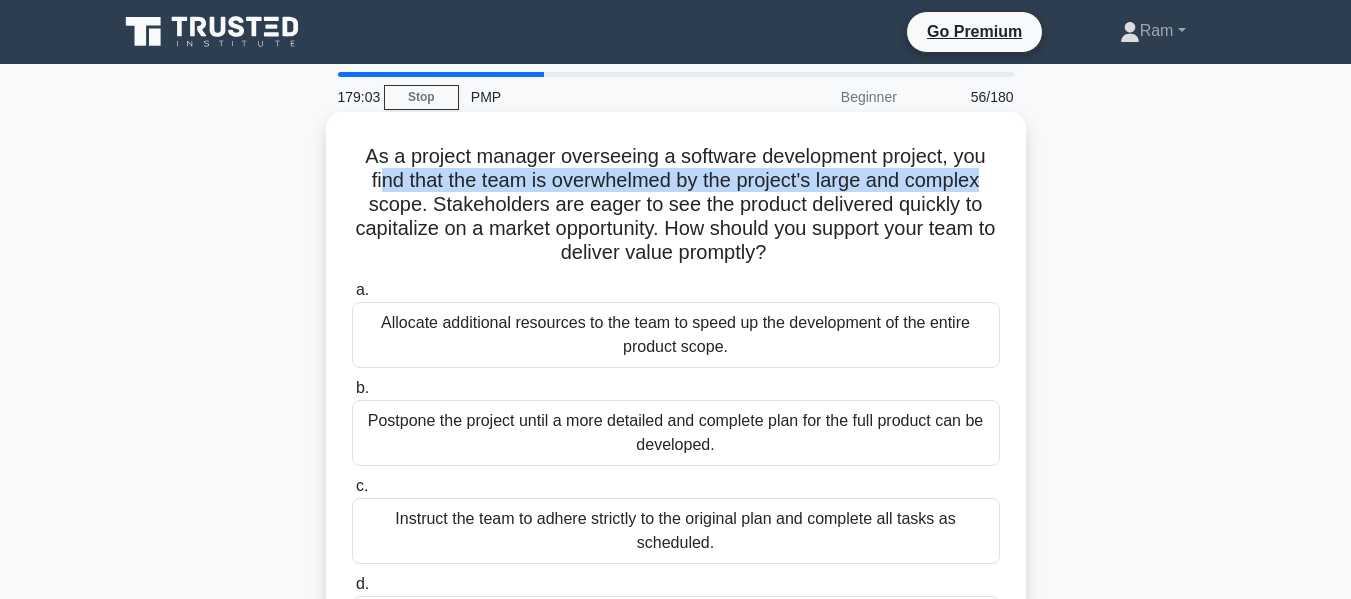 drag, startPoint x: 431, startPoint y: 207, endPoint x: 783, endPoint y: 246, distance: 354.15393 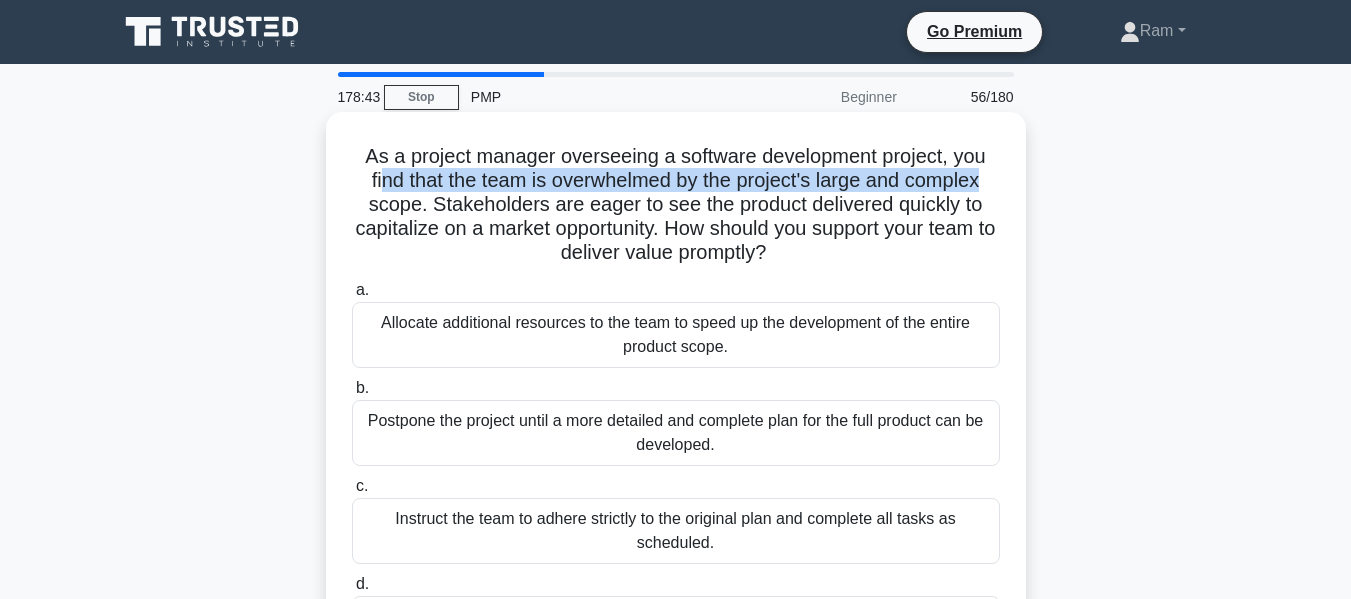 click on "As a project manager overseeing a software development project, you find that the team is overwhelmed by the project's large and complex scope. Stakeholders are eager to see the product delivered quickly to capitalize on a market opportunity. How should you support your team to deliver value promptly?
.spinner_0XTQ{transform-origin:center;animation:spinner_y6GP .75s linear infinite}@keyframes spinner_y6GP{100%{transform:rotate(360deg)}}" at bounding box center (676, 205) 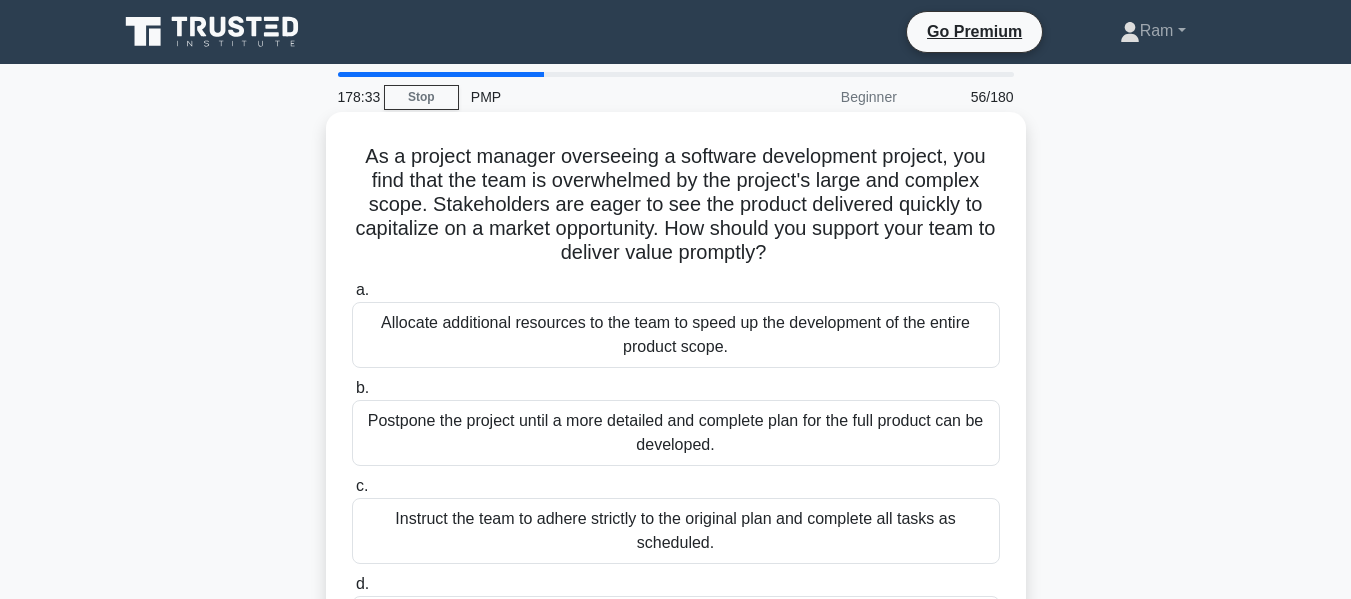 drag, startPoint x: 428, startPoint y: 207, endPoint x: 902, endPoint y: 249, distance: 475.85712 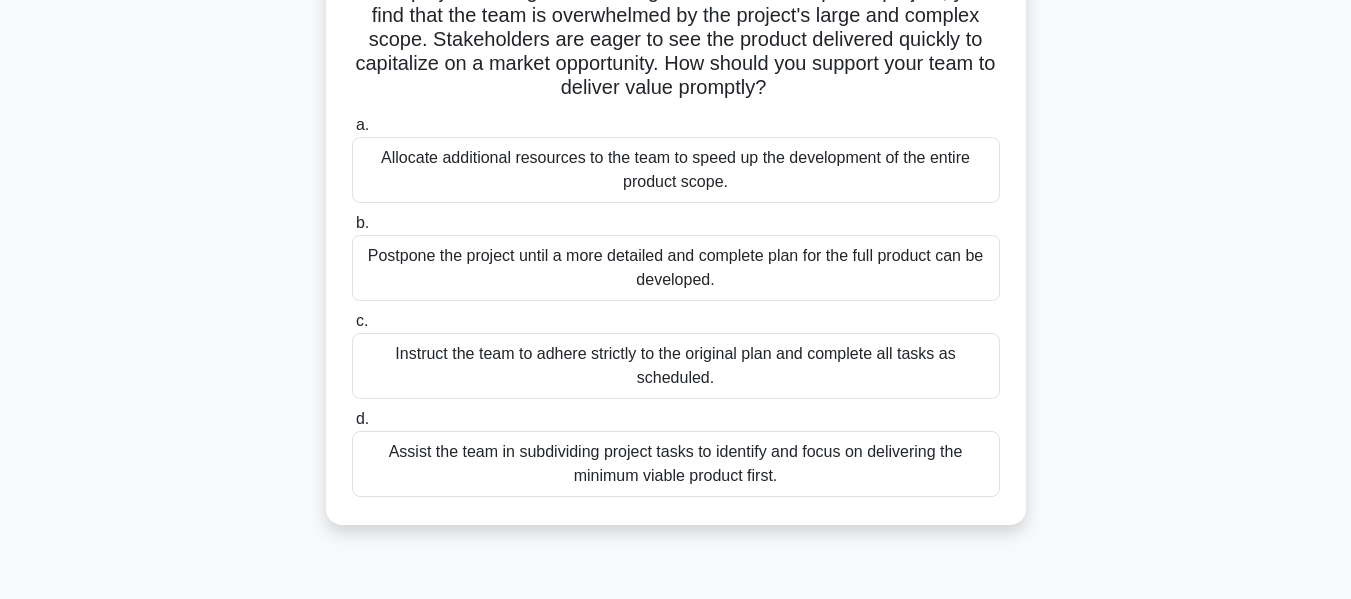 scroll, scrollTop: 200, scrollLeft: 0, axis: vertical 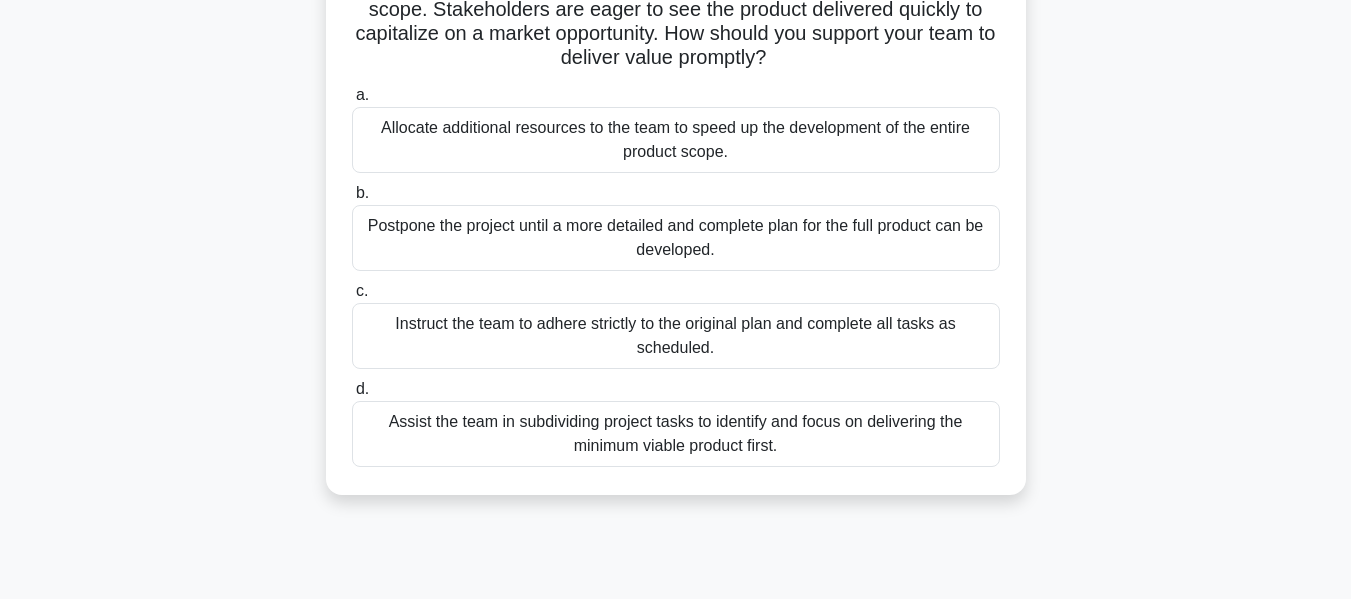 click on "Assist the team in subdividing project tasks to identify and focus on delivering the minimum viable product first." at bounding box center (676, 434) 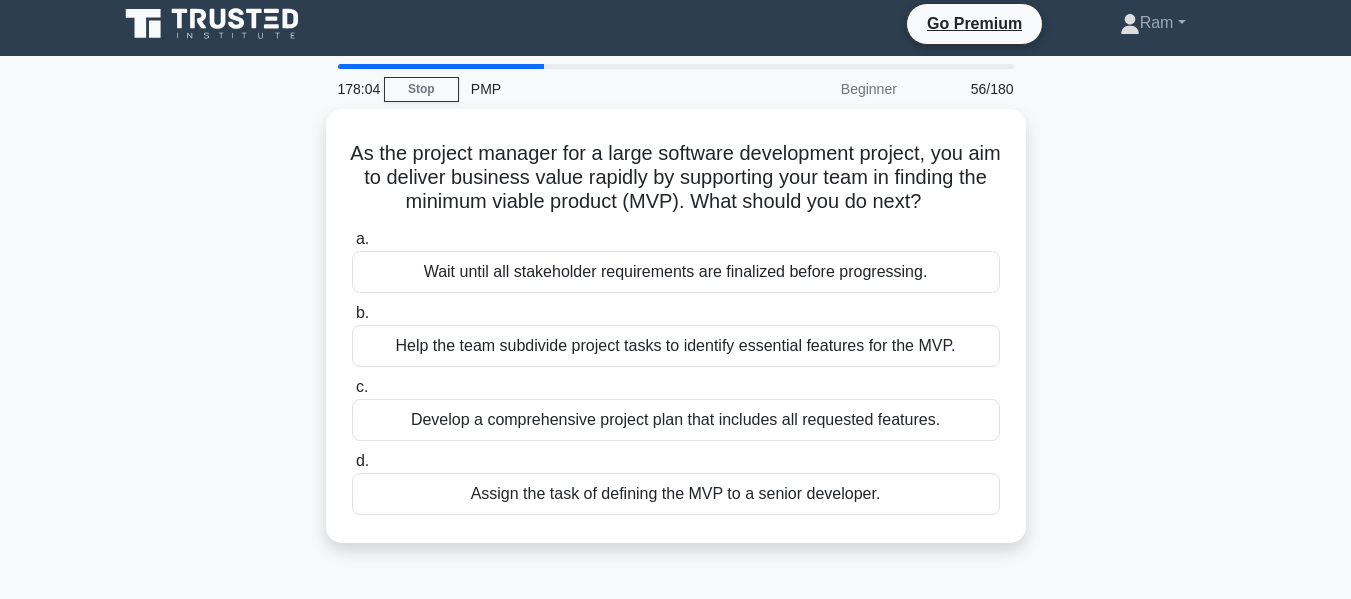 scroll, scrollTop: 0, scrollLeft: 0, axis: both 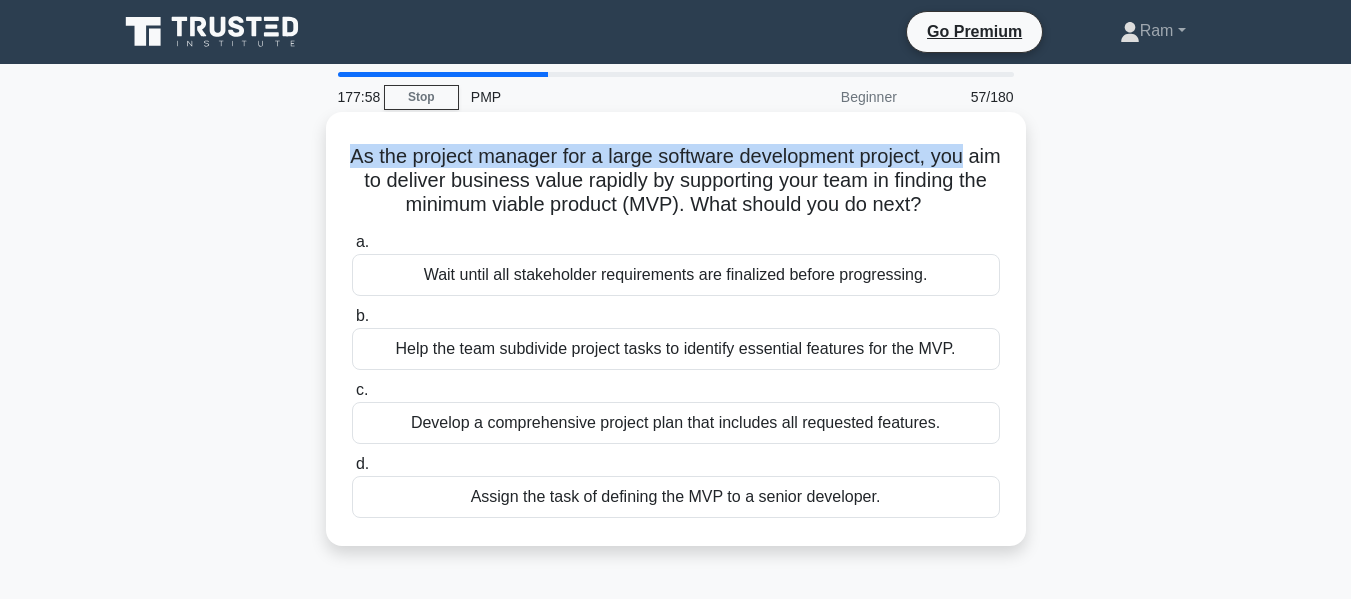 drag, startPoint x: 365, startPoint y: 161, endPoint x: 1013, endPoint y: 134, distance: 648.56226 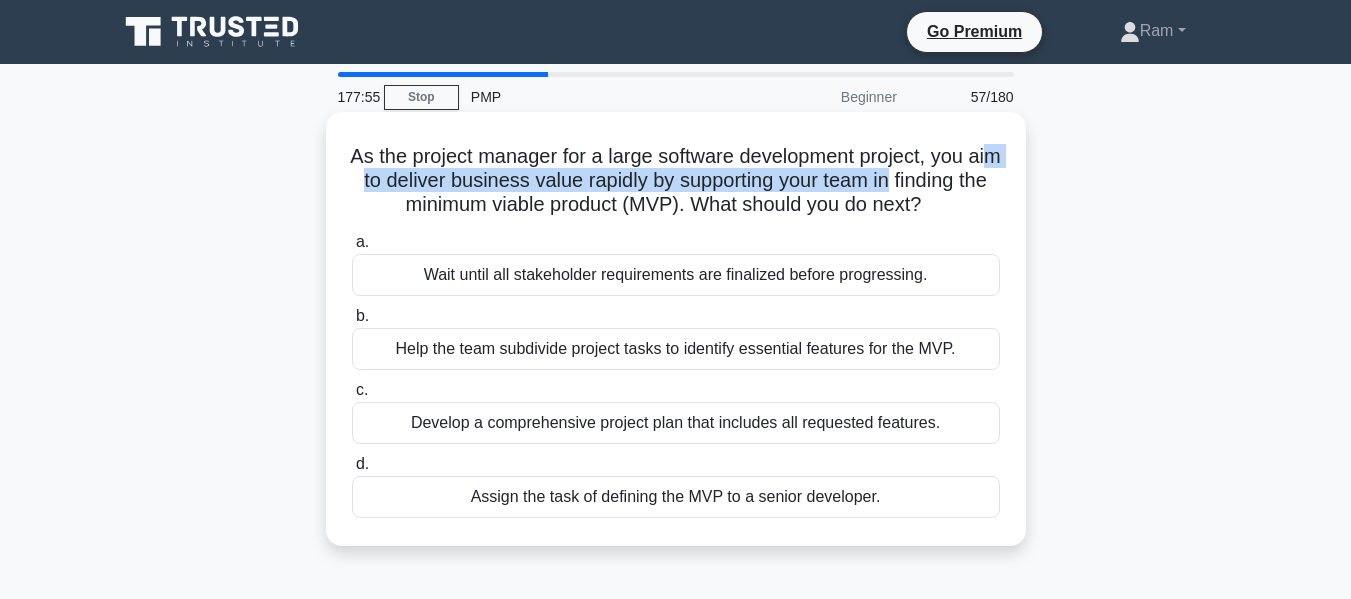 drag, startPoint x: 406, startPoint y: 189, endPoint x: 996, endPoint y: 179, distance: 590.0847 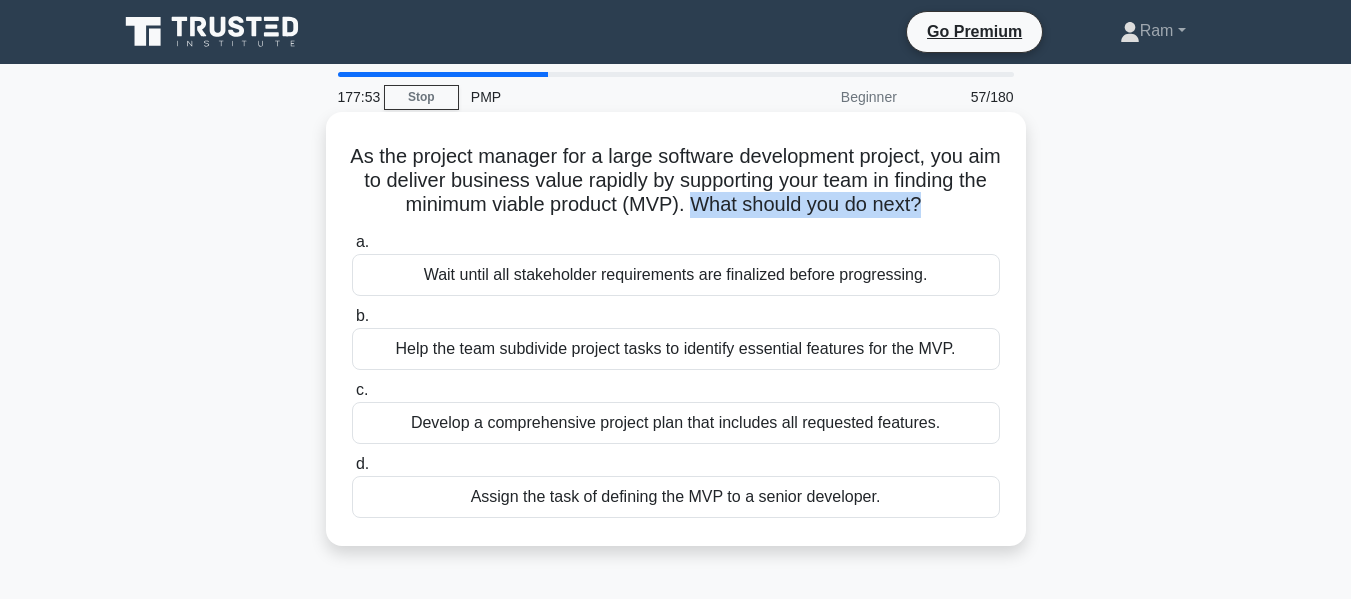 drag, startPoint x: 765, startPoint y: 208, endPoint x: 1012, endPoint y: 196, distance: 247.29132 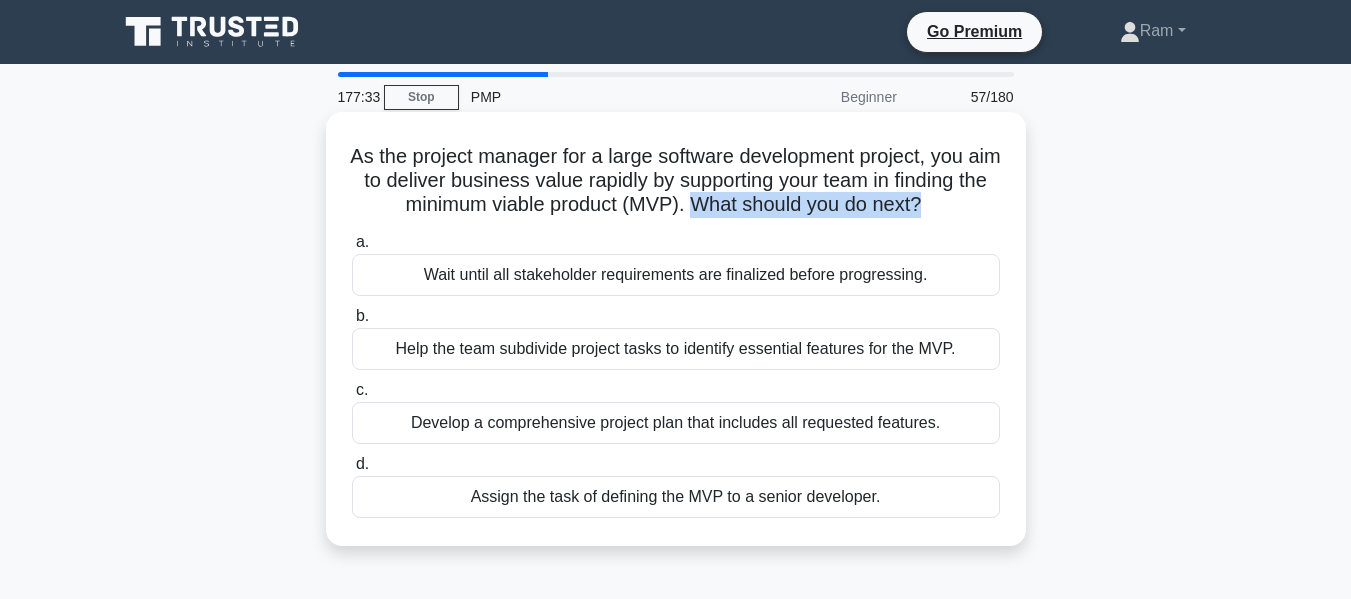 click on "Help the team subdivide project tasks to identify essential features for the MVP." at bounding box center [676, 349] 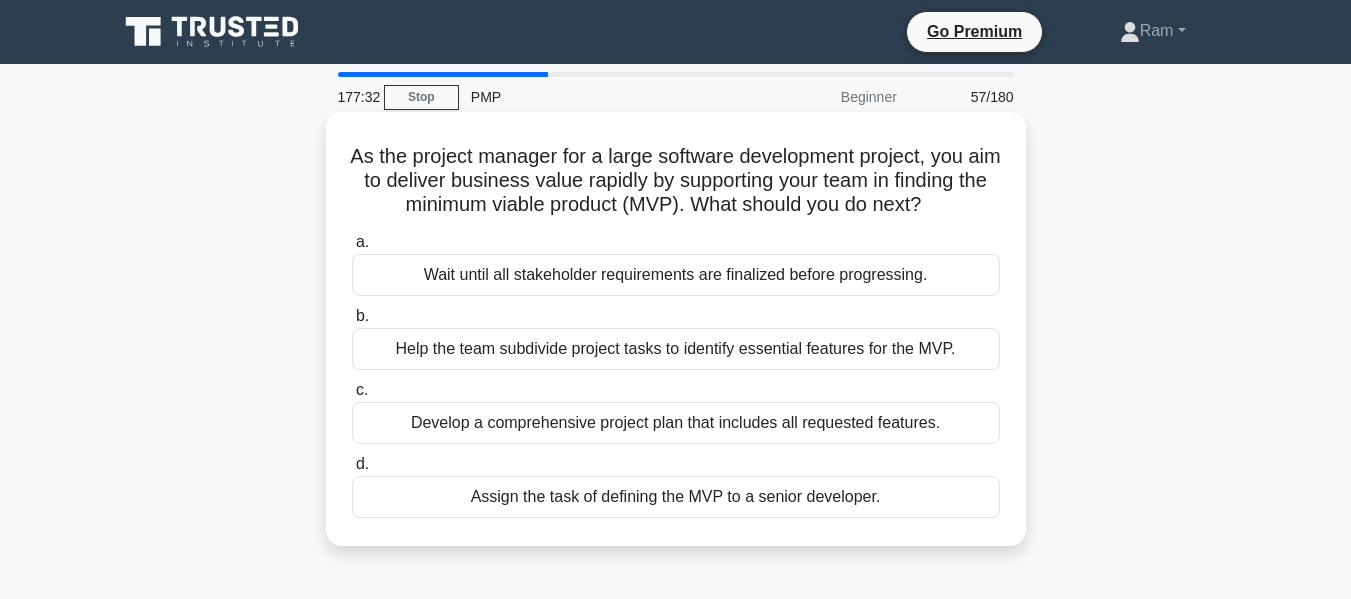 click on "Help the team subdivide project tasks to identify essential features for the MVP." at bounding box center [676, 349] 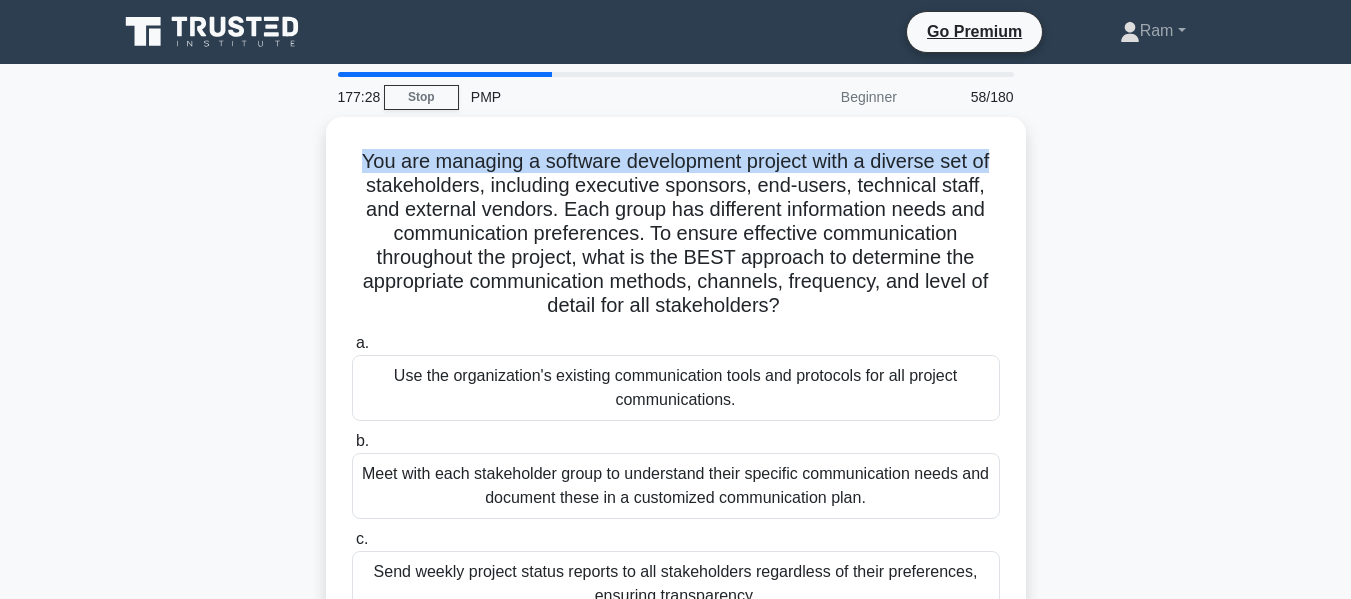 drag, startPoint x: 348, startPoint y: 156, endPoint x: 1031, endPoint y: 126, distance: 683.65857 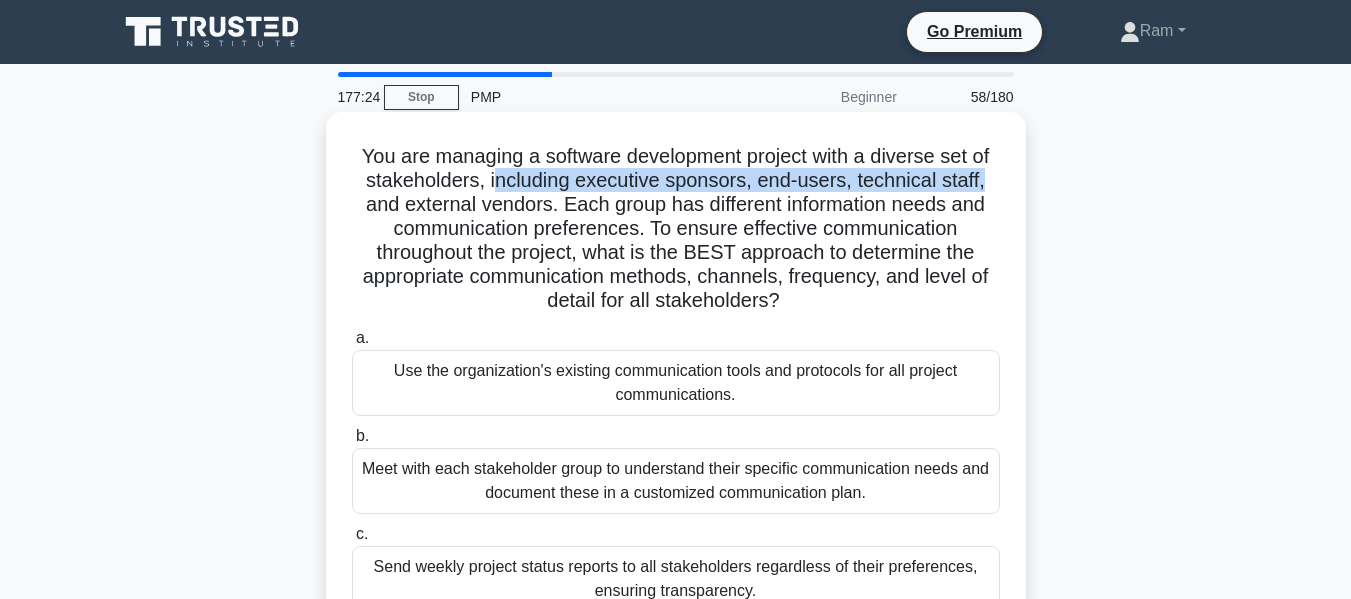 drag, startPoint x: 497, startPoint y: 182, endPoint x: 697, endPoint y: 207, distance: 201.55644 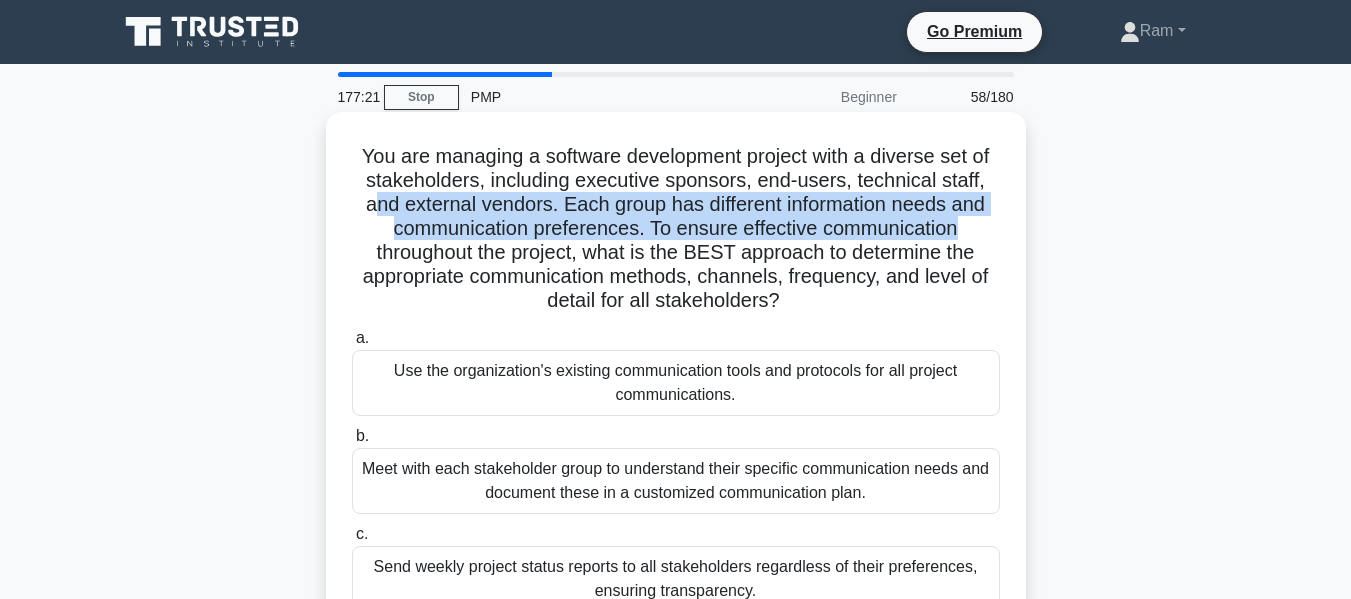 drag, startPoint x: 367, startPoint y: 203, endPoint x: 1007, endPoint y: 217, distance: 640.1531 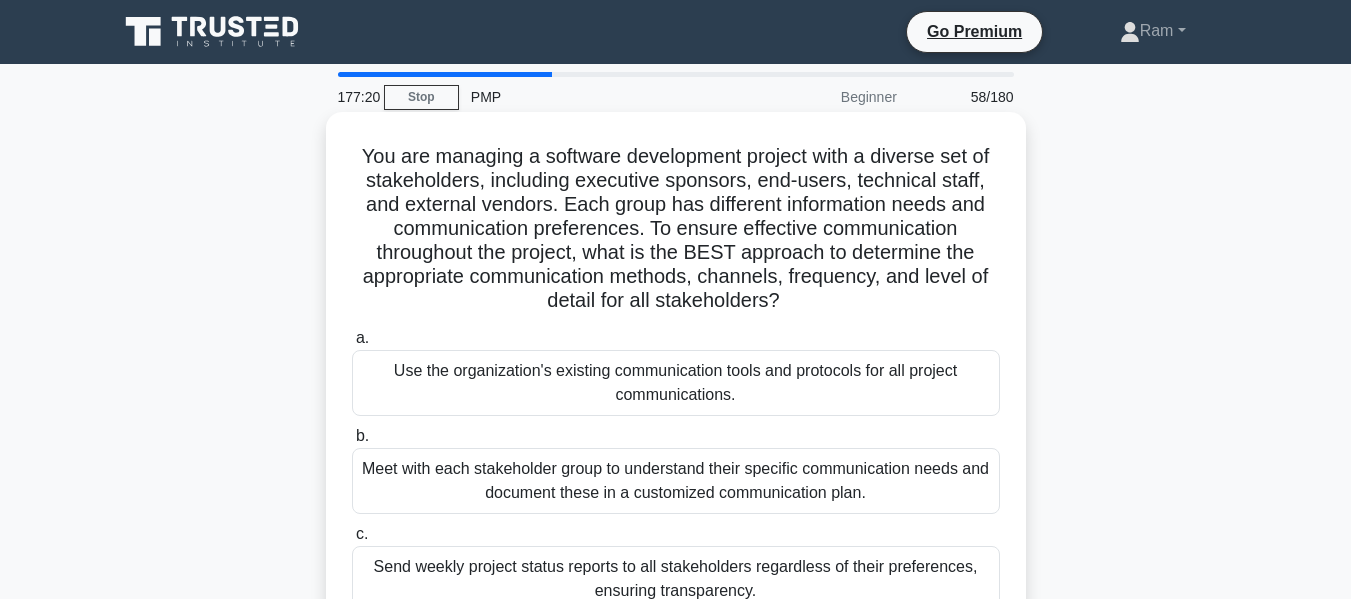 click on "You are managing a software development project with a diverse set of stakeholders, including executive sponsors, end-users, technical staff, and external vendors. Each group has different information needs and communication preferences. To ensure effective communication throughout the project, what is the BEST approach to determine the appropriate communication methods, channels, frequency, and level of detail for all stakeholders?
.spinner_0XTQ{transform-origin:center;animation:spinner_y6GP .75s linear infinite}@keyframes spinner_y6GP{100%{transform:rotate(360deg)}}" at bounding box center (676, 229) 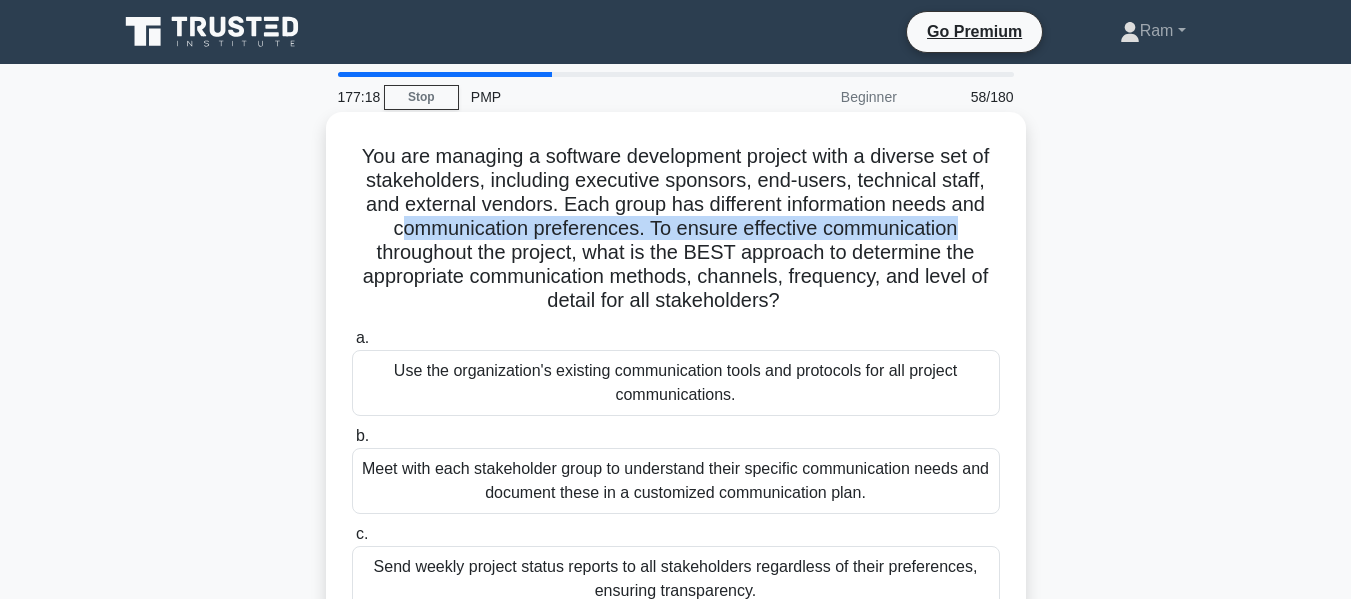 drag, startPoint x: 397, startPoint y: 234, endPoint x: 981, endPoint y: 221, distance: 584.14465 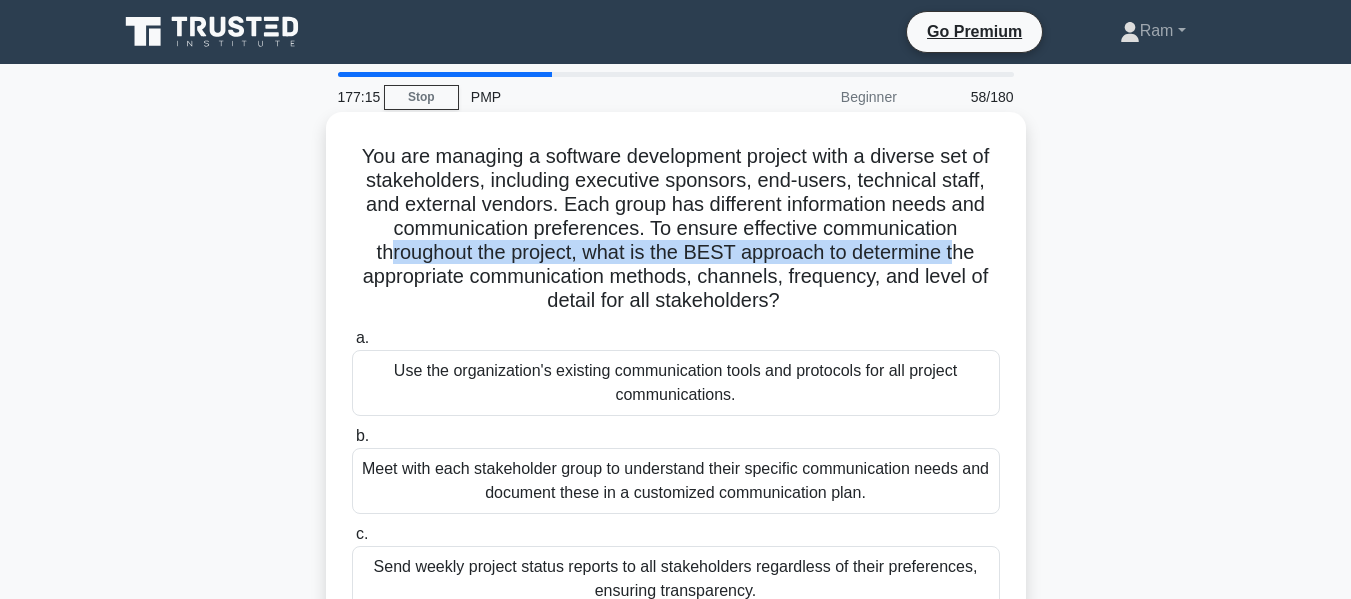 drag, startPoint x: 382, startPoint y: 253, endPoint x: 958, endPoint y: 254, distance: 576.00085 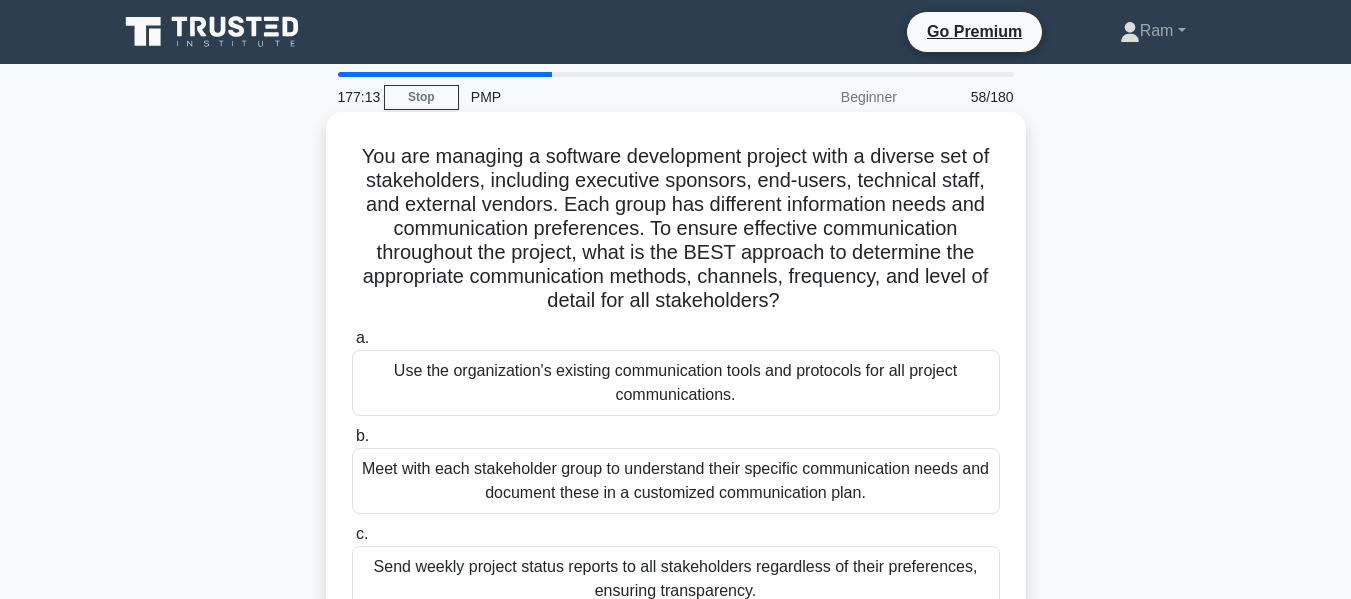 click on "You are managing a software development project with a diverse set of stakeholders, including executive sponsors, end-users, technical staff, and external vendors. Each group has different information needs and communication preferences. To ensure effective communication throughout the project, what is the BEST approach to determine the appropriate communication methods, channels, frequency, and level of detail for all stakeholders?
.spinner_0XTQ{transform-origin:center;animation:spinner_y6GP .75s linear infinite}@keyframes spinner_y6GP{100%{transform:rotate(360deg)}}" at bounding box center [676, 229] 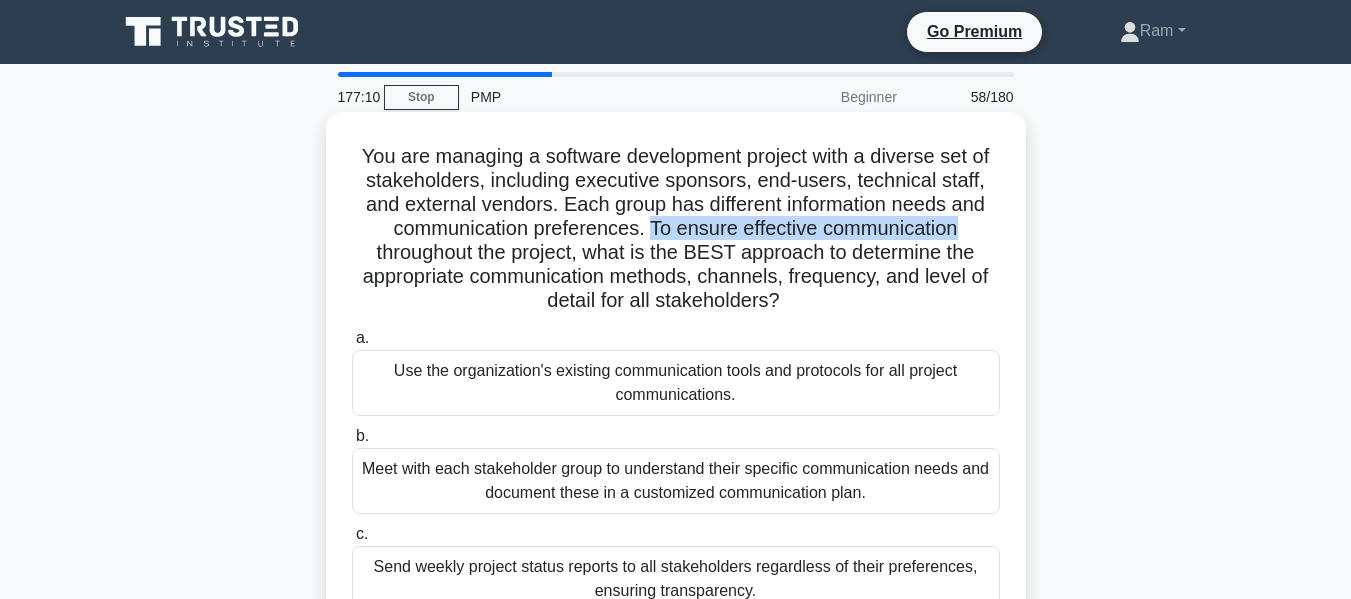 drag, startPoint x: 652, startPoint y: 230, endPoint x: 969, endPoint y: 222, distance: 317.10092 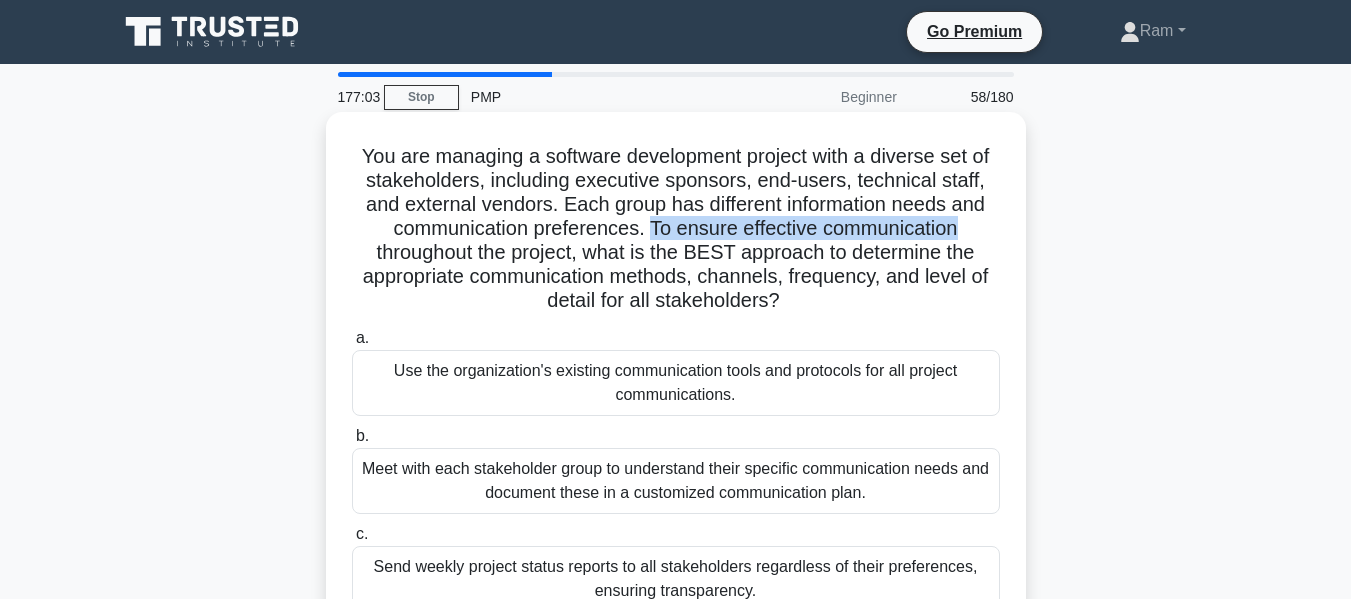 drag, startPoint x: 698, startPoint y: 284, endPoint x: 809, endPoint y: 304, distance: 112.78741 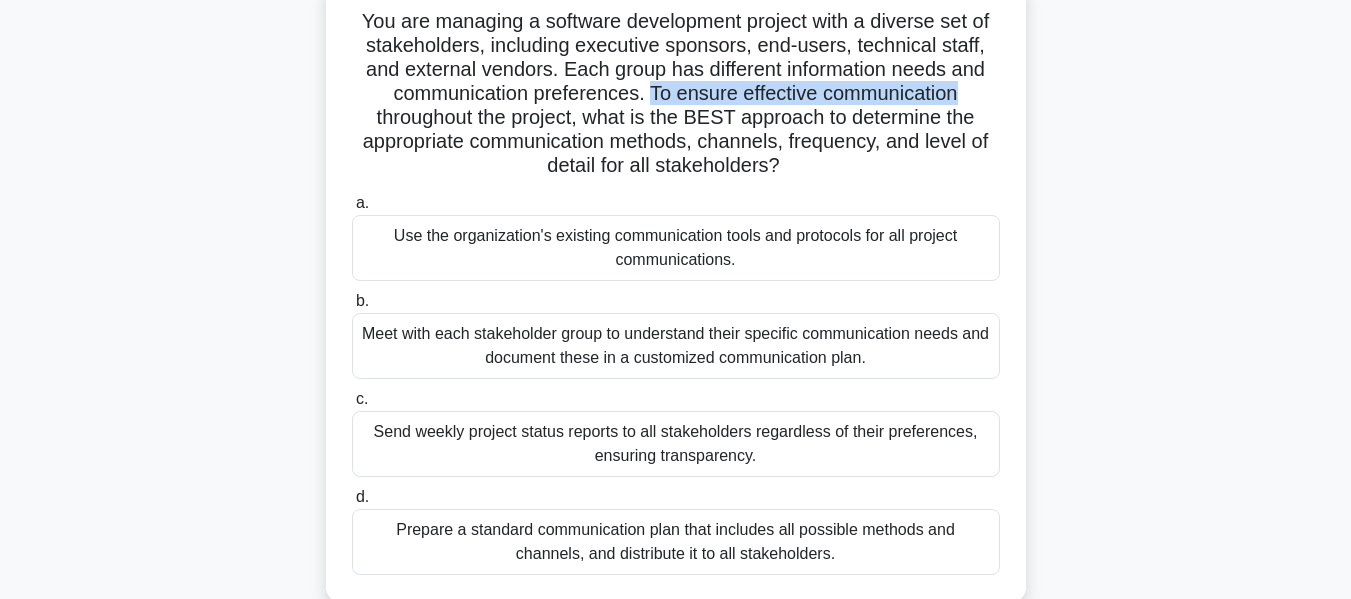 scroll, scrollTop: 100, scrollLeft: 0, axis: vertical 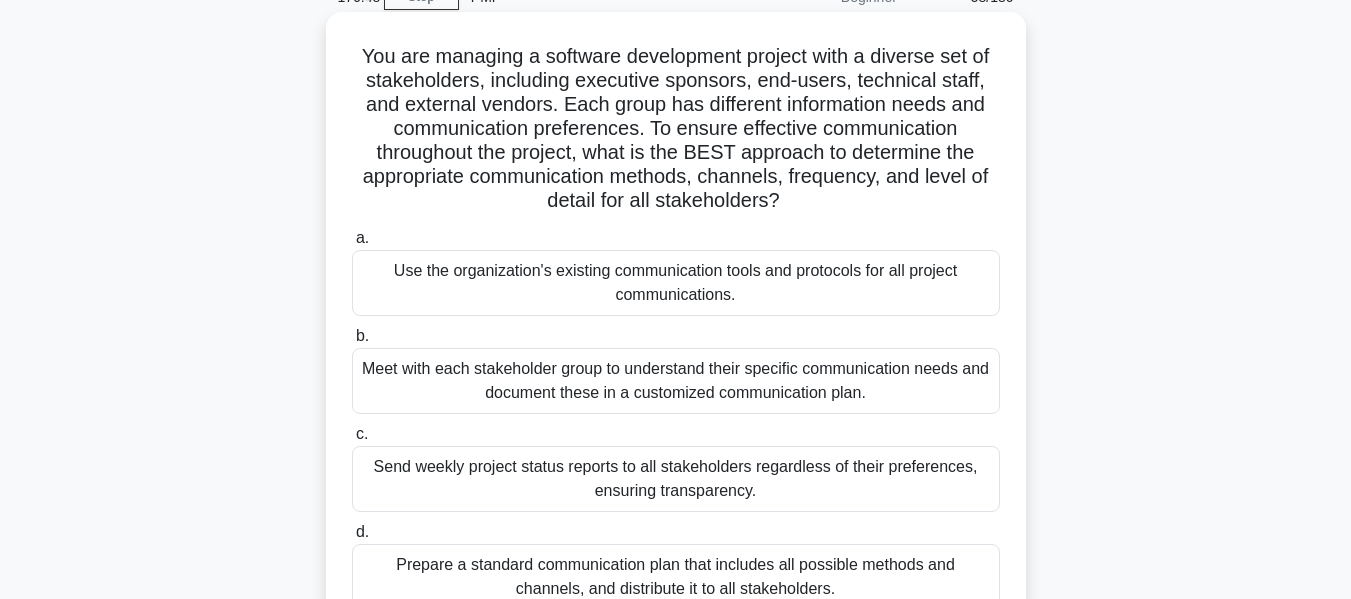 drag, startPoint x: 802, startPoint y: 85, endPoint x: 922, endPoint y: 94, distance: 120.33703 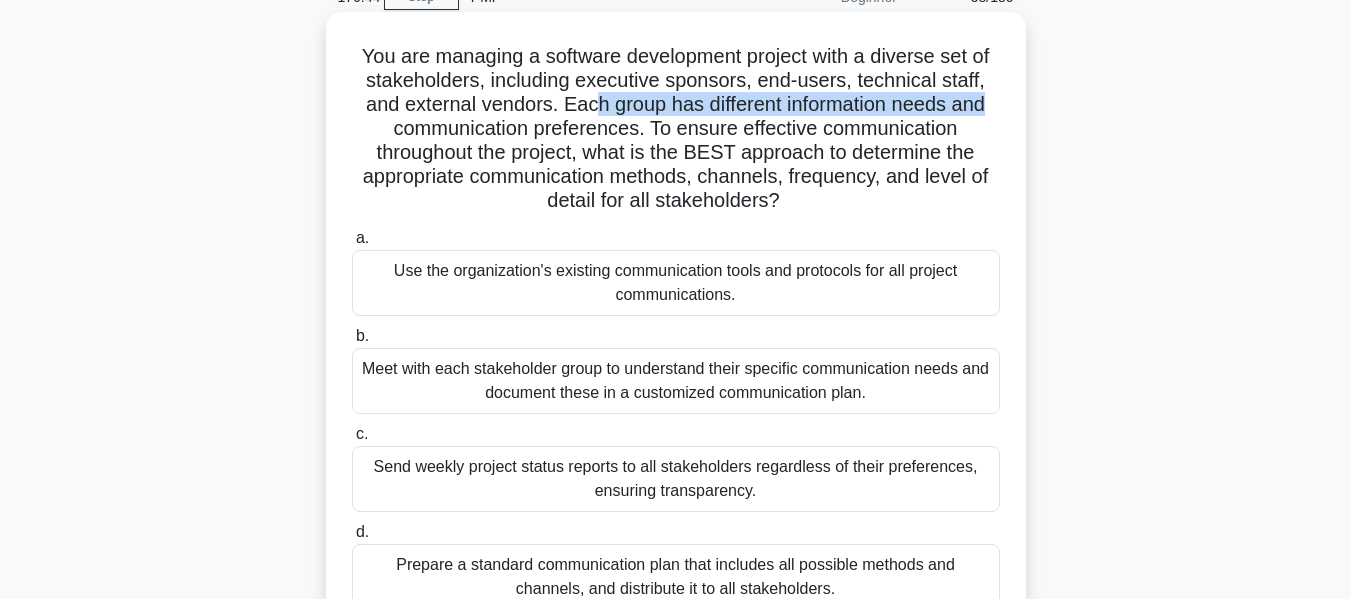 drag, startPoint x: 587, startPoint y: 104, endPoint x: 999, endPoint y: 105, distance: 412.00122 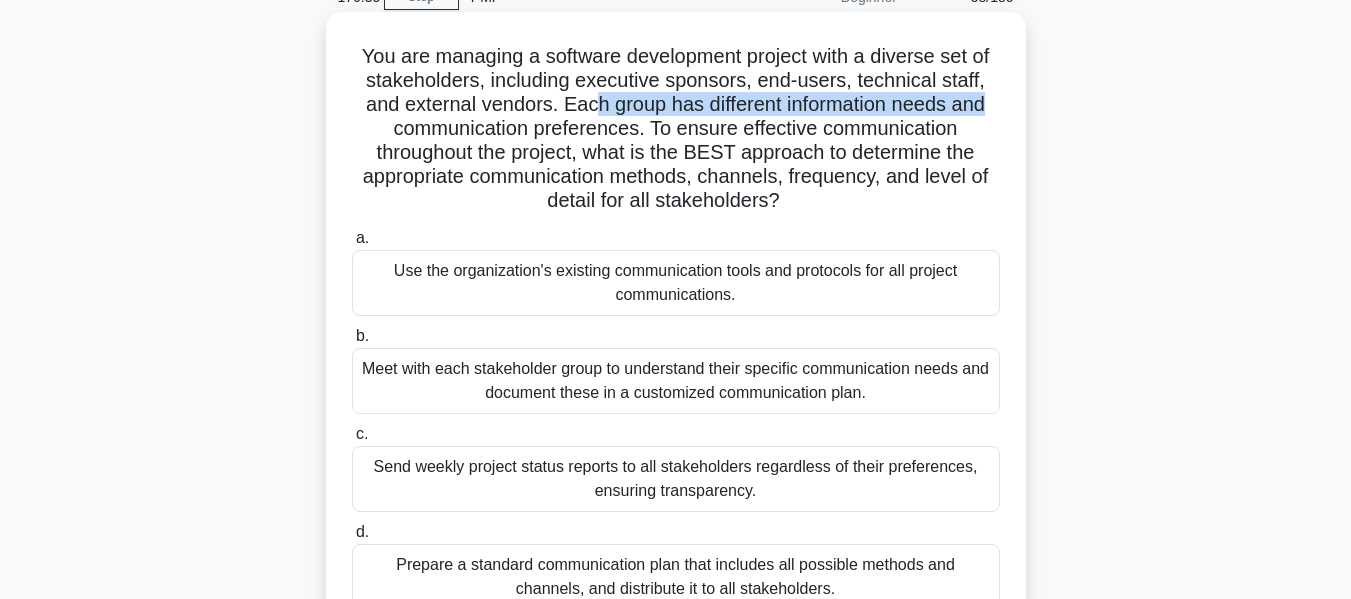 drag, startPoint x: 354, startPoint y: 180, endPoint x: 1002, endPoint y: 198, distance: 648.24994 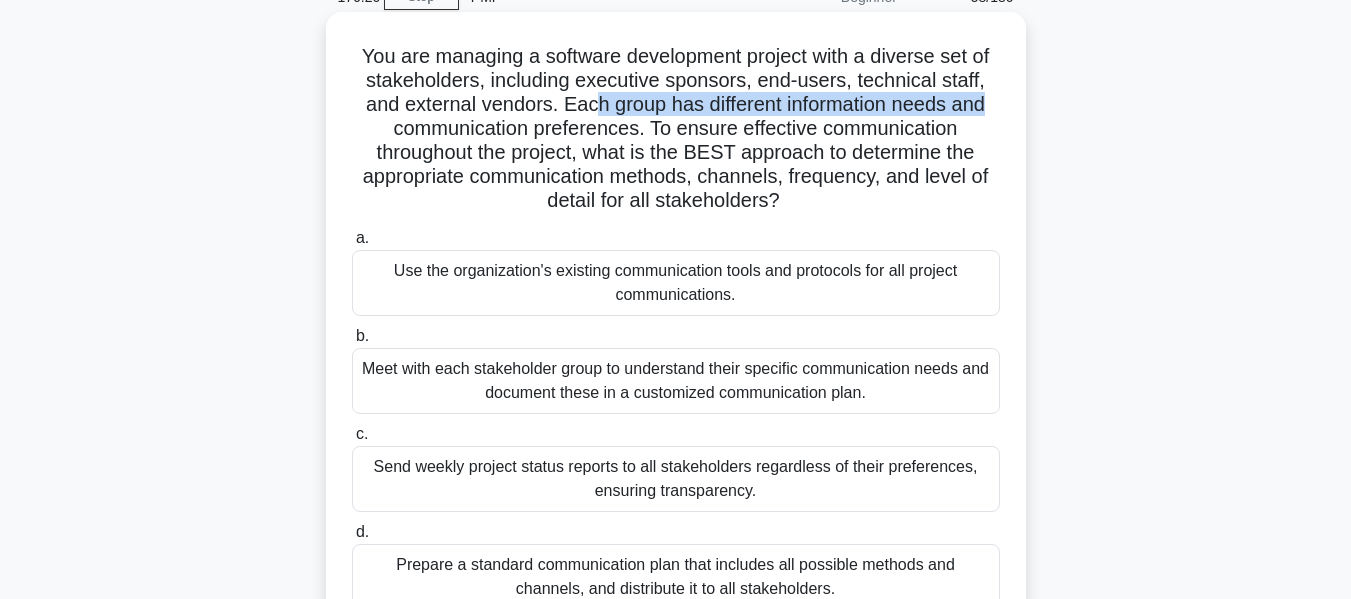 scroll, scrollTop: 200, scrollLeft: 0, axis: vertical 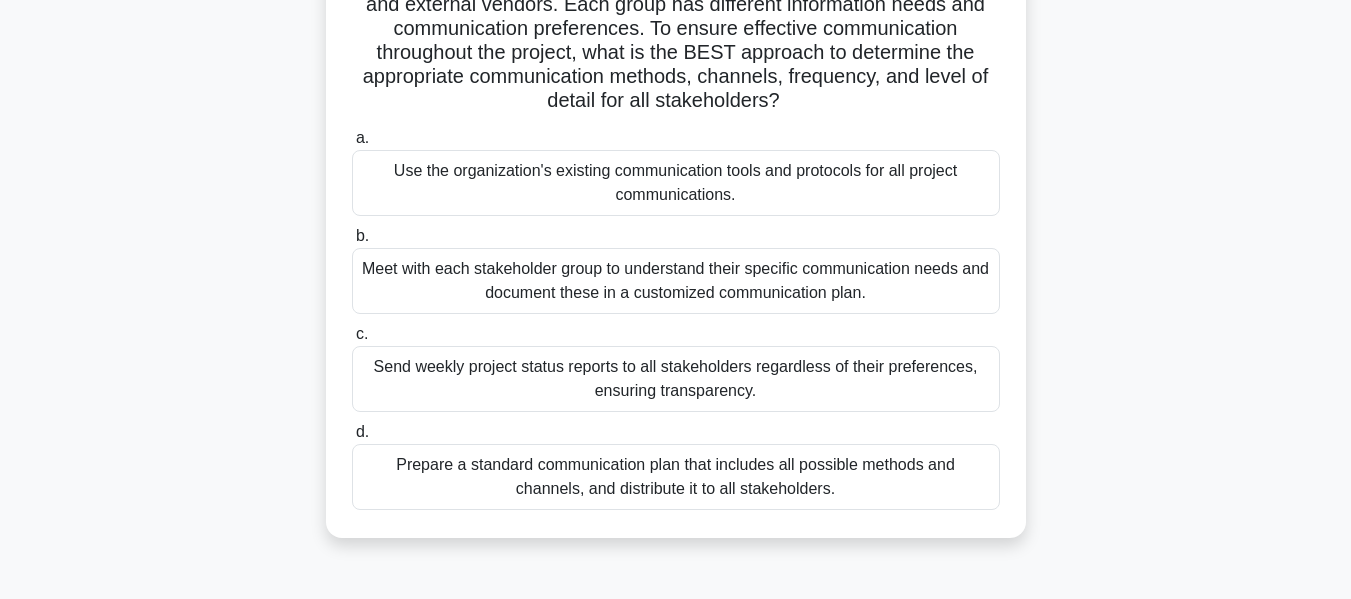 click on "Prepare a standard communication plan that includes all possible methods and channels, and distribute it to all stakeholders." at bounding box center [676, 477] 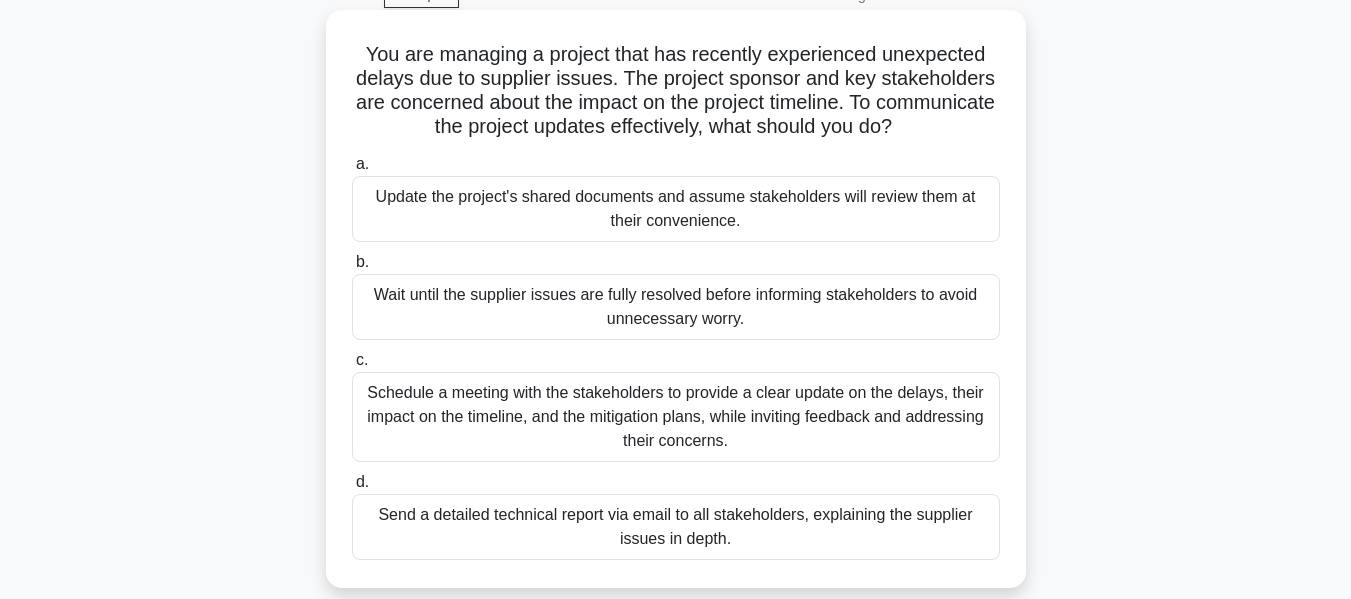 scroll, scrollTop: 0, scrollLeft: 0, axis: both 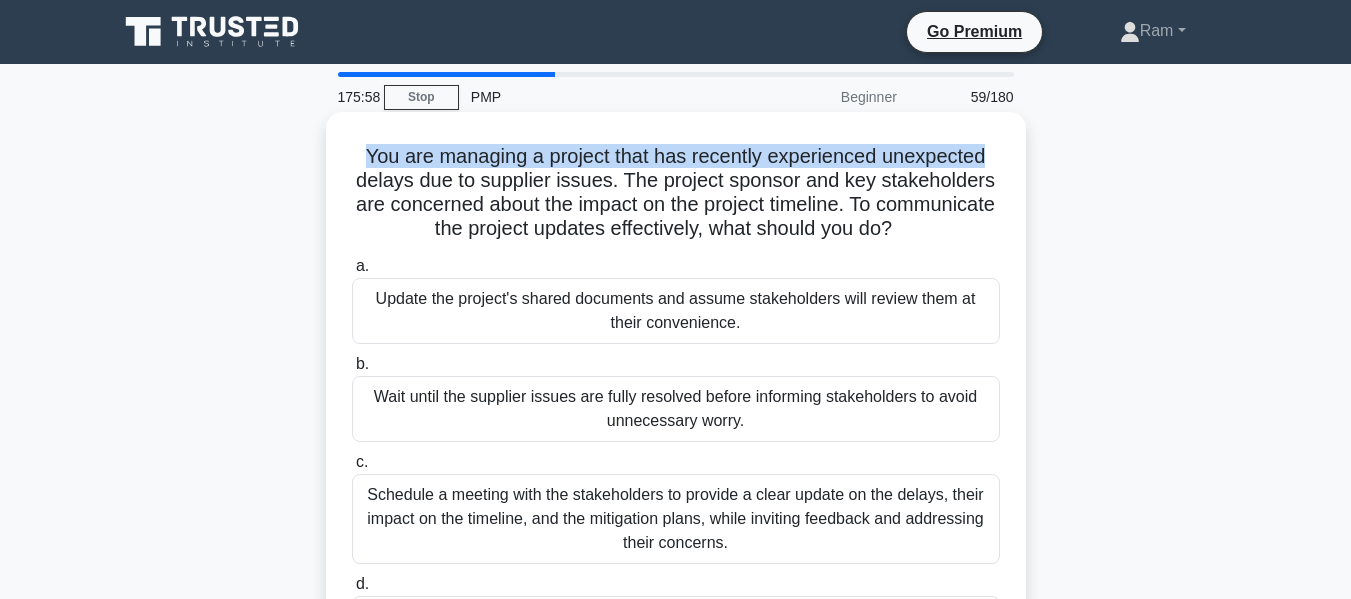 drag, startPoint x: 360, startPoint y: 157, endPoint x: 1012, endPoint y: 122, distance: 652.9387 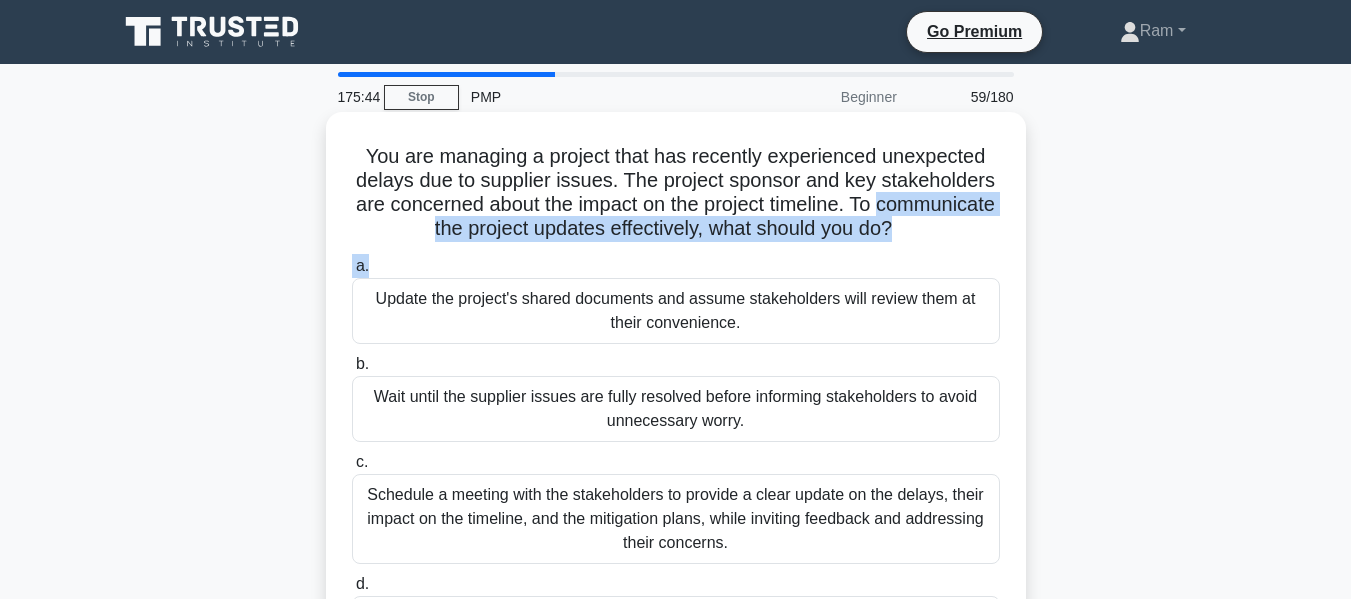 drag, startPoint x: 361, startPoint y: 227, endPoint x: 987, endPoint y: 247, distance: 626.3194 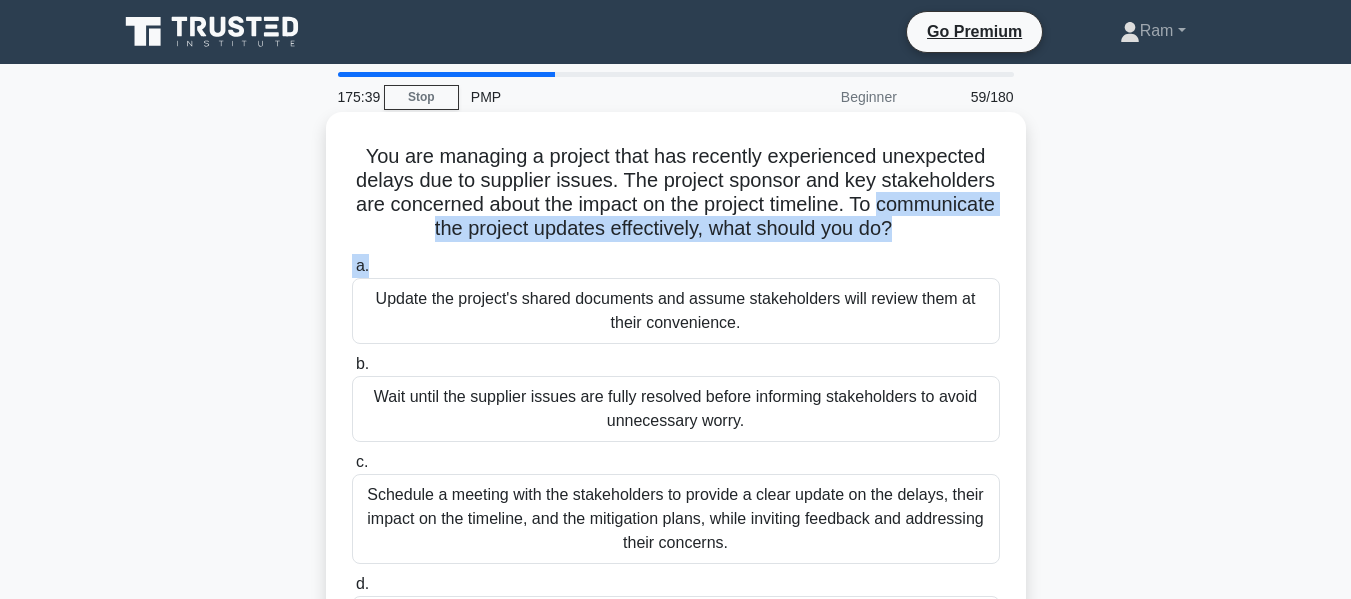 click on "You are managing a project that has recently experienced unexpected delays due to supplier issues. The project sponsor and key stakeholders are concerned about the impact on the project timeline. To communicate the project updates effectively, what should you do?
.spinner_0XTQ{transform-origin:center;animation:spinner_y6GP .75s linear infinite}@keyframes spinner_y6GP{100%{transform:rotate(360deg)}}" at bounding box center (676, 193) 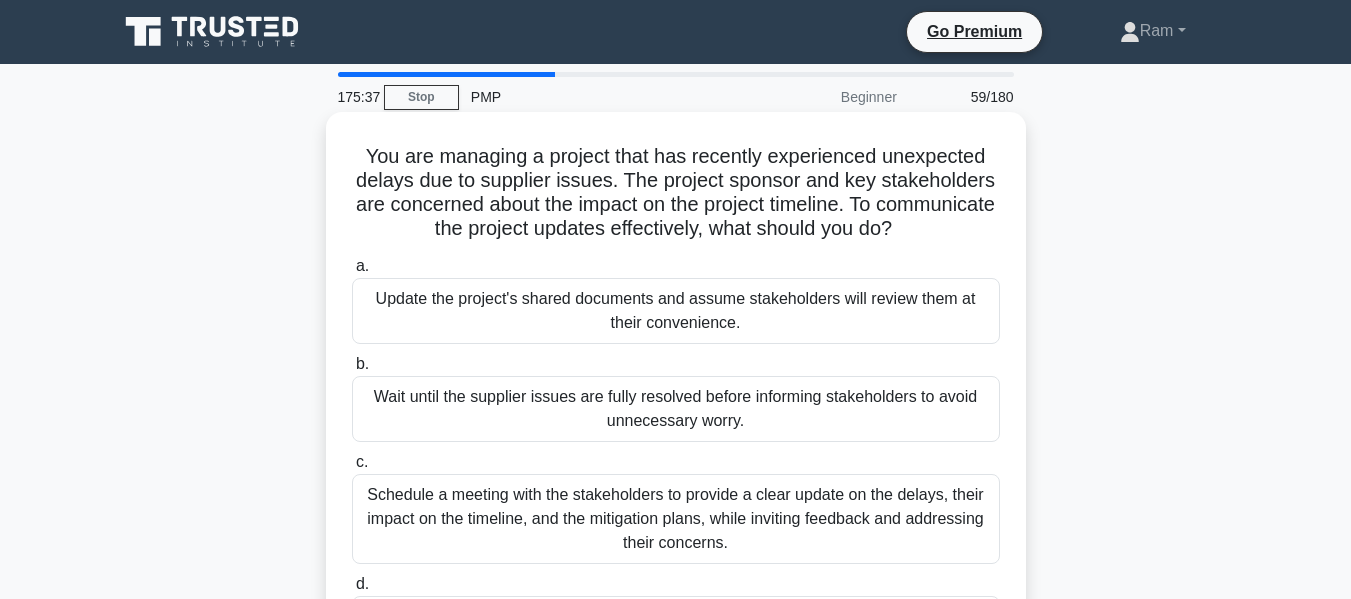 drag, startPoint x: 357, startPoint y: 226, endPoint x: 968, endPoint y: 226, distance: 611 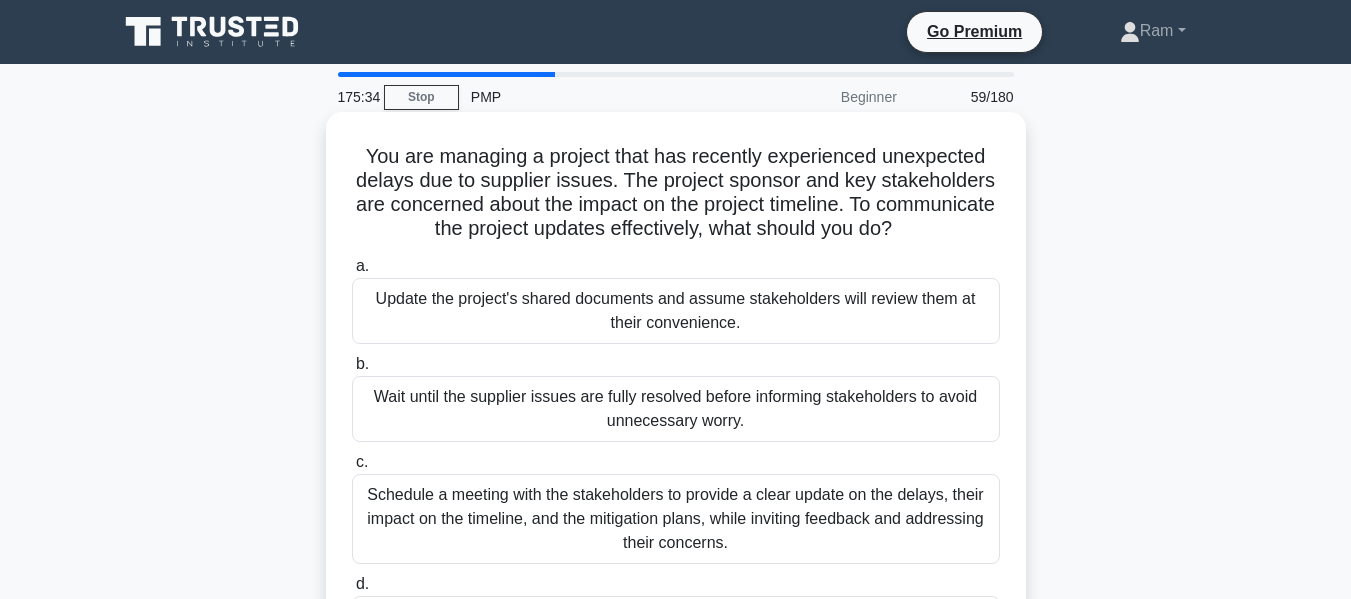 scroll, scrollTop: 100, scrollLeft: 0, axis: vertical 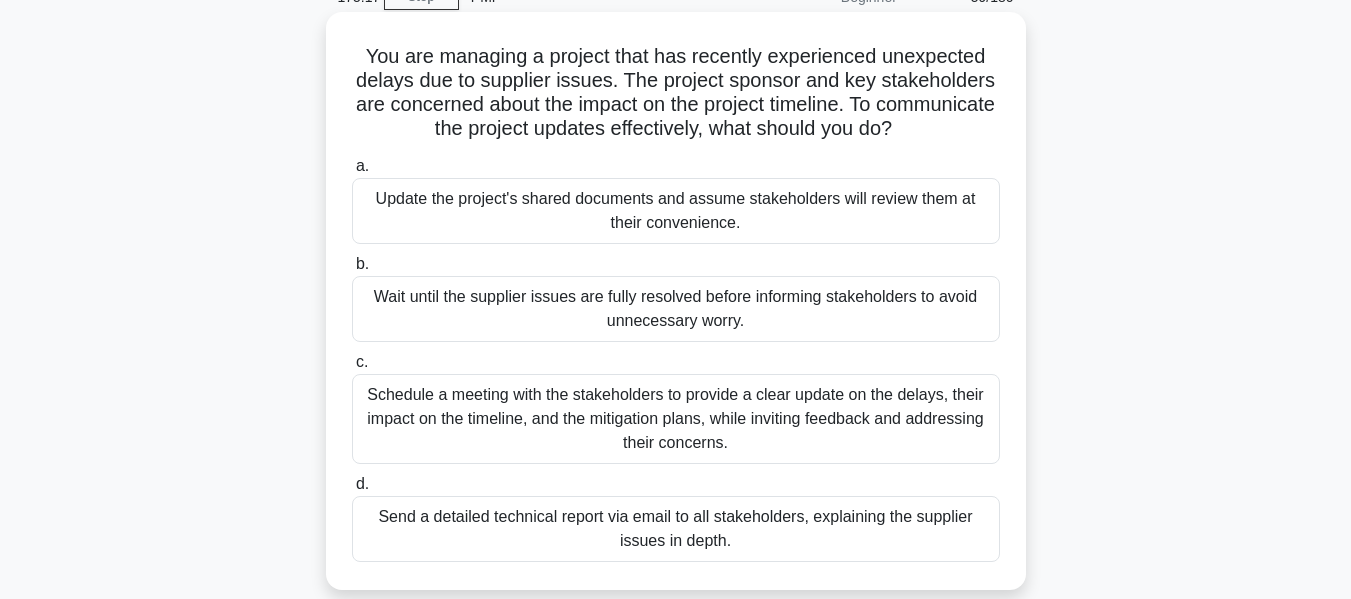 click on "Schedule a meeting with the stakeholders to provide a clear update on the delays, their impact on the timeline, and the mitigation plans, while inviting feedback and addressing their concerns." at bounding box center (676, 419) 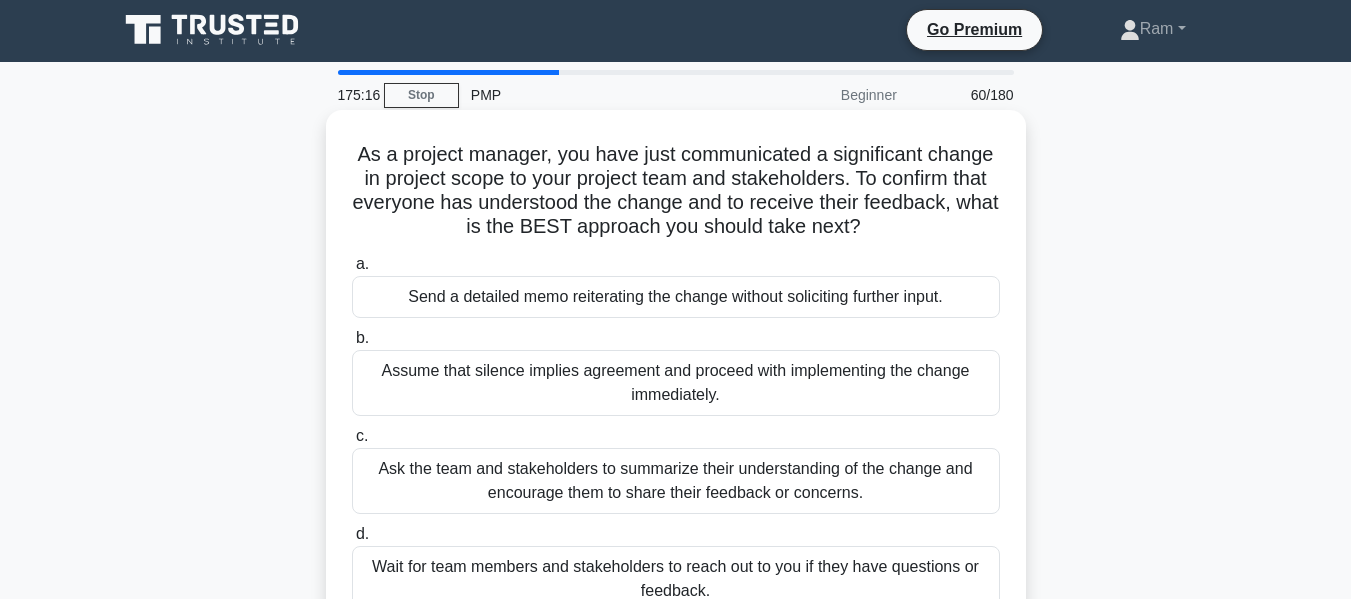 scroll, scrollTop: 0, scrollLeft: 0, axis: both 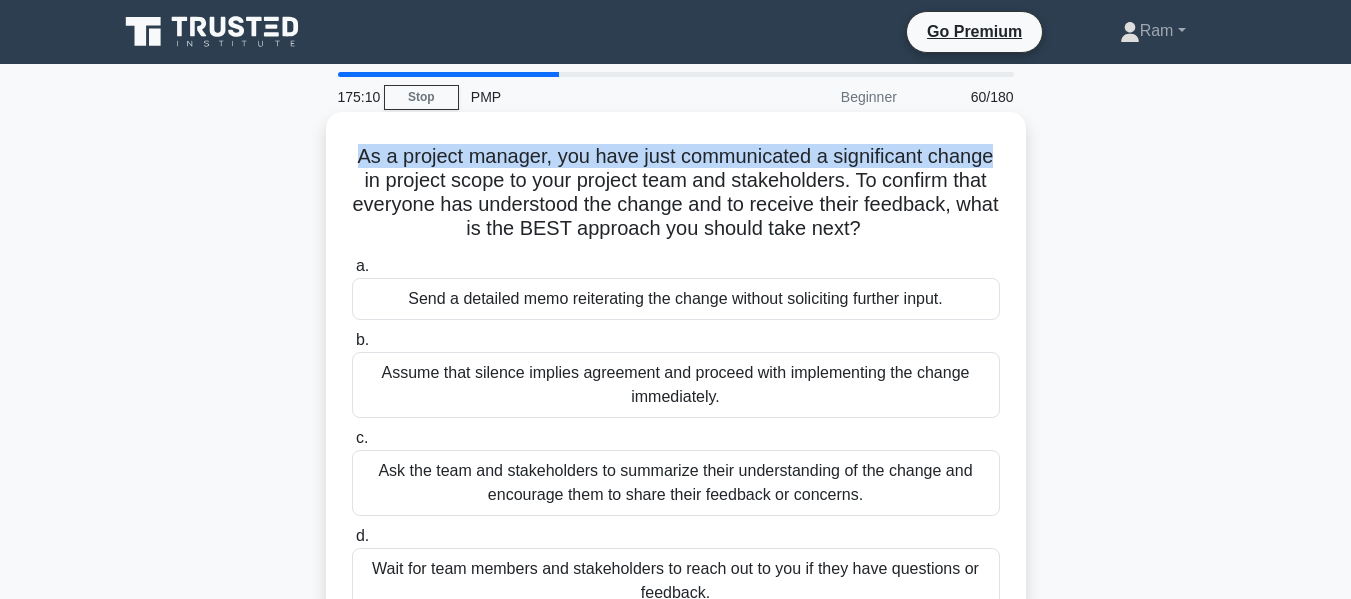 drag, startPoint x: 351, startPoint y: 154, endPoint x: 999, endPoint y: 137, distance: 648.22296 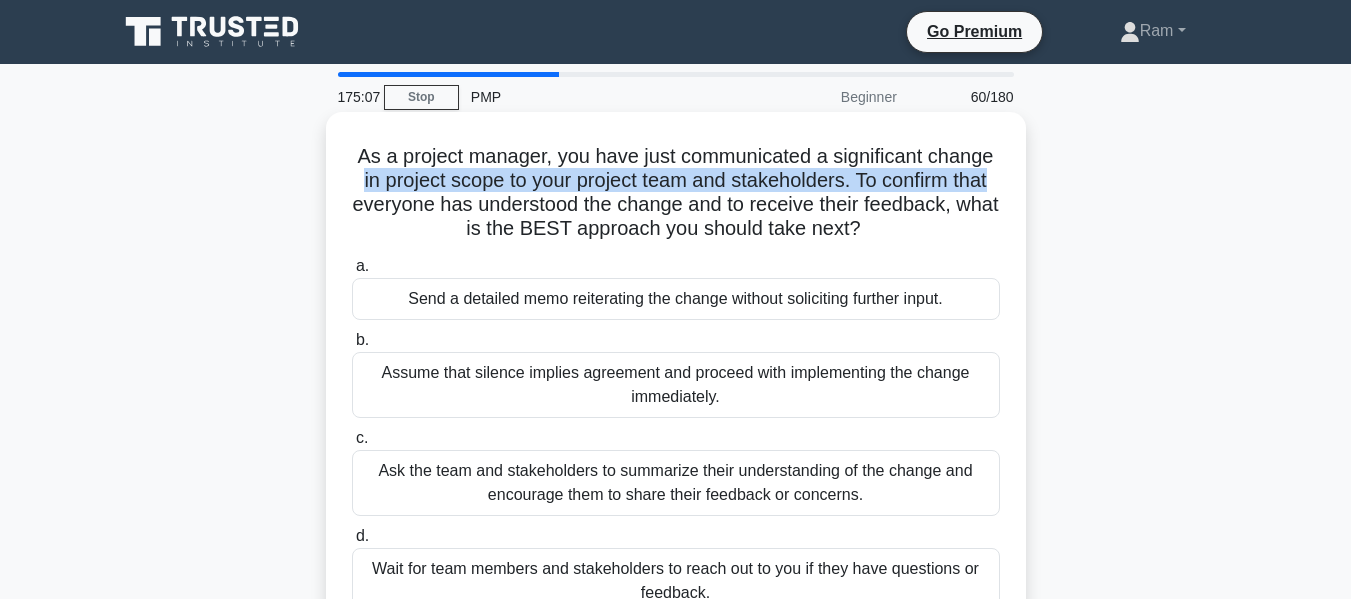 drag, startPoint x: 355, startPoint y: 181, endPoint x: 1002, endPoint y: 177, distance: 647.0124 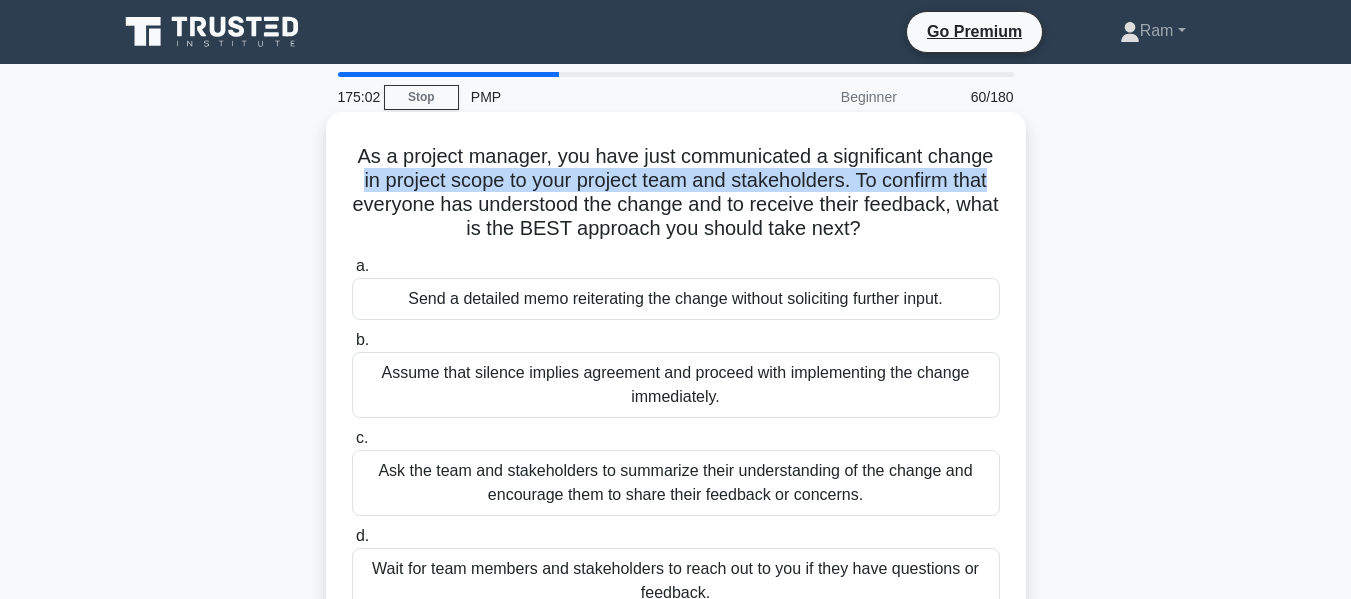 click on "As a project manager, you have just communicated a significant change in project scope to your project team and stakeholders. To confirm that everyone has understood the change and to receive their feedback, what is the BEST approach you should take next?
.spinner_0XTQ{transform-origin:center;animation:spinner_y6GP .75s linear infinite}@keyframes spinner_y6GP{100%{transform:rotate(360deg)}}" at bounding box center [676, 193] 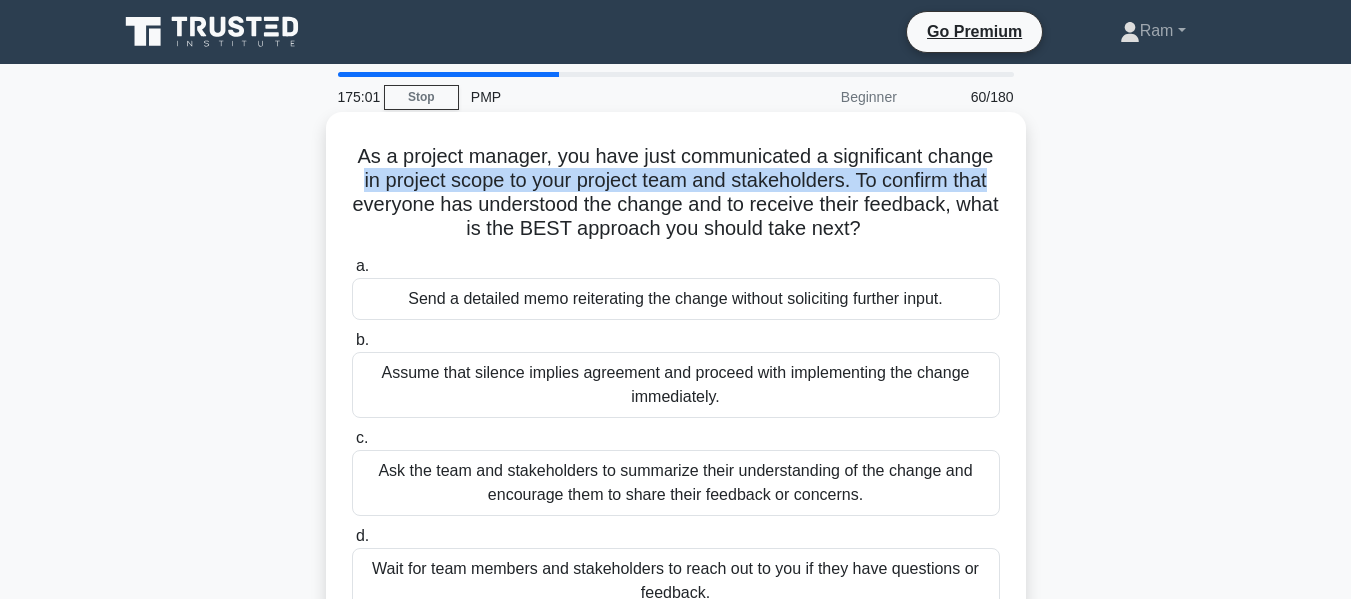 click on "As a project manager, you have just communicated a significant change in project scope to your project team and stakeholders. To confirm that everyone has understood the change and to receive their feedback, what is the BEST approach you should take next?
.spinner_0XTQ{transform-origin:center;animation:spinner_y6GP .75s linear infinite}@keyframes spinner_y6GP{100%{transform:rotate(360deg)}}" at bounding box center (676, 193) 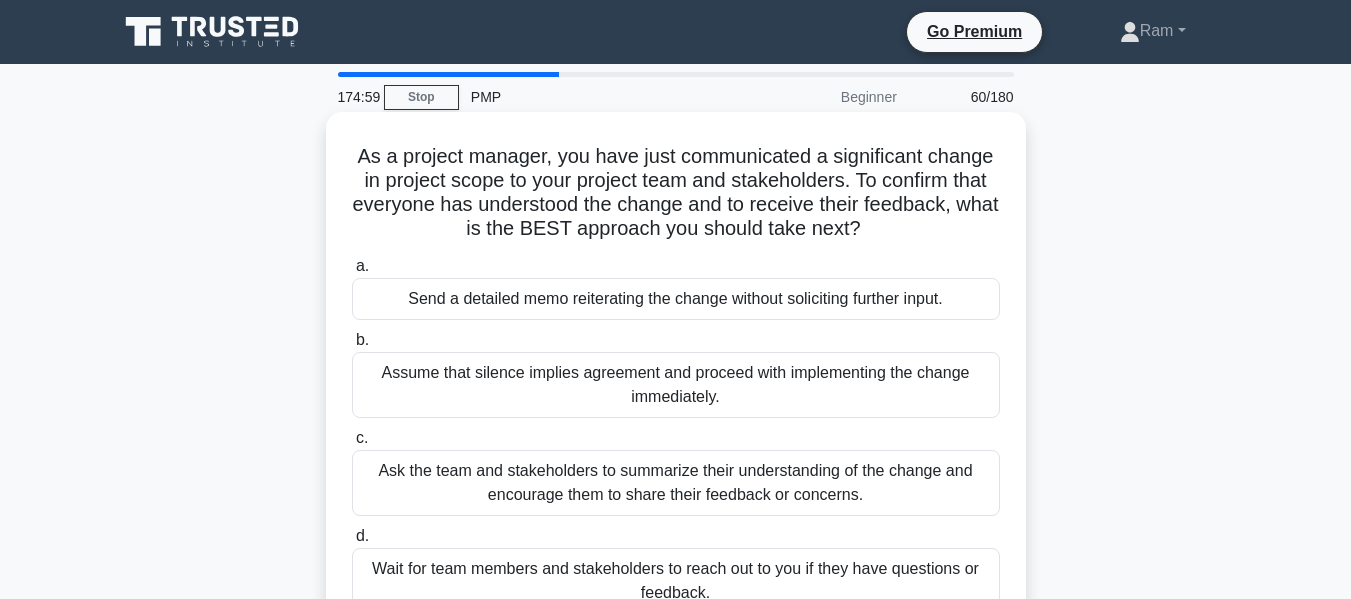 click on "As a project manager, you have just communicated a significant change in project scope to your project team and stakeholders. To confirm that everyone has understood the change and to receive their feedback, what is the BEST approach you should take next?
.spinner_0XTQ{transform-origin:center;animation:spinner_y6GP .75s linear infinite}@keyframes spinner_y6GP{100%{transform:rotate(360deg)}}" at bounding box center (676, 193) 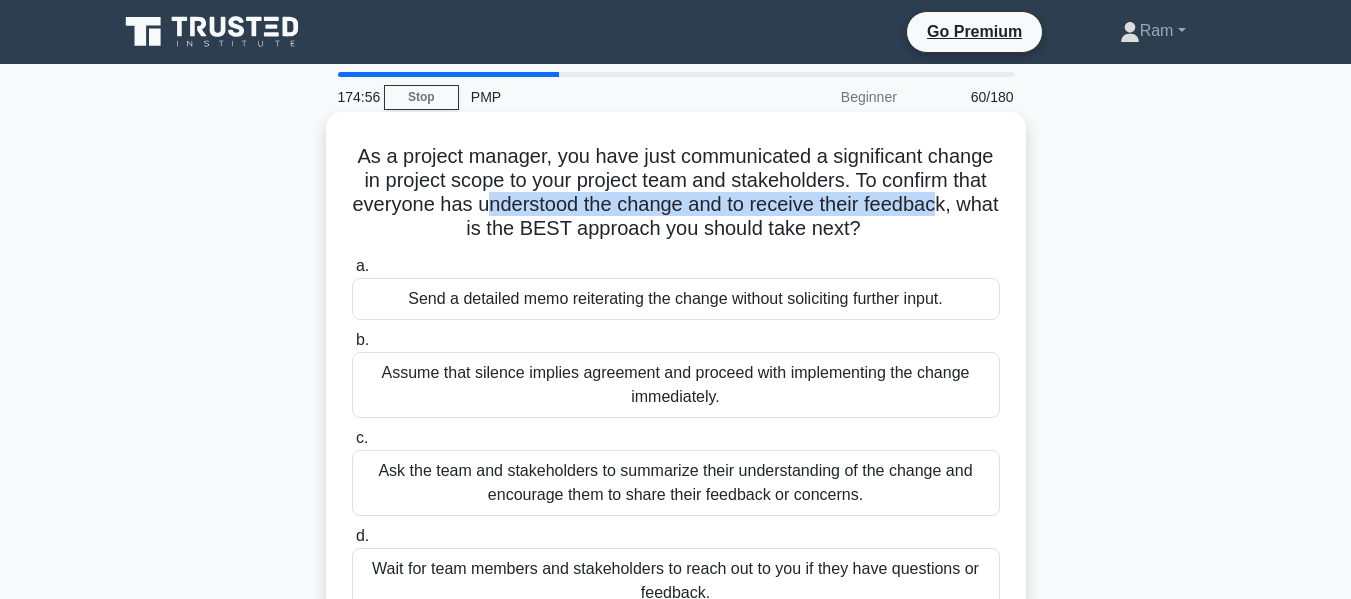 drag, startPoint x: 507, startPoint y: 207, endPoint x: 970, endPoint y: 210, distance: 463.0097 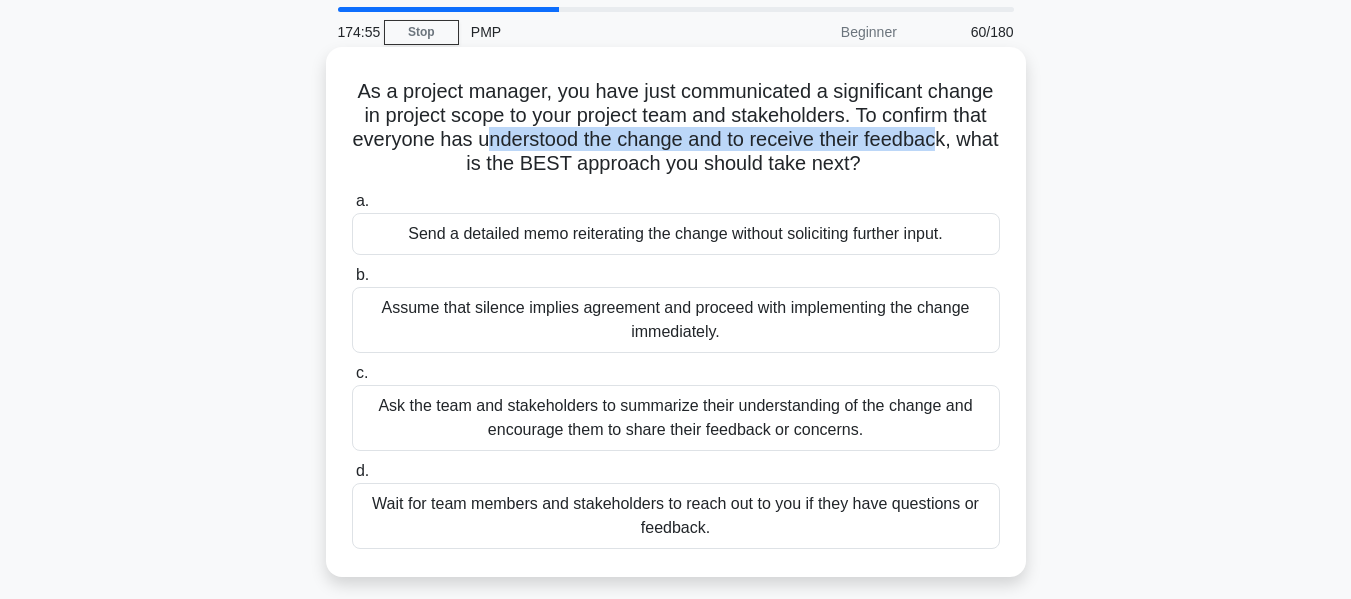 scroll, scrollTop: 100, scrollLeft: 0, axis: vertical 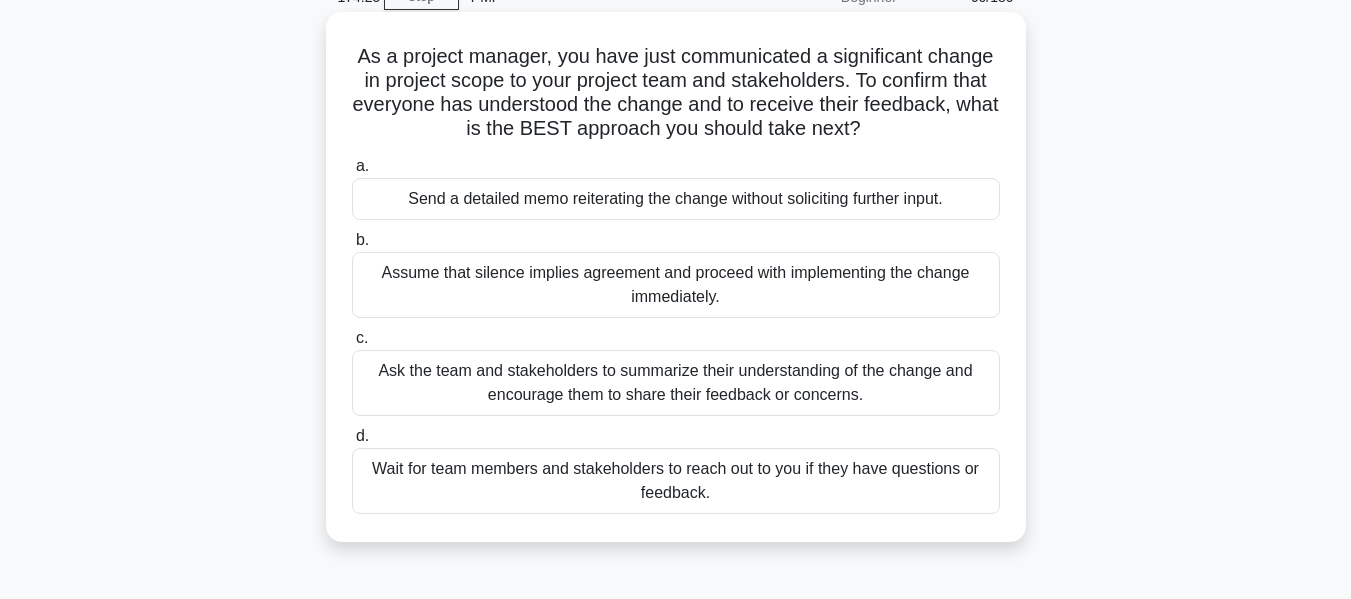 click on "Ask the team and stakeholders to summarize their understanding of the change and encourage them to share their feedback or concerns." at bounding box center [676, 383] 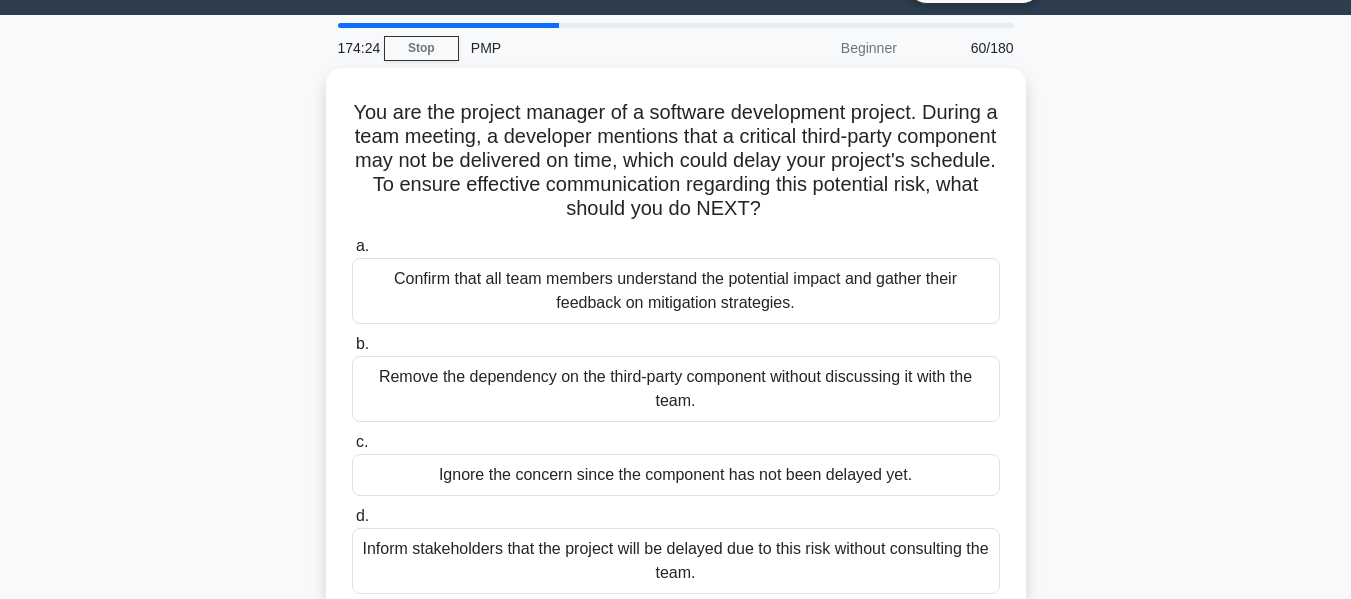 scroll, scrollTop: 0, scrollLeft: 0, axis: both 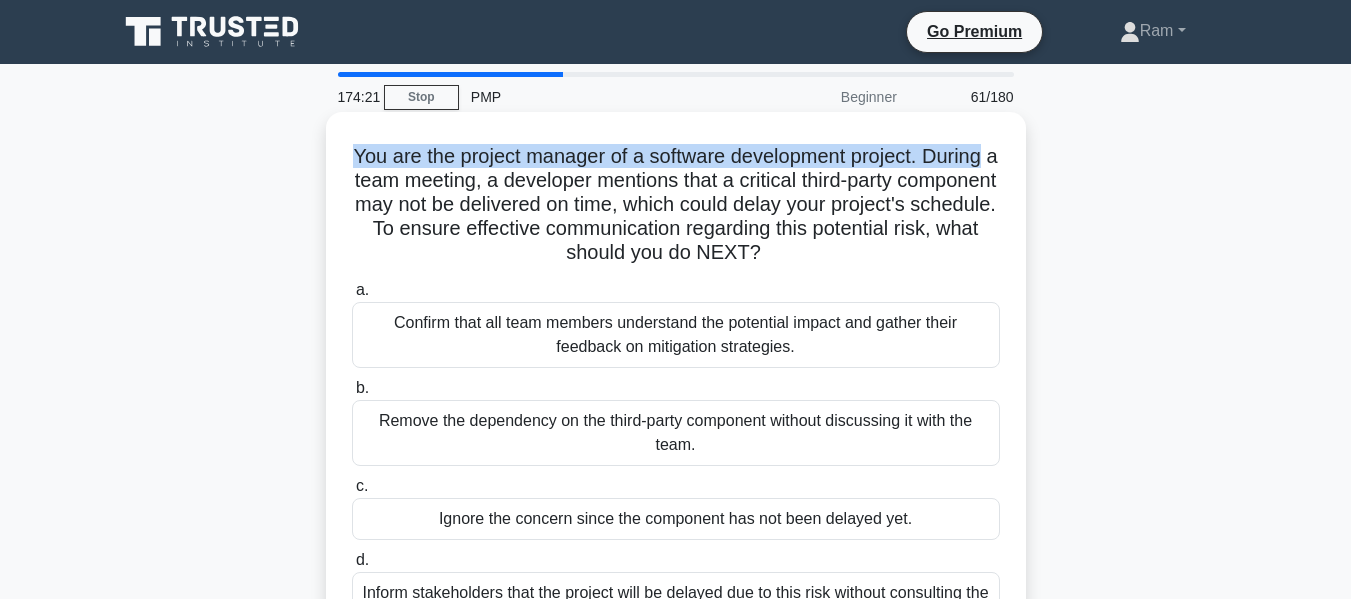 drag, startPoint x: 352, startPoint y: 156, endPoint x: 1014, endPoint y: 142, distance: 662.148 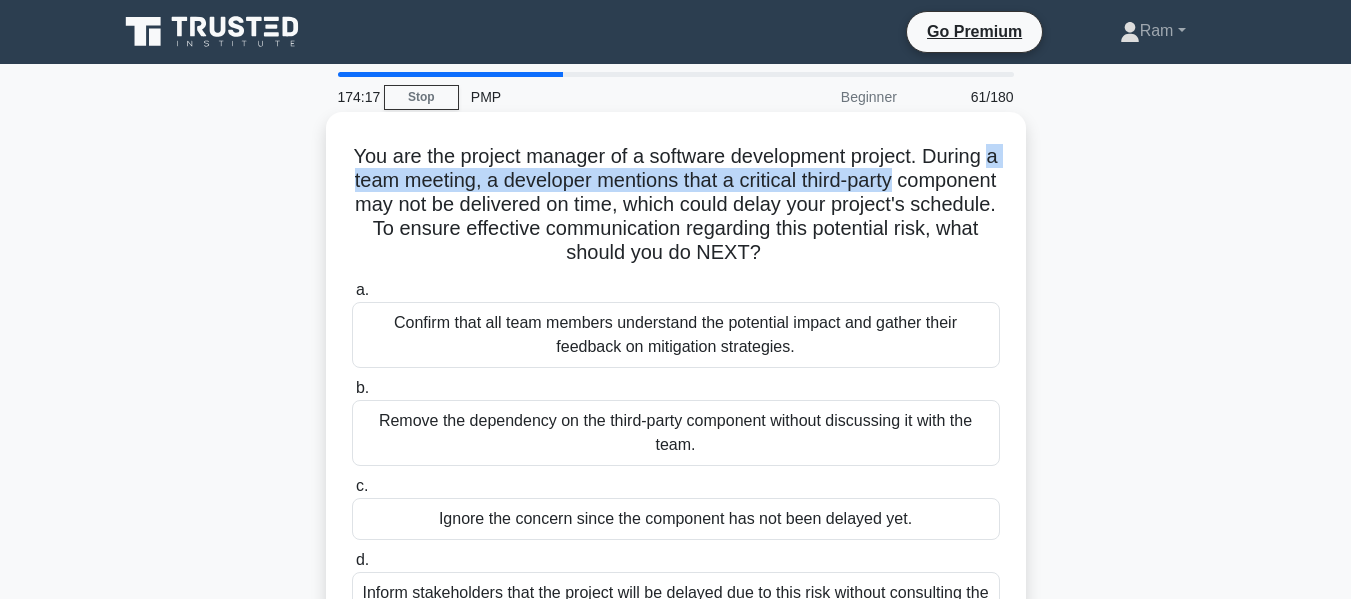 drag, startPoint x: 390, startPoint y: 183, endPoint x: 945, endPoint y: 194, distance: 555.109 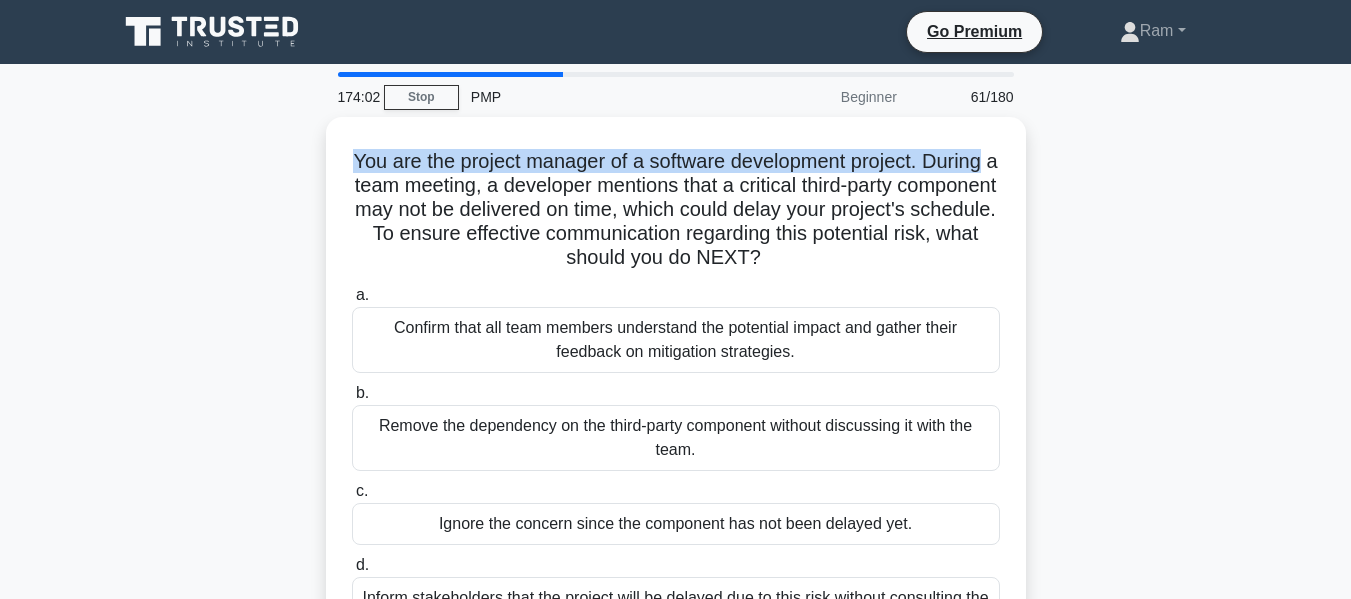 drag, startPoint x: 347, startPoint y: 152, endPoint x: 1051, endPoint y: 167, distance: 704.1598 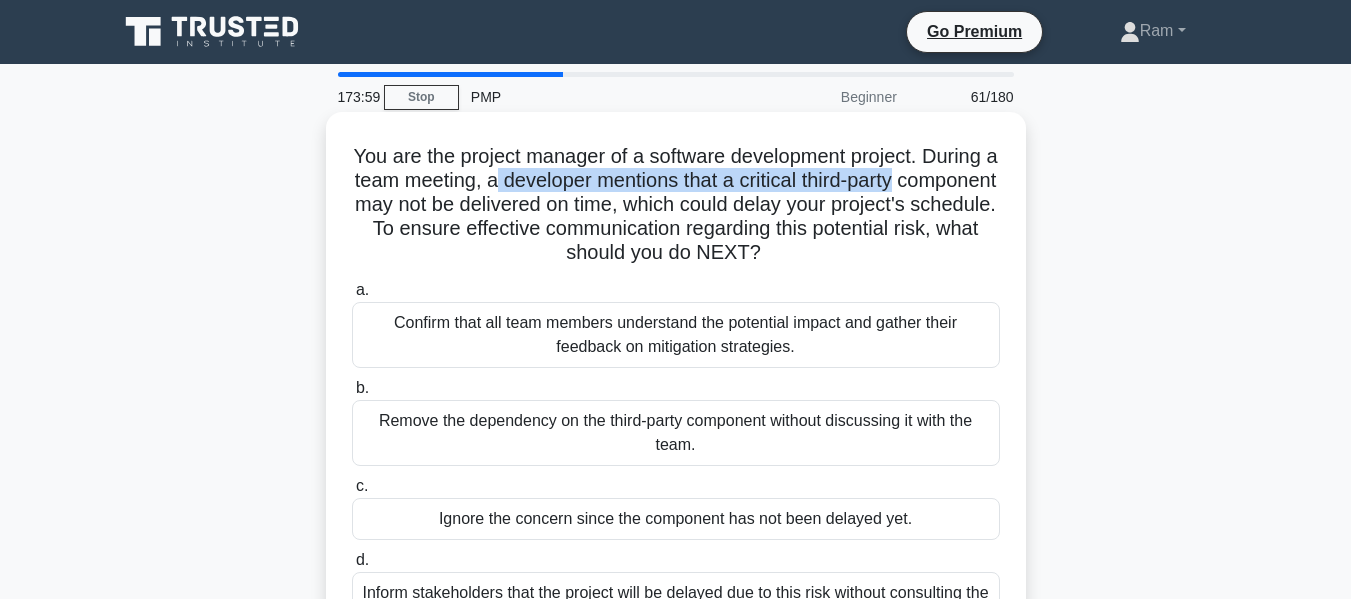 drag, startPoint x: 550, startPoint y: 182, endPoint x: 795, endPoint y: 201, distance: 245.73563 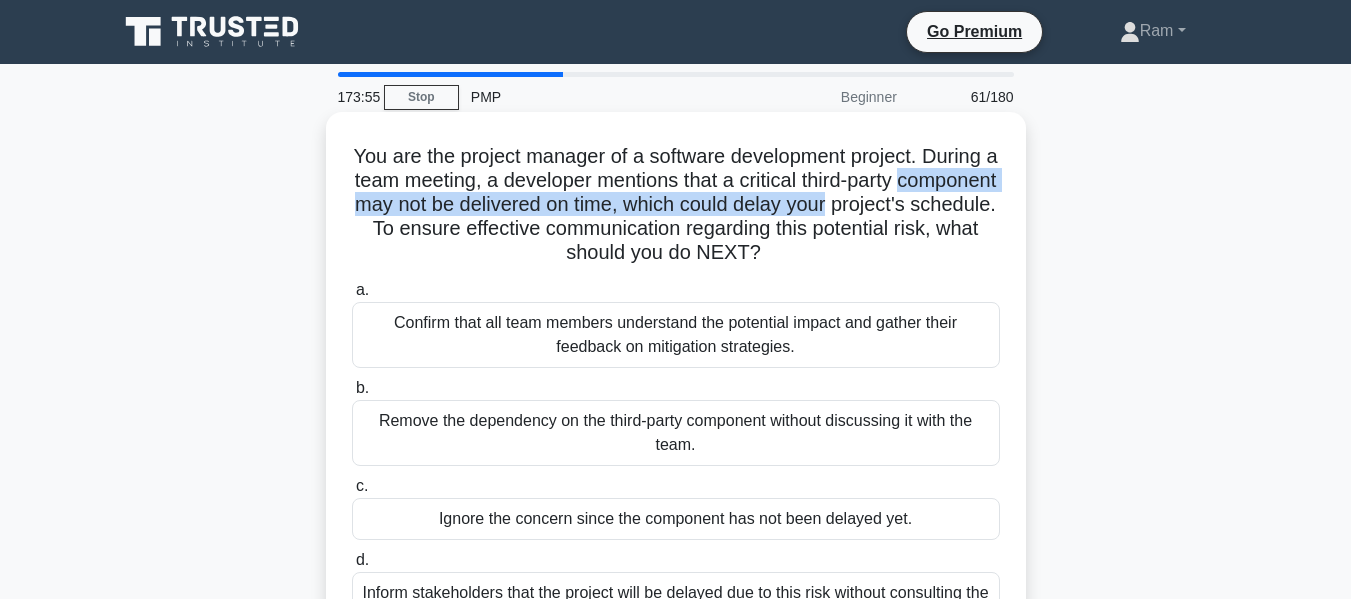 drag, startPoint x: 377, startPoint y: 200, endPoint x: 982, endPoint y: 197, distance: 605.00745 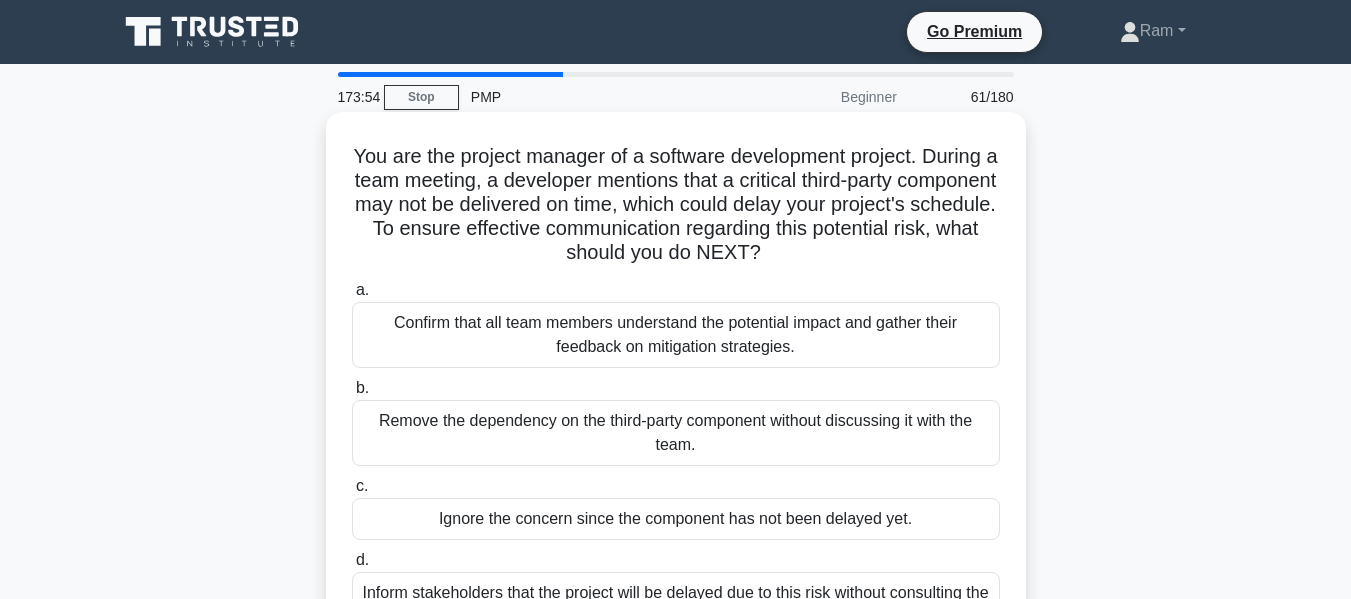 click on "You are the project manager of a software development project. During a team meeting, a developer mentions that a critical third-party component may not be delivered on time, which could delay your project's schedule. To ensure effective communication regarding this potential risk, what should you do NEXT?
.spinner_0XTQ{transform-origin:center;animation:spinner_y6GP .75s linear infinite}@keyframes spinner_y6GP{100%{transform:rotate(360deg)}}" at bounding box center [676, 205] 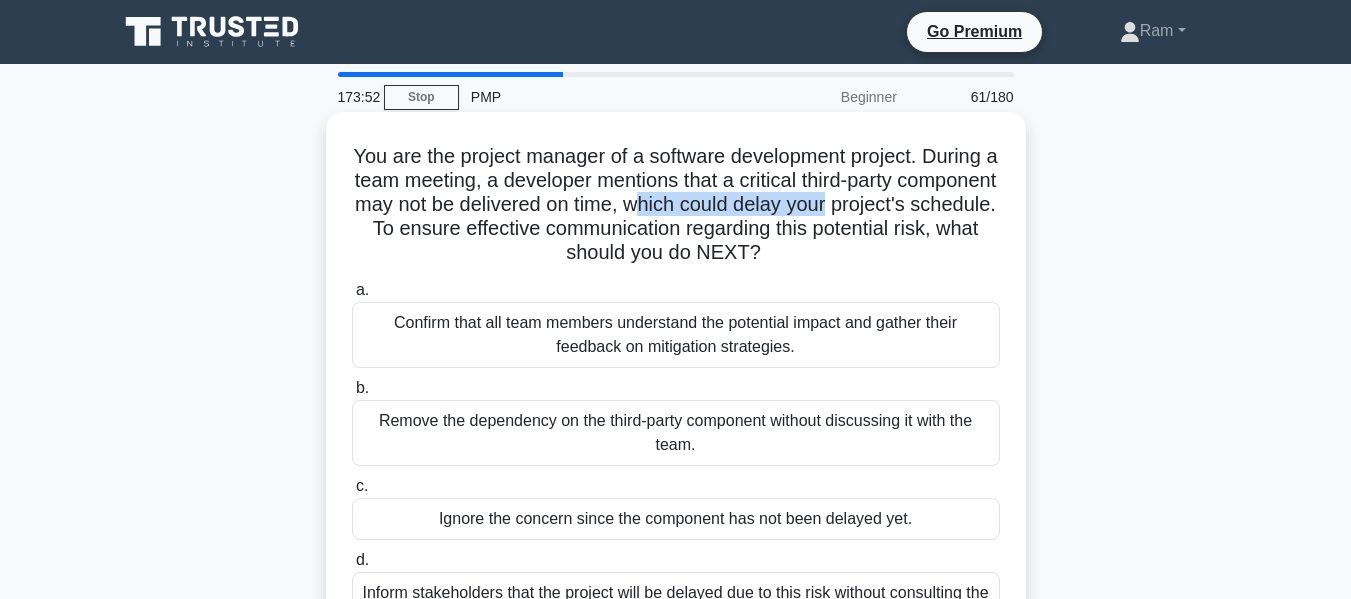 drag, startPoint x: 776, startPoint y: 209, endPoint x: 992, endPoint y: 207, distance: 216.00926 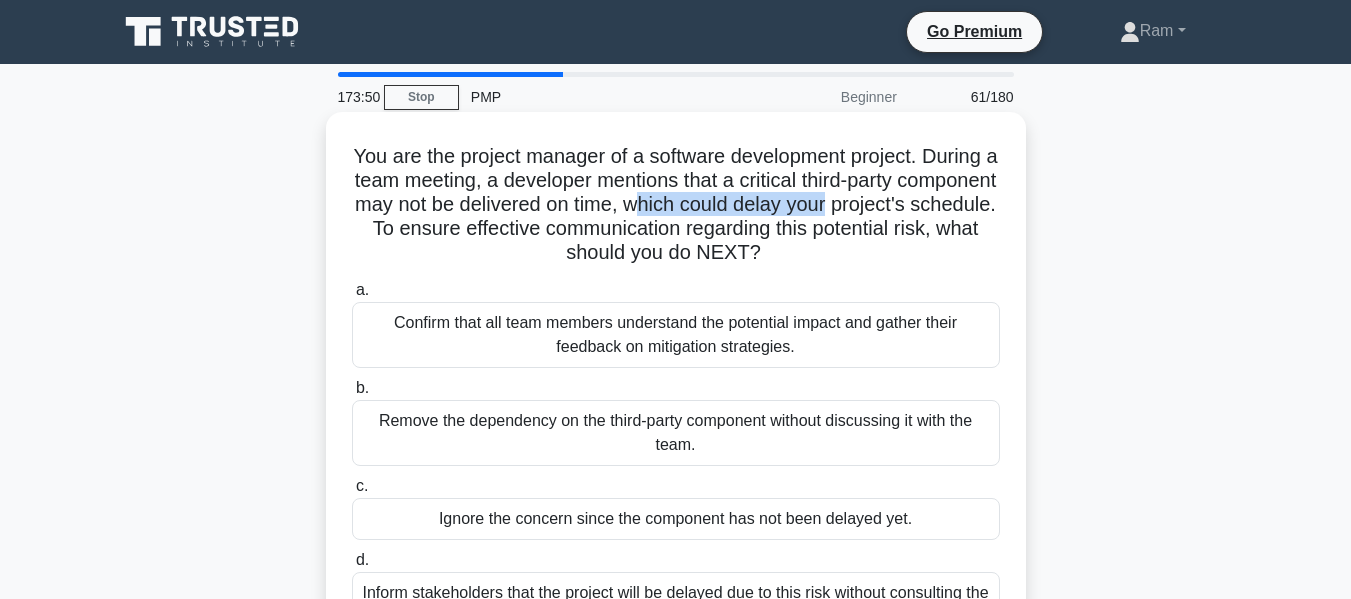 drag, startPoint x: 537, startPoint y: 228, endPoint x: 887, endPoint y: 265, distance: 351.9503 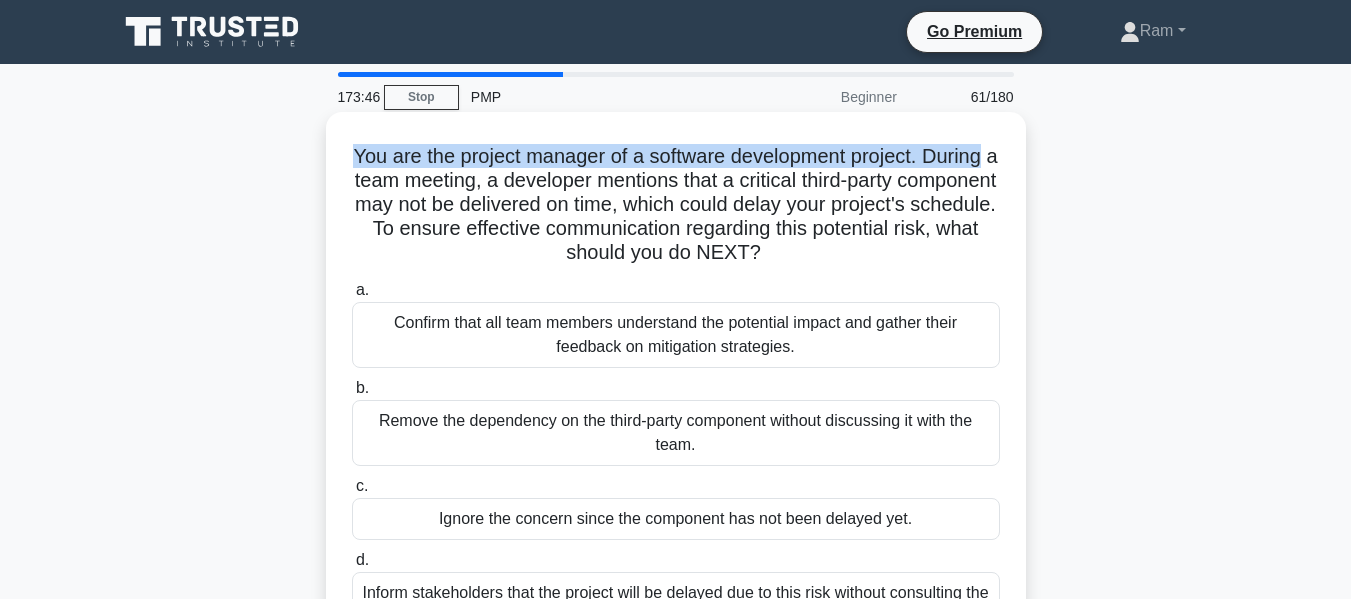 drag, startPoint x: 343, startPoint y: 155, endPoint x: 665, endPoint y: 207, distance: 326.17172 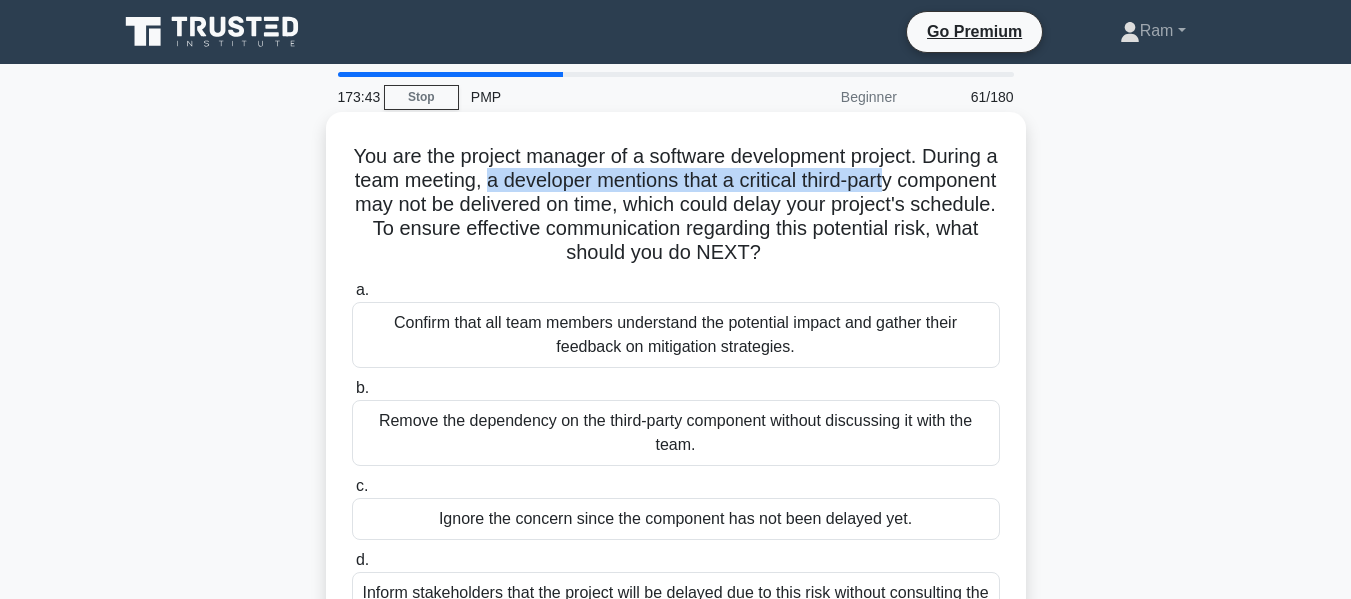 drag, startPoint x: 571, startPoint y: 186, endPoint x: 893, endPoint y: 191, distance: 322.03882 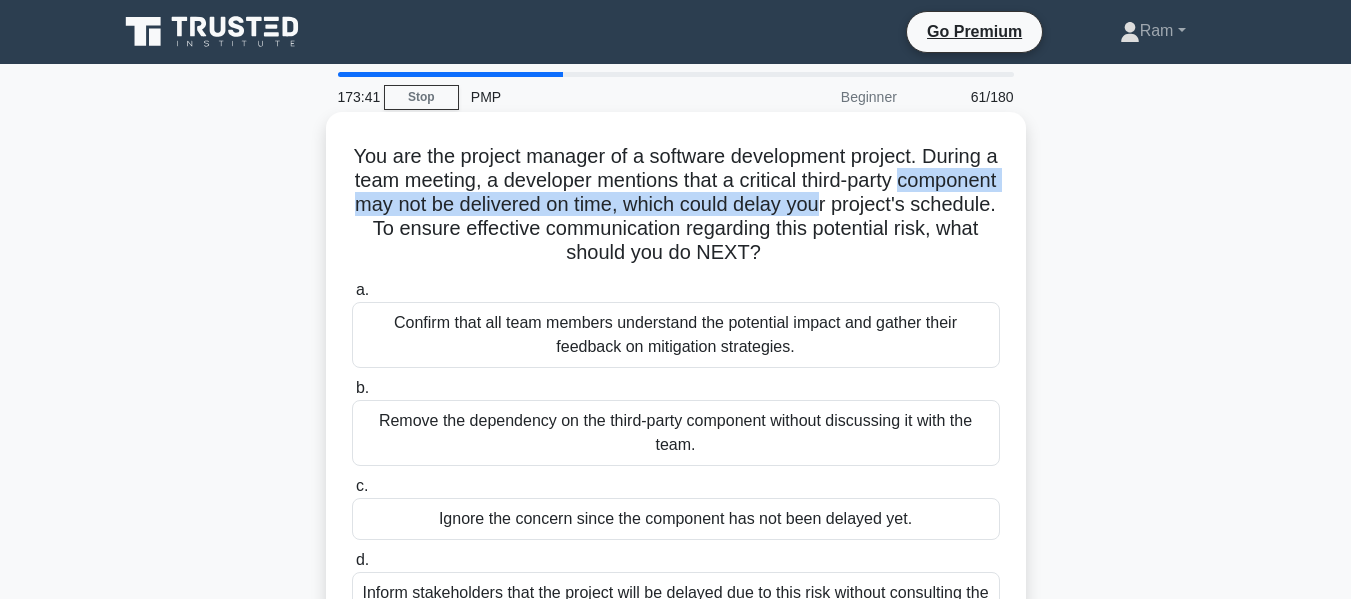 drag, startPoint x: 395, startPoint y: 203, endPoint x: 968, endPoint y: 210, distance: 573.0428 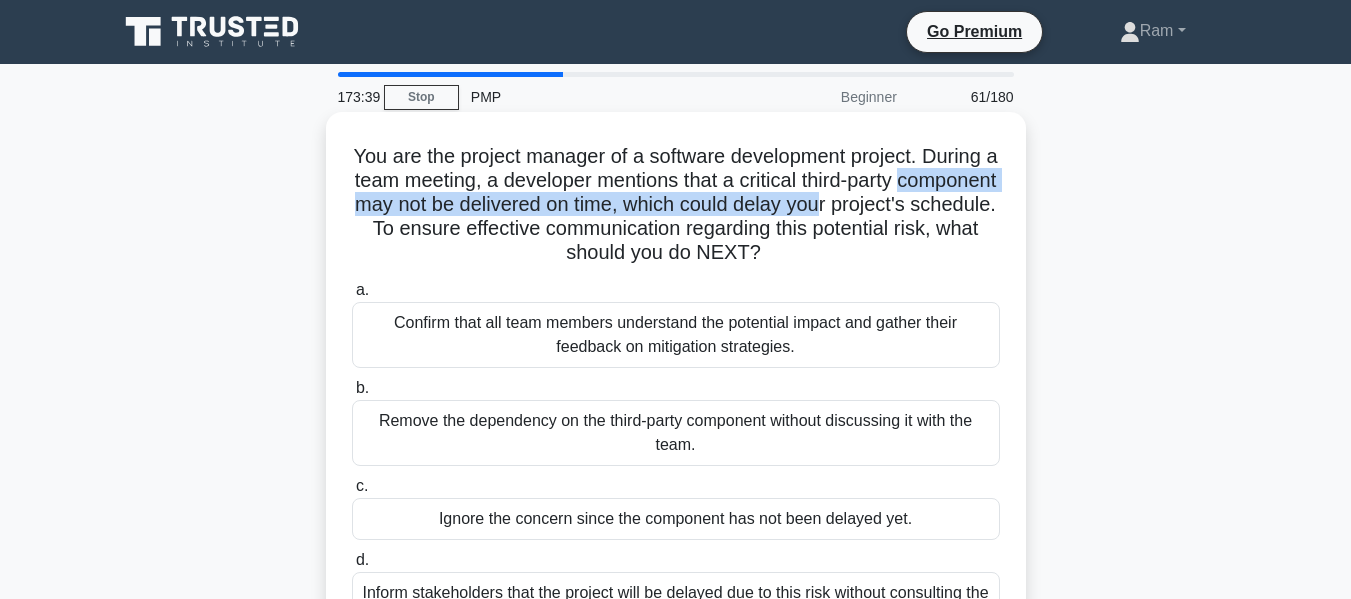 drag, startPoint x: 543, startPoint y: 235, endPoint x: 987, endPoint y: 256, distance: 444.49634 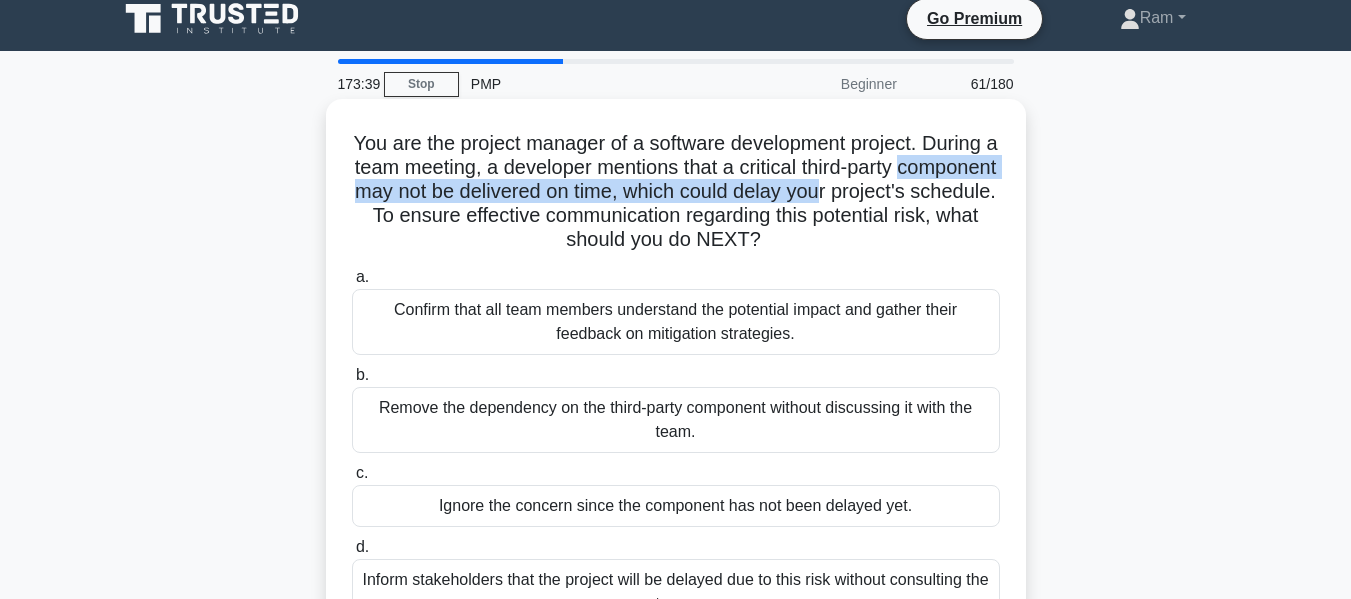 scroll, scrollTop: 100, scrollLeft: 0, axis: vertical 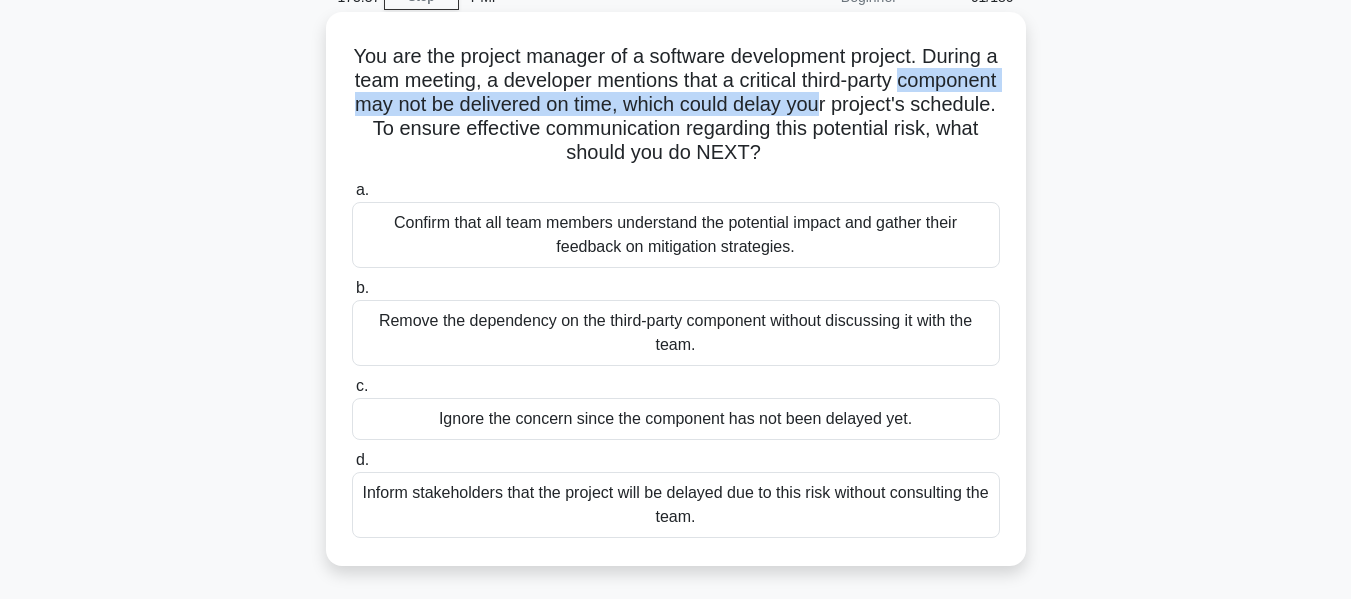 click on "You are the project manager of a software development project. During a team meeting, a developer mentions that a critical third-party component may not be delivered on time, which could delay your project's schedule. To ensure effective communication regarding this potential risk, what should you do NEXT?
.spinner_0XTQ{transform-origin:center;animation:spinner_y6GP .75s linear infinite}@keyframes spinner_y6GP{100%{transform:rotate(360deg)}}" at bounding box center [676, 105] 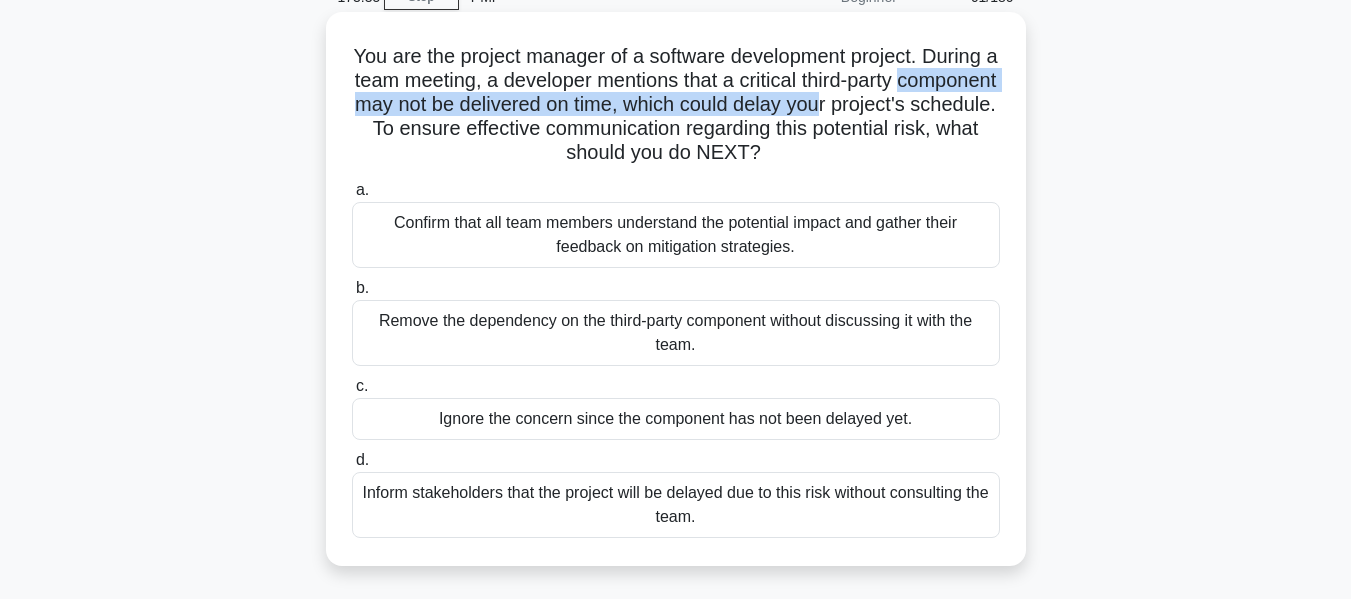 drag, startPoint x: 551, startPoint y: 130, endPoint x: 888, endPoint y: 163, distance: 338.61188 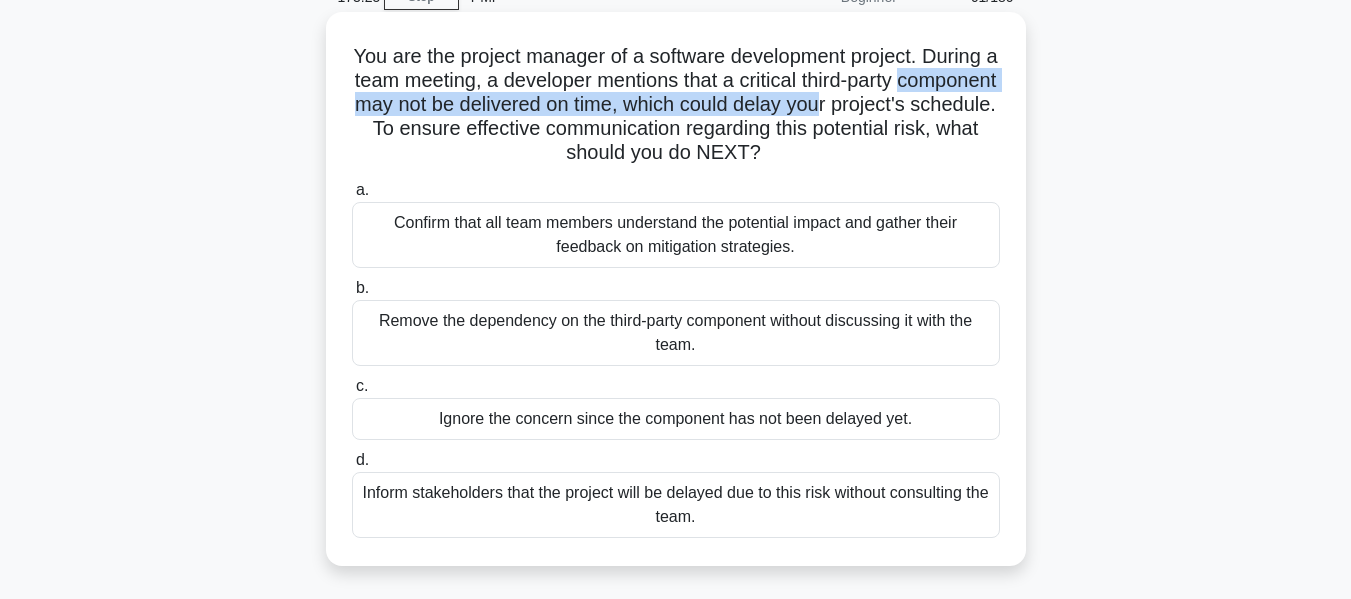 scroll, scrollTop: 200, scrollLeft: 0, axis: vertical 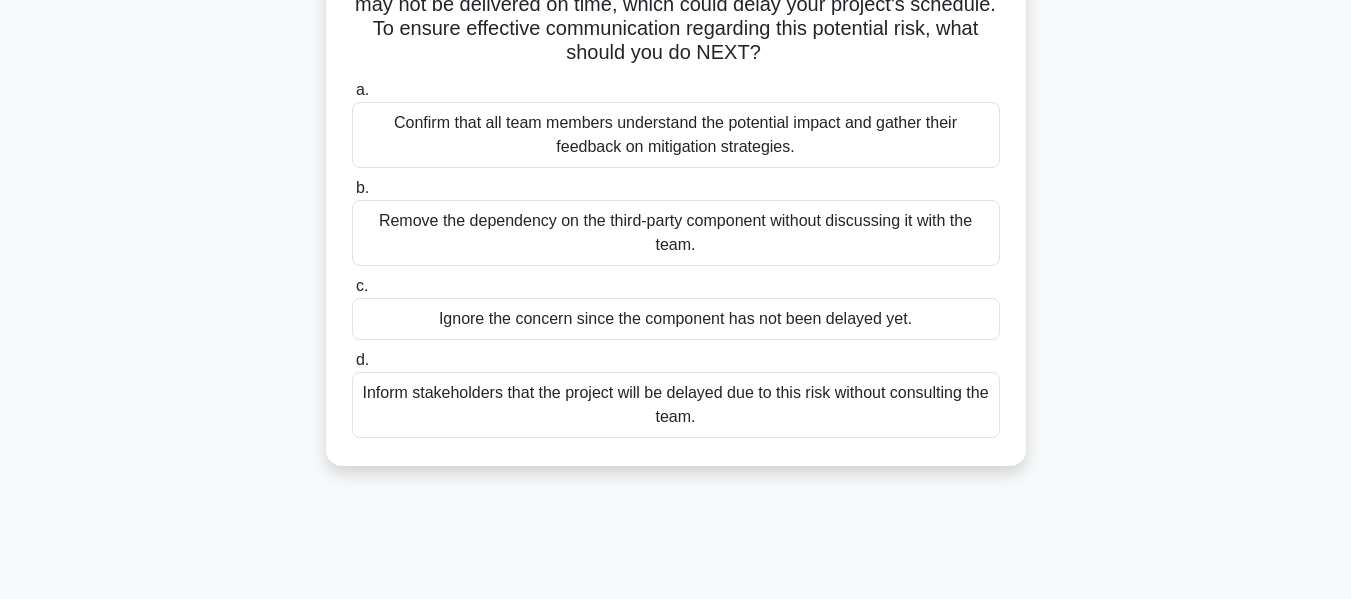 click on "Confirm that all team members understand the potential impact and gather their feedback on mitigation strategies." at bounding box center [676, 135] 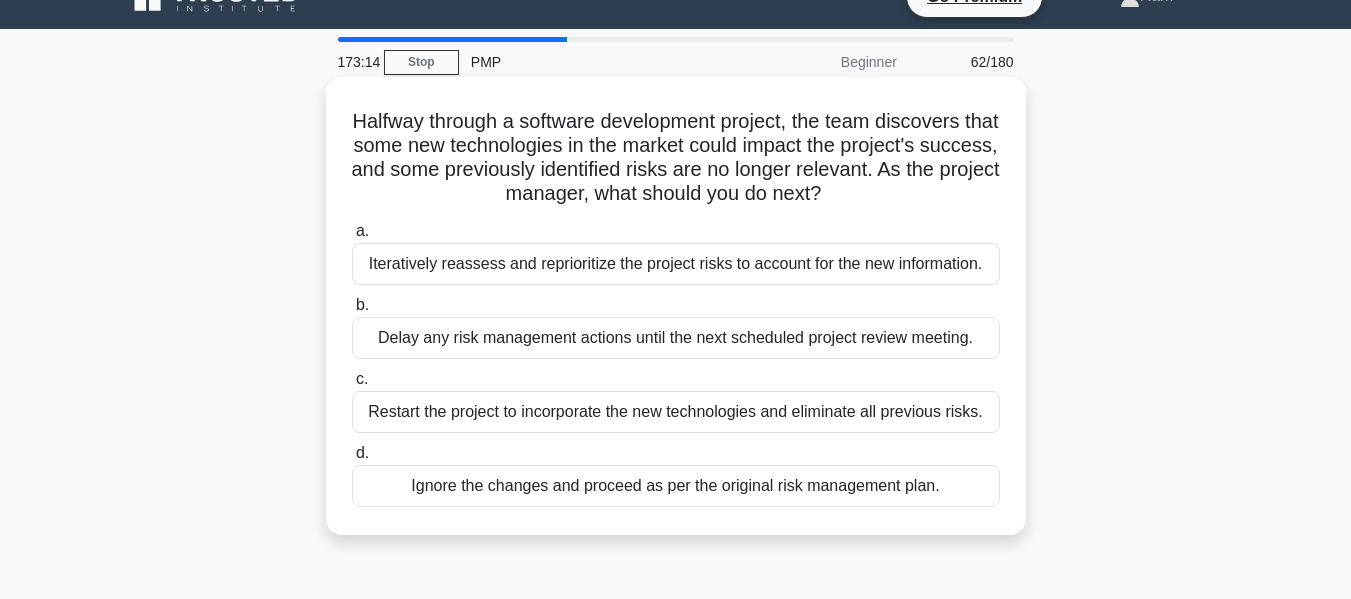 scroll, scrollTop: 0, scrollLeft: 0, axis: both 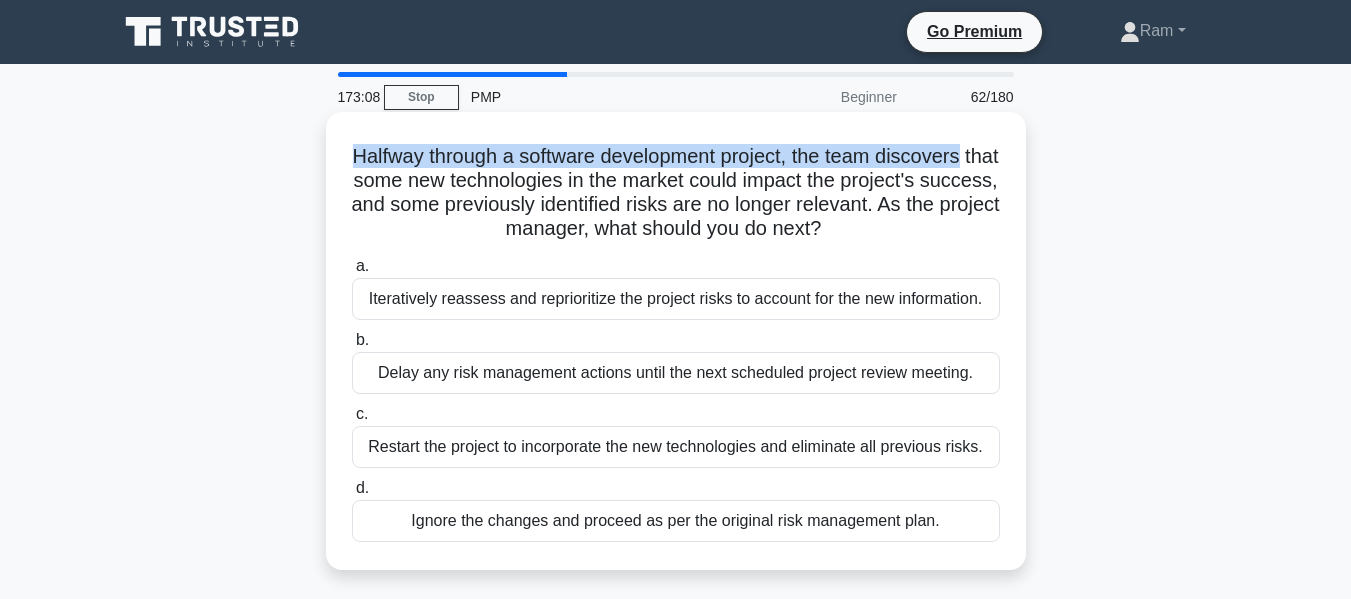 drag, startPoint x: 361, startPoint y: 158, endPoint x: 1020, endPoint y: 154, distance: 659.01215 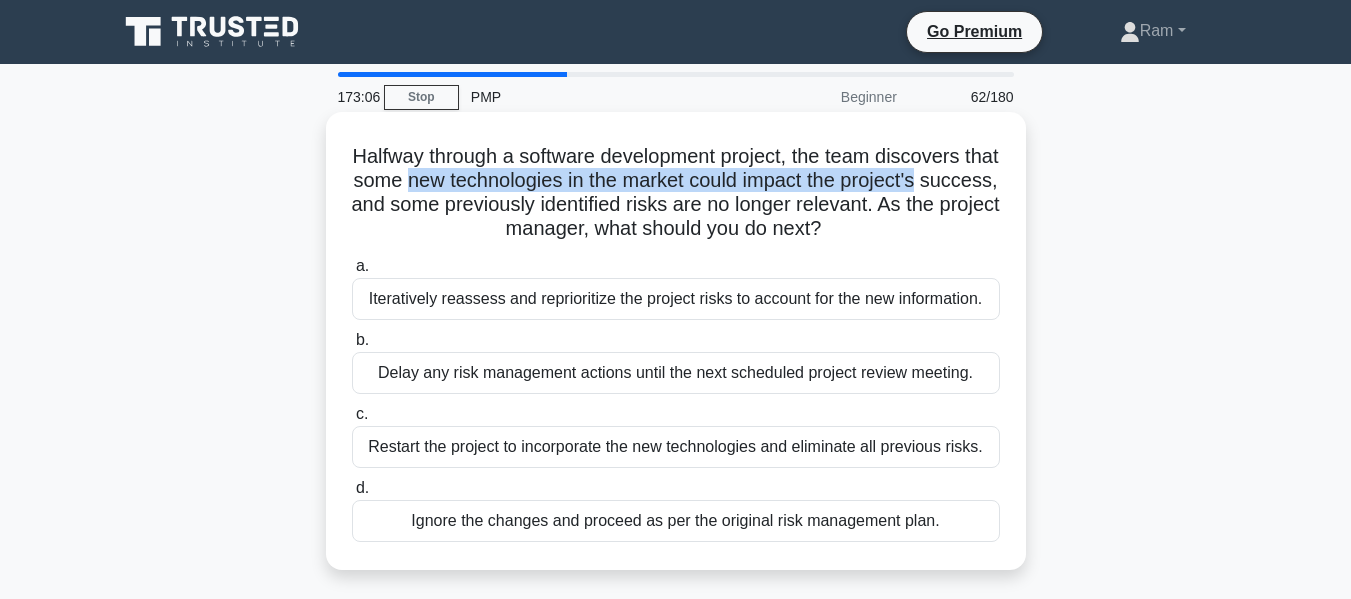 drag, startPoint x: 467, startPoint y: 186, endPoint x: 994, endPoint y: 172, distance: 527.1859 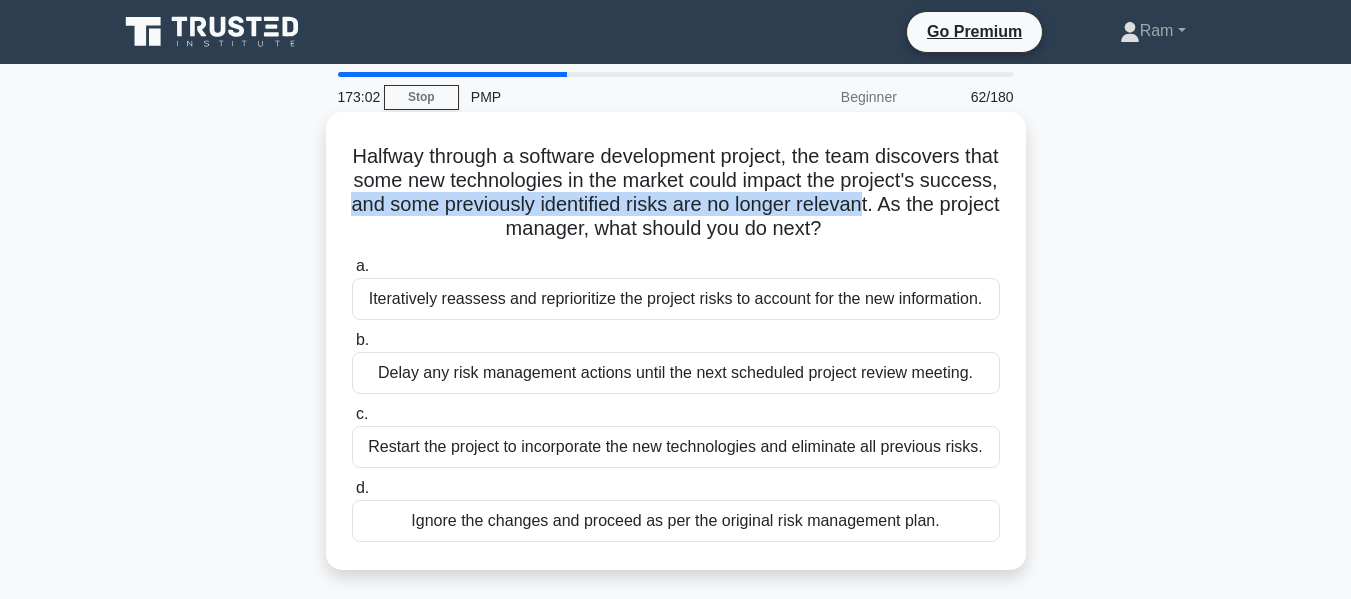drag, startPoint x: 432, startPoint y: 207, endPoint x: 855, endPoint y: 213, distance: 423.04254 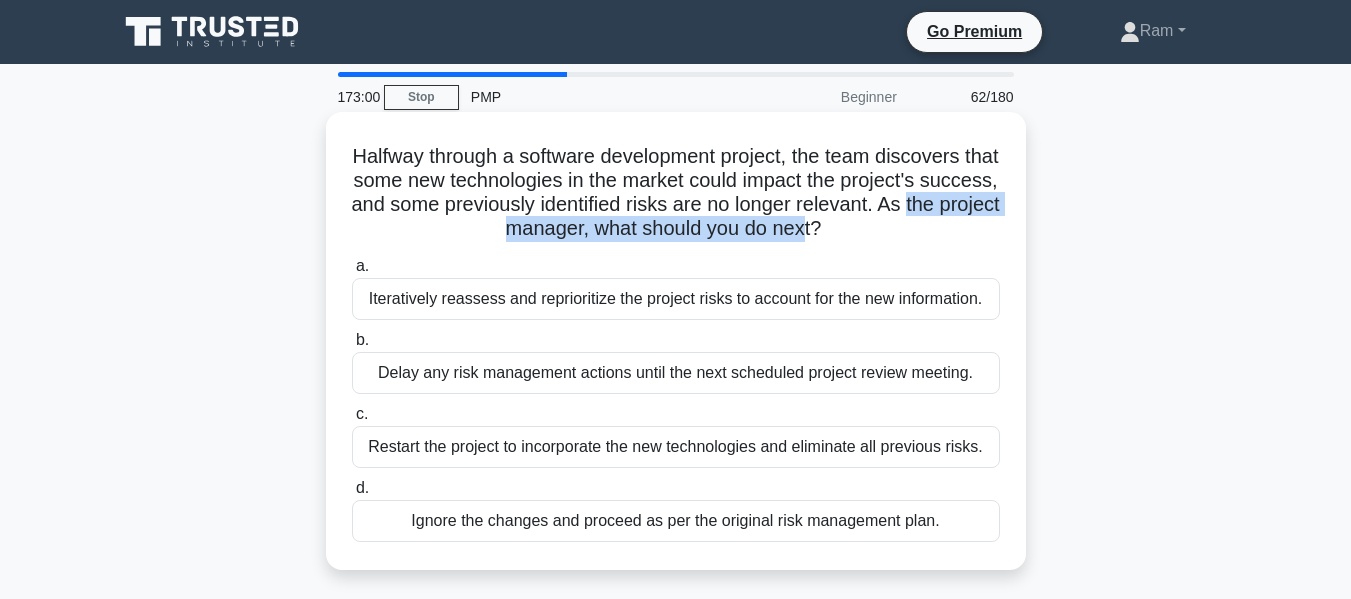 drag, startPoint x: 450, startPoint y: 234, endPoint x: 852, endPoint y: 233, distance: 402.00125 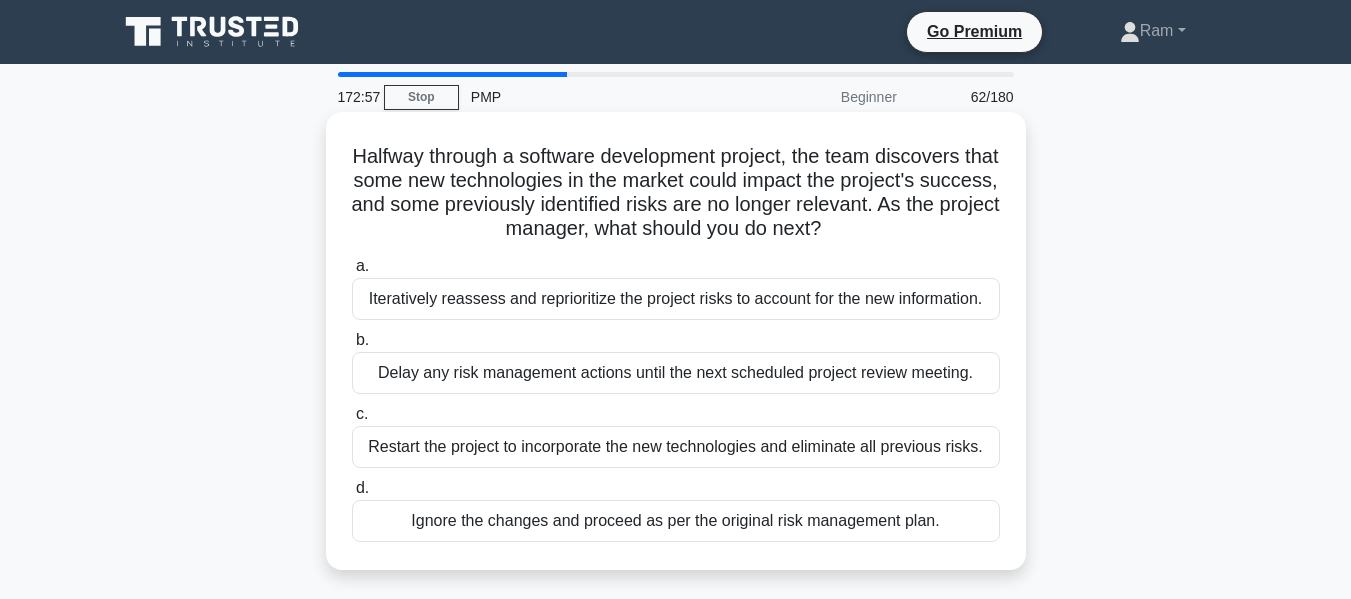 click on "a.
Iteratively reassess and reprioritize the project risks to account for the new information." at bounding box center [676, 287] 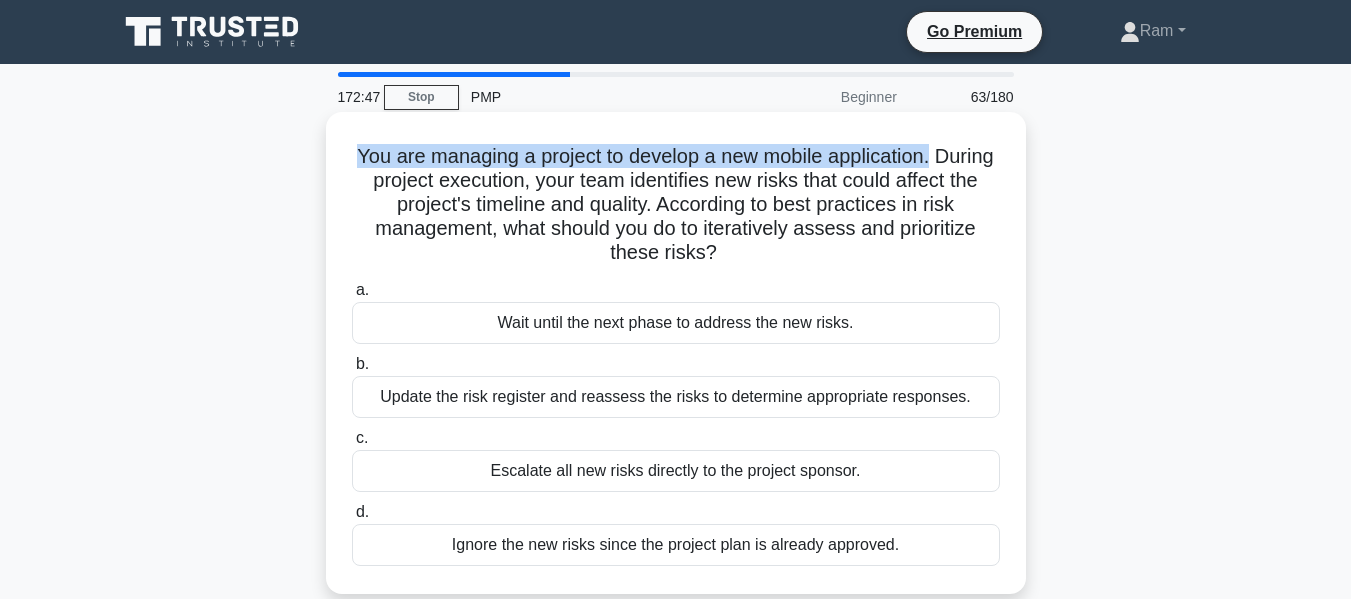 drag, startPoint x: 382, startPoint y: 160, endPoint x: 973, endPoint y: 138, distance: 591.40936 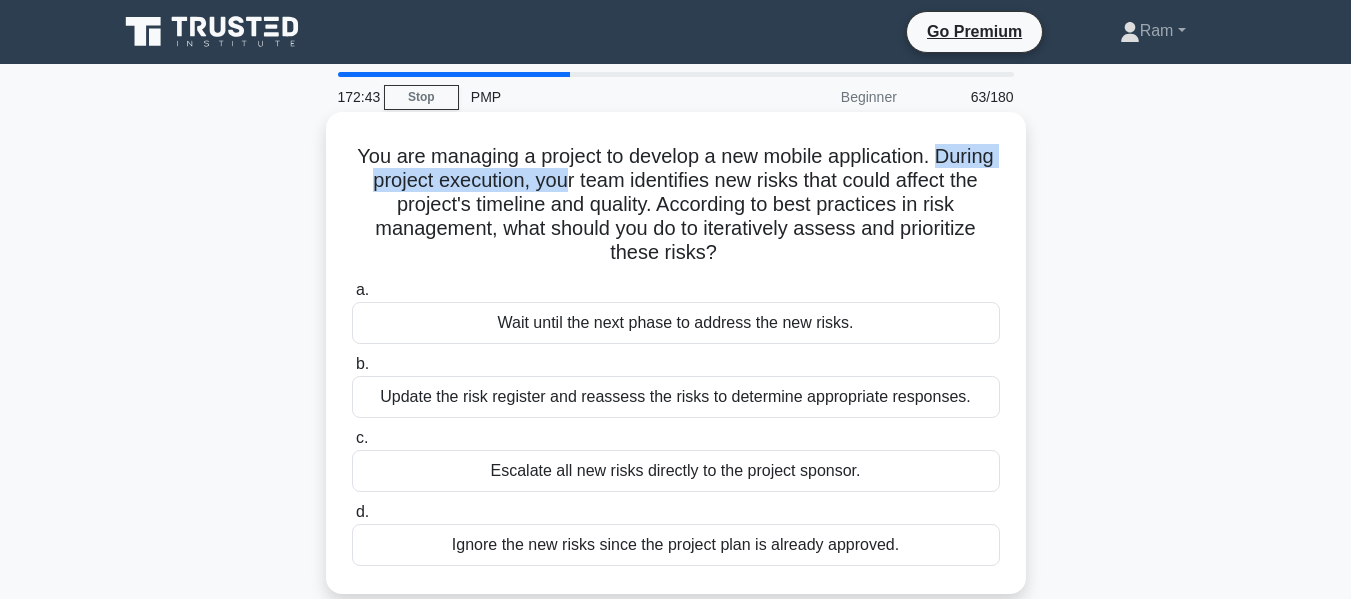 drag, startPoint x: 369, startPoint y: 186, endPoint x: 641, endPoint y: 175, distance: 272.22232 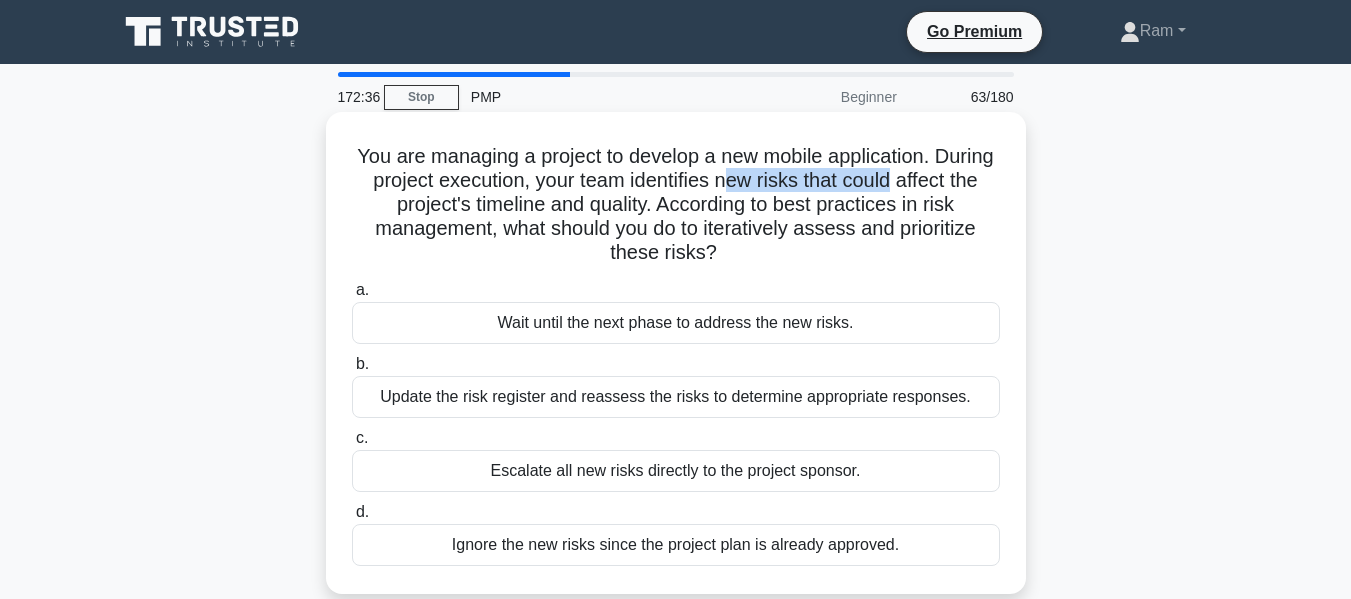 drag, startPoint x: 810, startPoint y: 184, endPoint x: 1000, endPoint y: 171, distance: 190.44421 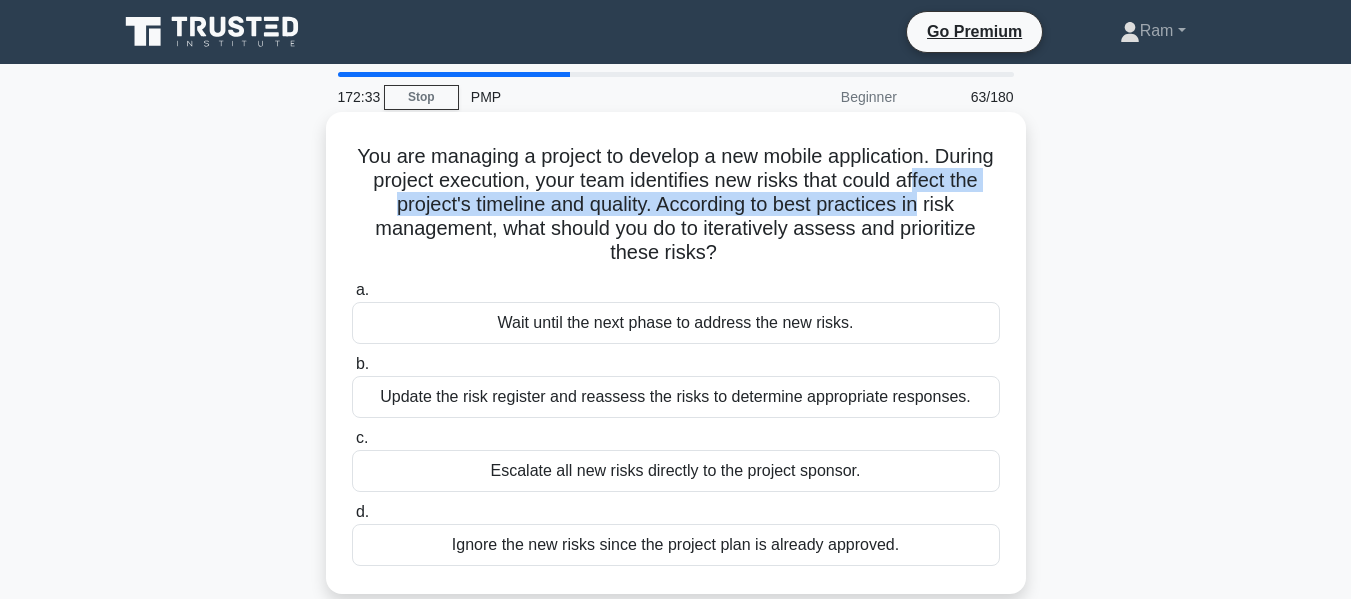 drag, startPoint x: 374, startPoint y: 213, endPoint x: 999, endPoint y: 199, distance: 625.1568 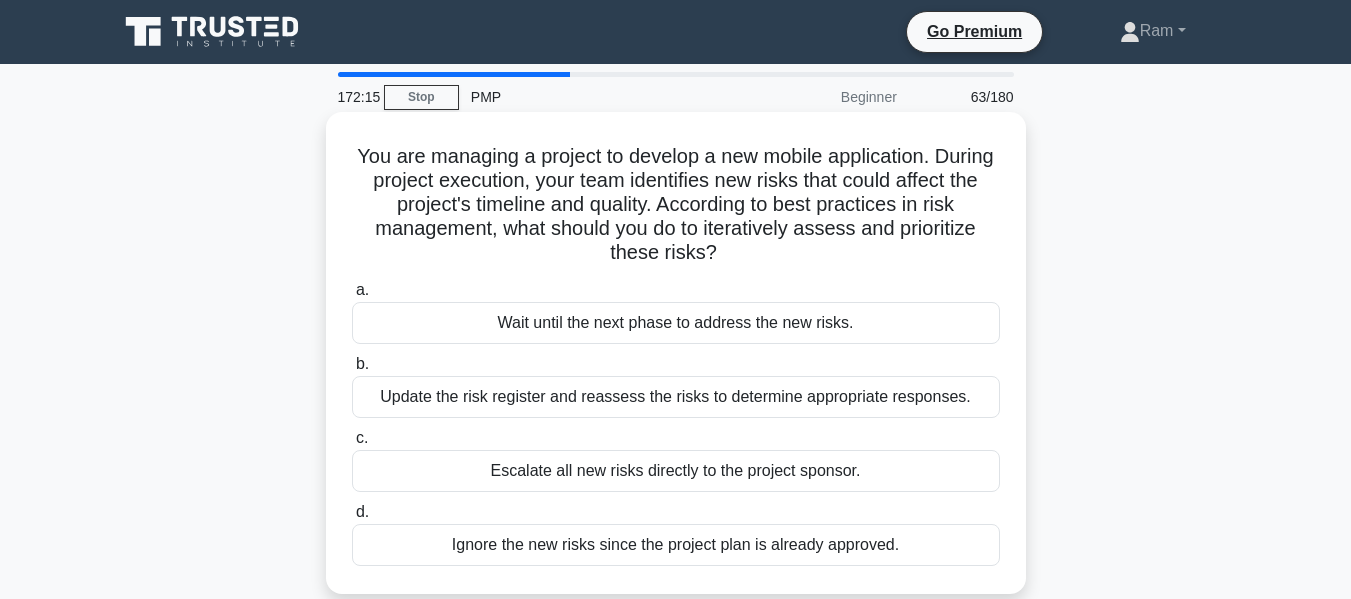 click on "Update the risk register and reassess the risks to determine appropriate responses." at bounding box center (676, 397) 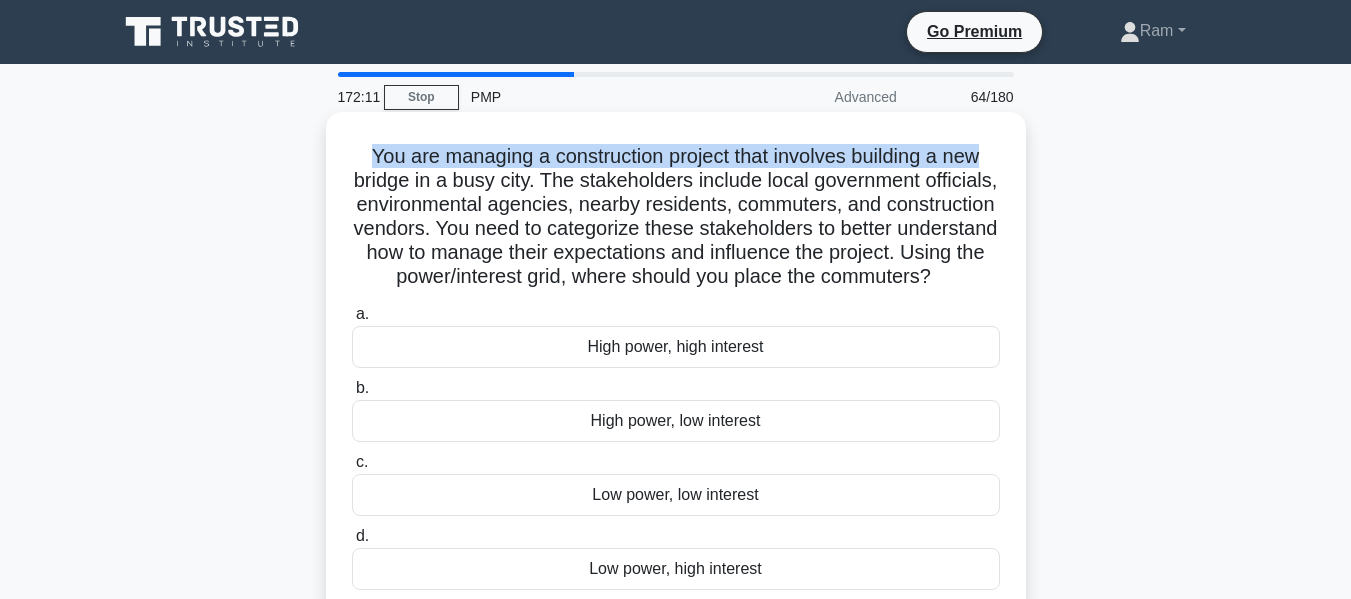 drag, startPoint x: 361, startPoint y: 151, endPoint x: 990, endPoint y: 134, distance: 629.2297 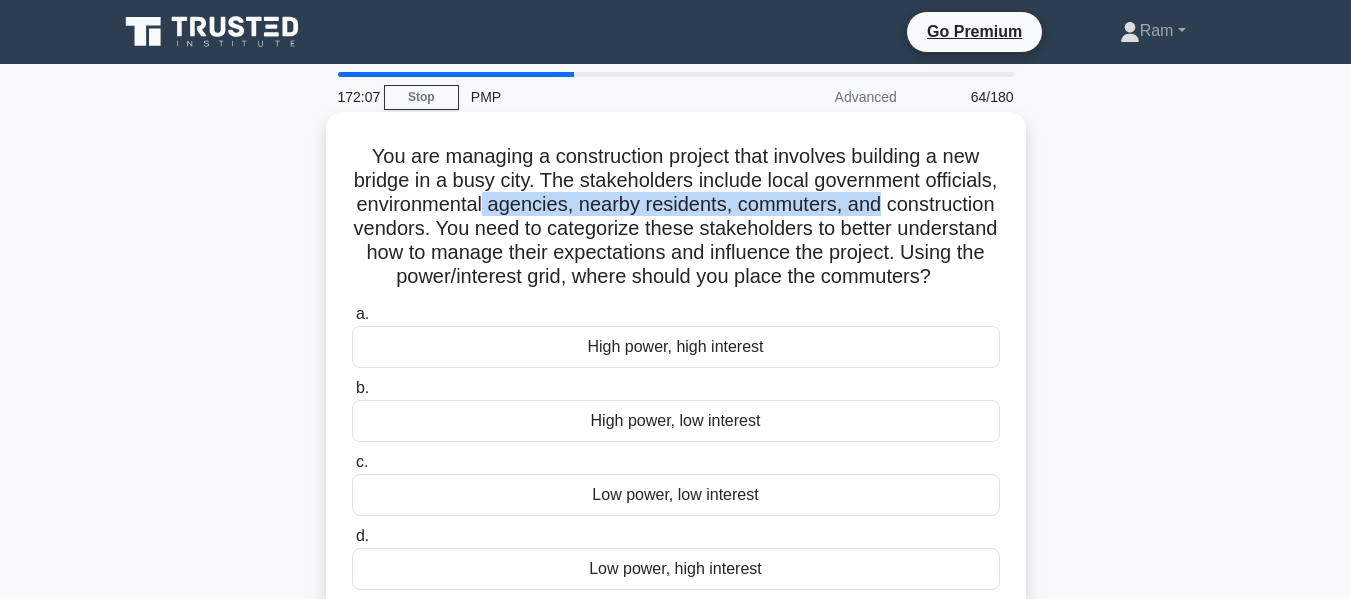 drag, startPoint x: 618, startPoint y: 206, endPoint x: 867, endPoint y: 222, distance: 249.51352 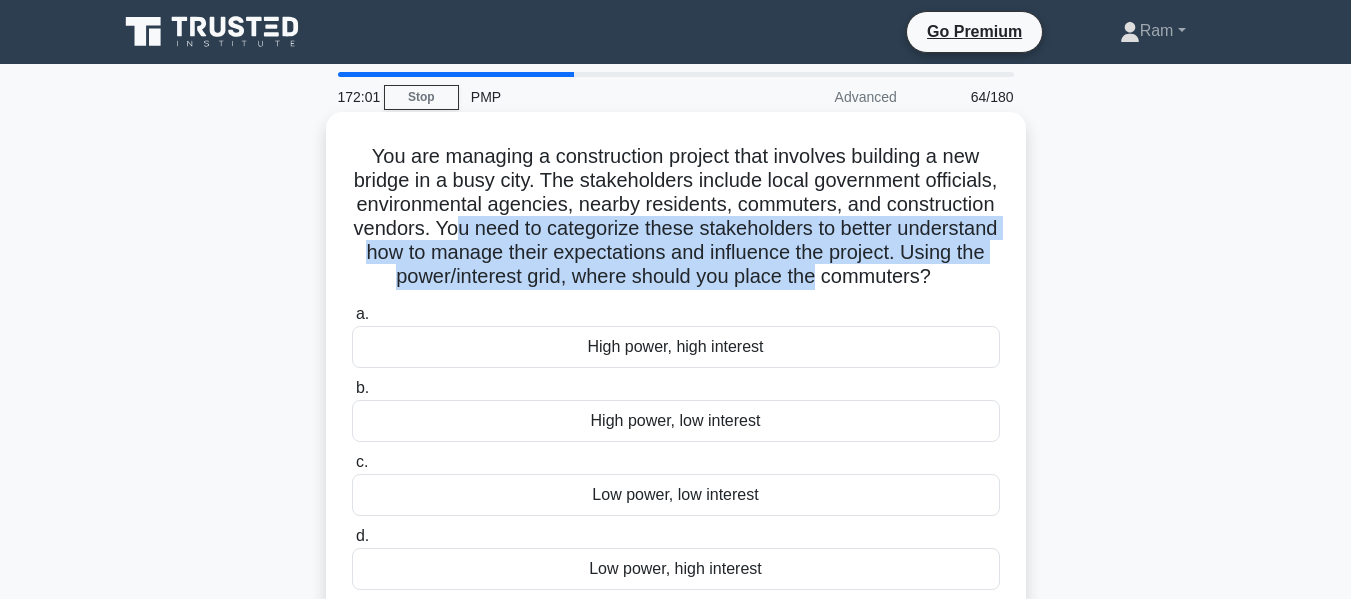 drag, startPoint x: 634, startPoint y: 233, endPoint x: 1005, endPoint y: 281, distance: 374.09222 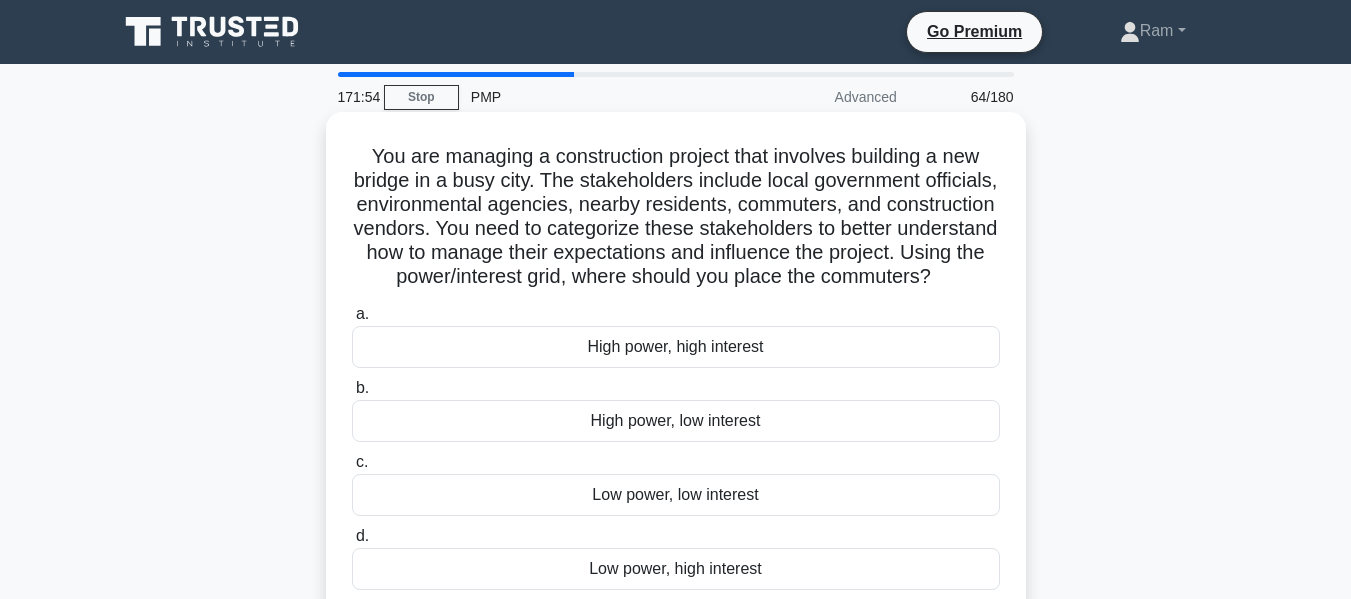 click on "You are managing a construction project that involves building a new bridge in a busy city. The stakeholders include local government officials, environmental agencies, nearby residents, commuters, and construction vendors. You need to categorize these stakeholders to better understand how to manage their expectations and influence the project. Using the power/interest grid, where should you place the commuters?
.spinner_0XTQ{transform-origin:center;animation:spinner_y6GP .75s linear infinite}@keyframes spinner_y6GP{100%{transform:rotate(360deg)}}" at bounding box center [676, 217] 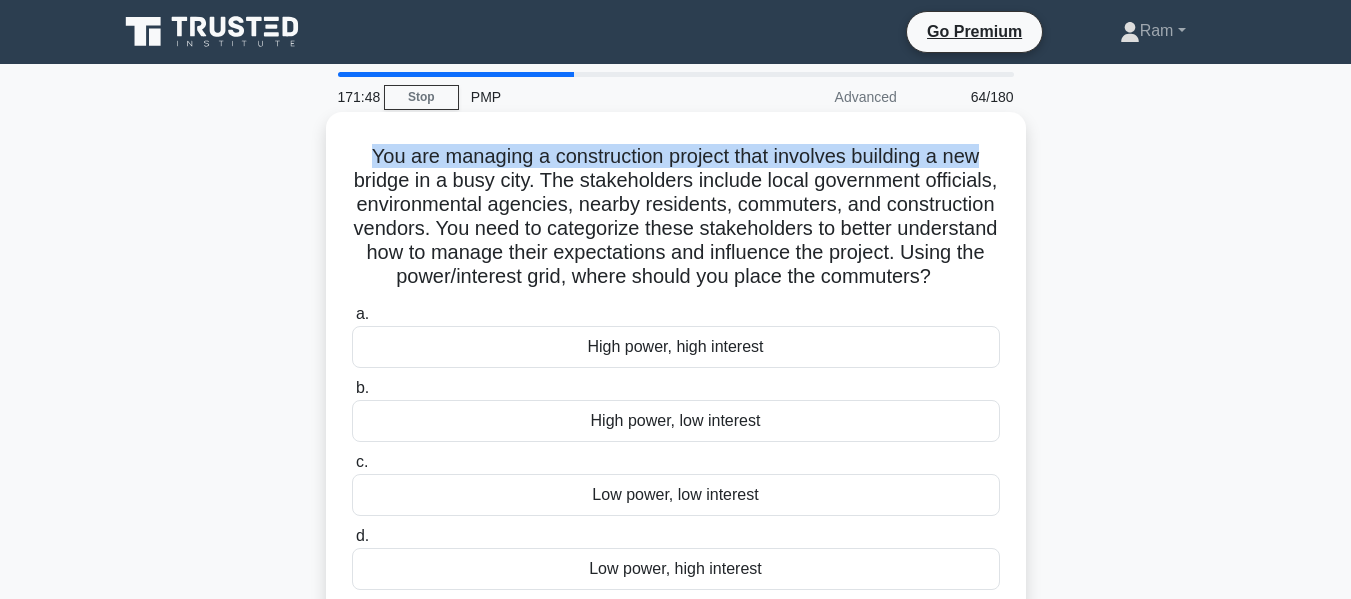 drag, startPoint x: 359, startPoint y: 156, endPoint x: 1007, endPoint y: 158, distance: 648.0031 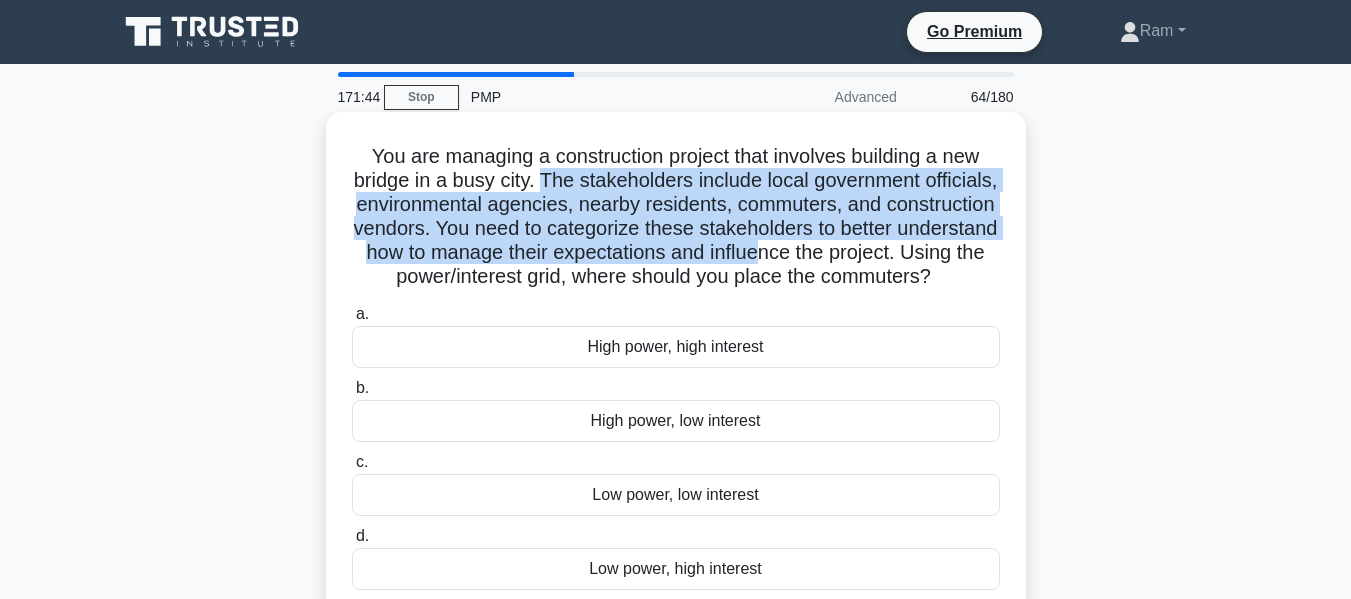 drag, startPoint x: 576, startPoint y: 184, endPoint x: 931, endPoint y: 249, distance: 360.90164 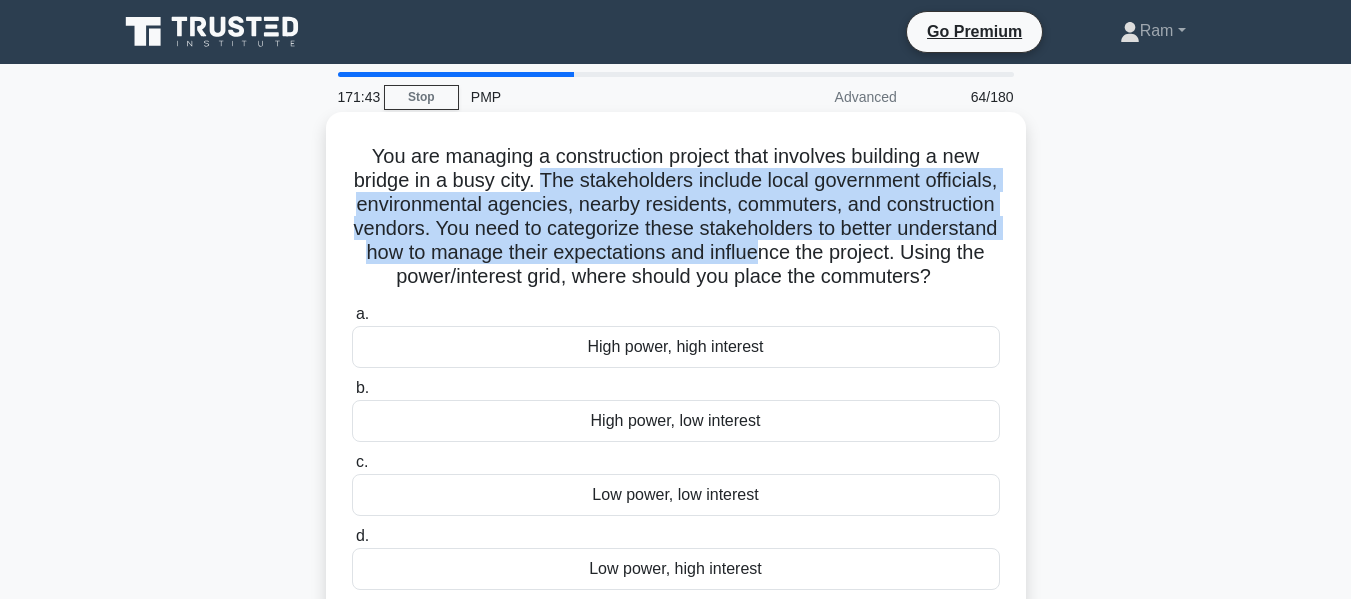 click on "You are managing a construction project that involves building a new bridge in a busy city. The stakeholders include local government officials, environmental agencies, nearby residents, commuters, and construction vendors. You need to categorize these stakeholders to better understand how to manage their expectations and influence the project. Using the power/interest grid, where should you place the commuters?
.spinner_0XTQ{transform-origin:center;animation:spinner_y6GP .75s linear infinite}@keyframes spinner_y6GP{100%{transform:rotate(360deg)}}" at bounding box center [676, 217] 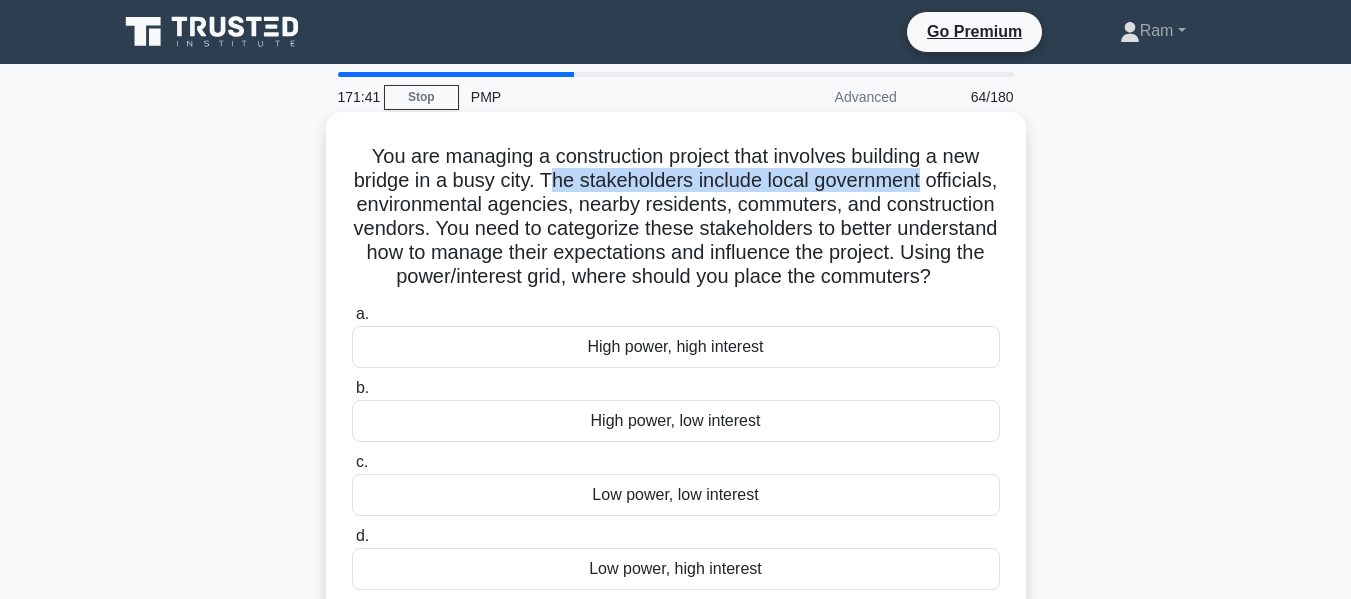 drag, startPoint x: 591, startPoint y: 187, endPoint x: 969, endPoint y: 178, distance: 378.10712 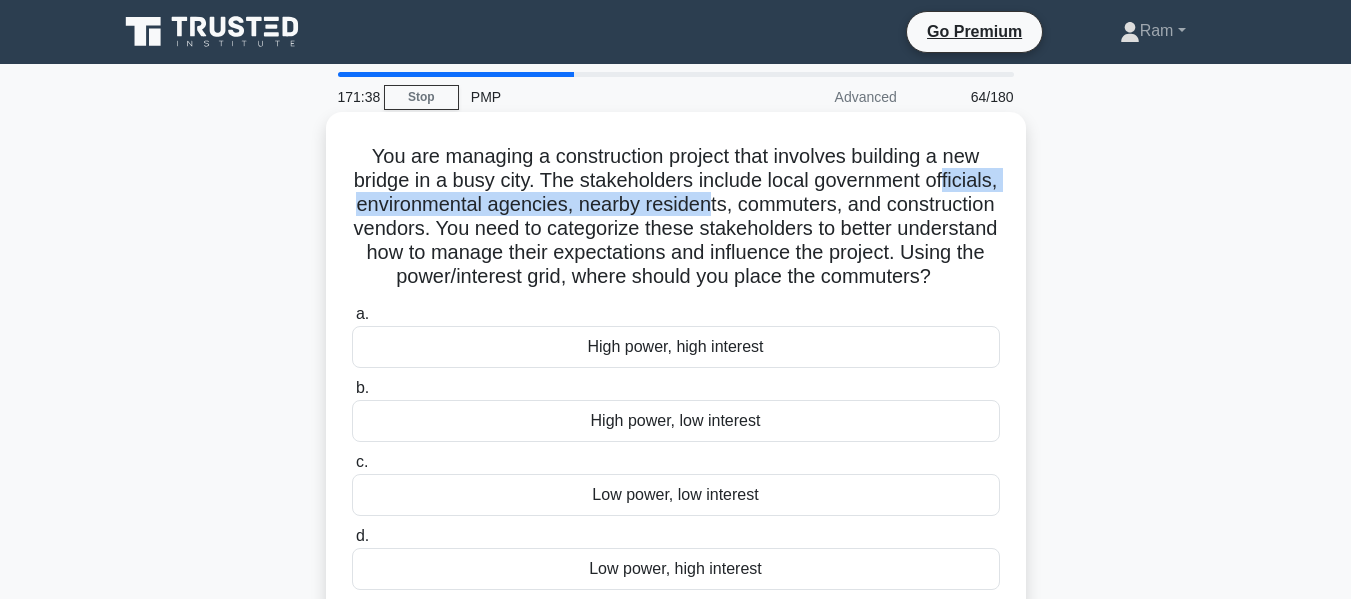 drag, startPoint x: 387, startPoint y: 202, endPoint x: 803, endPoint y: 205, distance: 416.0108 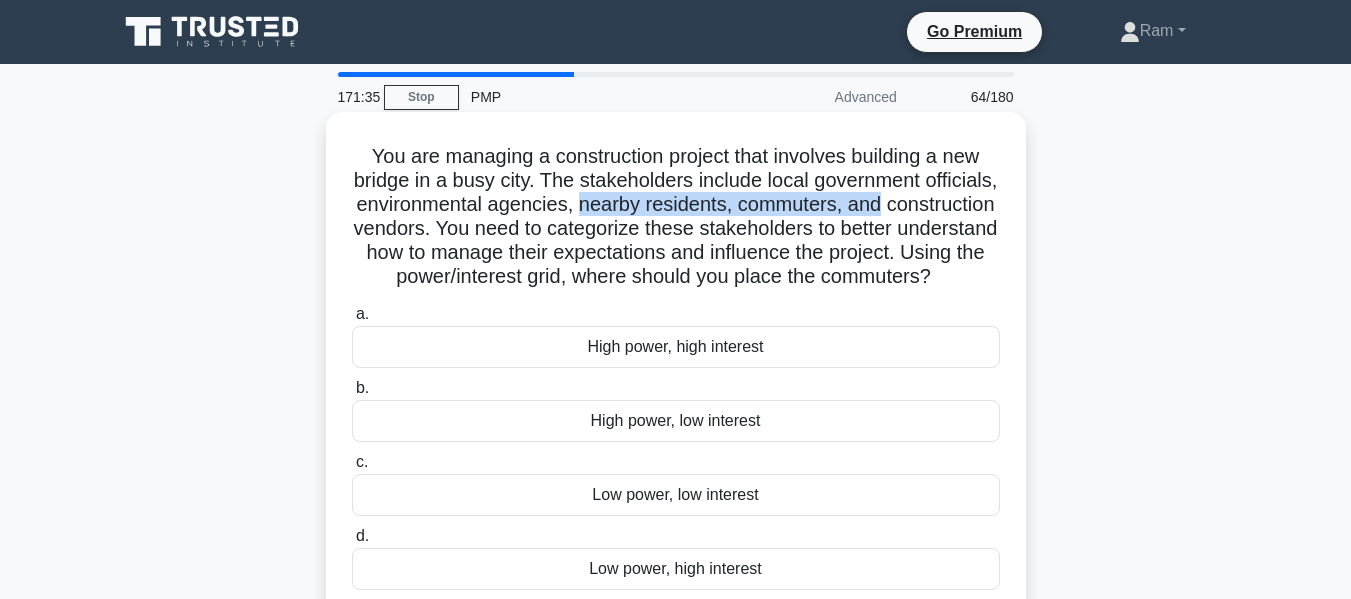 drag, startPoint x: 678, startPoint y: 202, endPoint x: 993, endPoint y: 193, distance: 315.12854 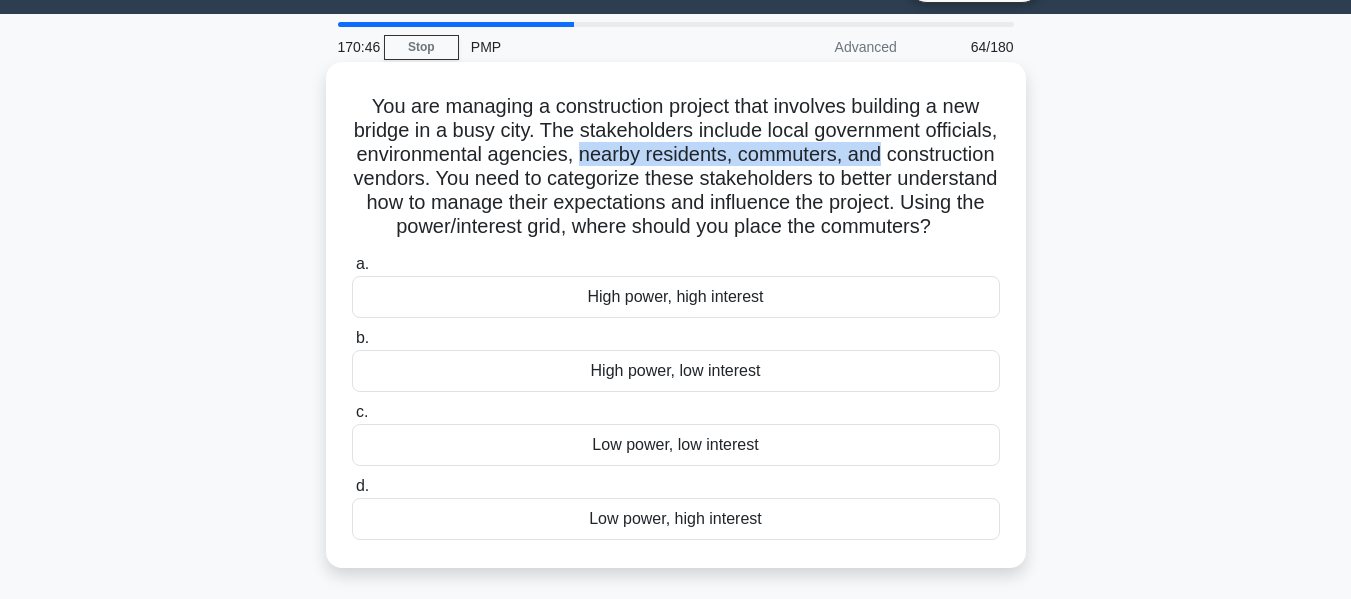 scroll, scrollTop: 0, scrollLeft: 0, axis: both 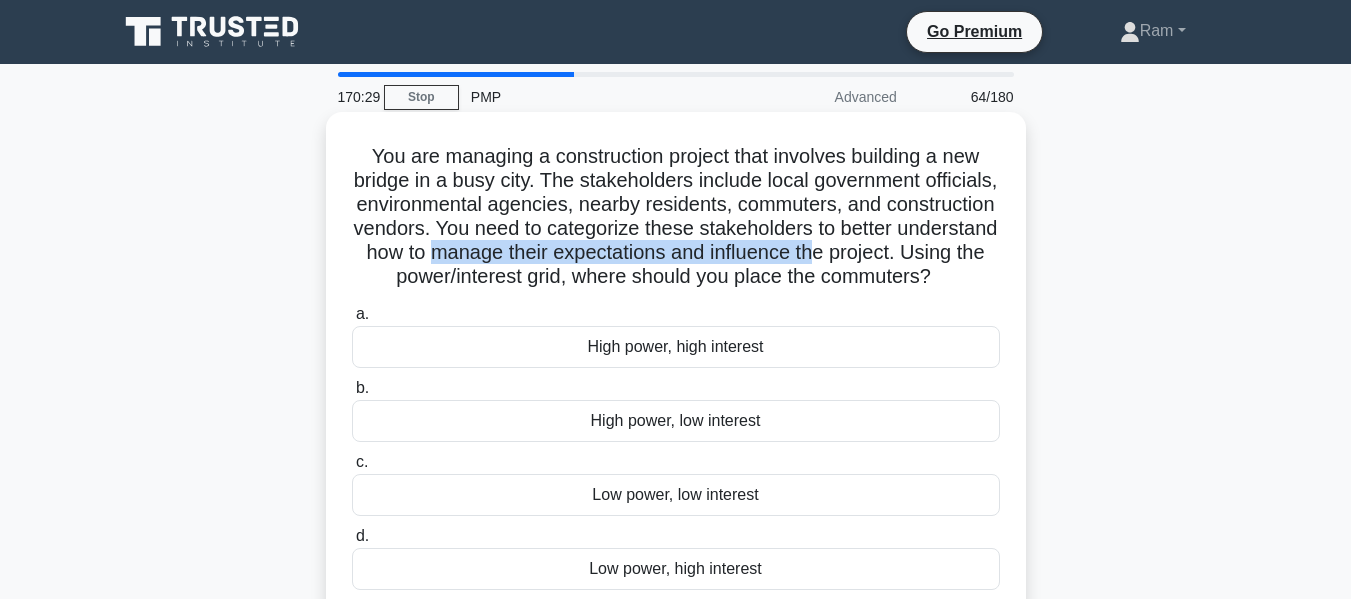 drag, startPoint x: 601, startPoint y: 251, endPoint x: 986, endPoint y: 246, distance: 385.03247 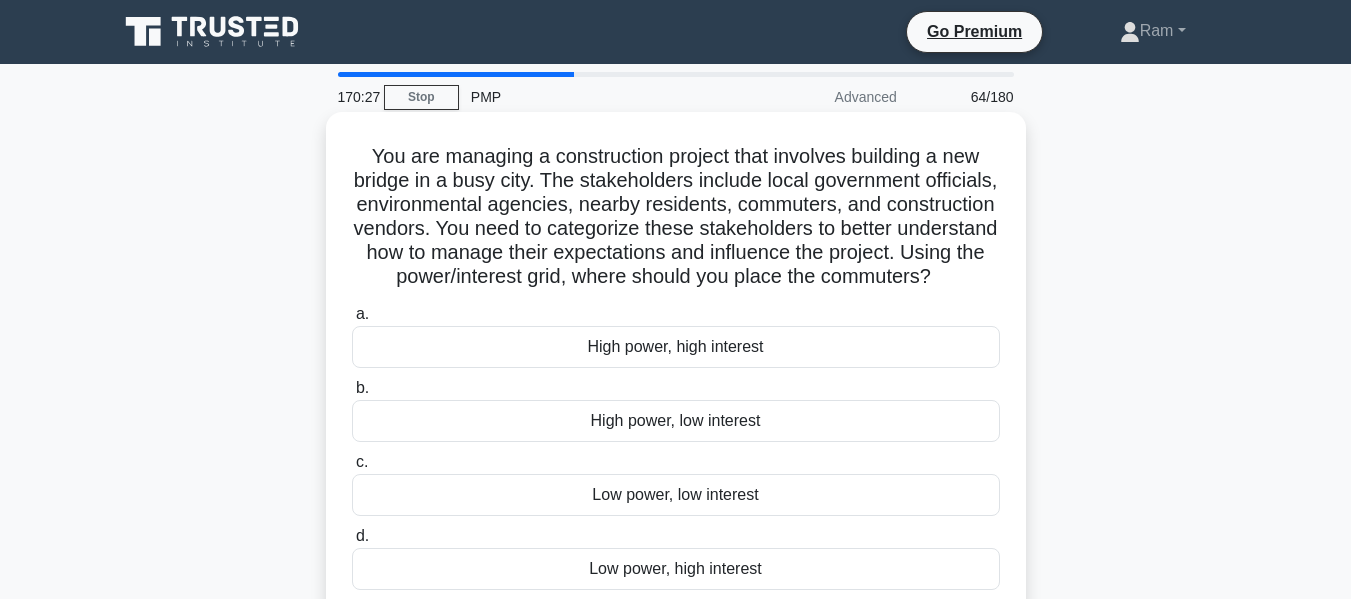 click on "High power, high interest" at bounding box center (676, 347) 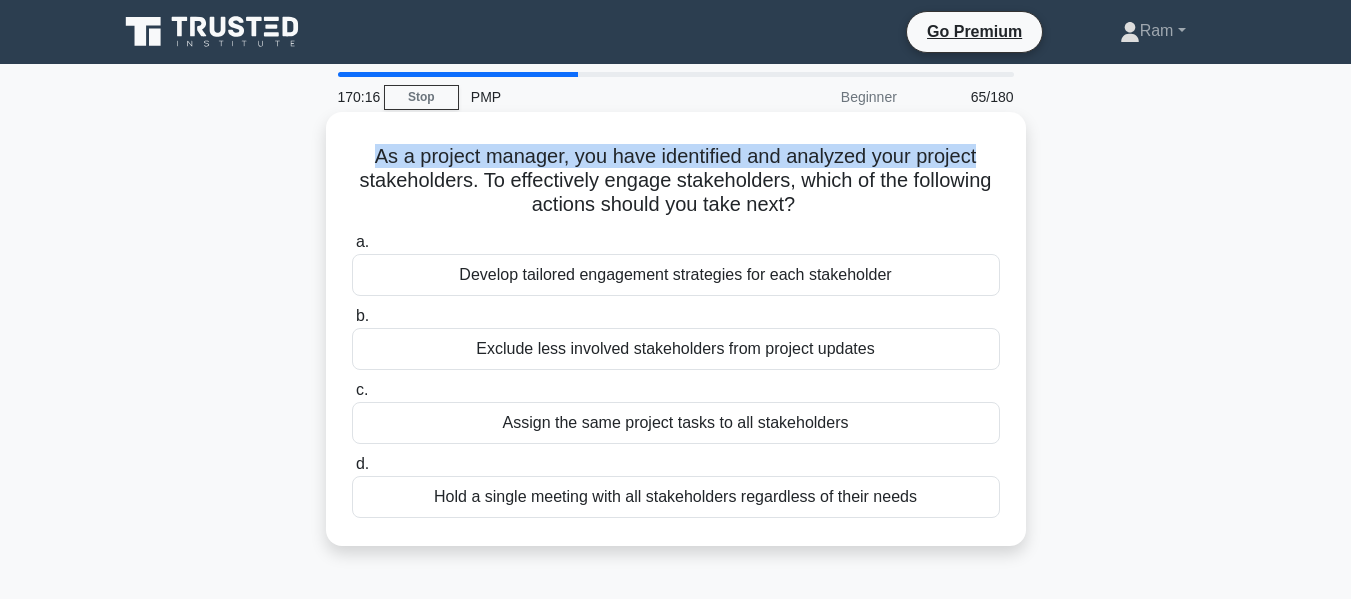 drag, startPoint x: 370, startPoint y: 158, endPoint x: 831, endPoint y: 161, distance: 461.00977 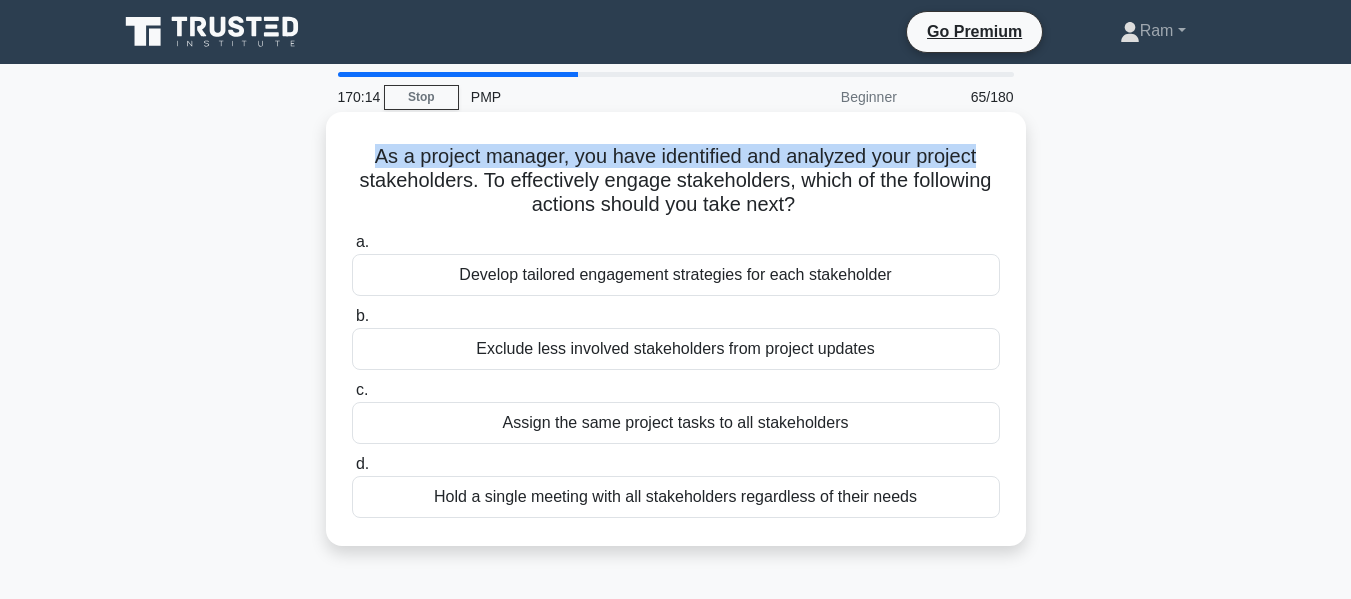 drag, startPoint x: 482, startPoint y: 182, endPoint x: 824, endPoint y: 211, distance: 343.22733 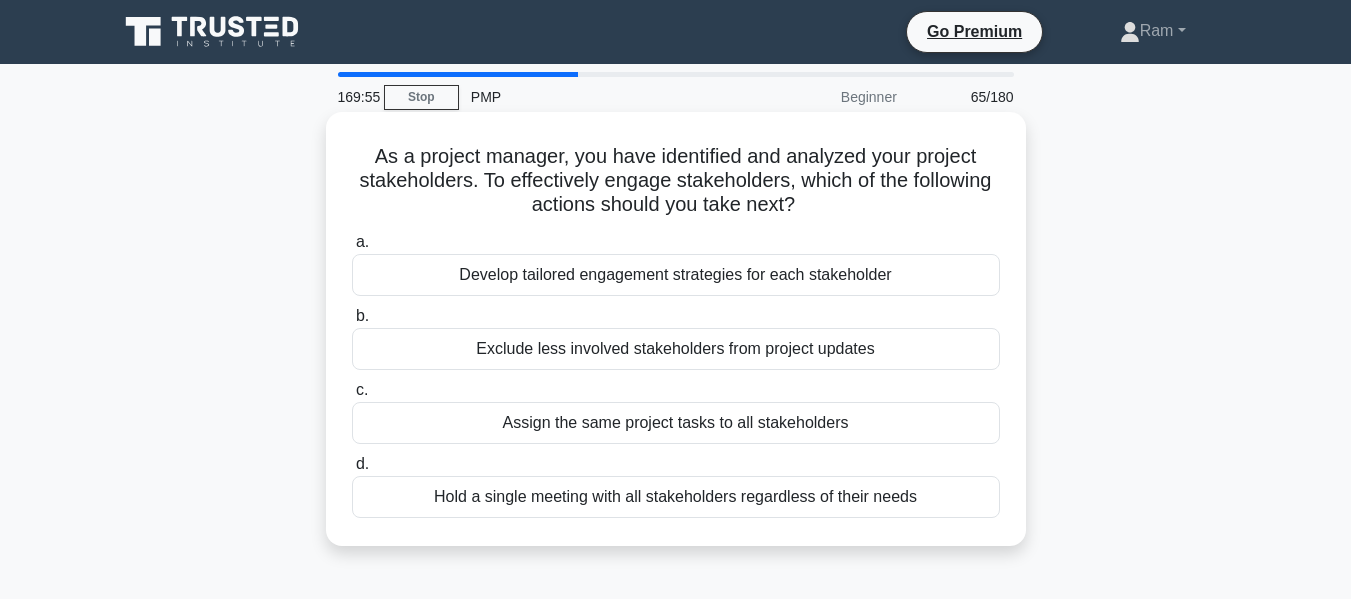 click on "Hold a single meeting with all stakeholders regardless of their needs" at bounding box center [676, 497] 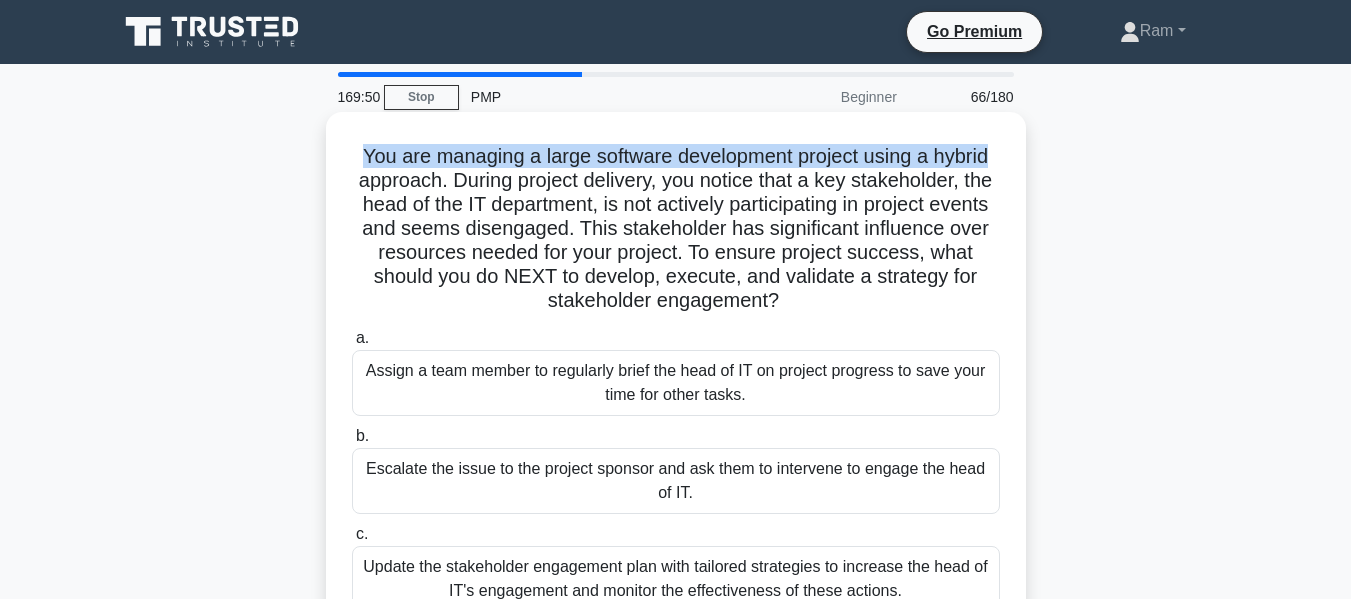 drag, startPoint x: 355, startPoint y: 154, endPoint x: 1024, endPoint y: 166, distance: 669.1076 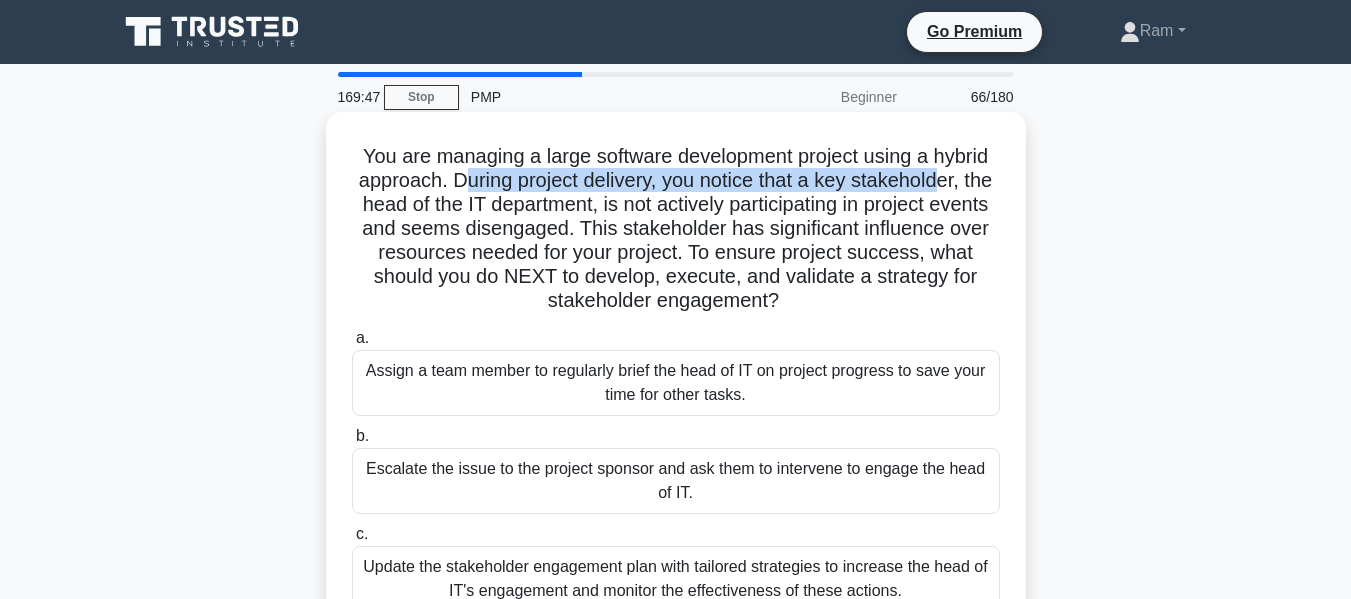 drag, startPoint x: 474, startPoint y: 185, endPoint x: 966, endPoint y: 188, distance: 492.00916 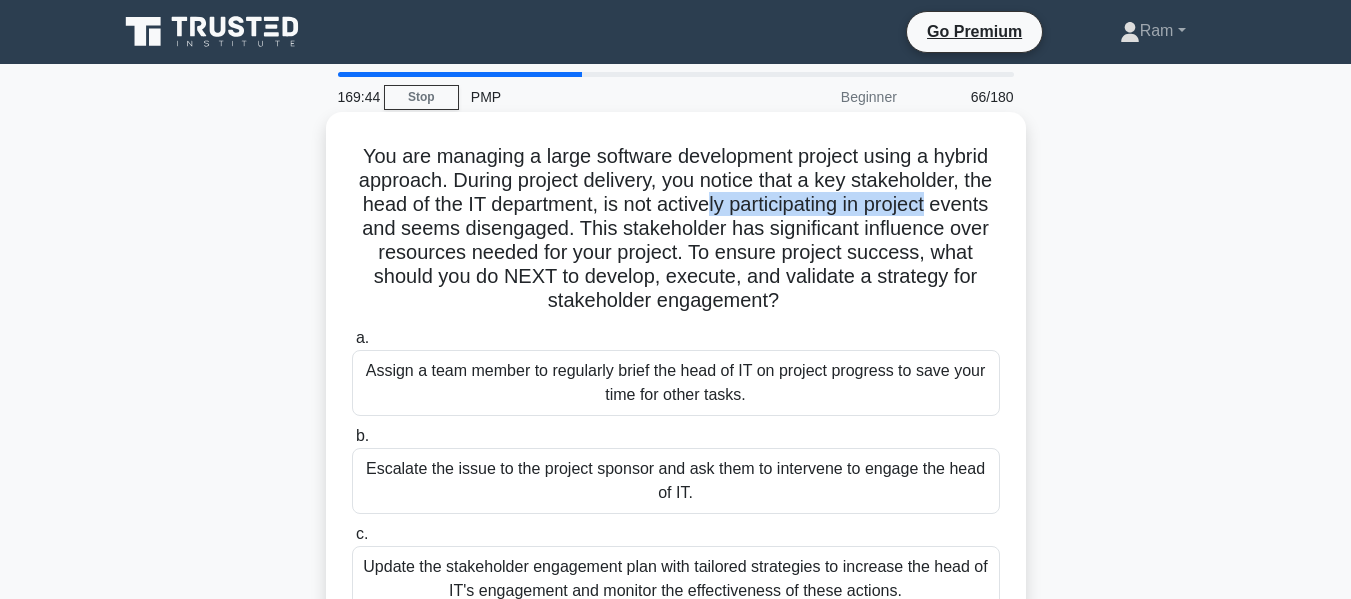 drag, startPoint x: 760, startPoint y: 205, endPoint x: 985, endPoint y: 206, distance: 225.00223 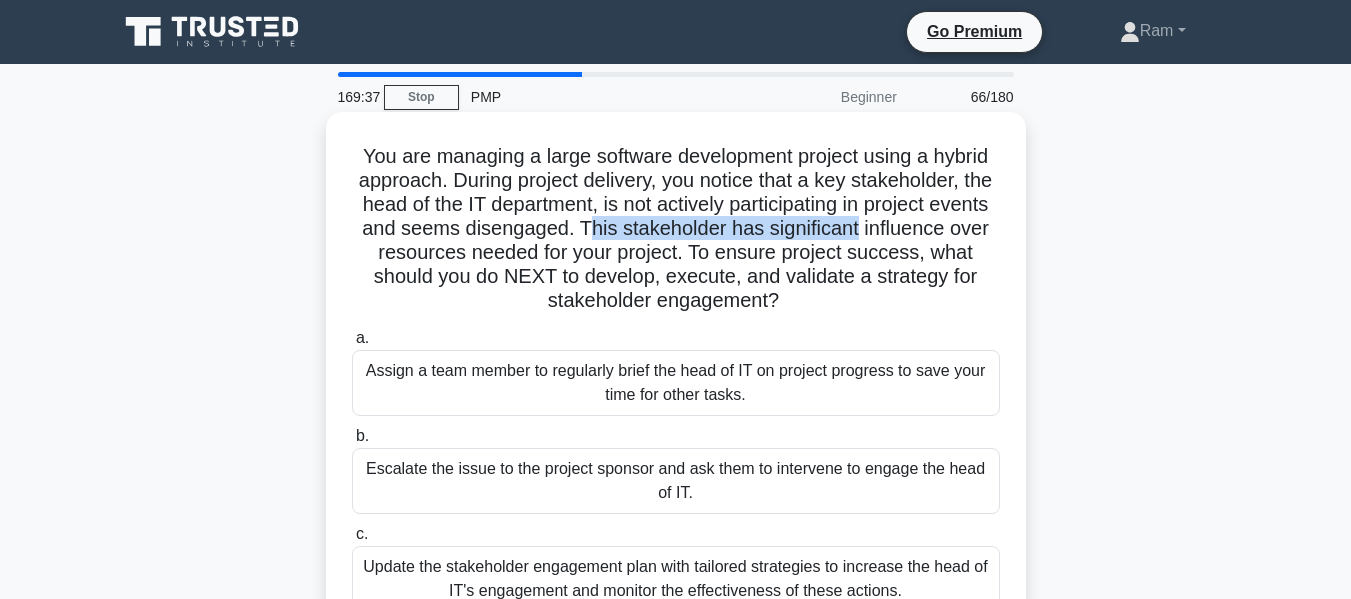 drag, startPoint x: 685, startPoint y: 226, endPoint x: 872, endPoint y: 243, distance: 187.77113 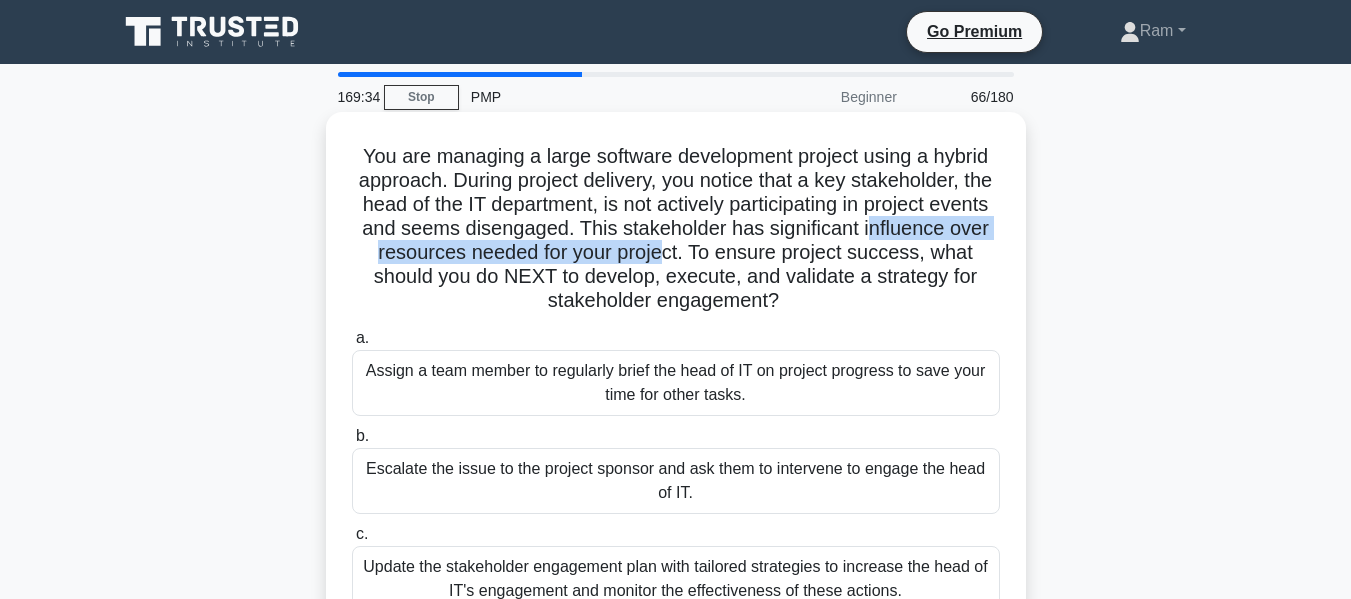drag, startPoint x: 375, startPoint y: 259, endPoint x: 797, endPoint y: 260, distance: 422.0012 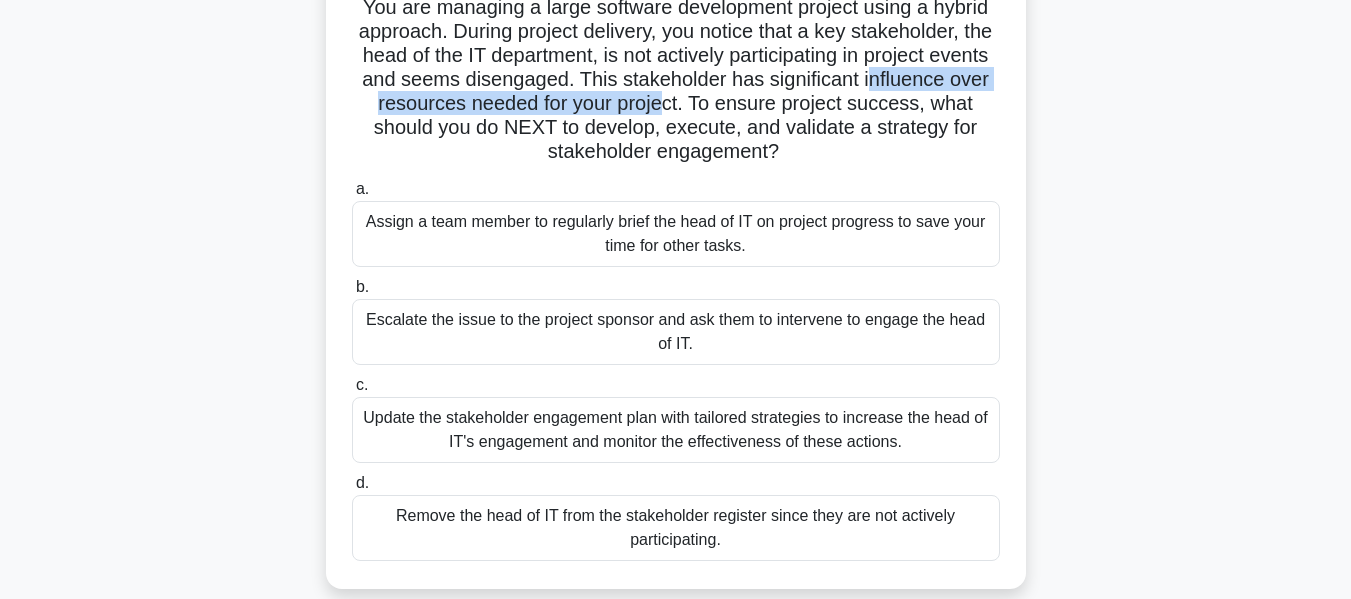 scroll, scrollTop: 100, scrollLeft: 0, axis: vertical 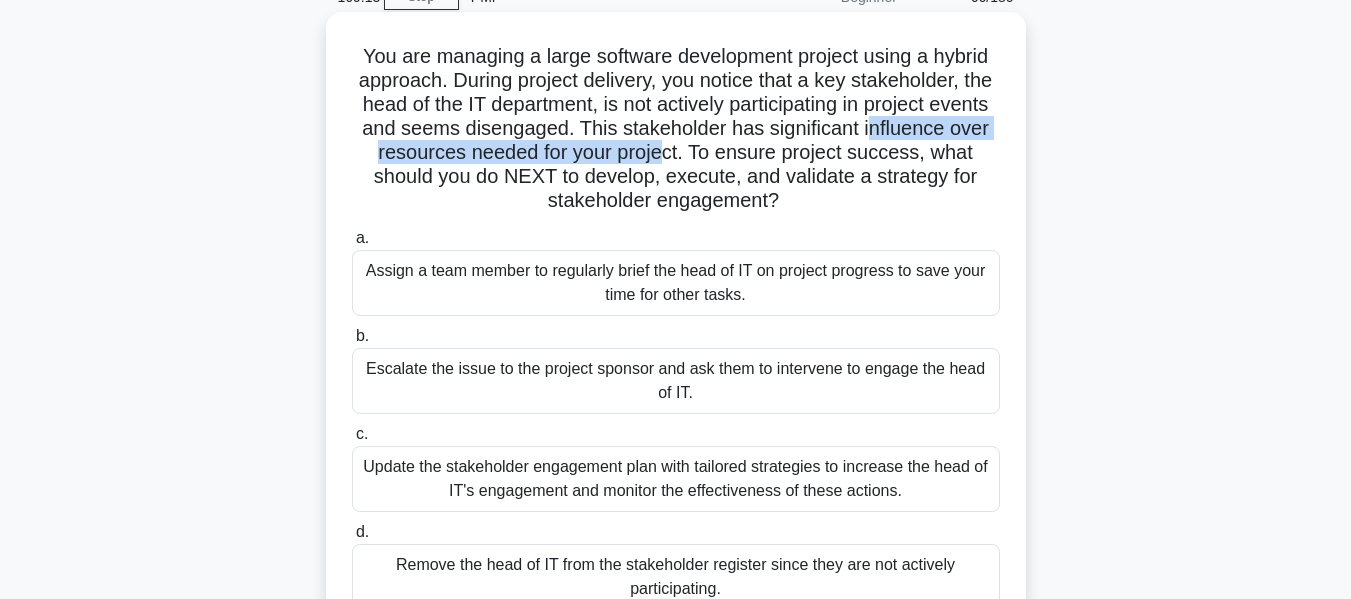 drag, startPoint x: 577, startPoint y: 191, endPoint x: 868, endPoint y: 199, distance: 291.10995 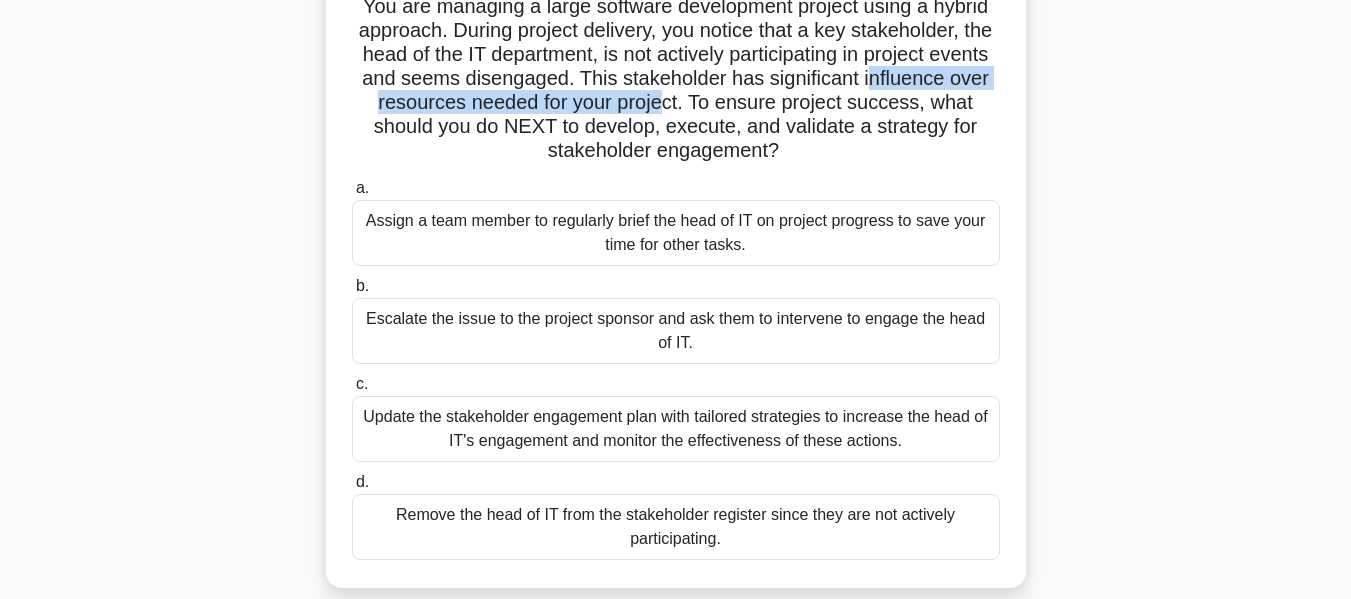 scroll, scrollTop: 200, scrollLeft: 0, axis: vertical 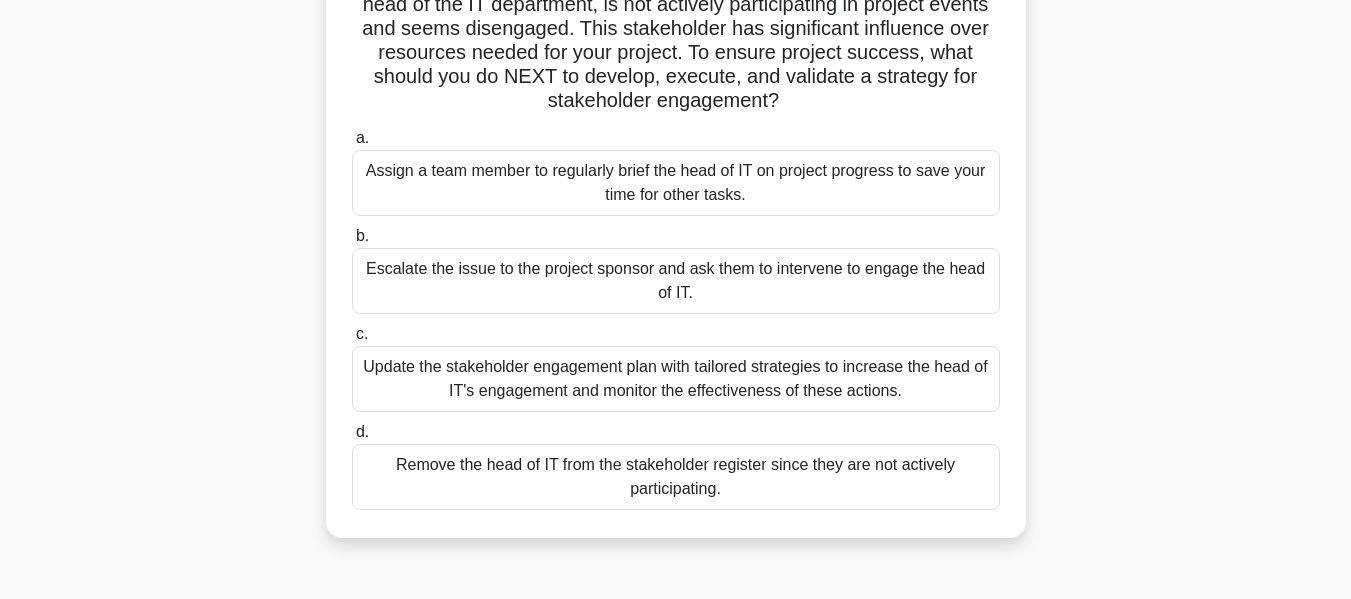 click on "Update the stakeholder engagement plan with tailored strategies to increase the head of IT's engagement and monitor the effectiveness of these actions." at bounding box center [676, 379] 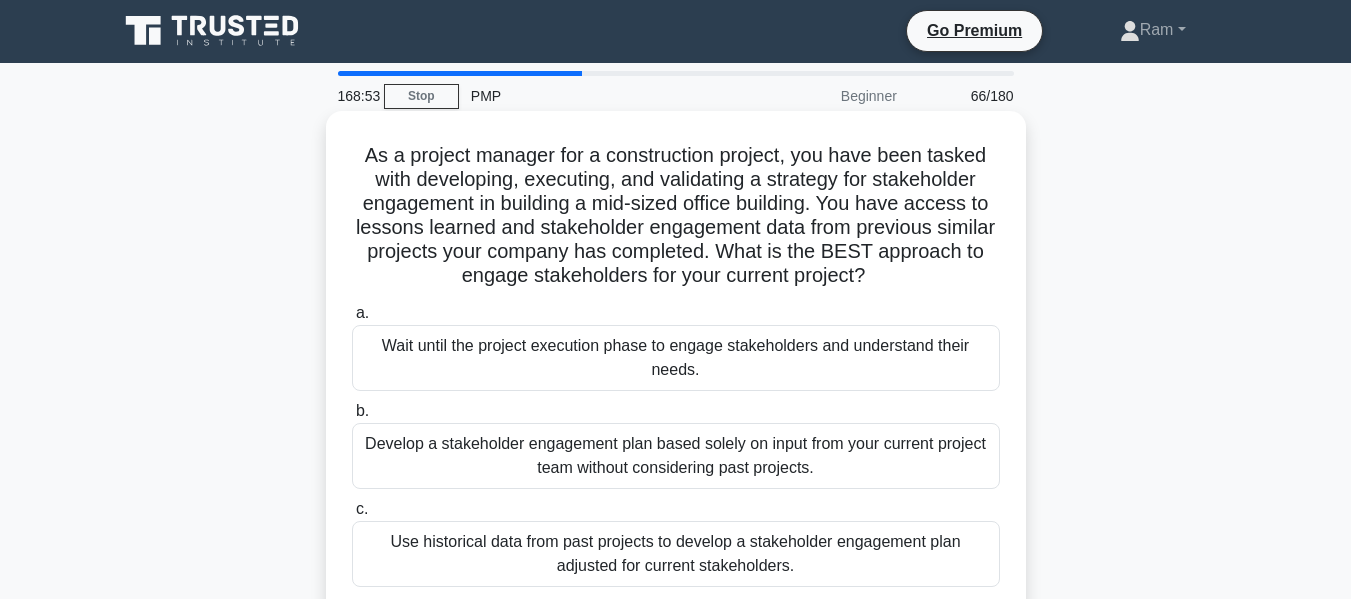 scroll, scrollTop: 0, scrollLeft: 0, axis: both 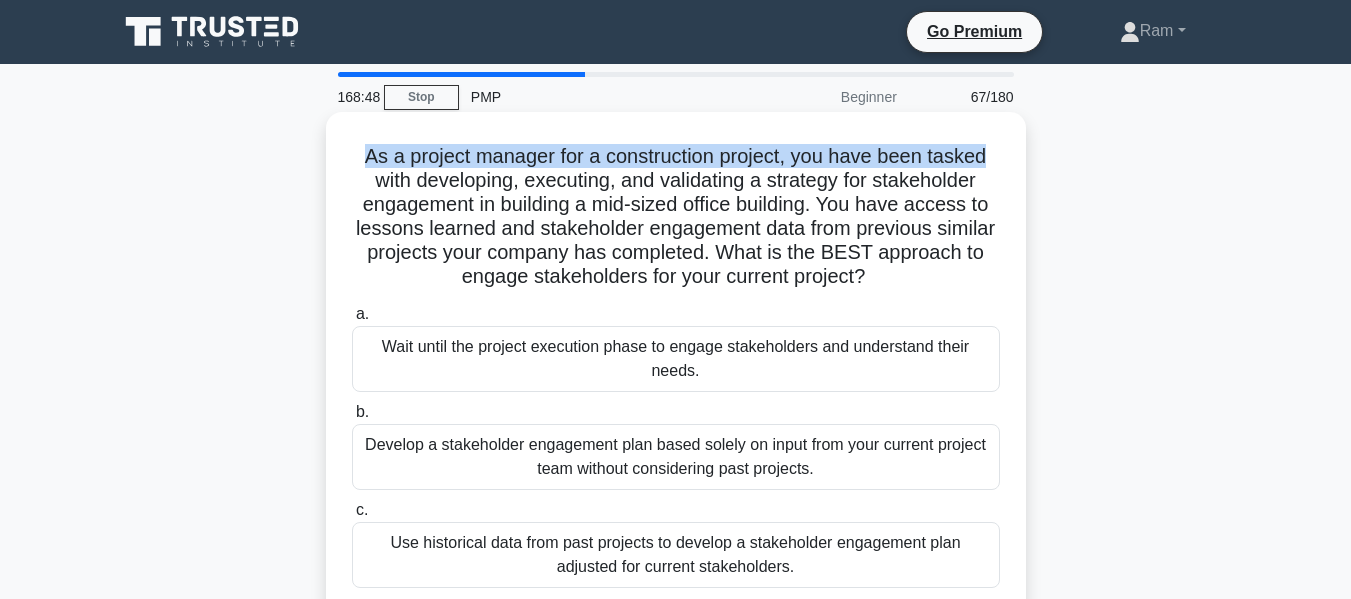 drag, startPoint x: 358, startPoint y: 153, endPoint x: 1014, endPoint y: 168, distance: 656.17145 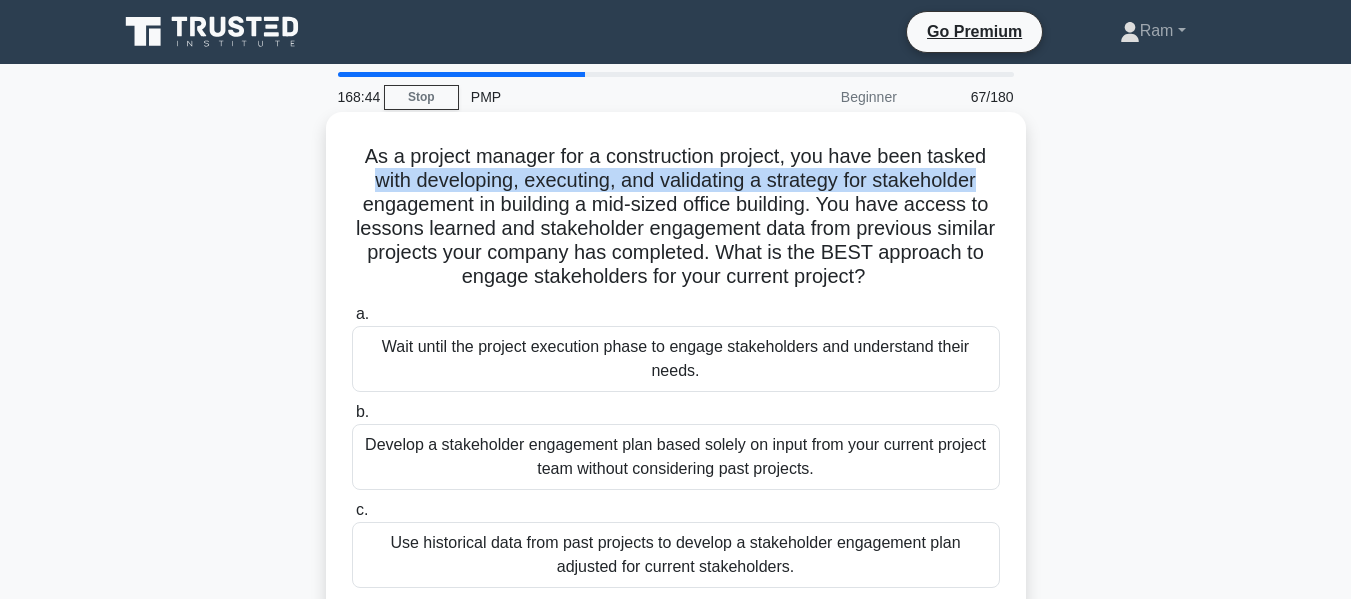 drag, startPoint x: 371, startPoint y: 182, endPoint x: 749, endPoint y: 199, distance: 378.38208 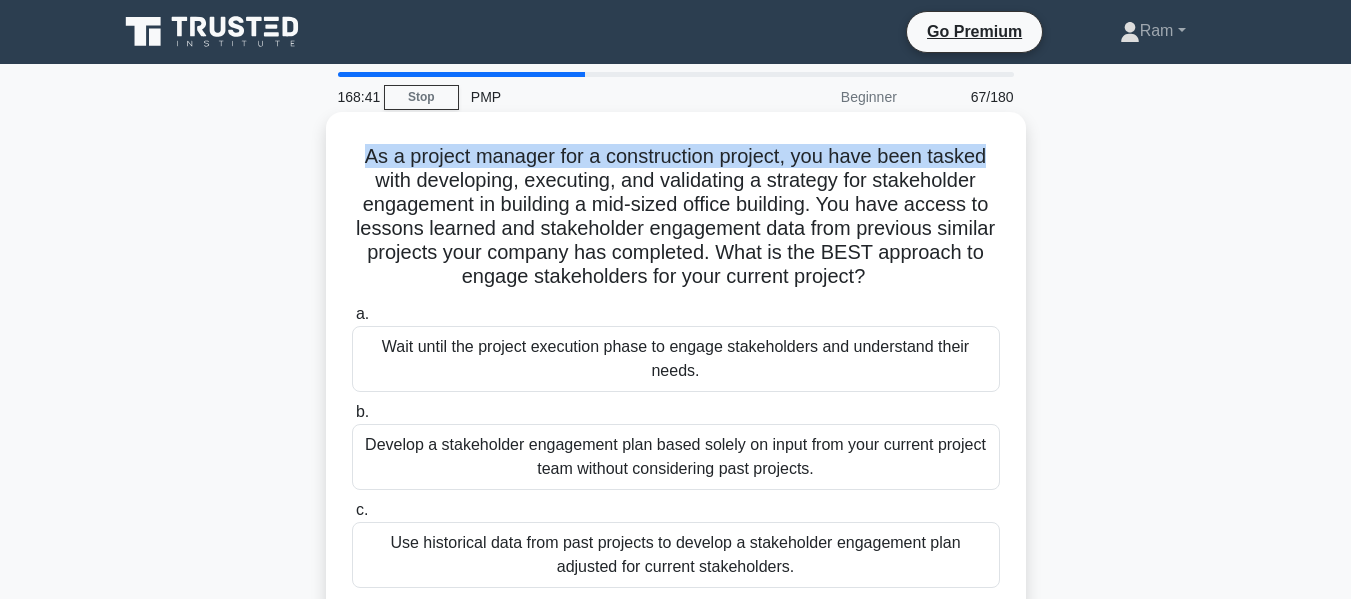 drag, startPoint x: 358, startPoint y: 158, endPoint x: 994, endPoint y: 152, distance: 636.0283 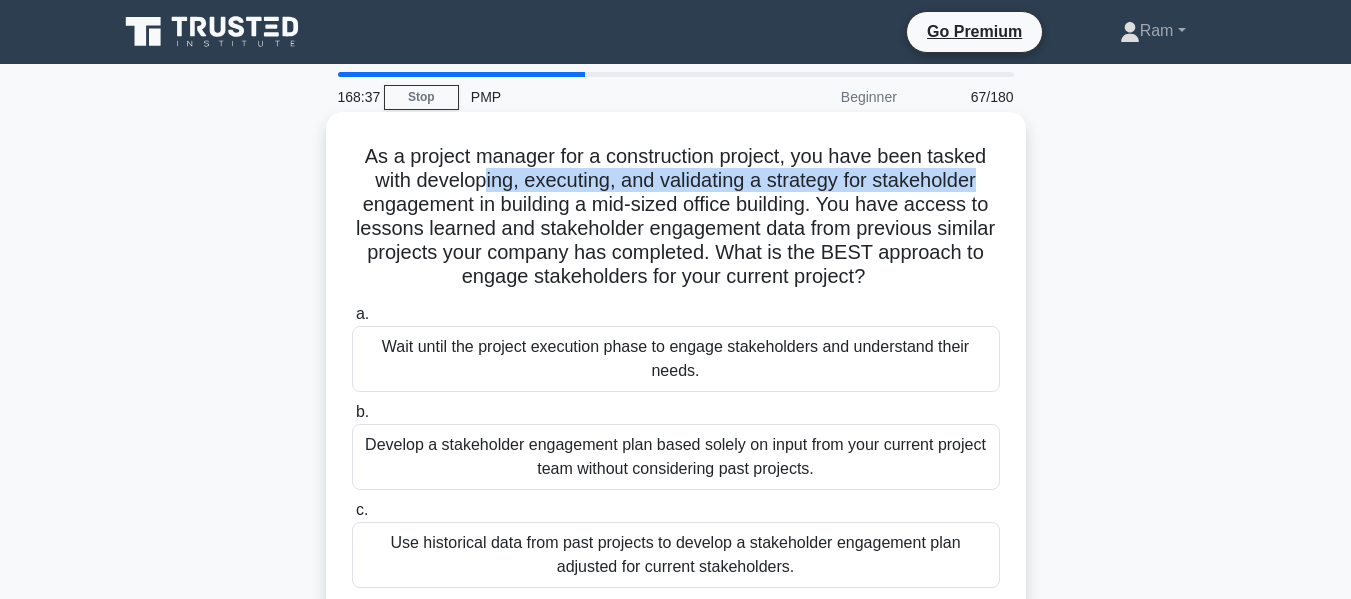 drag, startPoint x: 480, startPoint y: 185, endPoint x: 943, endPoint y: 181, distance: 463.01727 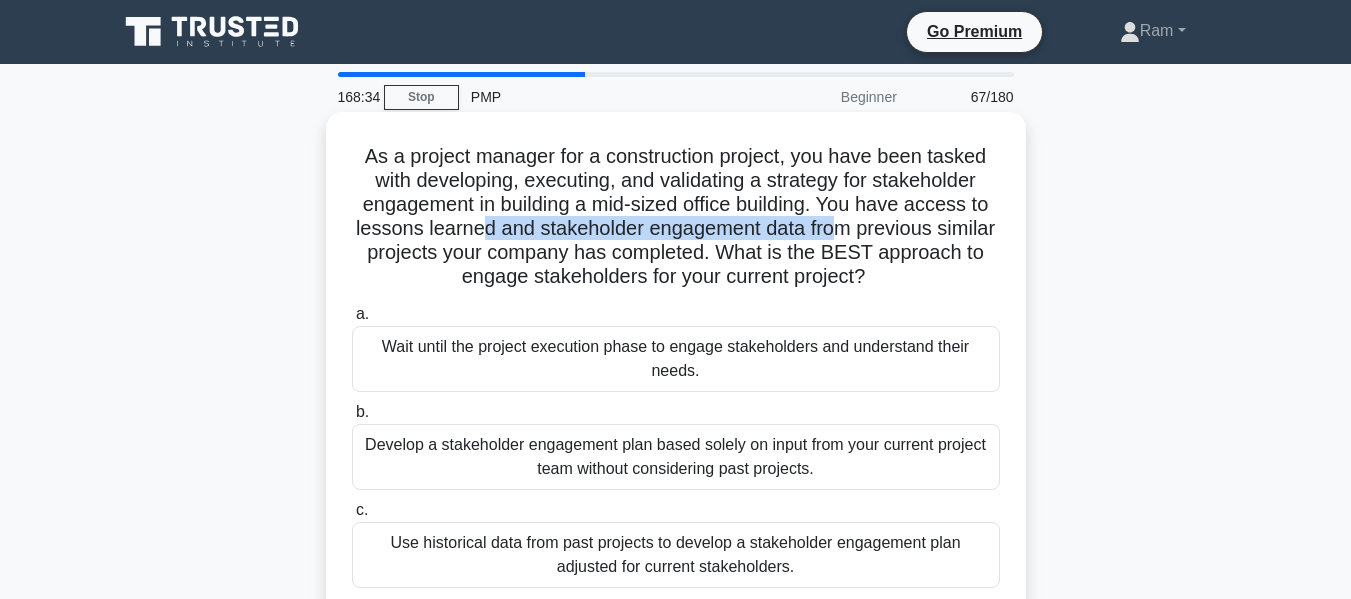 drag, startPoint x: 517, startPoint y: 217, endPoint x: 915, endPoint y: 216, distance: 398.00125 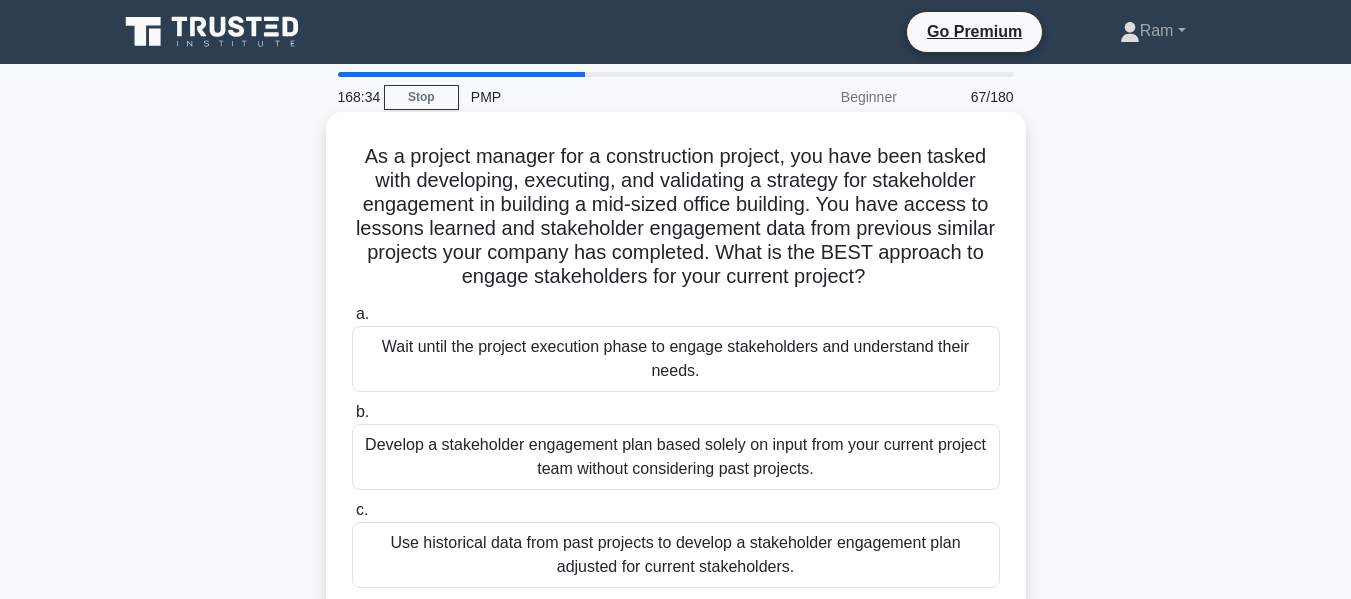 click on "As a project manager for a construction project, you have been tasked with developing, executing, and validating a strategy for stakeholder engagement in building a mid-sized office building. You have access to lessons learned and stakeholder engagement data from previous similar projects your company has completed. What is the BEST approach to engage stakeholders for your current project?
.spinner_0XTQ{transform-origin:center;animation:spinner_y6GP .75s linear infinite}@keyframes spinner_y6GP{100%{transform:rotate(360deg)}}" at bounding box center [676, 217] 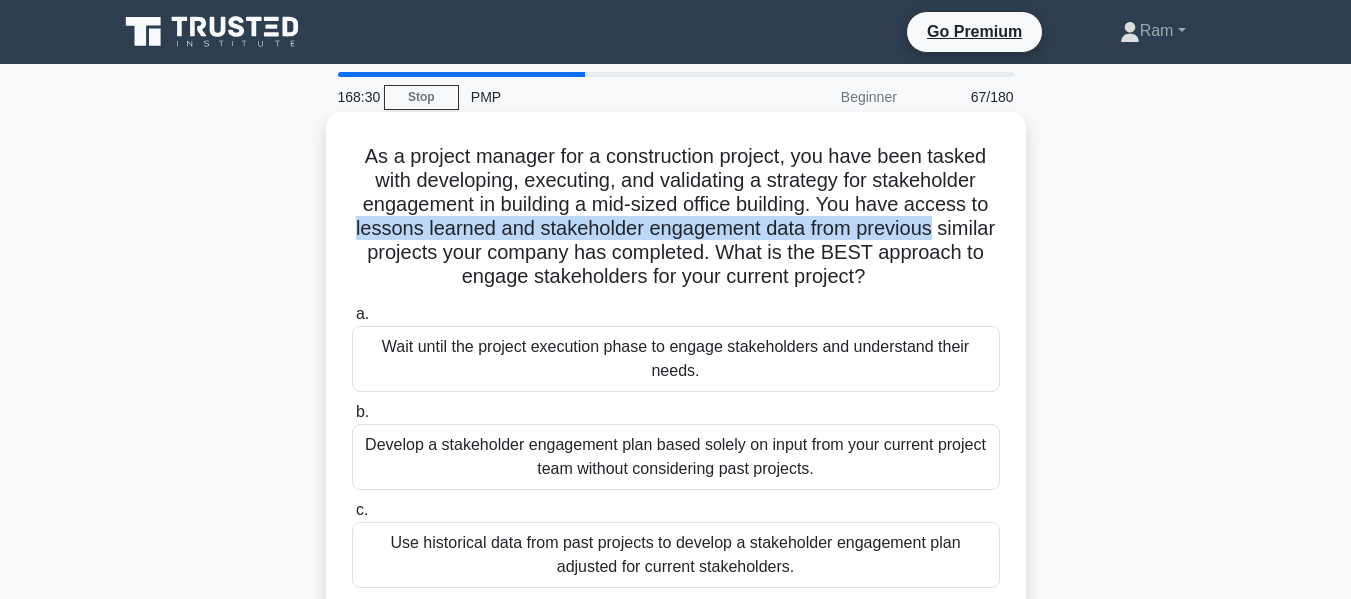 drag, startPoint x: 381, startPoint y: 227, endPoint x: 992, endPoint y: 217, distance: 611.08185 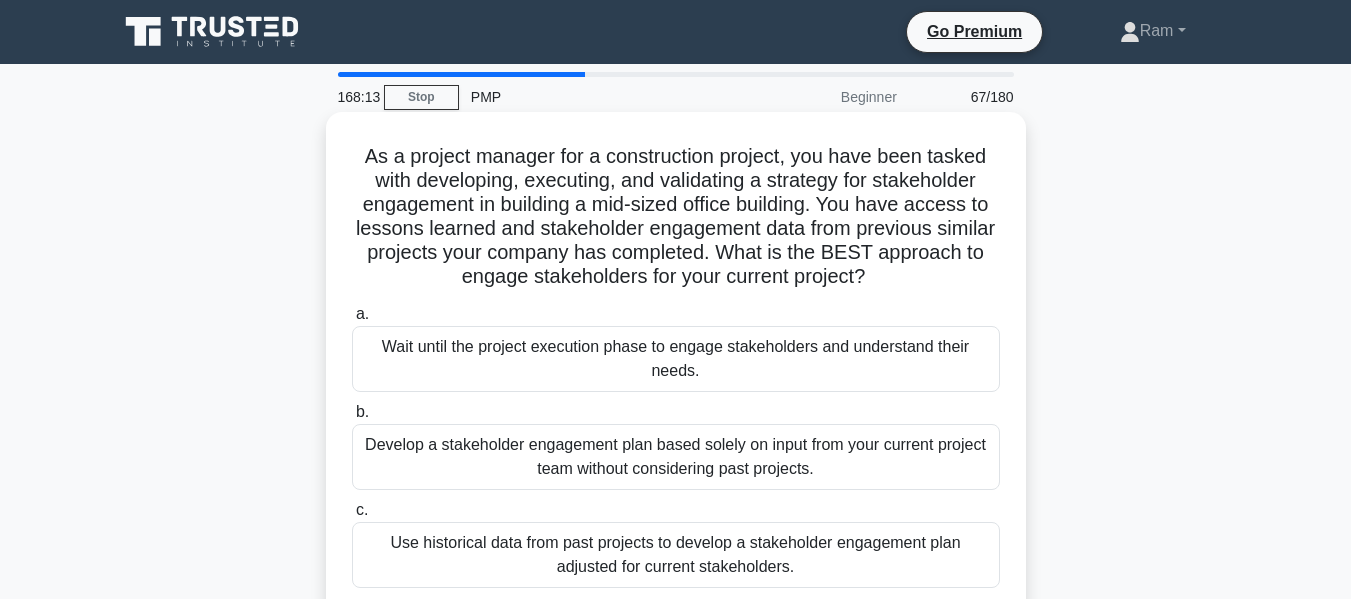 drag, startPoint x: 512, startPoint y: 277, endPoint x: 946, endPoint y: 279, distance: 434.0046 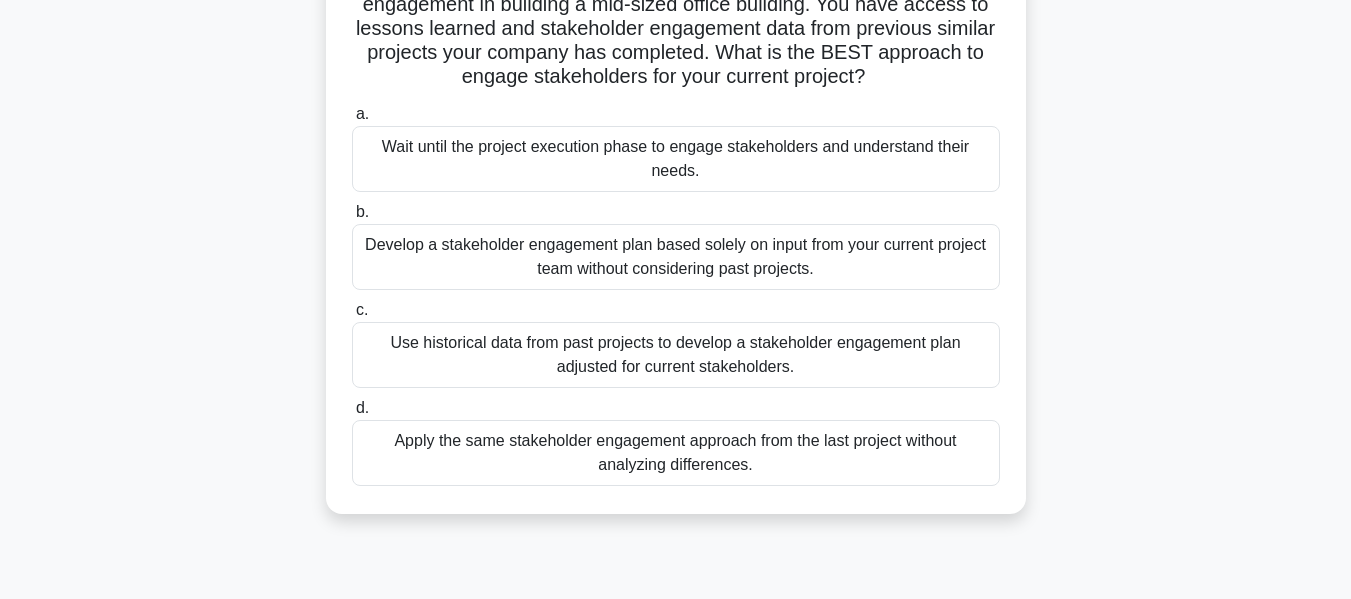 scroll, scrollTop: 100, scrollLeft: 0, axis: vertical 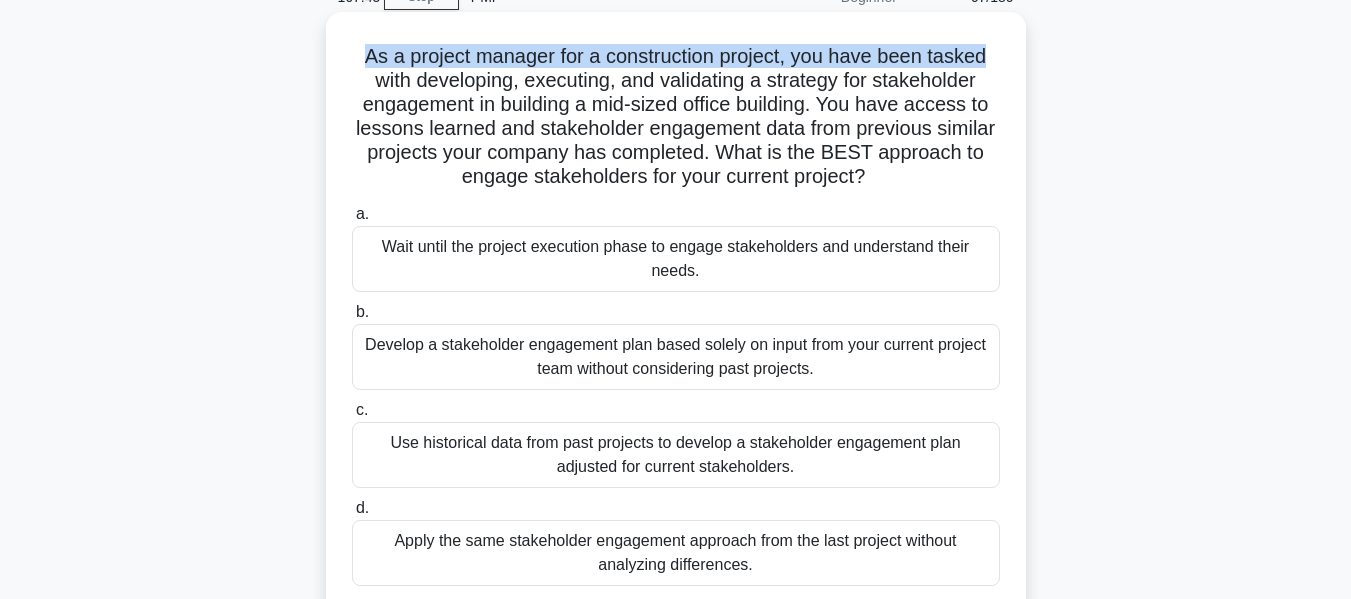 drag, startPoint x: 361, startPoint y: 54, endPoint x: 1000, endPoint y: 38, distance: 639.20026 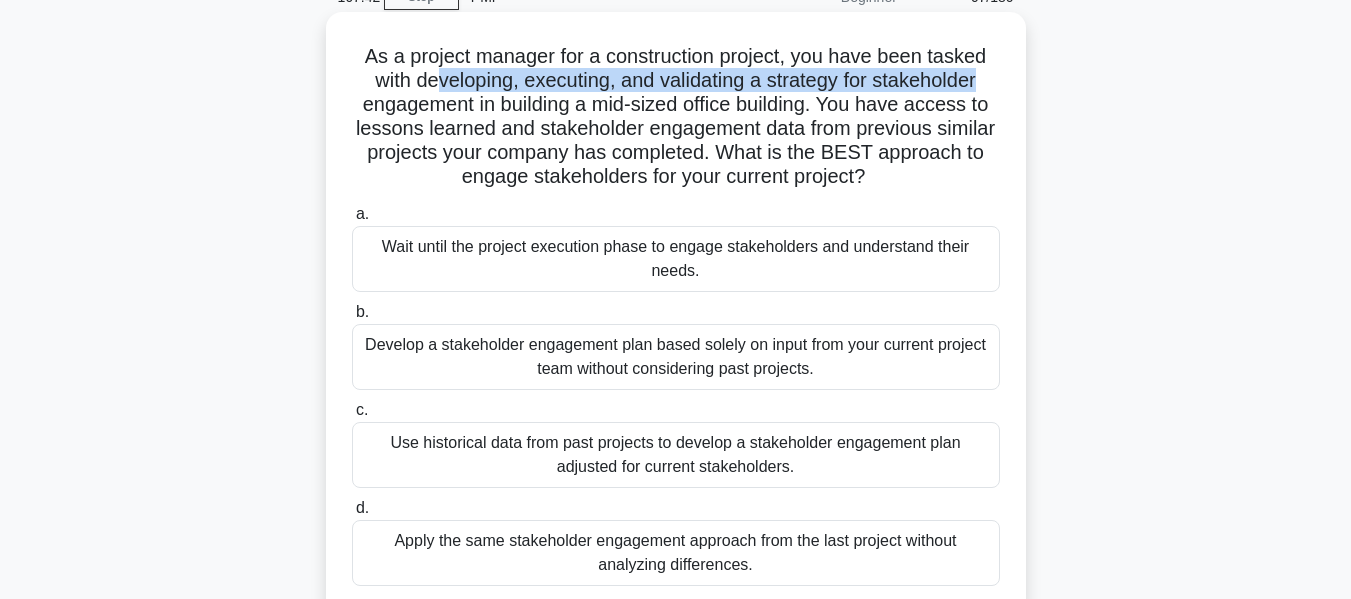 drag, startPoint x: 434, startPoint y: 80, endPoint x: 918, endPoint y: 80, distance: 484 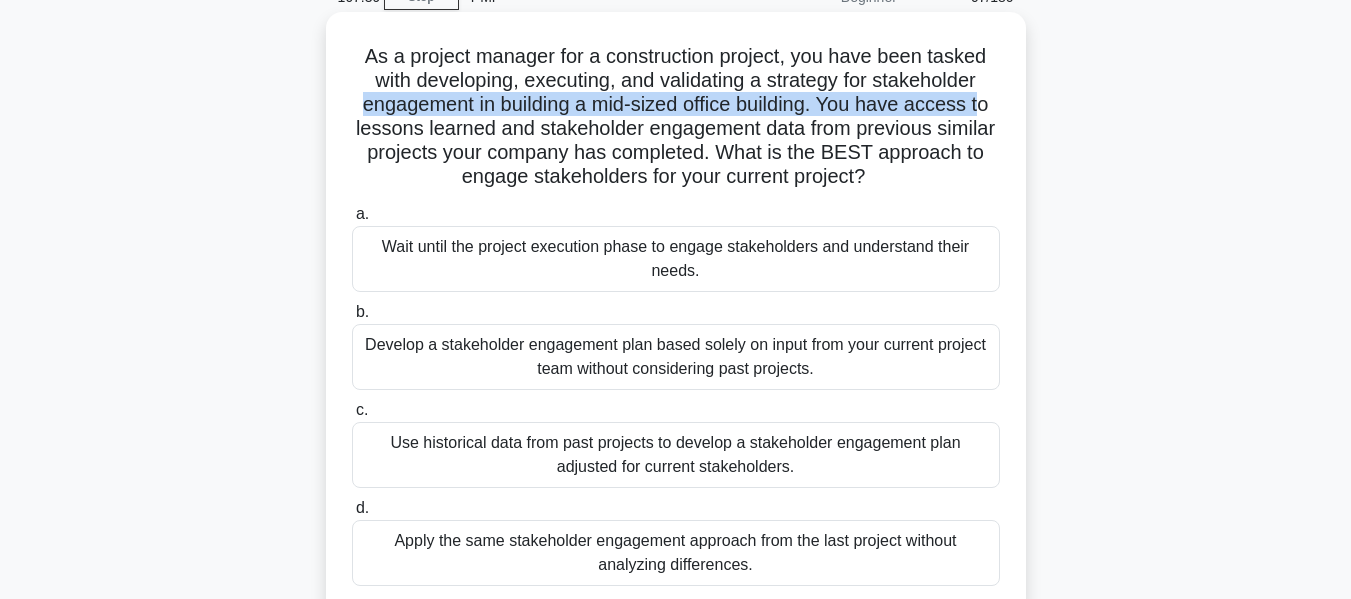 drag, startPoint x: 348, startPoint y: 106, endPoint x: 965, endPoint y: 104, distance: 617.00323 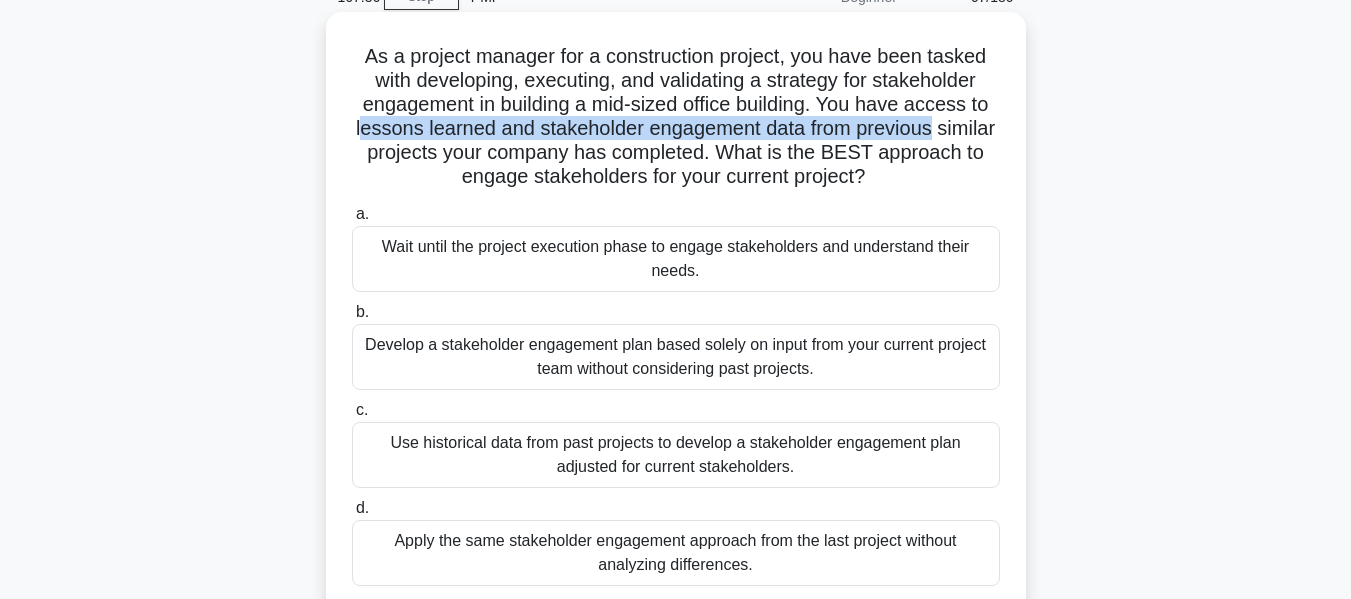 drag, startPoint x: 389, startPoint y: 129, endPoint x: 974, endPoint y: 130, distance: 585.00085 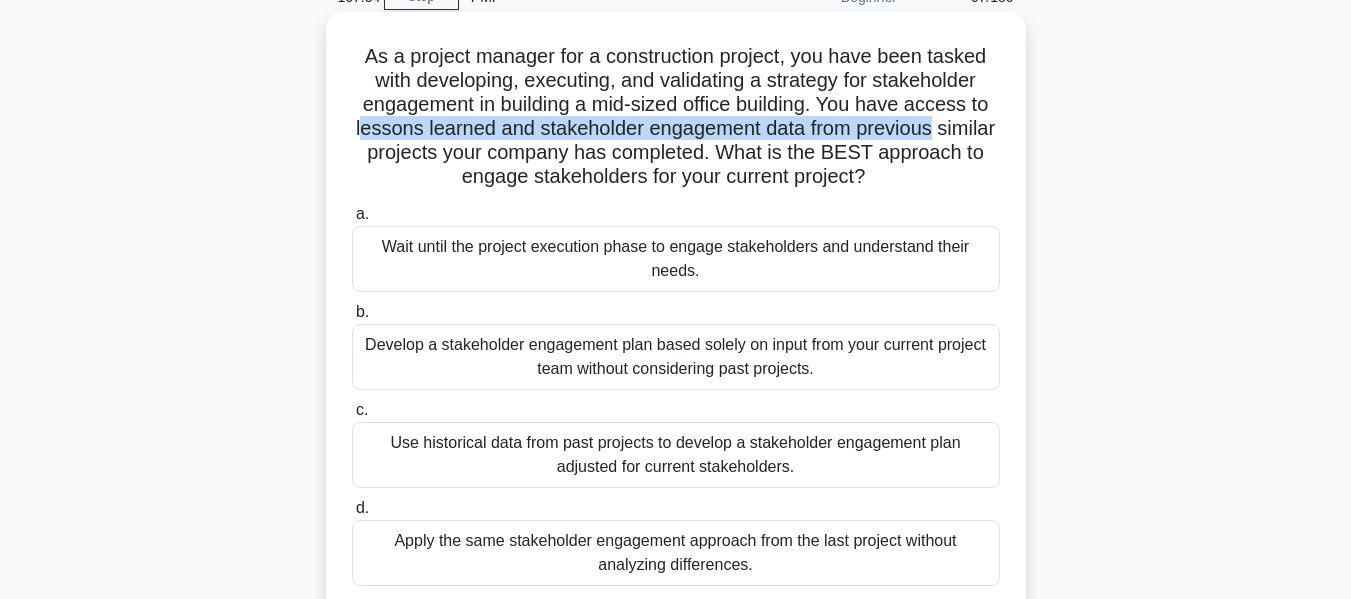 drag, startPoint x: 500, startPoint y: 153, endPoint x: 905, endPoint y: 167, distance: 405.2419 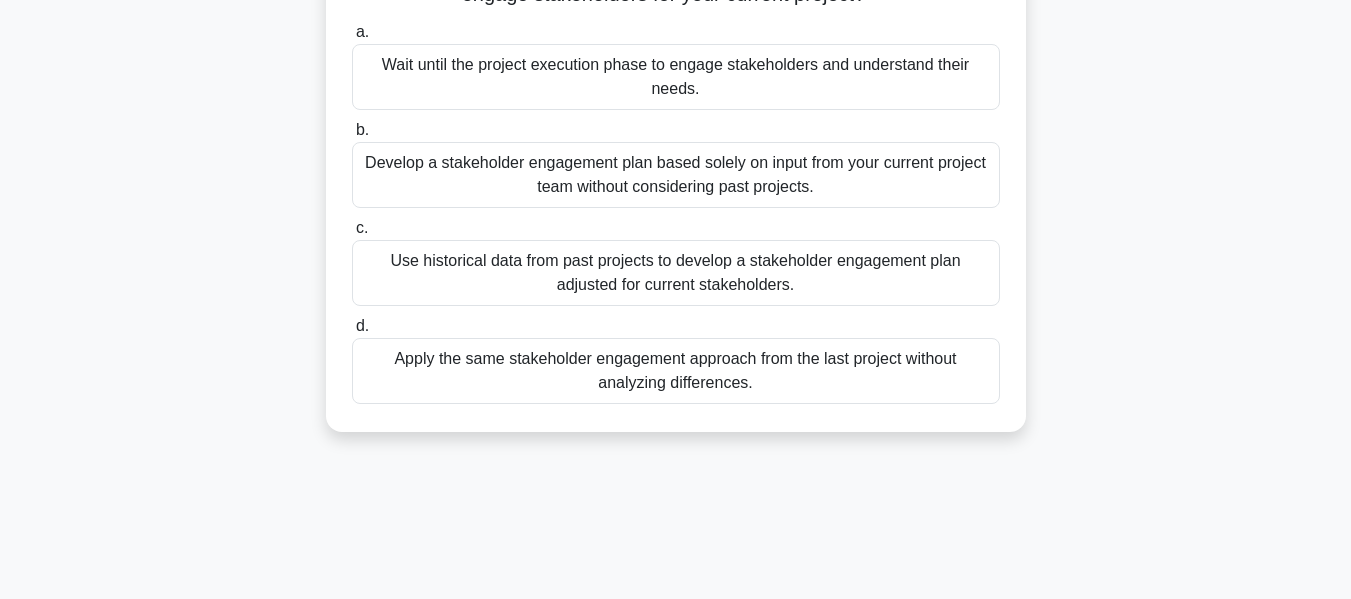 scroll, scrollTop: 300, scrollLeft: 0, axis: vertical 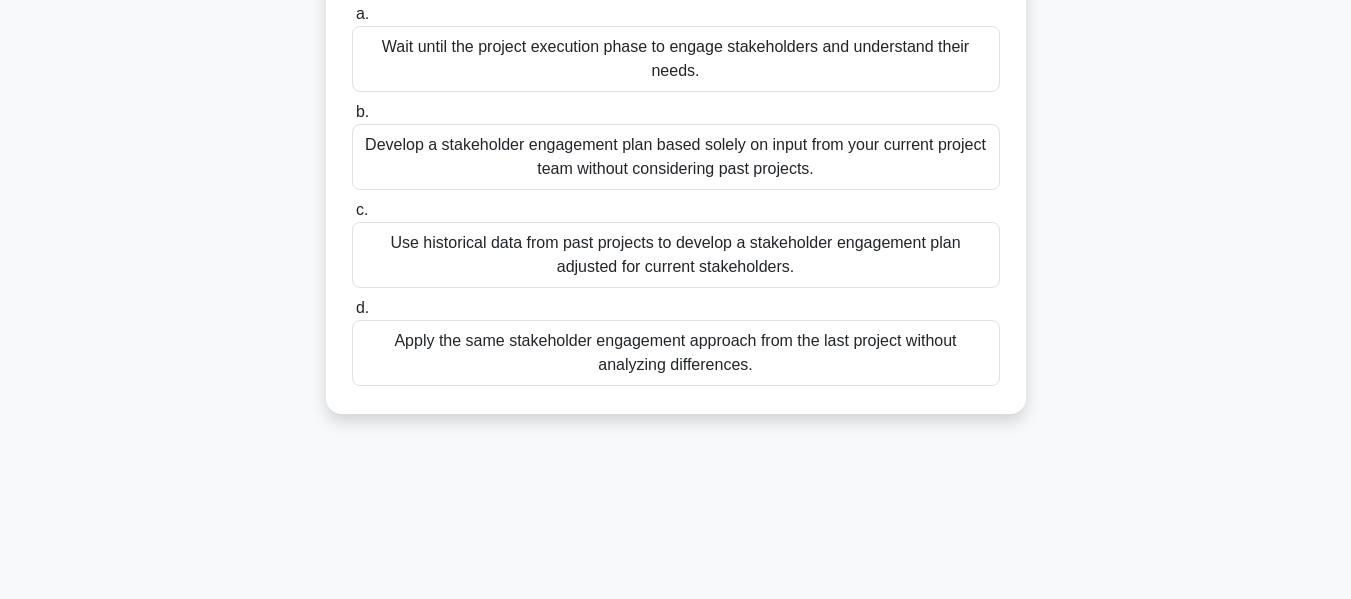 click on "Use historical data from past projects to develop a stakeholder engagement plan adjusted for current stakeholders." at bounding box center (676, 255) 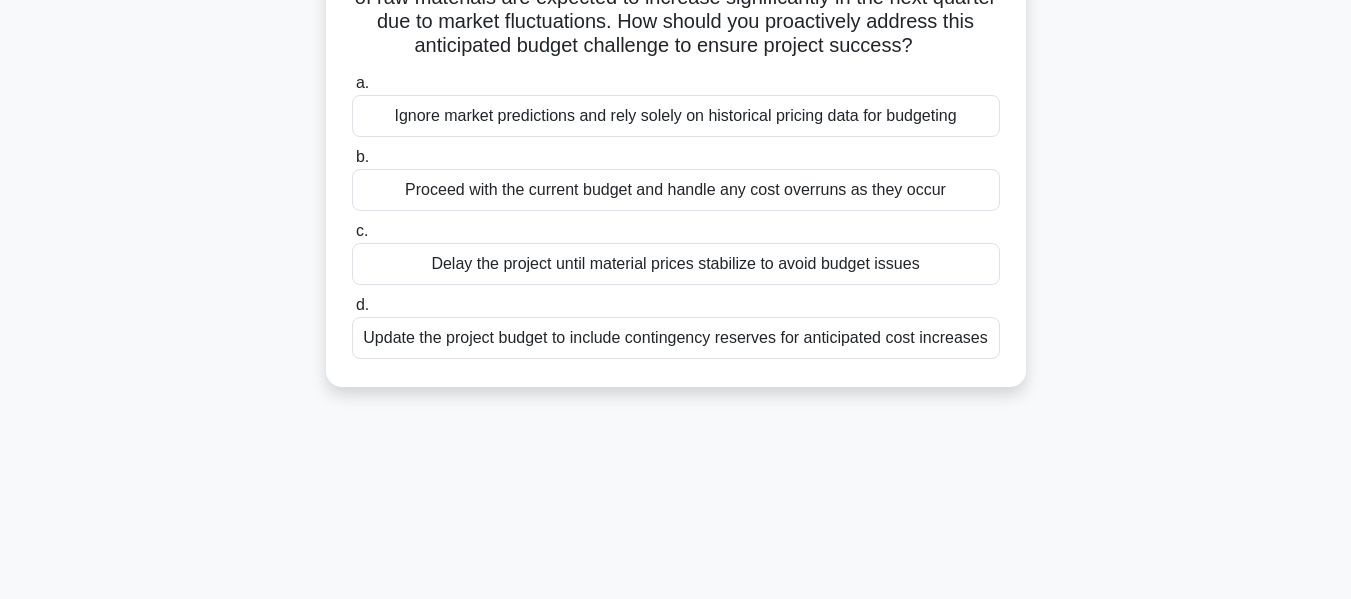 scroll, scrollTop: 0, scrollLeft: 0, axis: both 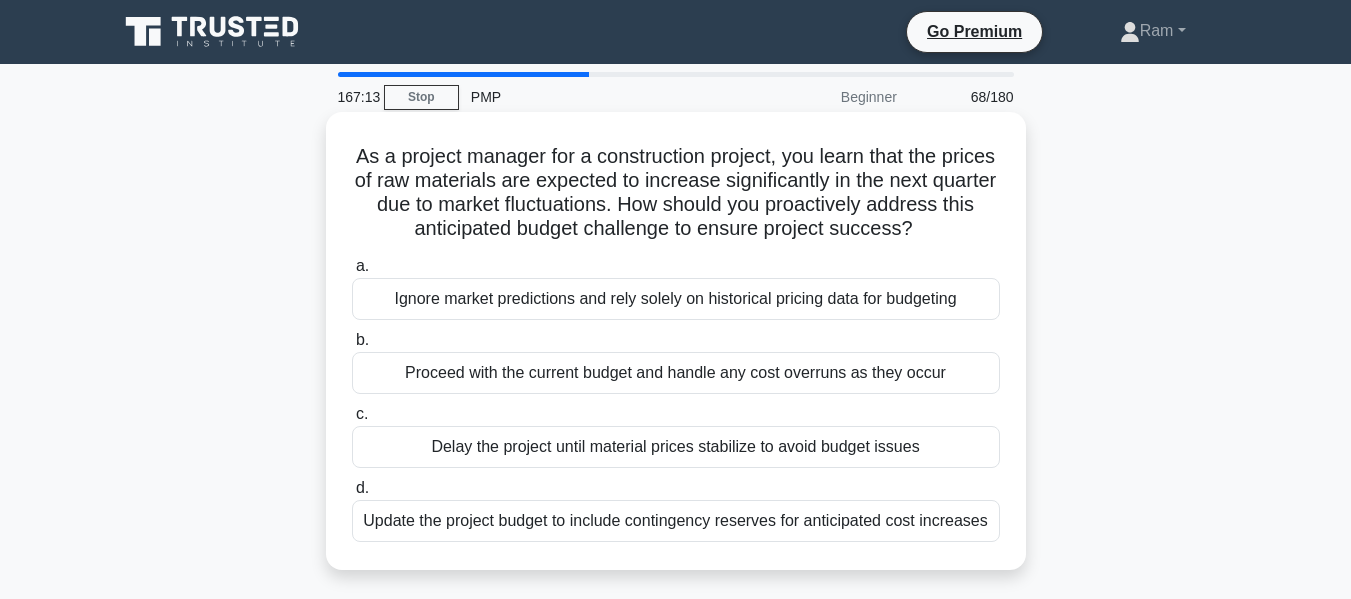 drag, startPoint x: 375, startPoint y: 158, endPoint x: 1013, endPoint y: 231, distance: 642.1628 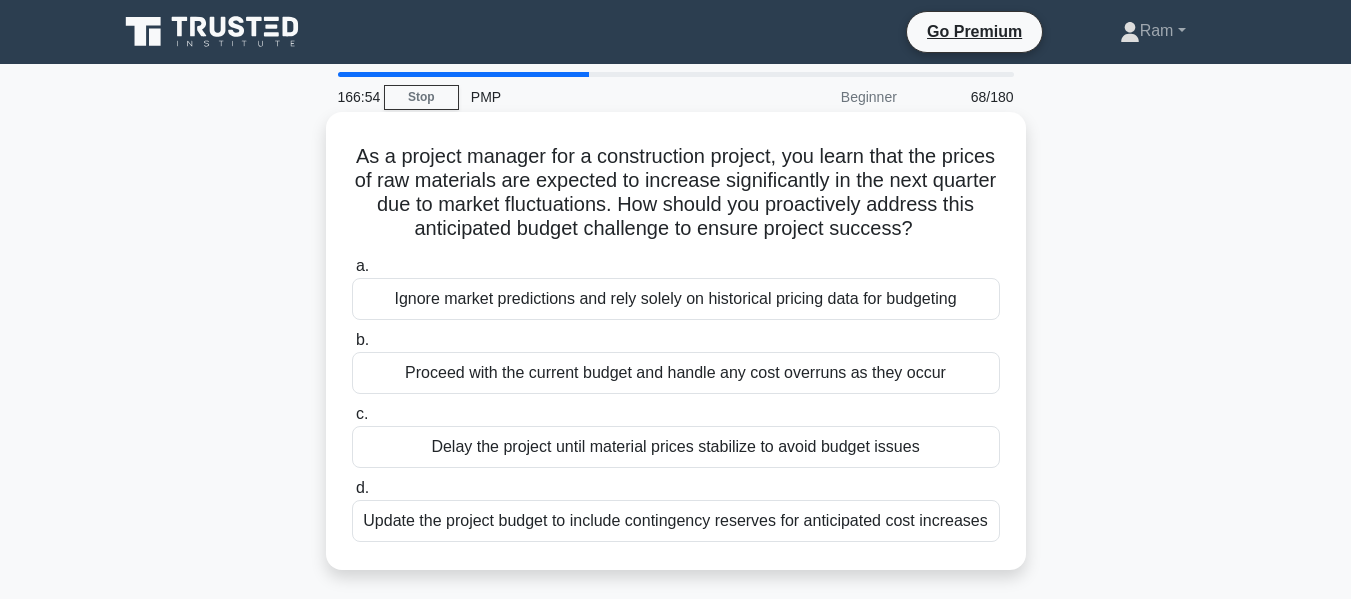 click on "Update the project budget to include contingency reserves for anticipated cost increases" at bounding box center (676, 521) 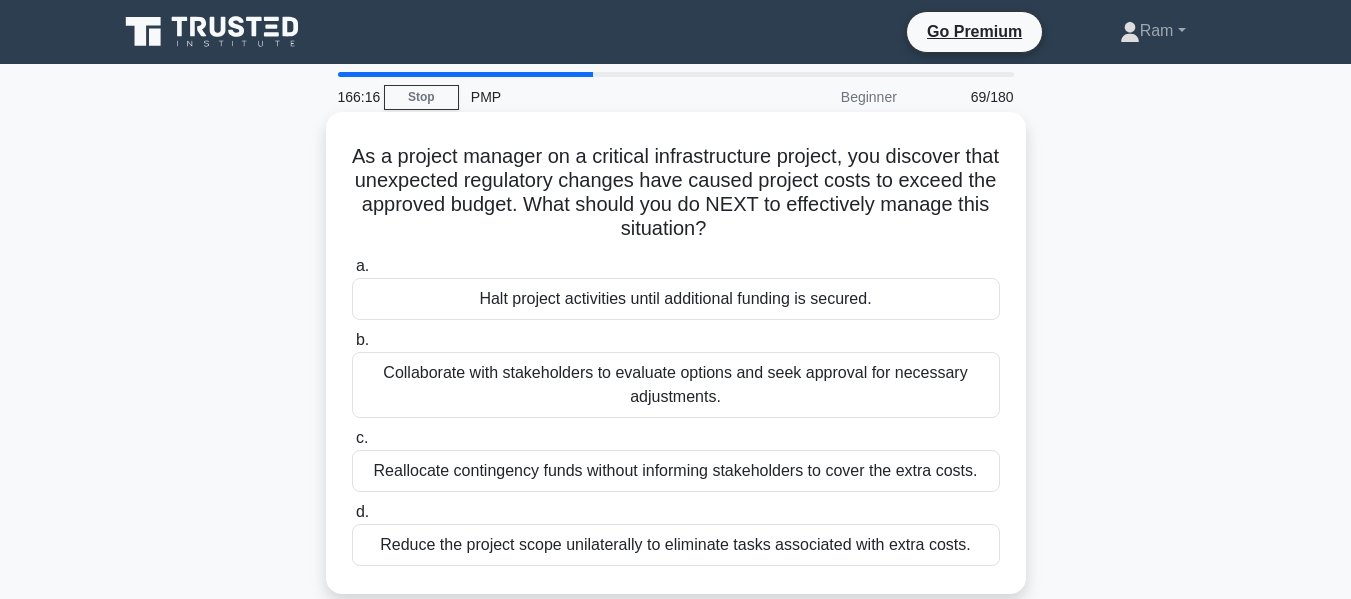 click on "Collaborate with stakeholders to evaluate options and seek approval for necessary adjustments." at bounding box center (676, 385) 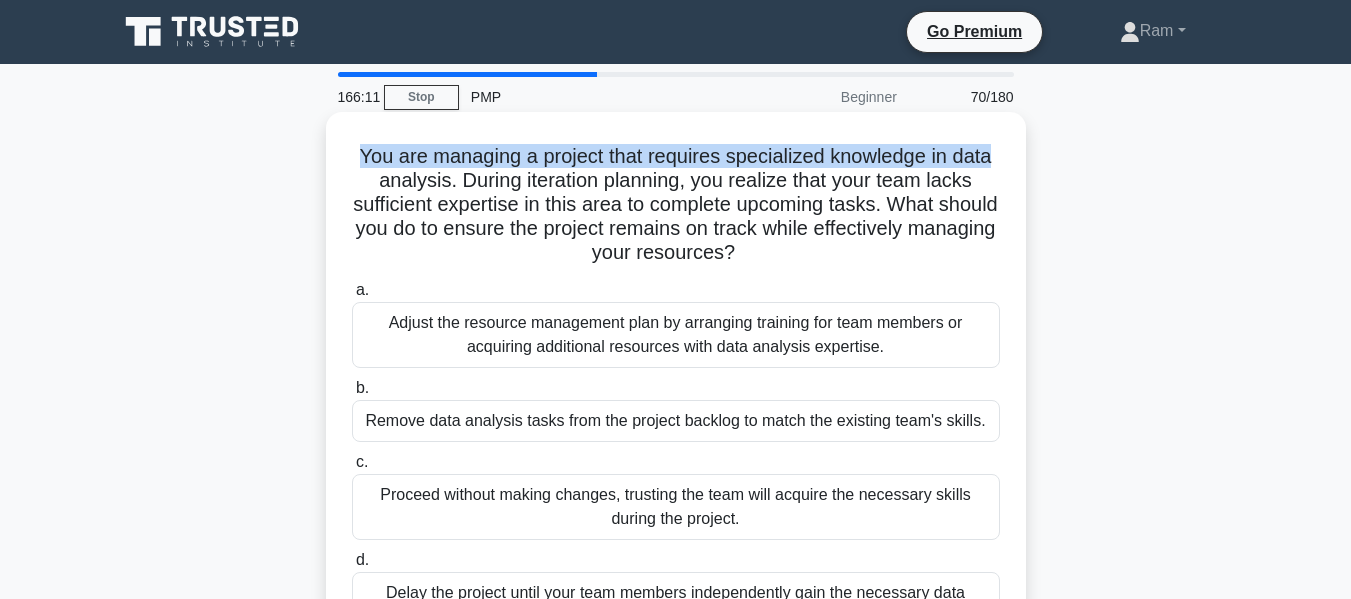 drag, startPoint x: 350, startPoint y: 156, endPoint x: 1002, endPoint y: 159, distance: 652.0069 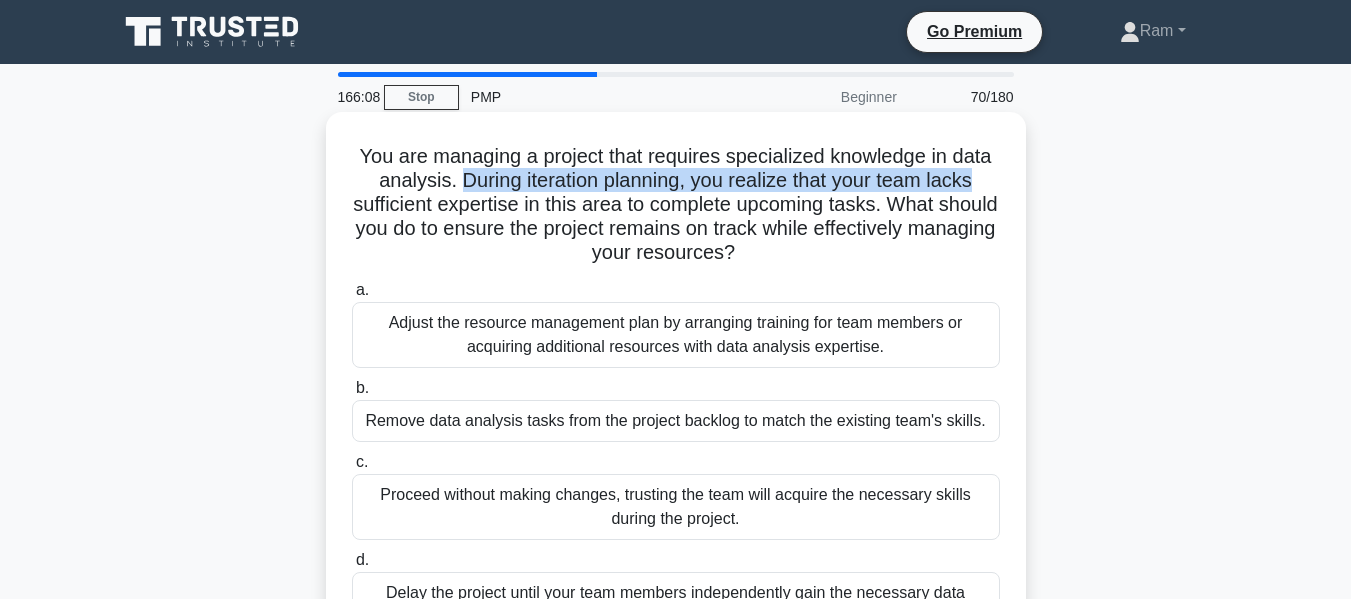 drag, startPoint x: 458, startPoint y: 180, endPoint x: 991, endPoint y: 181, distance: 533.0009 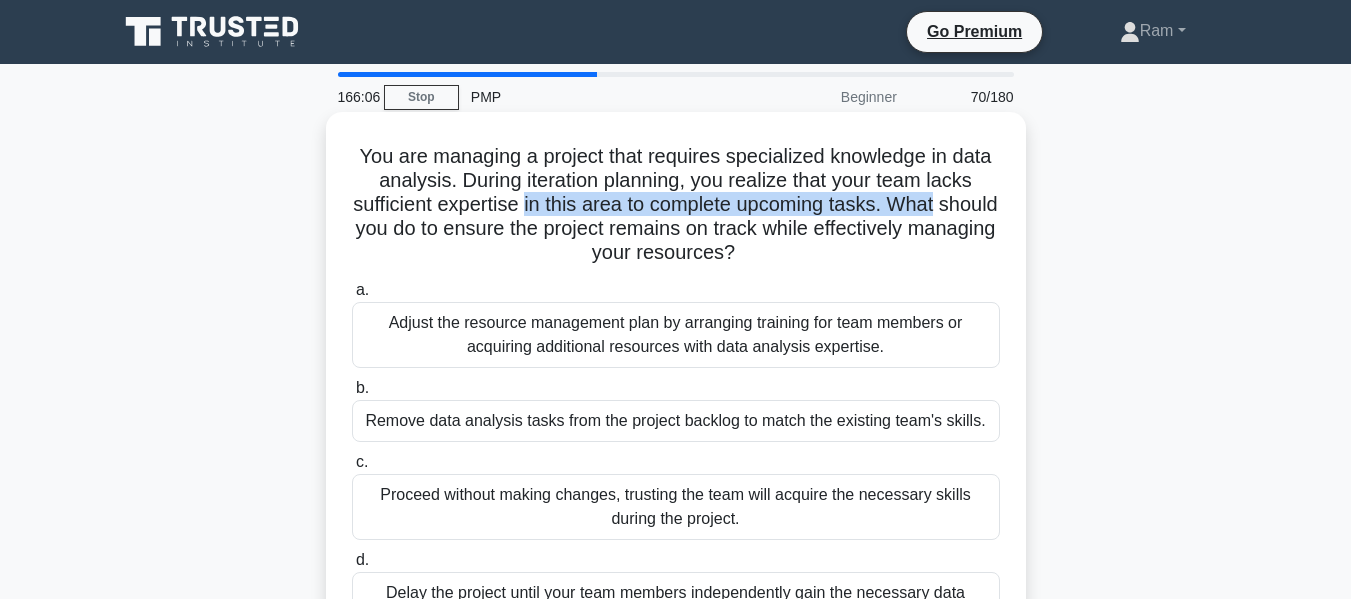 drag, startPoint x: 562, startPoint y: 210, endPoint x: 1000, endPoint y: 197, distance: 438.19287 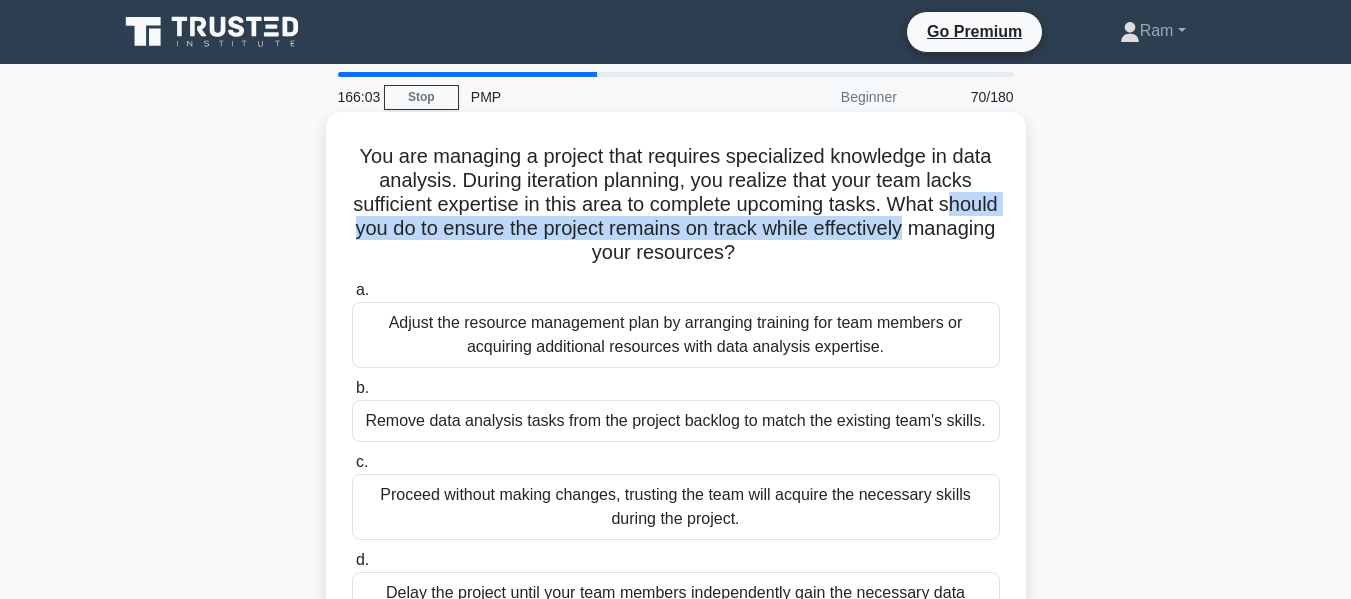 drag, startPoint x: 369, startPoint y: 230, endPoint x: 1004, endPoint y: 240, distance: 635.07874 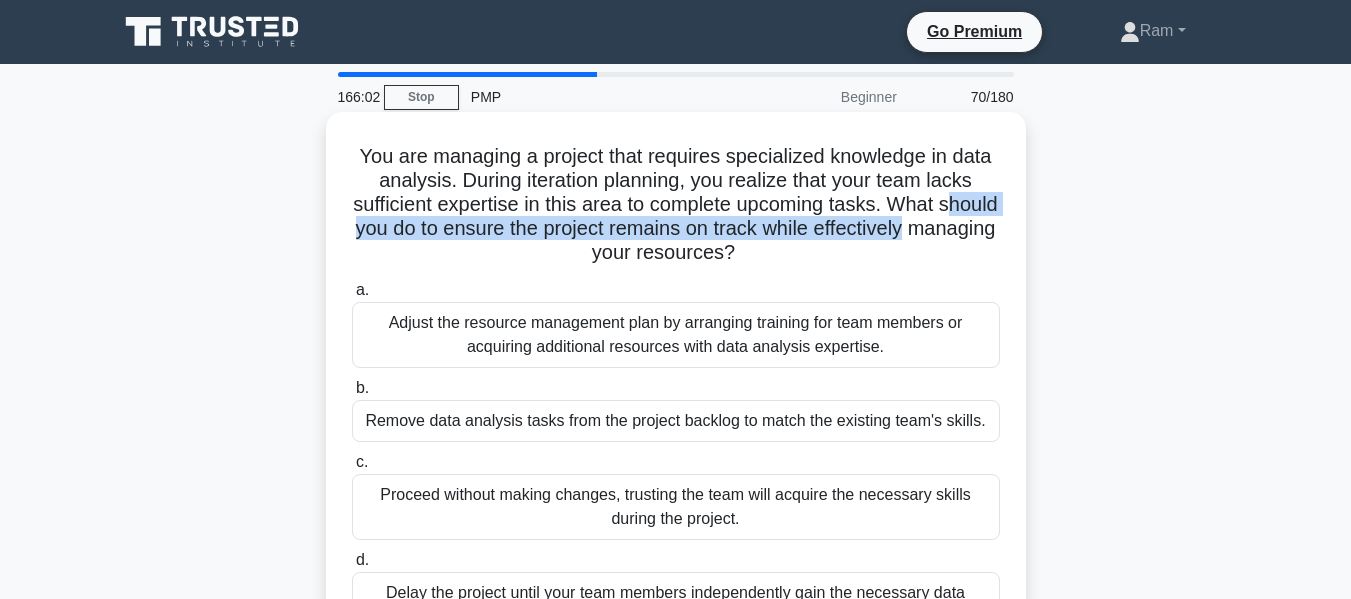 scroll, scrollTop: 100, scrollLeft: 0, axis: vertical 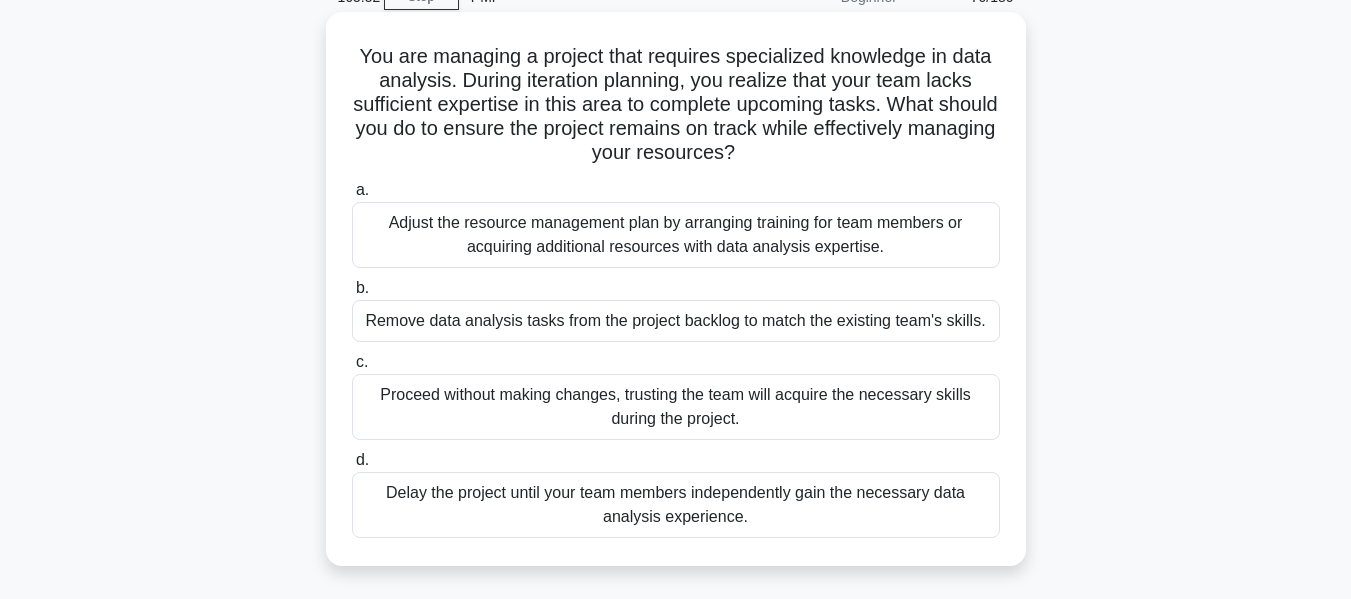 click on "Adjust the resource management plan by arranging training for team members or acquiring additional resources with data analysis expertise." at bounding box center (676, 235) 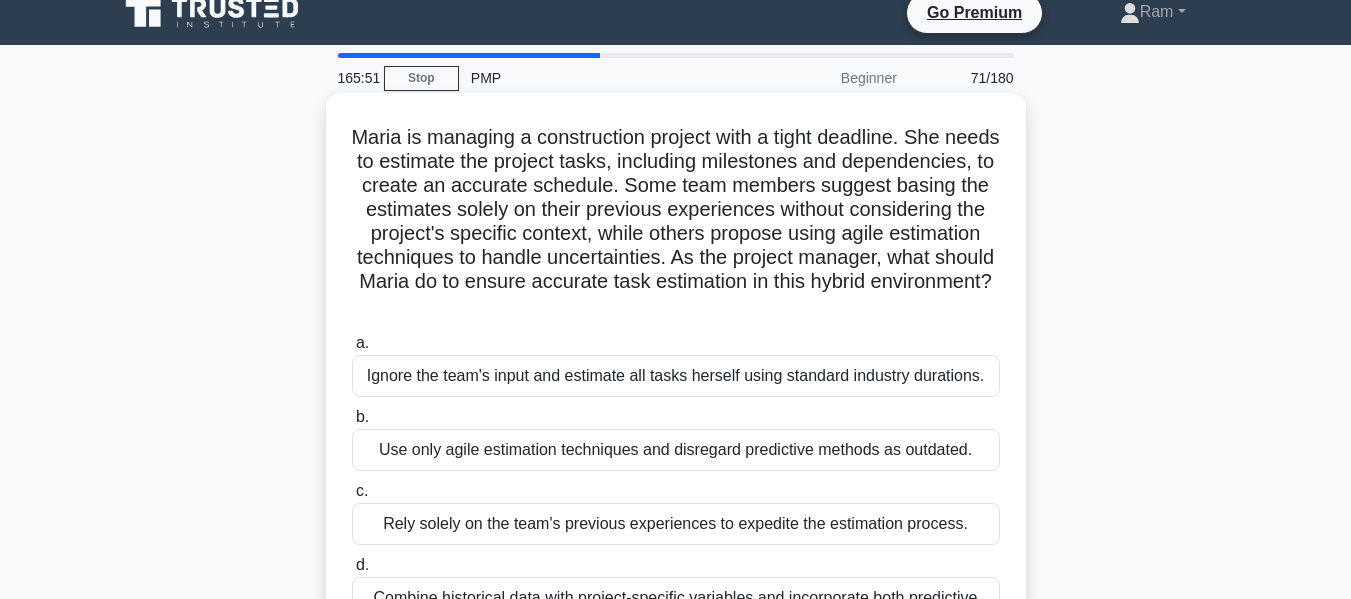 scroll, scrollTop: 0, scrollLeft: 0, axis: both 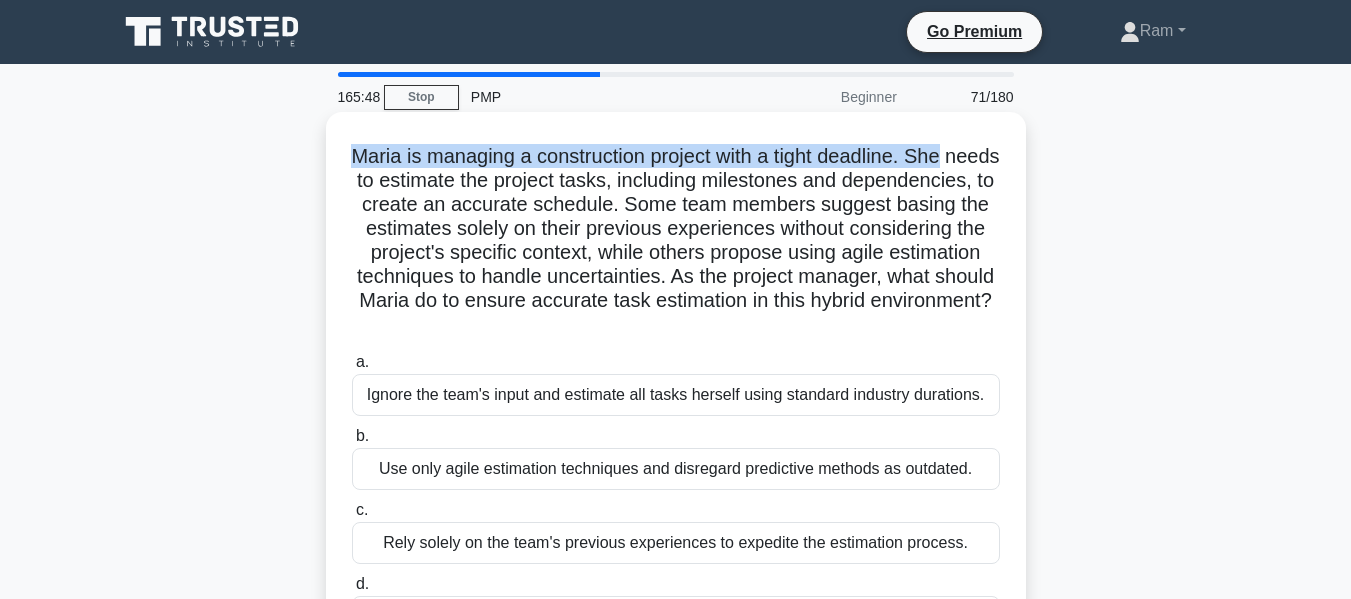 drag, startPoint x: 369, startPoint y: 165, endPoint x: 997, endPoint y: 155, distance: 628.0796 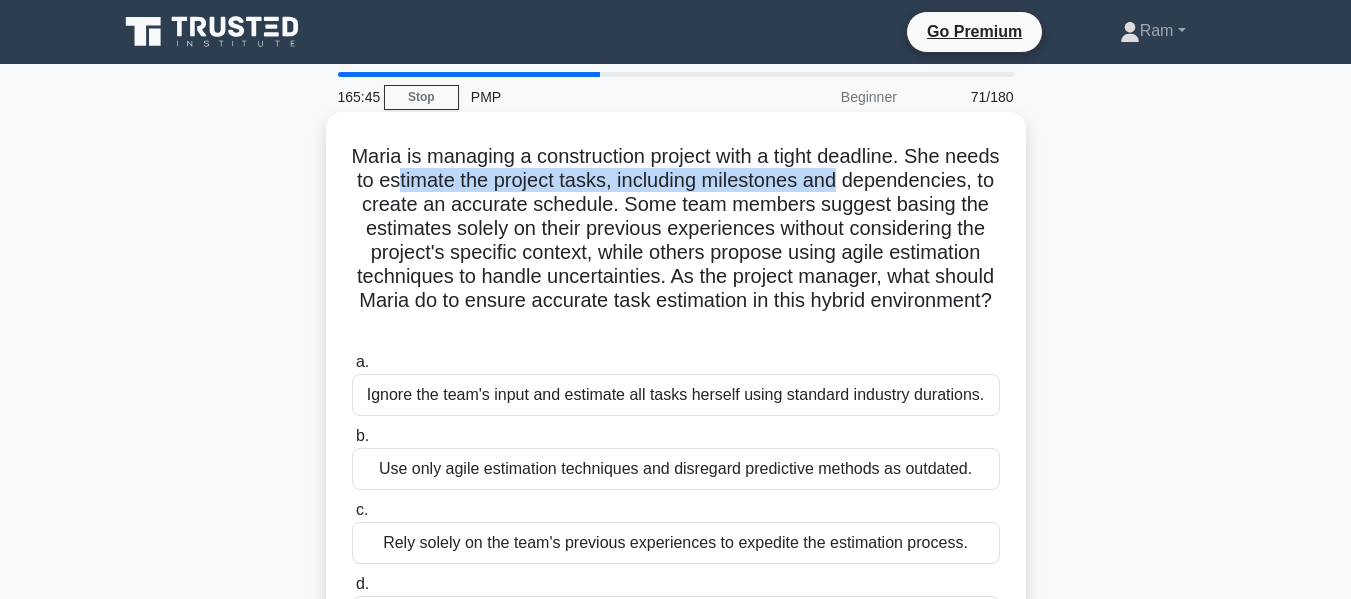 drag, startPoint x: 499, startPoint y: 187, endPoint x: 963, endPoint y: 184, distance: 464.0097 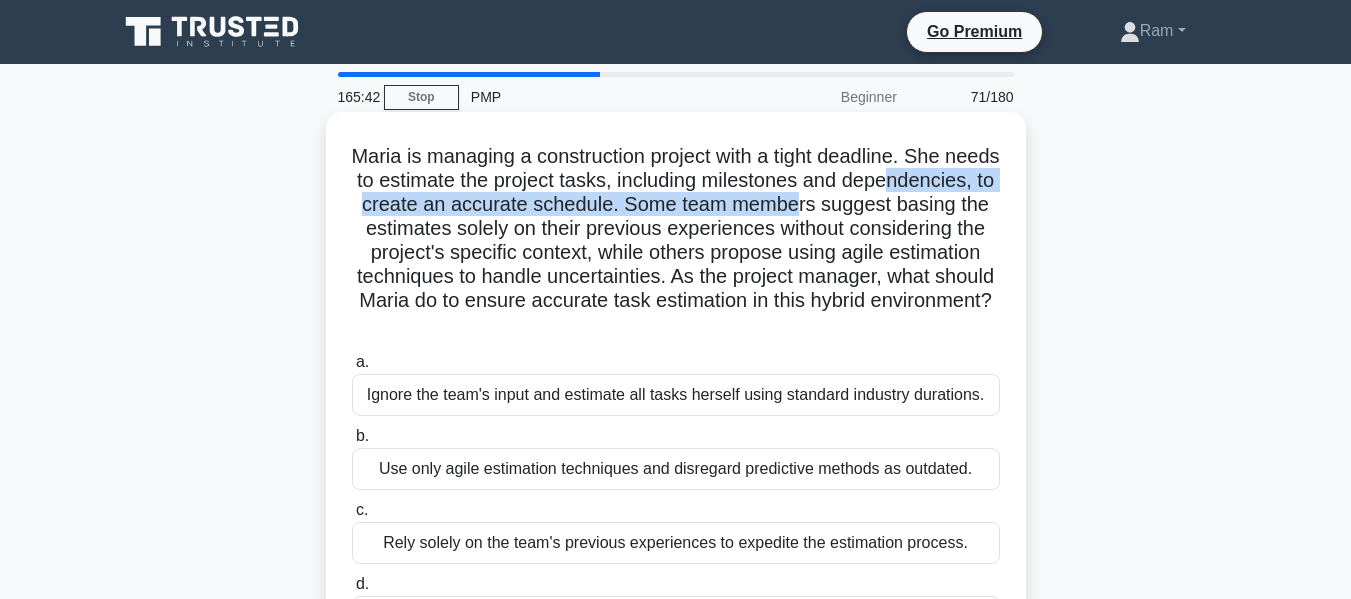 drag, startPoint x: 414, startPoint y: 208, endPoint x: 968, endPoint y: 210, distance: 554.0036 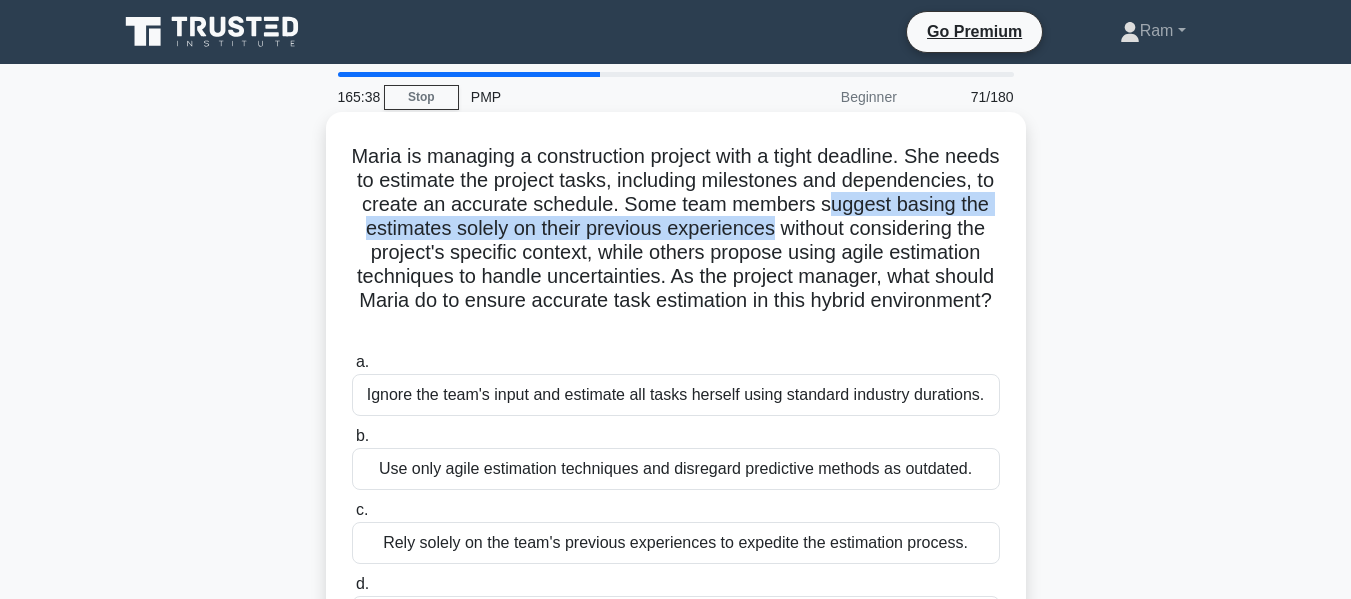 drag, startPoint x: 392, startPoint y: 233, endPoint x: 988, endPoint y: 235, distance: 596.00336 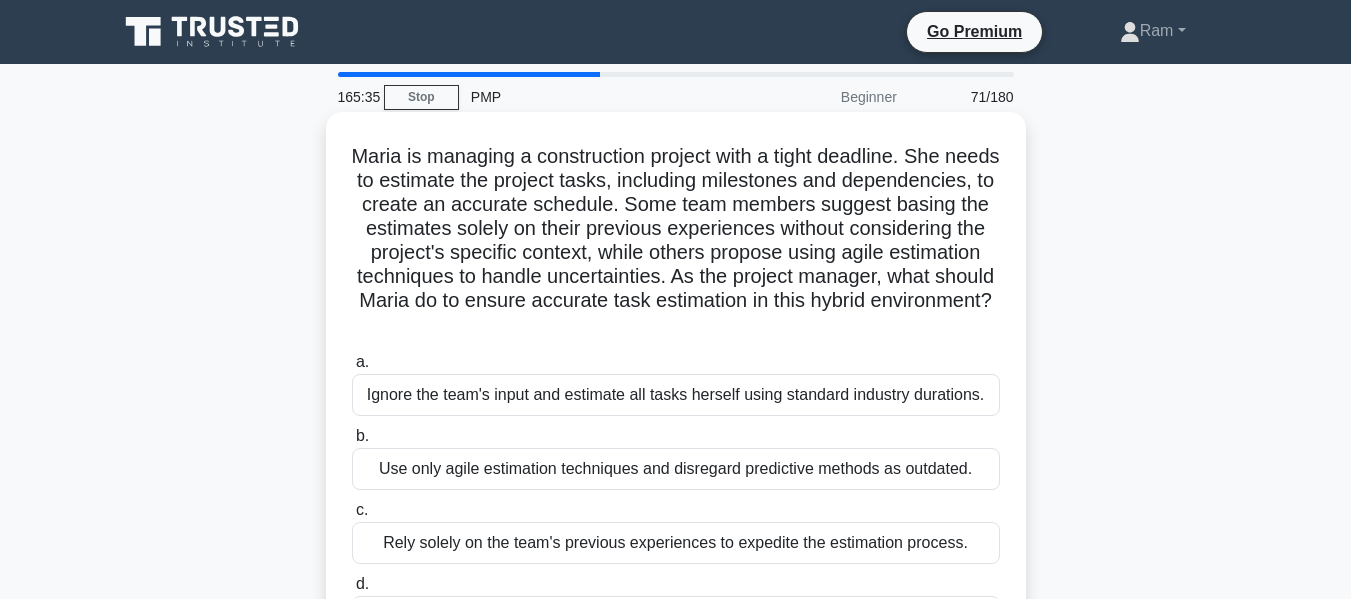 click on "[FIRST] is managing a construction project with a tight deadline. She needs to estimate the project tasks, including milestones and dependencies, to create an accurate schedule. Some team members suggest basing the estimates solely on their previous experiences without considering the project's specific context, while others propose using agile estimation techniques to handle uncertainties. As the project manager, what should [FIRST] do to ensure accurate task estimation in this hybrid environment?
.spinner_0XTQ{transform-origin:center;animation:spinner_y6GP .75s linear infinite}@keyframes spinner_y6GP{100%{transform:rotate(360deg)}}" at bounding box center (676, 241) 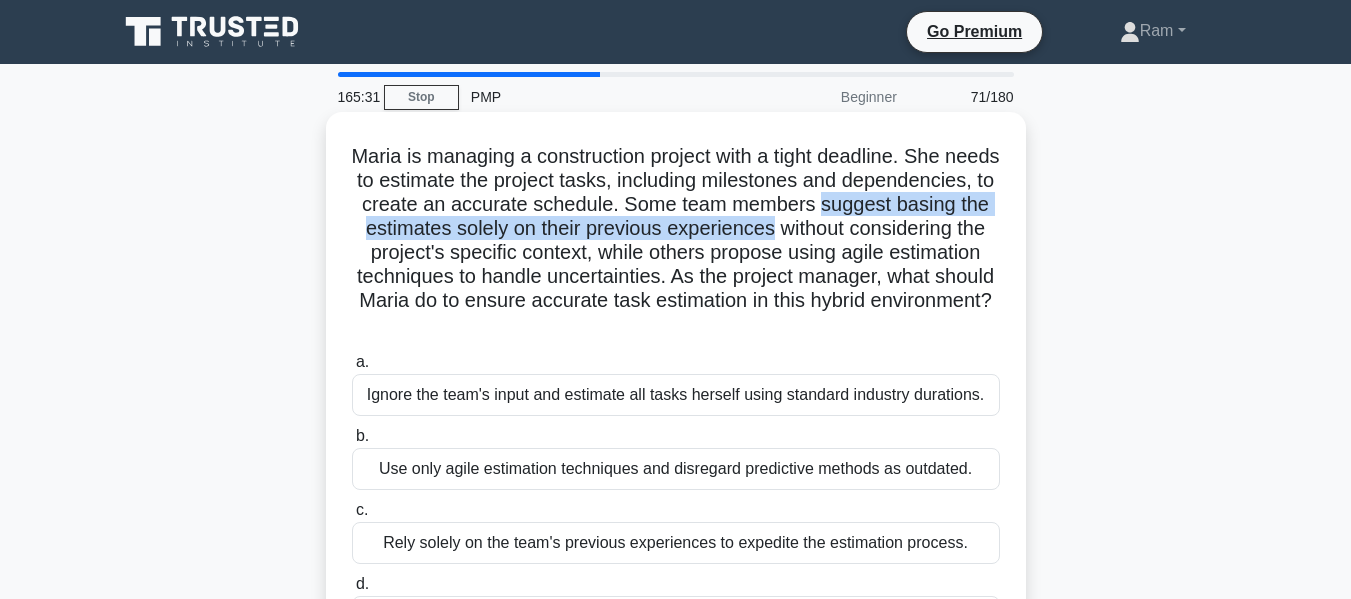drag, startPoint x: 379, startPoint y: 232, endPoint x: 972, endPoint y: 230, distance: 593.00336 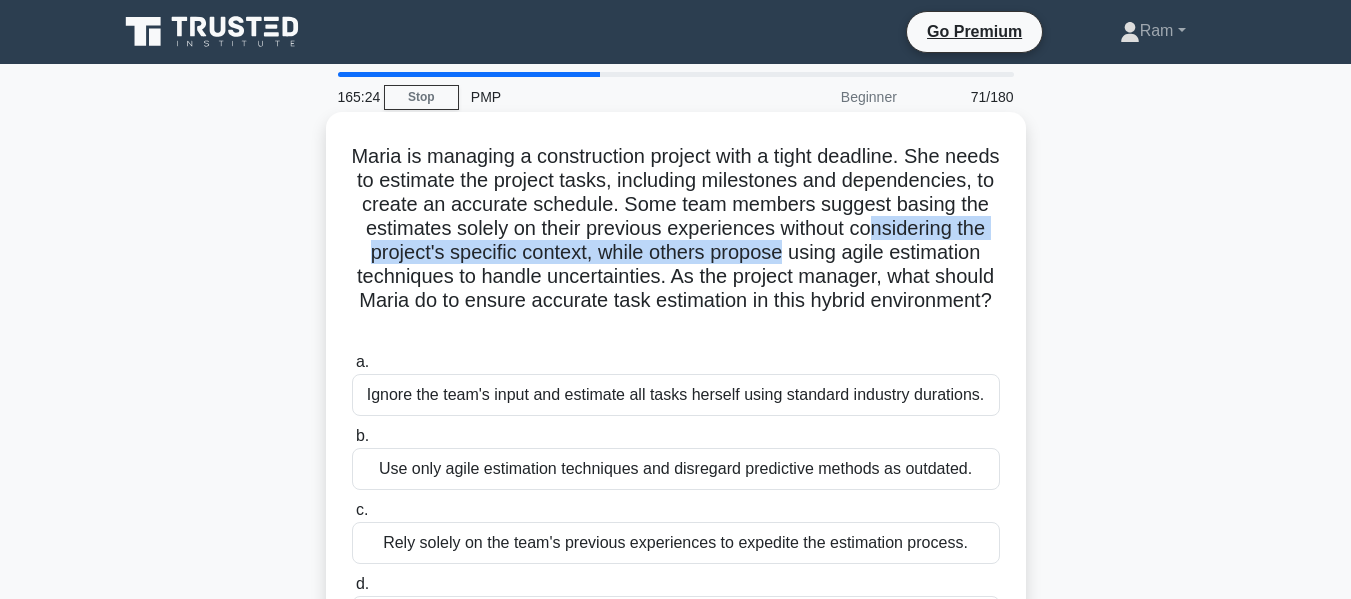 drag, startPoint x: 455, startPoint y: 247, endPoint x: 997, endPoint y: 265, distance: 542.2988 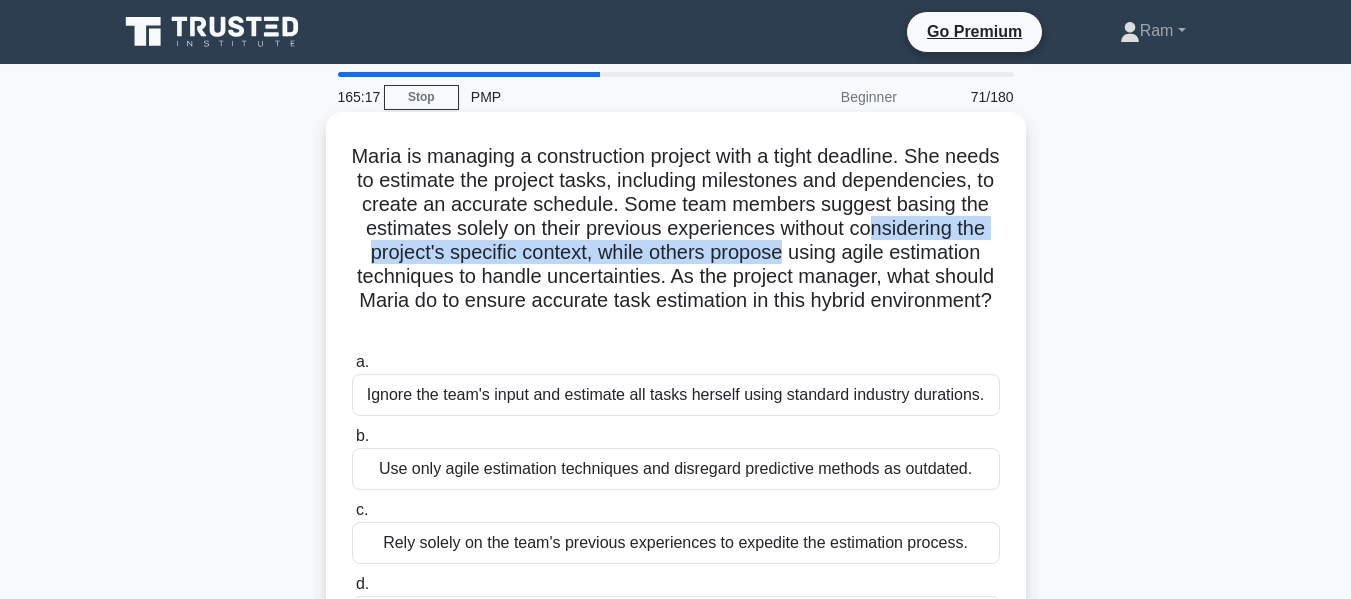 drag, startPoint x: 385, startPoint y: 276, endPoint x: 840, endPoint y: 323, distance: 457.42102 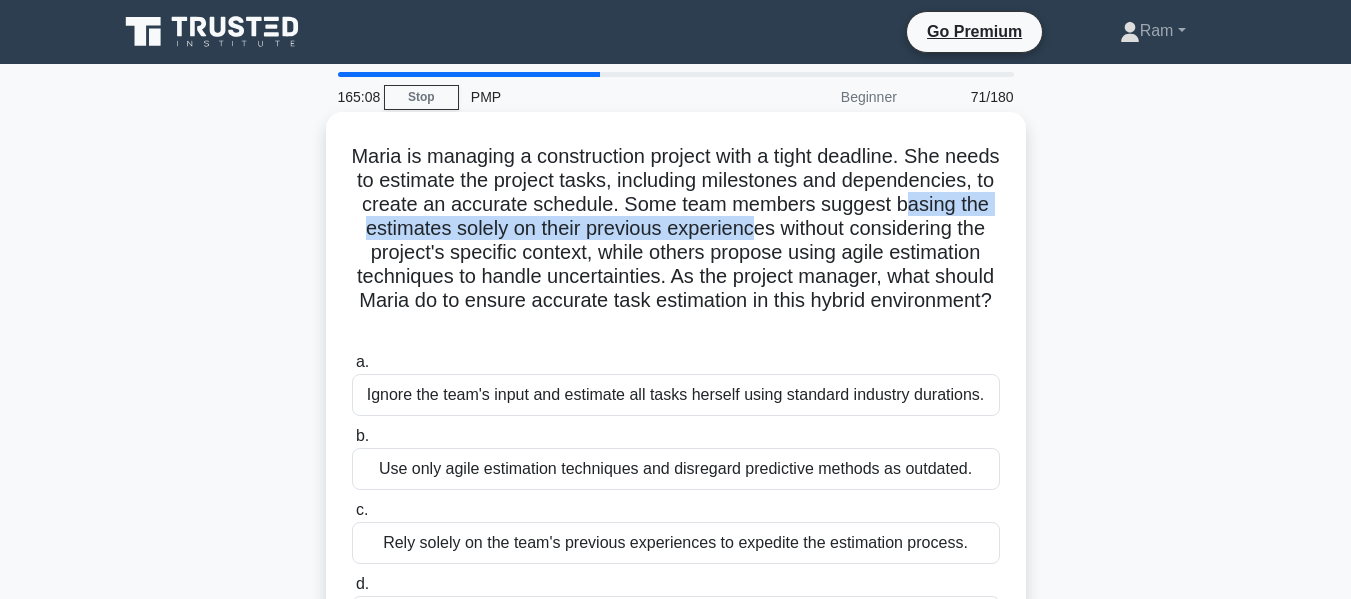drag, startPoint x: 464, startPoint y: 233, endPoint x: 957, endPoint y: 239, distance: 493.0365 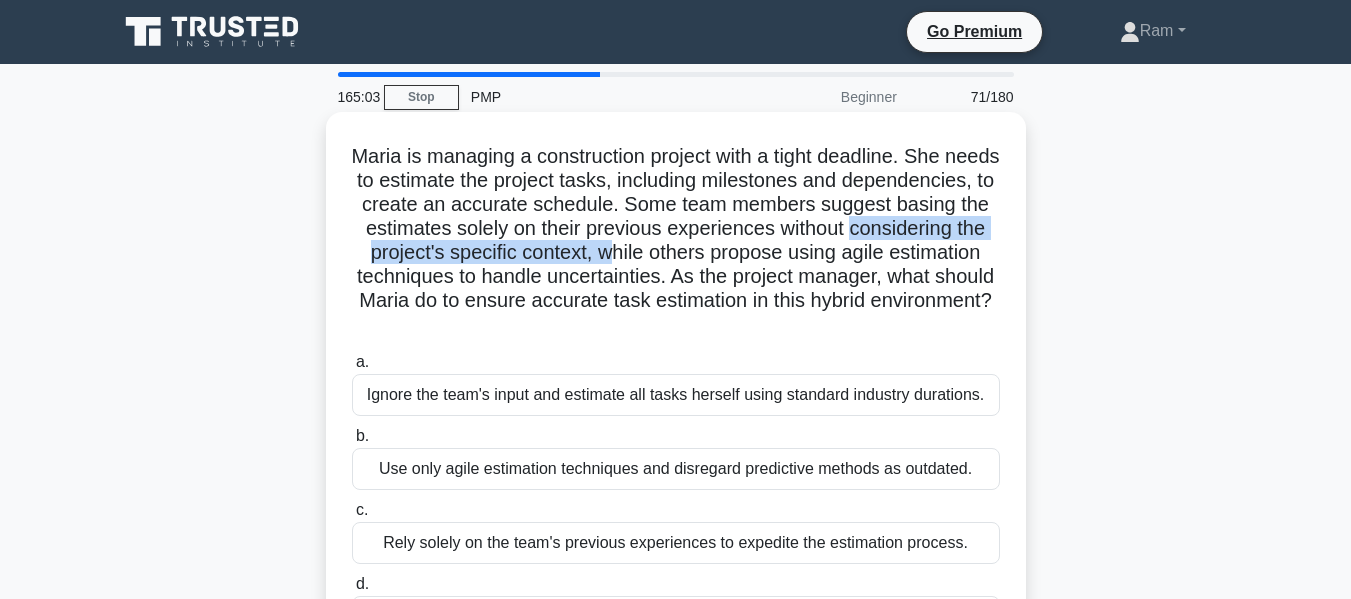 drag, startPoint x: 429, startPoint y: 262, endPoint x: 826, endPoint y: 249, distance: 397.2128 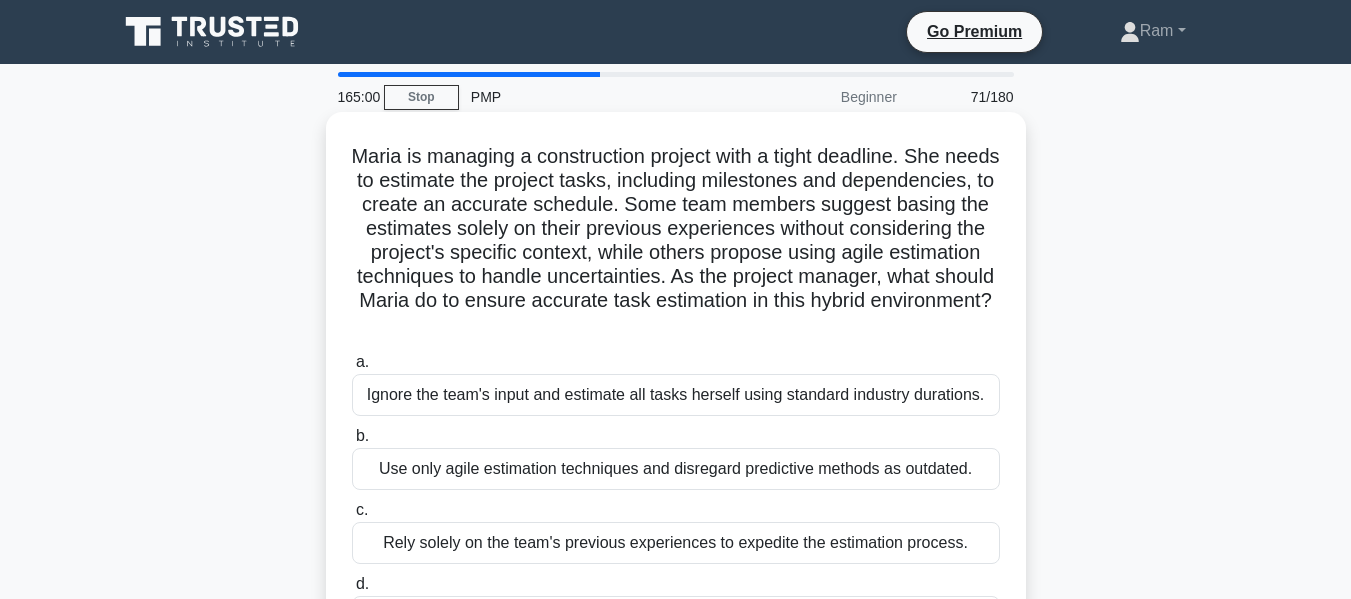 click on "[FIRST] is managing a construction project with a tight deadline. She needs to estimate the project tasks, including milestones and dependencies, to create an accurate schedule. Some team members suggest basing the estimates solely on their previous experiences without considering the project's specific context, while others propose using agile estimation techniques to handle uncertainties. As the project manager, what should [FIRST] do to ensure accurate task estimation in this hybrid environment?
.spinner_0XTQ{transform-origin:center;animation:spinner_y6GP .75s linear infinite}@keyframes spinner_y6GP{100%{transform:rotate(360deg)}}" at bounding box center [676, 241] 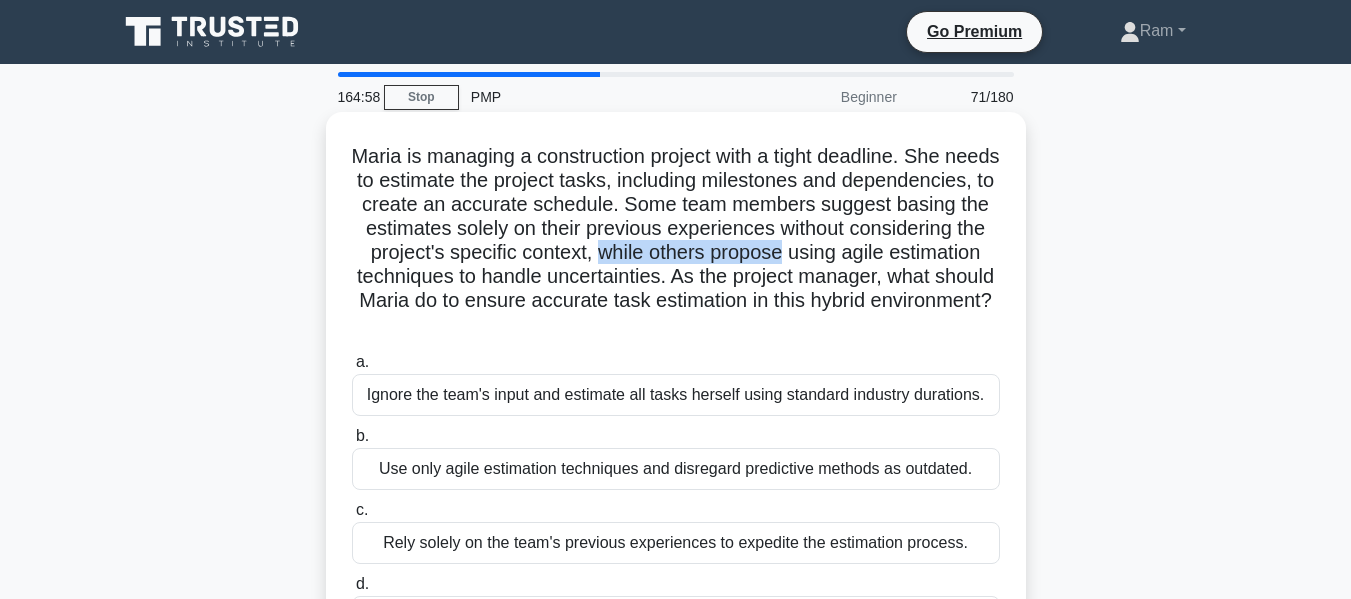 drag, startPoint x: 811, startPoint y: 249, endPoint x: 952, endPoint y: 252, distance: 141.0319 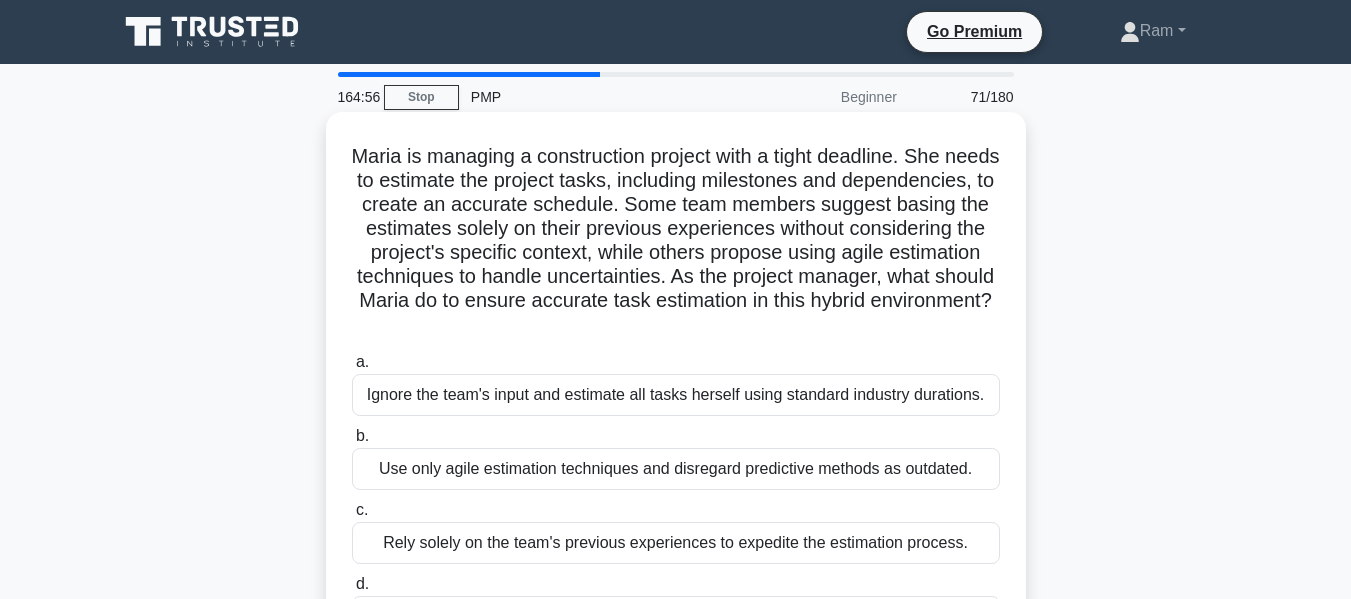 drag, startPoint x: 758, startPoint y: 274, endPoint x: 798, endPoint y: 271, distance: 40.112343 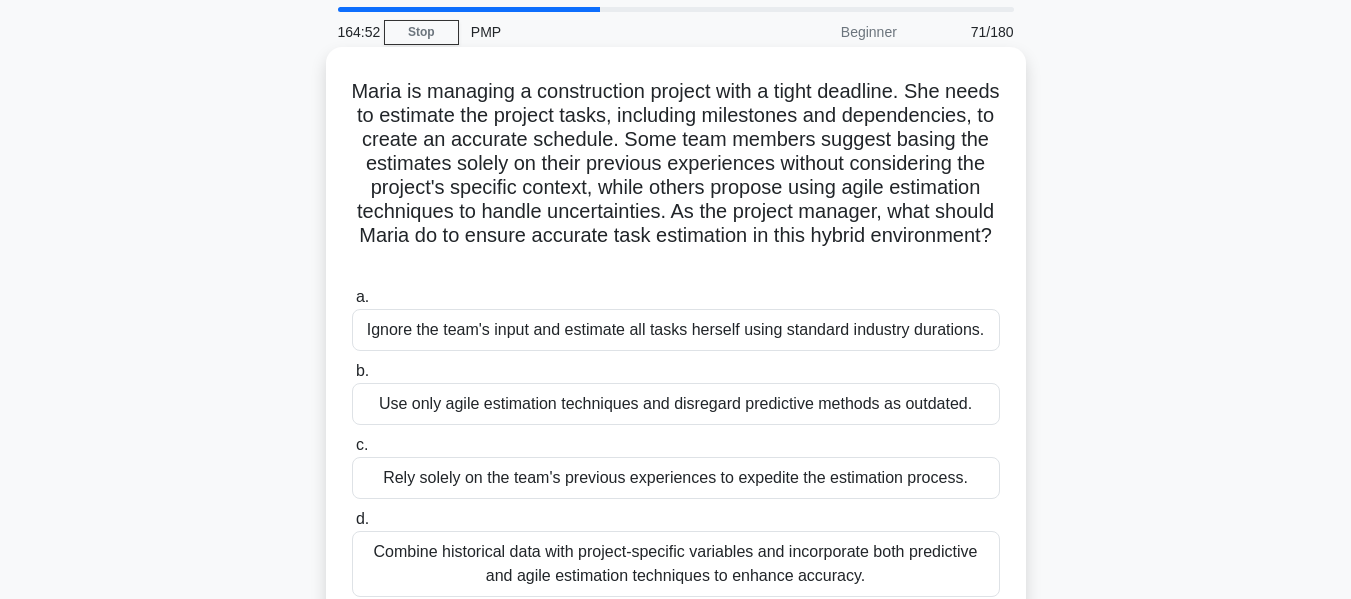 scroll, scrollTop: 100, scrollLeft: 0, axis: vertical 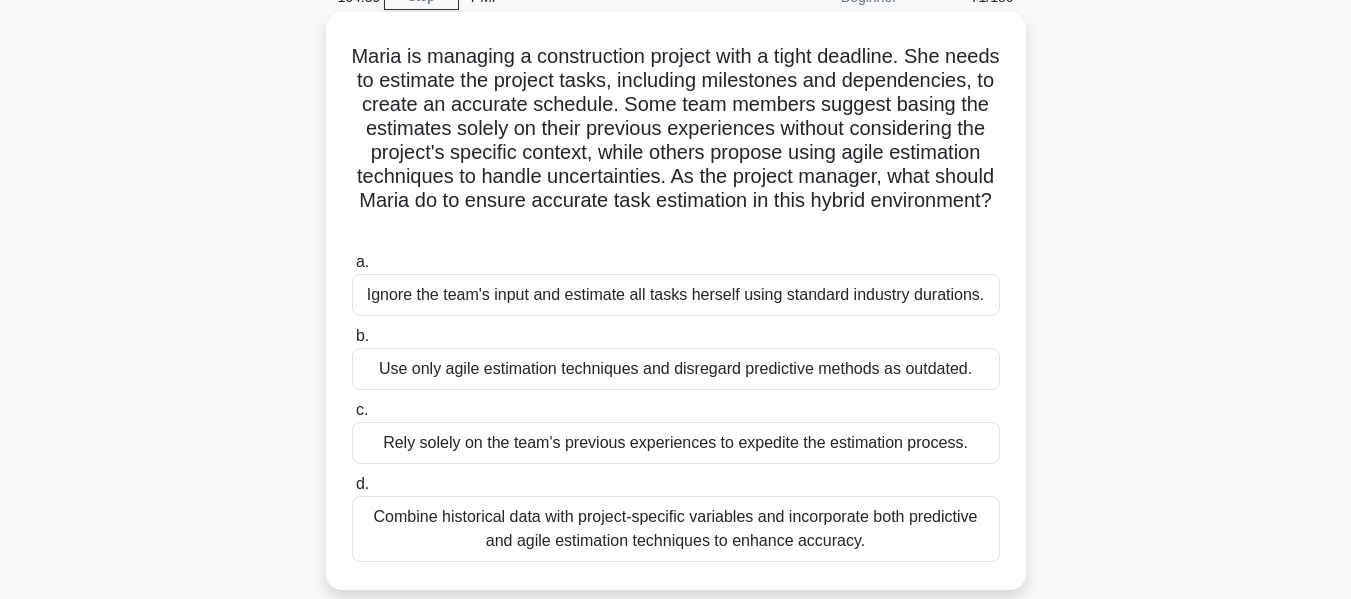click on "Combine historical data with project-specific variables and incorporate both predictive and agile estimation techniques to enhance accuracy." at bounding box center [676, 529] 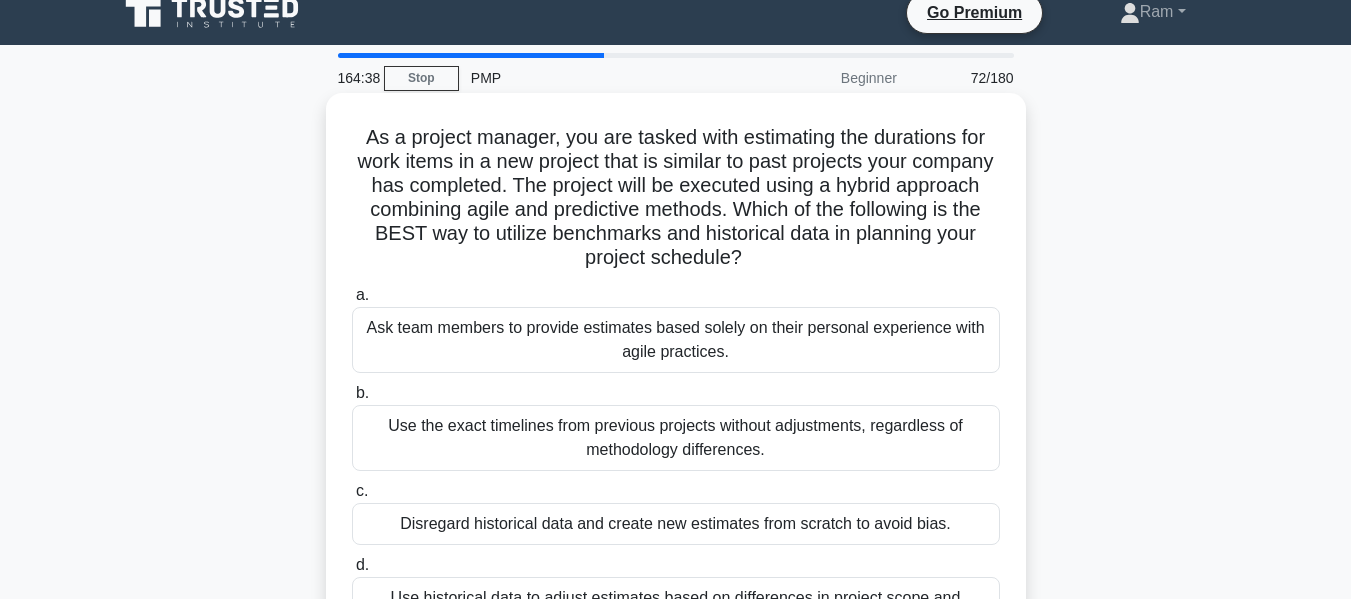 scroll, scrollTop: 0, scrollLeft: 0, axis: both 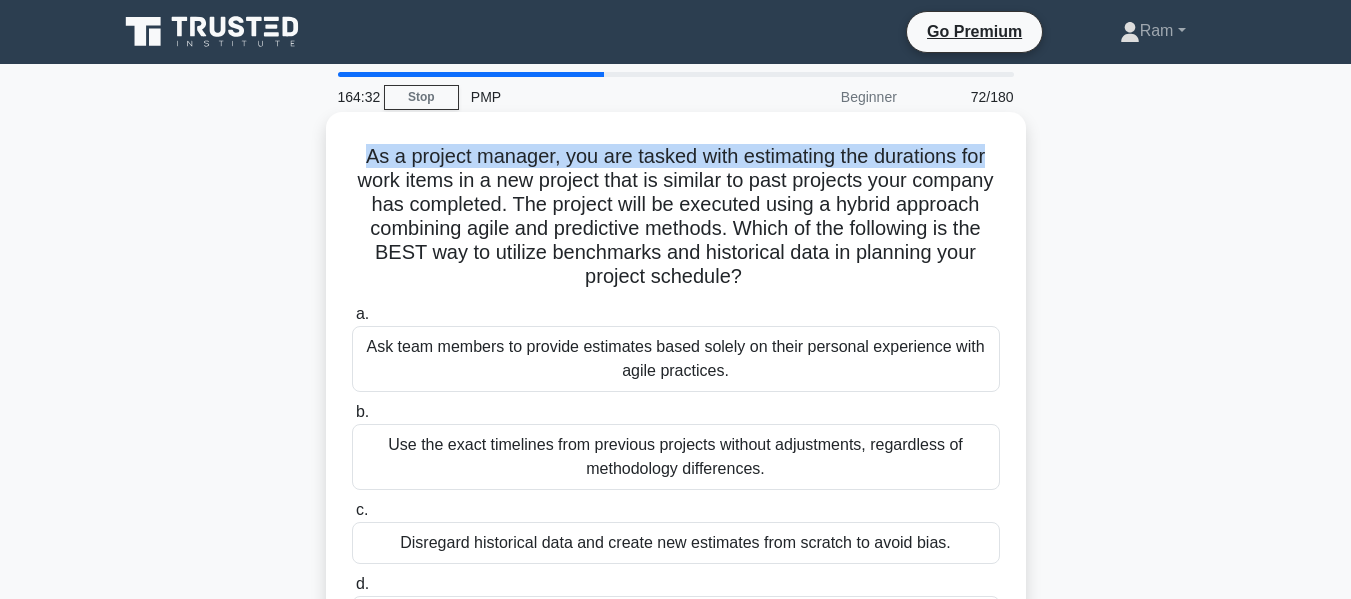 drag, startPoint x: 357, startPoint y: 159, endPoint x: 996, endPoint y: 142, distance: 639.2261 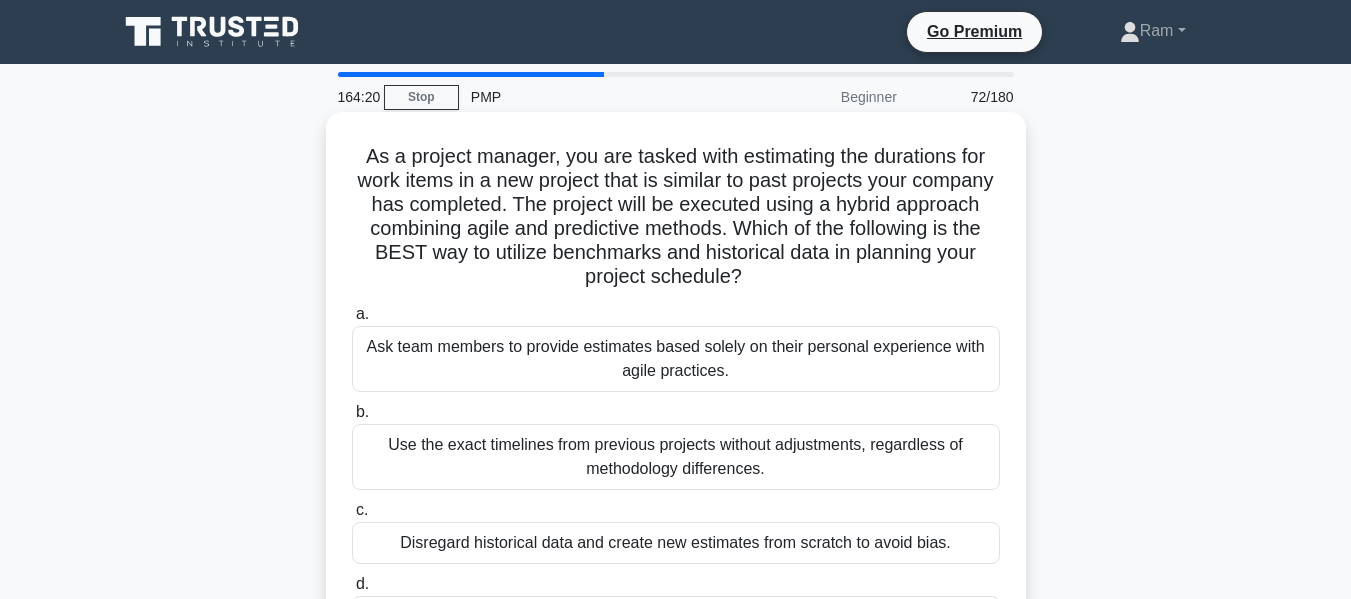 click on "As a project manager, you are tasked with estimating the durations for work items in a new project that is similar to past projects your company has completed. The project will be executed using a hybrid approach combining agile and predictive methods. Which of the following is the BEST way to utilize benchmarks and historical data in planning your project schedule?
.spinner_0XTQ{transform-origin:center;animation:spinner_y6GP .75s linear infinite}@keyframes spinner_y6GP{100%{transform:rotate(360deg)}}" at bounding box center [676, 217] 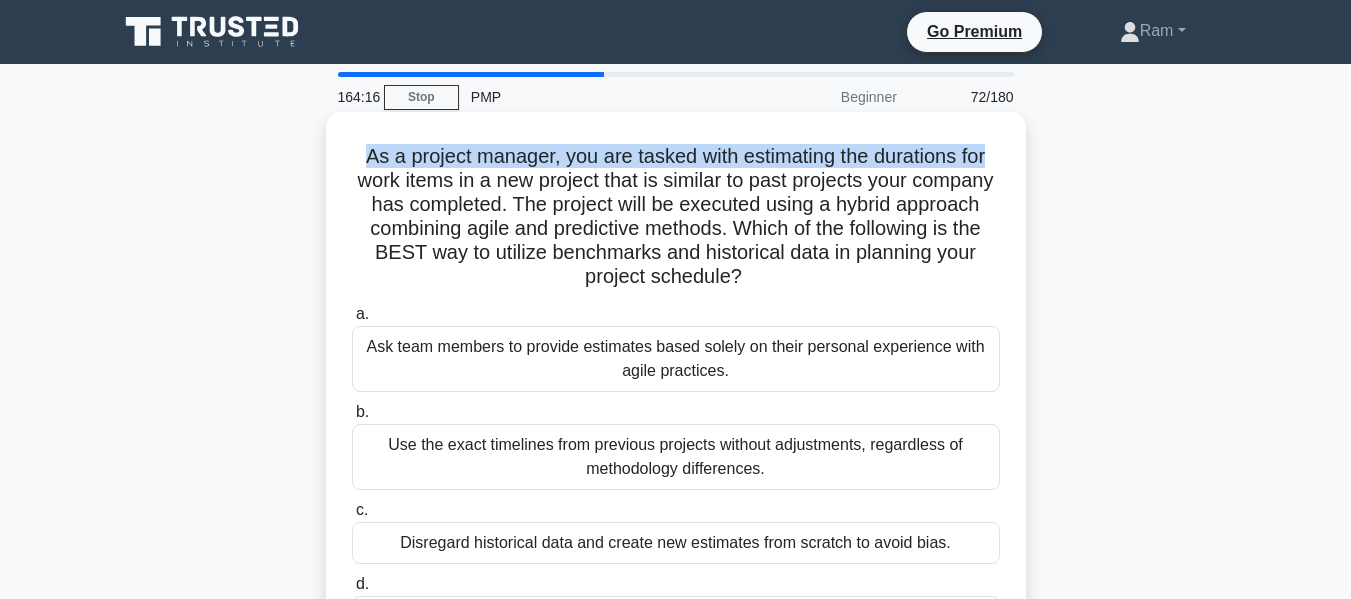 drag, startPoint x: 357, startPoint y: 159, endPoint x: 1009, endPoint y: 155, distance: 652.01227 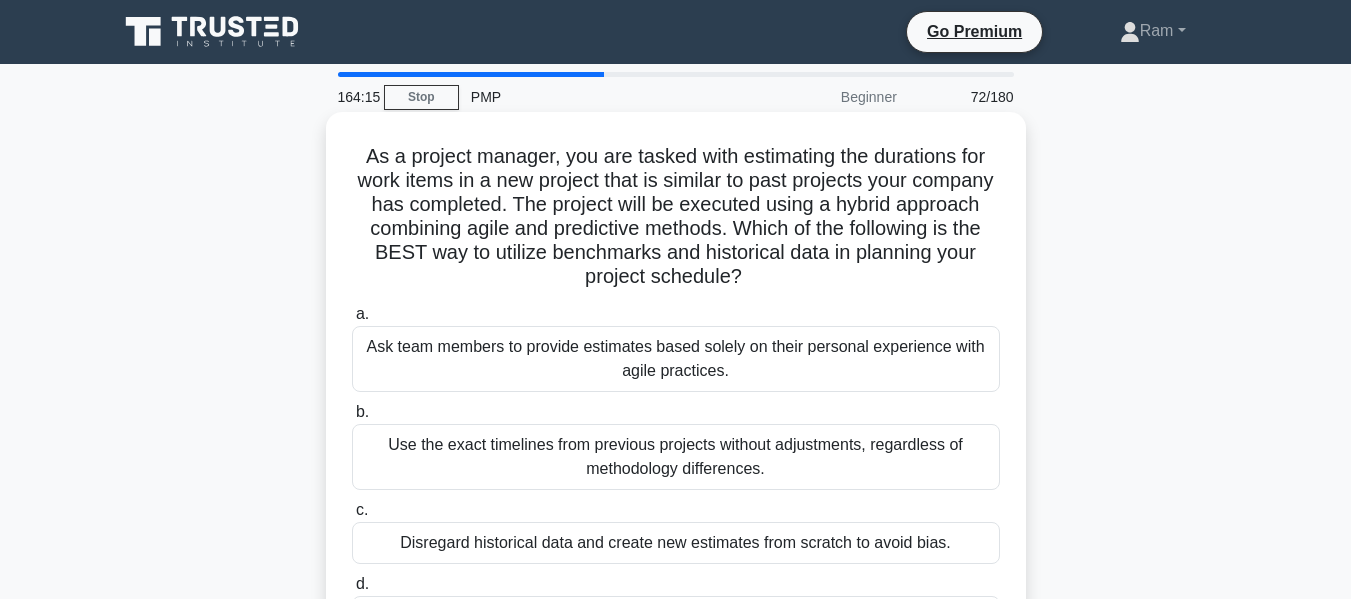 drag, startPoint x: 529, startPoint y: 187, endPoint x: 593, endPoint y: 206, distance: 66.760765 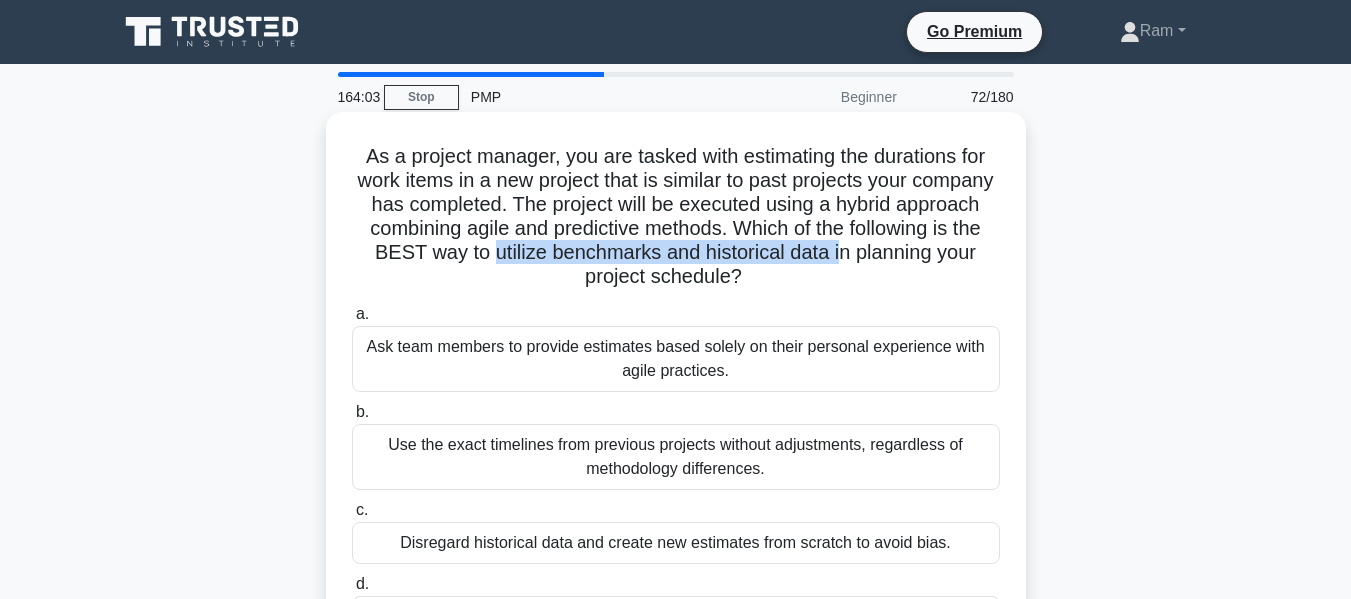 drag, startPoint x: 622, startPoint y: 248, endPoint x: 977, endPoint y: 248, distance: 355 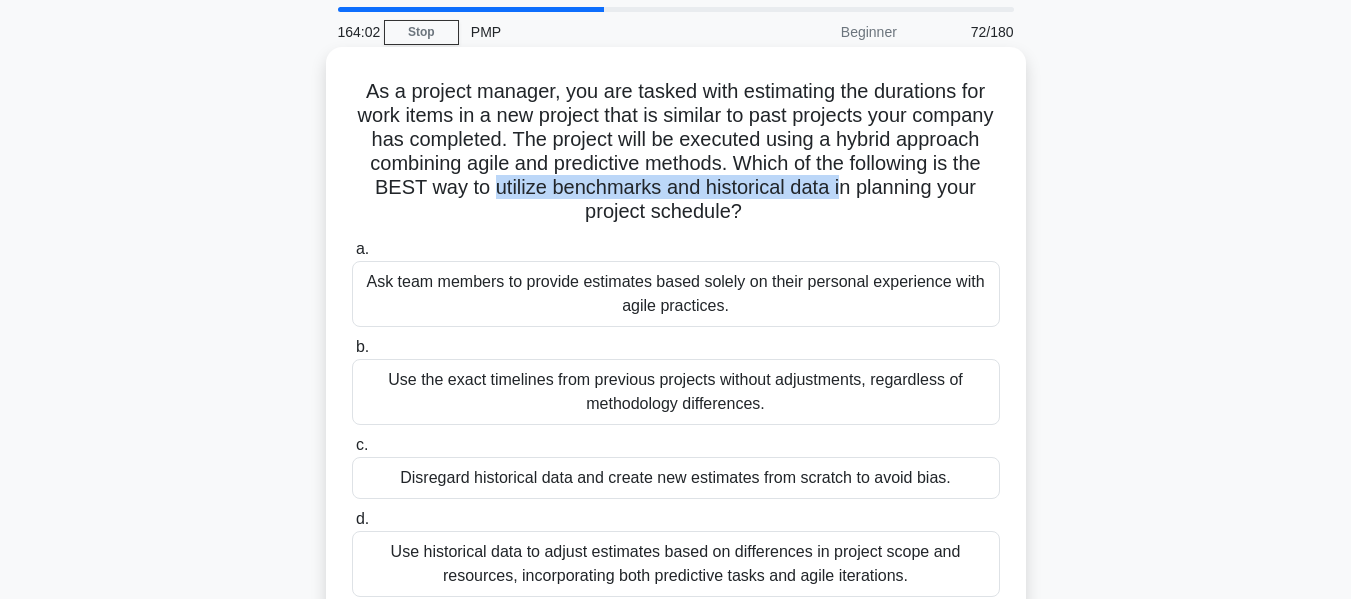 scroll, scrollTop: 100, scrollLeft: 0, axis: vertical 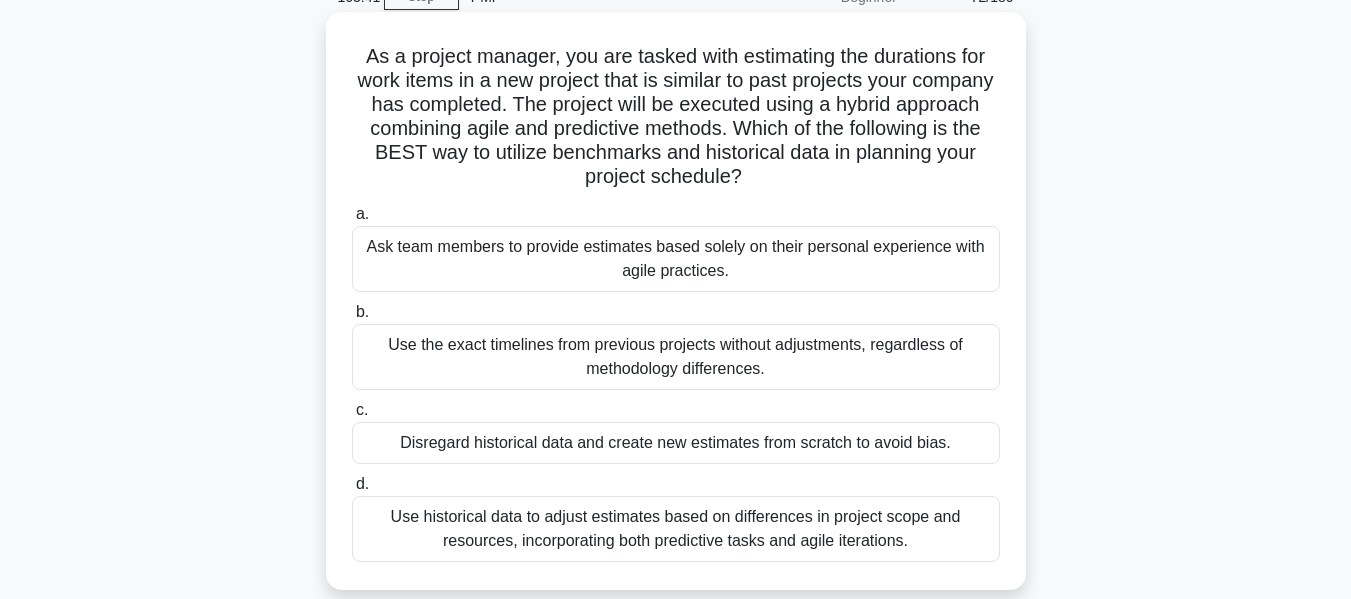 click on "Use historical data to adjust estimates based on differences in project scope and resources, incorporating both predictive tasks and agile iterations." at bounding box center (676, 529) 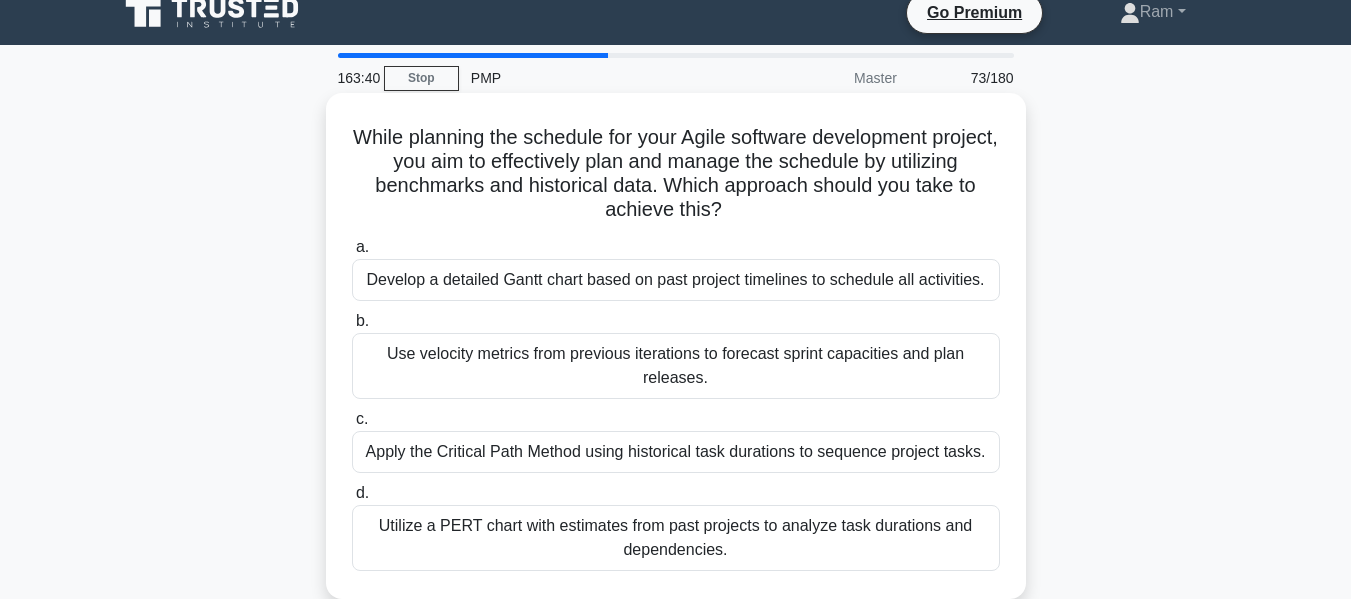 scroll, scrollTop: 0, scrollLeft: 0, axis: both 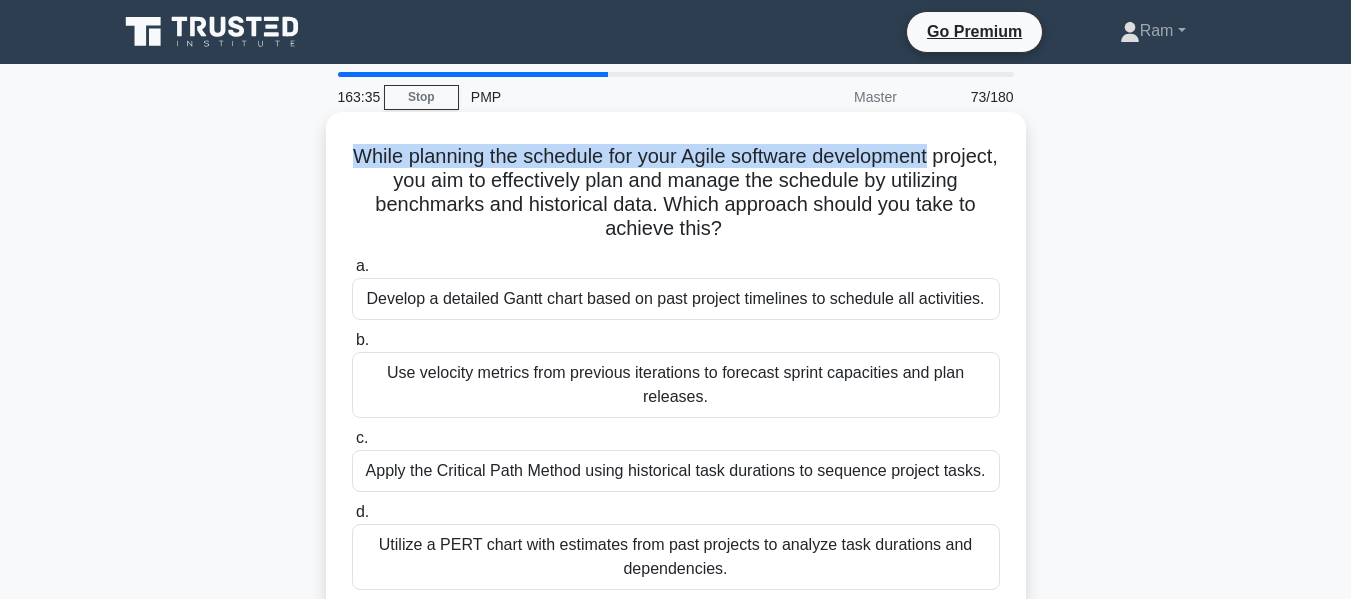 drag, startPoint x: 379, startPoint y: 159, endPoint x: 975, endPoint y: 147, distance: 596.1208 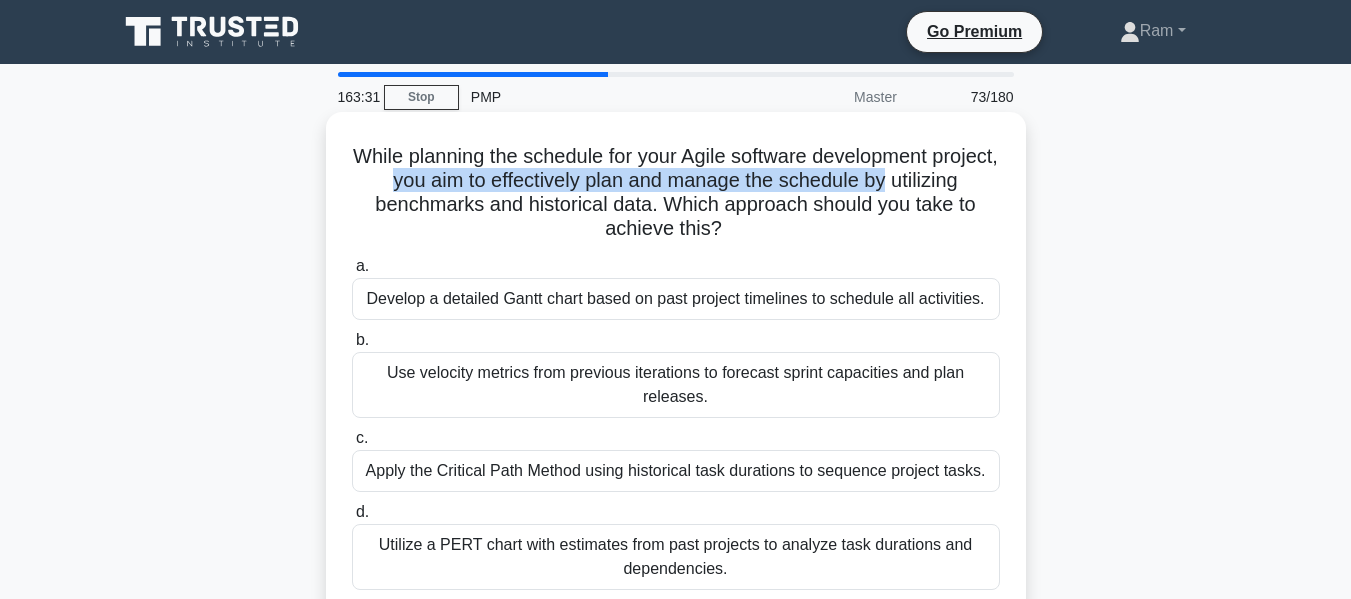 drag, startPoint x: 453, startPoint y: 184, endPoint x: 979, endPoint y: 186, distance: 526.0038 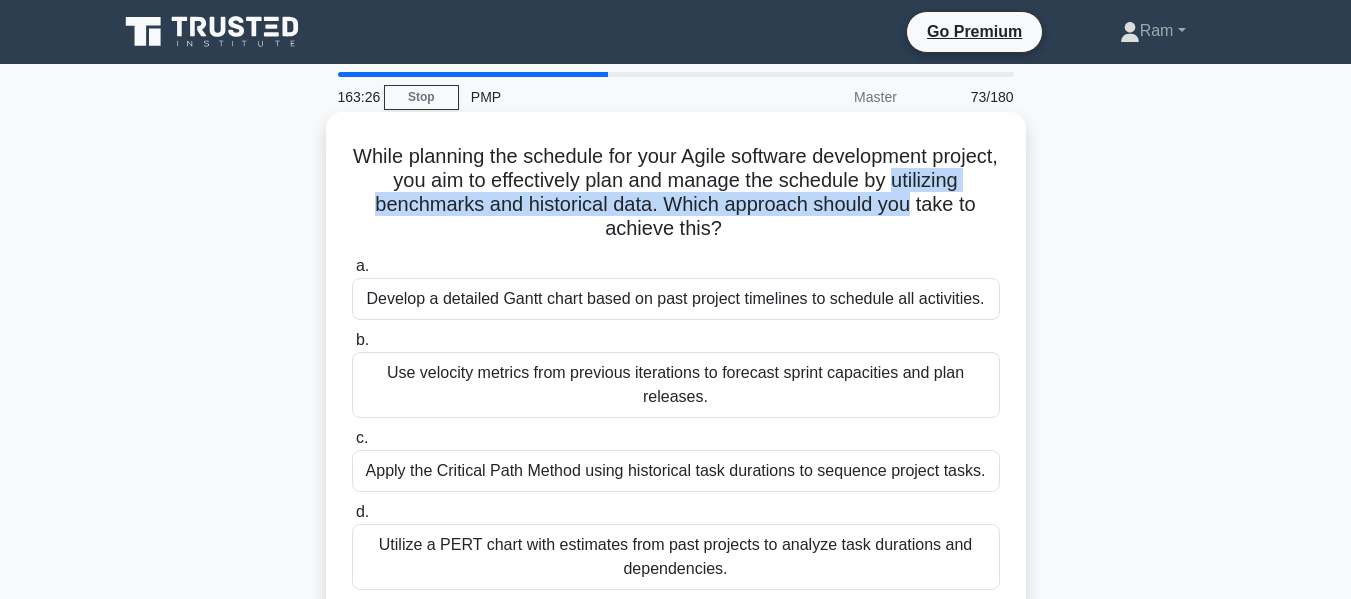 drag, startPoint x: 363, startPoint y: 213, endPoint x: 775, endPoint y: 230, distance: 412.3506 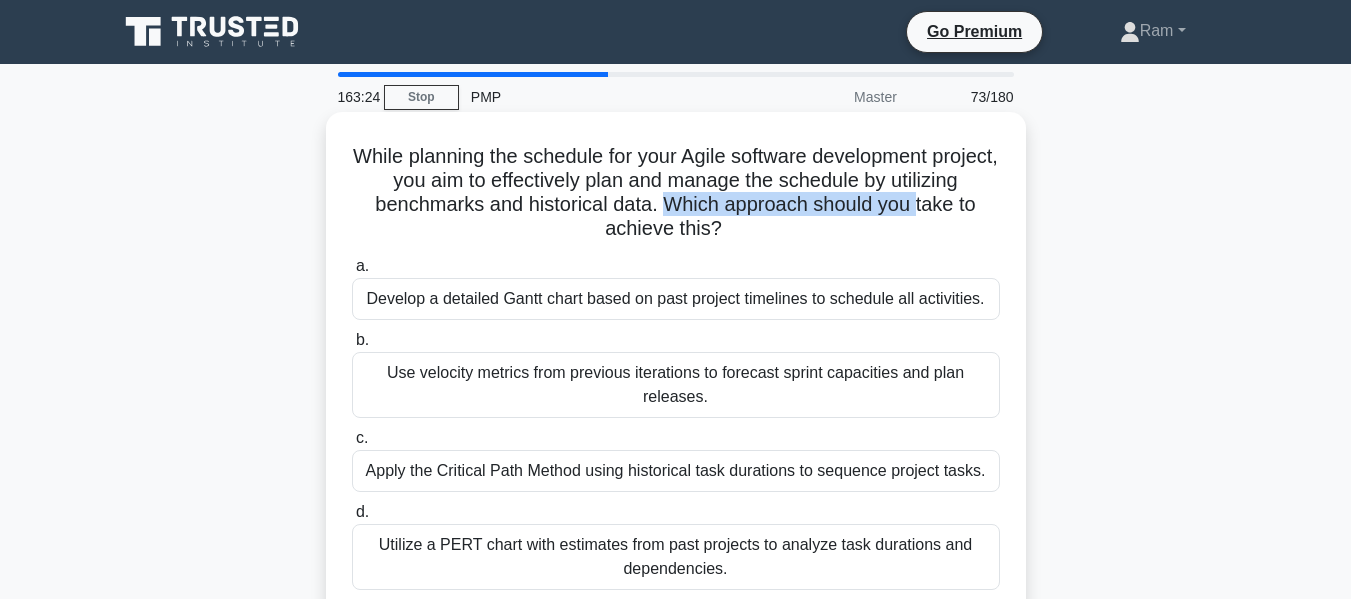 drag, startPoint x: 571, startPoint y: 225, endPoint x: 741, endPoint y: 216, distance: 170.23807 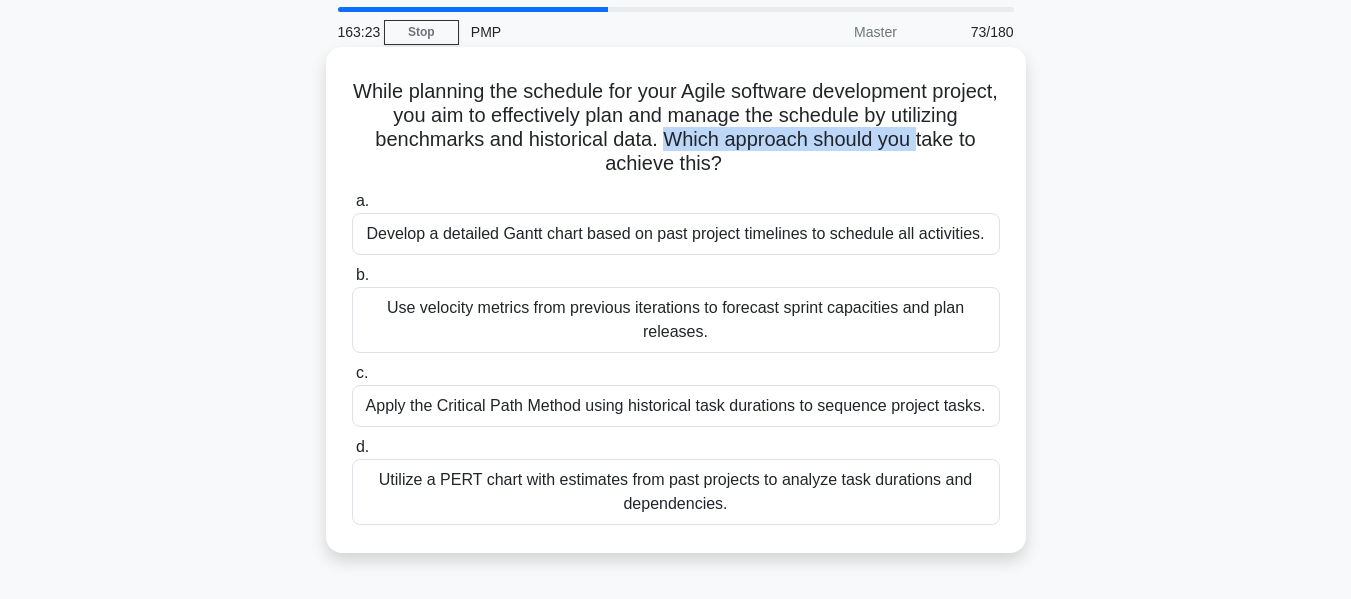 scroll, scrollTop: 100, scrollLeft: 0, axis: vertical 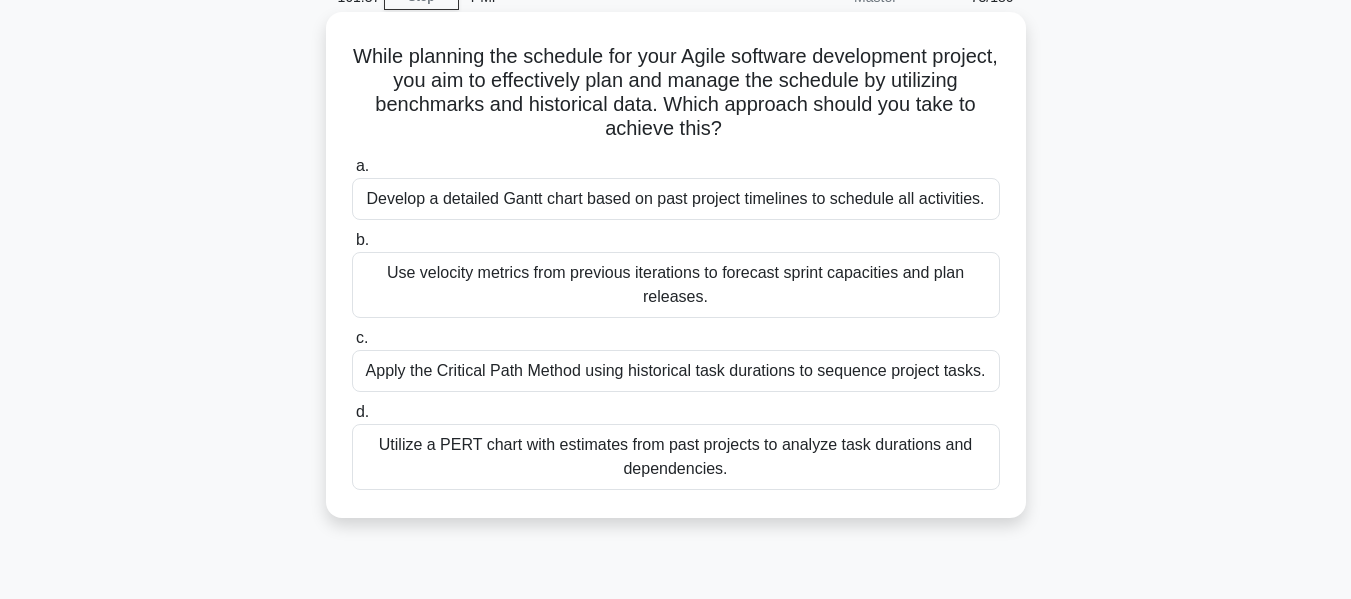 click on "Apply the Critical Path Method using historical task durations to sequence project tasks." at bounding box center (676, 371) 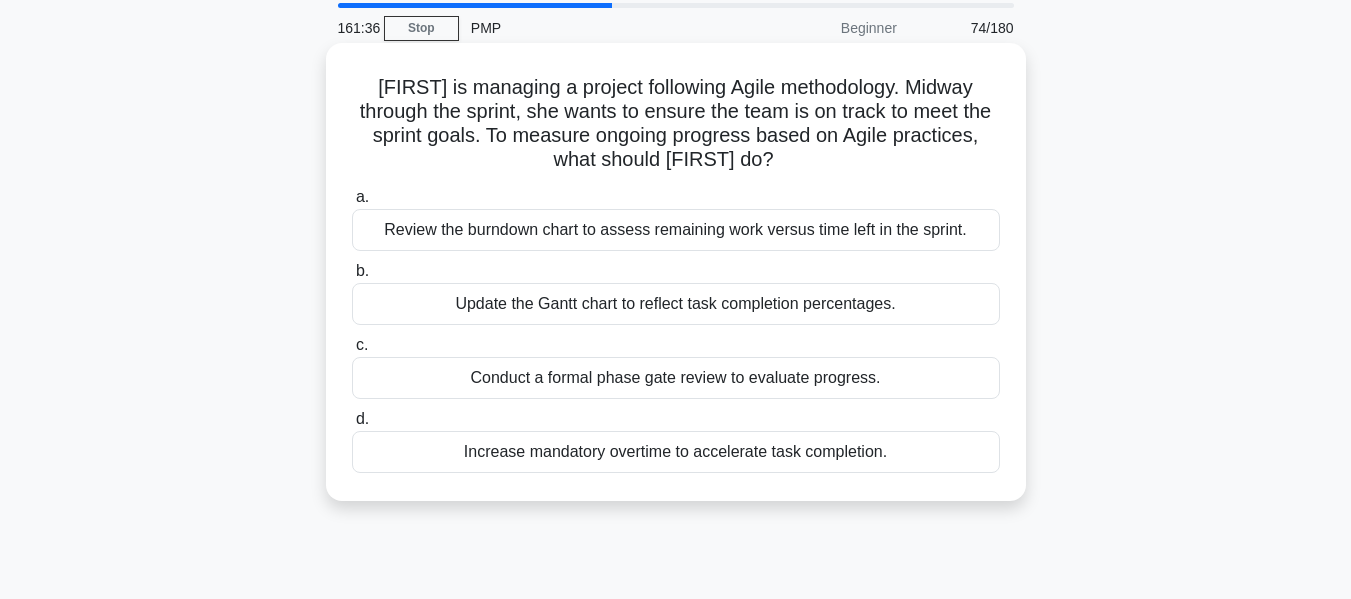 scroll, scrollTop: 0, scrollLeft: 0, axis: both 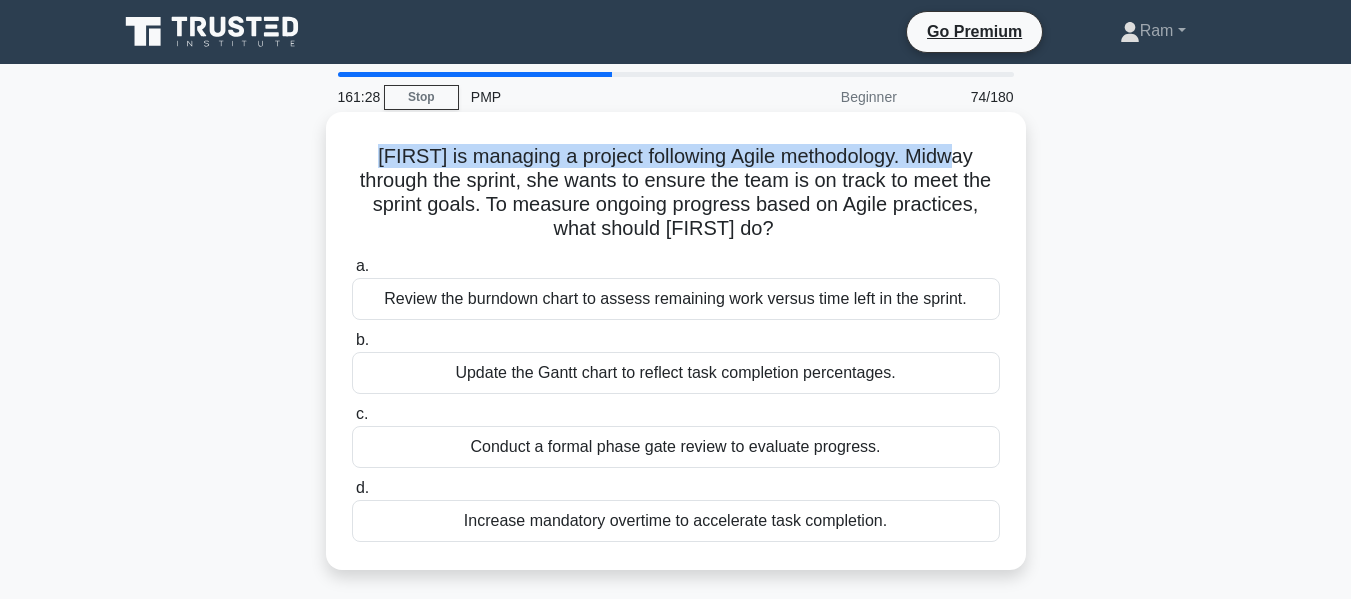 drag, startPoint x: 372, startPoint y: 157, endPoint x: 986, endPoint y: 131, distance: 614.55023 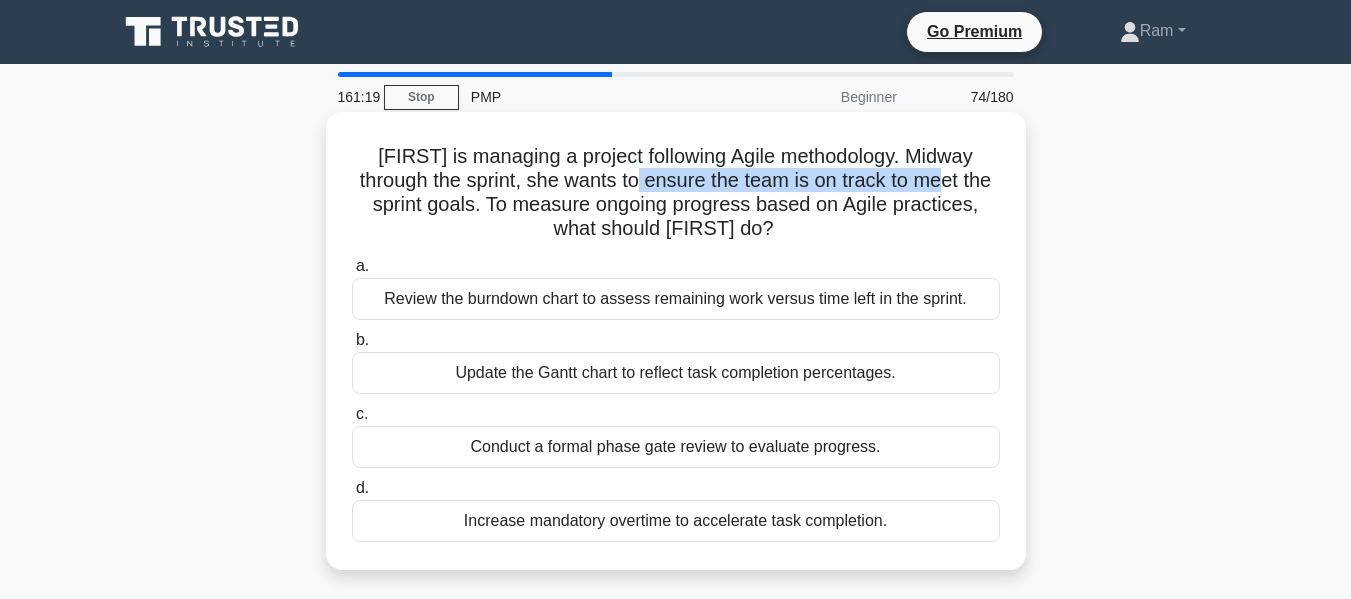 drag, startPoint x: 668, startPoint y: 183, endPoint x: 995, endPoint y: 180, distance: 327.01376 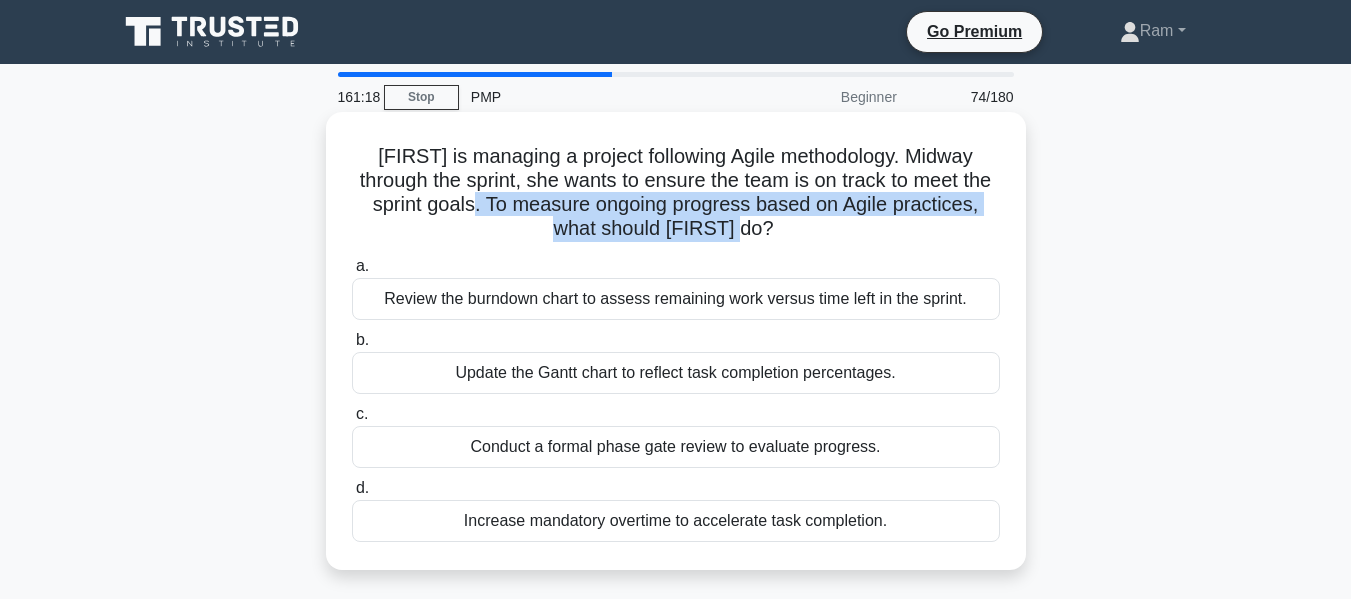 drag, startPoint x: 499, startPoint y: 197, endPoint x: 804, endPoint y: 219, distance: 305.79242 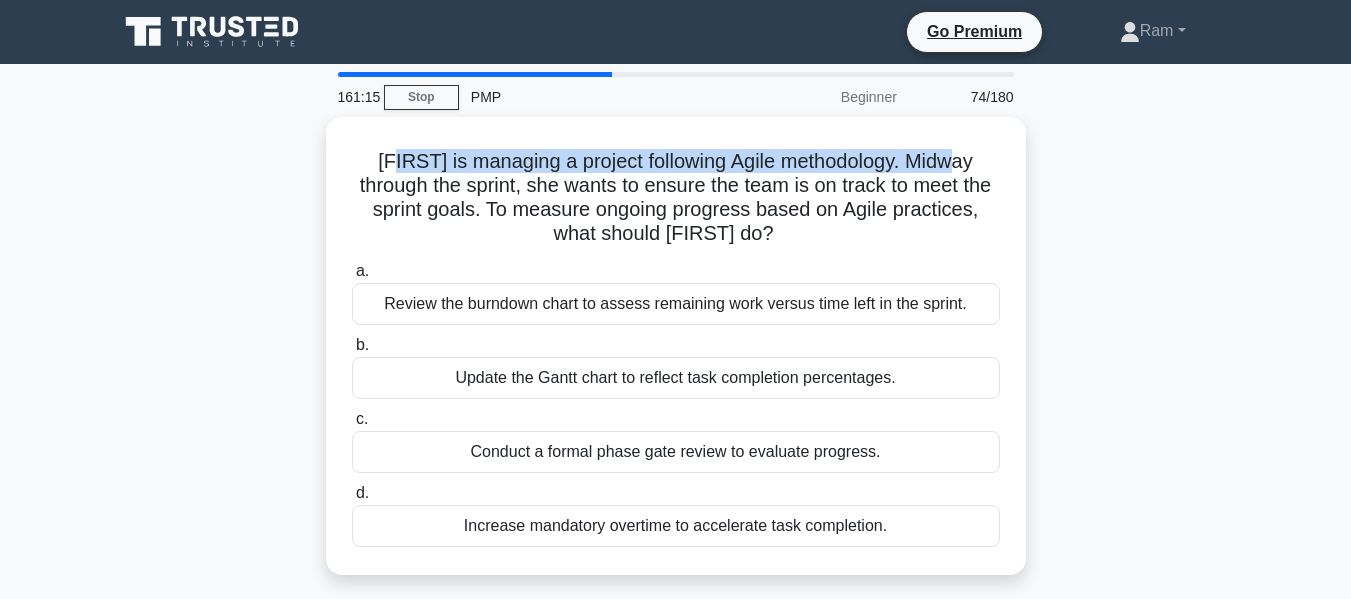 drag, startPoint x: 406, startPoint y: 156, endPoint x: 1037, endPoint y: 144, distance: 631.1141 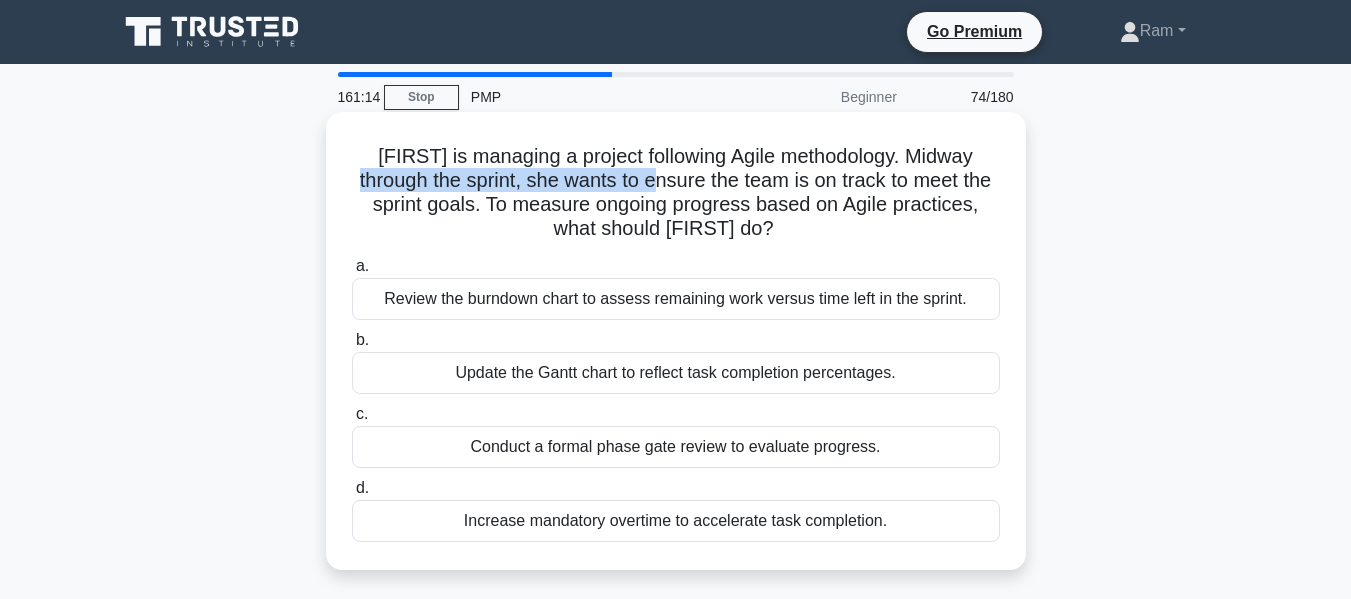 drag, startPoint x: 387, startPoint y: 183, endPoint x: 802, endPoint y: 196, distance: 415.20355 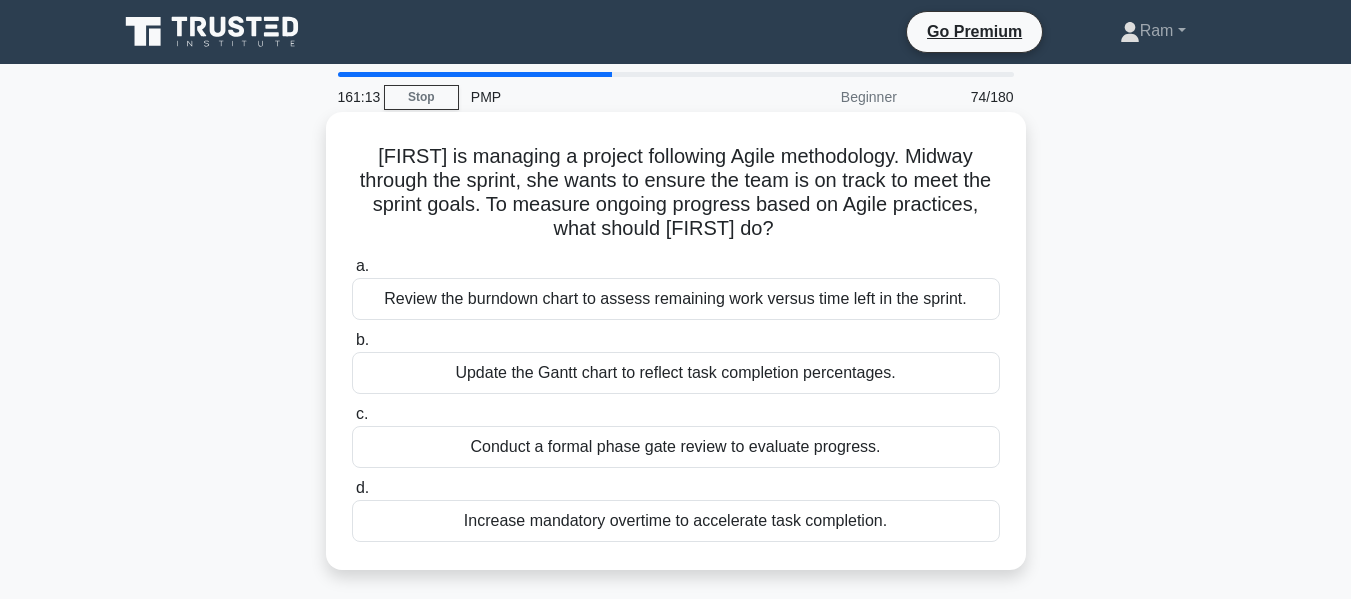 click on "[NAME] is managing a project following Agile methodology. Midway through the sprint, she wants to ensure the team is on track to meet the sprint goals. To measure ongoing progress based on Agile practices, what should [NAME] do?
.spinner_0XTQ{transform-origin:center;animation:spinner_y6GP .75s linear infinite}@keyframes spinner_y6GP{100%{transform:rotate(360deg)}}" at bounding box center [676, 193] 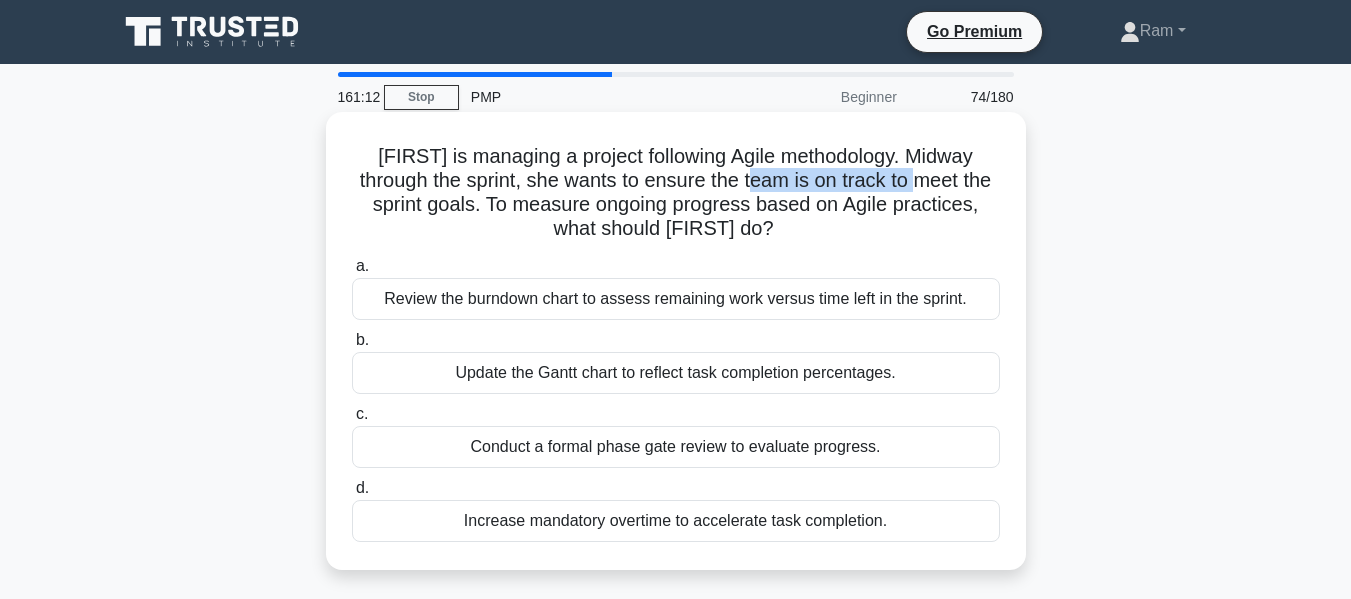 drag, startPoint x: 799, startPoint y: 181, endPoint x: 971, endPoint y: 186, distance: 172.07266 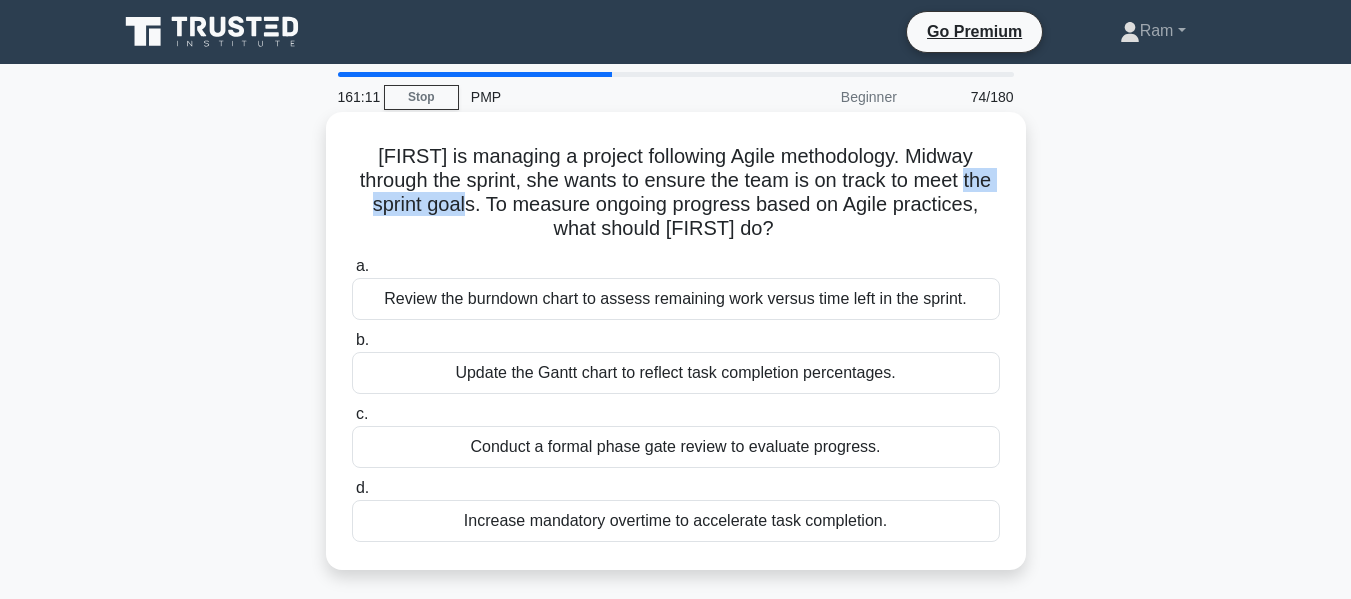 drag, startPoint x: 365, startPoint y: 206, endPoint x: 497, endPoint y: 204, distance: 132.01515 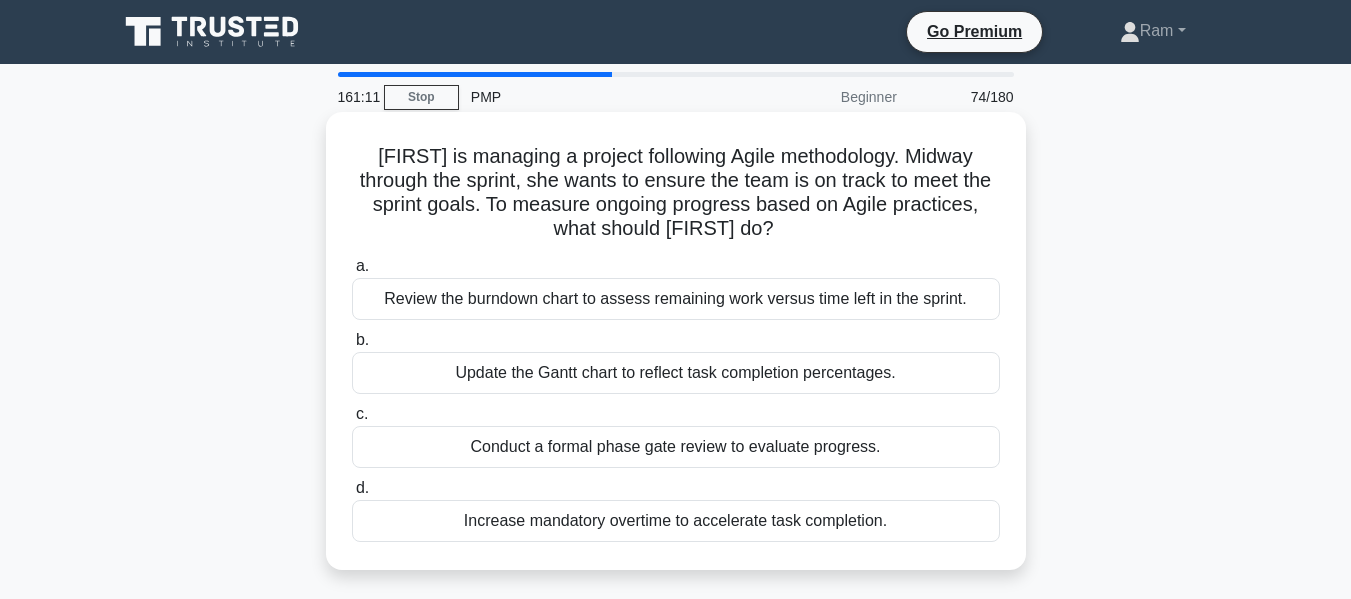 click on "[NAME] is managing a project following Agile methodology. Midway through the sprint, she wants to ensure the team is on track to meet the sprint goals. To measure ongoing progress based on Agile practices, what should [NAME] do?
.spinner_0XTQ{transform-origin:center;animation:spinner_y6GP .75s linear infinite}@keyframes spinner_y6GP{100%{transform:rotate(360deg)}}" at bounding box center [676, 193] 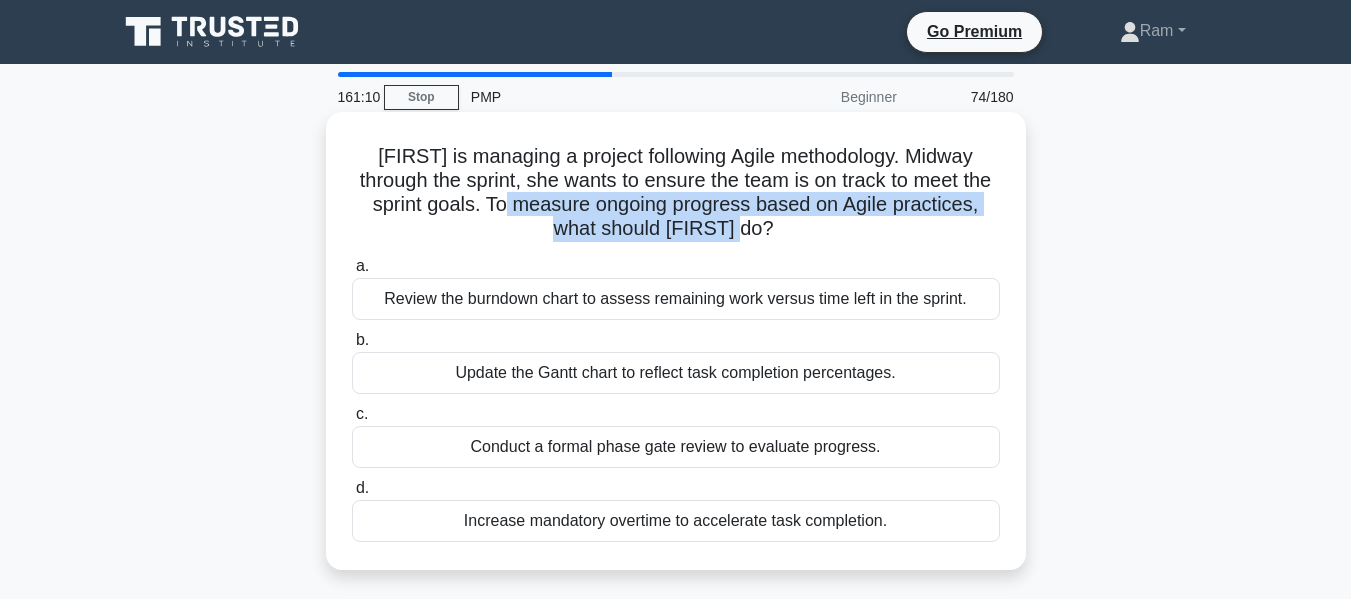 drag, startPoint x: 538, startPoint y: 203, endPoint x: 825, endPoint y: 234, distance: 288.66937 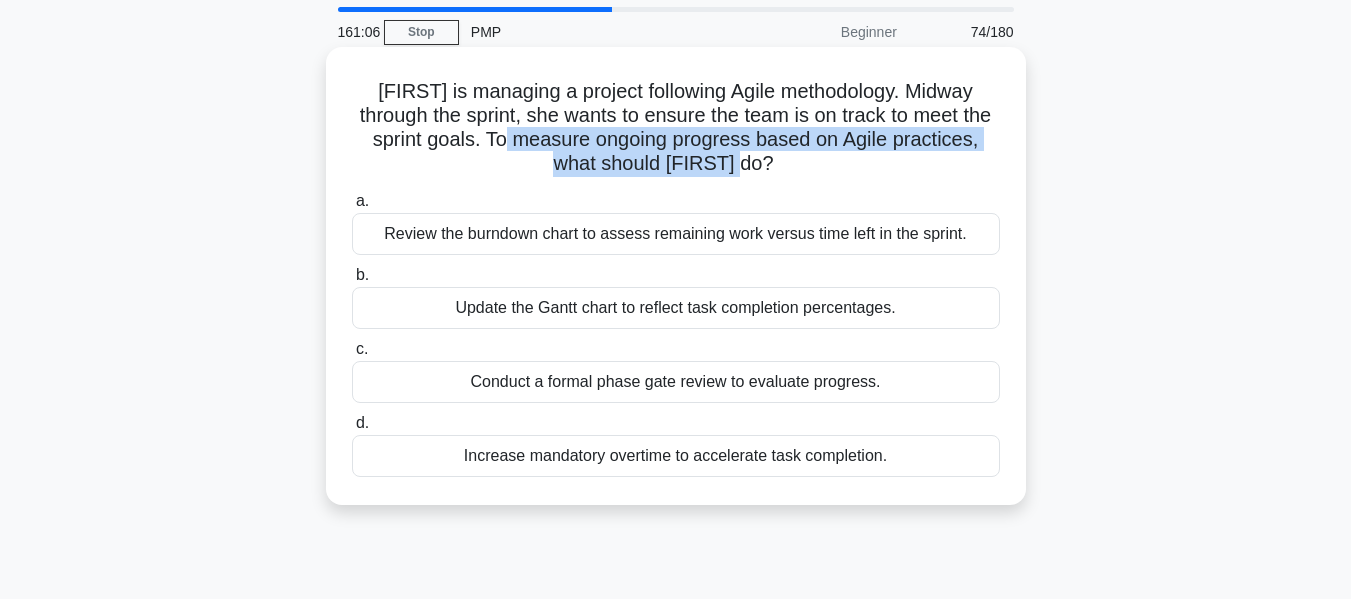 scroll, scrollTop: 100, scrollLeft: 0, axis: vertical 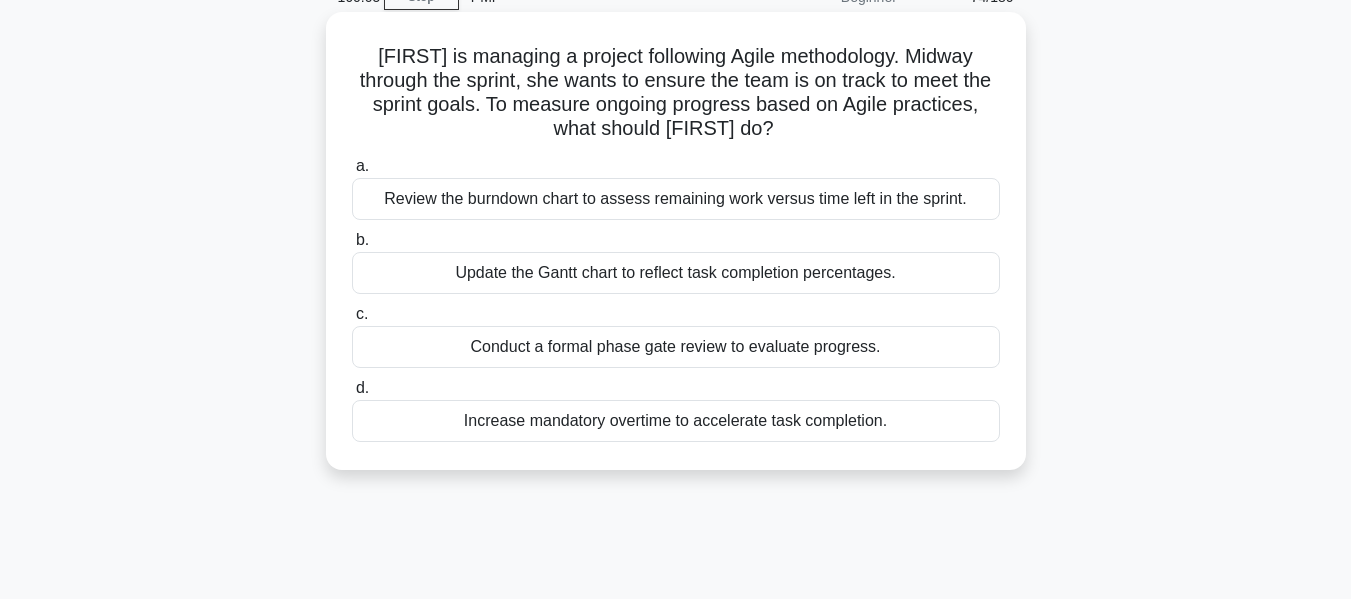 click on "Review the burndown chart to assess remaining work versus time left in the sprint." at bounding box center [676, 199] 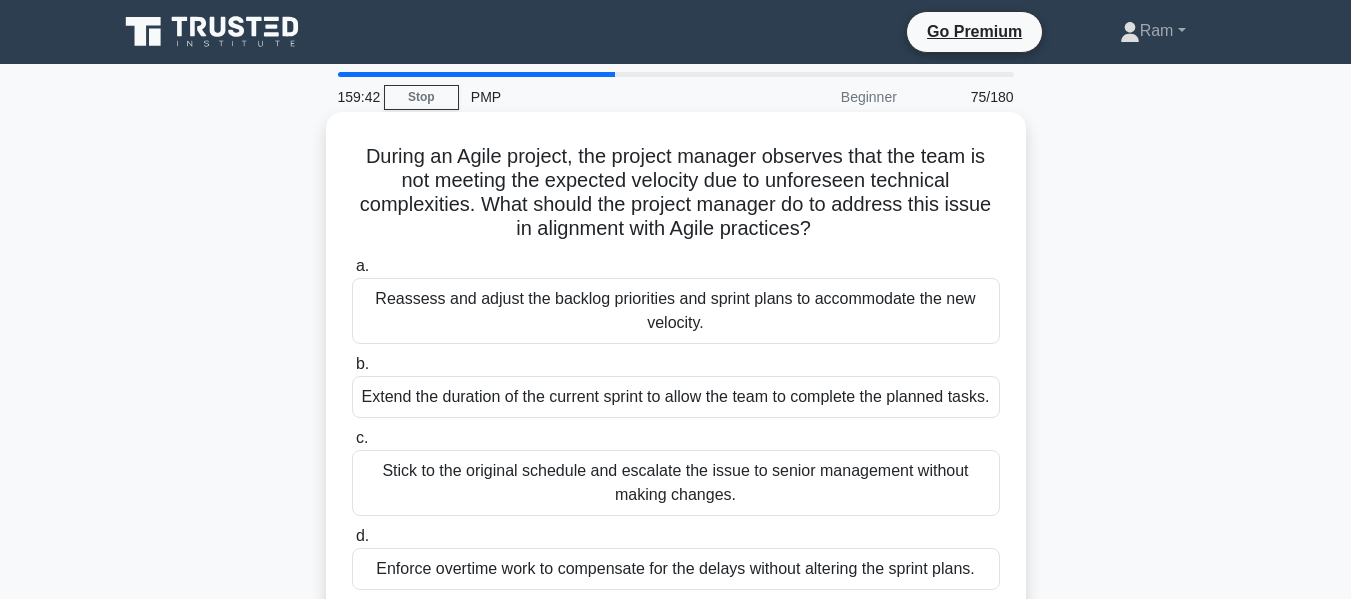 scroll, scrollTop: 100, scrollLeft: 0, axis: vertical 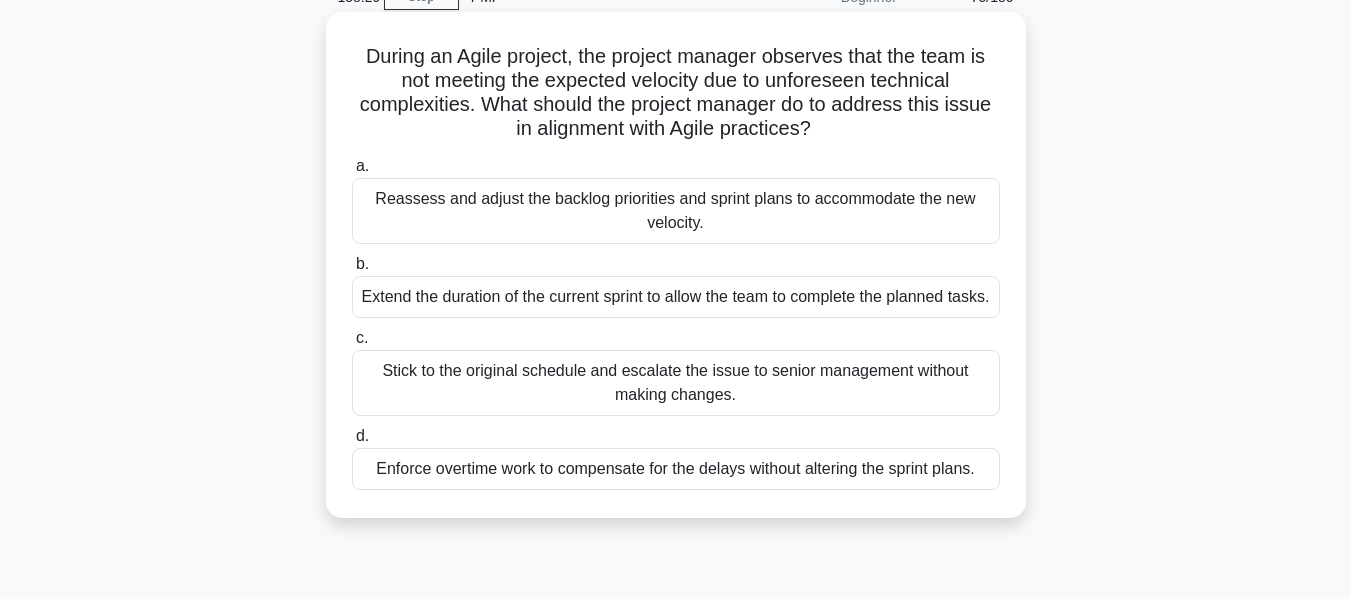 click on "Reassess and adjust the backlog priorities and sprint plans to accommodate the new velocity." at bounding box center [676, 211] 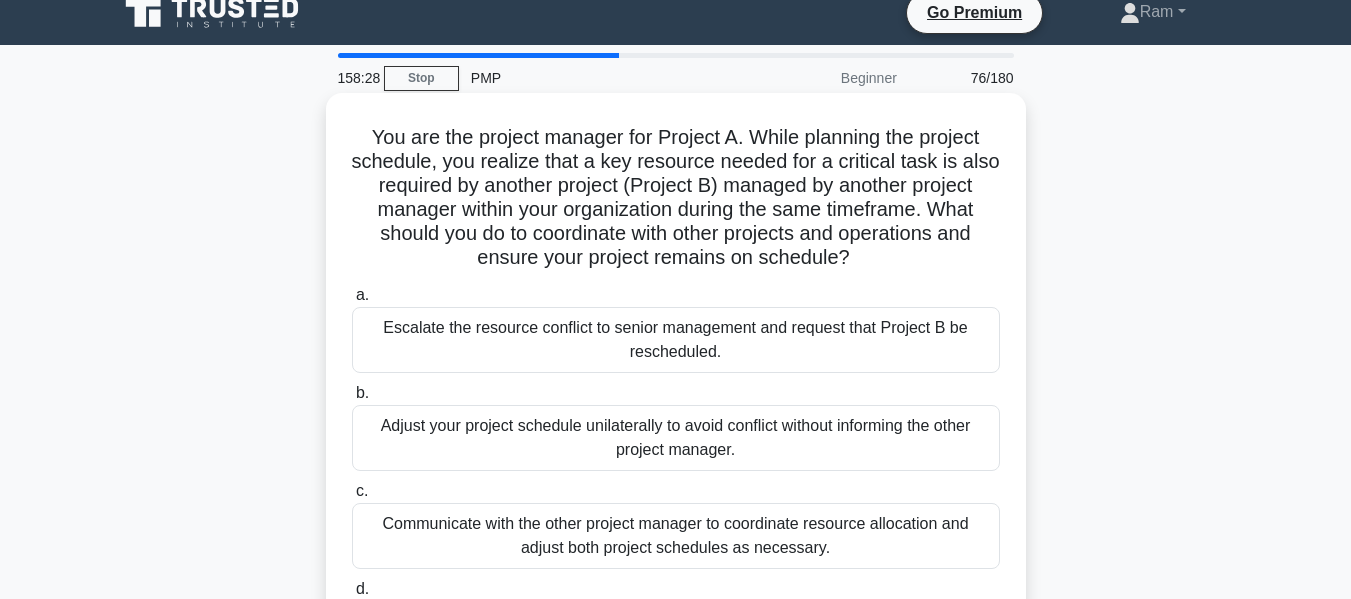 scroll, scrollTop: 0, scrollLeft: 0, axis: both 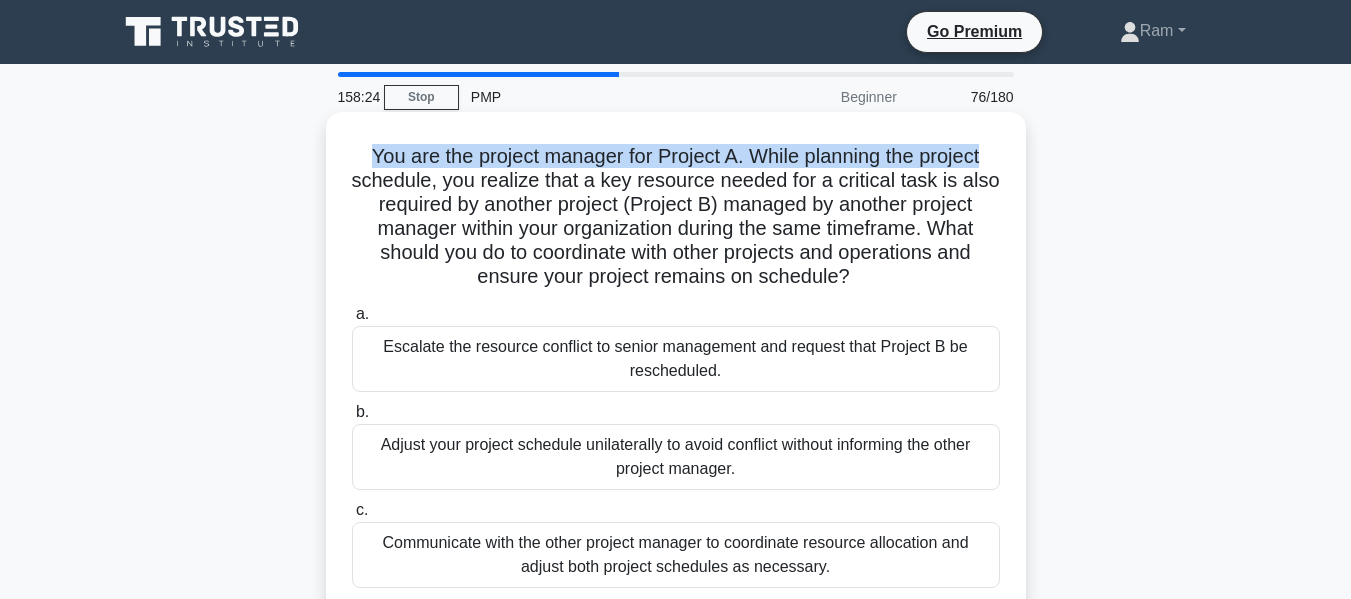 drag, startPoint x: 360, startPoint y: 155, endPoint x: 1005, endPoint y: 147, distance: 645.0496 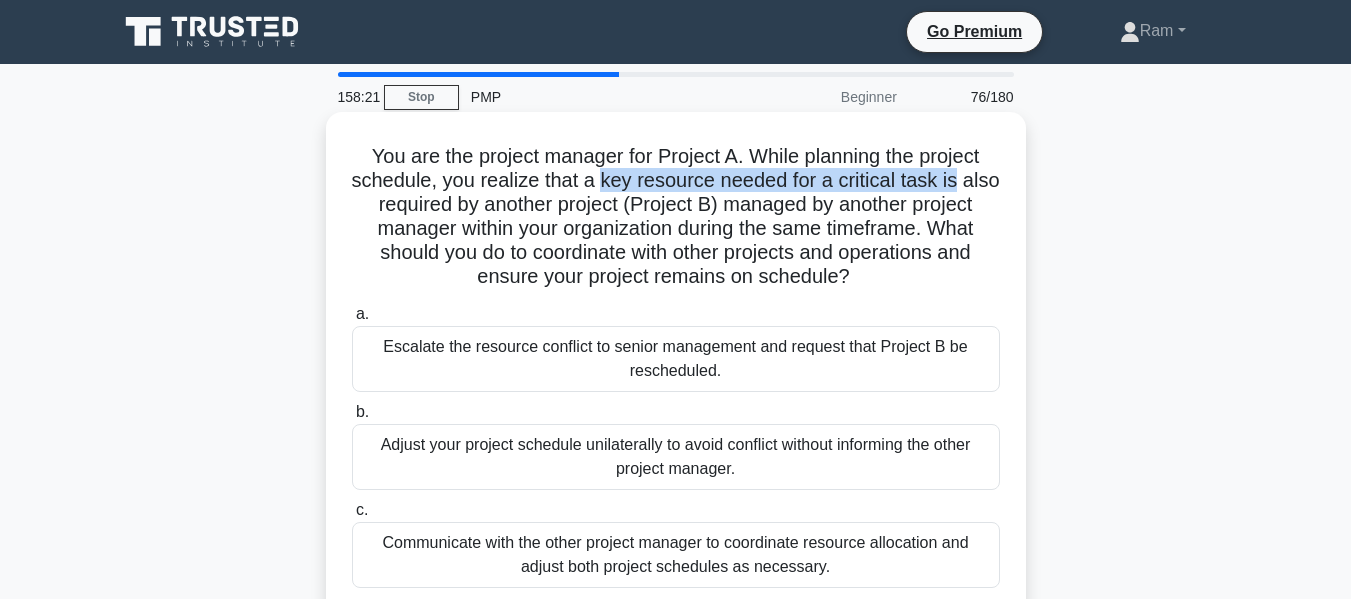 drag, startPoint x: 622, startPoint y: 182, endPoint x: 668, endPoint y: 213, distance: 55.470715 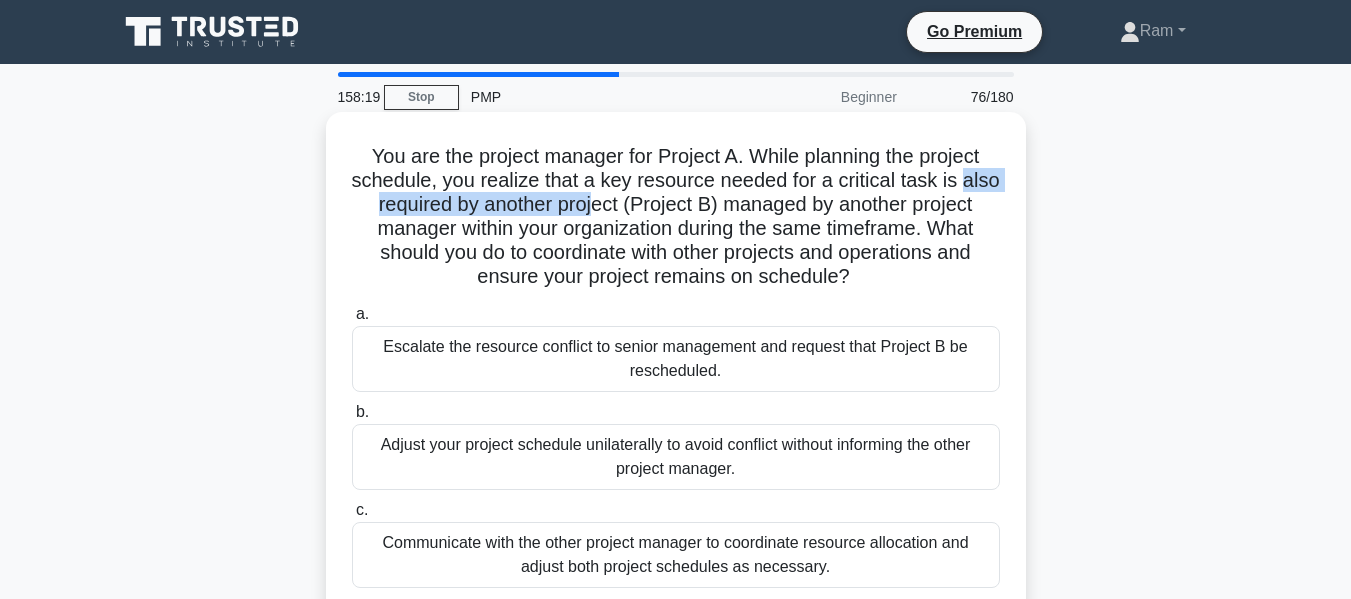 drag, startPoint x: 383, startPoint y: 209, endPoint x: 648, endPoint y: 203, distance: 265.0679 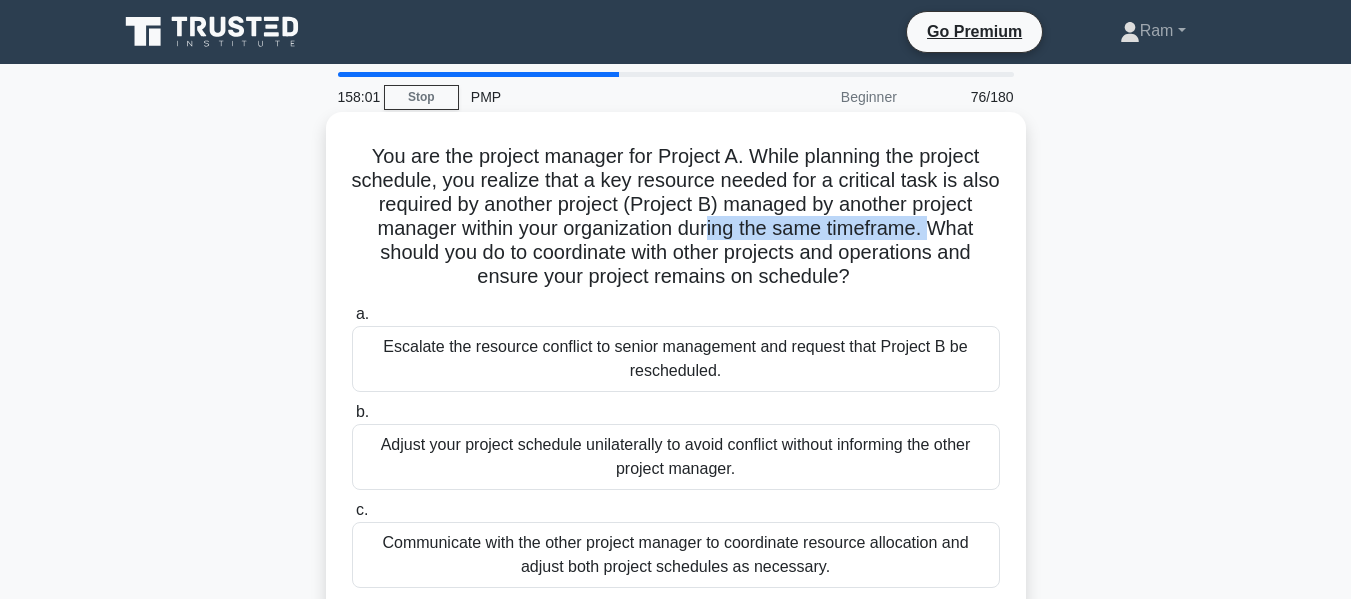 drag, startPoint x: 358, startPoint y: 254, endPoint x: 769, endPoint y: 219, distance: 412.48758 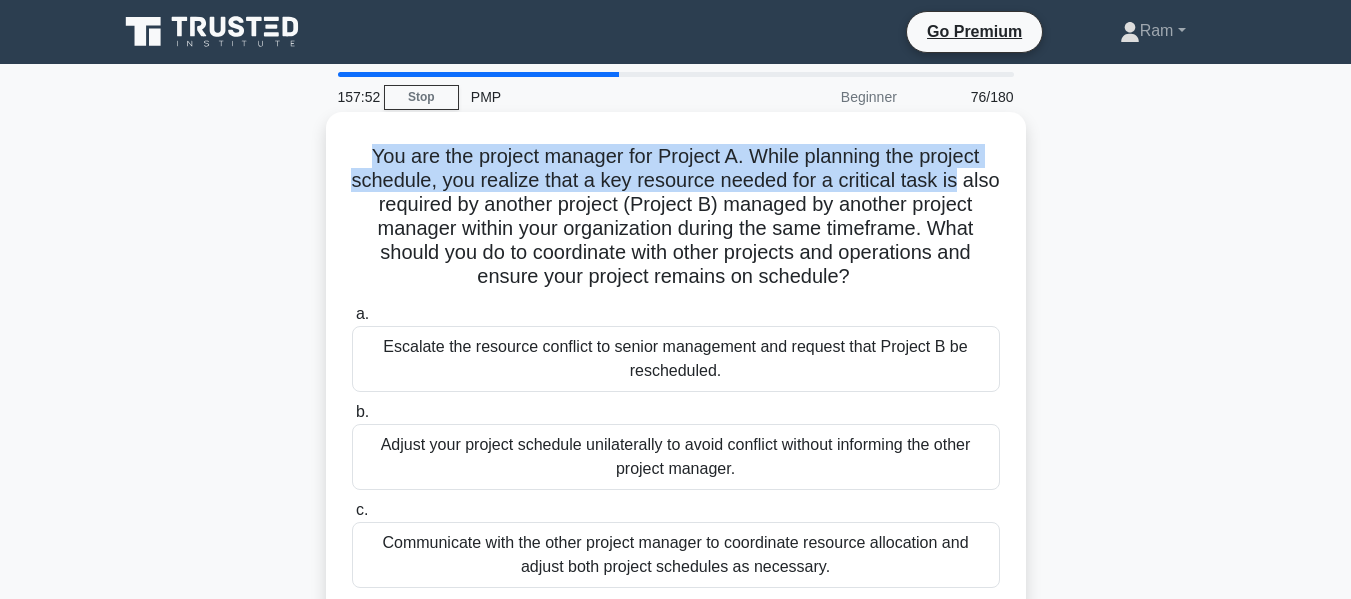 drag, startPoint x: 363, startPoint y: 153, endPoint x: 996, endPoint y: 182, distance: 633.66394 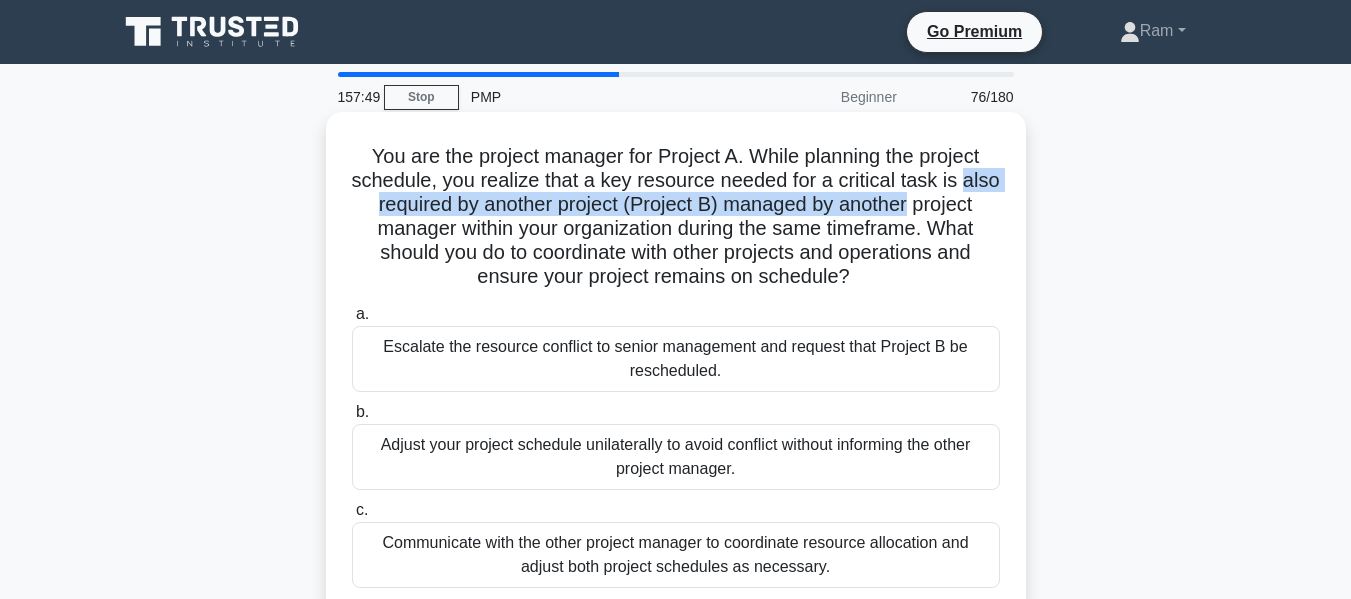 drag, startPoint x: 383, startPoint y: 207, endPoint x: 842, endPoint y: 220, distance: 459.18405 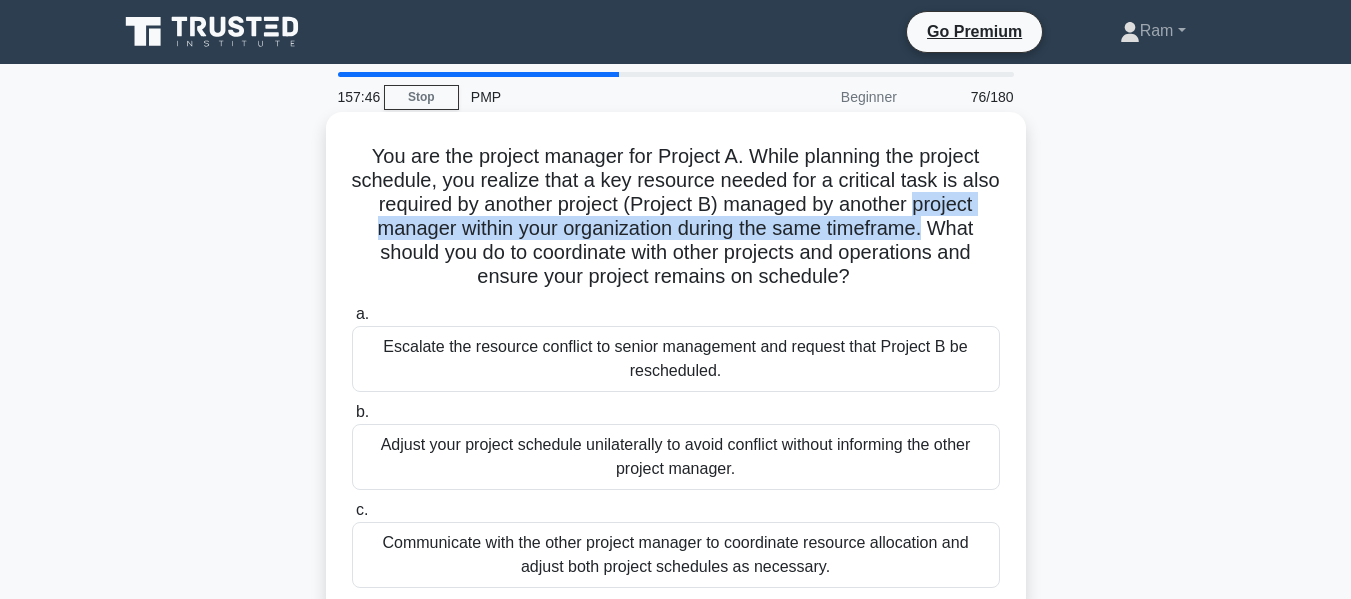 drag, startPoint x: 360, startPoint y: 233, endPoint x: 961, endPoint y: 236, distance: 601.0075 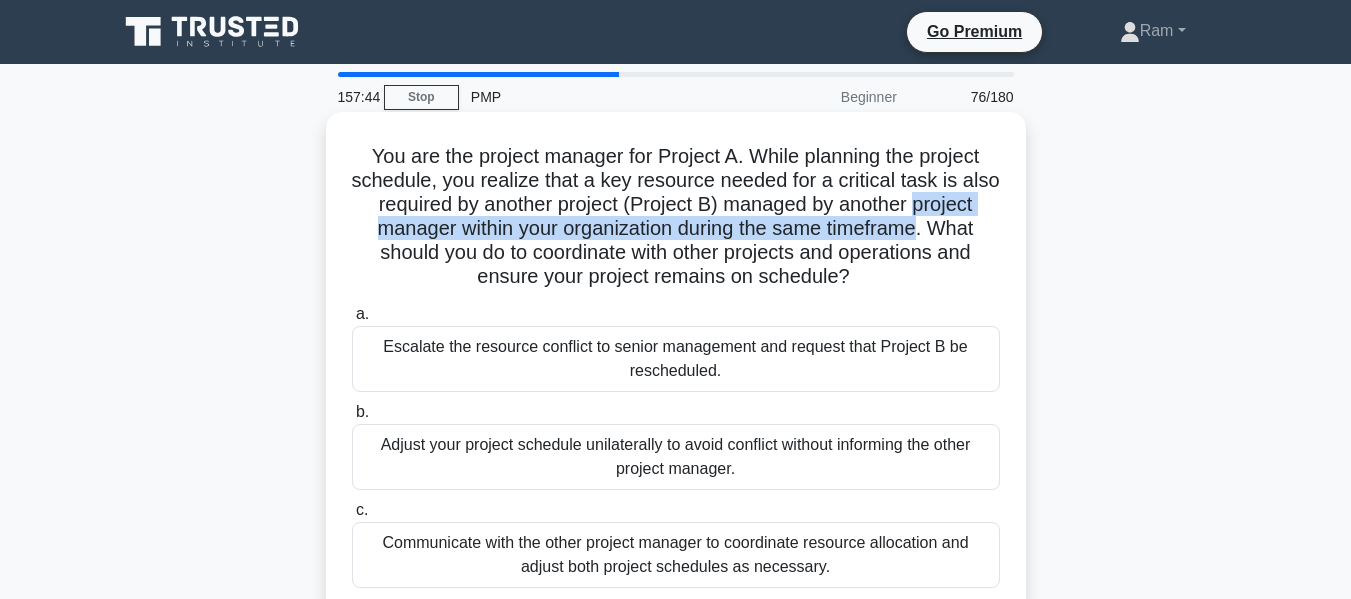 drag, startPoint x: 340, startPoint y: 252, endPoint x: 917, endPoint y: 284, distance: 577.88666 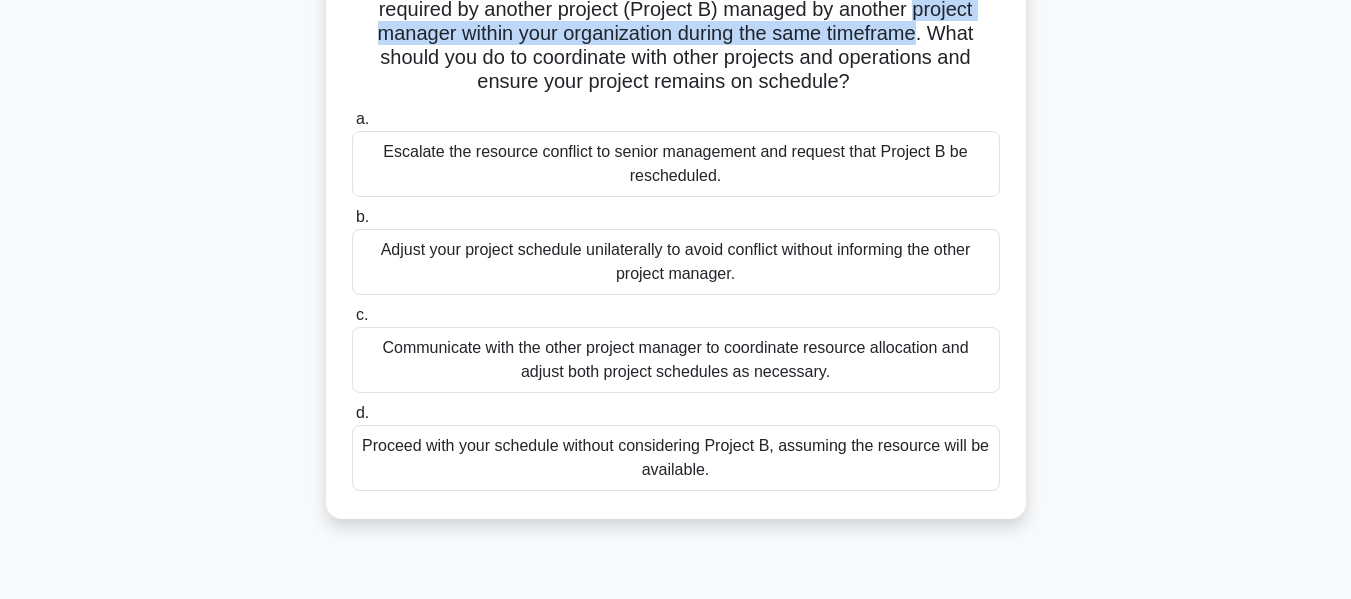 scroll, scrollTop: 200, scrollLeft: 0, axis: vertical 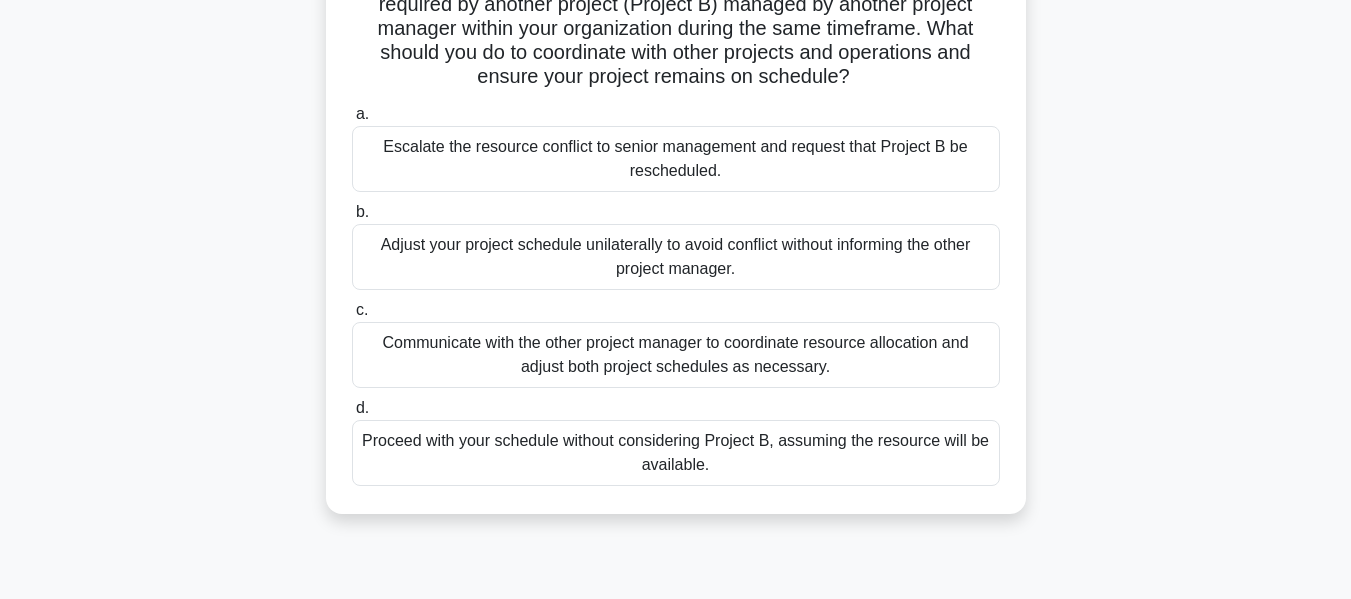 click on "Communicate with the other project manager to coordinate resource allocation and adjust both project schedules as necessary." at bounding box center (676, 355) 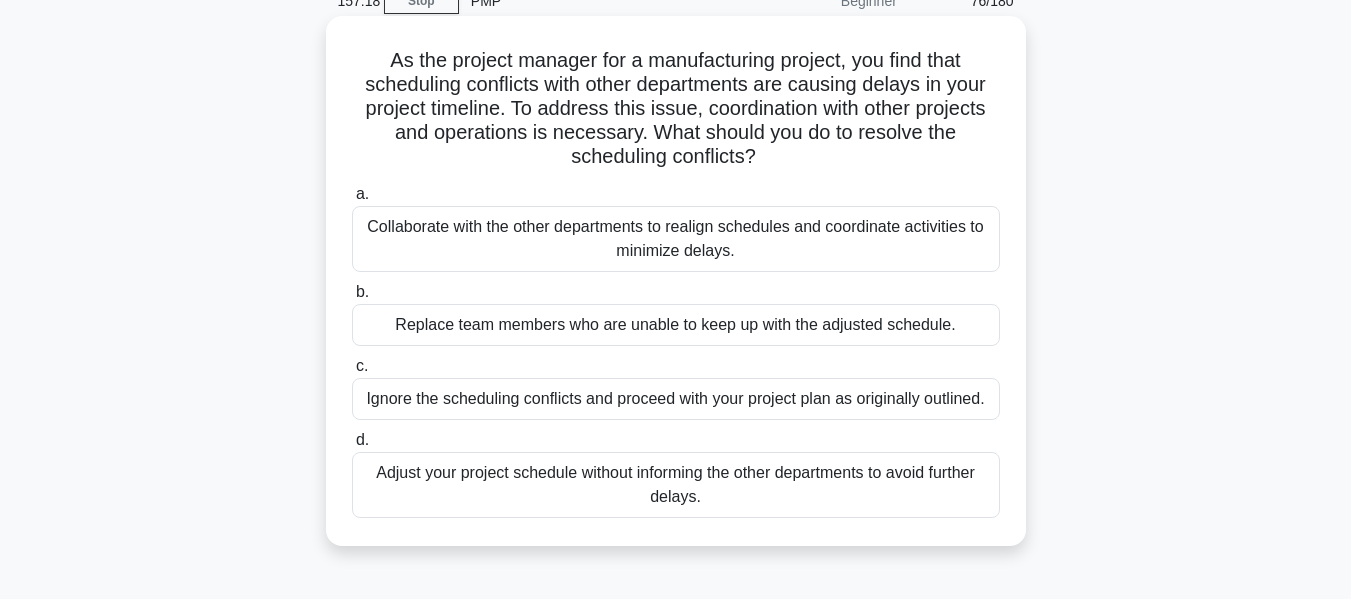 scroll, scrollTop: 0, scrollLeft: 0, axis: both 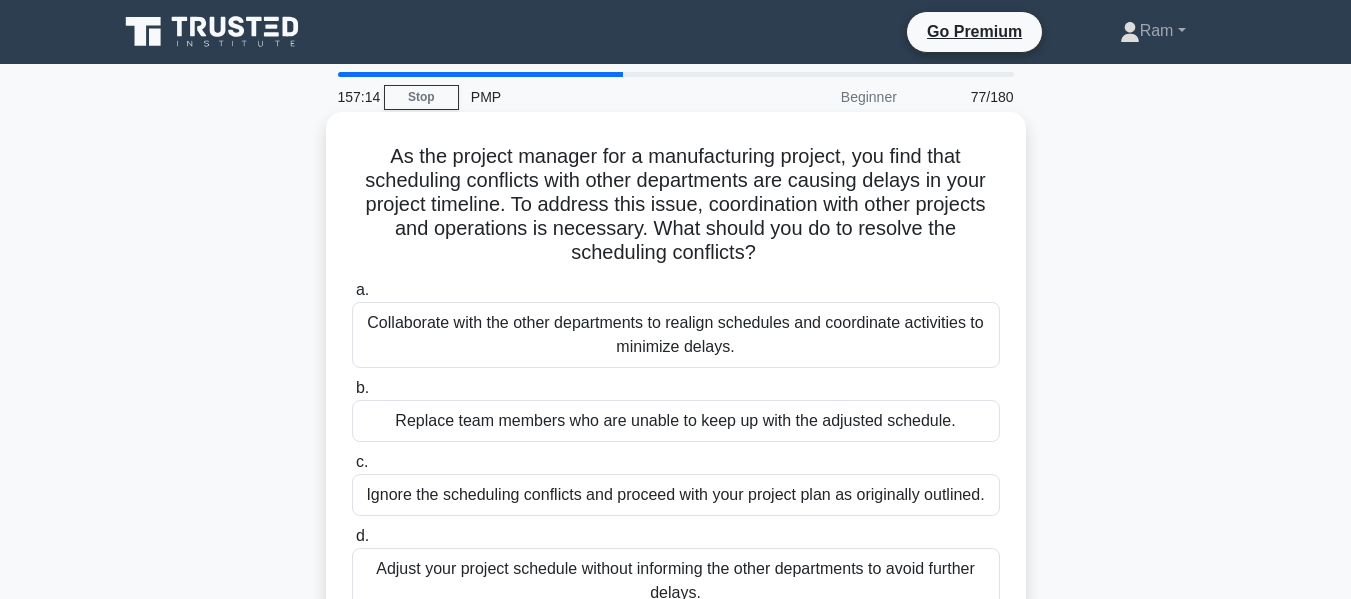 drag, startPoint x: 379, startPoint y: 151, endPoint x: 814, endPoint y: 257, distance: 447.7287 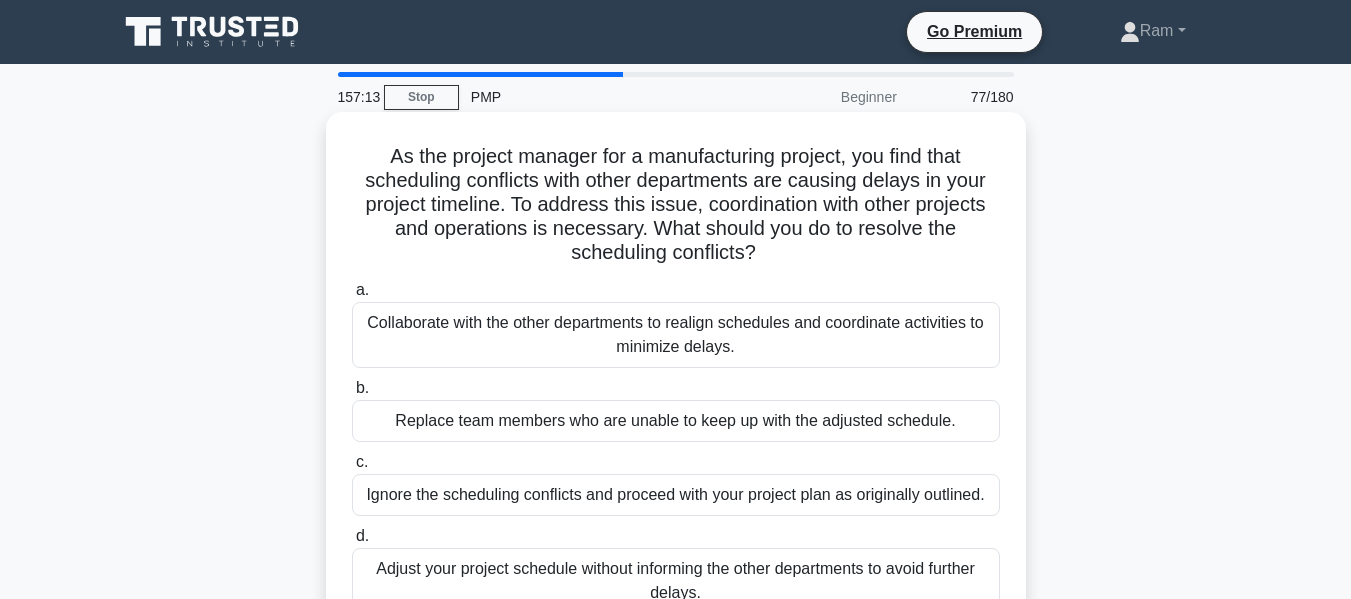 click on "As the project manager for a manufacturing project, you find that scheduling conflicts with other departments are causing delays in your project timeline. To address this issue, coordination with other projects and operations is necessary. What should you do to resolve the scheduling conflicts?
.spinner_0XTQ{transform-origin:center;animation:spinner_y6GP .75s linear infinite}@keyframes spinner_y6GP{100%{transform:rotate(360deg)}}
a.
b. c. d." at bounding box center (676, 377) 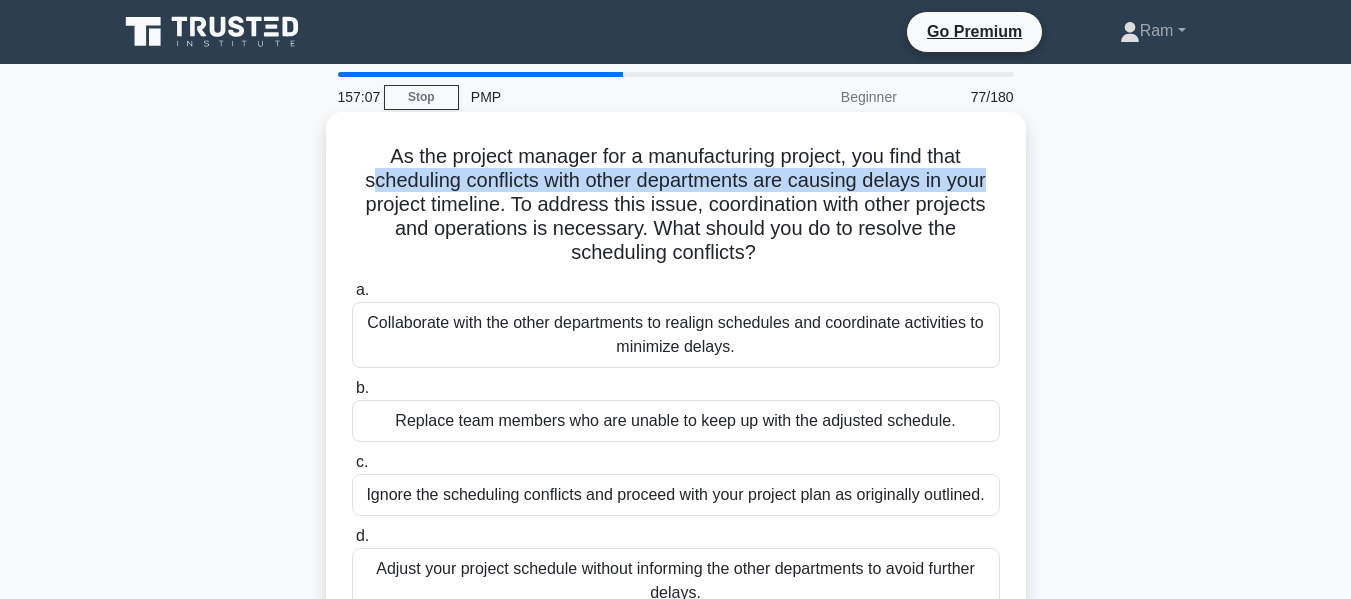 drag, startPoint x: 361, startPoint y: 185, endPoint x: 1005, endPoint y: 186, distance: 644.0008 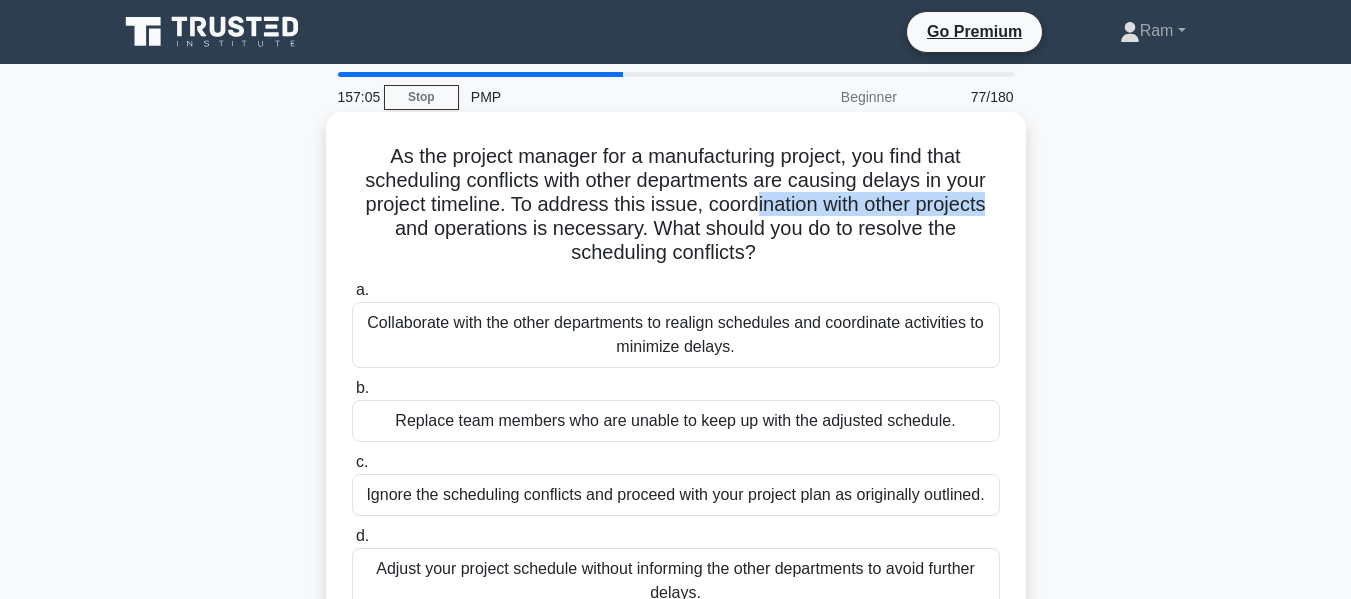 drag, startPoint x: 756, startPoint y: 203, endPoint x: 1003, endPoint y: 207, distance: 247.03238 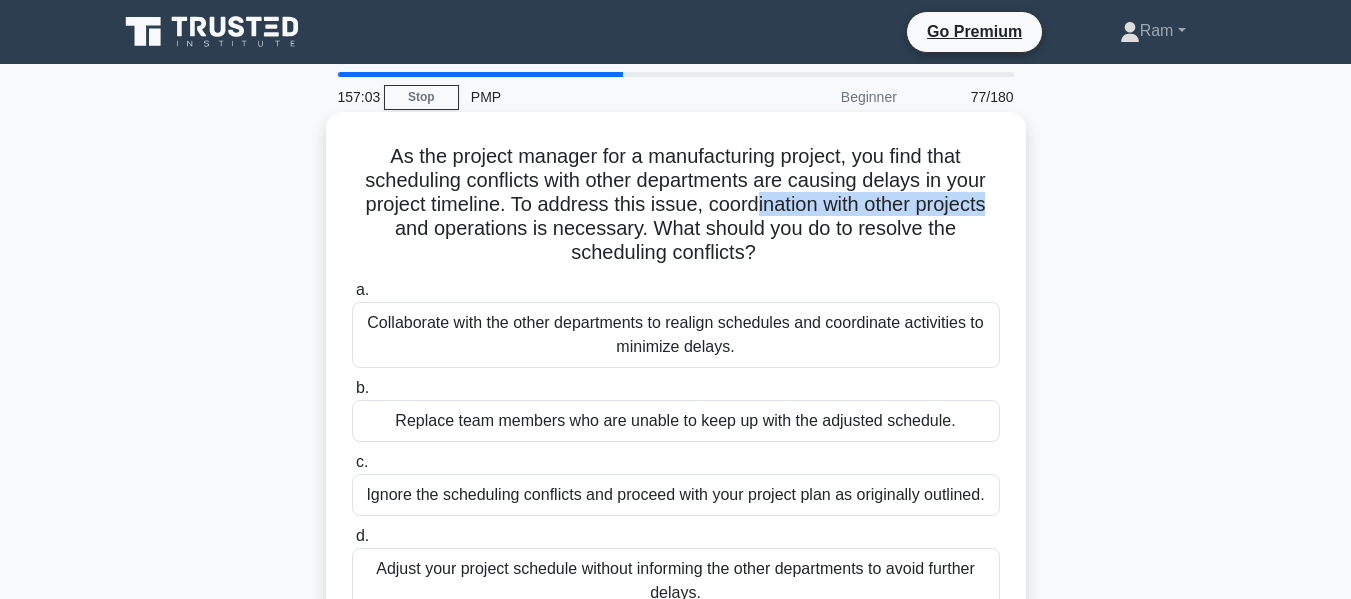 drag, startPoint x: 414, startPoint y: 224, endPoint x: 758, endPoint y: 270, distance: 347.06195 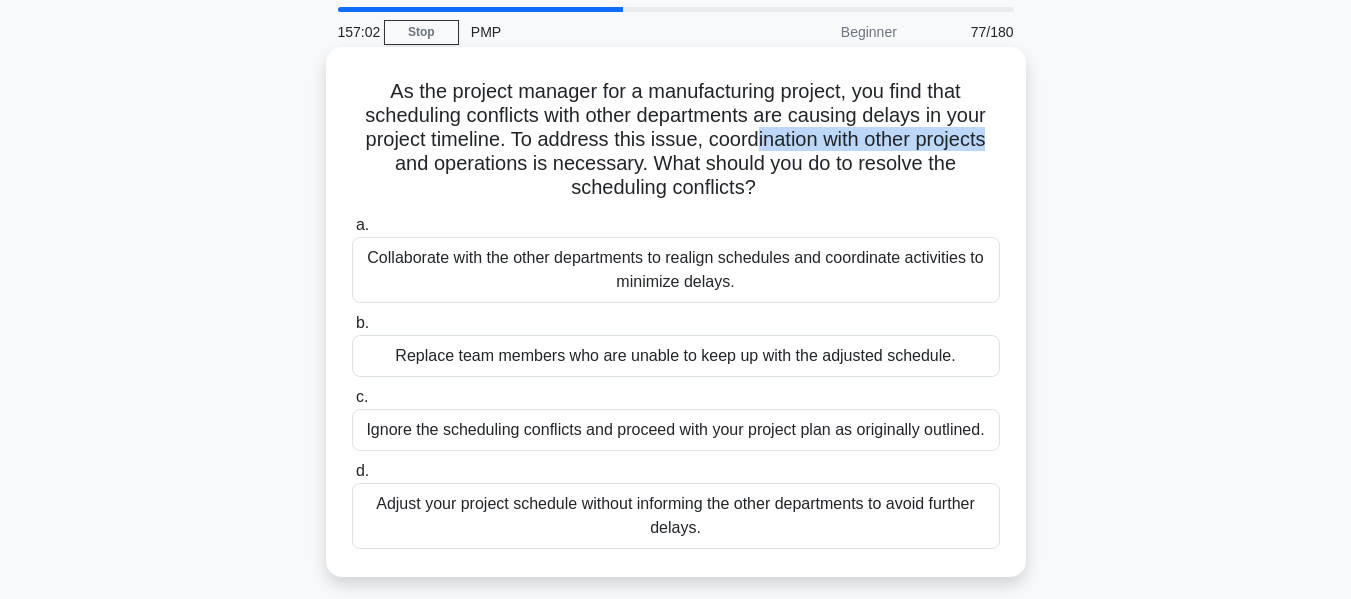 scroll, scrollTop: 100, scrollLeft: 0, axis: vertical 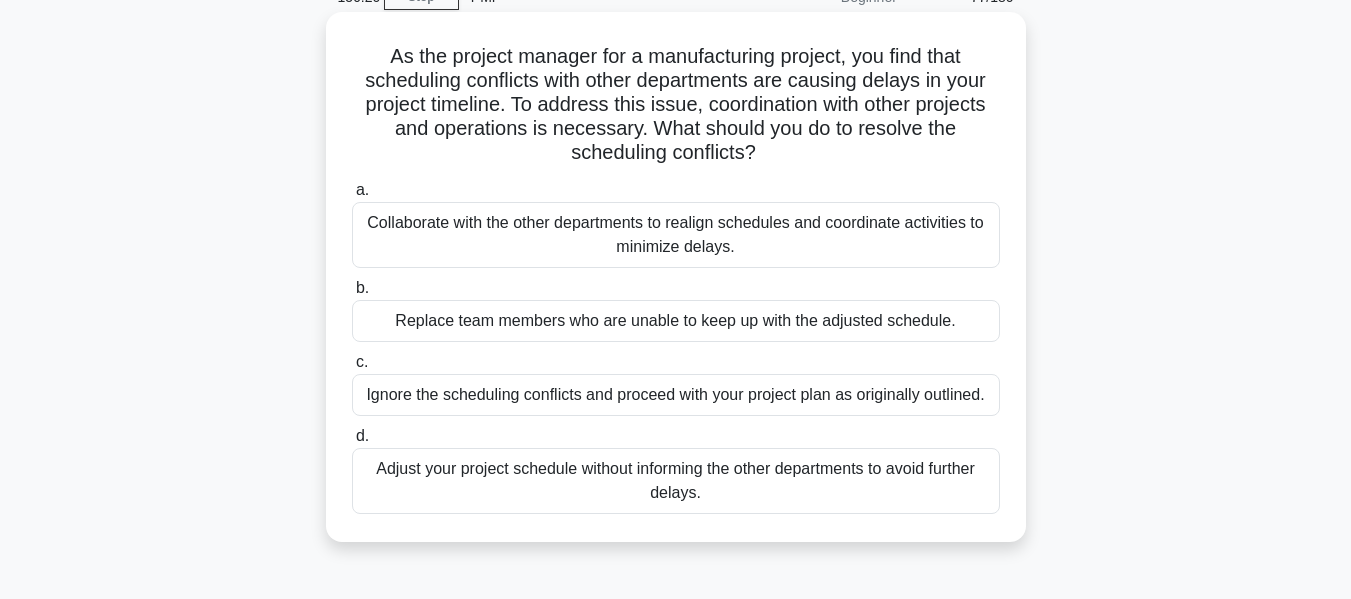 click on "Collaborate with the other departments to realign schedules and coordinate activities to minimize delays." at bounding box center (676, 235) 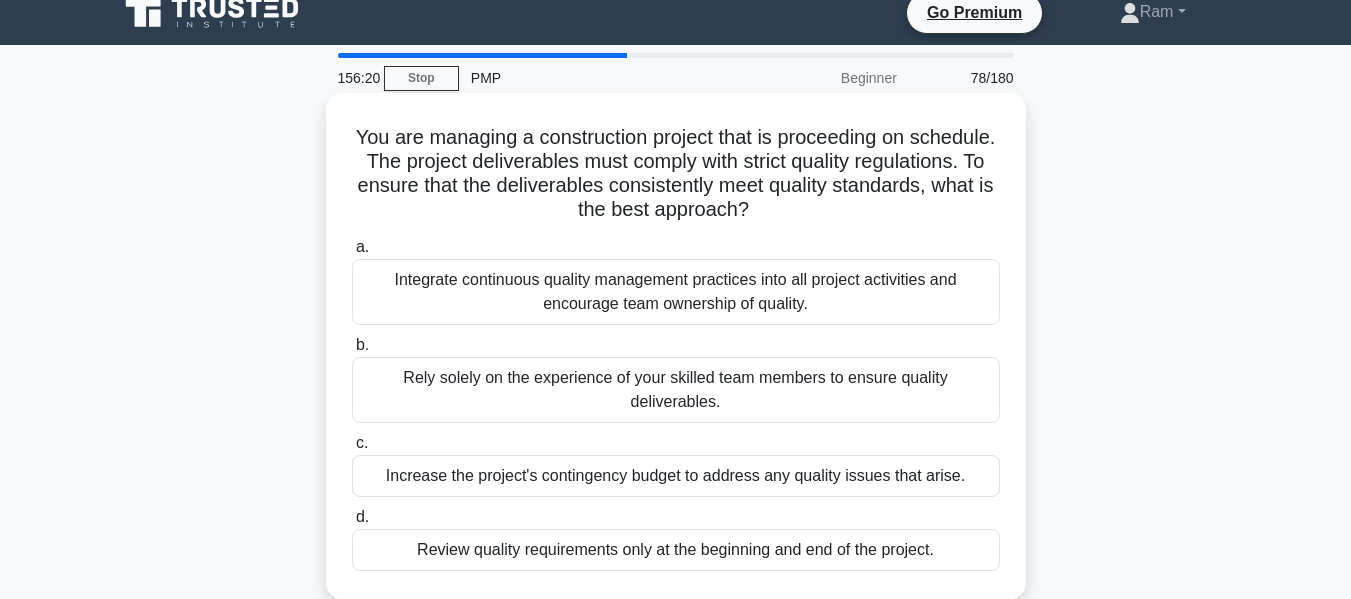 scroll, scrollTop: 0, scrollLeft: 0, axis: both 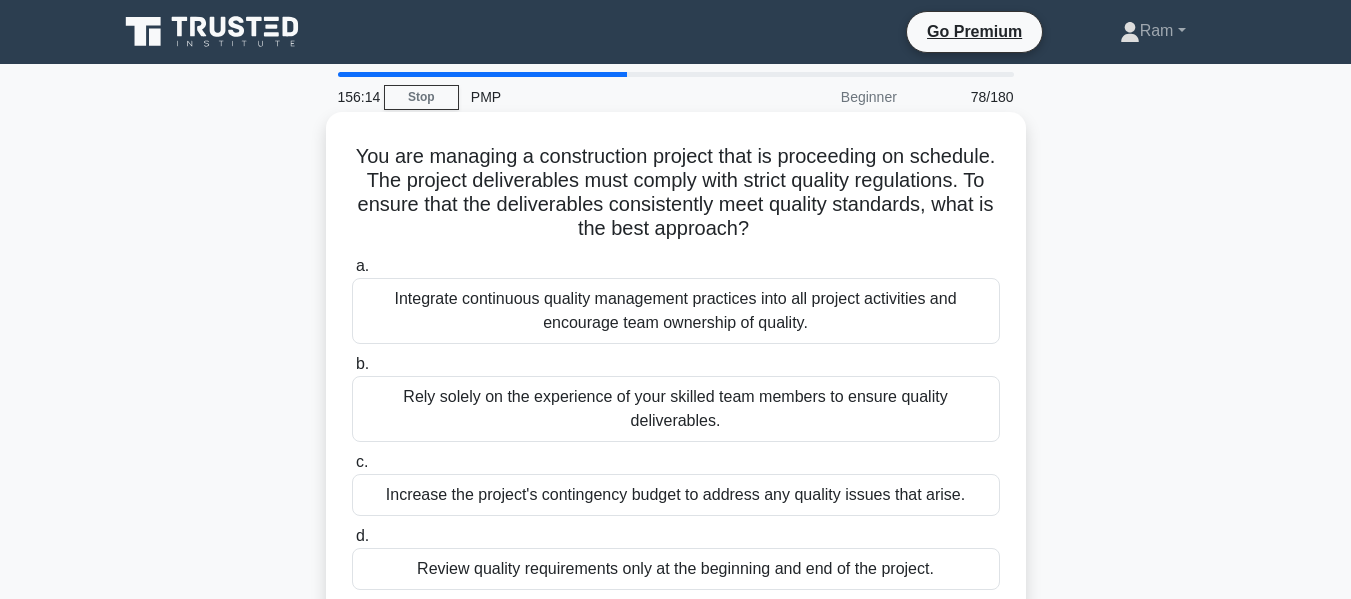 click on "You are managing a construction project that is proceeding on schedule. The project deliverables must comply with strict quality regulations. To ensure that the deliverables consistently meet quality standards, what is the best approach?
.spinner_0XTQ{transform-origin:center;animation:spinner_y6GP .75s linear infinite}@keyframes spinner_y6GP{100%{transform:rotate(360deg)}}" at bounding box center [676, 193] 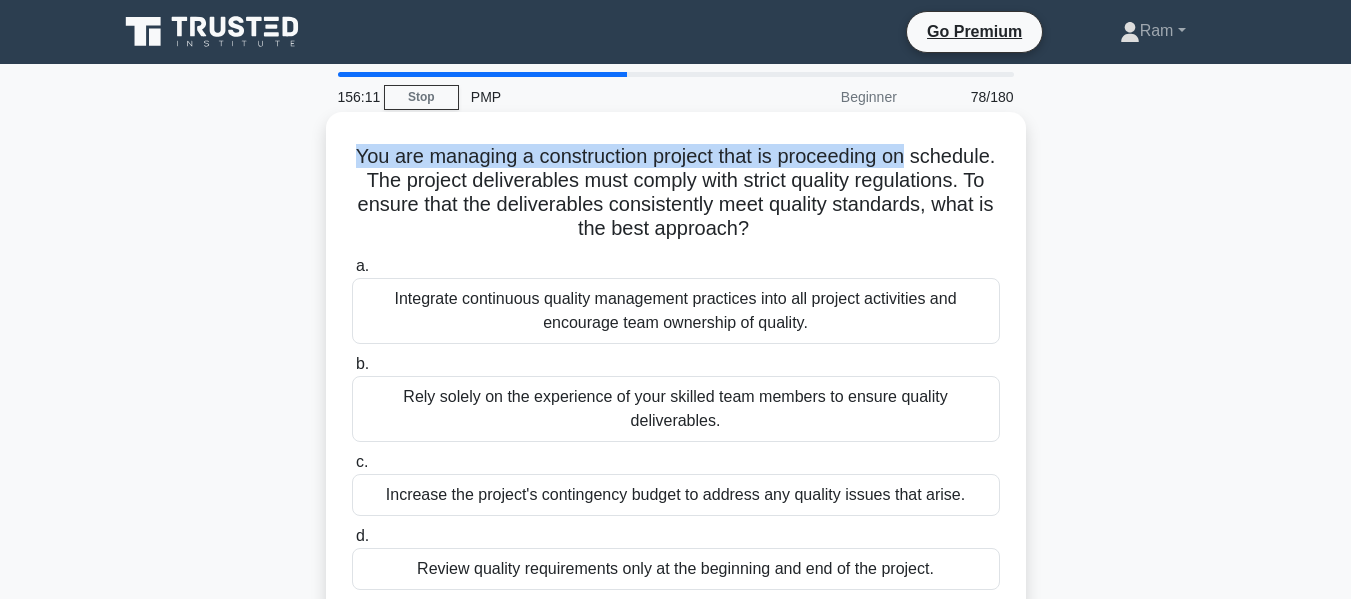 drag, startPoint x: 395, startPoint y: 162, endPoint x: 1019, endPoint y: 166, distance: 624.0128 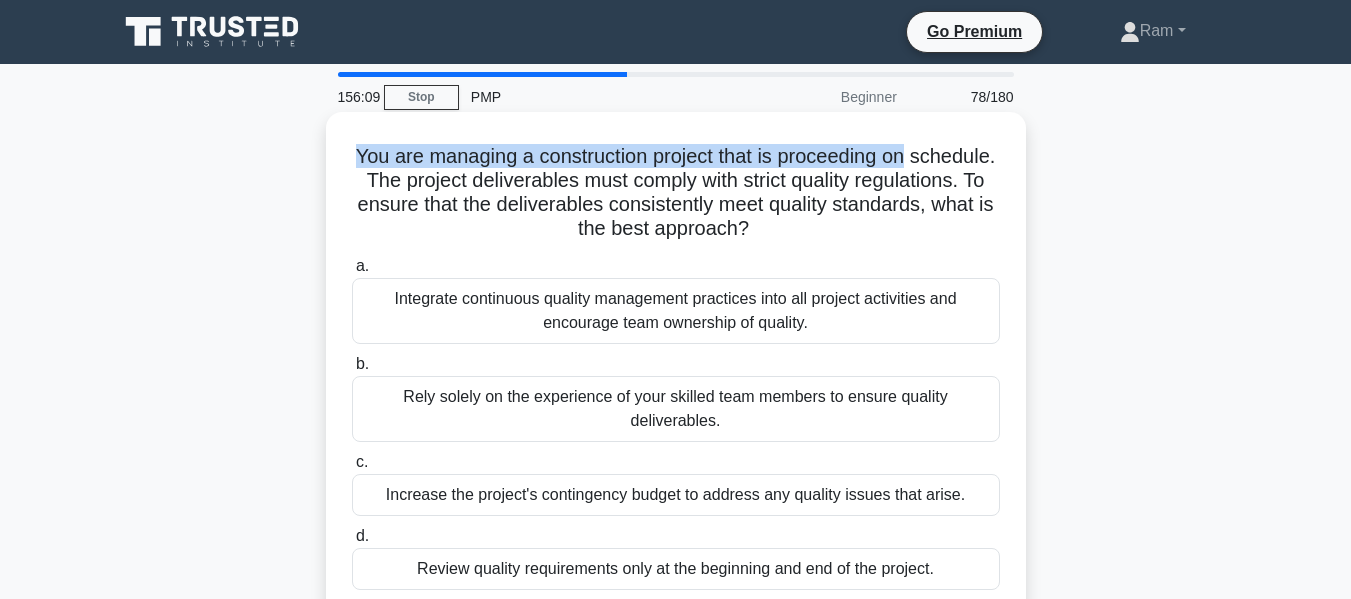 drag, startPoint x: 495, startPoint y: 183, endPoint x: 906, endPoint y: 232, distance: 413.9106 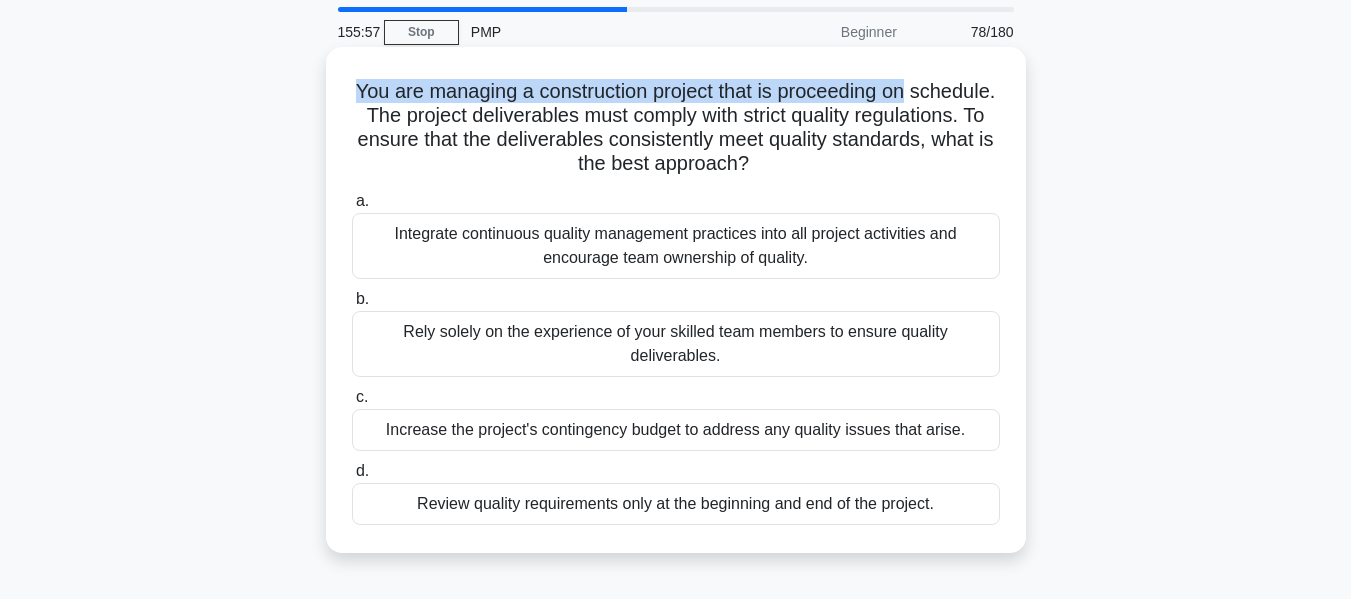 scroll, scrollTop: 100, scrollLeft: 0, axis: vertical 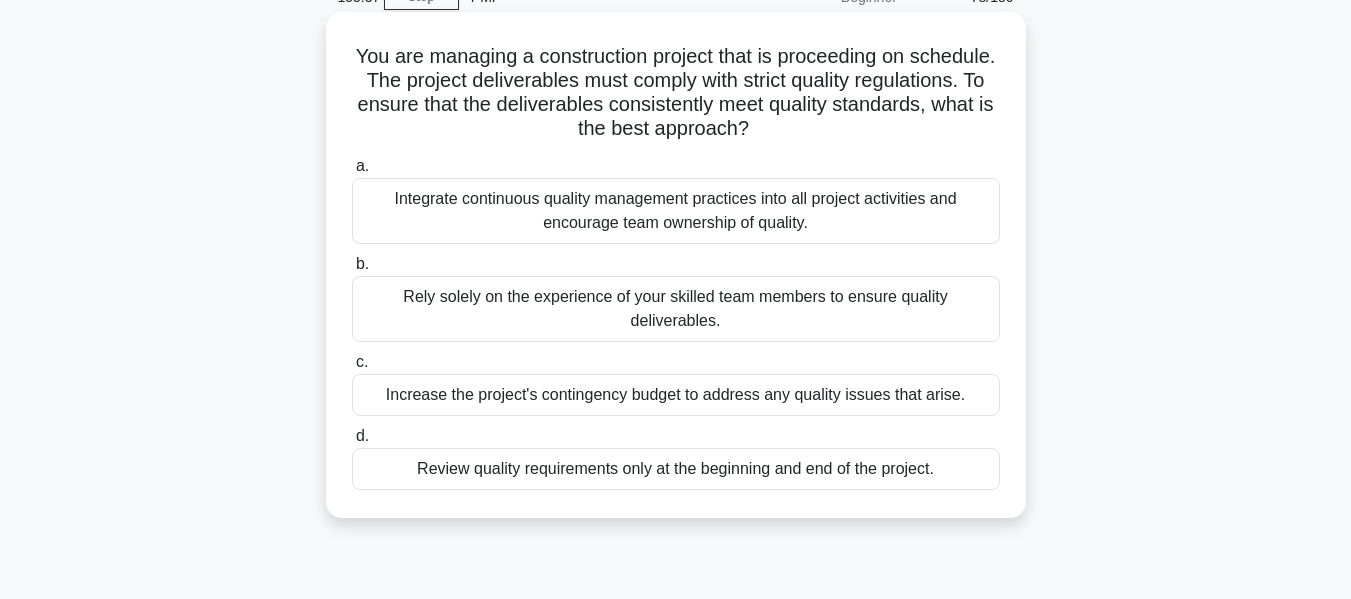 click on "Integrate continuous quality management practices into all project activities and encourage team ownership of quality." at bounding box center (676, 211) 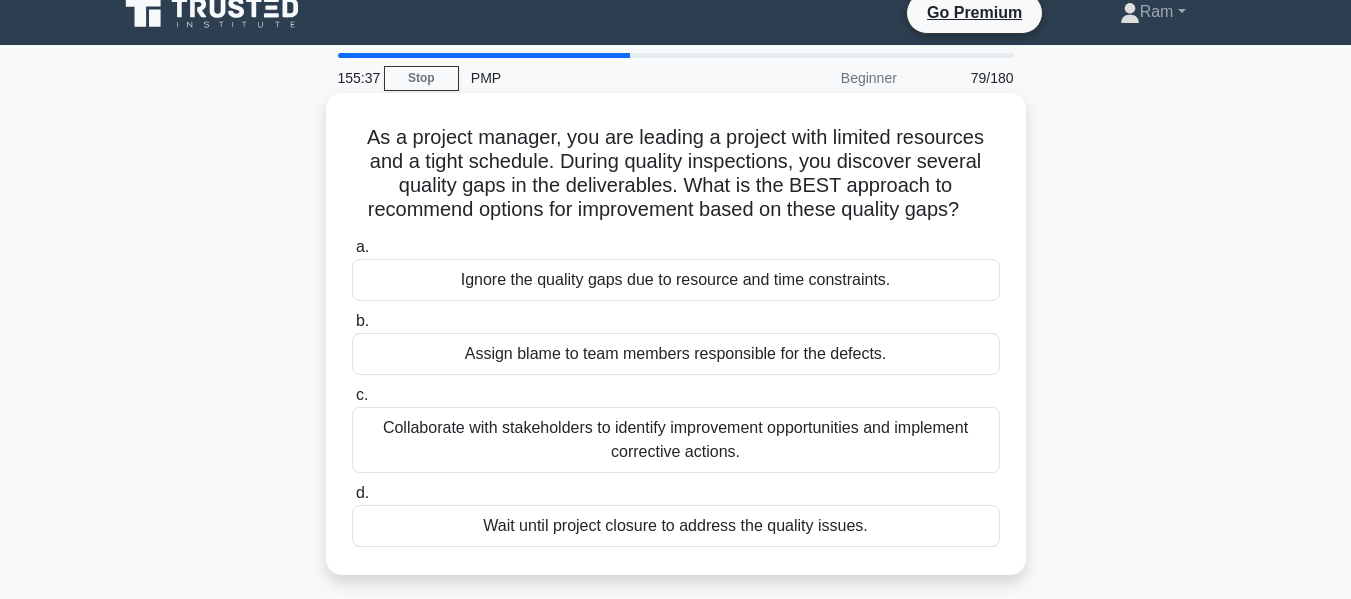 scroll, scrollTop: 0, scrollLeft: 0, axis: both 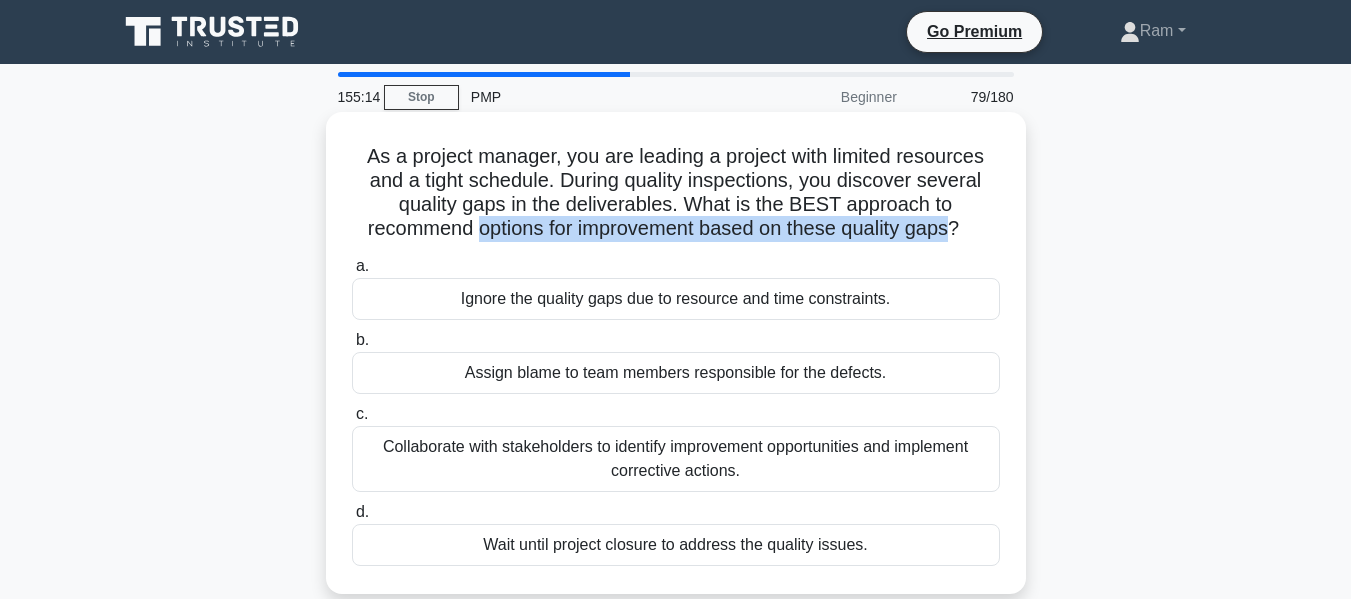 drag, startPoint x: 472, startPoint y: 236, endPoint x: 959, endPoint y: 237, distance: 487.00104 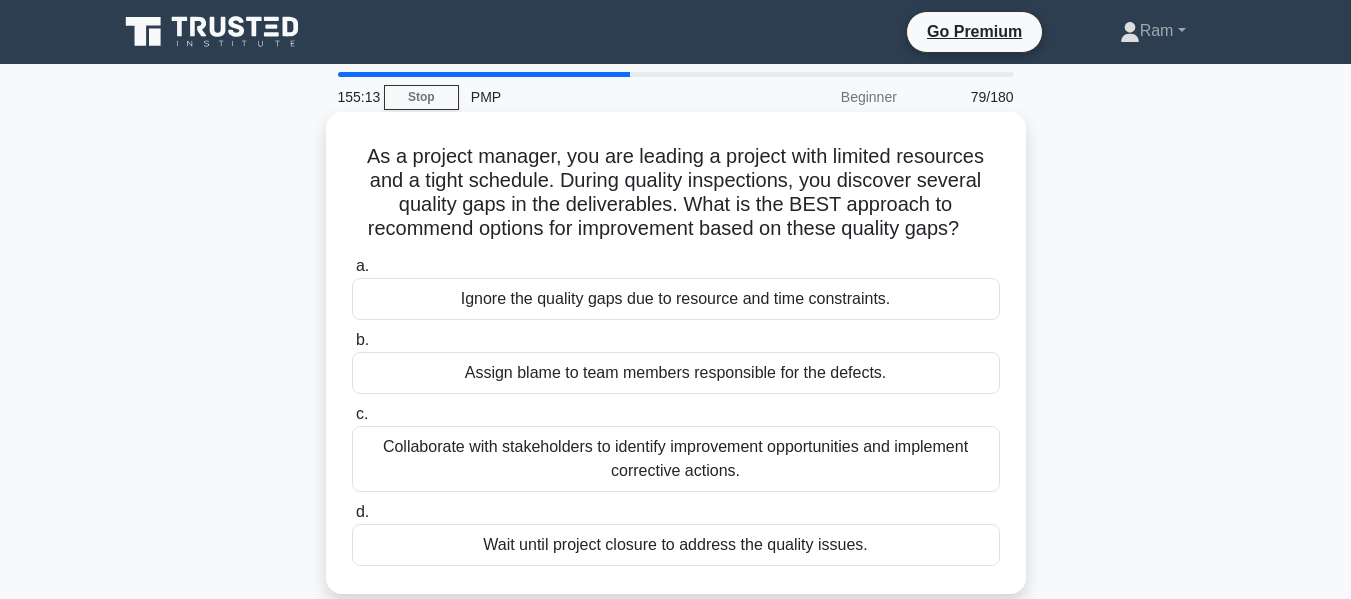 click on "Collaborate with stakeholders to identify improvement opportunities and implement corrective actions." at bounding box center [676, 459] 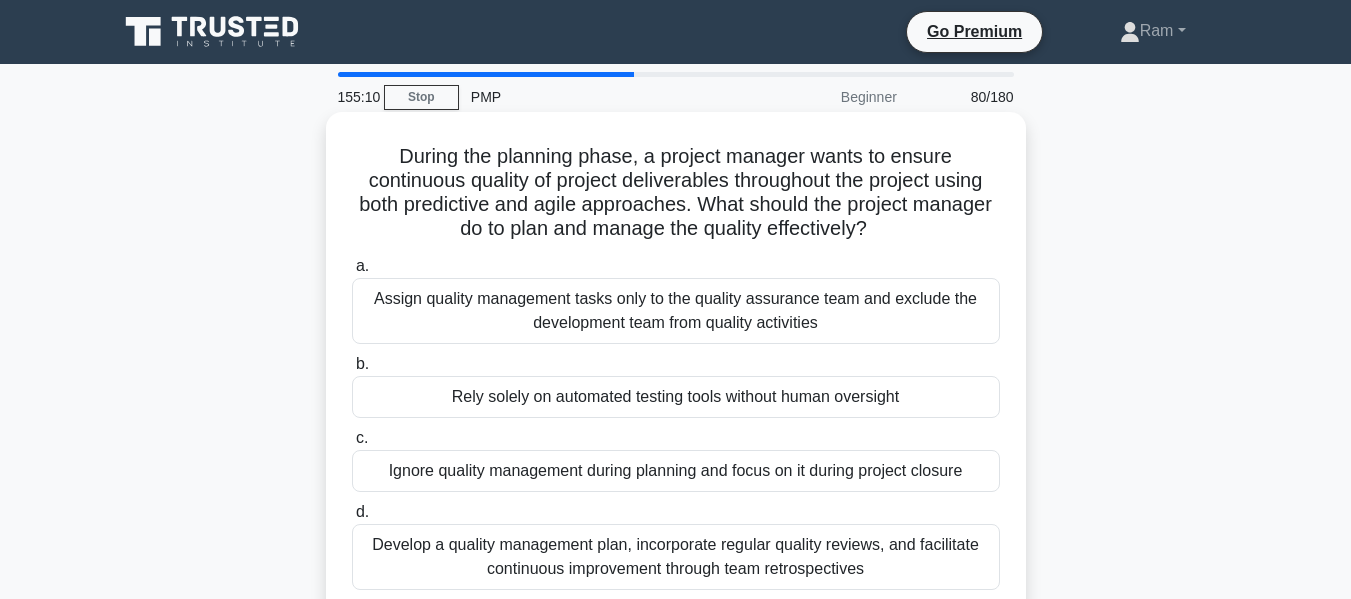 drag, startPoint x: 390, startPoint y: 162, endPoint x: 947, endPoint y: 218, distance: 559.808 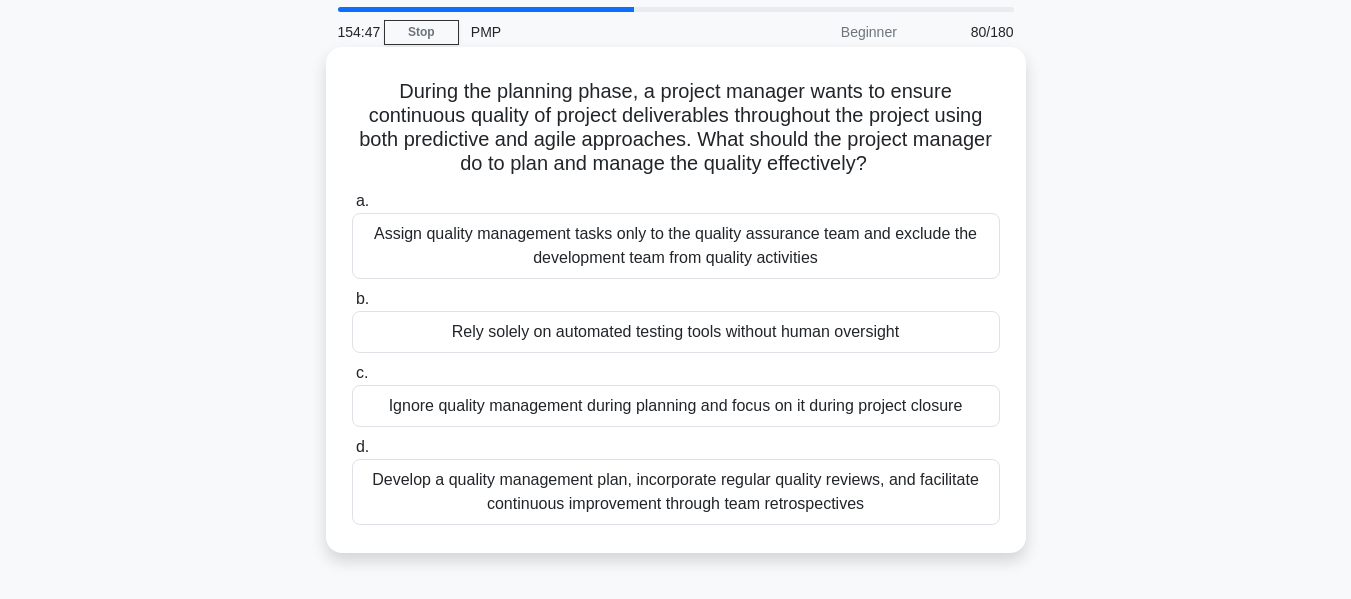 scroll, scrollTop: 100, scrollLeft: 0, axis: vertical 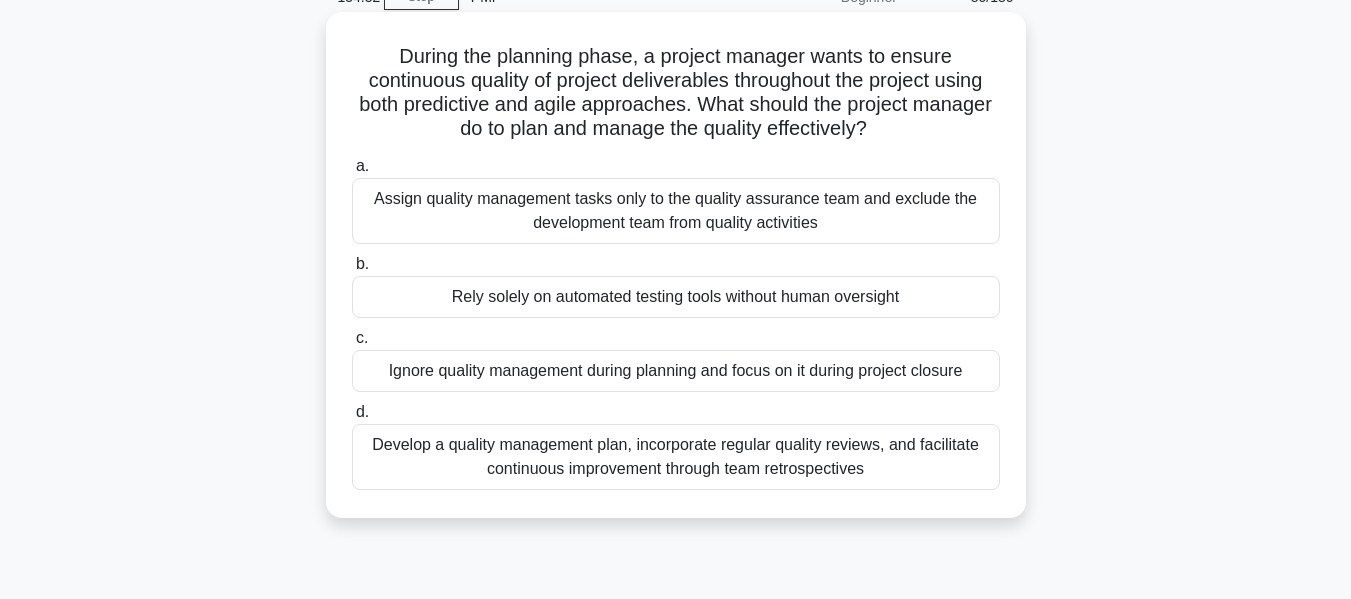click on "Develop a quality management plan, incorporate regular quality reviews, and facilitate continuous improvement through team retrospectives" at bounding box center [676, 457] 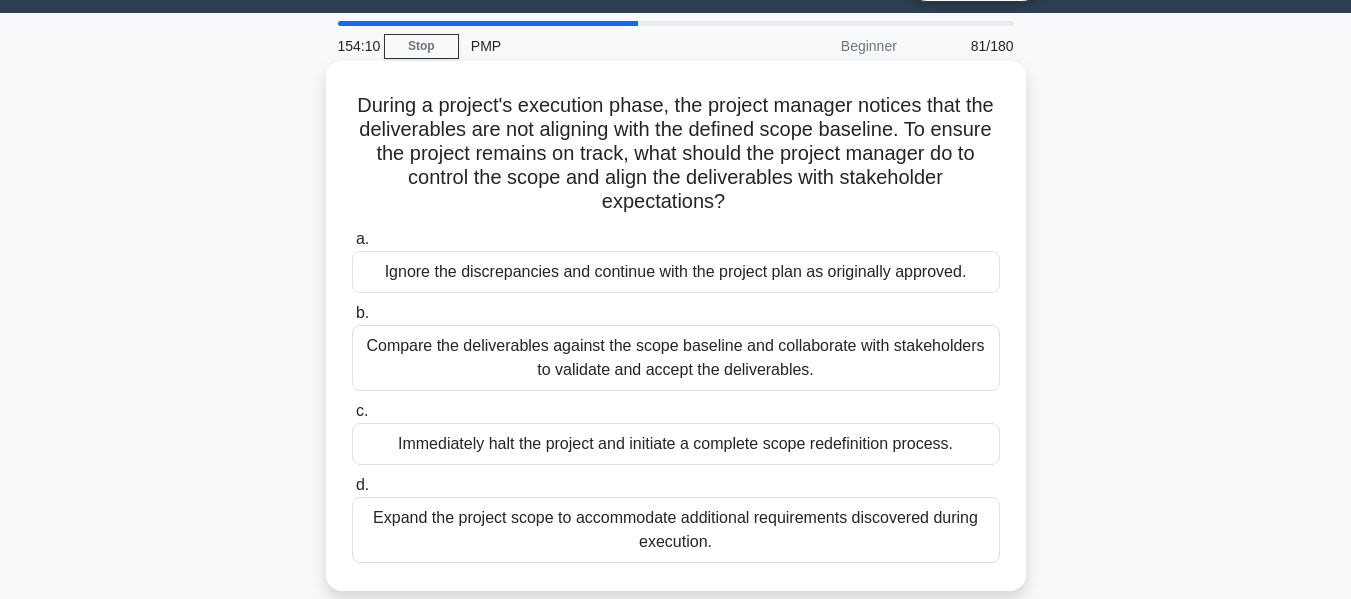 scroll, scrollTop: 100, scrollLeft: 0, axis: vertical 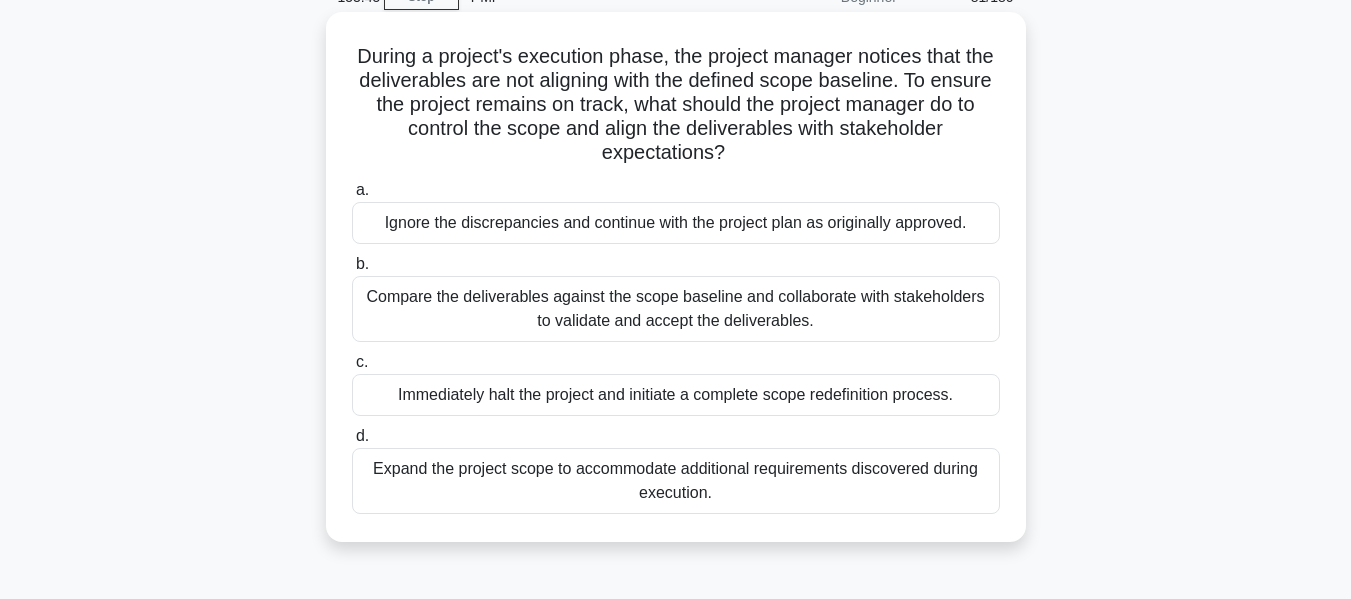click on "Compare the deliverables against the scope baseline and collaborate with stakeholders to validate and accept the deliverables." at bounding box center [676, 309] 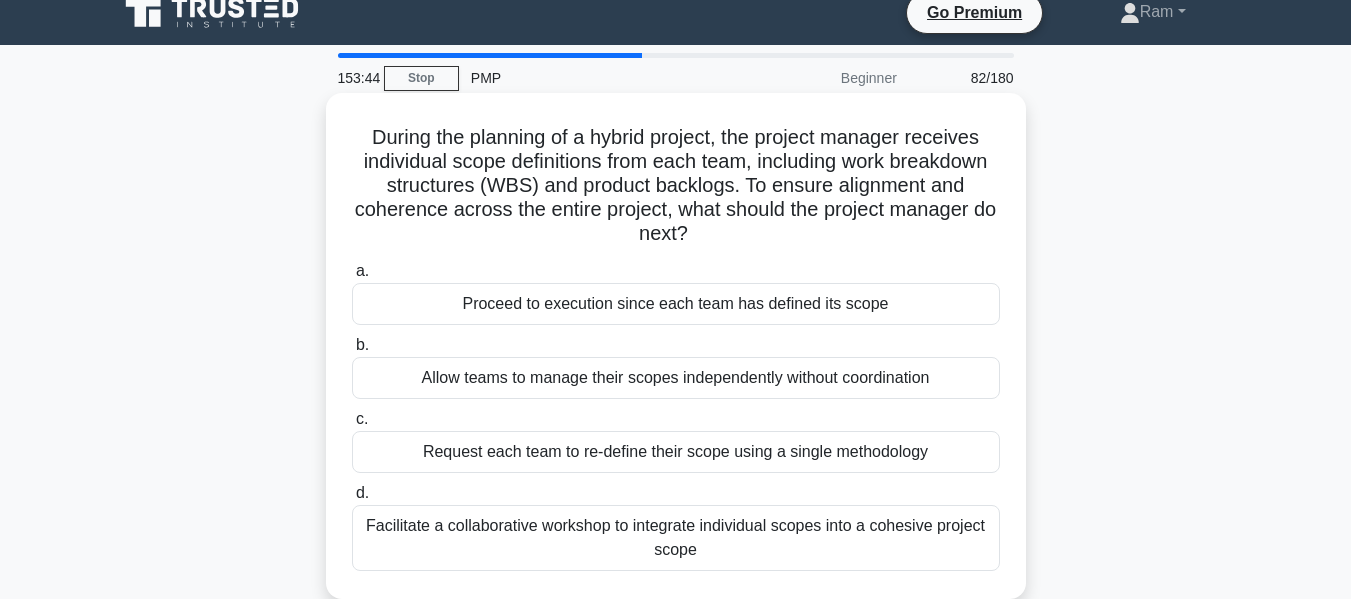 scroll, scrollTop: 0, scrollLeft: 0, axis: both 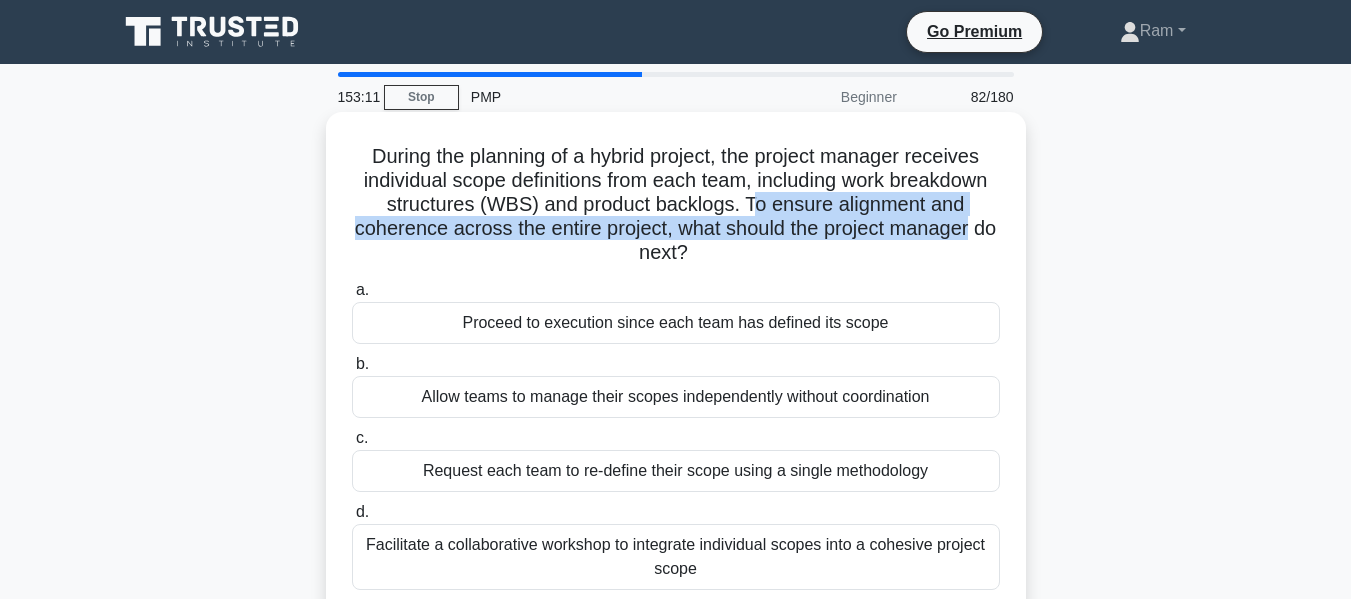 drag, startPoint x: 755, startPoint y: 211, endPoint x: 993, endPoint y: 218, distance: 238.10292 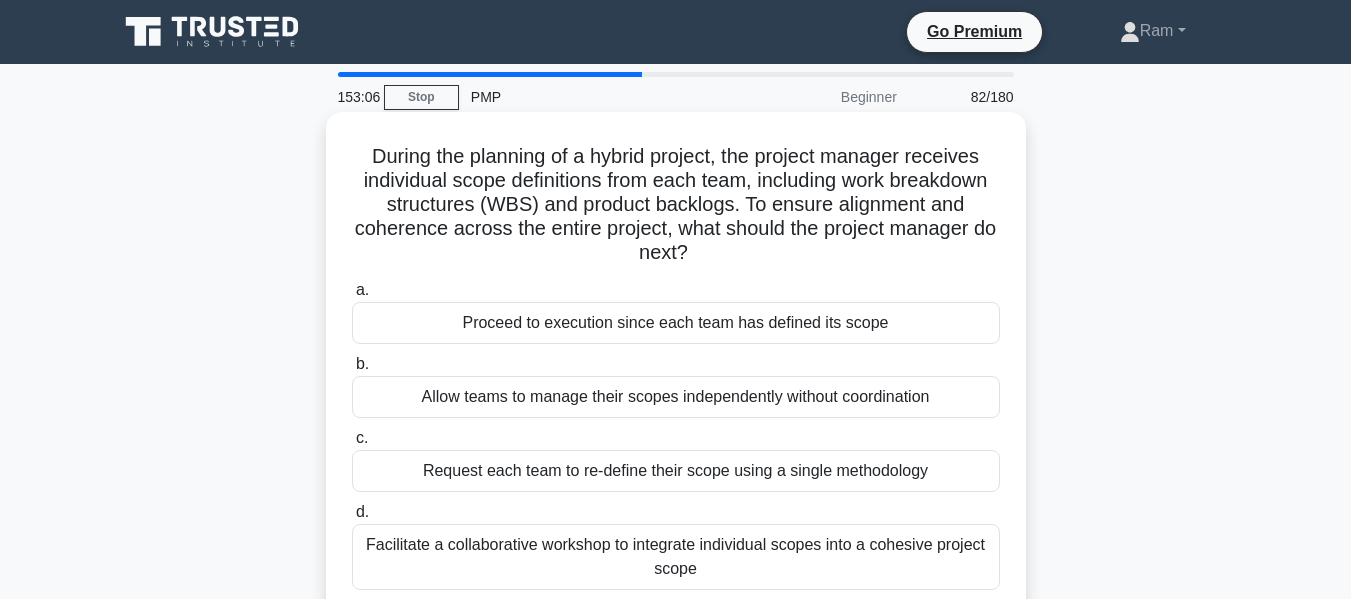 click on "During the planning of a hybrid project, the project manager receives individual scope definitions from each team, including work breakdown structures (WBS) and product backlogs. To ensure alignment and coherence across the entire project, what should the project manager do next?
.spinner_0XTQ{transform-origin:center;animation:spinner_y6GP .75s linear infinite}@keyframes spinner_y6GP{100%{transform:rotate(360deg)}}
a.
b. c. d." at bounding box center [676, 365] 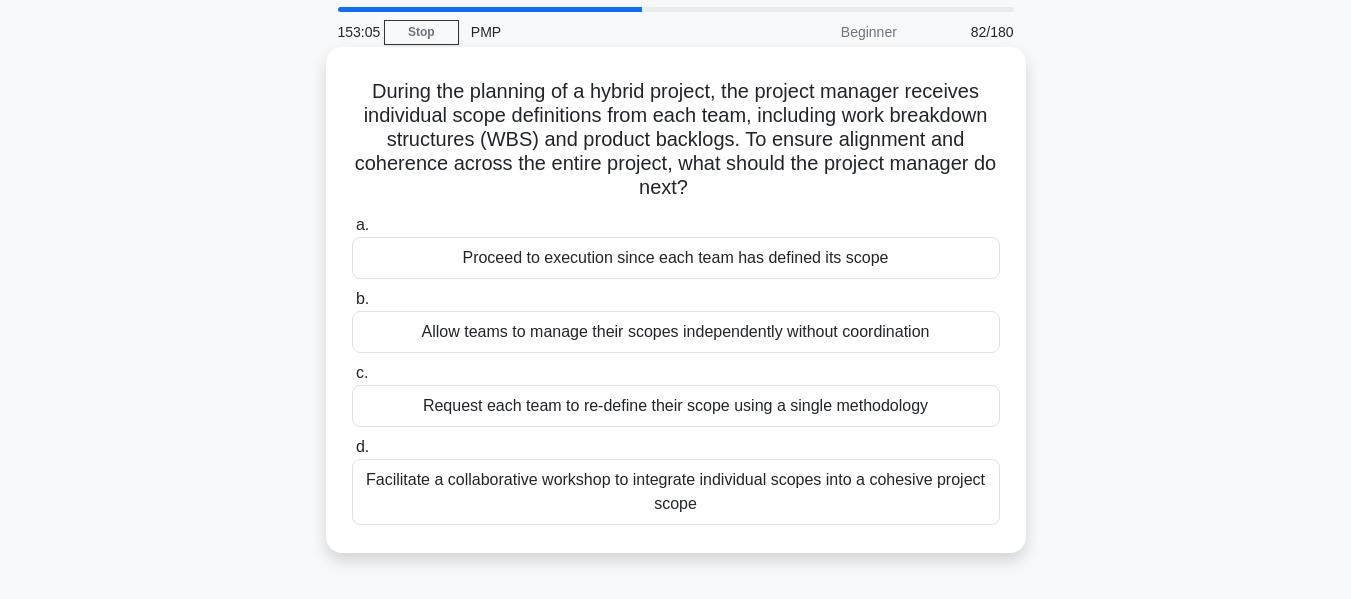 scroll, scrollTop: 100, scrollLeft: 0, axis: vertical 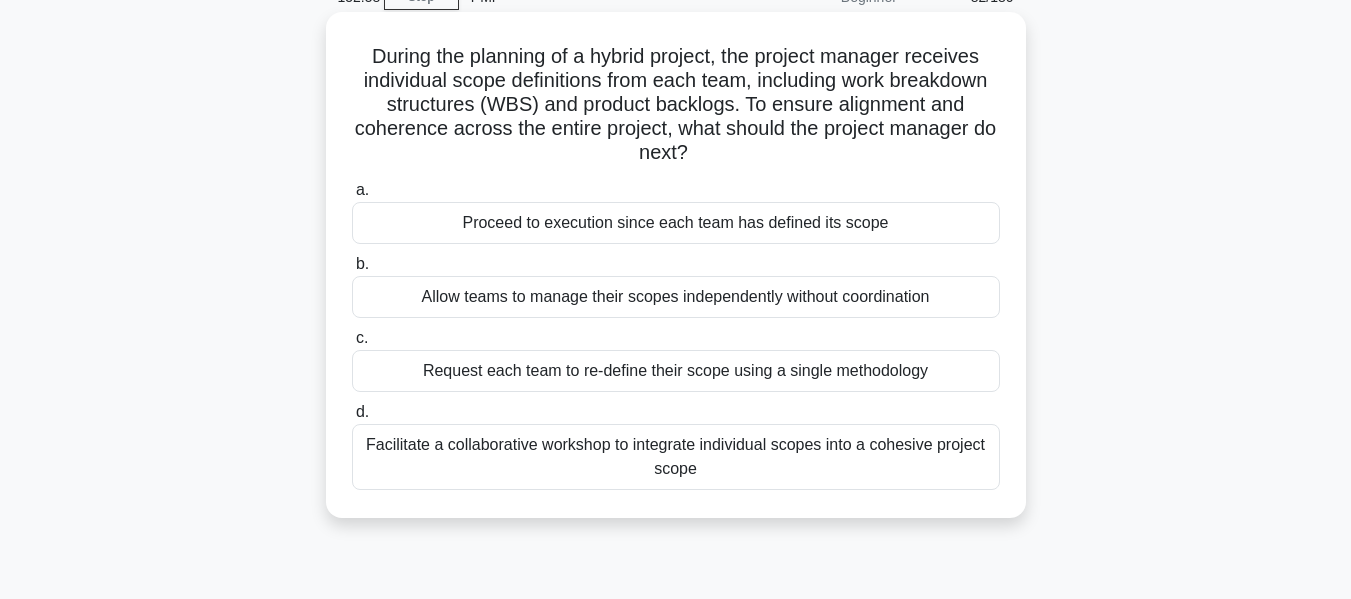 click on "Facilitate a collaborative workshop to integrate individual scopes into a cohesive project scope" at bounding box center (676, 457) 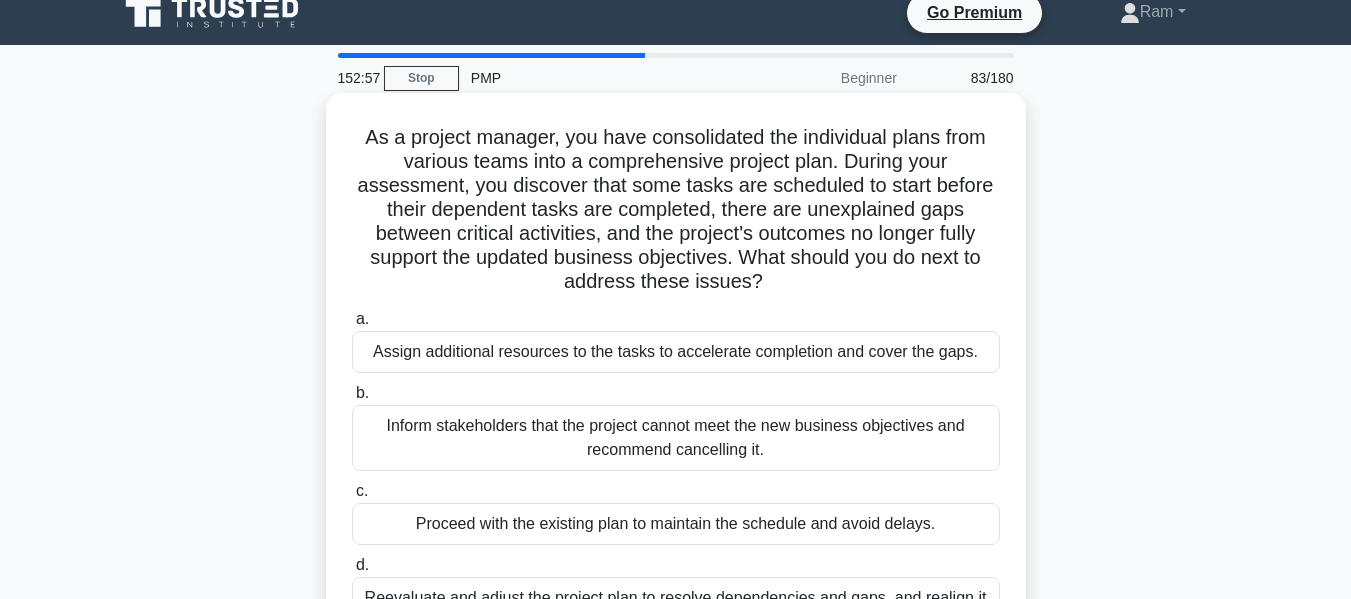 scroll, scrollTop: 0, scrollLeft: 0, axis: both 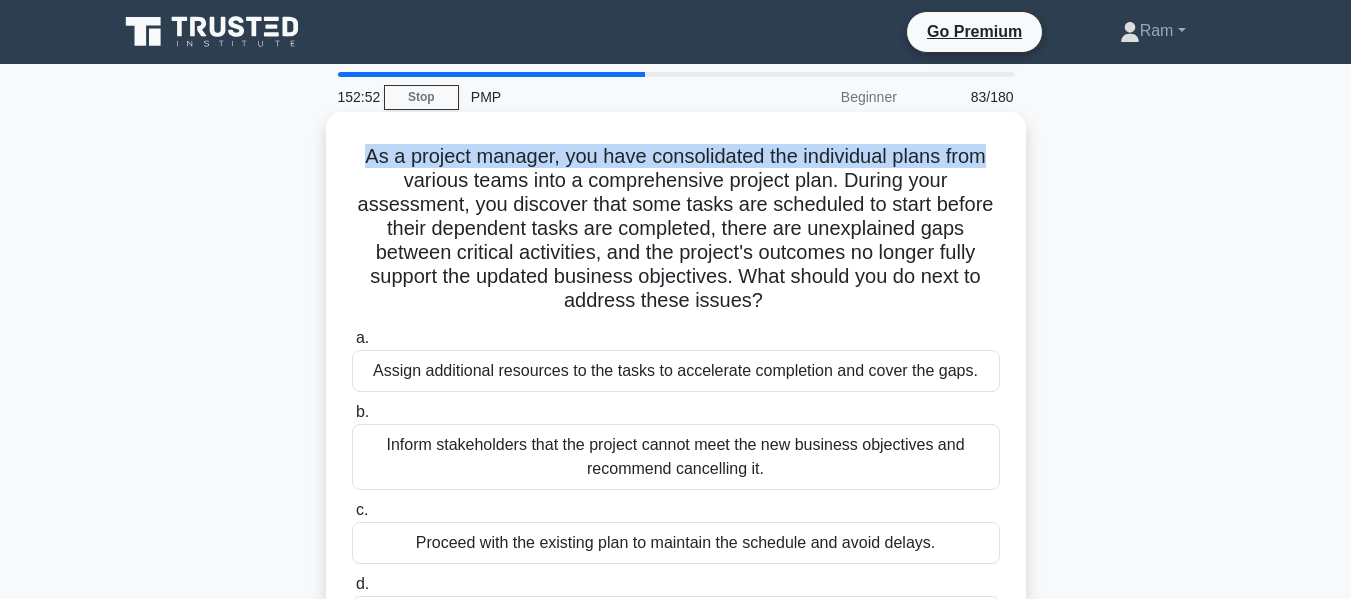 drag, startPoint x: 356, startPoint y: 151, endPoint x: 1009, endPoint y: 157, distance: 653.0276 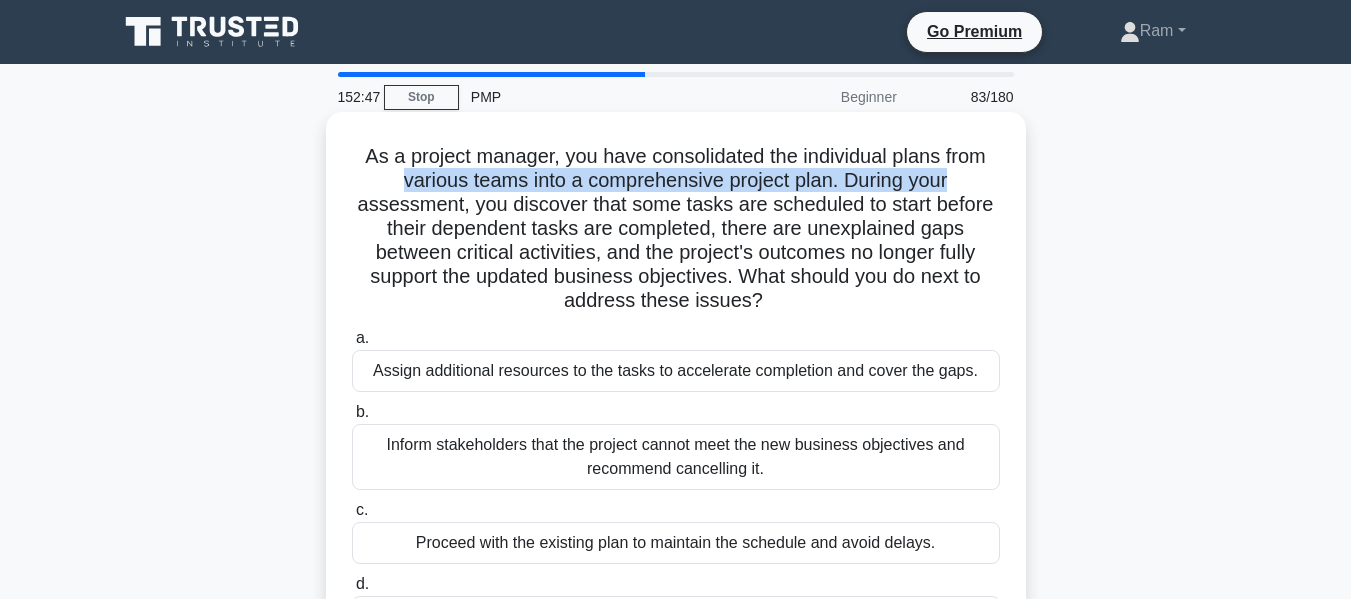 drag, startPoint x: 397, startPoint y: 182, endPoint x: 990, endPoint y: 178, distance: 593.0135 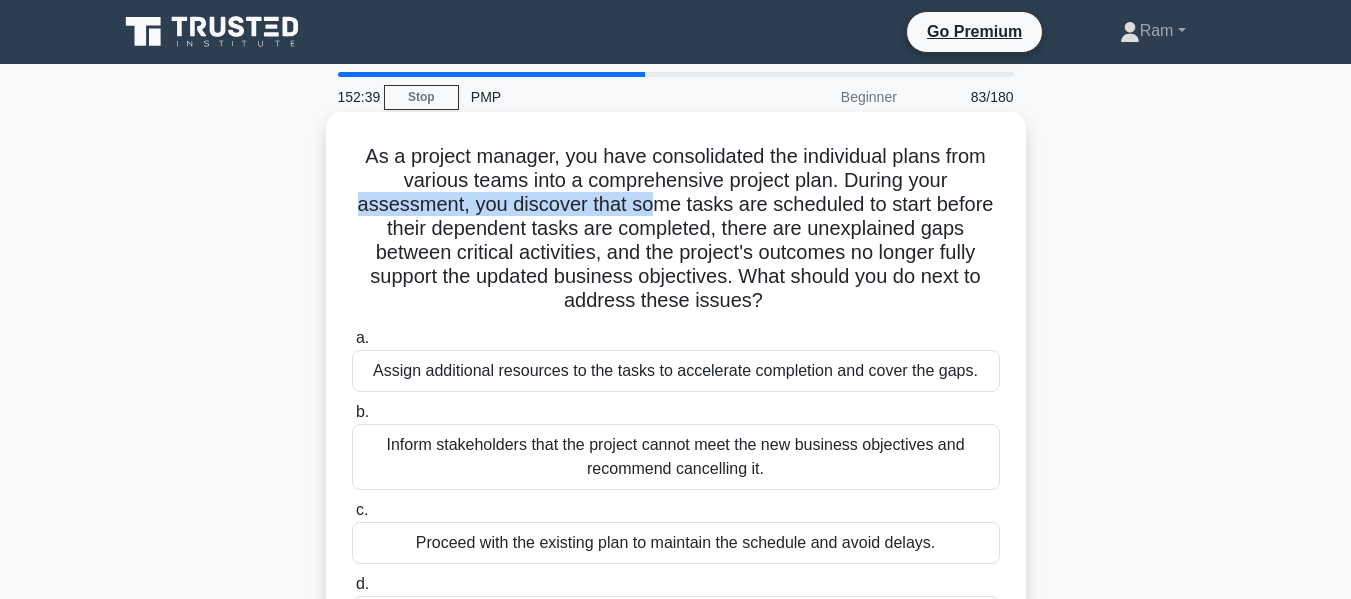 drag, startPoint x: 355, startPoint y: 206, endPoint x: 649, endPoint y: 209, distance: 294.01532 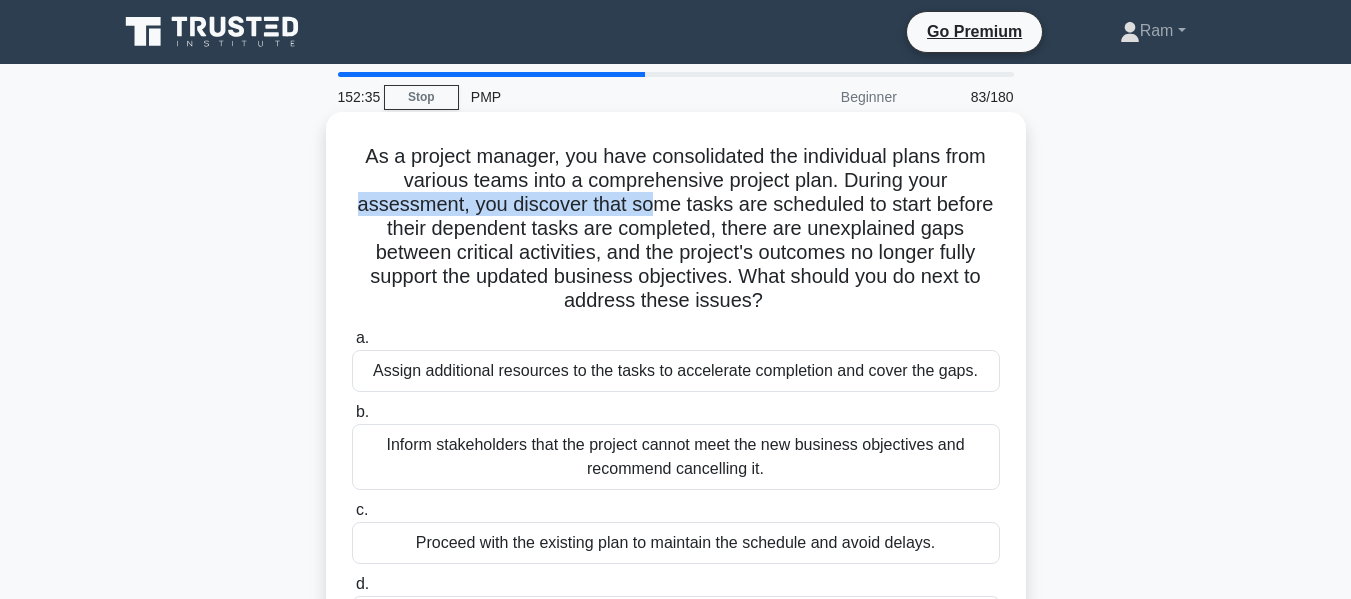 drag, startPoint x: 845, startPoint y: 181, endPoint x: 925, endPoint y: 289, distance: 134.40237 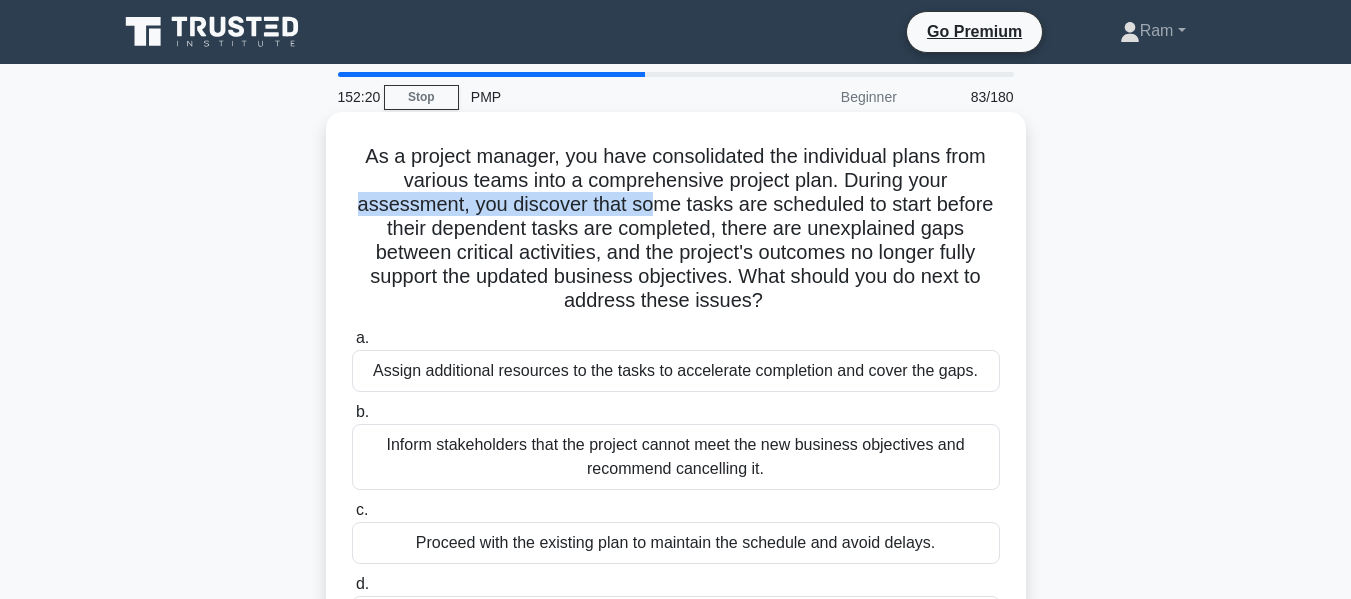 click on "As a project manager, you have consolidated the individual plans from various teams into a comprehensive project plan. During your assessment, you discover that some tasks are scheduled to start before their dependent tasks are completed, there are unexplained gaps between critical activities, and the project's outcomes no longer fully support the updated business objectives. What should you do next to address these issues?
.spinner_0XTQ{transform-origin:center;animation:spinner_y6GP .75s linear infinite}@keyframes spinner_y6GP{100%{transform:rotate(360deg)}}" at bounding box center [676, 229] 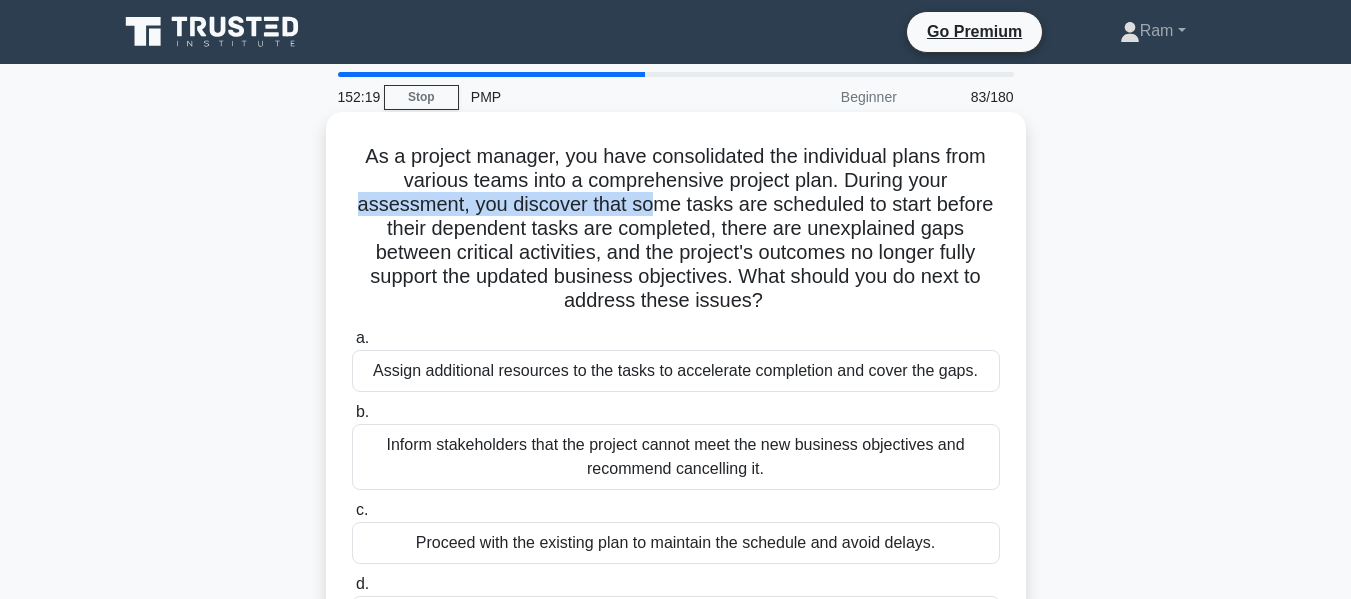 click on "As a project manager, you have consolidated the individual plans from various teams into a comprehensive project plan. During your assessment, you discover that some tasks are scheduled to start before their dependent tasks are completed, there are unexplained gaps between critical activities, and the project's outcomes no longer fully support the updated business objectives. What should you do next to address these issues?
.spinner_0XTQ{transform-origin:center;animation:spinner_y6GP .75s linear infinite}@keyframes spinner_y6GP{100%{transform:rotate(360deg)}}" at bounding box center (676, 229) 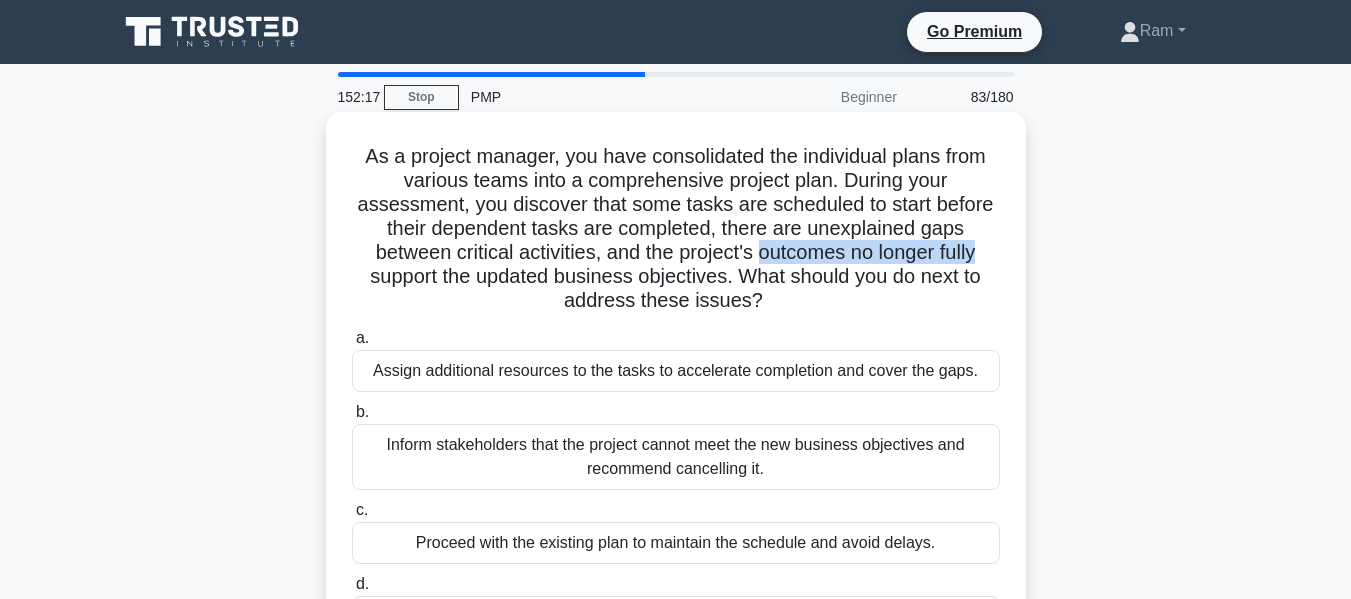 drag, startPoint x: 757, startPoint y: 251, endPoint x: 627, endPoint y: 268, distance: 131.10683 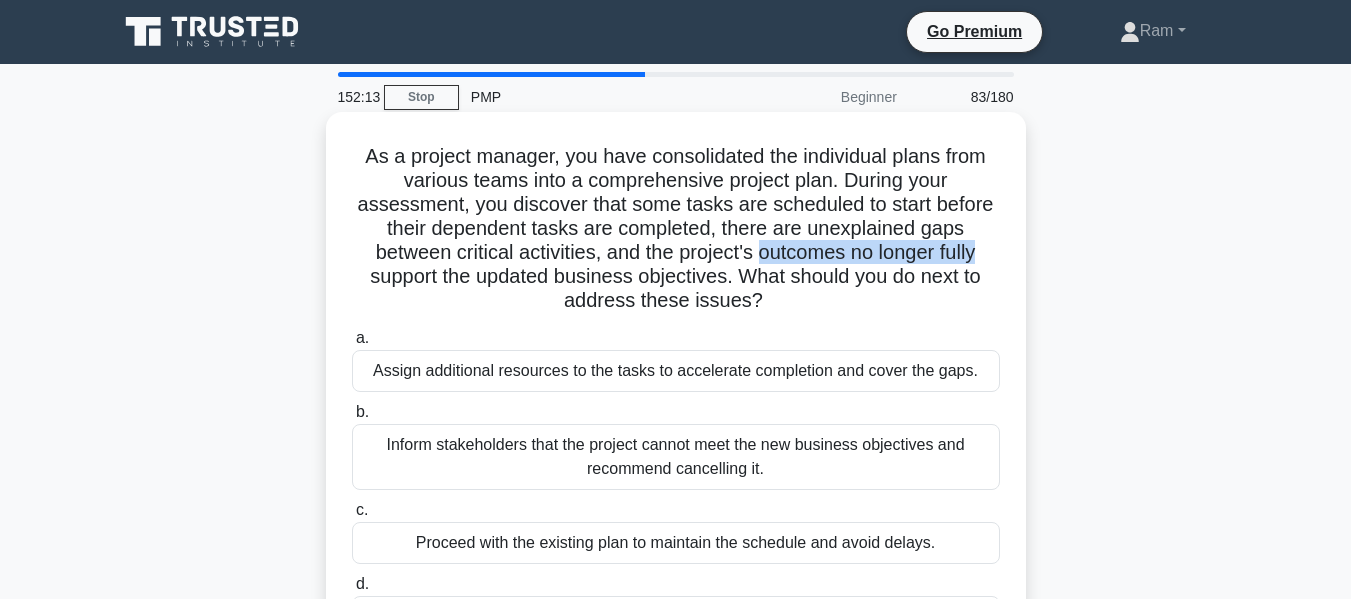 drag, startPoint x: 360, startPoint y: 279, endPoint x: 819, endPoint y: 308, distance: 459.91522 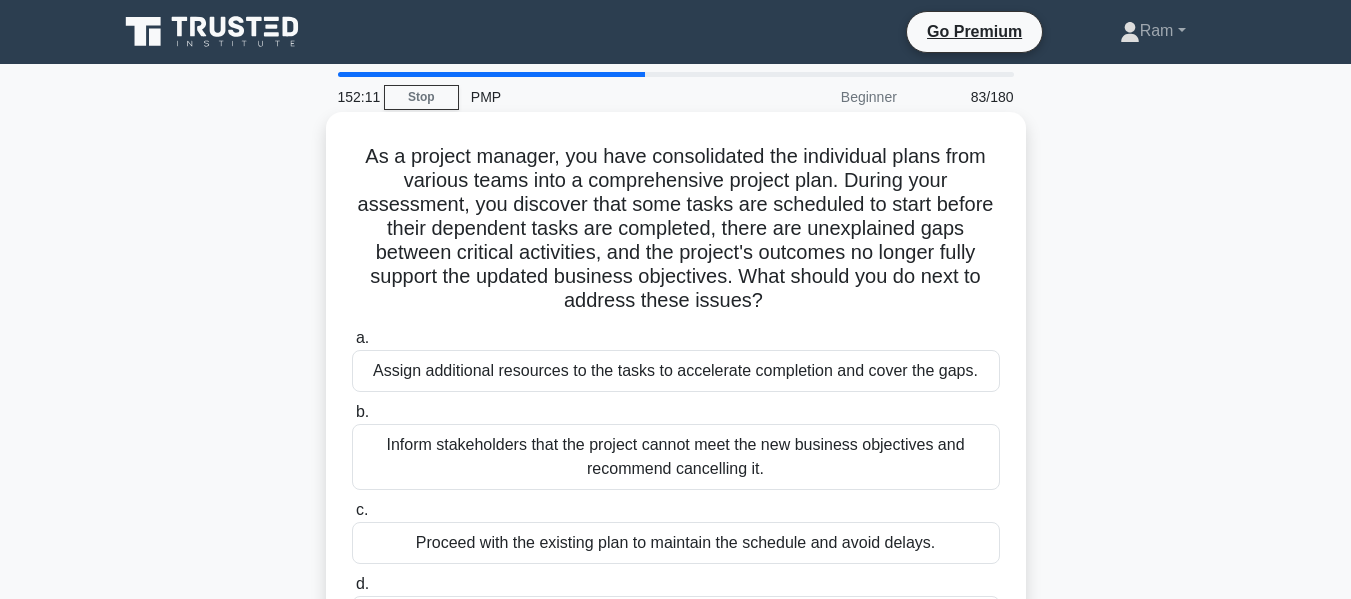 click on "a.
Assign additional resources to the tasks to accelerate completion and cover the gaps." at bounding box center (676, 359) 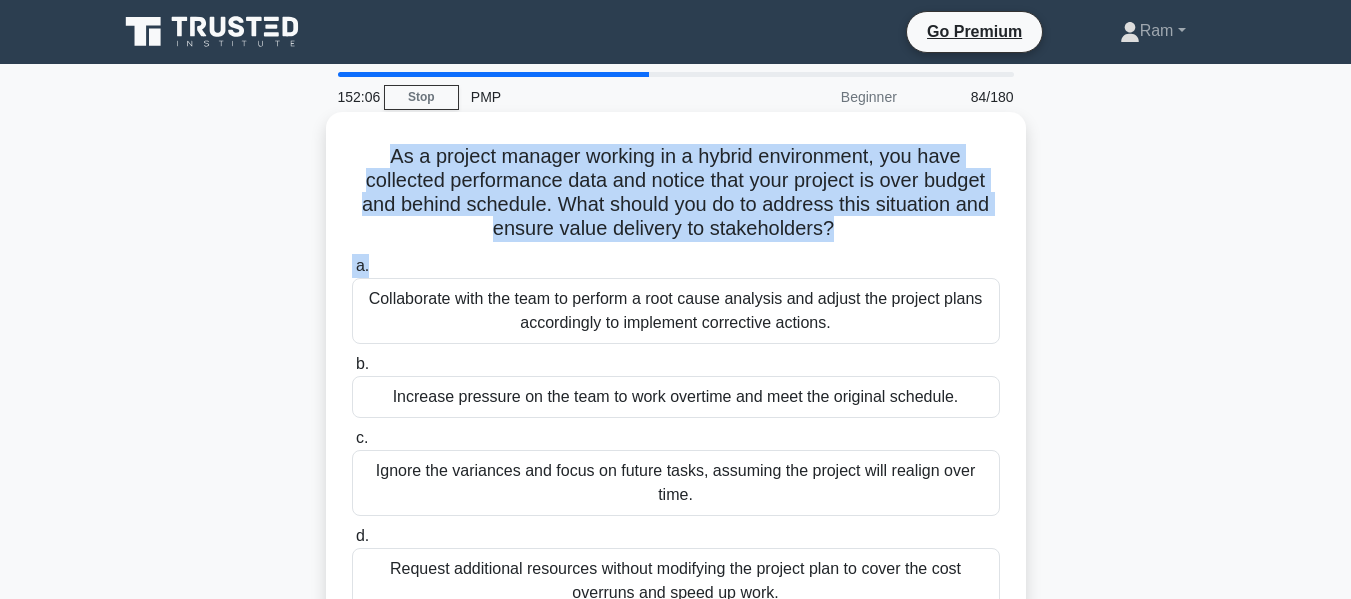 drag, startPoint x: 384, startPoint y: 155, endPoint x: 866, endPoint y: 248, distance: 490.89 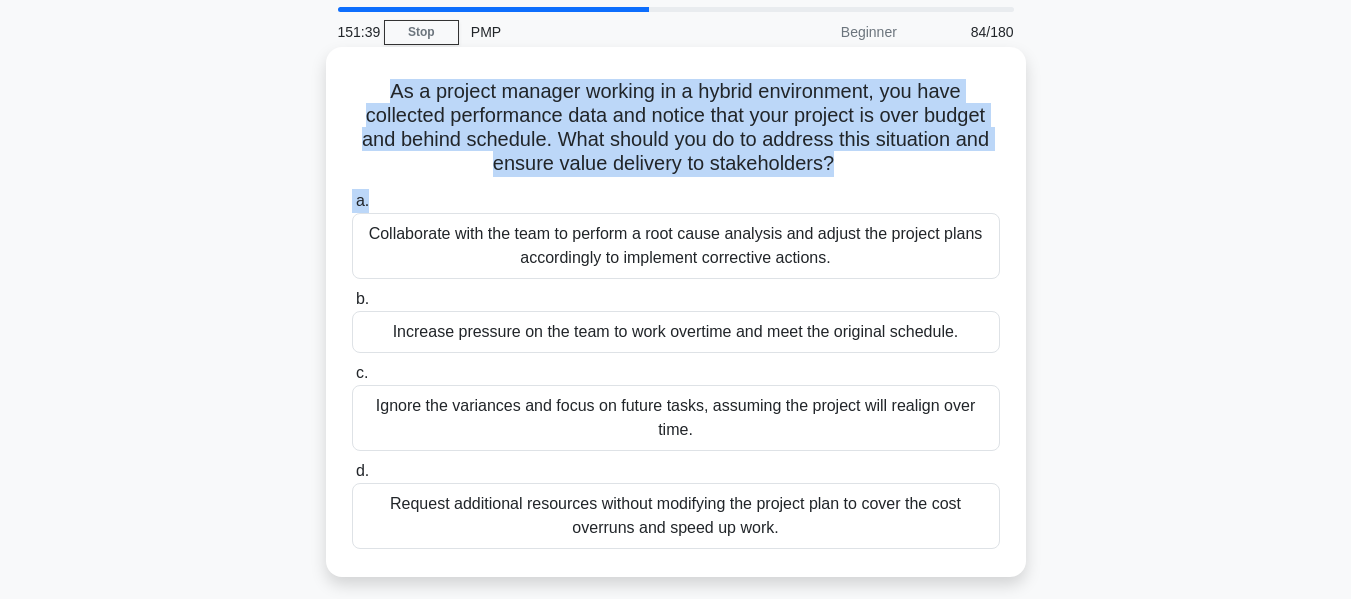 scroll, scrollTop: 100, scrollLeft: 0, axis: vertical 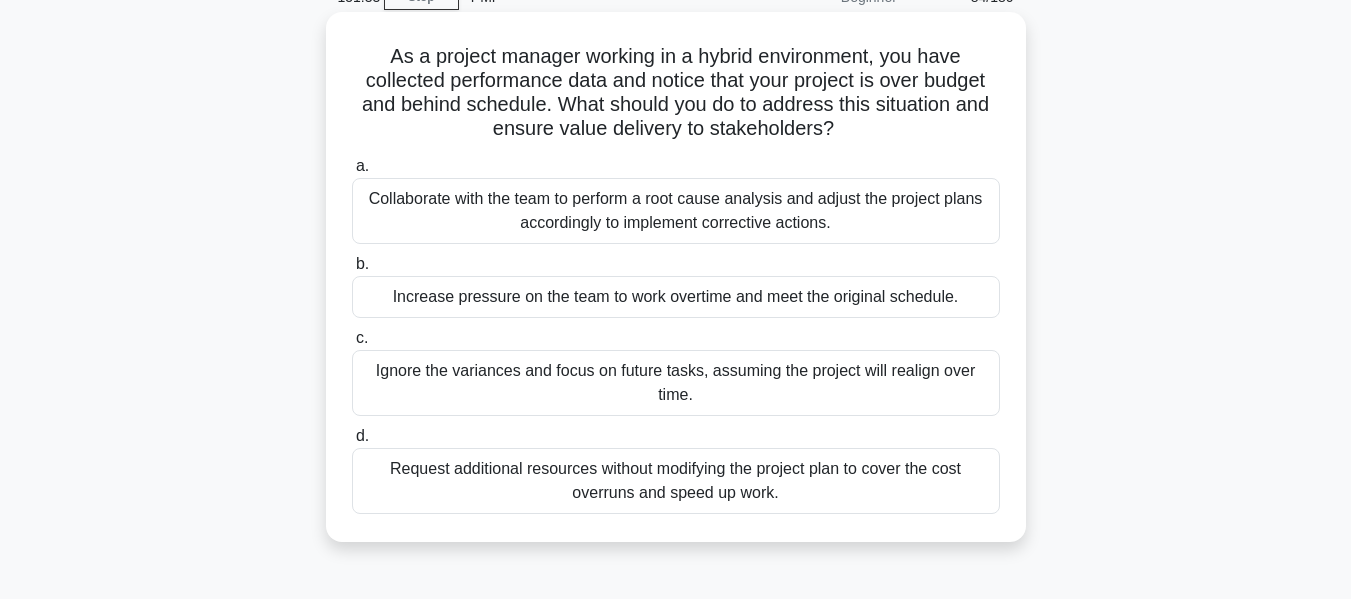 click on "Collaborate with the team to perform a root cause analysis and adjust the project plans accordingly to implement corrective actions." at bounding box center [676, 211] 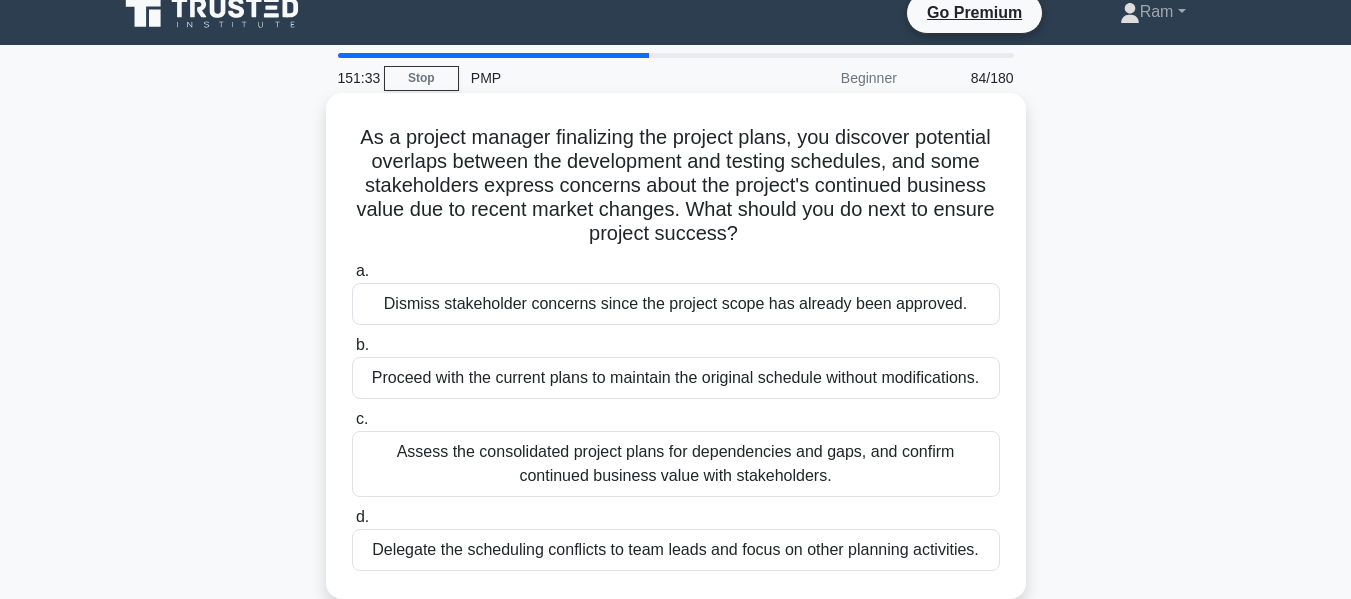 scroll, scrollTop: 0, scrollLeft: 0, axis: both 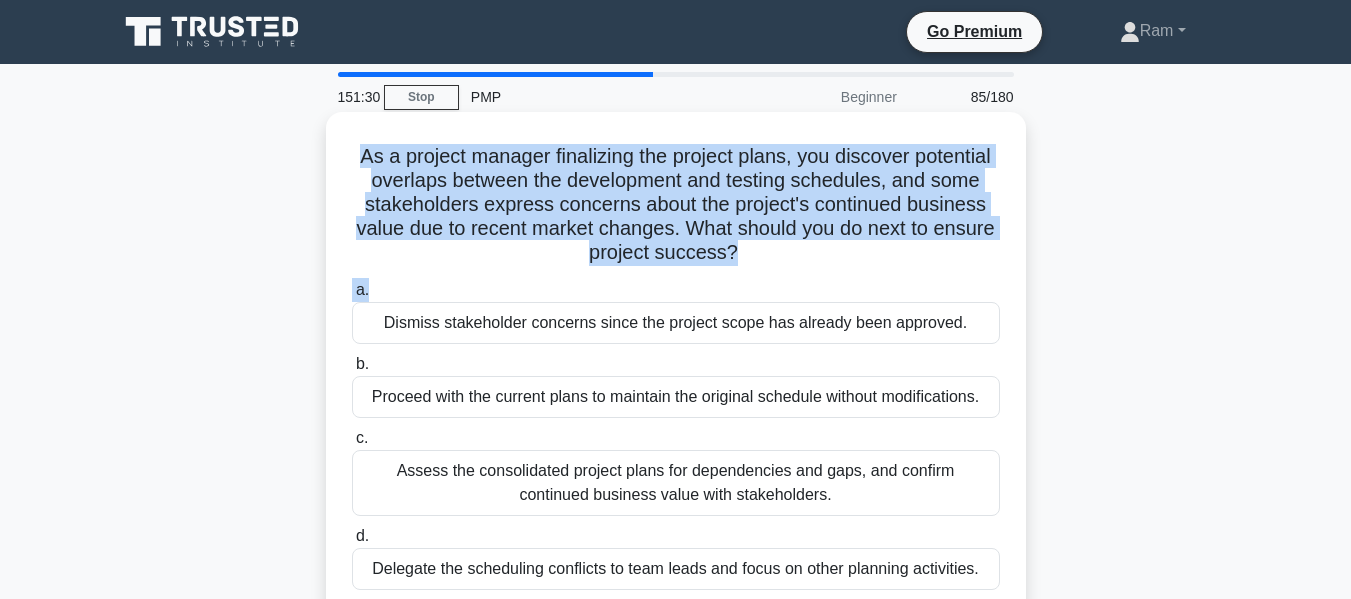 drag, startPoint x: 344, startPoint y: 157, endPoint x: 830, endPoint y: 273, distance: 499.6519 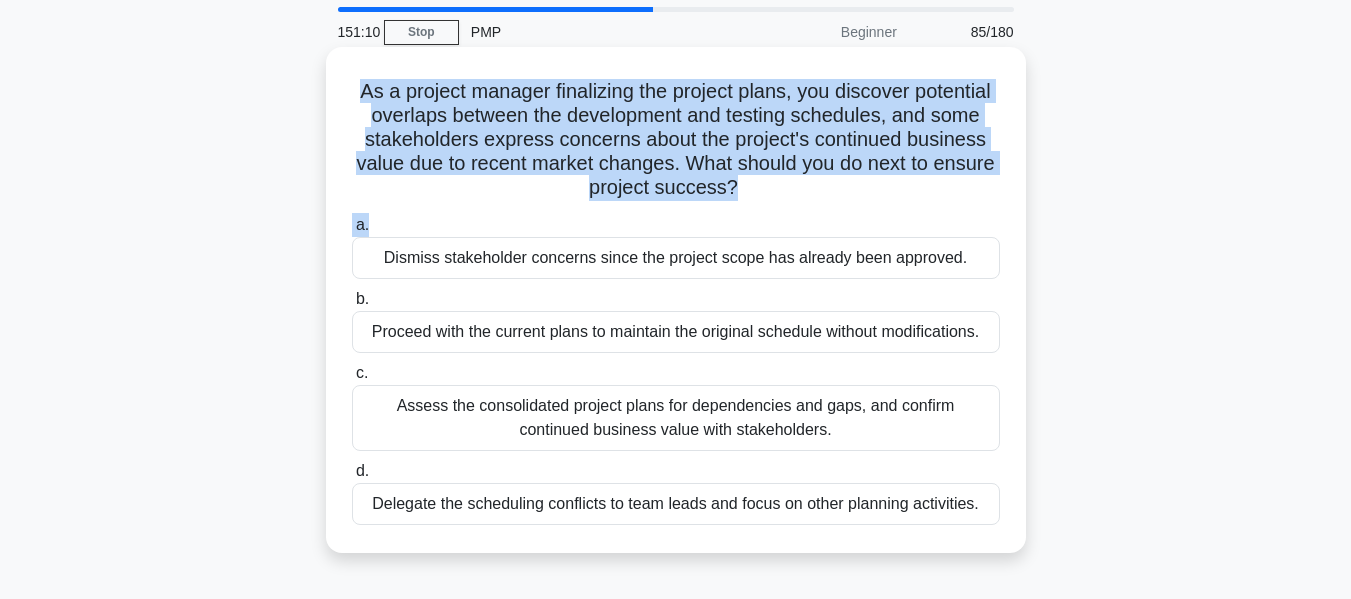 scroll, scrollTop: 100, scrollLeft: 0, axis: vertical 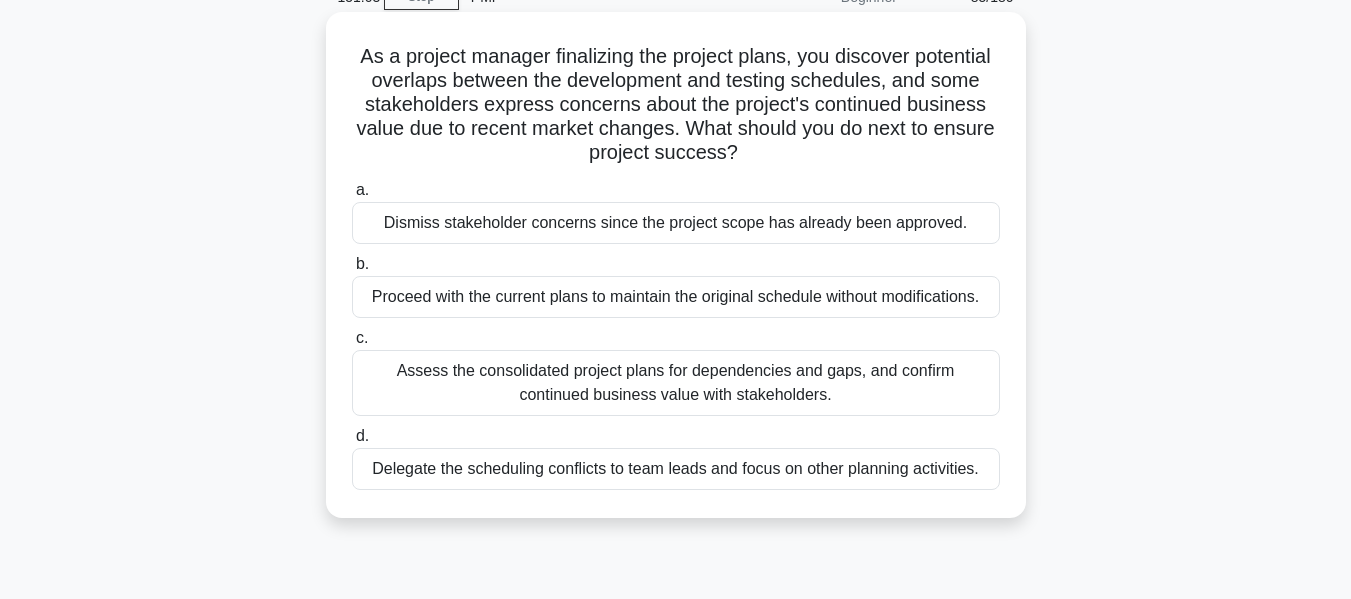 click on "Assess the consolidated project plans for dependencies and gaps, and confirm continued business value with stakeholders." at bounding box center (676, 383) 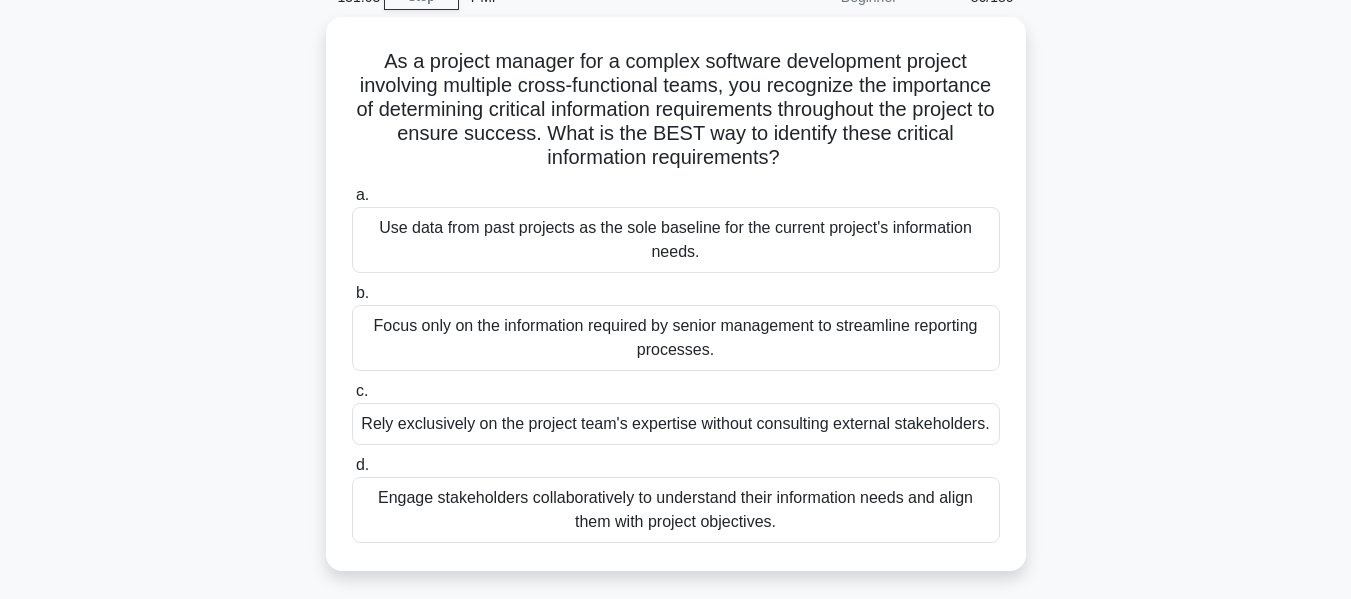 scroll, scrollTop: 0, scrollLeft: 0, axis: both 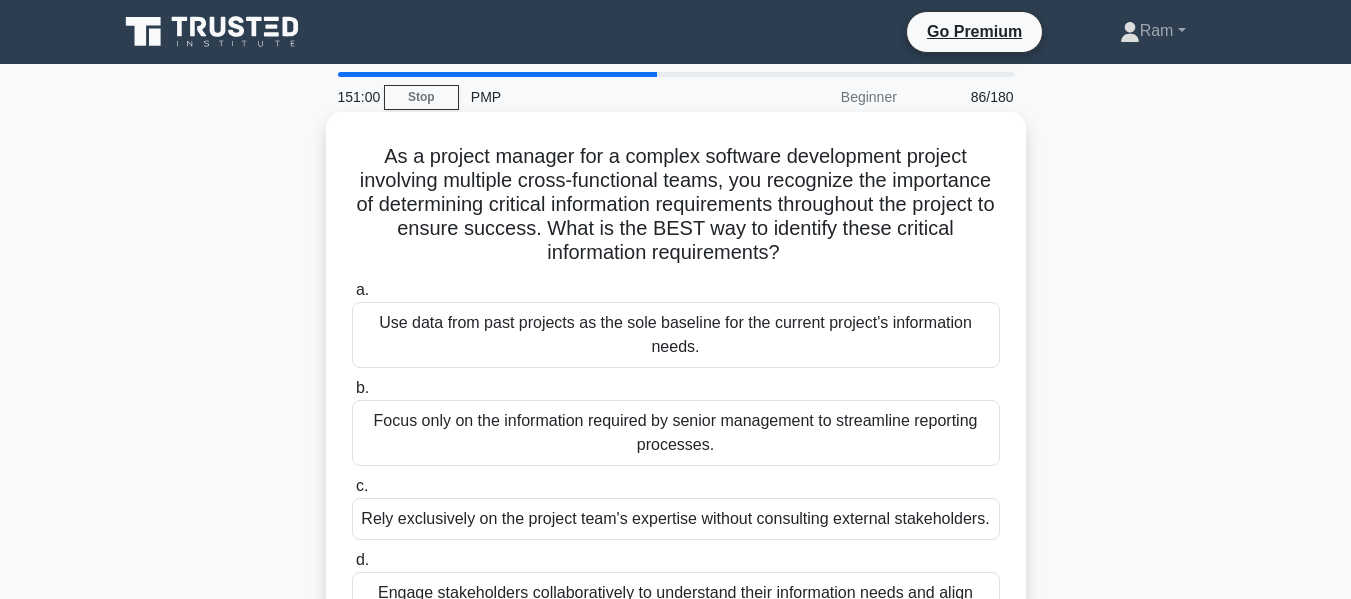 drag, startPoint x: 378, startPoint y: 153, endPoint x: 928, endPoint y: 266, distance: 561.4882 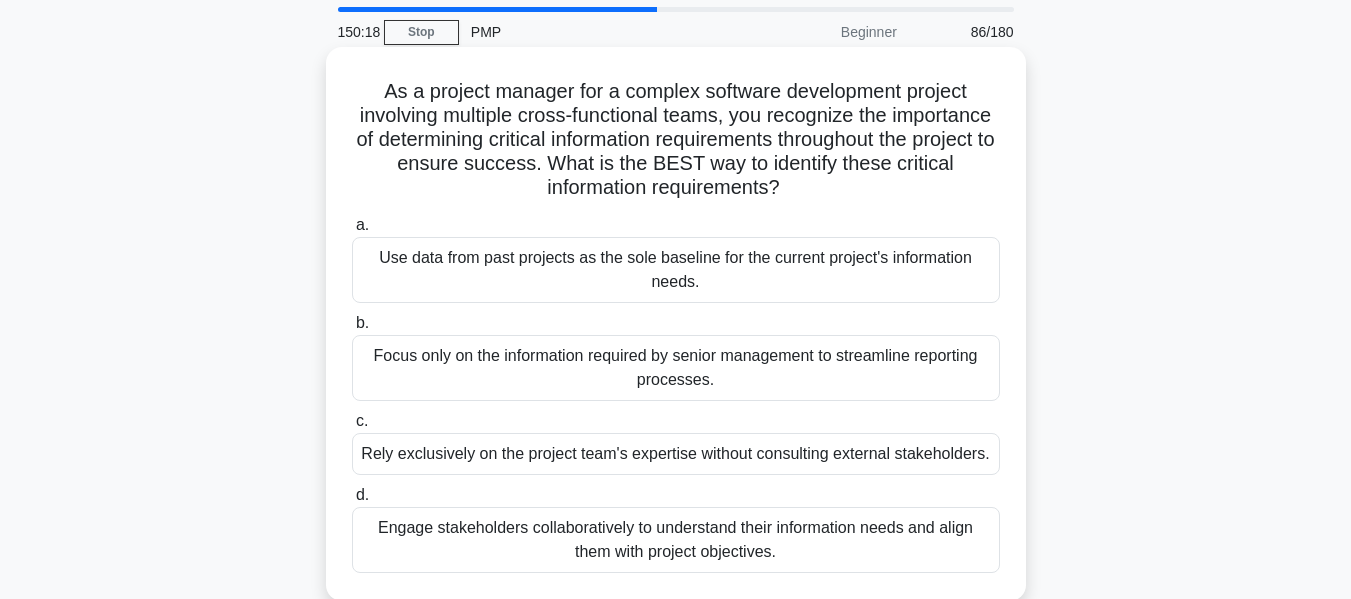 scroll, scrollTop: 100, scrollLeft: 0, axis: vertical 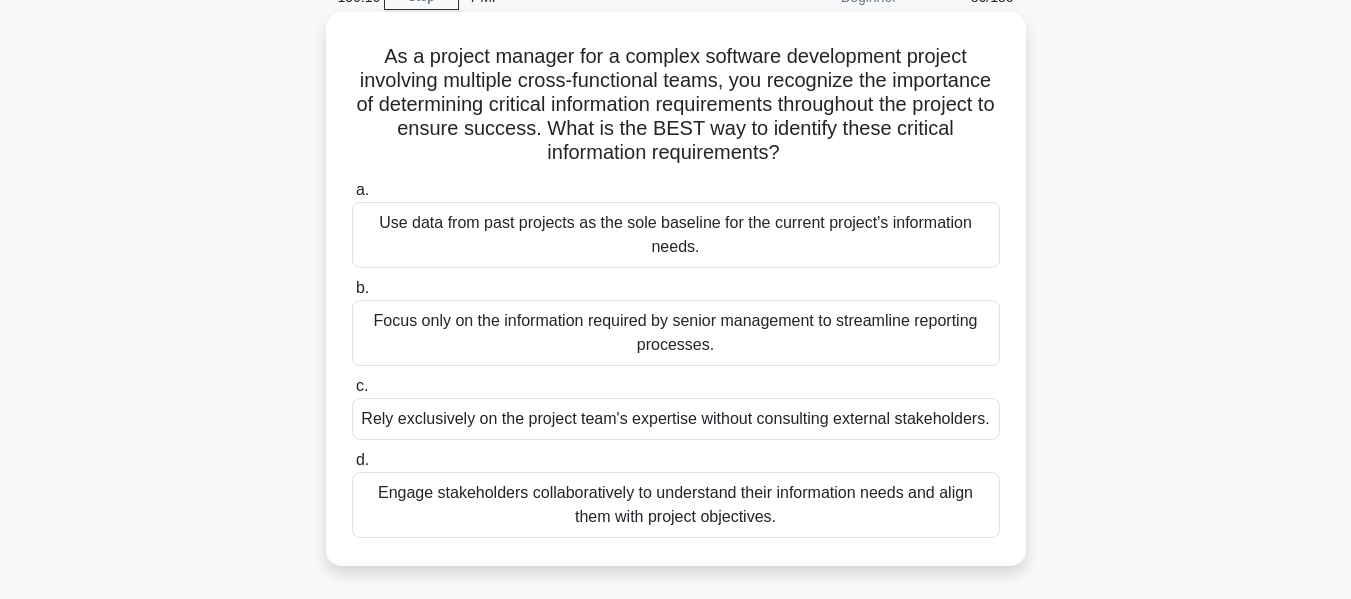 click on "Engage stakeholders collaboratively to understand their information needs and align them with project objectives." at bounding box center [676, 505] 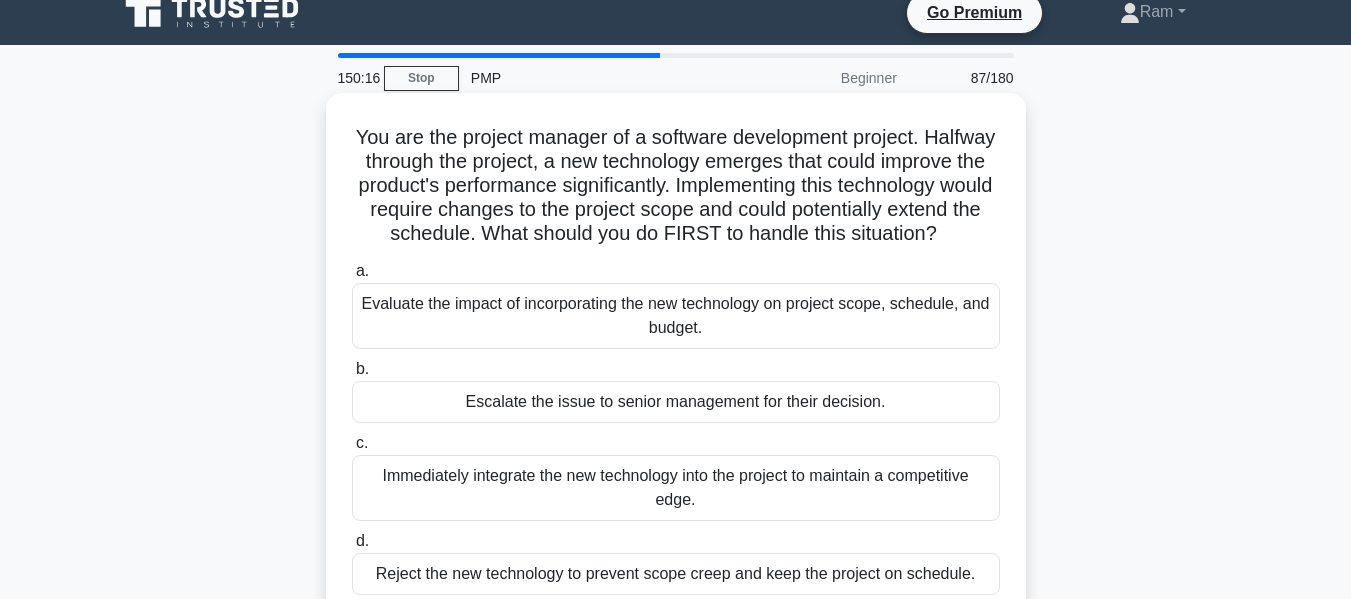 scroll, scrollTop: 0, scrollLeft: 0, axis: both 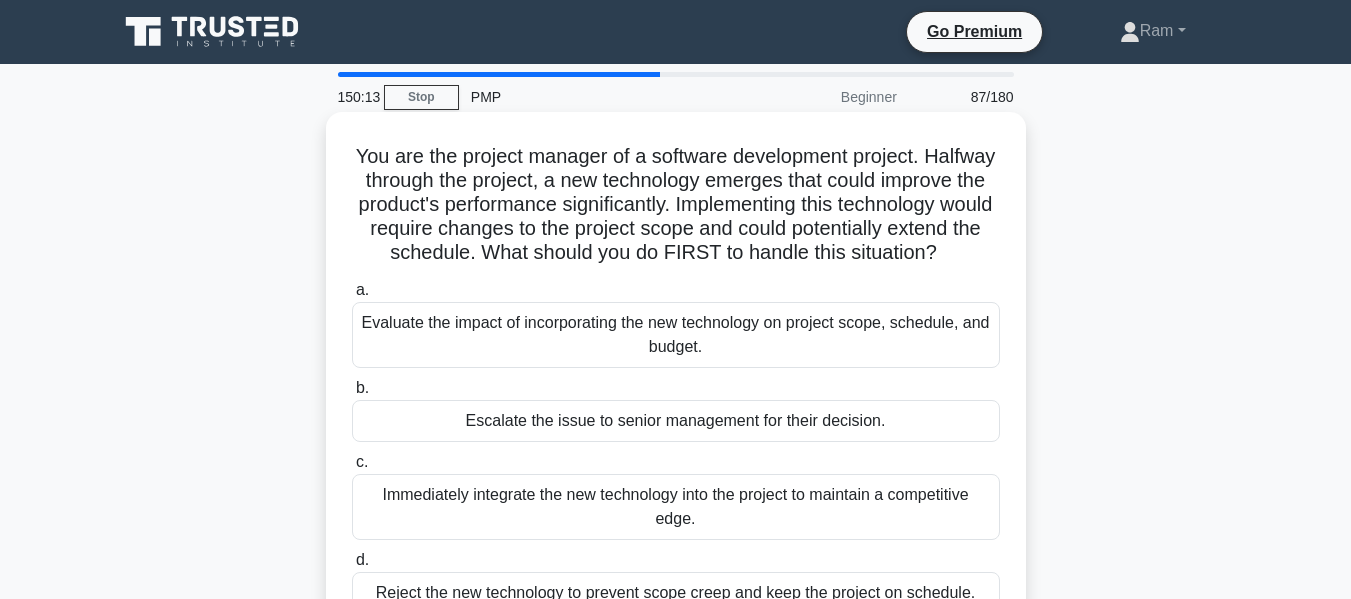 drag, startPoint x: 385, startPoint y: 161, endPoint x: 839, endPoint y: 283, distance: 470.10638 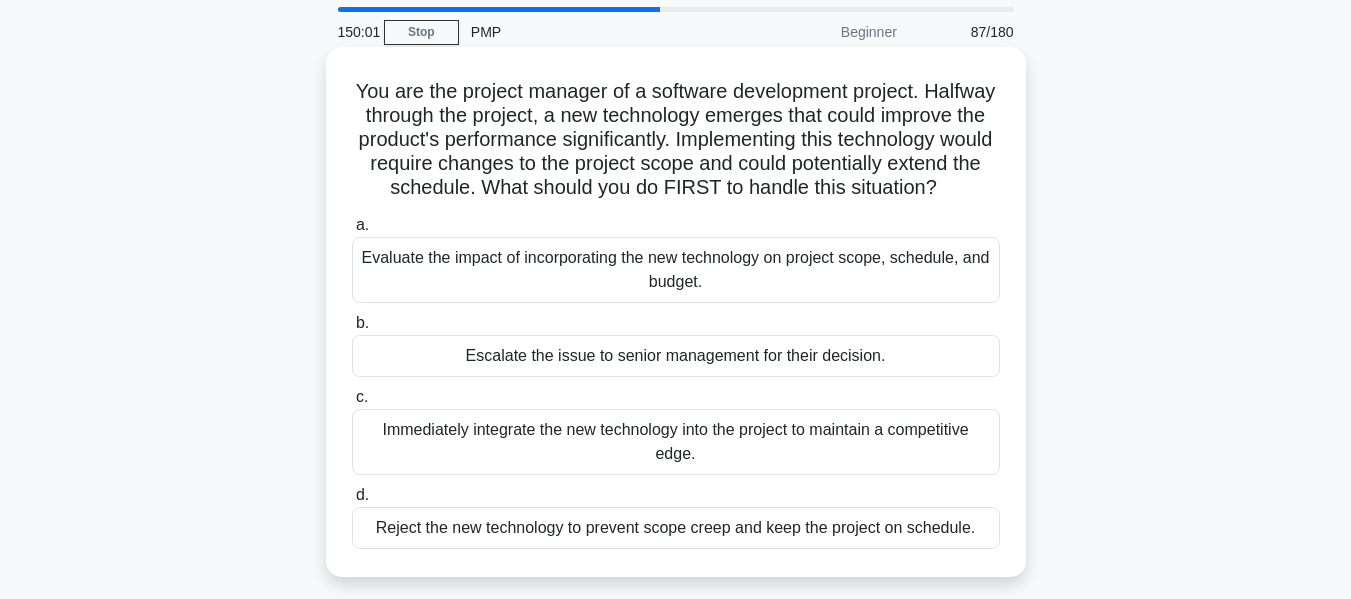 scroll, scrollTop: 100, scrollLeft: 0, axis: vertical 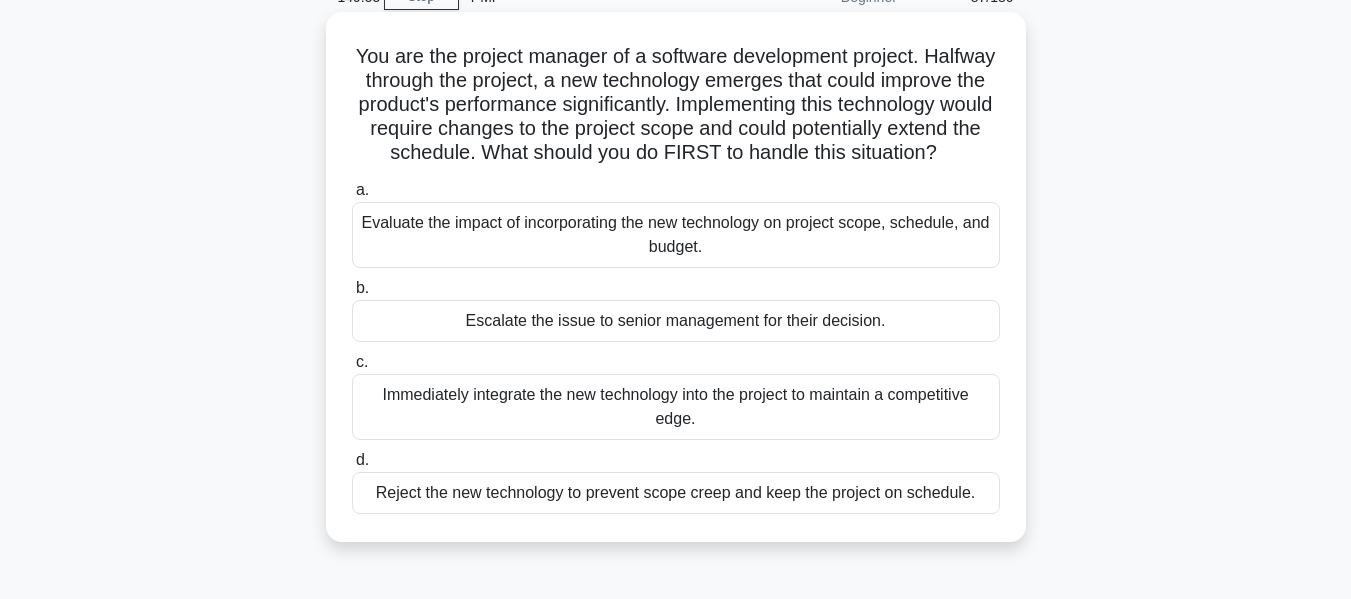 click on "Evaluate the impact of incorporating the new technology on project scope, schedule, and budget." at bounding box center [676, 235] 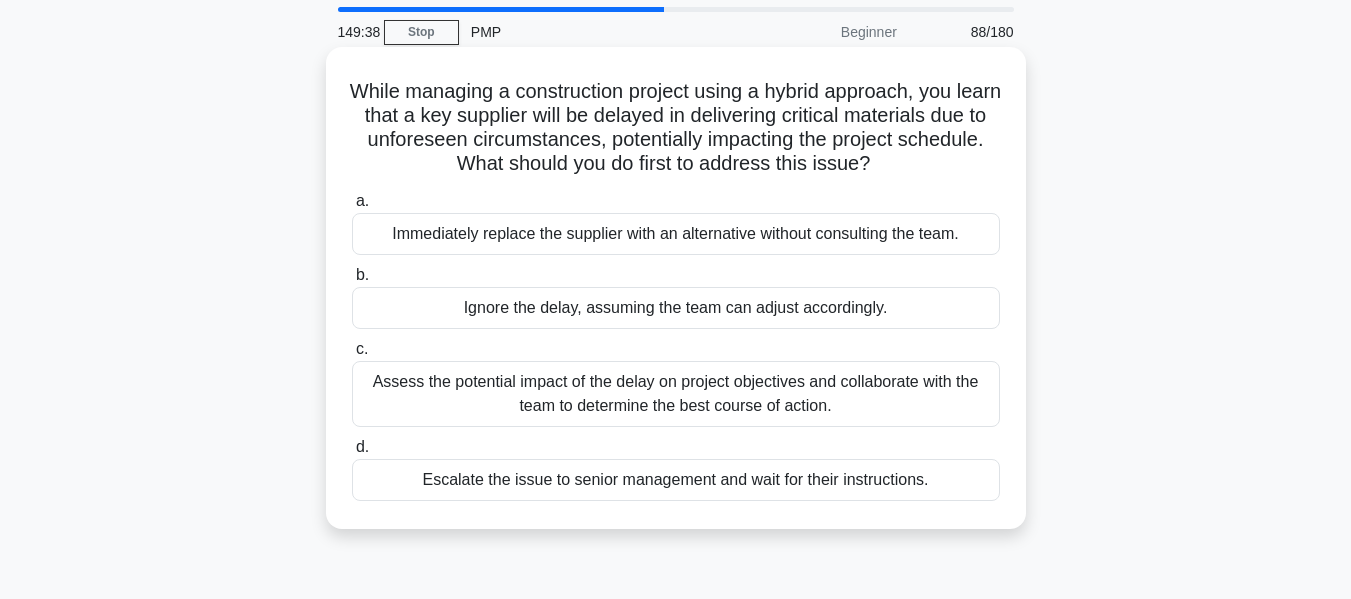 scroll, scrollTop: 100, scrollLeft: 0, axis: vertical 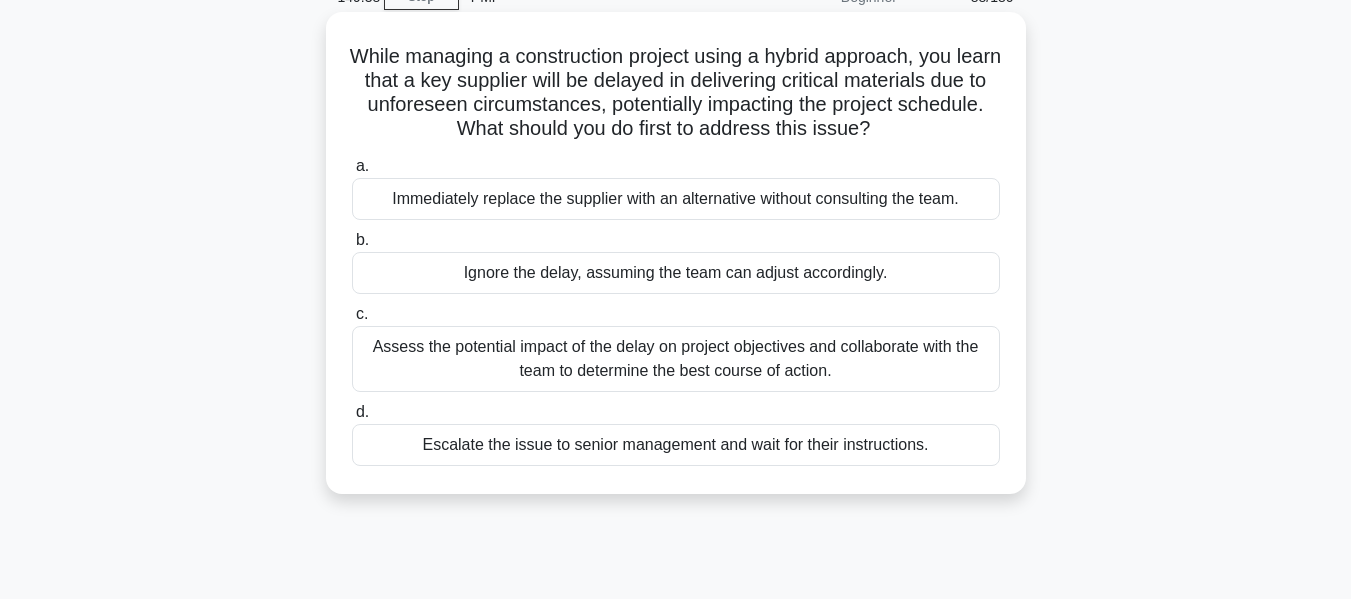 click on "Assess the potential impact of the delay on project objectives and collaborate with the team to determine the best course of action." at bounding box center (676, 359) 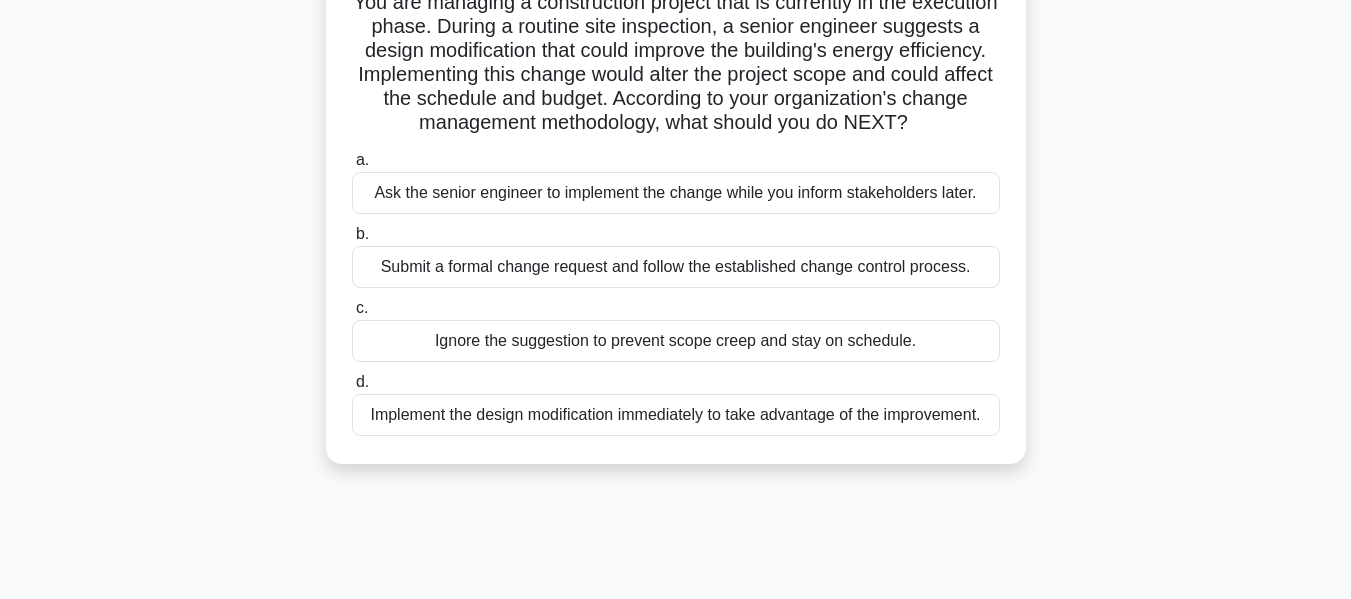 scroll, scrollTop: 200, scrollLeft: 0, axis: vertical 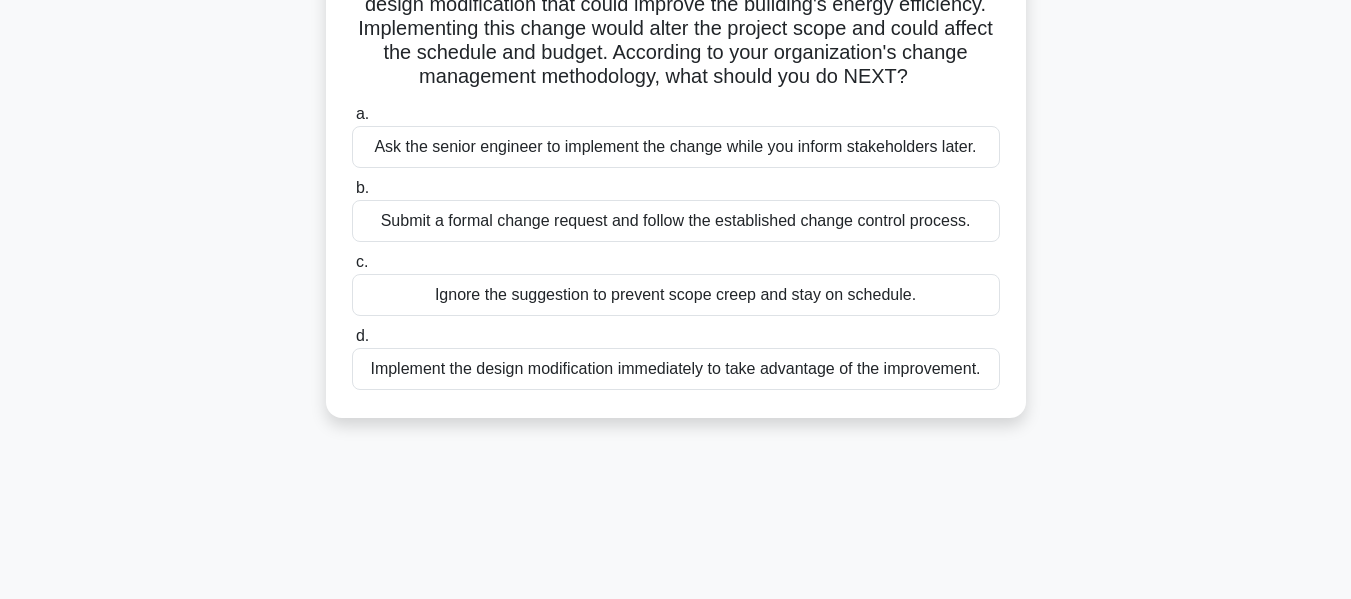click on "Submit a formal change request and follow the established change control process." at bounding box center (676, 221) 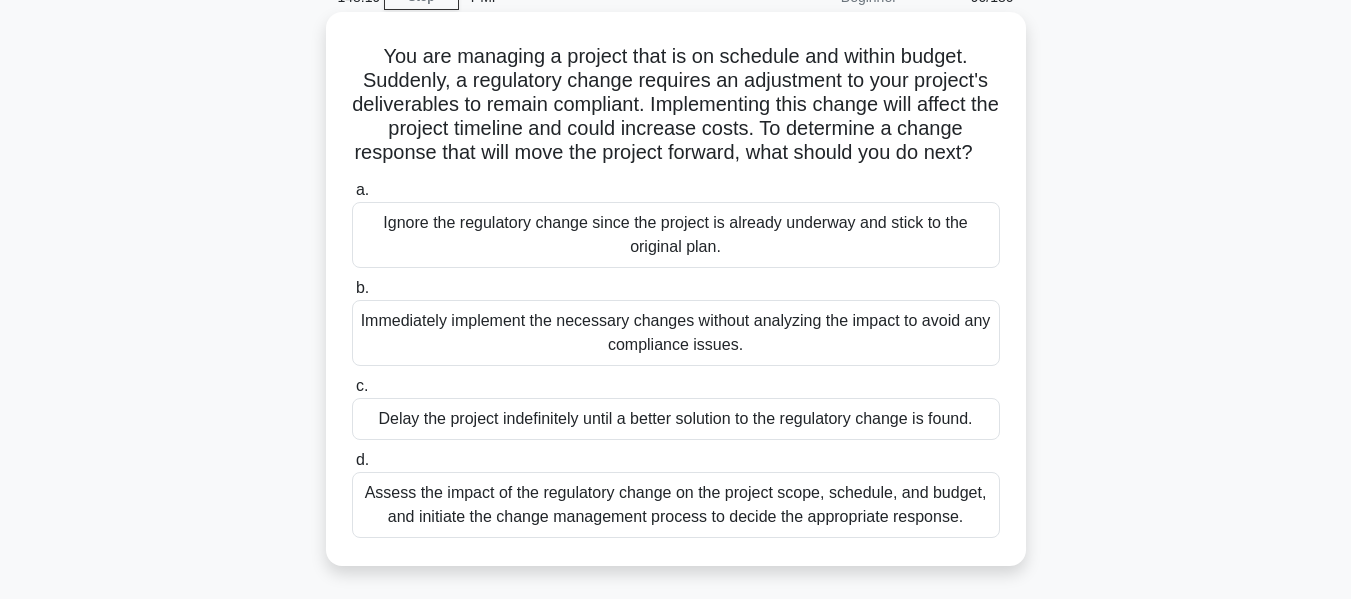 scroll, scrollTop: 200, scrollLeft: 0, axis: vertical 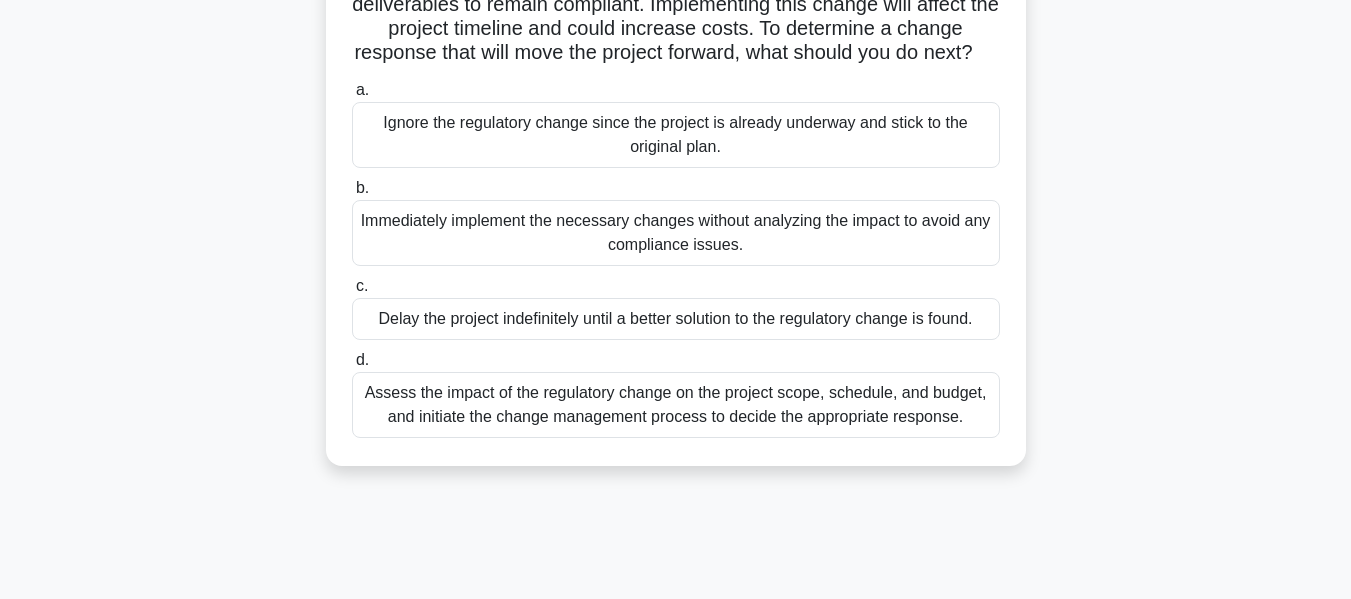 click on "Assess the impact of the regulatory change on the project scope, schedule, and budget, and initiate the change management process to decide the appropriate response." at bounding box center [676, 405] 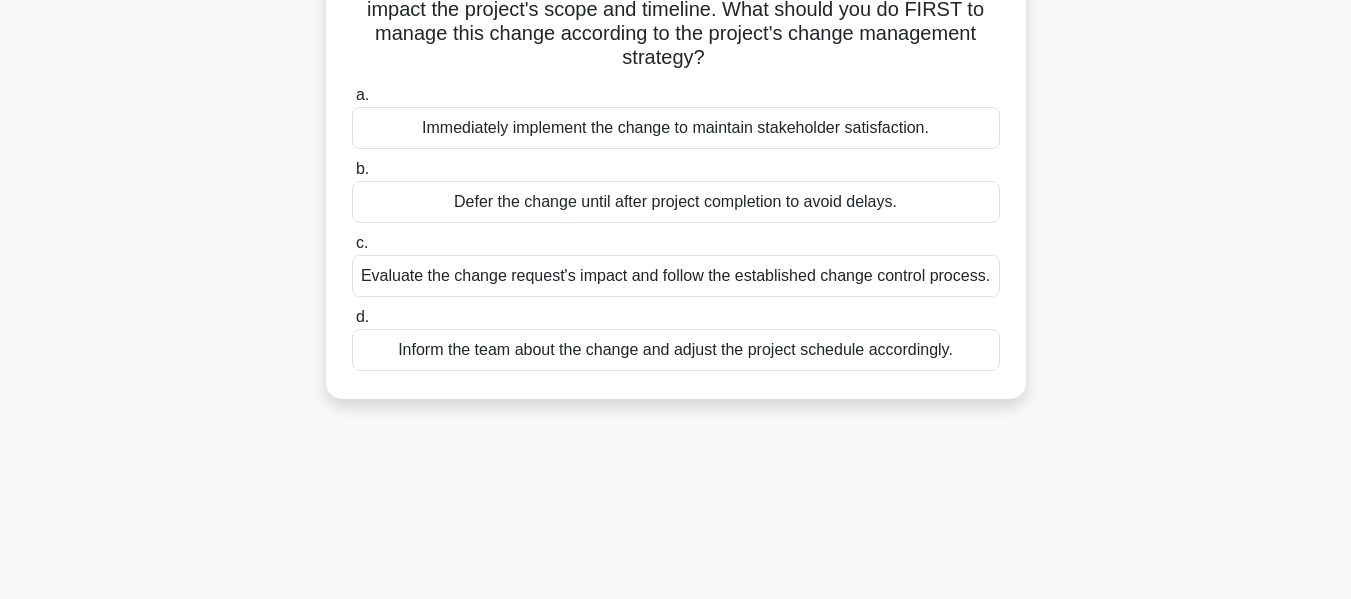 scroll, scrollTop: 0, scrollLeft: 0, axis: both 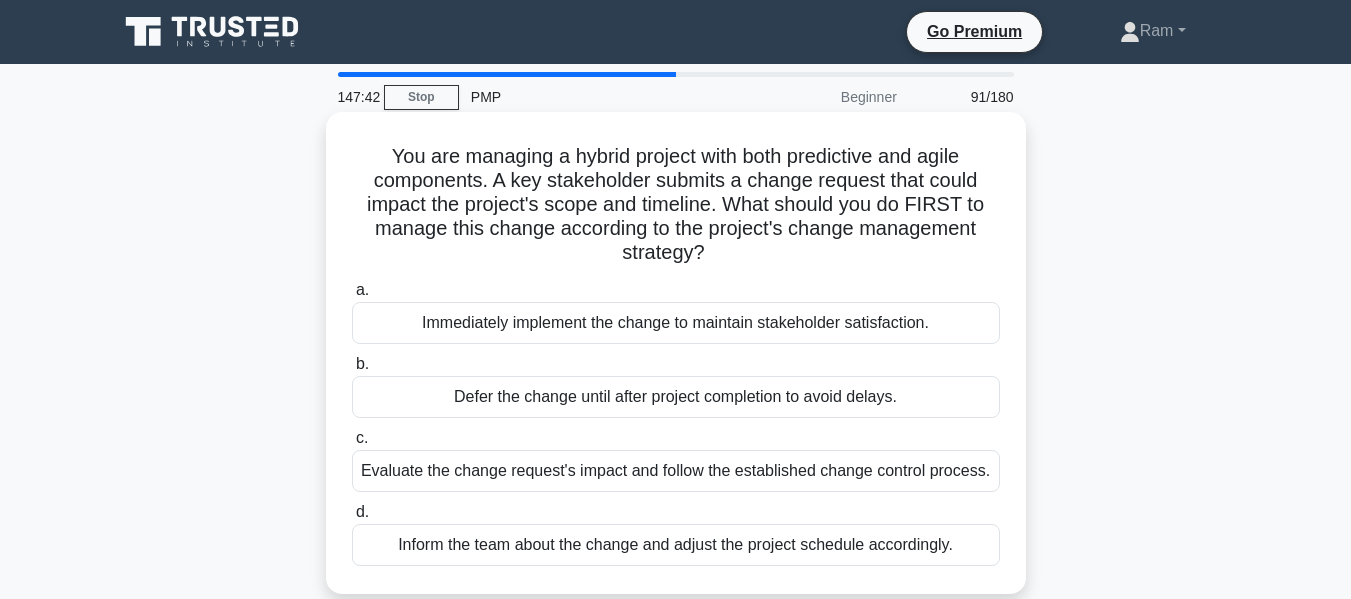 click on "Evaluate the change request's impact and follow the established change control process." at bounding box center (676, 471) 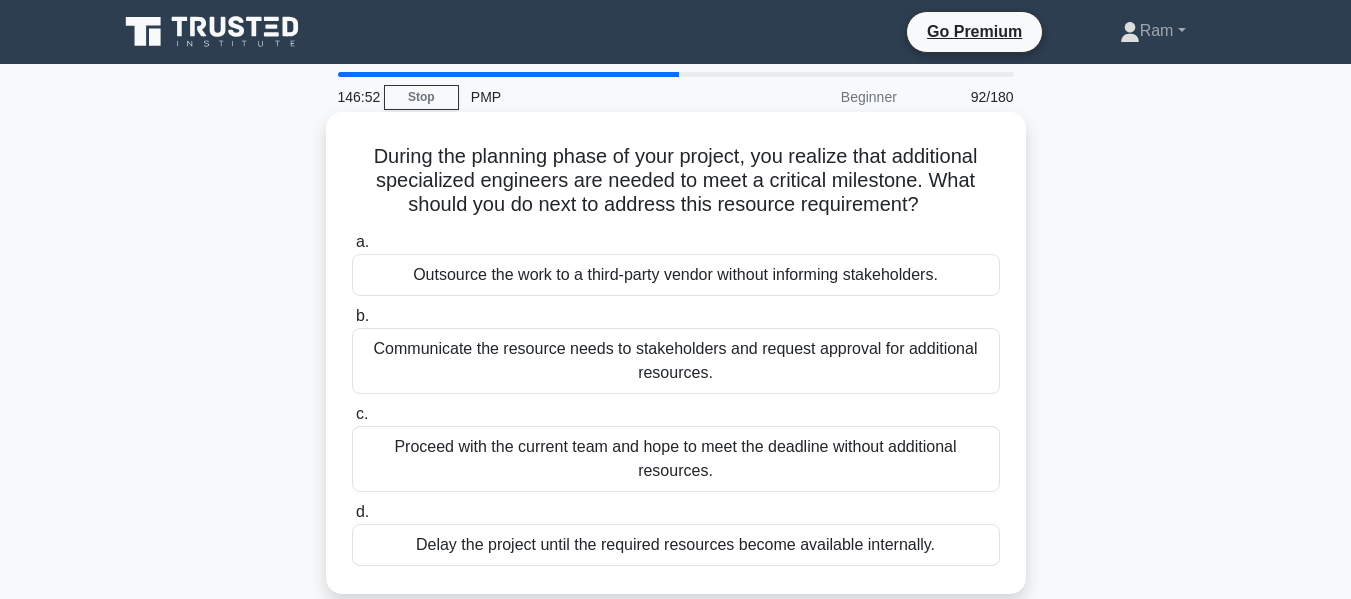 click on "Communicate the resource needs to stakeholders and request approval for additional resources." at bounding box center (676, 361) 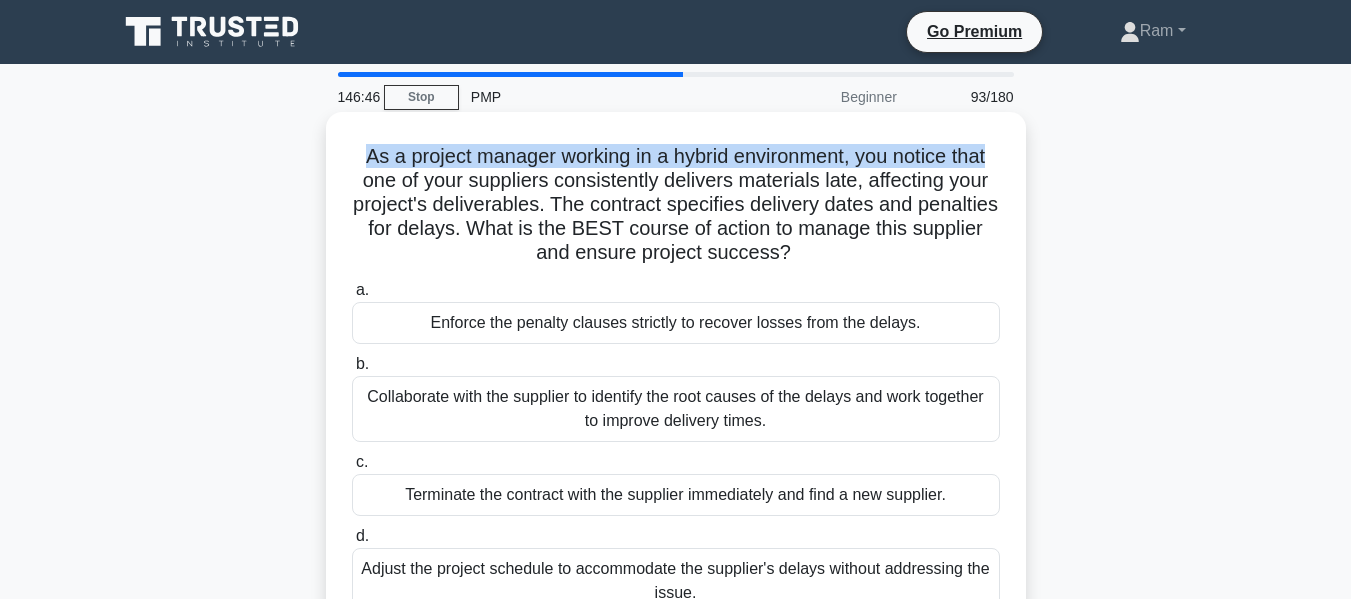 drag, startPoint x: 358, startPoint y: 160, endPoint x: 911, endPoint y: 165, distance: 553.0226 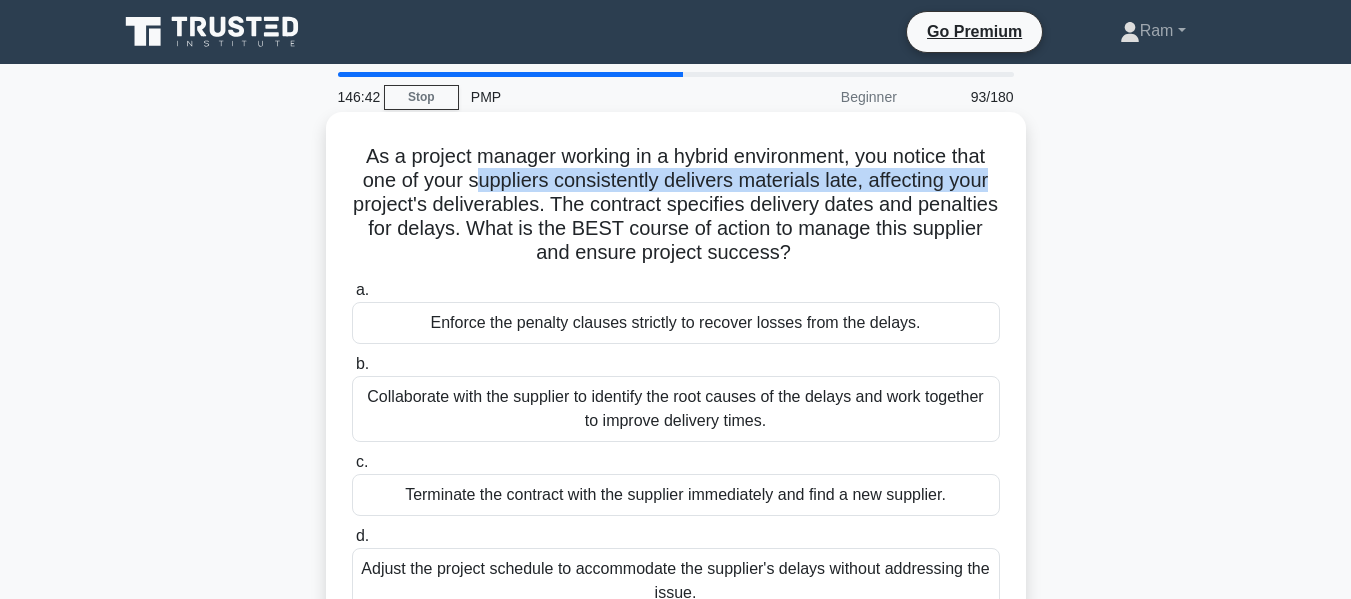drag, startPoint x: 476, startPoint y: 177, endPoint x: 979, endPoint y: 198, distance: 503.43817 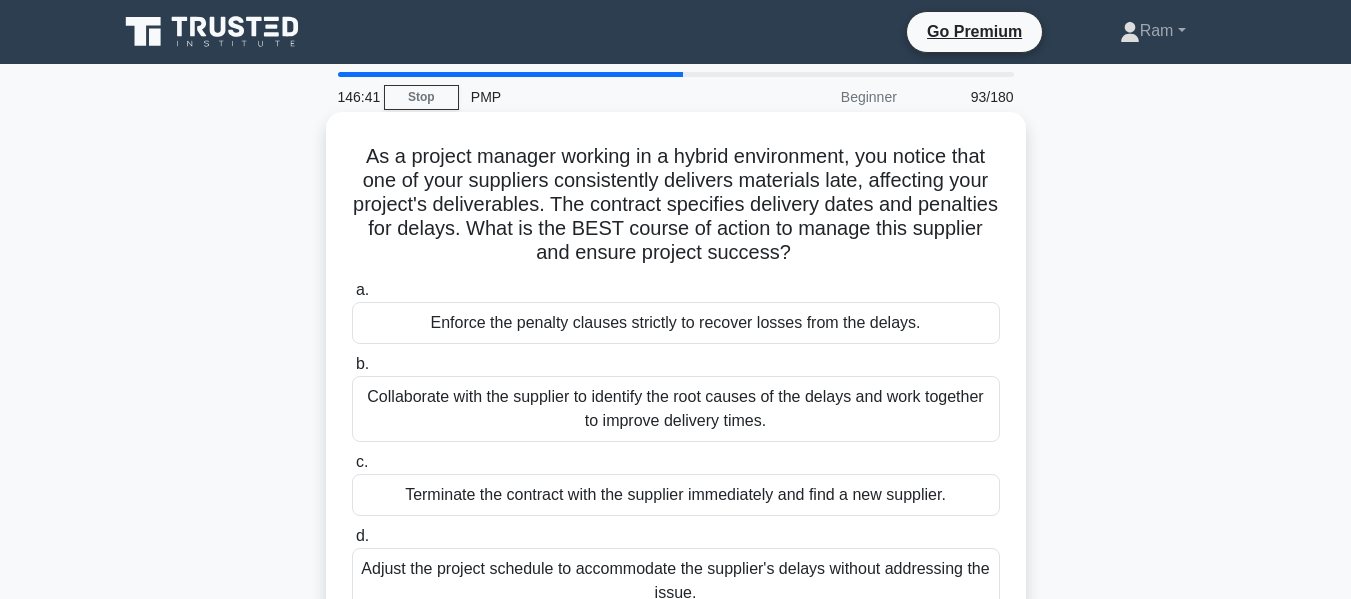 click on "As a project manager working in a hybrid environment, you notice that one of your suppliers consistently delivers materials late, affecting your project's deliverables. The contract specifies delivery dates and penalties for delays. What is the BEST course of action to manage this supplier and ensure project success?
.spinner_0XTQ{transform-origin:center;animation:spinner_y6GP .75s linear infinite}@keyframes spinner_y6GP{100%{transform:rotate(360deg)}}" at bounding box center (676, 205) 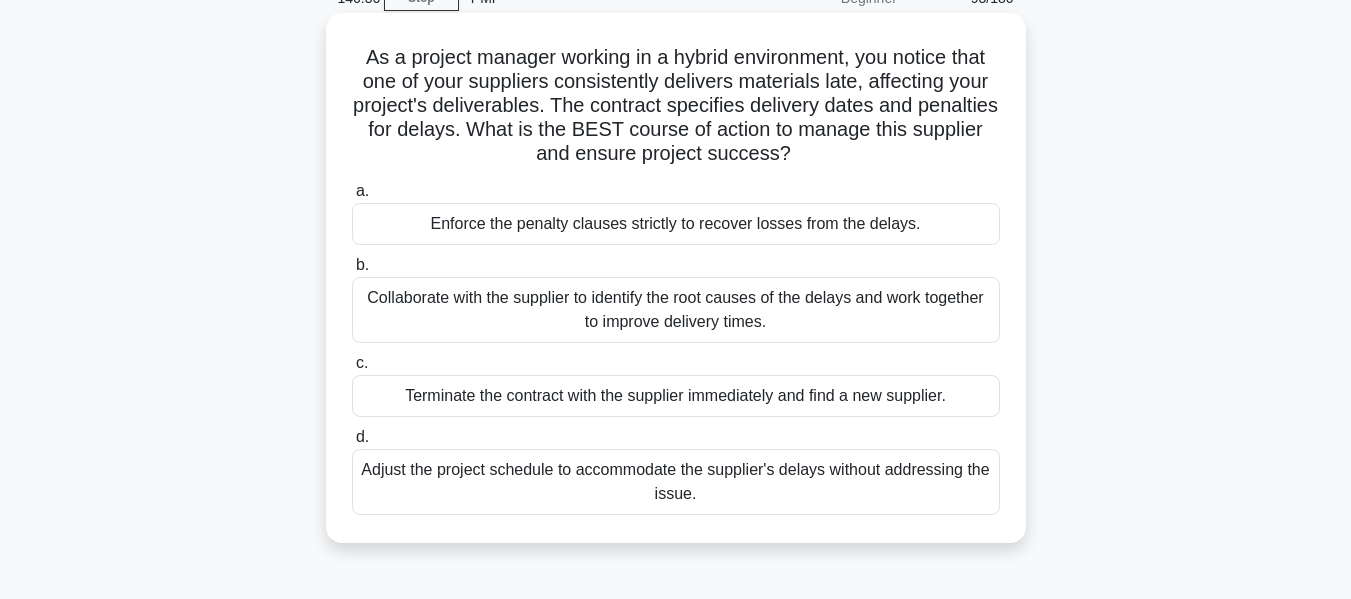 scroll, scrollTop: 100, scrollLeft: 0, axis: vertical 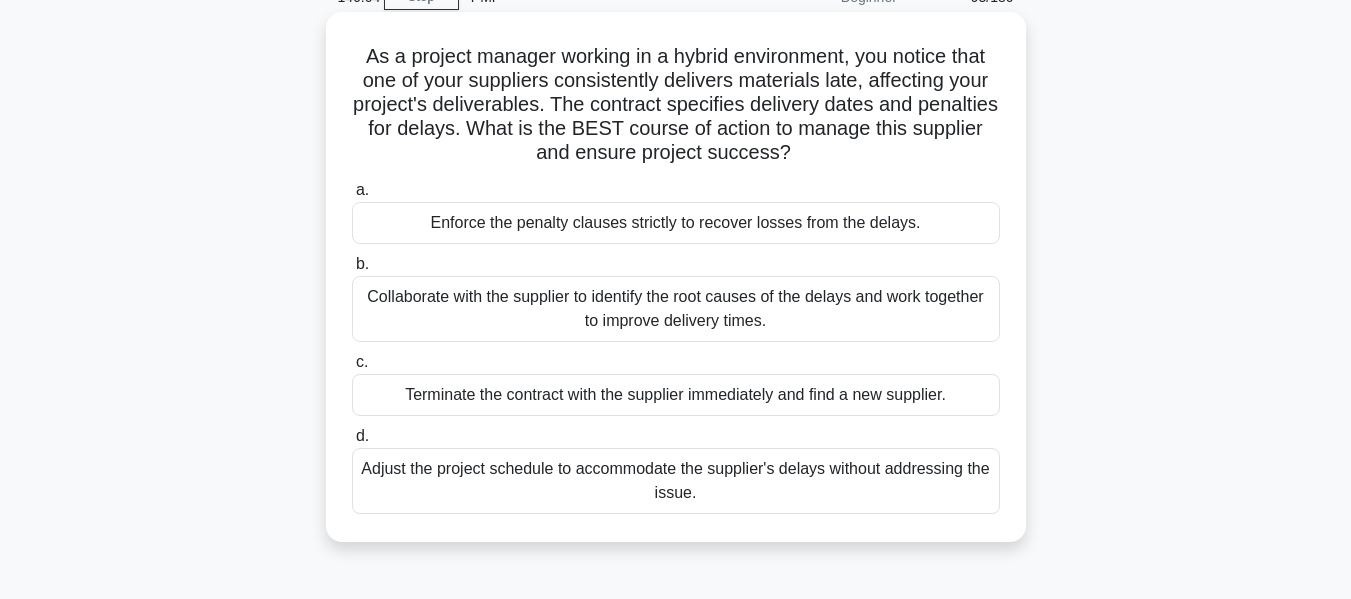 click on "Collaborate with the supplier to identify the root causes of the delays and work together to improve delivery times." at bounding box center (676, 309) 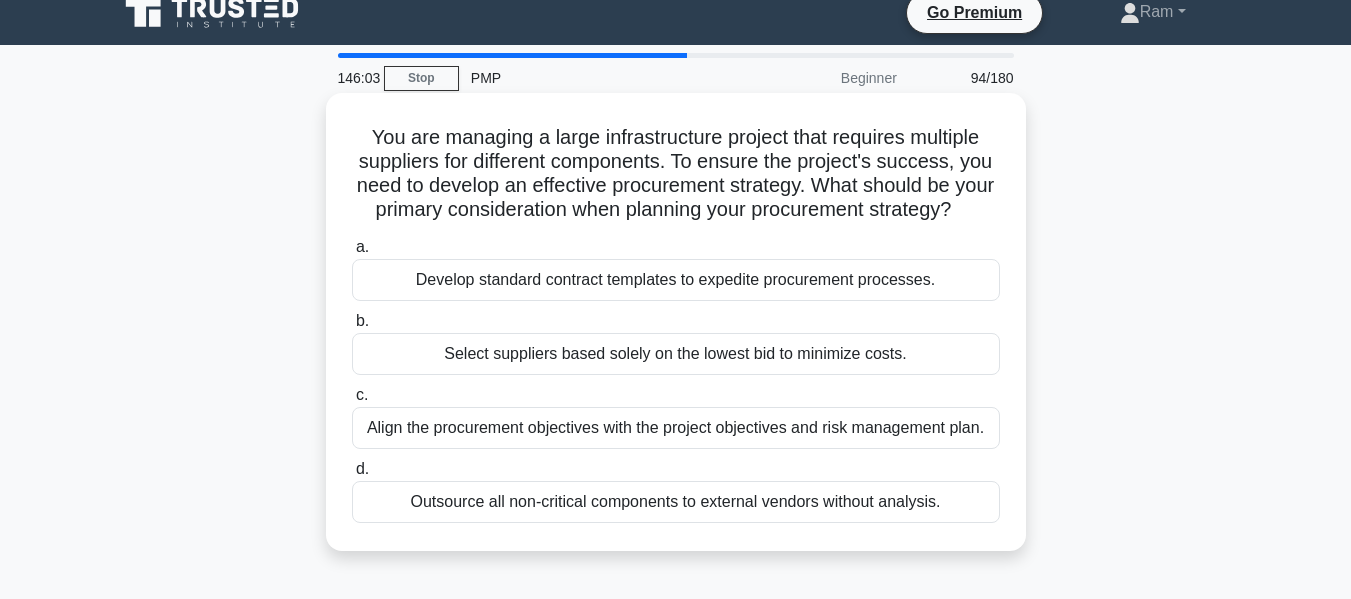 scroll, scrollTop: 0, scrollLeft: 0, axis: both 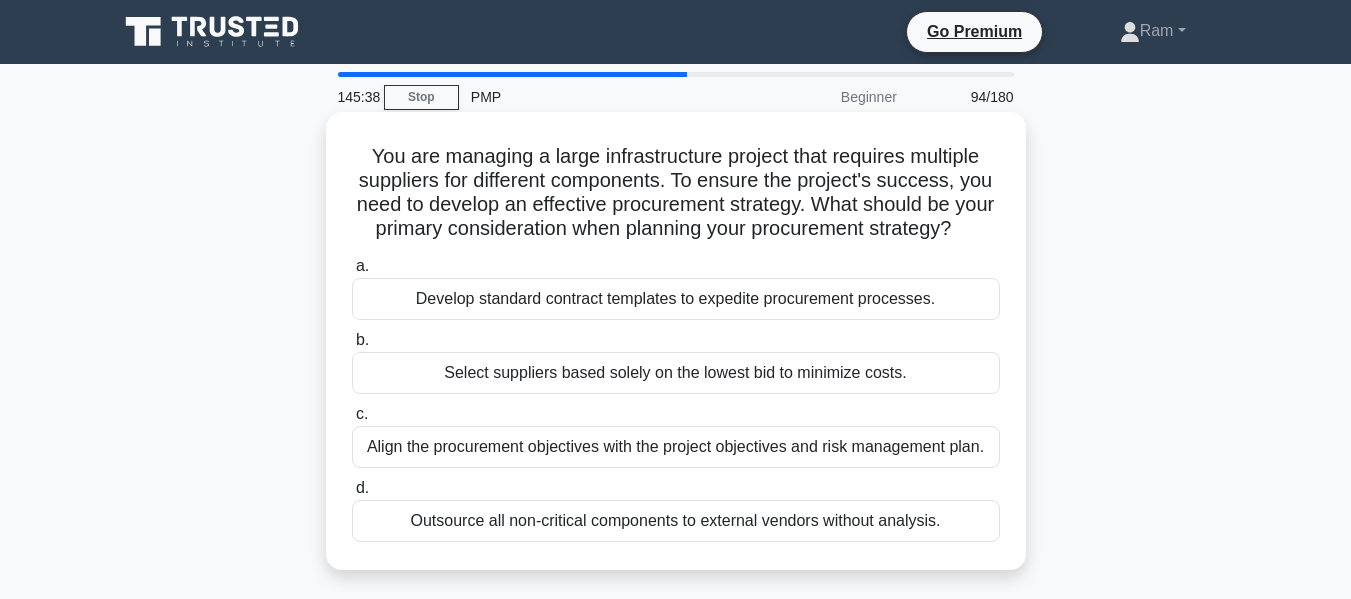 click on "Align the procurement objectives with the project objectives and risk management plan." at bounding box center (676, 447) 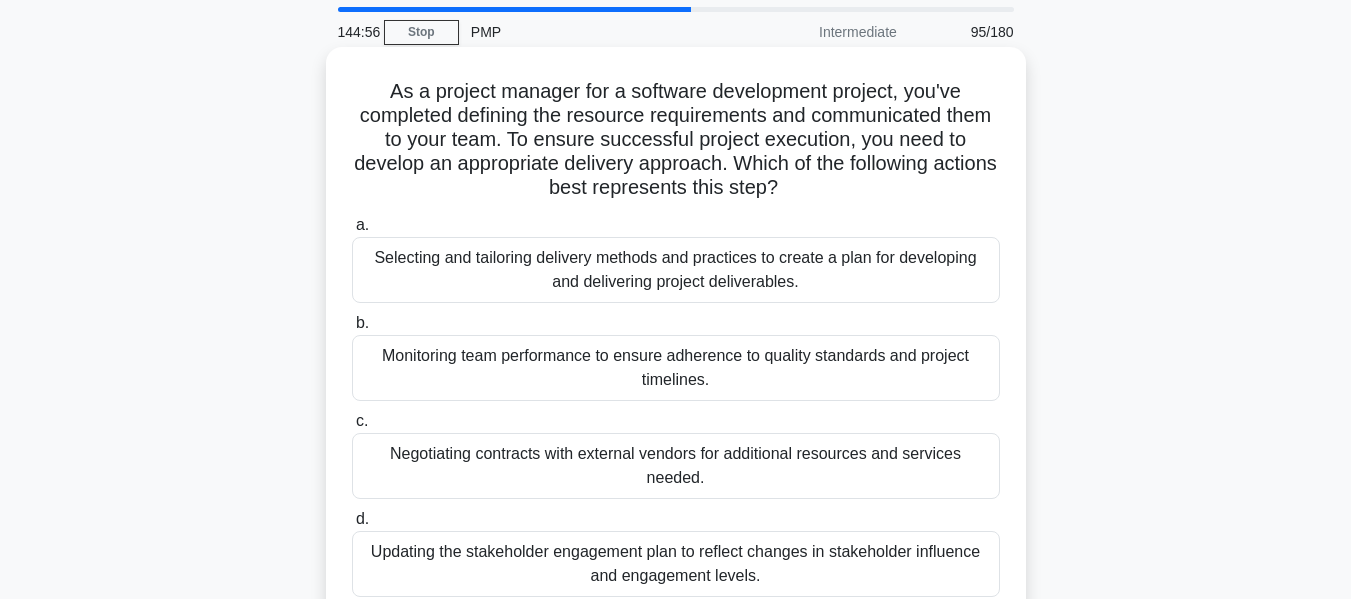 scroll, scrollTop: 100, scrollLeft: 0, axis: vertical 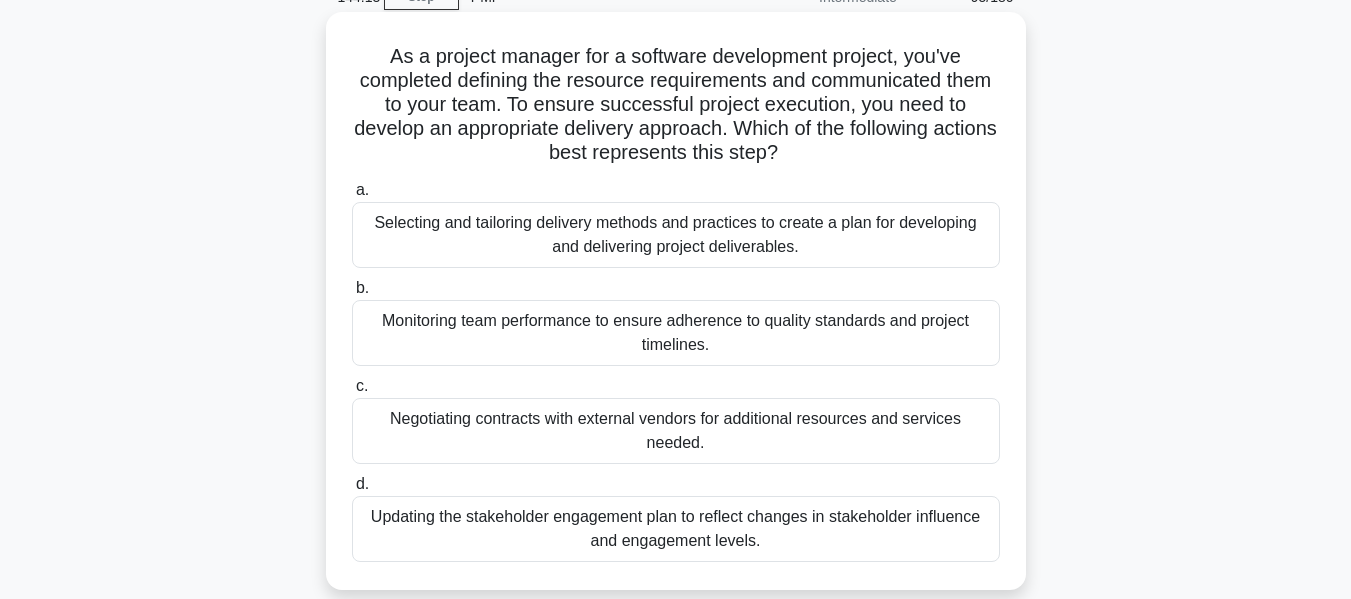click on "Selecting and tailoring delivery methods and practices to create a plan for developing and delivering project deliverables." at bounding box center (676, 235) 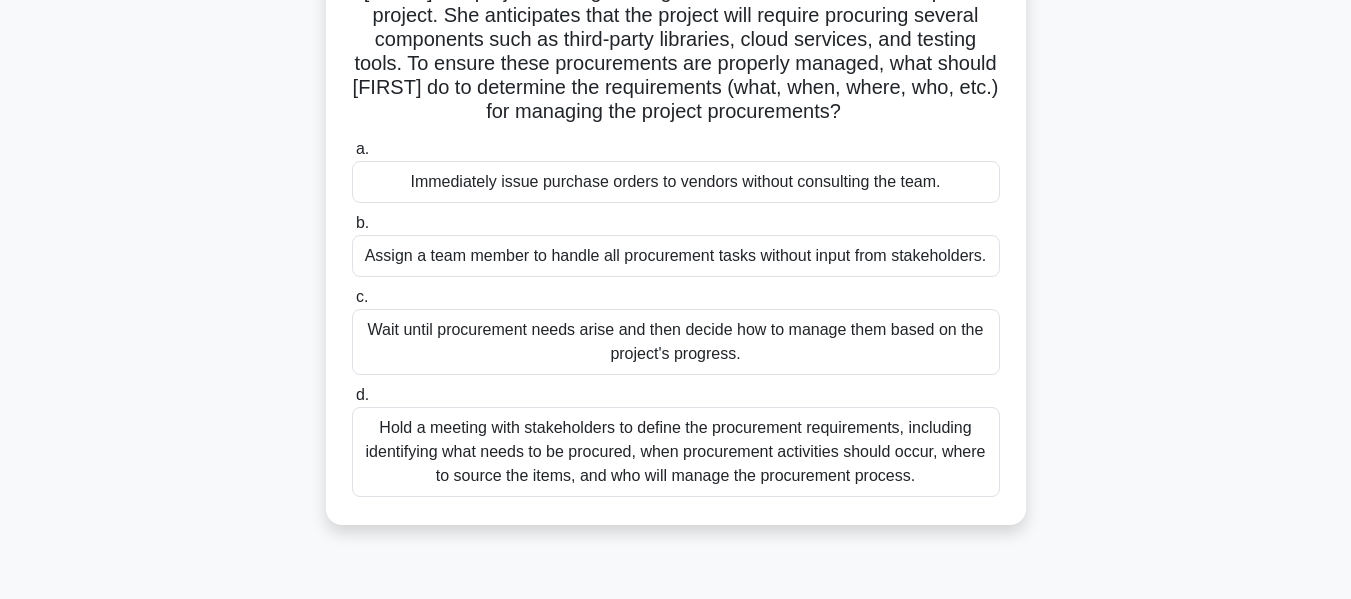 scroll, scrollTop: 200, scrollLeft: 0, axis: vertical 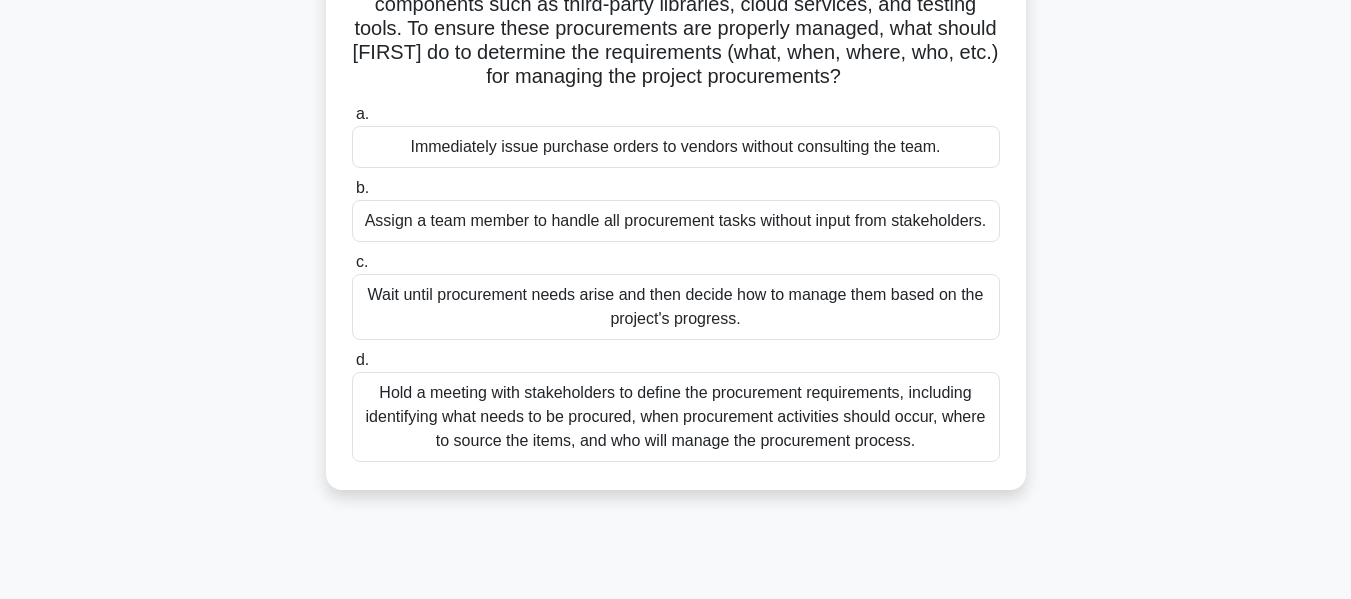 click on "Hold a meeting with stakeholders to define the procurement requirements, including identifying what needs to be procured, when procurement activities should occur, where to source the items, and who will manage the procurement process." at bounding box center (676, 417) 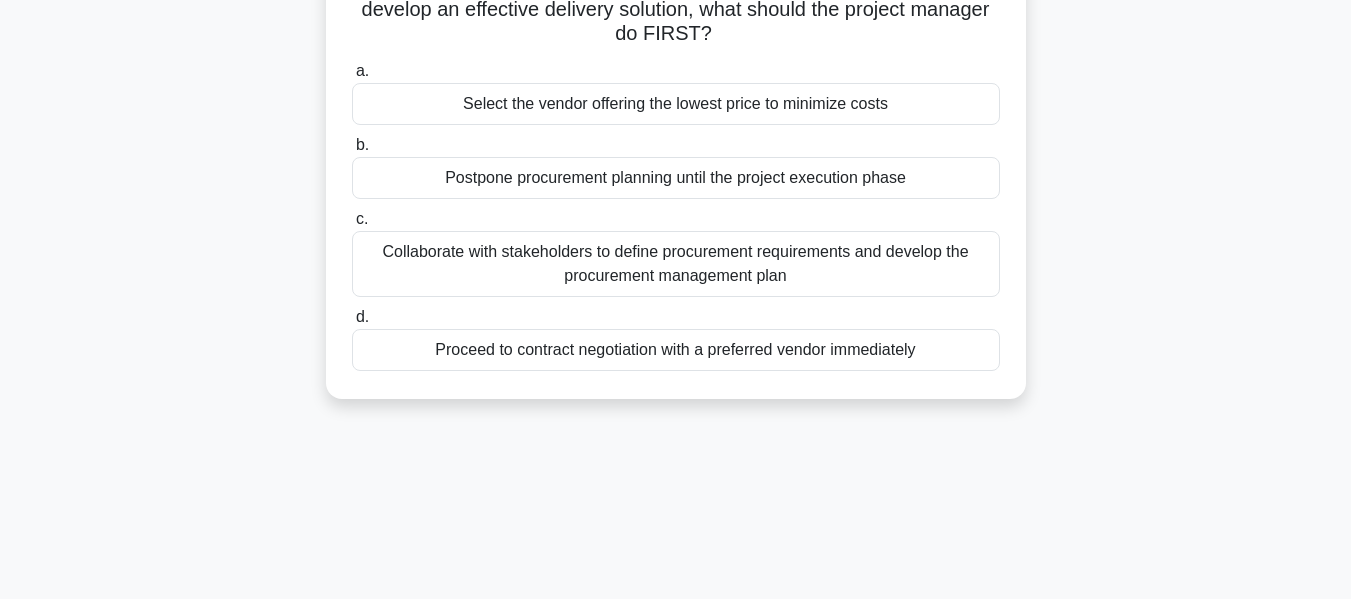 scroll, scrollTop: 0, scrollLeft: 0, axis: both 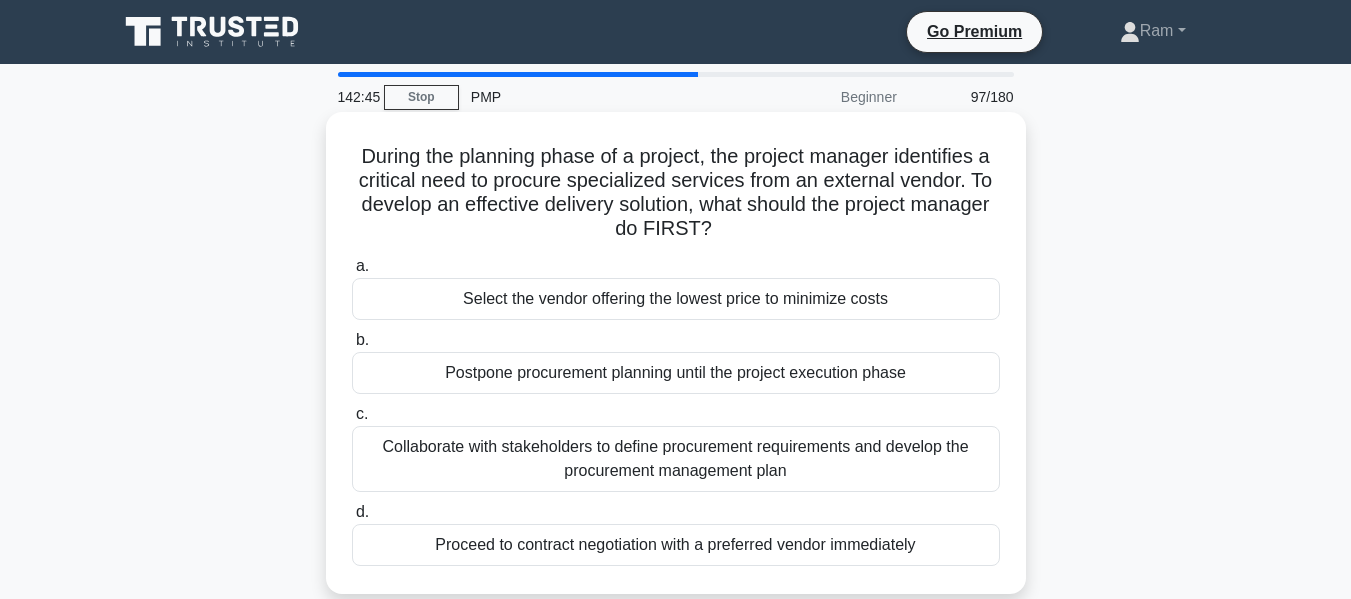 click on "Collaborate with stakeholders to define procurement requirements and develop the procurement management plan" at bounding box center (676, 459) 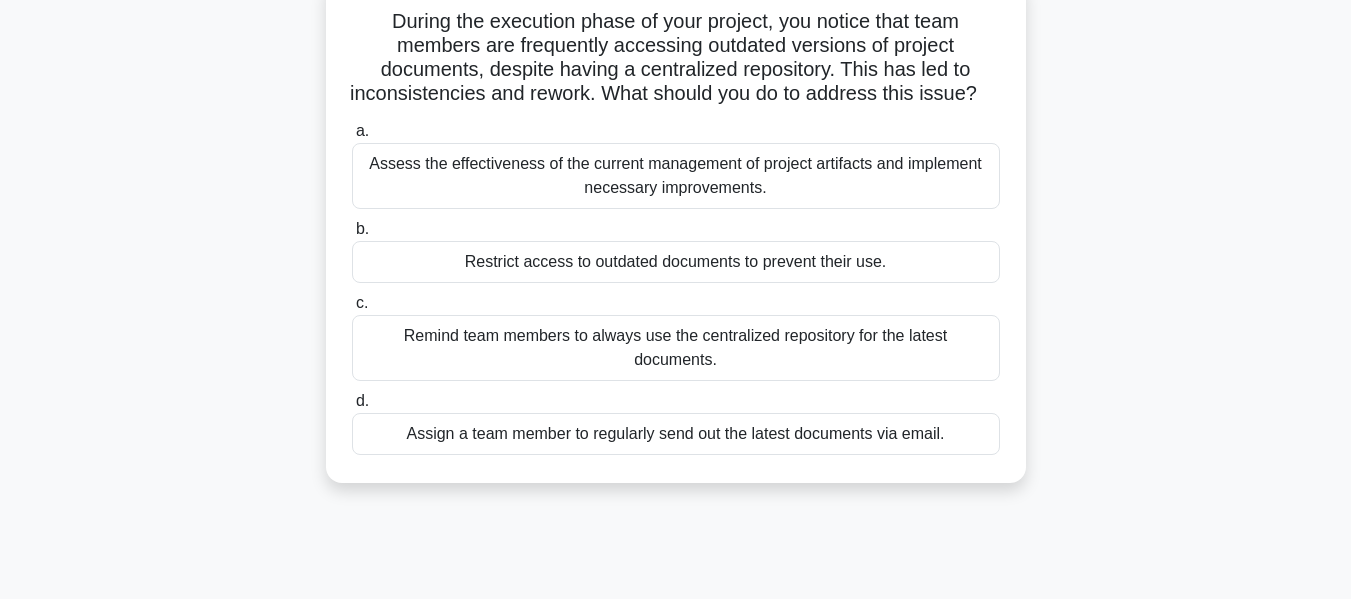 scroll, scrollTop: 100, scrollLeft: 0, axis: vertical 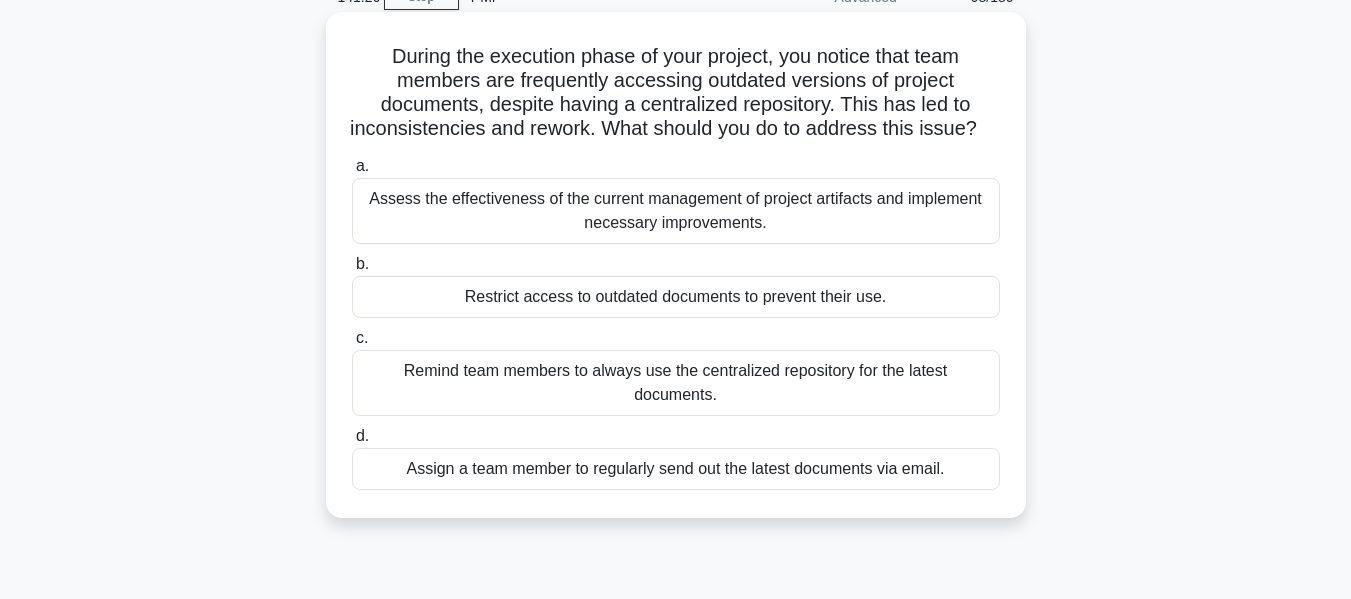 click on "Restrict access to outdated documents to prevent their use." at bounding box center (676, 297) 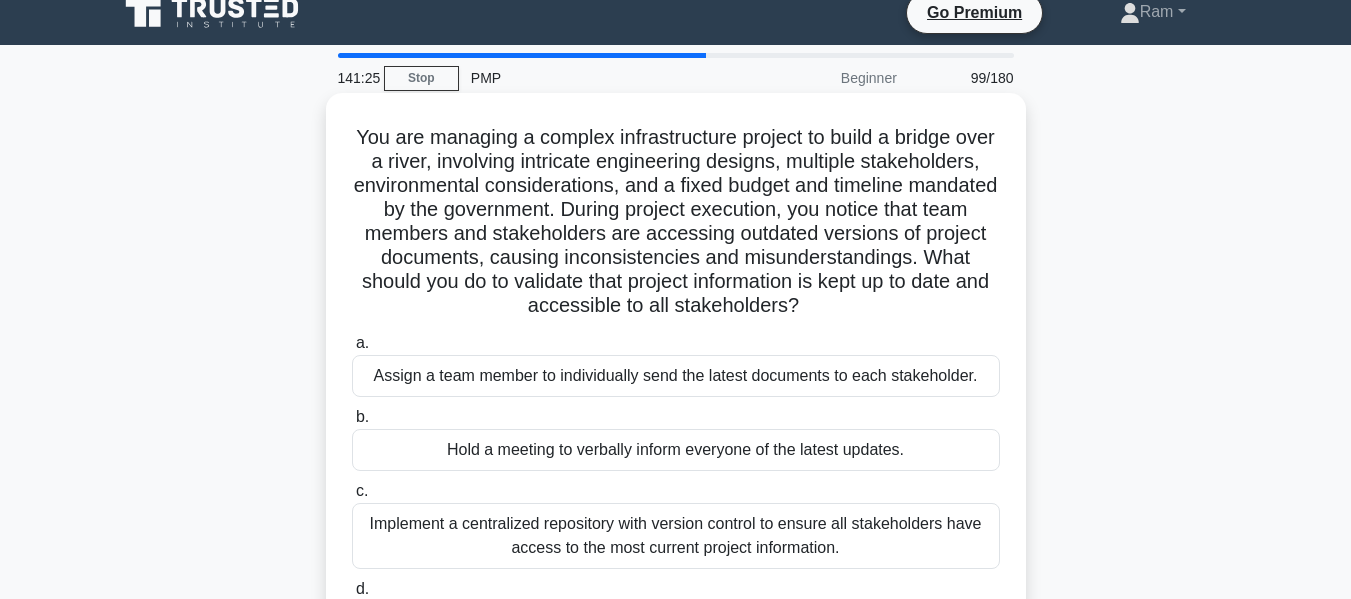scroll, scrollTop: 0, scrollLeft: 0, axis: both 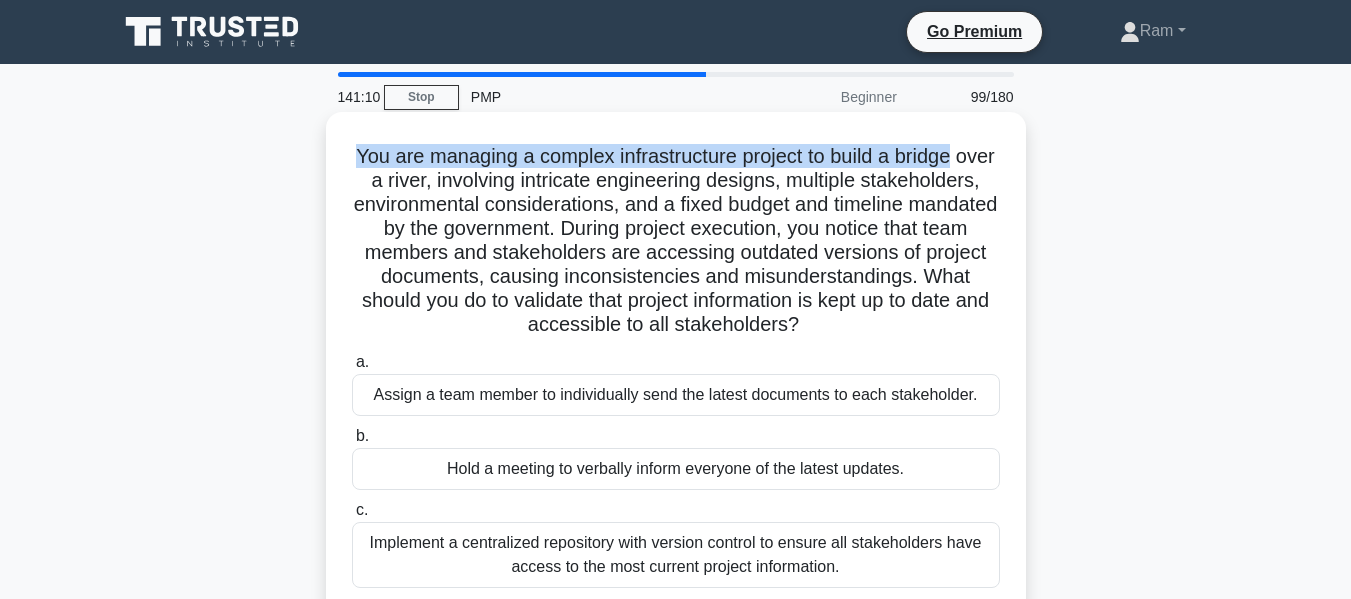 drag, startPoint x: 372, startPoint y: 157, endPoint x: 996, endPoint y: 136, distance: 624.3533 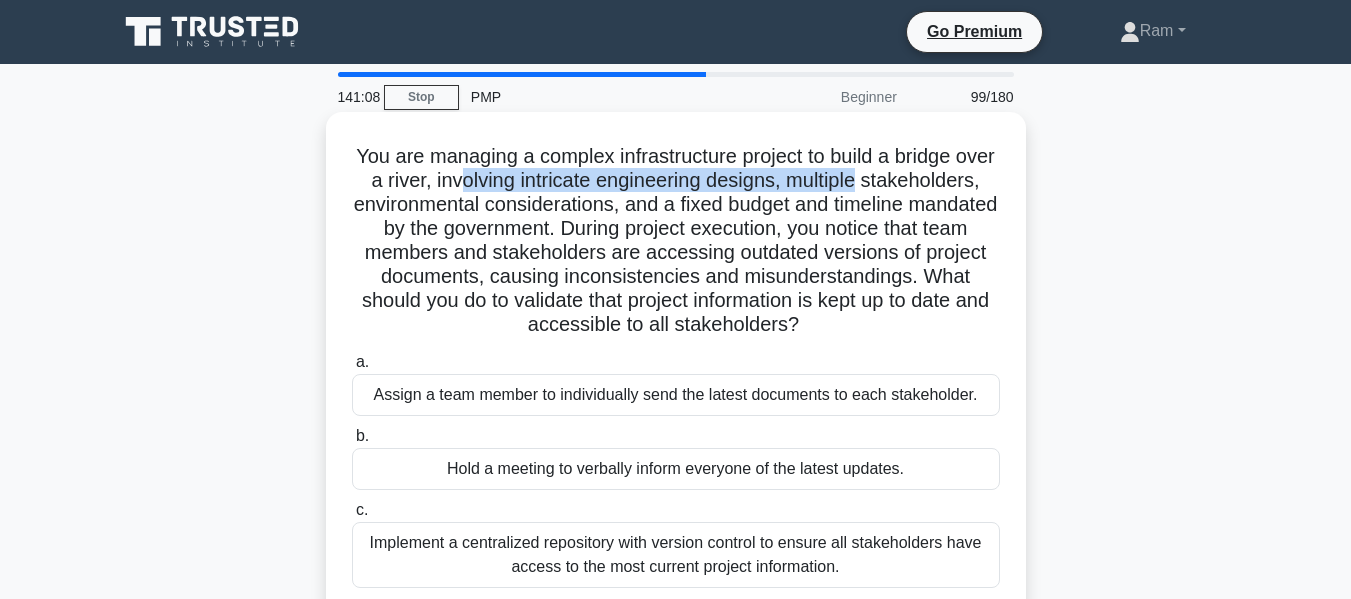 drag, startPoint x: 539, startPoint y: 186, endPoint x: 768, endPoint y: 180, distance: 229.07858 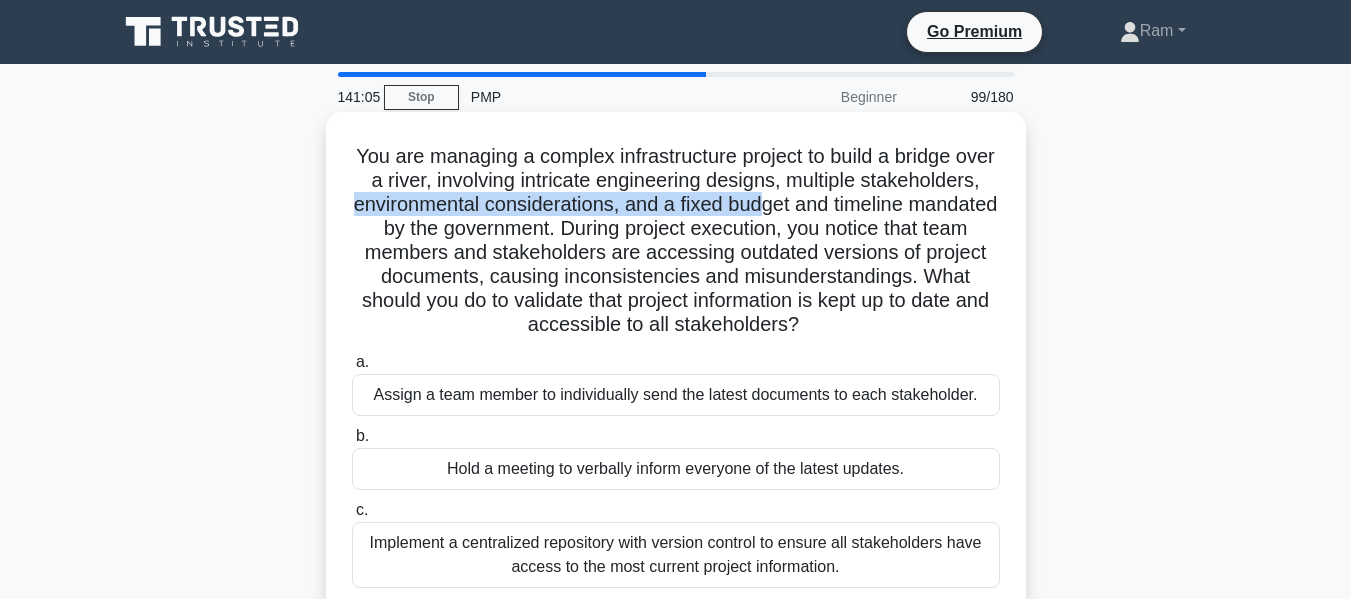 drag, startPoint x: 494, startPoint y: 208, endPoint x: 815, endPoint y: 226, distance: 321.50427 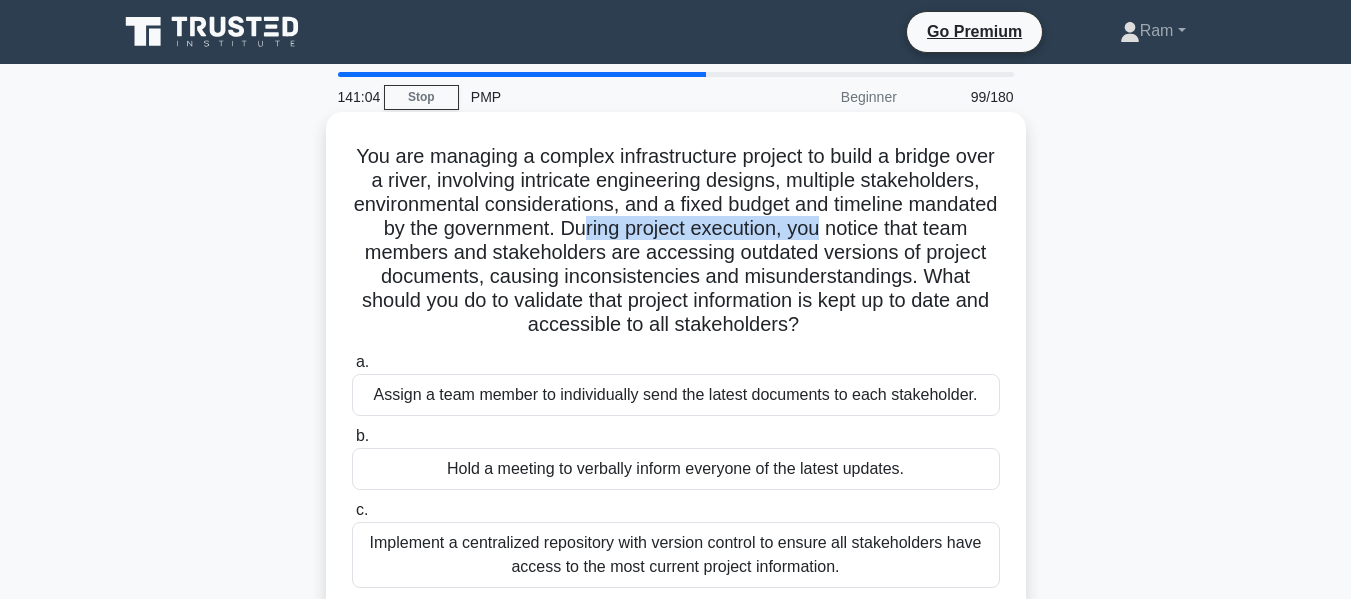 drag, startPoint x: 745, startPoint y: 236, endPoint x: 1015, endPoint y: 236, distance: 270 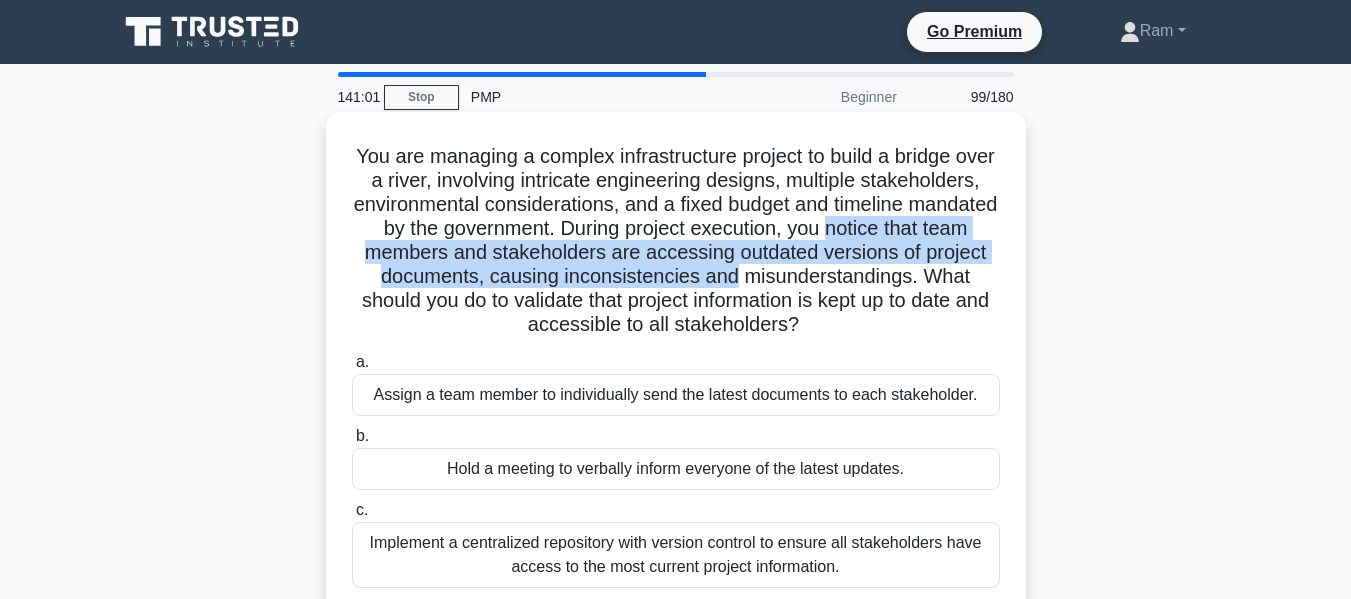 drag, startPoint x: 380, startPoint y: 256, endPoint x: 980, endPoint y: 268, distance: 600.12 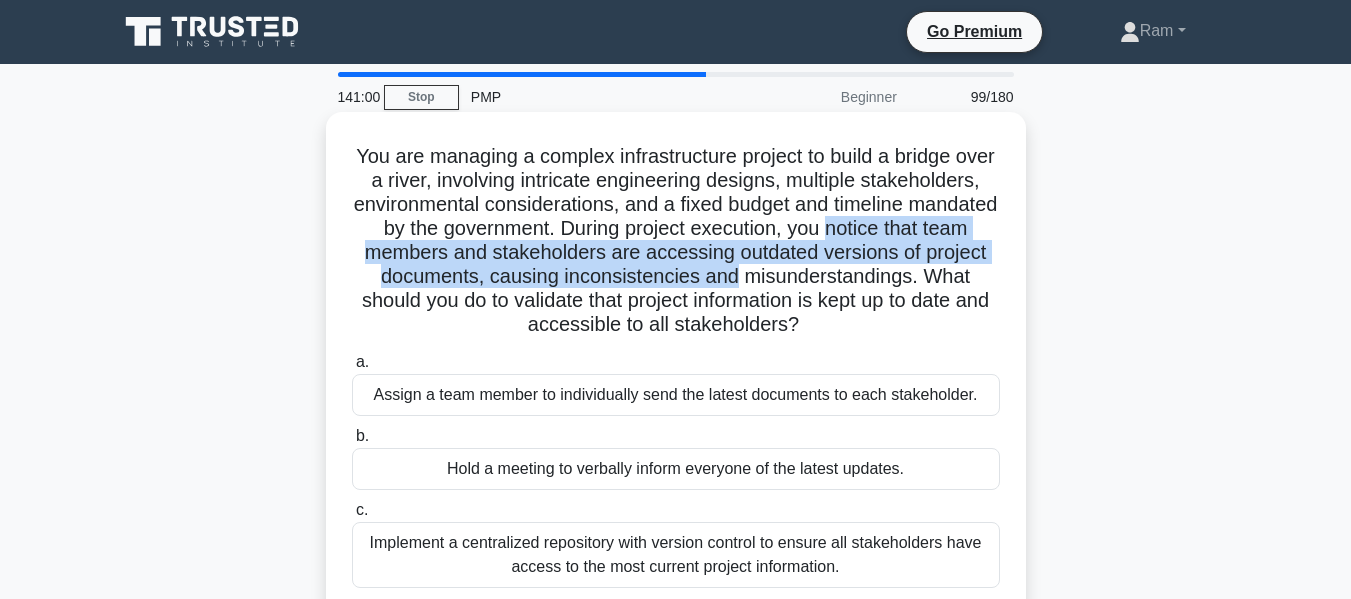 scroll, scrollTop: 100, scrollLeft: 0, axis: vertical 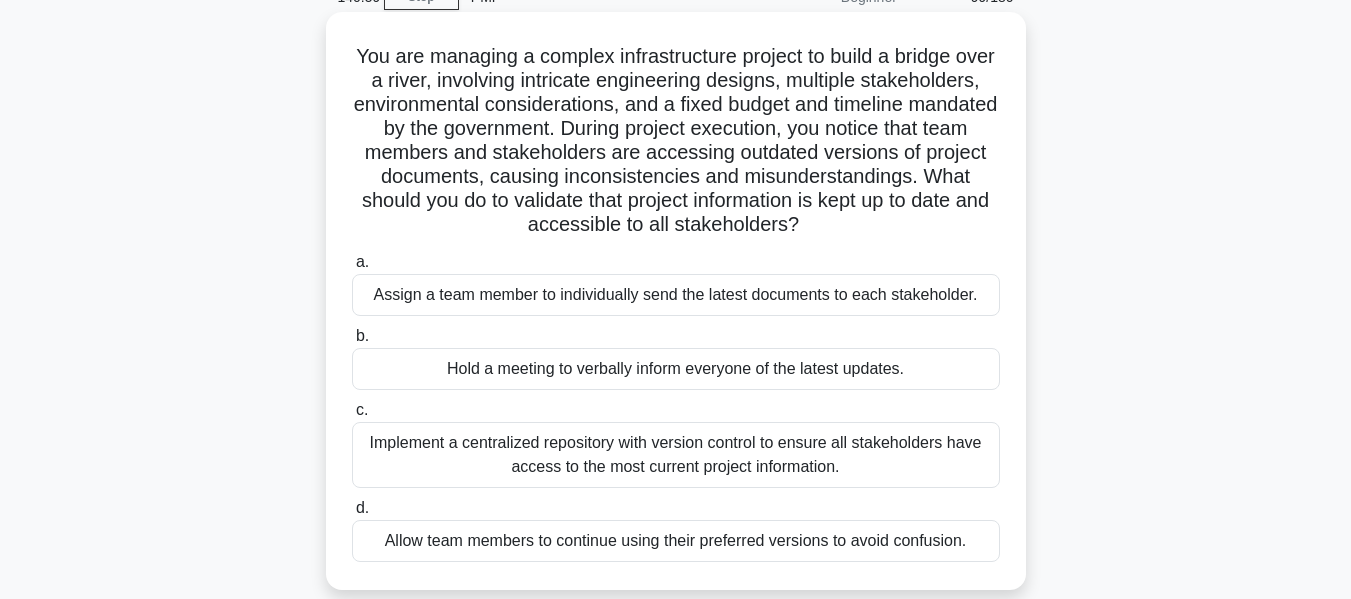 click on "You are managing a complex infrastructure project to build a bridge over a river, involving intricate engineering designs, multiple stakeholders, environmental considerations, and a fixed budget and timeline mandated by the government. During project execution, you notice that team members and stakeholders are accessing outdated versions of project documents, causing inconsistencies and misunderstandings. What should you do to validate that project information is kept up to date and accessible to all stakeholders?
.spinner_0XTQ{transform-origin:center;animation:spinner_y6GP .75s linear infinite}@keyframes spinner_y6GP{100%{transform:rotate(360deg)}}" at bounding box center (676, 141) 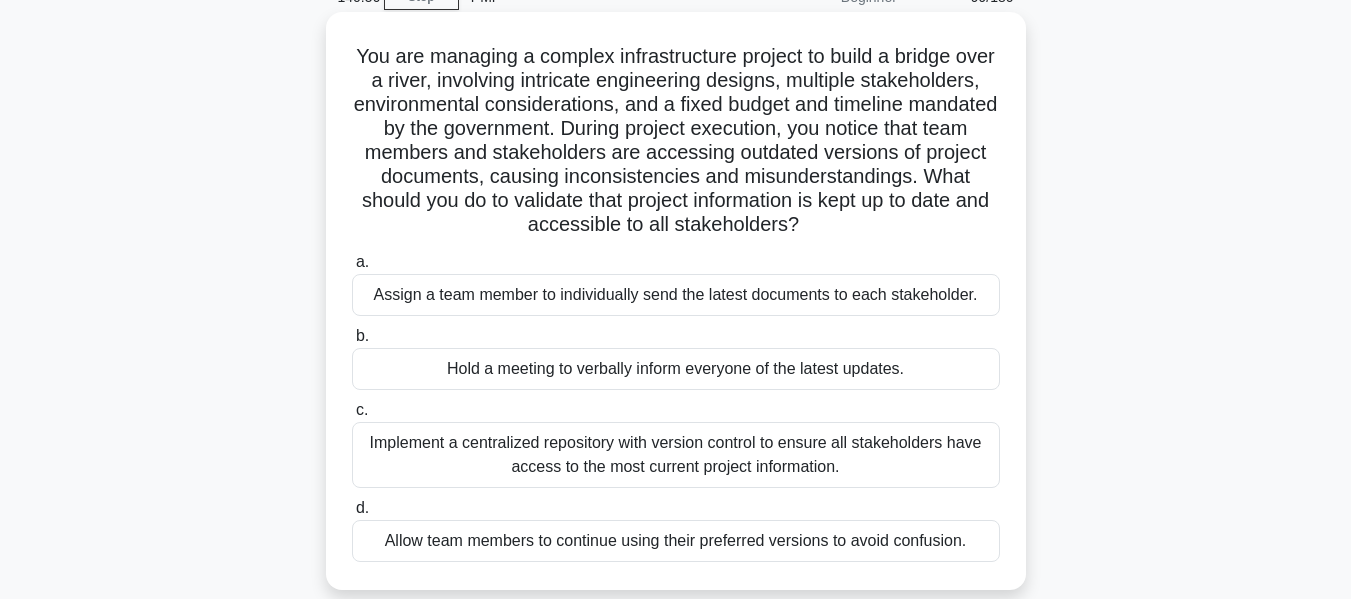 drag, startPoint x: 581, startPoint y: 201, endPoint x: 964, endPoint y: 217, distance: 383.33405 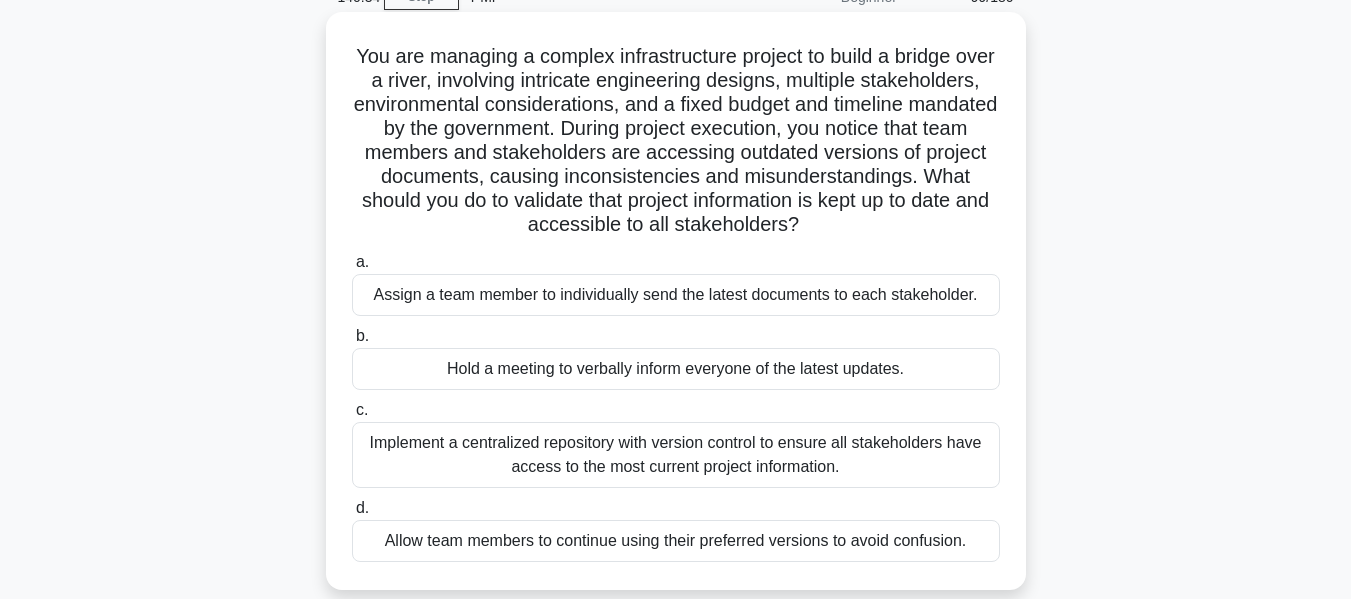 click on "Implement a centralized repository with version control to ensure all stakeholders have access to the most current project information." at bounding box center (676, 455) 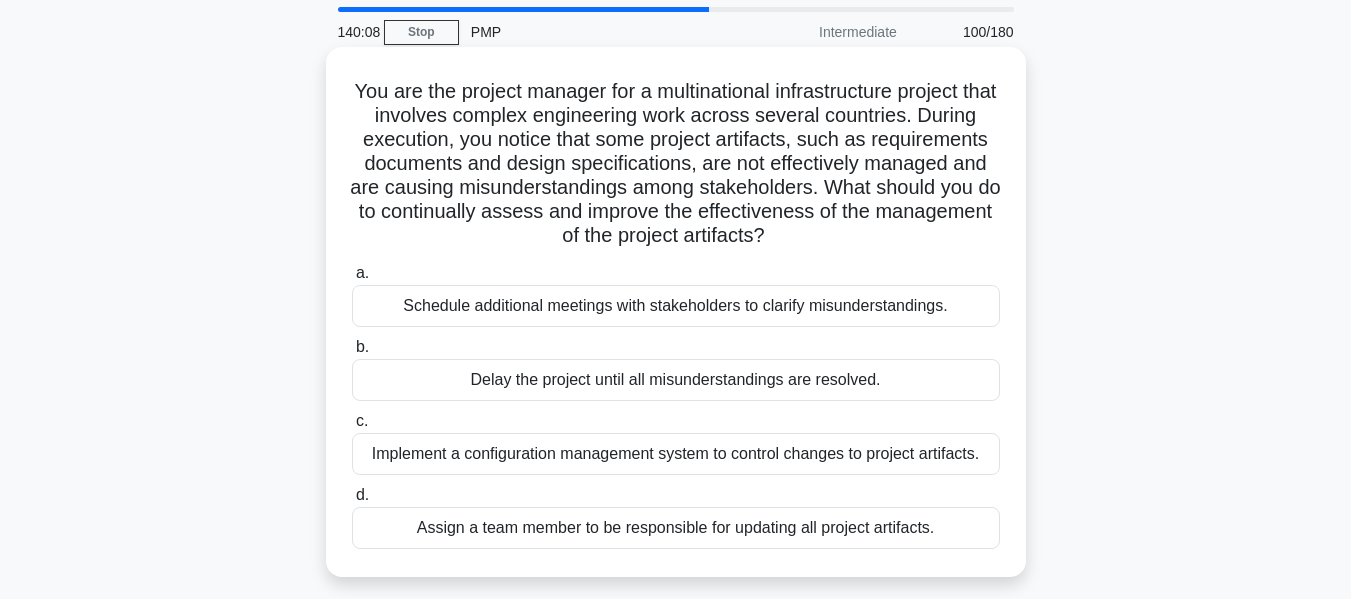 scroll, scrollTop: 100, scrollLeft: 0, axis: vertical 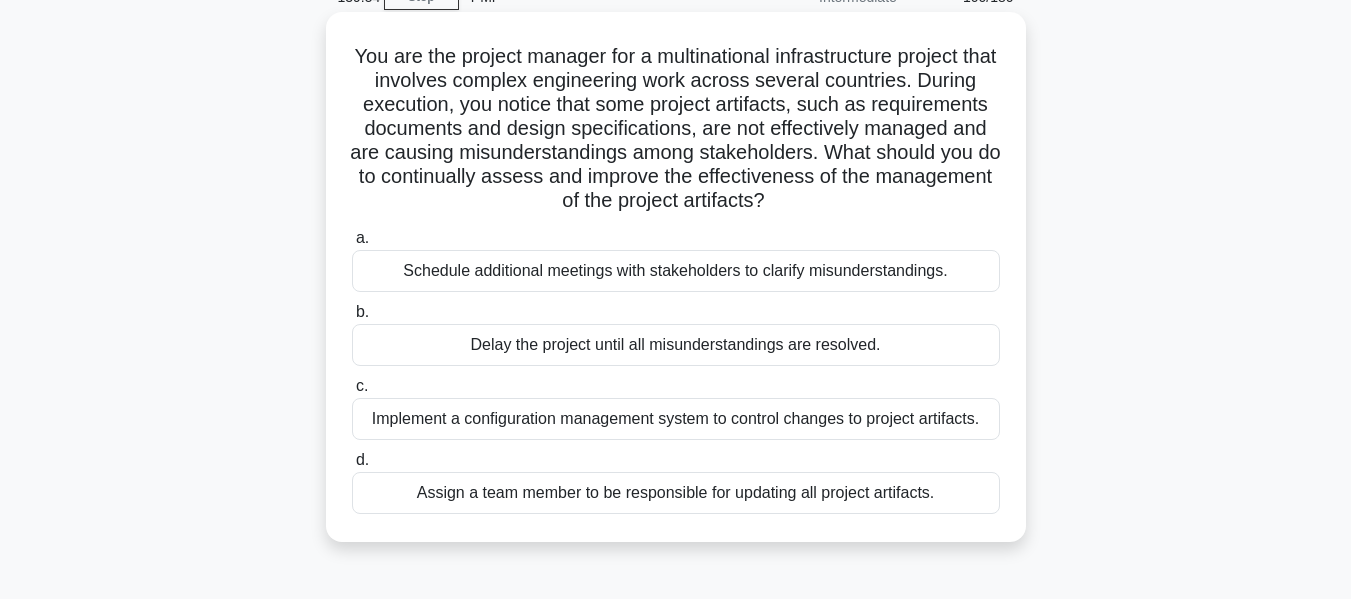 click on "Implement a configuration management system to control changes to project artifacts." at bounding box center (676, 419) 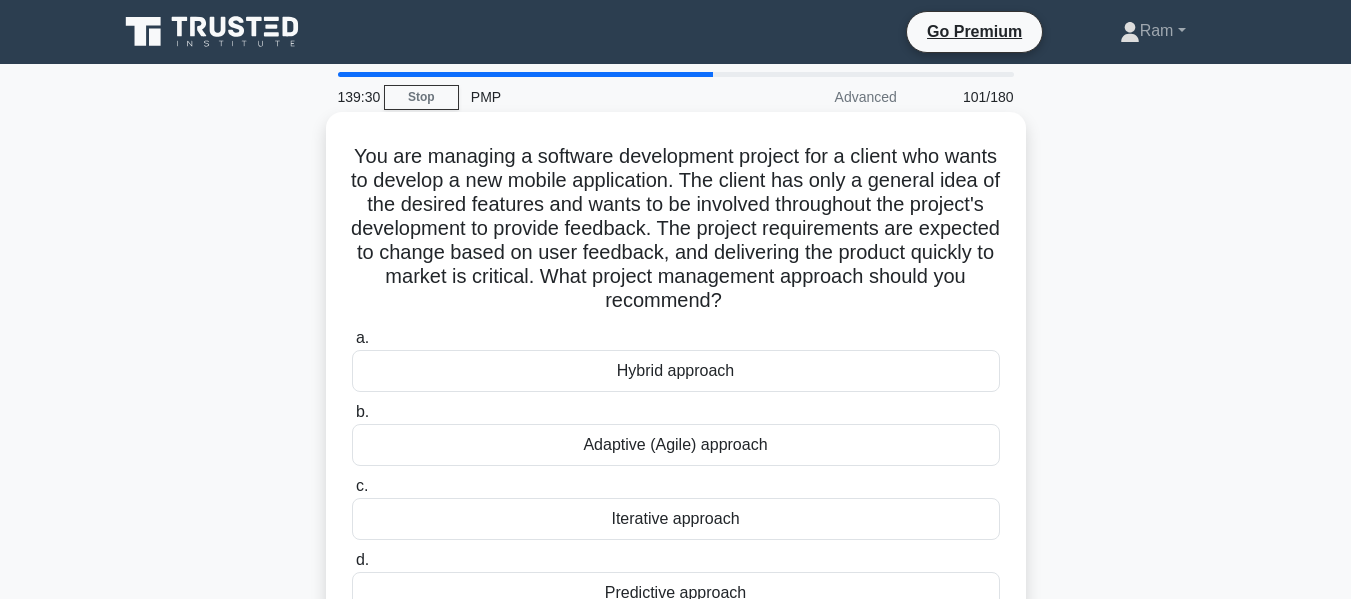 scroll, scrollTop: 100, scrollLeft: 0, axis: vertical 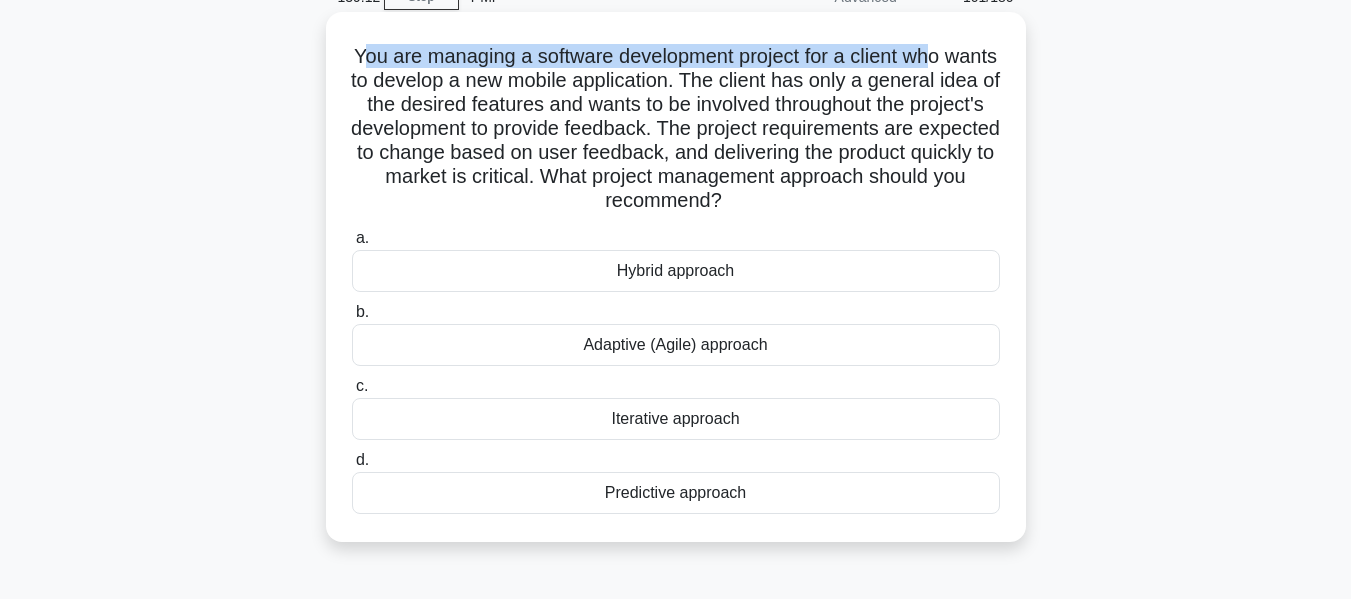 drag, startPoint x: 382, startPoint y: 54, endPoint x: 971, endPoint y: 62, distance: 589.0543 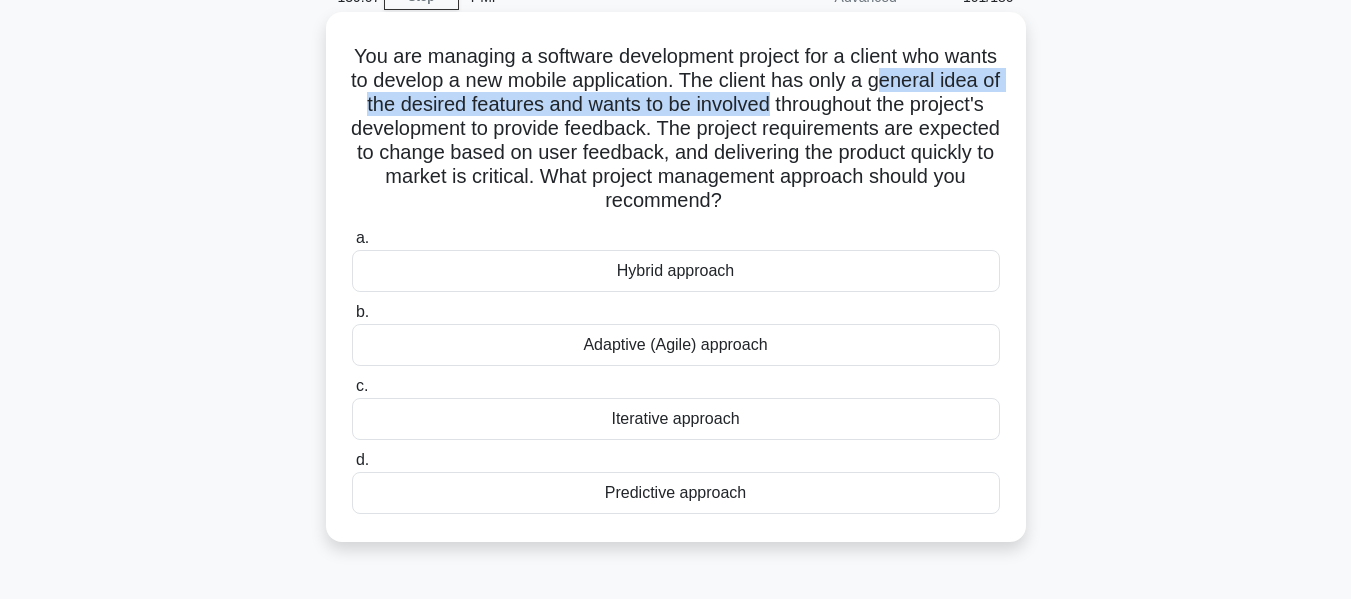 drag, startPoint x: 408, startPoint y: 116, endPoint x: 955, endPoint y: 113, distance: 547.00824 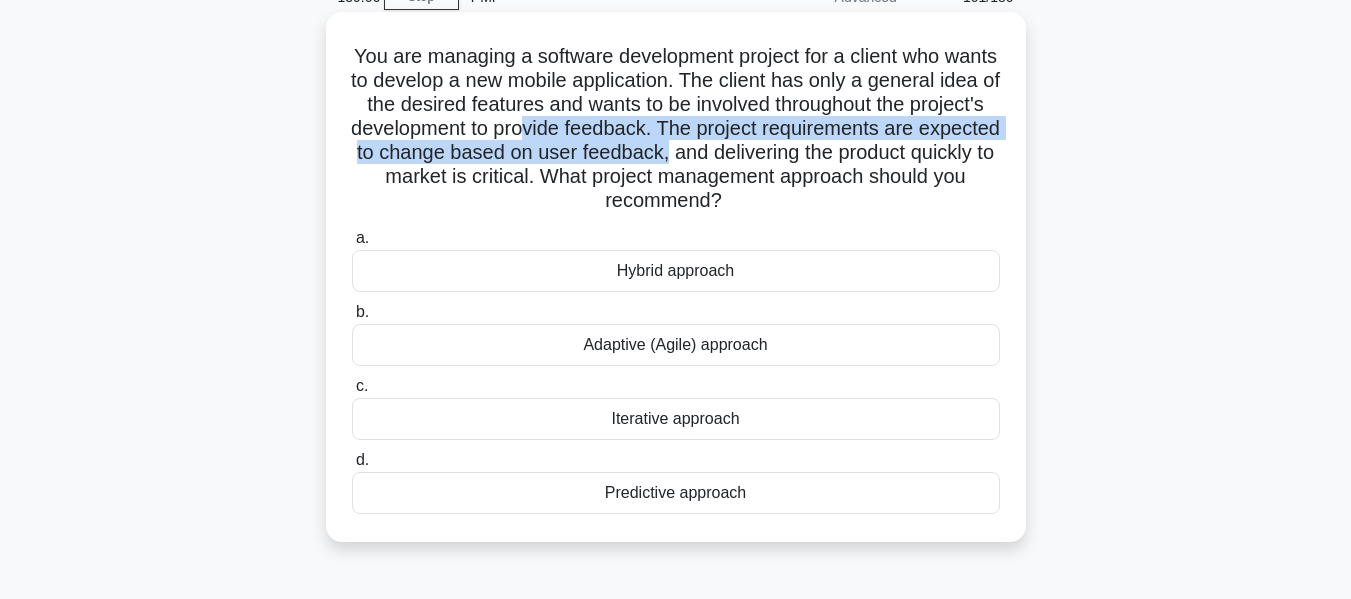 drag, startPoint x: 765, startPoint y: 133, endPoint x: 936, endPoint y: 147, distance: 171.57214 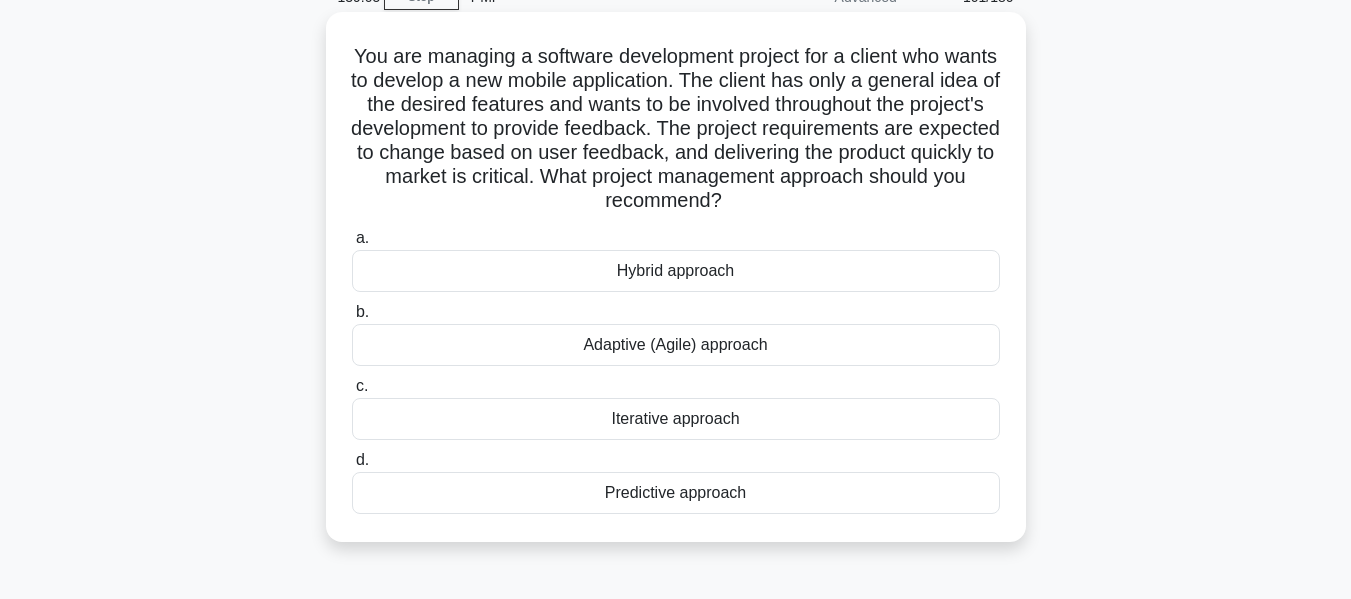 click on "You are managing a software development project for a client who wants to develop a new mobile application. The client has only a general idea of the desired features and wants to be involved throughout the project's development to provide feedback. The project requirements are expected to change based on user feedback, and delivering the product quickly to market is critical. What project management approach should you recommend?
.spinner_0XTQ{transform-origin:center;animation:spinner_y6GP .75s linear infinite}@keyframes spinner_y6GP{100%{transform:rotate(360deg)}}" at bounding box center (676, 129) 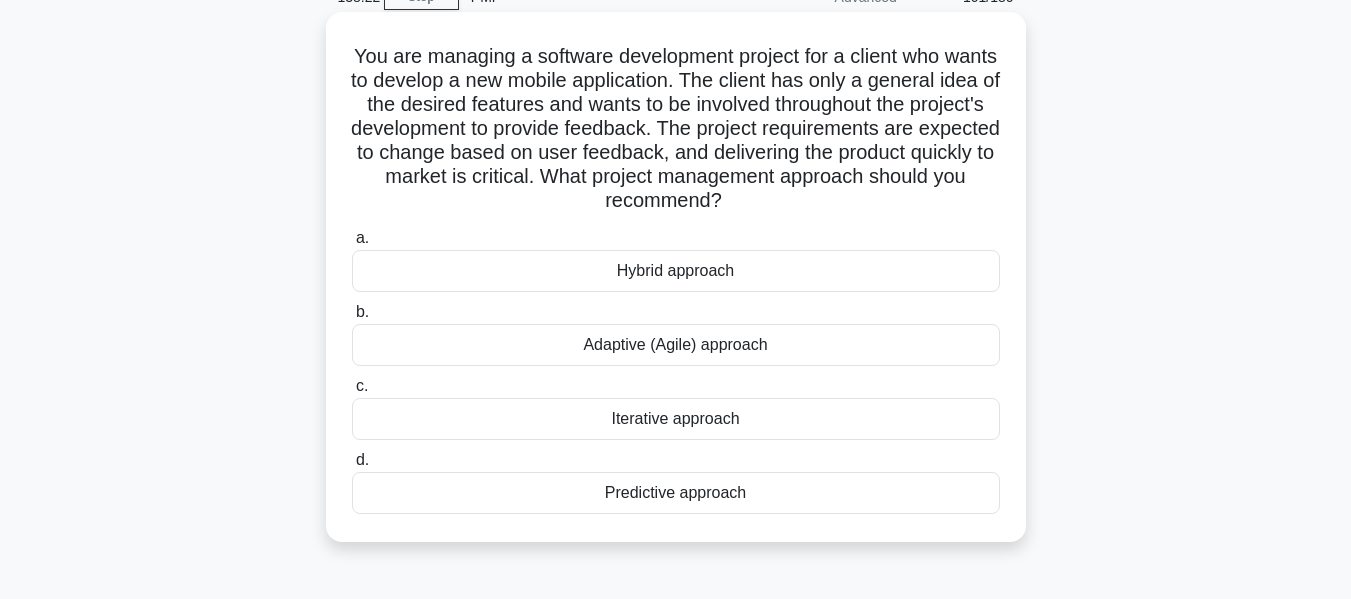 click on "Iterative approach" at bounding box center (676, 419) 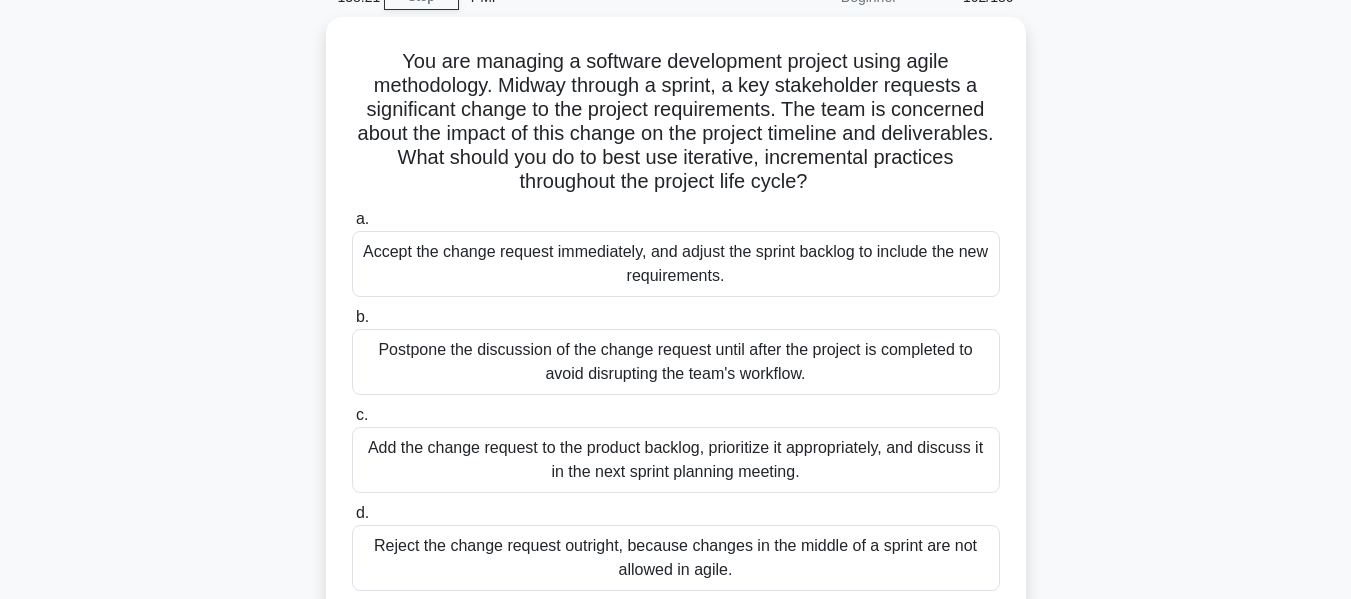 scroll, scrollTop: 0, scrollLeft: 0, axis: both 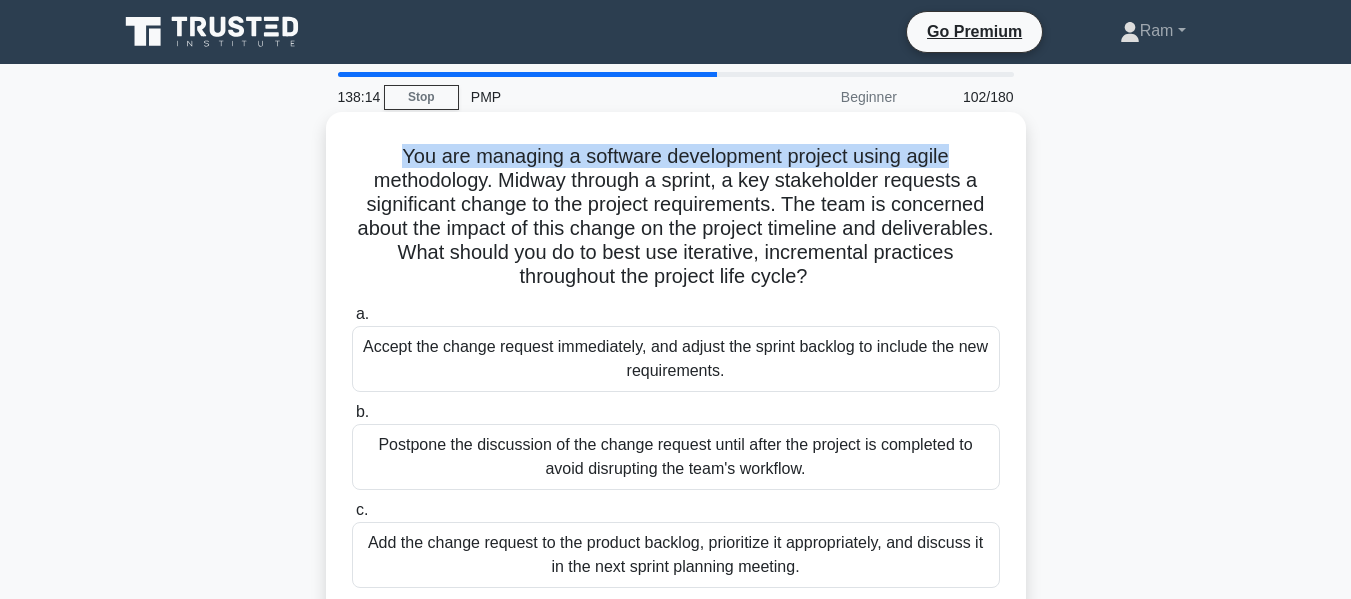 drag, startPoint x: 395, startPoint y: 157, endPoint x: 969, endPoint y: 160, distance: 574.0078 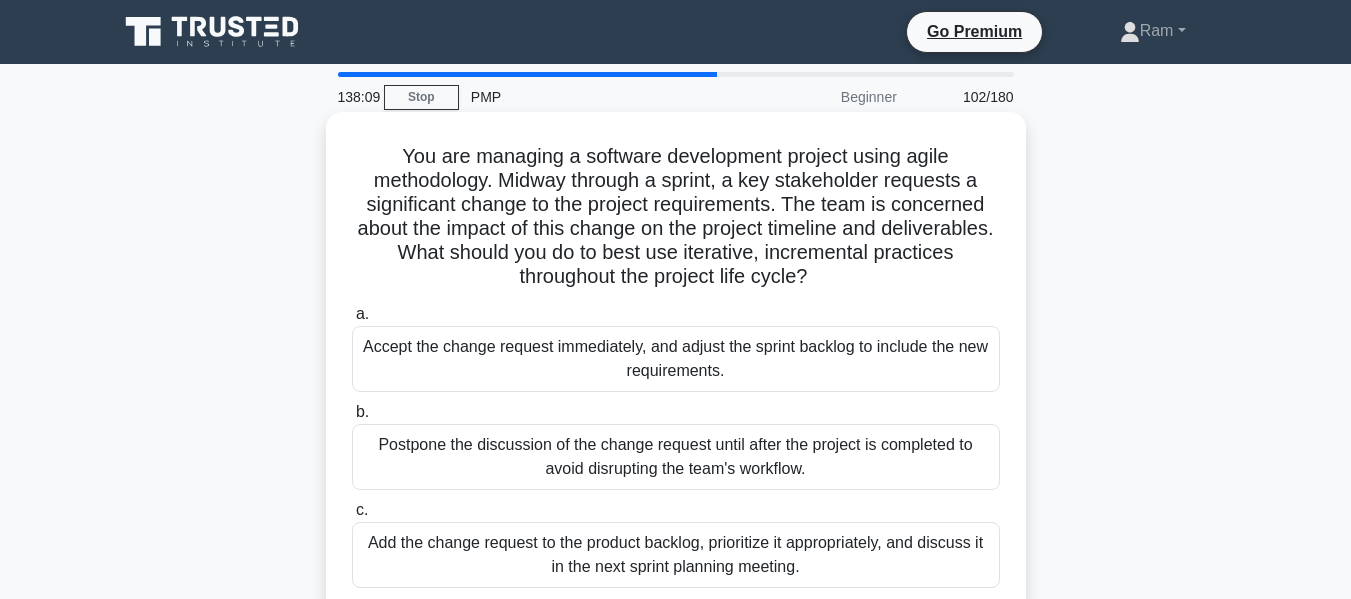 click on "You are managing a software development project using agile methodology. Midway through a sprint, a key stakeholder requests a significant change to the project requirements. The team is concerned about the impact of this change on the project timeline and deliverables. What should you do to best use iterative, incremental practices throughout the project life cycle?
.spinner_0XTQ{transform-origin:center;animation:spinner_y6GP .75s linear infinite}@keyframes spinner_y6GP{100%{transform:rotate(360deg)}}" at bounding box center (676, 217) 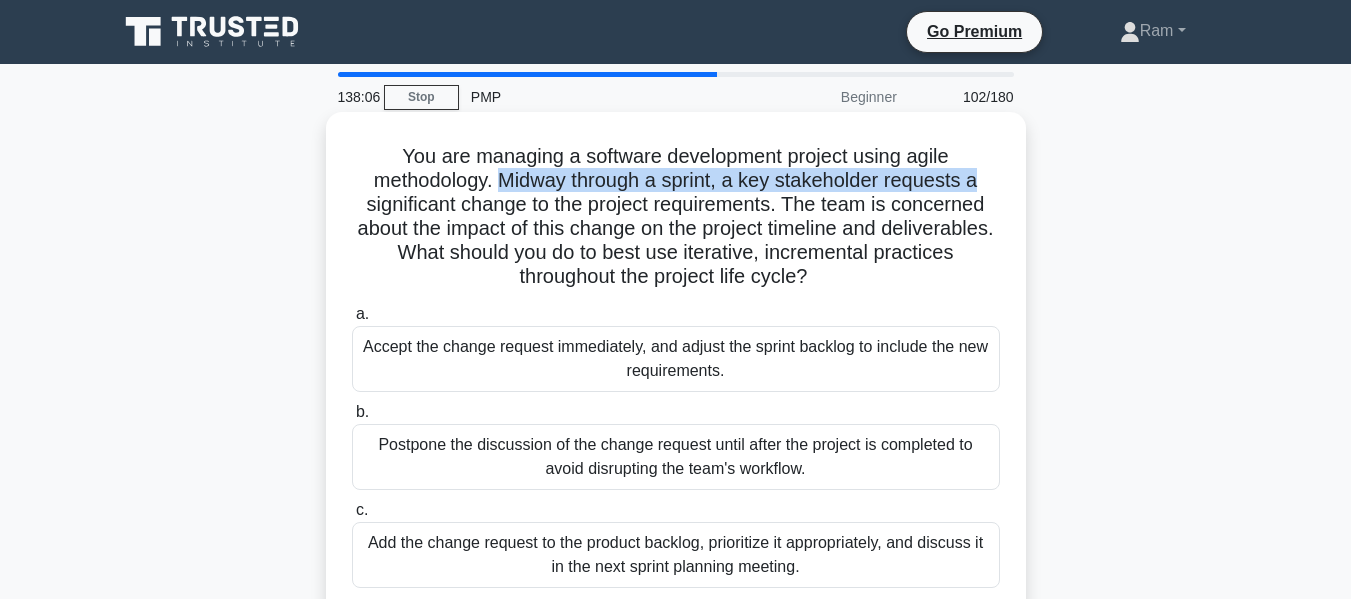 drag, startPoint x: 511, startPoint y: 186, endPoint x: 993, endPoint y: 192, distance: 482.03735 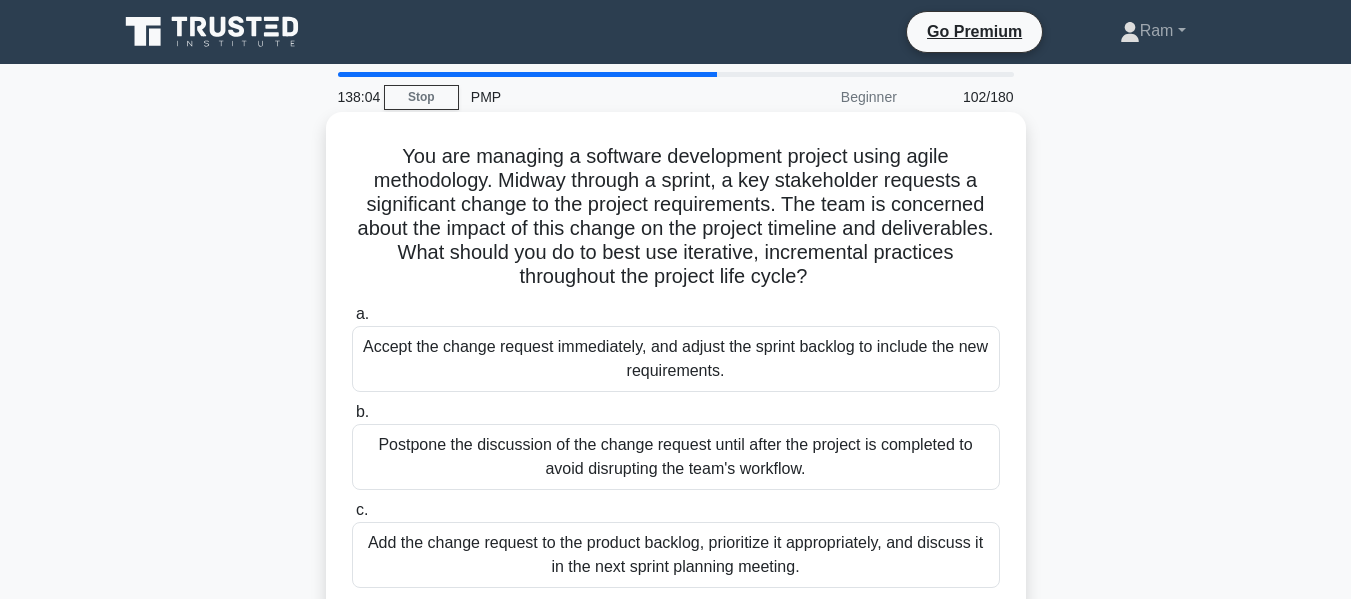 click on "You are managing a software development project using agile methodology. Midway through a sprint, a key stakeholder requests a significant change to the project requirements. The team is concerned about the impact of this change on the project timeline and deliverables. What should you do to best use iterative, incremental practices throughout the project life cycle?
.spinner_0XTQ{transform-origin:center;animation:spinner_y6GP .75s linear infinite}@keyframes spinner_y6GP{100%{transform:rotate(360deg)}}" at bounding box center (676, 217) 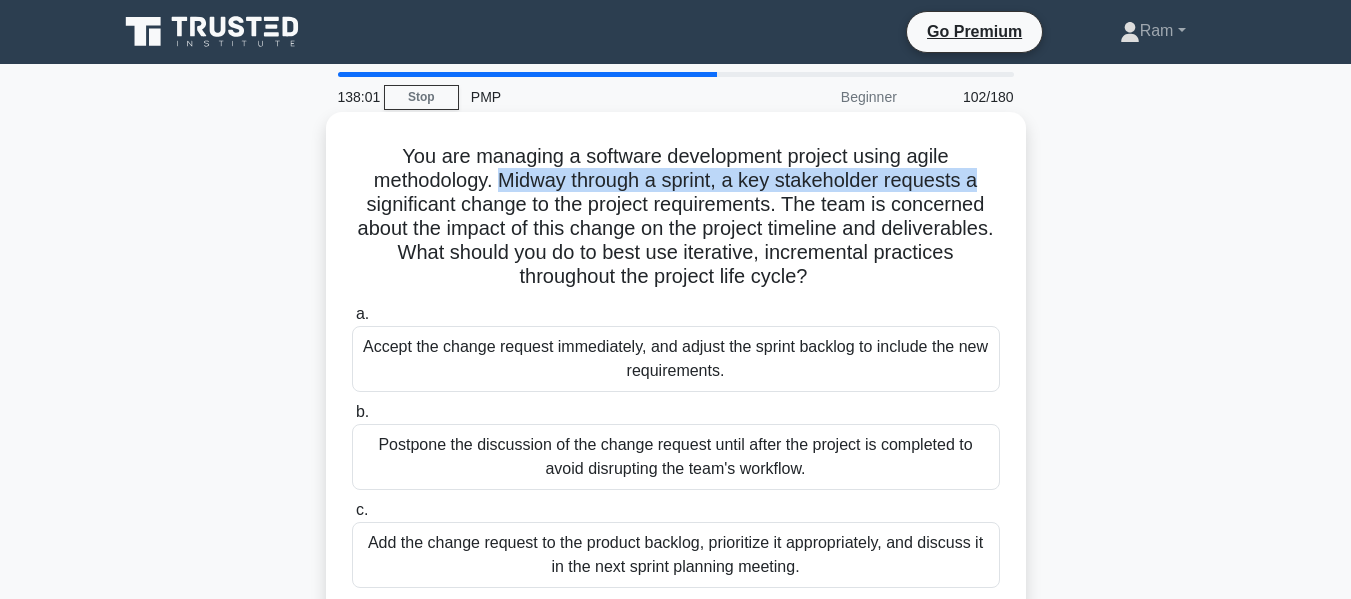 drag, startPoint x: 502, startPoint y: 183, endPoint x: 878, endPoint y: 179, distance: 376.02127 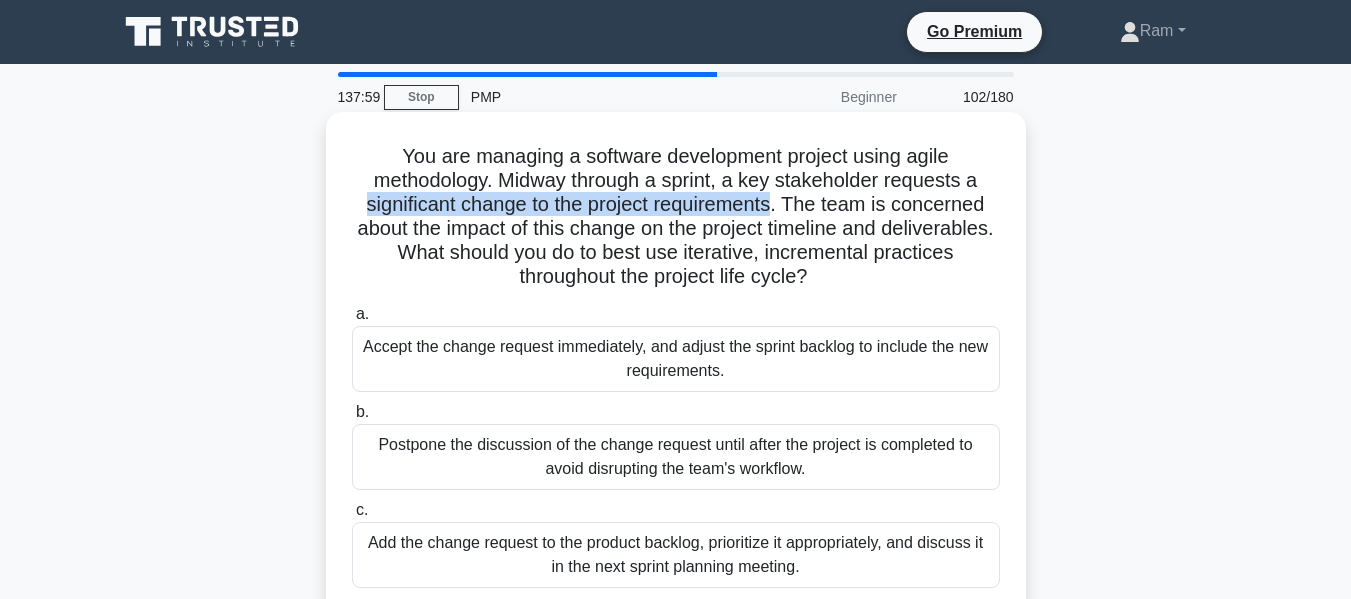 drag, startPoint x: 364, startPoint y: 210, endPoint x: 778, endPoint y: 198, distance: 414.1739 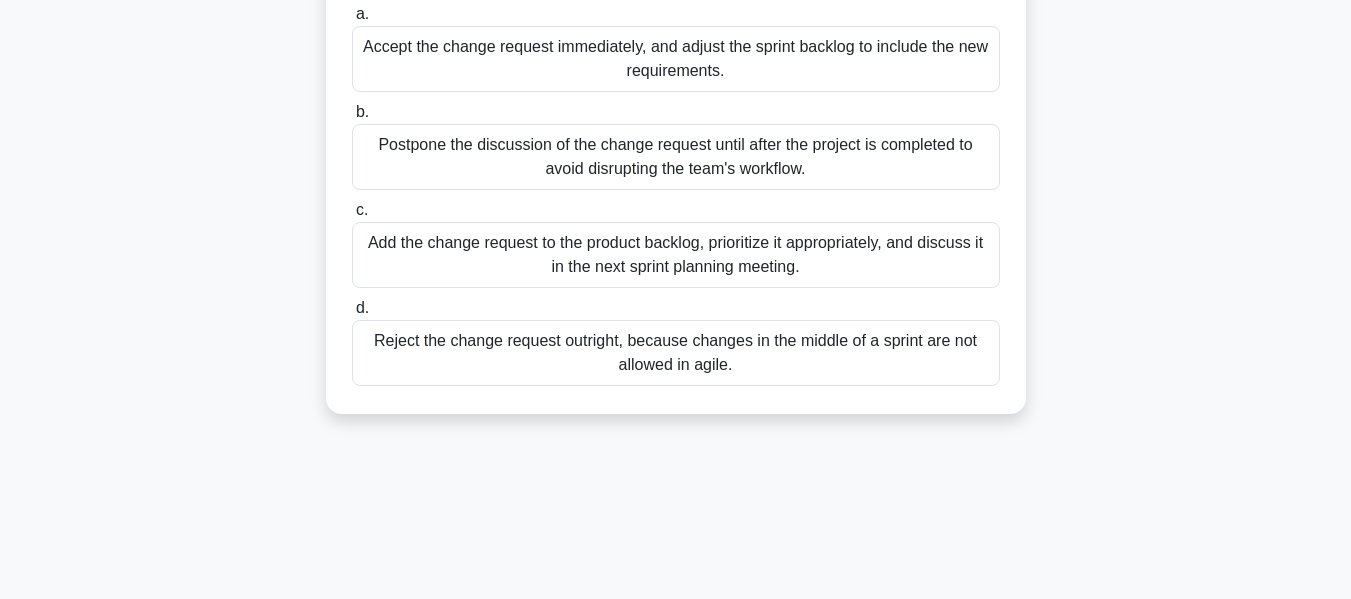 scroll, scrollTop: 200, scrollLeft: 0, axis: vertical 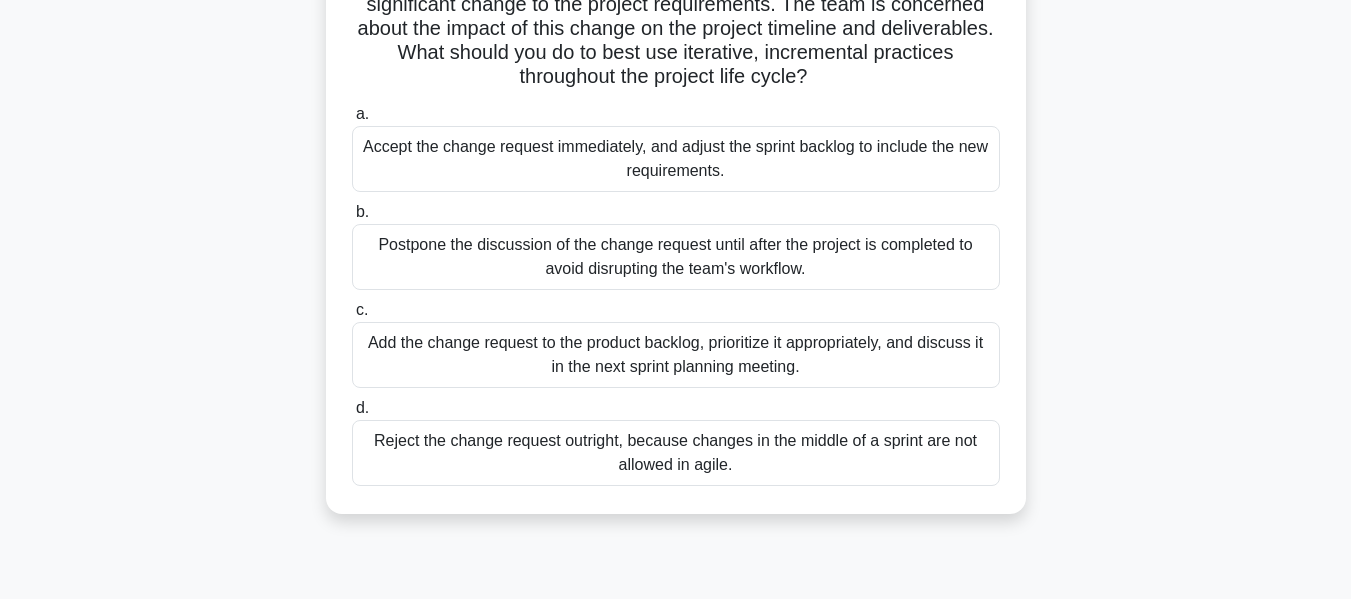 click on "Add the change request to the product backlog, prioritize it appropriately, and discuss it in the next sprint planning meeting." at bounding box center [676, 355] 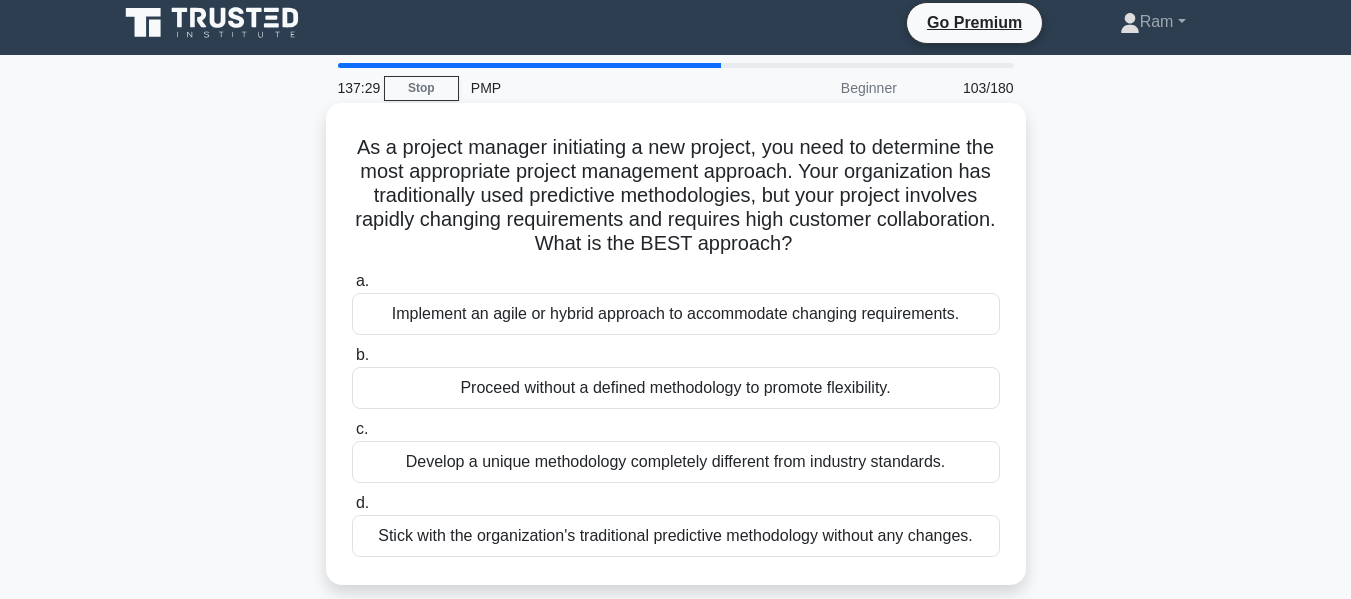 scroll, scrollTop: 0, scrollLeft: 0, axis: both 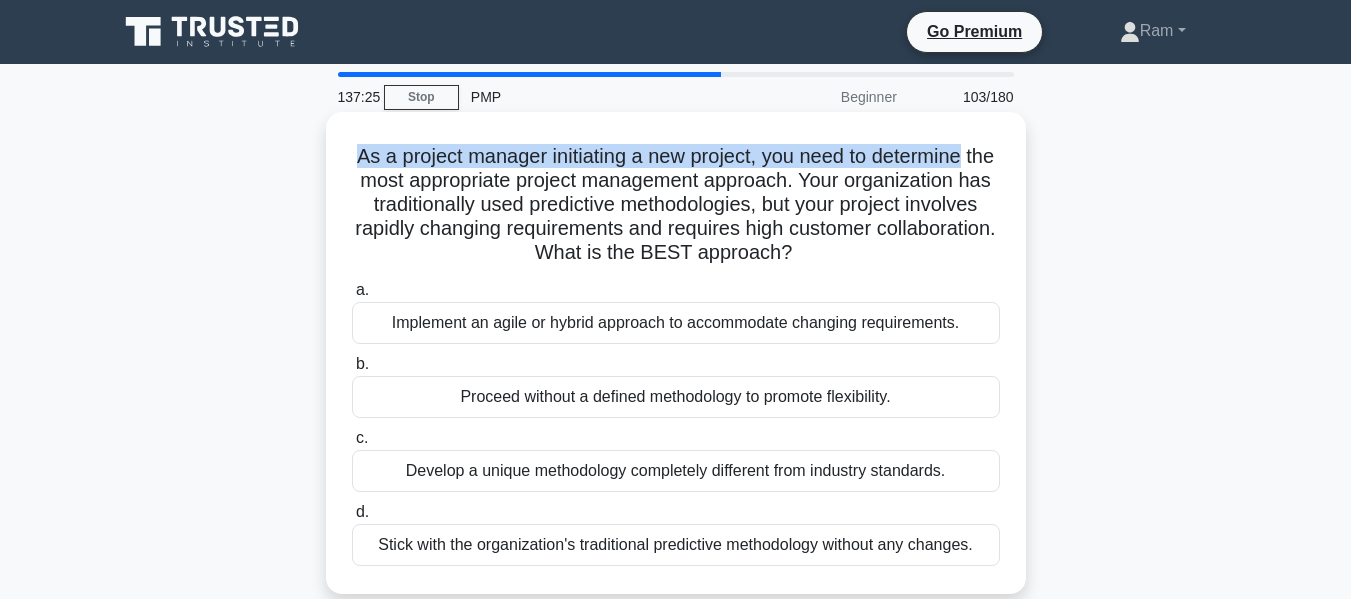 drag, startPoint x: 365, startPoint y: 161, endPoint x: 992, endPoint y: 143, distance: 627.2583 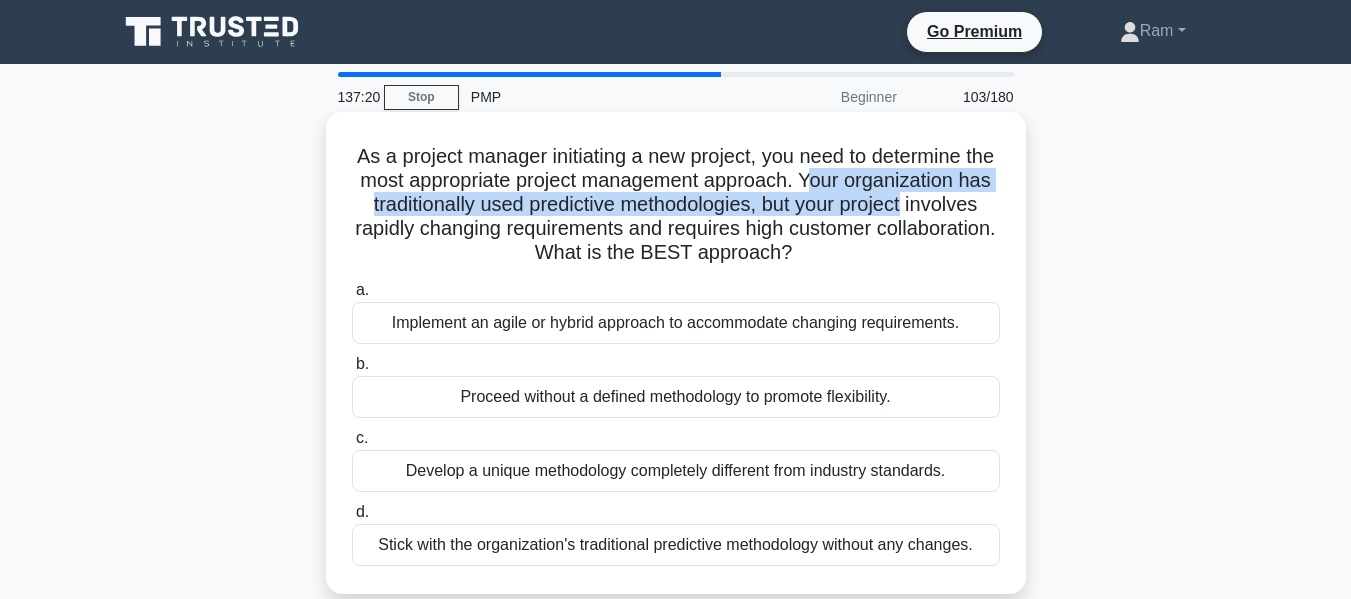 drag, startPoint x: 849, startPoint y: 183, endPoint x: 988, endPoint y: 213, distance: 142.20056 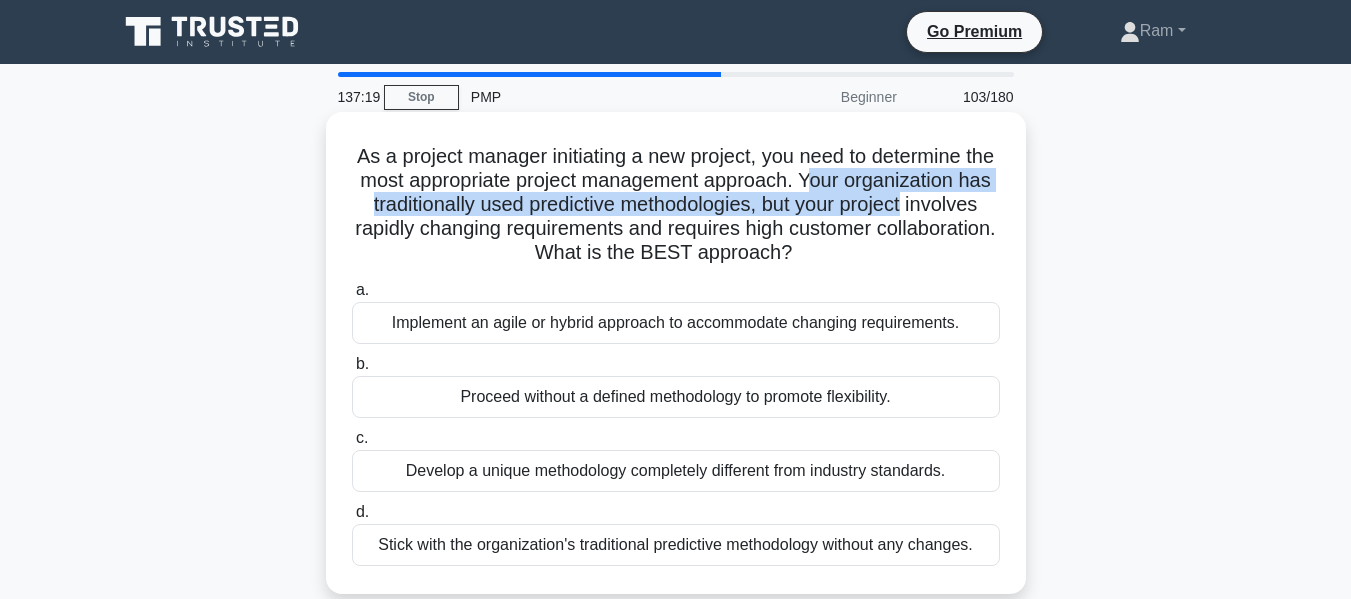 drag, startPoint x: 604, startPoint y: 238, endPoint x: 882, endPoint y: 253, distance: 278.4044 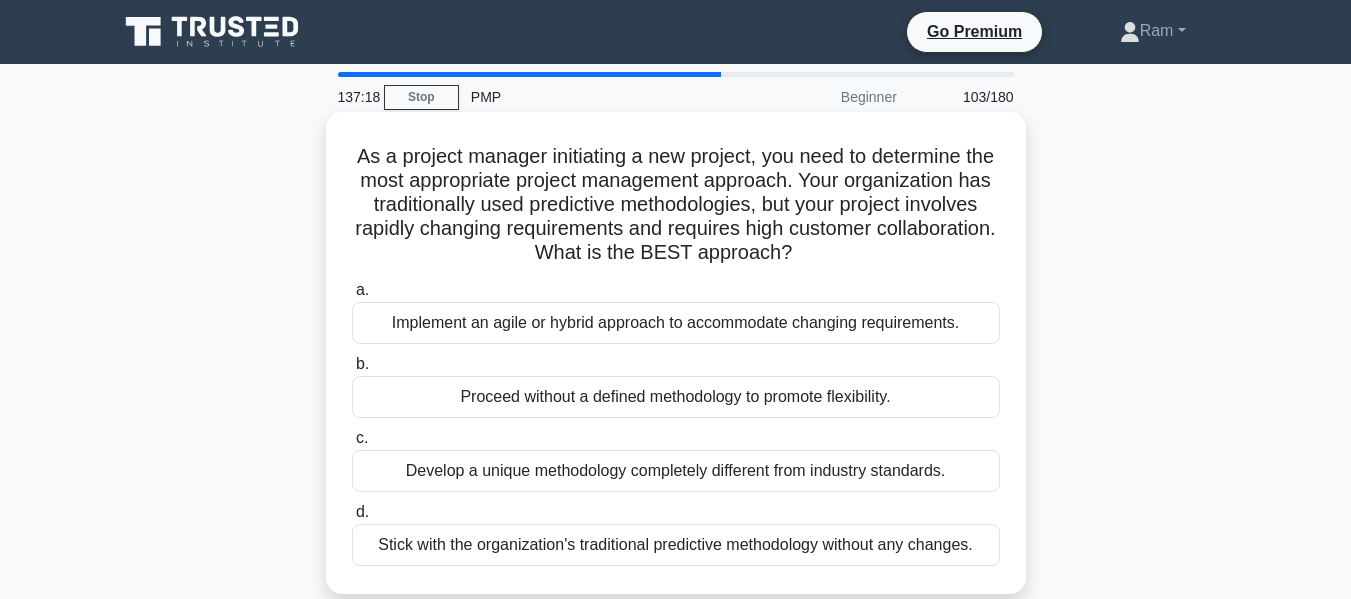 click on "As a project manager initiating a new project, you need to determine the most appropriate project management approach. Your organization has traditionally used predictive methodologies, but your project involves rapidly changing requirements and requires high customer collaboration. What is the BEST approach?
.spinner_0XTQ{transform-origin:center;animation:spinner_y6GP .75s linear infinite}@keyframes spinner_y6GP{100%{transform:rotate(360deg)}}" at bounding box center [676, 205] 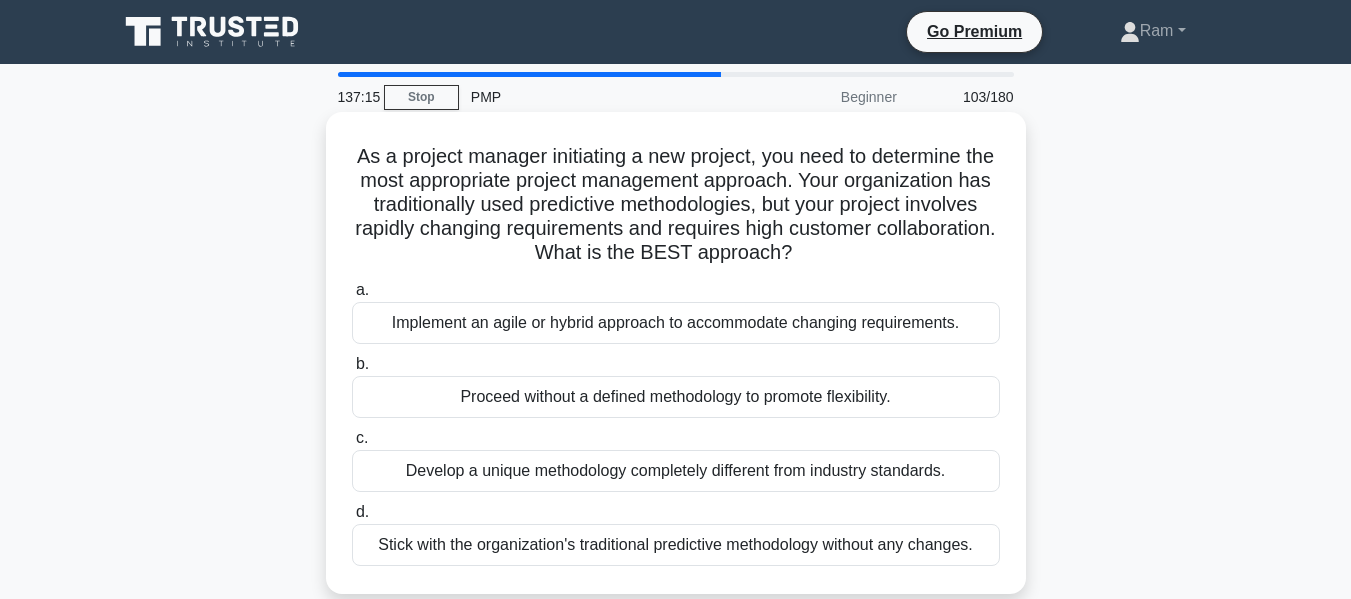 drag, startPoint x: 453, startPoint y: 230, endPoint x: 984, endPoint y: 253, distance: 531.49786 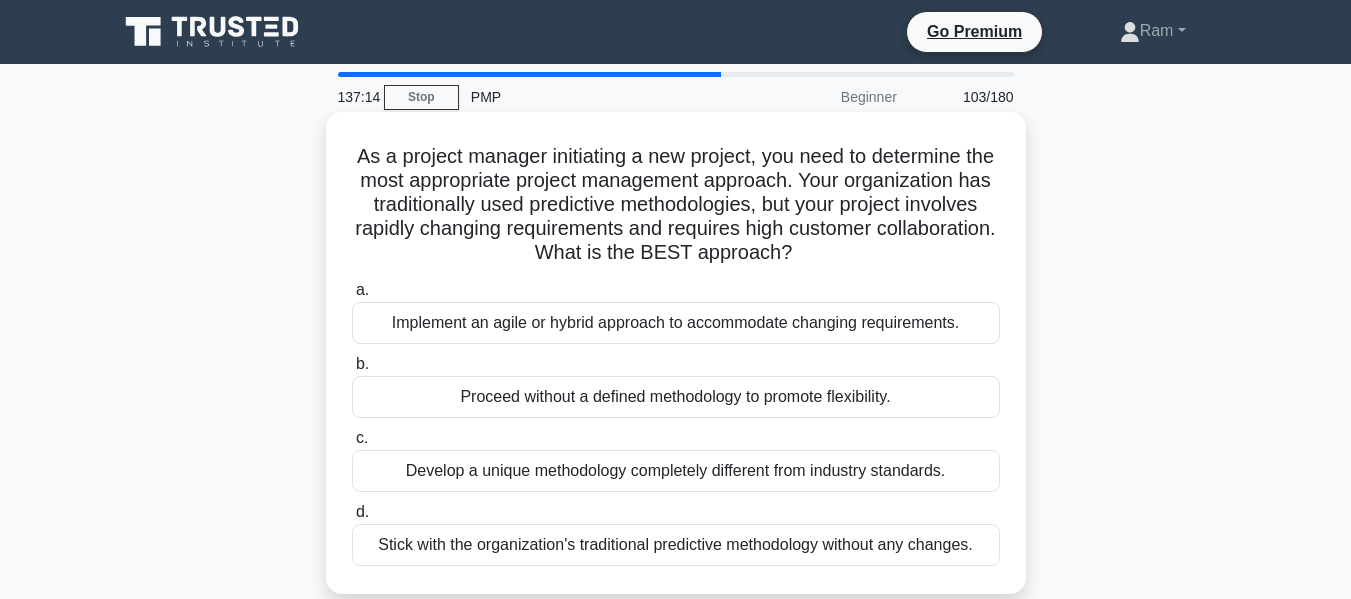 scroll, scrollTop: 100, scrollLeft: 0, axis: vertical 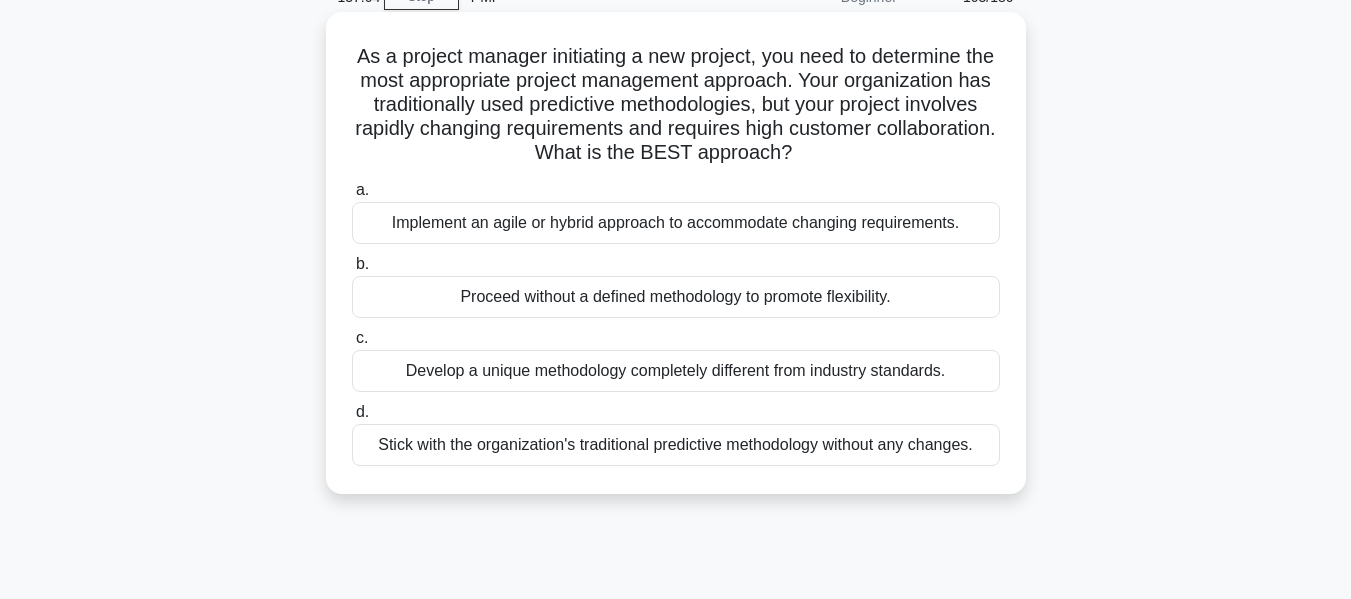 click on "Implement an agile or hybrid approach to accommodate changing requirements." at bounding box center [676, 223] 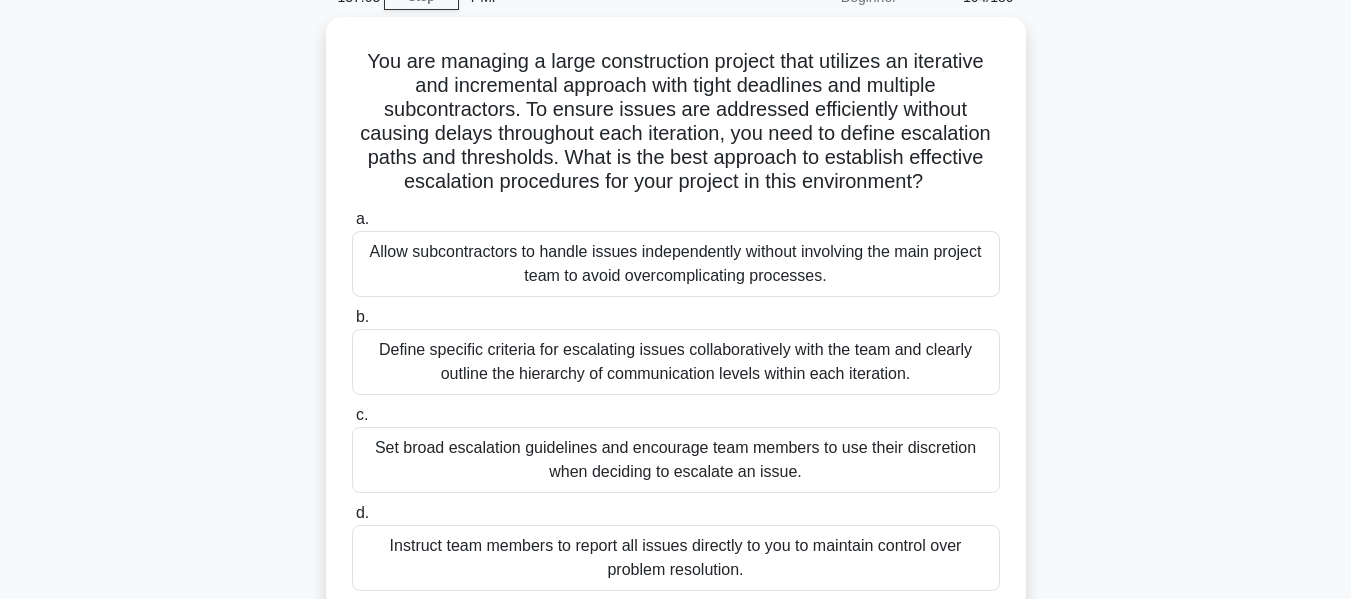 scroll, scrollTop: 0, scrollLeft: 0, axis: both 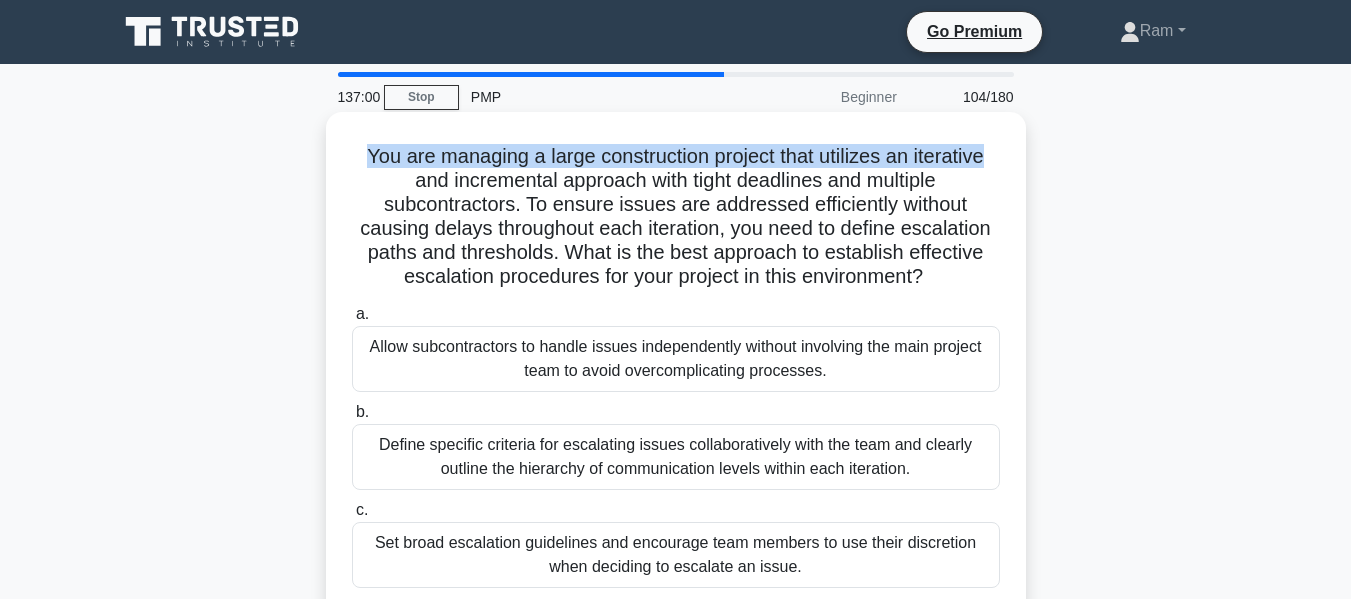drag, startPoint x: 359, startPoint y: 154, endPoint x: 990, endPoint y: 127, distance: 631.5774 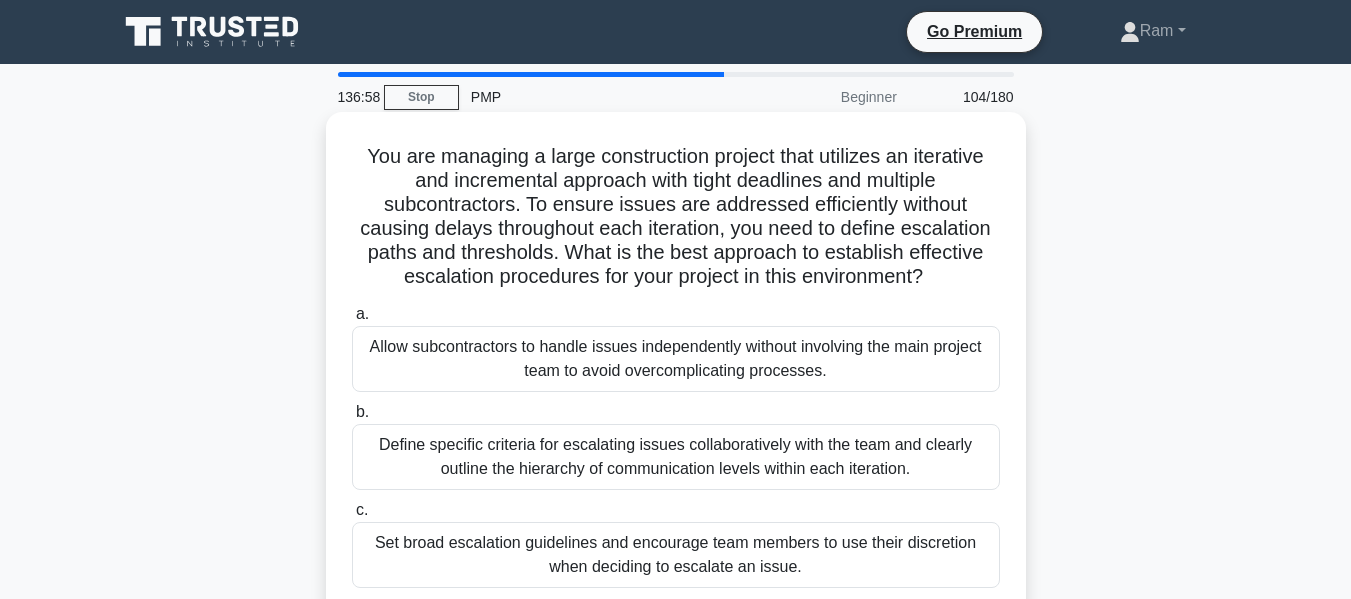 click on "You are managing a large construction project that utilizes an iterative and incremental approach with tight deadlines and multiple subcontractors. To ensure issues are addressed efficiently without causing delays throughout each iteration, you need to define escalation paths and thresholds. What is the best approach to establish effective escalation procedures for your project in this environment?
.spinner_0XTQ{transform-origin:center;animation:spinner_y6GP .75s linear infinite}@keyframes spinner_y6GP{100%{transform:rotate(360deg)}}" at bounding box center (676, 217) 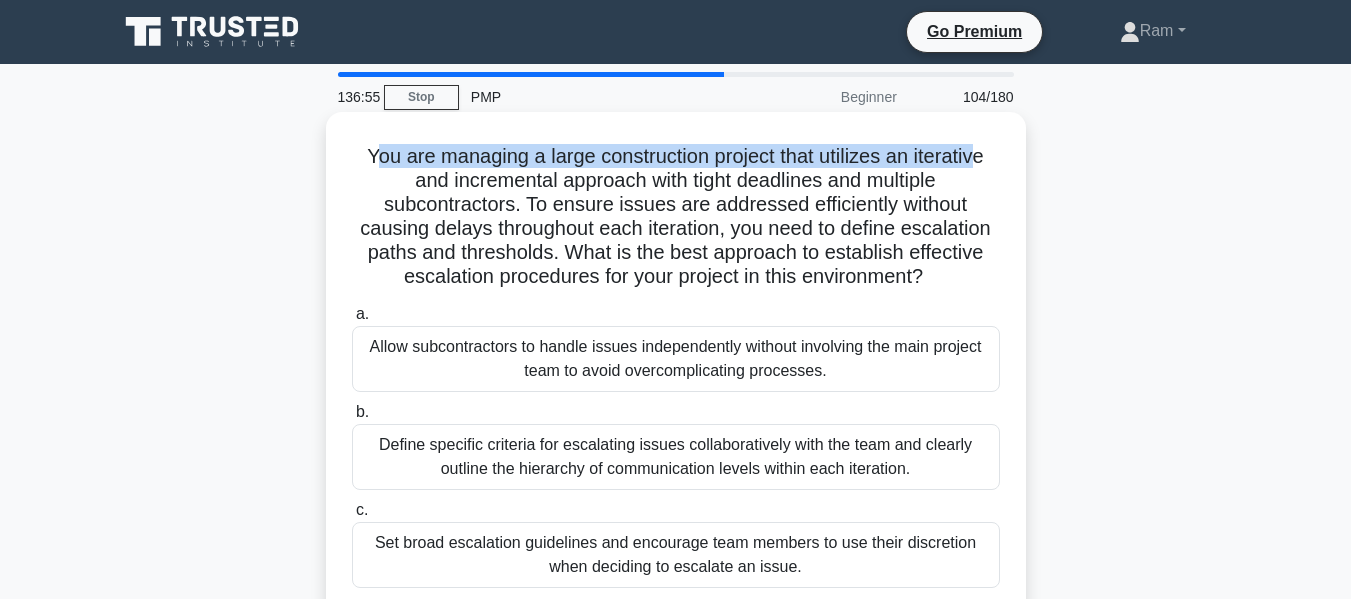 drag, startPoint x: 364, startPoint y: 158, endPoint x: 983, endPoint y: 130, distance: 619.63293 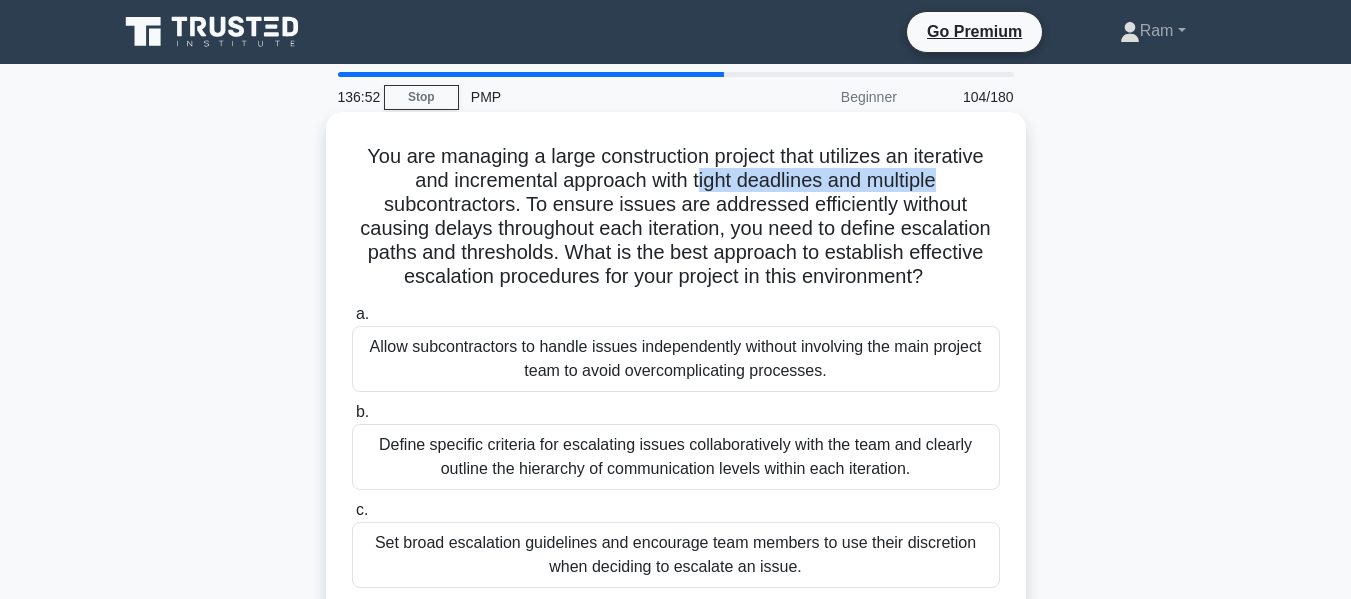 drag, startPoint x: 700, startPoint y: 180, endPoint x: 947, endPoint y: 172, distance: 247.12952 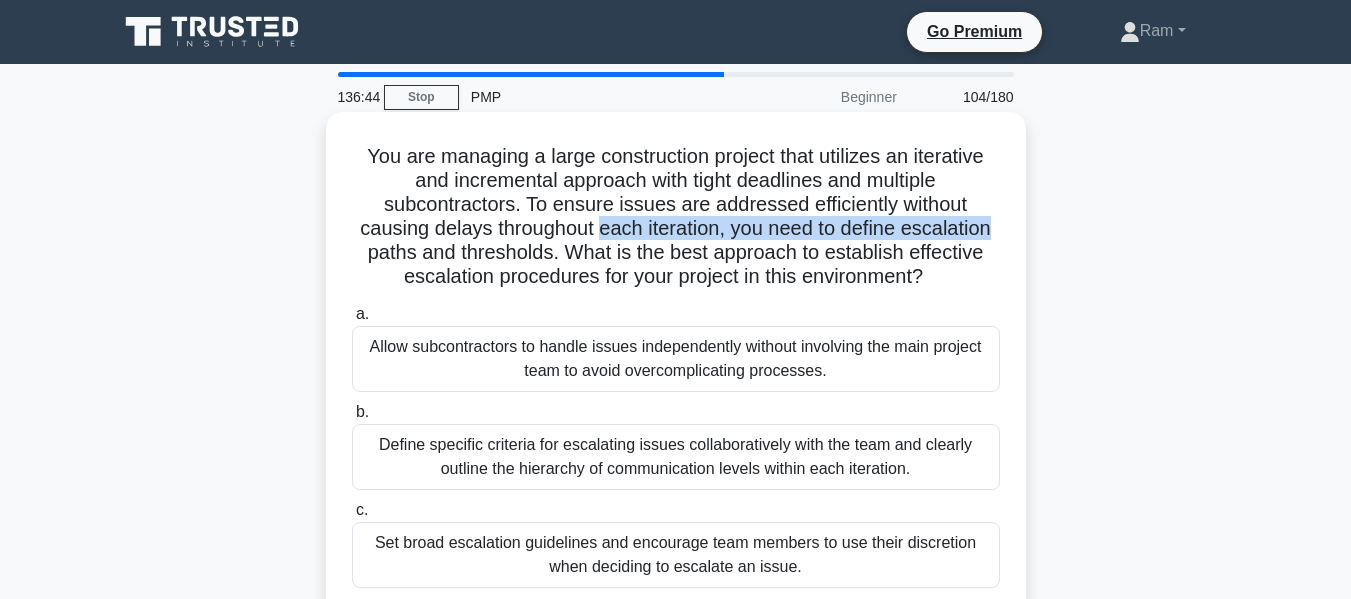 drag, startPoint x: 603, startPoint y: 231, endPoint x: 1019, endPoint y: 227, distance: 416.01923 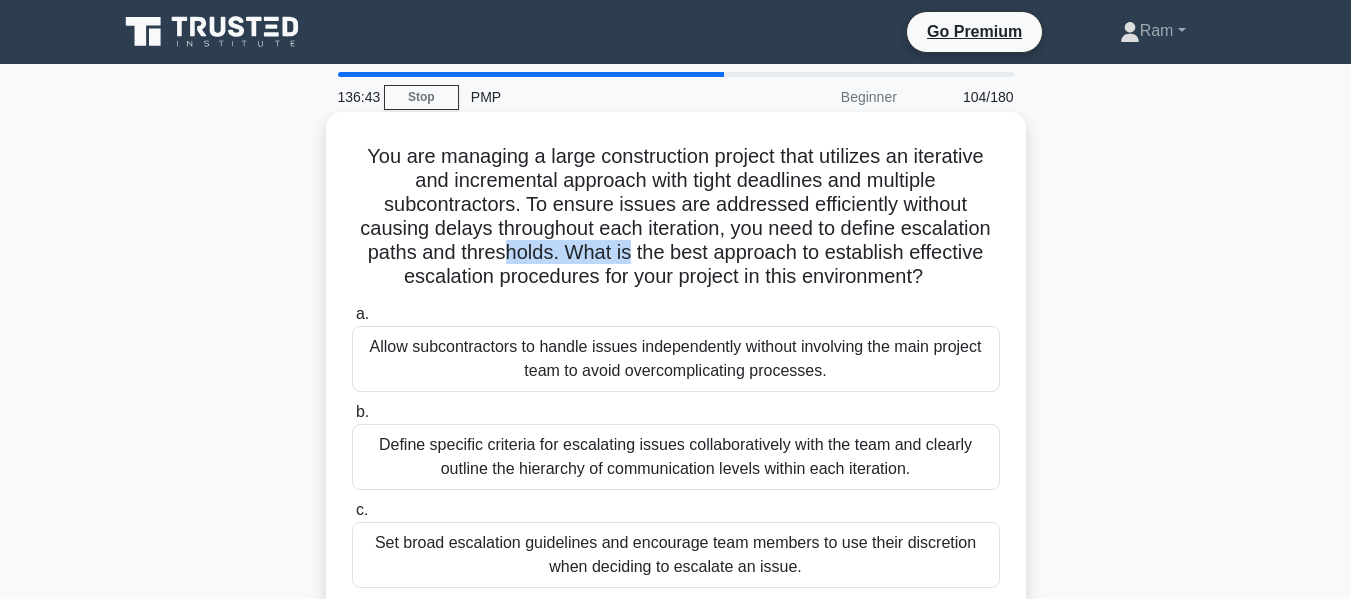 drag, startPoint x: 499, startPoint y: 258, endPoint x: 631, endPoint y: 245, distance: 132.63861 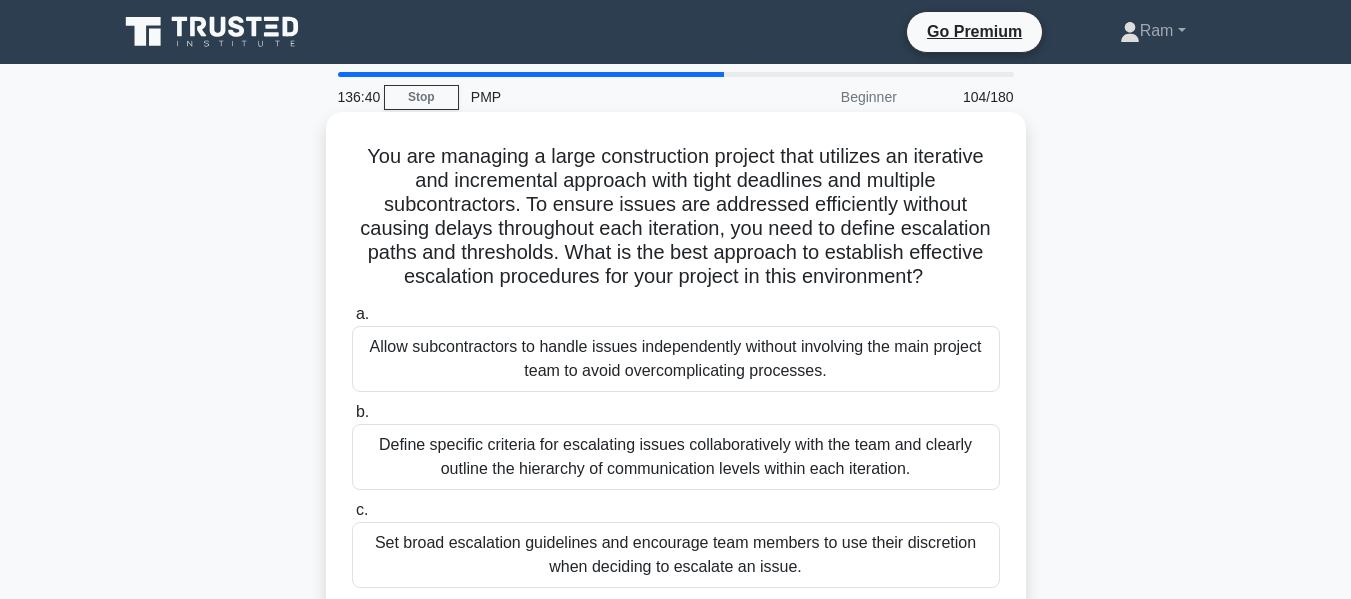 click on "You are managing a large construction project that utilizes an iterative and incremental approach with tight deadlines and multiple subcontractors. To ensure issues are addressed efficiently without causing delays throughout each iteration, you need to define escalation paths and thresholds. What is the best approach to establish effective escalation procedures for your project in this environment?
.spinner_0XTQ{transform-origin:center;animation:spinner_y6GP .75s linear infinite}@keyframes spinner_y6GP{100%{transform:rotate(360deg)}}" at bounding box center (676, 217) 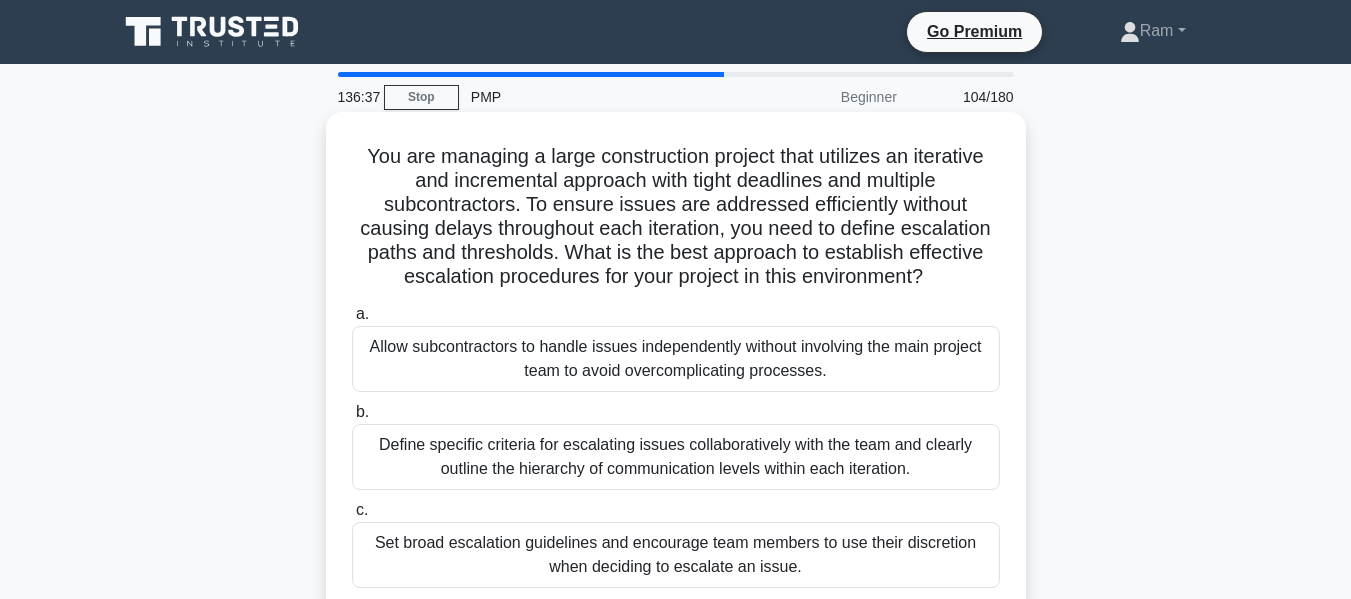 drag, startPoint x: 585, startPoint y: 253, endPoint x: 956, endPoint y: 278, distance: 371.84137 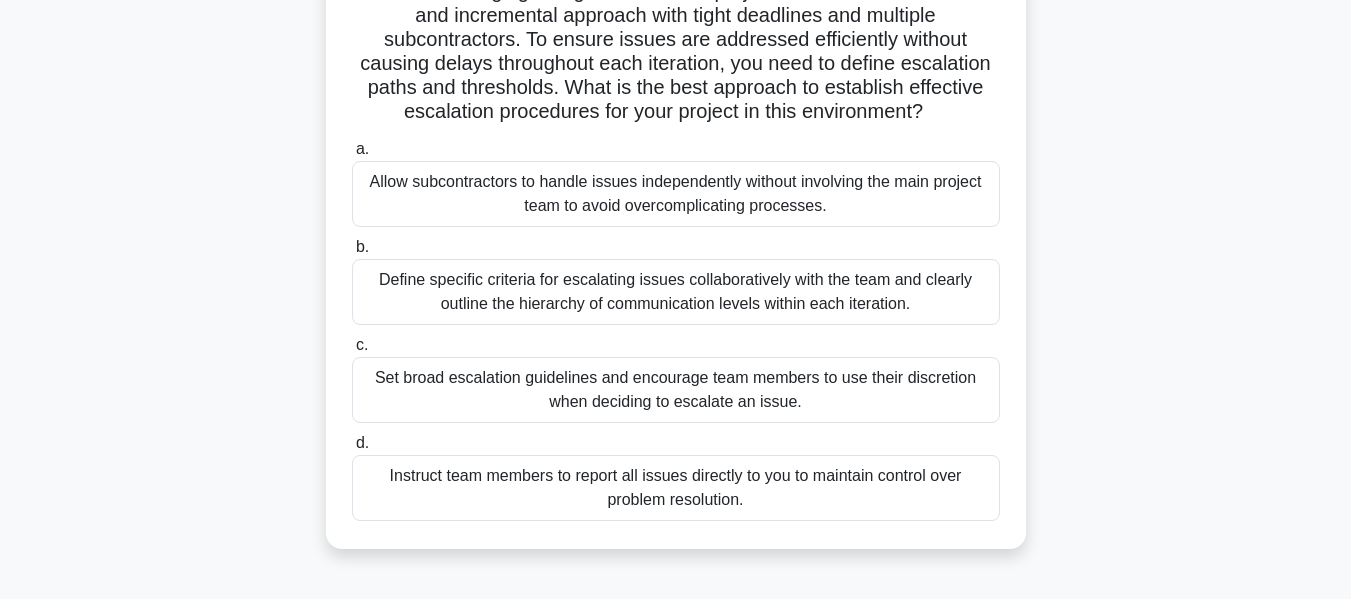 scroll, scrollTop: 200, scrollLeft: 0, axis: vertical 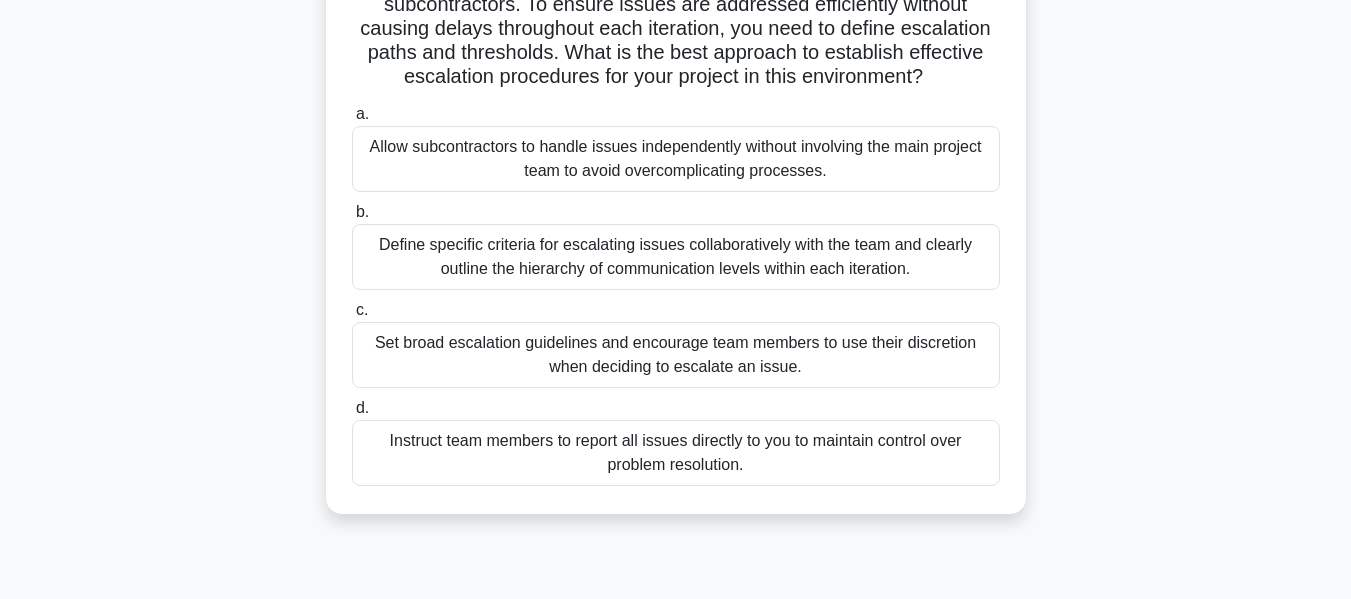 click on "Define specific criteria for escalating issues collaboratively with the team and clearly outline the hierarchy of communication levels within each iteration." at bounding box center (676, 257) 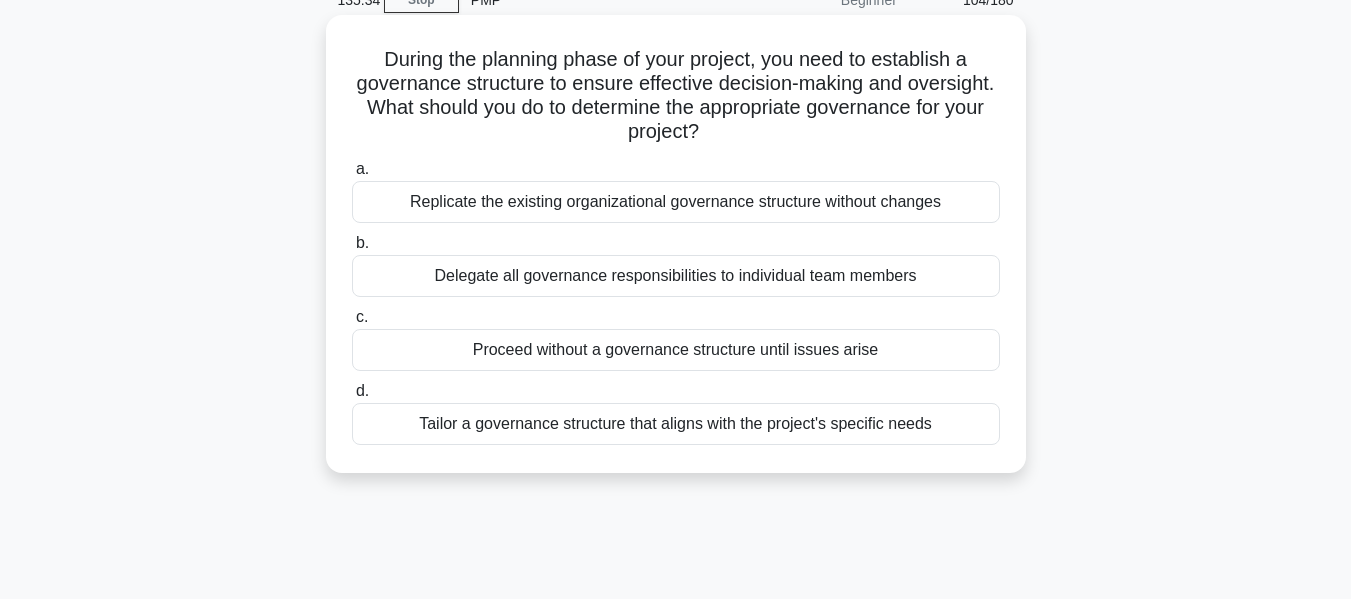 scroll, scrollTop: 0, scrollLeft: 0, axis: both 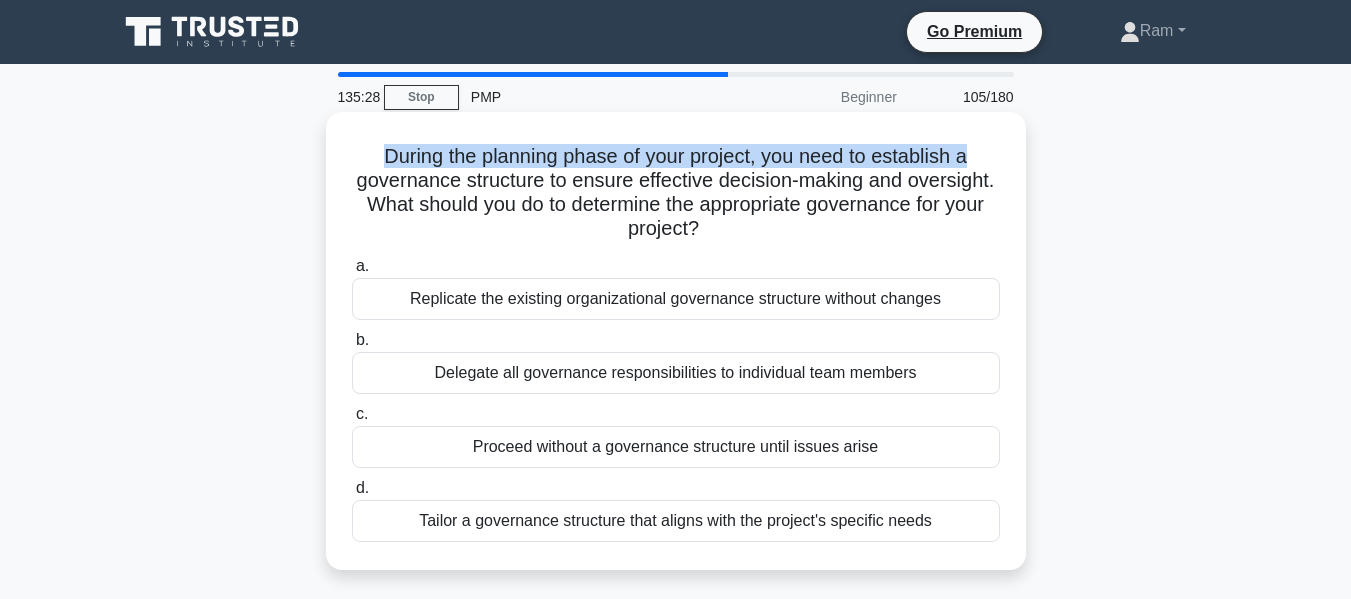 drag, startPoint x: 376, startPoint y: 160, endPoint x: 997, endPoint y: 162, distance: 621.00323 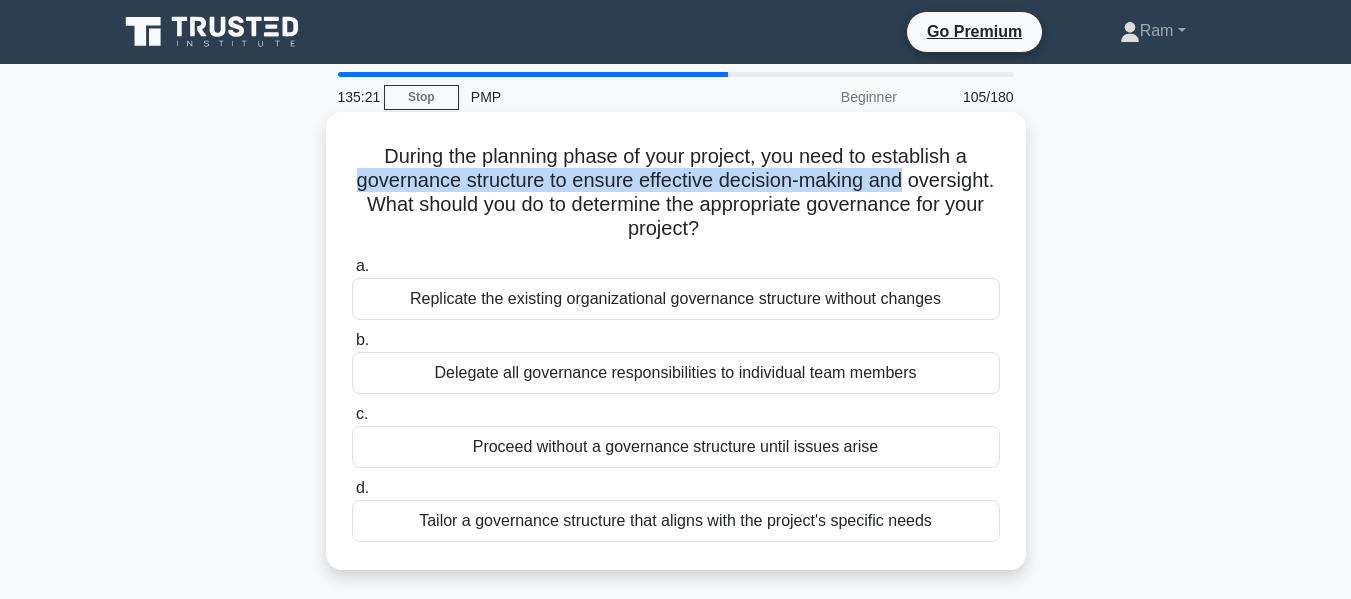 drag, startPoint x: 398, startPoint y: 183, endPoint x: 971, endPoint y: 175, distance: 573.05585 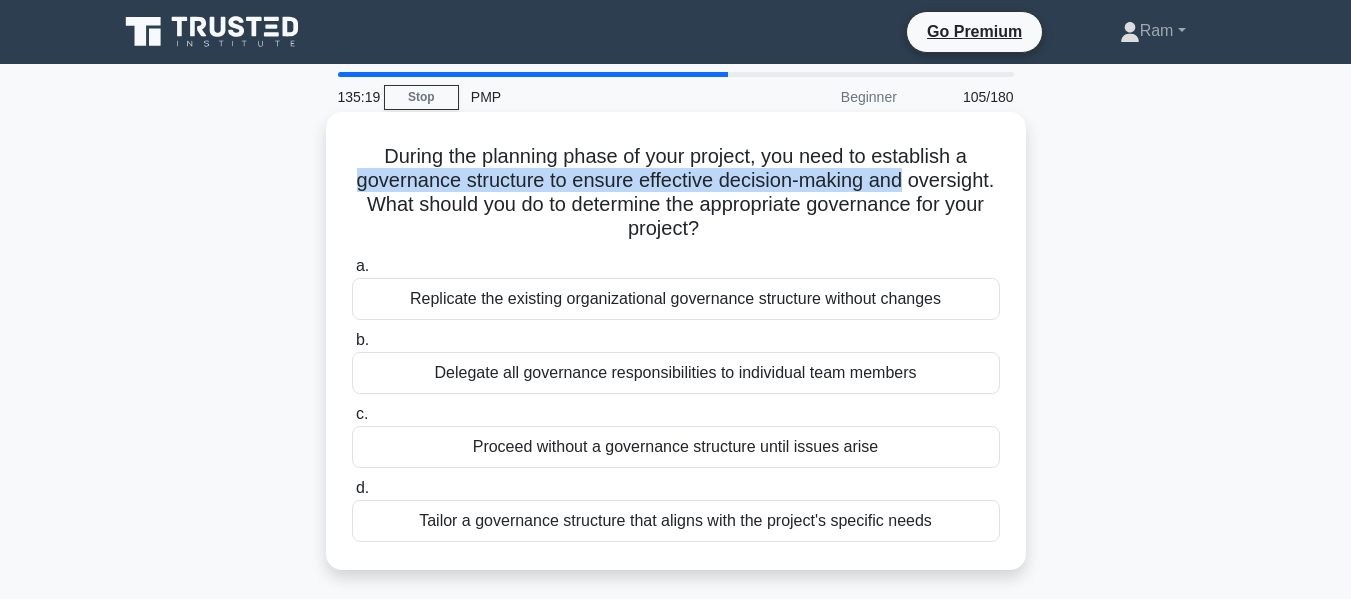 drag, startPoint x: 496, startPoint y: 204, endPoint x: 863, endPoint y: 237, distance: 368.48065 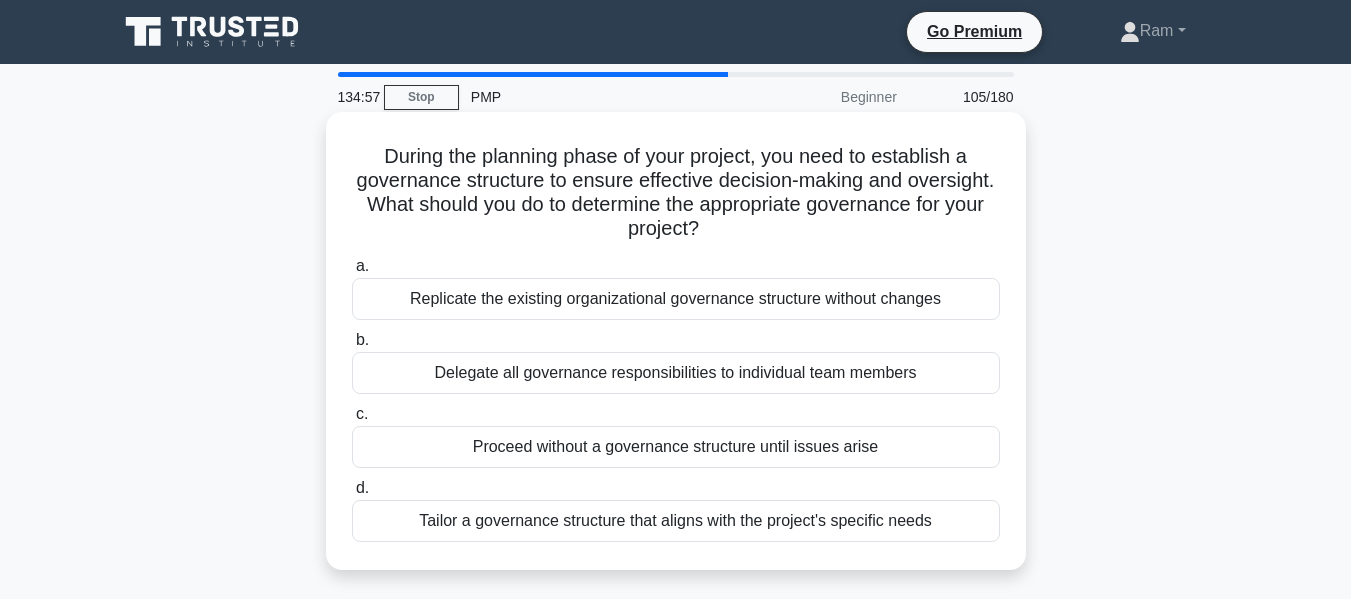 click on "Tailor a governance structure that aligns with the project's specific needs" at bounding box center [676, 521] 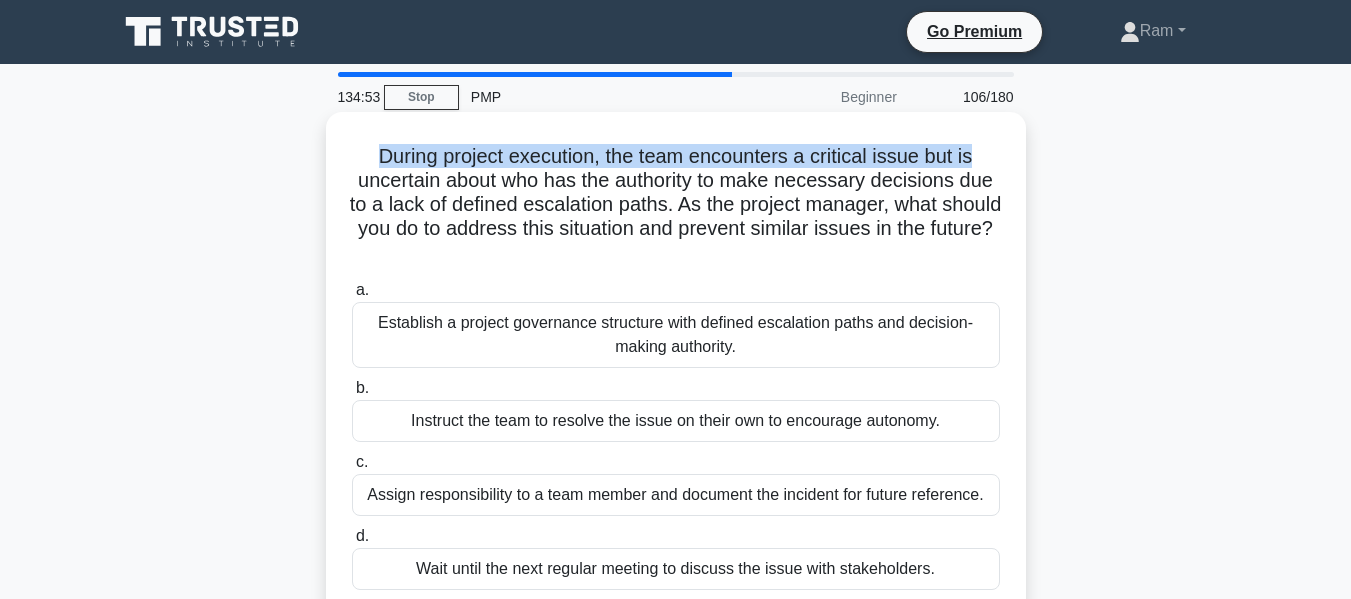 drag, startPoint x: 363, startPoint y: 159, endPoint x: 1004, endPoint y: 159, distance: 641 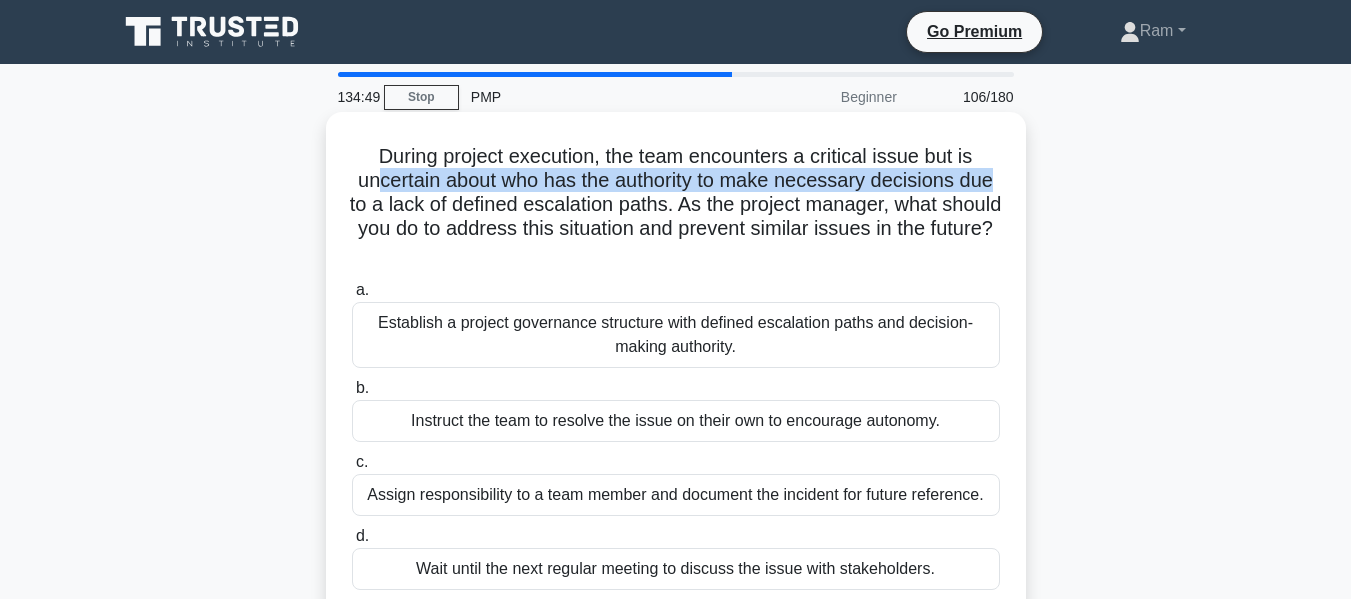 drag, startPoint x: 374, startPoint y: 185, endPoint x: 878, endPoint y: 183, distance: 504.00397 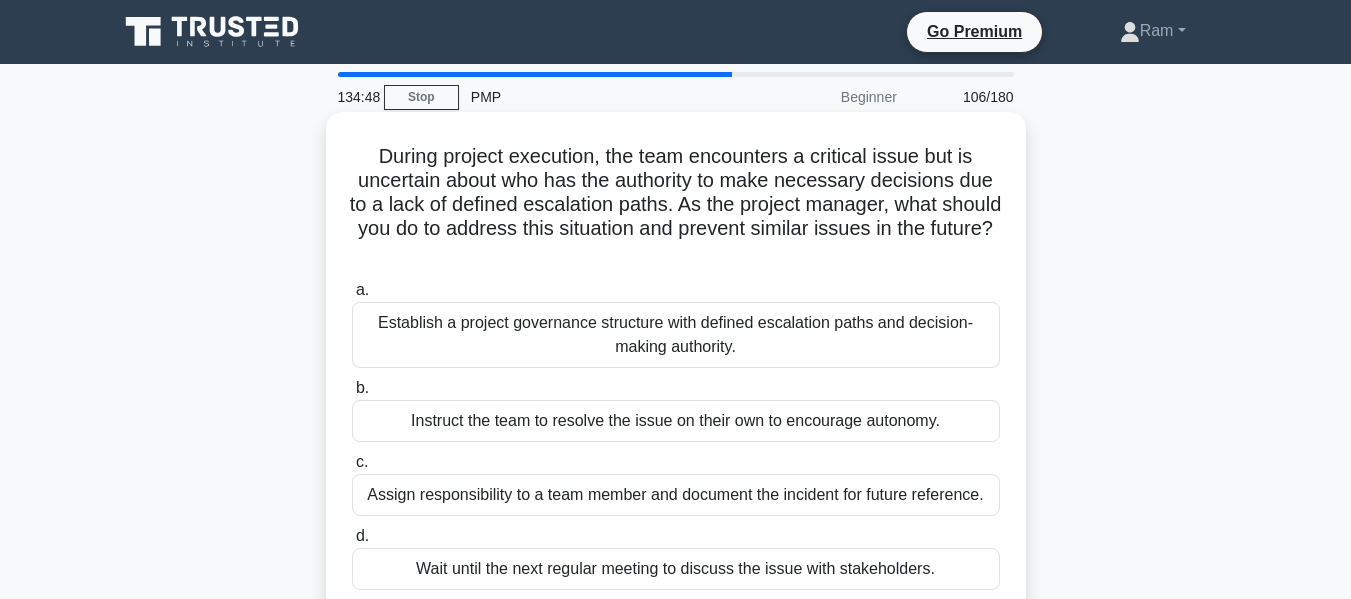 click on "During project execution, the team encounters a critical issue but is uncertain about who has the authority to make necessary decisions due to a lack of defined escalation paths. As the project manager, what should you do to address this situation and prevent similar issues in the future?
.spinner_0XTQ{transform-origin:center;animation:spinner_y6GP .75s linear infinite}@keyframes spinner_y6GP{100%{transform:rotate(360deg)}}" at bounding box center [676, 205] 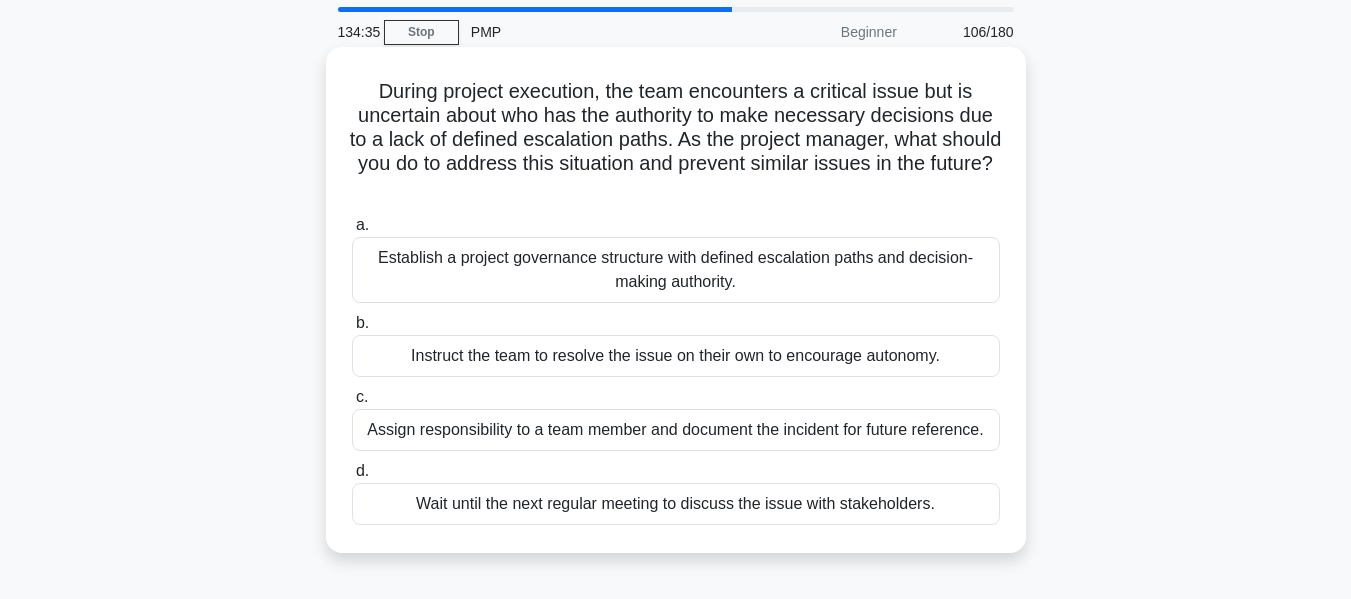 scroll, scrollTop: 100, scrollLeft: 0, axis: vertical 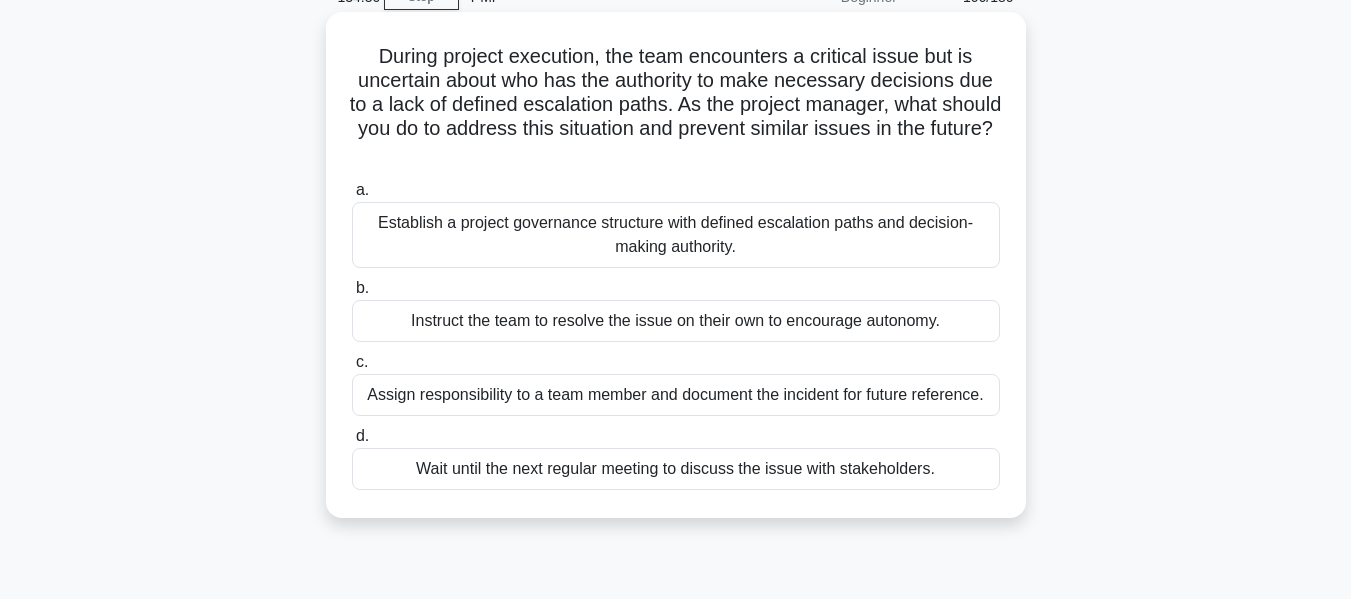 click on "Establish a project governance structure with defined escalation paths and decision-making authority." at bounding box center [676, 235] 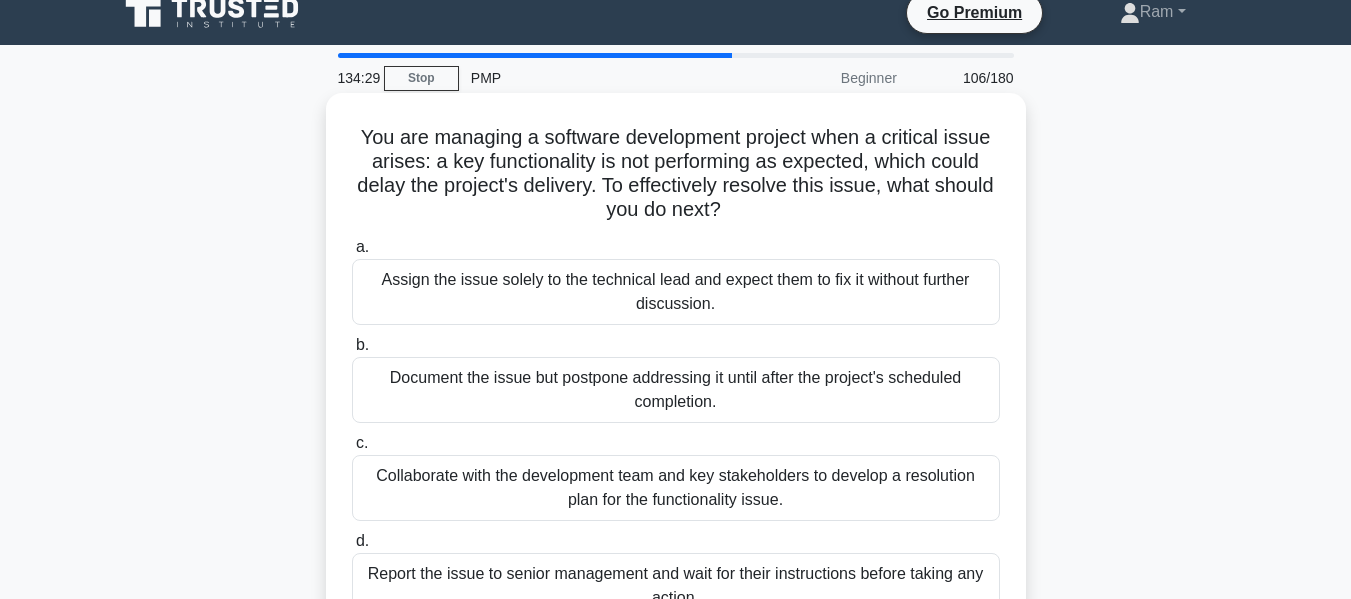 scroll, scrollTop: 0, scrollLeft: 0, axis: both 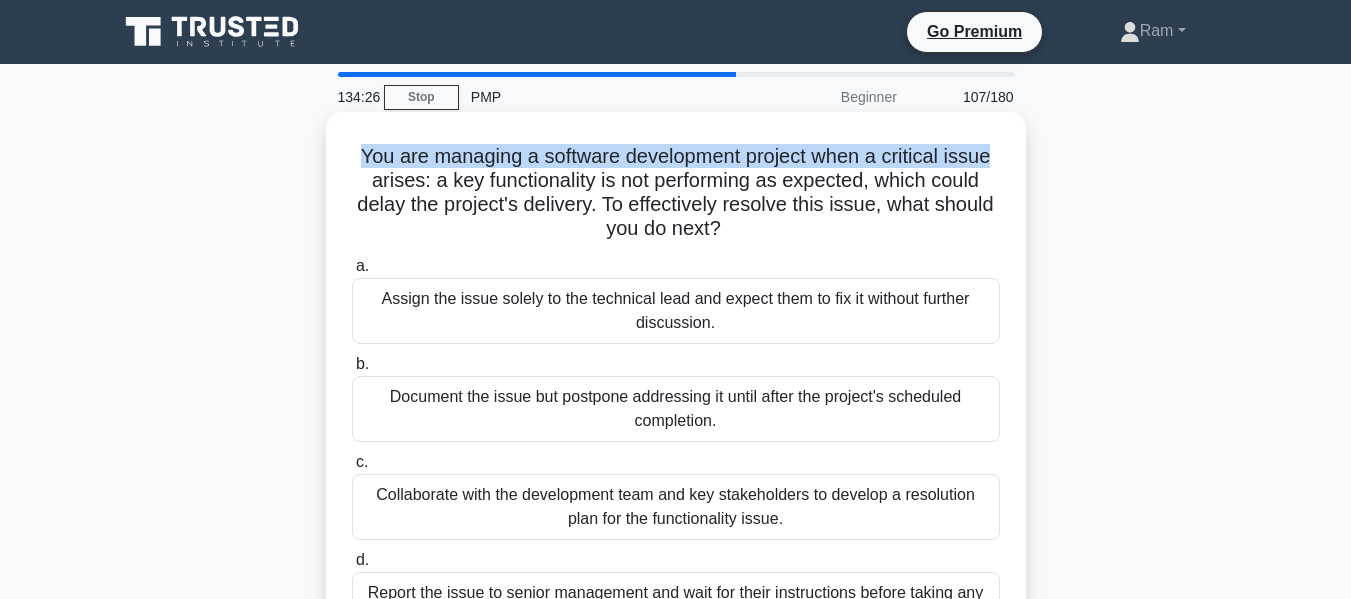 drag, startPoint x: 356, startPoint y: 163, endPoint x: 997, endPoint y: 160, distance: 641.007 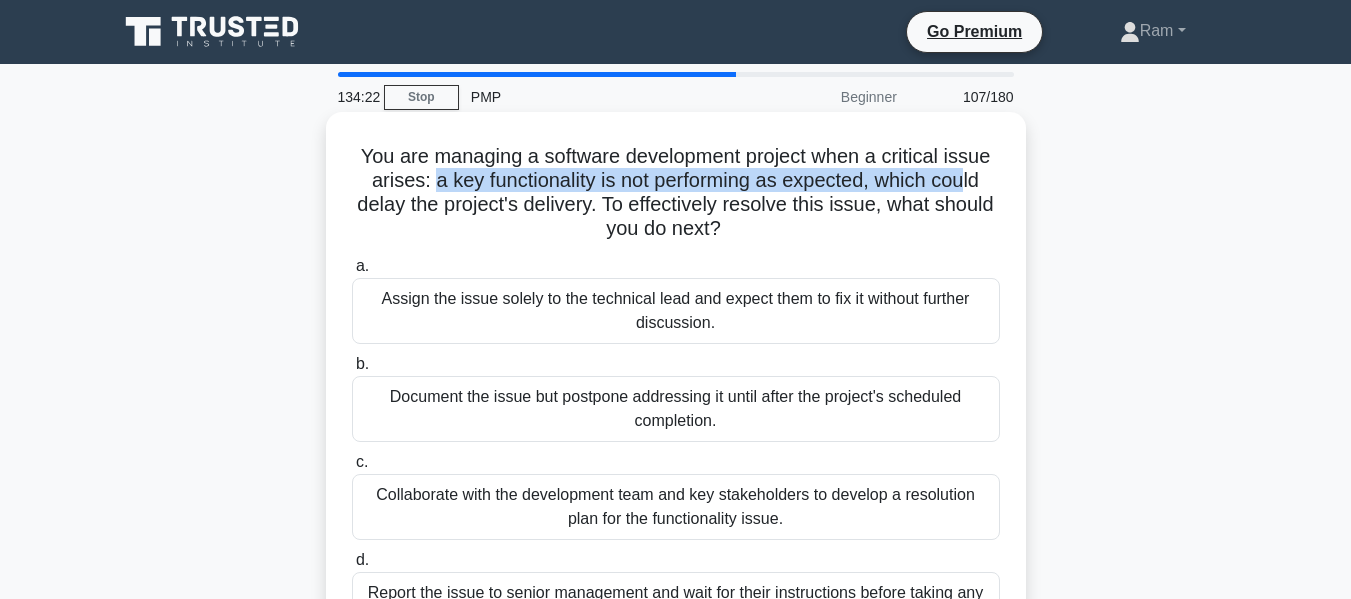 drag, startPoint x: 428, startPoint y: 179, endPoint x: 971, endPoint y: 183, distance: 543.0147 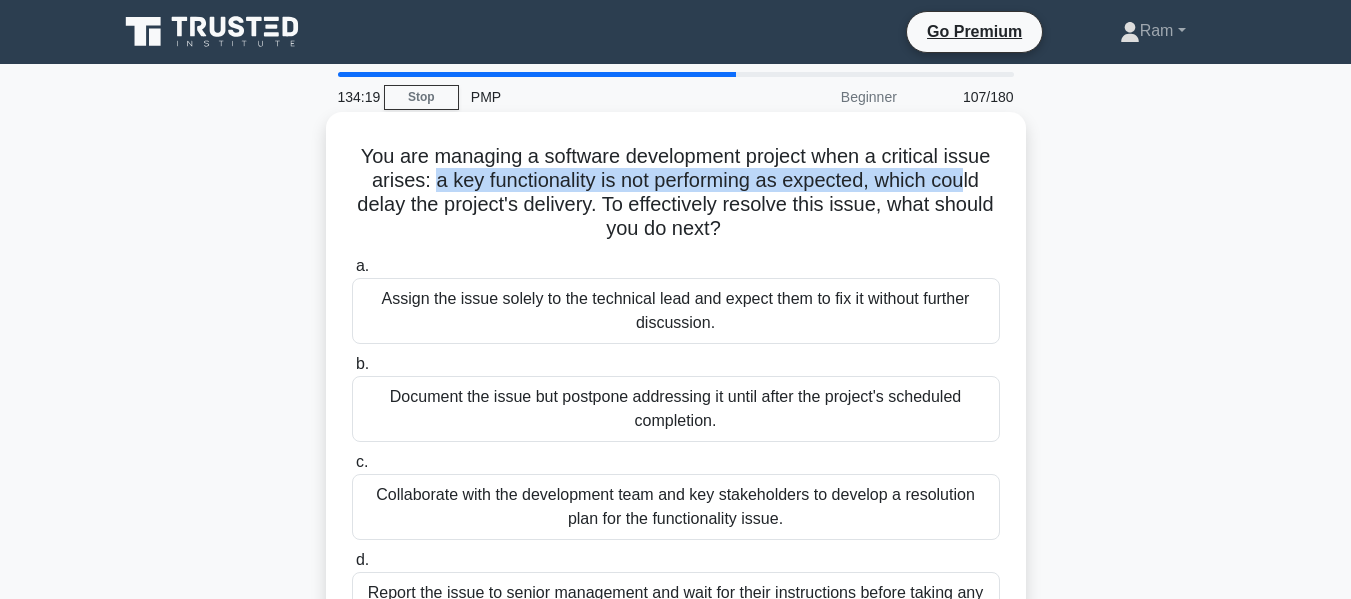 drag, startPoint x: 620, startPoint y: 206, endPoint x: 748, endPoint y: 230, distance: 130.23056 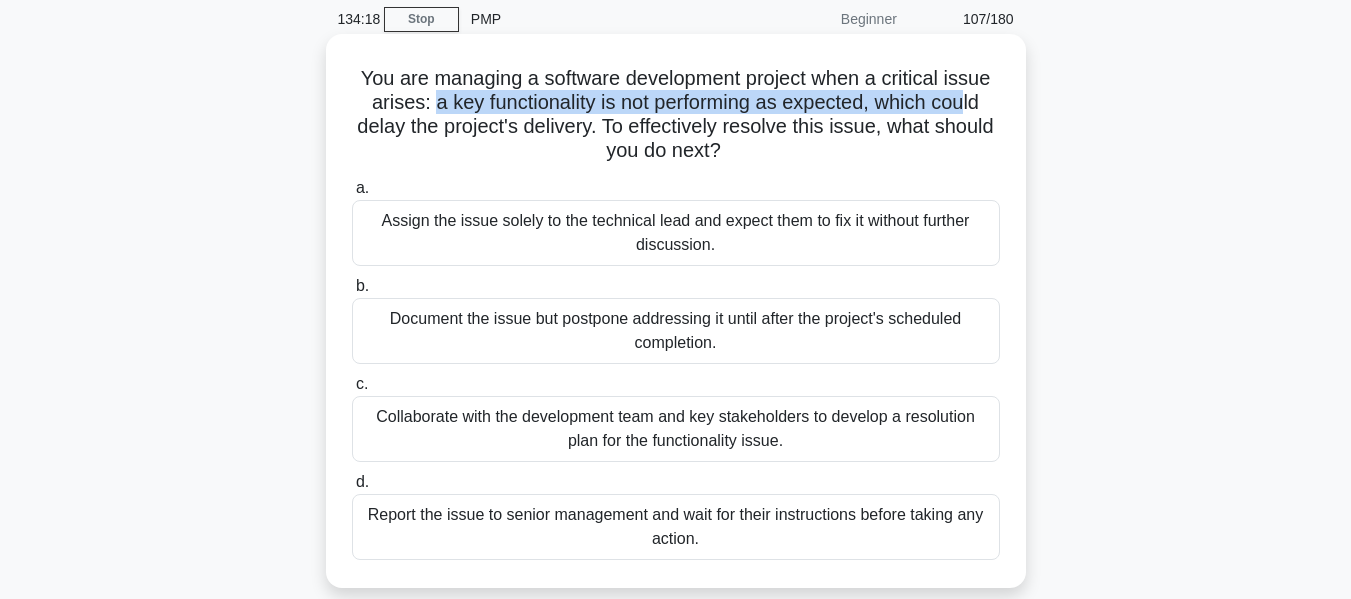 scroll, scrollTop: 100, scrollLeft: 0, axis: vertical 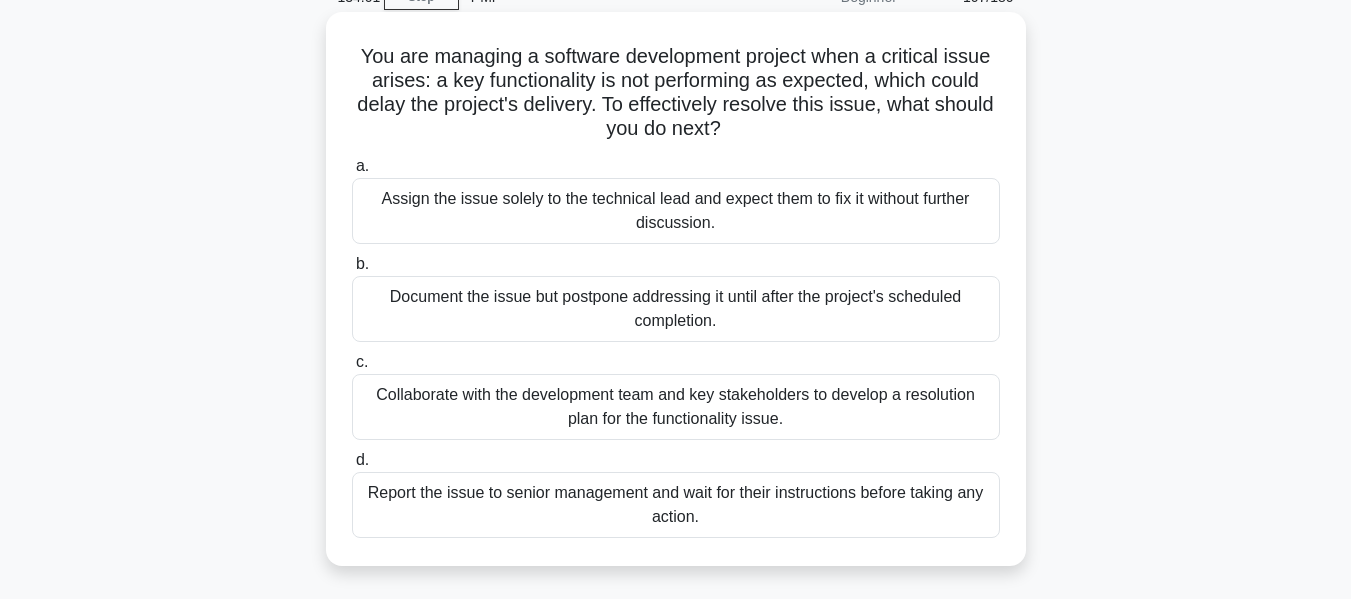 click on "Collaborate with the development team and key stakeholders to develop a resolution plan for the functionality issue." at bounding box center (676, 407) 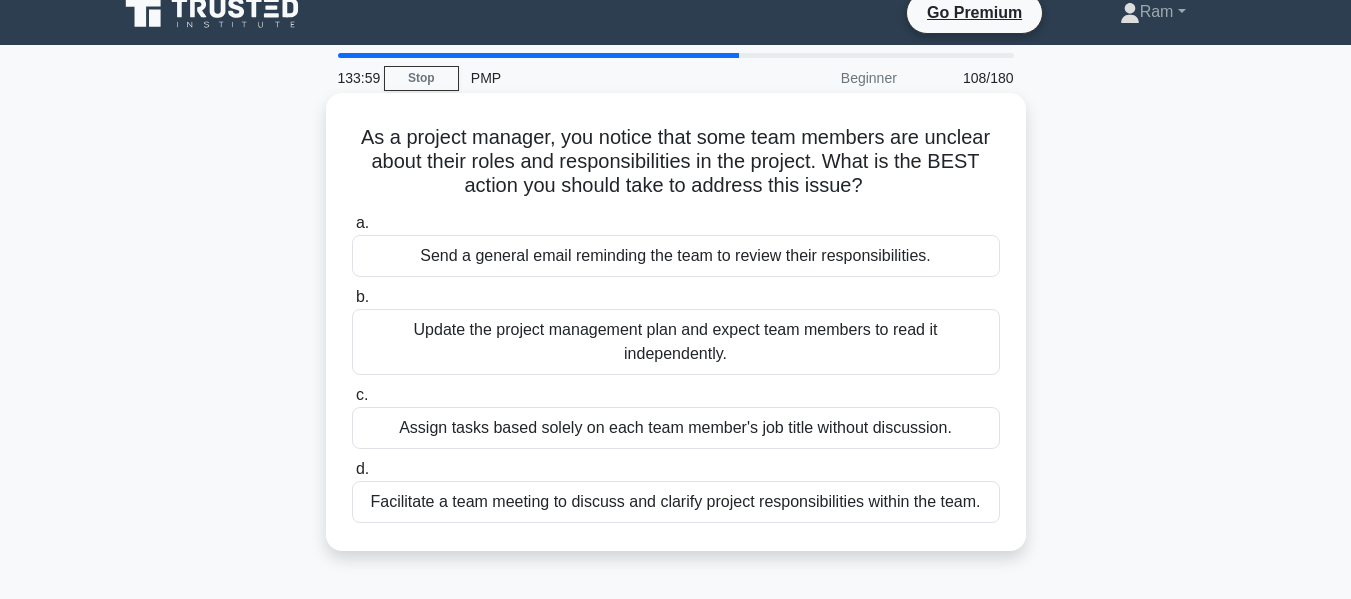scroll, scrollTop: 0, scrollLeft: 0, axis: both 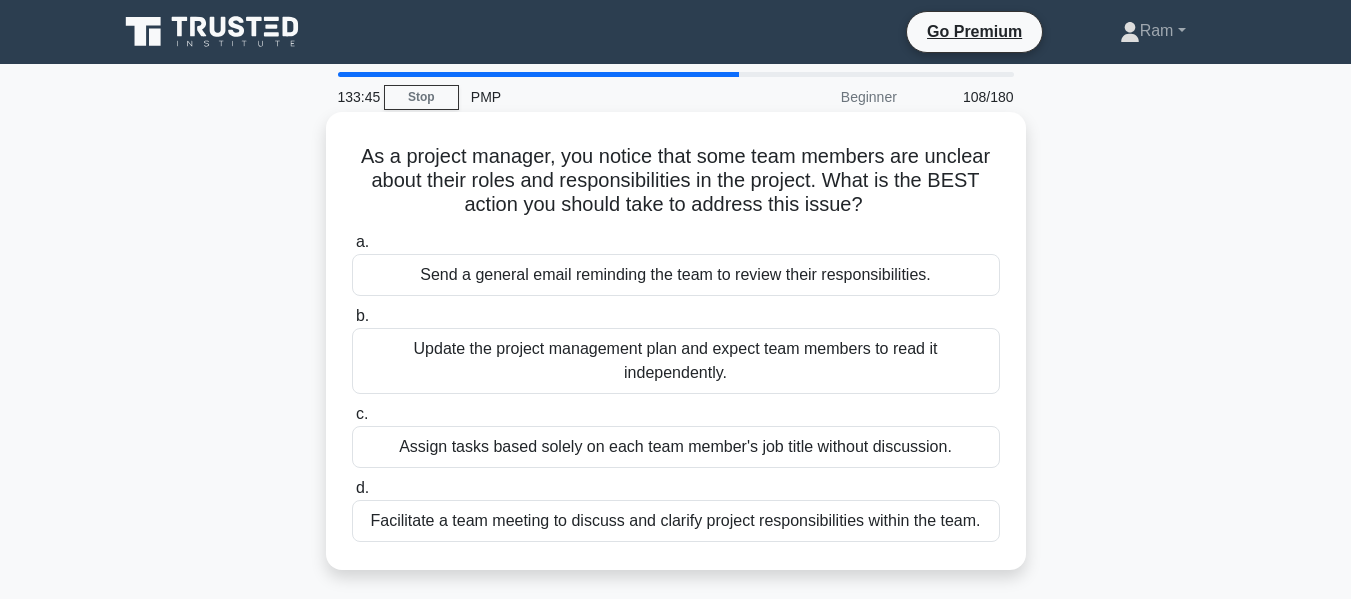 click on "Facilitate a team meeting to discuss and clarify project responsibilities within the team." at bounding box center [676, 521] 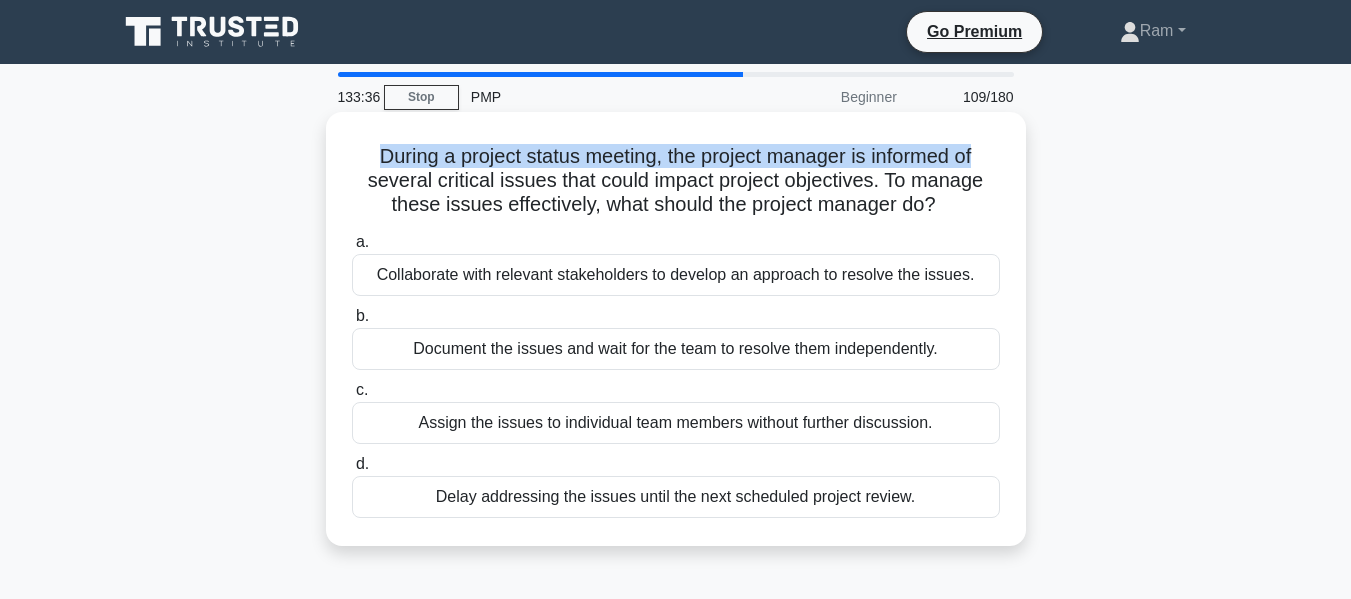 drag, startPoint x: 370, startPoint y: 162, endPoint x: 873, endPoint y: 159, distance: 503.00894 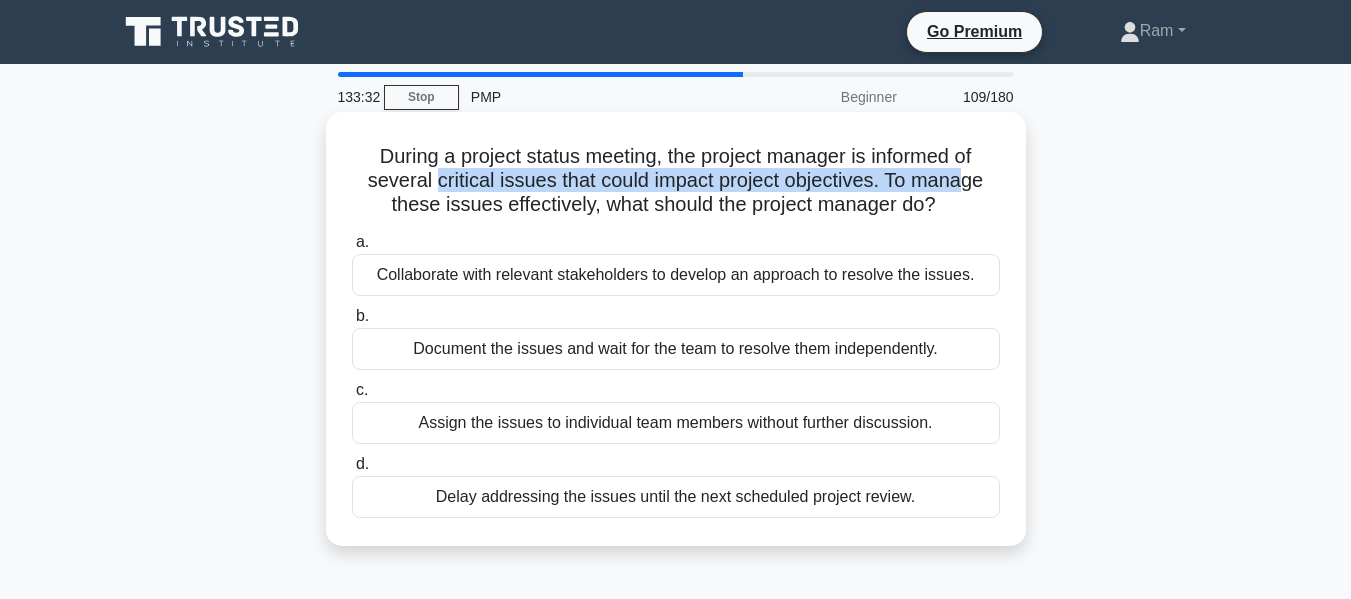 drag, startPoint x: 431, startPoint y: 184, endPoint x: 806, endPoint y: 194, distance: 375.1333 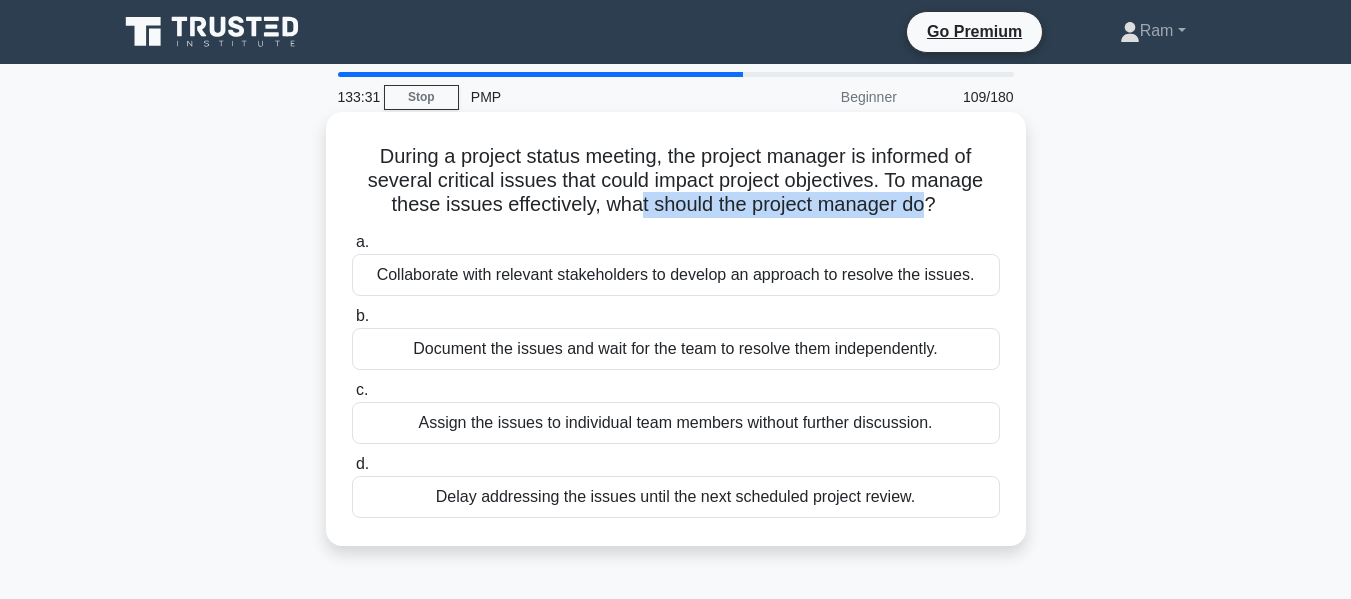 drag, startPoint x: 634, startPoint y: 202, endPoint x: 910, endPoint y: 198, distance: 276.029 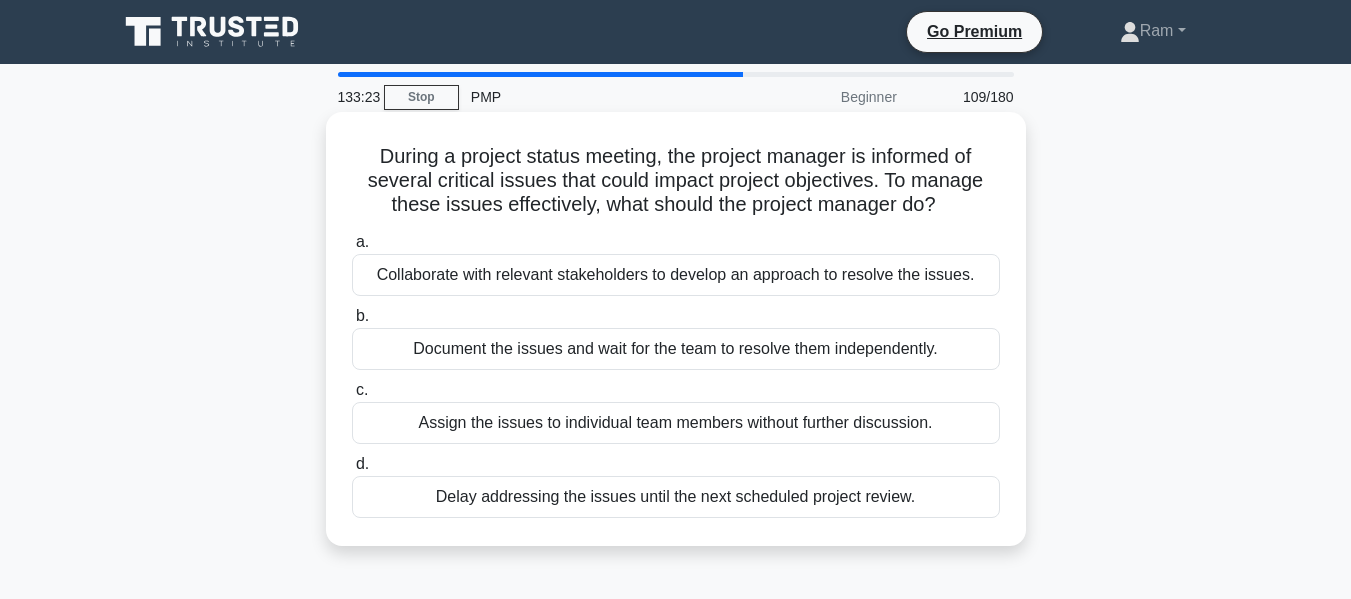 click on "Collaborate with relevant stakeholders to develop an approach to resolve the issues." at bounding box center (676, 275) 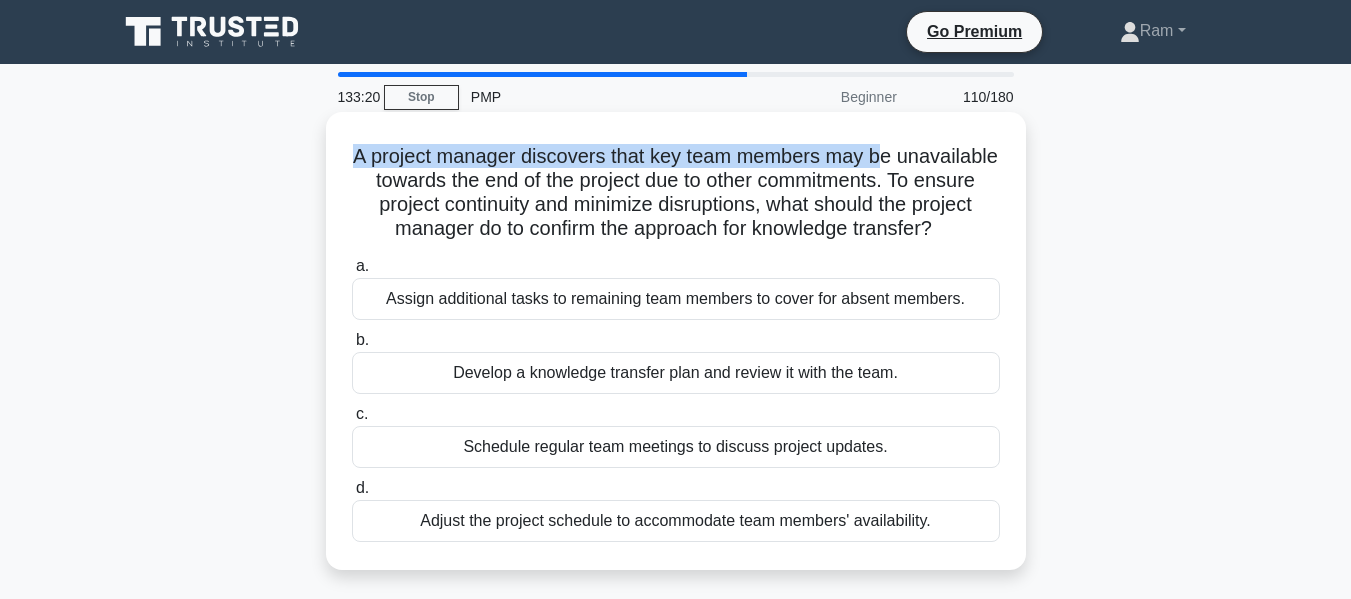drag, startPoint x: 403, startPoint y: 155, endPoint x: 940, endPoint y: 157, distance: 537.0037 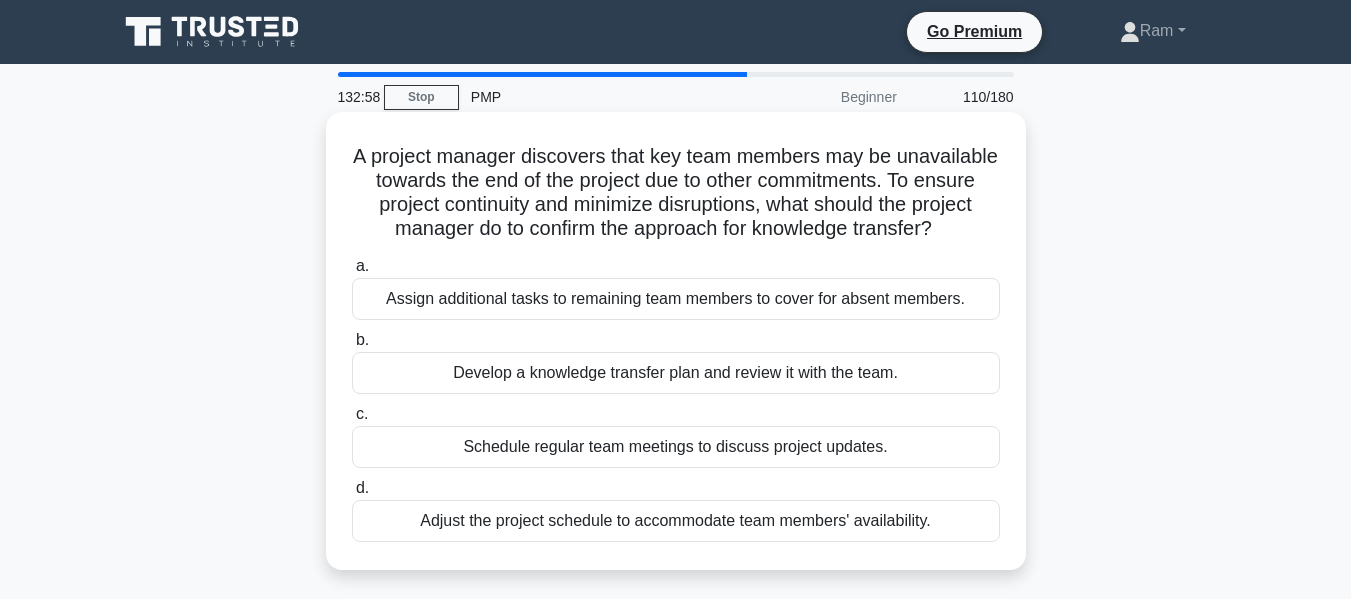 click on "Develop a knowledge transfer plan and review it with the team." at bounding box center [676, 373] 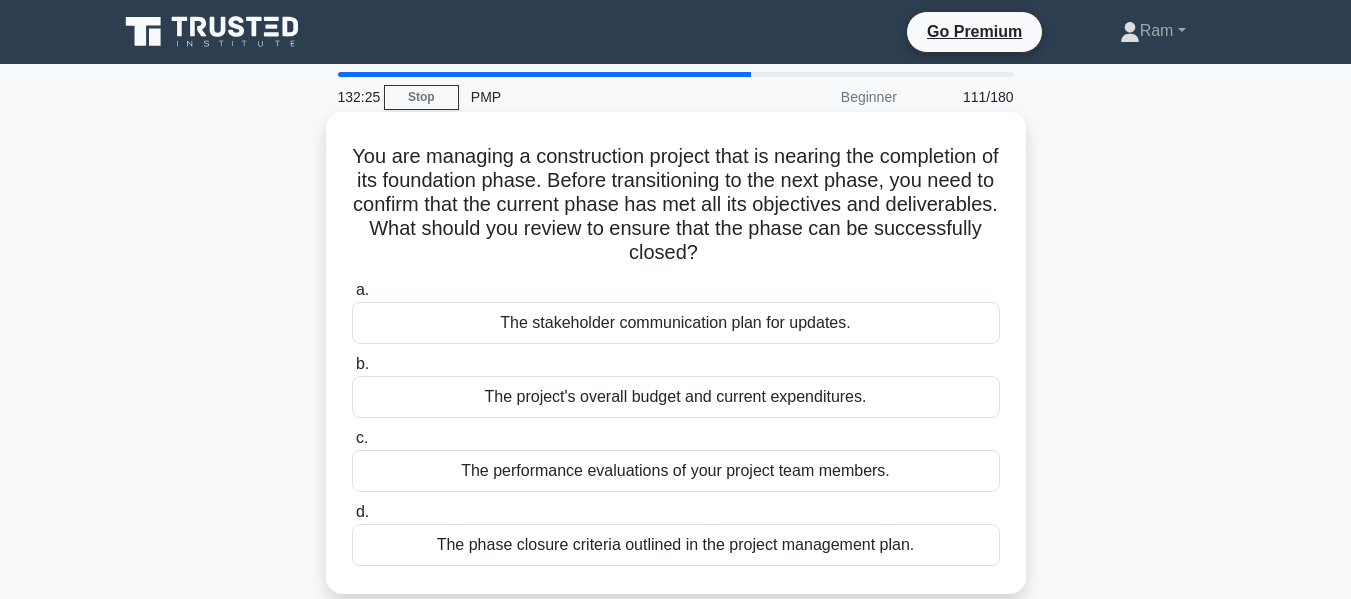 click on "The phase closure criteria outlined in the project management plan." at bounding box center [676, 545] 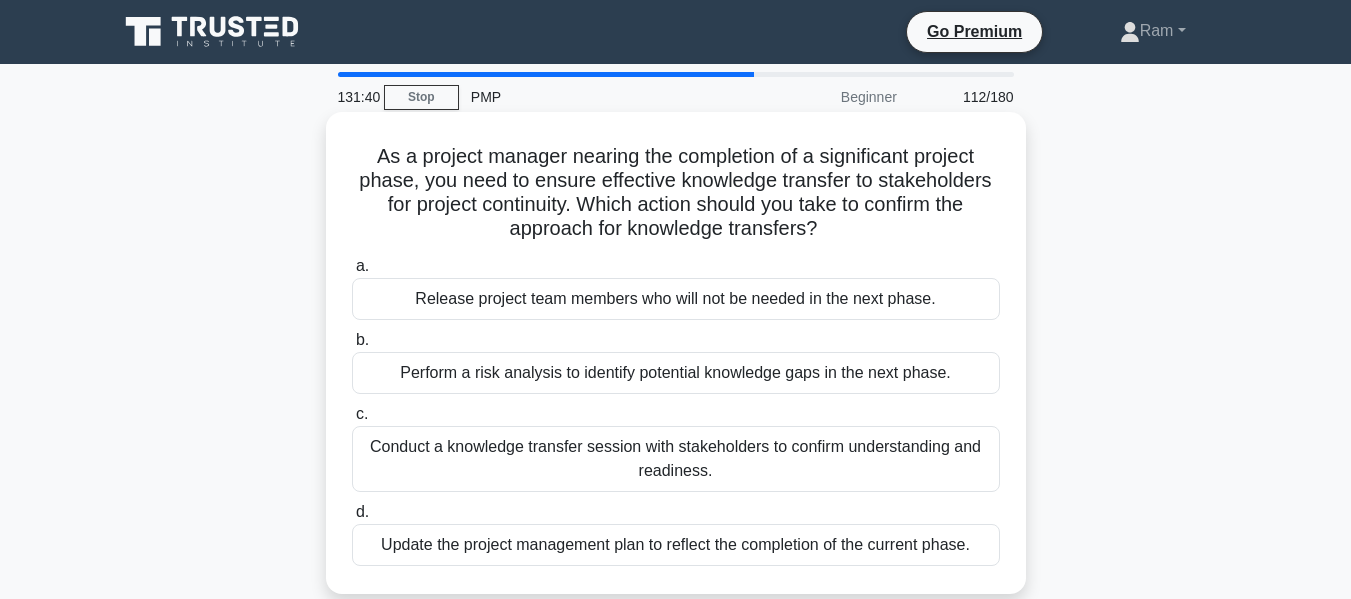 click on "Conduct a knowledge transfer session with stakeholders to confirm understanding and readiness." at bounding box center (676, 459) 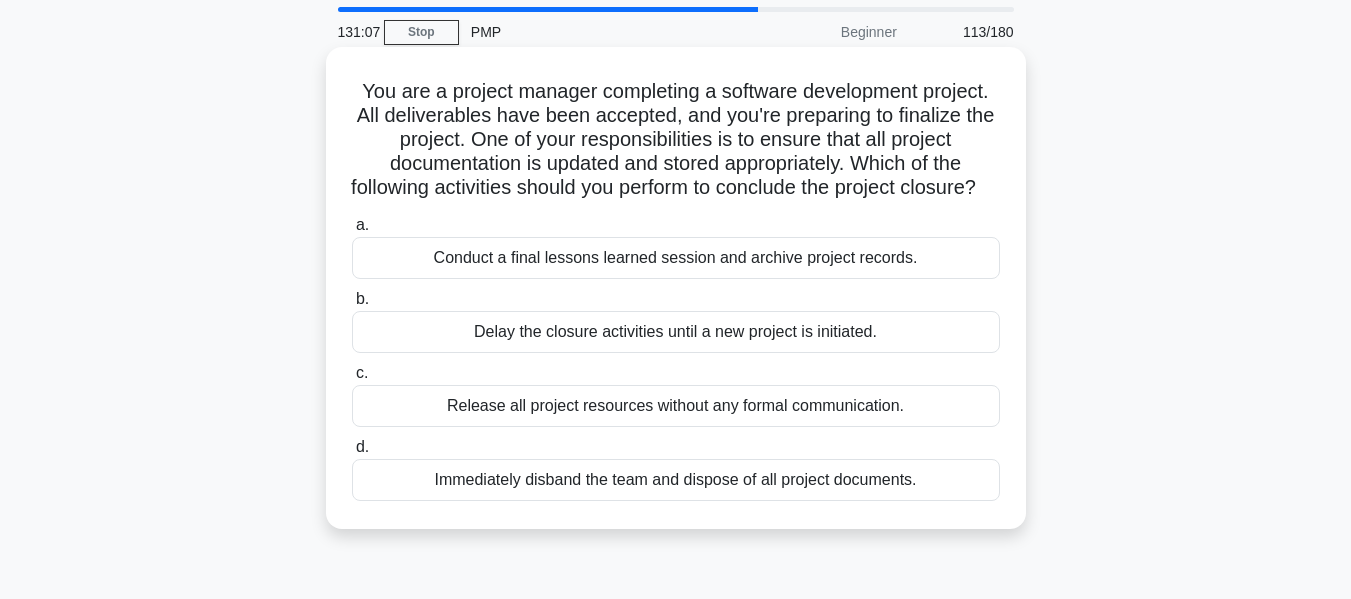 scroll, scrollTop: 100, scrollLeft: 0, axis: vertical 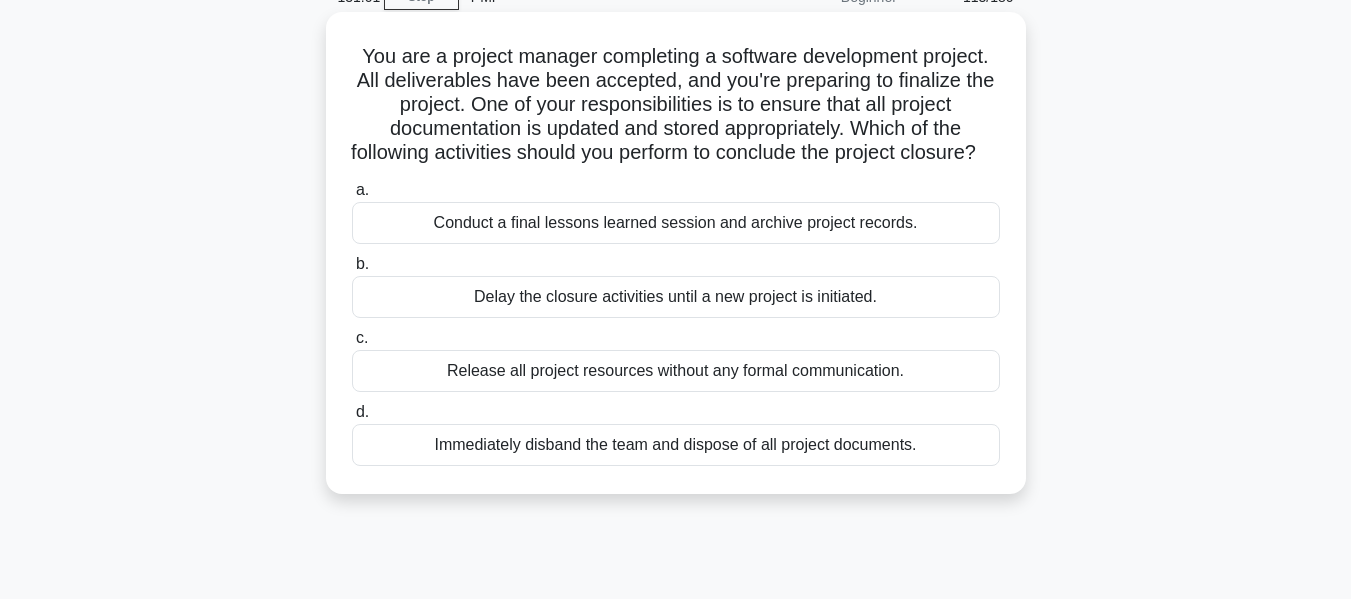 click on "Conduct a final lessons learned session and archive project records." at bounding box center (676, 223) 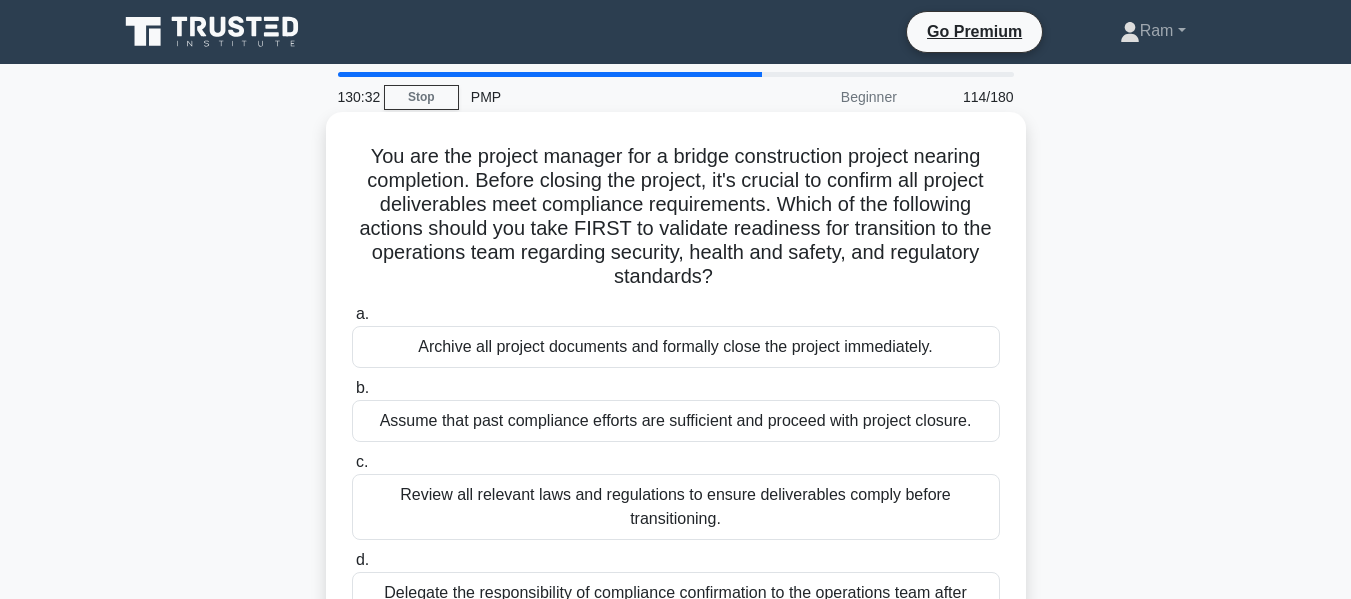 scroll, scrollTop: 100, scrollLeft: 0, axis: vertical 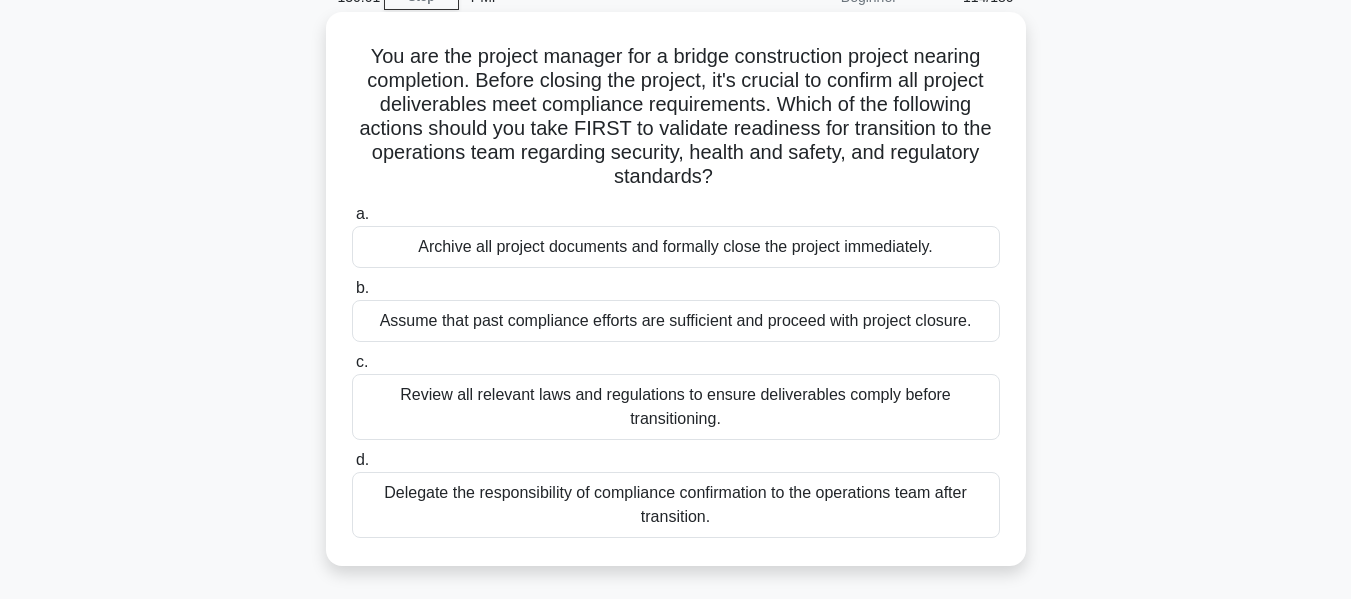 click on "Review all relevant laws and regulations to ensure deliverables comply before transitioning." at bounding box center [676, 407] 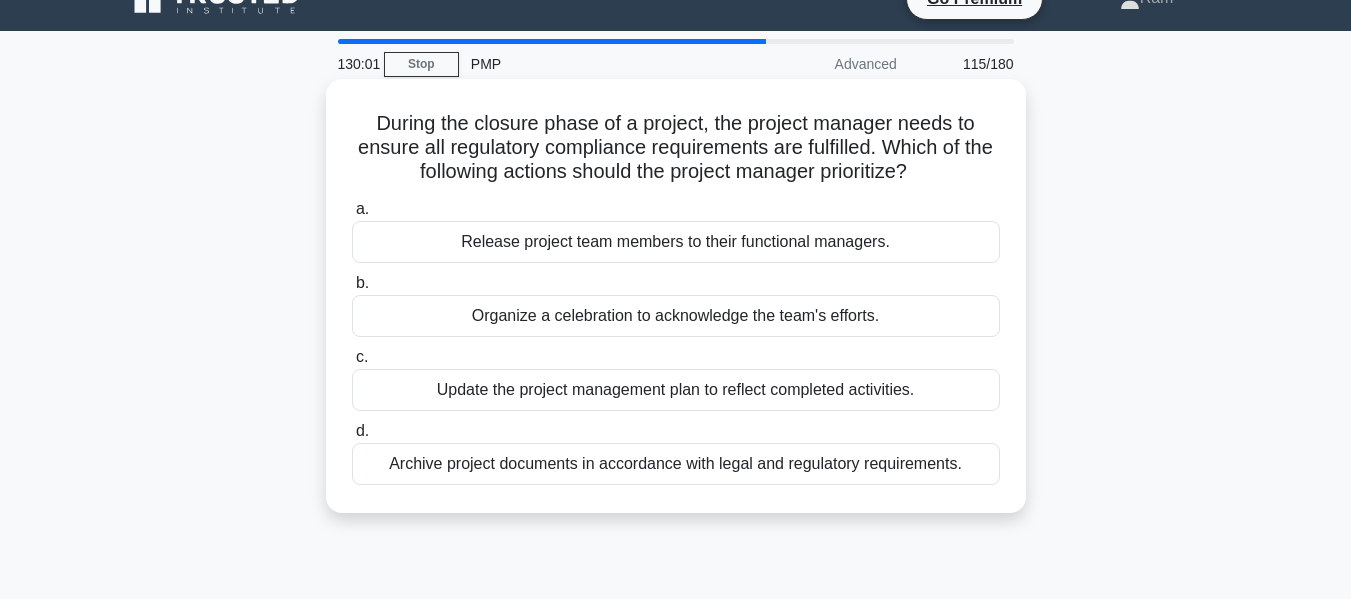 scroll, scrollTop: 0, scrollLeft: 0, axis: both 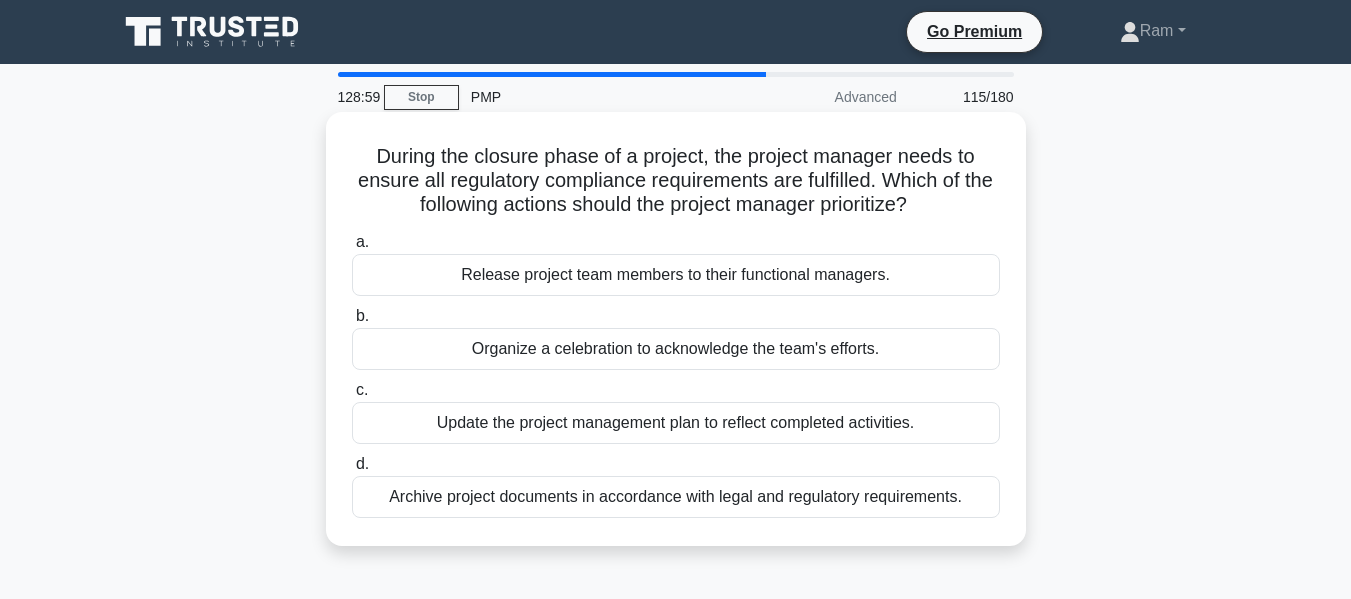 click on "Archive project documents in accordance with legal and regulatory requirements." at bounding box center [676, 497] 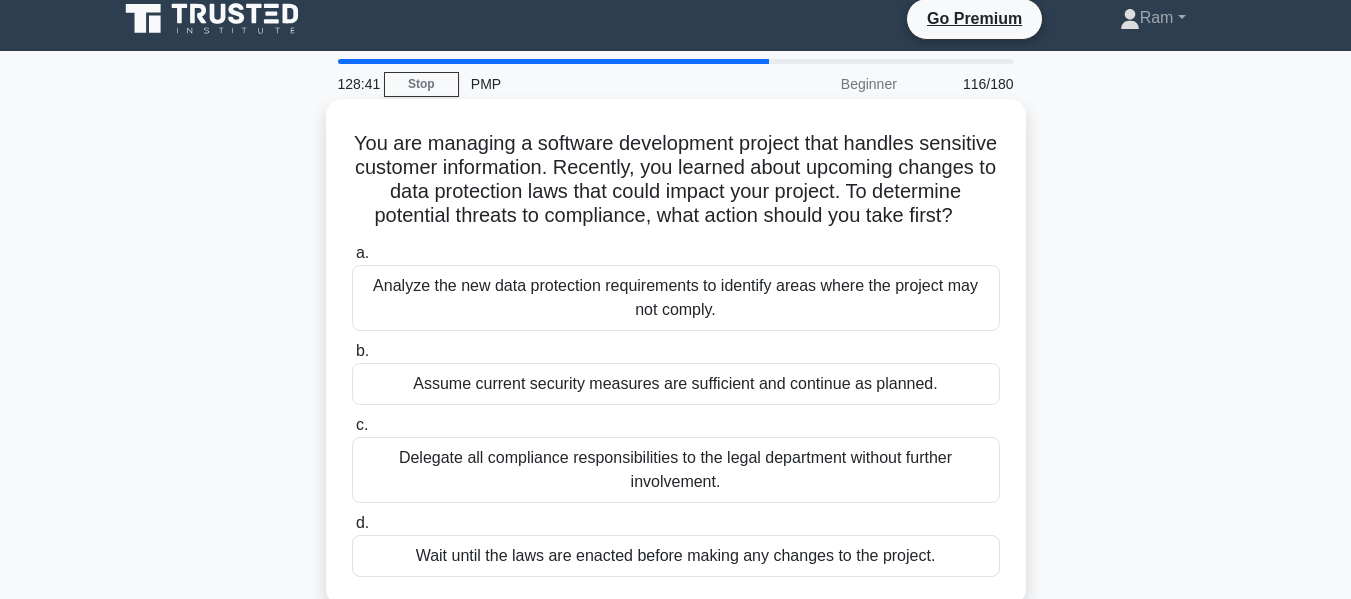 scroll, scrollTop: 100, scrollLeft: 0, axis: vertical 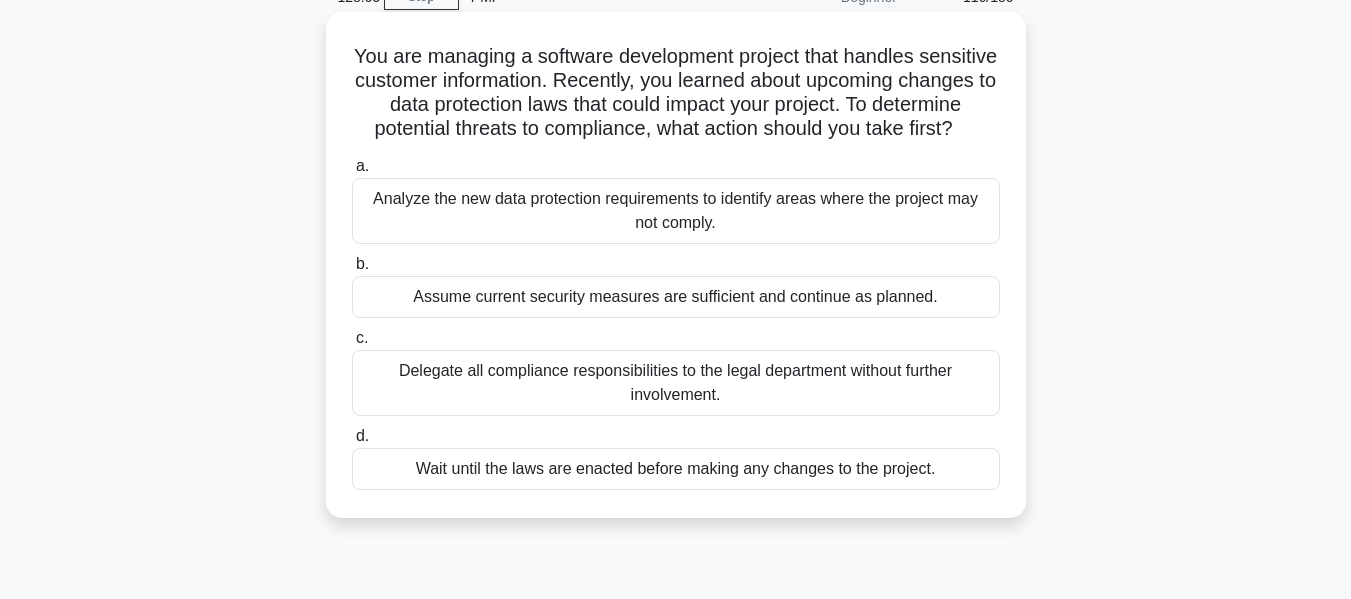 click on "Analyze the new data protection requirements to identify areas where the project may not comply." at bounding box center [676, 211] 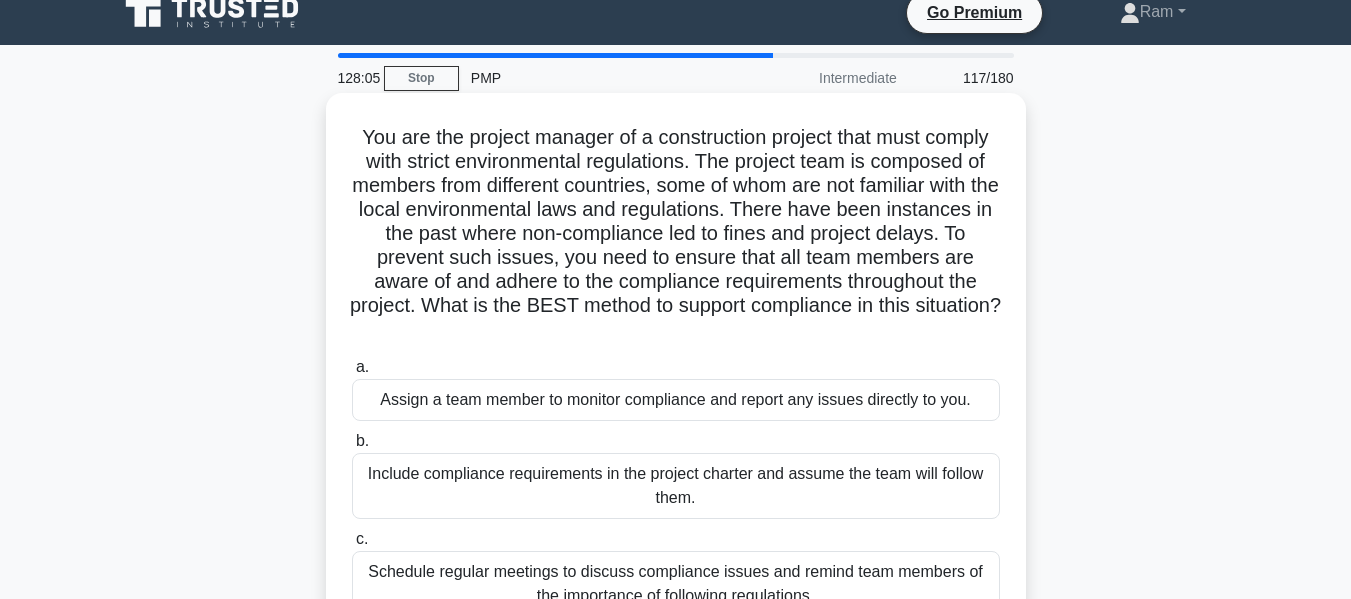 scroll, scrollTop: 0, scrollLeft: 0, axis: both 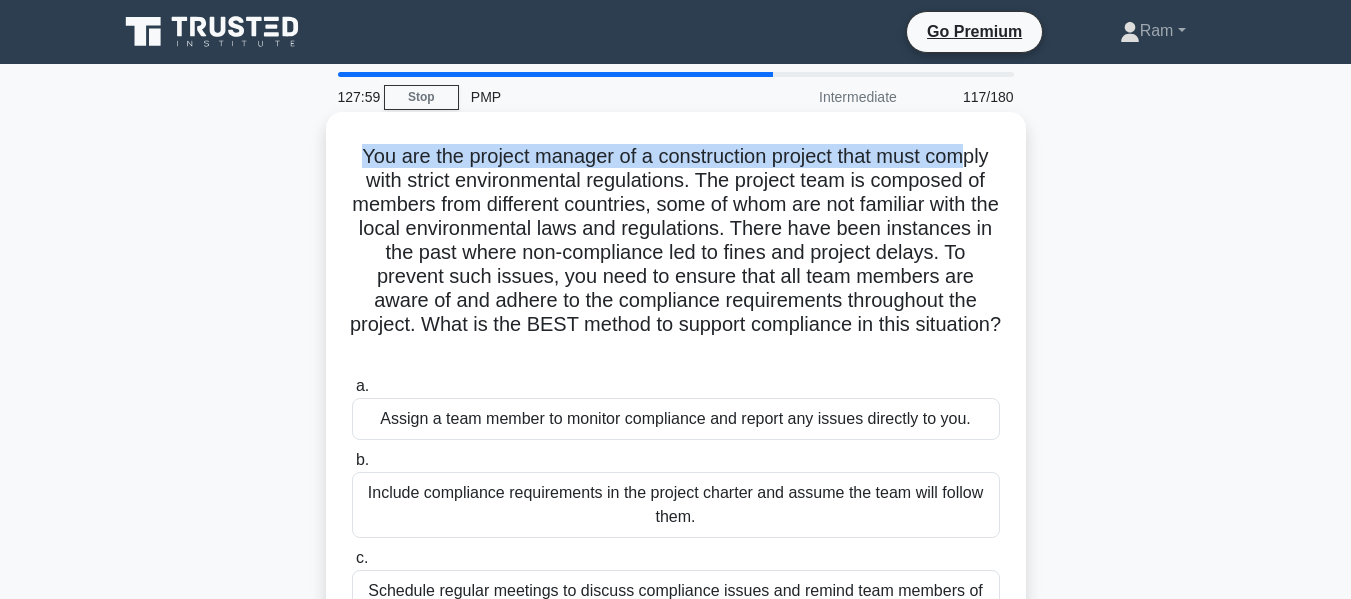 drag, startPoint x: 352, startPoint y: 158, endPoint x: 975, endPoint y: 163, distance: 623.0201 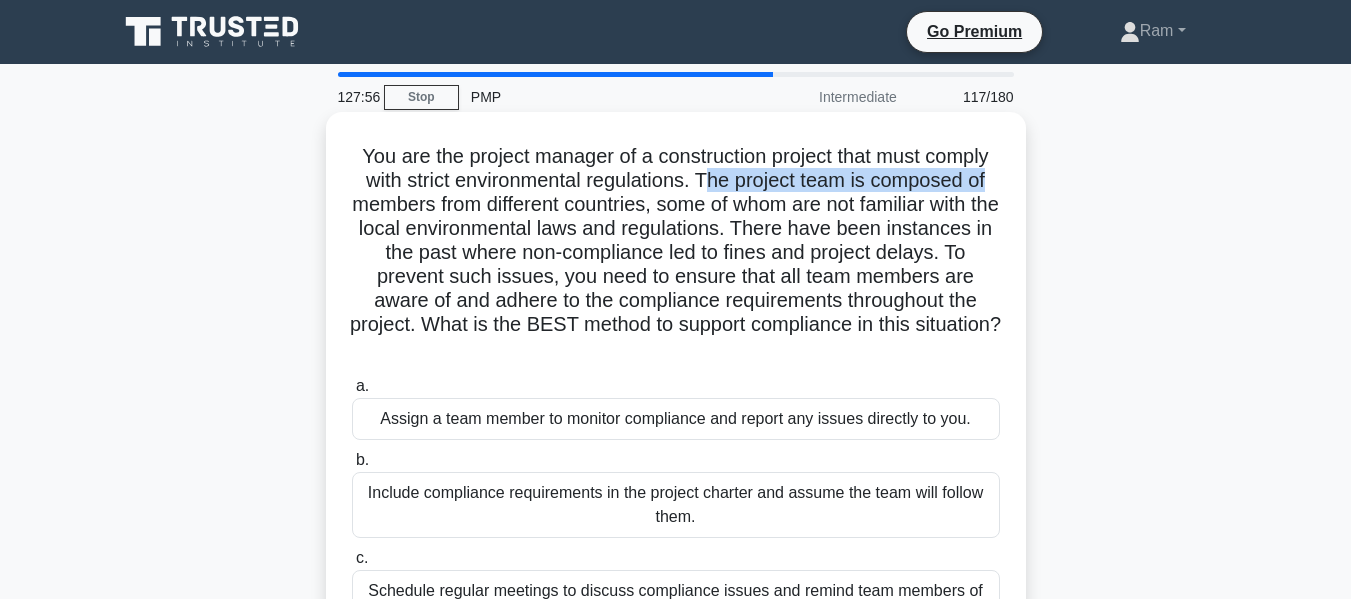 drag, startPoint x: 711, startPoint y: 182, endPoint x: 1000, endPoint y: 182, distance: 289 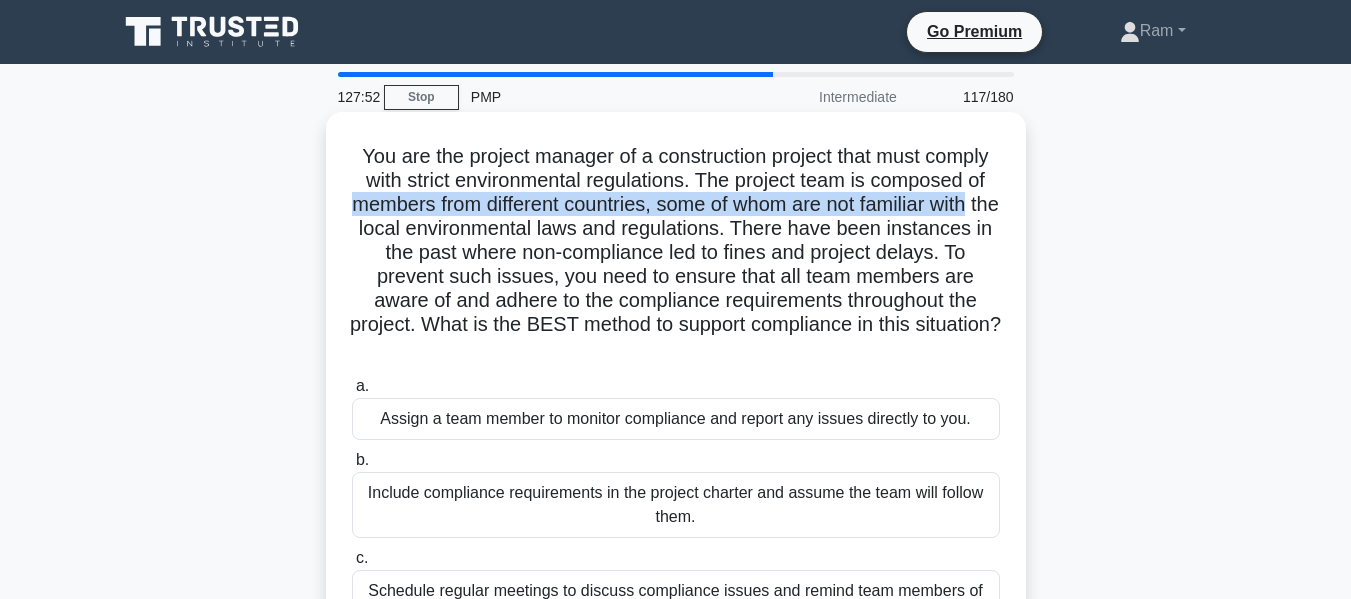 drag, startPoint x: 354, startPoint y: 203, endPoint x: 994, endPoint y: 209, distance: 640.02814 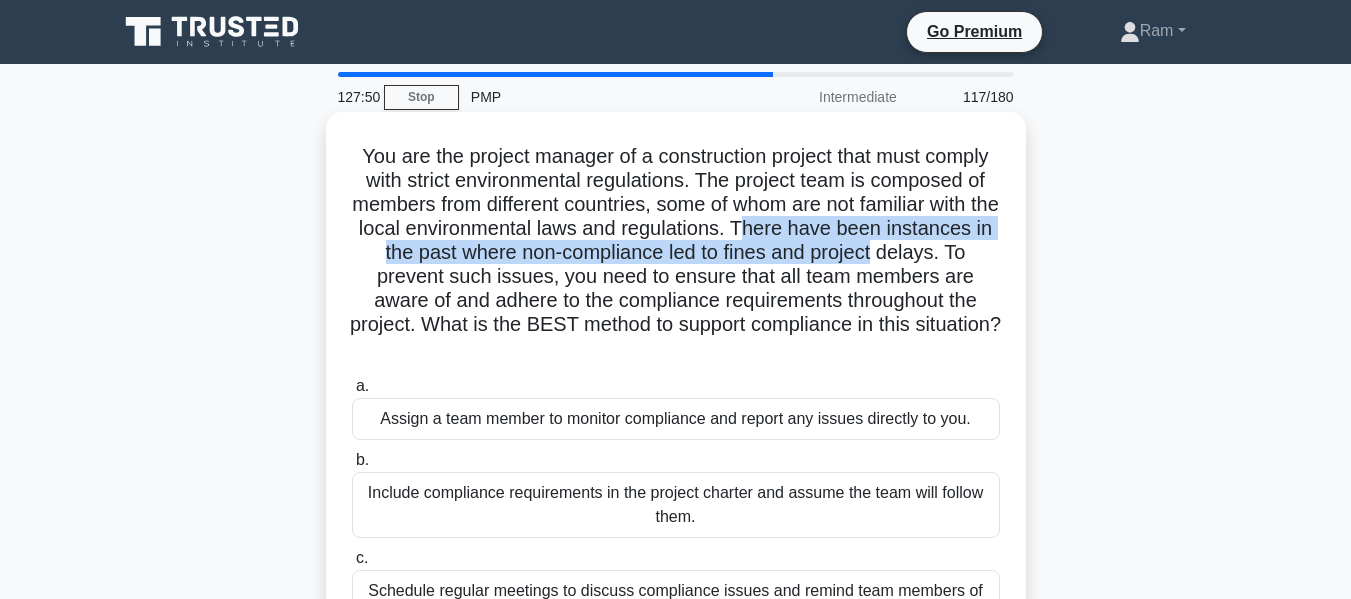 drag, startPoint x: 819, startPoint y: 234, endPoint x: 1016, endPoint y: 243, distance: 197.20547 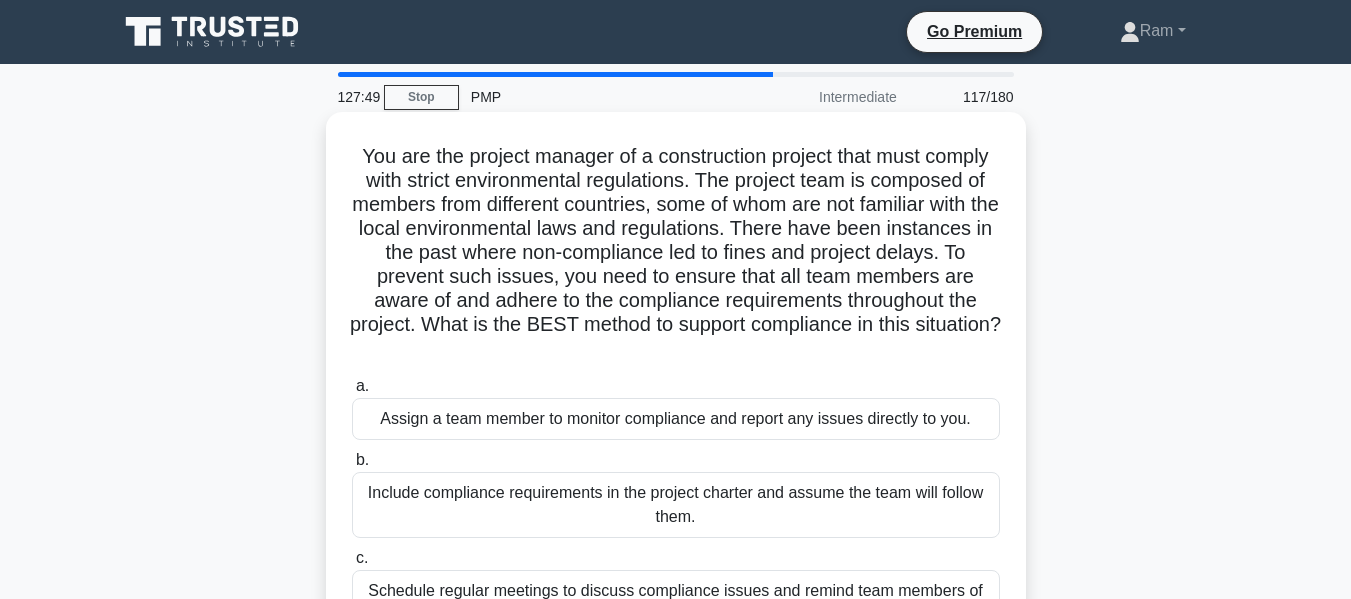 click on "You are the project manager of a construction project that must comply with strict environmental regulations. The project team is composed of members from different countries, some of whom are not familiar with the local environmental laws and regulations. There have been instances in the past where non-compliance led to fines and project delays. To prevent such issues, you need to ensure that all team members are aware of and adhere to the compliance requirements throughout the project.
What is the BEST method to support compliance in this situation?
.spinner_0XTQ{transform-origin:center;animation:spinner_y6GP .75s linear infinite}@keyframes spinner_y6GP{100%{transform:rotate(360deg)}}" at bounding box center (676, 253) 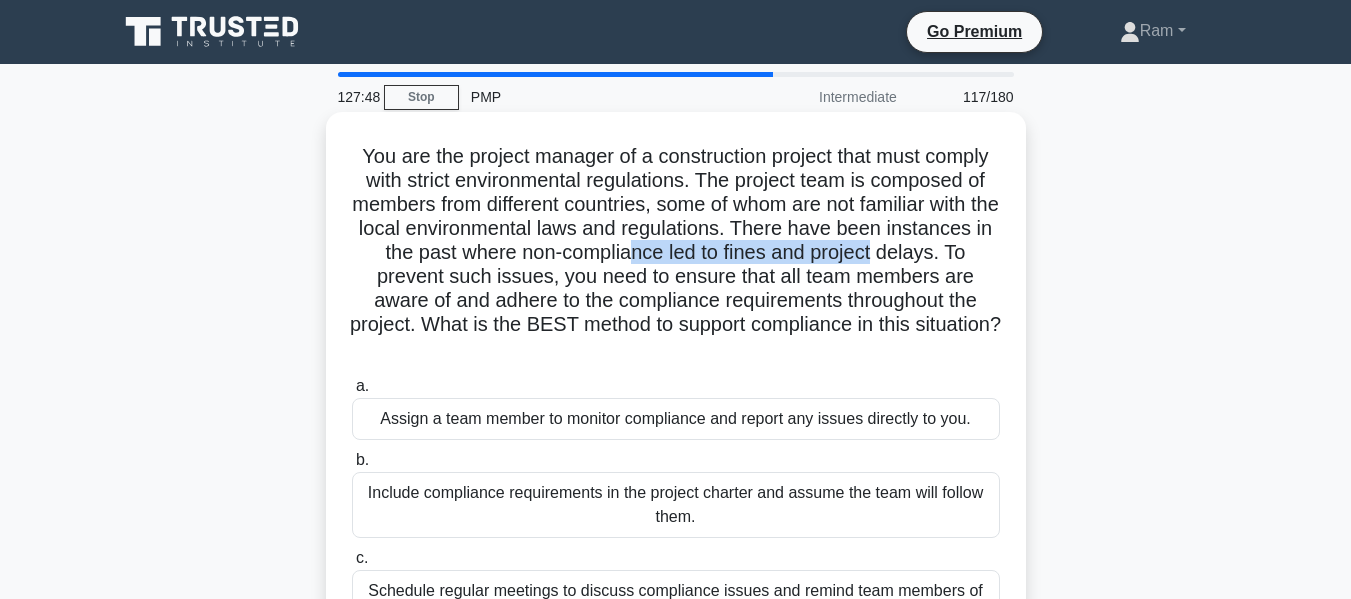 drag, startPoint x: 736, startPoint y: 255, endPoint x: 981, endPoint y: 256, distance: 245.00204 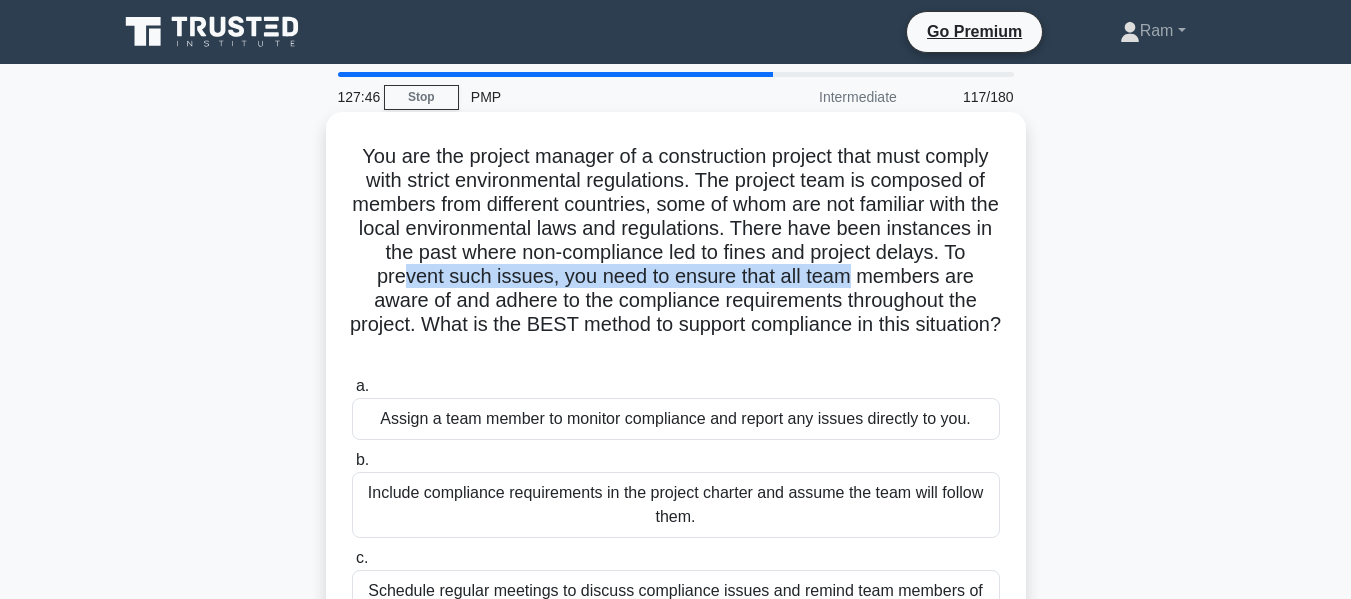 drag, startPoint x: 511, startPoint y: 281, endPoint x: 750, endPoint y: 300, distance: 239.75404 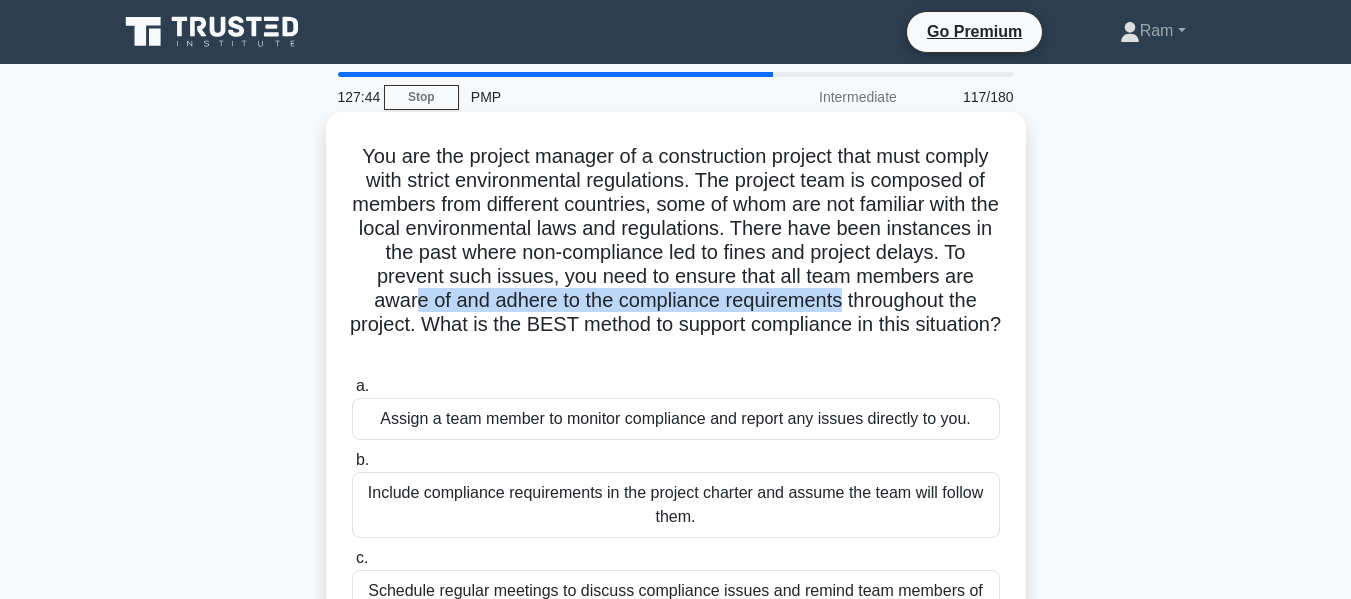 drag, startPoint x: 538, startPoint y: 301, endPoint x: 991, endPoint y: 294, distance: 453.05408 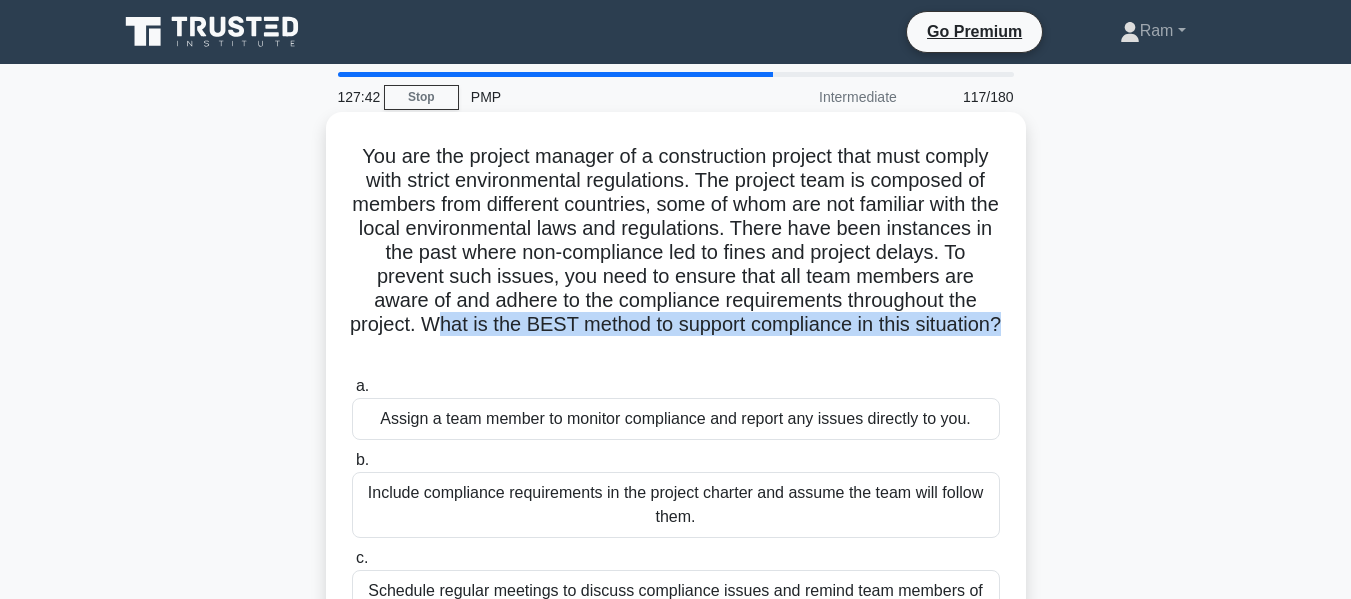 drag, startPoint x: 638, startPoint y: 335, endPoint x: 790, endPoint y: 362, distance: 154.37941 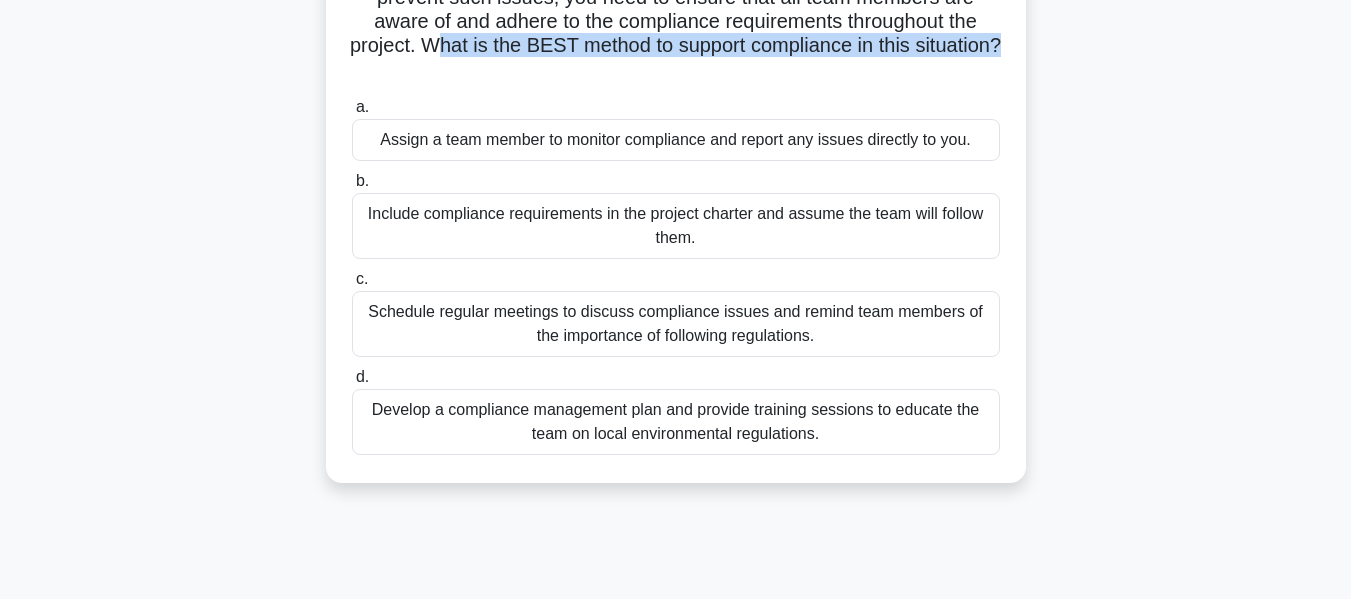 scroll, scrollTop: 300, scrollLeft: 0, axis: vertical 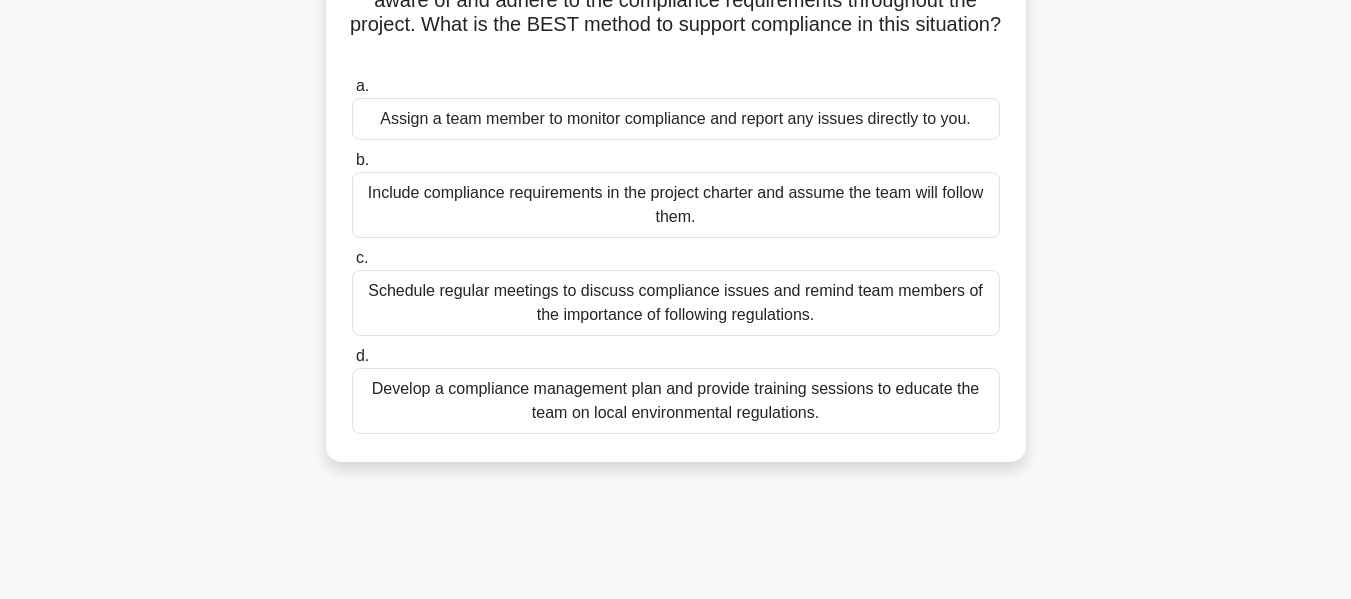click on "Schedule regular meetings to discuss compliance issues and remind team members of the importance of following regulations." at bounding box center (676, 303) 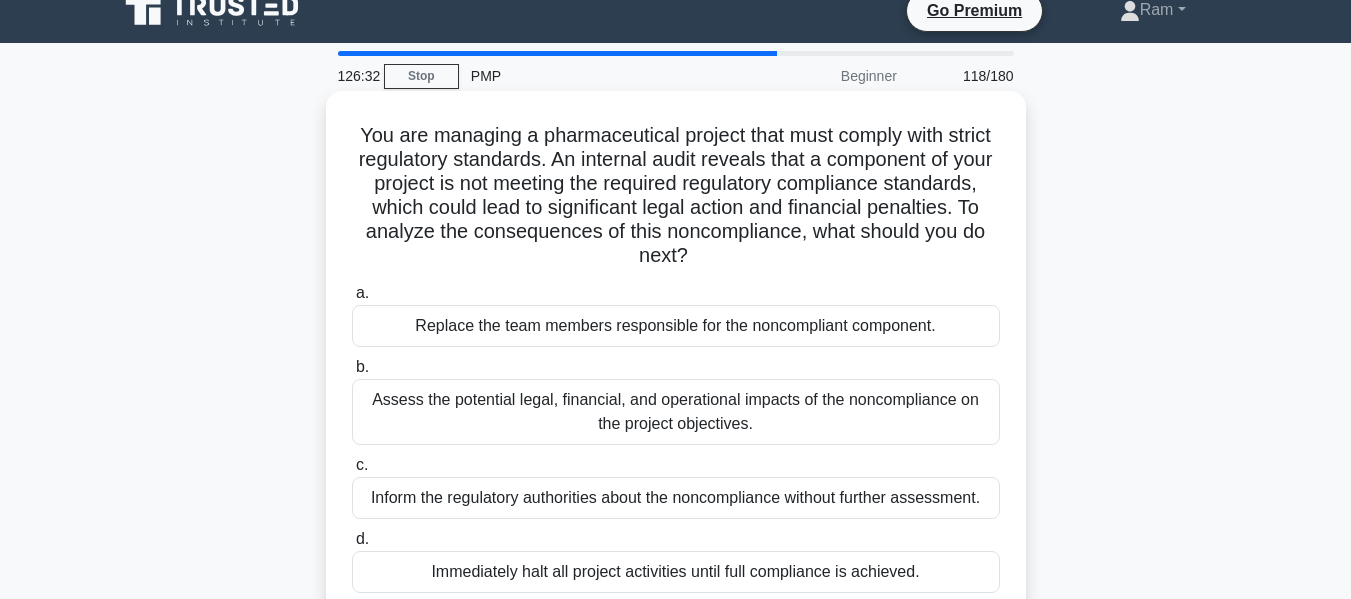 scroll, scrollTop: 0, scrollLeft: 0, axis: both 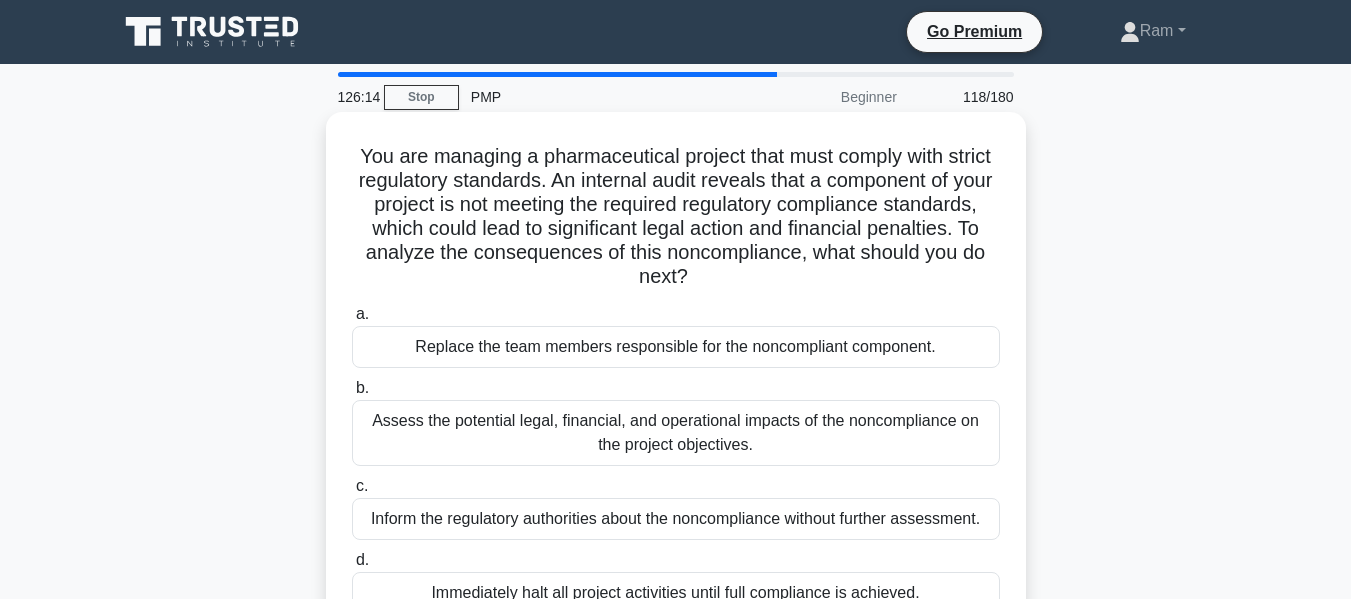 drag, startPoint x: 463, startPoint y: 253, endPoint x: 794, endPoint y: 276, distance: 331.79813 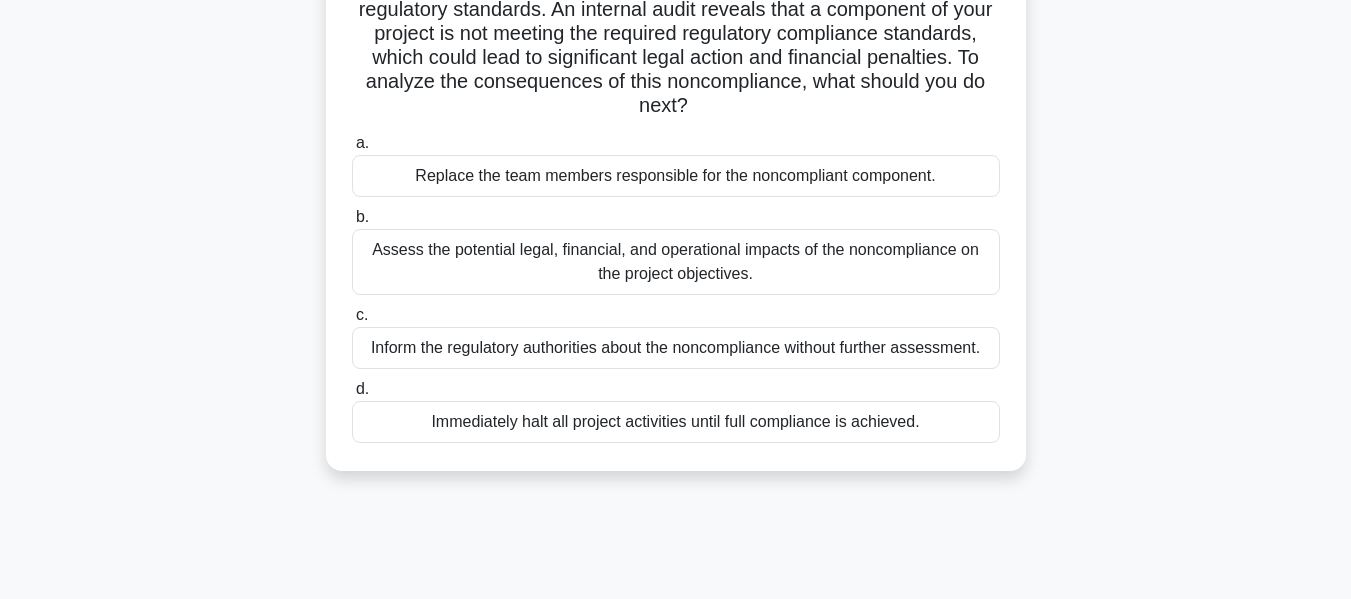 scroll, scrollTop: 200, scrollLeft: 0, axis: vertical 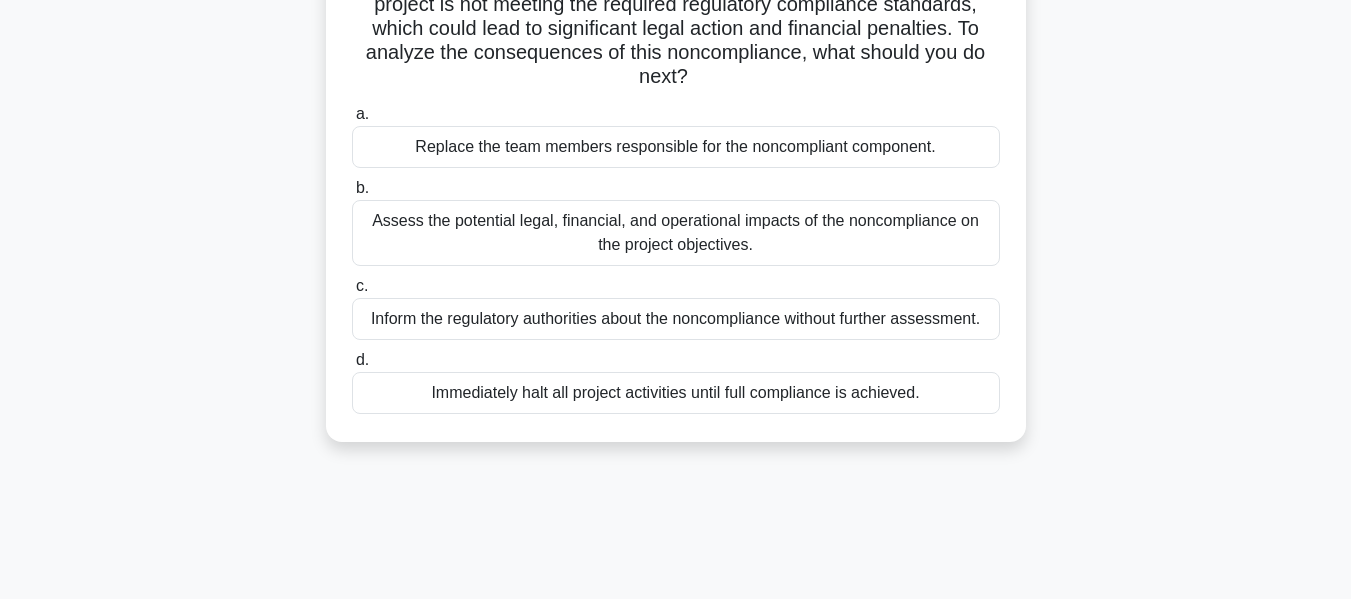 click on "Assess the potential legal, financial, and operational impacts of the noncompliance on the project objectives." at bounding box center [676, 233] 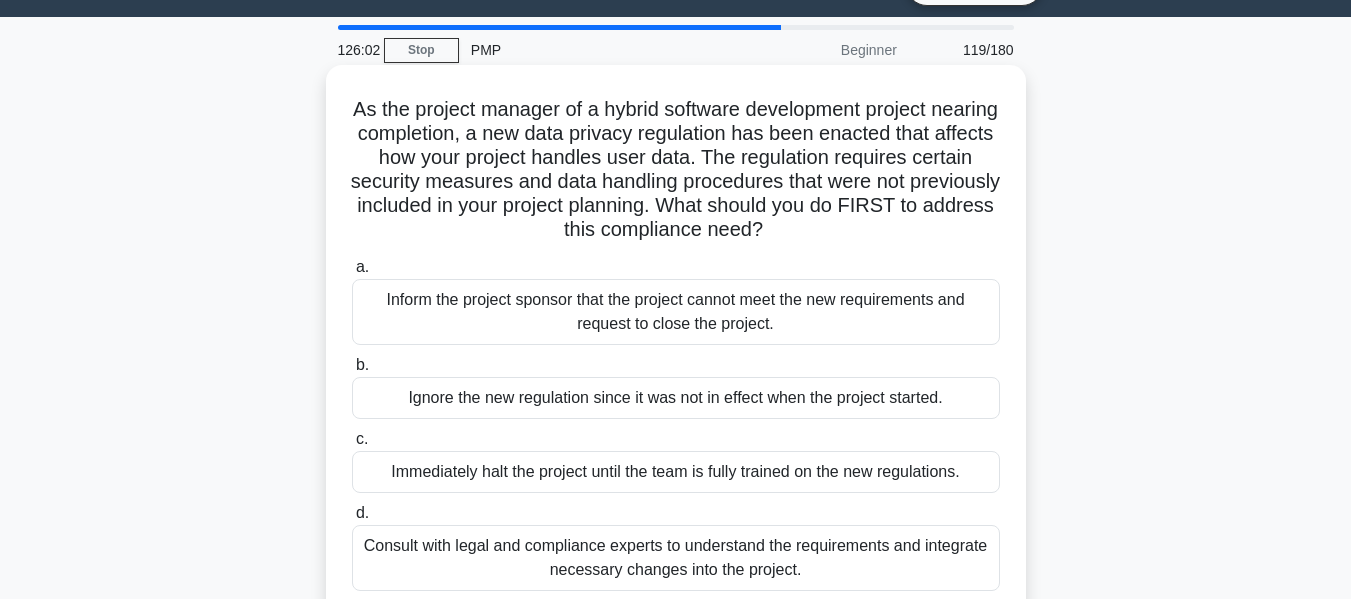 scroll, scrollTop: 0, scrollLeft: 0, axis: both 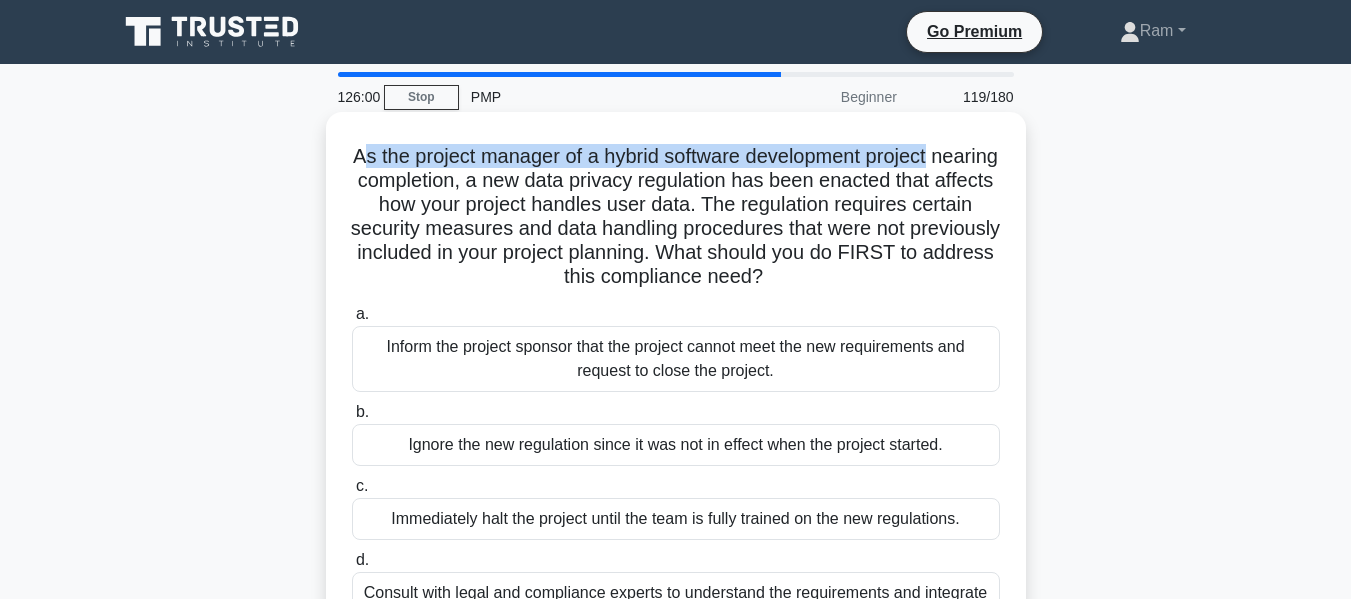 drag, startPoint x: 385, startPoint y: 158, endPoint x: 991, endPoint y: 126, distance: 606.8443 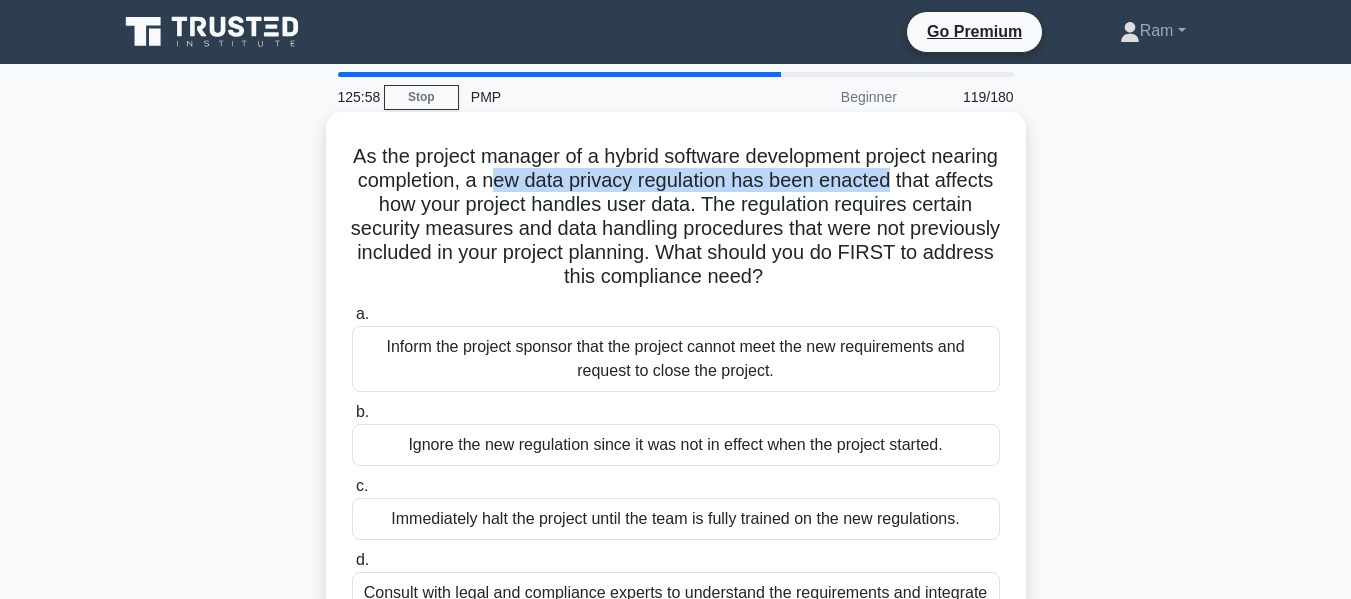 drag, startPoint x: 583, startPoint y: 190, endPoint x: 980, endPoint y: 191, distance: 397.00125 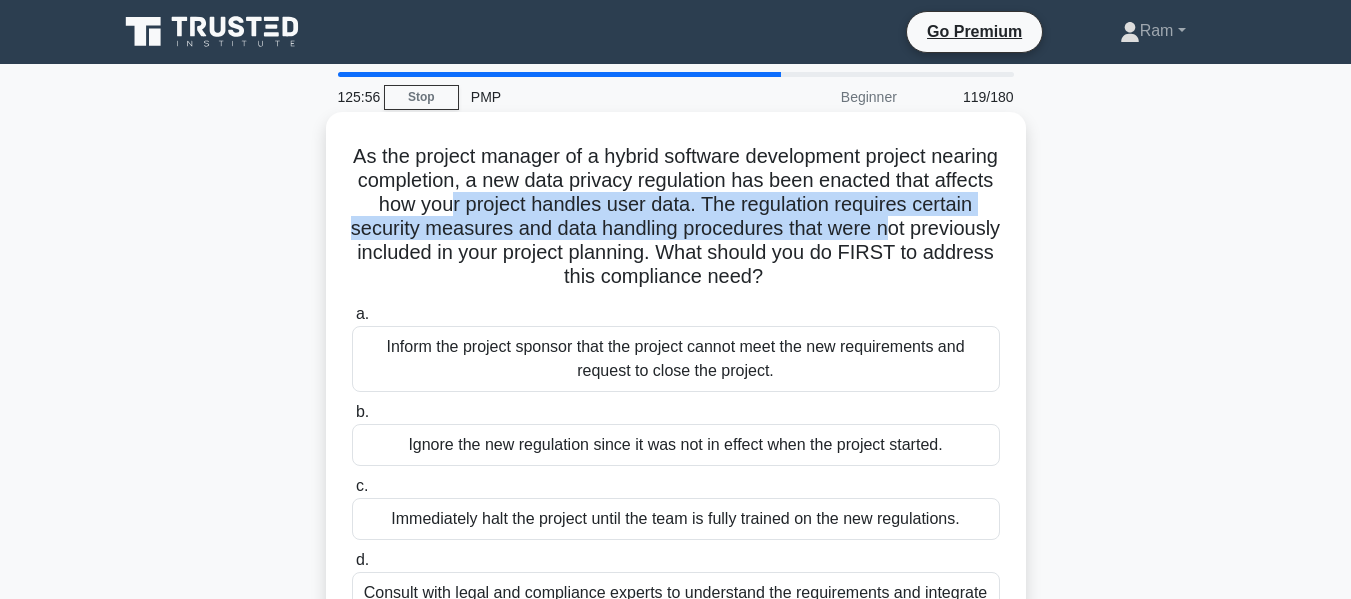 drag, startPoint x: 579, startPoint y: 213, endPoint x: 976, endPoint y: 232, distance: 397.4544 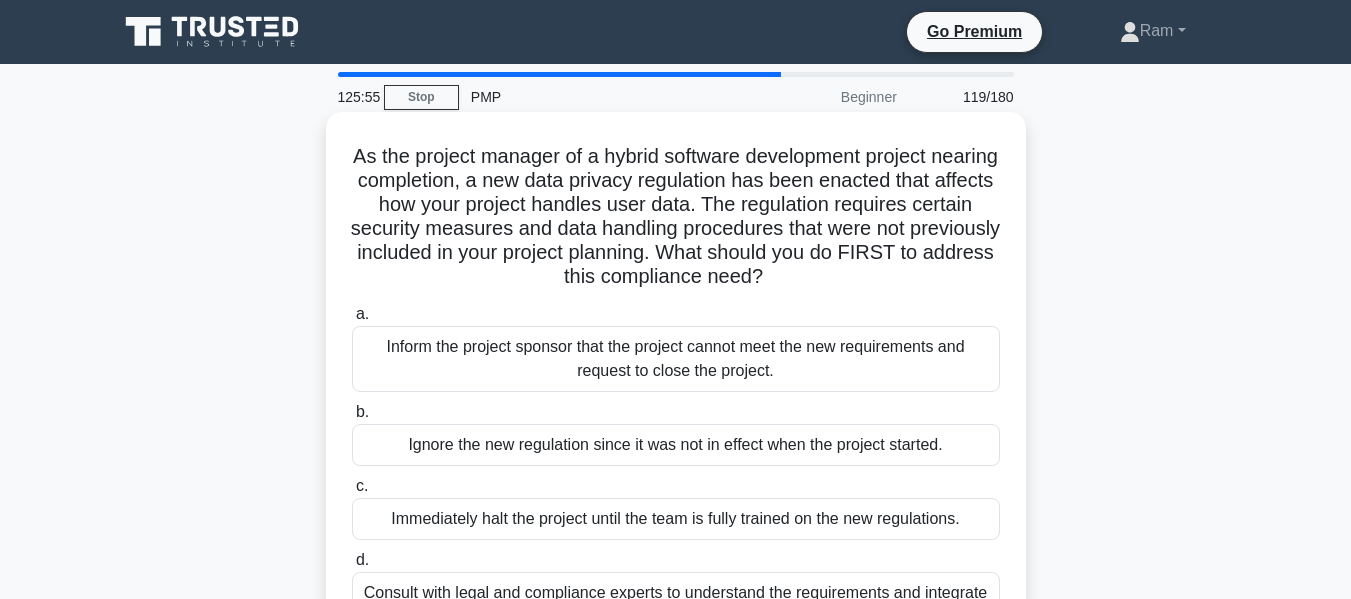 drag, startPoint x: 805, startPoint y: 273, endPoint x: 817, endPoint y: 260, distance: 17.691807 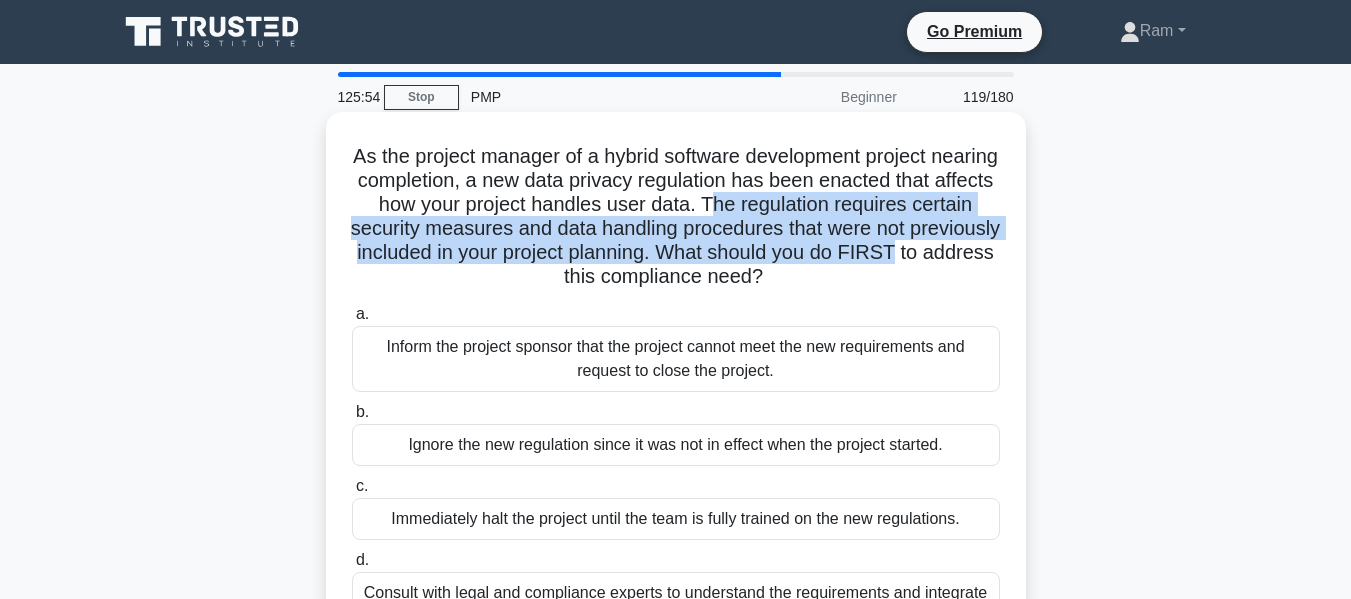 drag, startPoint x: 804, startPoint y: 204, endPoint x: 1002, endPoint y: 256, distance: 204.71443 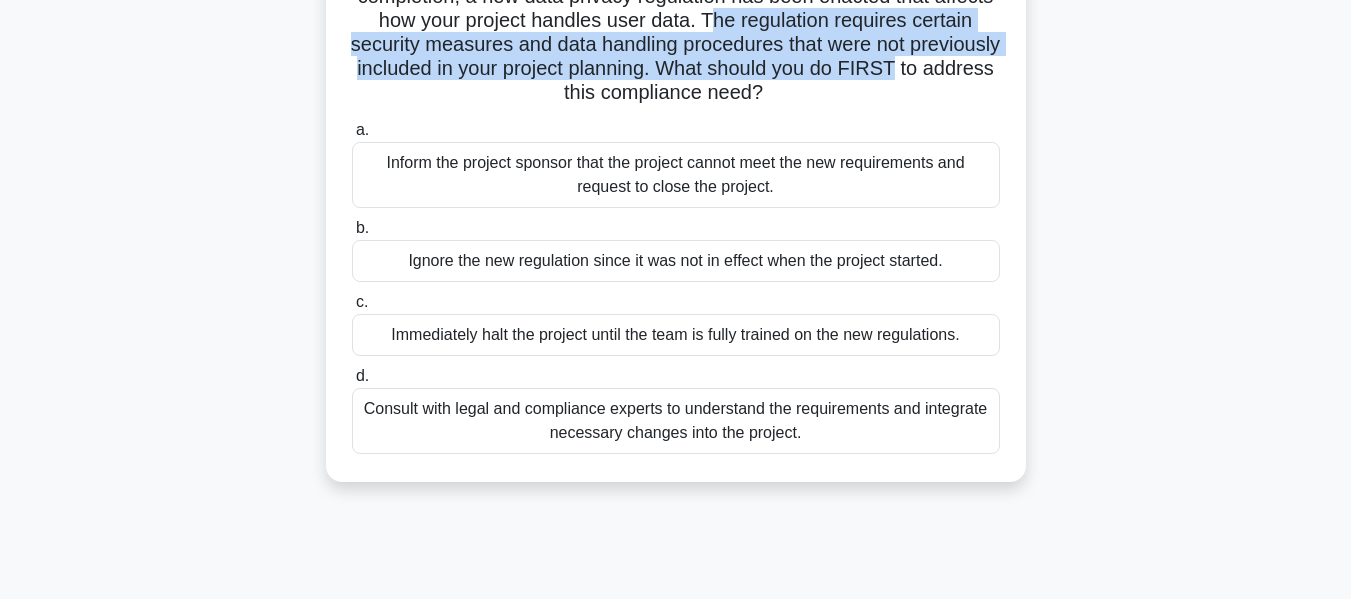 scroll, scrollTop: 200, scrollLeft: 0, axis: vertical 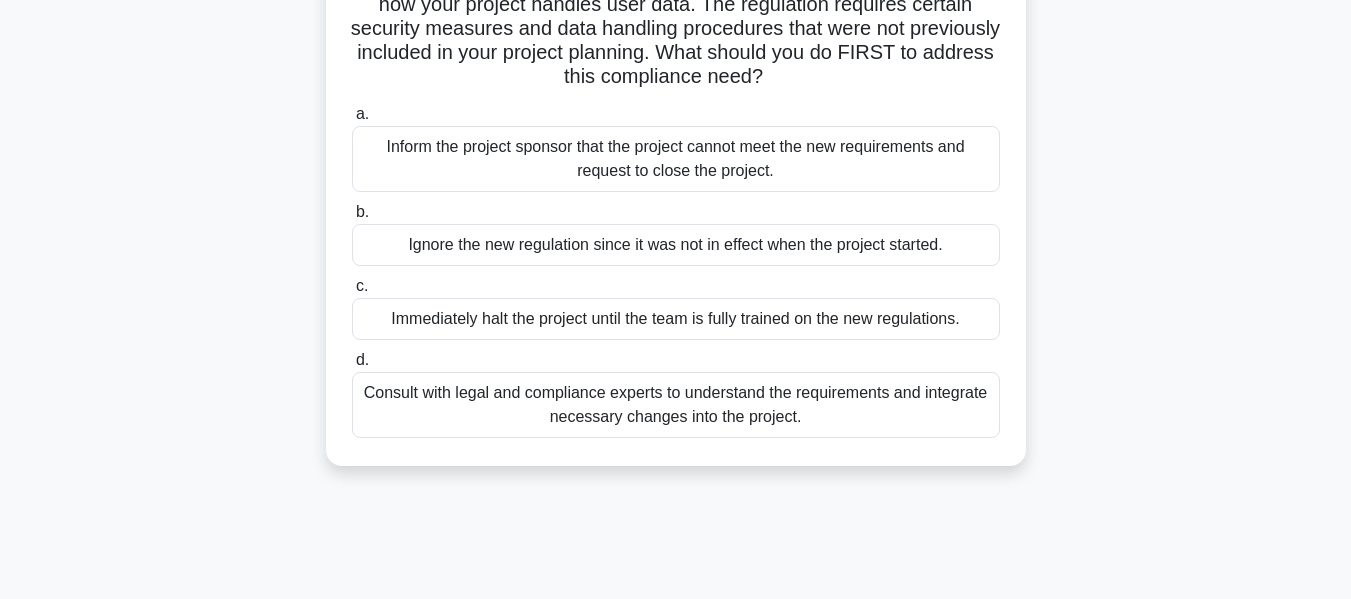 click on "Consult with legal and compliance experts to understand the requirements and integrate necessary changes into the project." at bounding box center (676, 405) 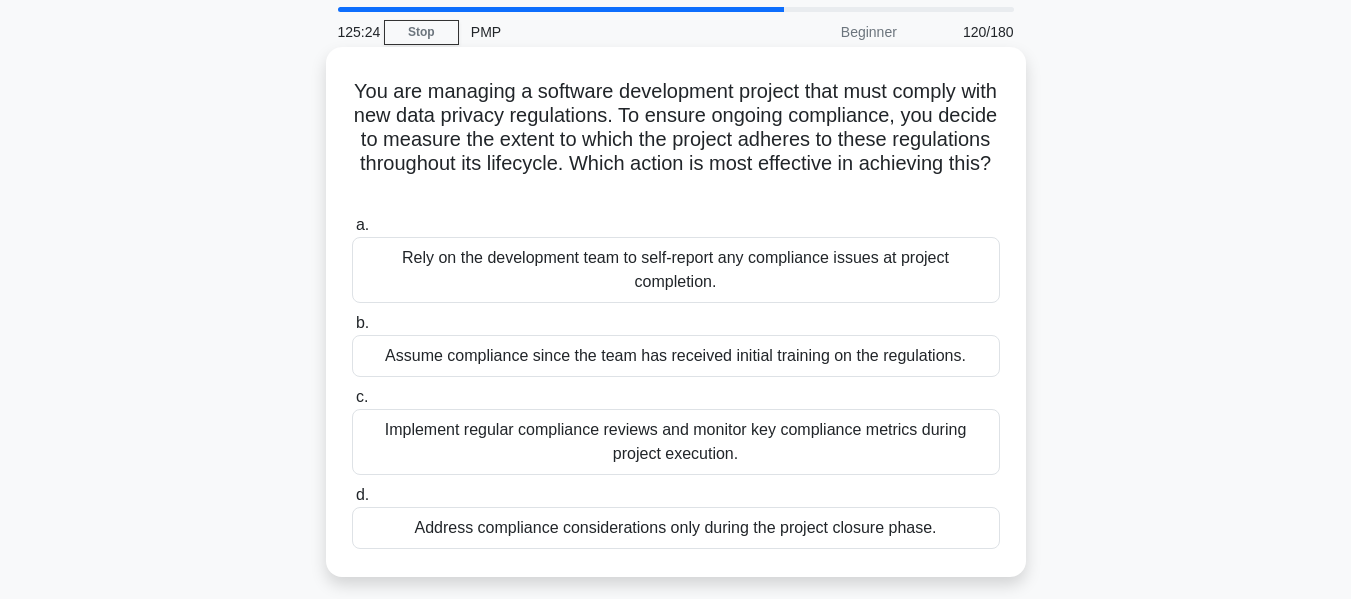 scroll, scrollTop: 100, scrollLeft: 0, axis: vertical 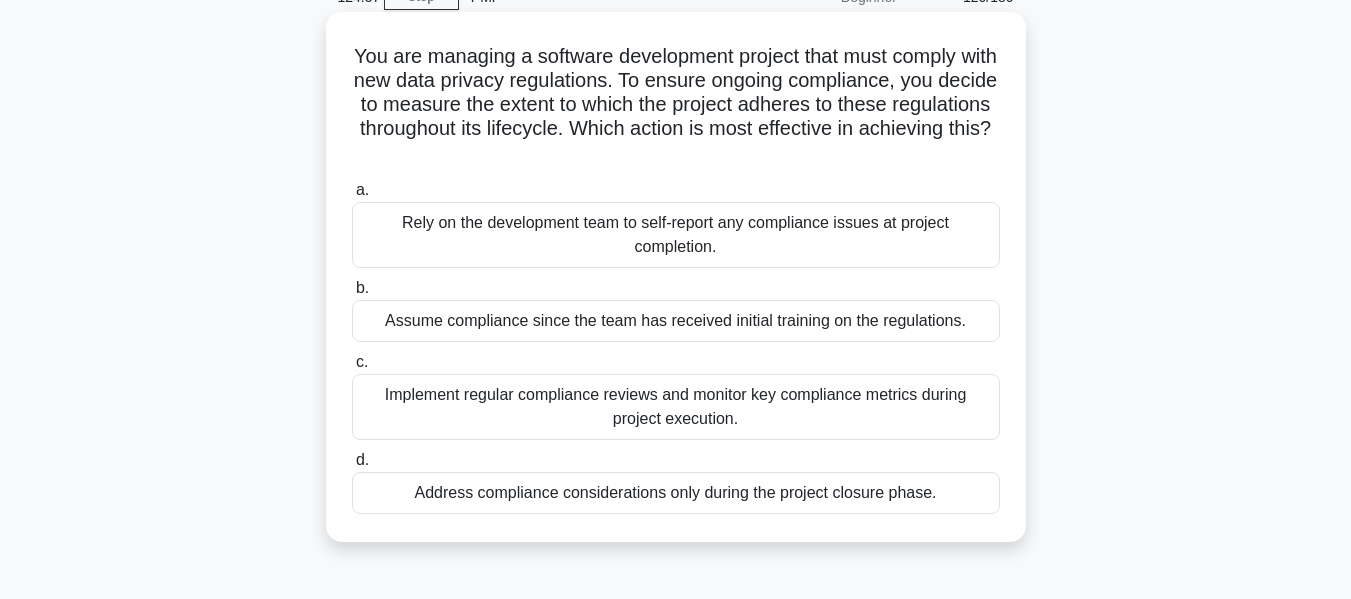 click on "Implement regular compliance reviews and monitor key compliance metrics during project execution." at bounding box center [676, 407] 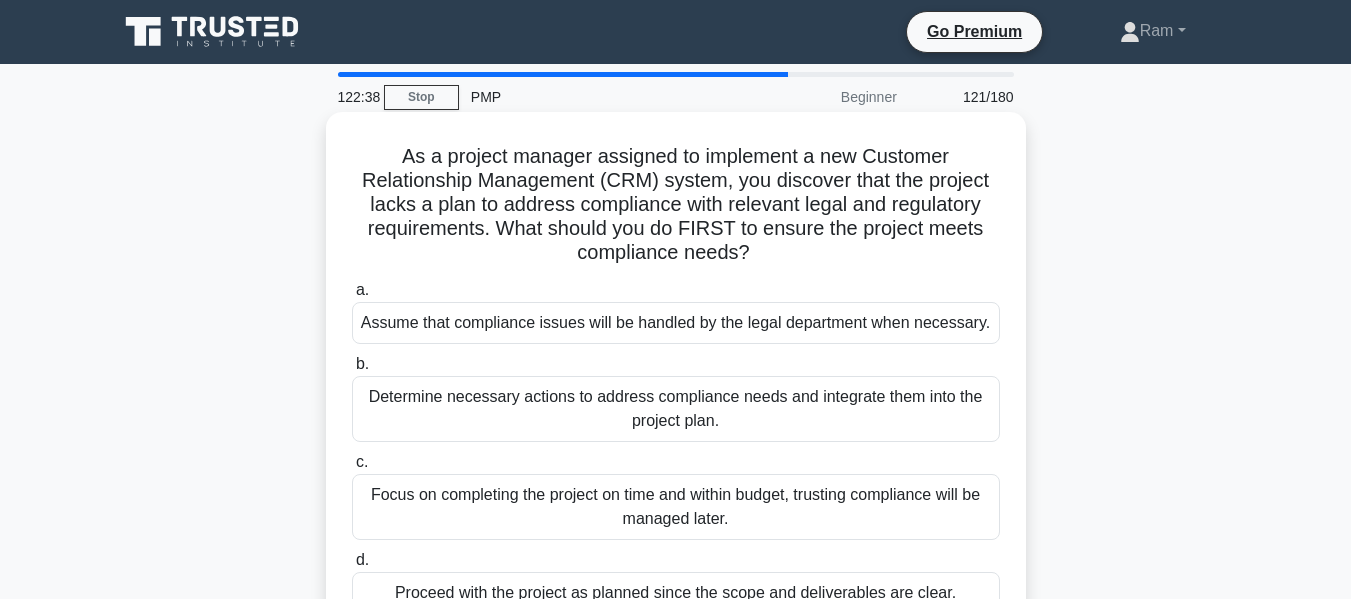 scroll, scrollTop: 100, scrollLeft: 0, axis: vertical 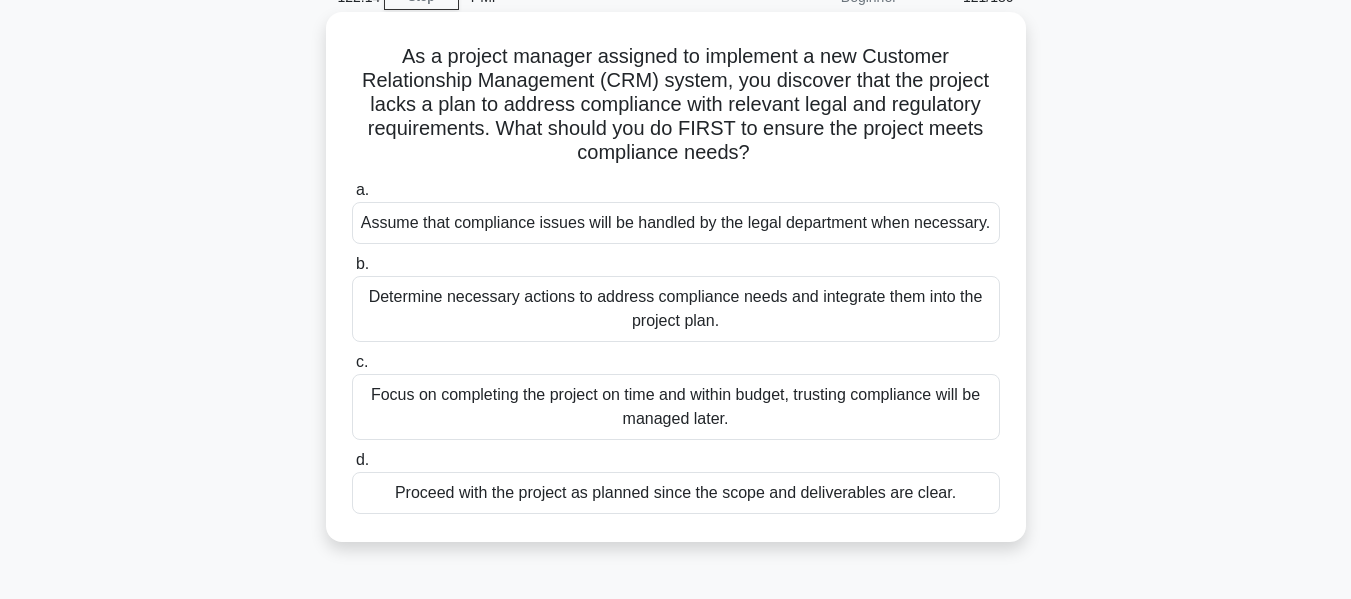 click on "Determine necessary actions to address compliance needs and integrate them into the project plan." at bounding box center [676, 309] 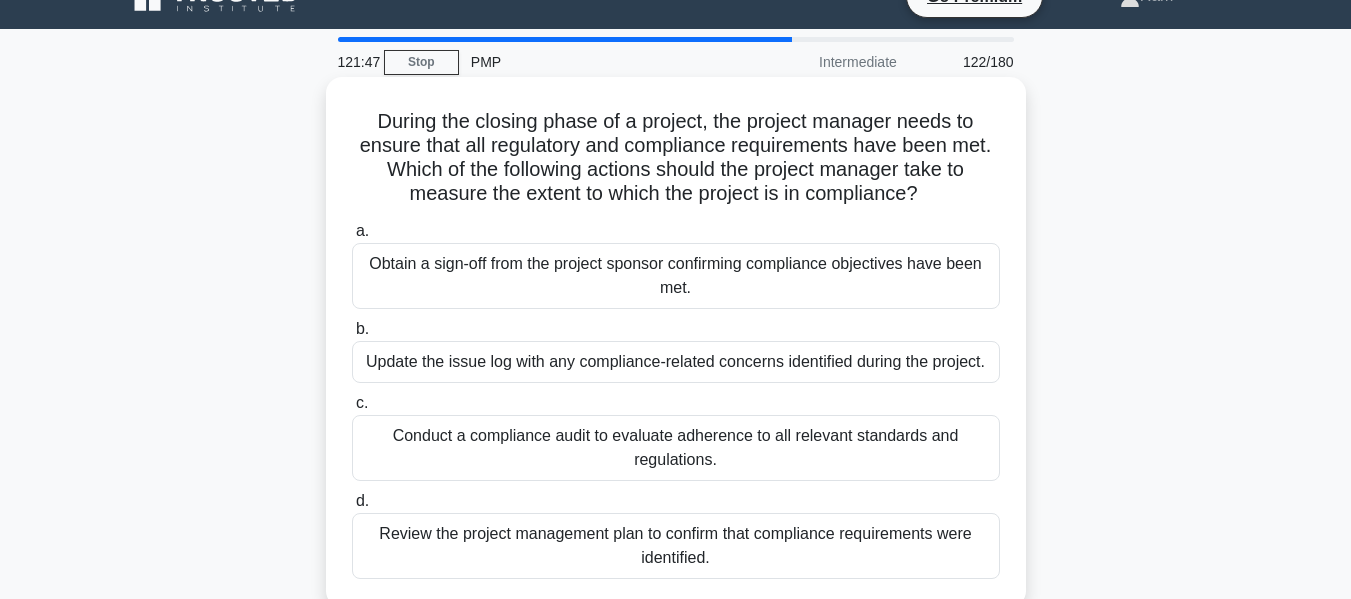 scroll, scrollTop: 0, scrollLeft: 0, axis: both 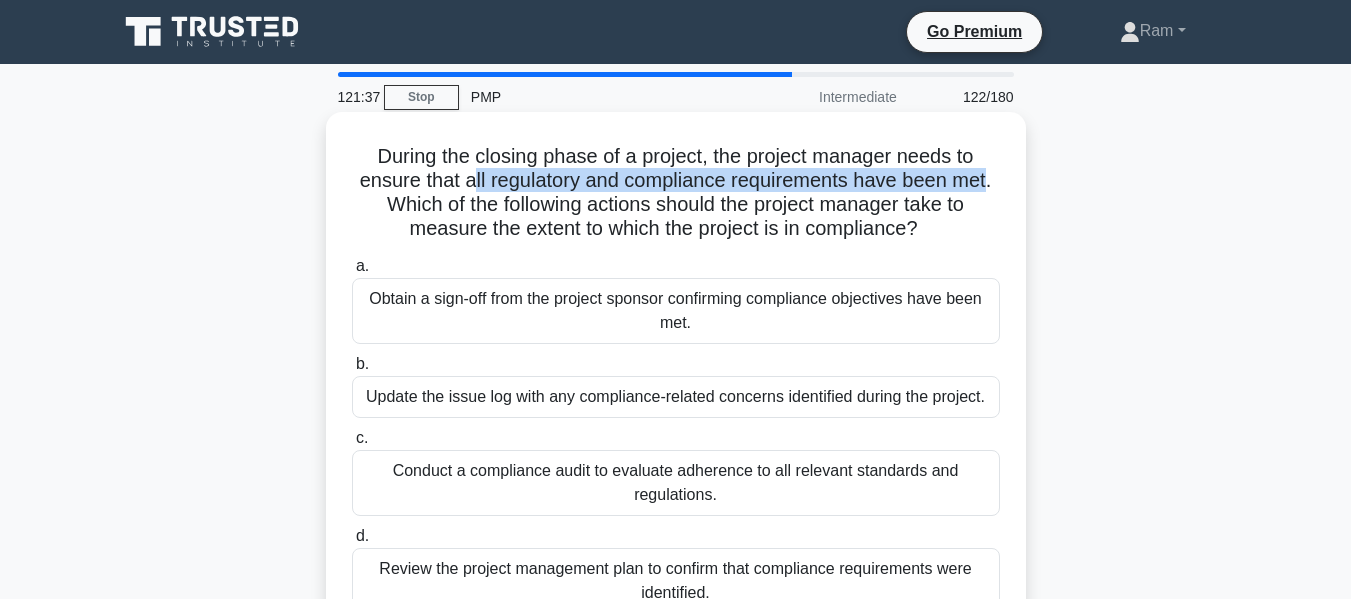 drag, startPoint x: 466, startPoint y: 183, endPoint x: 992, endPoint y: 172, distance: 526.115 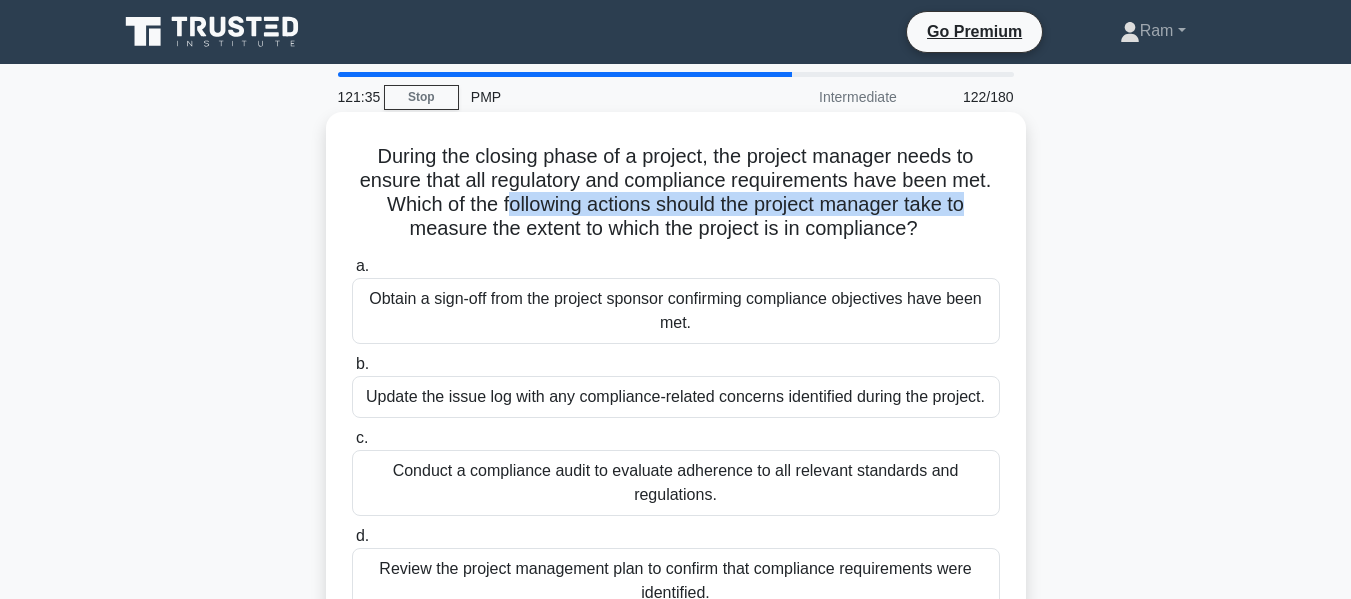 drag, startPoint x: 504, startPoint y: 201, endPoint x: 1014, endPoint y: 202, distance: 510.00098 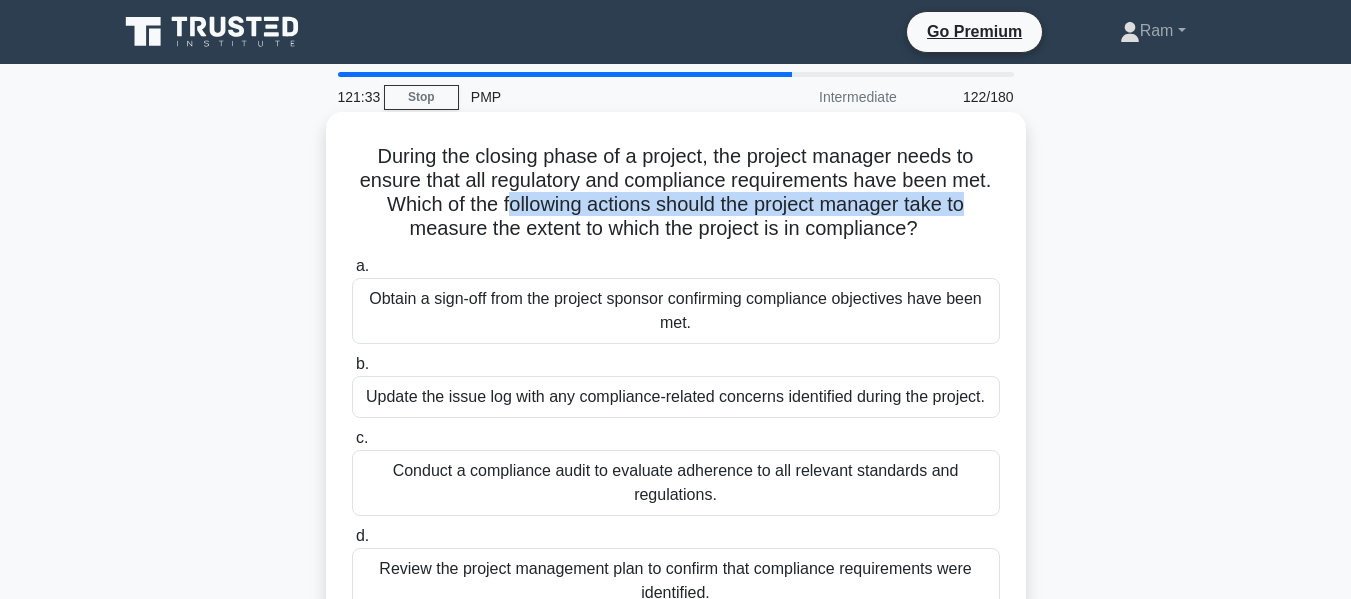 drag, startPoint x: 411, startPoint y: 229, endPoint x: 931, endPoint y: 235, distance: 520.0346 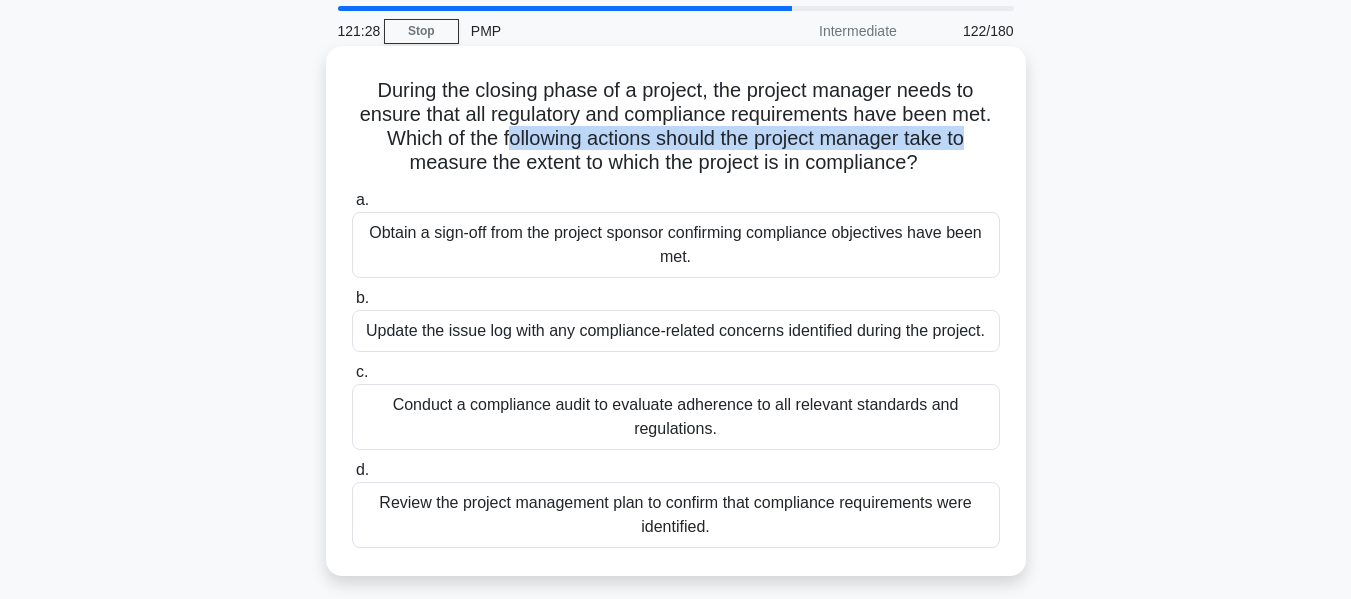 scroll, scrollTop: 100, scrollLeft: 0, axis: vertical 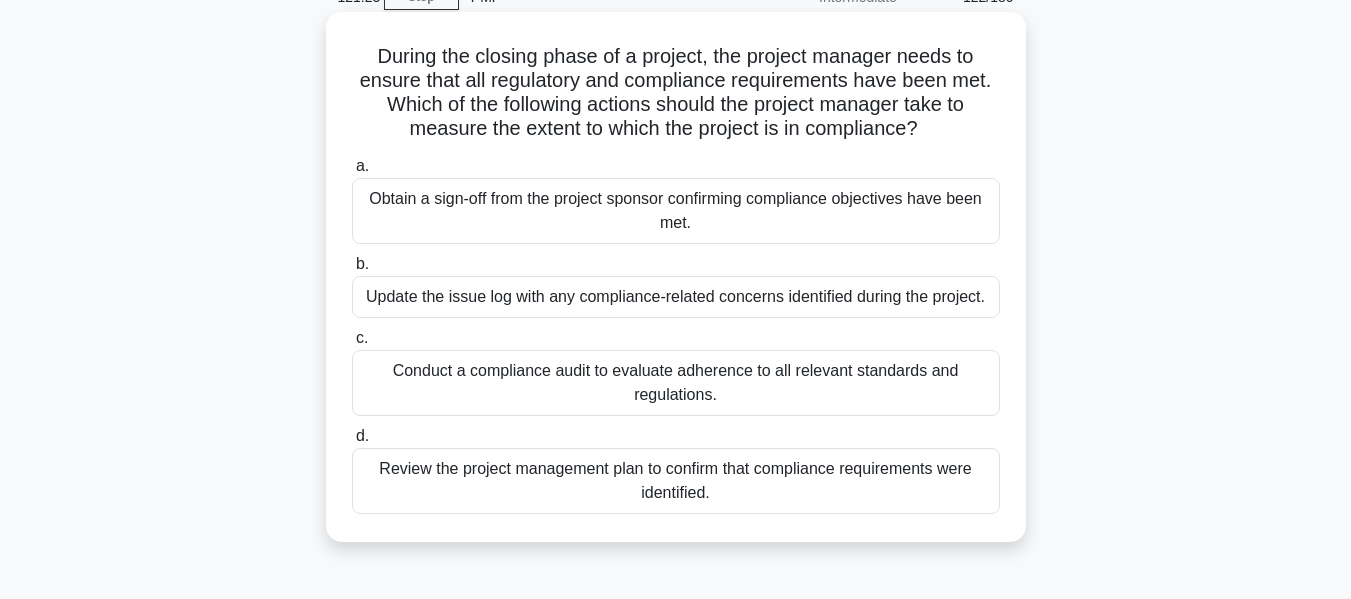 click on "Conduct a compliance audit to evaluate adherence to all relevant standards and regulations." at bounding box center (676, 383) 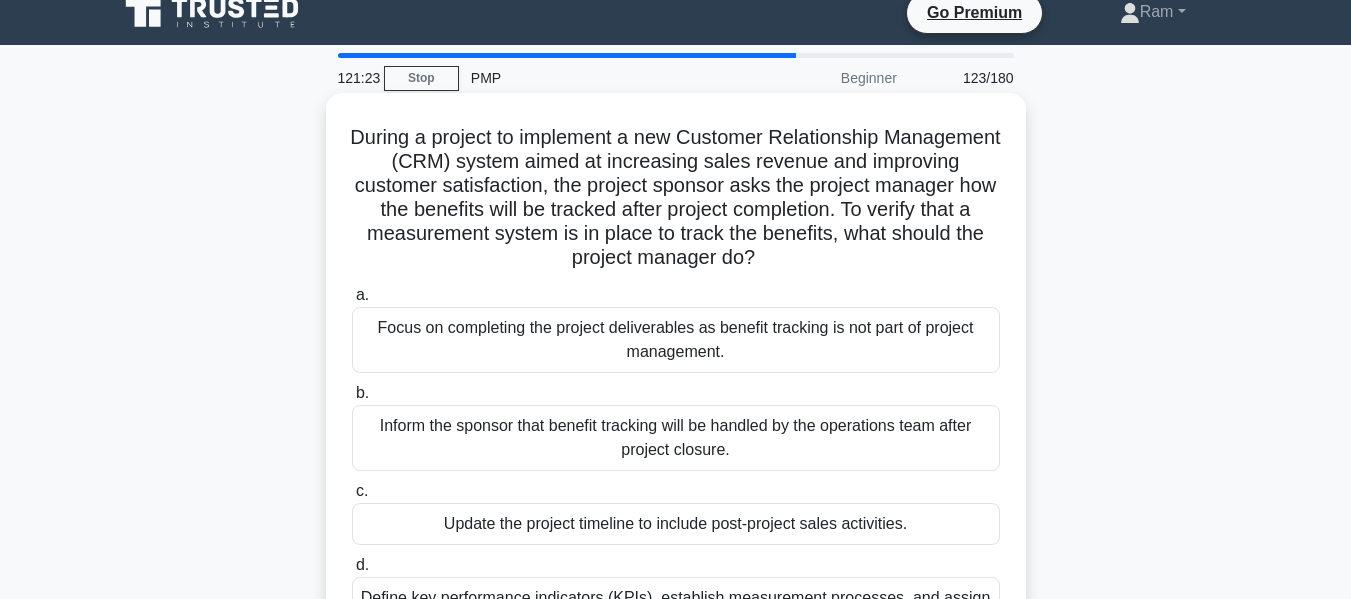 scroll, scrollTop: 0, scrollLeft: 0, axis: both 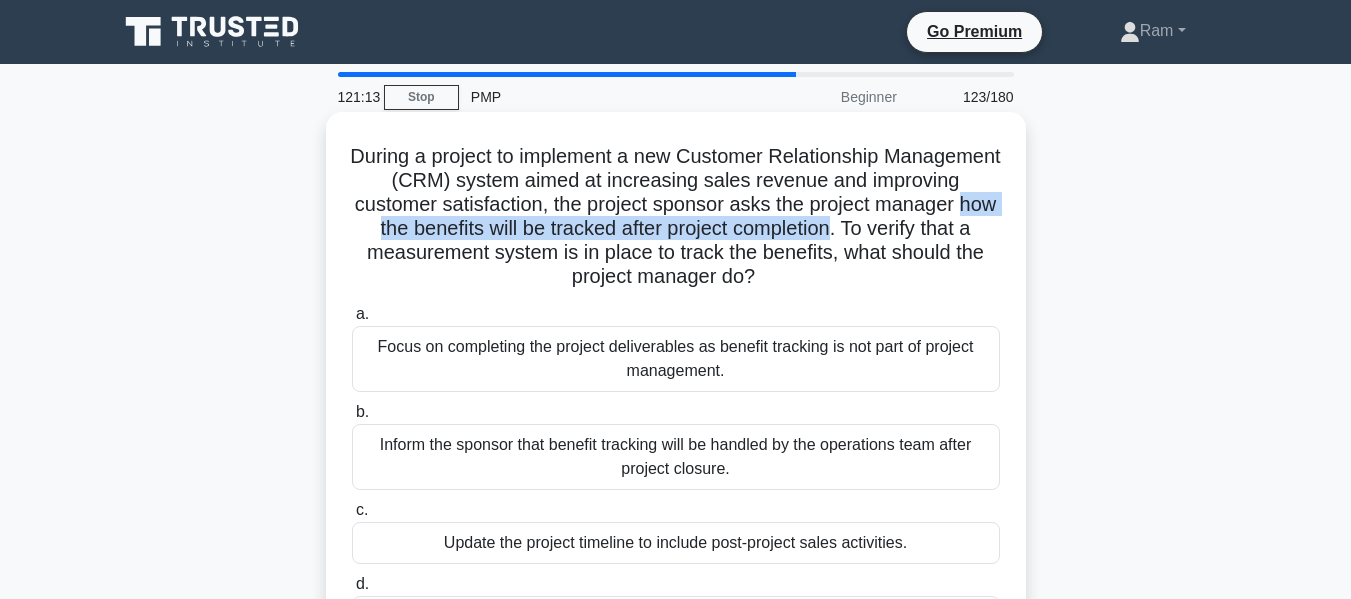 drag, startPoint x: 447, startPoint y: 227, endPoint x: 957, endPoint y: 233, distance: 510.03528 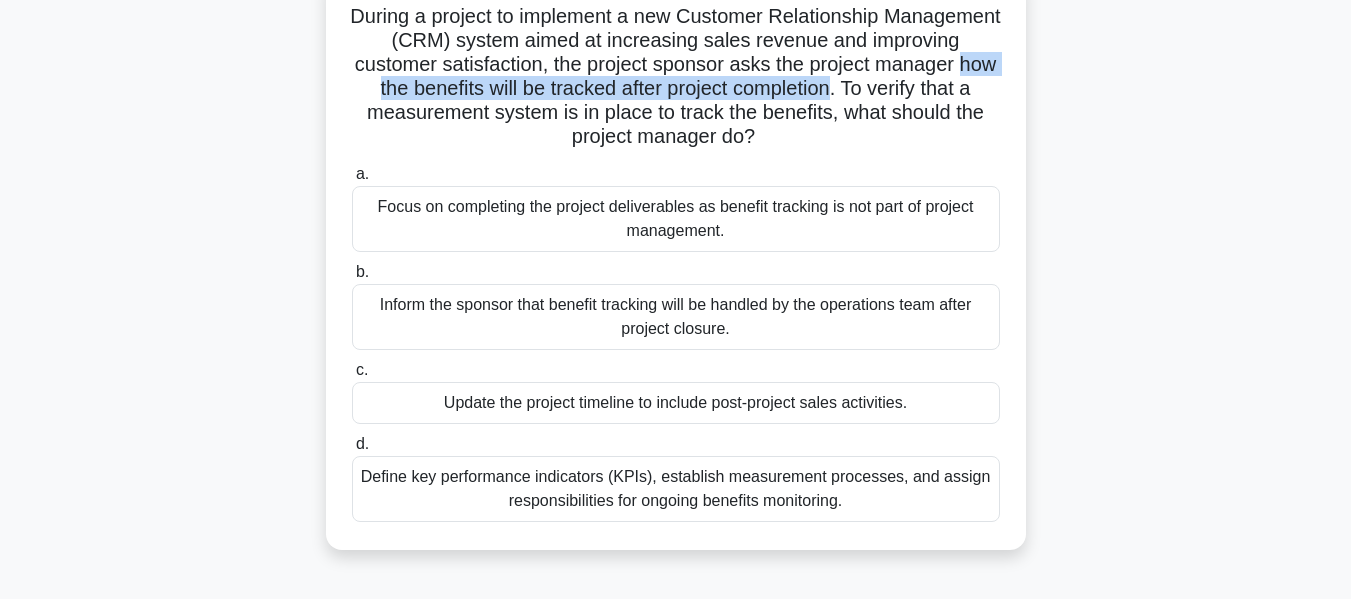 scroll, scrollTop: 200, scrollLeft: 0, axis: vertical 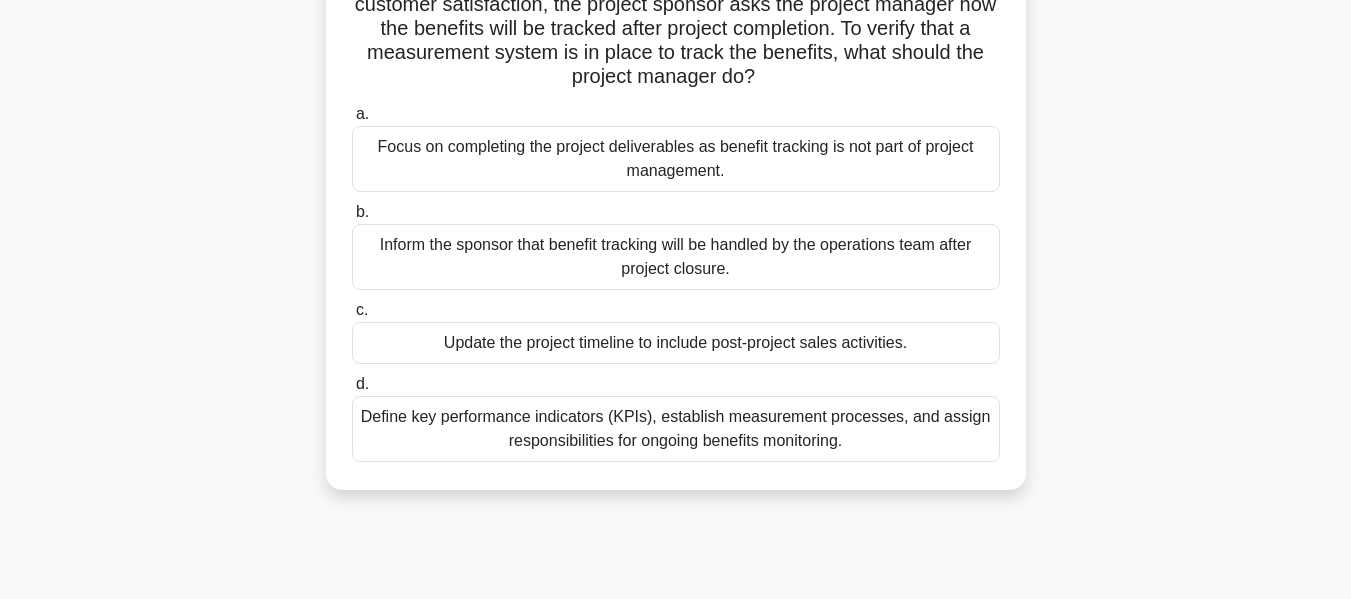 click on "Define key performance indicators (KPIs), establish measurement processes, and assign responsibilities for ongoing benefits monitoring." at bounding box center [676, 429] 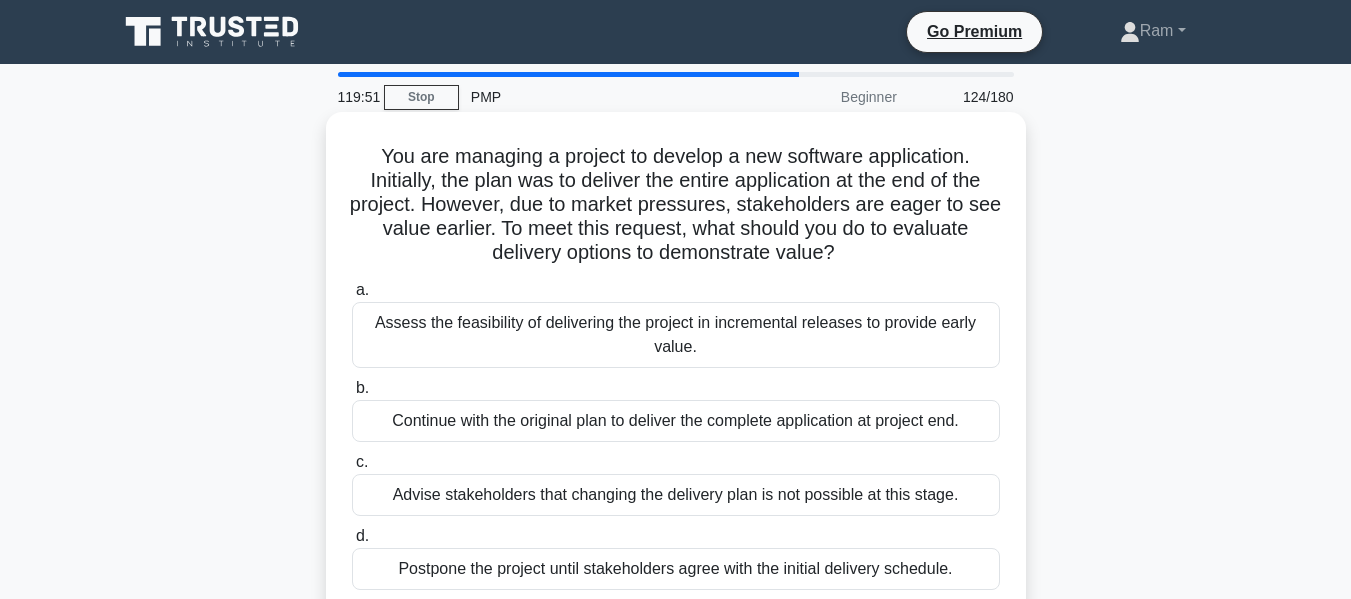 scroll, scrollTop: 100, scrollLeft: 0, axis: vertical 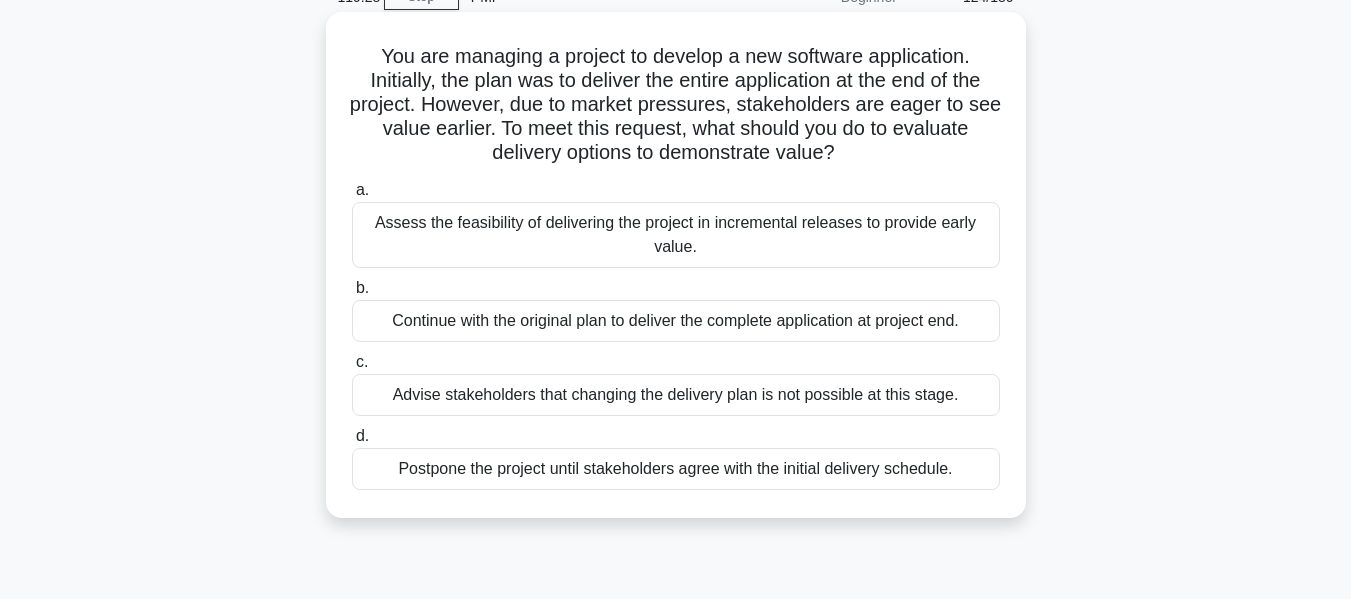 click on "Assess the feasibility of delivering the project in incremental releases to provide early value." at bounding box center (676, 235) 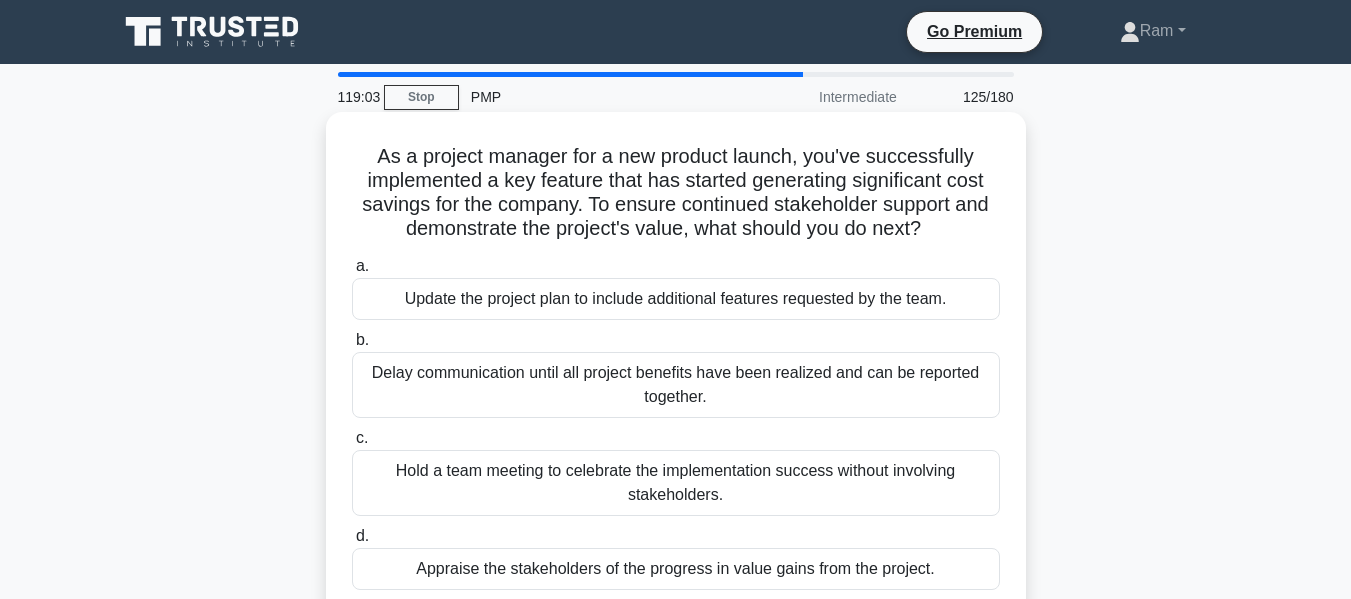scroll, scrollTop: 100, scrollLeft: 0, axis: vertical 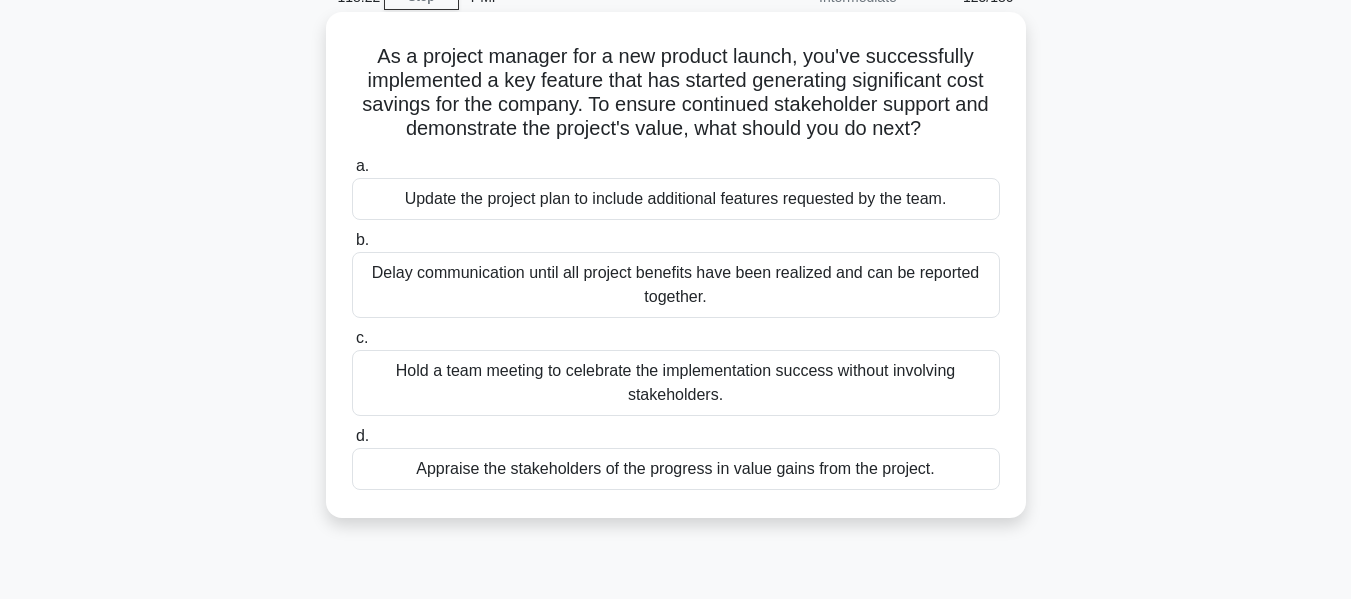 click on "Appraise the stakeholders of the progress in value gains from the project." at bounding box center [676, 469] 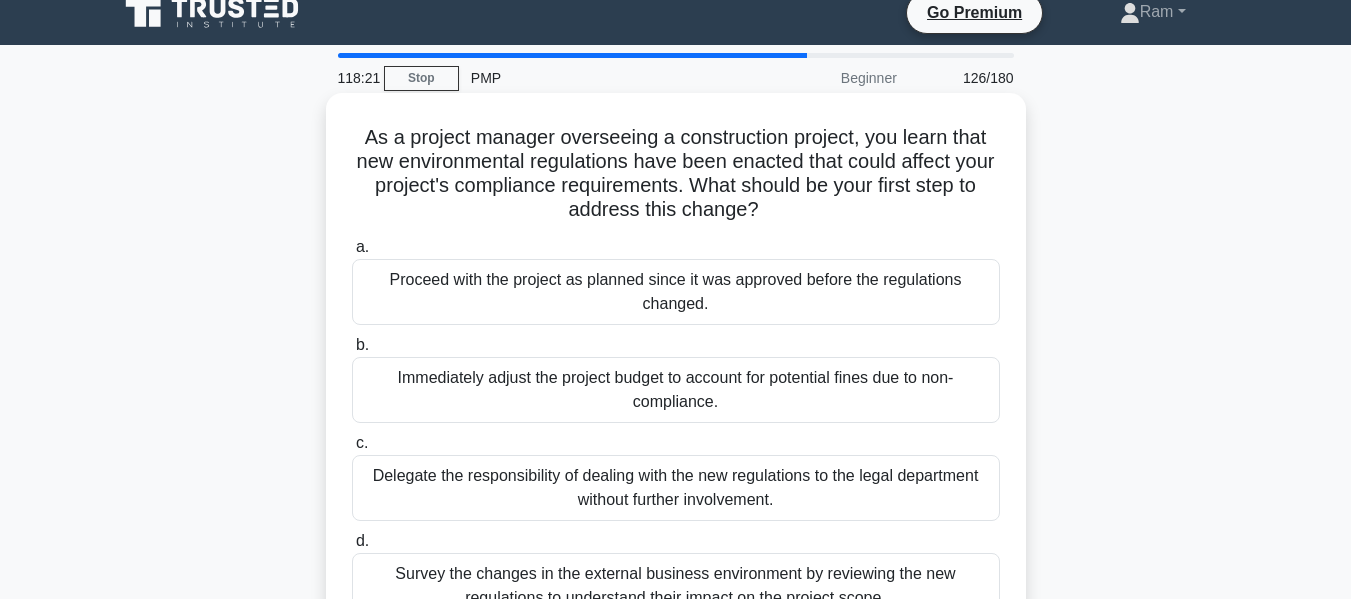 scroll, scrollTop: 0, scrollLeft: 0, axis: both 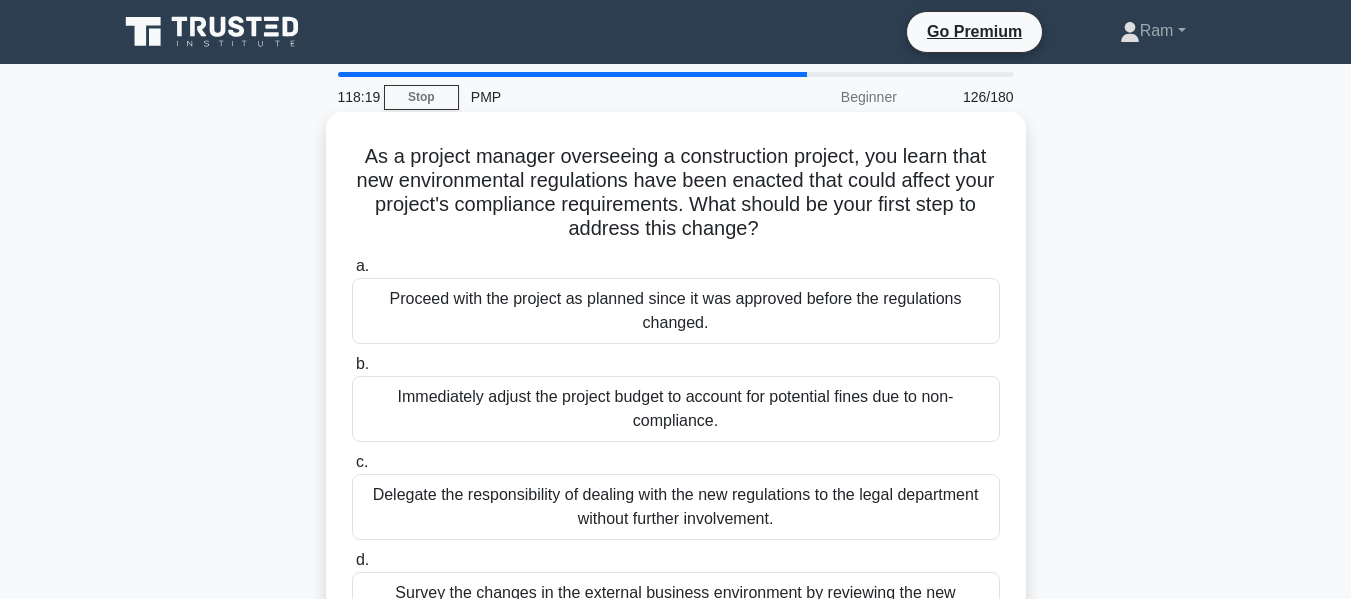drag, startPoint x: 363, startPoint y: 154, endPoint x: 884, endPoint y: 243, distance: 528.54706 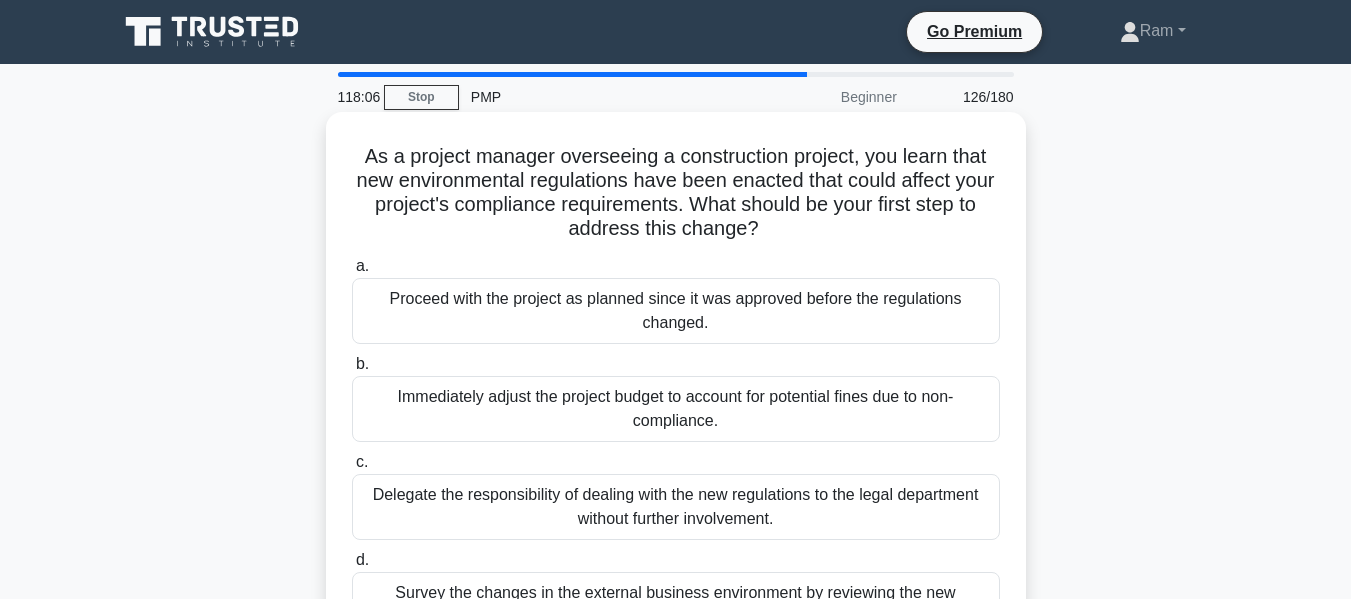 click on "As a project manager overseeing a construction project, you learn that new environmental regulations have been enacted that could affect your project's compliance requirements. What should be your first step to address this change?
.spinner_0XTQ{transform-origin:center;animation:spinner_y6GP .75s linear infinite}@keyframes spinner_y6GP{100%{transform:rotate(360deg)}}" at bounding box center [676, 193] 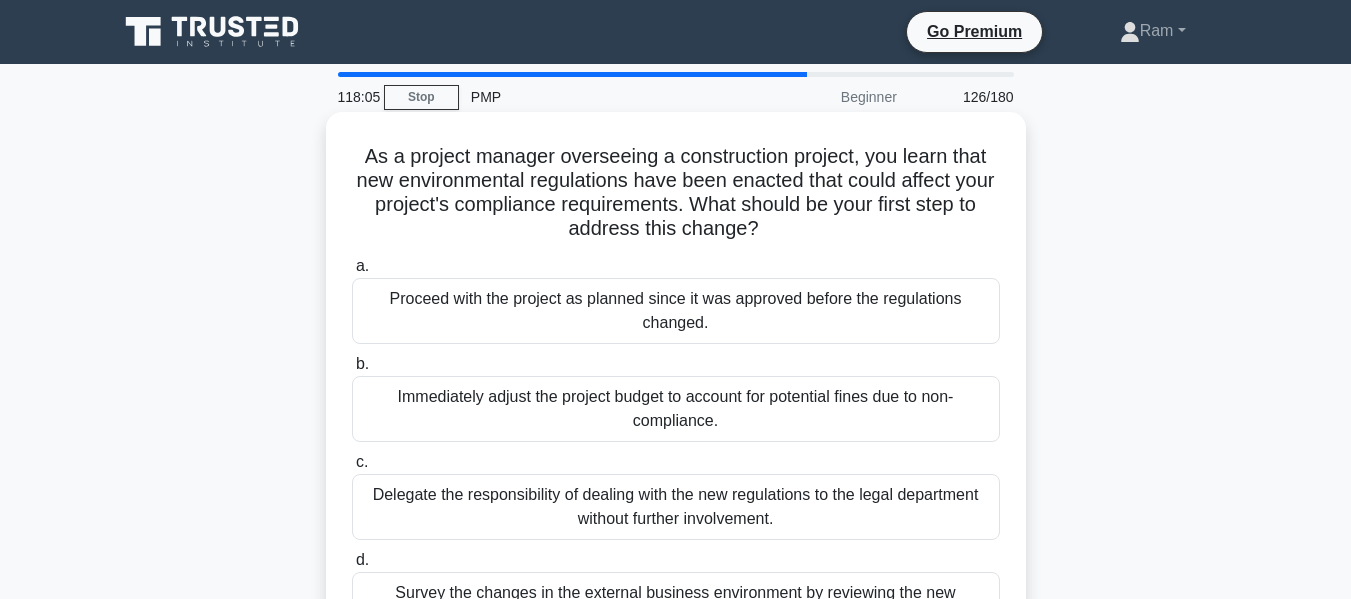click on "As a project manager overseeing a construction project, you learn that new environmental regulations have been enacted that could affect your project's compliance requirements. What should be your first step to address this change?
.spinner_0XTQ{transform-origin:center;animation:spinner_y6GP .75s linear infinite}@keyframes spinner_y6GP{100%{transform:rotate(360deg)}}" at bounding box center (676, 193) 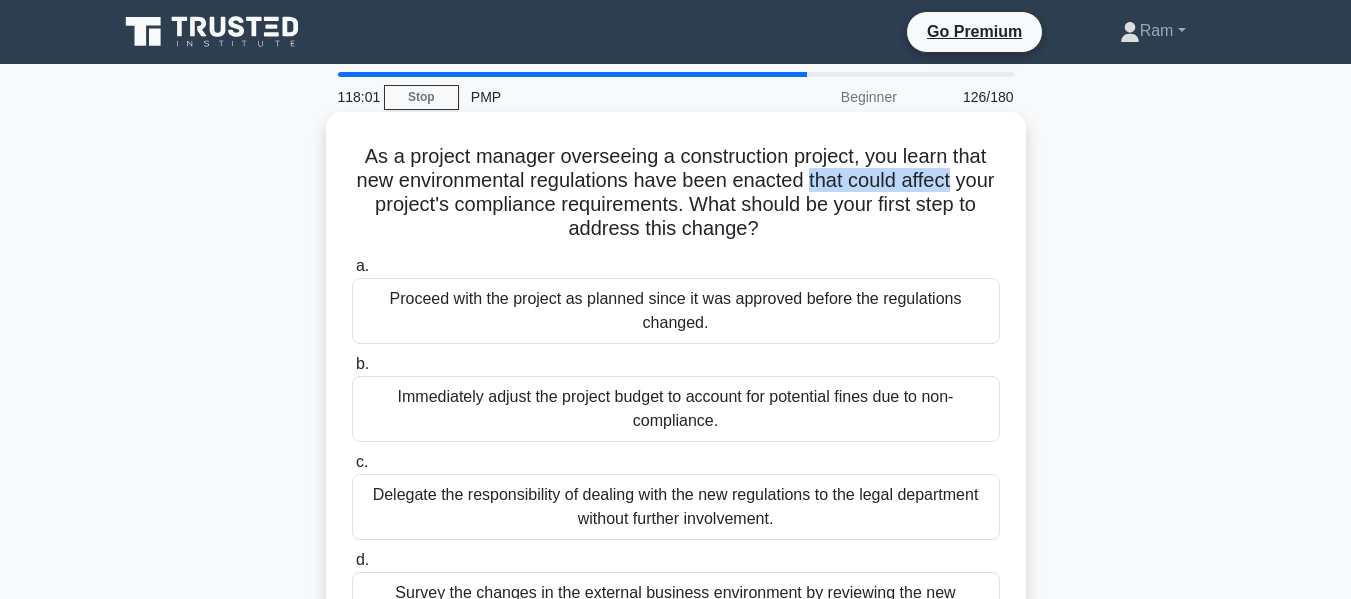 drag, startPoint x: 830, startPoint y: 176, endPoint x: 985, endPoint y: 176, distance: 155 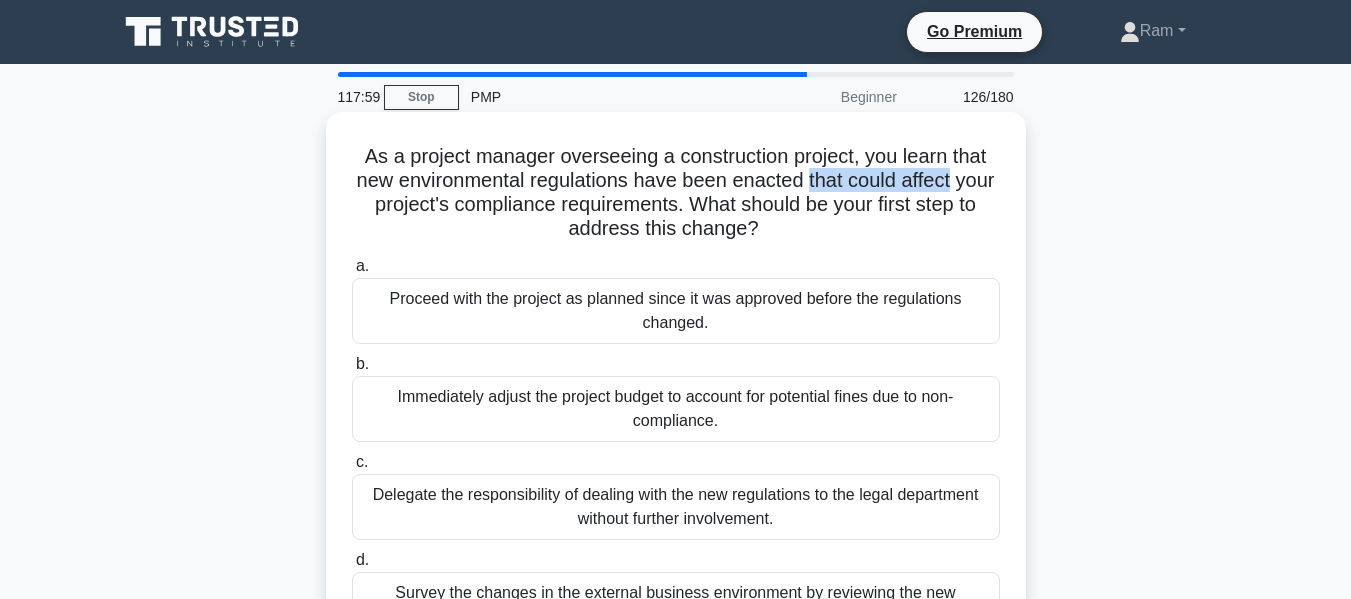 scroll, scrollTop: 100, scrollLeft: 0, axis: vertical 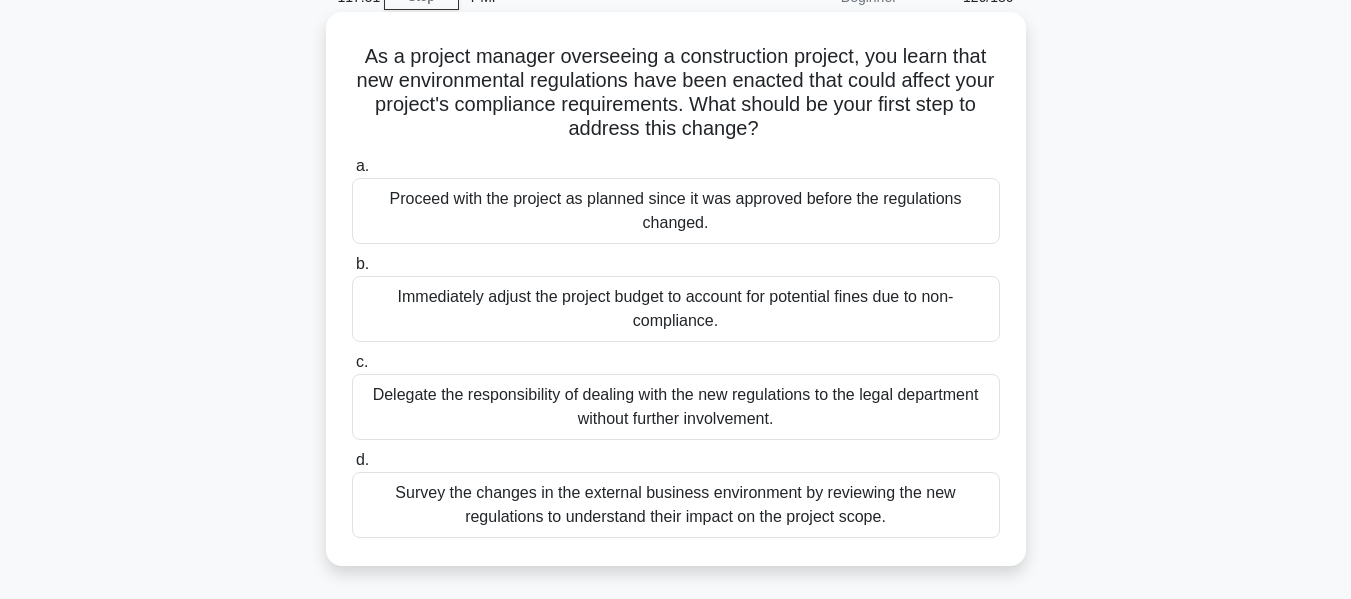 click on "Survey the changes in the external business environment by reviewing the new regulations to understand their impact on the project scope." at bounding box center (676, 505) 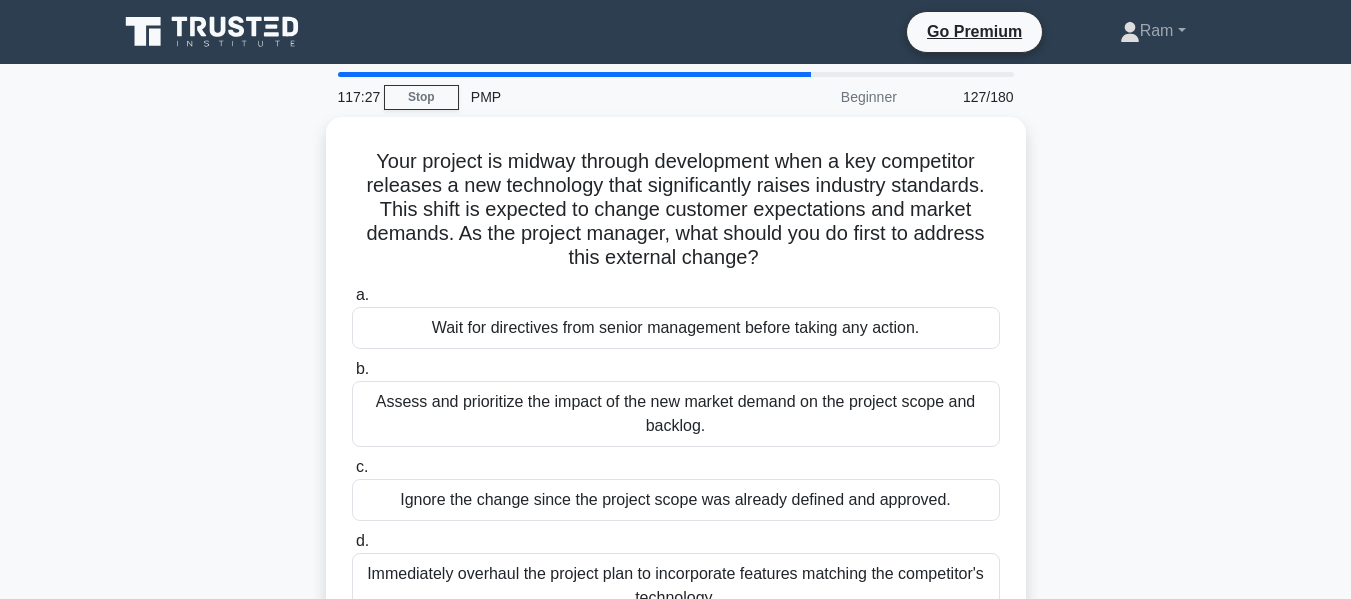 scroll, scrollTop: 100, scrollLeft: 0, axis: vertical 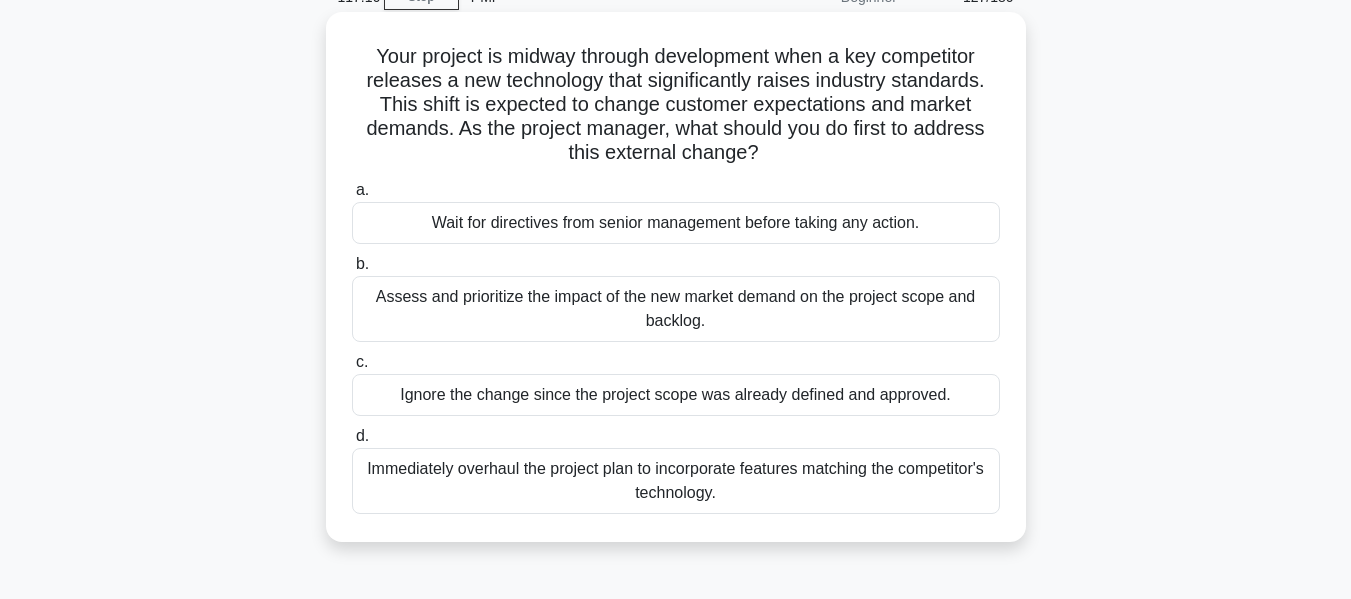 click on "Assess and prioritize the impact of the new market demand on the project scope and backlog." at bounding box center [676, 309] 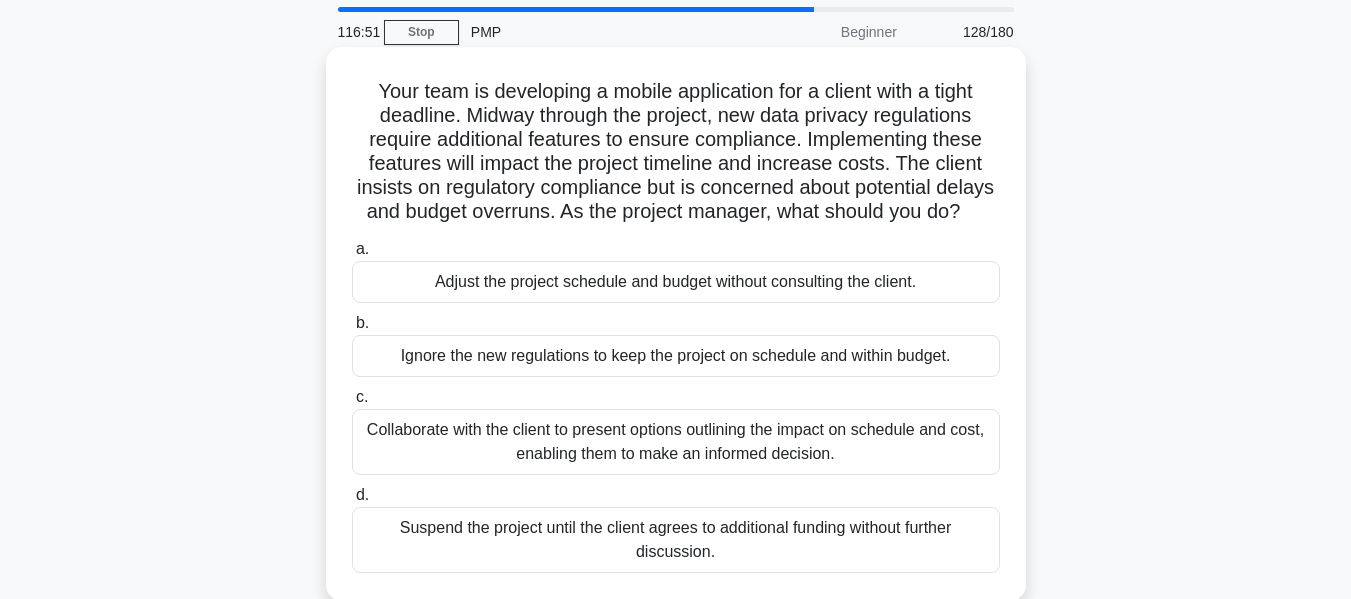 scroll, scrollTop: 100, scrollLeft: 0, axis: vertical 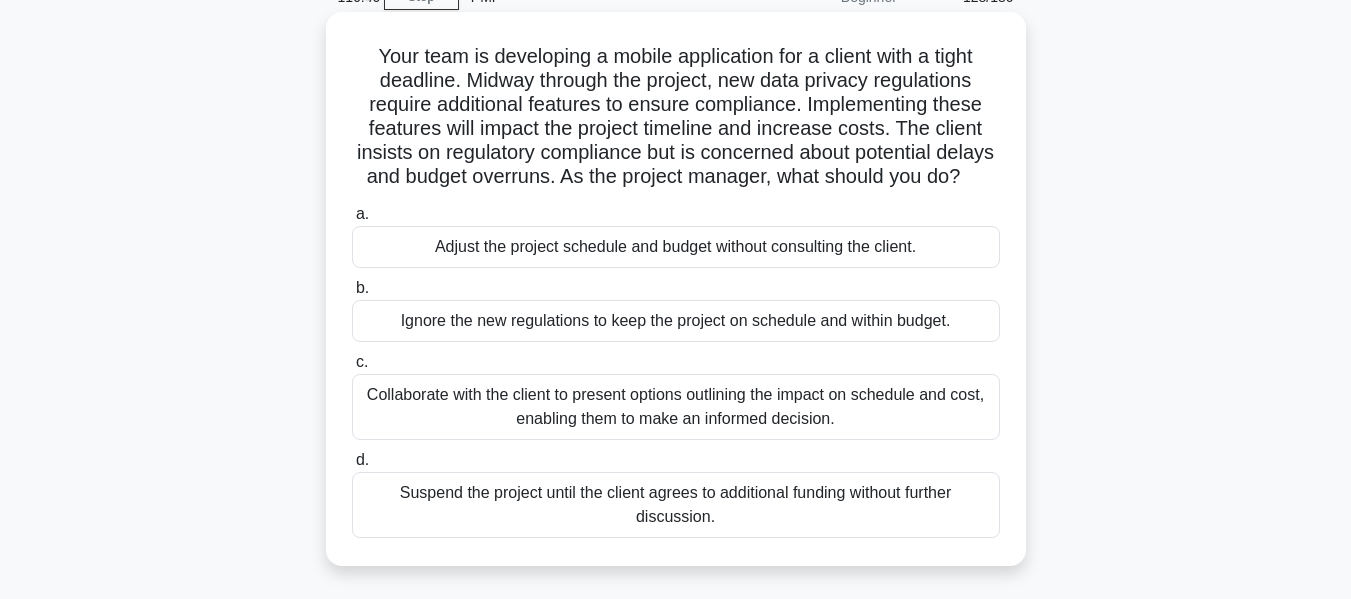 click on "Collaborate with the client to present options outlining the impact on schedule and cost, enabling them to make an informed decision." at bounding box center (676, 407) 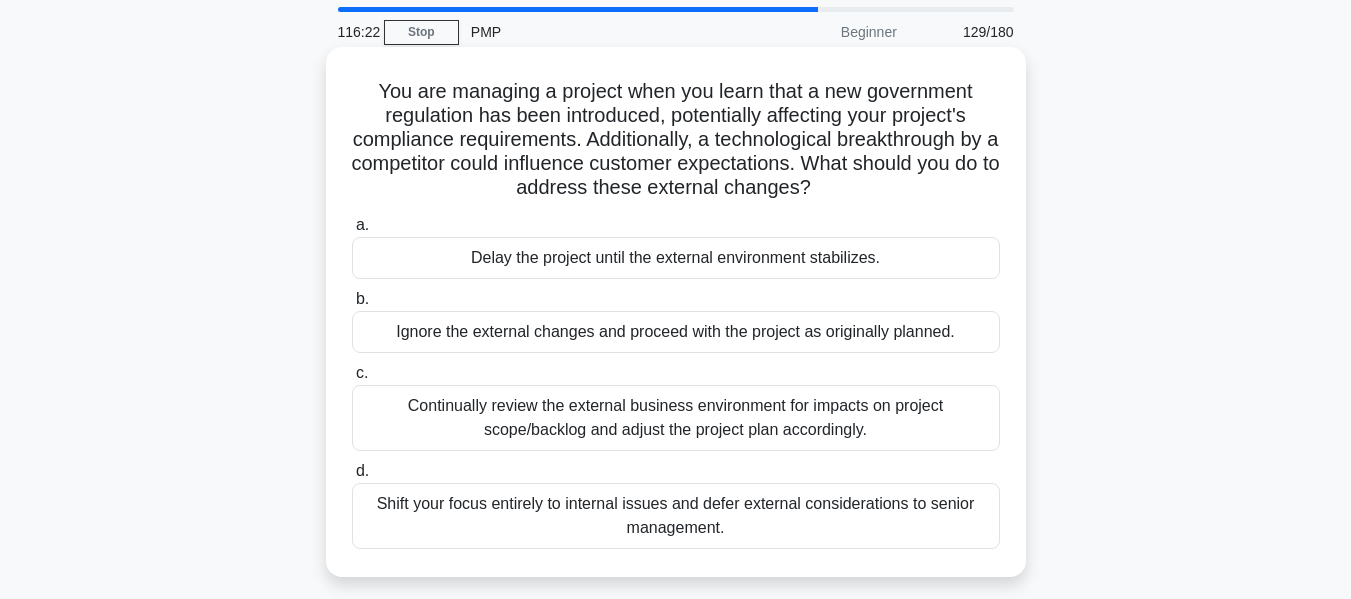 scroll, scrollTop: 100, scrollLeft: 0, axis: vertical 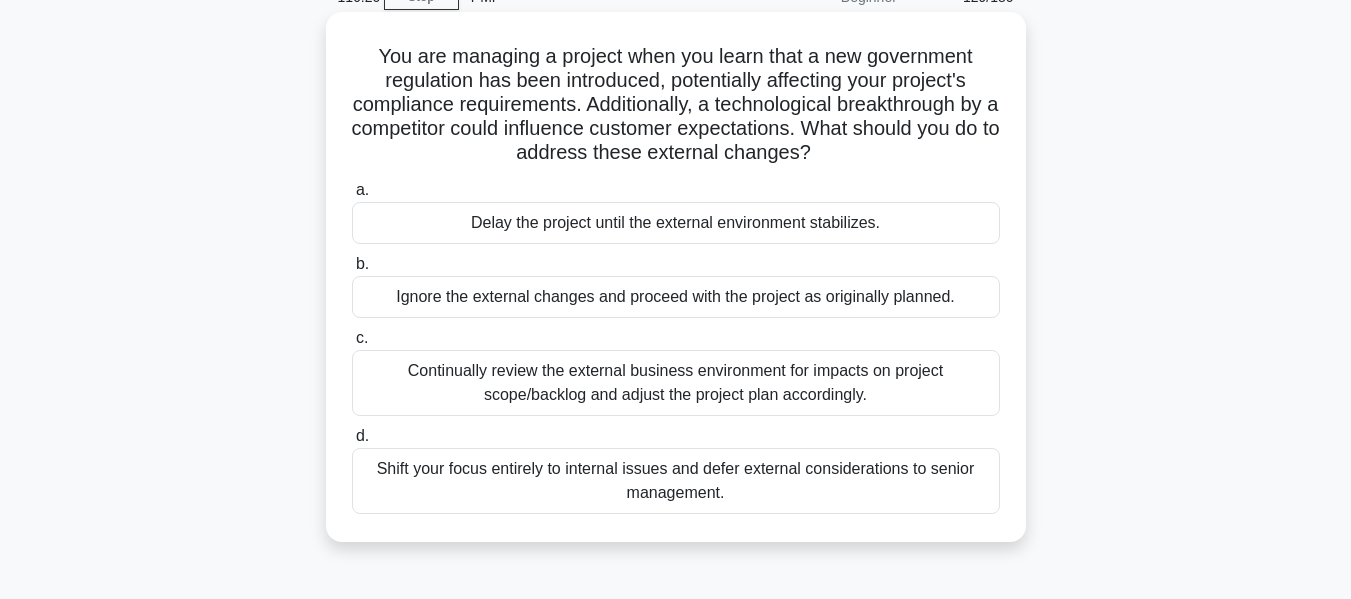 click on "Continually review the external business environment for impacts on project scope/backlog and adjust the project plan accordingly." at bounding box center [676, 383] 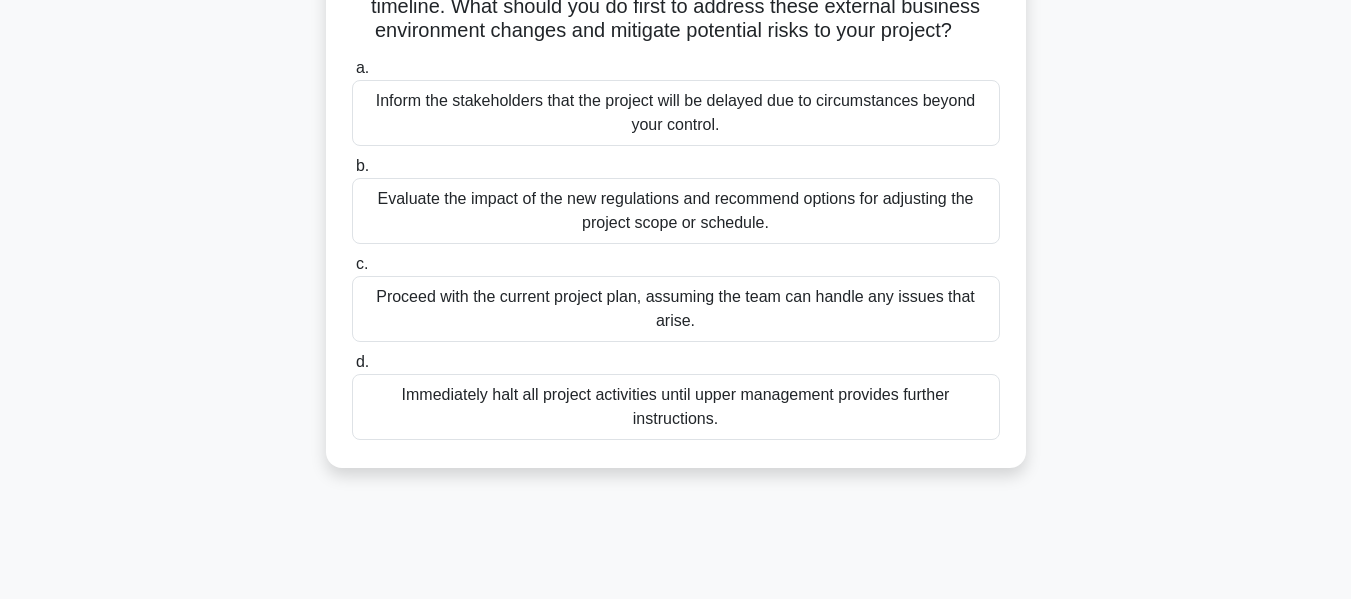 scroll, scrollTop: 200, scrollLeft: 0, axis: vertical 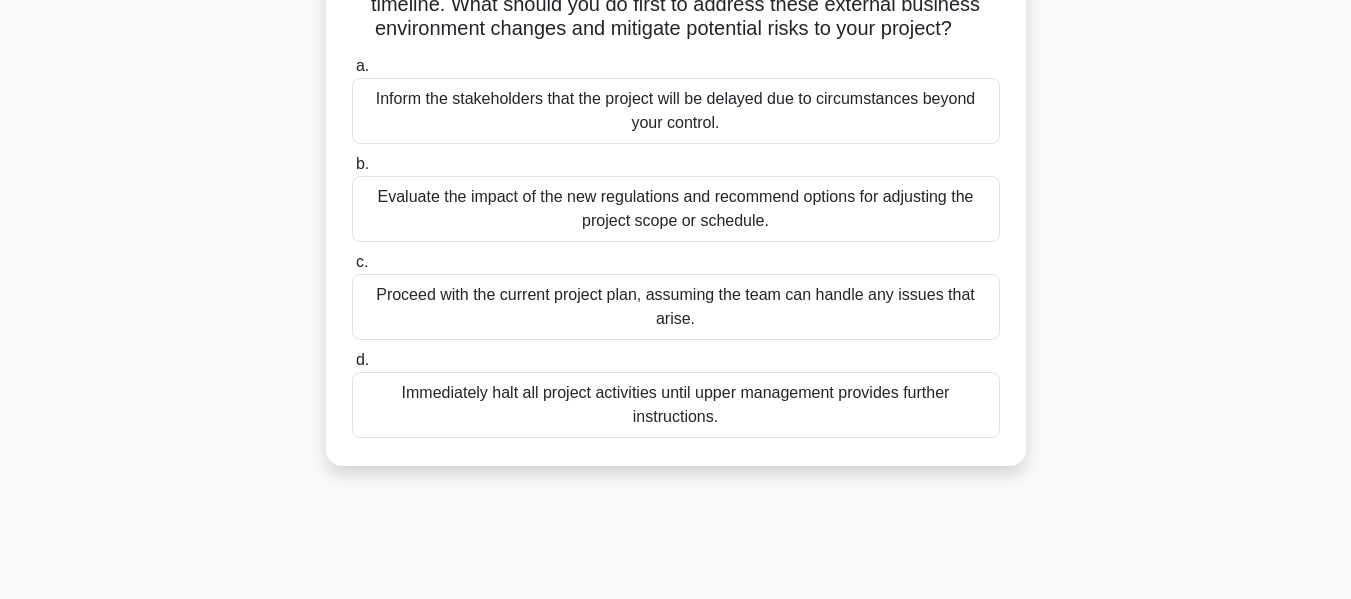 click on "Evaluate the impact of the new regulations and recommend options for adjusting the project scope or schedule." at bounding box center [676, 209] 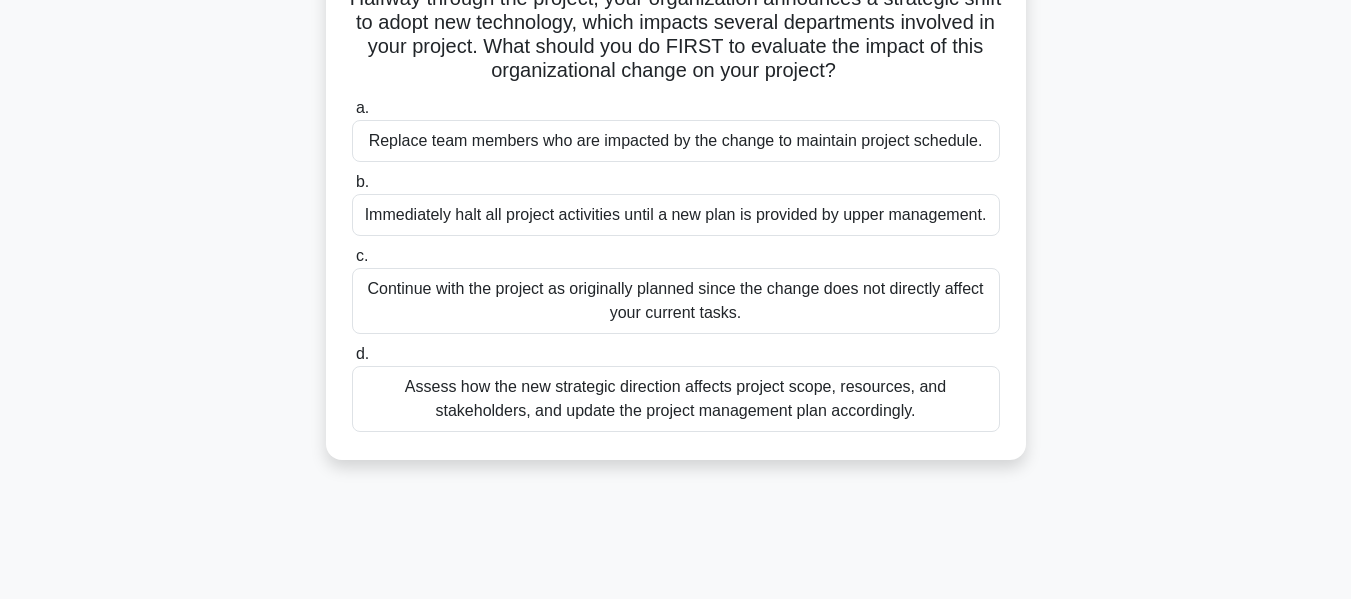 scroll, scrollTop: 200, scrollLeft: 0, axis: vertical 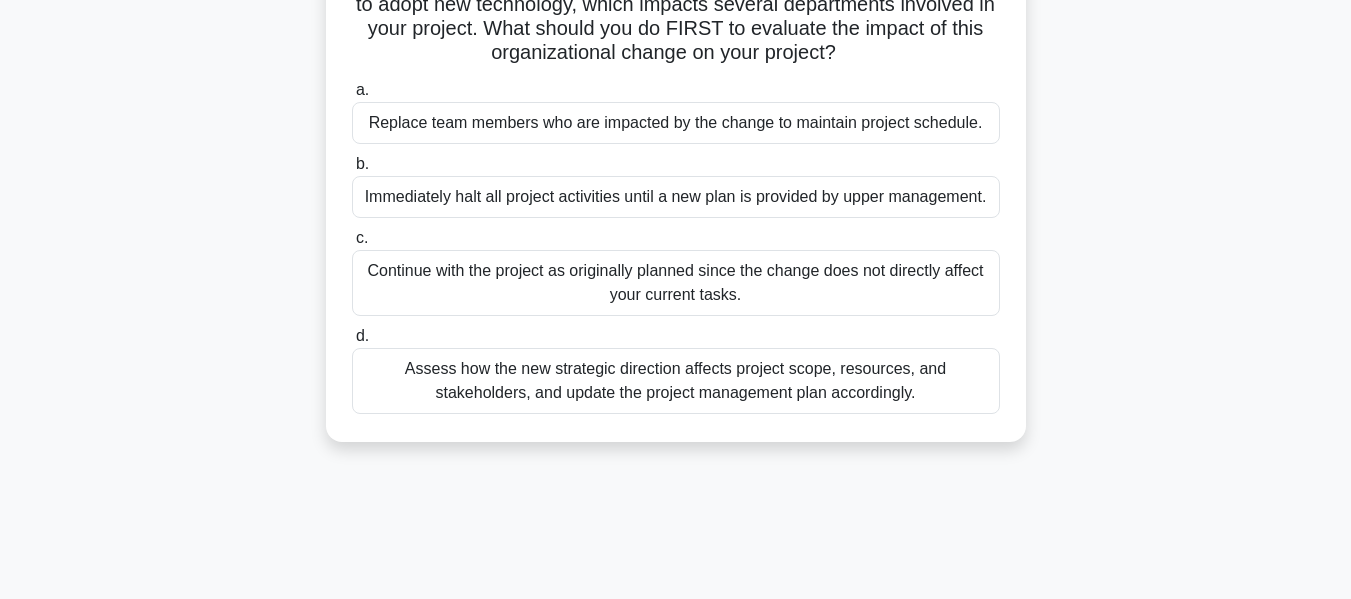click on "Assess how the new strategic direction affects project scope, resources, and stakeholders, and update the project management plan accordingly." at bounding box center [676, 381] 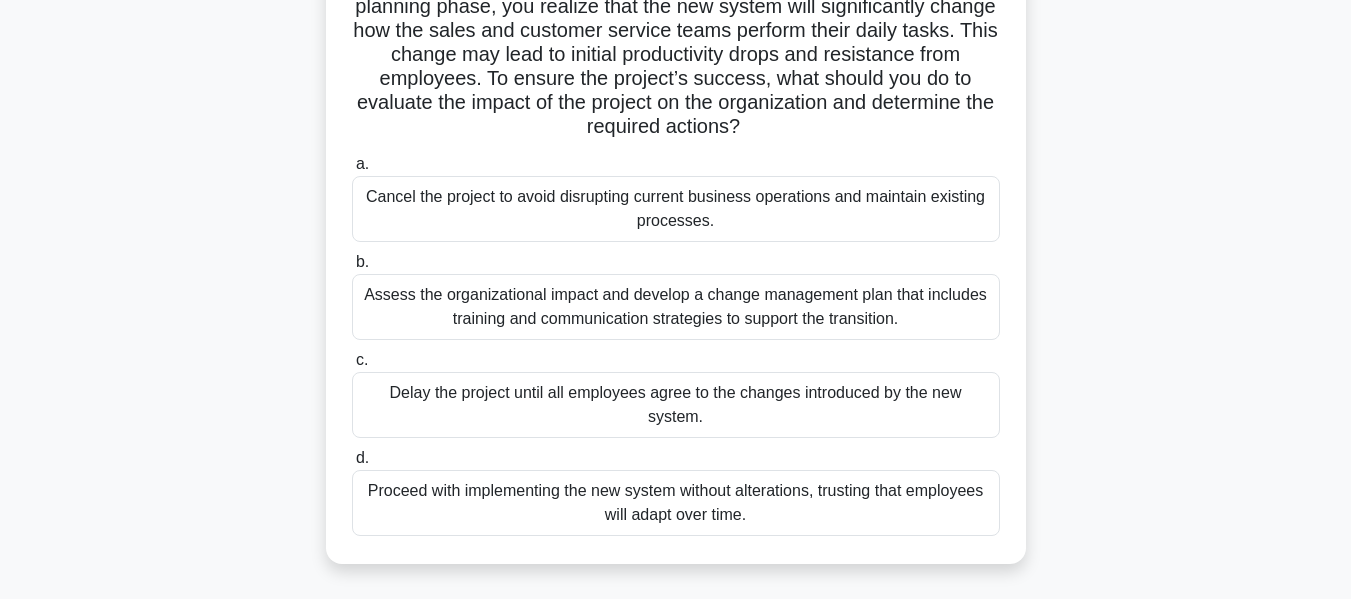 scroll, scrollTop: 200, scrollLeft: 0, axis: vertical 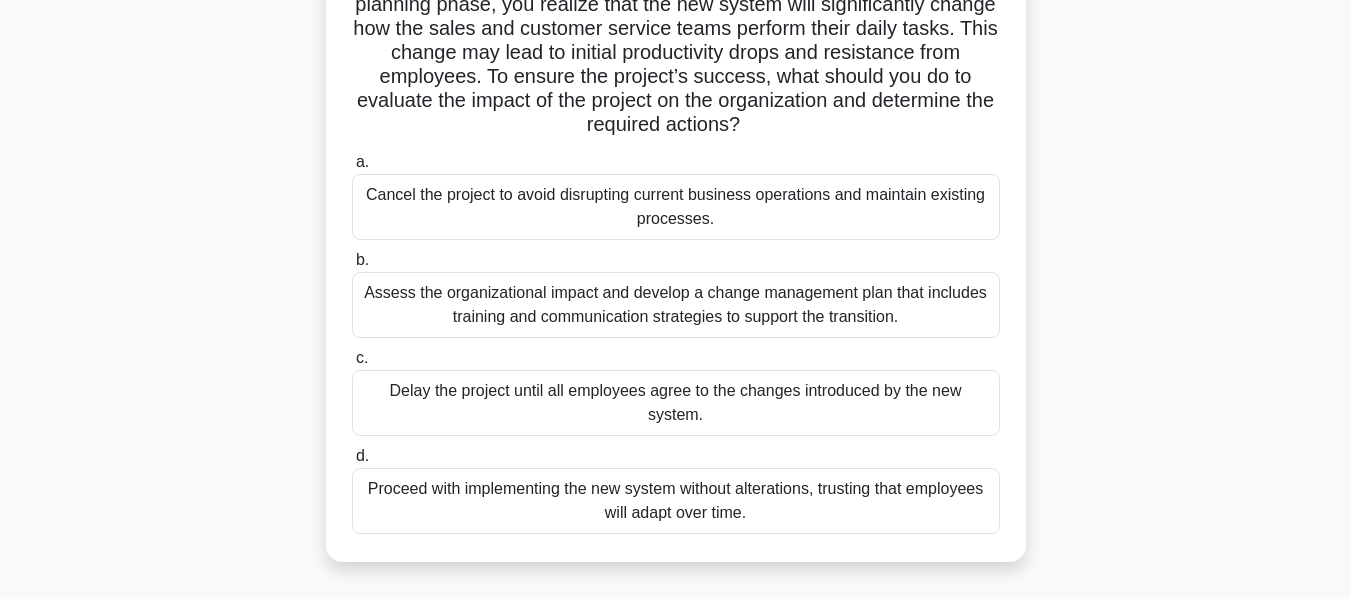 click on "Assess the organizational impact and develop a change management plan that includes training and communication strategies to support the transition." at bounding box center [676, 305] 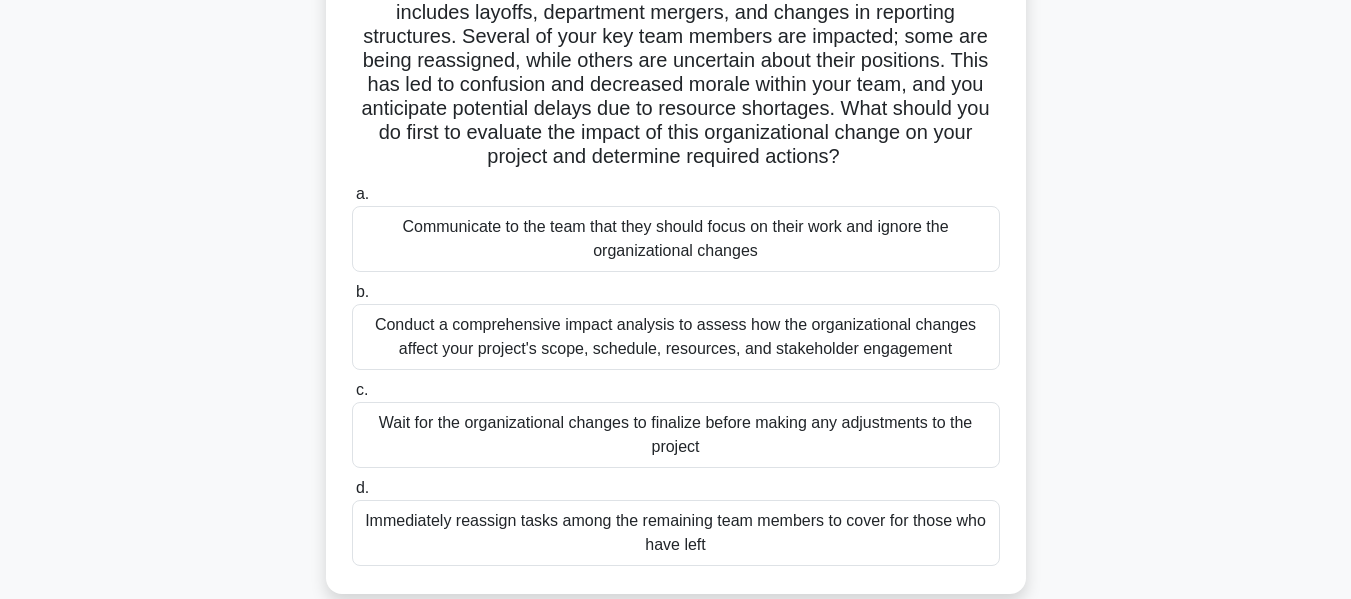 scroll, scrollTop: 200, scrollLeft: 0, axis: vertical 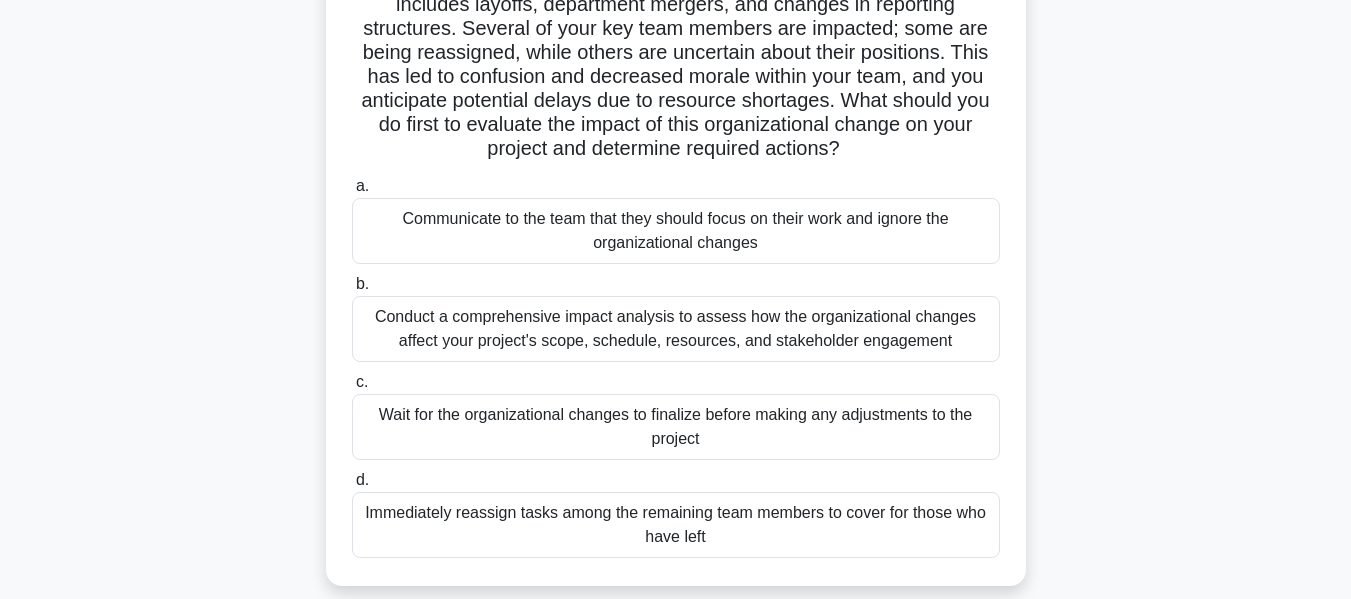 click on "Conduct a comprehensive impact analysis to assess how the organizational changes affect your project's scope, schedule, resources, and stakeholder engagement" at bounding box center [676, 329] 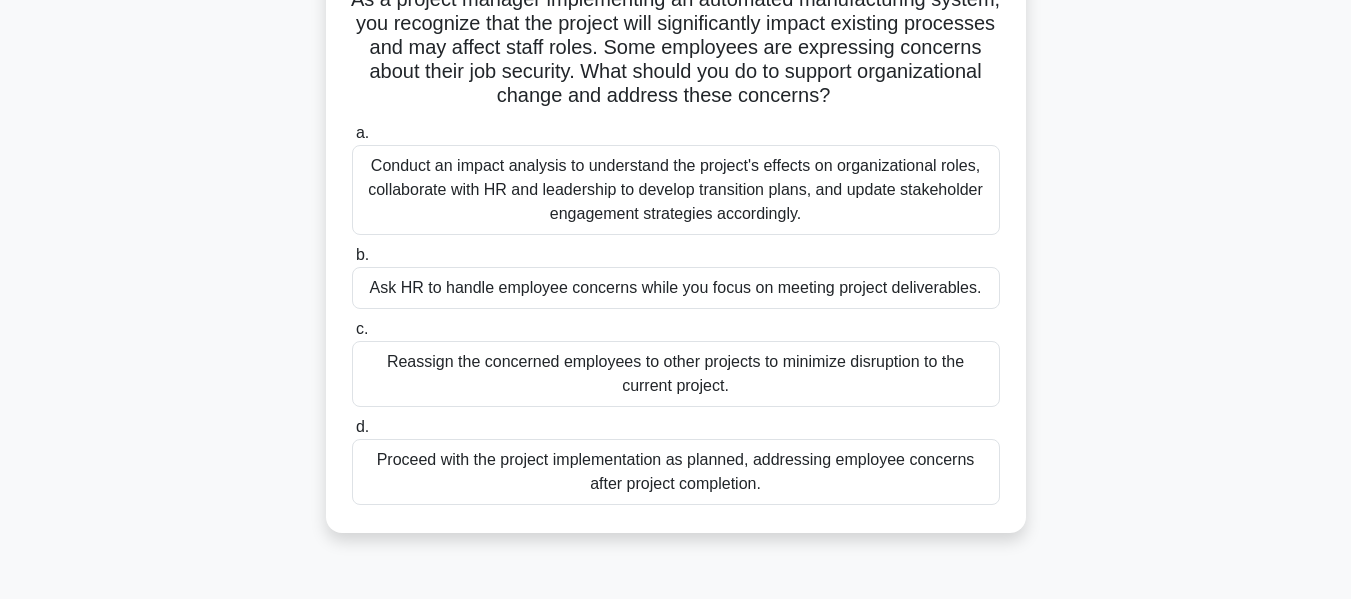 scroll, scrollTop: 200, scrollLeft: 0, axis: vertical 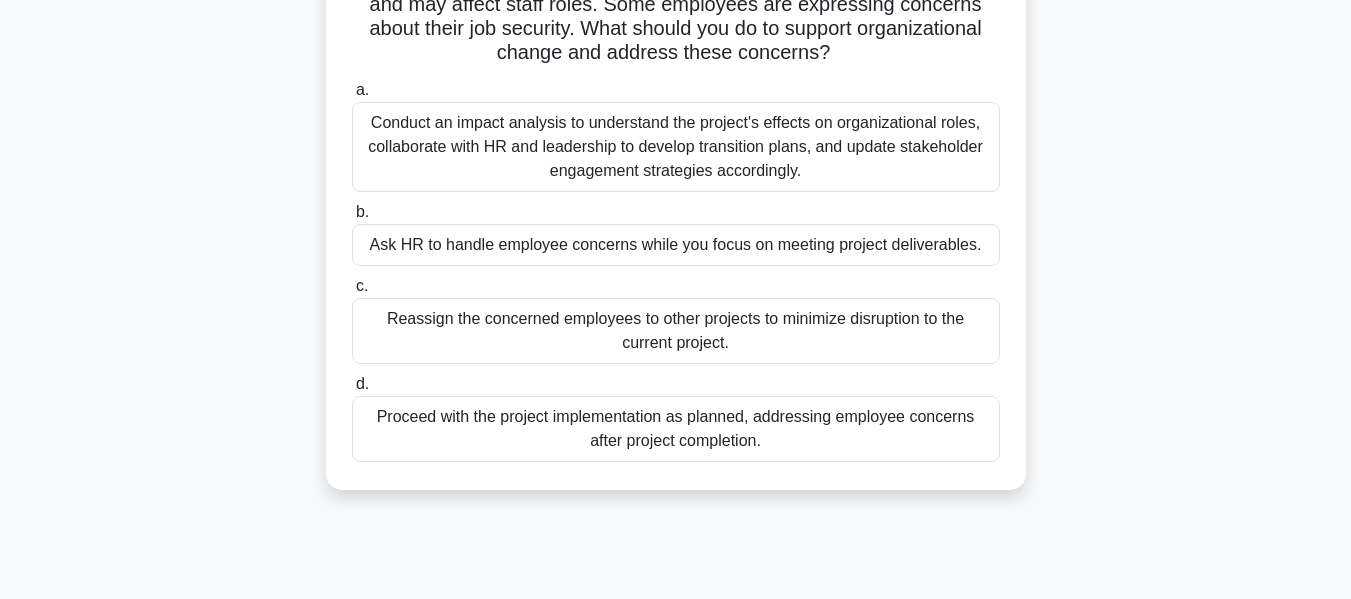 click on "Conduct an impact analysis to understand the project's effects on organizational roles, collaborate with HR and leadership to develop transition plans, and update stakeholder engagement strategies accordingly." at bounding box center [676, 147] 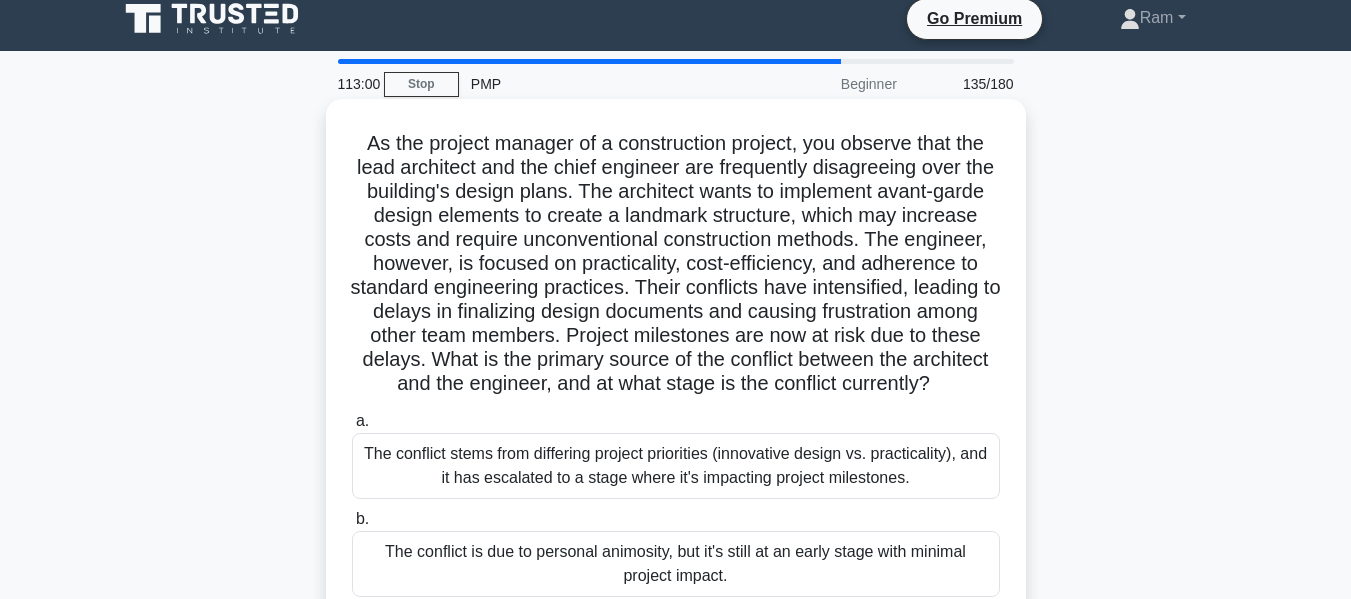 scroll, scrollTop: 100, scrollLeft: 0, axis: vertical 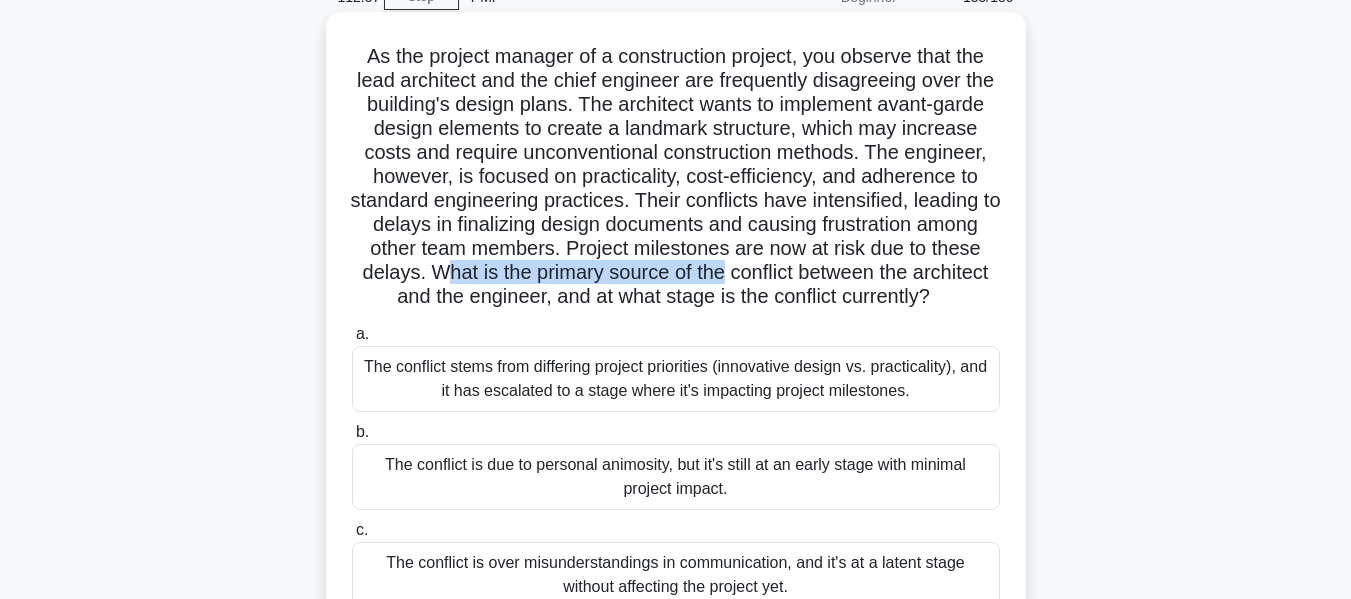 drag, startPoint x: 680, startPoint y: 278, endPoint x: 997, endPoint y: 276, distance: 317.00632 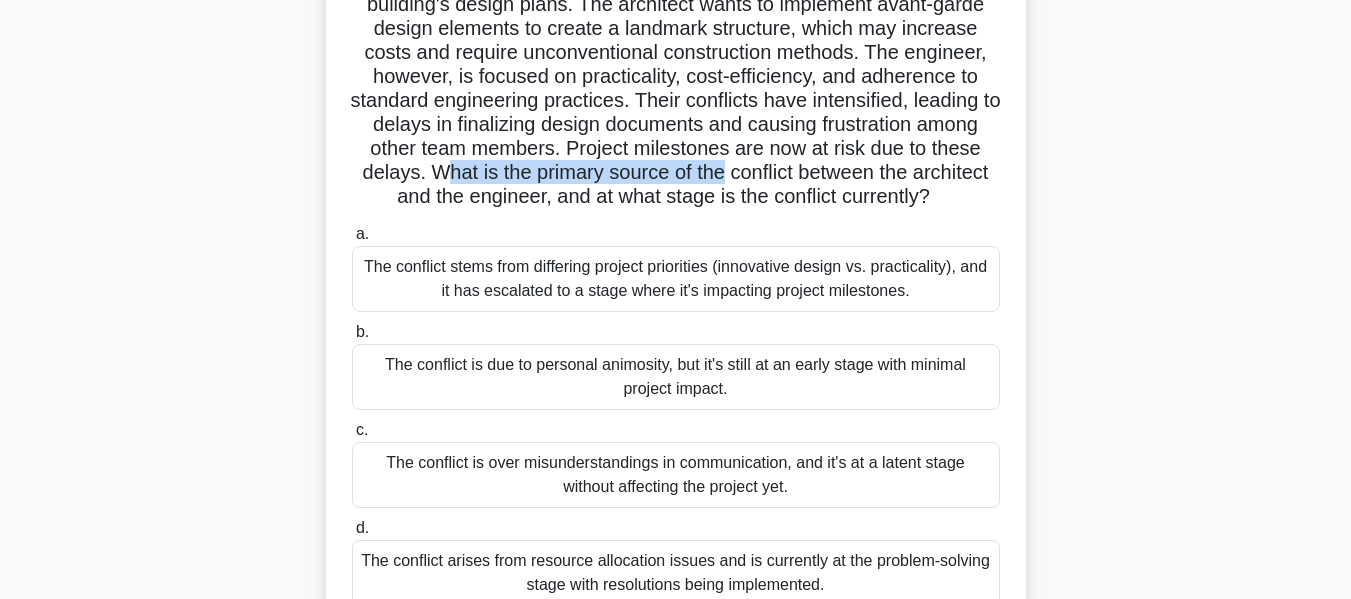 scroll, scrollTop: 300, scrollLeft: 0, axis: vertical 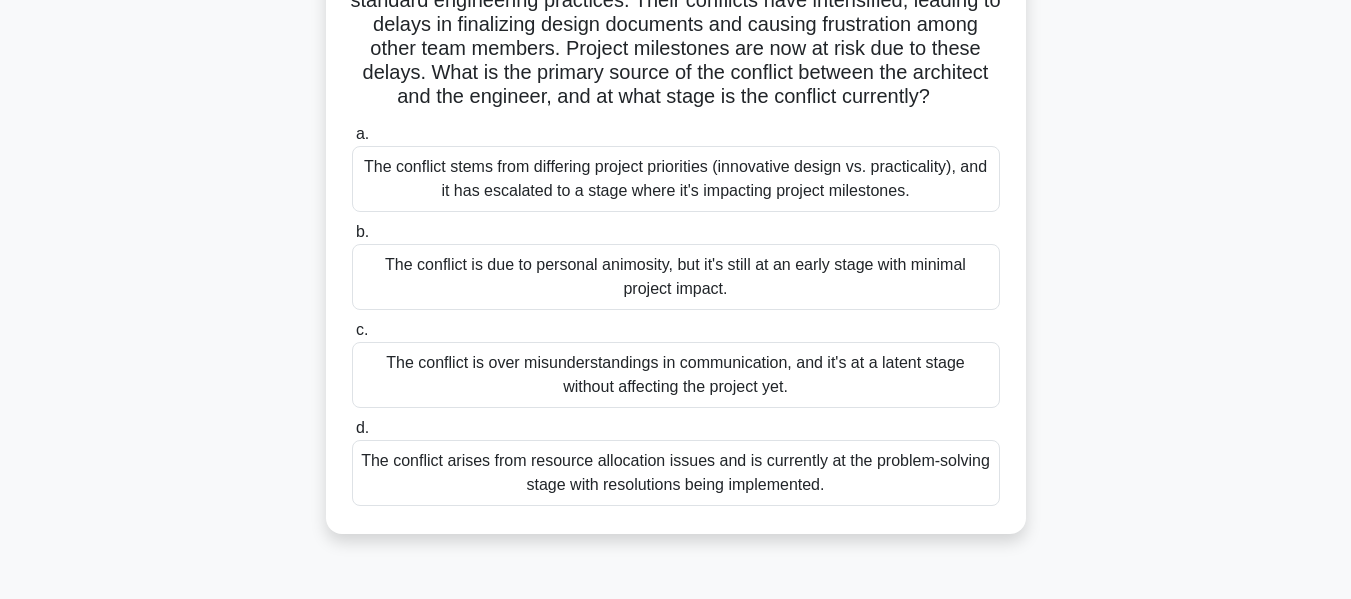 click on "The conflict stems from differing project priorities (innovative design vs. practicality), and it has escalated to a stage where it's impacting project milestones." at bounding box center [676, 179] 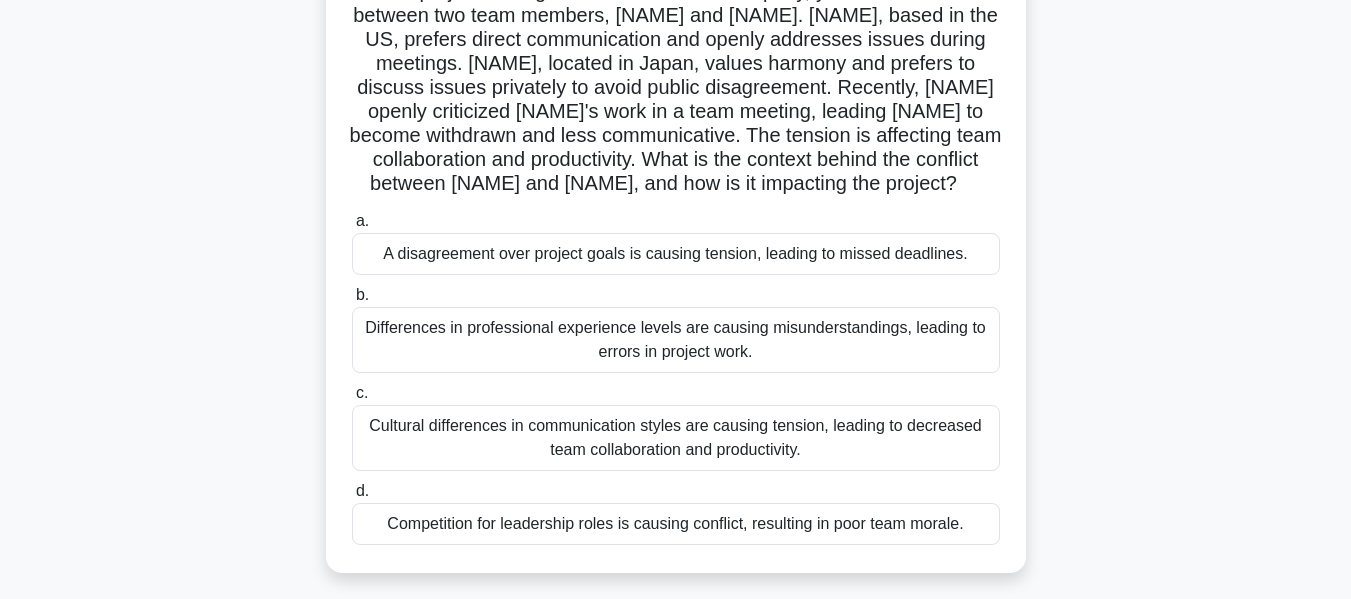 scroll, scrollTop: 200, scrollLeft: 0, axis: vertical 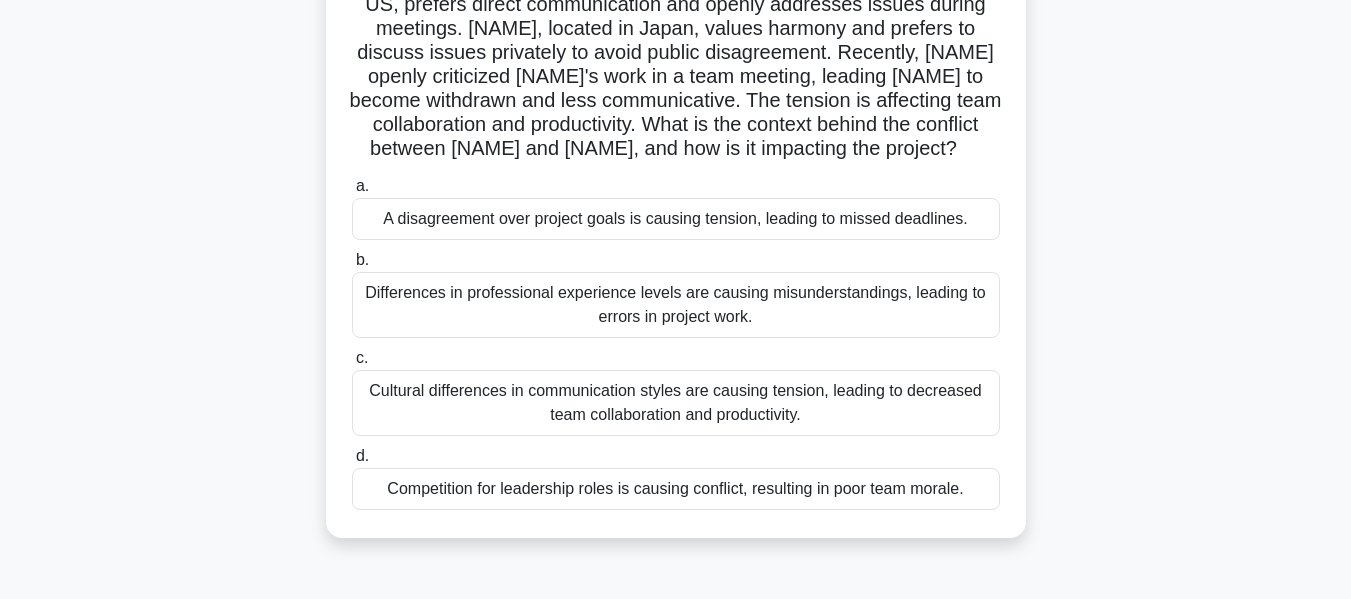 click on "Cultural differences in communication styles are causing tension, leading to decreased team collaboration and productivity." at bounding box center (676, 403) 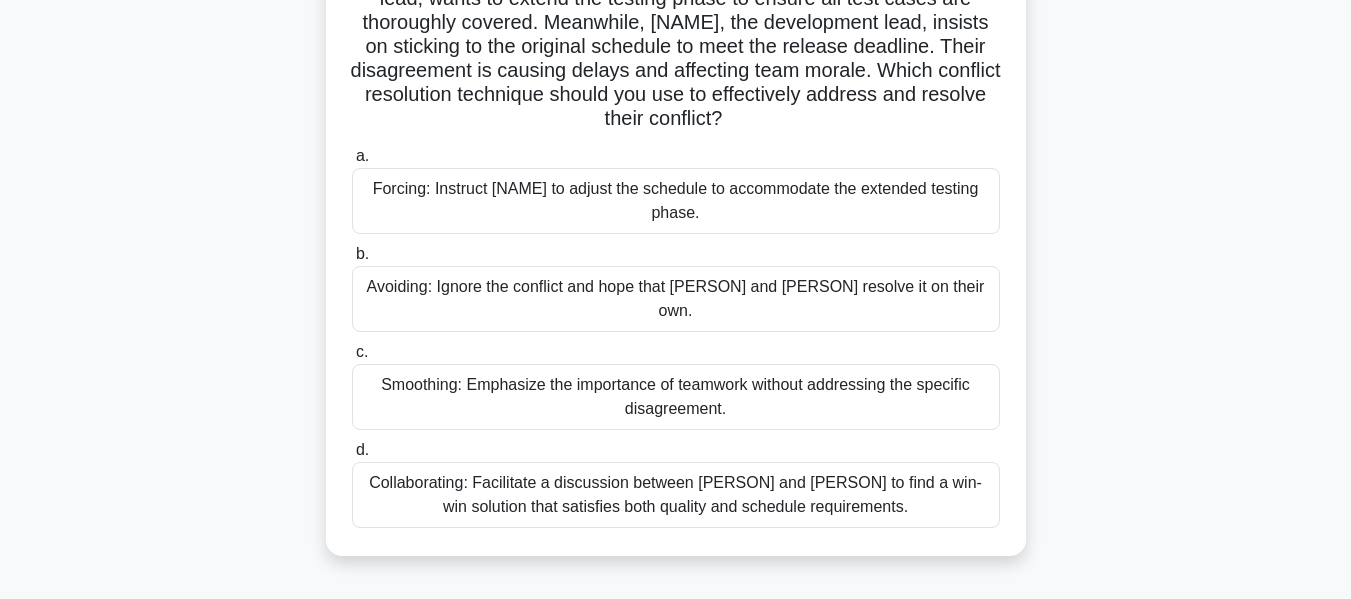scroll, scrollTop: 200, scrollLeft: 0, axis: vertical 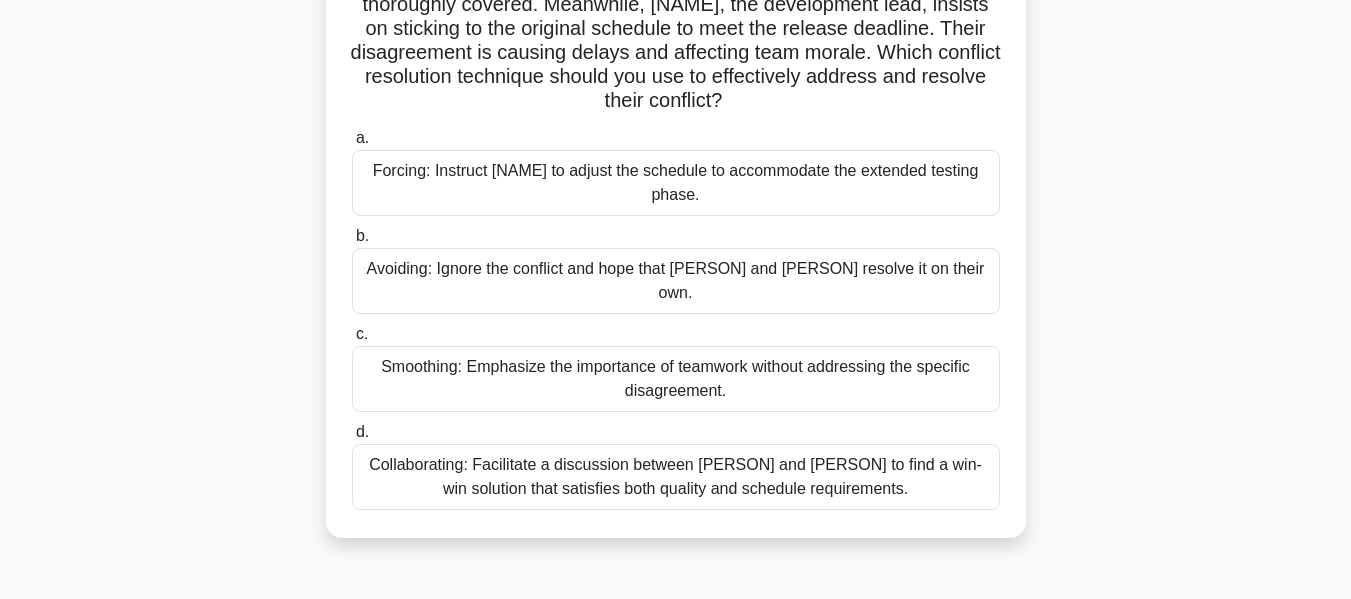 click on "Collaborating: Facilitate a discussion between [PERSON] and [PERSON] to find a win-win solution that satisfies both quality and schedule requirements." at bounding box center (676, 477) 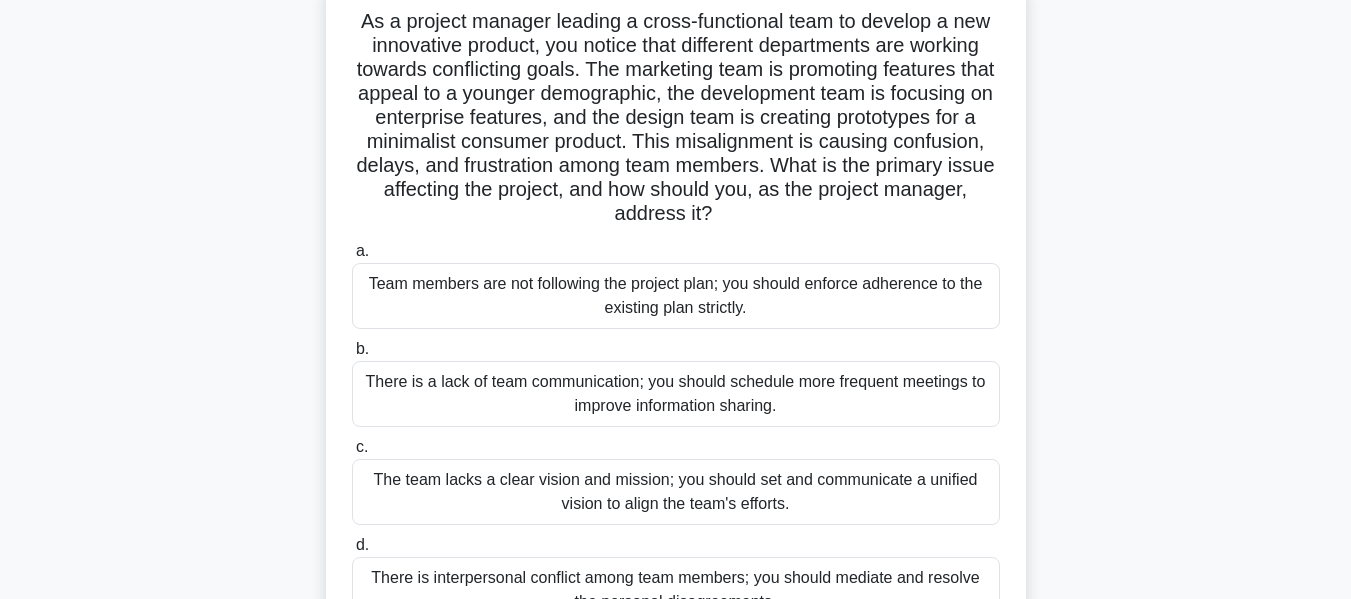scroll, scrollTop: 100, scrollLeft: 0, axis: vertical 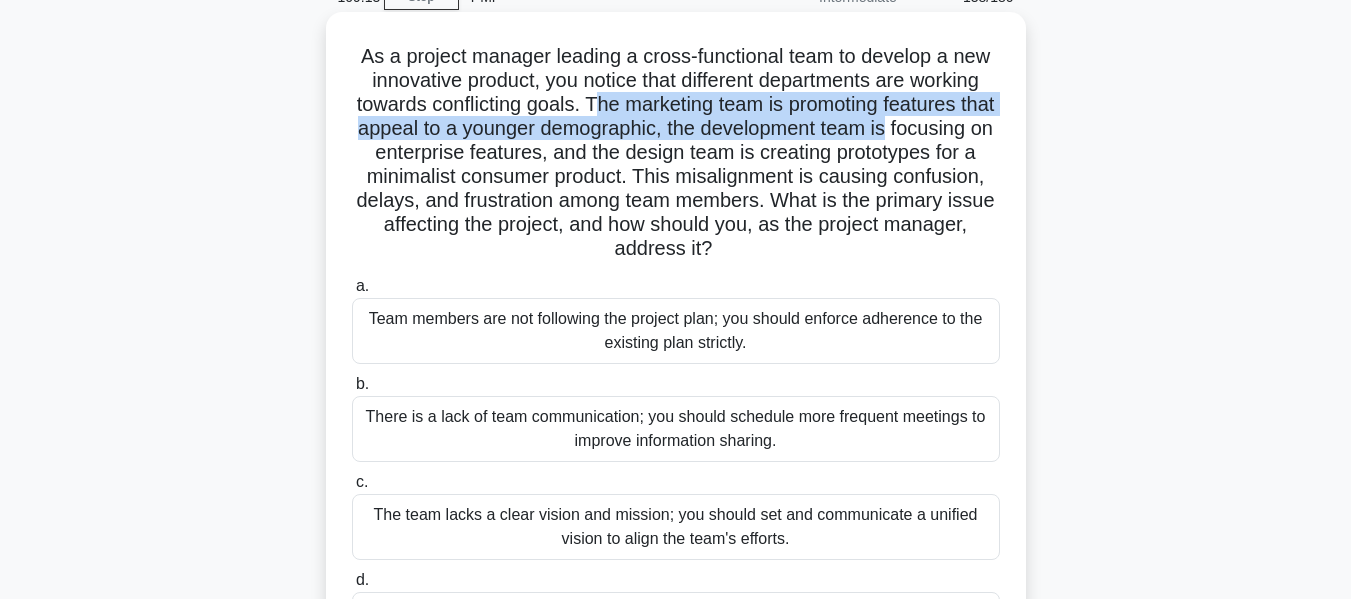 drag, startPoint x: 617, startPoint y: 105, endPoint x: 977, endPoint y: 125, distance: 360.5551 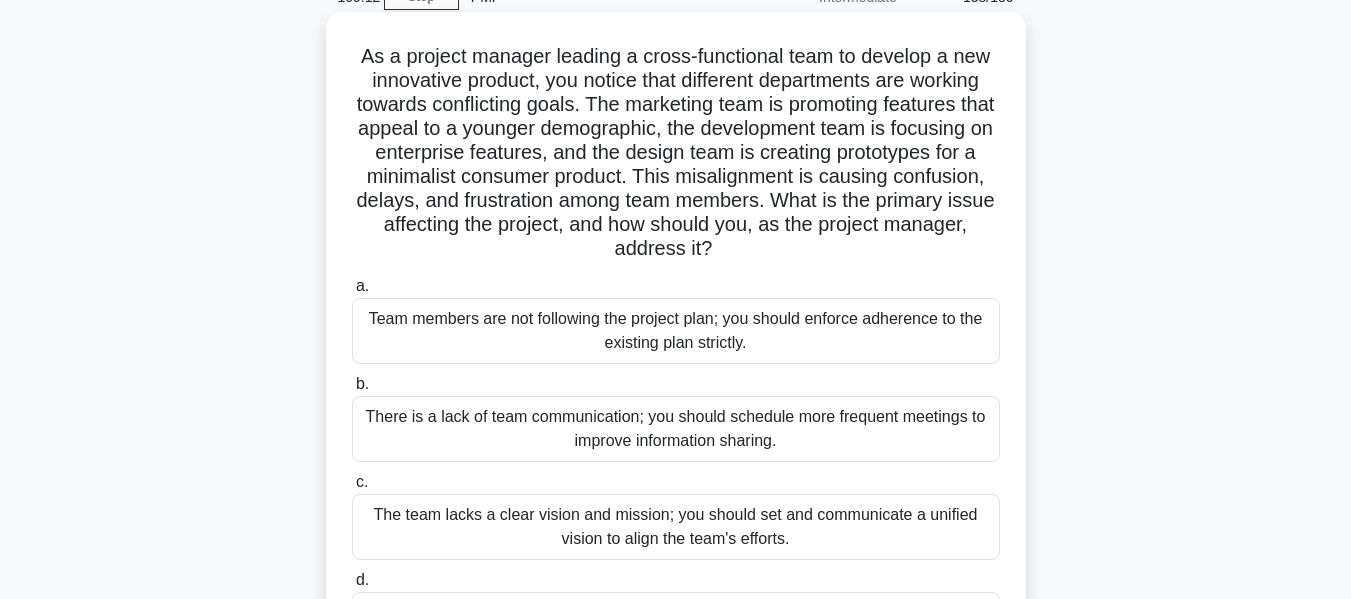click on "As a project manager leading a cross-functional team to develop a new innovative product, you notice that different departments are working towards conflicting goals. The marketing team is promoting features that appeal to a younger demographic, the development team is focusing on enterprise features, and the design team is creating prototypes for a minimalist consumer product. This misalignment is causing confusion, delays, and frustration among team members.
What is the primary issue affecting the project, and how should you, as the project manager, address it?
.spinner_0XTQ{transform-origin:center;animation:spinner_y6GP .75s linear infinite}@keyframes spinner_y6GP{100%{transform:rotate(360deg)}}" at bounding box center [676, 153] 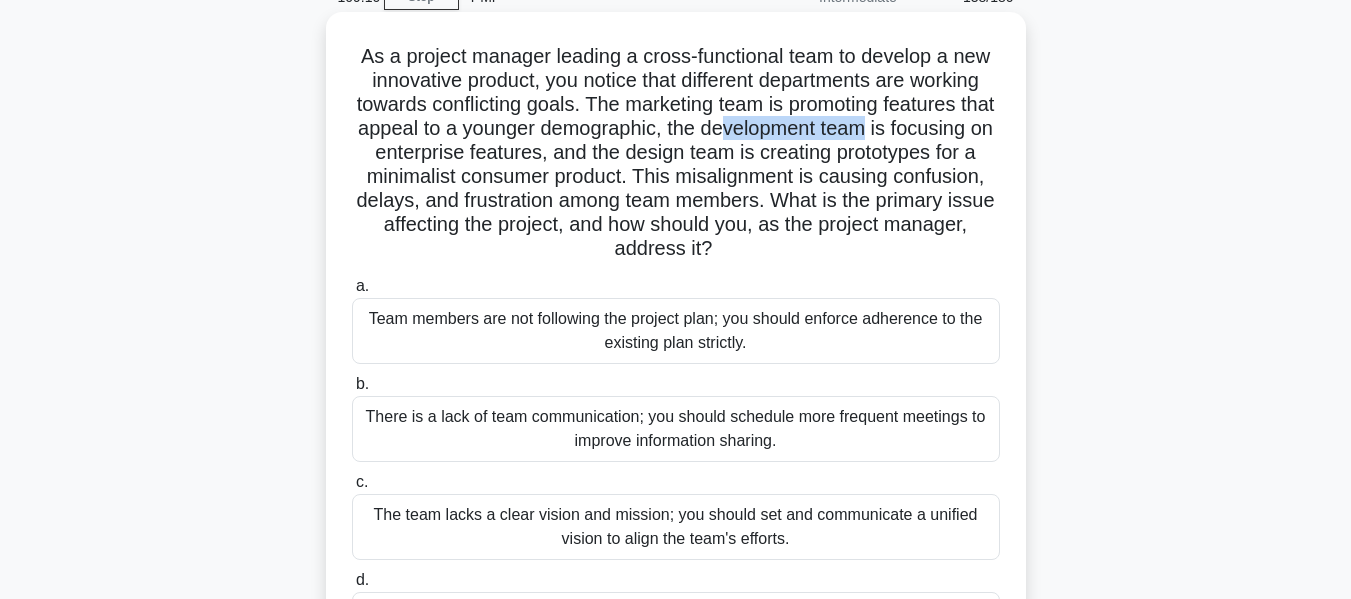 drag, startPoint x: 803, startPoint y: 127, endPoint x: 683, endPoint y: 126, distance: 120.004166 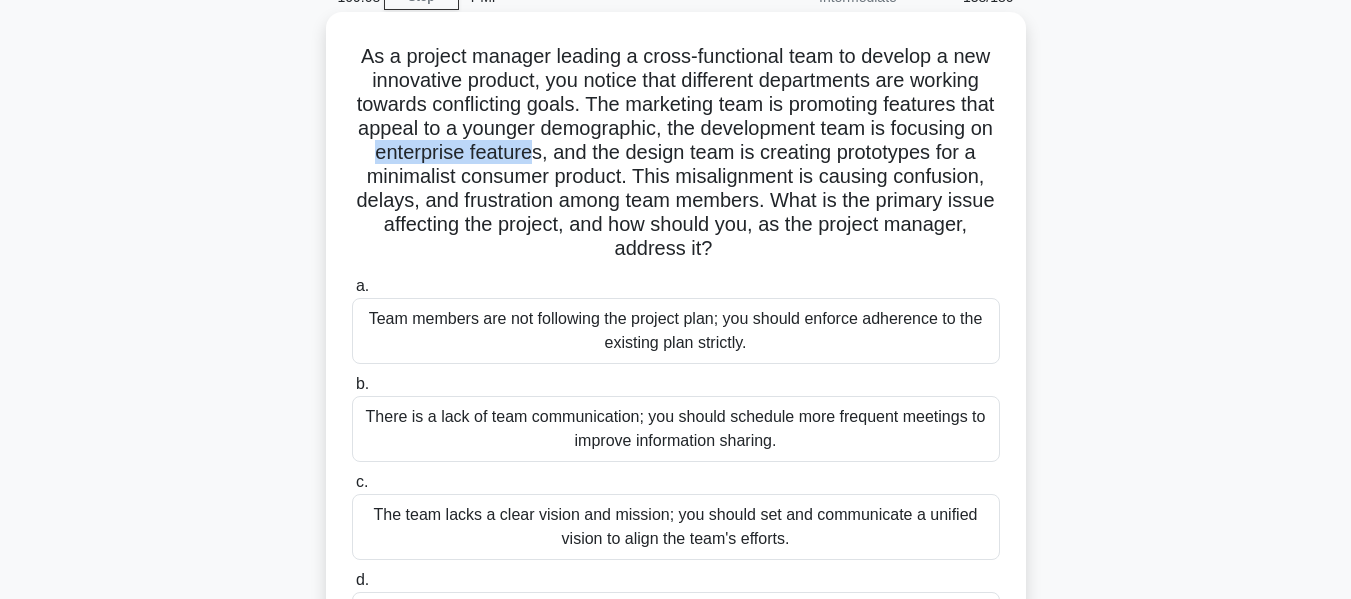 drag, startPoint x: 502, startPoint y: 148, endPoint x: 660, endPoint y: 153, distance: 158.0791 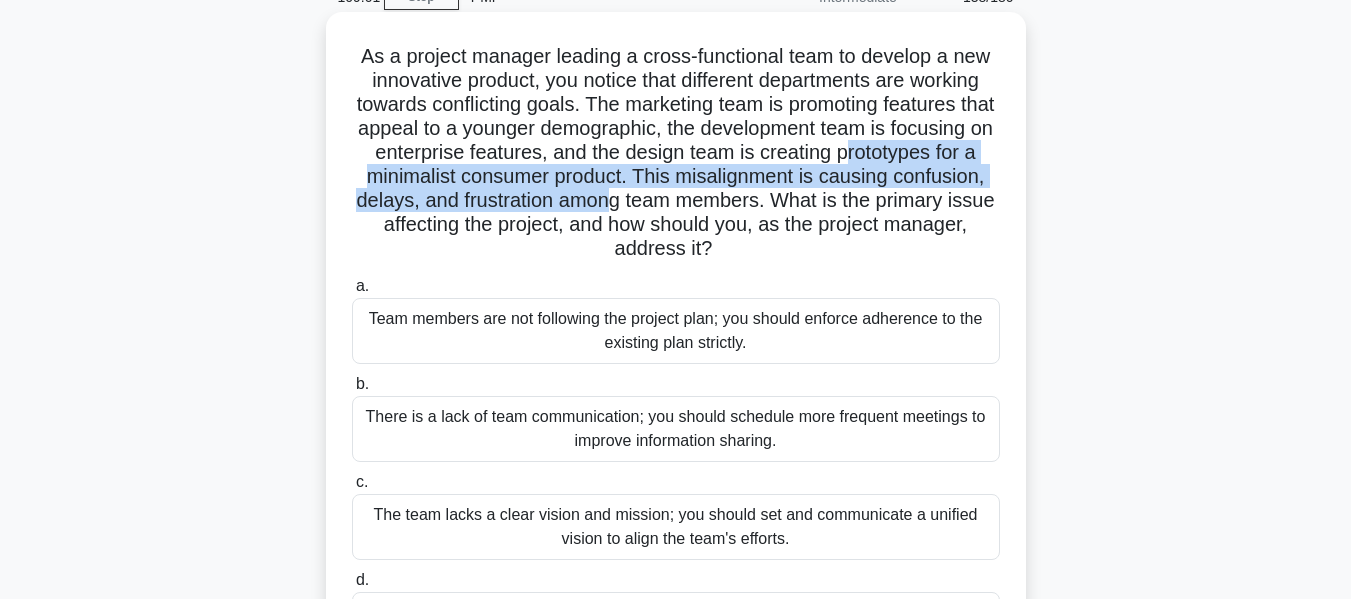 drag, startPoint x: 375, startPoint y: 168, endPoint x: 787, endPoint y: 195, distance: 412.88376 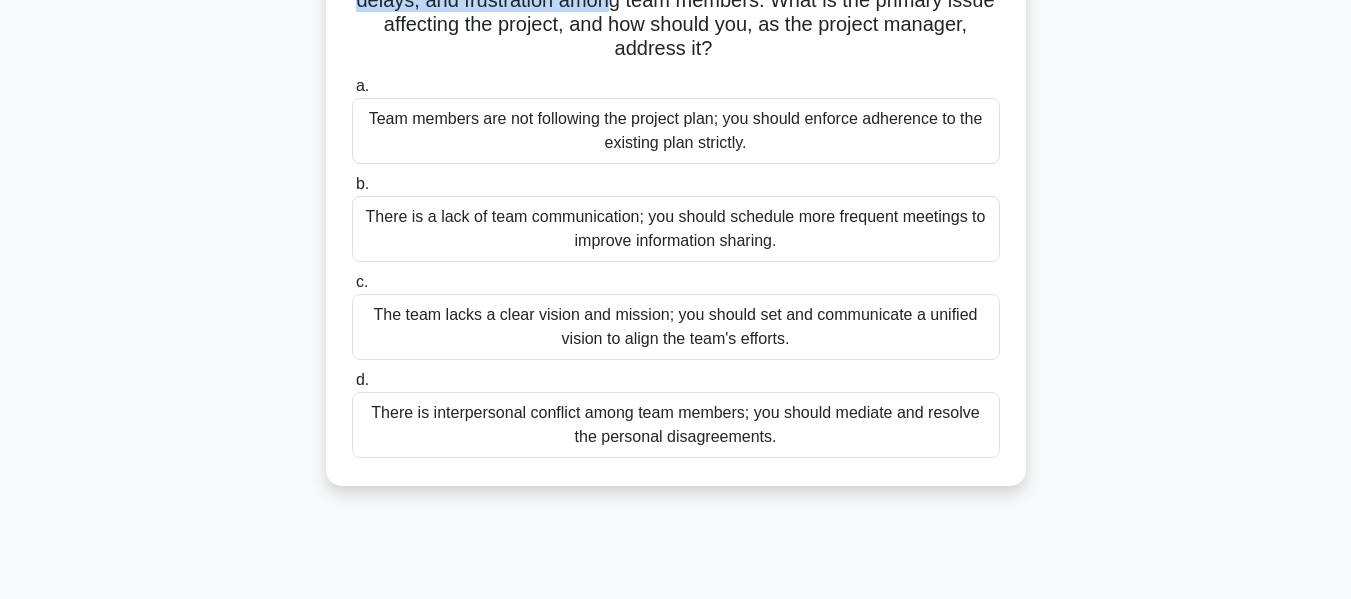 scroll, scrollTop: 200, scrollLeft: 0, axis: vertical 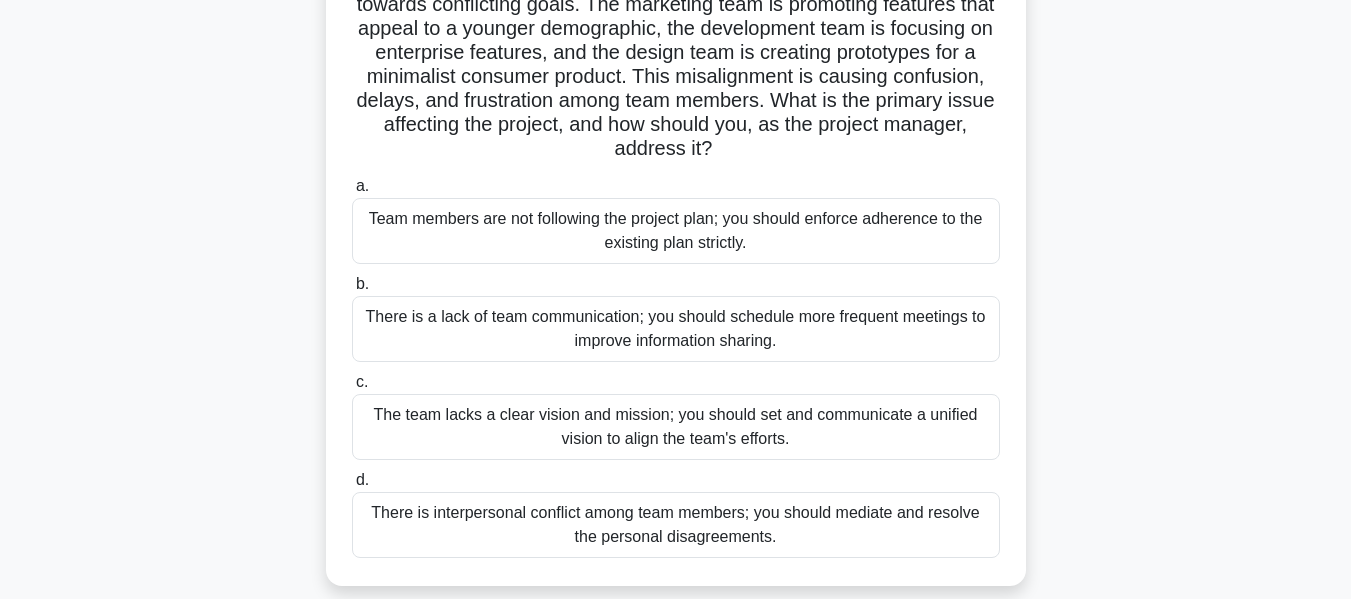 click on "The team lacks a clear vision and mission; you should set and communicate a unified vision to align the team's efforts." at bounding box center [676, 427] 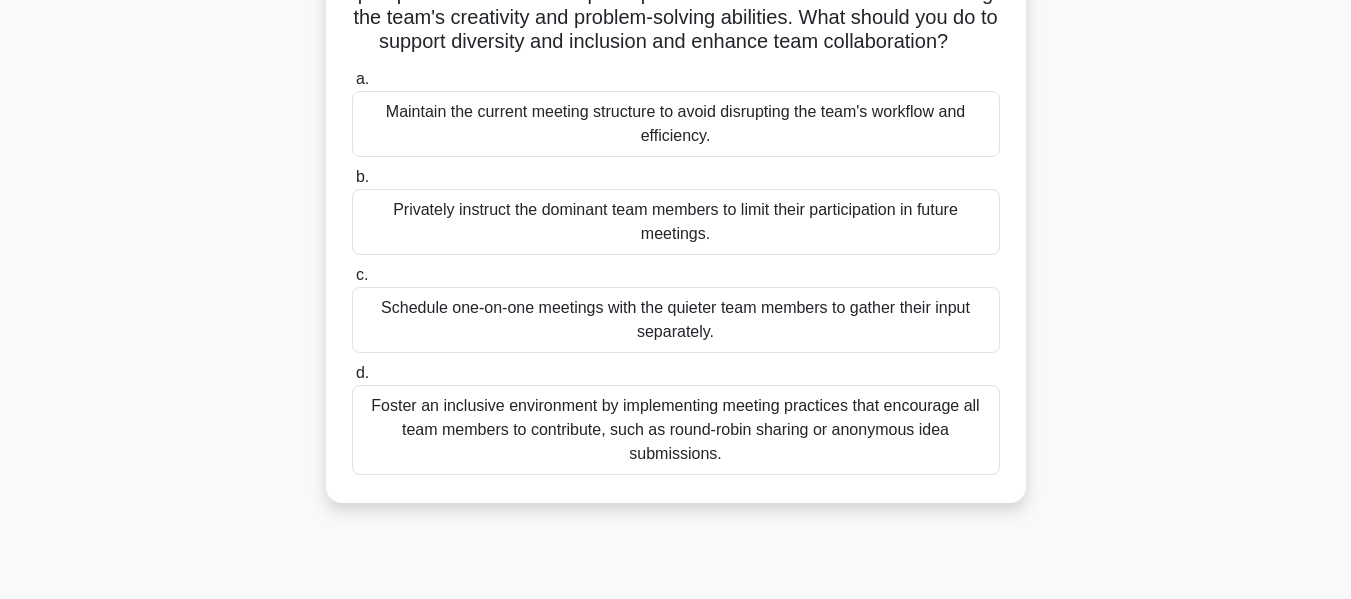 scroll, scrollTop: 200, scrollLeft: 0, axis: vertical 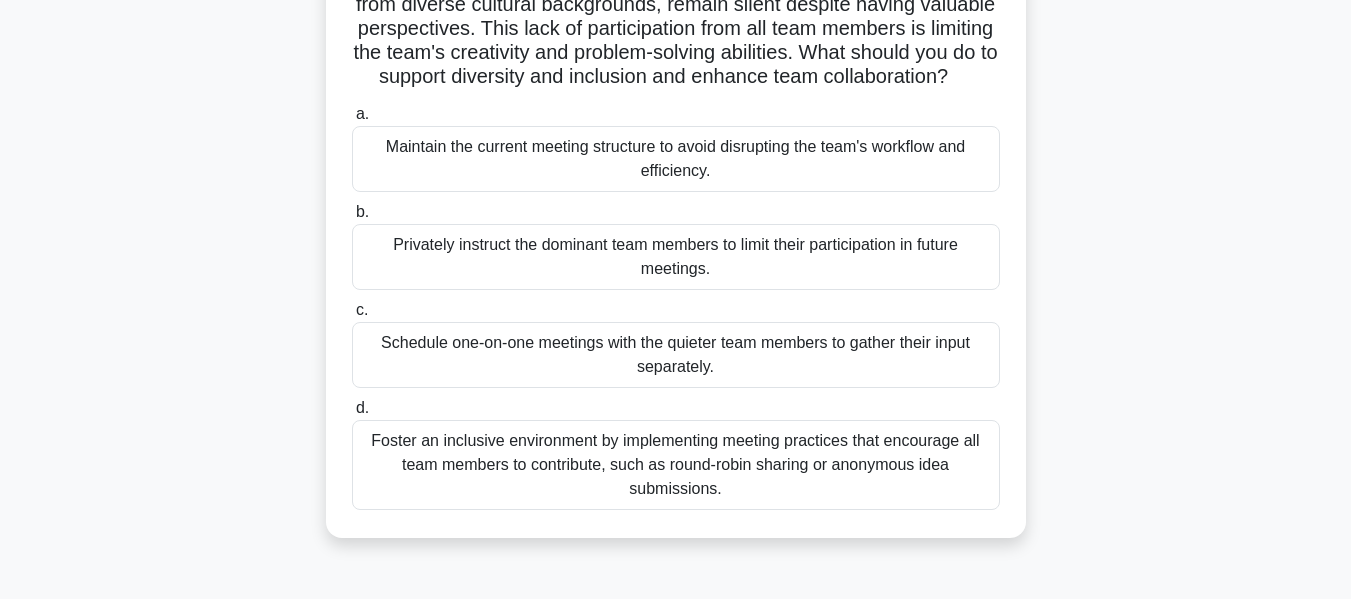 click on "Foster an inclusive environment by implementing meeting practices that encourage all team members to contribute, such as round-robin sharing or anonymous idea submissions." at bounding box center [676, 465] 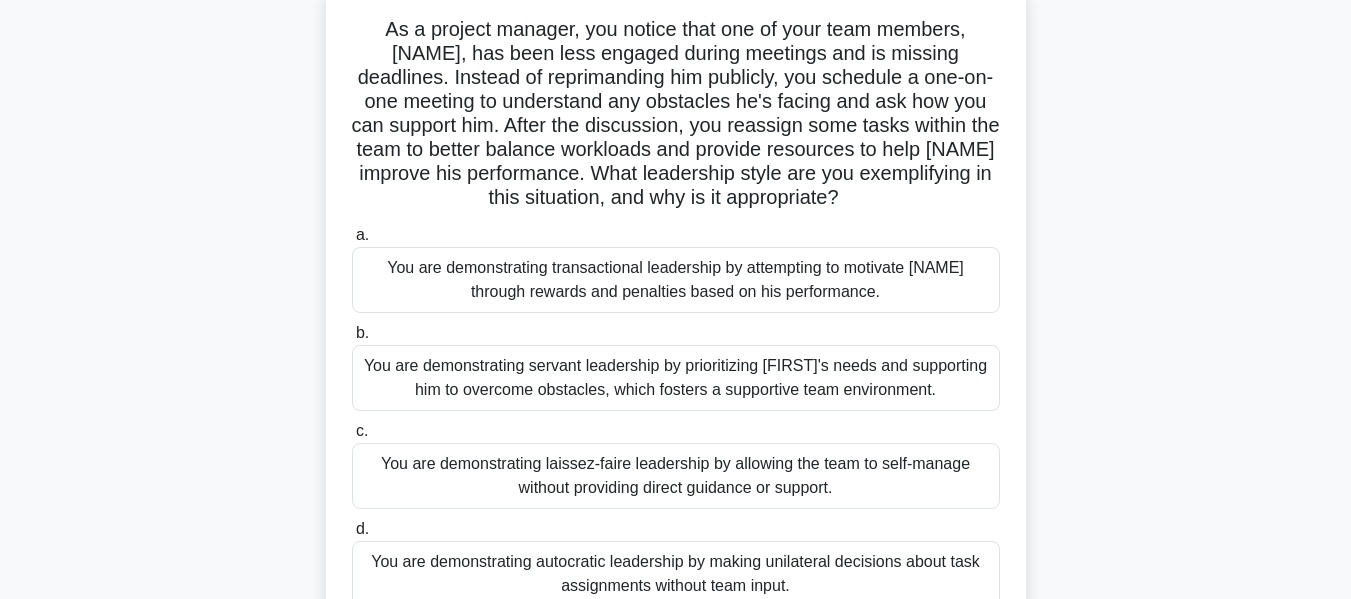 scroll, scrollTop: 0, scrollLeft: 0, axis: both 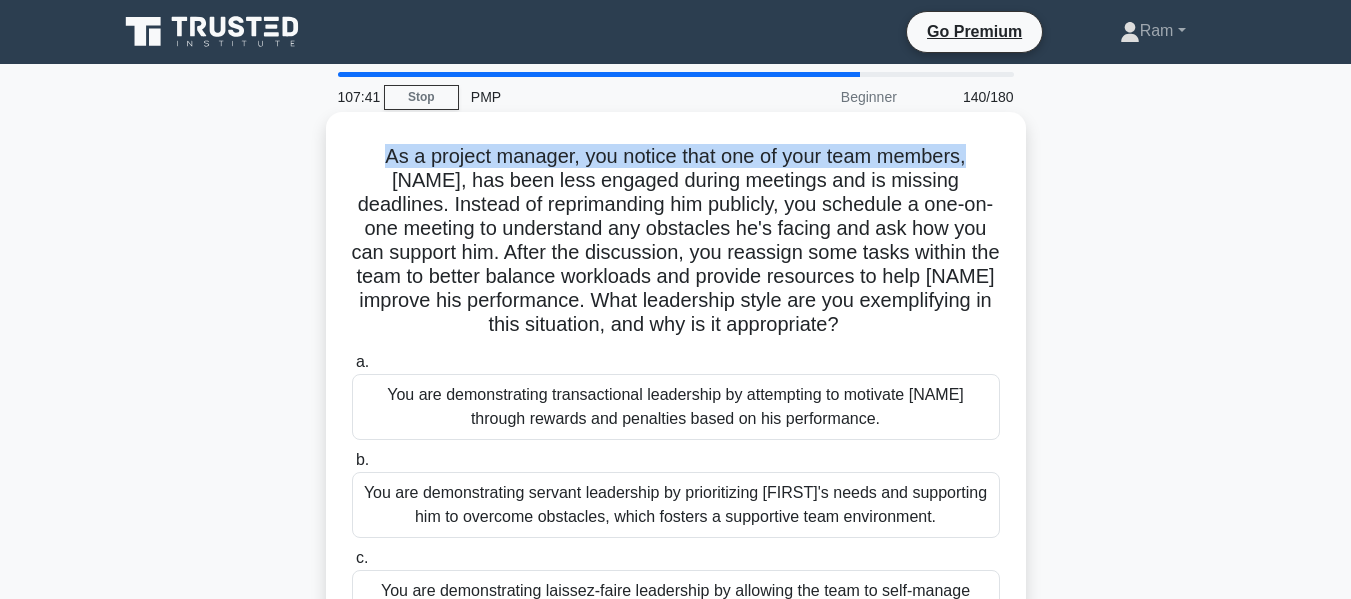 drag, startPoint x: 379, startPoint y: 161, endPoint x: 877, endPoint y: 139, distance: 498.48572 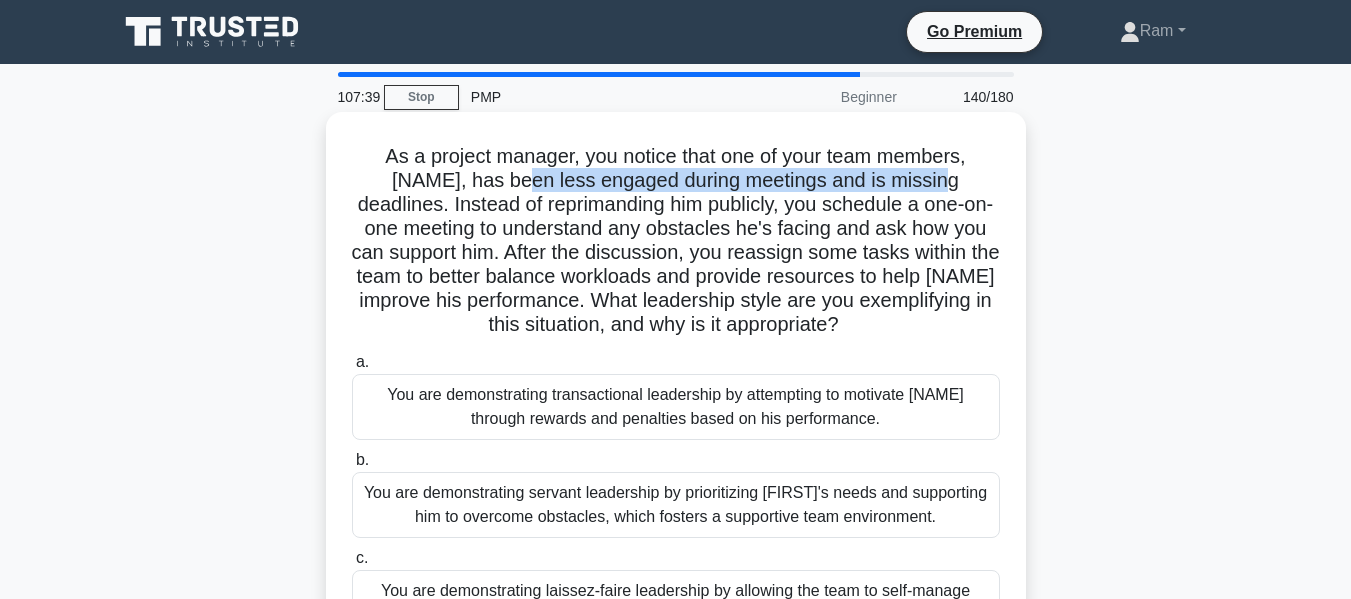 drag, startPoint x: 537, startPoint y: 180, endPoint x: 969, endPoint y: 186, distance: 432.04166 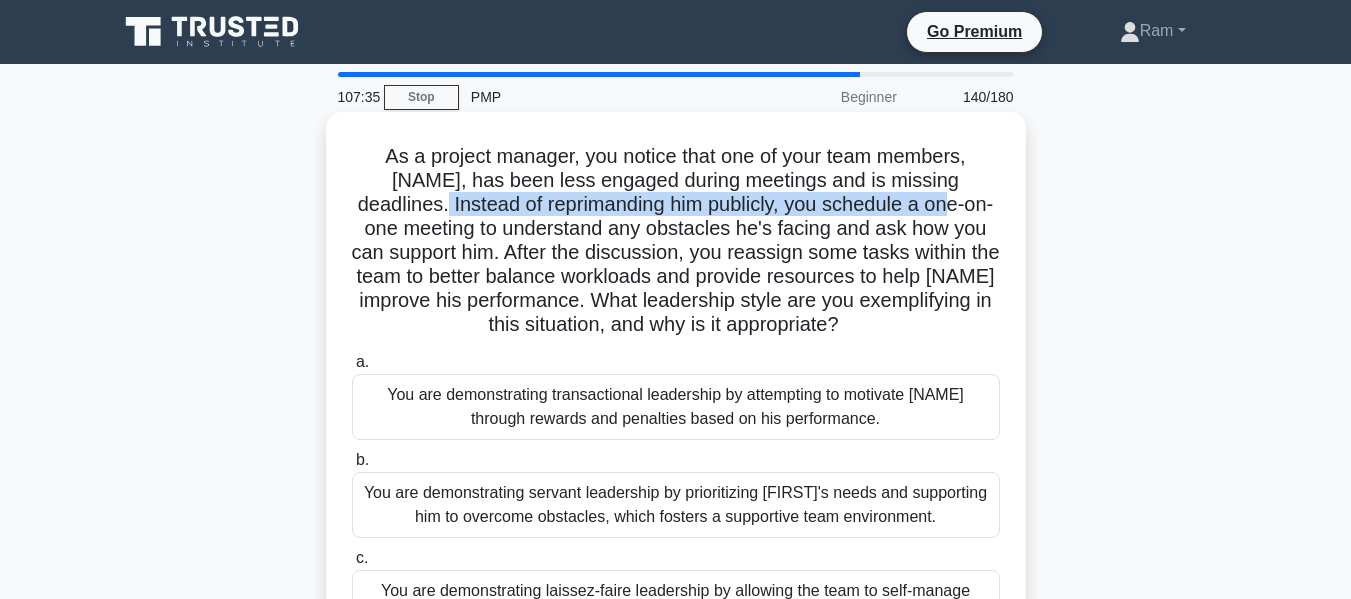 drag, startPoint x: 460, startPoint y: 203, endPoint x: 981, endPoint y: 215, distance: 521.1382 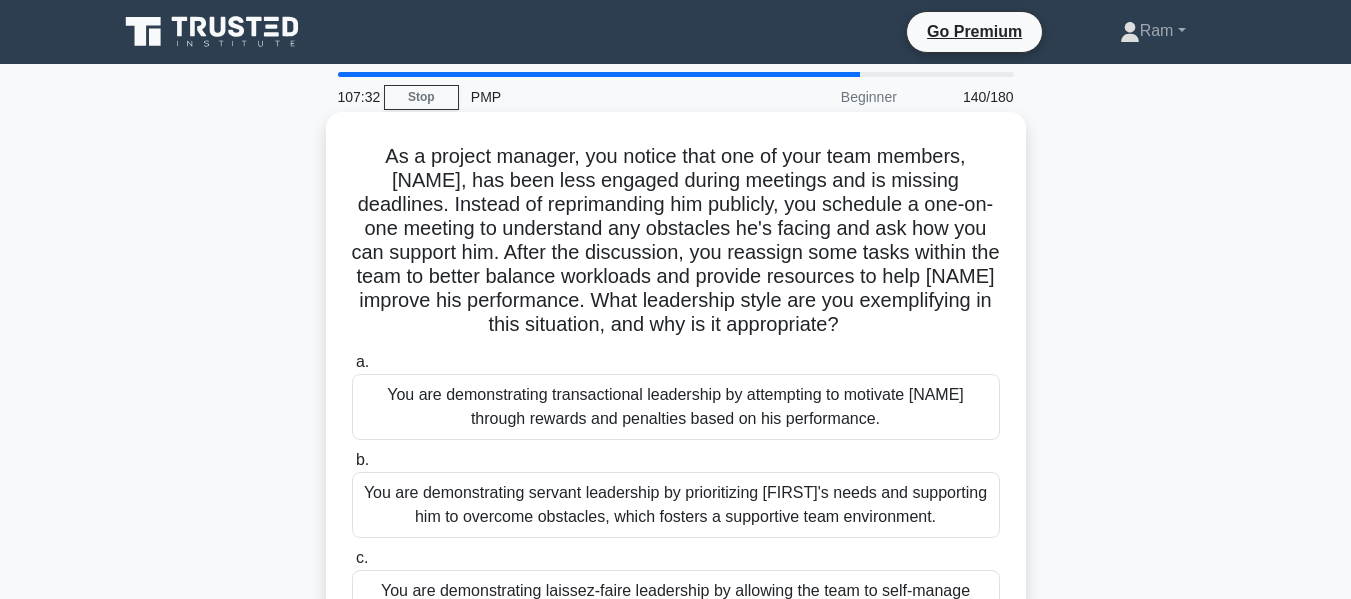 click on "As a project manager, you notice that one of your team members, [FIRST], has been less engaged during meetings and is missing deadlines. Instead of reprimanding him publicly, you schedule a one-on-one meeting to understand any obstacles he's facing and ask how you can support him. After the discussion, you reassign some tasks within the team to better balance workloads and provide resources to help [FIRST] improve his performance. What leadership style are you exemplifying in this situation, and why is it appropriate?
.spinner_0XTQ{transform-origin:center;animation:spinner_y6GP .75s linear infinite}@keyframes spinner_y6GP{100%{transform:rotate(360deg)}}" at bounding box center (676, 241) 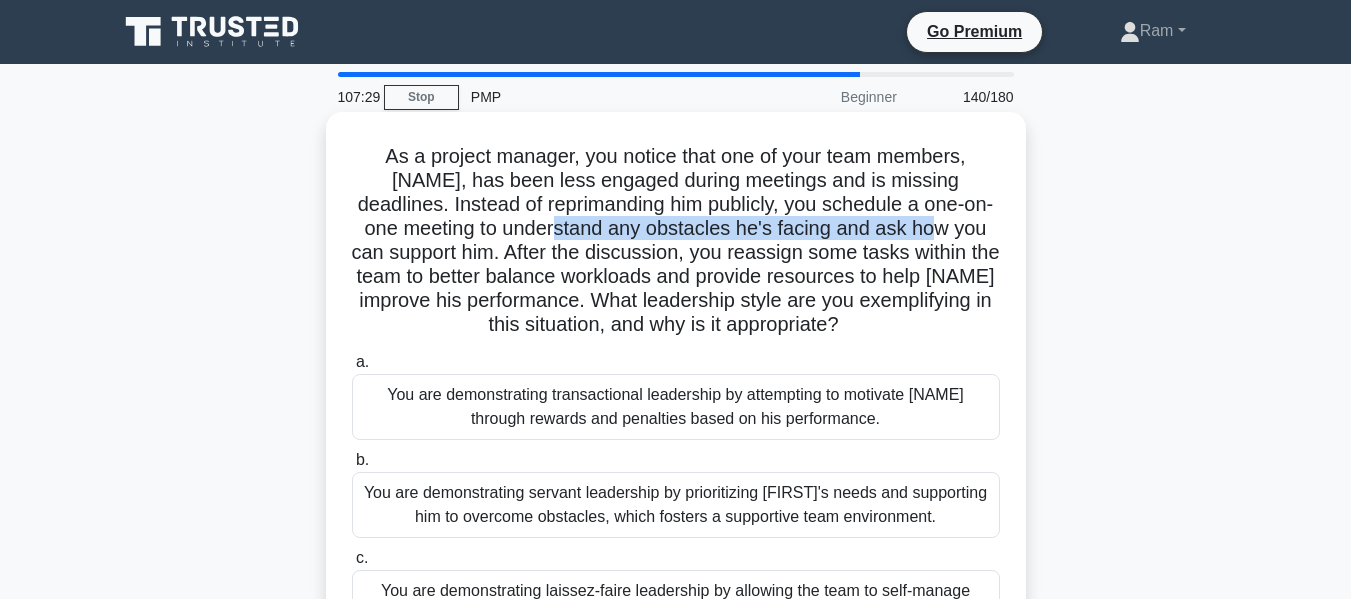 drag, startPoint x: 600, startPoint y: 230, endPoint x: 994, endPoint y: 228, distance: 394.00507 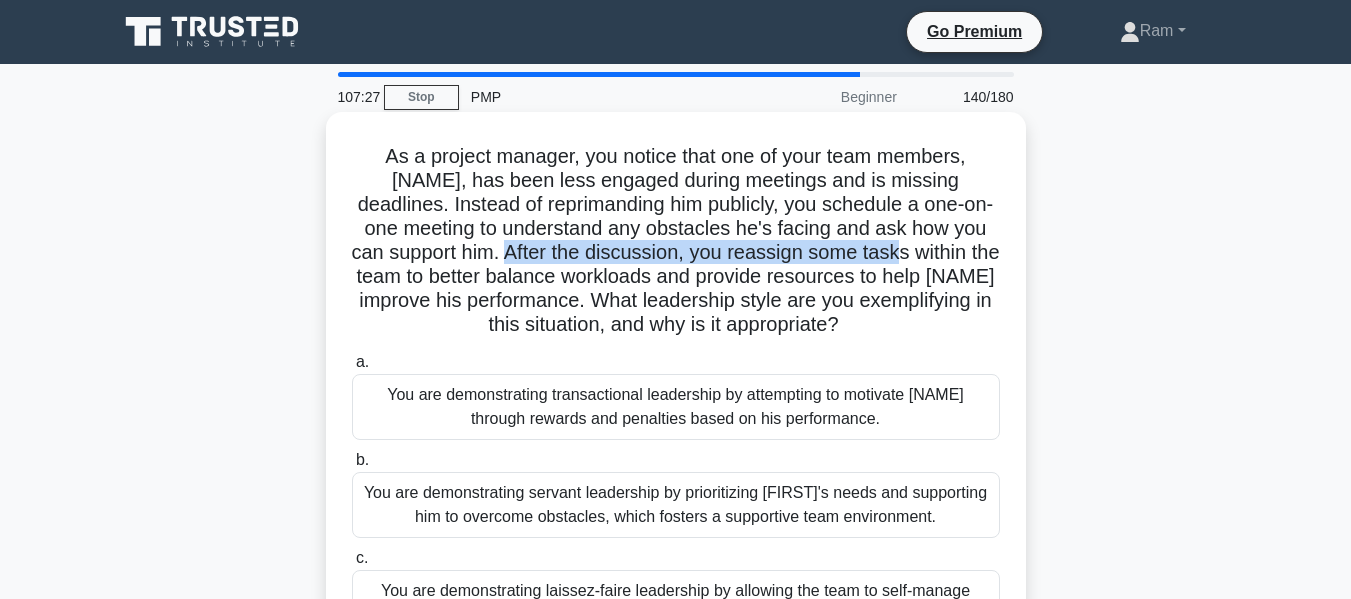 drag, startPoint x: 577, startPoint y: 259, endPoint x: 990, endPoint y: 259, distance: 413 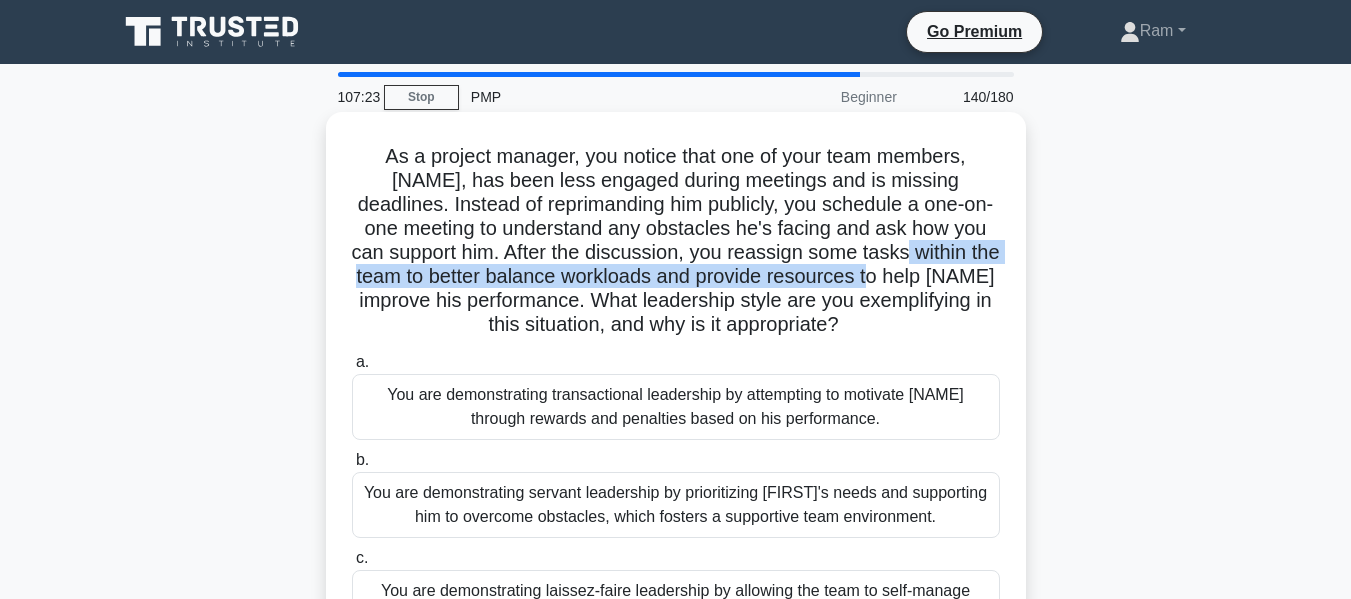 drag, startPoint x: 360, startPoint y: 278, endPoint x: 1004, endPoint y: 286, distance: 644.0497 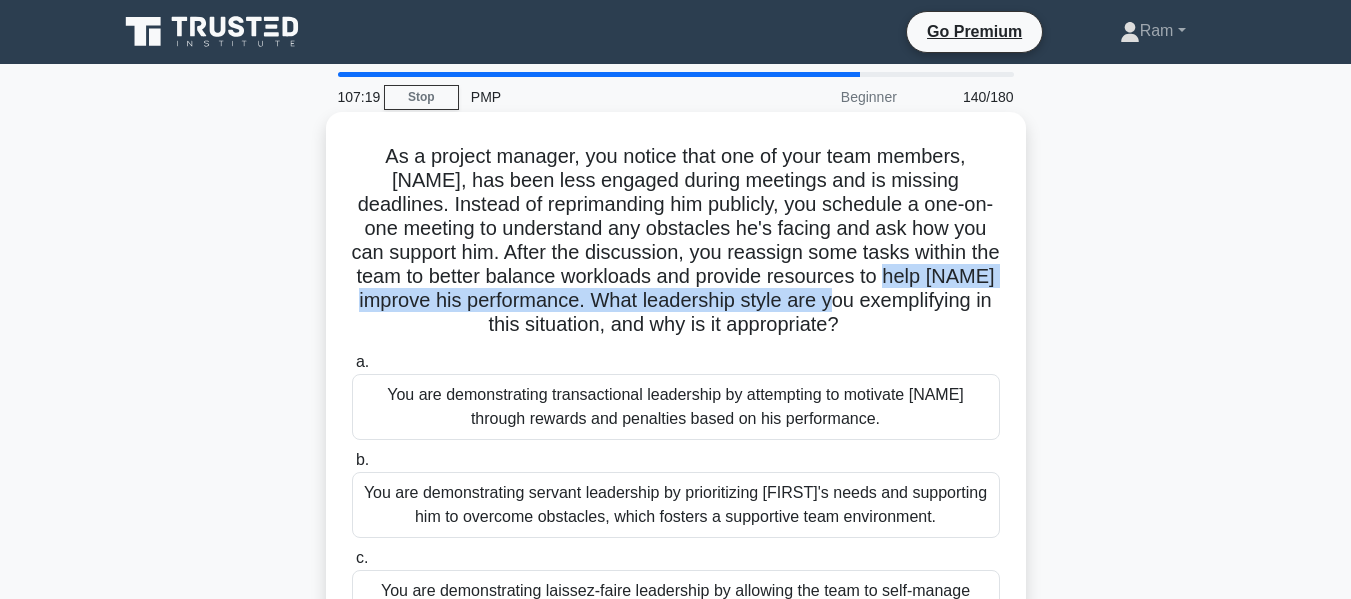 drag, startPoint x: 386, startPoint y: 303, endPoint x: 983, endPoint y: 305, distance: 597.00336 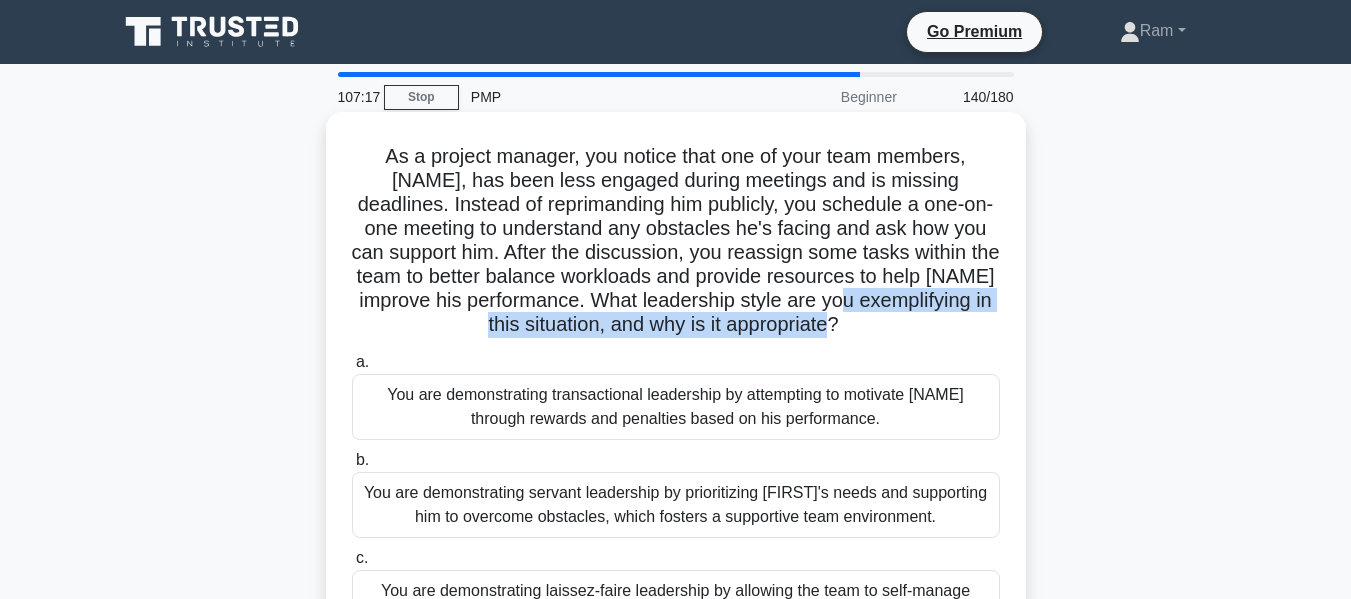 drag, startPoint x: 386, startPoint y: 323, endPoint x: 936, endPoint y: 337, distance: 550.17816 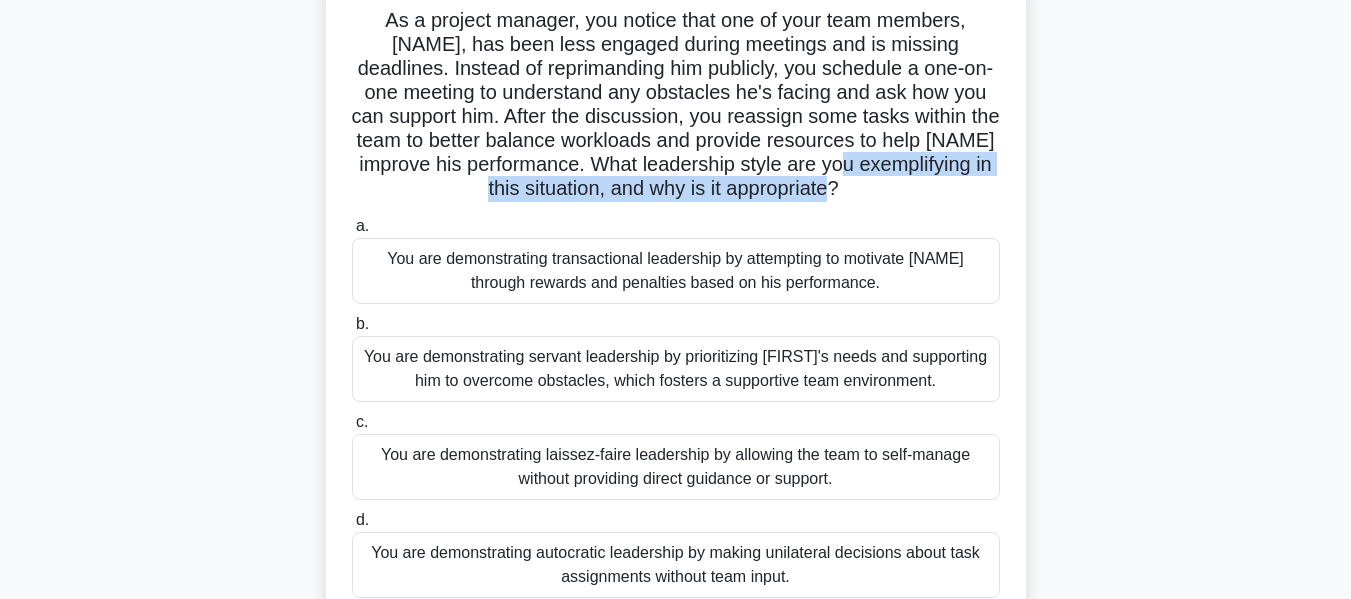 scroll, scrollTop: 200, scrollLeft: 0, axis: vertical 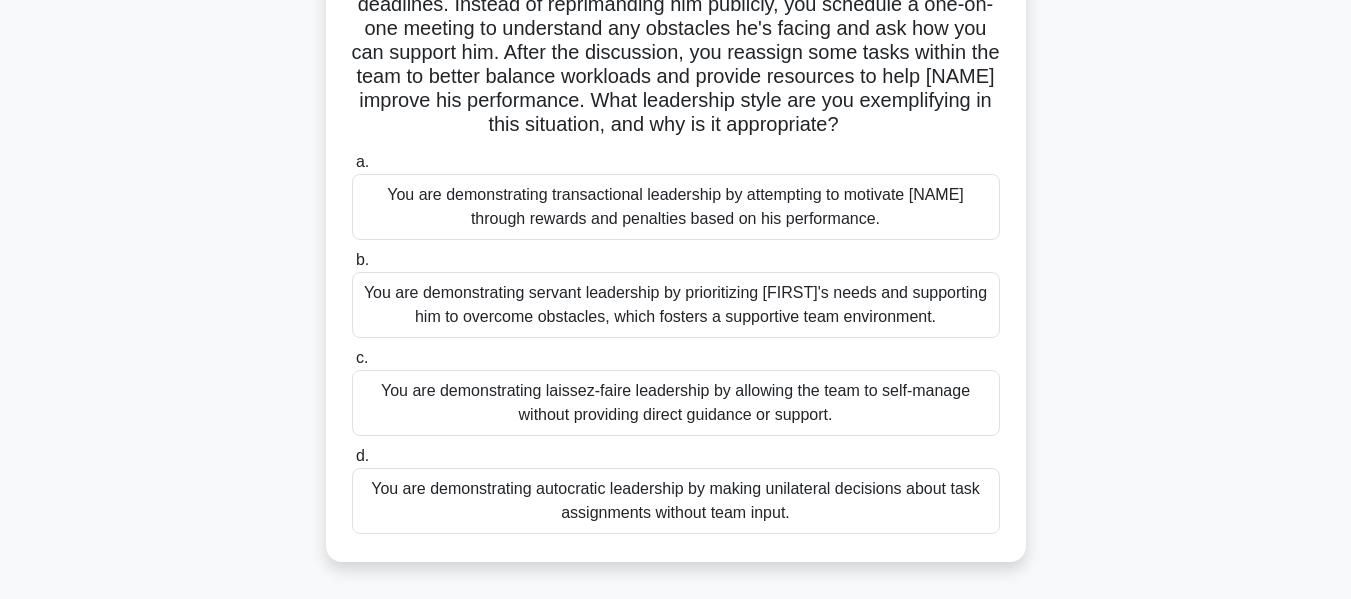 click on "You are demonstrating servant leadership by prioritizing [FIRST]'s needs and supporting him to overcome obstacles, which fosters a supportive team environment." at bounding box center (676, 305) 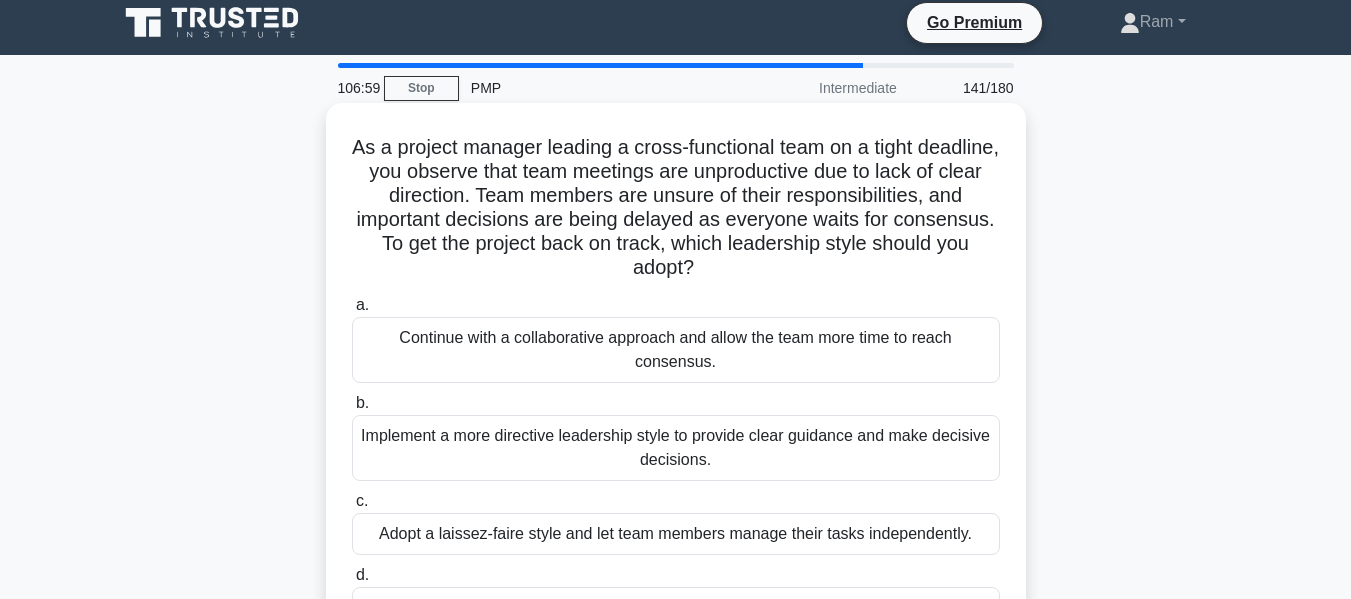 scroll, scrollTop: 0, scrollLeft: 0, axis: both 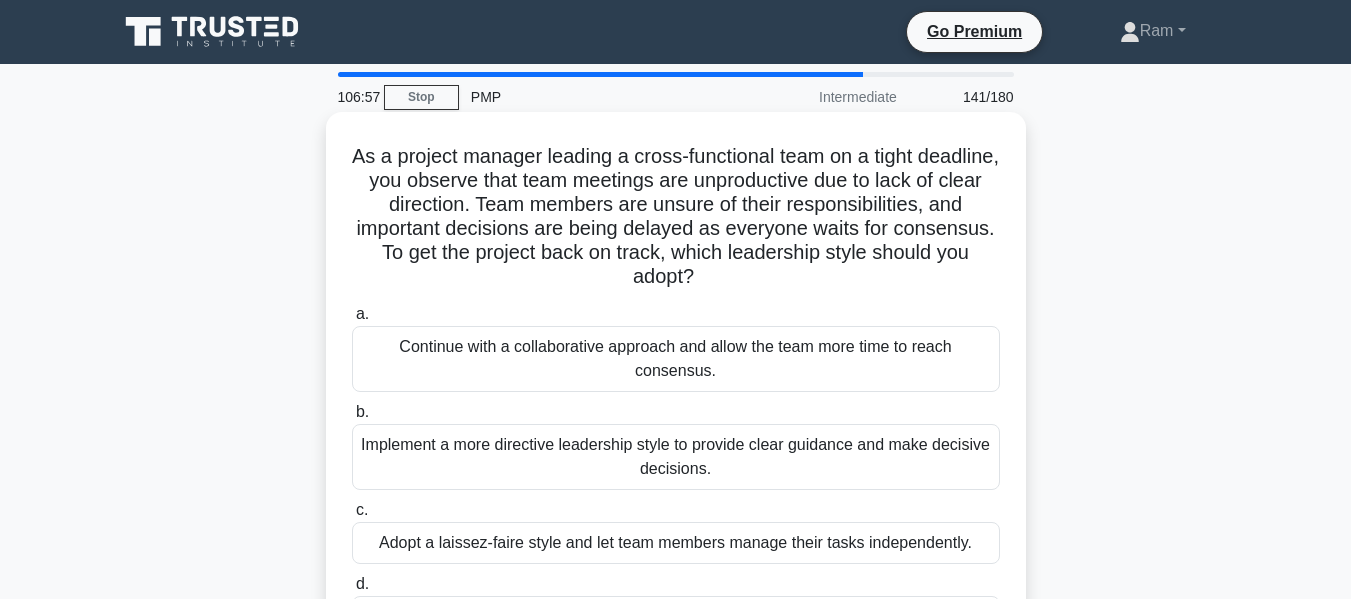 drag, startPoint x: 390, startPoint y: 155, endPoint x: 788, endPoint y: 283, distance: 418.07654 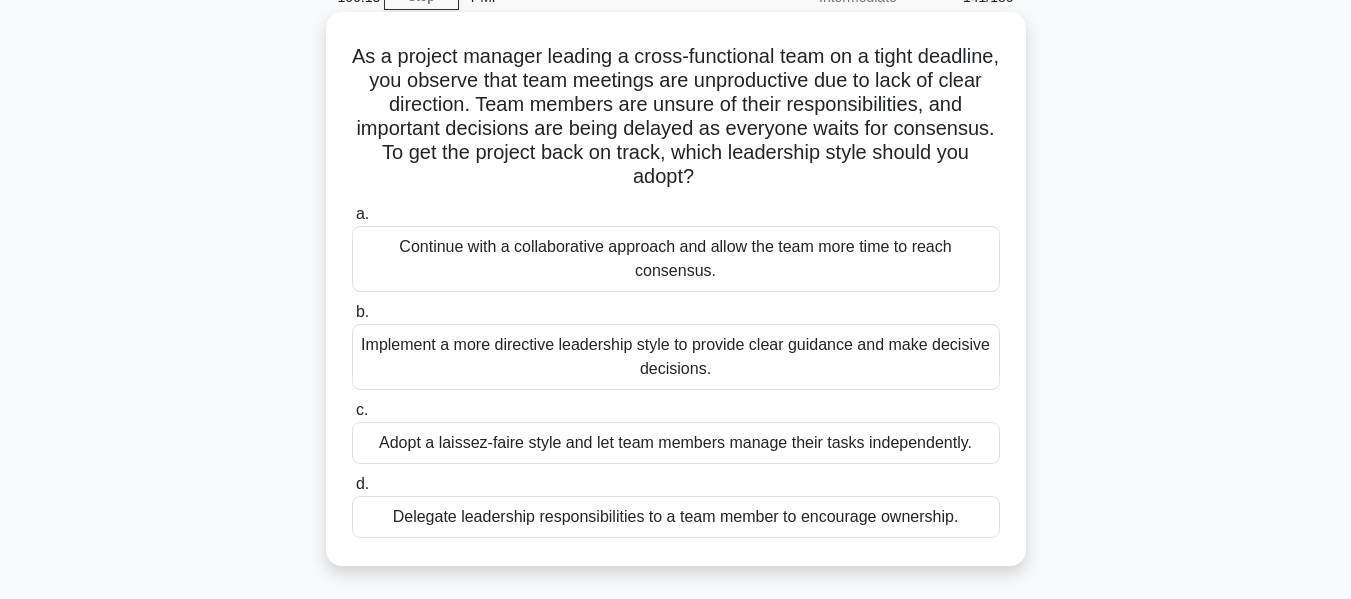 scroll, scrollTop: 200, scrollLeft: 0, axis: vertical 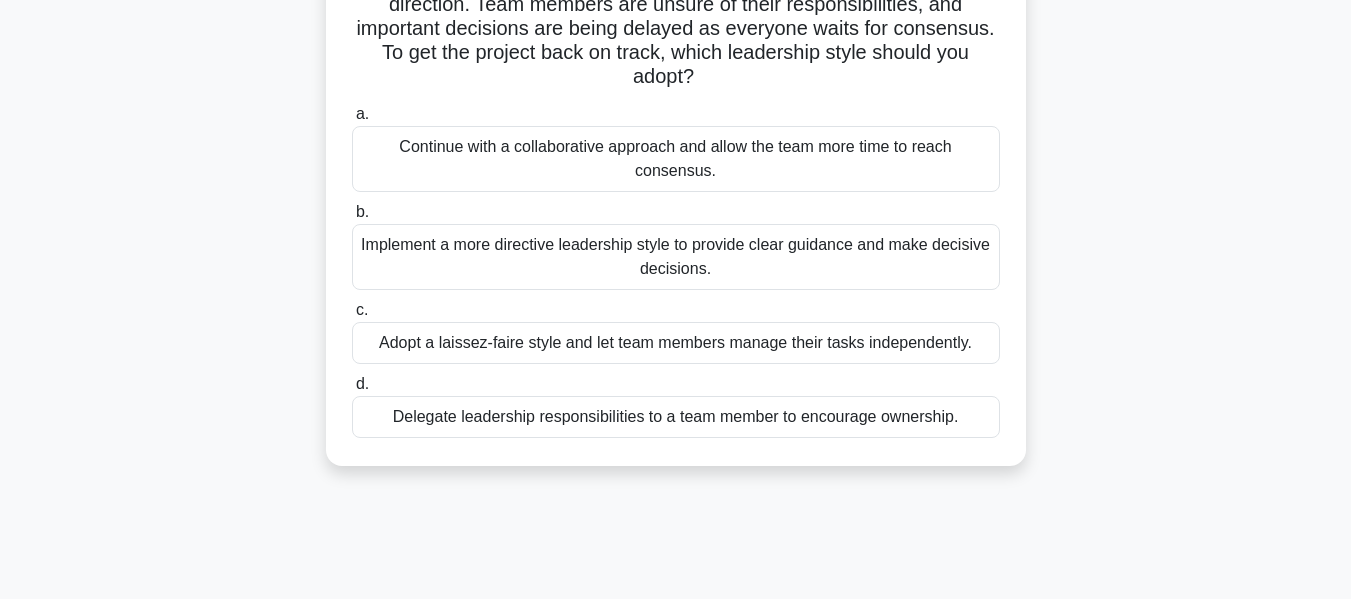 click on "Implement a more directive leadership style to provide clear guidance and make decisive decisions." at bounding box center (676, 257) 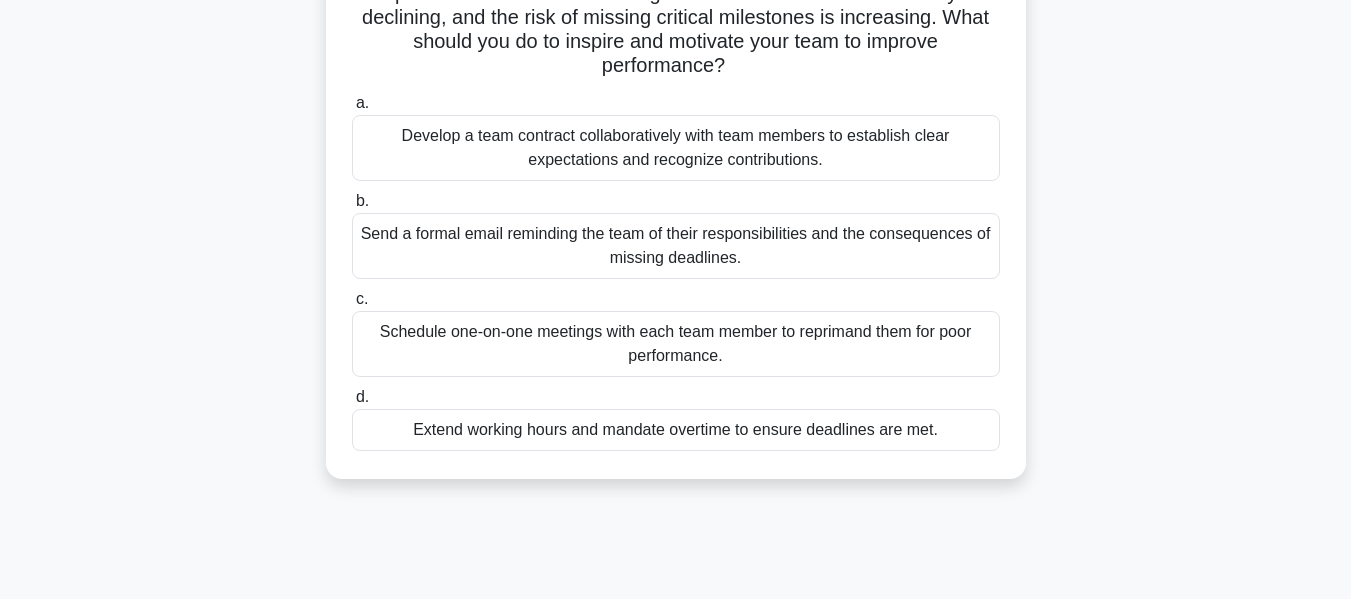 scroll, scrollTop: 200, scrollLeft: 0, axis: vertical 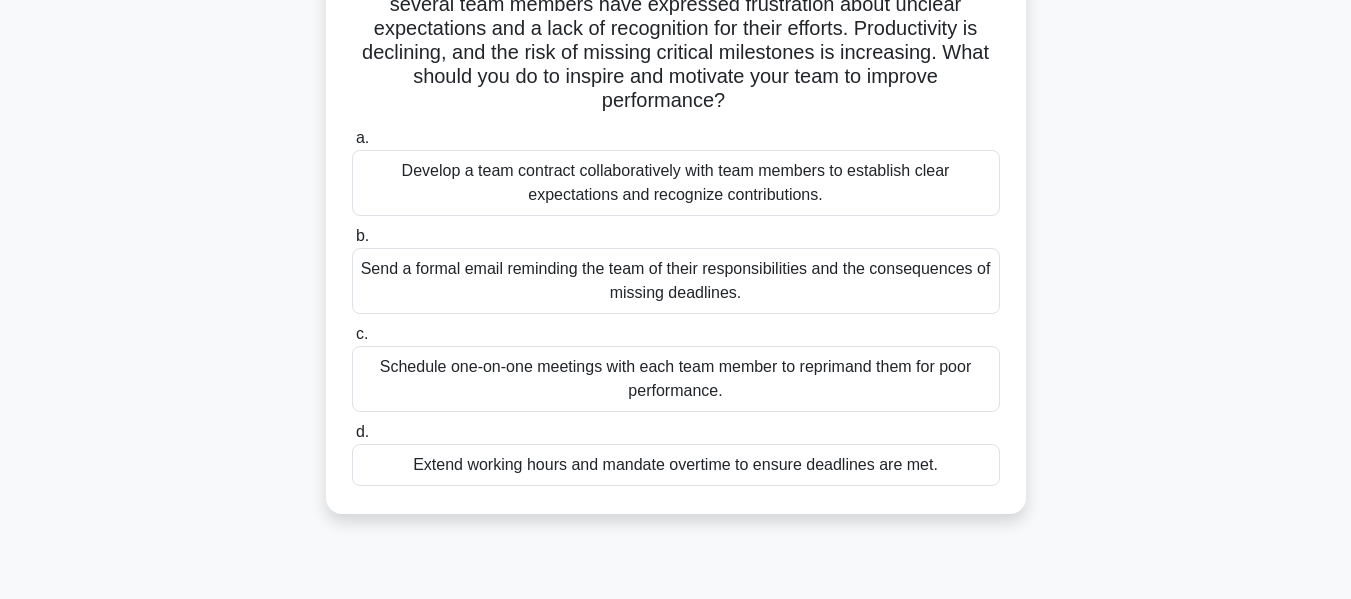 click on "Develop a team contract collaboratively with team members to establish clear expectations and recognize contributions." at bounding box center (676, 183) 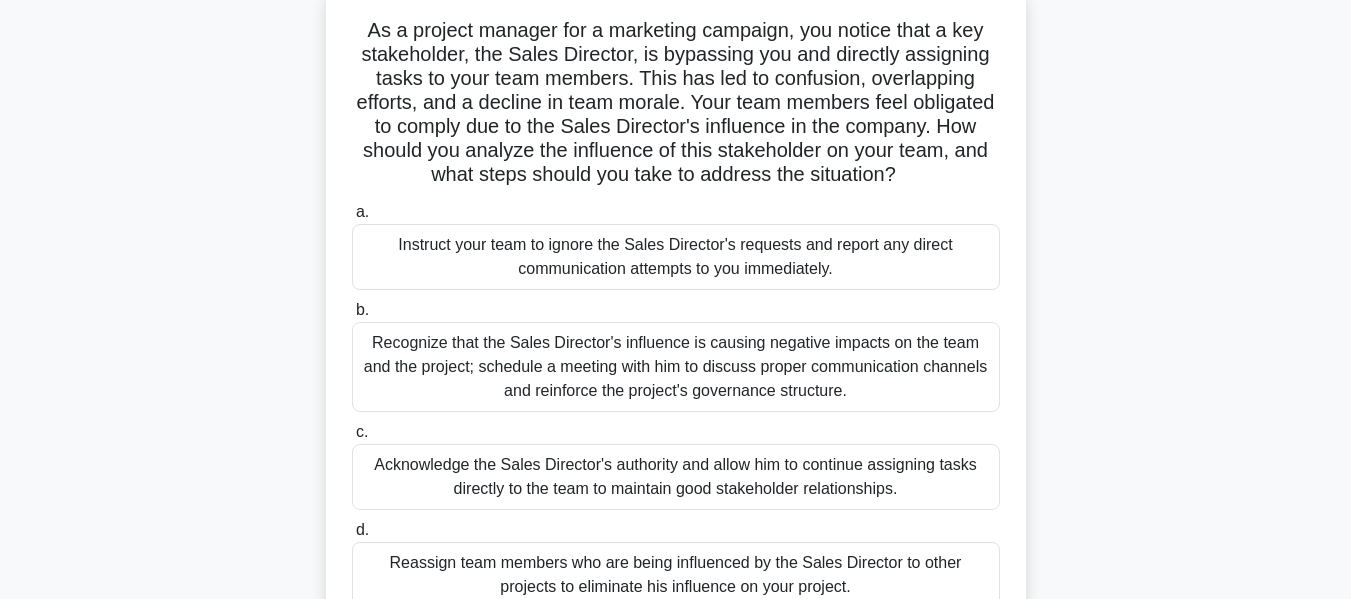 scroll, scrollTop: 226, scrollLeft: 0, axis: vertical 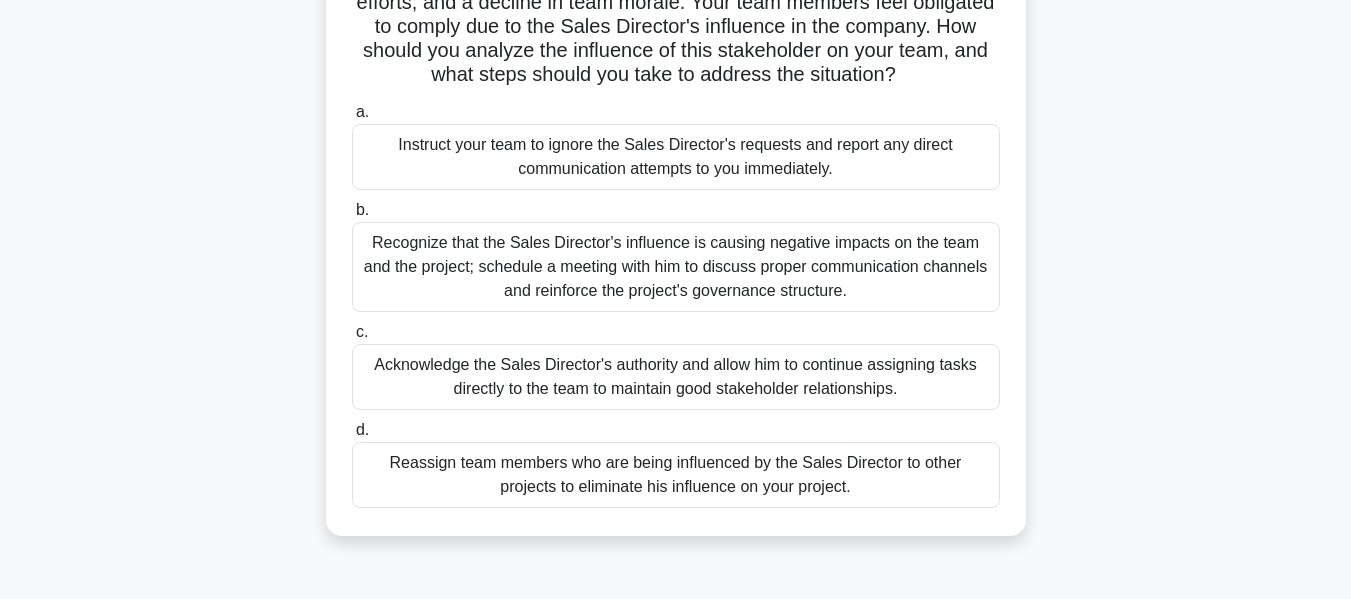 click on "Recognize that the Sales Director's influence is causing negative impacts on the team and the project; schedule a meeting with him to discuss proper communication channels and reinforce the project's governance structure." at bounding box center [676, 267] 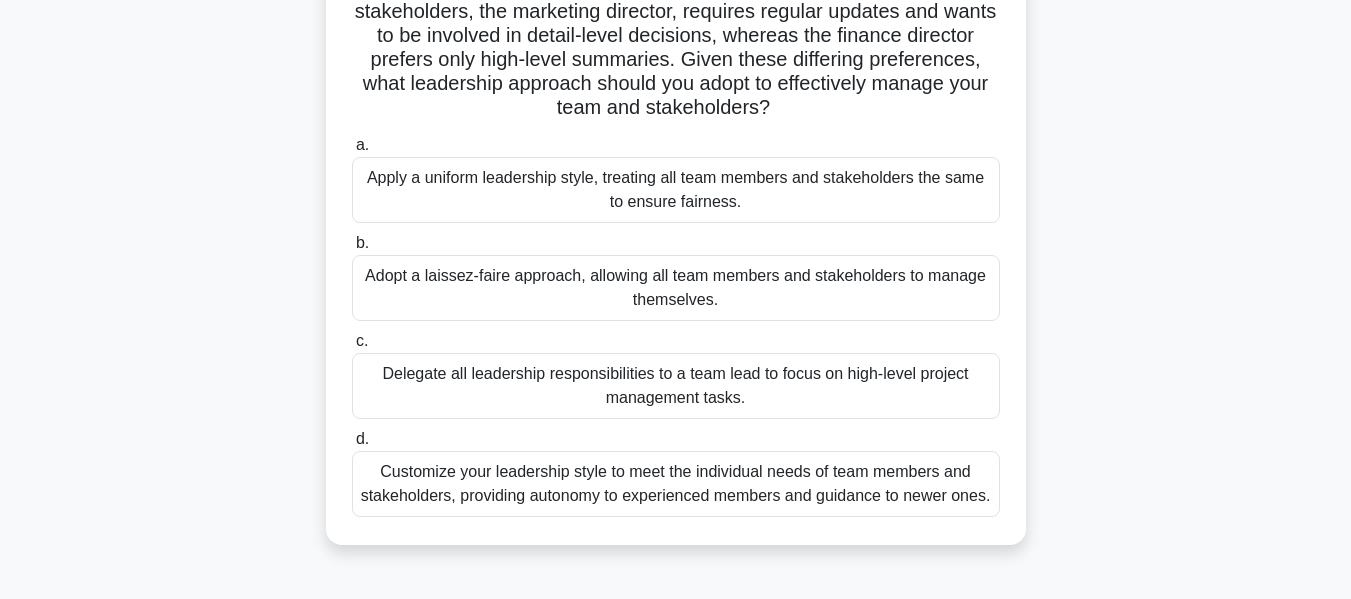 scroll, scrollTop: 300, scrollLeft: 0, axis: vertical 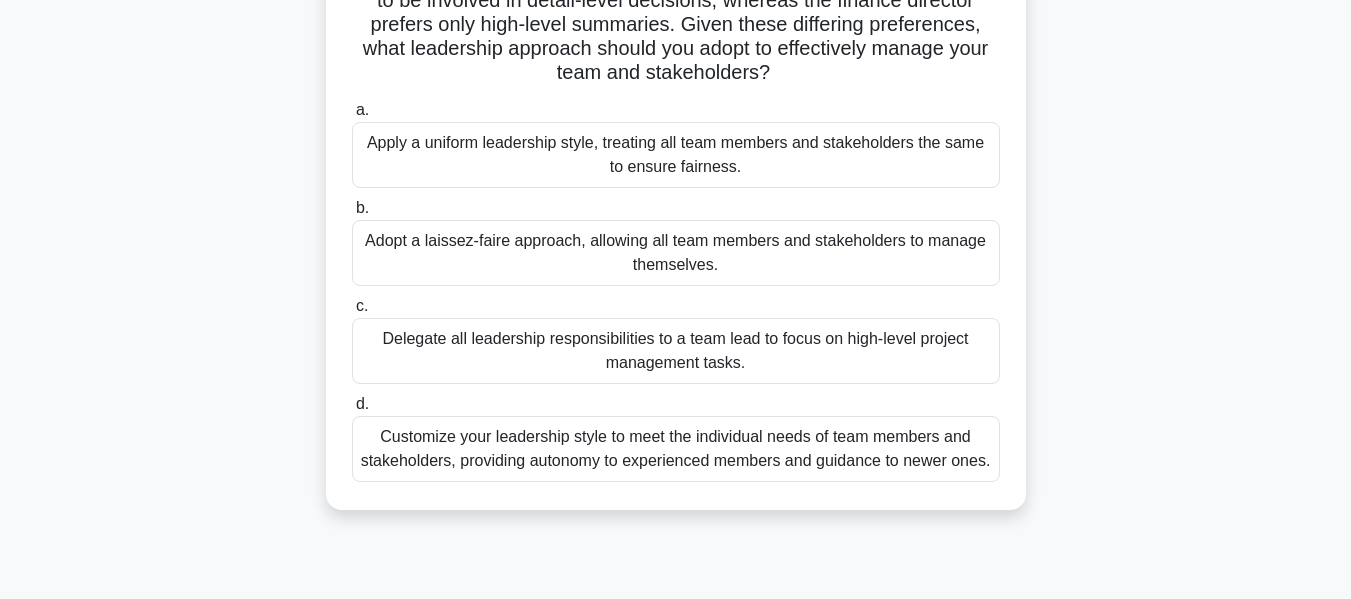 click on "Customize your leadership style to meet the individual needs of team members and stakeholders, providing autonomy to experienced members and guidance to newer ones." at bounding box center (676, 449) 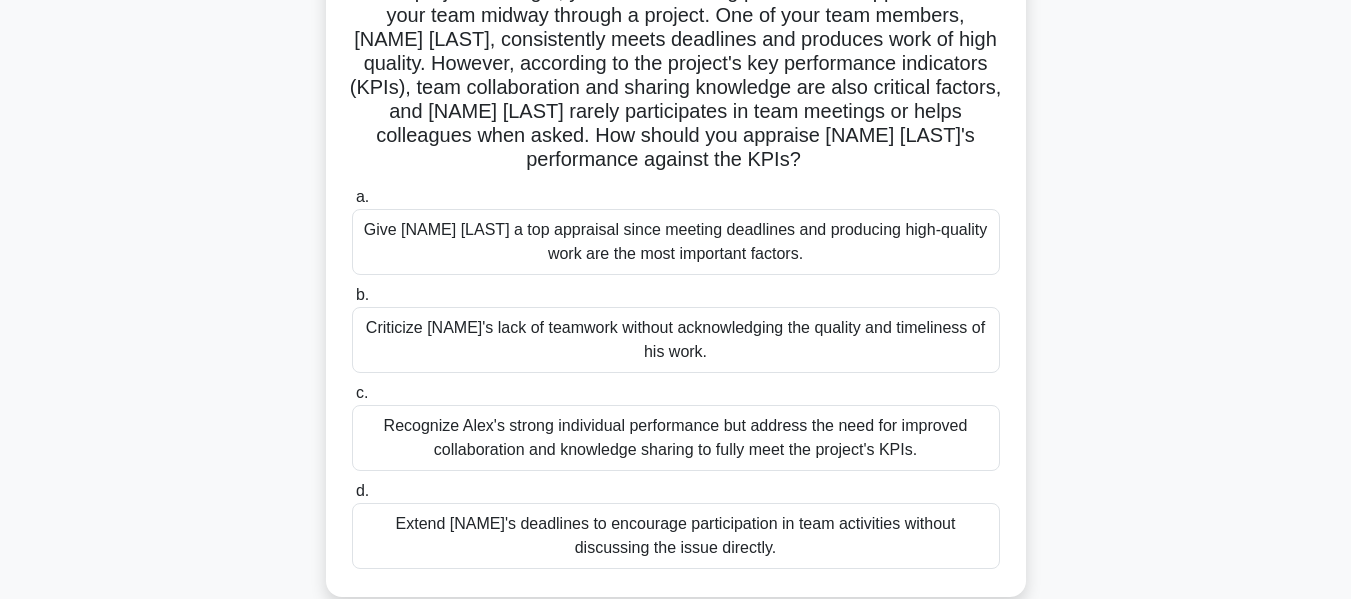 scroll, scrollTop: 200, scrollLeft: 0, axis: vertical 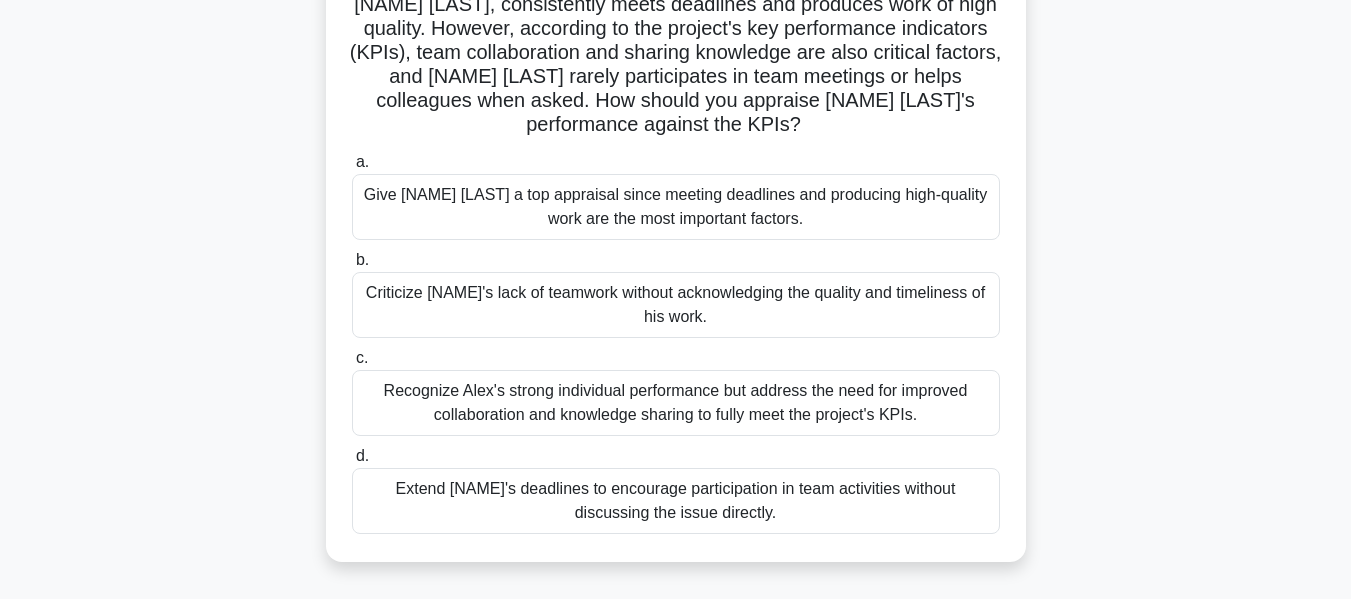 click on "Recognize Alex's strong individual performance but address the need for improved collaboration and knowledge sharing to fully meet the project's KPIs." at bounding box center [676, 403] 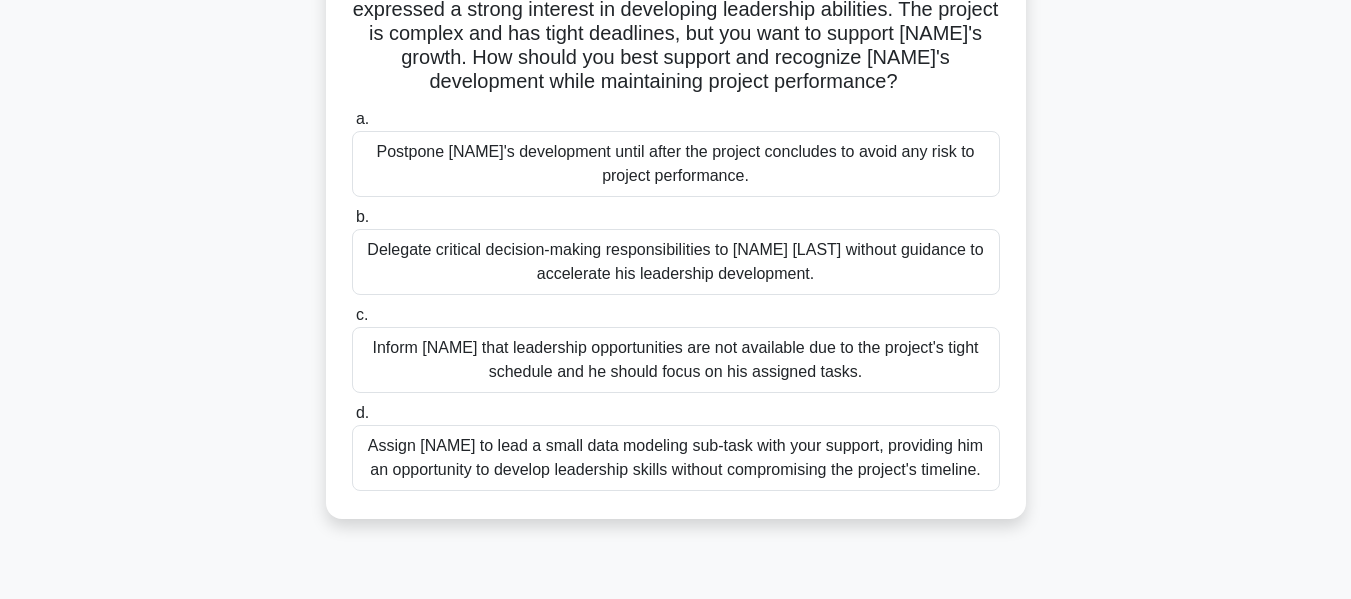 scroll, scrollTop: 0, scrollLeft: 0, axis: both 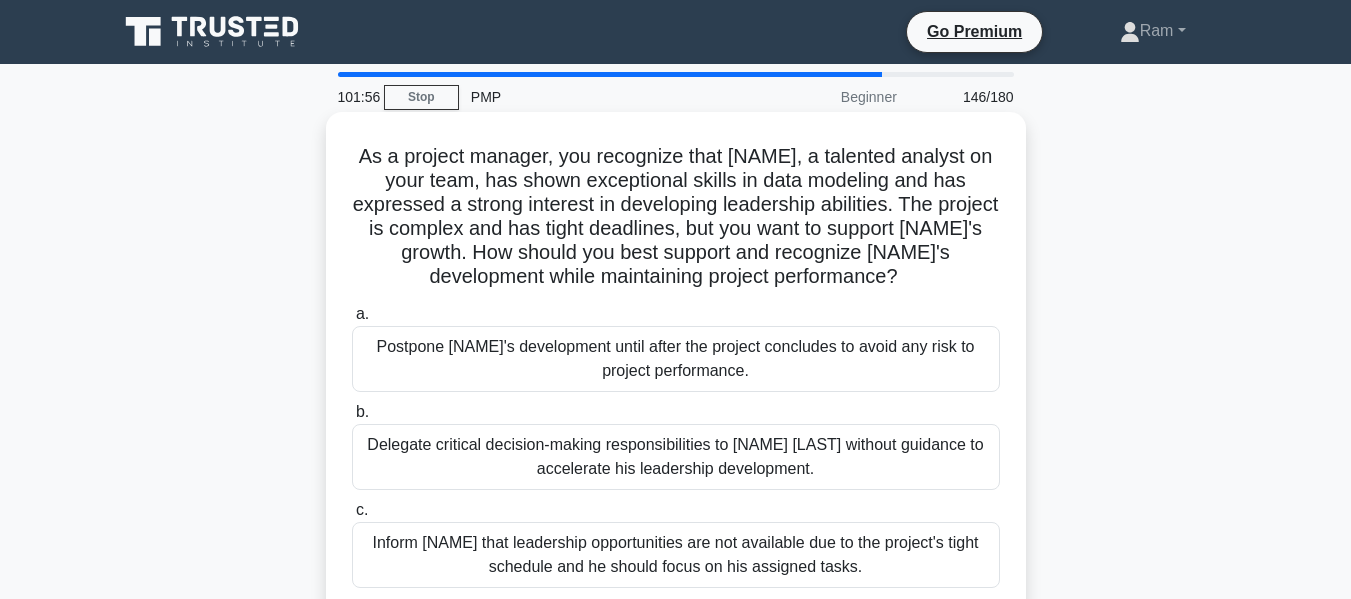 drag, startPoint x: 517, startPoint y: 253, endPoint x: 956, endPoint y: 281, distance: 439.89203 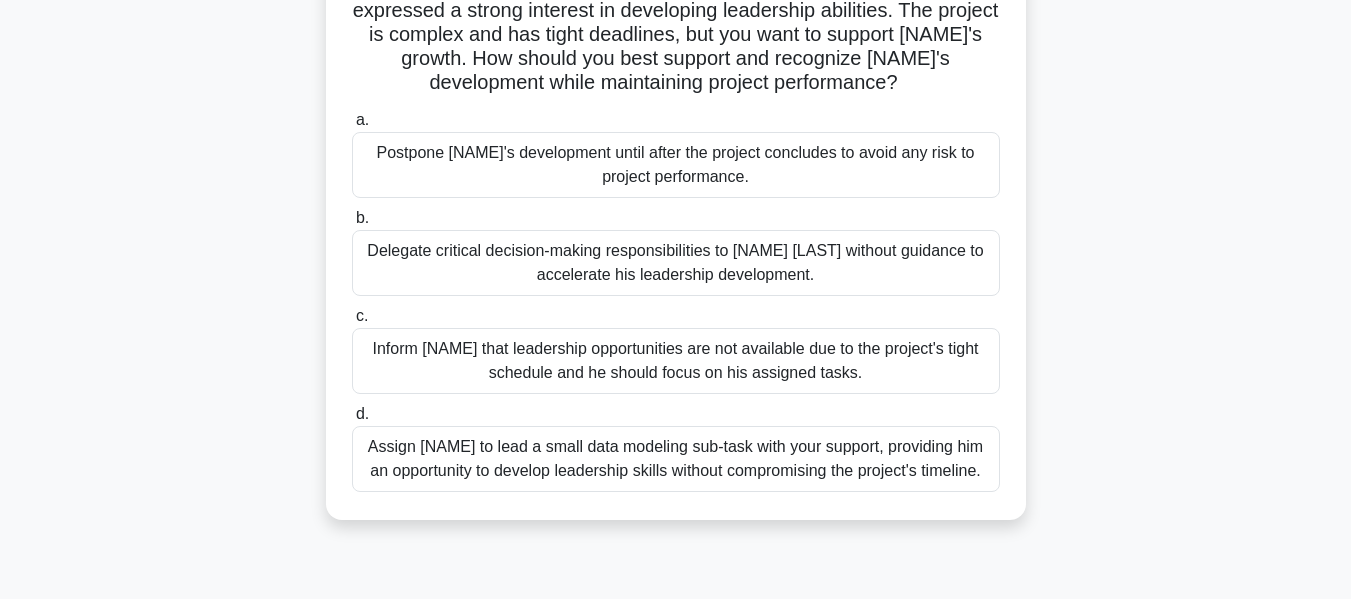 scroll, scrollTop: 200, scrollLeft: 0, axis: vertical 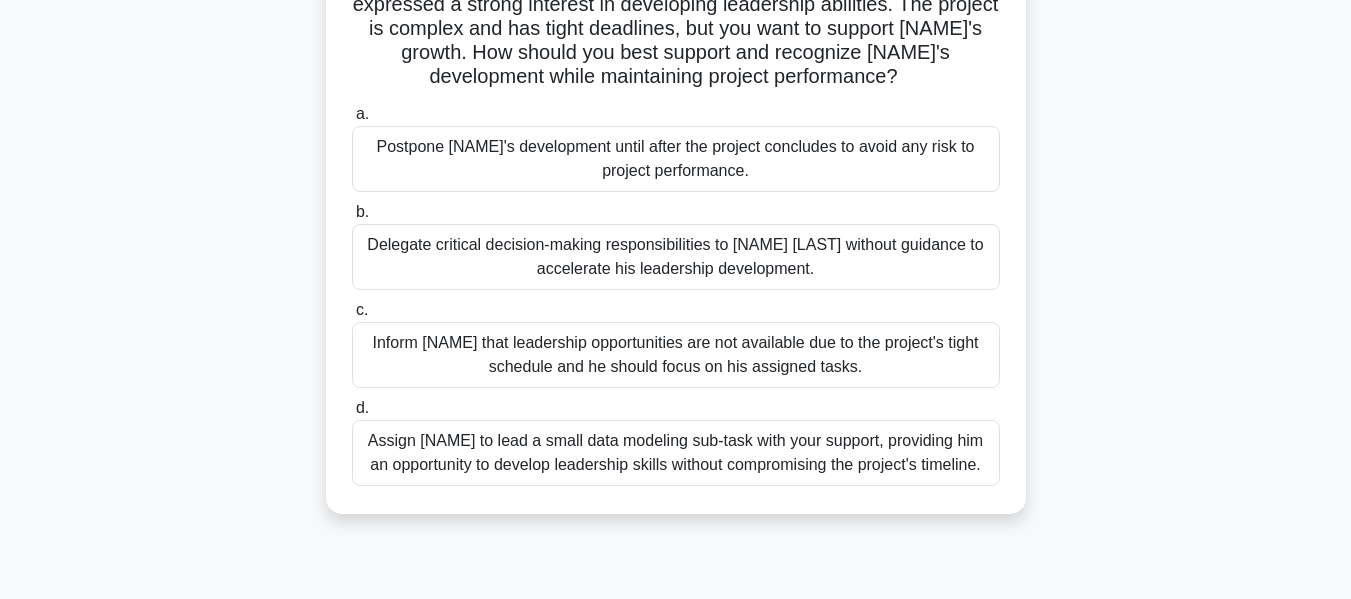 click on "Assign [NAME] to lead a small data modeling sub-task with your support, providing him an opportunity to develop leadership skills without compromising the project's timeline." at bounding box center [676, 453] 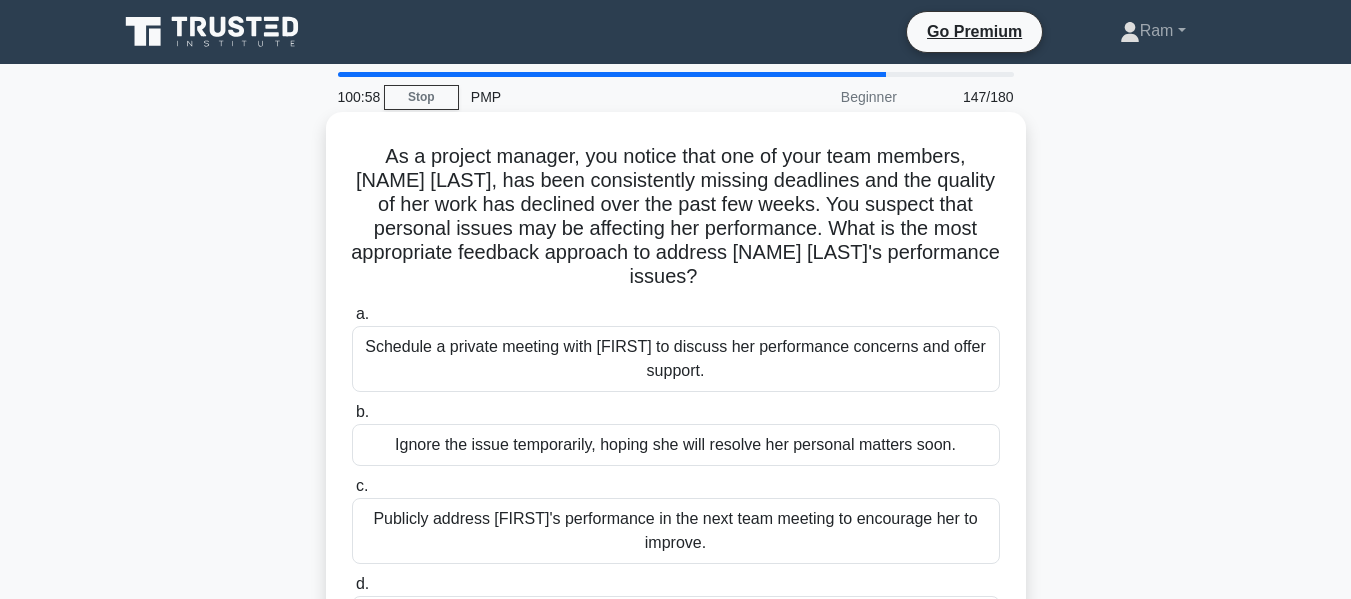 scroll, scrollTop: 100, scrollLeft: 0, axis: vertical 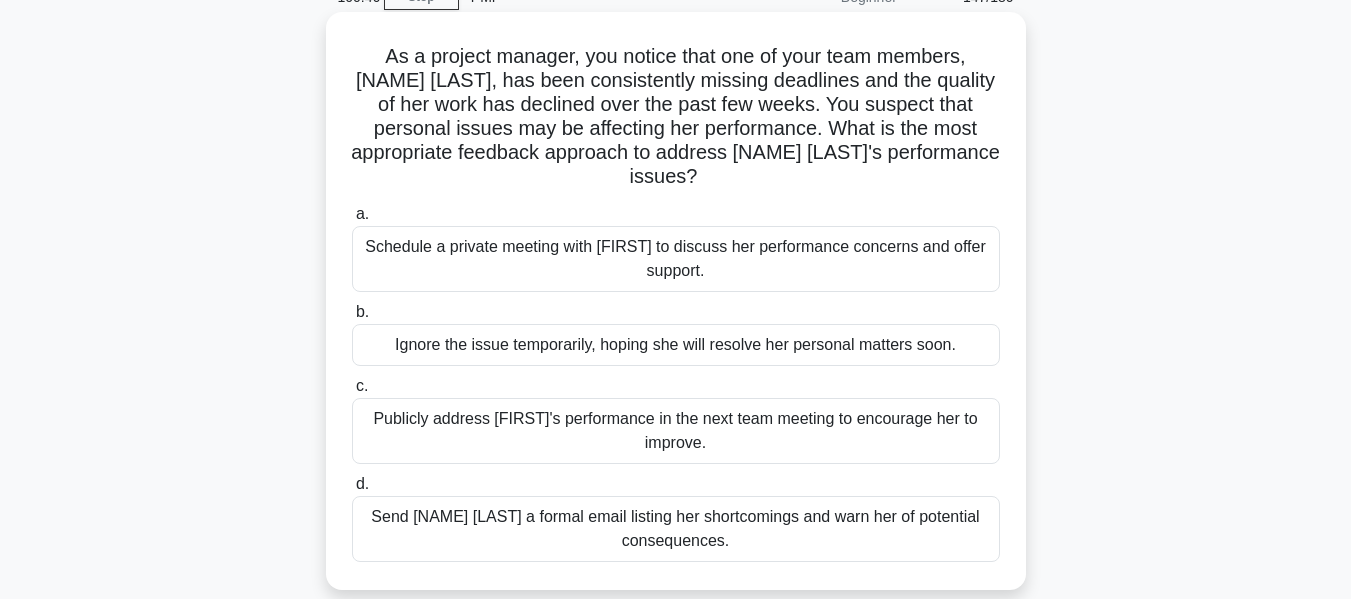 click on "Schedule a private meeting with [FIRST] to discuss her performance concerns and offer support." at bounding box center [676, 259] 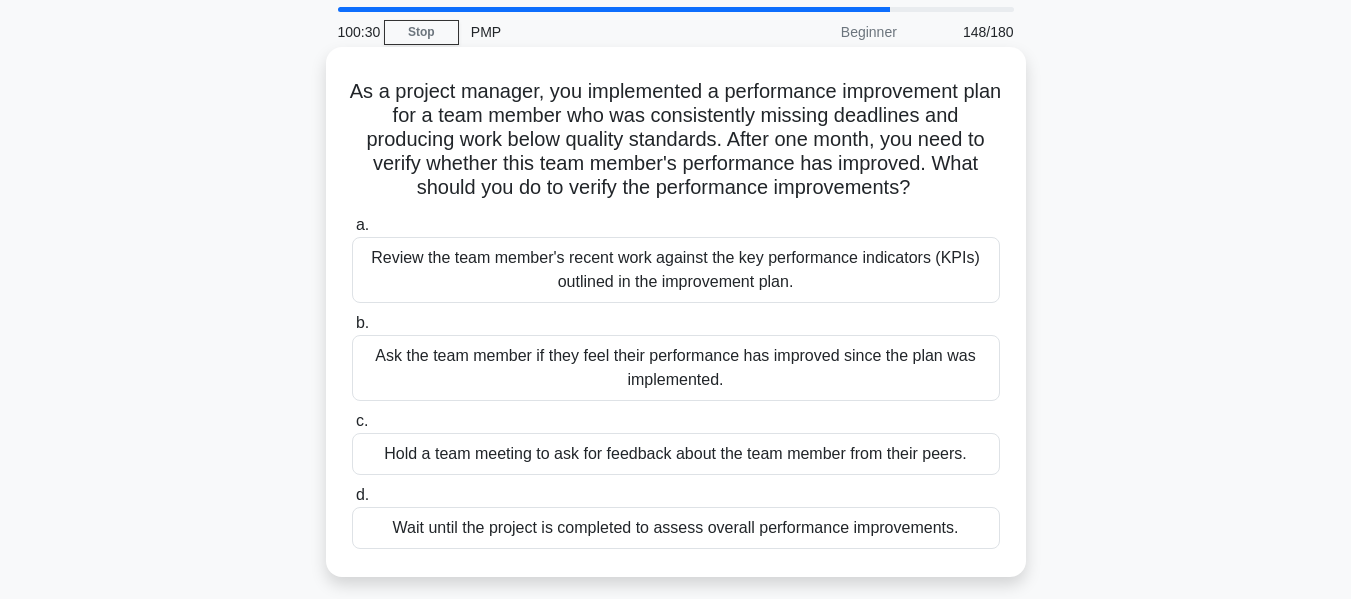scroll, scrollTop: 100, scrollLeft: 0, axis: vertical 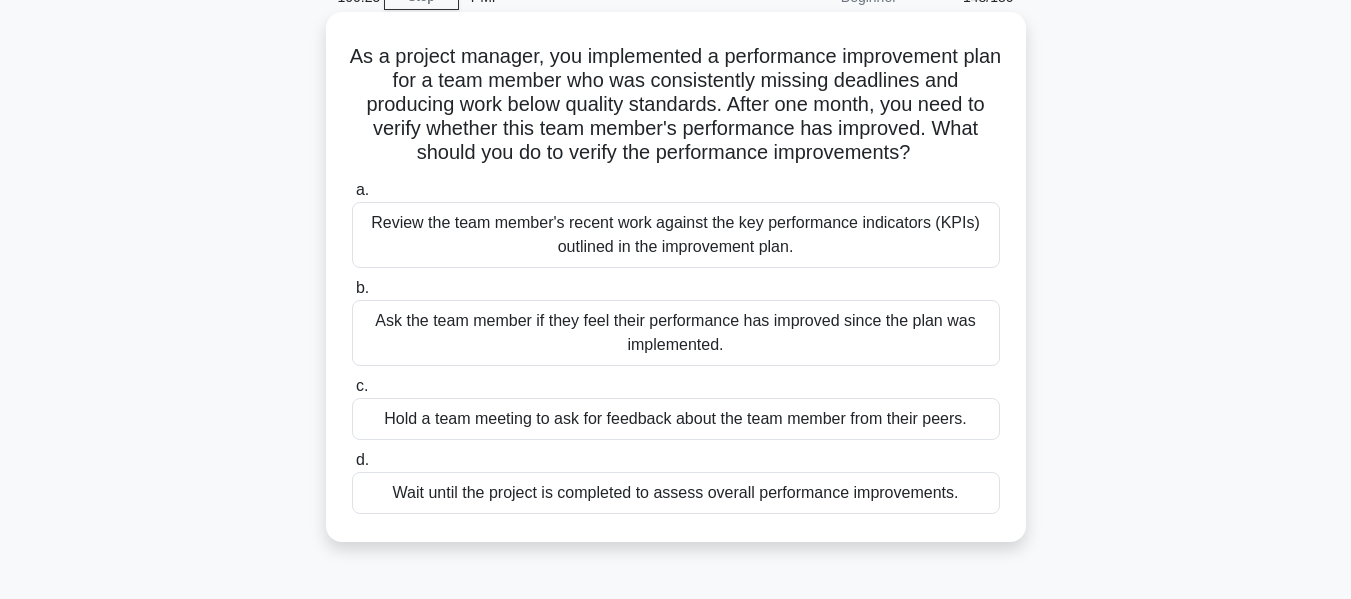 click on "Review the team member's recent work against the key performance indicators (KPIs) outlined in the improvement plan." at bounding box center [676, 235] 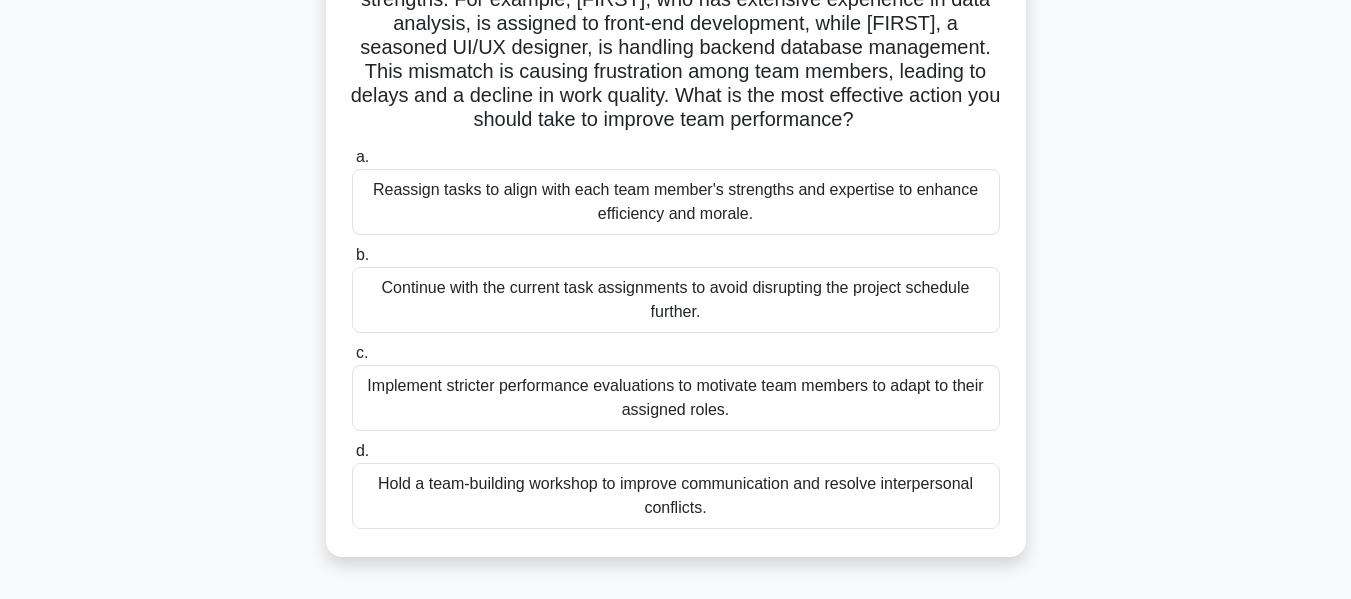 scroll, scrollTop: 300, scrollLeft: 0, axis: vertical 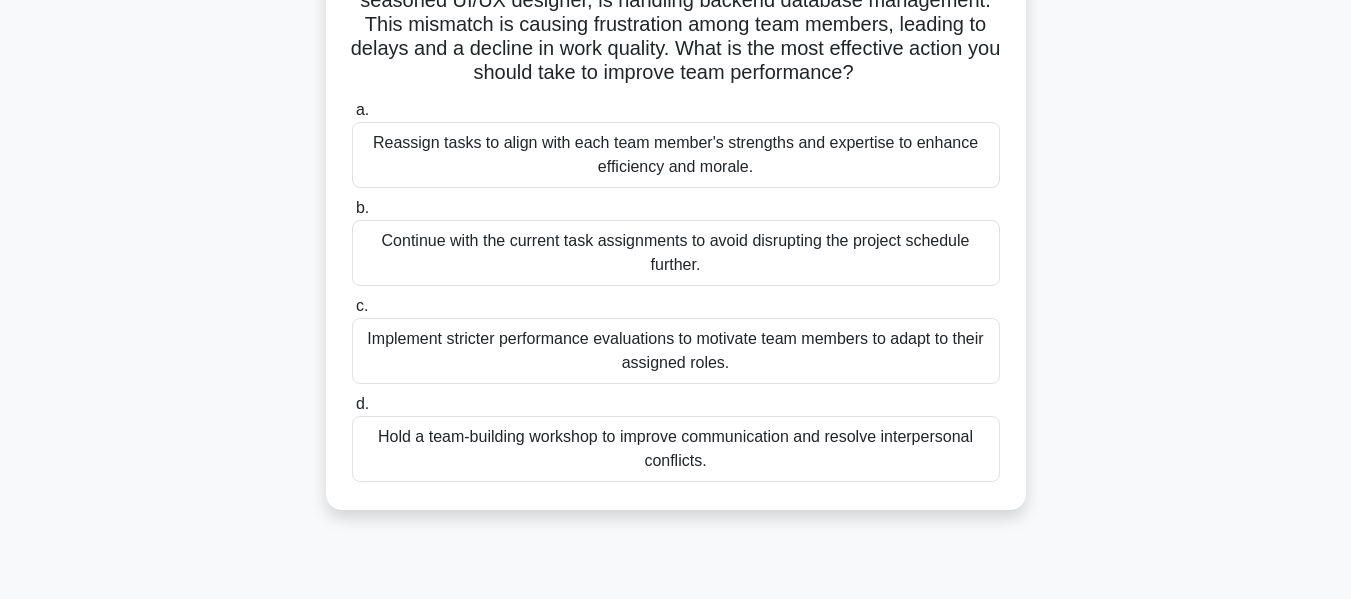 click on "Reassign tasks to align with each team member's strengths and expertise to enhance efficiency and morale." at bounding box center [676, 155] 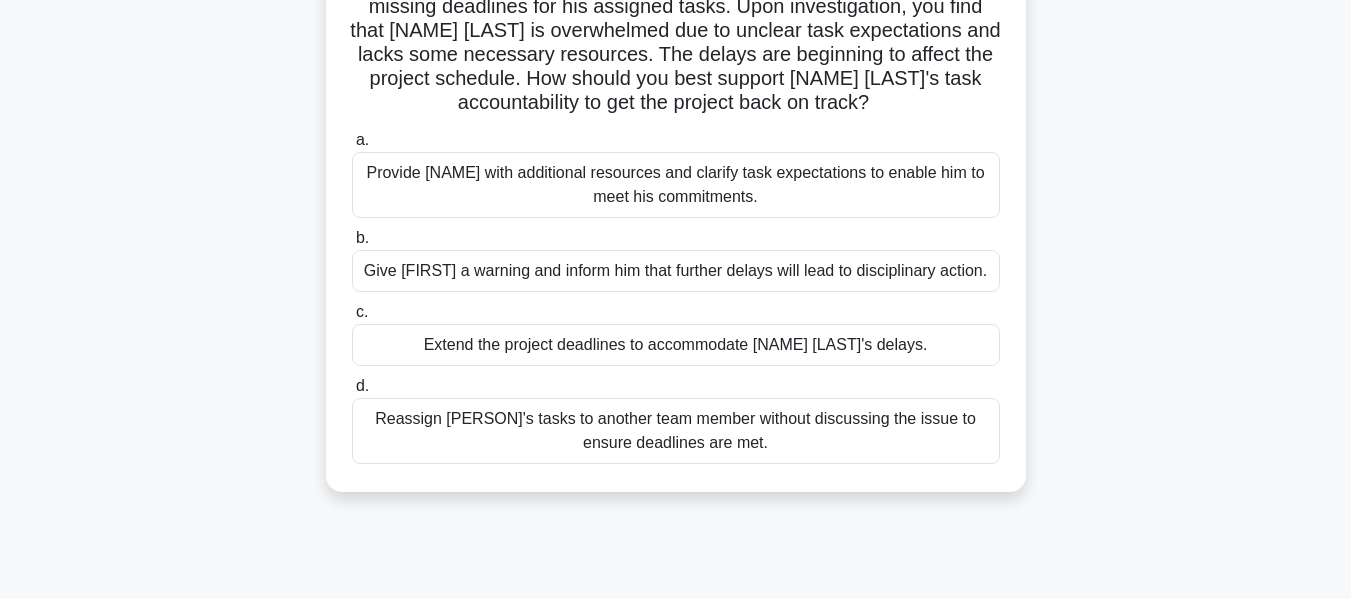 scroll, scrollTop: 200, scrollLeft: 0, axis: vertical 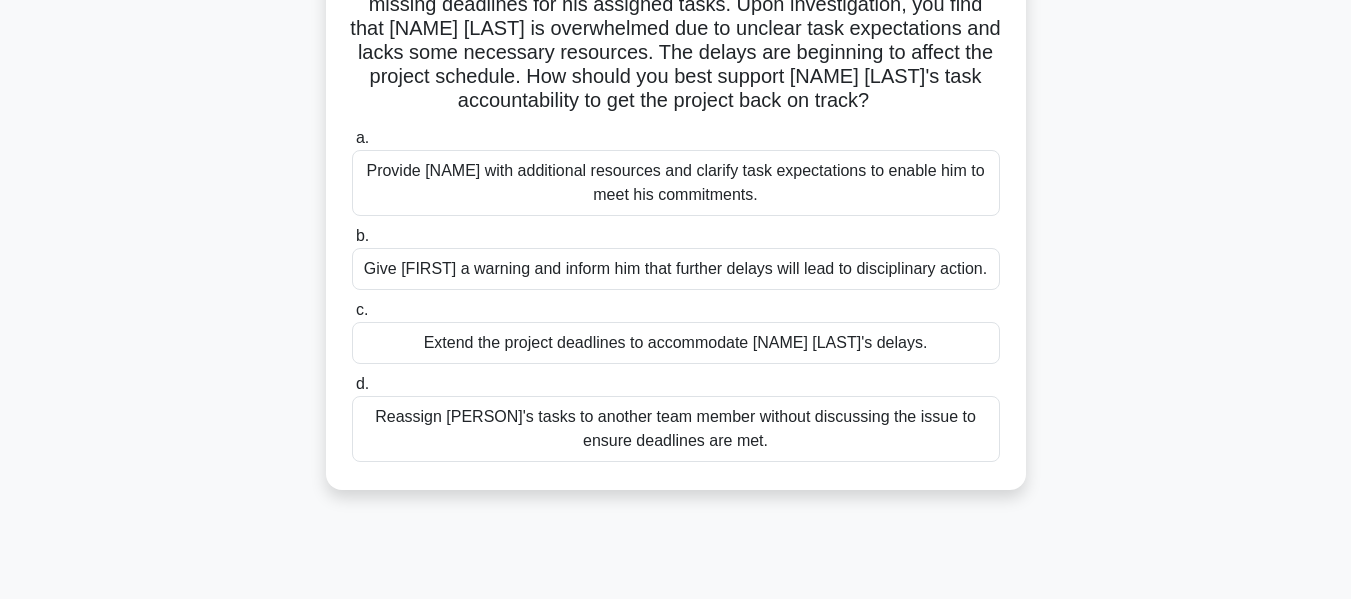 click on "Provide [NAME] with additional resources and clarify task expectations to enable him to meet his commitments." at bounding box center (676, 183) 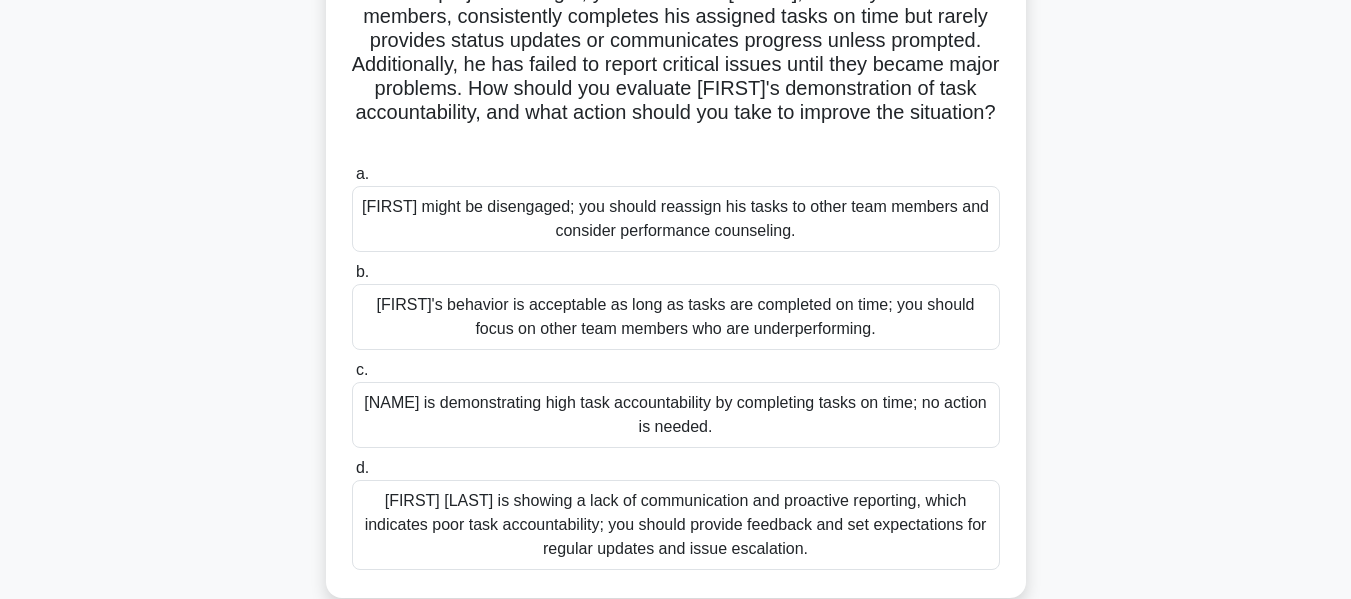 scroll, scrollTop: 200, scrollLeft: 0, axis: vertical 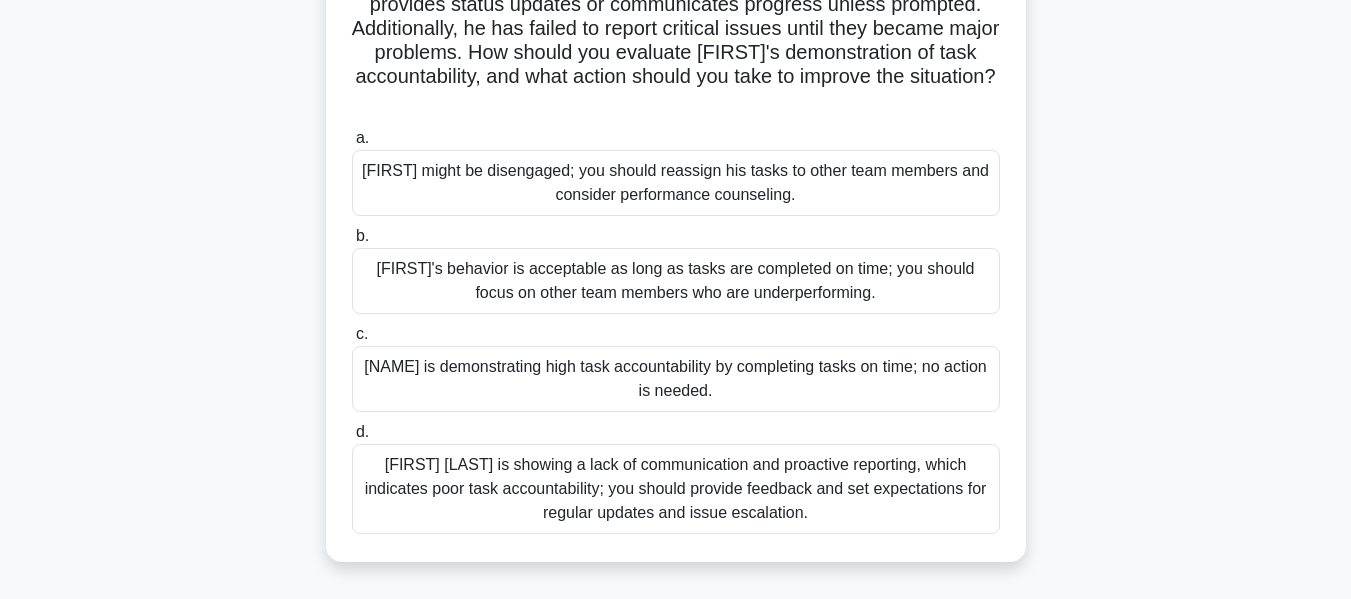 click on "[FIRST] [LAST] is showing a lack of communication and proactive reporting, which indicates poor task accountability; you should provide feedback and set expectations for regular updates and issue escalation." at bounding box center (676, 489) 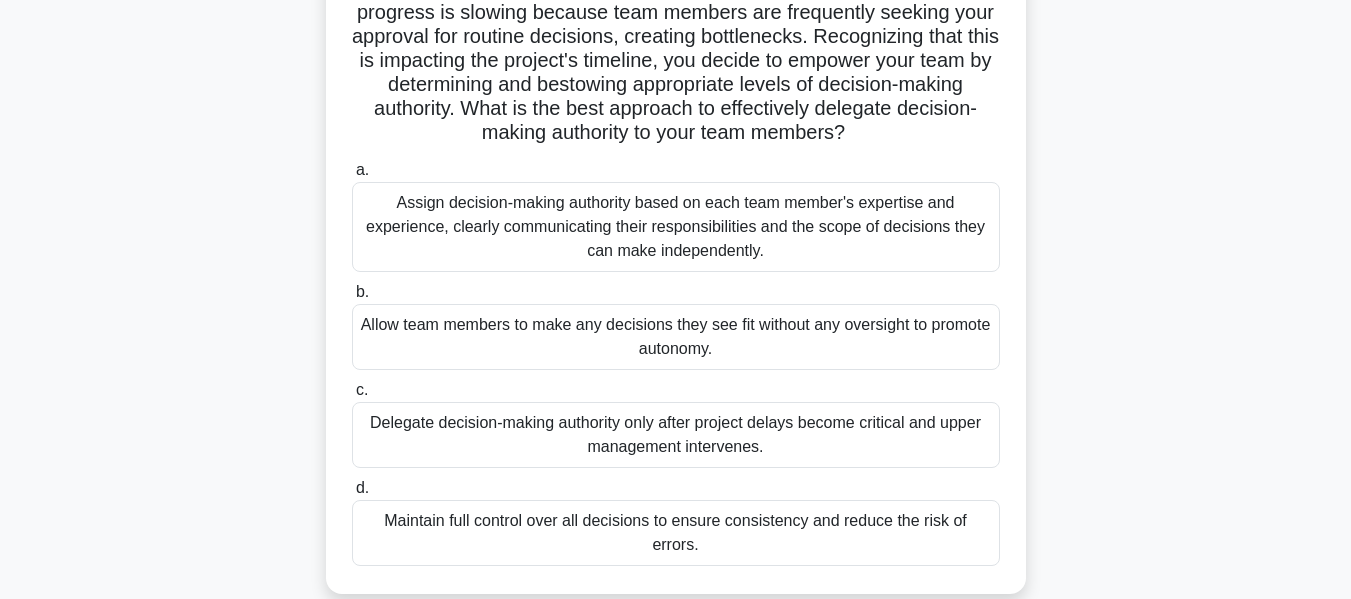 scroll, scrollTop: 200, scrollLeft: 0, axis: vertical 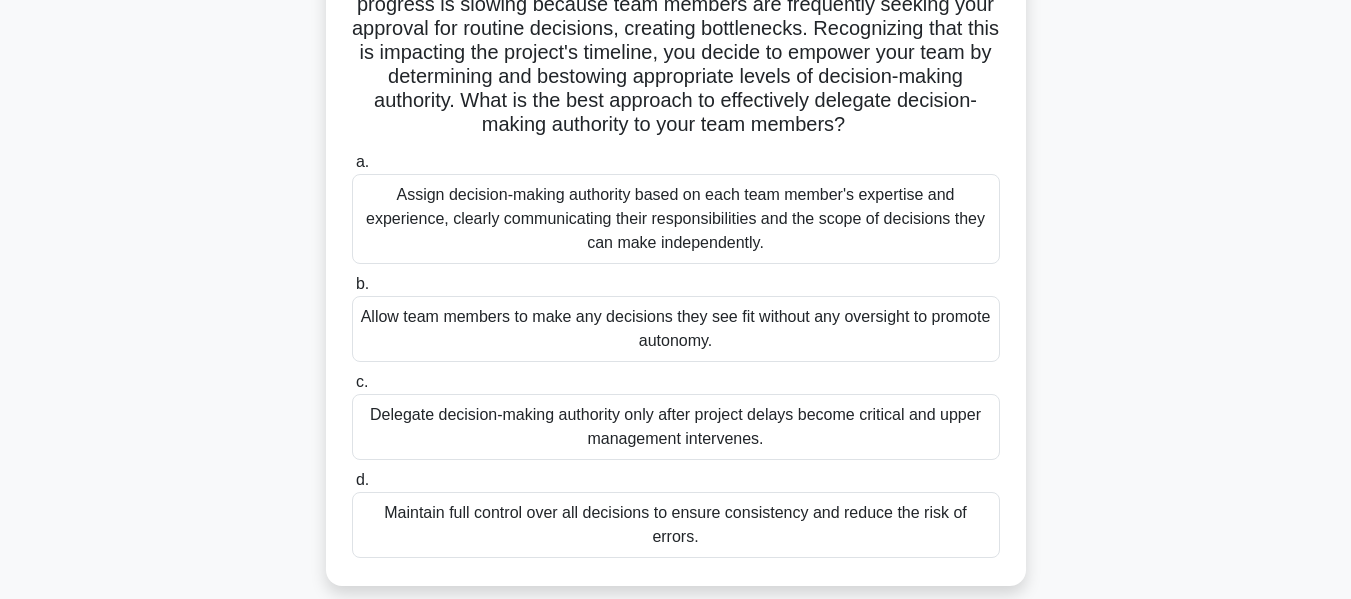 click on "Assign decision-making authority based on each team member's expertise and experience, clearly communicating their responsibilities and the scope of decisions they can make independently." at bounding box center (676, 219) 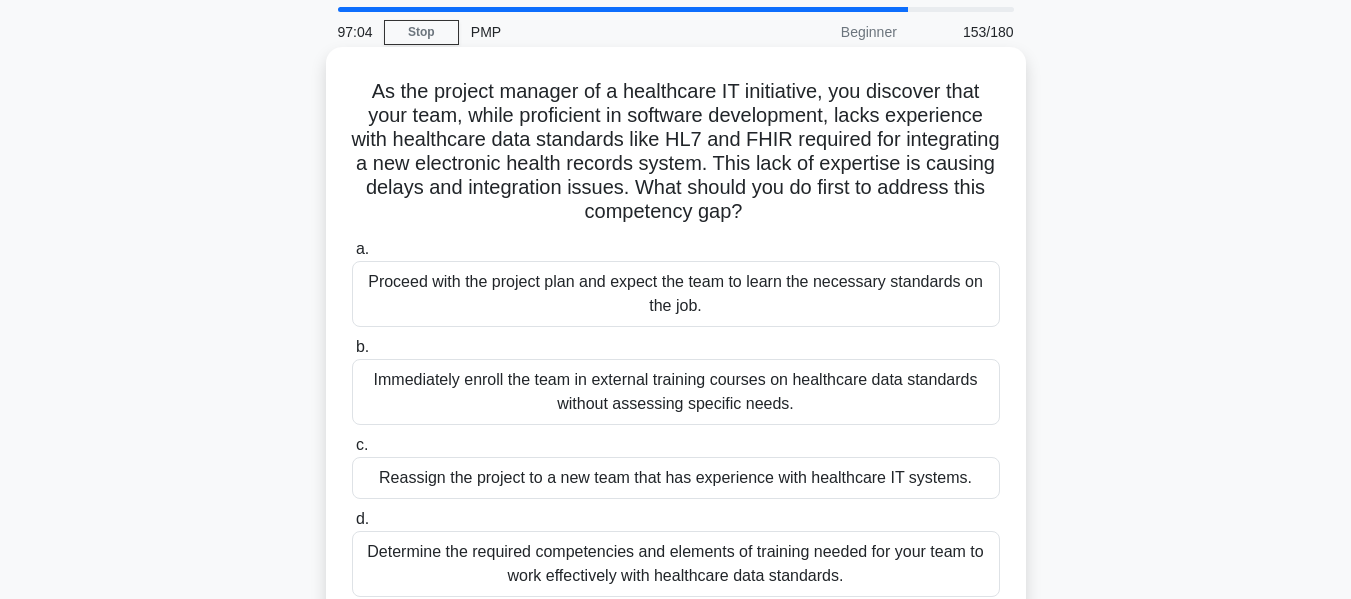 scroll, scrollTop: 100, scrollLeft: 0, axis: vertical 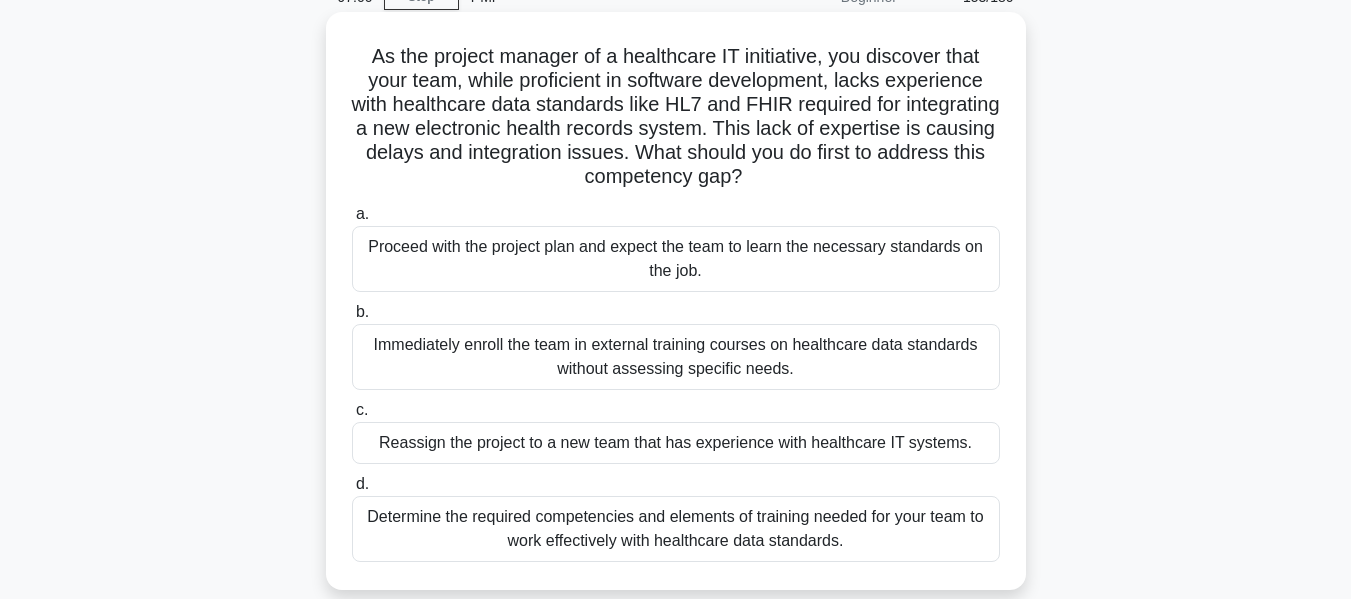 click on "Determine the required competencies and elements of training needed for your team to work effectively with healthcare data standards." at bounding box center [676, 529] 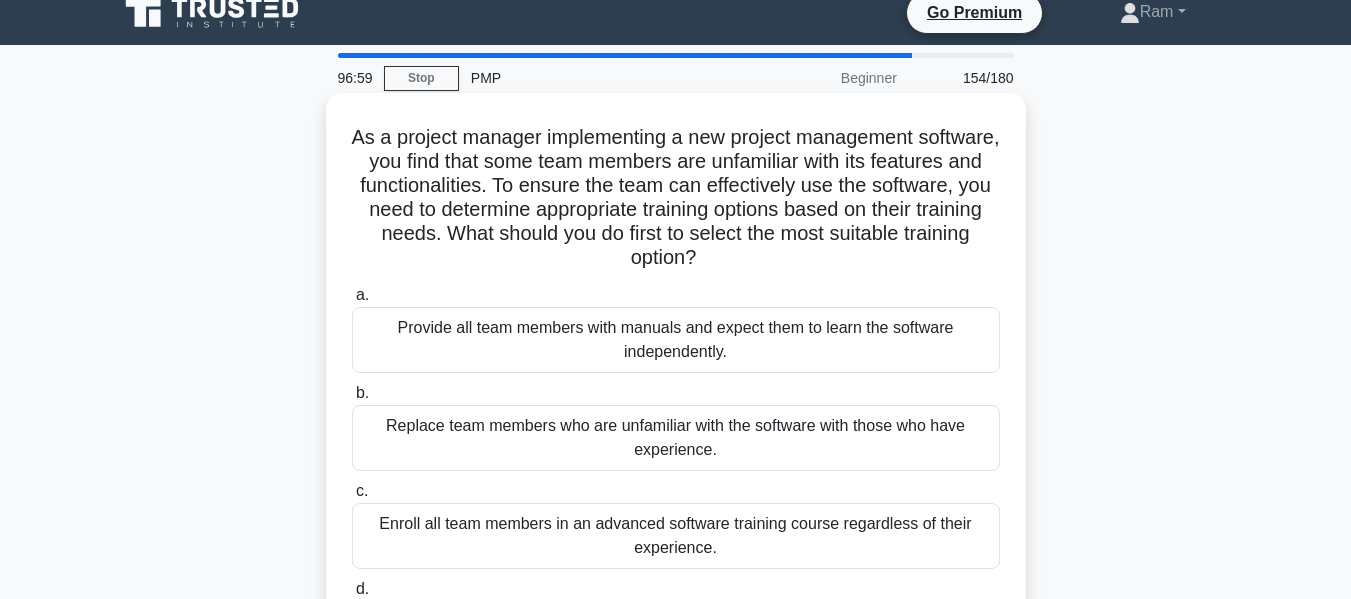 scroll, scrollTop: 0, scrollLeft: 0, axis: both 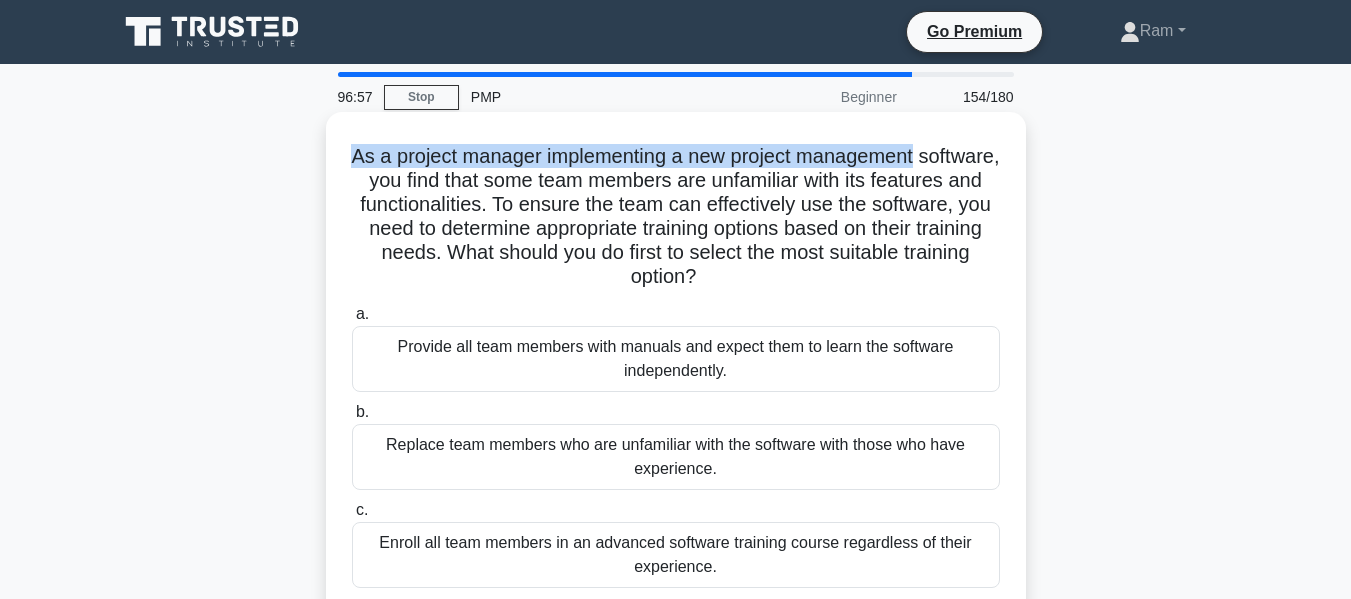 drag, startPoint x: 389, startPoint y: 151, endPoint x: 990, endPoint y: 134, distance: 601.24036 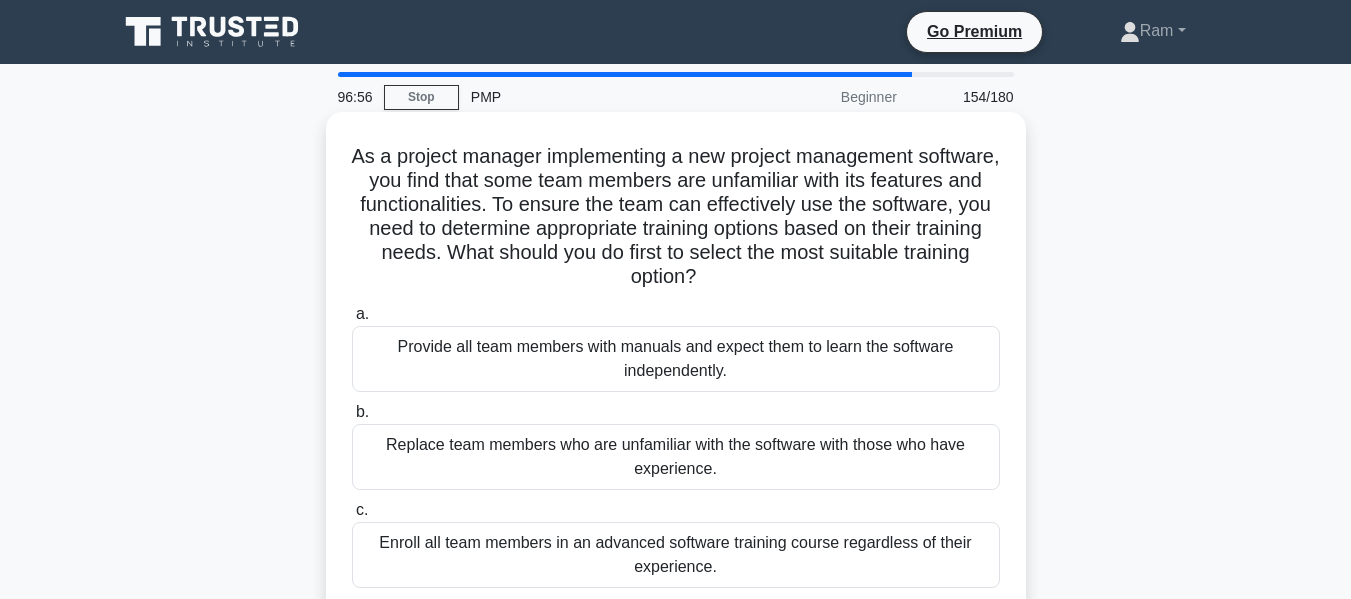 click on "As a project manager implementing a new project management software, you find that some team members are unfamiliar with its features and functionalities. To ensure the team can effectively use the software, you need to determine appropriate training options based on their training needs. What should you do first to select the most suitable training option?
.spinner_0XTQ{transform-origin:center;animation:spinner_y6GP .75s linear infinite}@keyframes spinner_y6GP{100%{transform:rotate(360deg)}}" at bounding box center (676, 217) 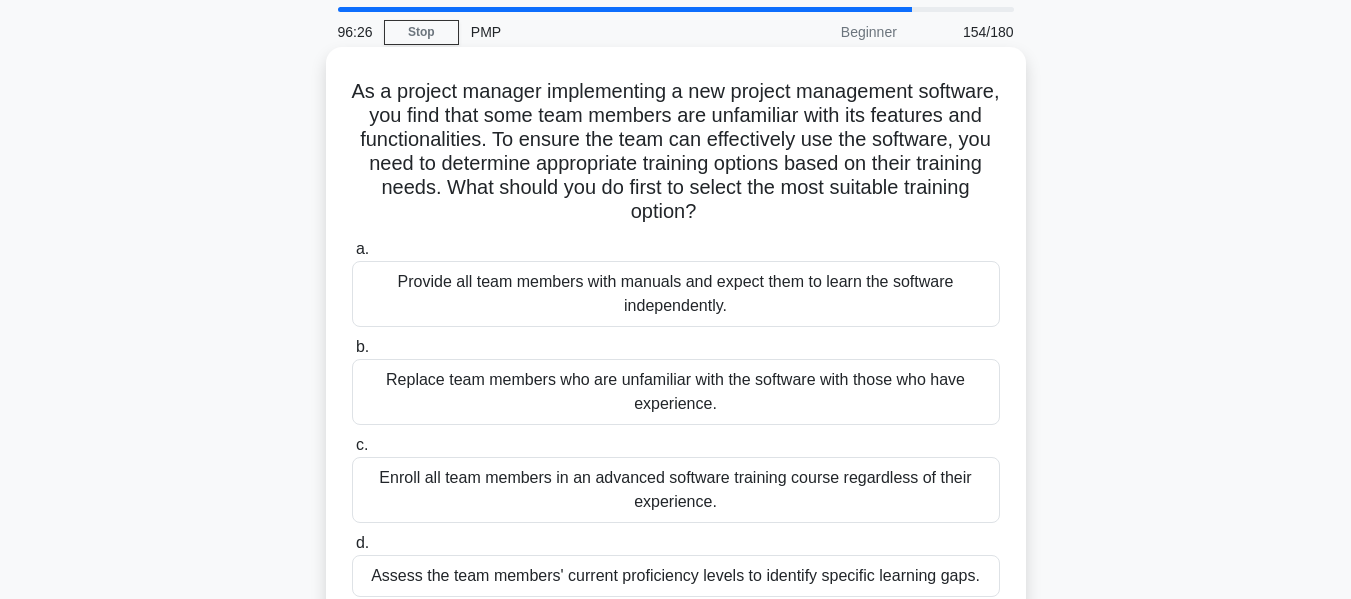 scroll, scrollTop: 100, scrollLeft: 0, axis: vertical 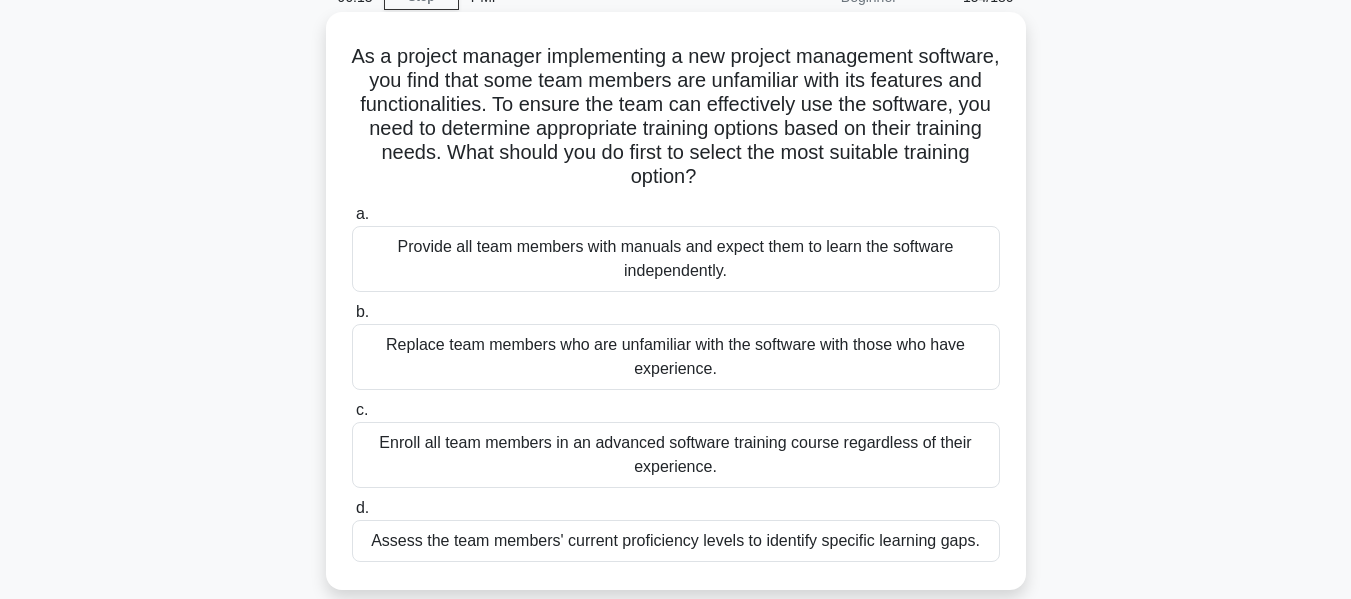 click on "Enroll all team members in an advanced software training course regardless of their experience." at bounding box center (676, 455) 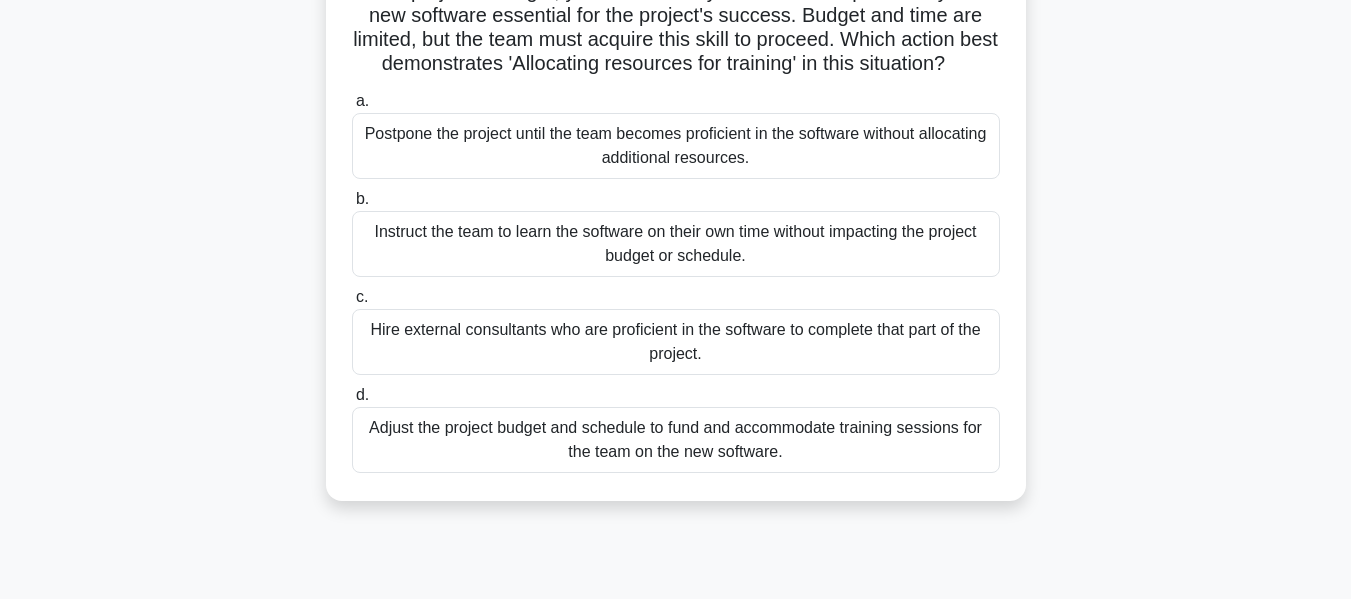 scroll, scrollTop: 200, scrollLeft: 0, axis: vertical 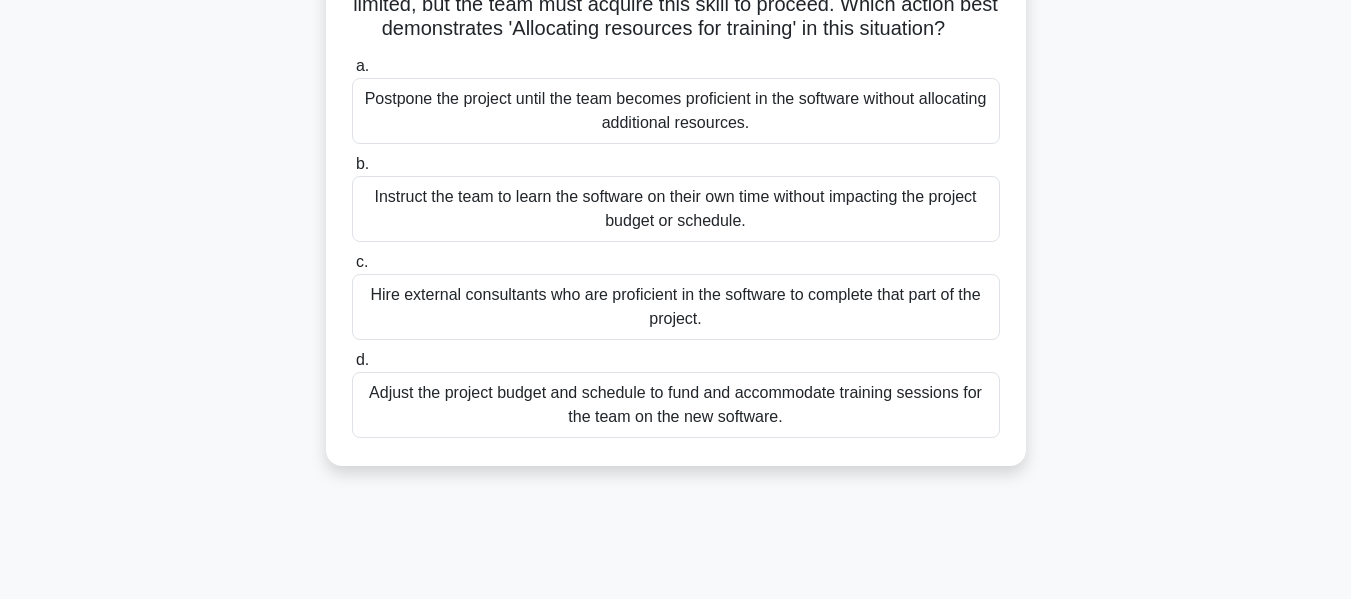 click on "Adjust the project budget and schedule to fund and accommodate training sessions for the team on the new software." at bounding box center (676, 405) 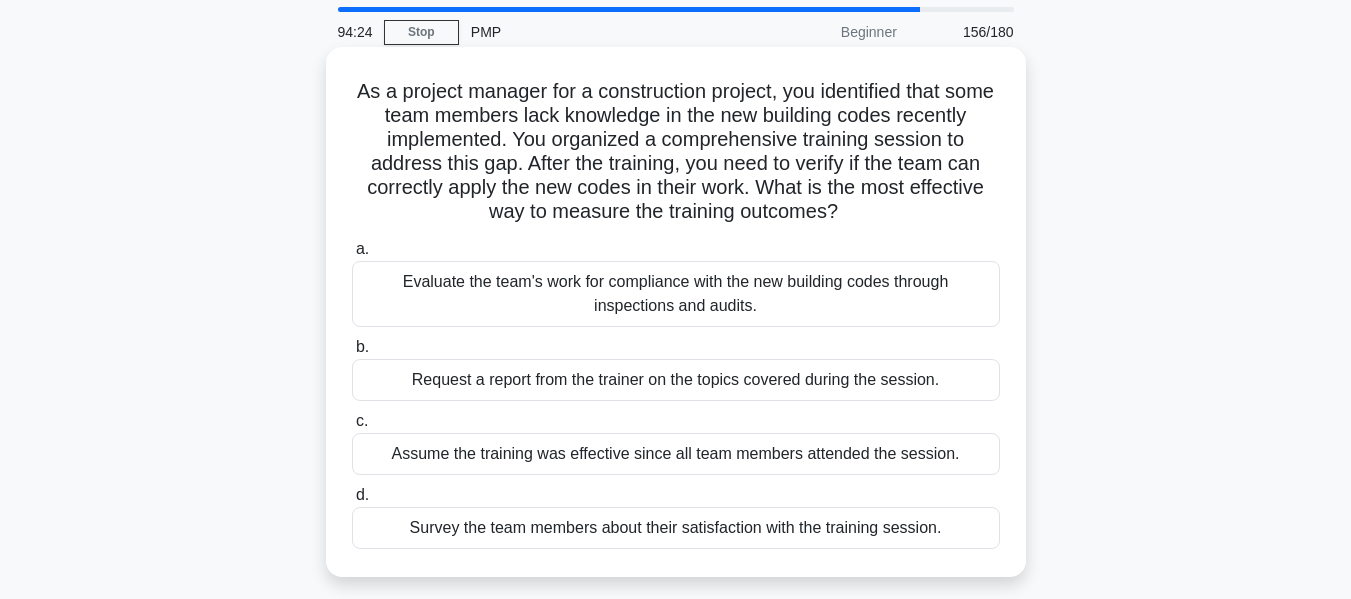 scroll, scrollTop: 100, scrollLeft: 0, axis: vertical 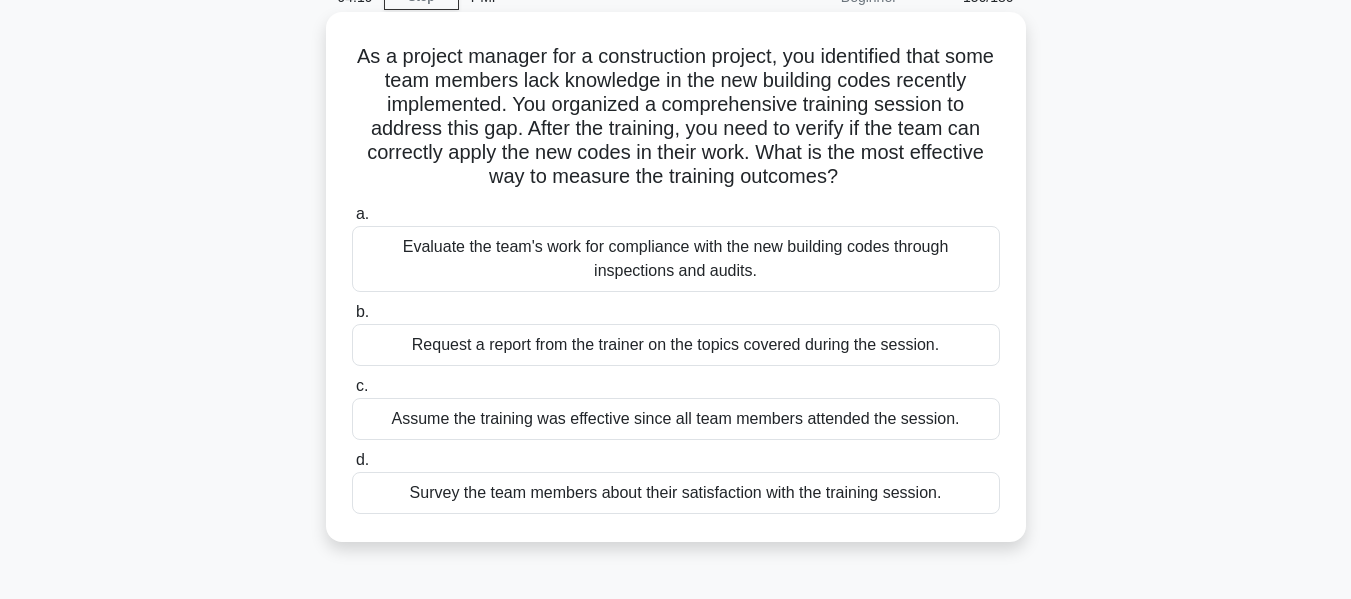 click on "Evaluate the team's work for compliance with the new building codes through inspections and audits." at bounding box center (676, 259) 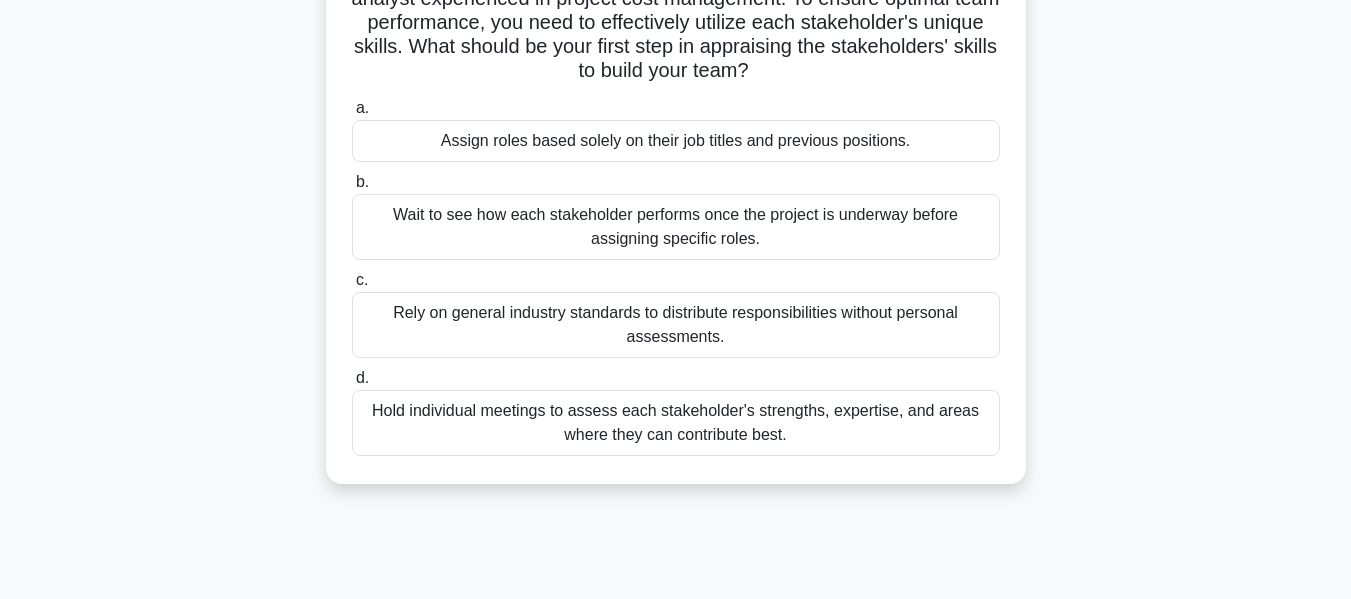 scroll, scrollTop: 300, scrollLeft: 0, axis: vertical 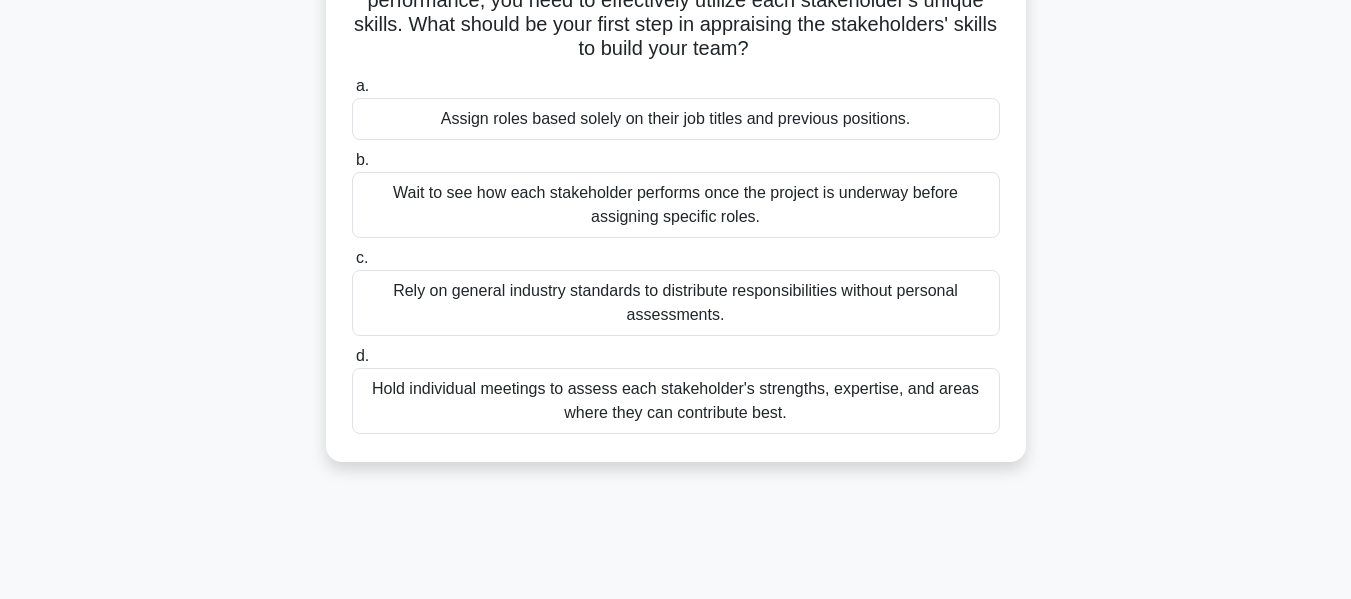 click on "Hold individual meetings to assess each stakeholder's strengths, expertise, and areas where they can contribute best." at bounding box center (676, 401) 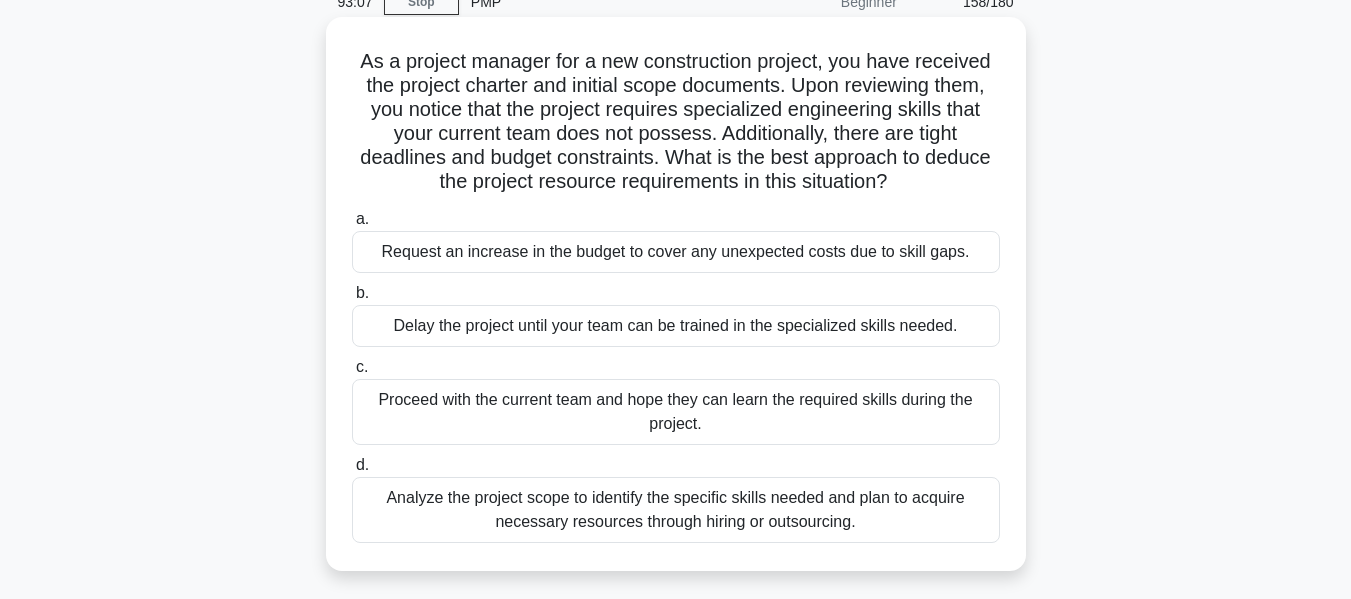 scroll, scrollTop: 100, scrollLeft: 0, axis: vertical 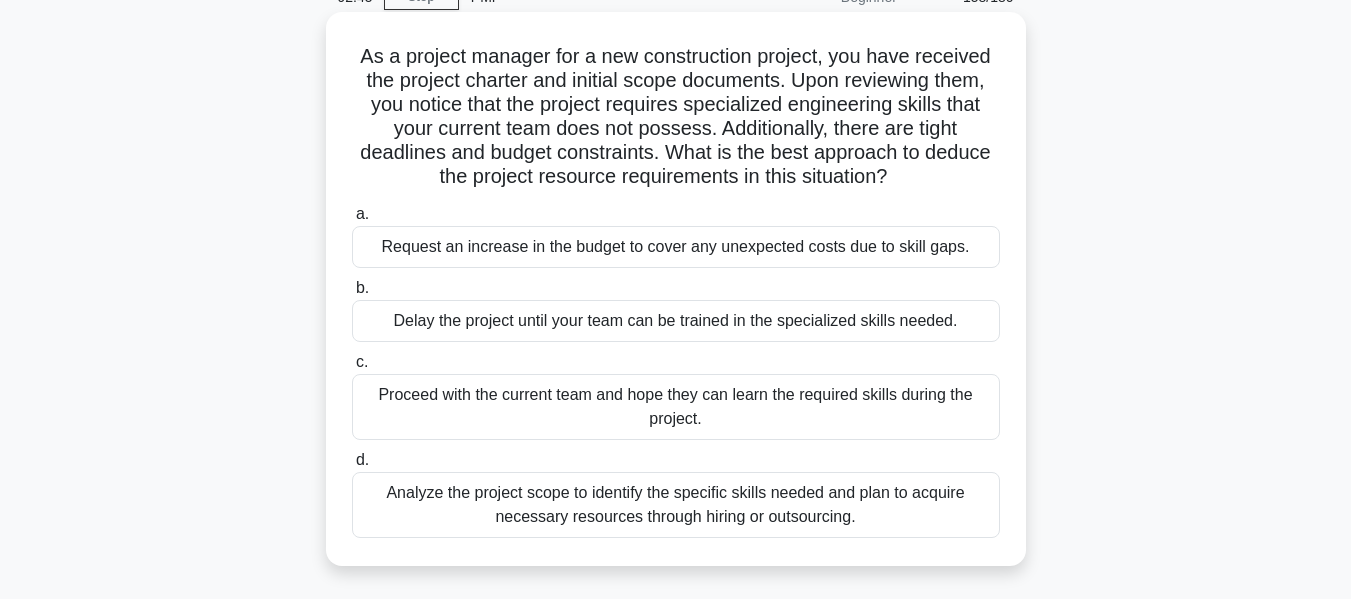 click on "Analyze the project scope to identify the specific skills needed and plan to acquire necessary resources through hiring or outsourcing." at bounding box center [676, 505] 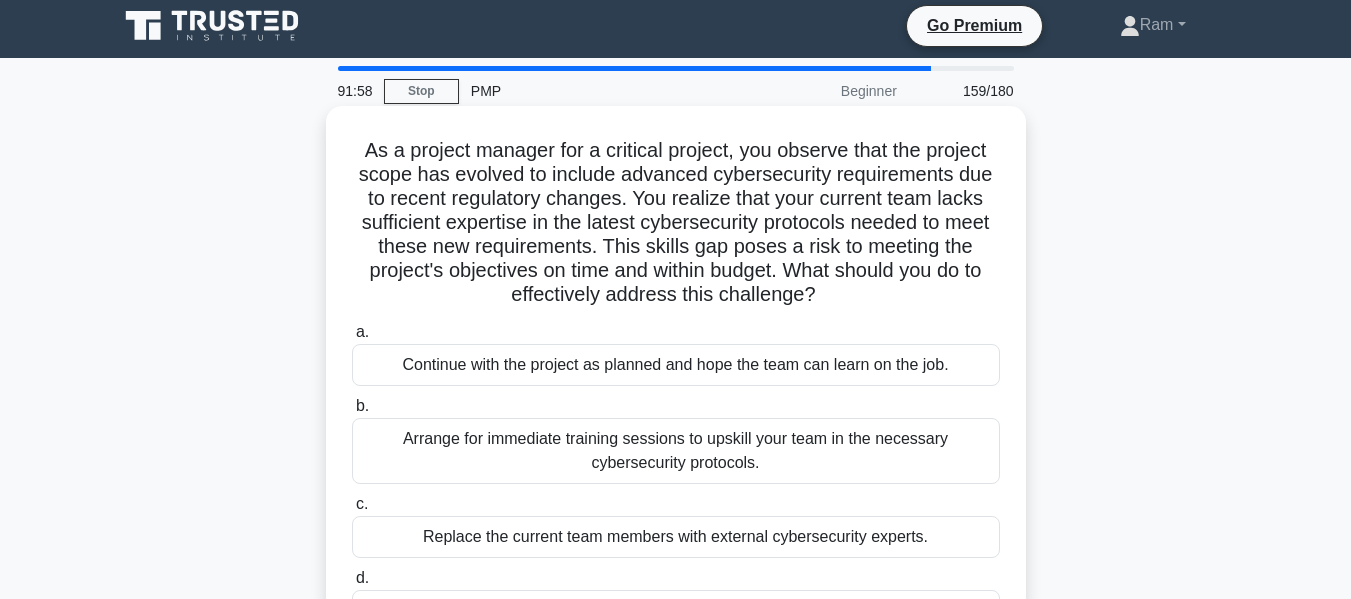 scroll, scrollTop: 100, scrollLeft: 0, axis: vertical 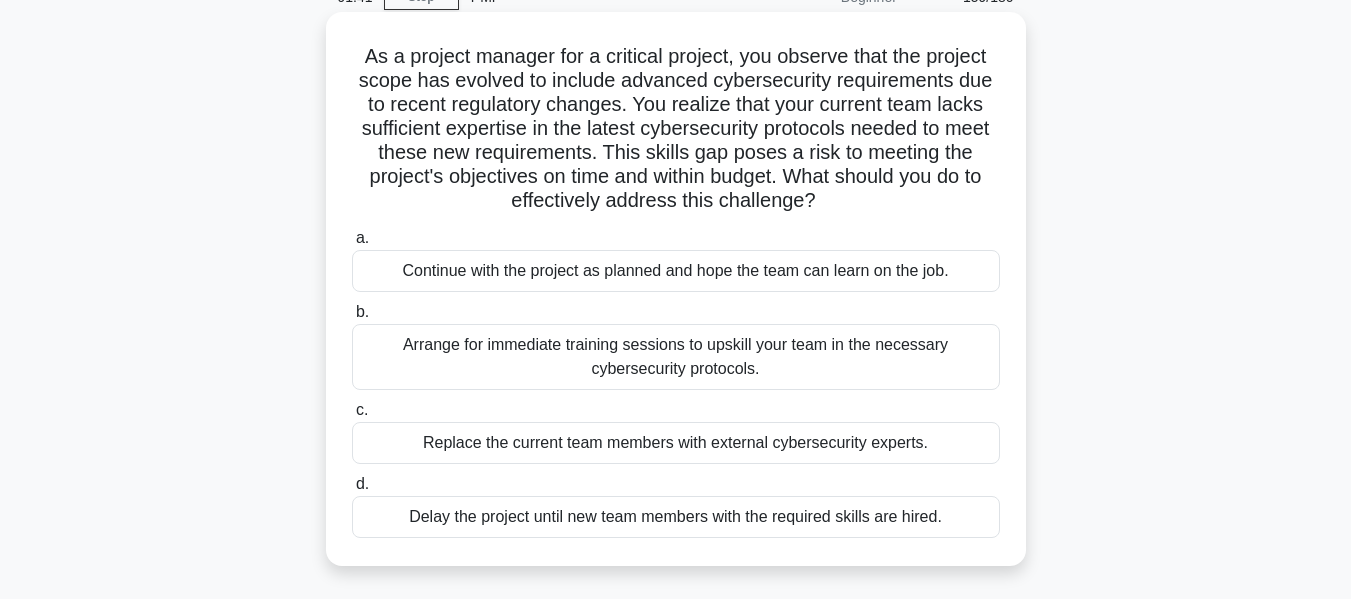 click on "Arrange for immediate training sessions to upskill your team in the necessary cybersecurity protocols." at bounding box center [676, 357] 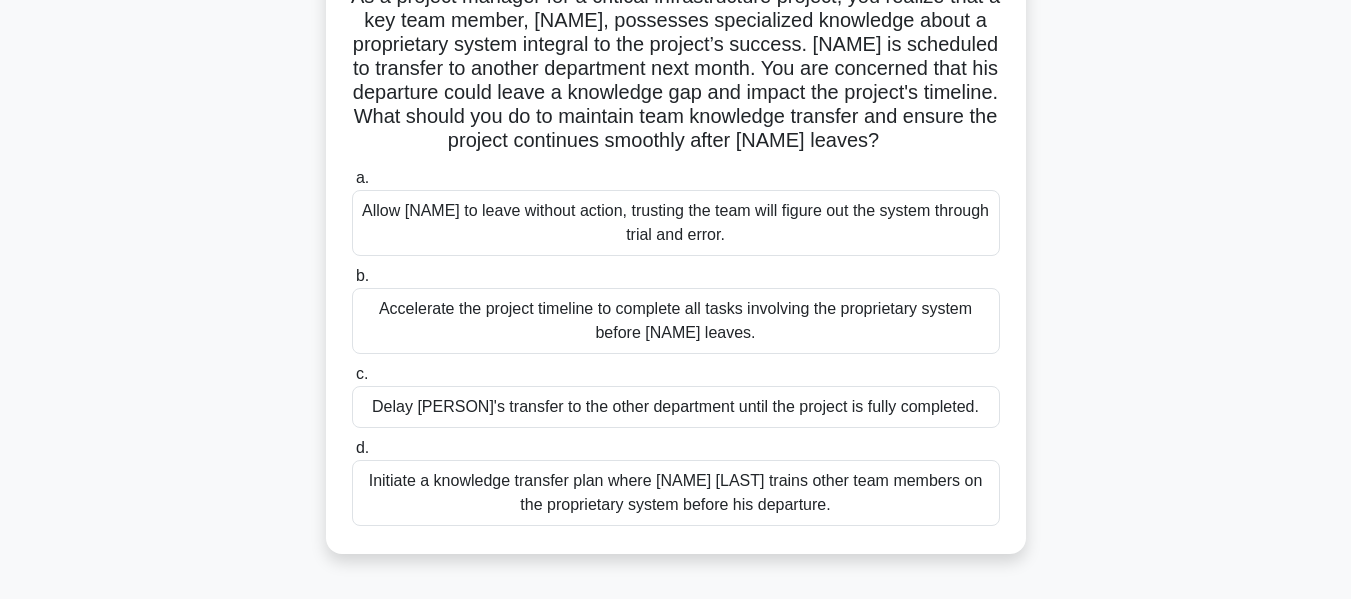 scroll, scrollTop: 200, scrollLeft: 0, axis: vertical 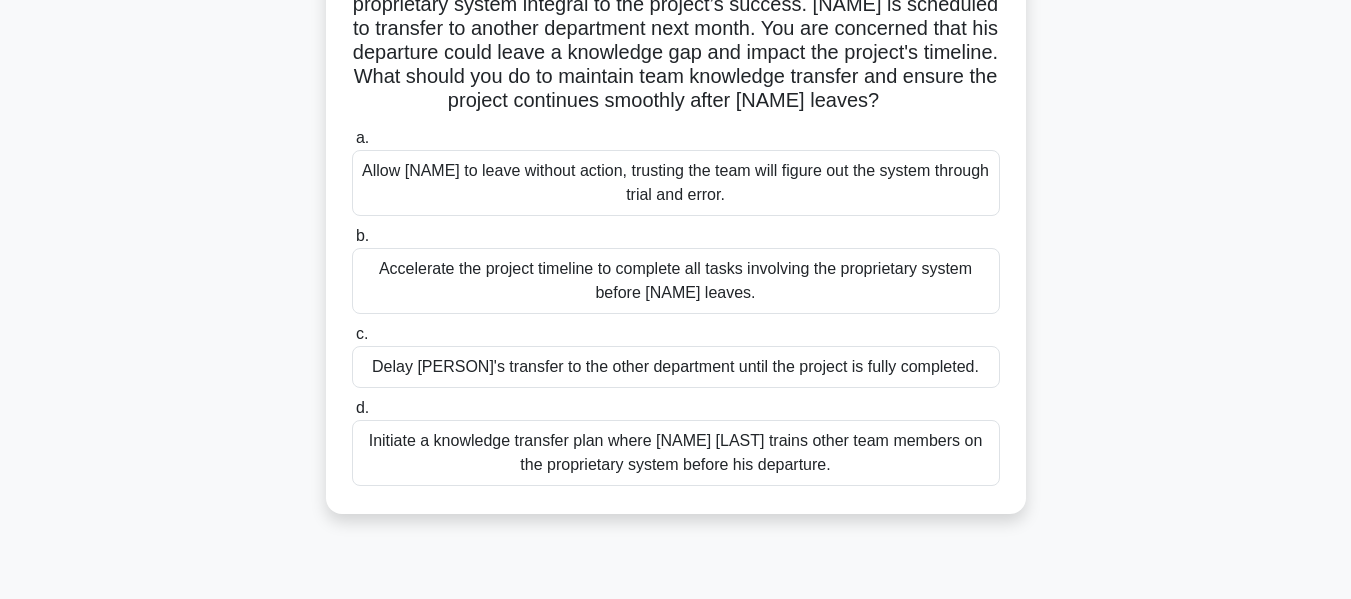 click on "Initiate a knowledge transfer plan where [NAME] [LAST] trains other team members on the proprietary system before his departure." at bounding box center (676, 453) 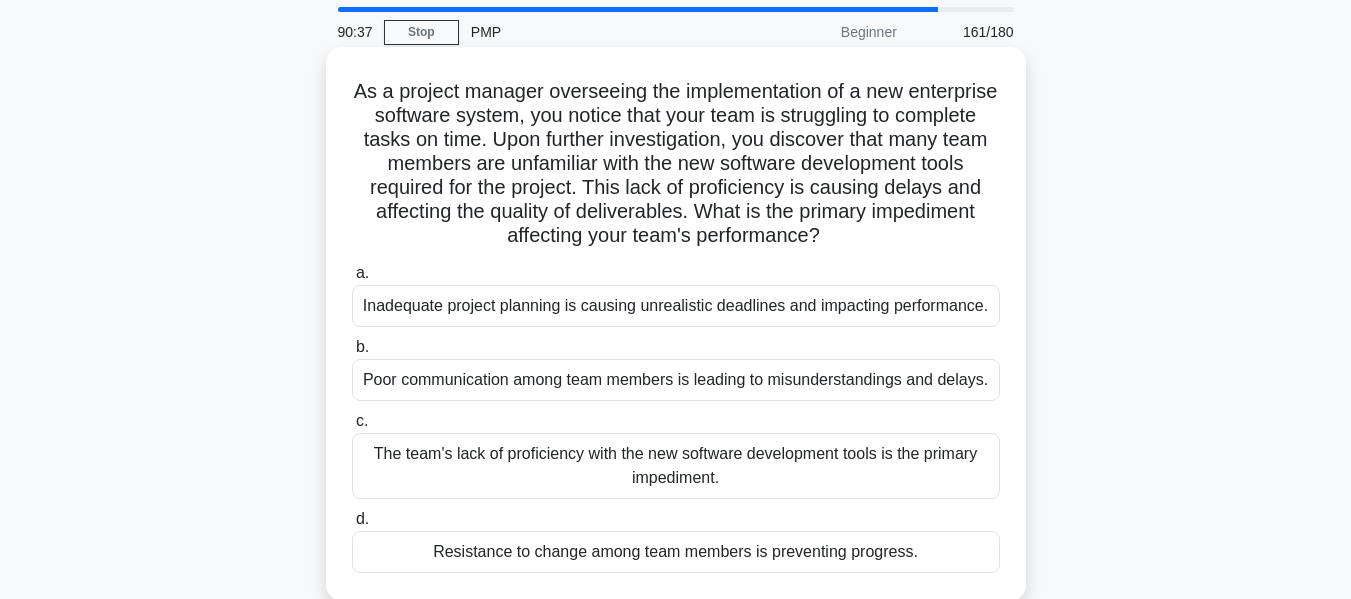 scroll, scrollTop: 100, scrollLeft: 0, axis: vertical 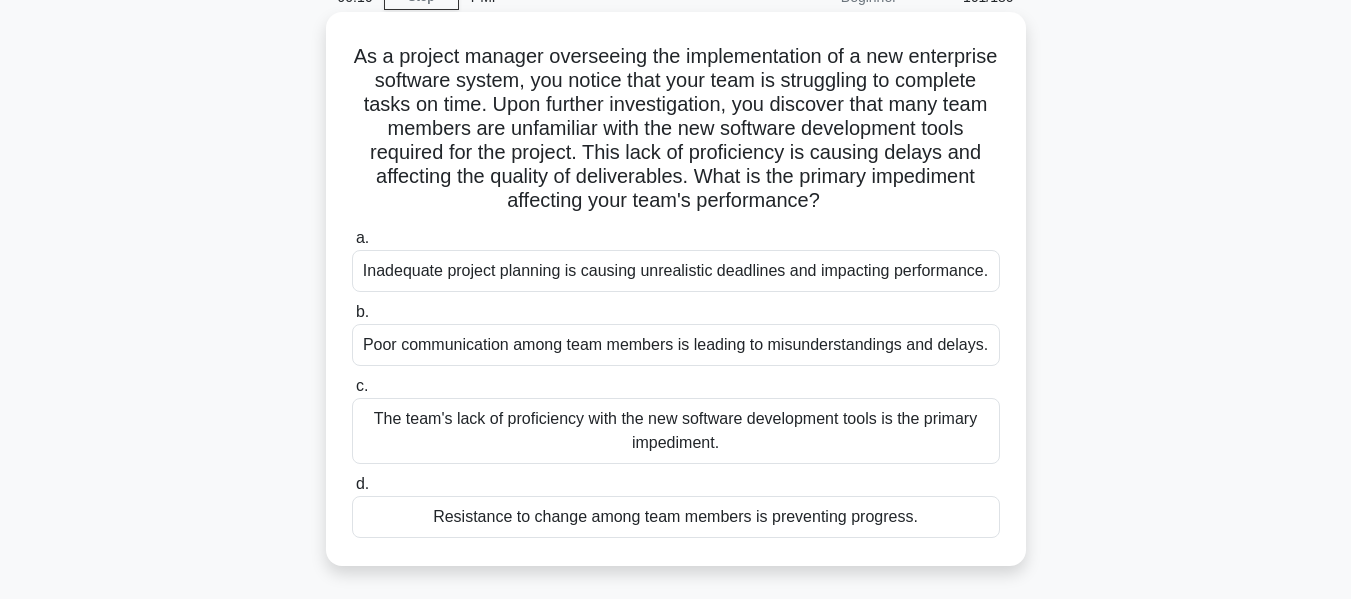 click on "The team's lack of proficiency with the new software development tools is the primary impediment." at bounding box center [676, 431] 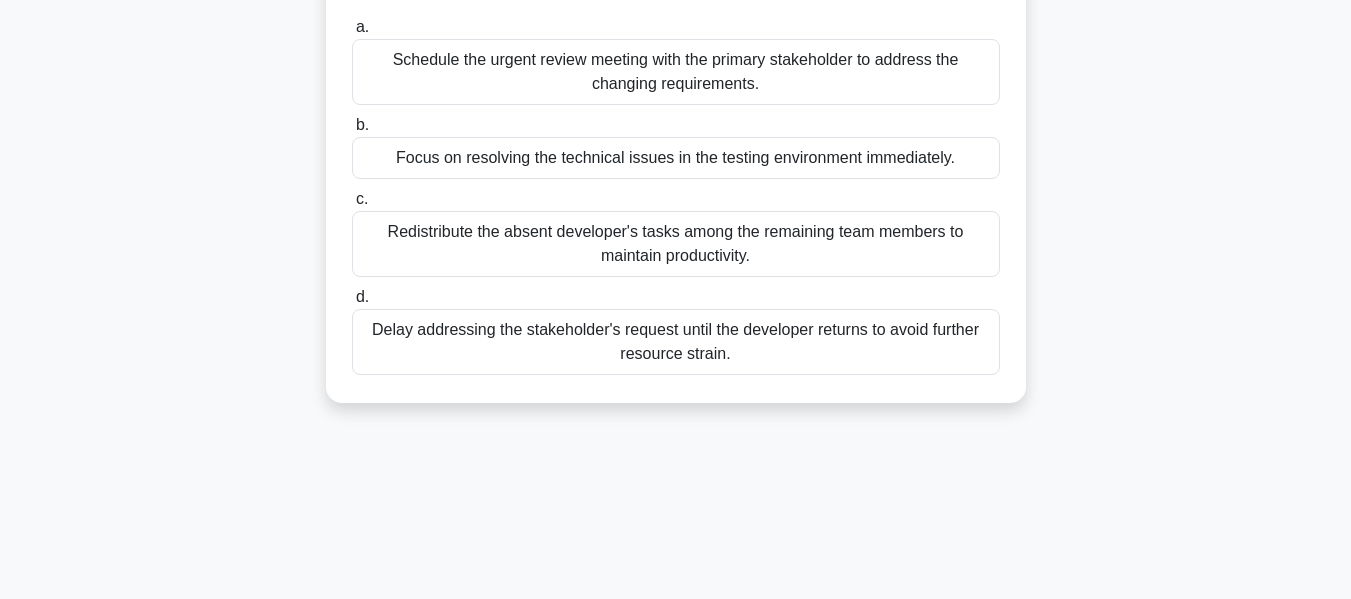 scroll, scrollTop: 300, scrollLeft: 0, axis: vertical 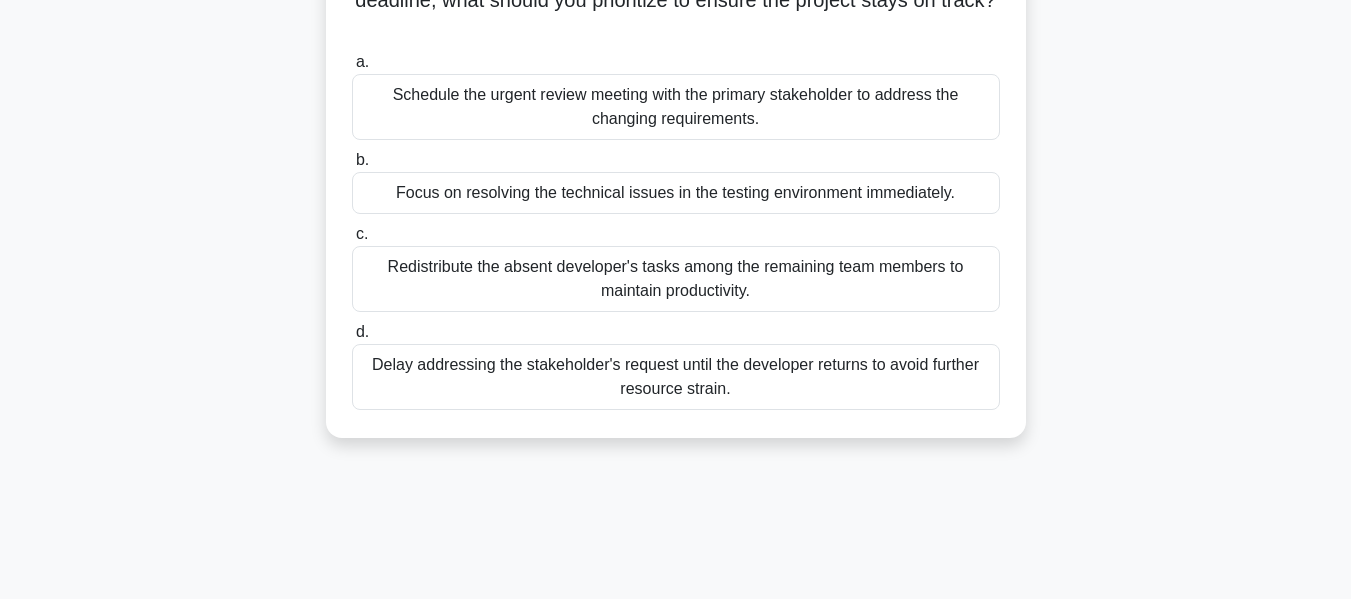 click on "Focus on resolving the technical issues in the testing environment immediately." at bounding box center [676, 193] 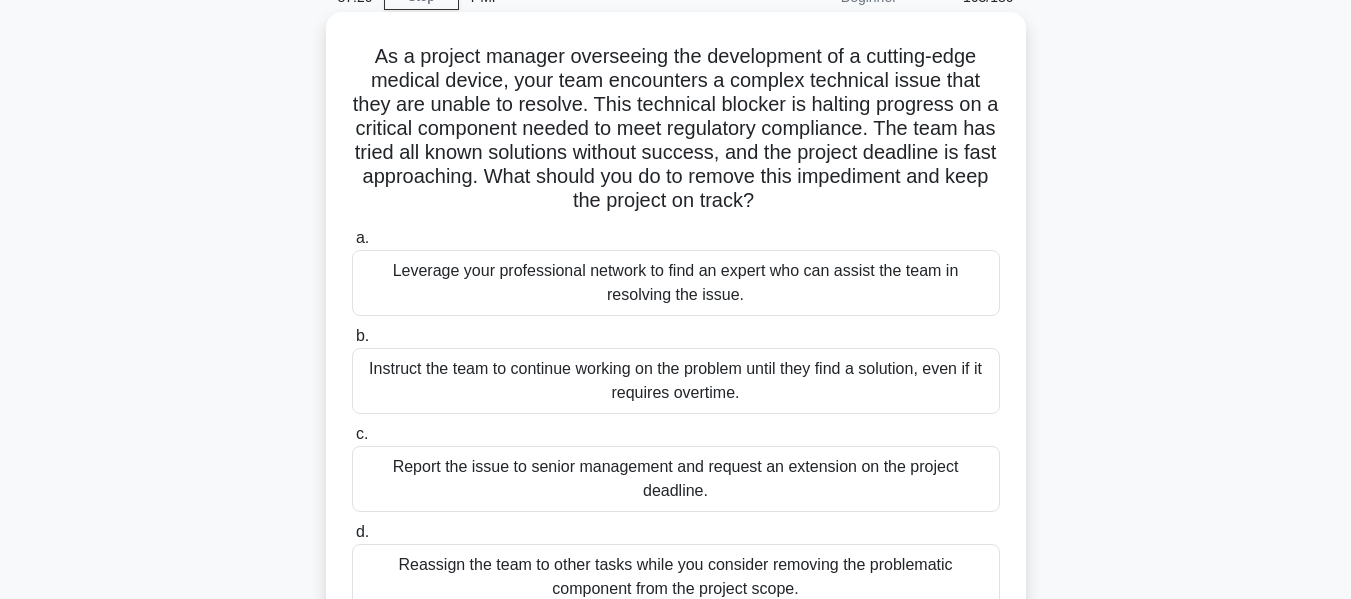 scroll, scrollTop: 200, scrollLeft: 0, axis: vertical 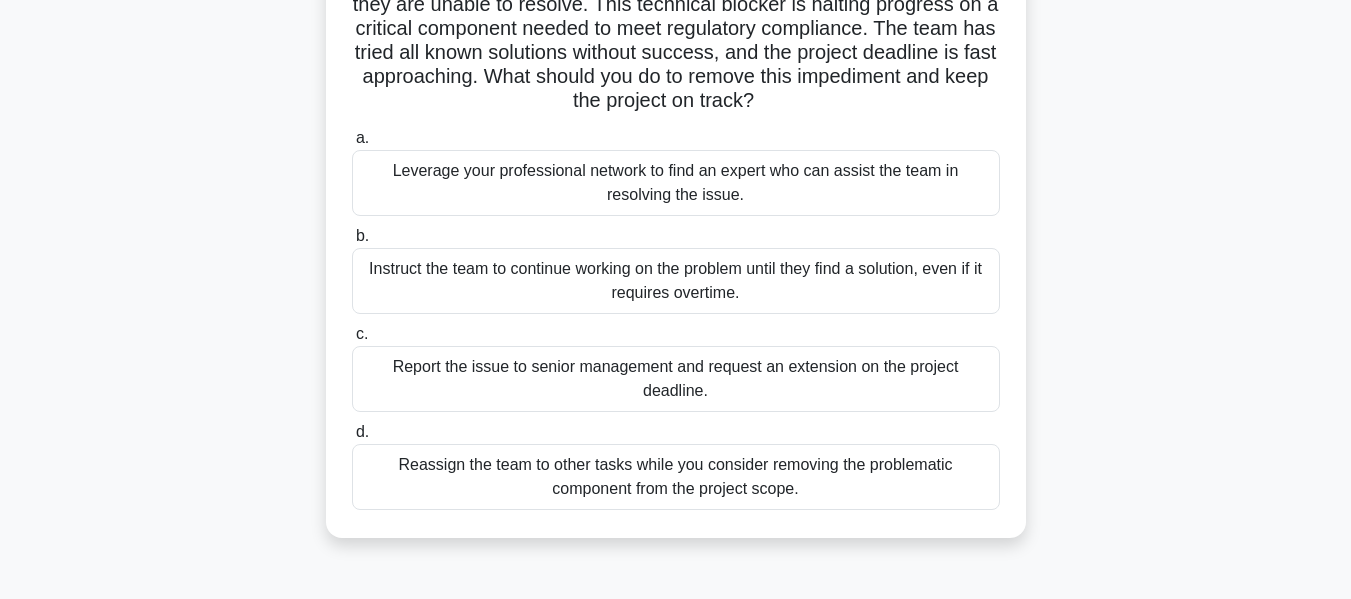 click on "Leverage your professional network to find an expert who can assist the team in resolving the issue." at bounding box center [676, 183] 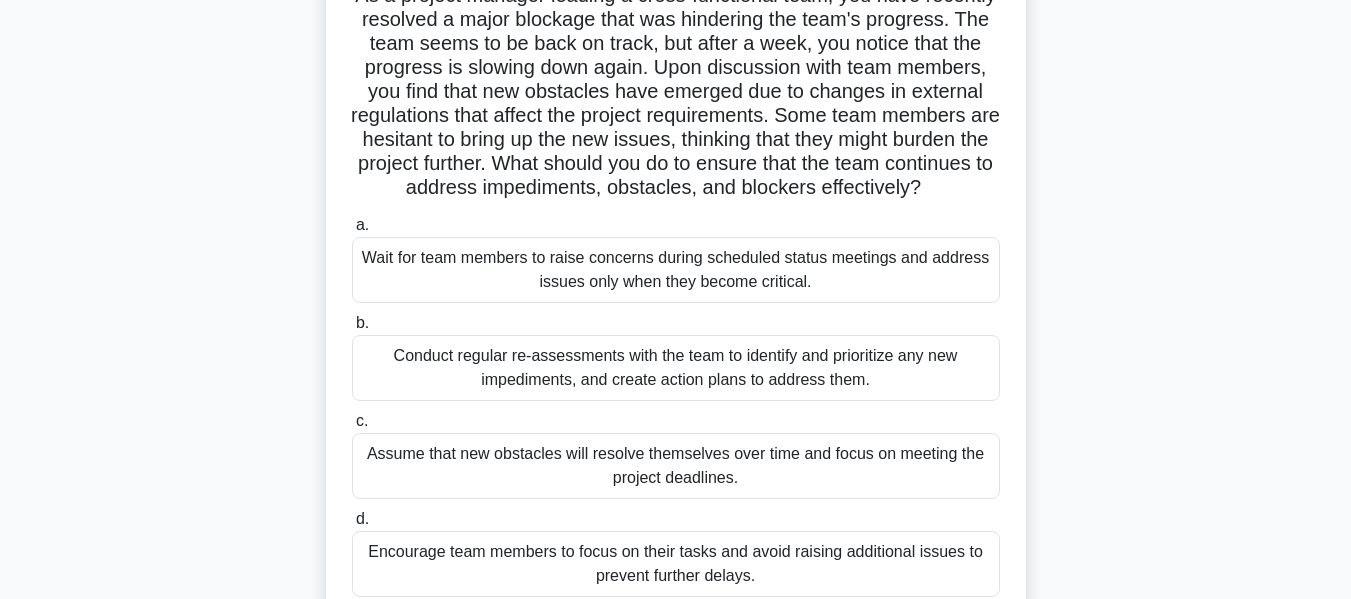 scroll, scrollTop: 200, scrollLeft: 0, axis: vertical 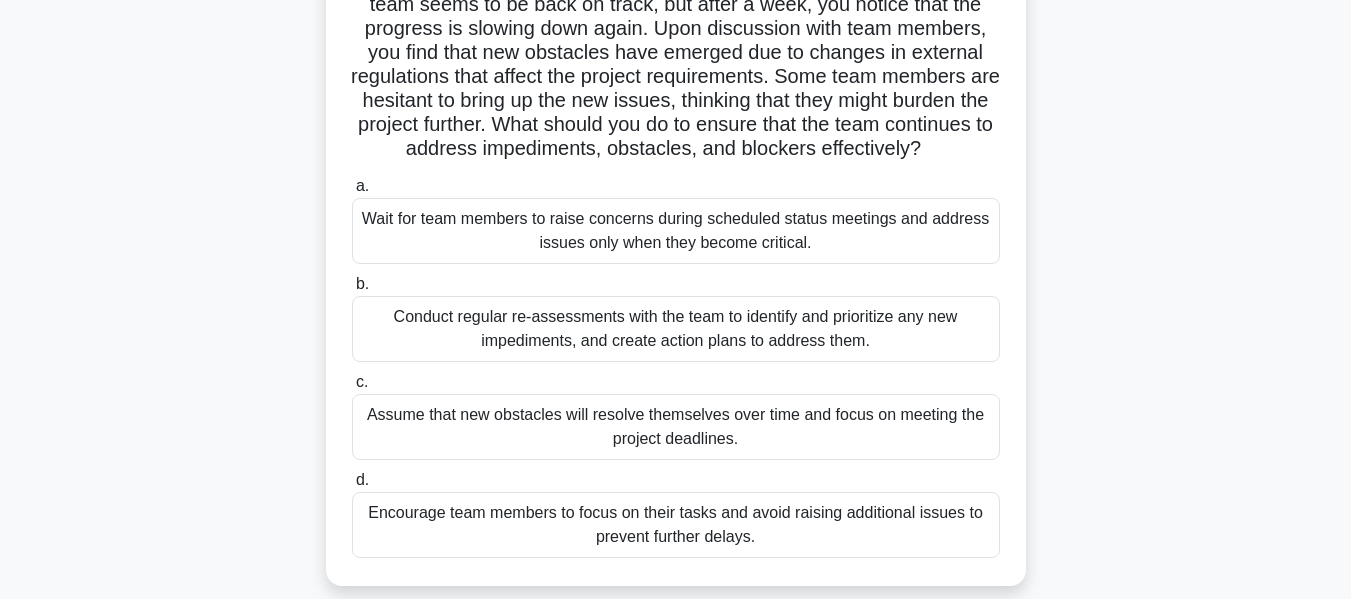 click on "Conduct regular re-assessments with the team to identify and prioritize any new impediments, and create action plans to address them." at bounding box center (676, 329) 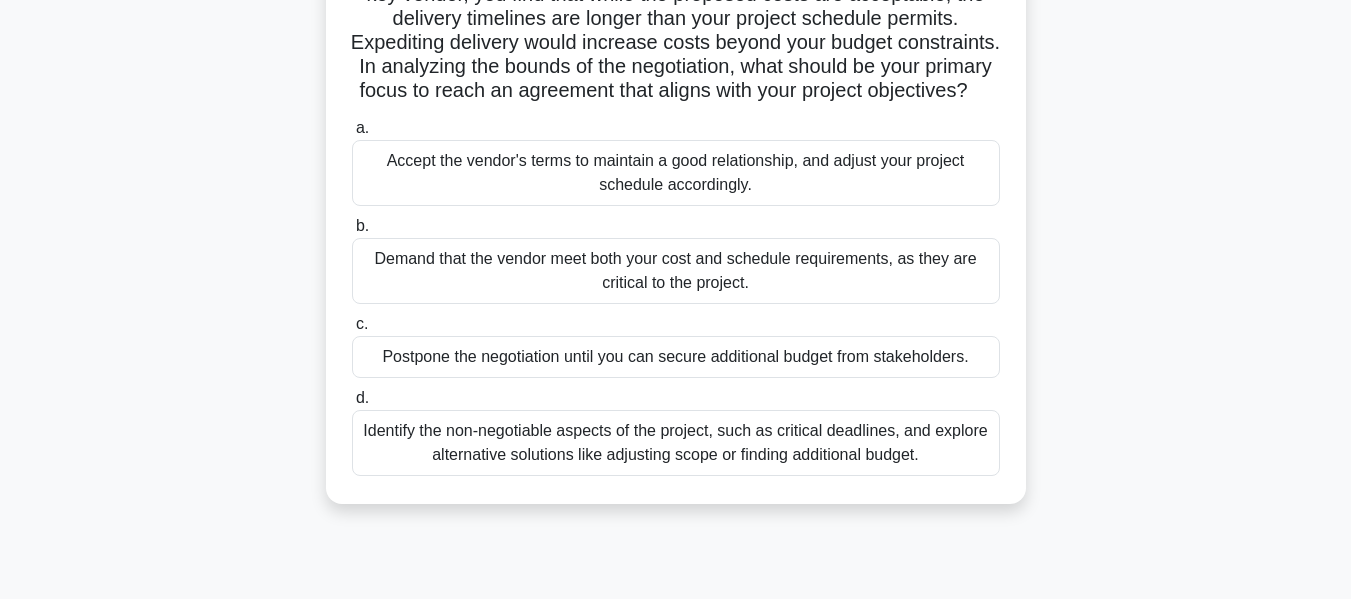 scroll, scrollTop: 200, scrollLeft: 0, axis: vertical 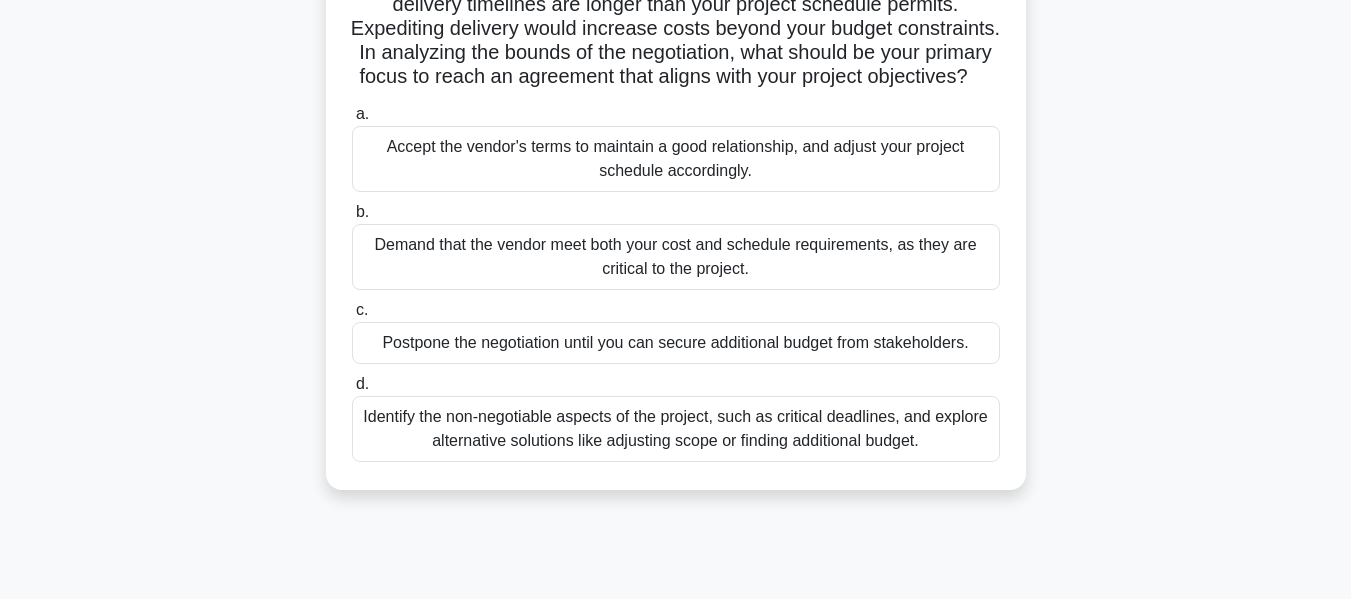 click on "Demand that the vendor meet both your cost and schedule requirements, as they are critical to the project." at bounding box center (676, 257) 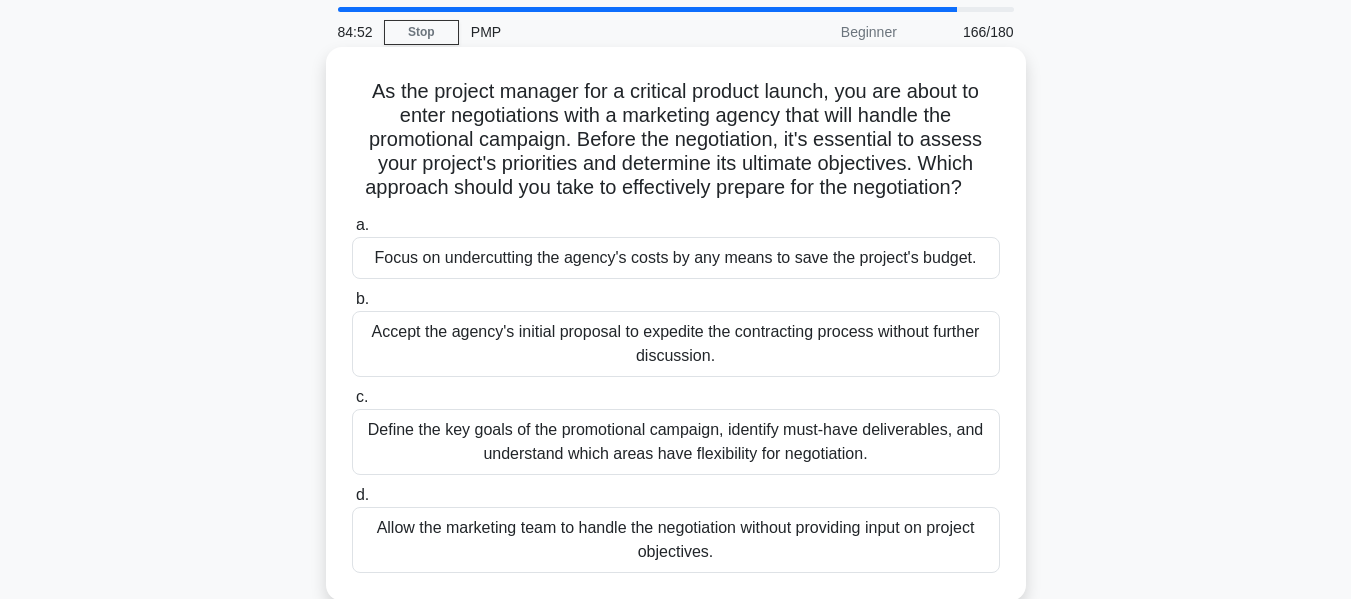 scroll, scrollTop: 100, scrollLeft: 0, axis: vertical 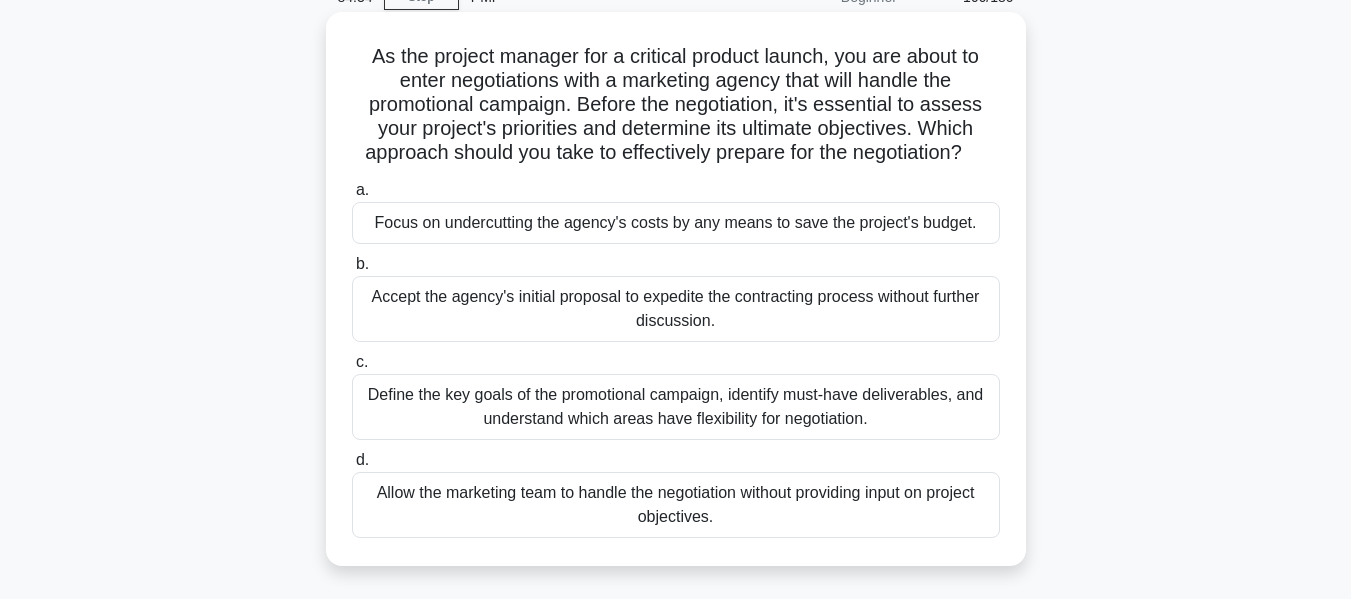 click on "Define the key goals of the promotional campaign, identify must-have deliverables, and understand which areas have flexibility for negotiation." at bounding box center (676, 407) 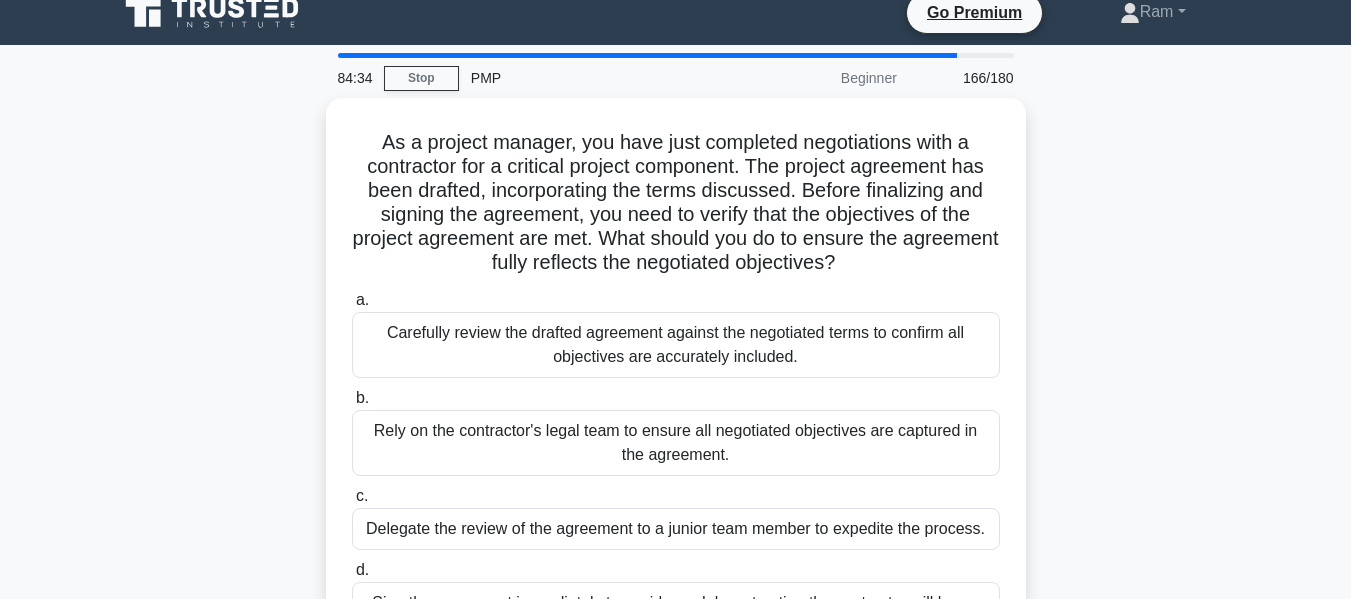 scroll, scrollTop: 0, scrollLeft: 0, axis: both 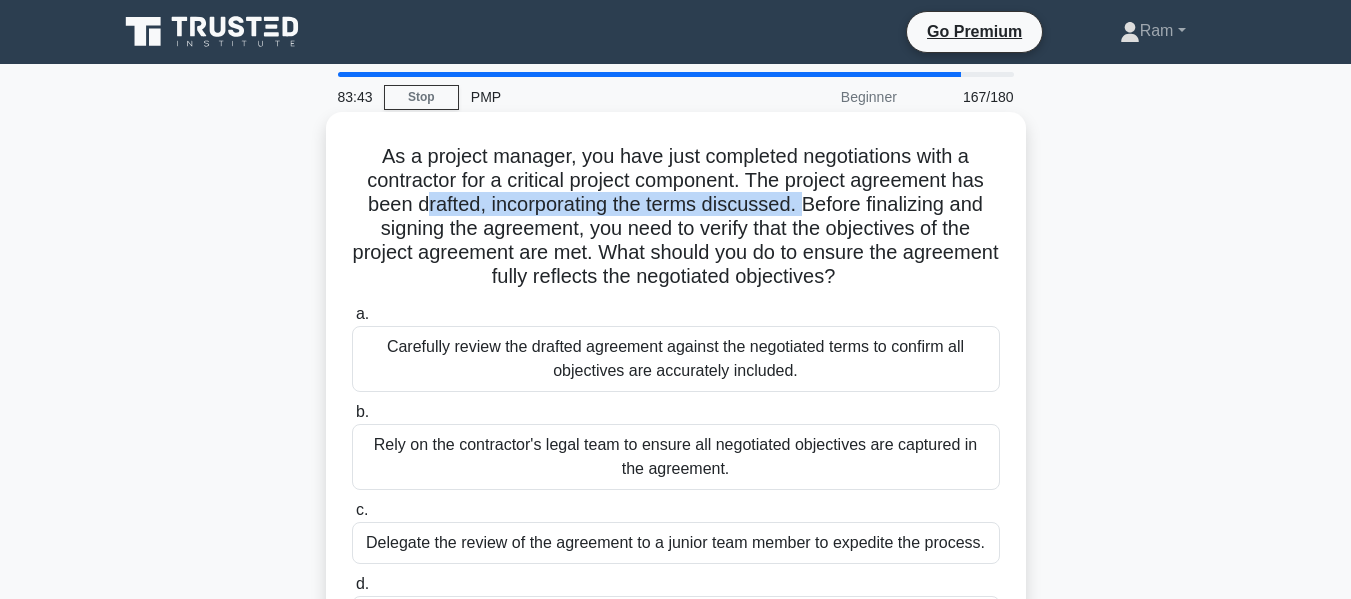 drag, startPoint x: 418, startPoint y: 209, endPoint x: 806, endPoint y: 216, distance: 388.06314 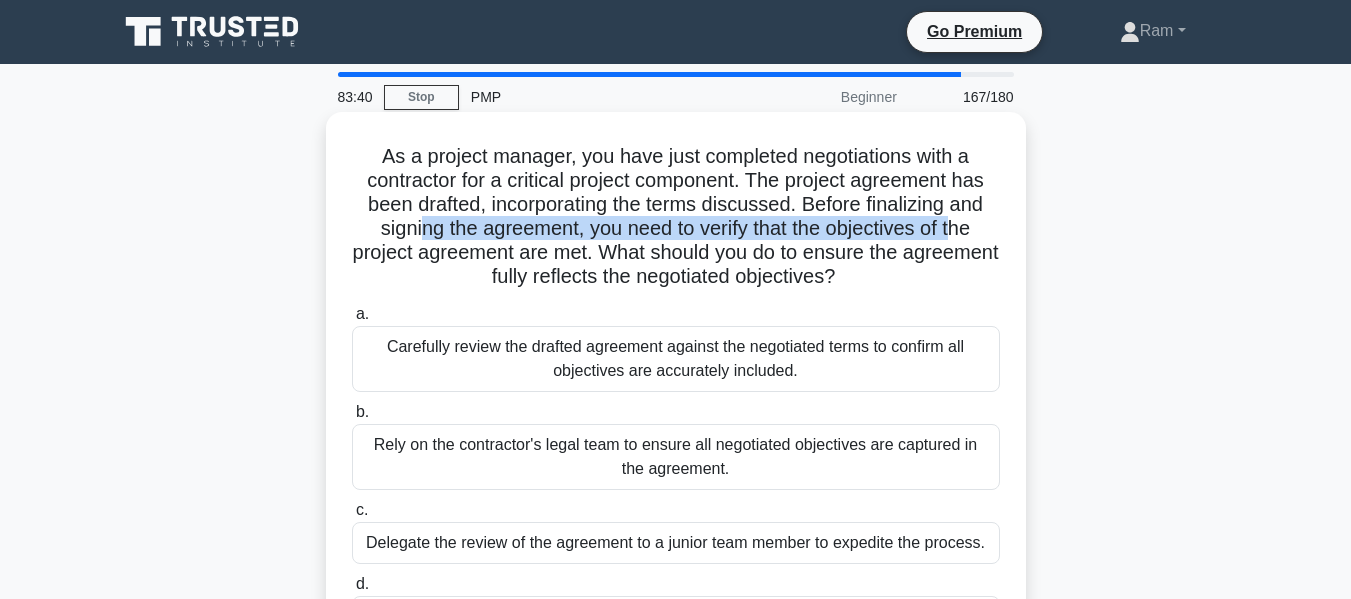 drag, startPoint x: 414, startPoint y: 231, endPoint x: 963, endPoint y: 235, distance: 549.0146 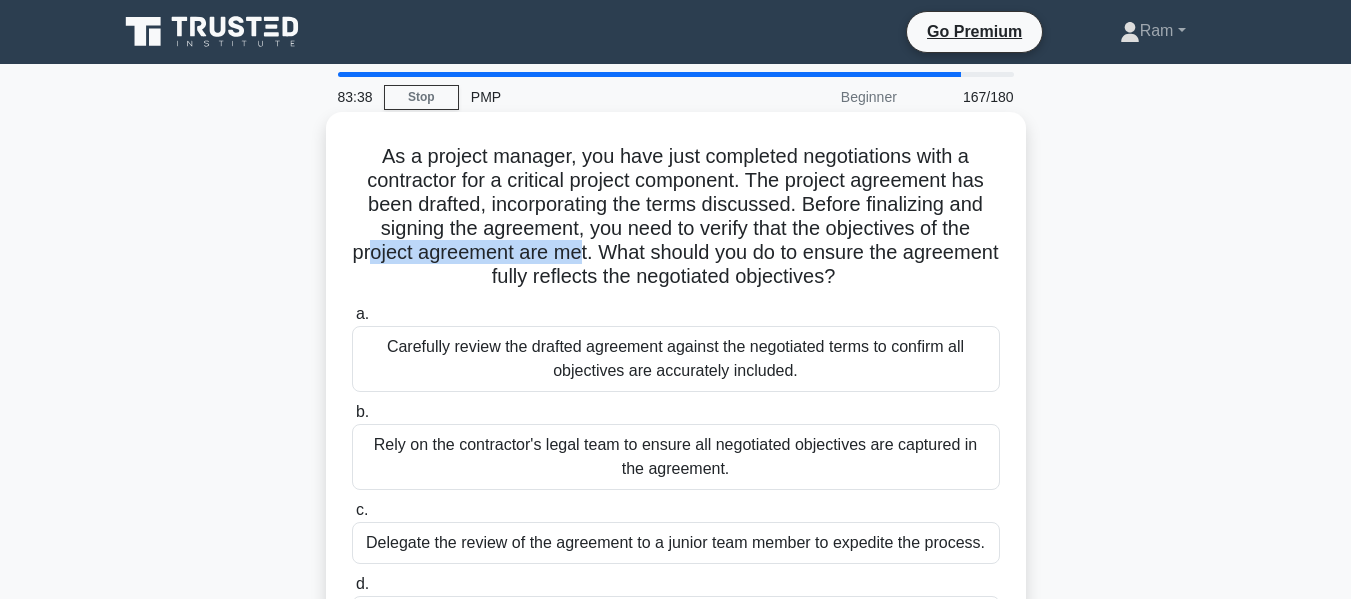drag, startPoint x: 417, startPoint y: 254, endPoint x: 630, endPoint y: 249, distance: 213.05867 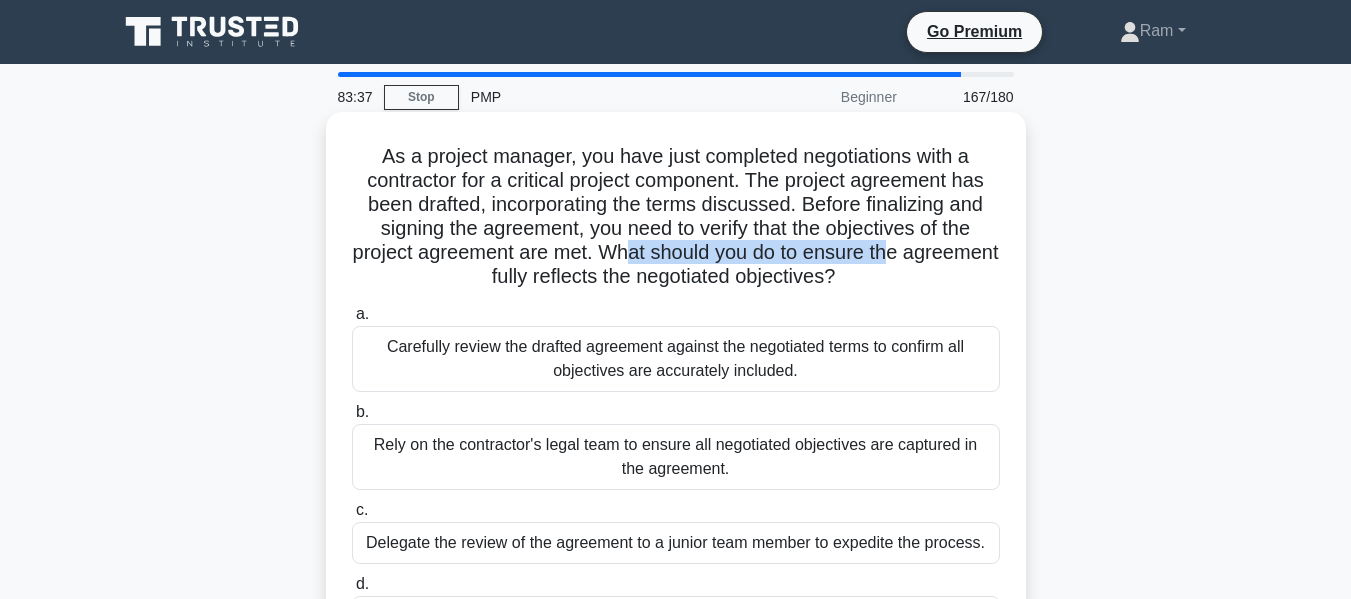 drag, startPoint x: 677, startPoint y: 249, endPoint x: 951, endPoint y: 261, distance: 274.26263 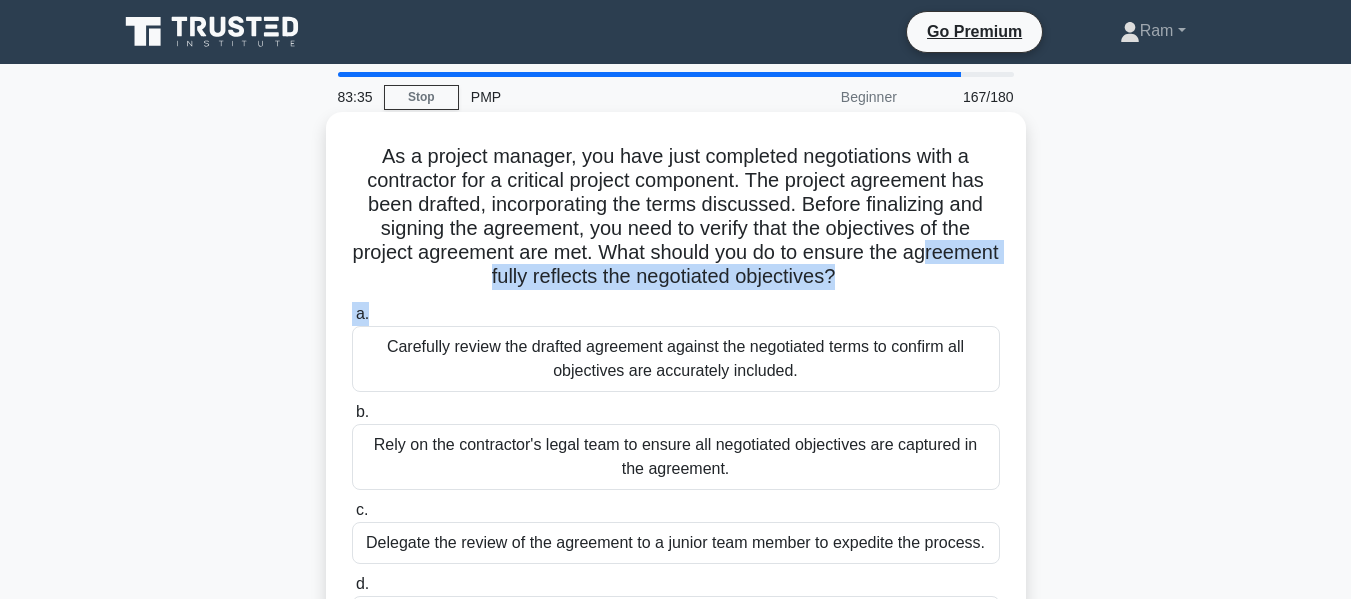 drag, startPoint x: 455, startPoint y: 279, endPoint x: 814, endPoint y: 293, distance: 359.2729 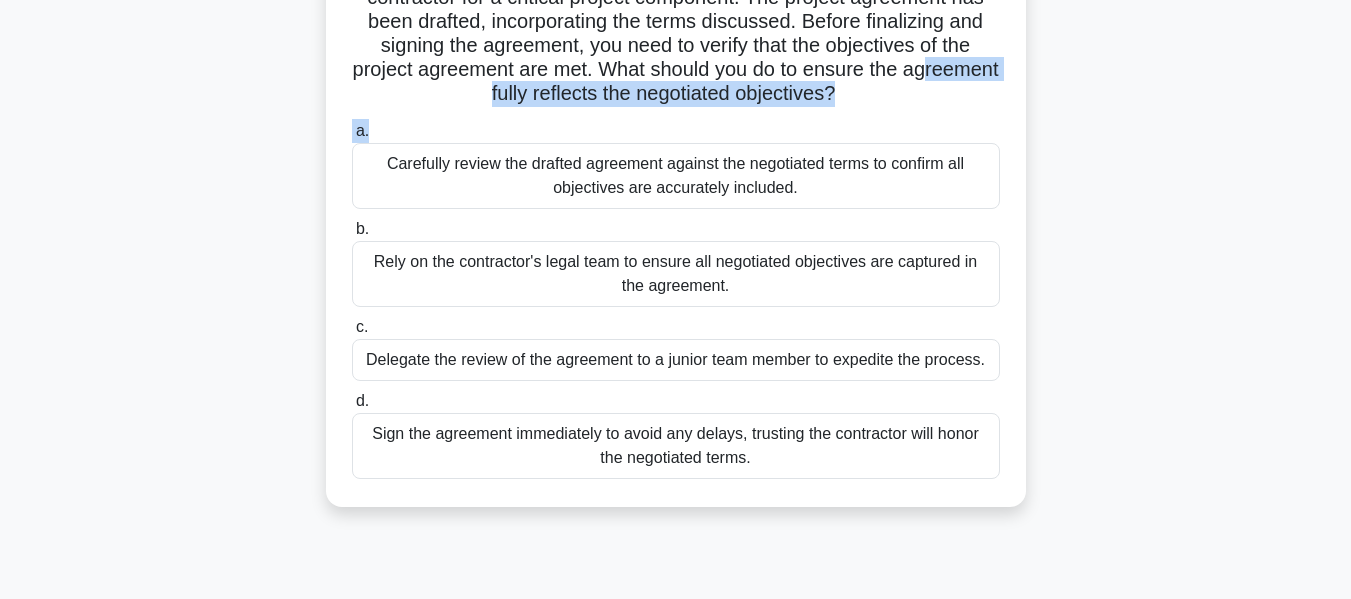 scroll, scrollTop: 200, scrollLeft: 0, axis: vertical 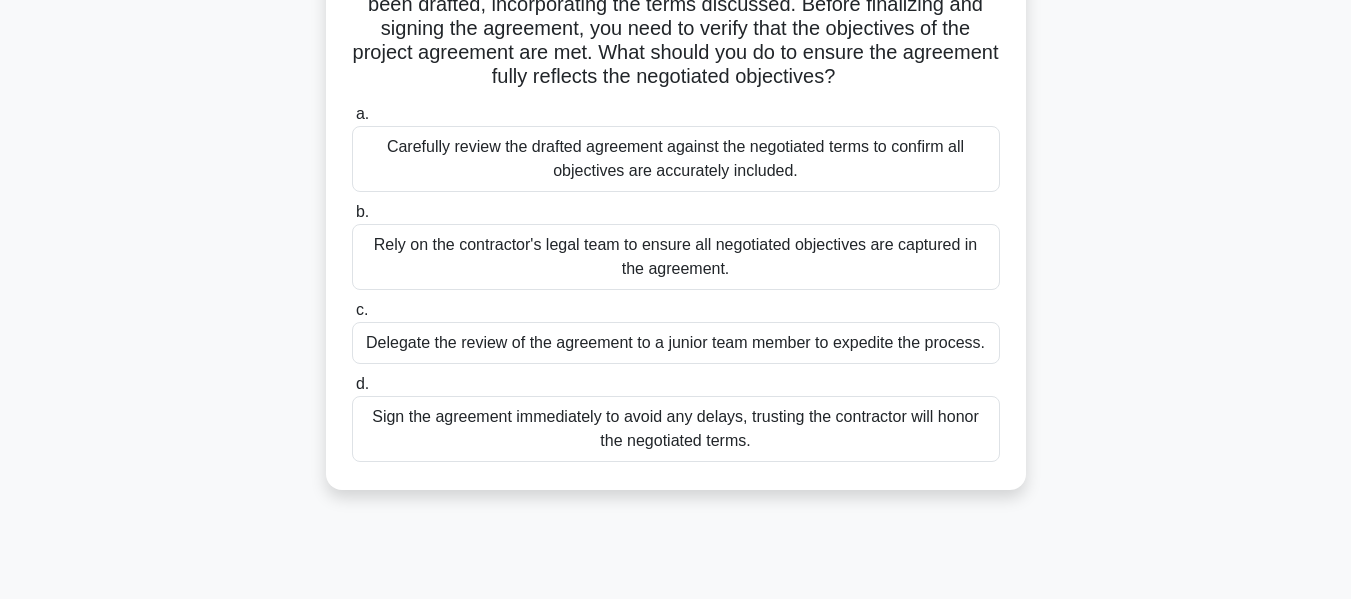 click on "Carefully review the drafted agreement against the negotiated terms to confirm all objectives are accurately included." at bounding box center (676, 159) 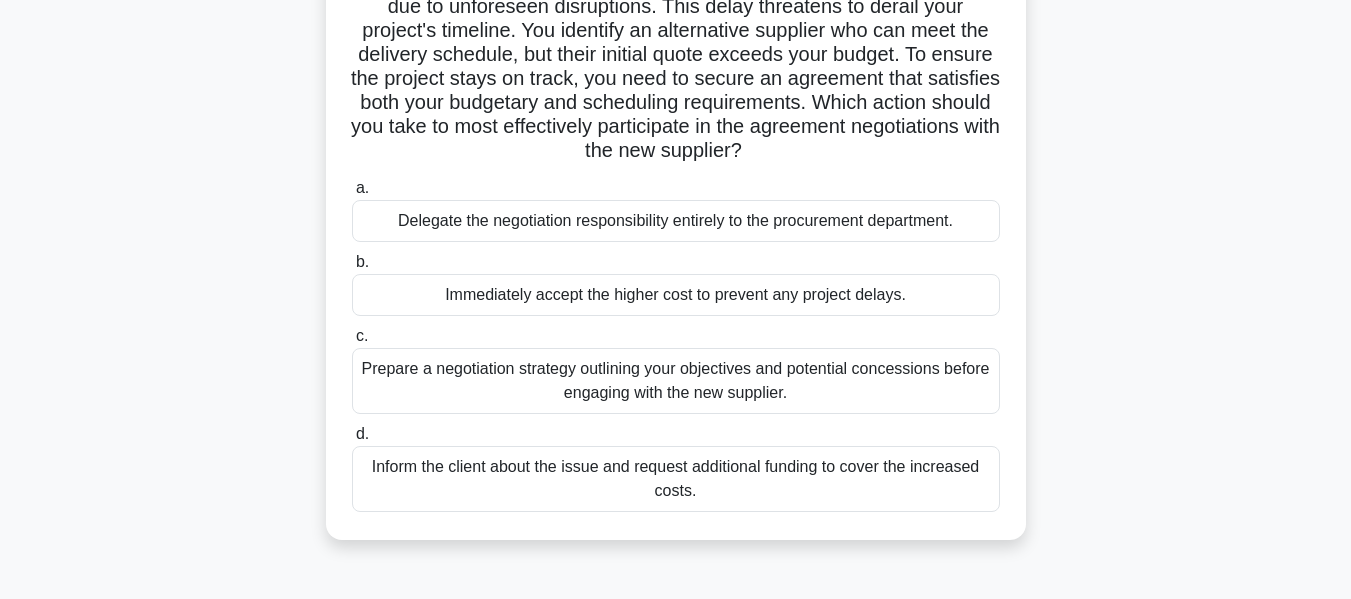 scroll, scrollTop: 200, scrollLeft: 0, axis: vertical 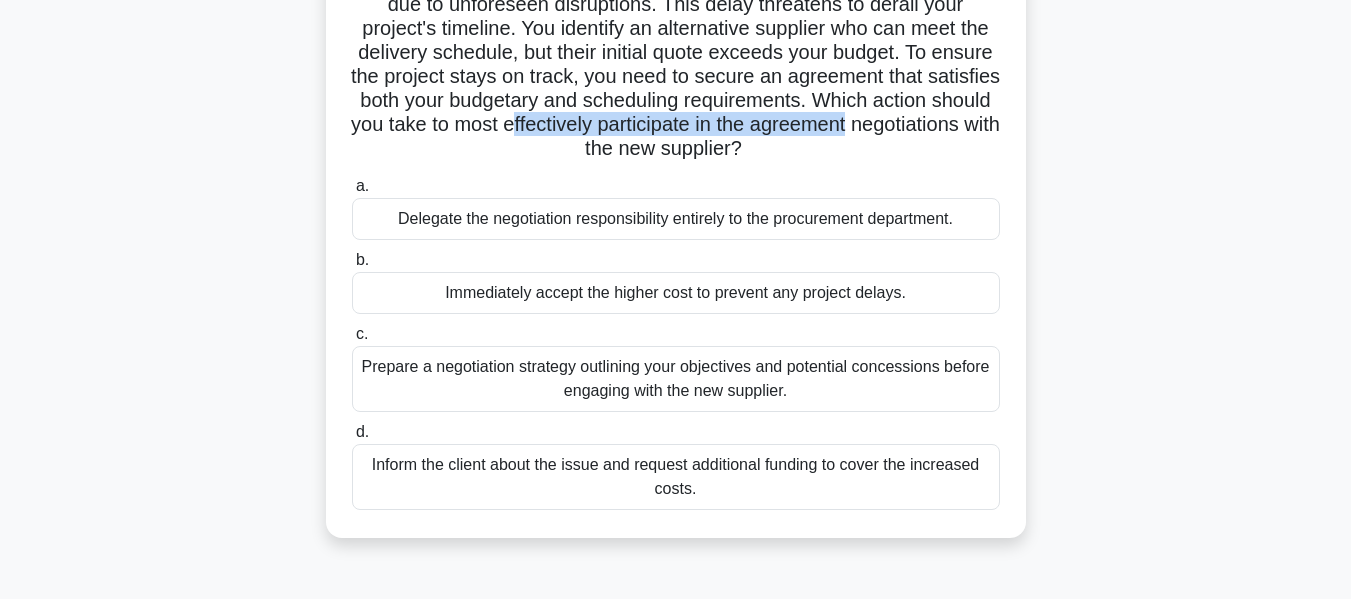 drag, startPoint x: 654, startPoint y: 130, endPoint x: 1007, endPoint y: 113, distance: 353.40912 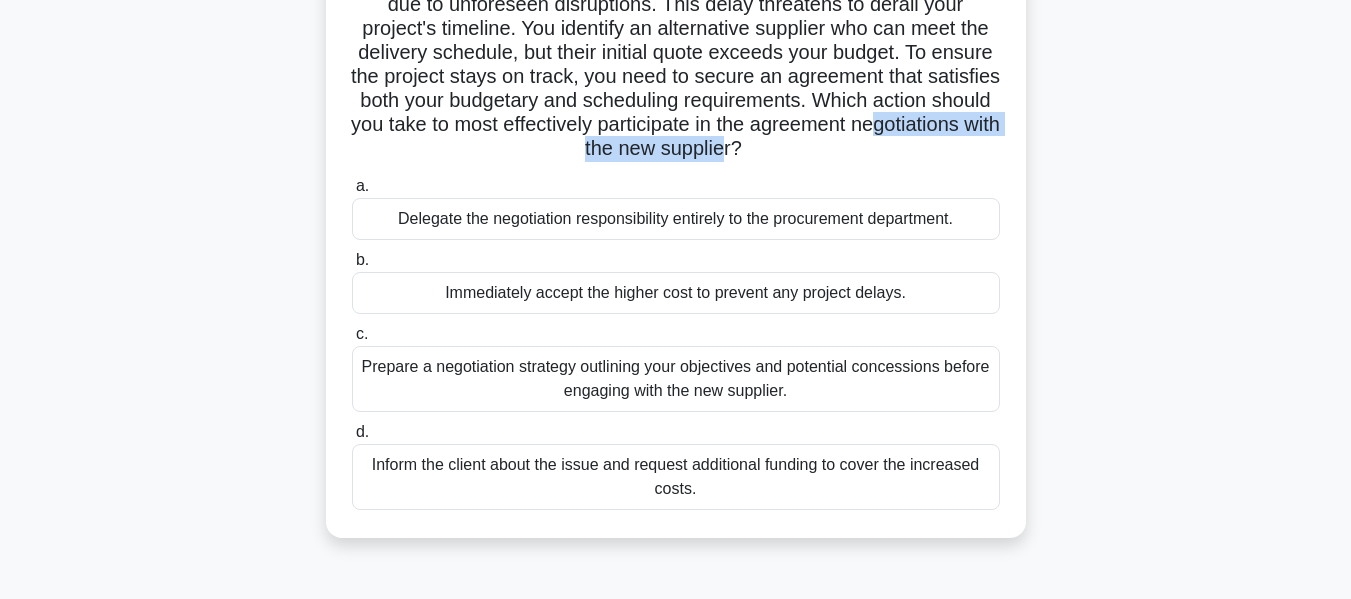 drag, startPoint x: 523, startPoint y: 150, endPoint x: 810, endPoint y: 138, distance: 287.25076 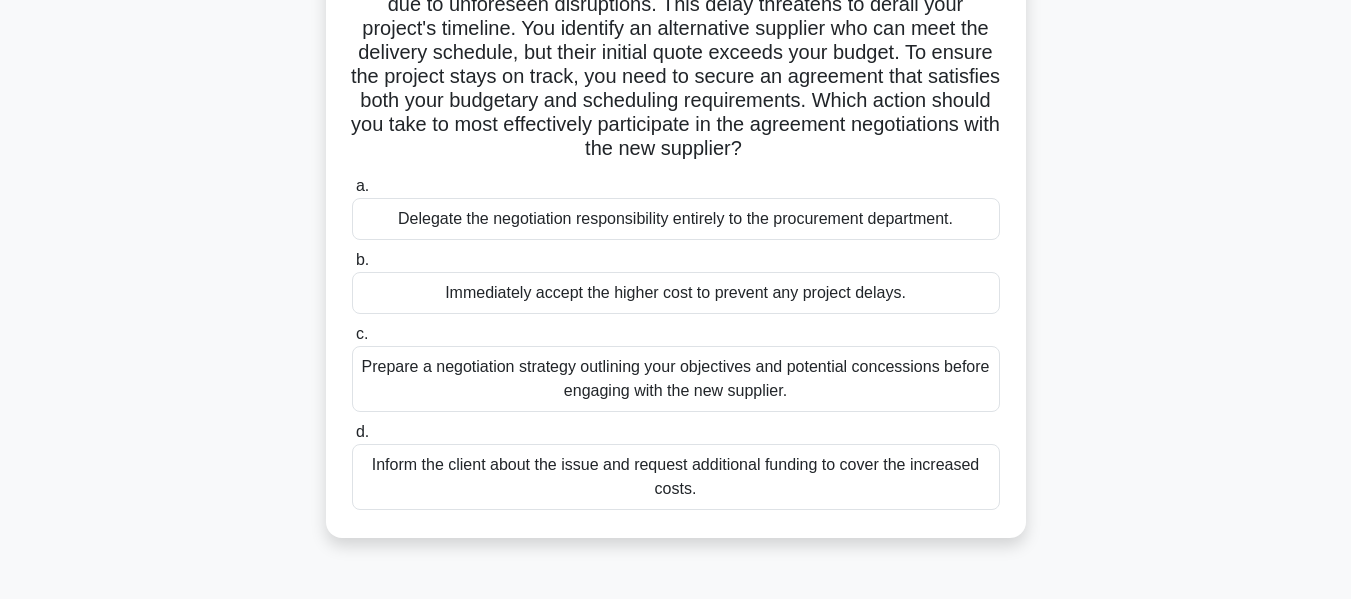 click on "Prepare a negotiation strategy outlining your objectives and potential concessions before engaging with the new supplier." at bounding box center [676, 379] 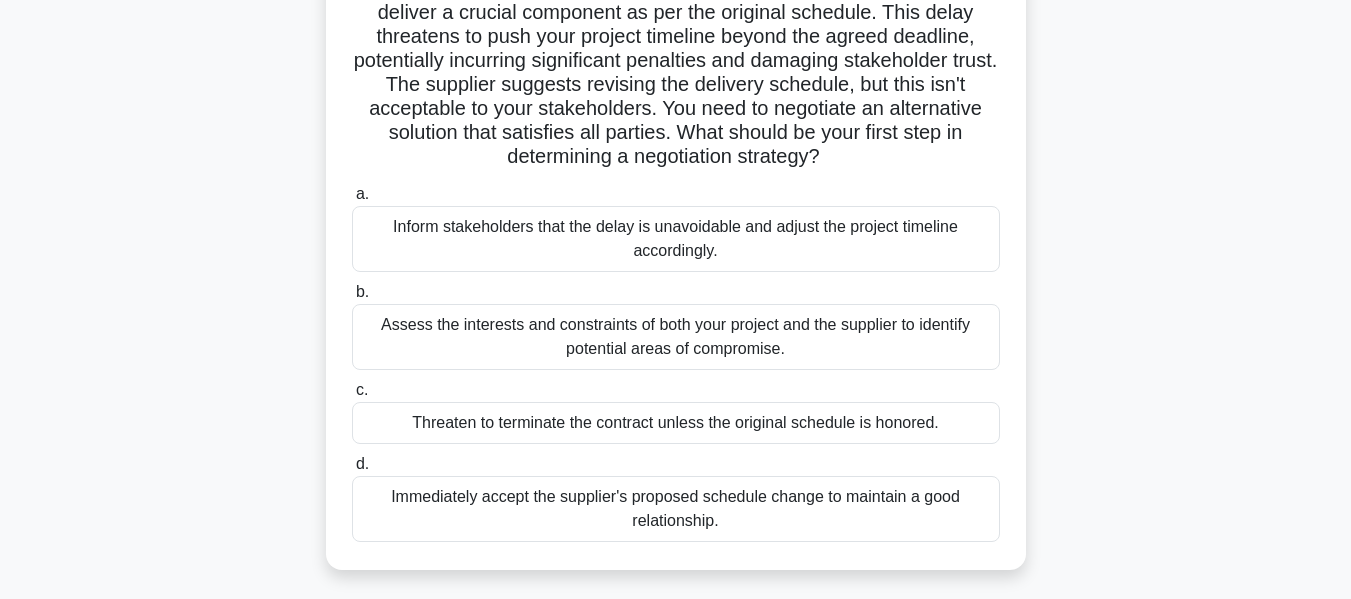 scroll, scrollTop: 0, scrollLeft: 0, axis: both 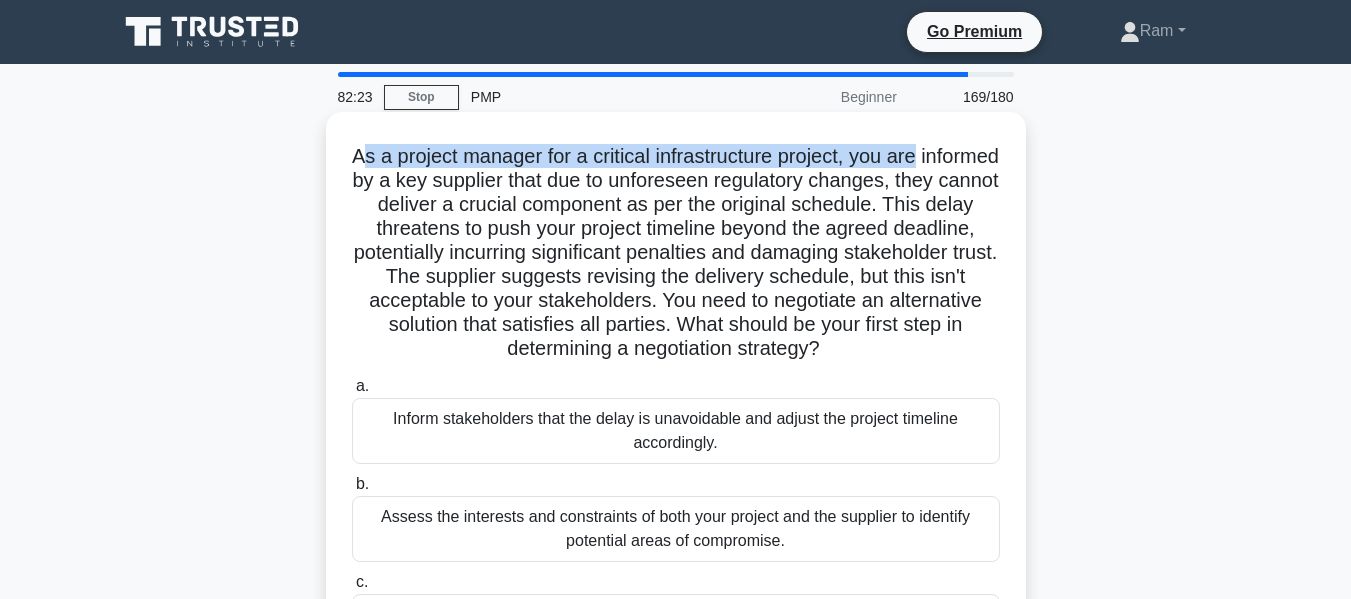 drag, startPoint x: 392, startPoint y: 158, endPoint x: 997, endPoint y: 145, distance: 605.13965 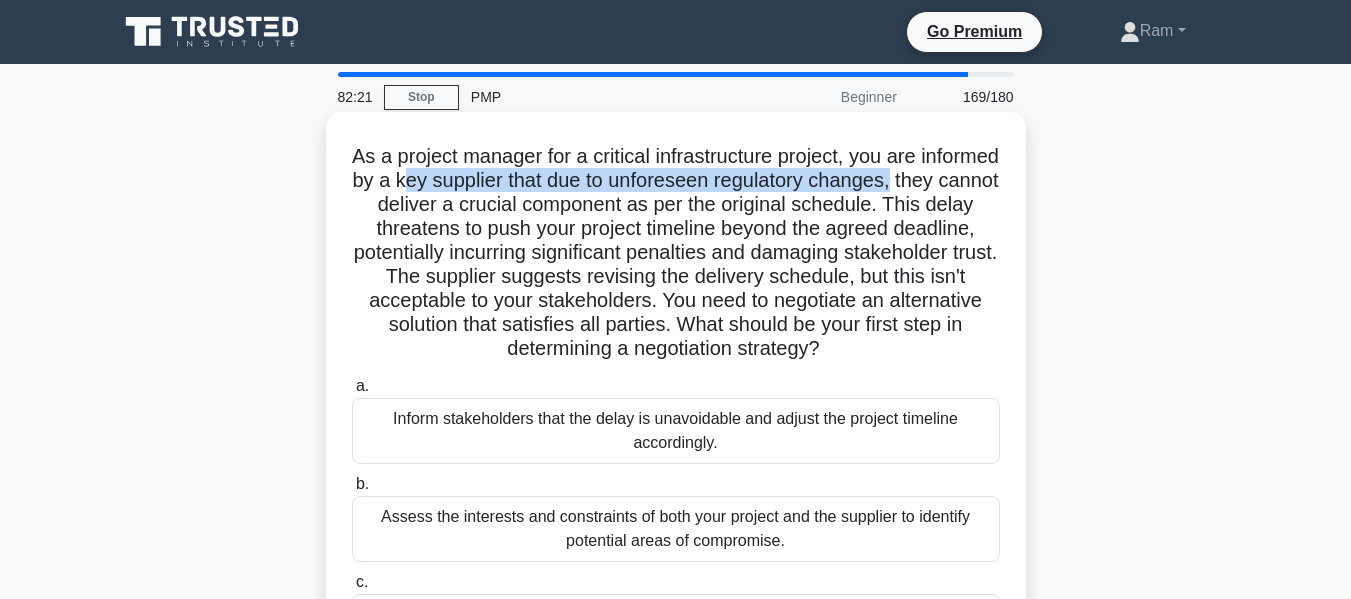 drag, startPoint x: 500, startPoint y: 187, endPoint x: 997, endPoint y: 179, distance: 497.0644 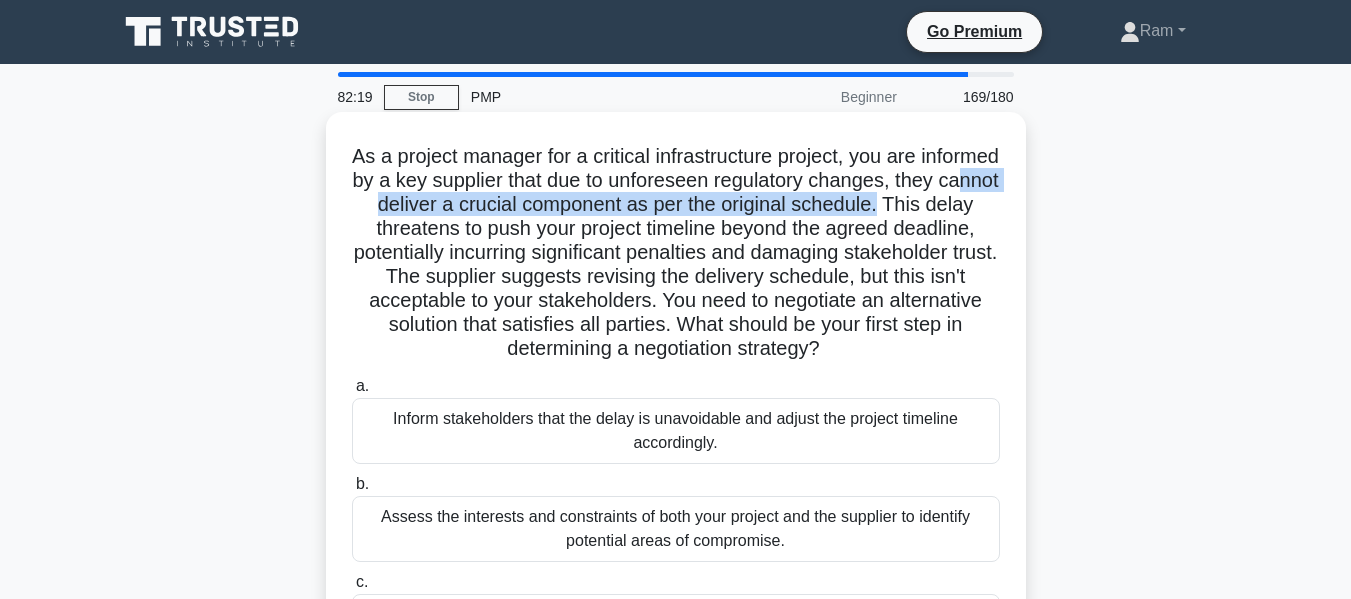 drag, startPoint x: 426, startPoint y: 209, endPoint x: 988, endPoint y: 194, distance: 562.20013 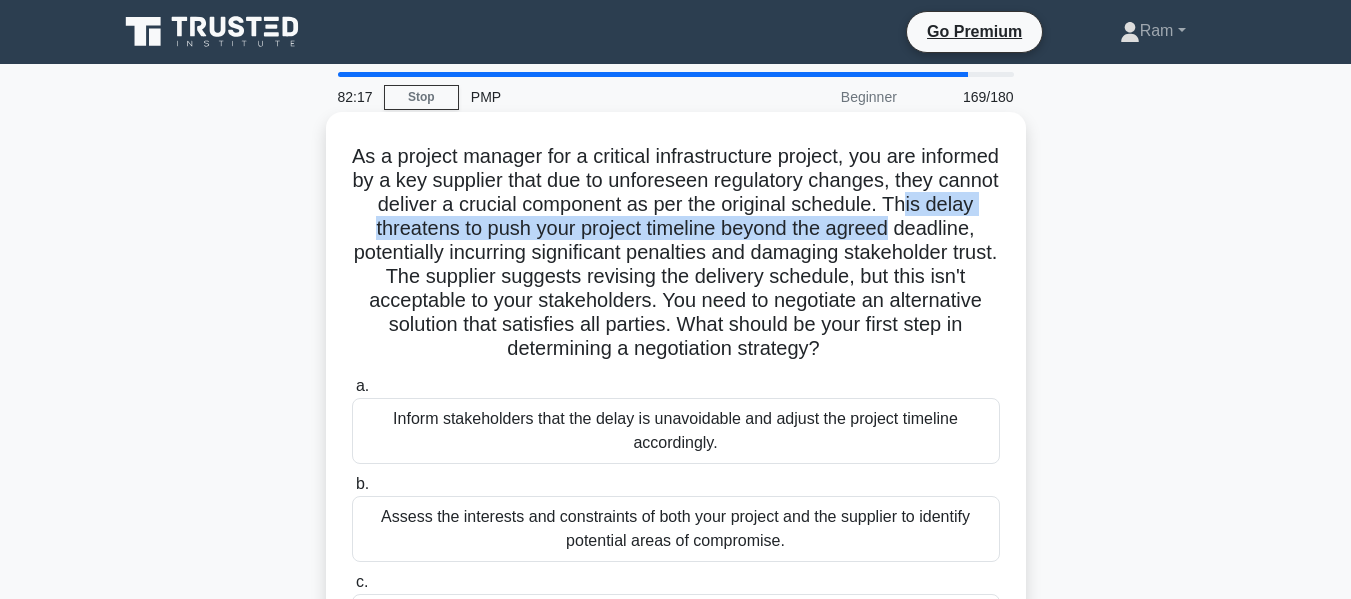 drag, startPoint x: 383, startPoint y: 228, endPoint x: 1003, endPoint y: 222, distance: 620.02905 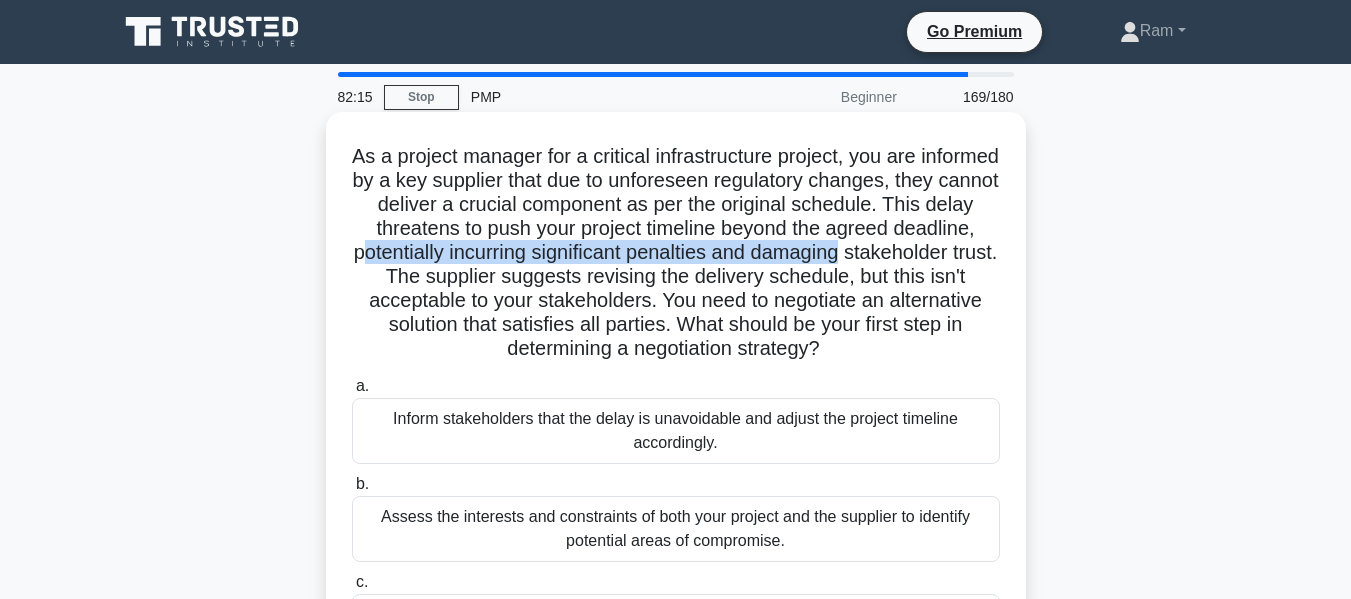 drag, startPoint x: 475, startPoint y: 255, endPoint x: 1014, endPoint y: 248, distance: 539.0455 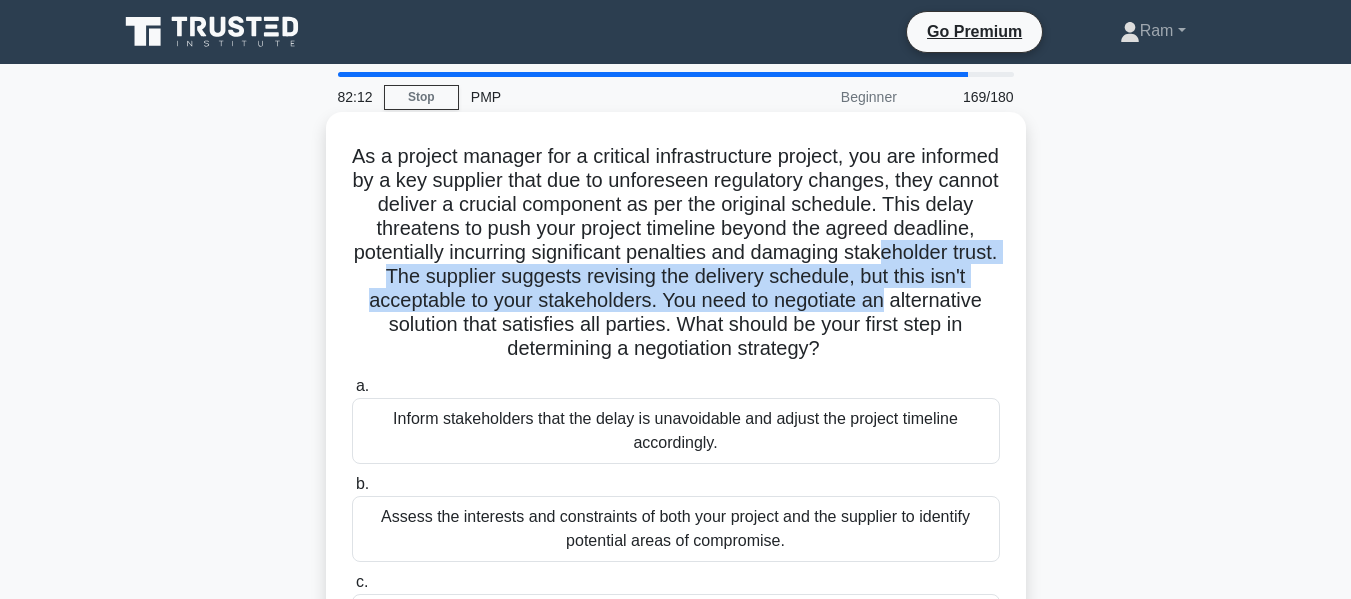 drag, startPoint x: 392, startPoint y: 276, endPoint x: 1004, endPoint y: 300, distance: 612.4704 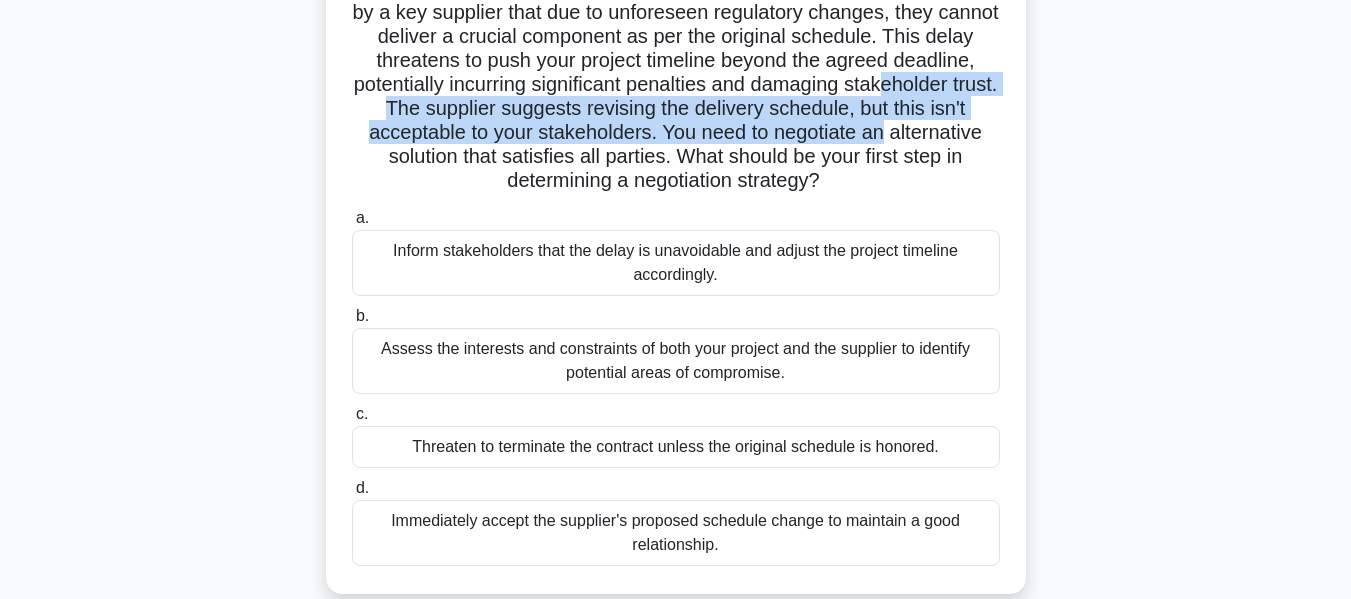 scroll, scrollTop: 200, scrollLeft: 0, axis: vertical 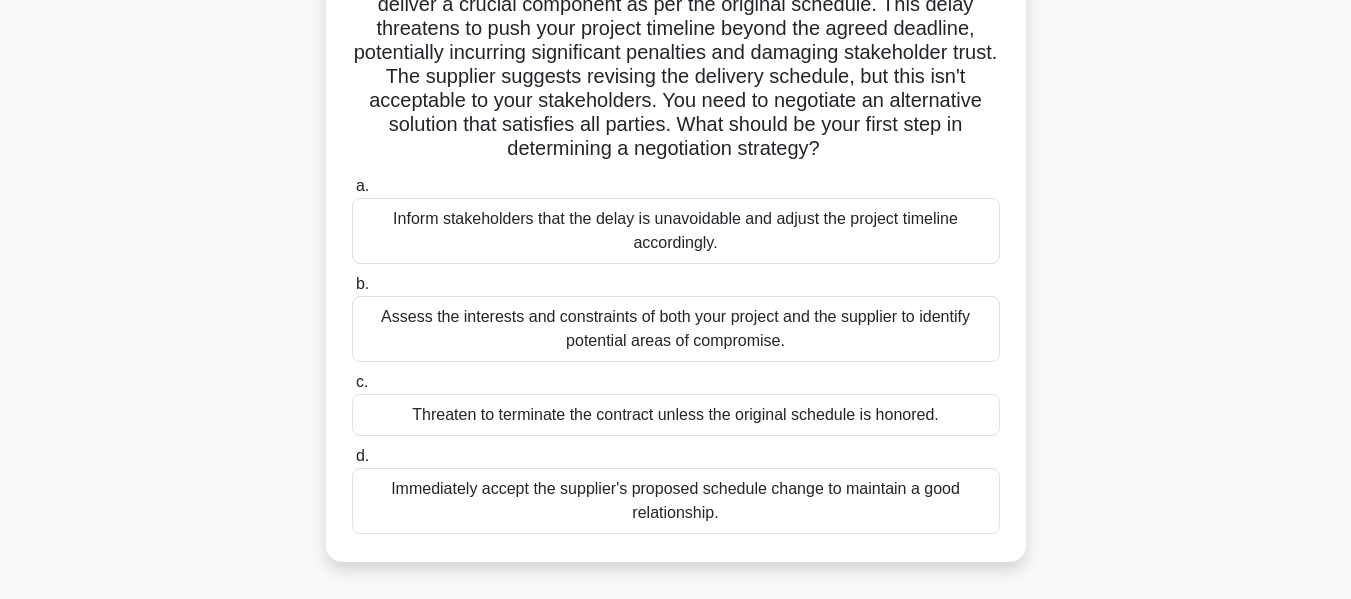 click on "Assess the interests and constraints of both your project and the supplier to identify potential areas of compromise." at bounding box center [676, 329] 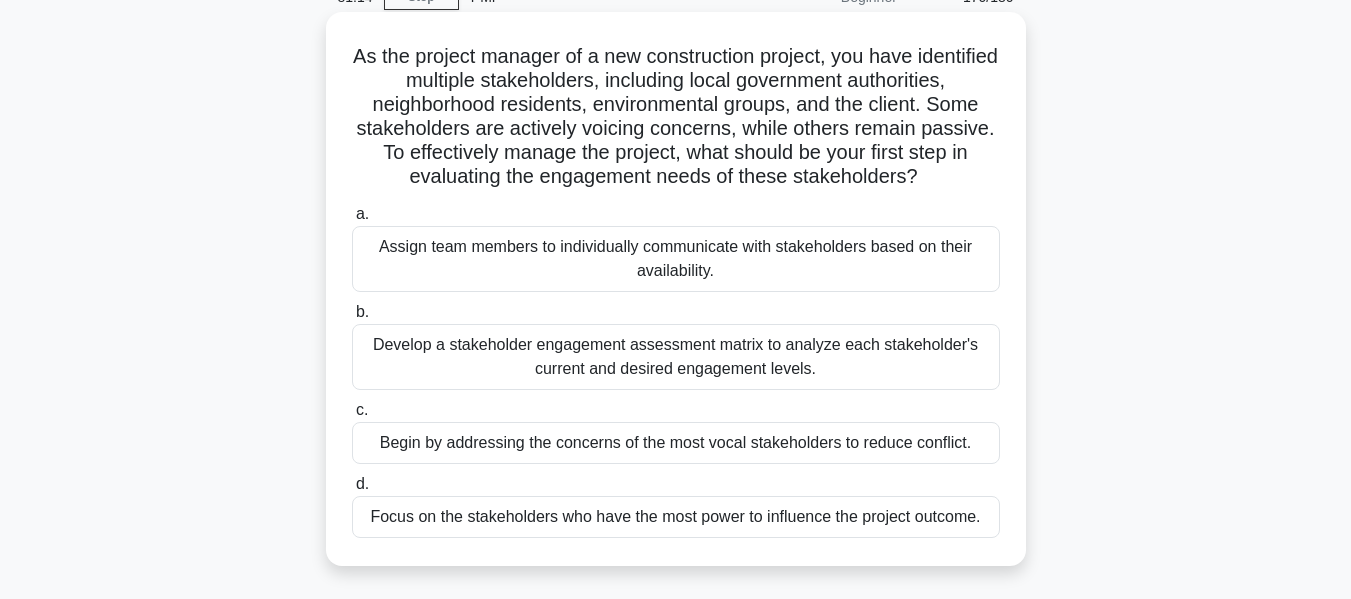 scroll, scrollTop: 200, scrollLeft: 0, axis: vertical 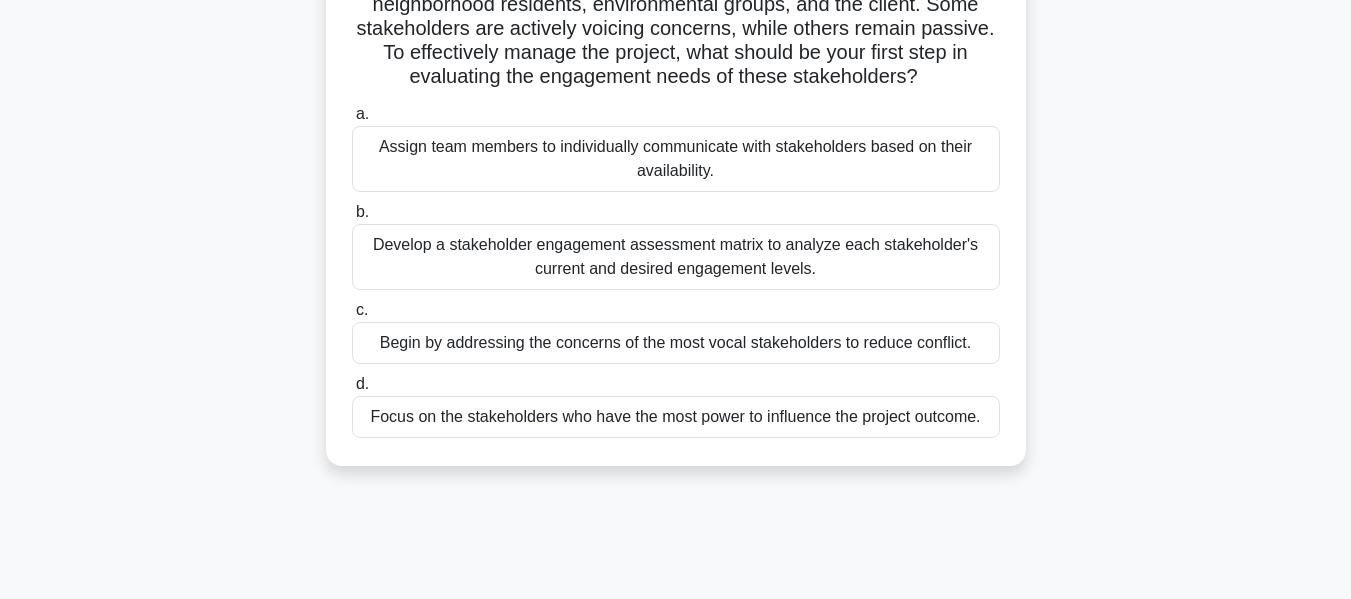 click on "Develop a stakeholder engagement assessment matrix to analyze each stakeholder's current and desired engagement levels." at bounding box center (676, 257) 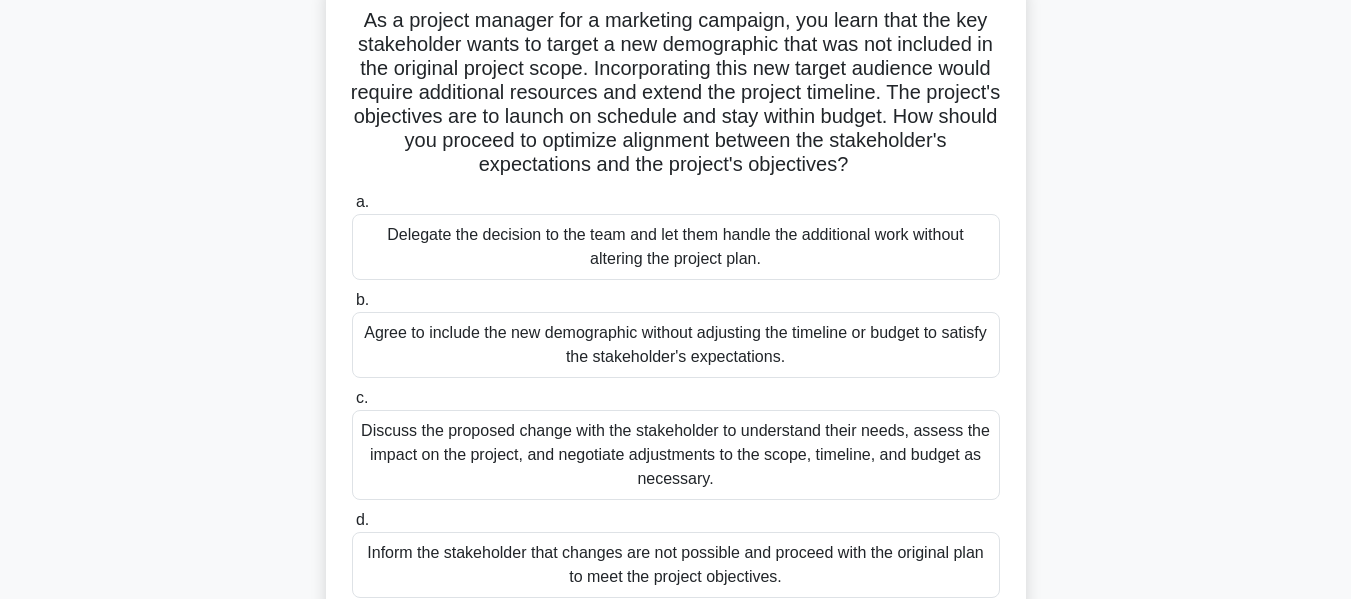 scroll, scrollTop: 100, scrollLeft: 0, axis: vertical 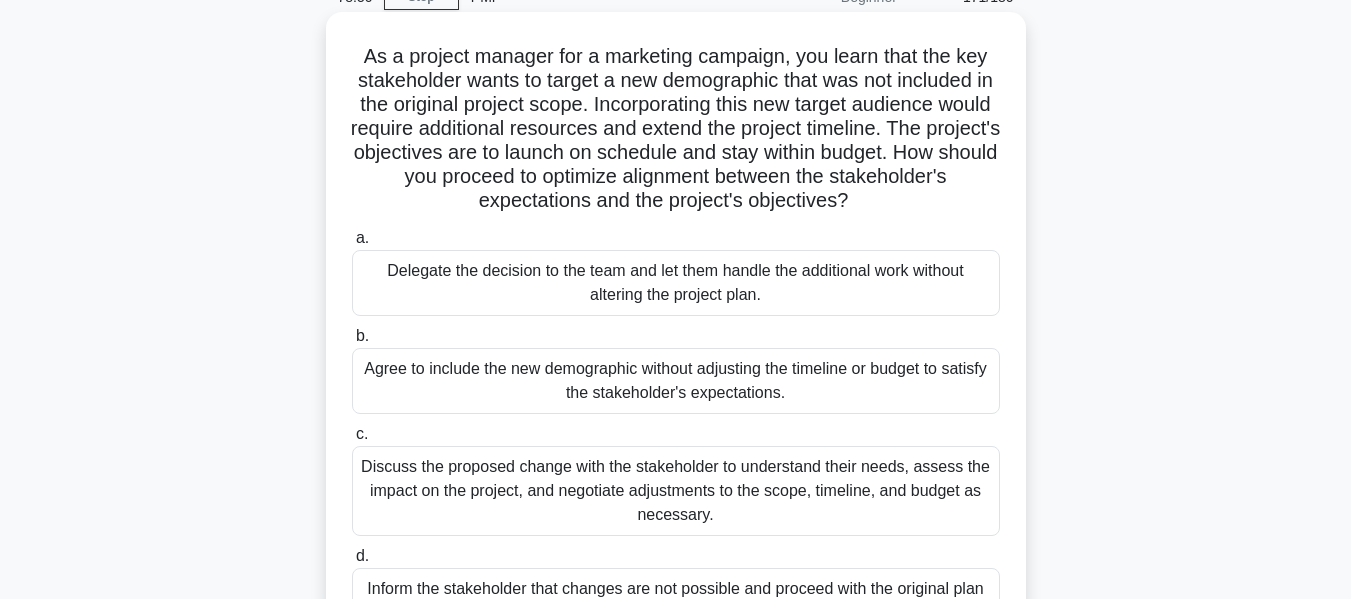 click on "Discuss the proposed change with the stakeholder to understand their needs, assess the impact on the project, and negotiate adjustments to the scope, timeline, and budget as necessary." at bounding box center [676, 491] 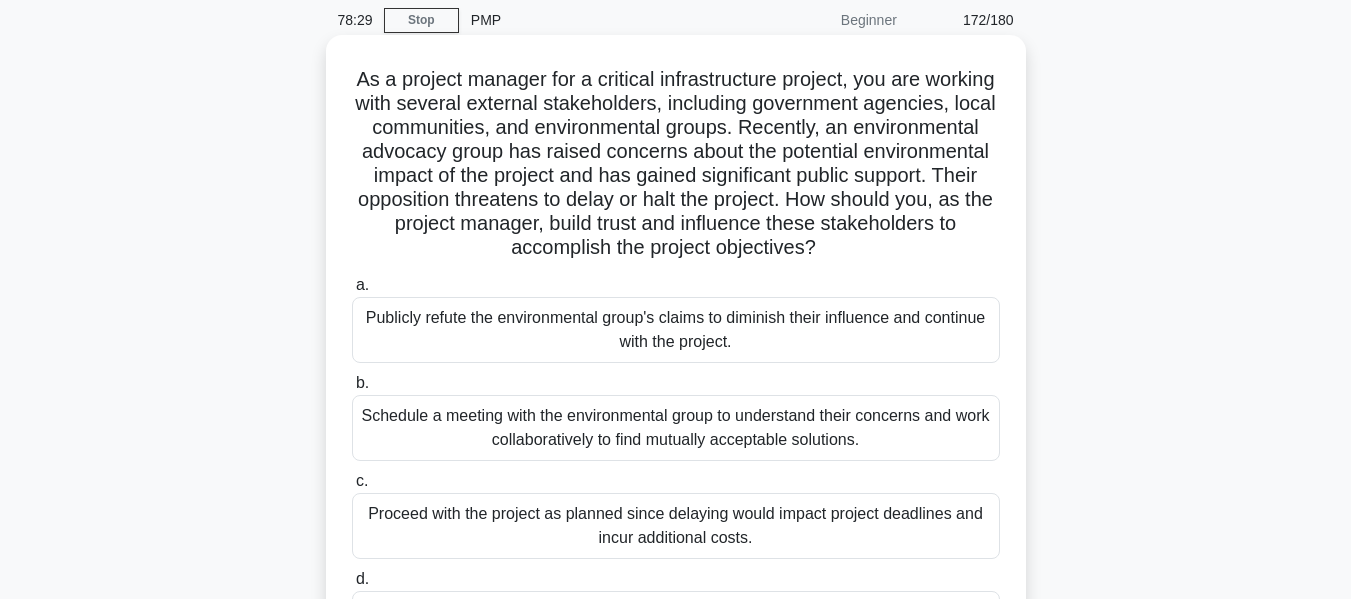 scroll, scrollTop: 200, scrollLeft: 0, axis: vertical 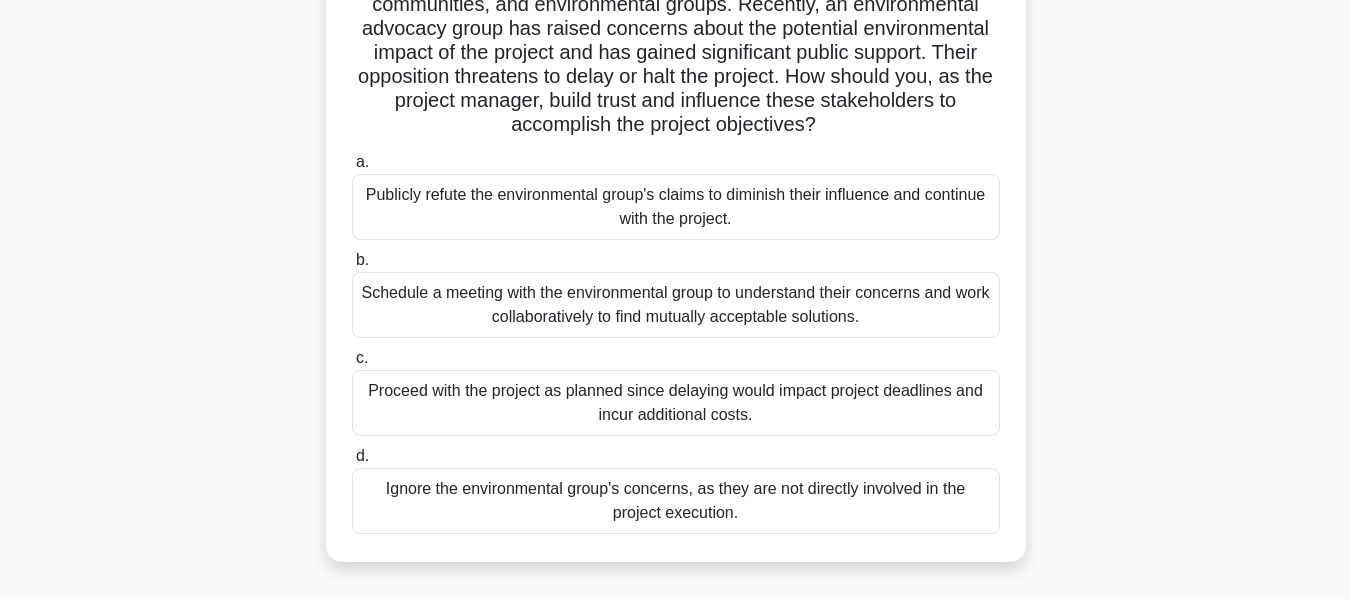 click on "Schedule a meeting with the environmental group to understand their concerns and work collaboratively to find mutually acceptable solutions." at bounding box center [676, 305] 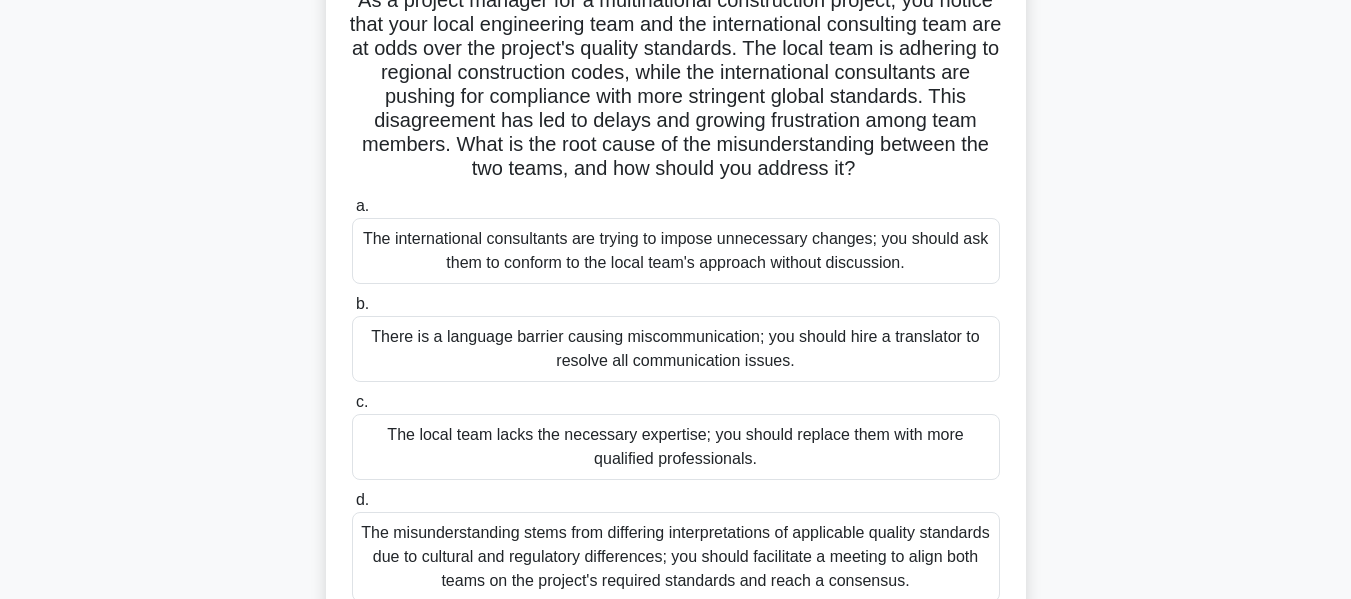 scroll, scrollTop: 200, scrollLeft: 0, axis: vertical 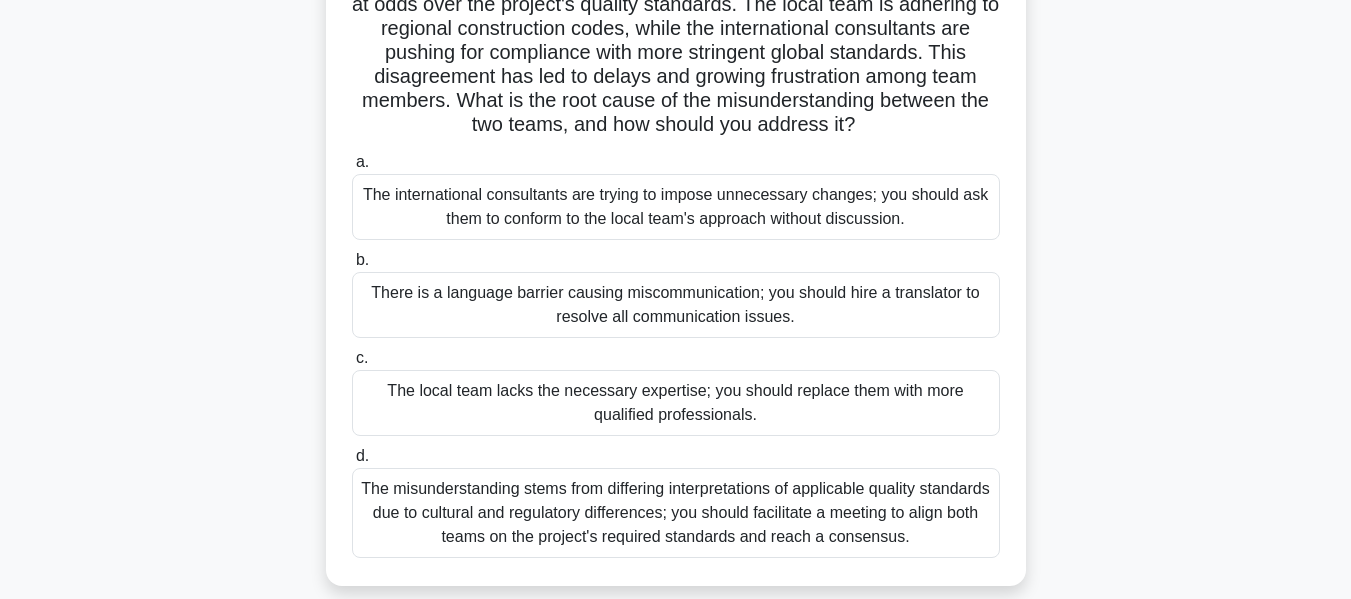 click on "The misunderstanding stems from differing interpretations of applicable quality standards due to cultural and regulatory differences; you should facilitate a meeting to align both teams on the project's required standards and reach a consensus." at bounding box center [676, 513] 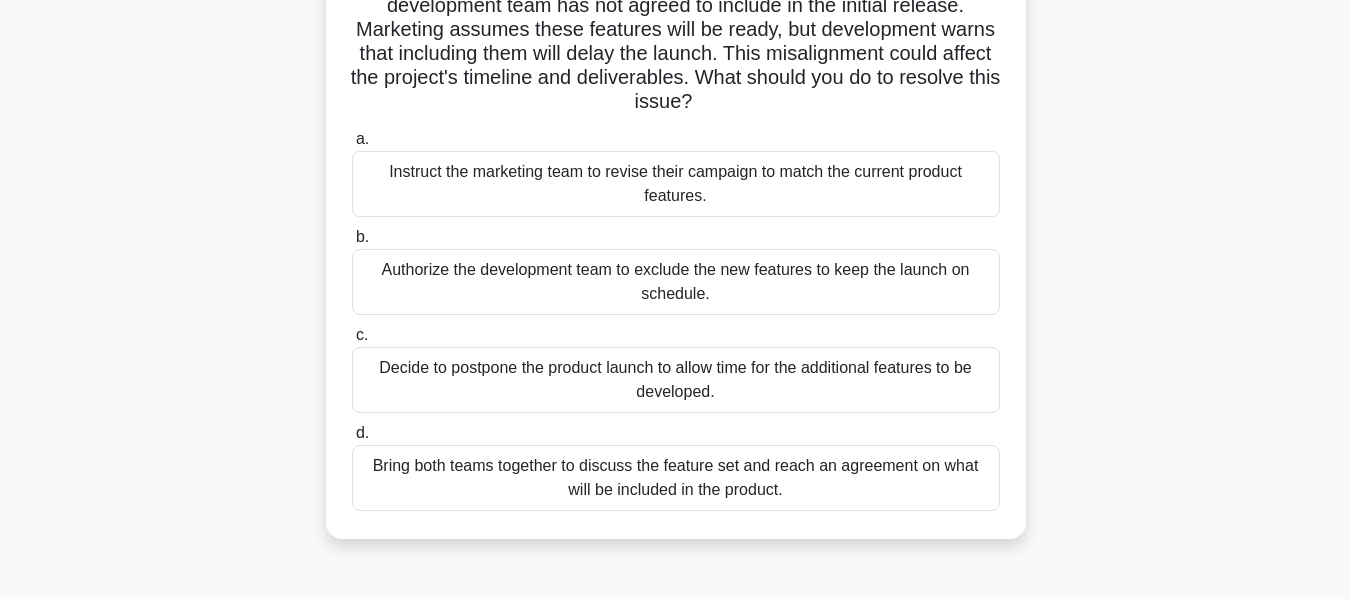 scroll, scrollTop: 200, scrollLeft: 0, axis: vertical 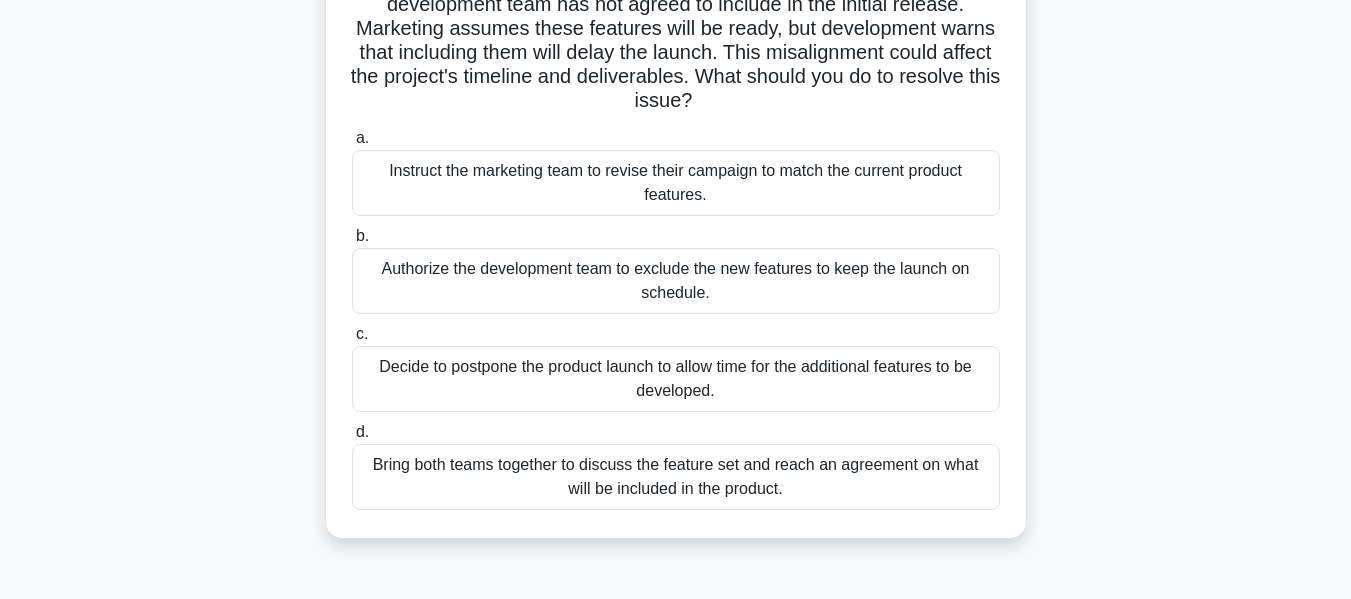 click on "Bring both teams together to discuss the feature set and reach an agreement on what will be included in the product." at bounding box center (676, 477) 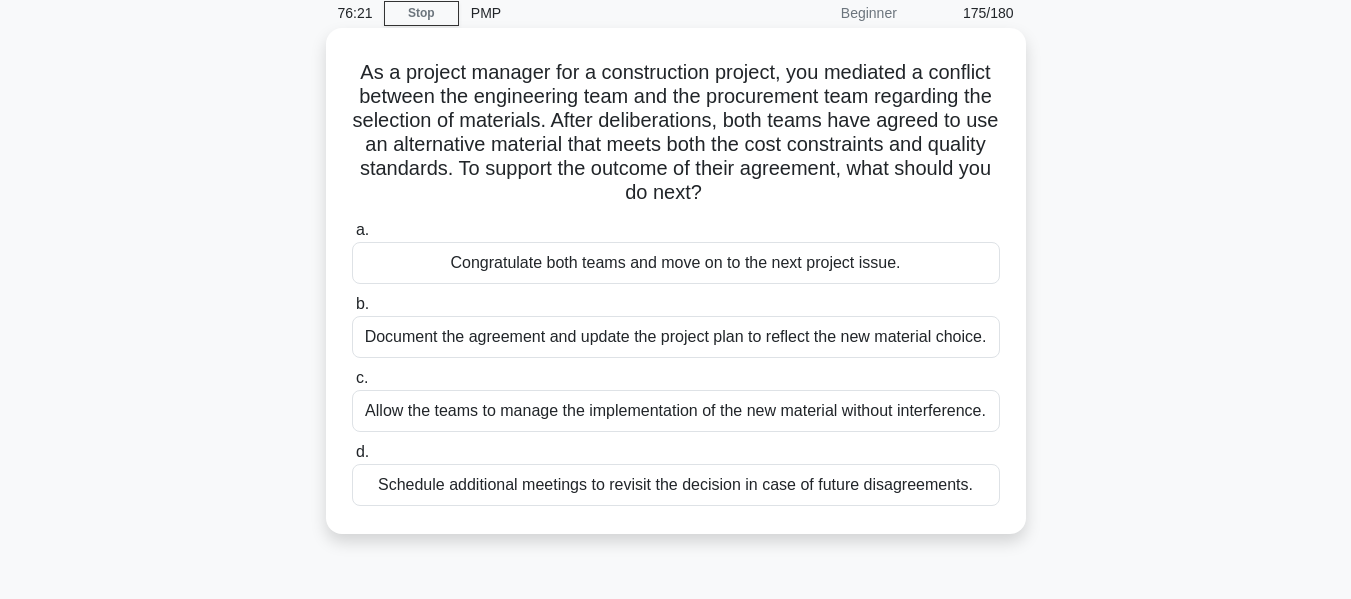 scroll, scrollTop: 200, scrollLeft: 0, axis: vertical 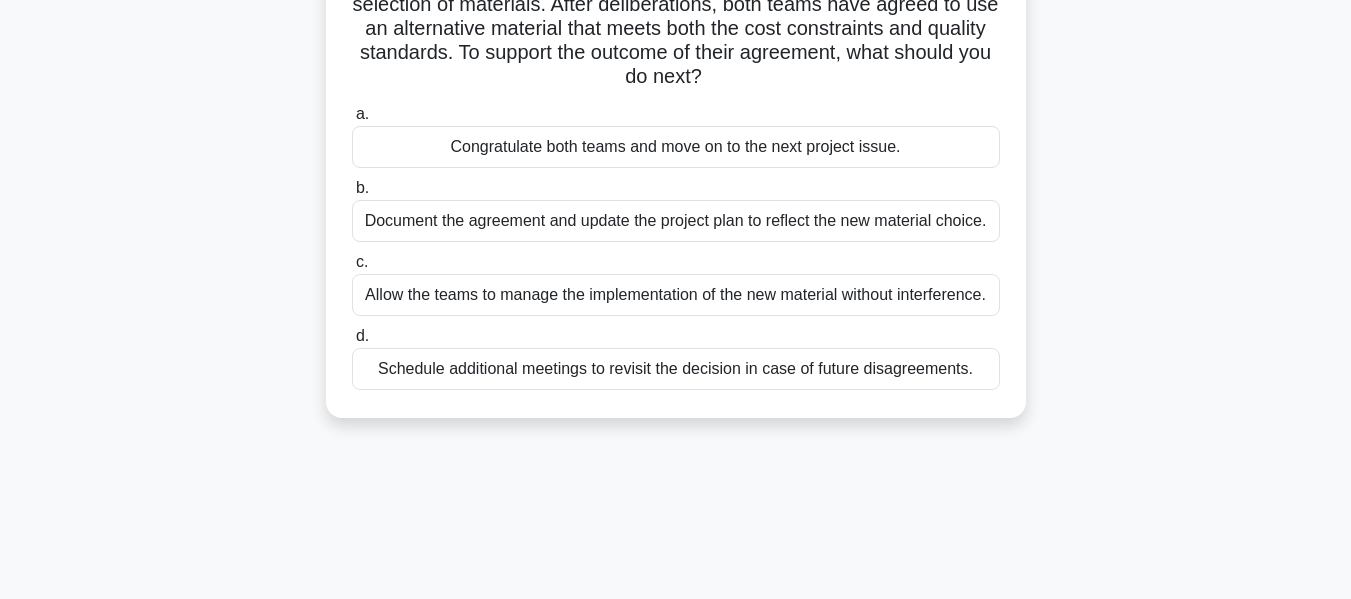 click on "Document the agreement and update the project plan to reflect the new material choice." at bounding box center [676, 221] 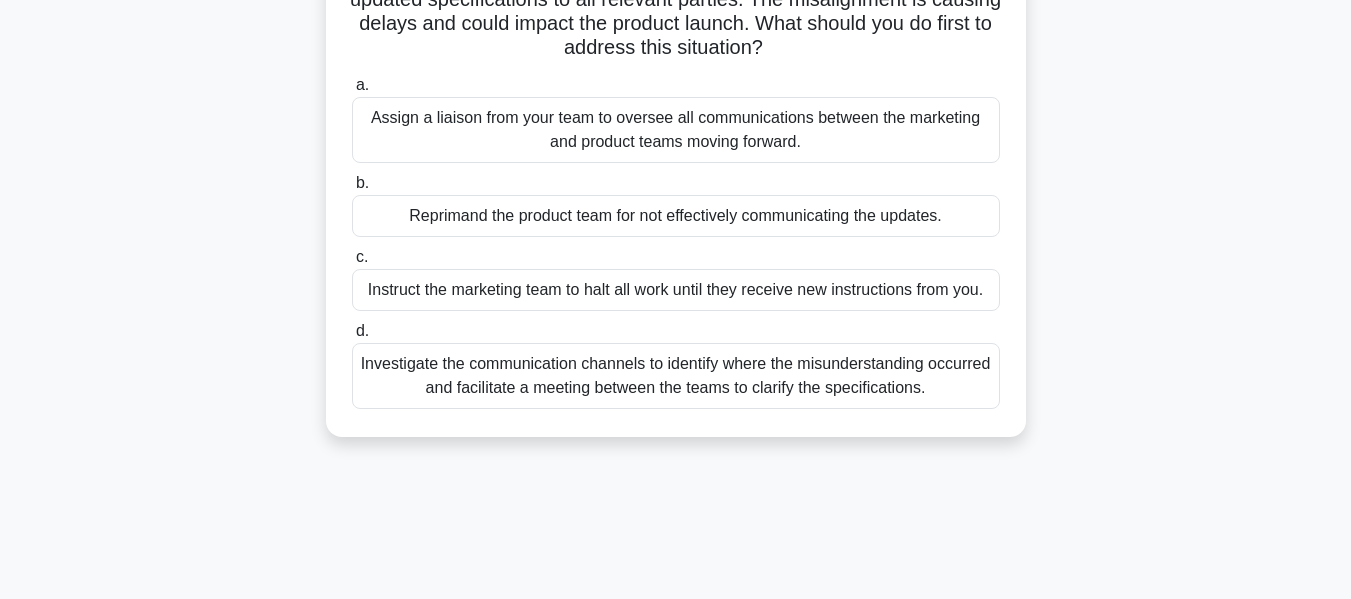 scroll, scrollTop: 300, scrollLeft: 0, axis: vertical 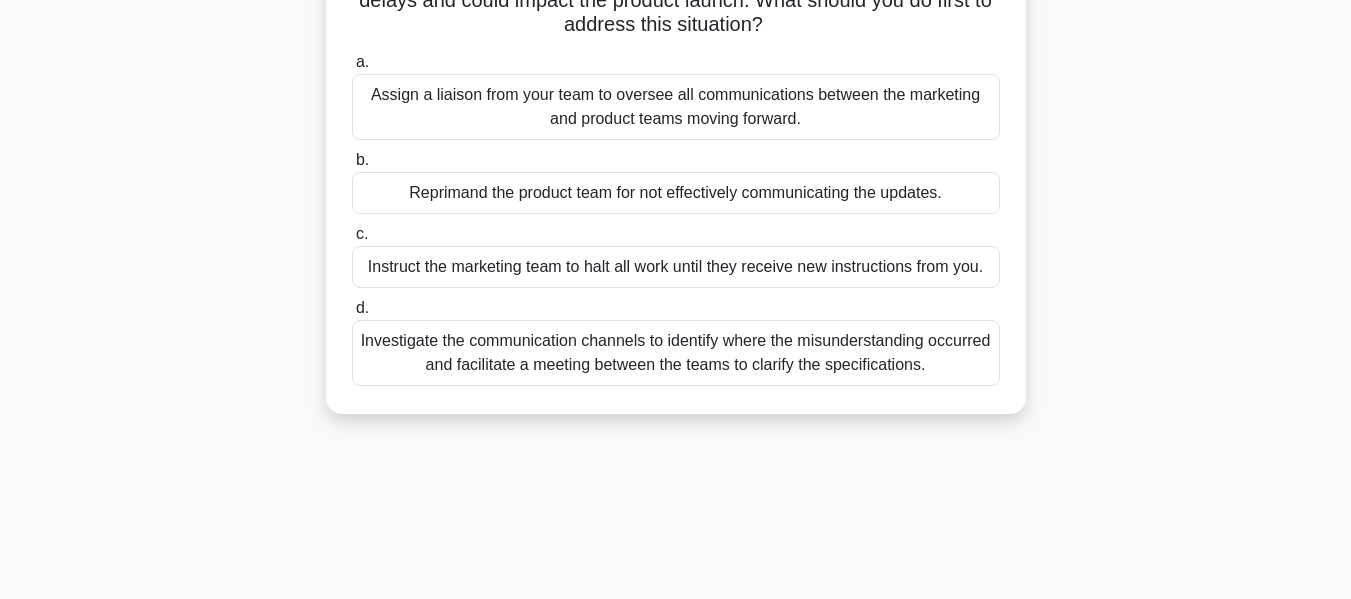 click on "Investigate the communication channels to identify where the misunderstanding occurred and facilitate a meeting between the teams to clarify the specifications." at bounding box center (676, 353) 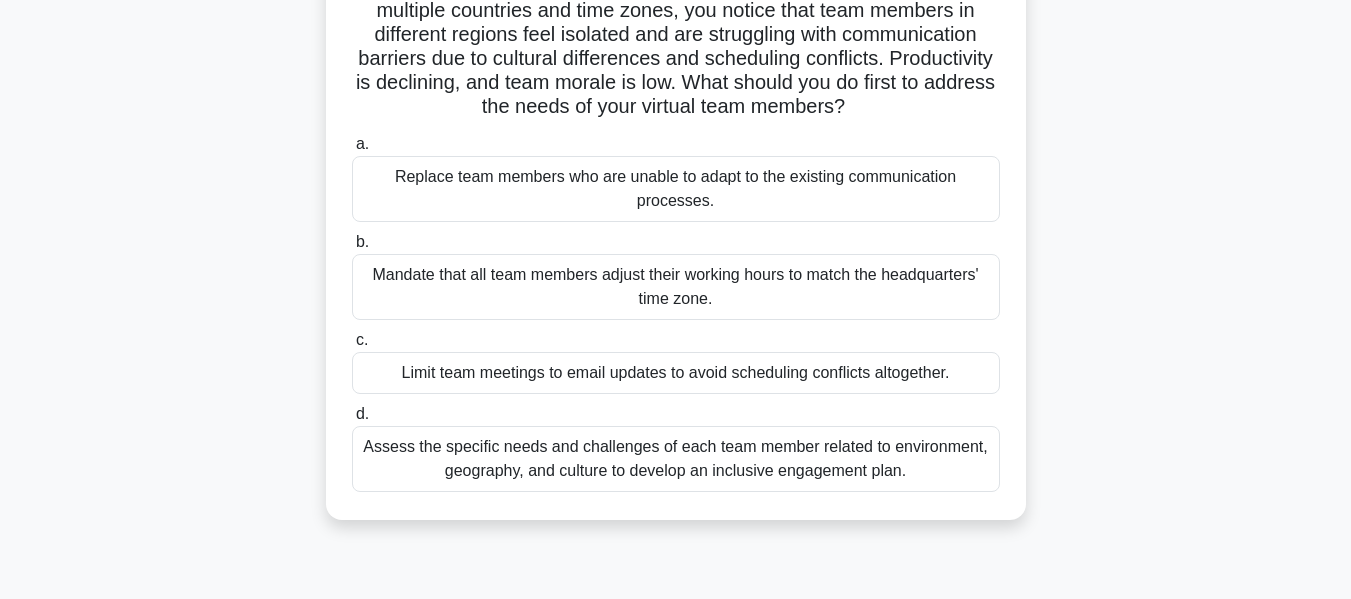scroll, scrollTop: 200, scrollLeft: 0, axis: vertical 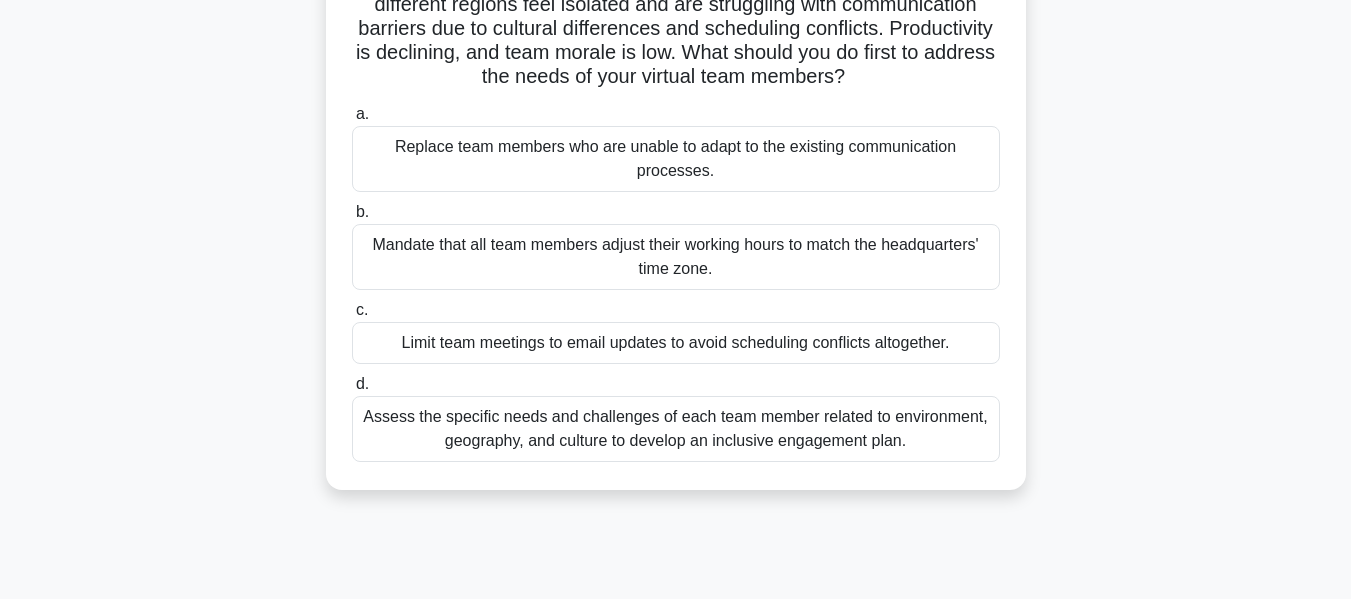 click on "Assess the specific needs and challenges of each team member related to environment, geography, and culture to develop an inclusive engagement plan." at bounding box center [676, 429] 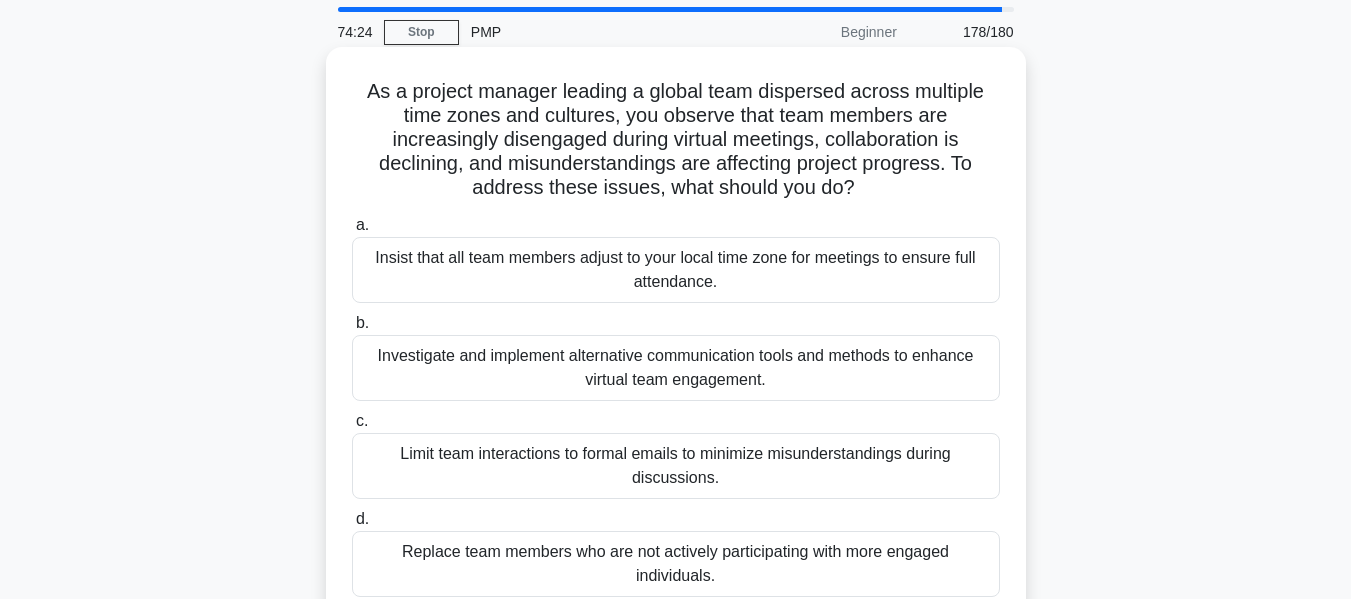 scroll, scrollTop: 100, scrollLeft: 0, axis: vertical 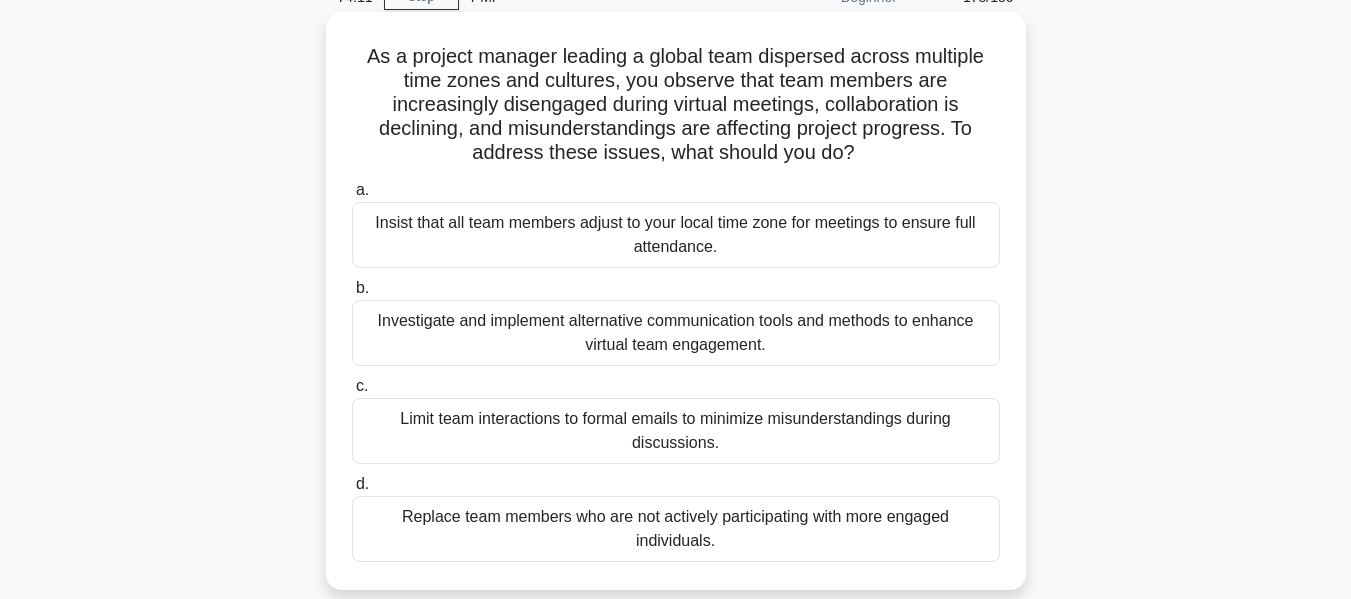 click on "Investigate and implement alternative communication tools and methods to enhance virtual team engagement." at bounding box center (676, 333) 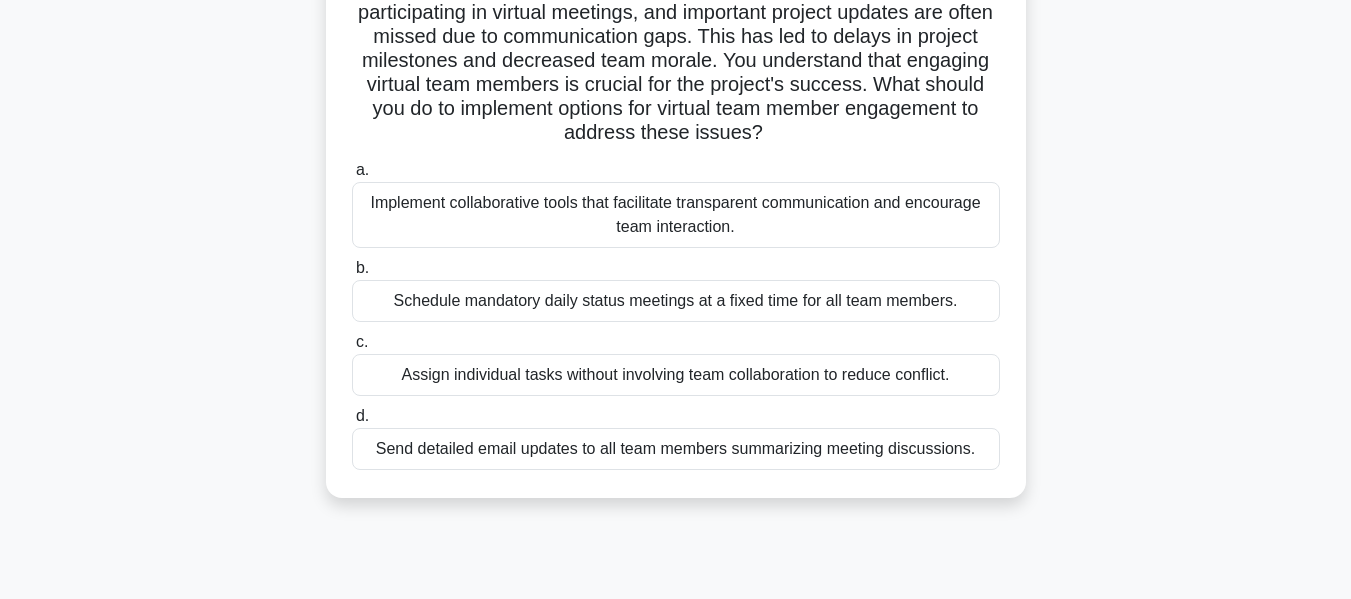 scroll, scrollTop: 200, scrollLeft: 0, axis: vertical 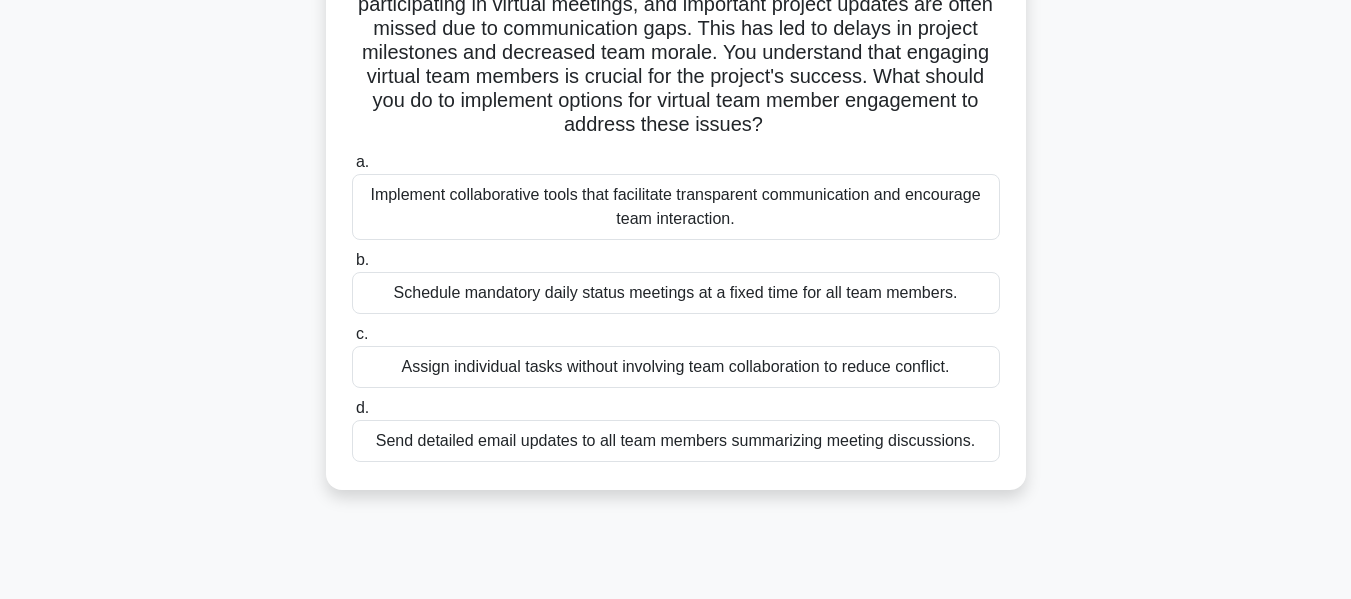 click on "Implement collaborative tools that facilitate transparent communication and encourage team interaction." at bounding box center (676, 207) 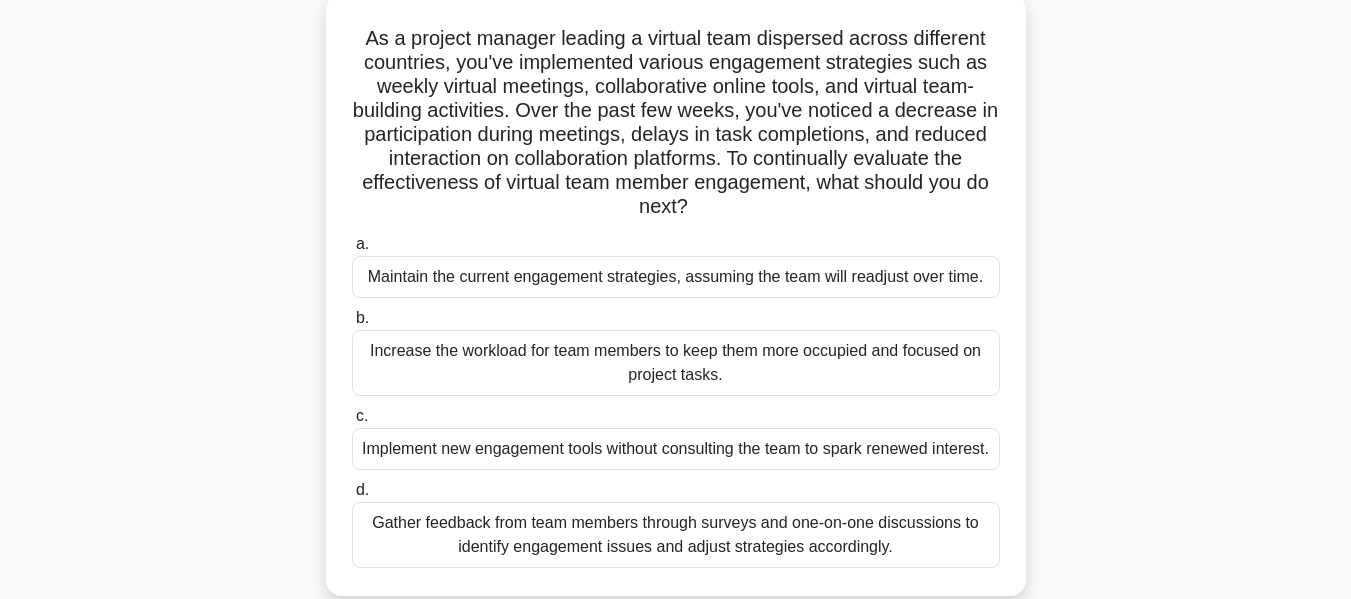 scroll, scrollTop: 200, scrollLeft: 0, axis: vertical 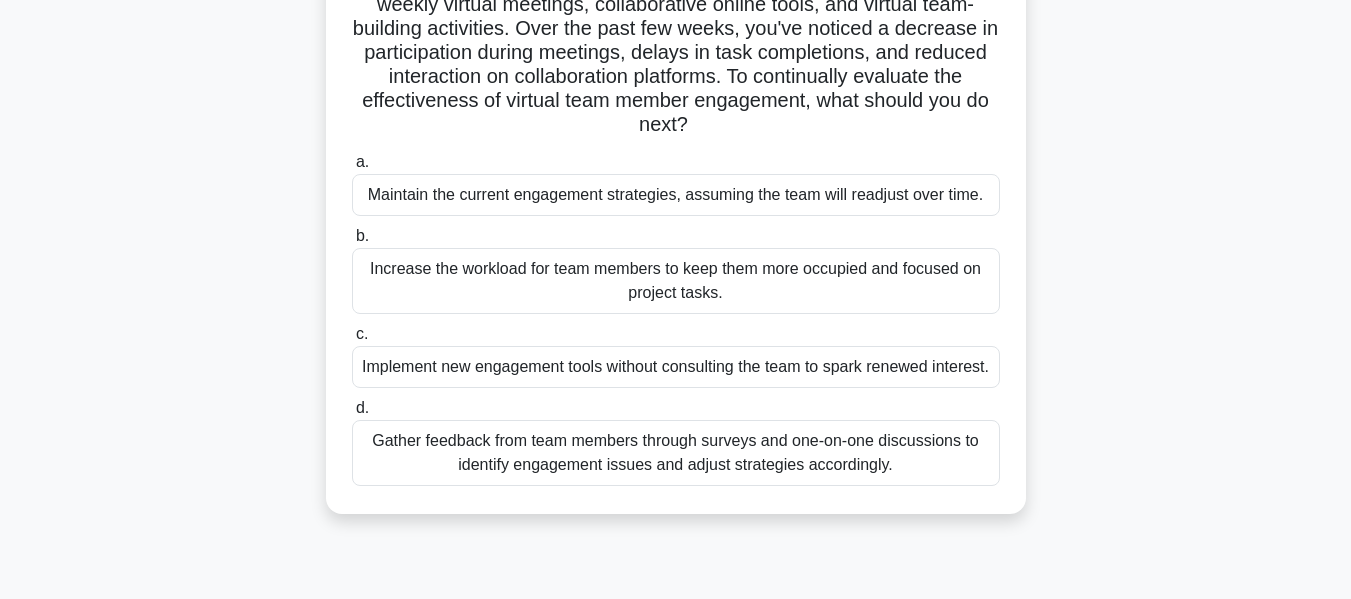 click on "Gather feedback from team members through surveys and one-on-one discussions to identify engagement issues and adjust strategies accordingly." at bounding box center (676, 453) 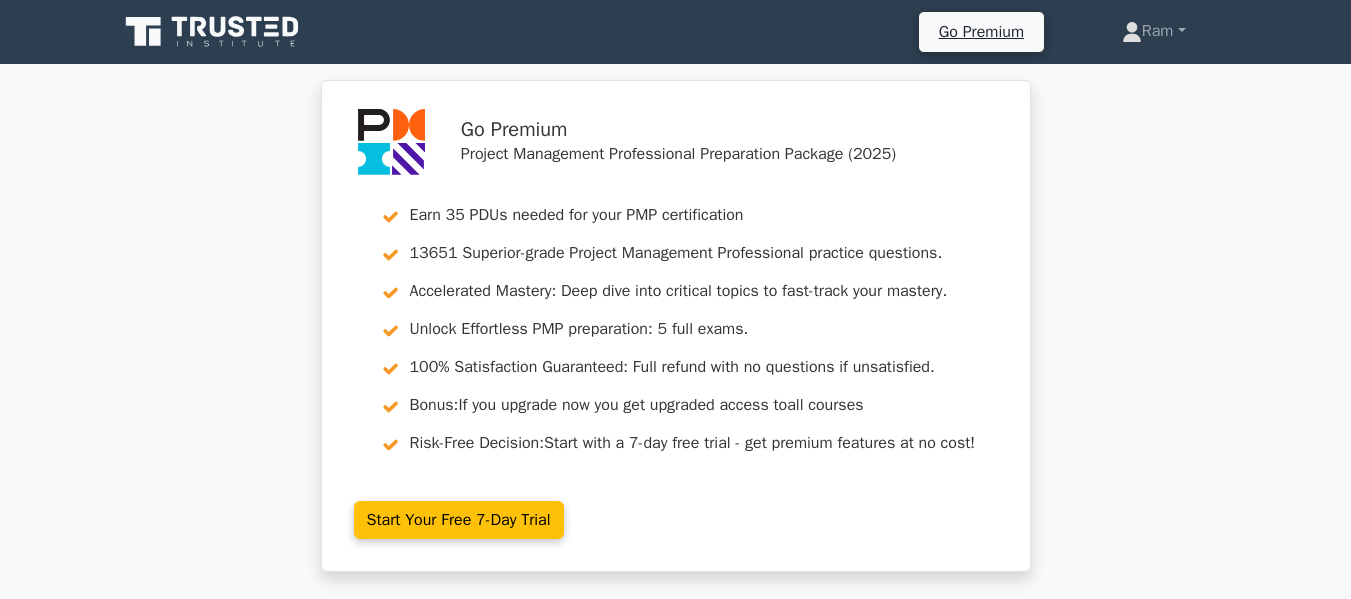 scroll, scrollTop: 0, scrollLeft: 0, axis: both 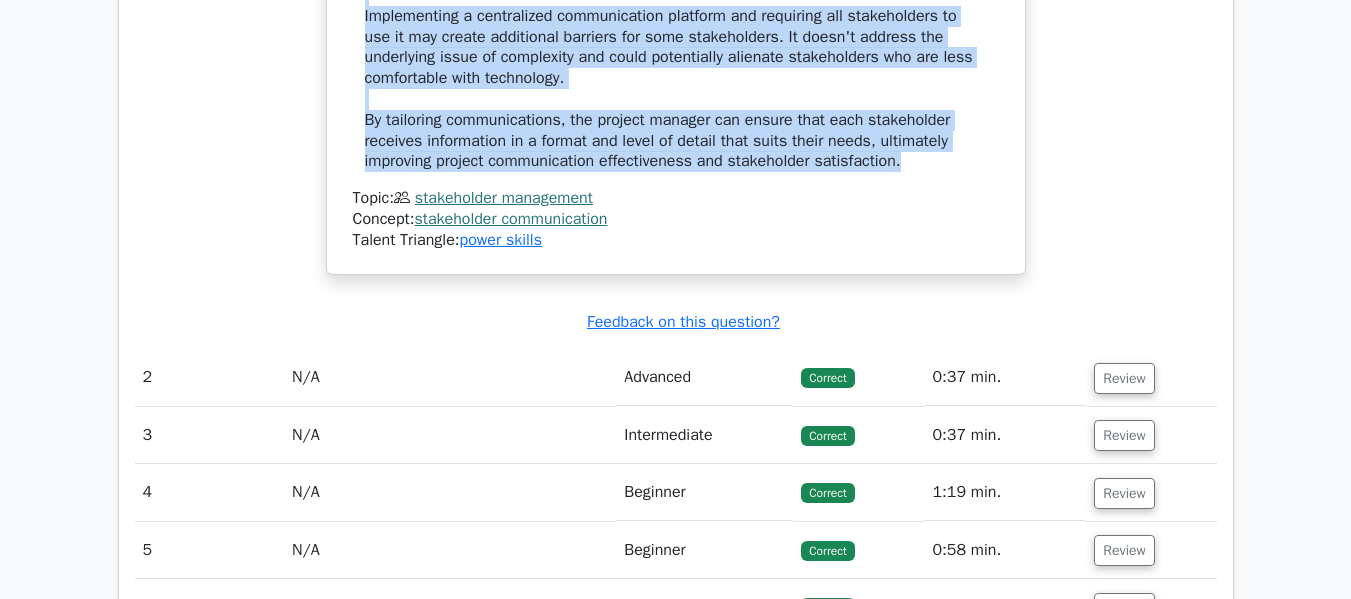 drag, startPoint x: 361, startPoint y: 137, endPoint x: 937, endPoint y: 200, distance: 579.43506 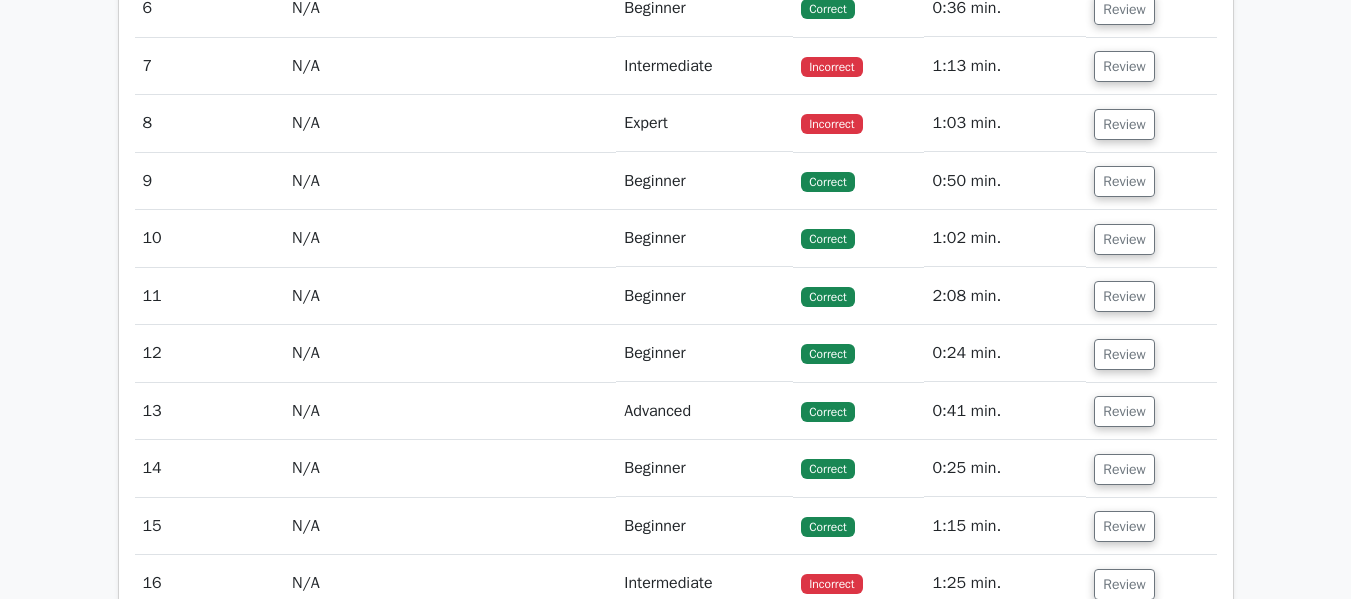 scroll, scrollTop: 3141, scrollLeft: 0, axis: vertical 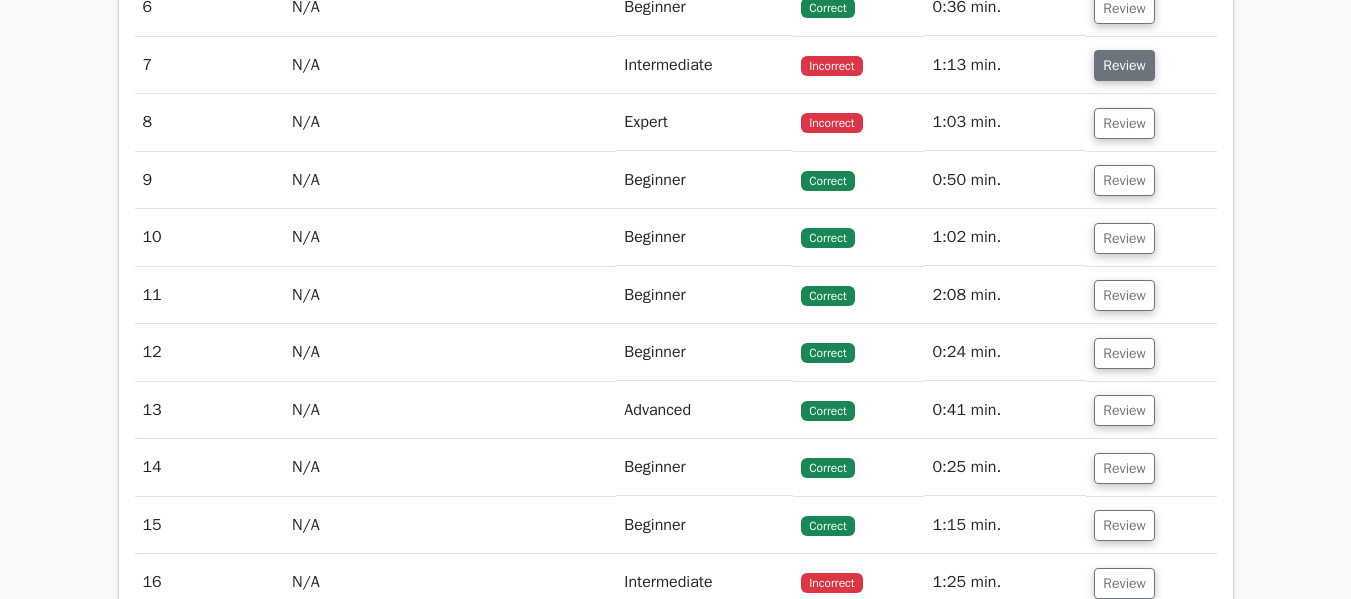click on "Review" at bounding box center [1124, 65] 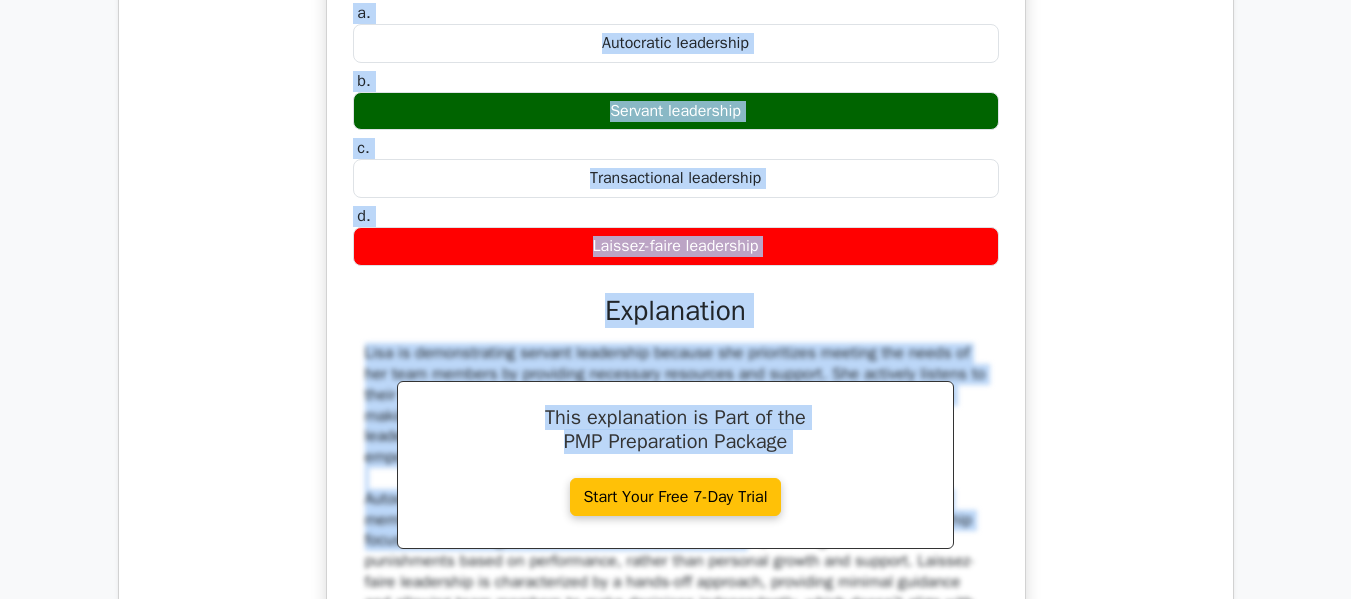 scroll, scrollTop: 3464, scrollLeft: 0, axis: vertical 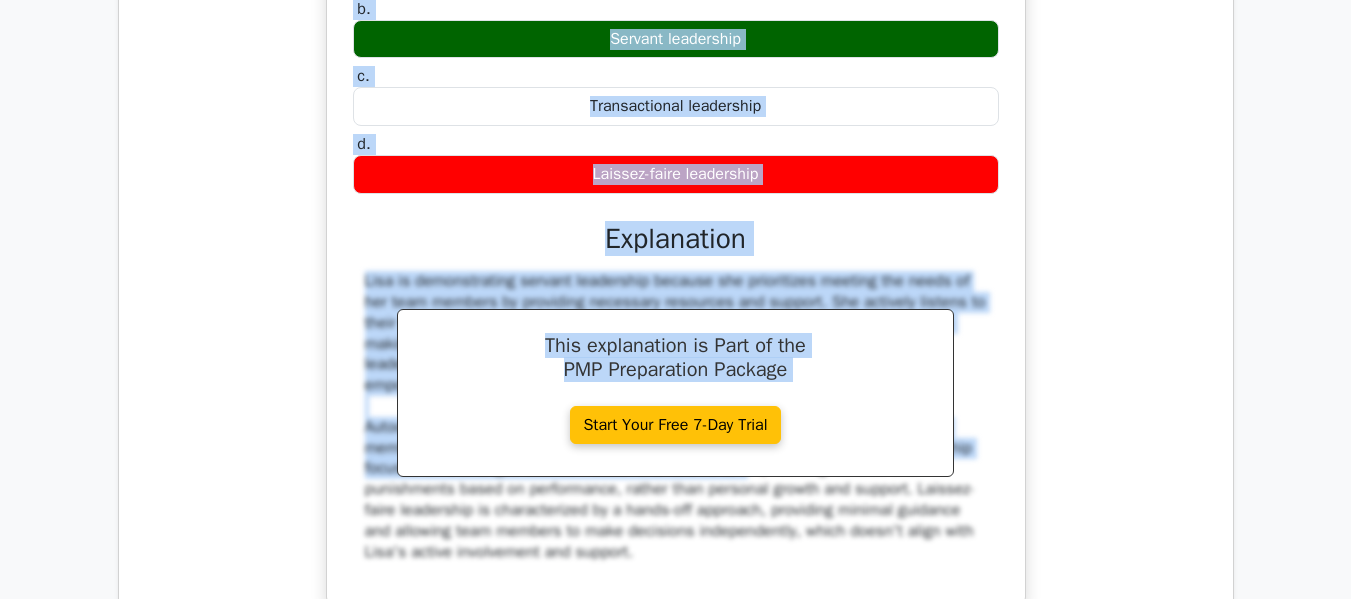 drag, startPoint x: 364, startPoint y: 181, endPoint x: 777, endPoint y: 234, distance: 416.38684 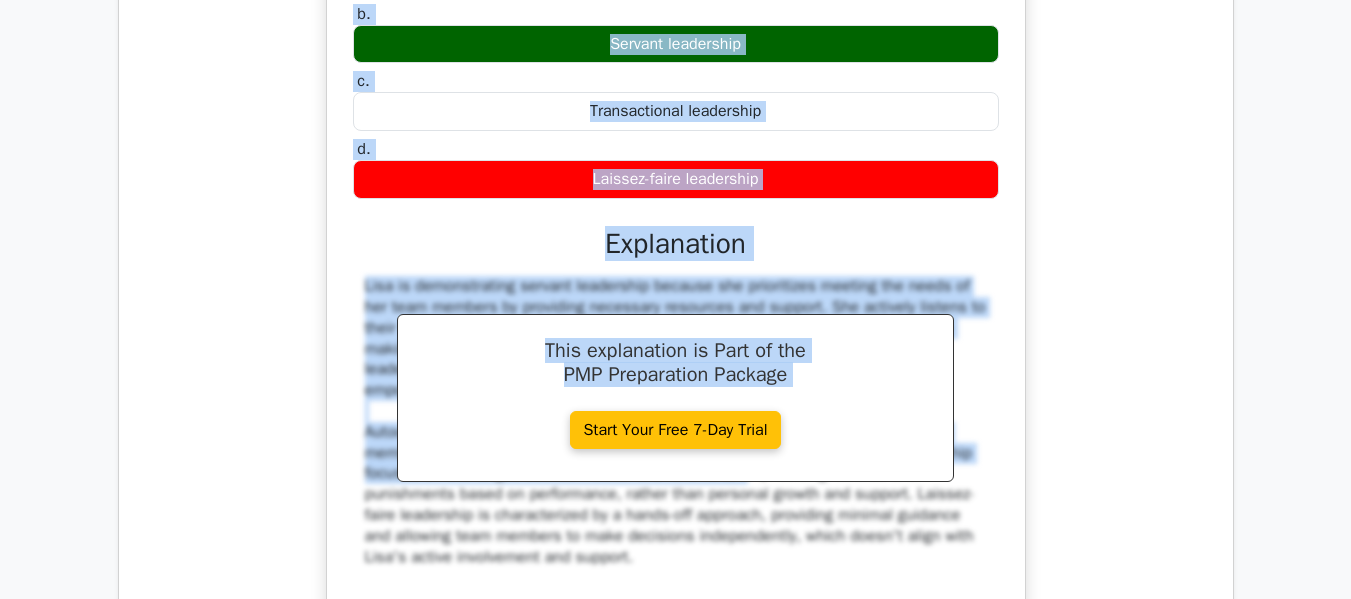 copy on "As a project manager, Lisa focuses on meeting the needs of her team members by providing them with the necessary resources and support. She actively listens to their concerns, encourages their professional growth, and involves them in decision-making processes. Which leadership style is Lisa demonstrating?
a.
Autocratic leadership
b.
Servant leadership
c.
Transactional leadership
d.
Laissez-faire leadership" 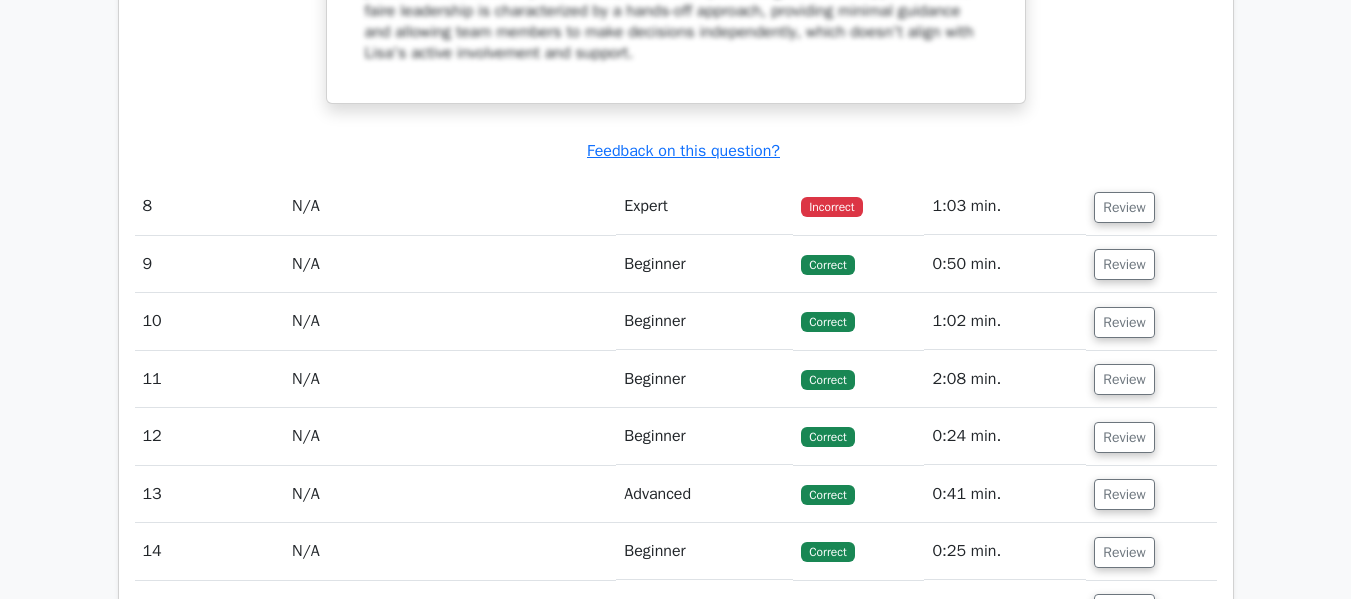 scroll, scrollTop: 3964, scrollLeft: 0, axis: vertical 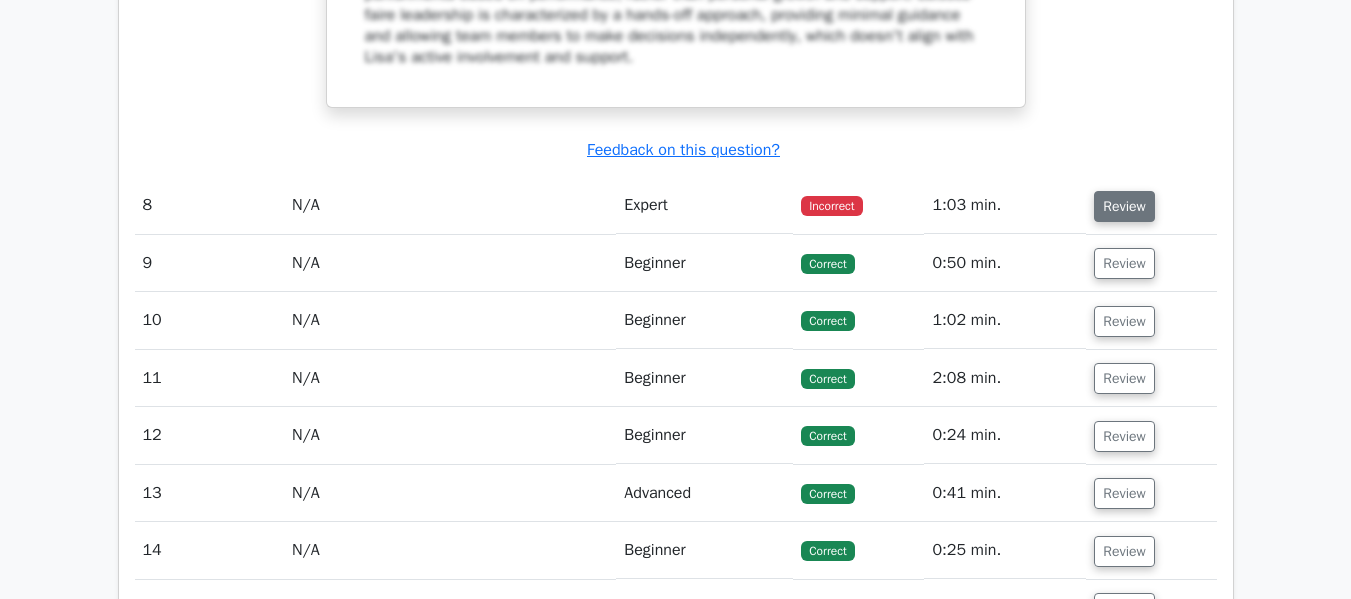 click on "Review" at bounding box center [1124, 206] 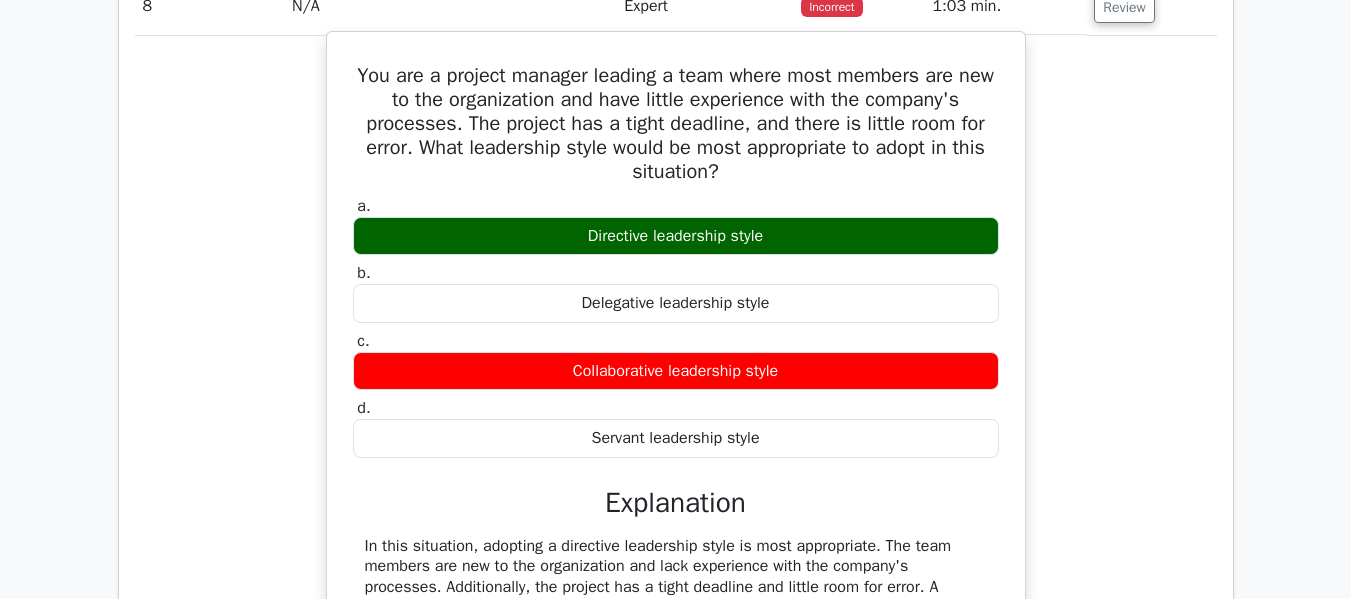 scroll, scrollTop: 4164, scrollLeft: 0, axis: vertical 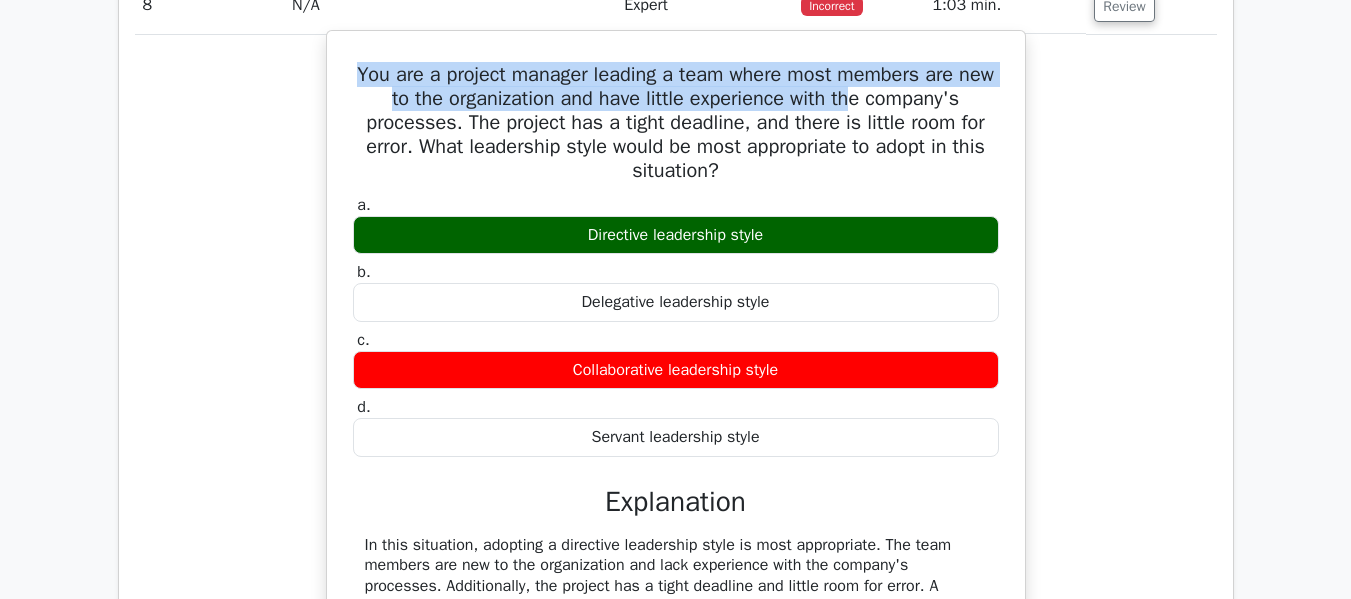 drag, startPoint x: 371, startPoint y: 116, endPoint x: 885, endPoint y: 147, distance: 514.93396 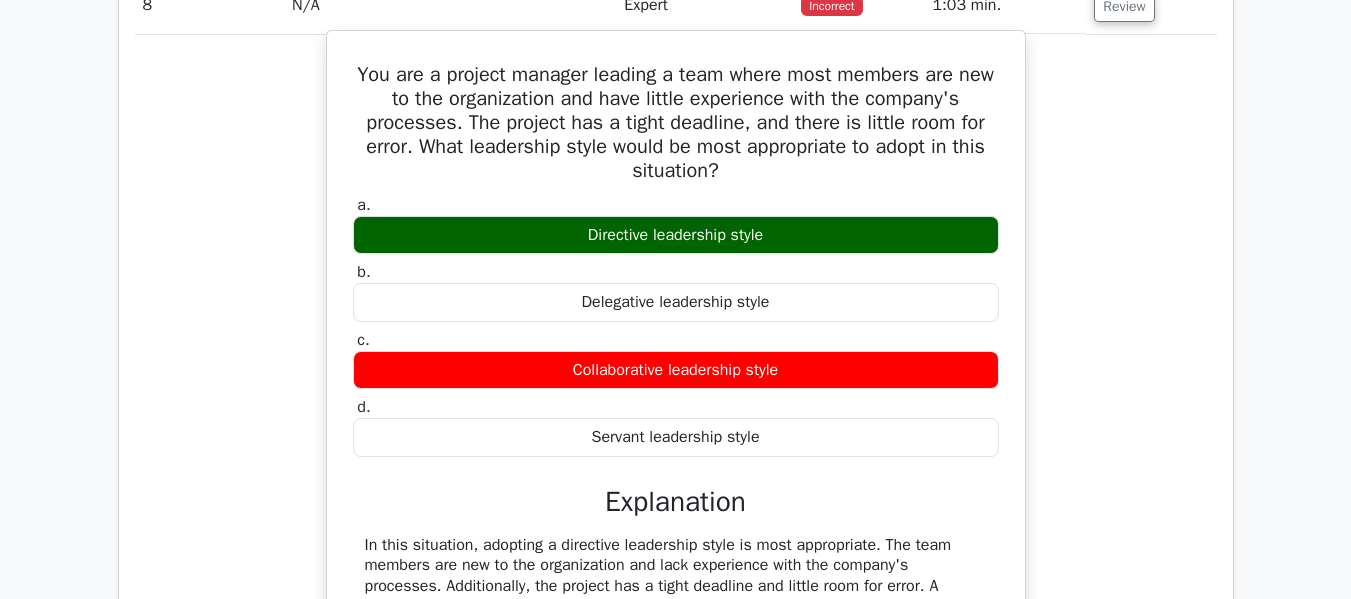 click on "You are a project manager leading a team where most members are new to the organization and have little experience with the company's processes. The project has a tight deadline, and there is little room for error. What leadership style would be most appropriate to adopt in this situation?" at bounding box center [676, 123] 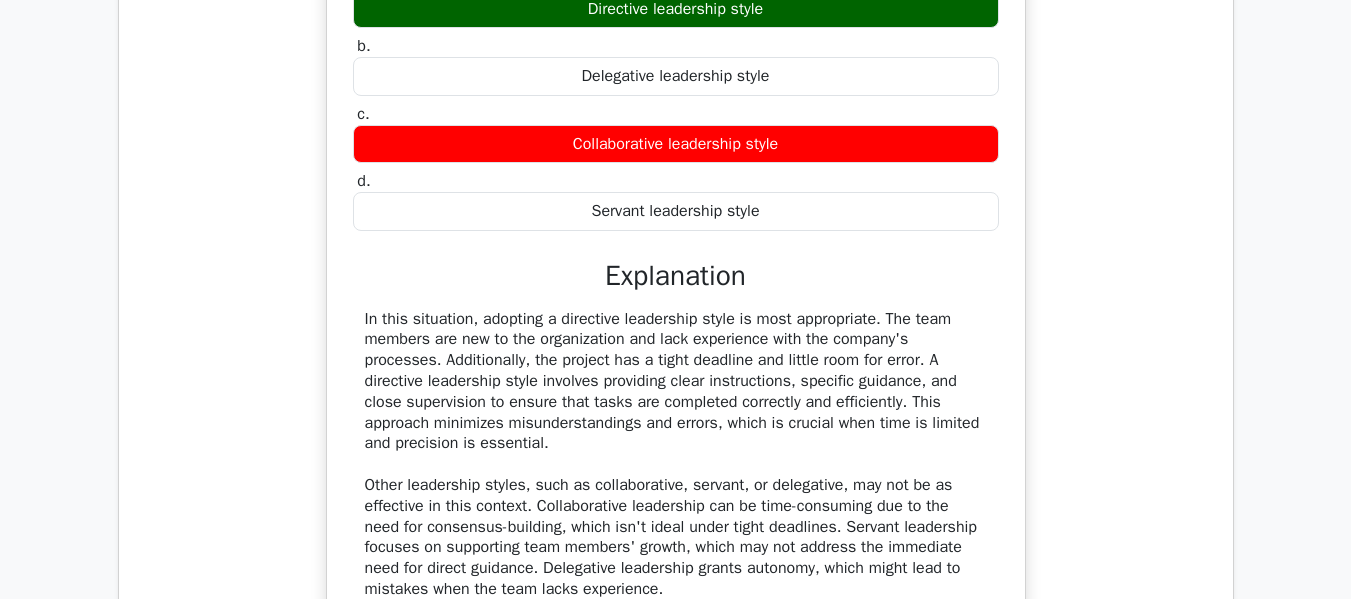 scroll, scrollTop: 4064, scrollLeft: 0, axis: vertical 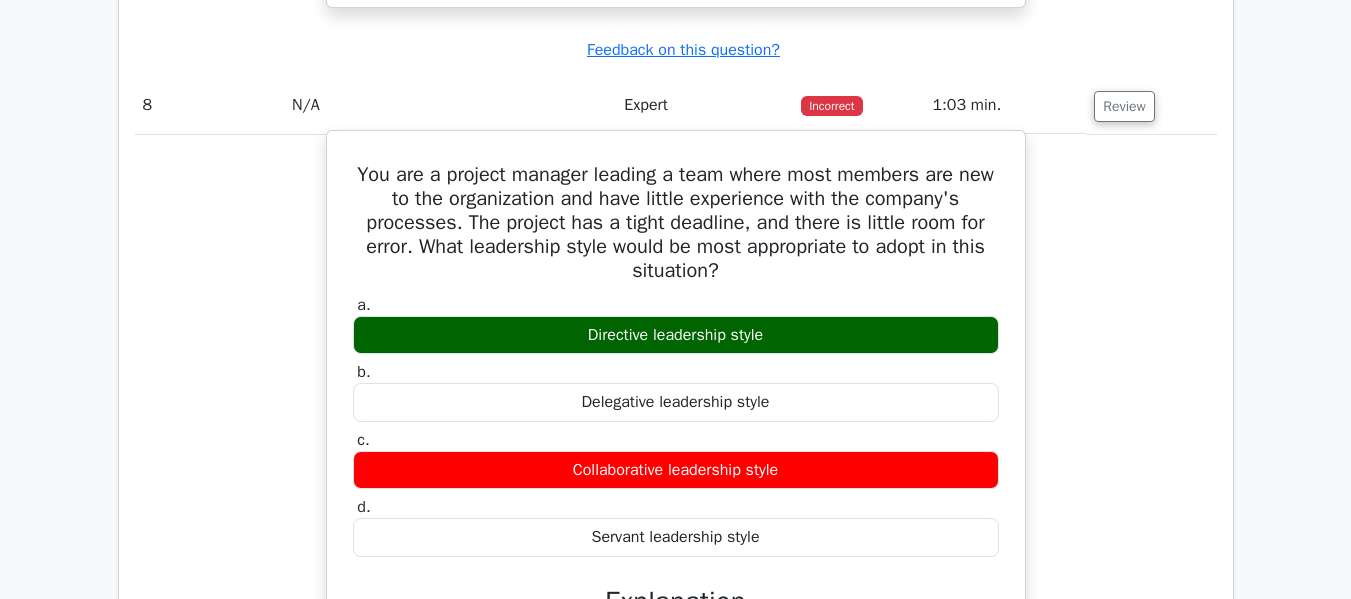 click on "You are a project manager leading a team where most members are new to the organization and have little experience with the company's processes. The project has a tight deadline, and there is little room for error. What leadership style would be most appropriate to adopt in this situation?" at bounding box center (676, 223) 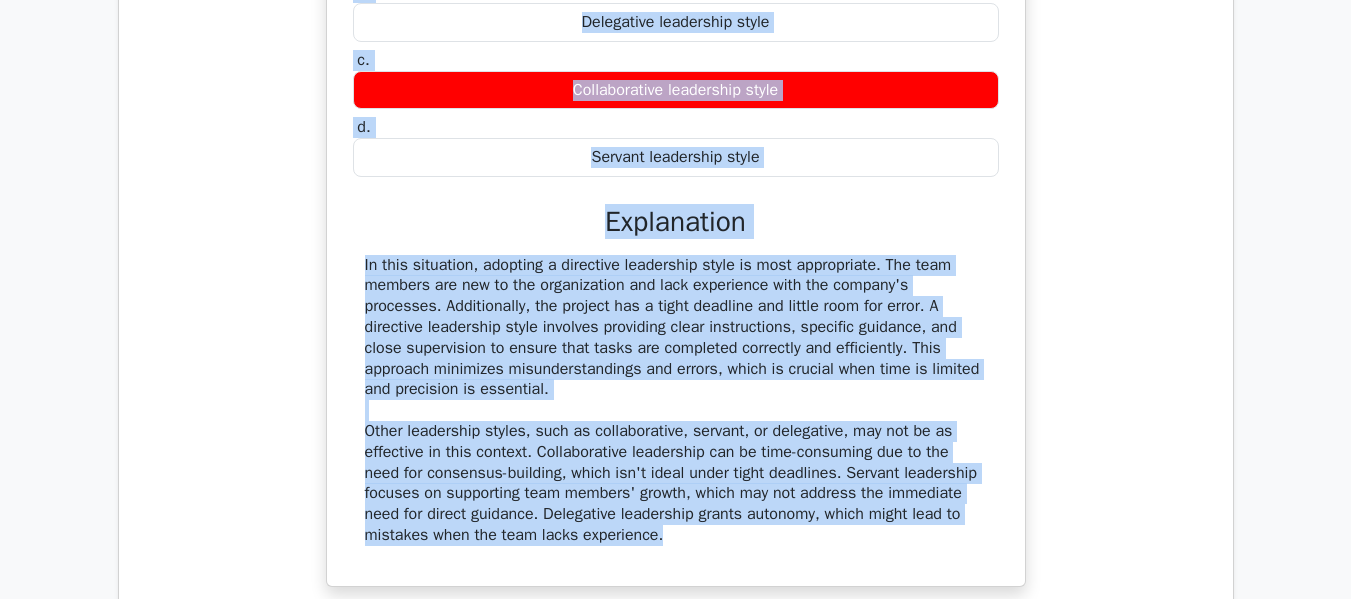 scroll, scrollTop: 4517, scrollLeft: 0, axis: vertical 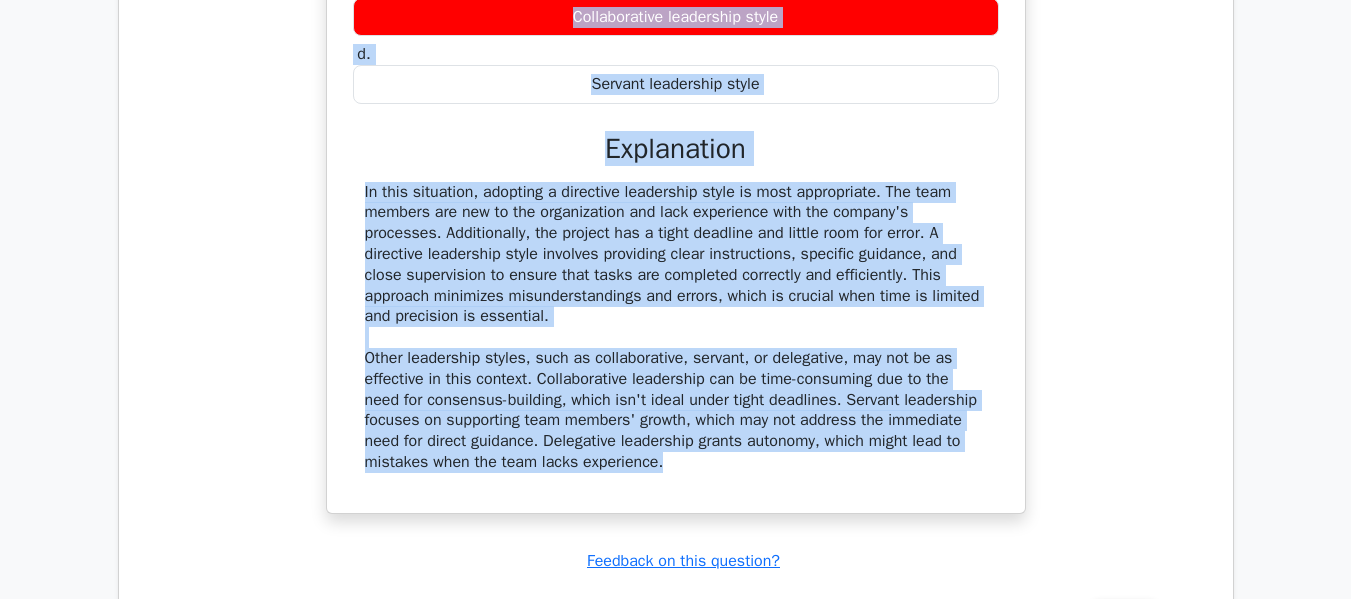 drag, startPoint x: 370, startPoint y: 215, endPoint x: 766, endPoint y: 508, distance: 492.61038 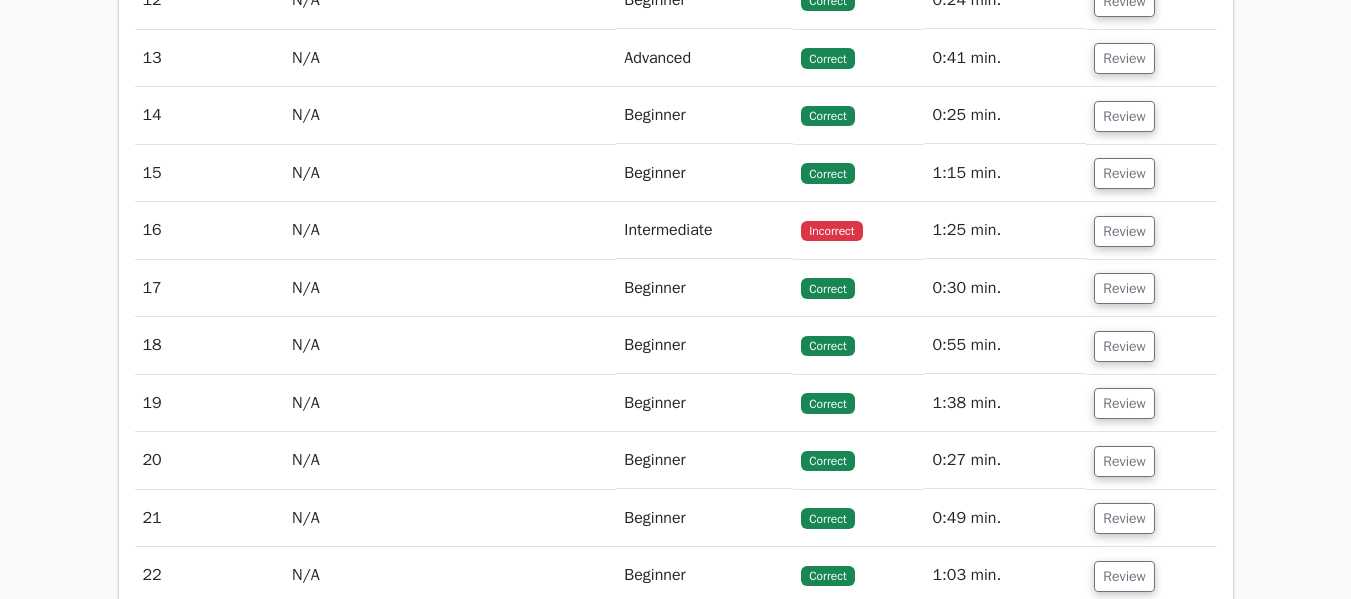scroll, scrollTop: 5317, scrollLeft: 0, axis: vertical 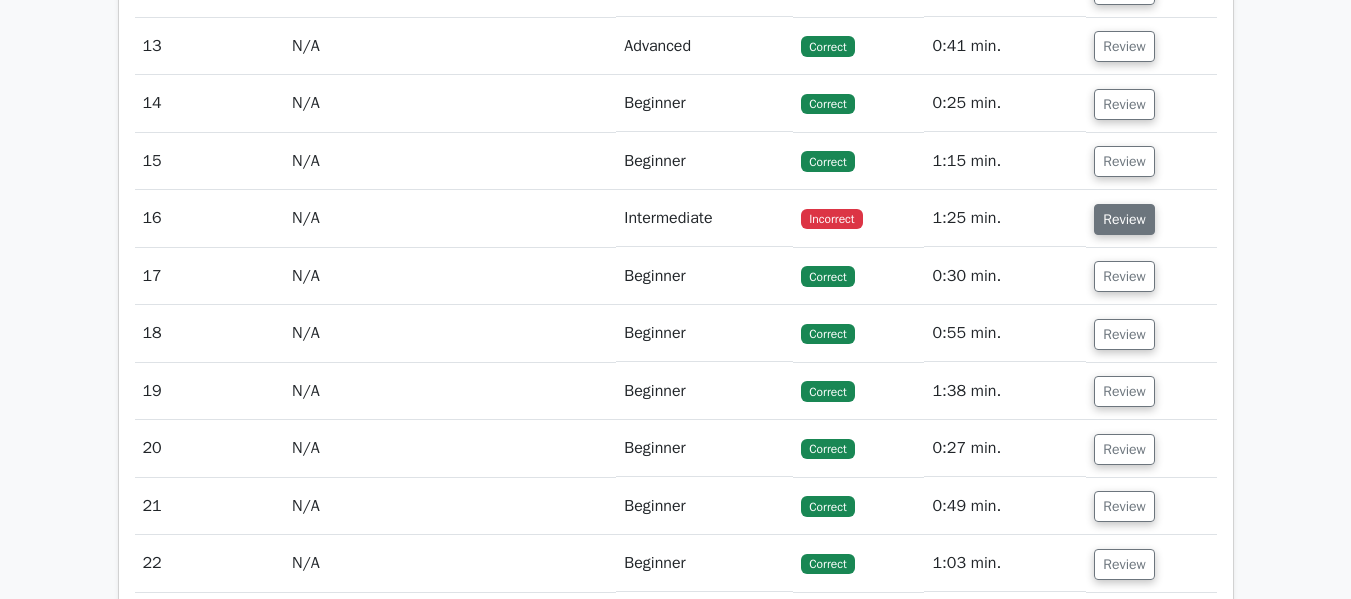 click on "Review" at bounding box center [1124, 219] 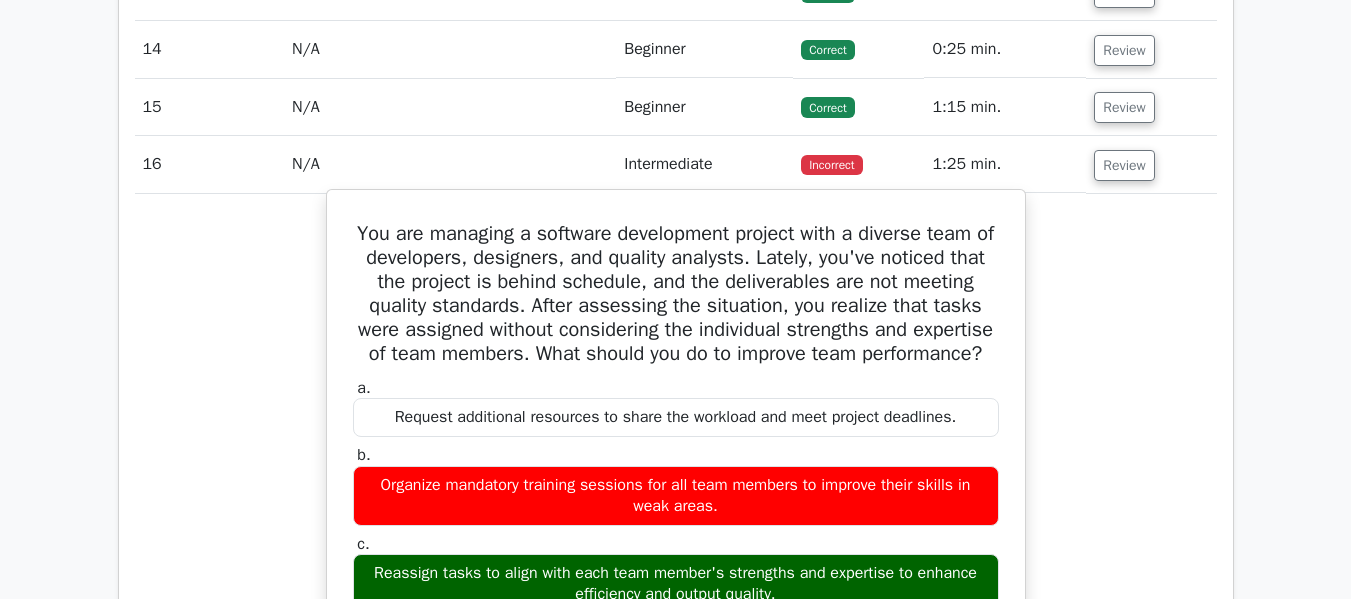 scroll, scrollTop: 5417, scrollLeft: 0, axis: vertical 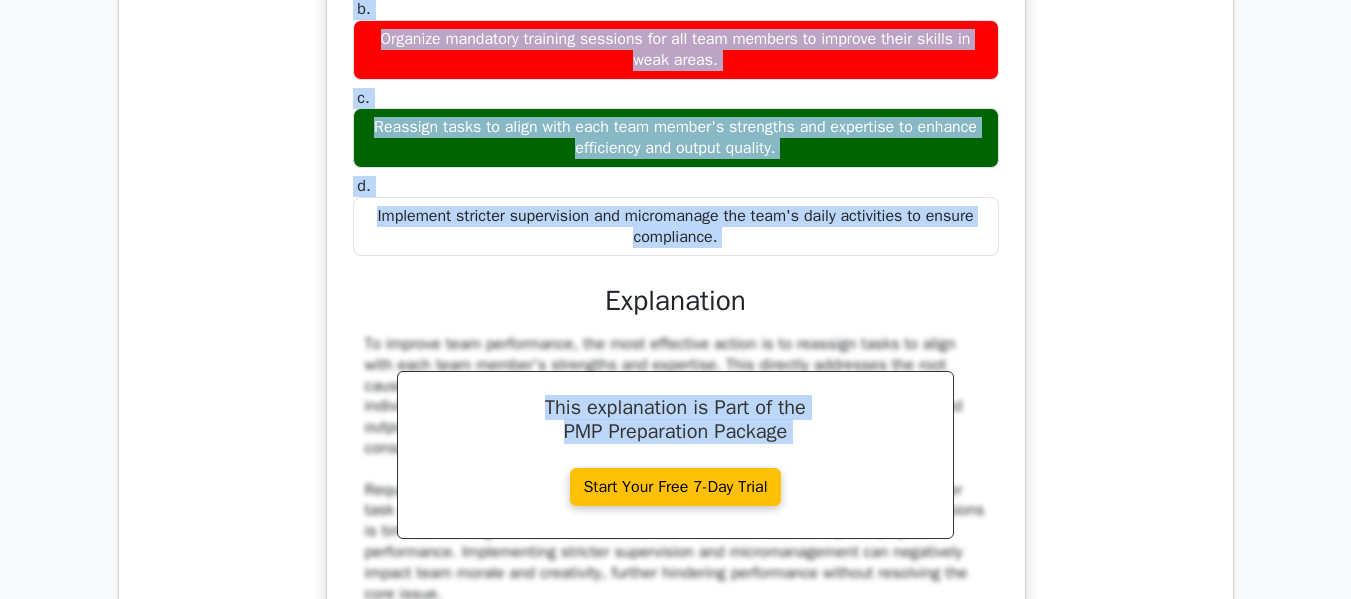 drag, startPoint x: 355, startPoint y: 232, endPoint x: 858, endPoint y: 302, distance: 507.8474 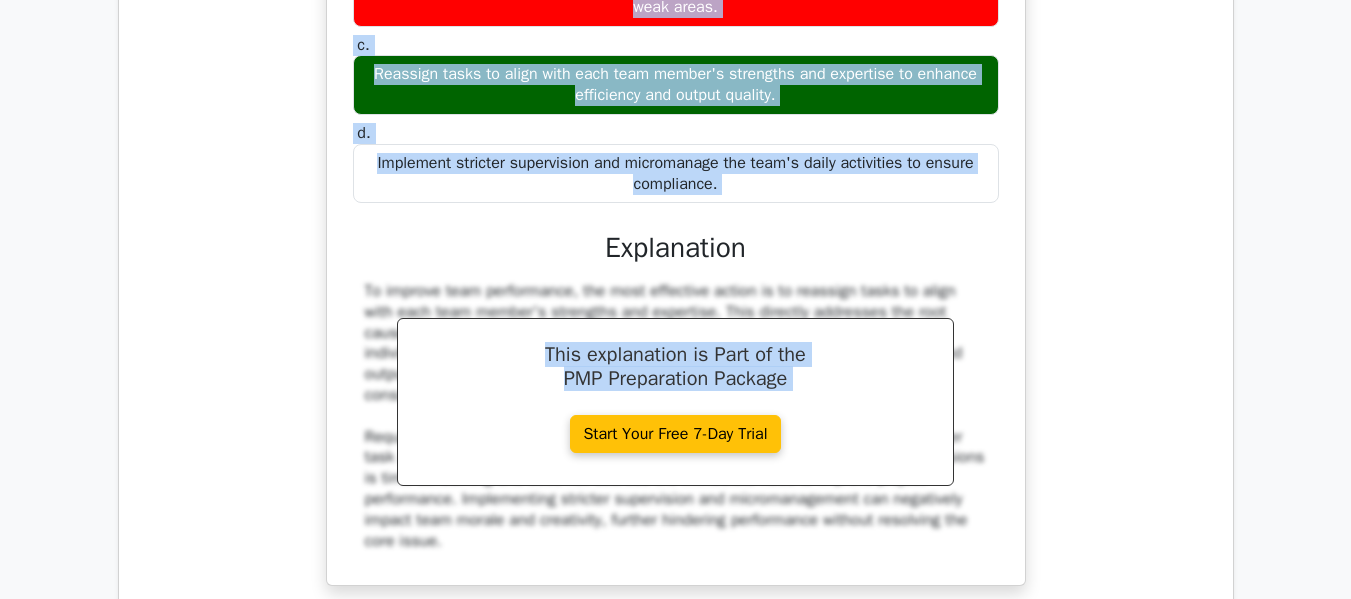 scroll, scrollTop: 5917, scrollLeft: 0, axis: vertical 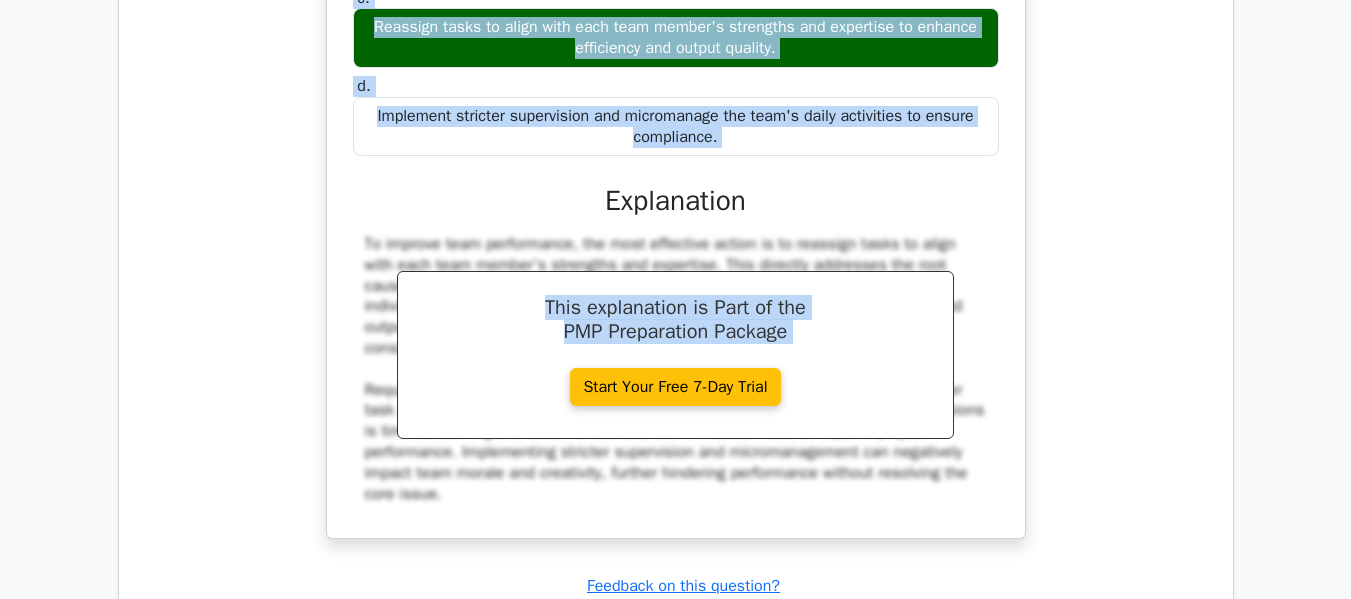 copy on "You are managing a software development project with a diverse team of developers, designers, and quality analysts. Lately, you've noticed that the project is behind schedule, and the deliverables are not meeting quality standards. After assessing the situation, you realize that tasks were assigned without considering the individual strengths and expertise of team members. What should you do to improve team performance?
a.
Request additional resources to share the workload and meet project deadlines.
b.
Organize mandatory training sessions for all team members to improve their skills in weak areas.
c.
Reassign tasks to align with each team member's strengths and expertise to enhance efficiency and output quality.
d.
Implement stric..." 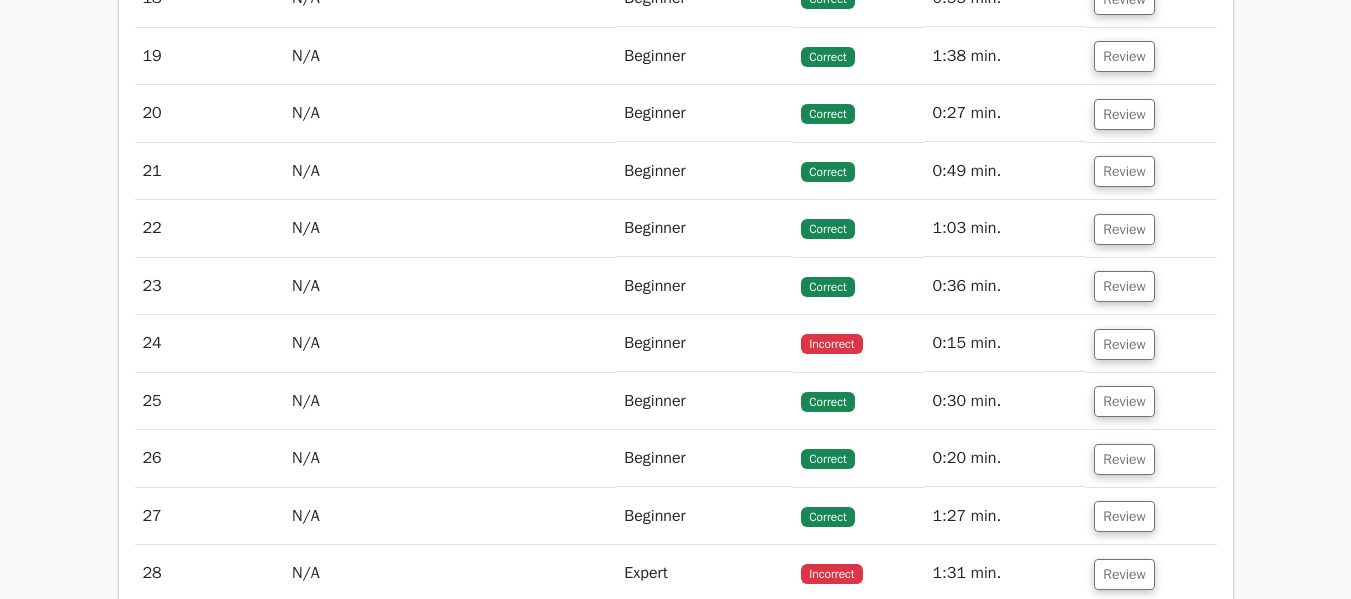 scroll, scrollTop: 6817, scrollLeft: 0, axis: vertical 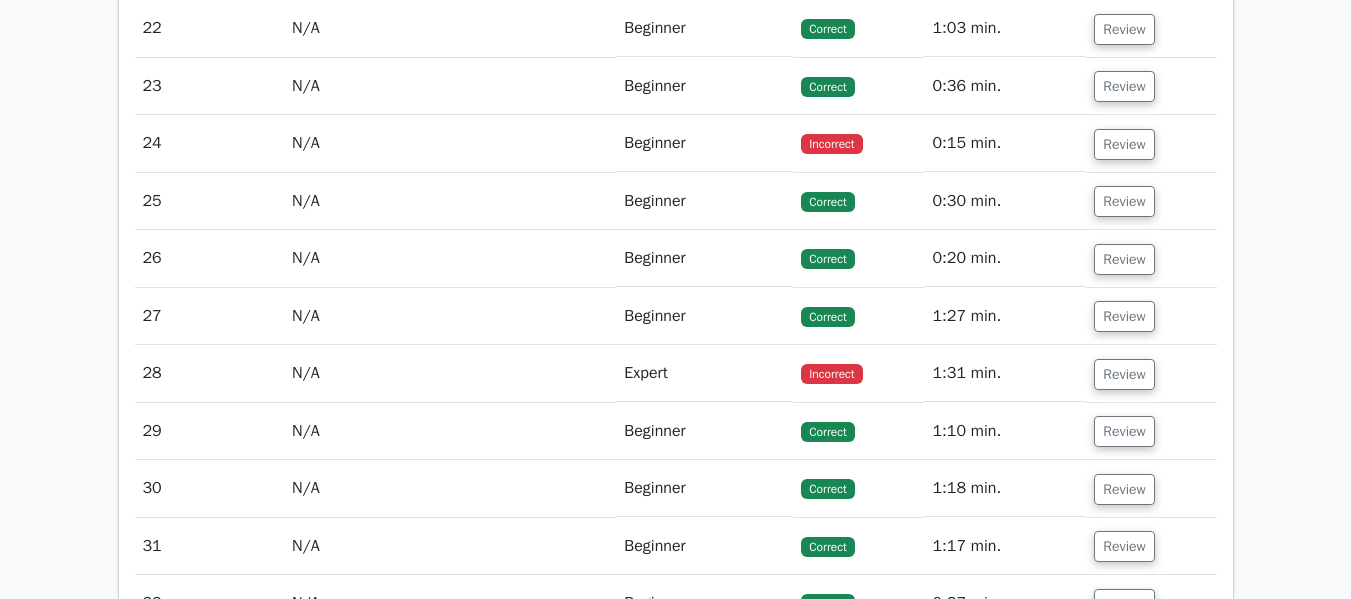 drag, startPoint x: 1119, startPoint y: 214, endPoint x: 908, endPoint y: 273, distance: 219.09358 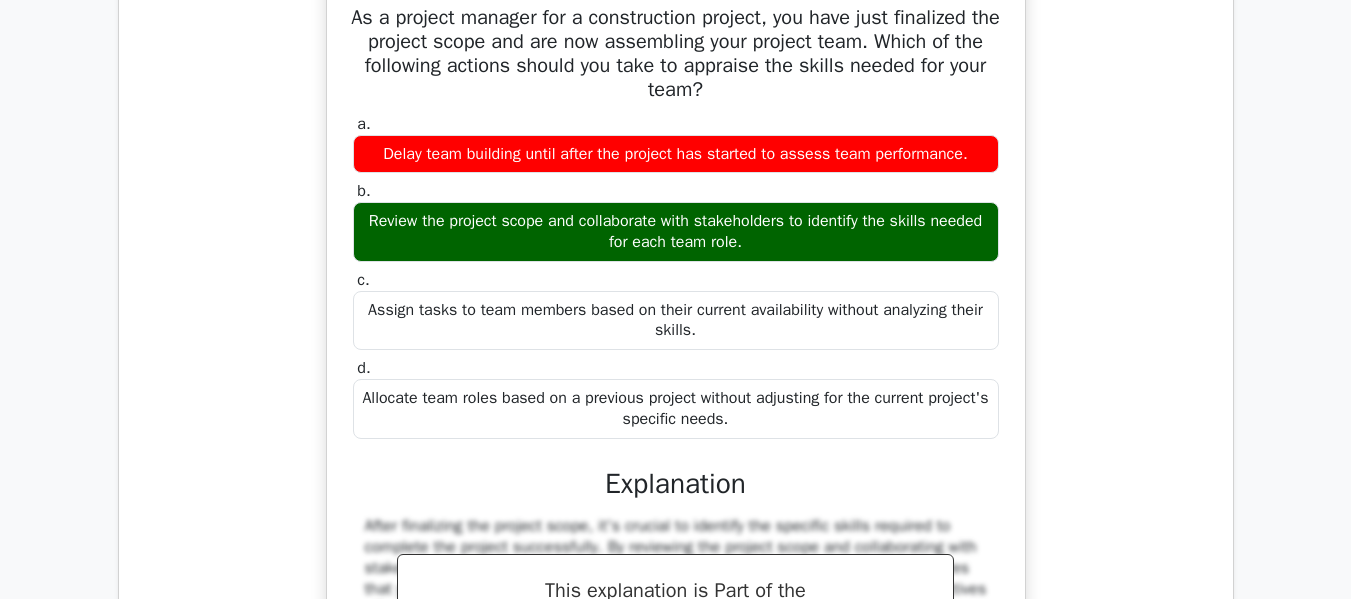 scroll, scrollTop: 7017, scrollLeft: 0, axis: vertical 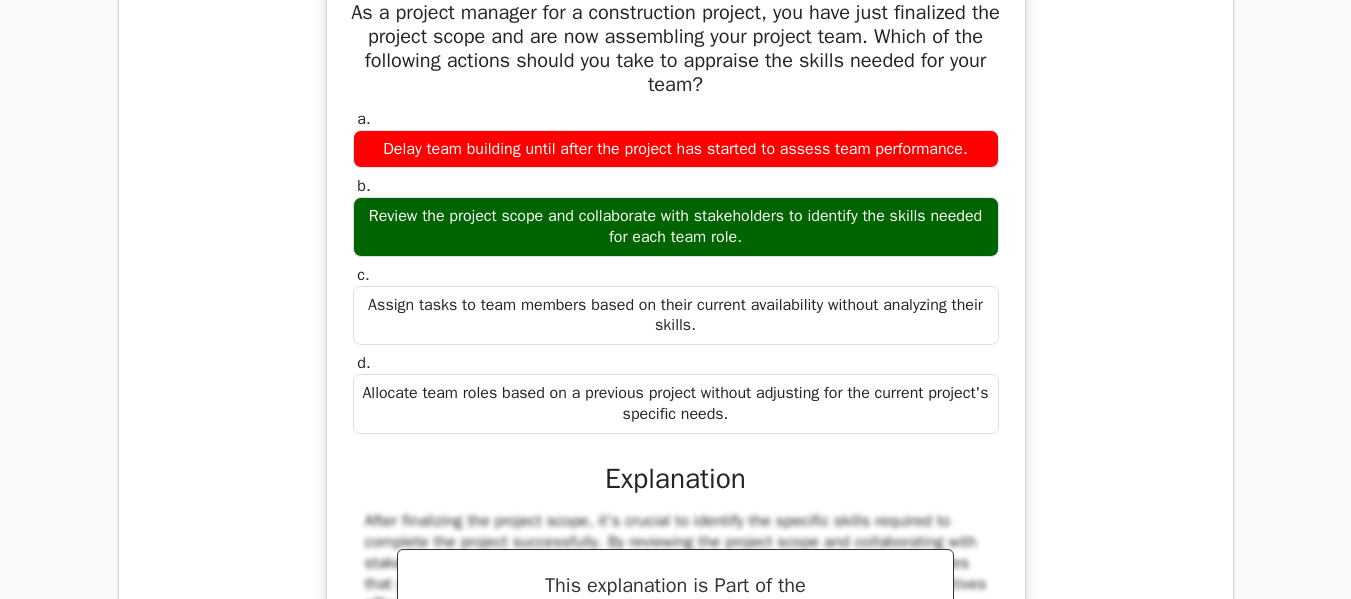 drag, startPoint x: 356, startPoint y: 74, endPoint x: 763, endPoint y: 483, distance: 577.00085 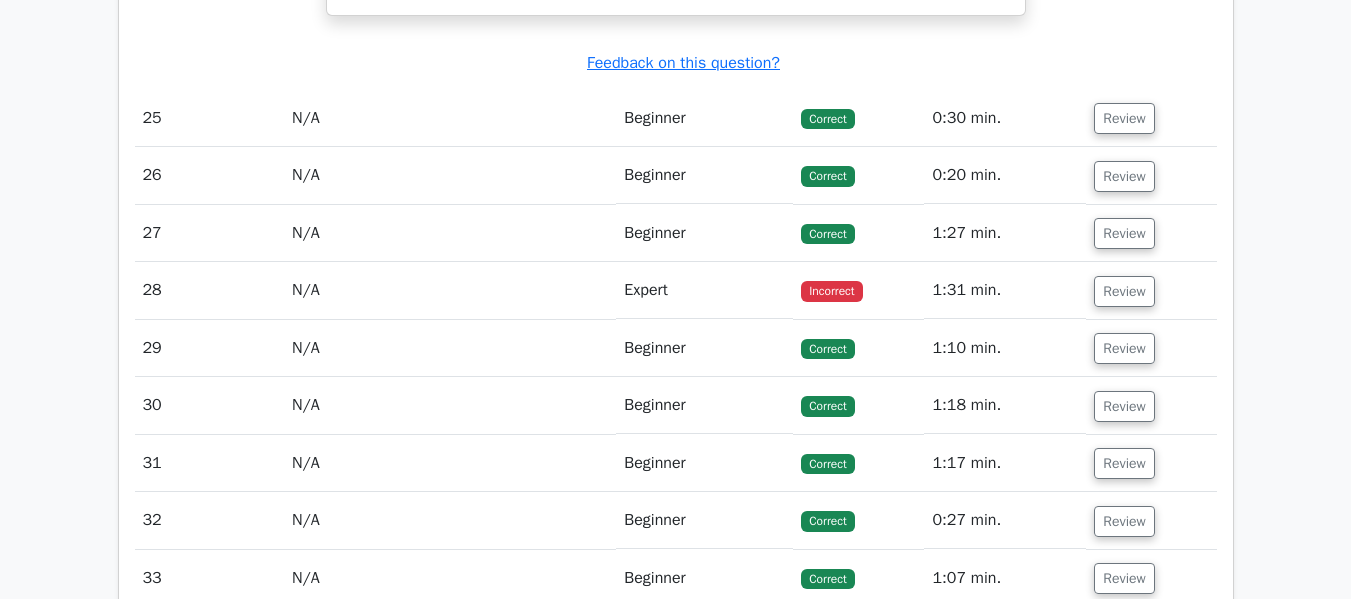 scroll, scrollTop: 7917, scrollLeft: 0, axis: vertical 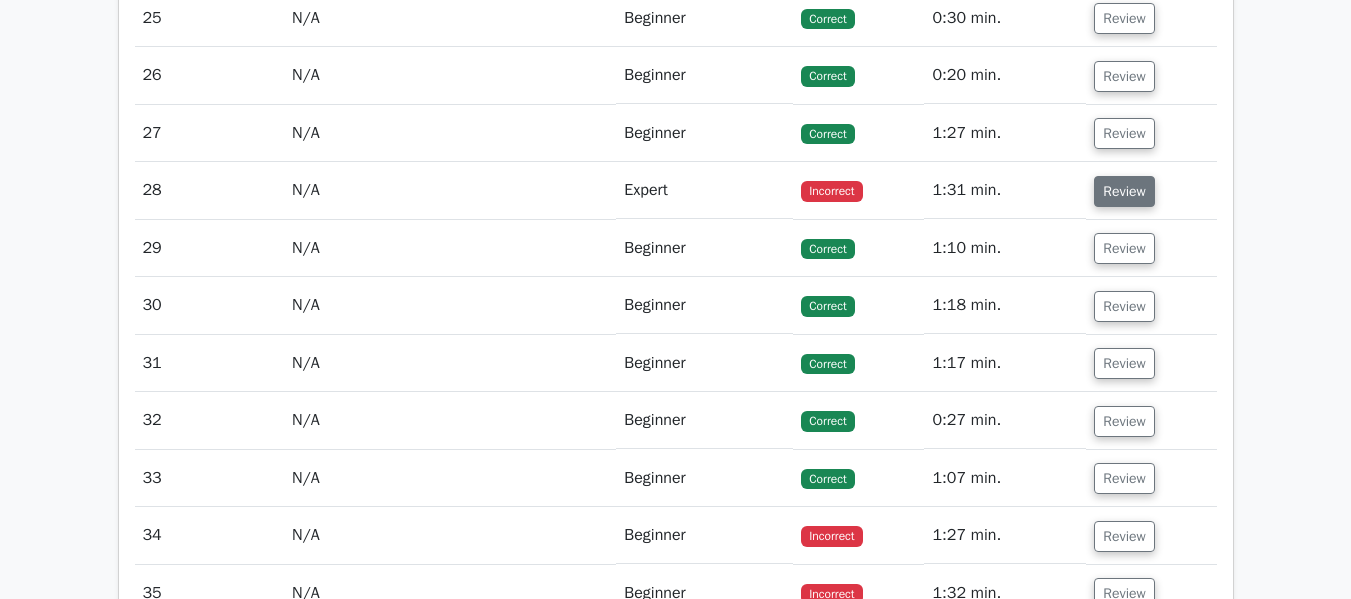 click on "Review" at bounding box center (1124, 191) 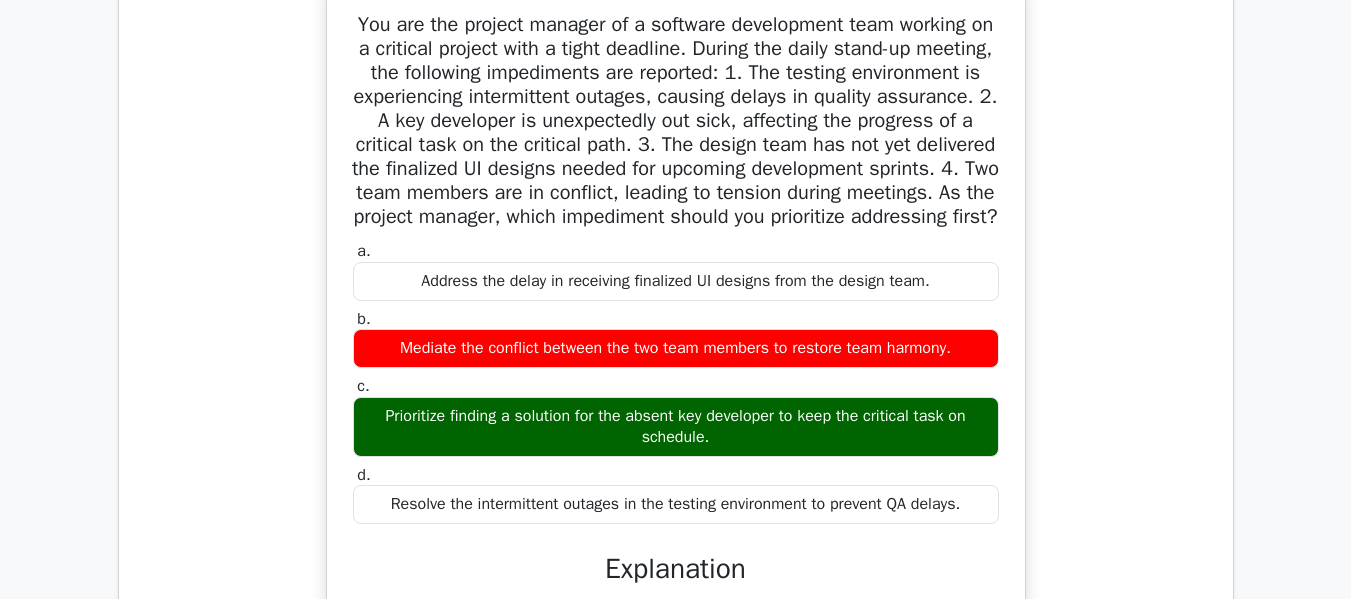 scroll, scrollTop: 8117, scrollLeft: 0, axis: vertical 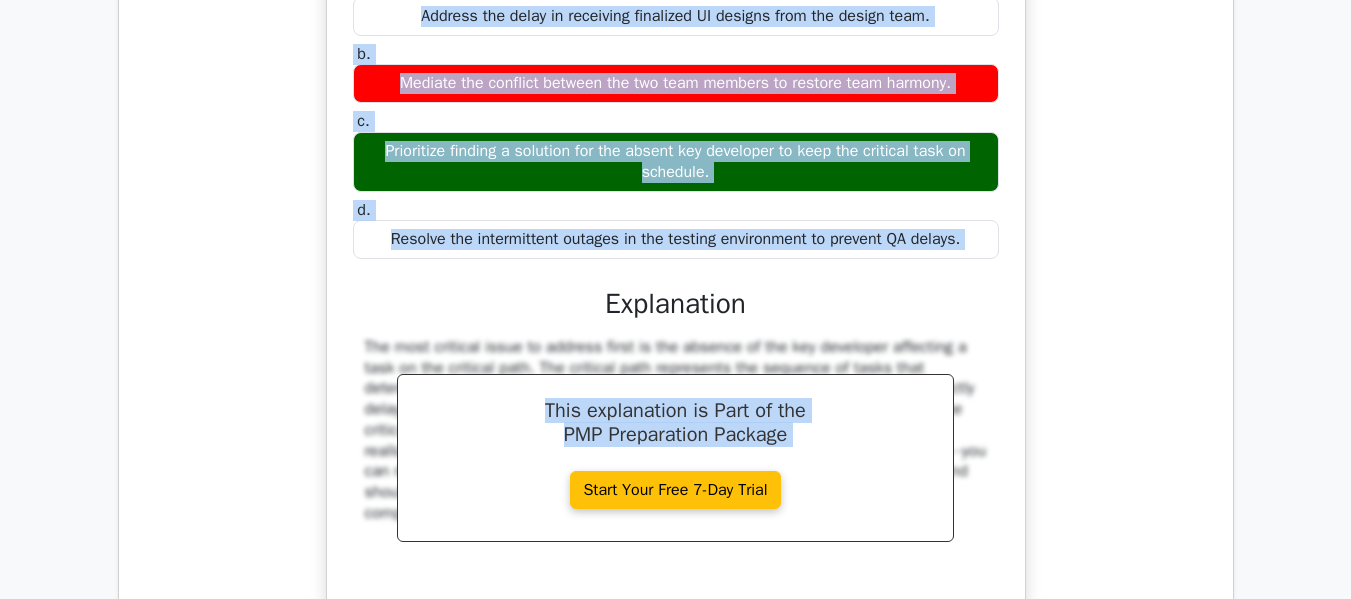 drag, startPoint x: 362, startPoint y: 127, endPoint x: 978, endPoint y: 322, distance: 646.1277 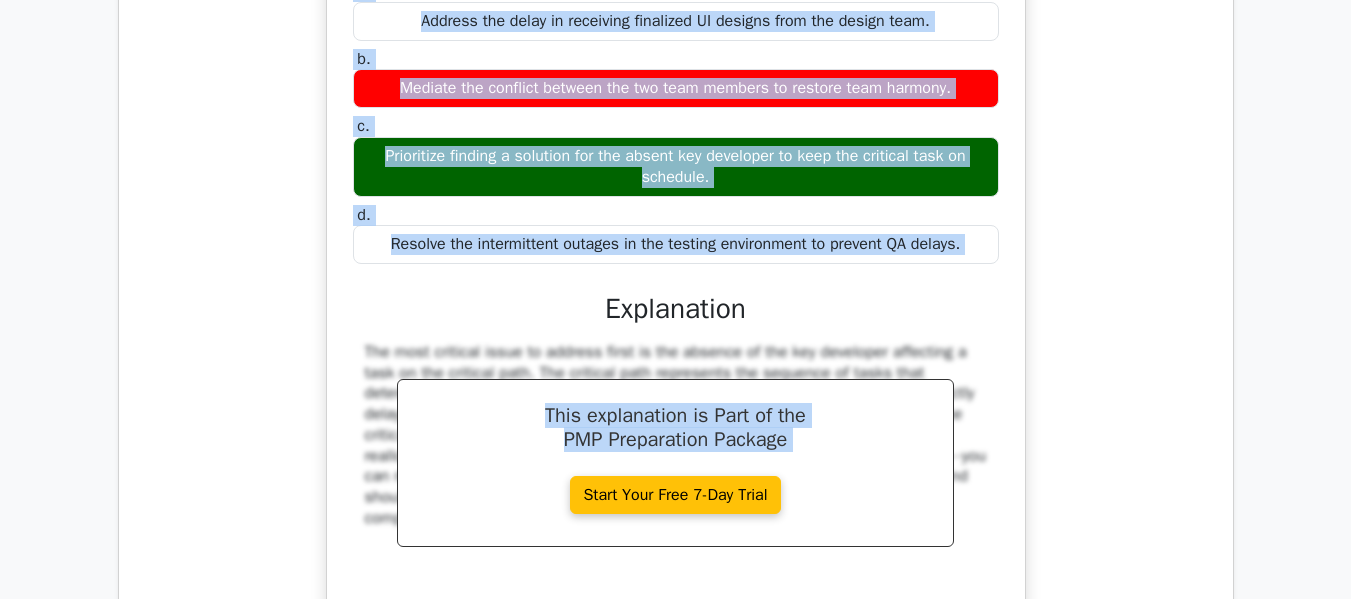 copy on "You are the project manager of a software development team working on a critical project with a tight deadline. During the daily stand-up meeting, the following impediments are reported:
1. The testing environment is experiencing intermittent outages, causing delays in quality assurance.
2. A key developer is unexpectedly out sick, affecting the progress of a critical task on the critical path.
3. The design team has not yet delivered the finalized UI designs needed for upcoming development sprints.
4. Two team members are in conflict, leading to tension during meetings.
As the project manager, which impediment should you prioritize addressing first?
a.
Address the delay in receiving finalized UI designs from the design team.
b.
Mediate the conflict between the two team members to restore team harmony.
c.
..." 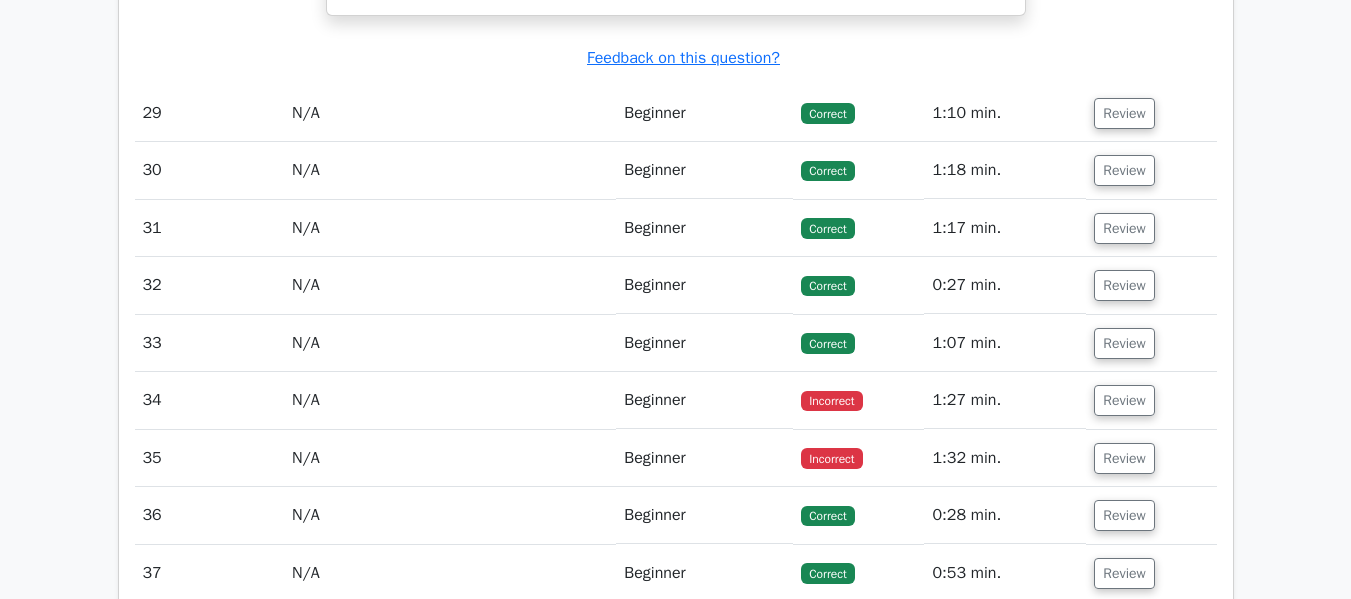 scroll, scrollTop: 9217, scrollLeft: 0, axis: vertical 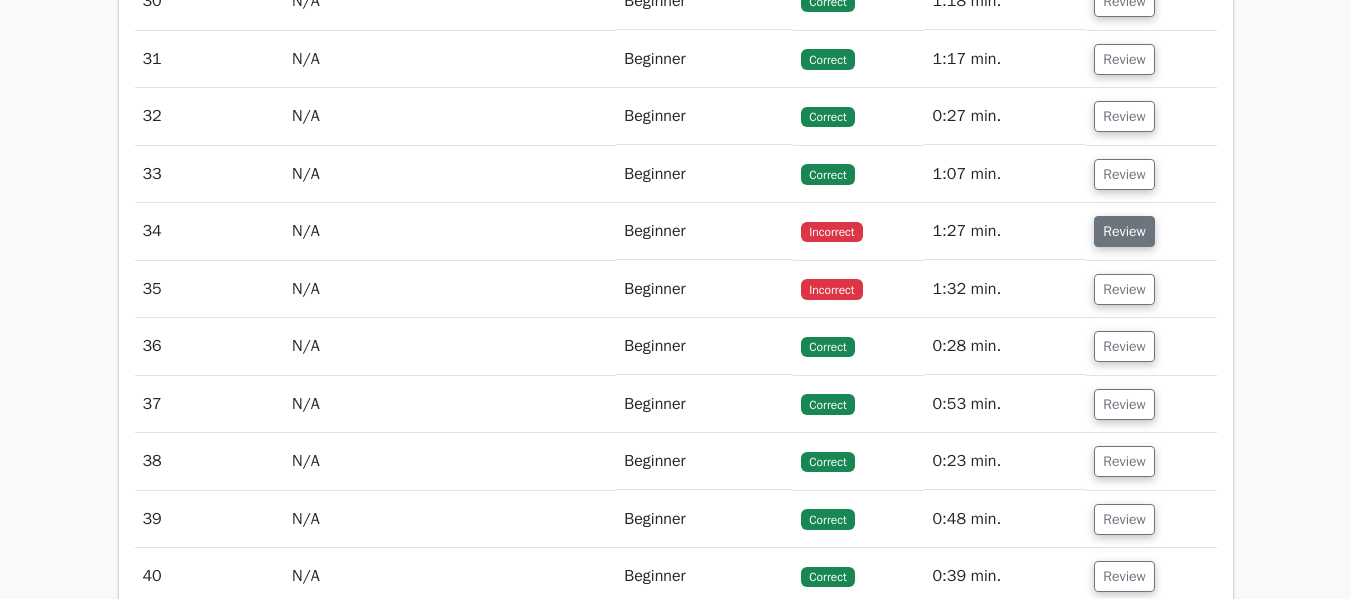 click on "Review" at bounding box center (1124, 231) 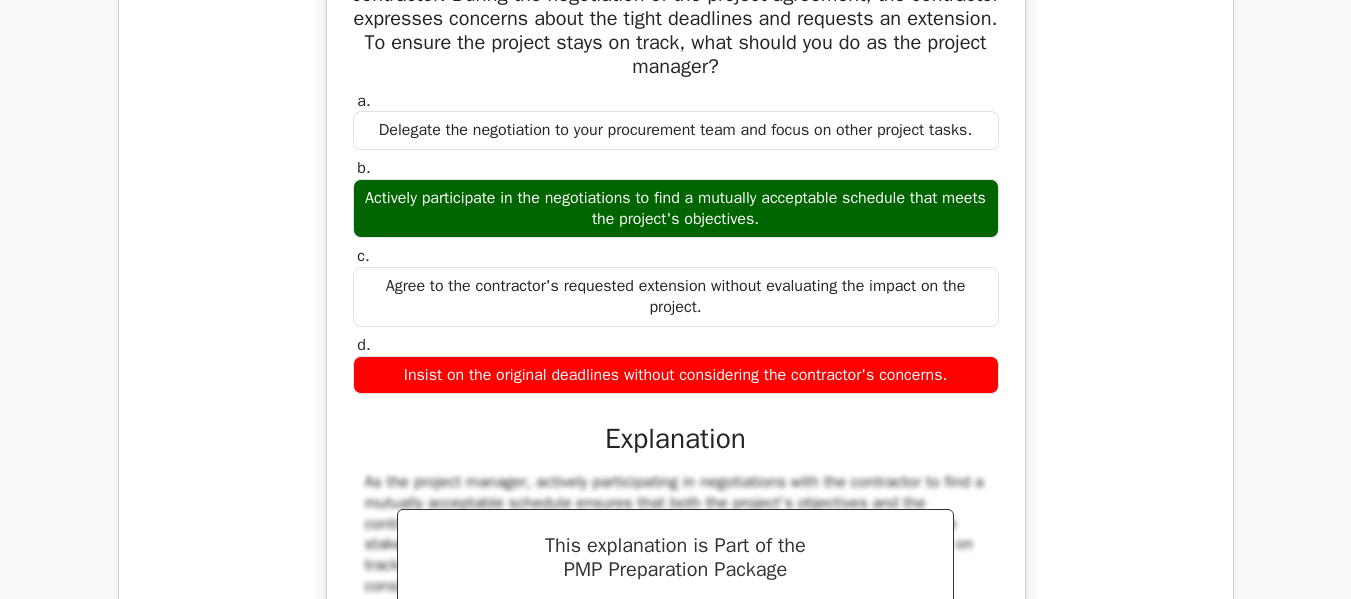 scroll, scrollTop: 9517, scrollLeft: 0, axis: vertical 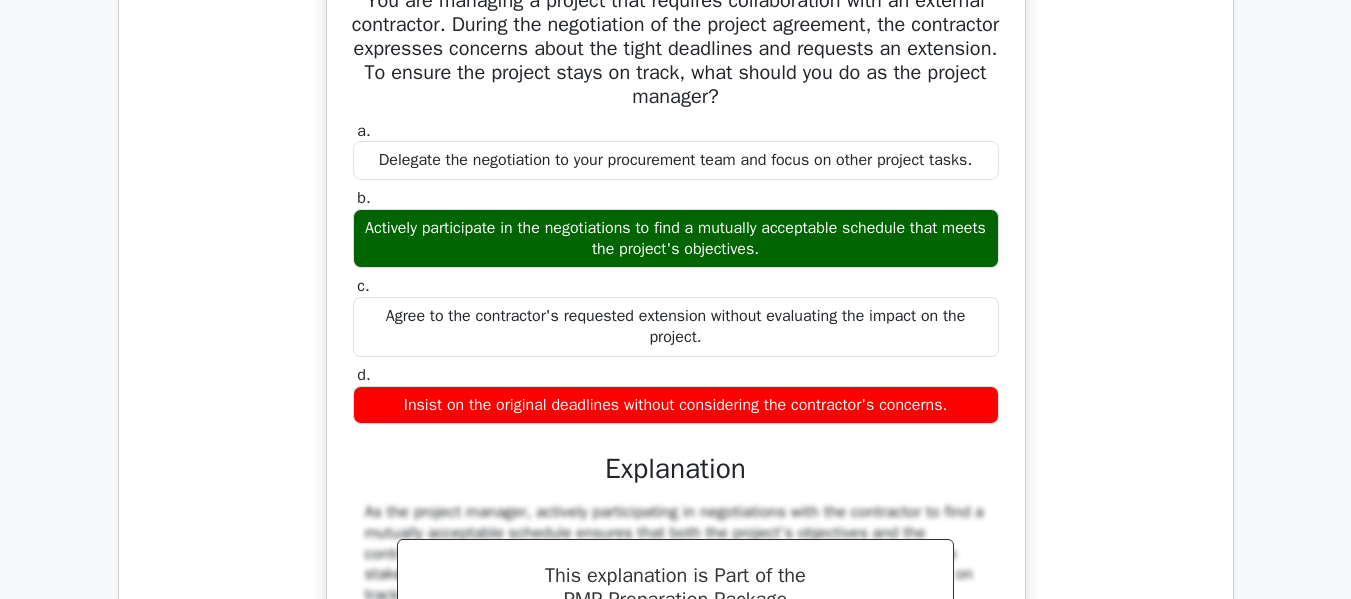 drag, startPoint x: 355, startPoint y: 91, endPoint x: 970, endPoint y: 503, distance: 740.24927 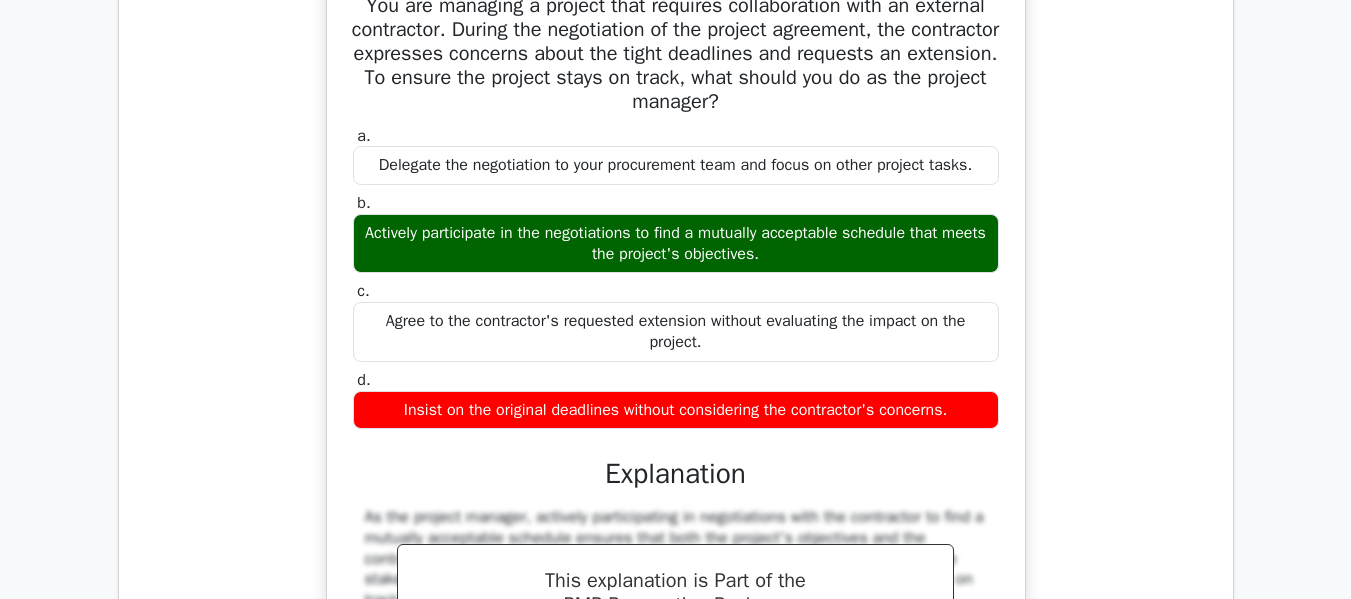 copy on "You are managing a project that requires collaboration with an external contractor. During the negotiation of the project agreement, the contractor expresses concerns about the tight deadlines and requests an extension. To ensure the project stays on track, what should you do as the project manager?
a.
Delegate the negotiation to your procurement team and focus on other project tasks.
b.
Actively participate in the negotiations to find a mutually acceptable schedule that meets the project's objectives.
c.
Agree to the contractor's requested extension without evaluating the impact on the project.
d.
Insist on the original deadlines without considering the contractor's concerns." 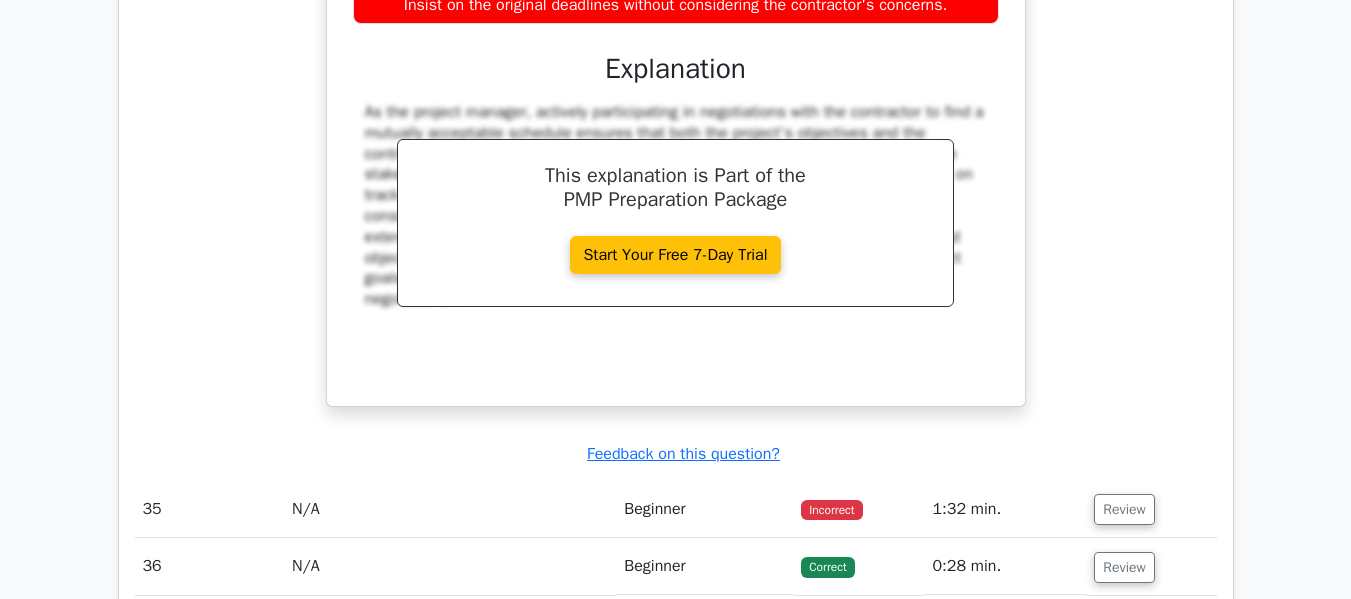 scroll, scrollTop: 10317, scrollLeft: 0, axis: vertical 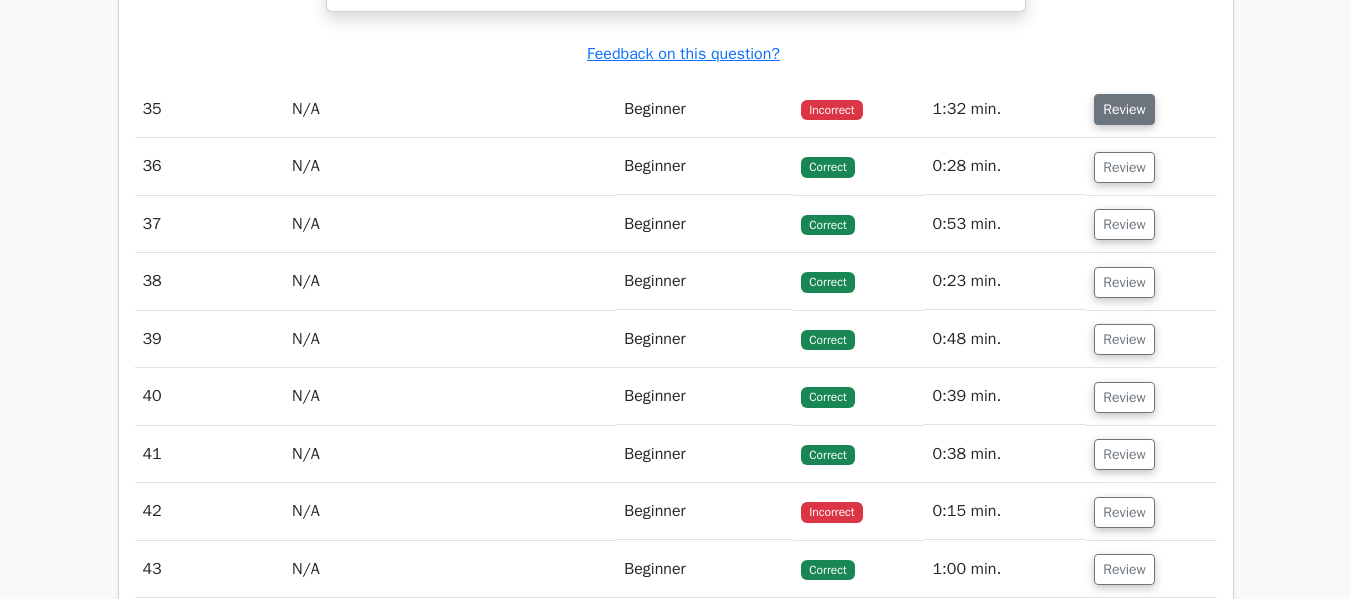 click on "Review" at bounding box center [1124, 109] 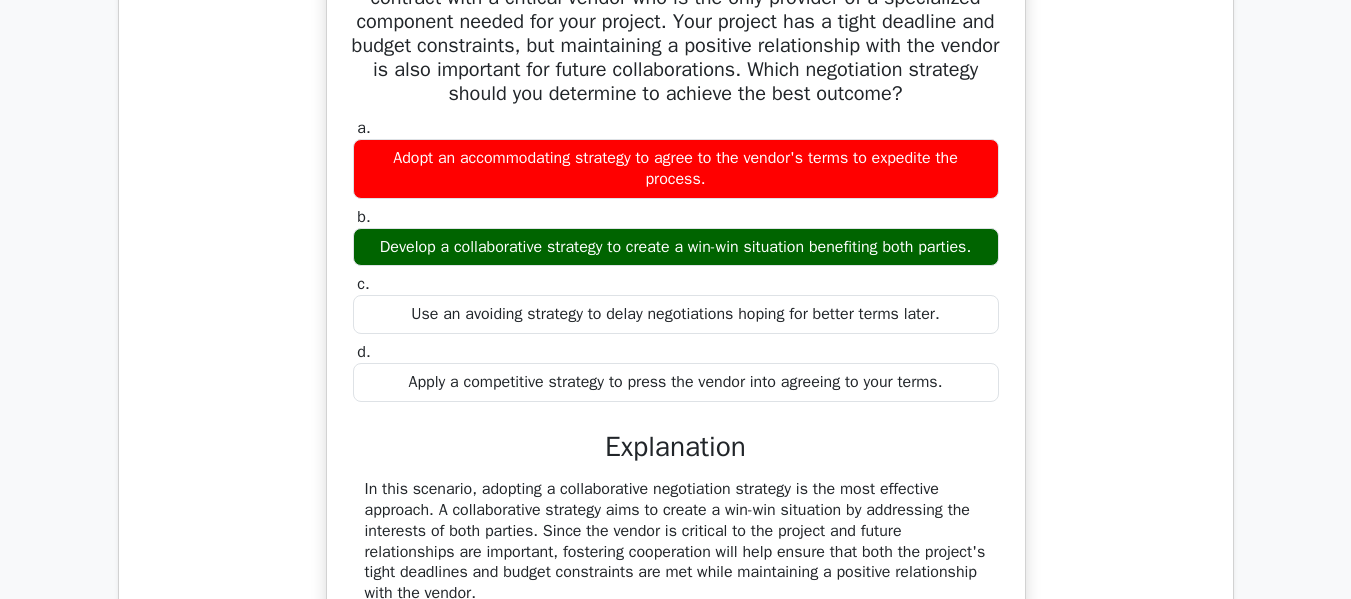 scroll, scrollTop: 10517, scrollLeft: 0, axis: vertical 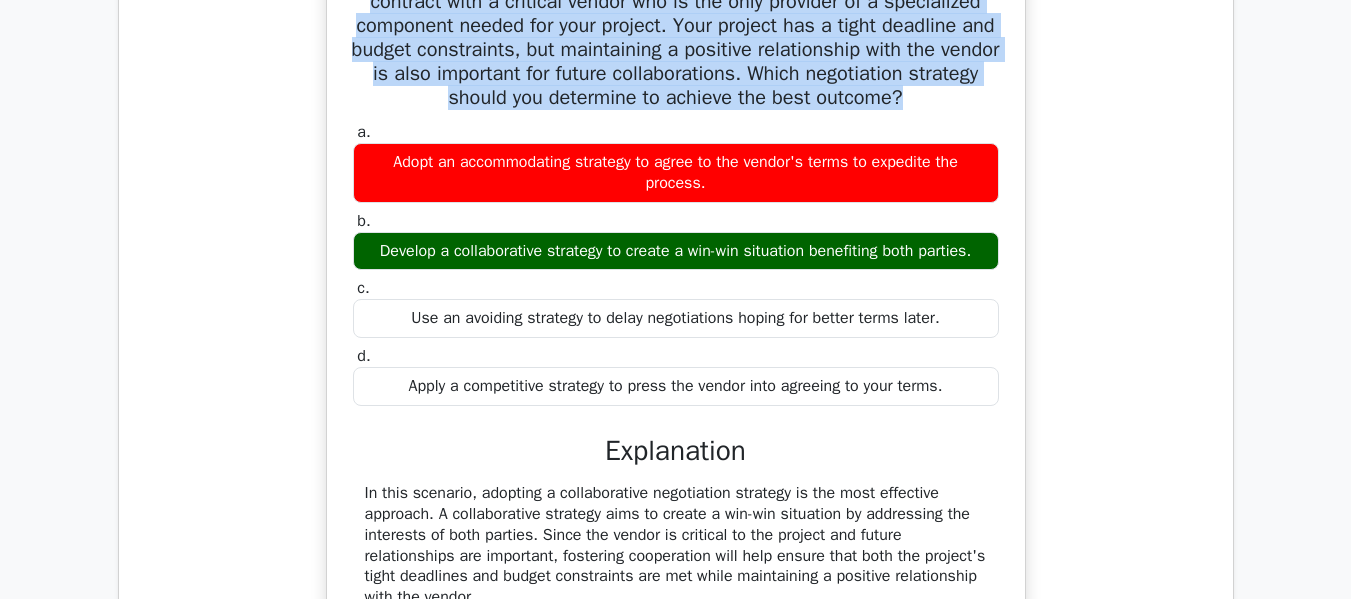 drag, startPoint x: 363, startPoint y: 67, endPoint x: 783, endPoint y: 204, distance: 441.77936 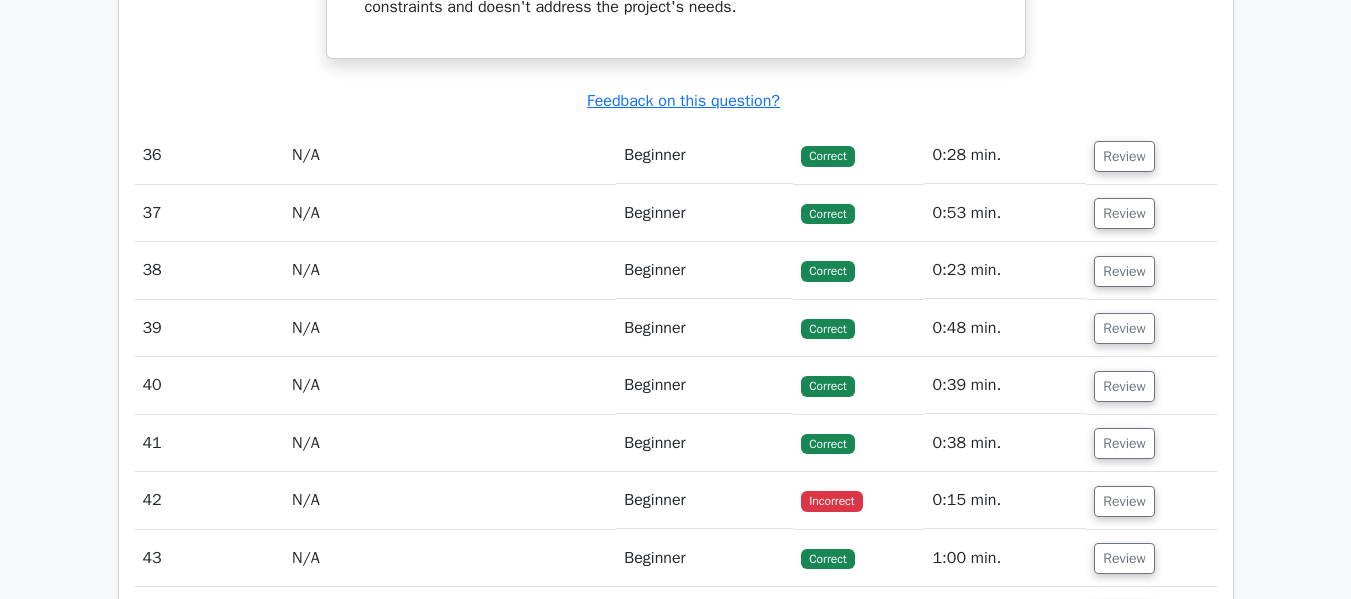 scroll, scrollTop: 11173, scrollLeft: 0, axis: vertical 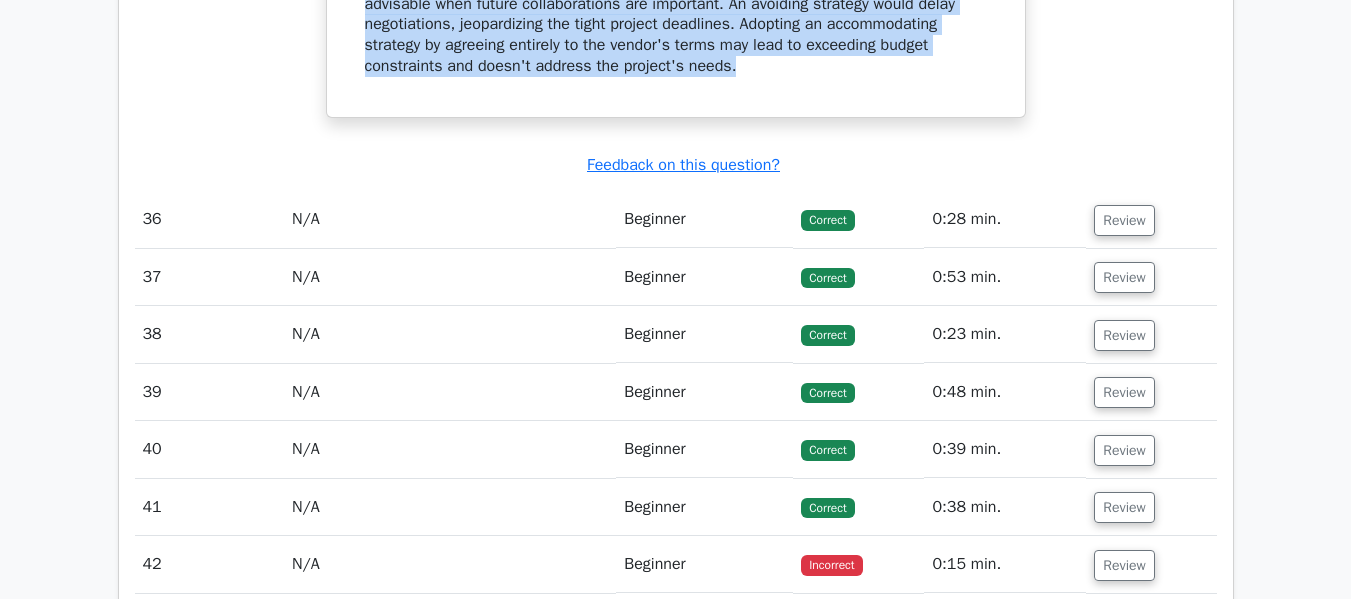 drag, startPoint x: 361, startPoint y: 65, endPoint x: 883, endPoint y: 188, distance: 536.29565 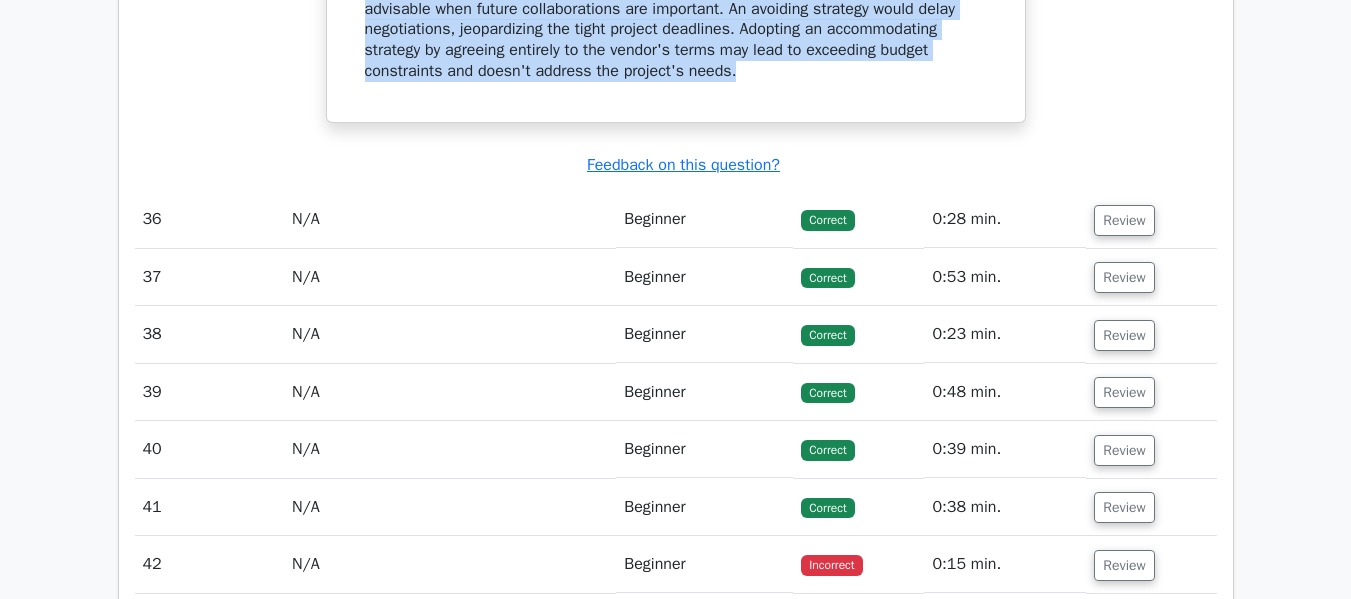 copy on "As the project manager of a high-stakes project, you must negotiate a contract with a critical vendor who is the only provider of a specialized component needed for your project. Your project has a tight deadline and budget constraints, but maintaining a positive relationship with the vendor is also important for future collaborations. Which negotiation strategy should you determine to achieve the best outcome?
a.
Adopt an accommodating strategy to agree to the vendor's terms to expedite the process.
b.
Develop a collaborative strategy to create a win-win situation benefiting both parties.
c.
Use an avoiding strategy to delay negotiations hoping for better terms later.
d.
Apply a competitive strategy to press the vendor into agreei..." 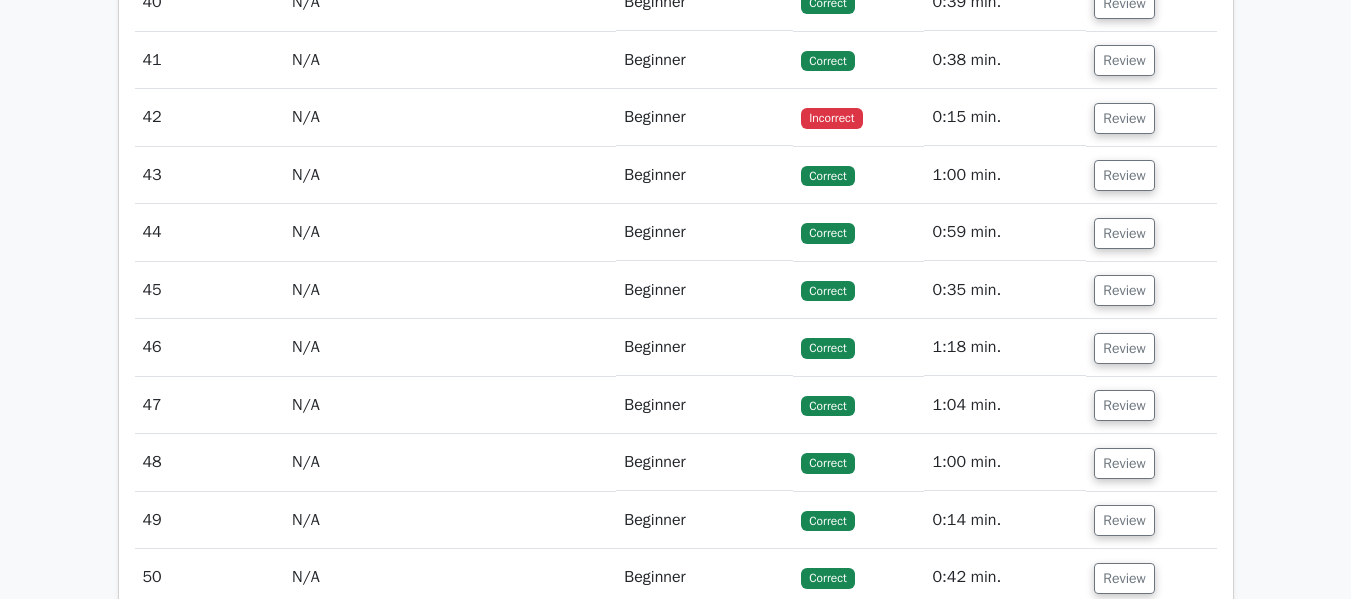 scroll, scrollTop: 11673, scrollLeft: 0, axis: vertical 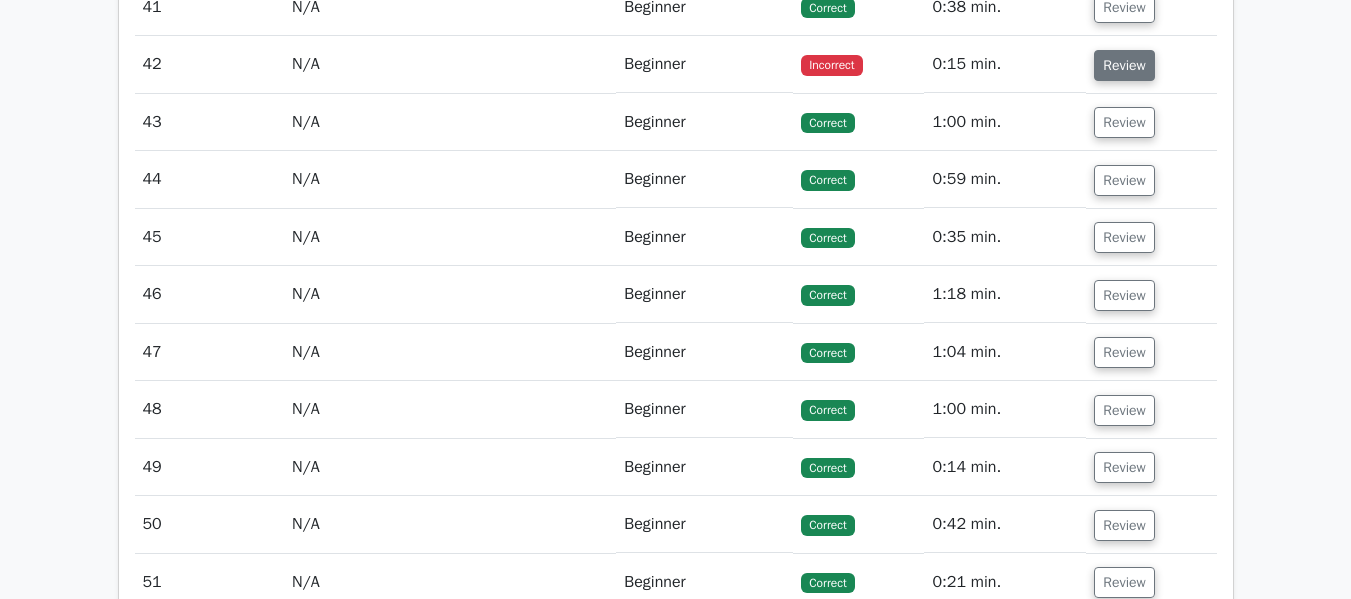click on "Review" at bounding box center [1124, 65] 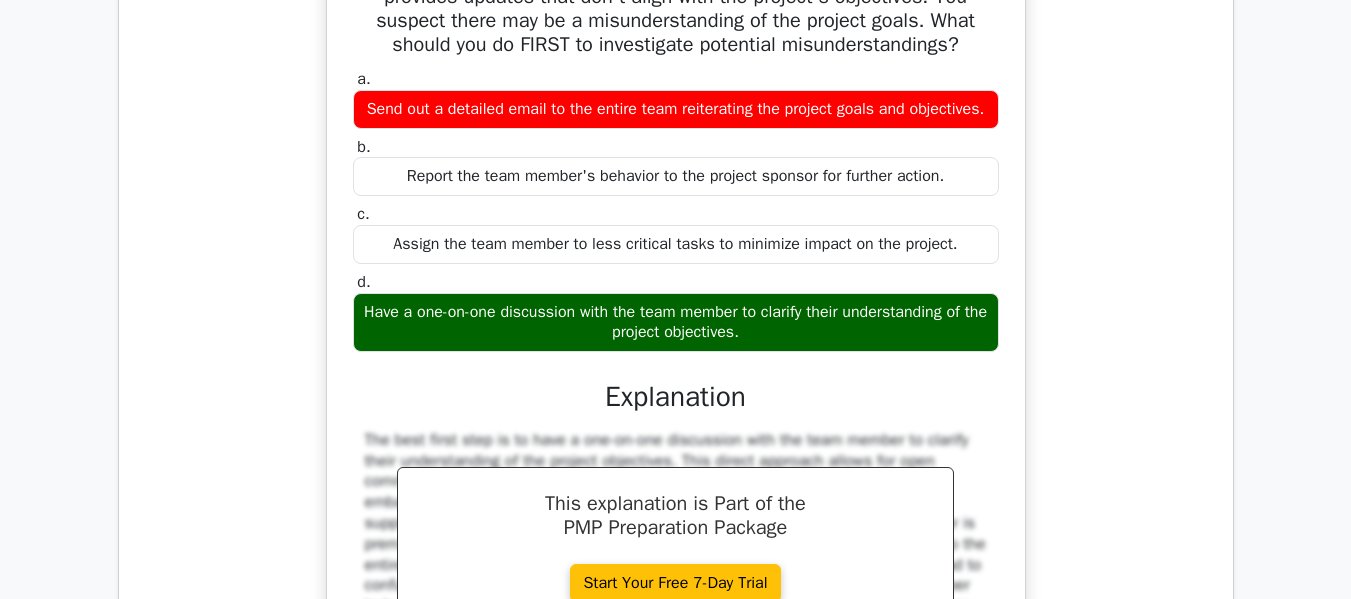 scroll, scrollTop: 11873, scrollLeft: 0, axis: vertical 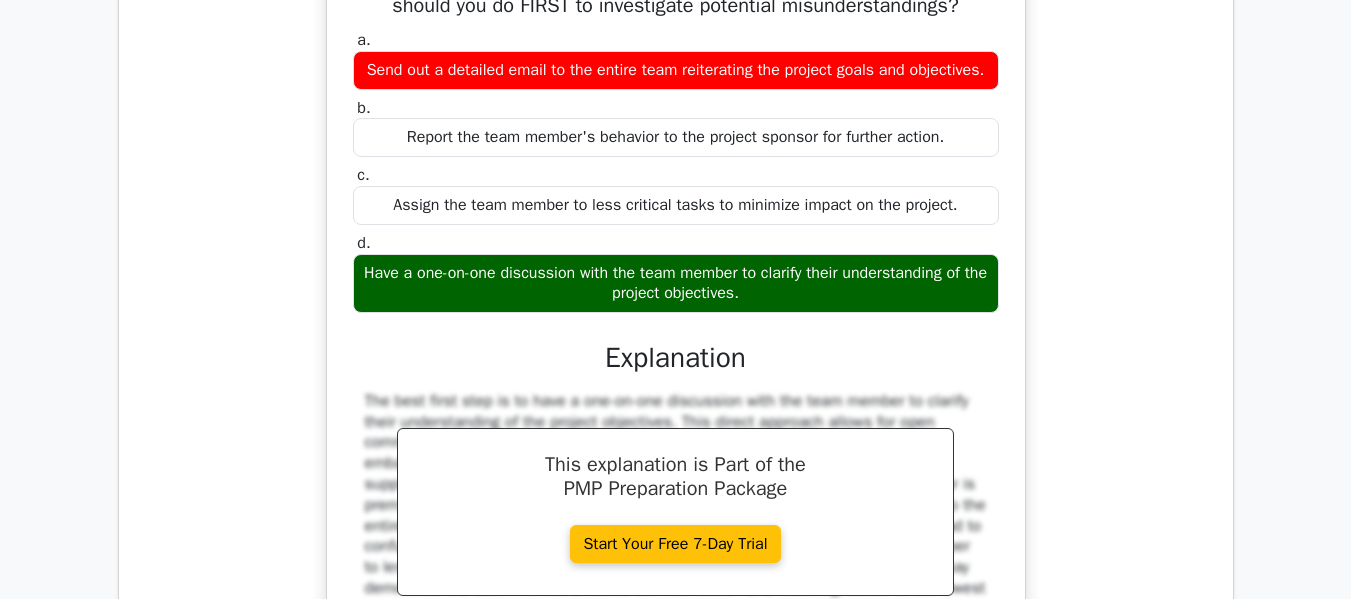 drag, startPoint x: 355, startPoint y: 50, endPoint x: 919, endPoint y: 448, distance: 690.2898 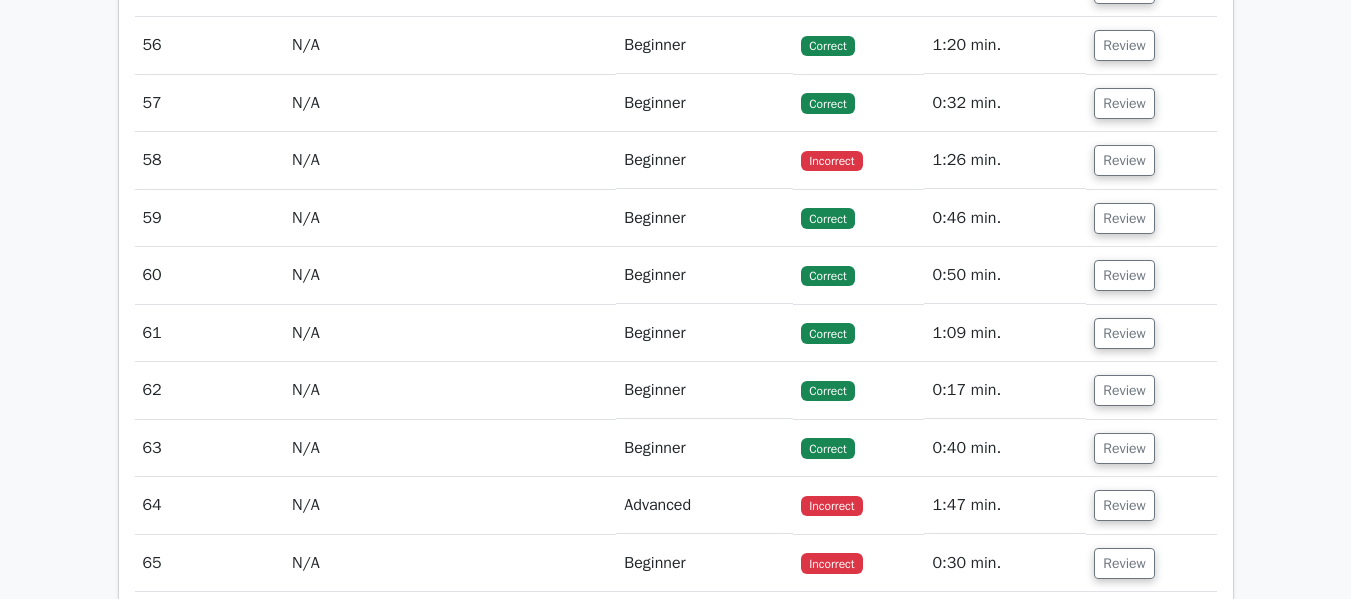 scroll, scrollTop: 13573, scrollLeft: 0, axis: vertical 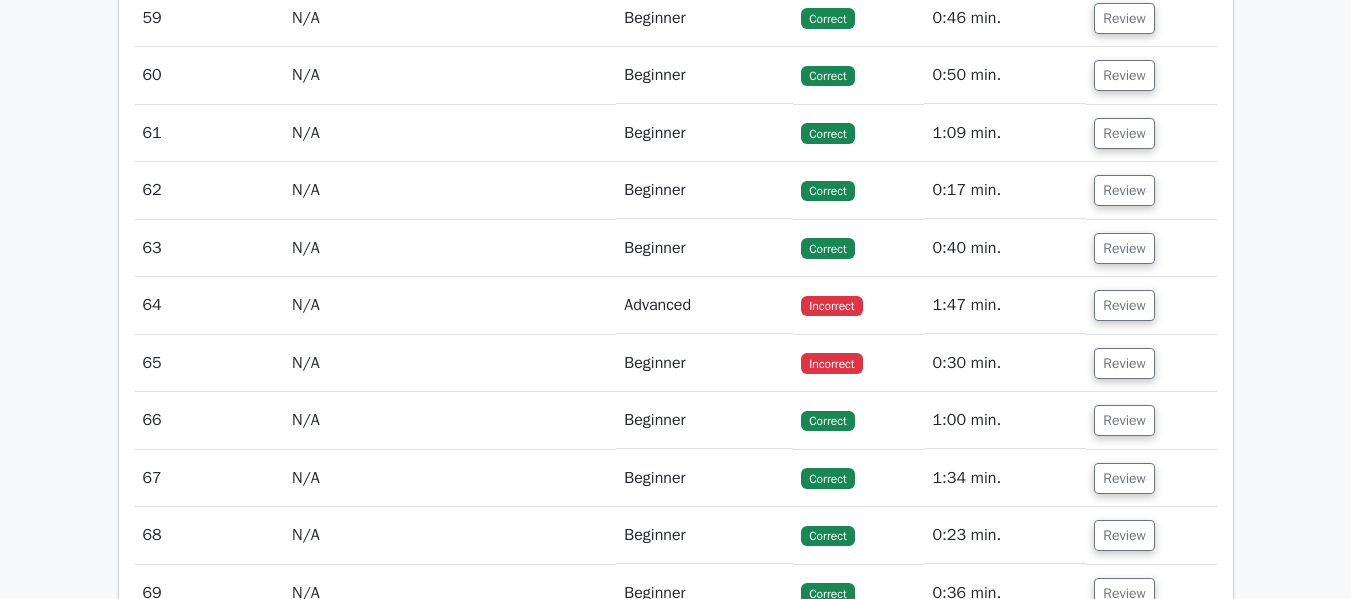 click on "Review" at bounding box center (1124, -40) 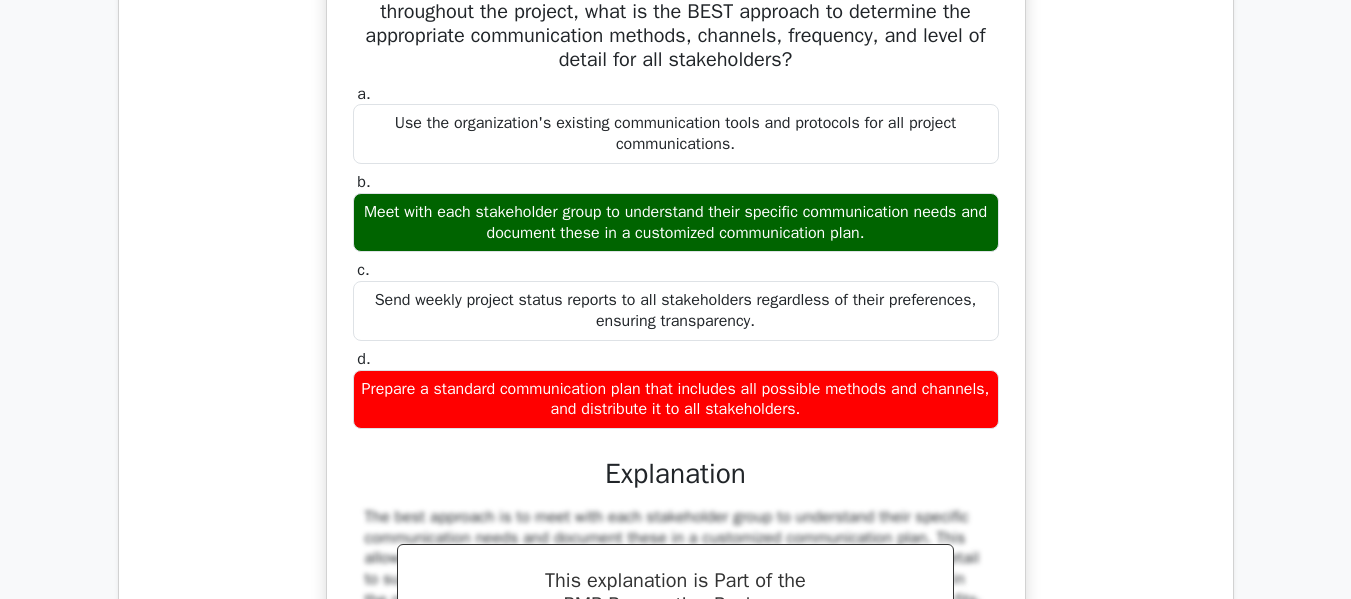 scroll, scrollTop: 13573, scrollLeft: 0, axis: vertical 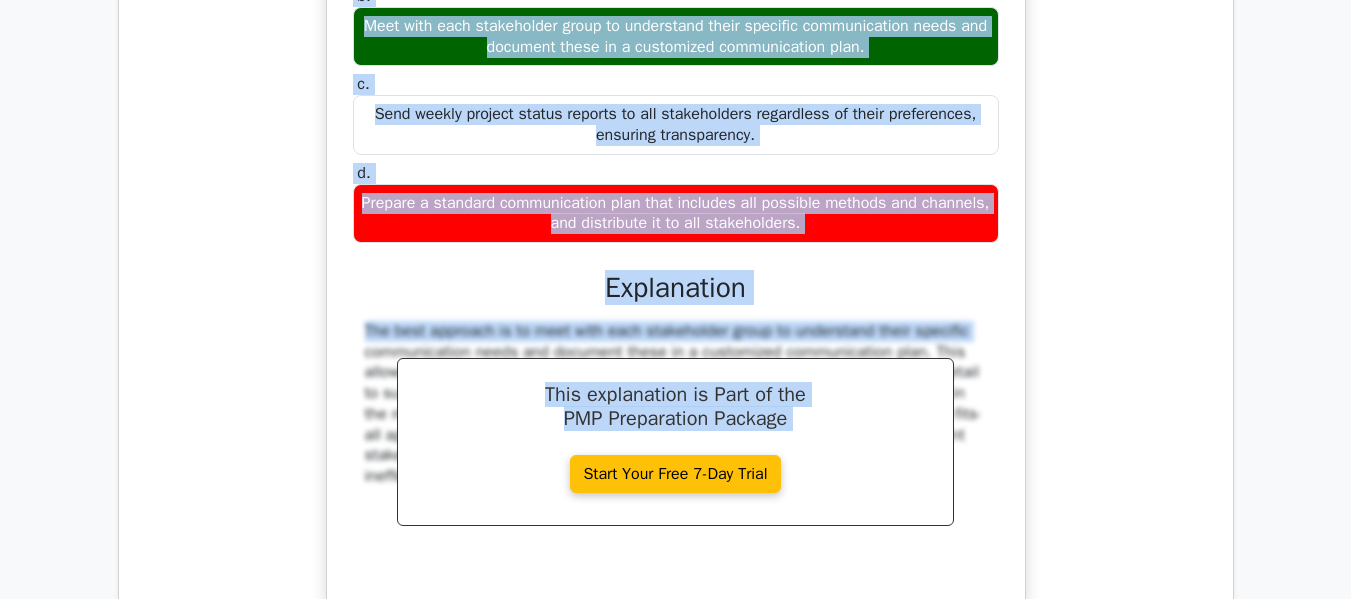 drag, startPoint x: 361, startPoint y: 162, endPoint x: 840, endPoint y: 347, distance: 513.4842 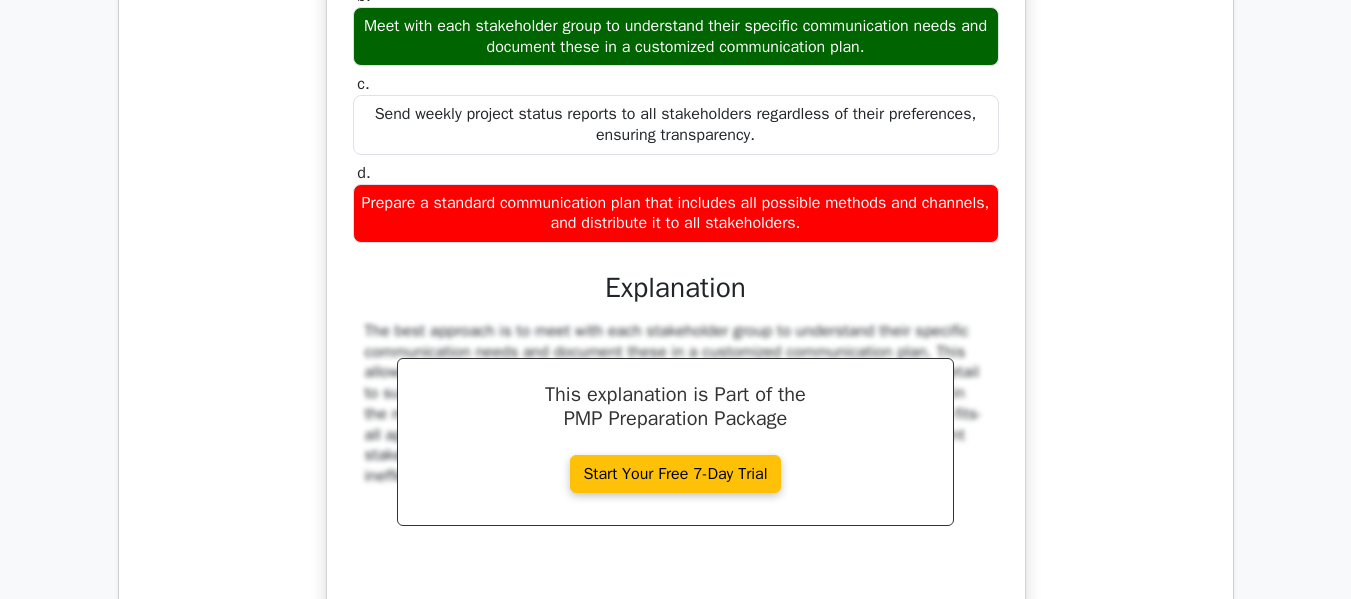 click on "Prepare a standard communication plan that includes all possible methods and channels, and distribute it to all stakeholders." at bounding box center (676, 214) 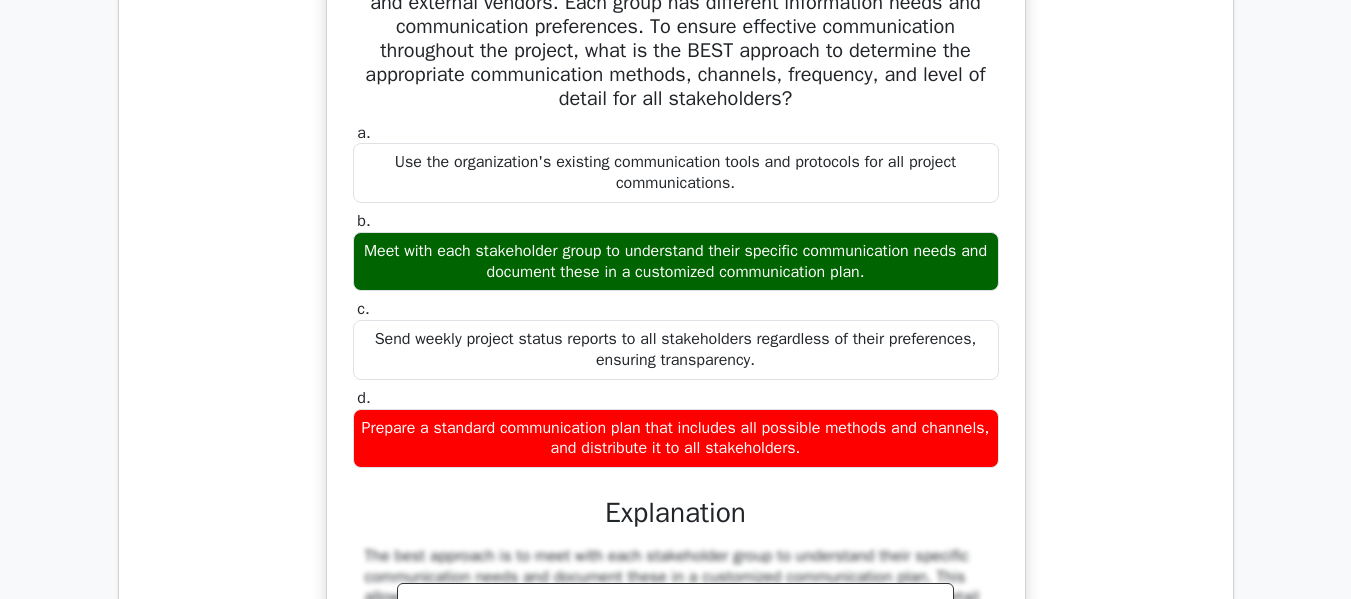 scroll, scrollTop: 13573, scrollLeft: 0, axis: vertical 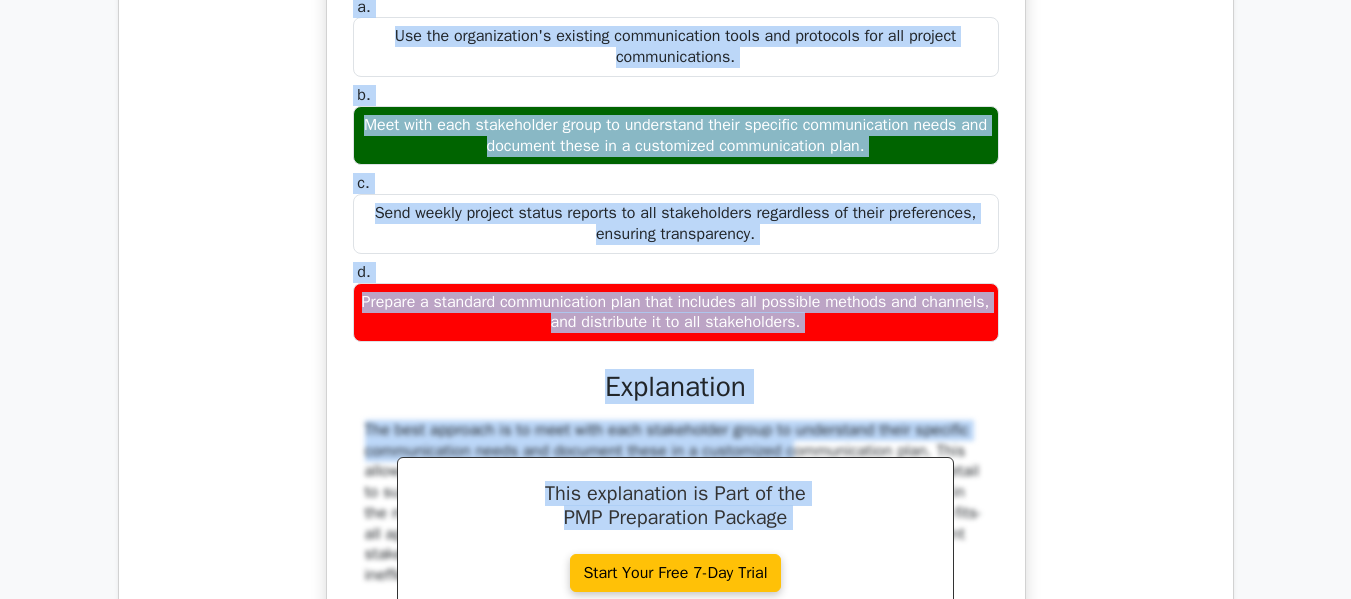 drag, startPoint x: 356, startPoint y: 161, endPoint x: 877, endPoint y: 458, distance: 599.70825 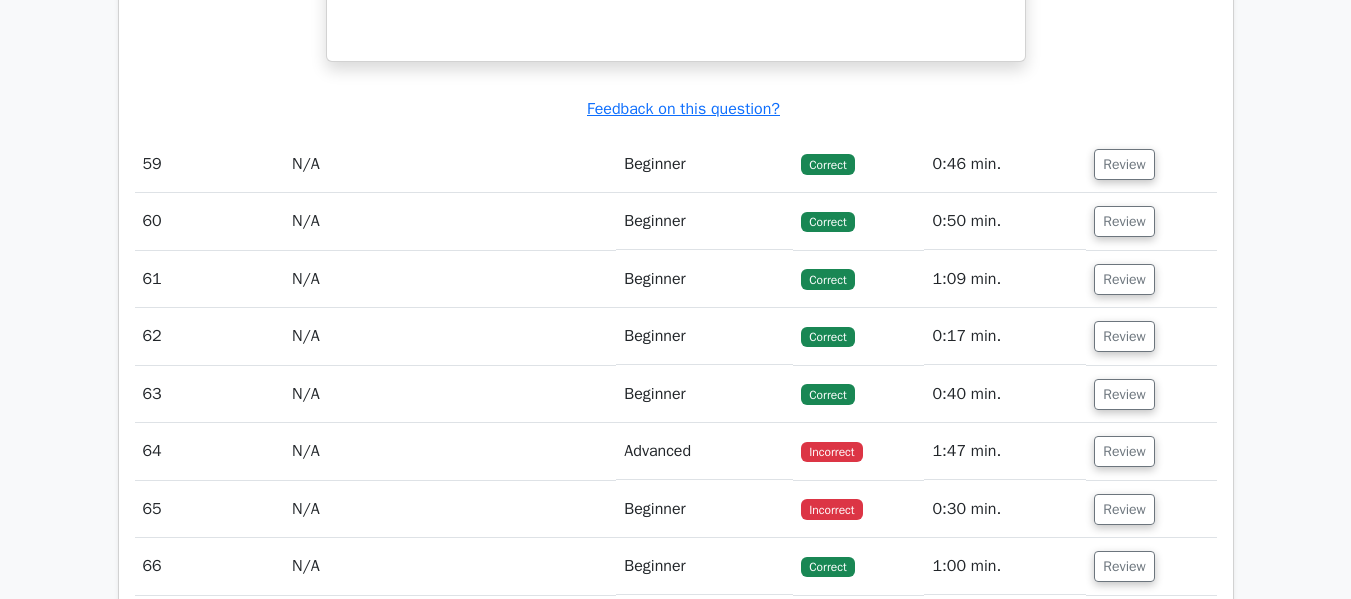 scroll, scrollTop: 14674, scrollLeft: 0, axis: vertical 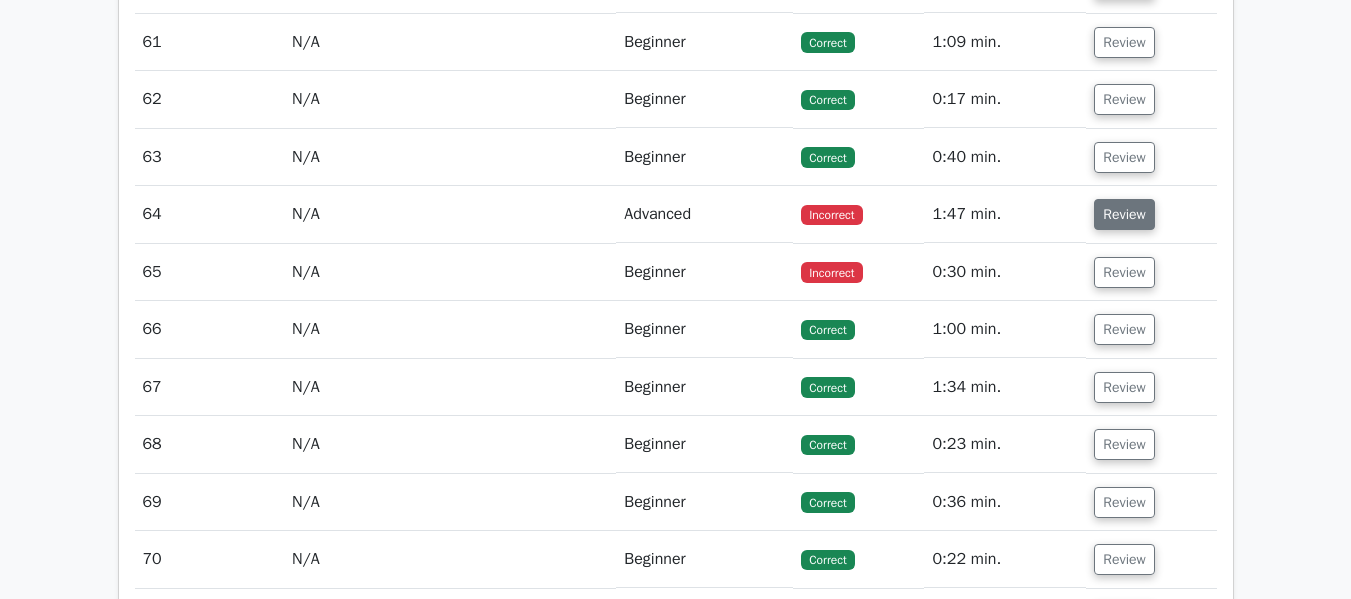 click on "Review" at bounding box center (1124, 214) 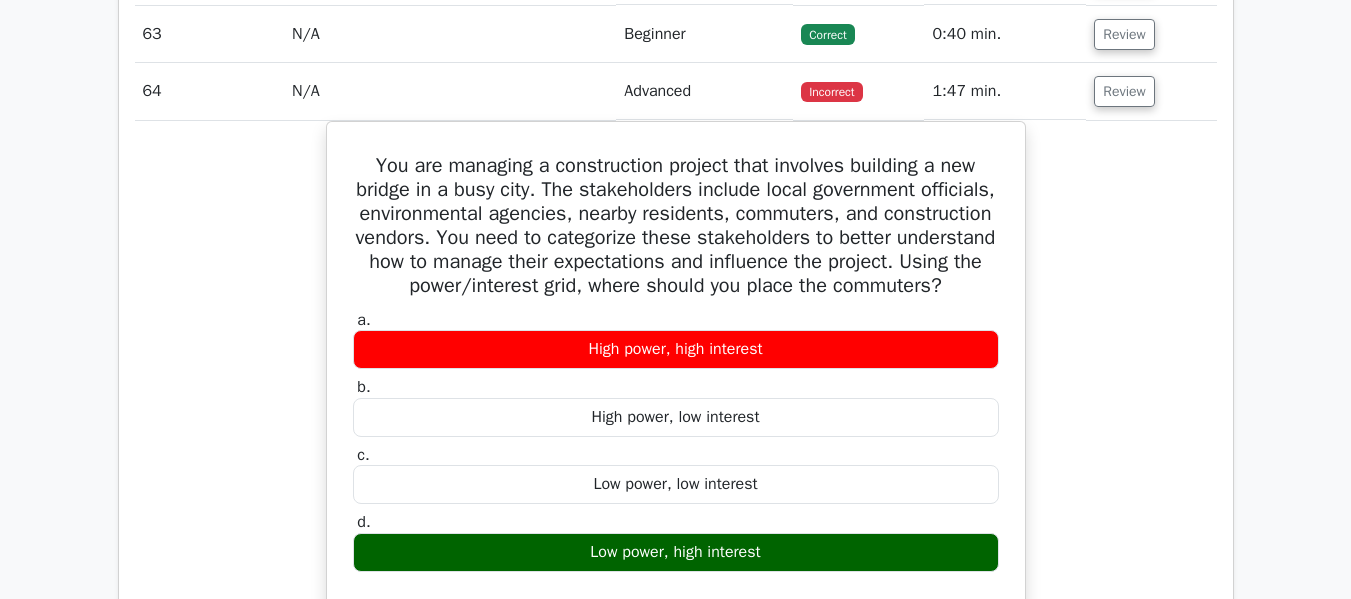 scroll, scrollTop: 14974, scrollLeft: 0, axis: vertical 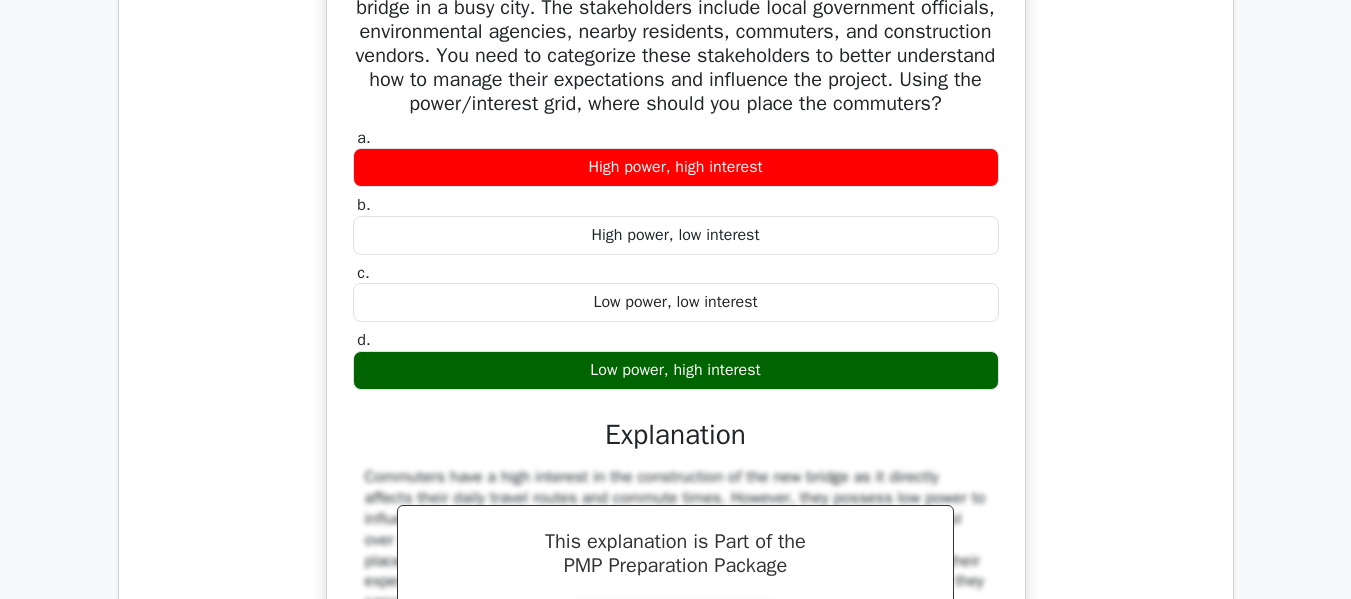 drag, startPoint x: 363, startPoint y: 122, endPoint x: 799, endPoint y: 529, distance: 596.4436 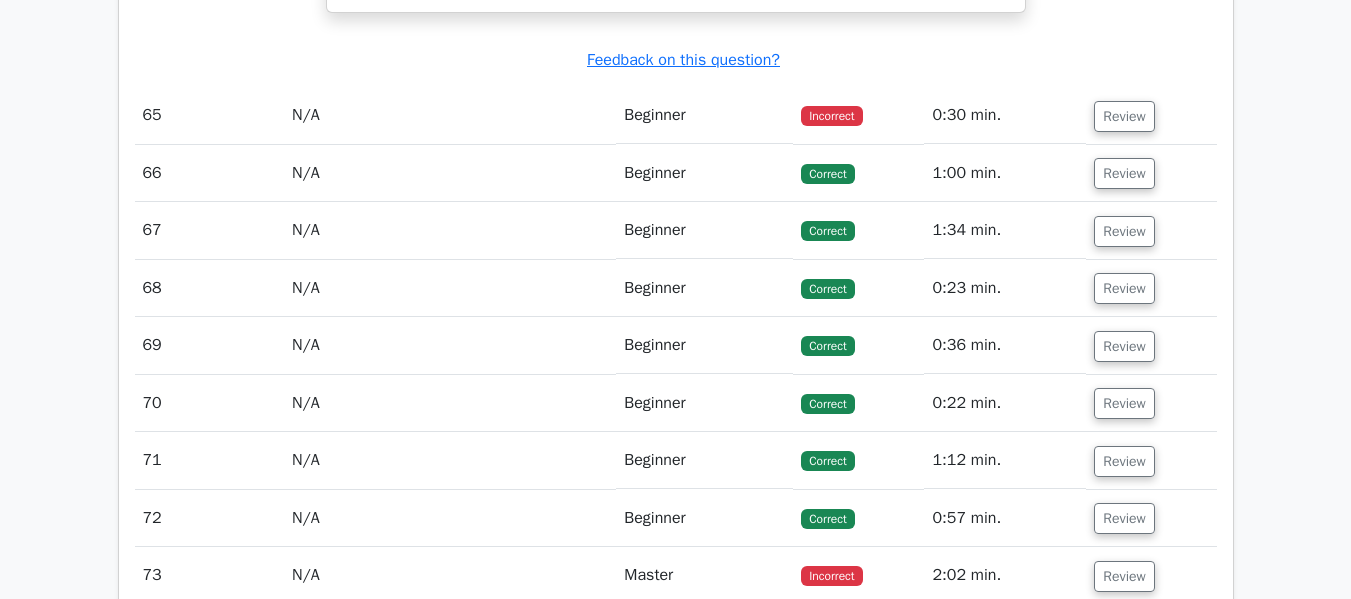 scroll, scrollTop: 15774, scrollLeft: 0, axis: vertical 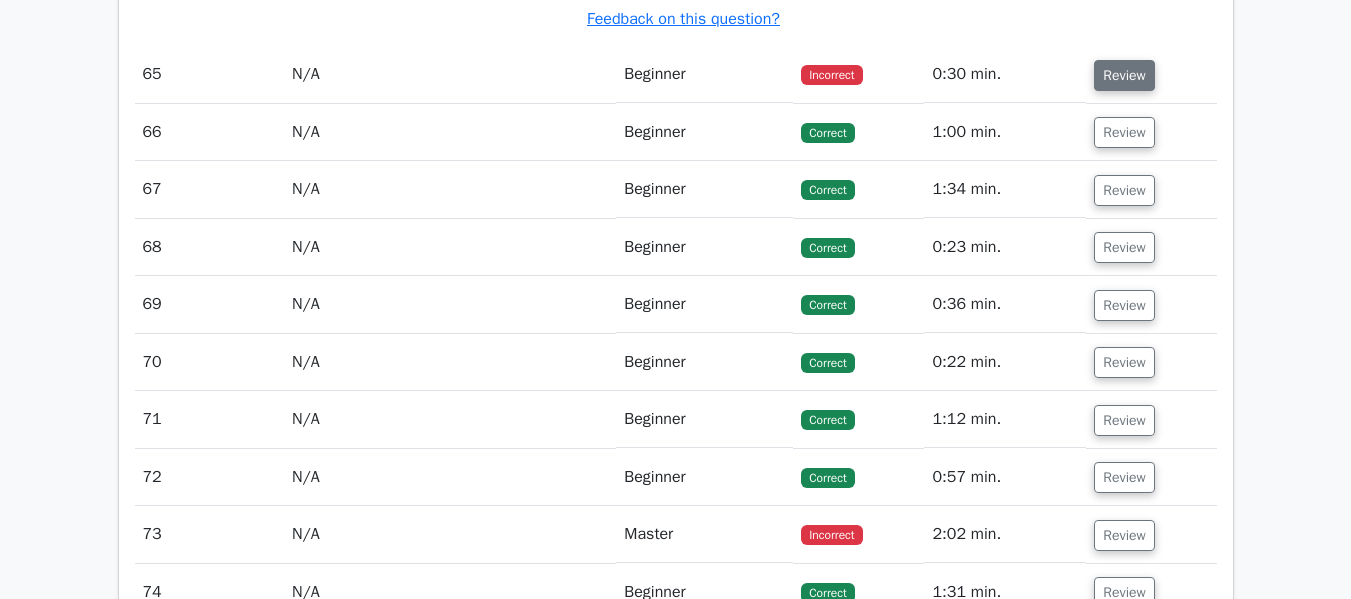 click on "Review" at bounding box center [1124, 75] 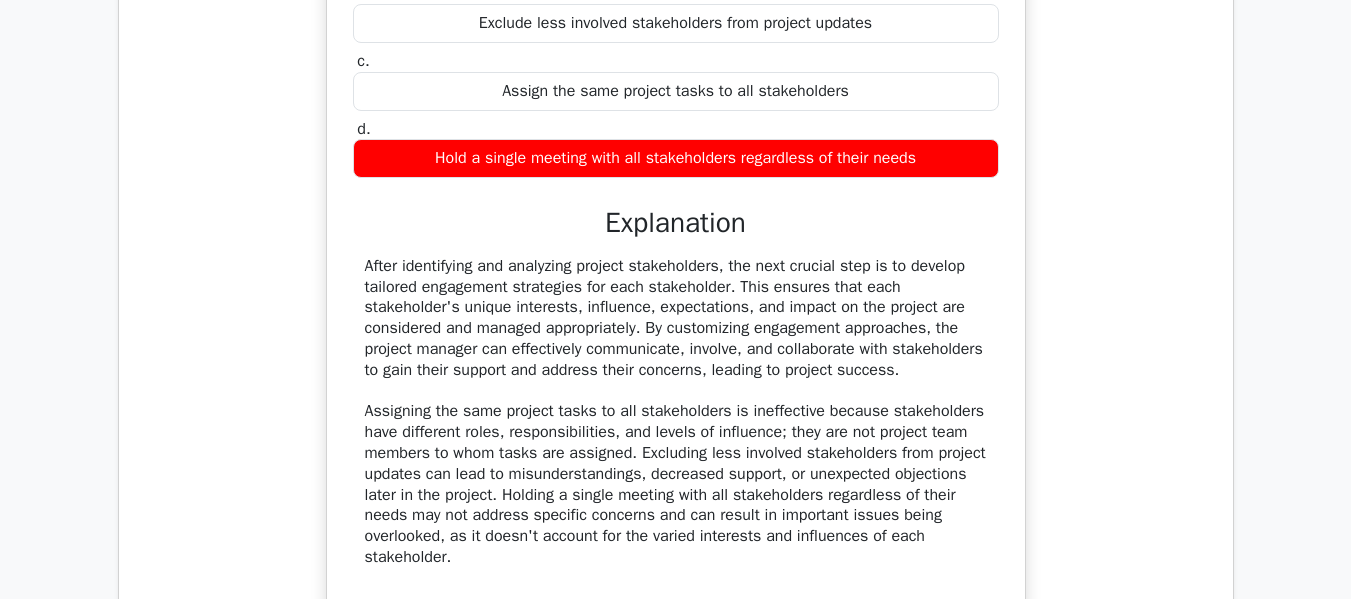 scroll, scrollTop: 15974, scrollLeft: 0, axis: vertical 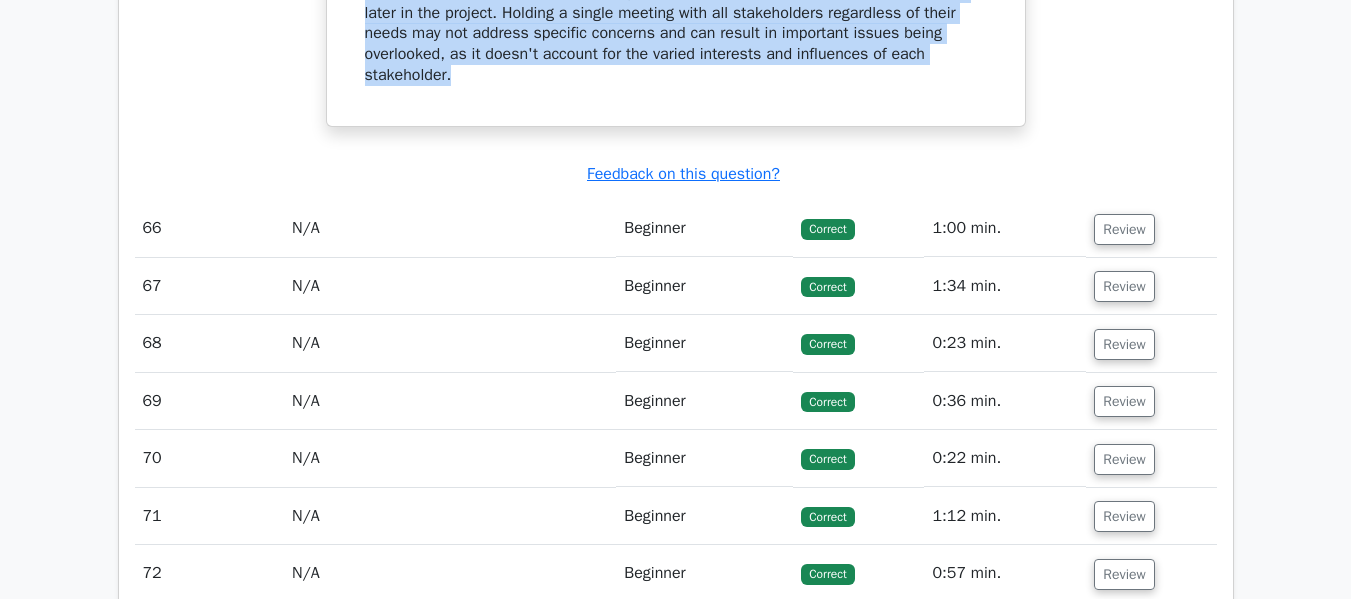 drag, startPoint x: 371, startPoint y: 103, endPoint x: 933, endPoint y: 249, distance: 580.6548 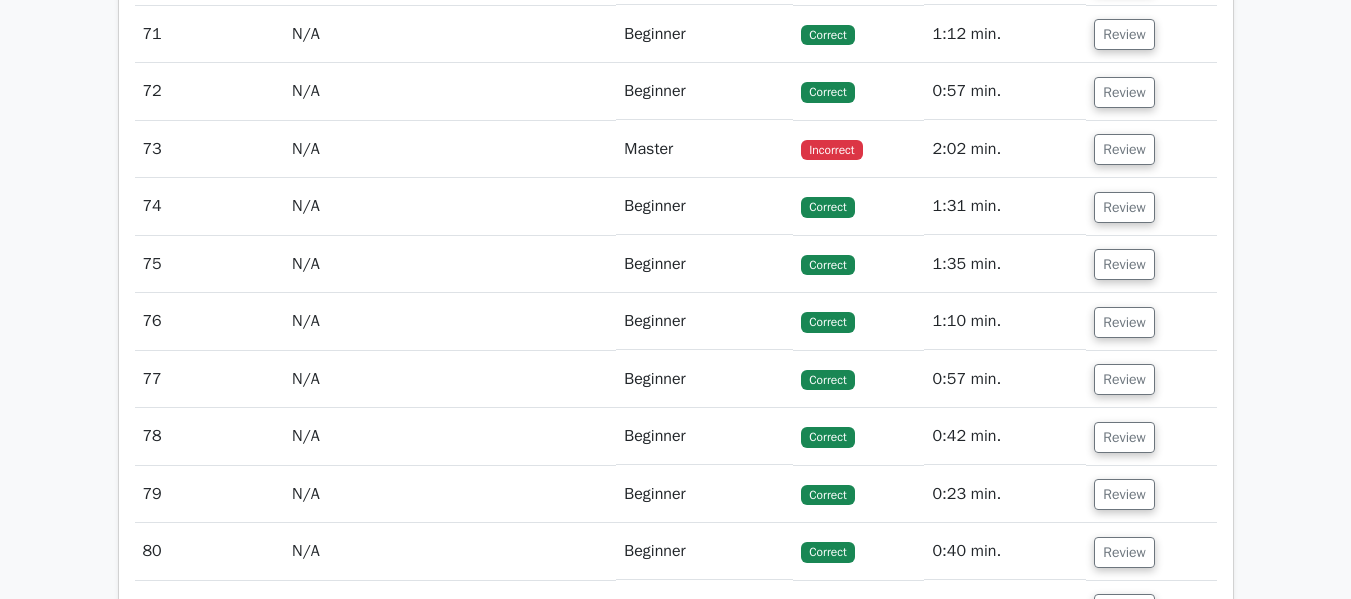 scroll, scrollTop: 17156, scrollLeft: 0, axis: vertical 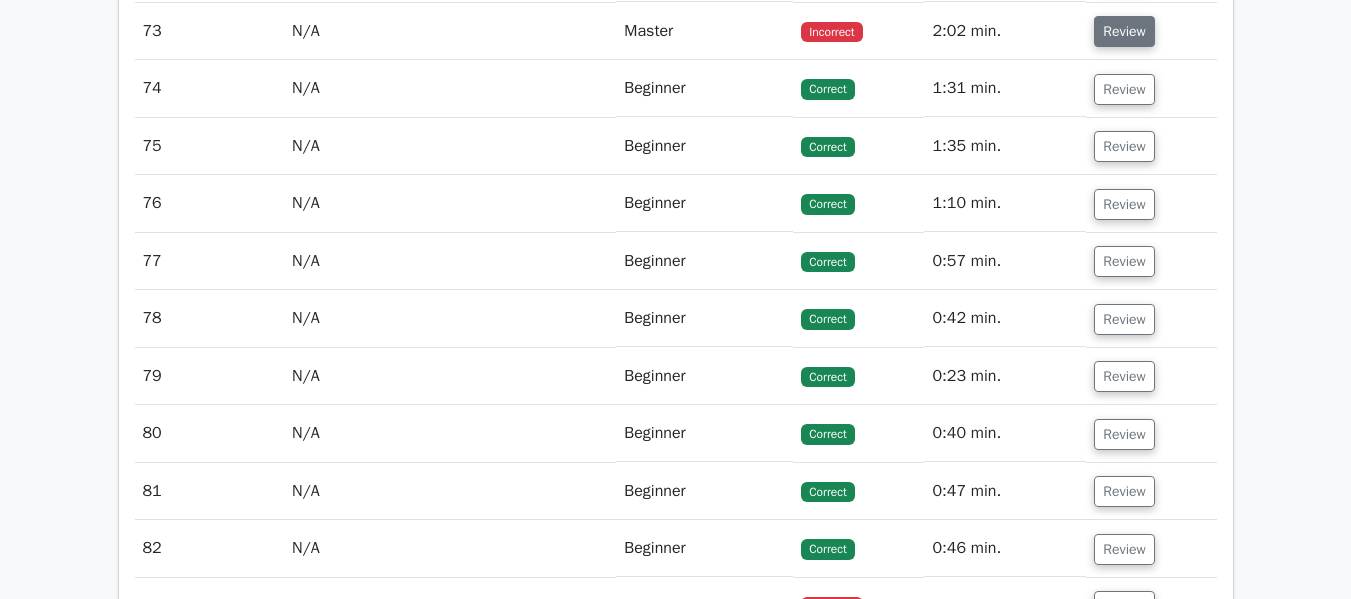 click on "Review" at bounding box center [1124, 31] 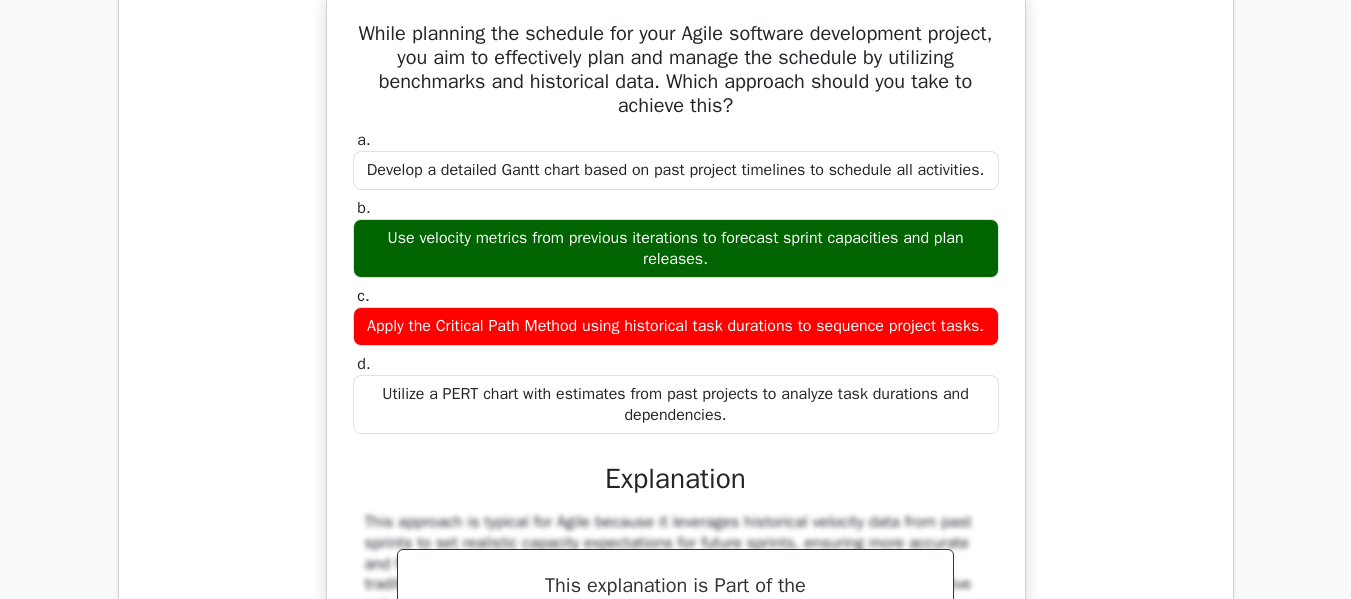 scroll, scrollTop: 17256, scrollLeft: 0, axis: vertical 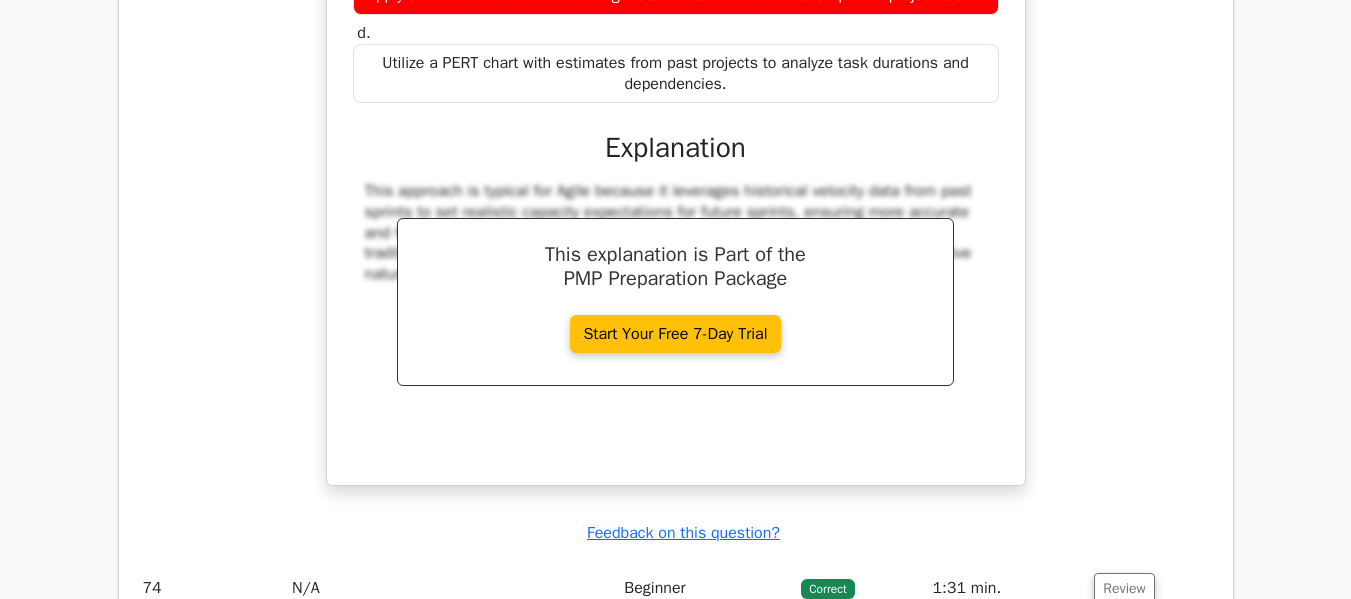 drag, startPoint x: 378, startPoint y: 179, endPoint x: 783, endPoint y: 290, distance: 419.9357 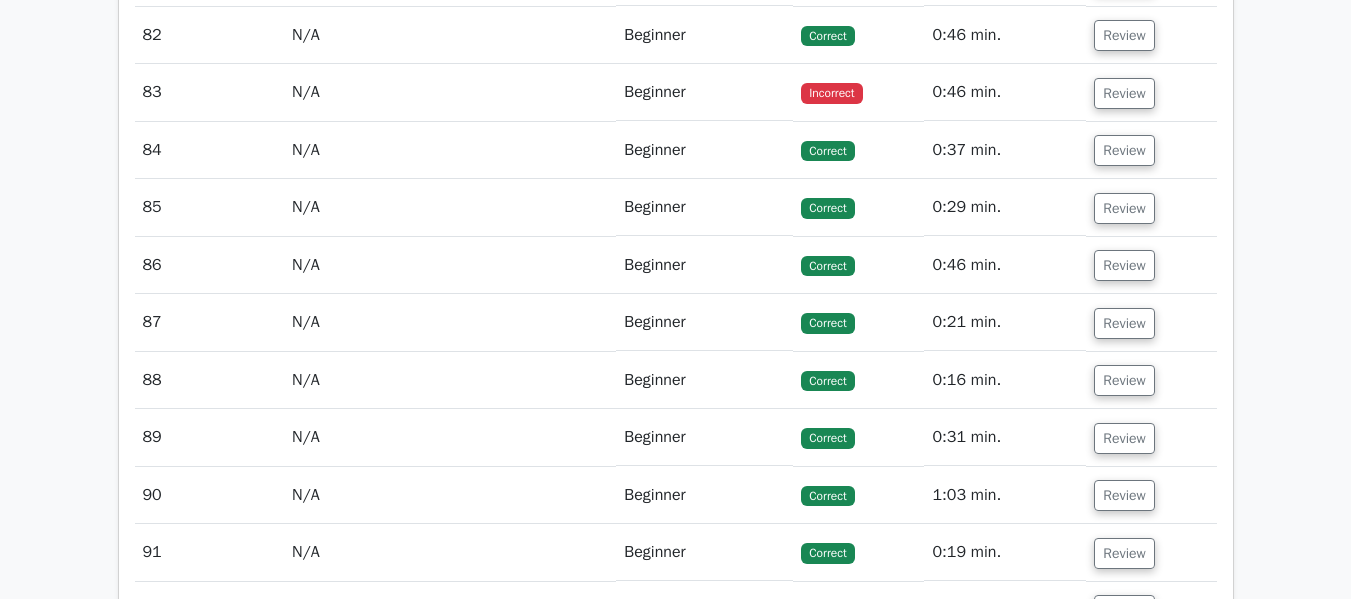 scroll, scrollTop: 18753, scrollLeft: 0, axis: vertical 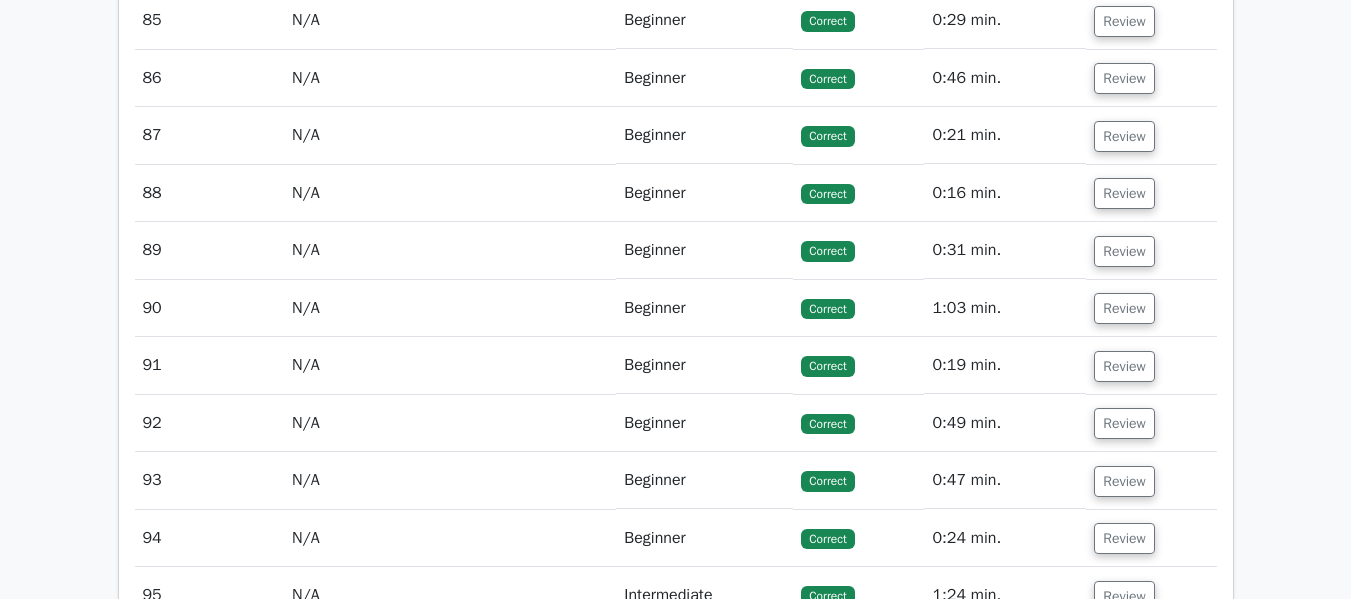 click on "Review" at bounding box center [1124, -94] 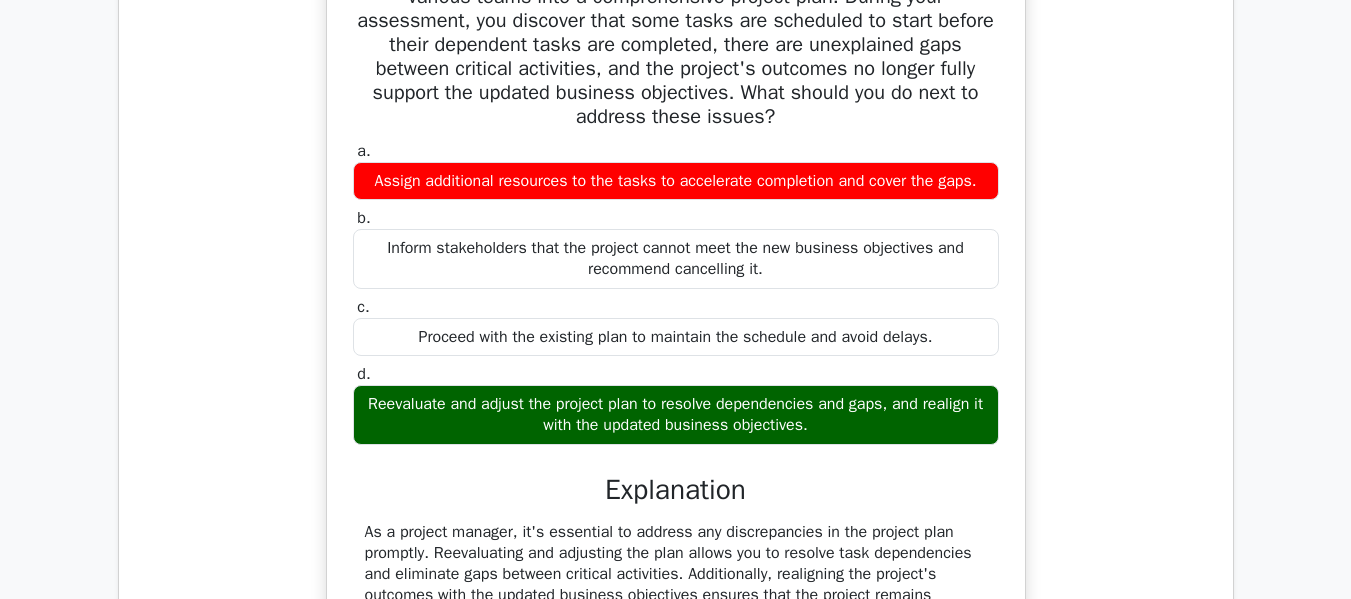 scroll, scrollTop: 18753, scrollLeft: 0, axis: vertical 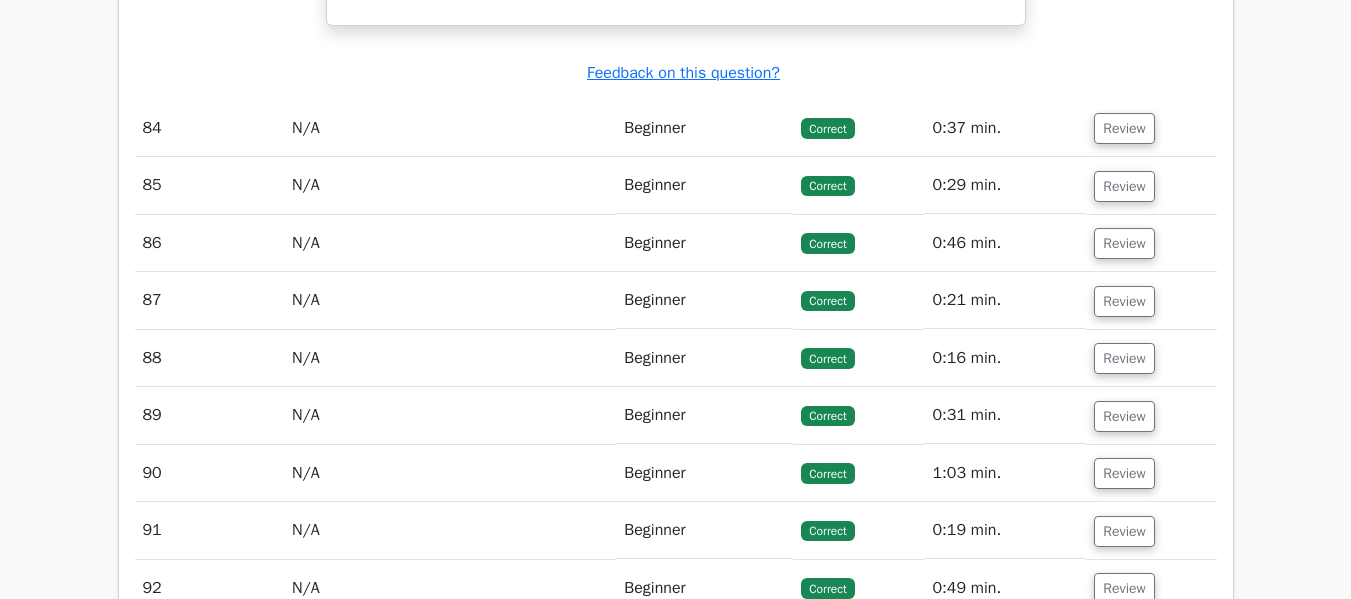 drag, startPoint x: 358, startPoint y: 175, endPoint x: 634, endPoint y: 168, distance: 276.08875 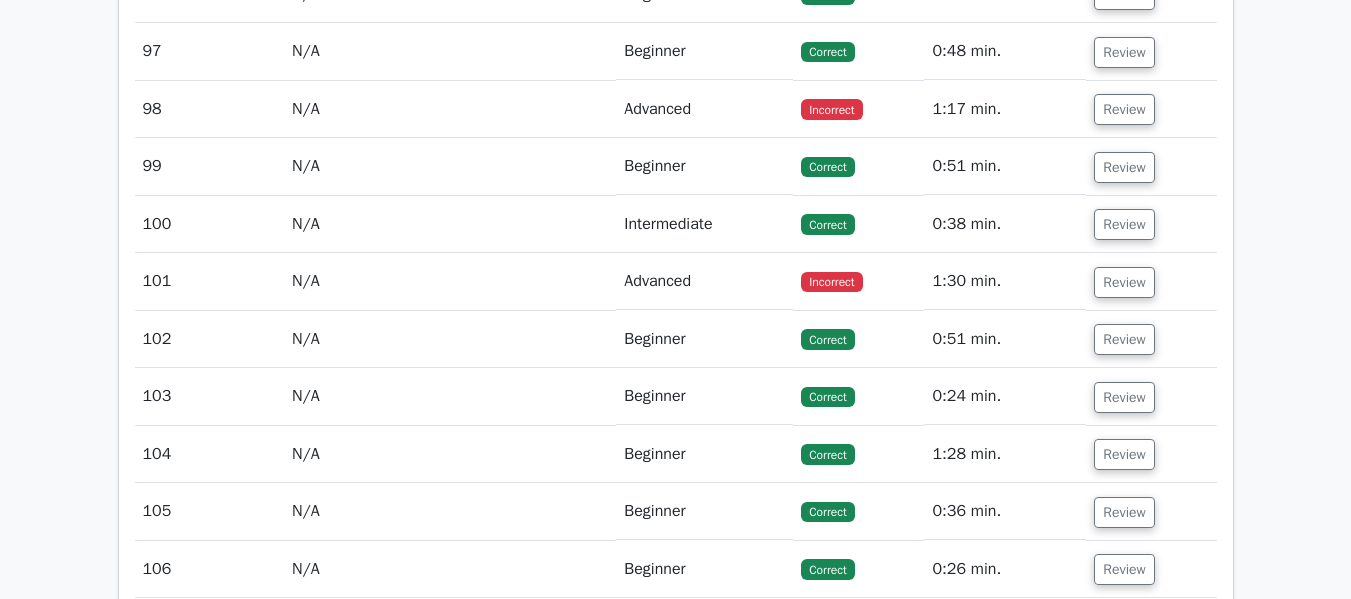 scroll, scrollTop: 20459, scrollLeft: 0, axis: vertical 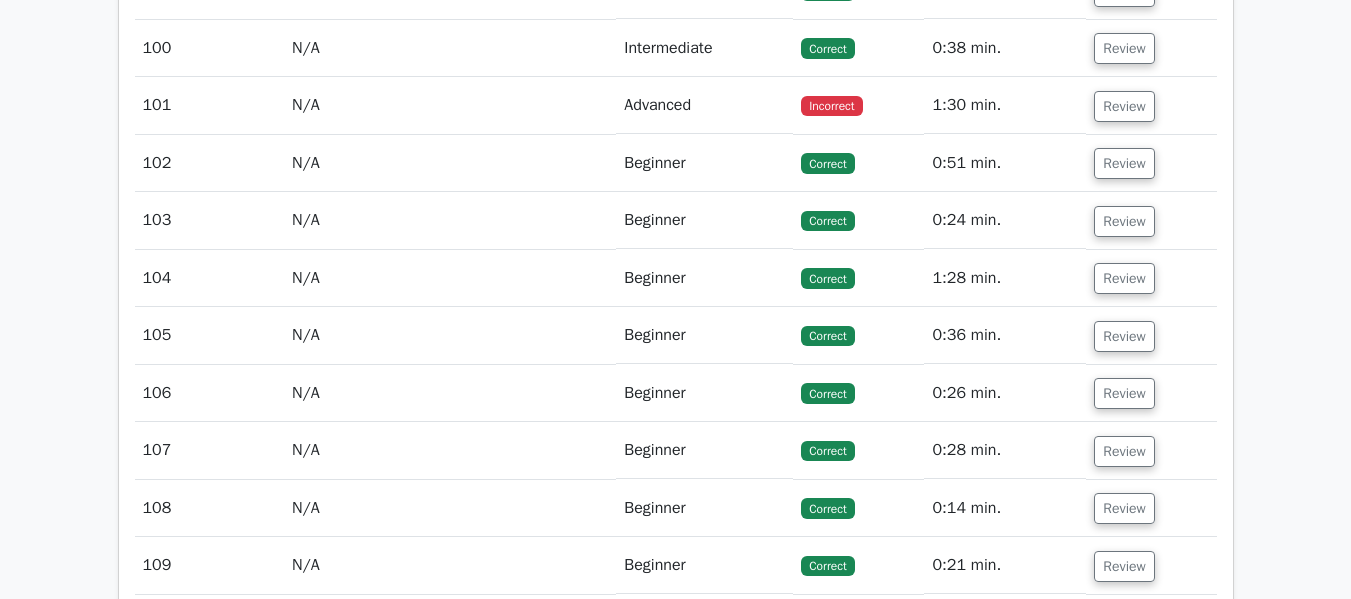 click on "Review" at bounding box center [1124, -67] 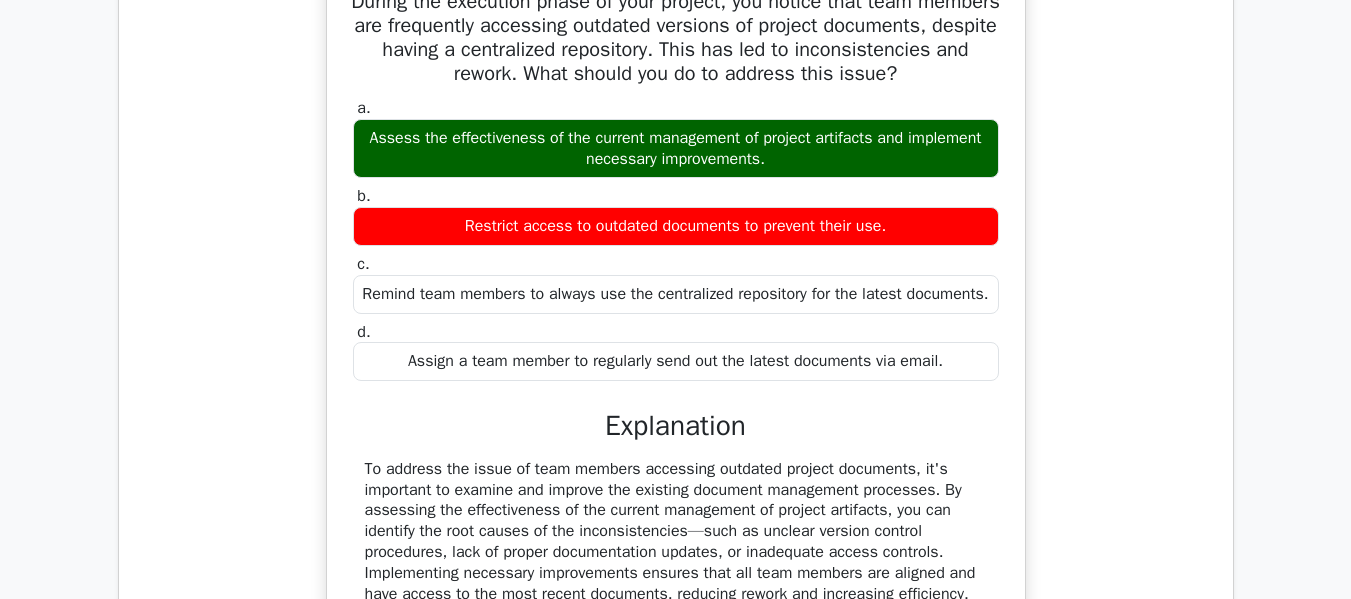 scroll, scrollTop: 20559, scrollLeft: 0, axis: vertical 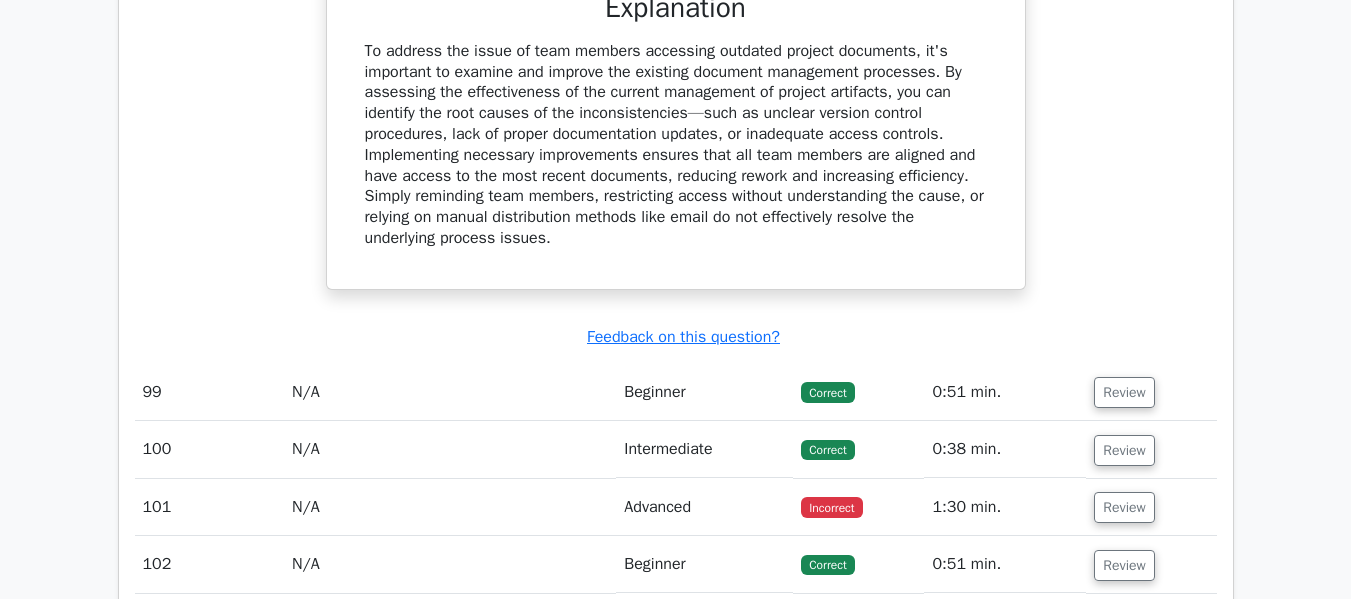 drag, startPoint x: 384, startPoint y: 98, endPoint x: 675, endPoint y: 452, distance: 458.2543 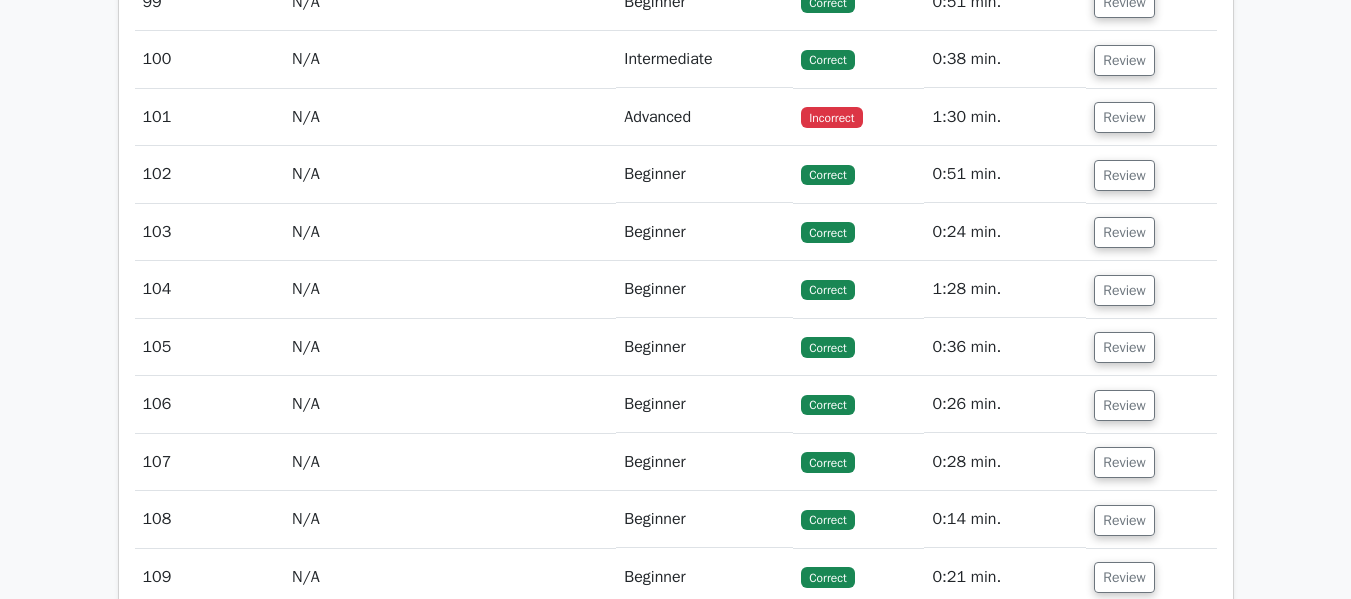 scroll, scrollTop: 21277, scrollLeft: 0, axis: vertical 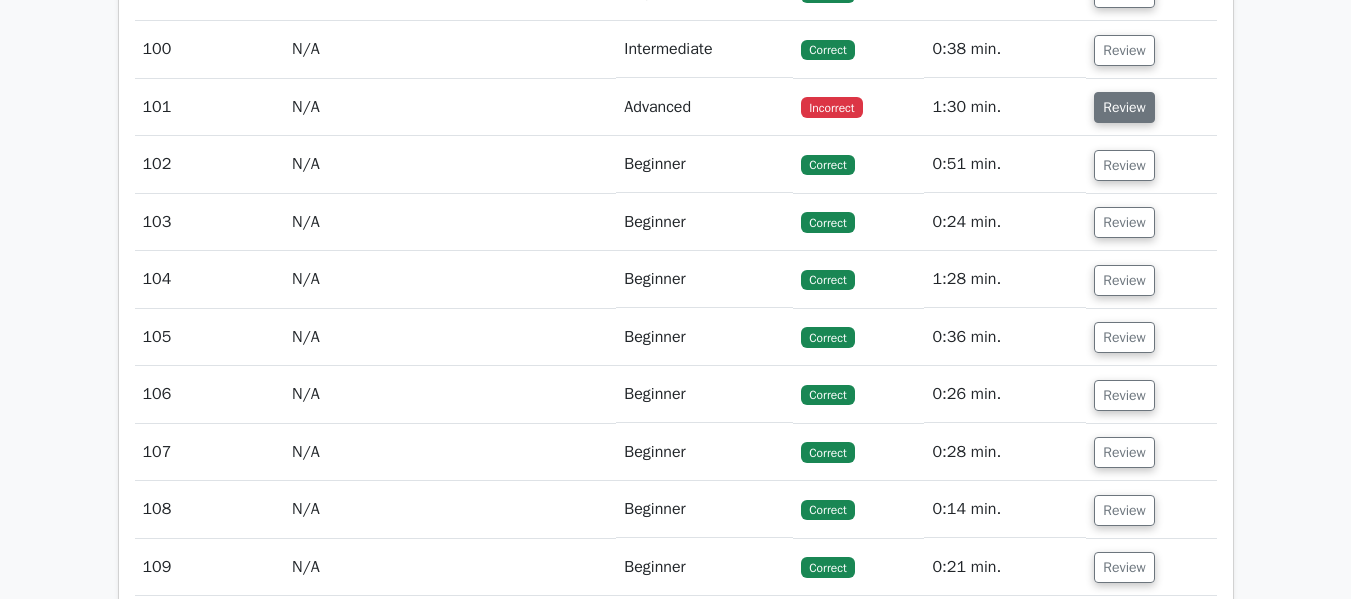 click on "Review" at bounding box center (1124, 107) 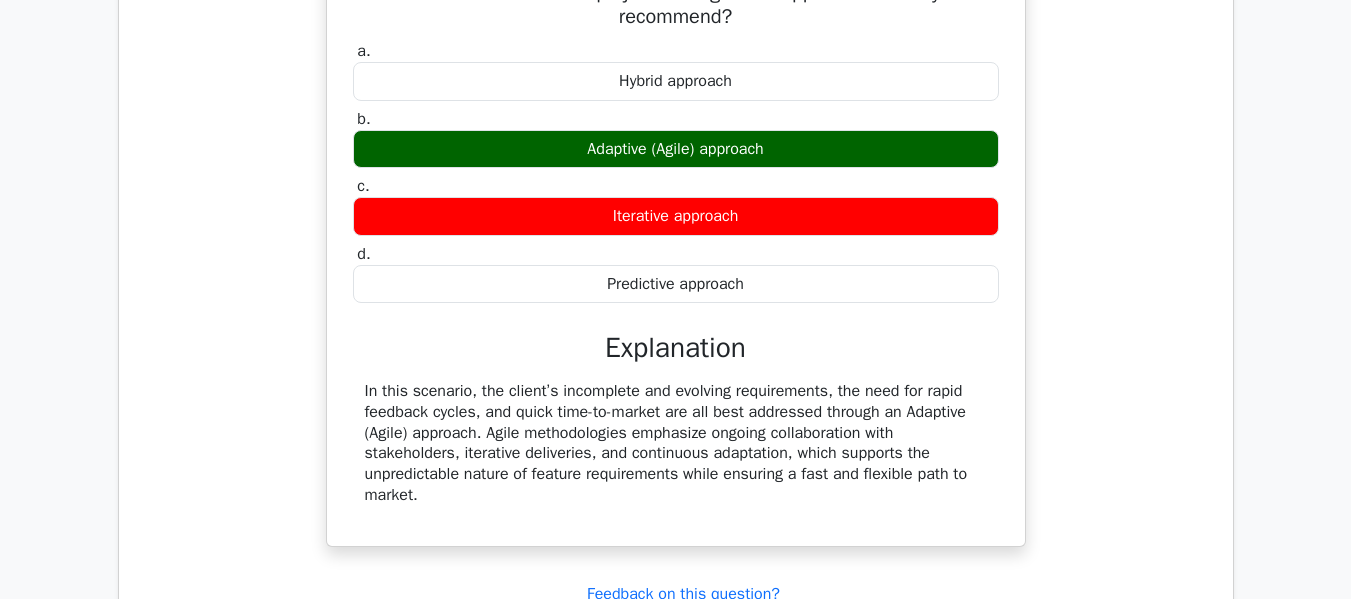 scroll, scrollTop: 21577, scrollLeft: 0, axis: vertical 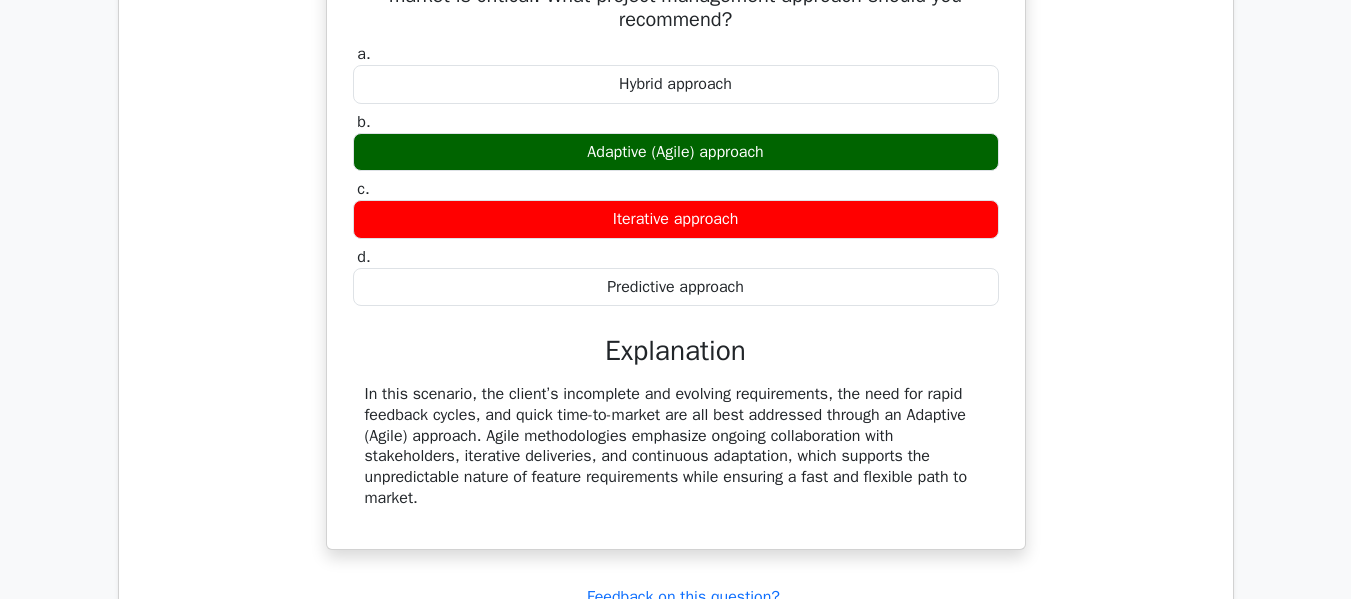 drag, startPoint x: 372, startPoint y: 74, endPoint x: 991, endPoint y: 65, distance: 619.0654 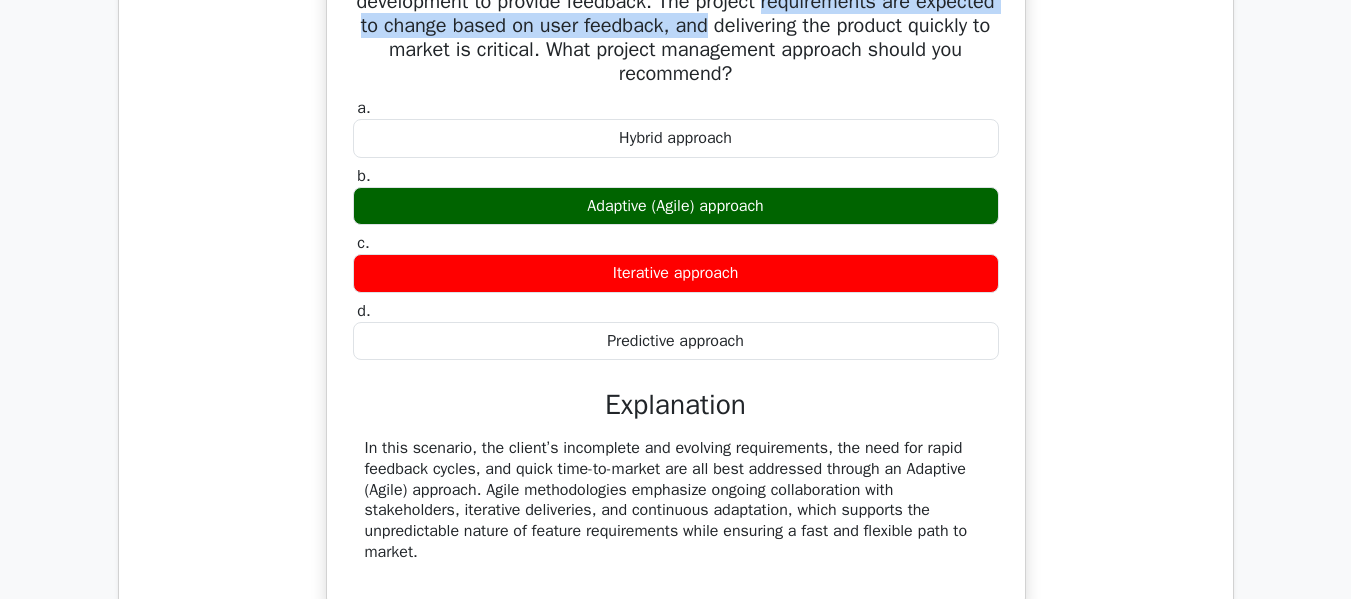scroll, scrollTop: 21477, scrollLeft: 0, axis: vertical 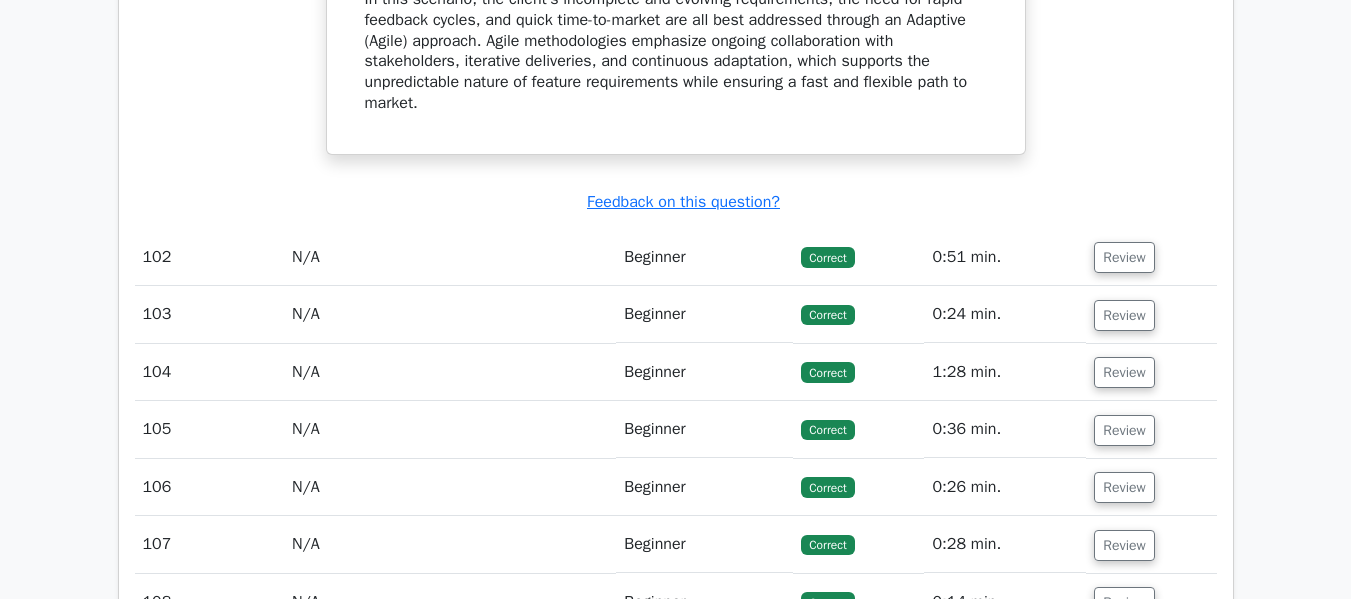 drag, startPoint x: 378, startPoint y: 174, endPoint x: 998, endPoint y: 307, distance: 634.10486 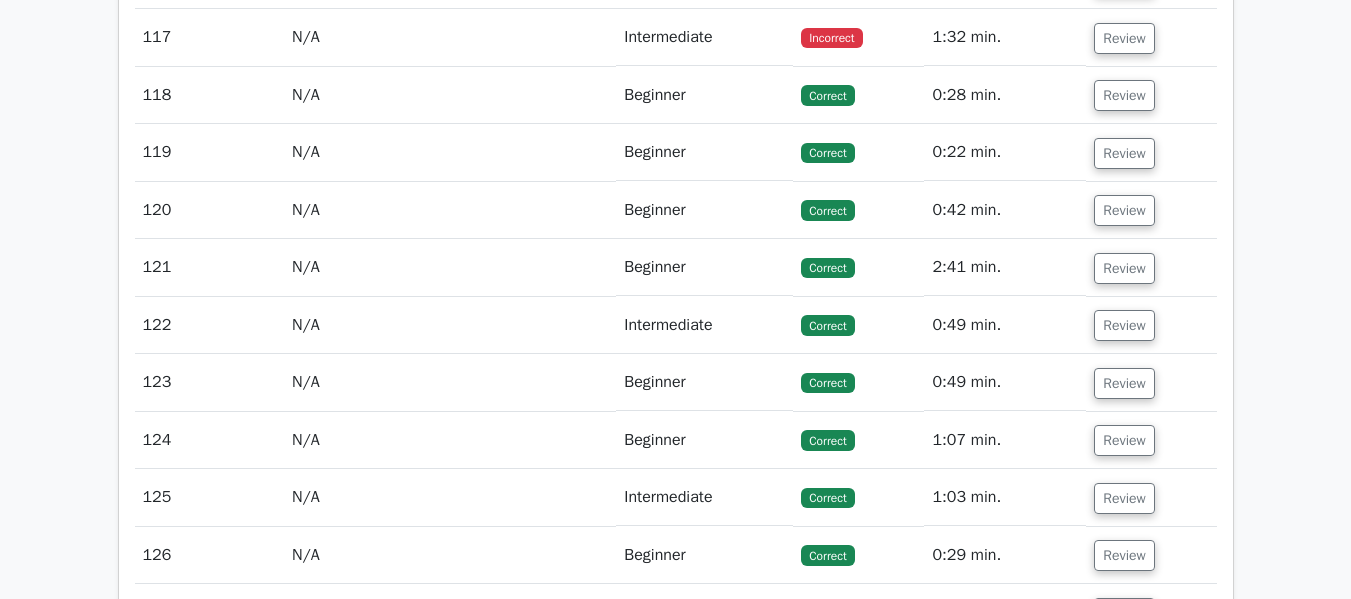scroll, scrollTop: 23072, scrollLeft: 0, axis: vertical 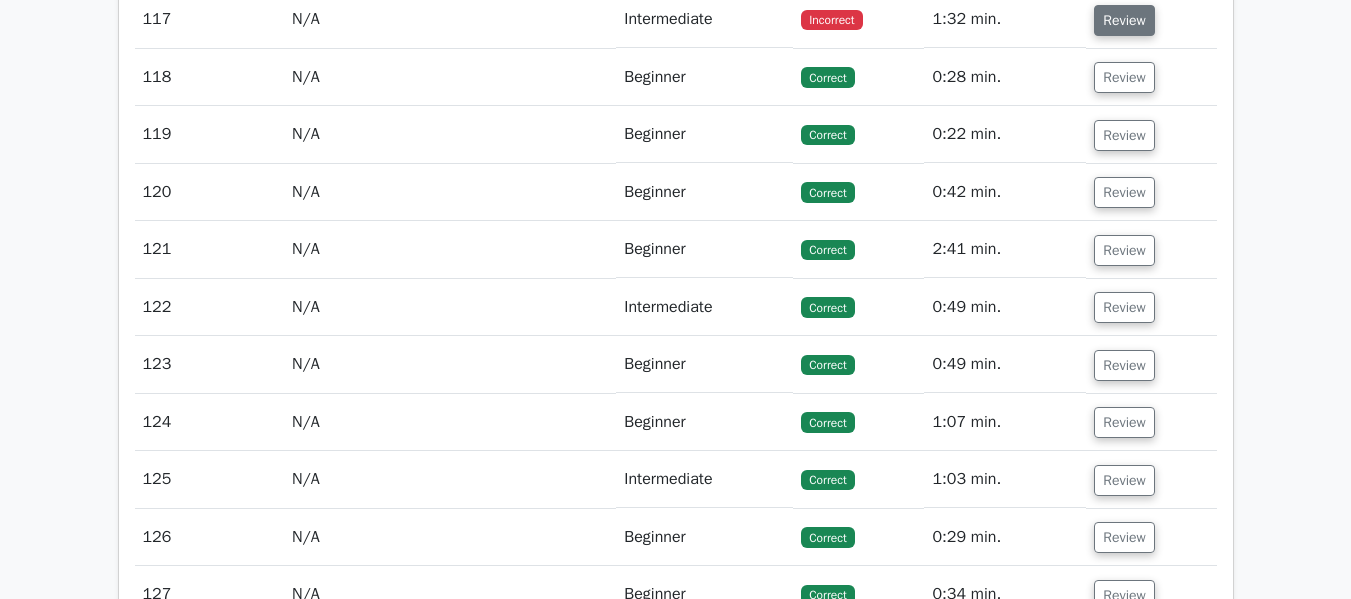 click on "Review" at bounding box center [1124, 20] 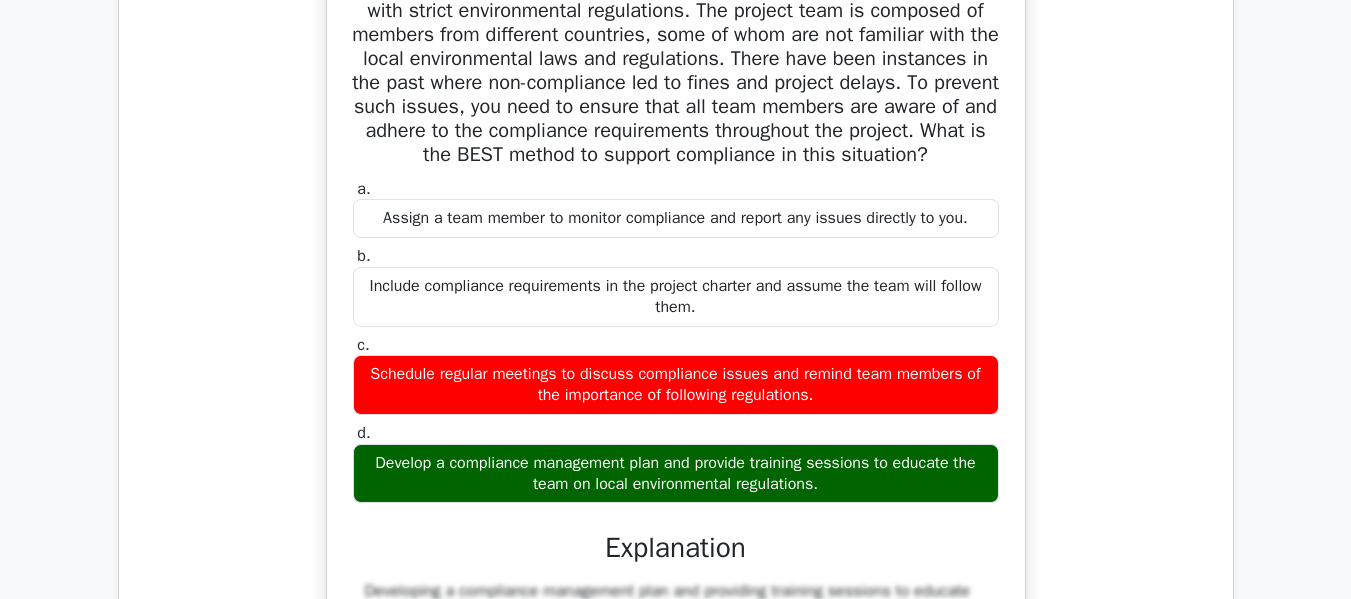 scroll, scrollTop: 23172, scrollLeft: 0, axis: vertical 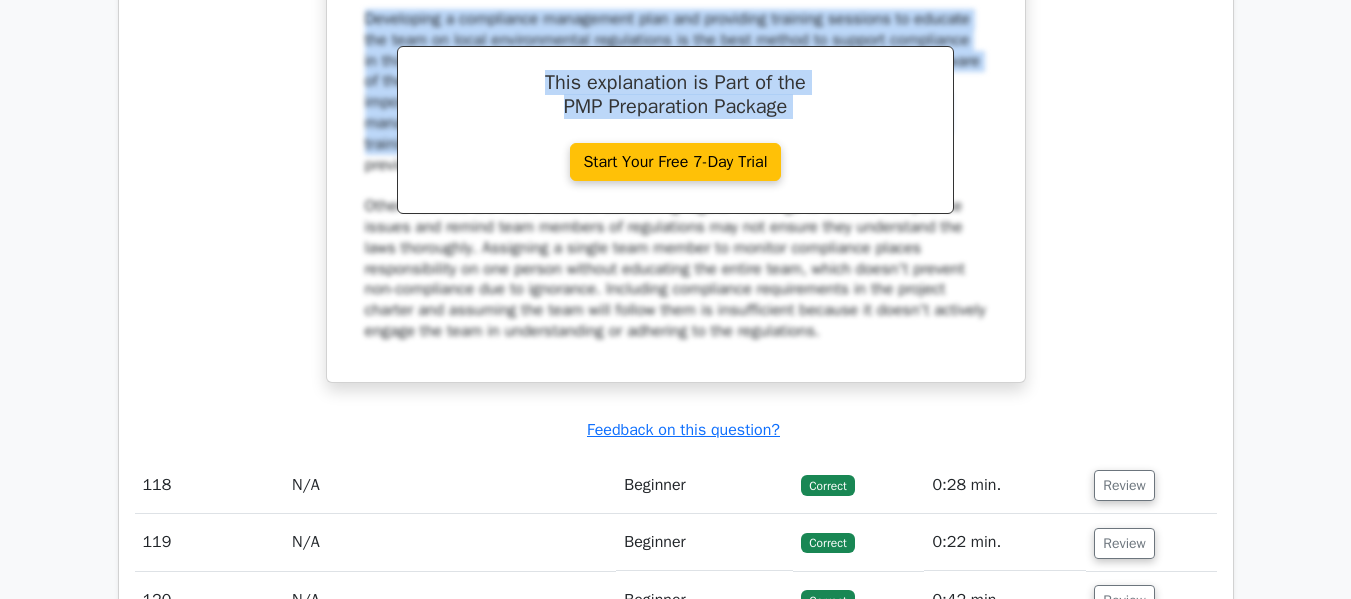 drag, startPoint x: 354, startPoint y: 186, endPoint x: 870, endPoint y: 140, distance: 518.0463 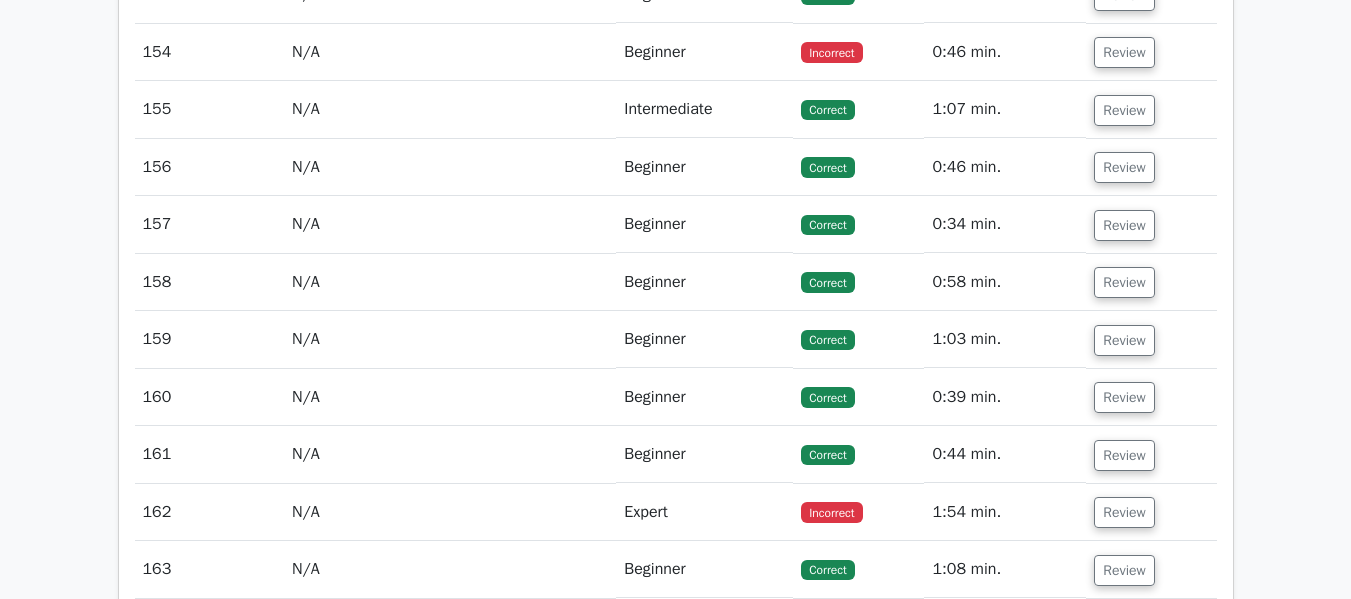 scroll, scrollTop: 26346, scrollLeft: 0, axis: vertical 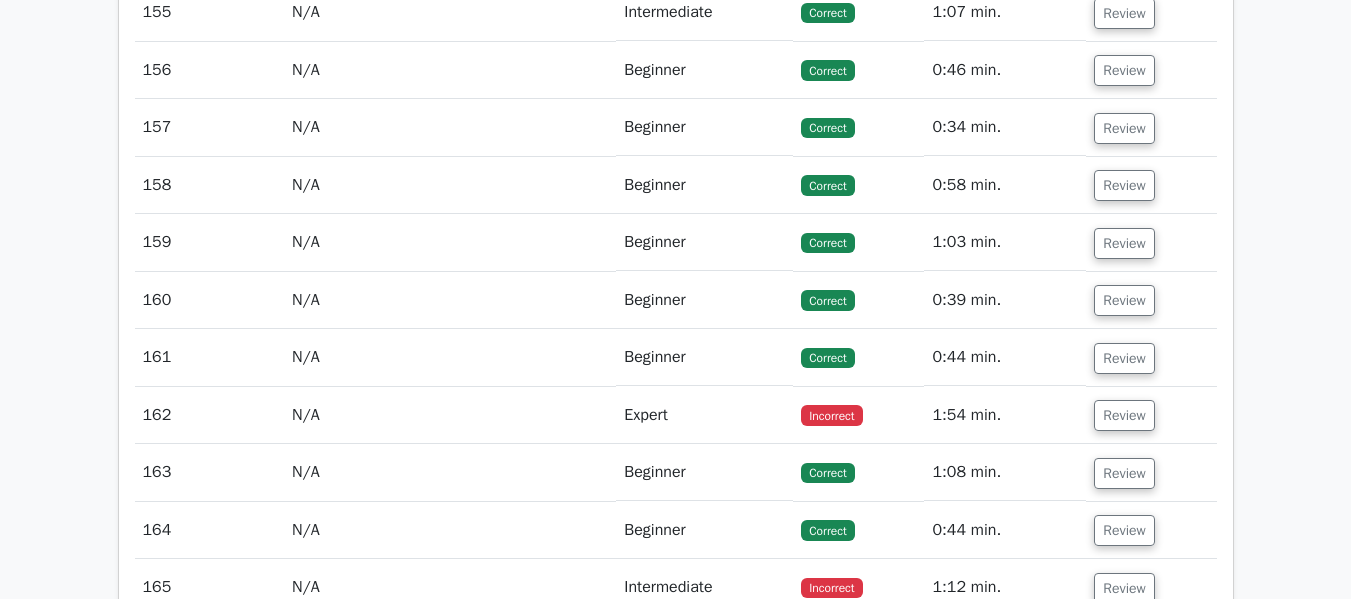 click on "Review" at bounding box center (1124, -45) 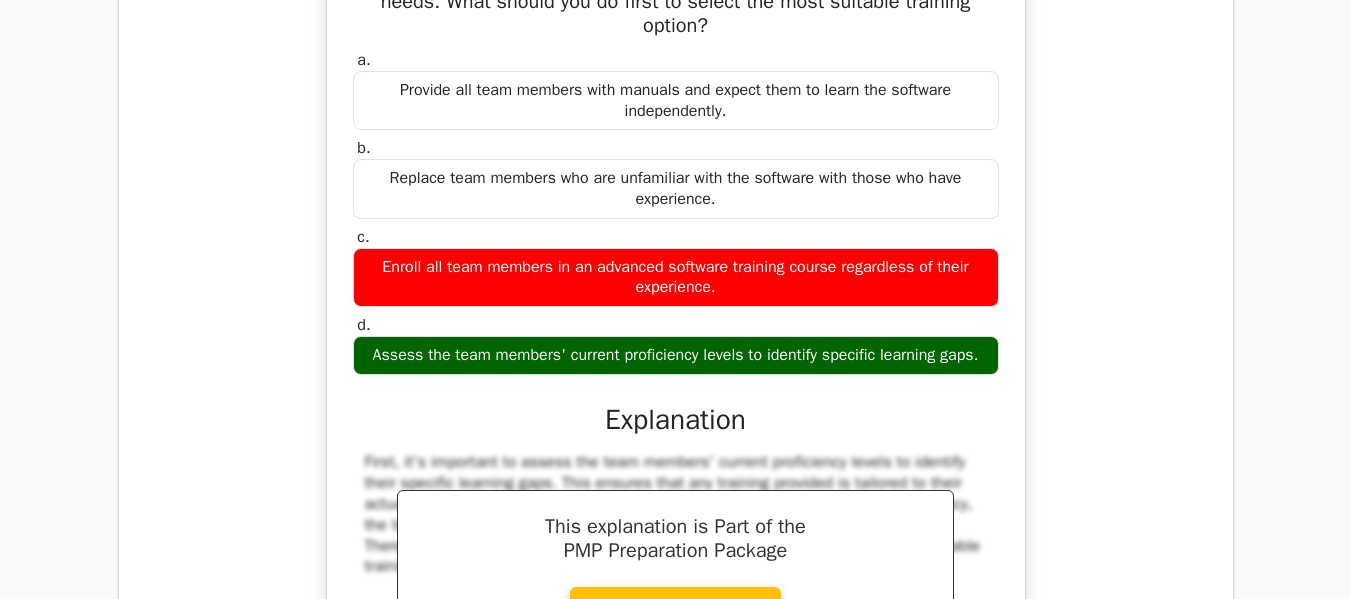 scroll, scrollTop: 26546, scrollLeft: 0, axis: vertical 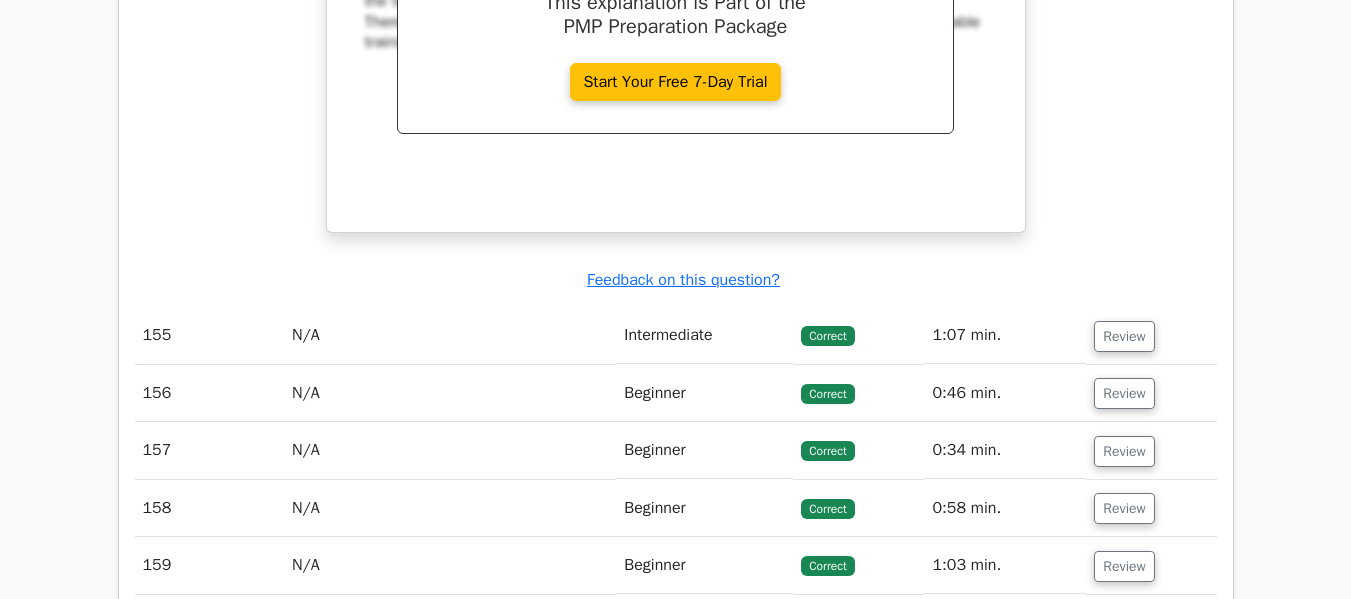 drag, startPoint x: 387, startPoint y: 46, endPoint x: 994, endPoint y: 57, distance: 607.0997 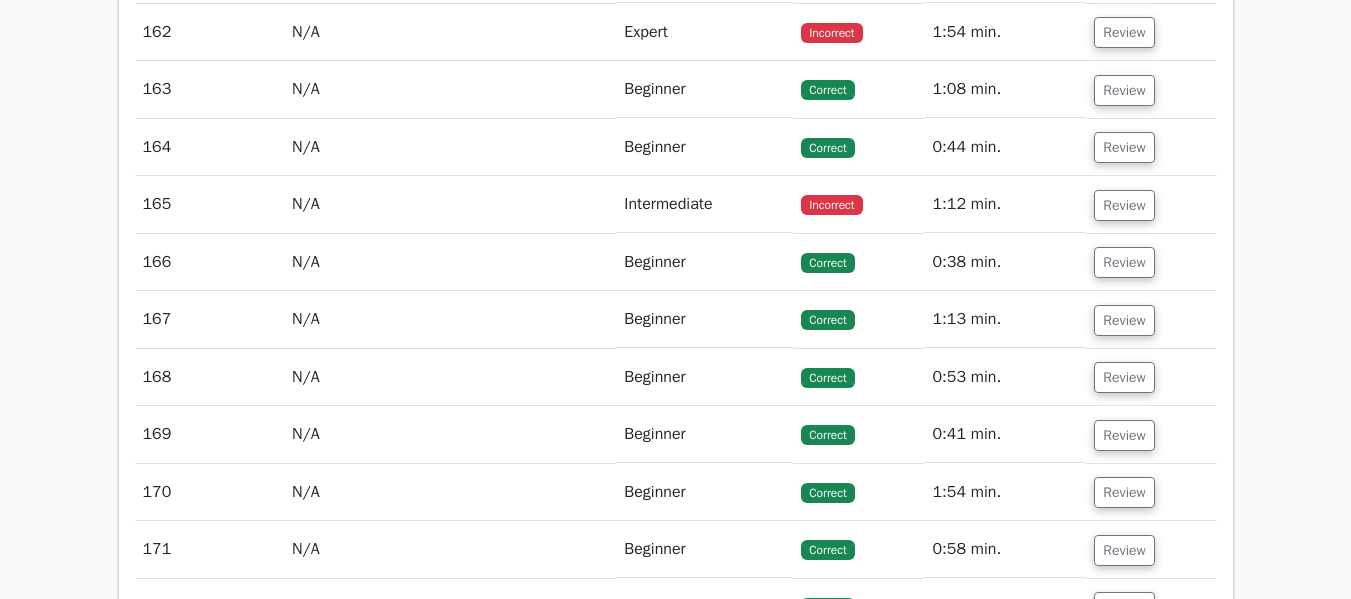 scroll, scrollTop: 27788, scrollLeft: 0, axis: vertical 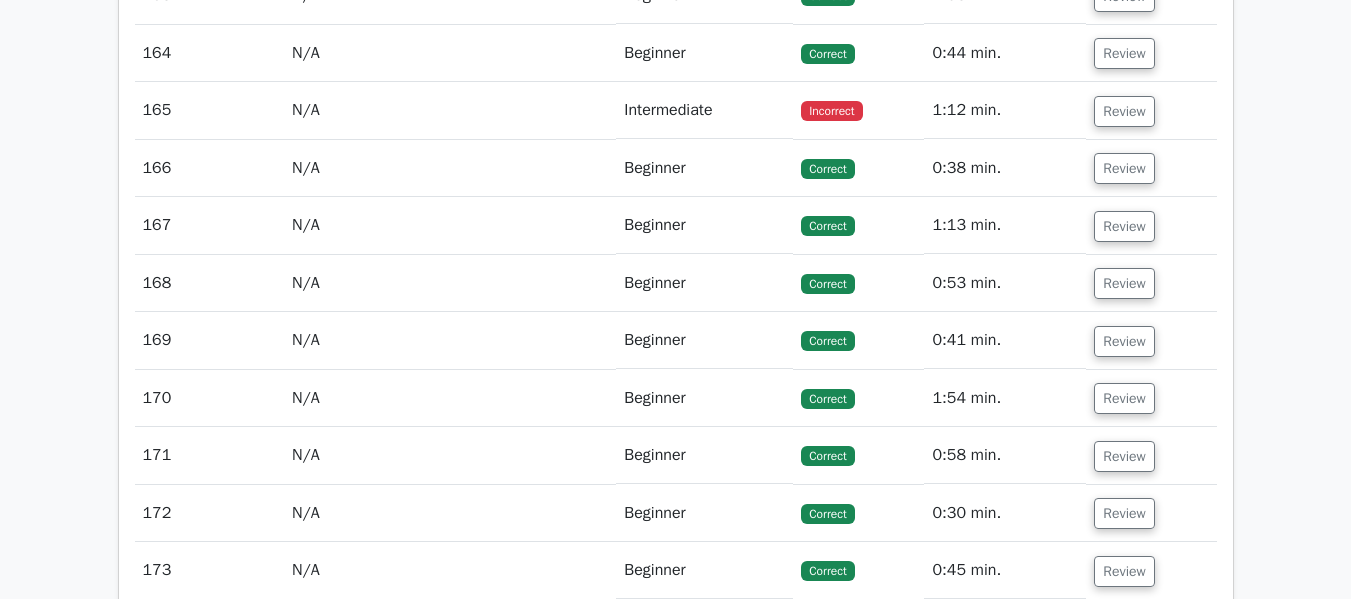 click on "Review" at bounding box center (1124, -62) 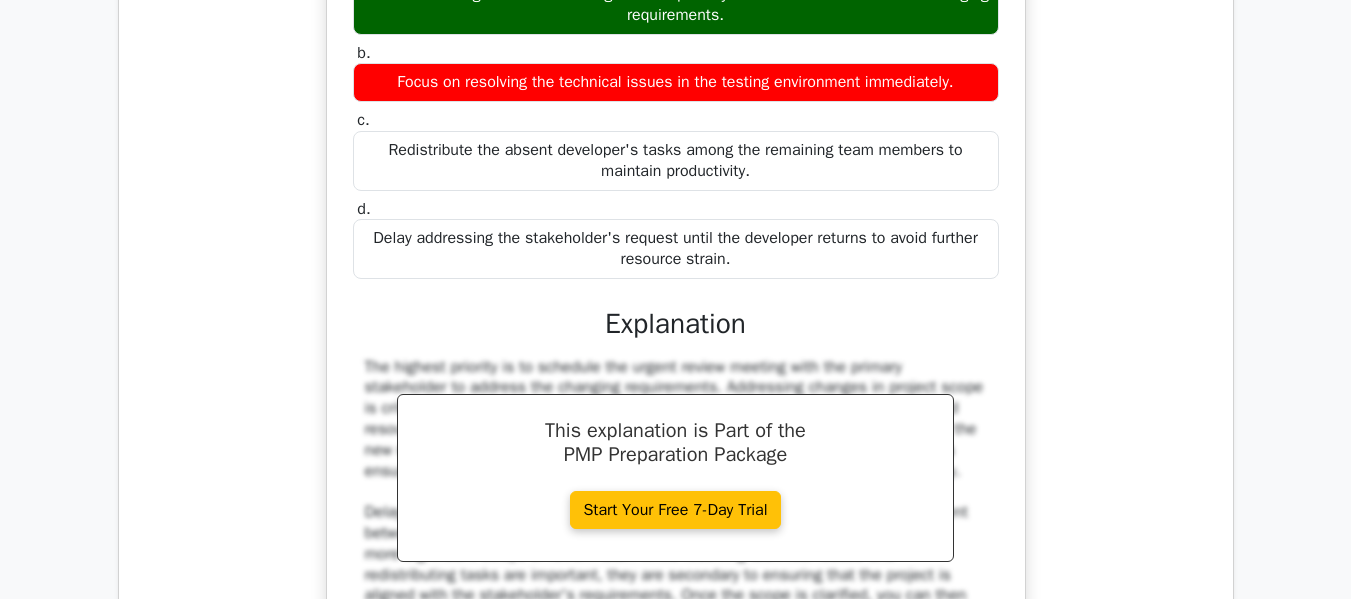 scroll, scrollTop: 27888, scrollLeft: 0, axis: vertical 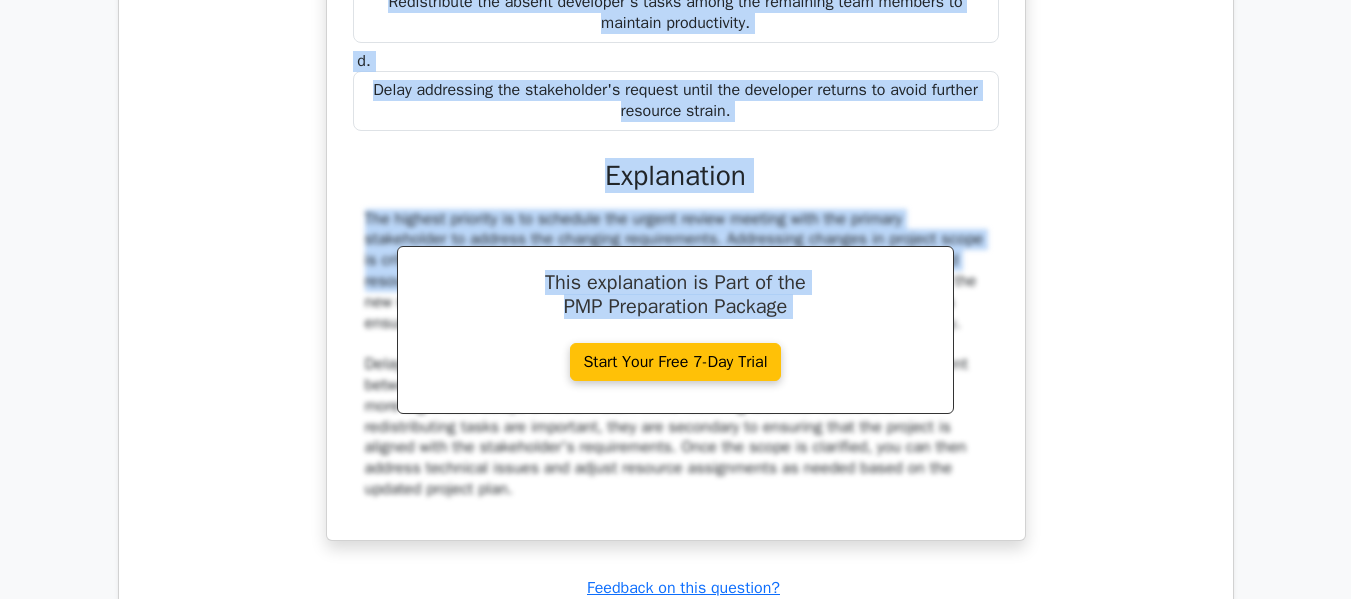 drag, startPoint x: 371, startPoint y: 129, endPoint x: 801, endPoint y: 365, distance: 490.50586 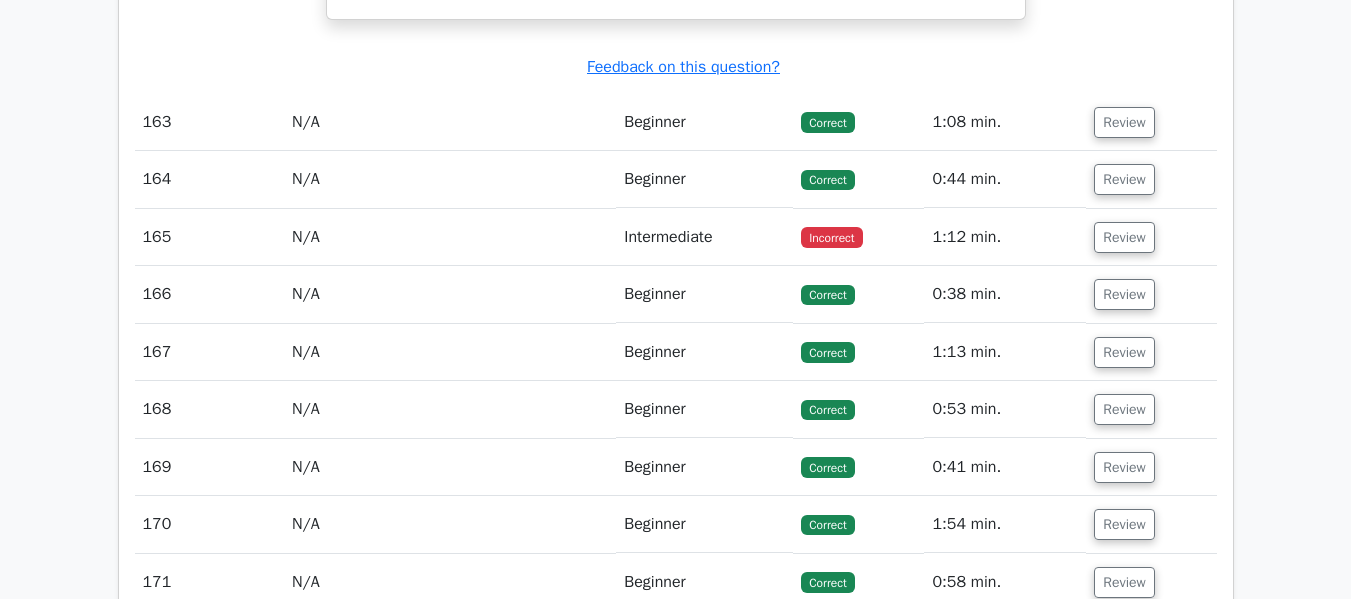 scroll, scrollTop: 28857, scrollLeft: 0, axis: vertical 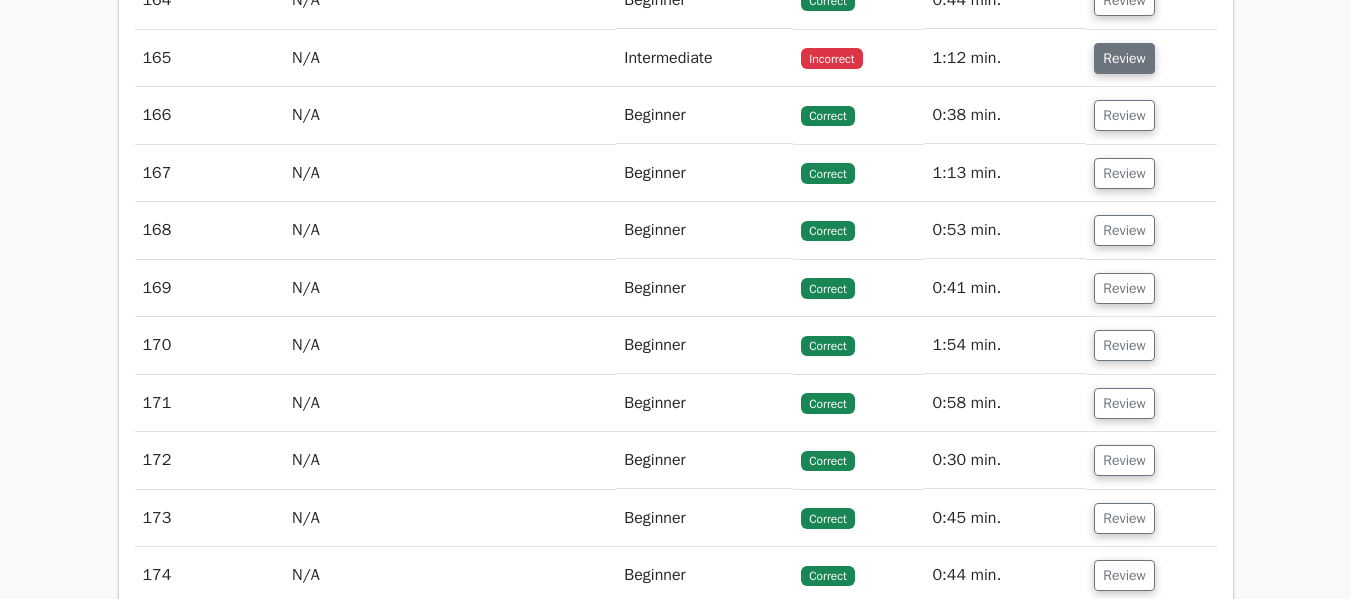 click on "Review" at bounding box center [1124, 58] 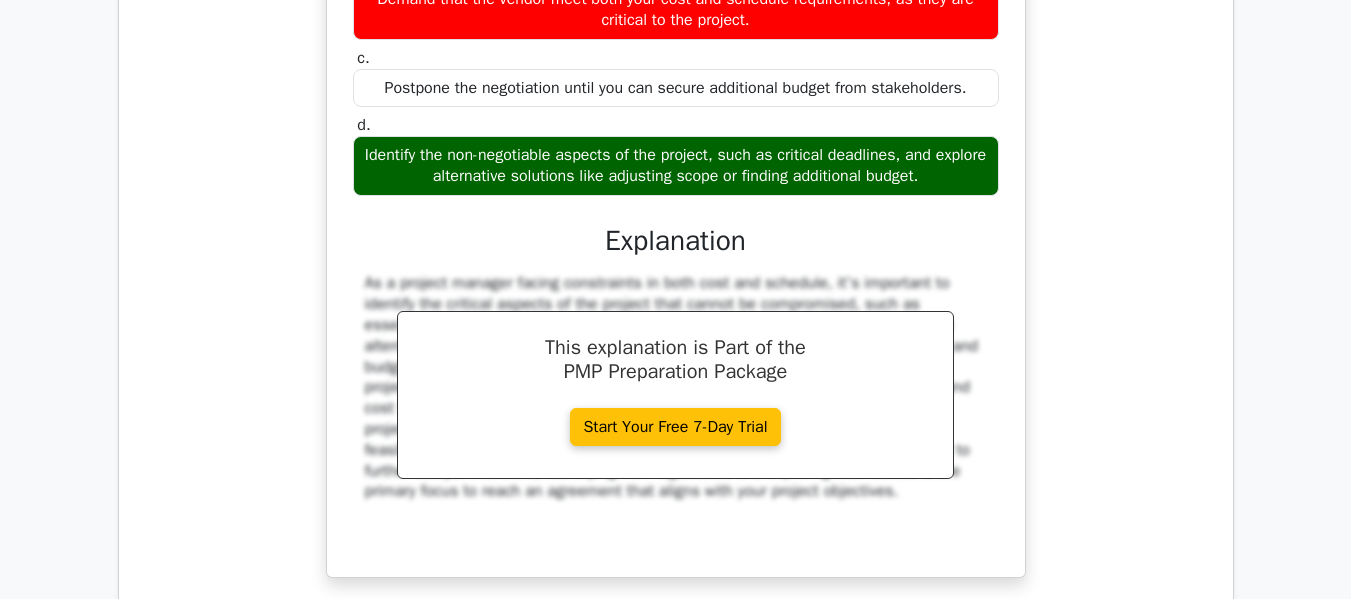 scroll, scrollTop: 29157, scrollLeft: 0, axis: vertical 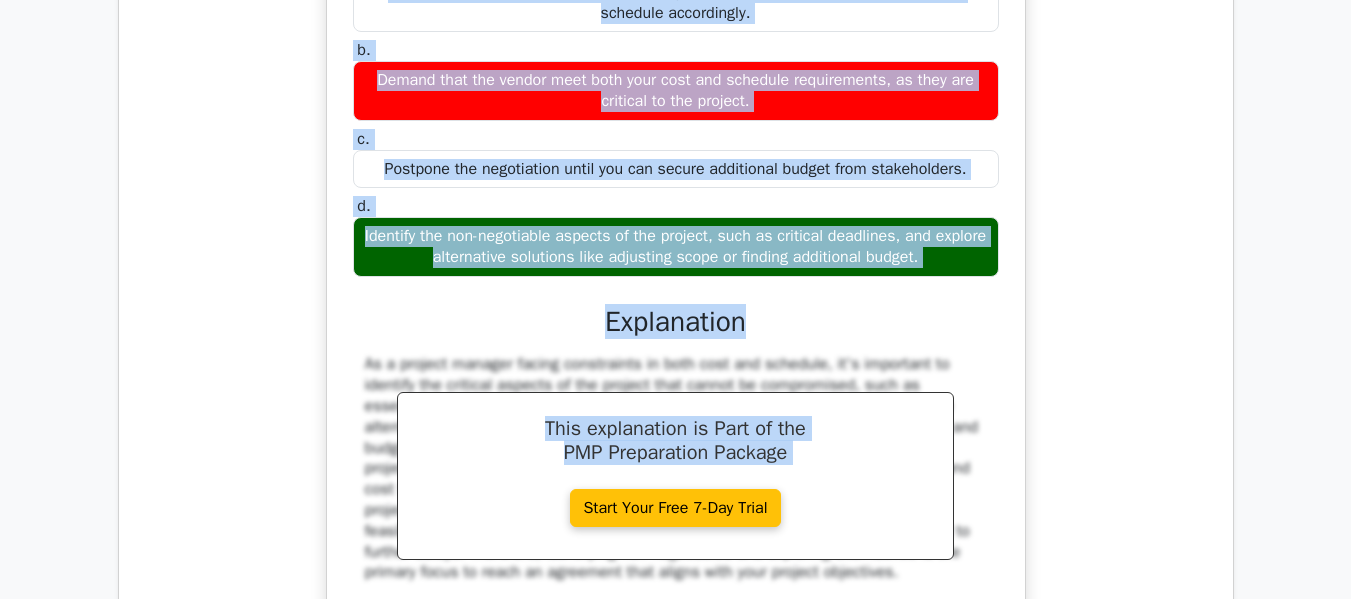 drag, startPoint x: 351, startPoint y: 74, endPoint x: 962, endPoint y: 520, distance: 756.4635 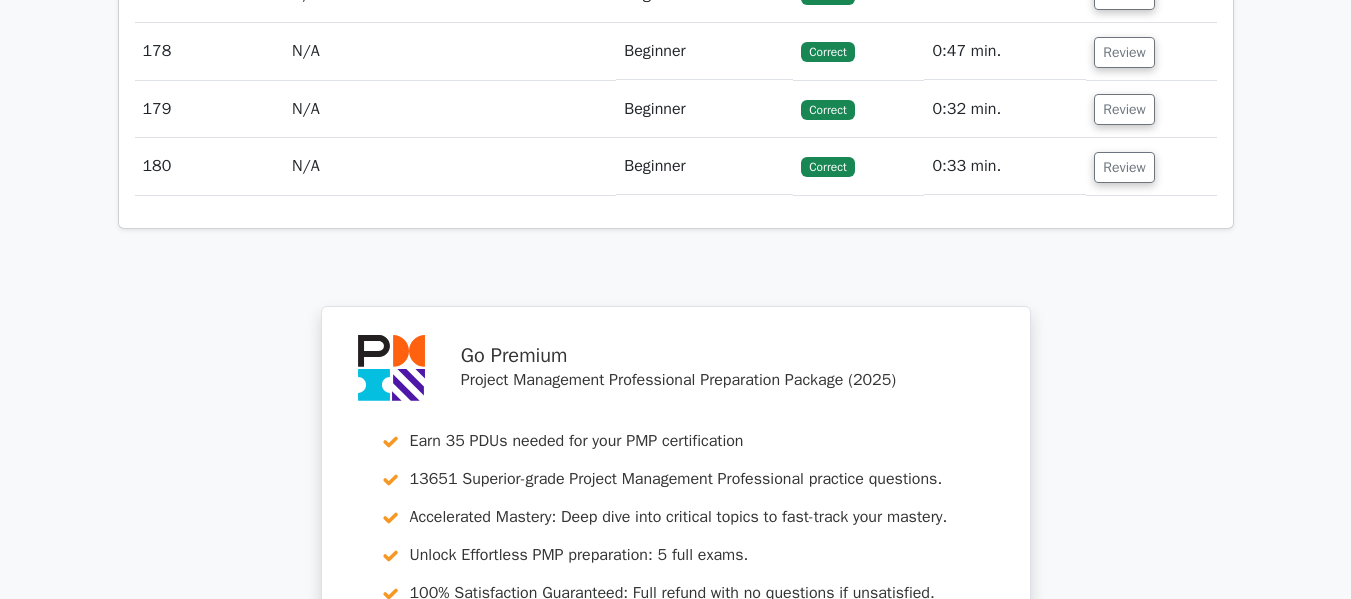 scroll, scrollTop: 30776, scrollLeft: 0, axis: vertical 